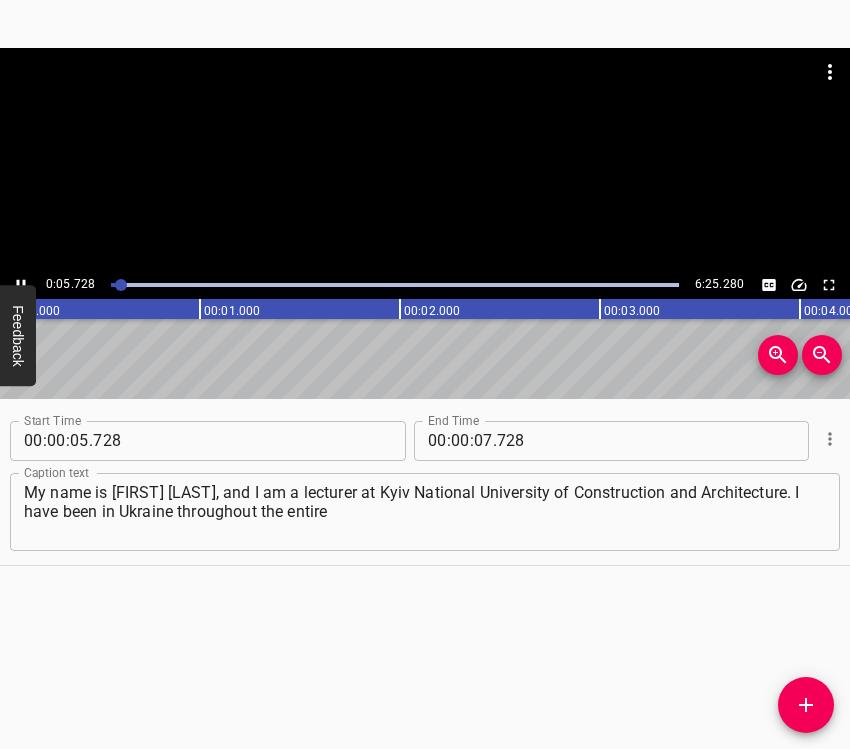 scroll, scrollTop: 0, scrollLeft: 0, axis: both 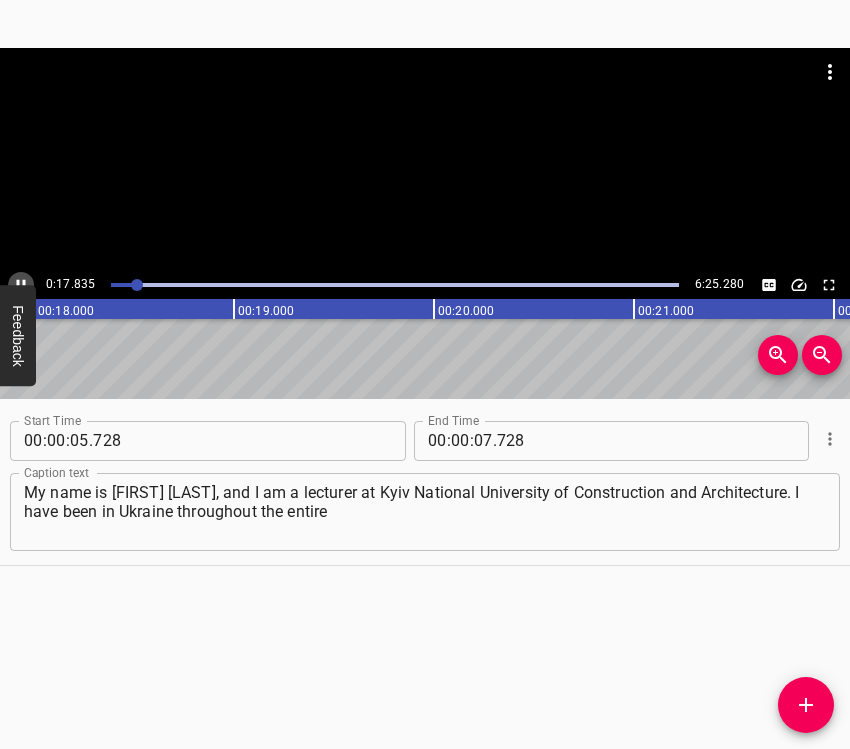 click 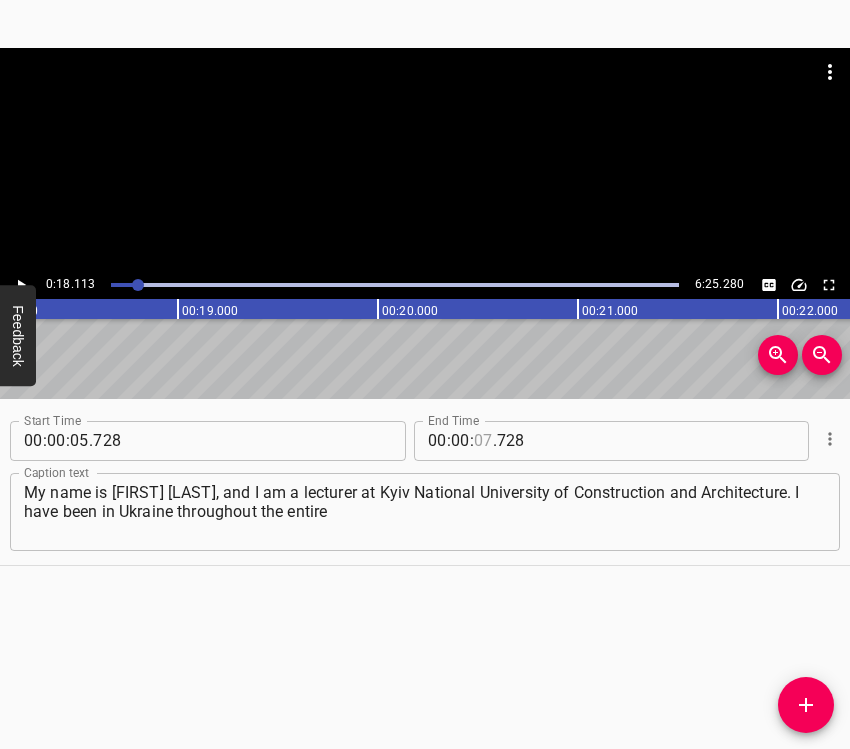 click at bounding box center [483, 441] 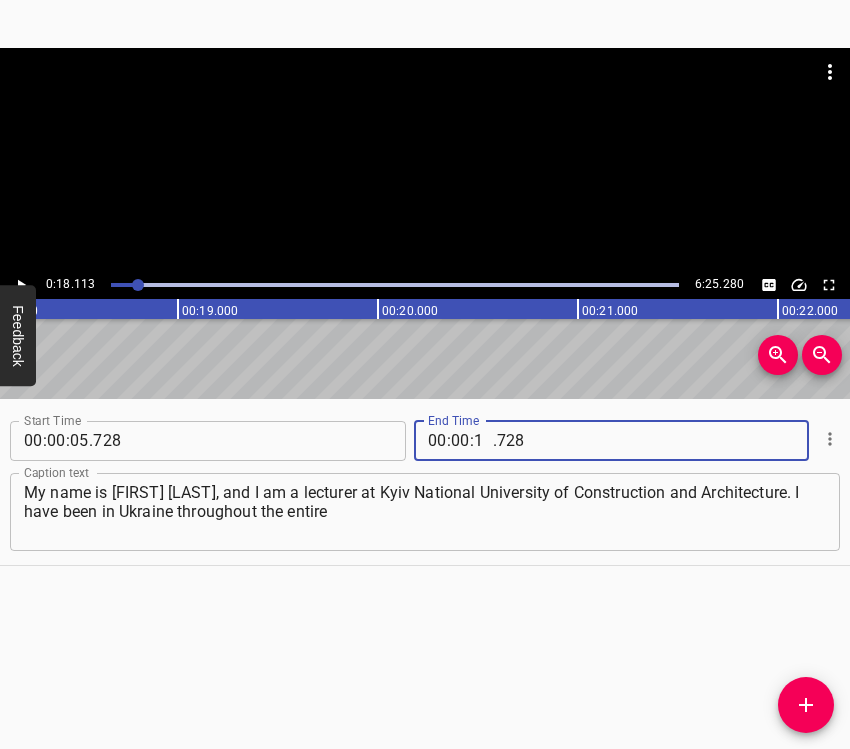 type on "18" 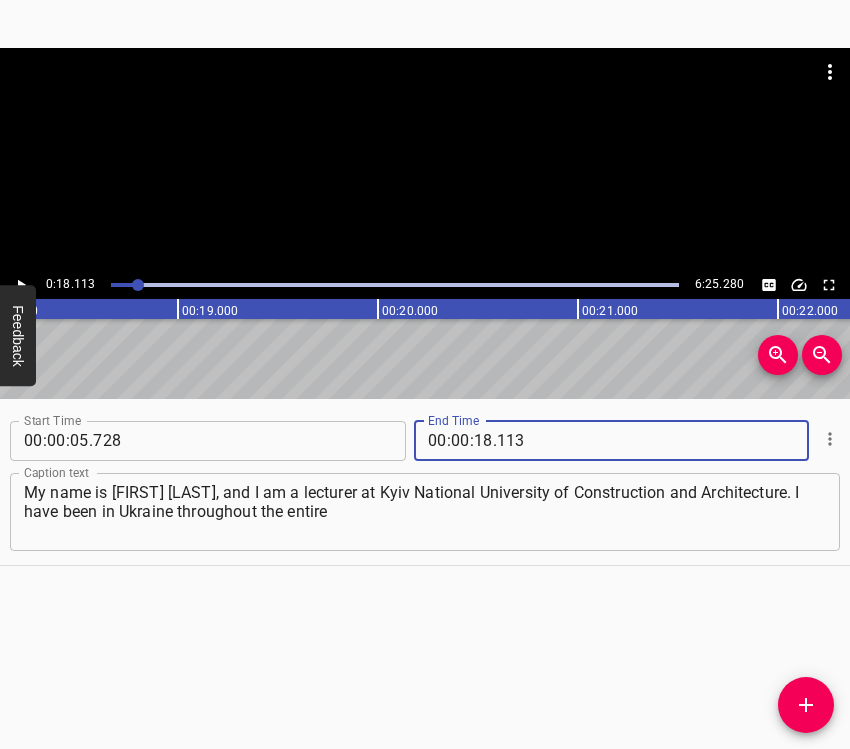 type on "113" 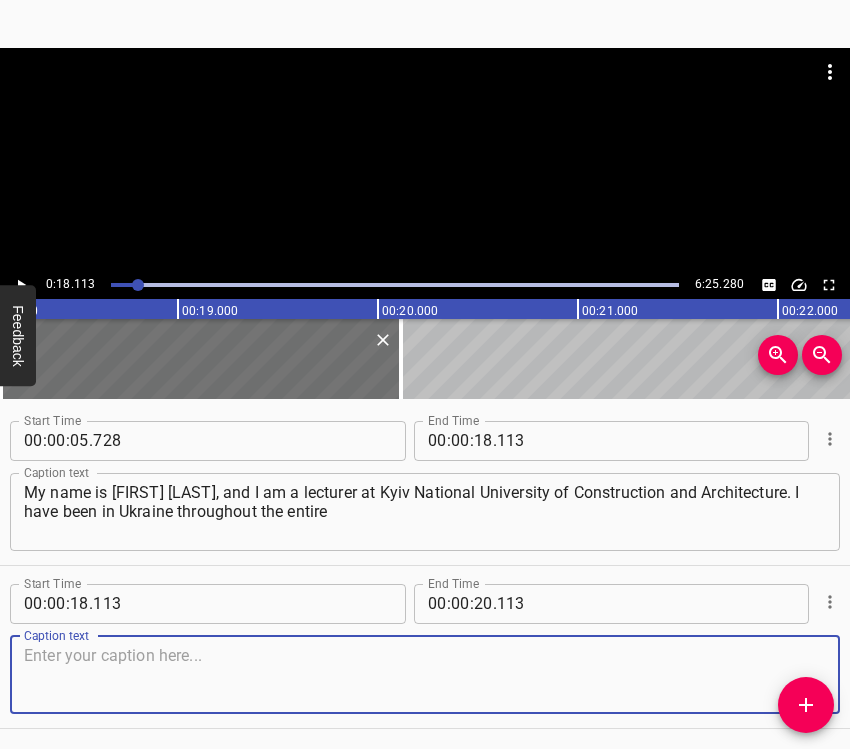scroll, scrollTop: 69, scrollLeft: 0, axis: vertical 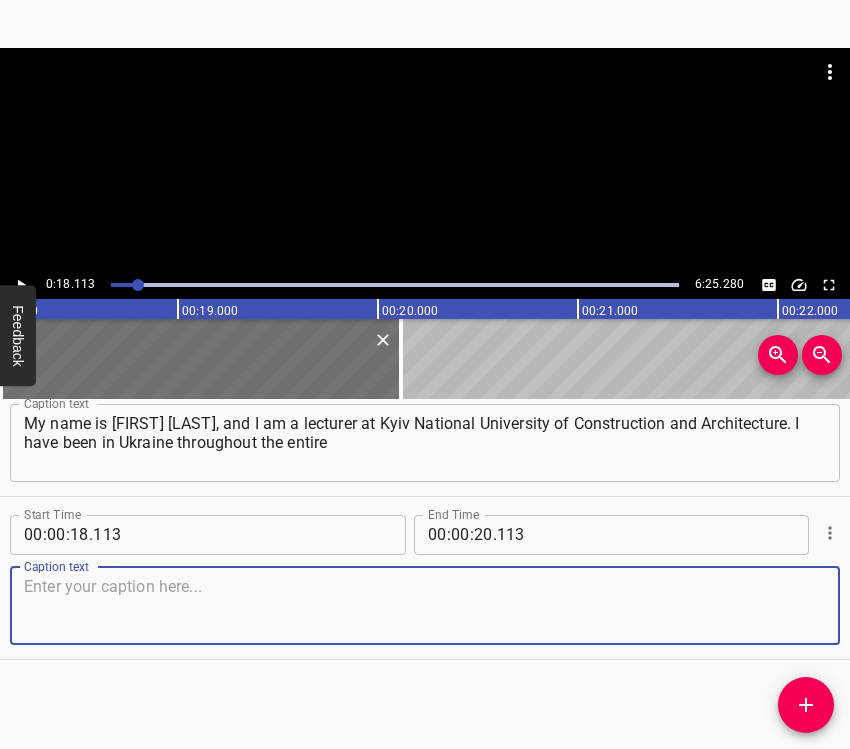 click at bounding box center (425, 605) 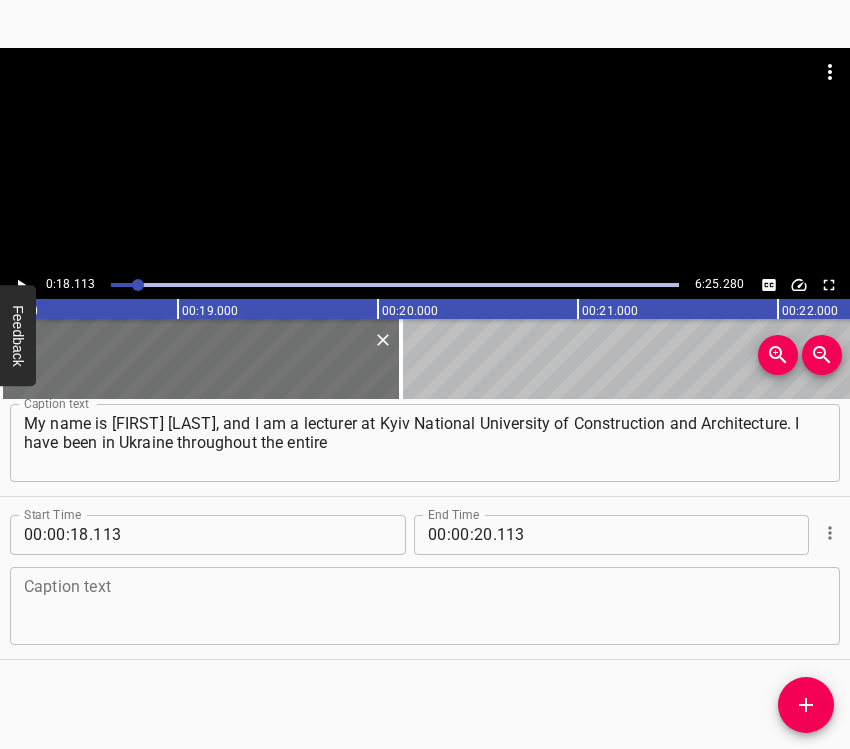 click at bounding box center (425, 605) 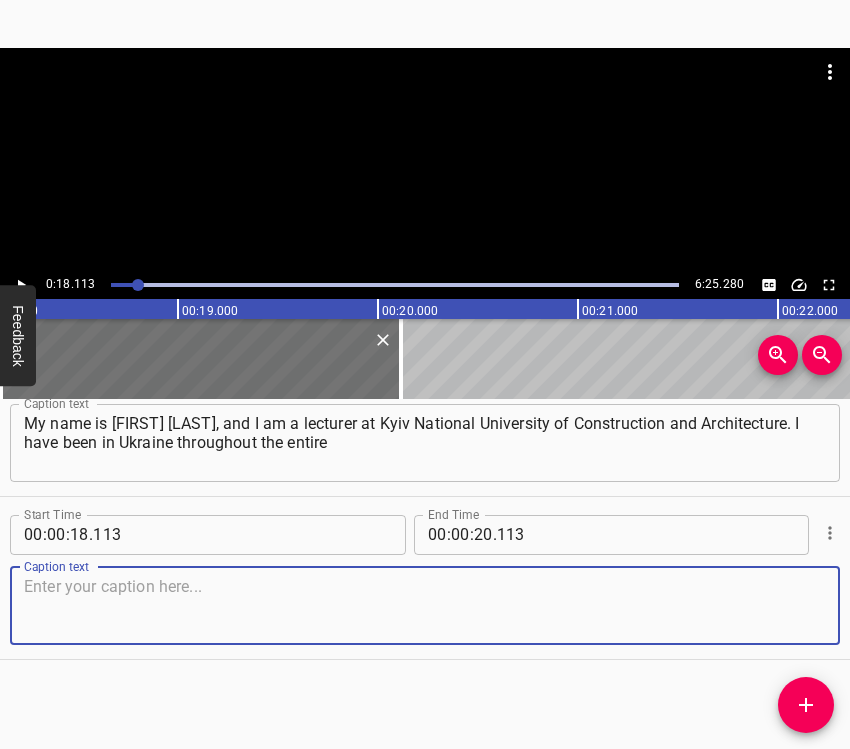 paste on "war and still am. I have been teaching at the university since 2007, and the war began while we were having classes. It was a Thursday," 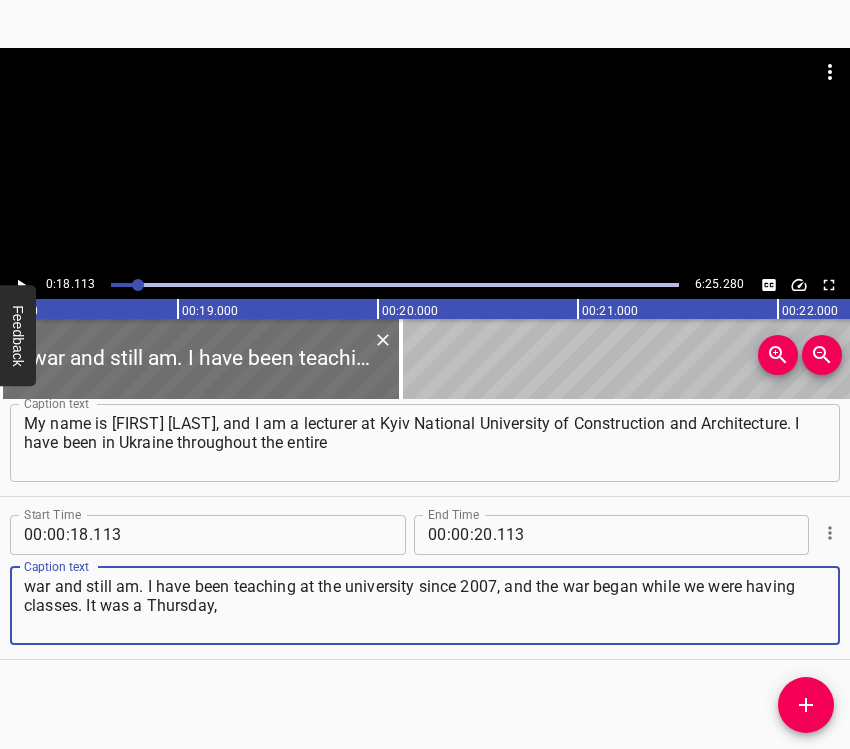 type on "war and still am. I have been teaching at the university since 2007, and the war began while we were having classes. It was a Thursday," 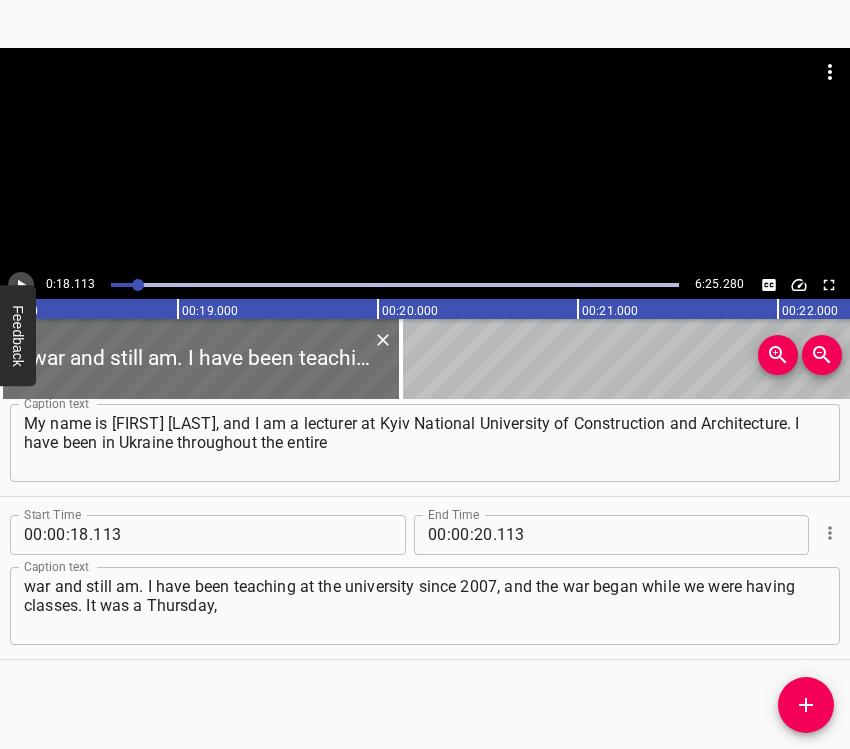 click 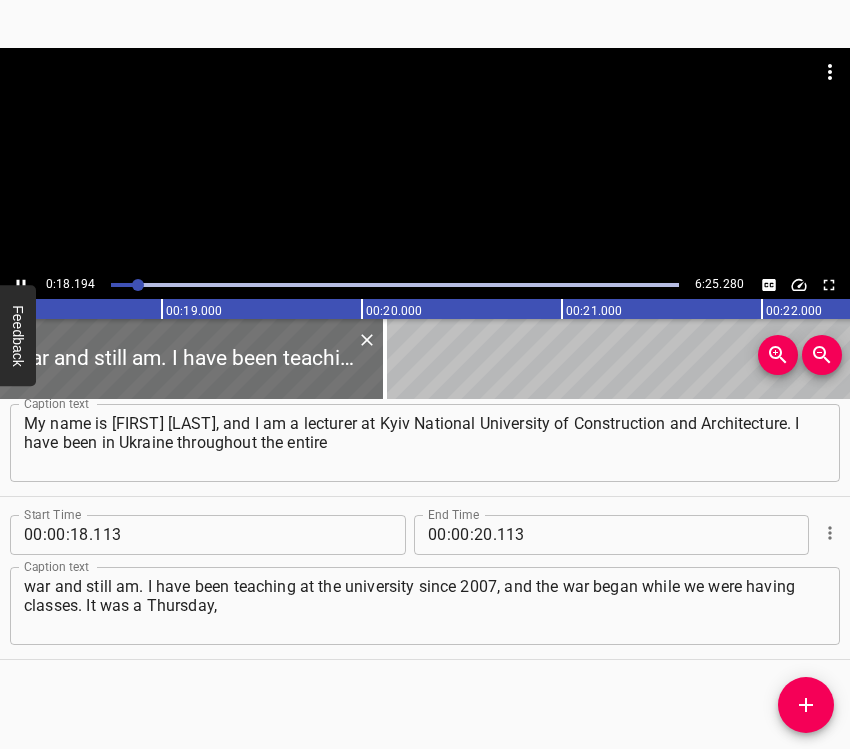 scroll, scrollTop: 0, scrollLeft: 3692, axis: horizontal 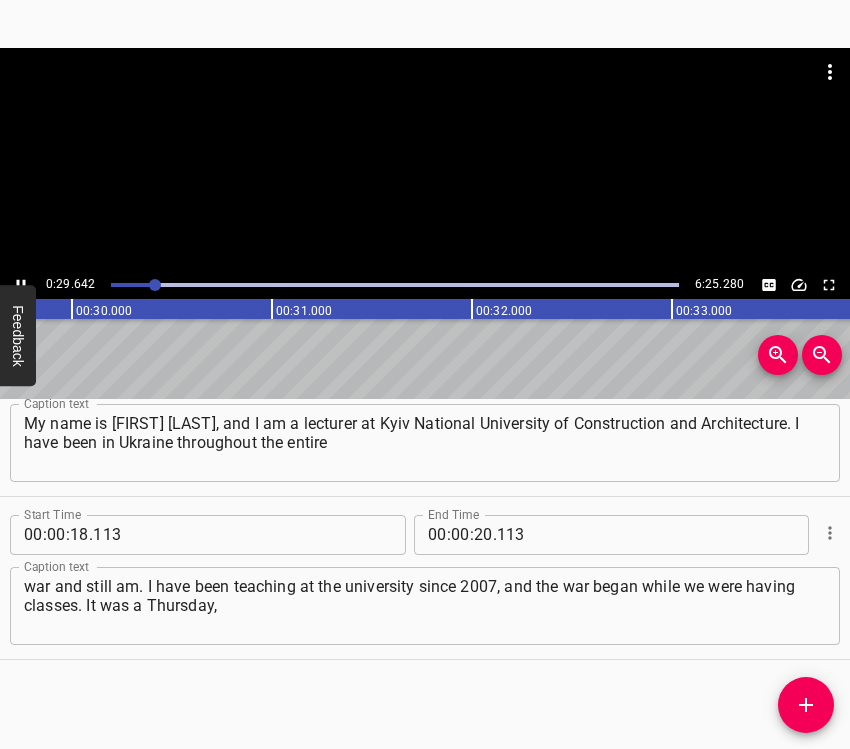 click at bounding box center [21, 285] 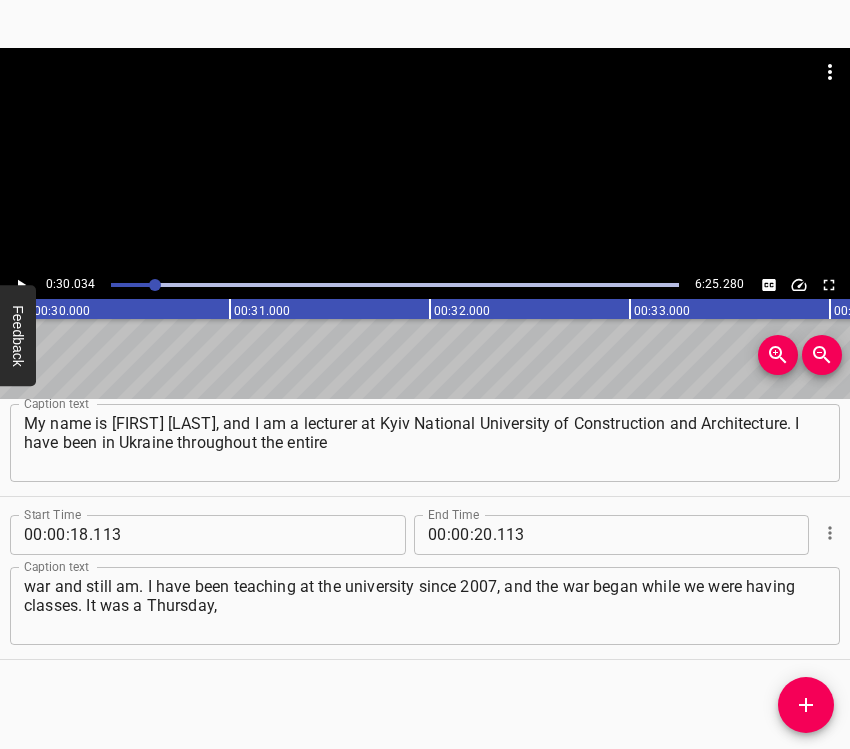 scroll, scrollTop: 0, scrollLeft: 6006, axis: horizontal 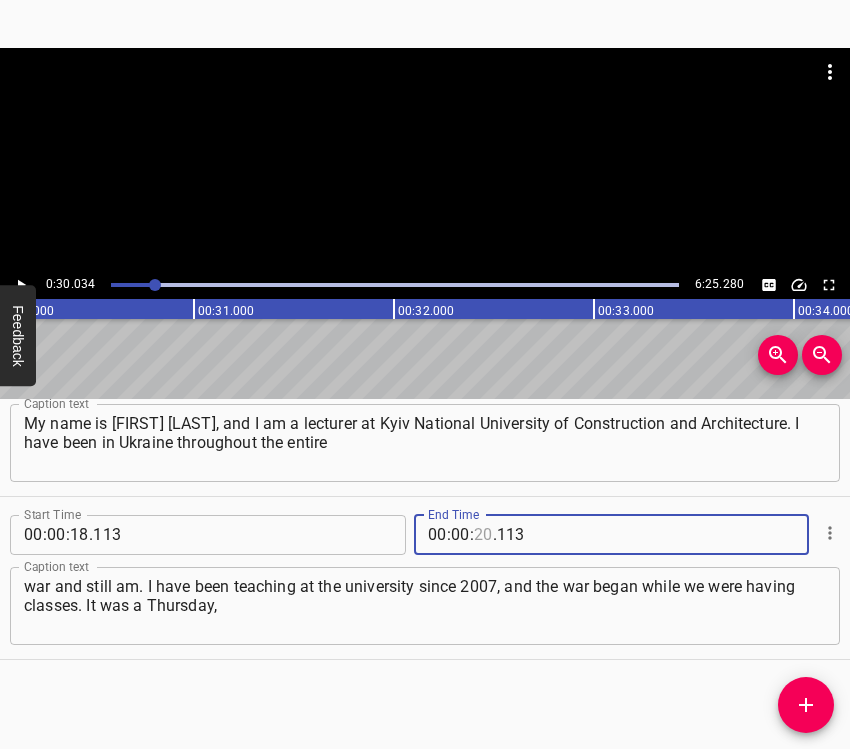 click at bounding box center [483, 535] 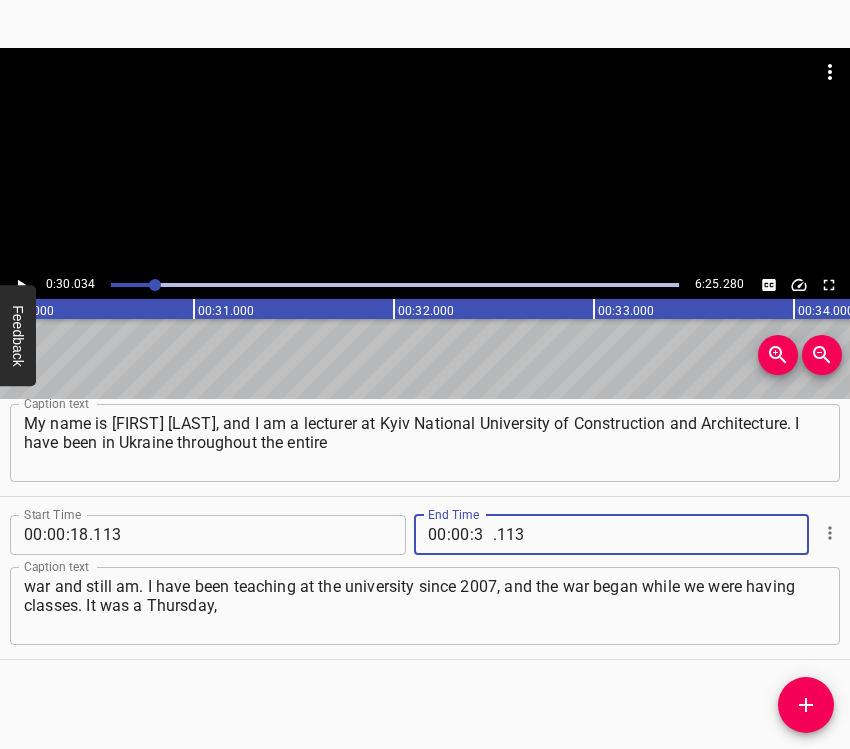 type on "30" 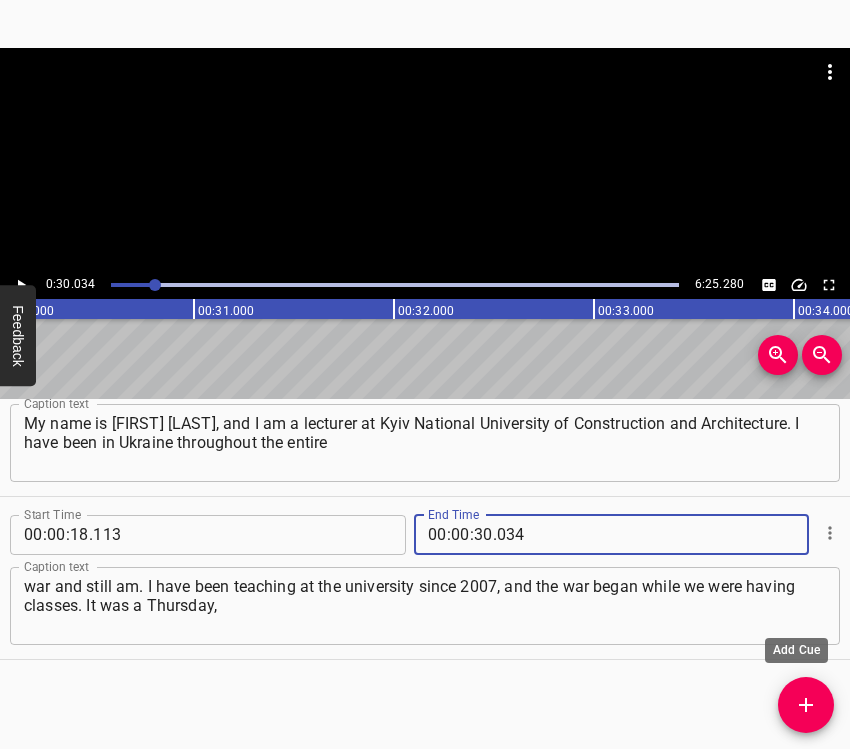 type on "034" 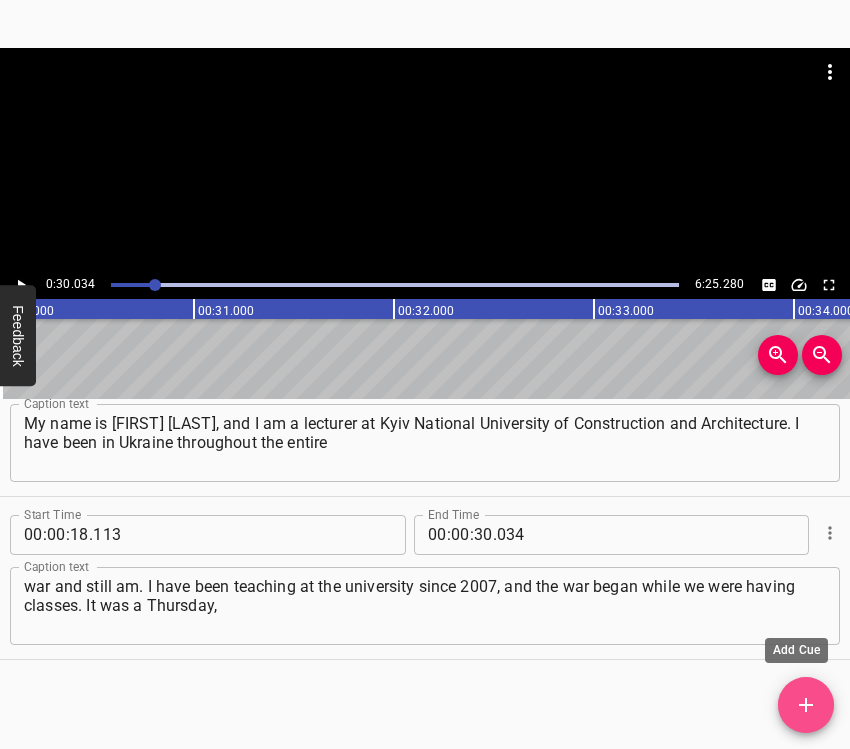 click at bounding box center (806, 705) 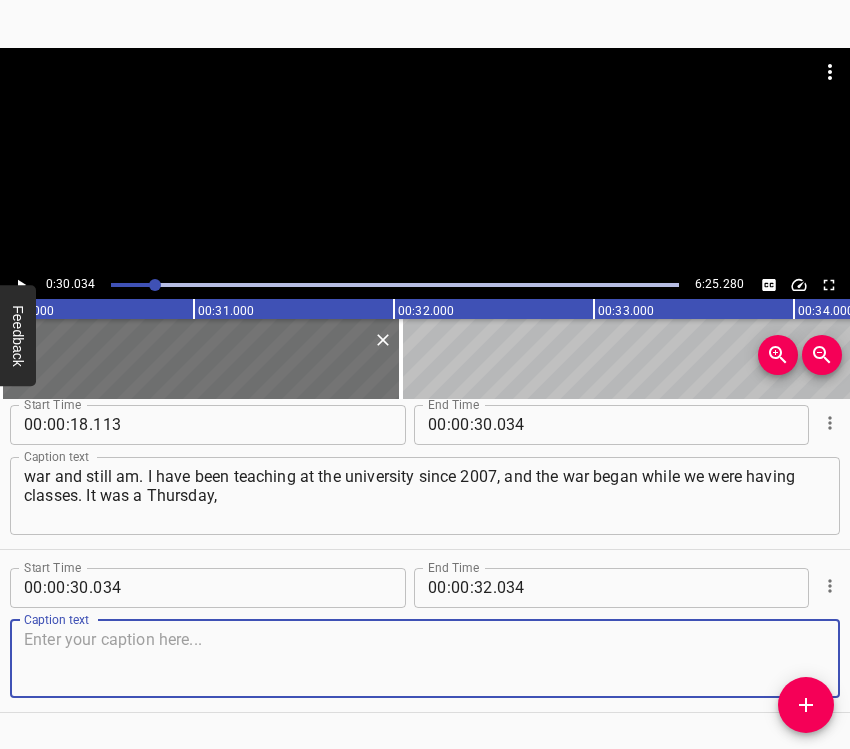 scroll, scrollTop: 232, scrollLeft: 0, axis: vertical 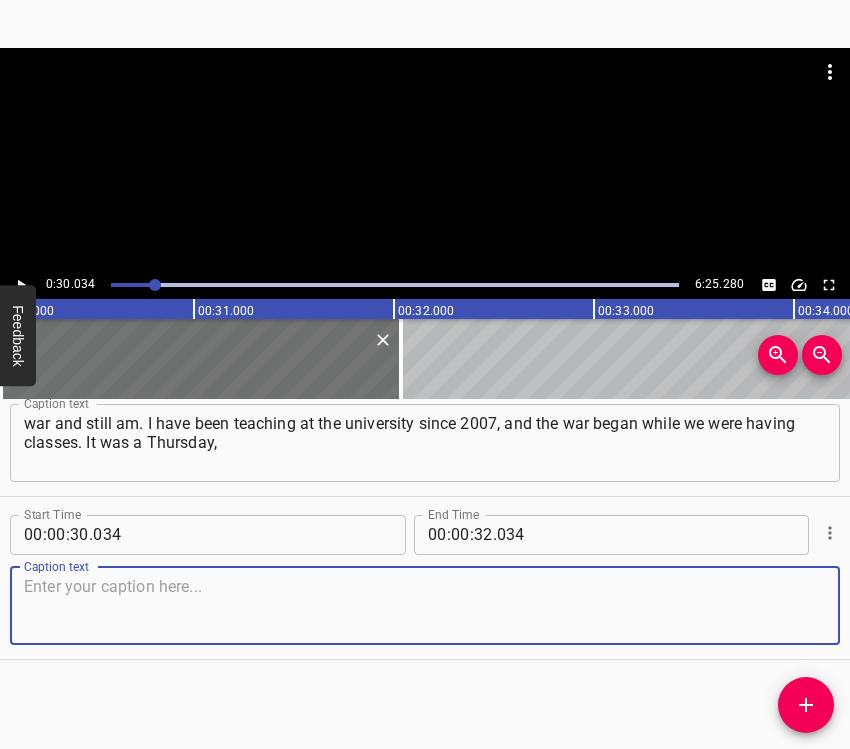 click at bounding box center (425, 605) 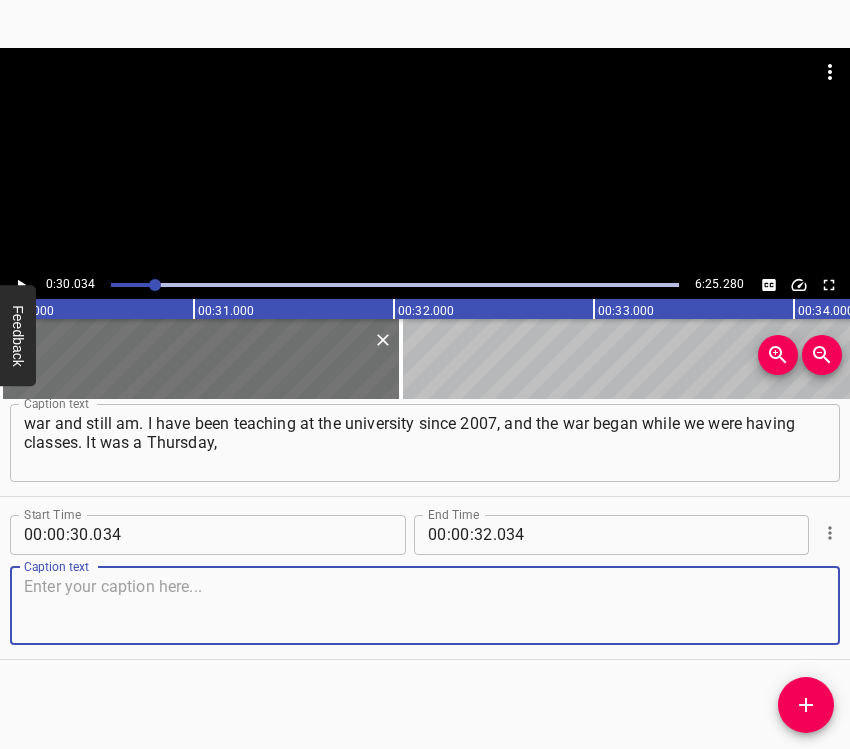 click at bounding box center (425, 605) 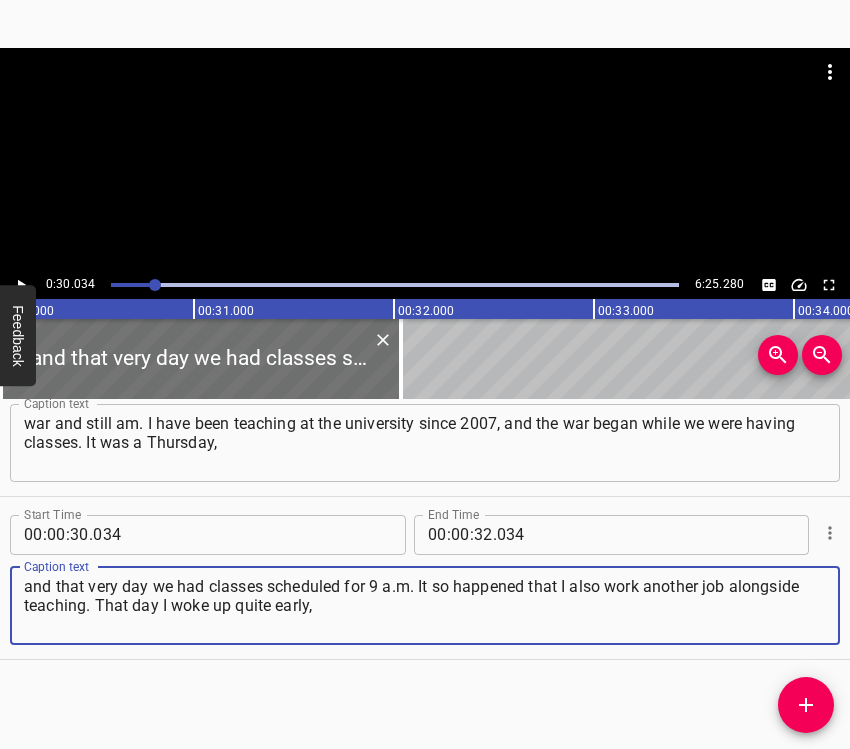 type on "and that very day we had classes scheduled for 9 a.m. It so happened that I also work another job alongside teaching. That day I woke up quite early," 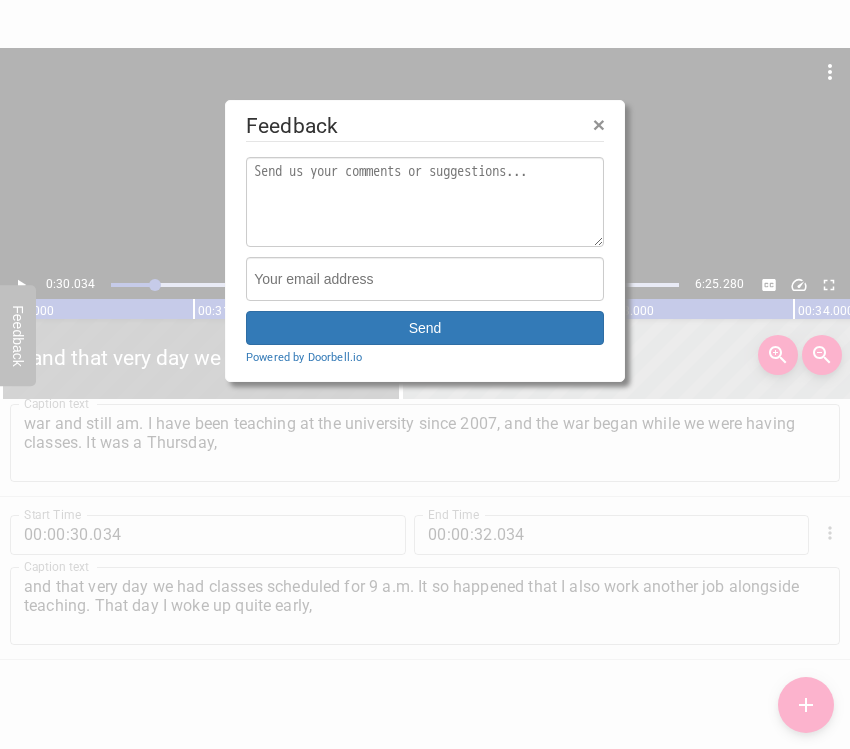 click at bounding box center [425, 374] 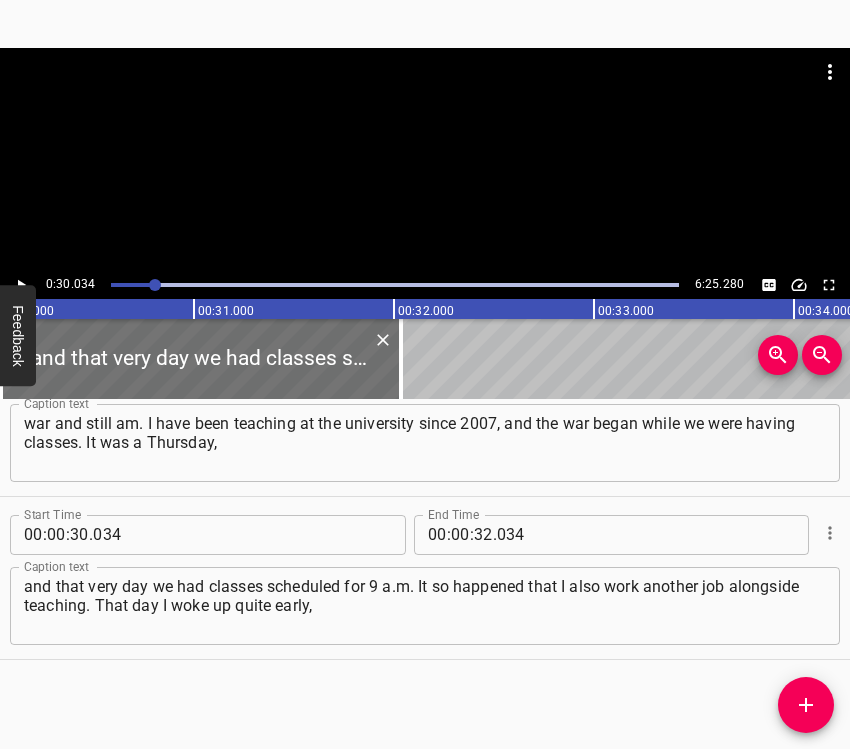 click 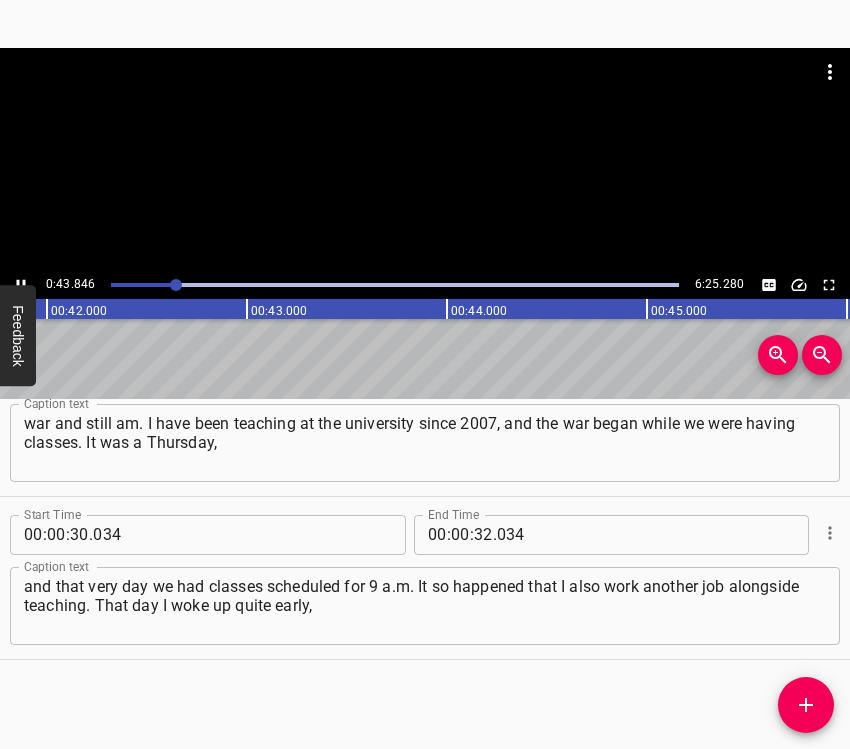 click 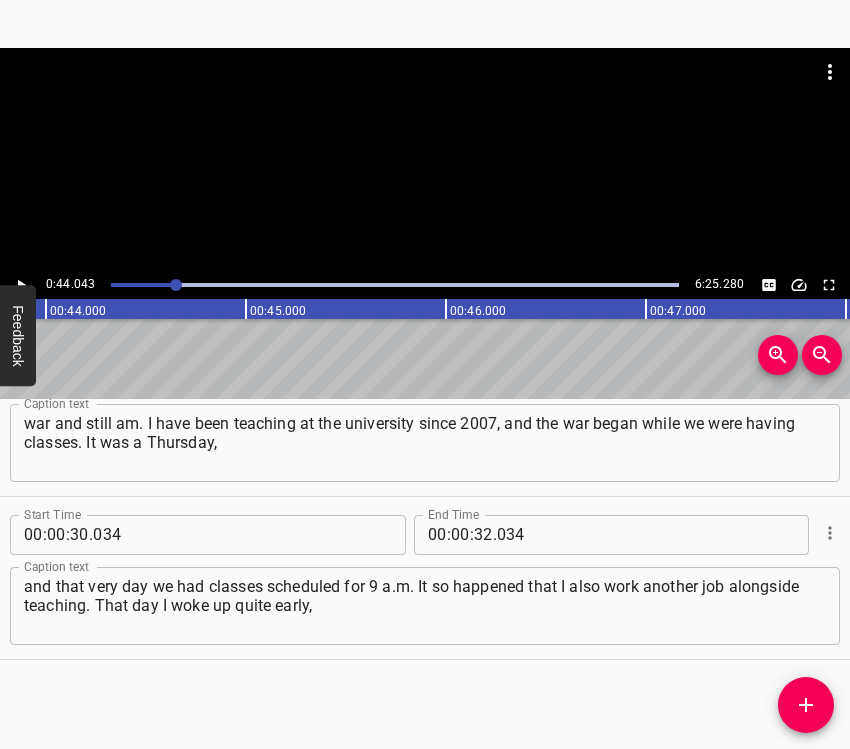 scroll, scrollTop: 0, scrollLeft: 8808, axis: horizontal 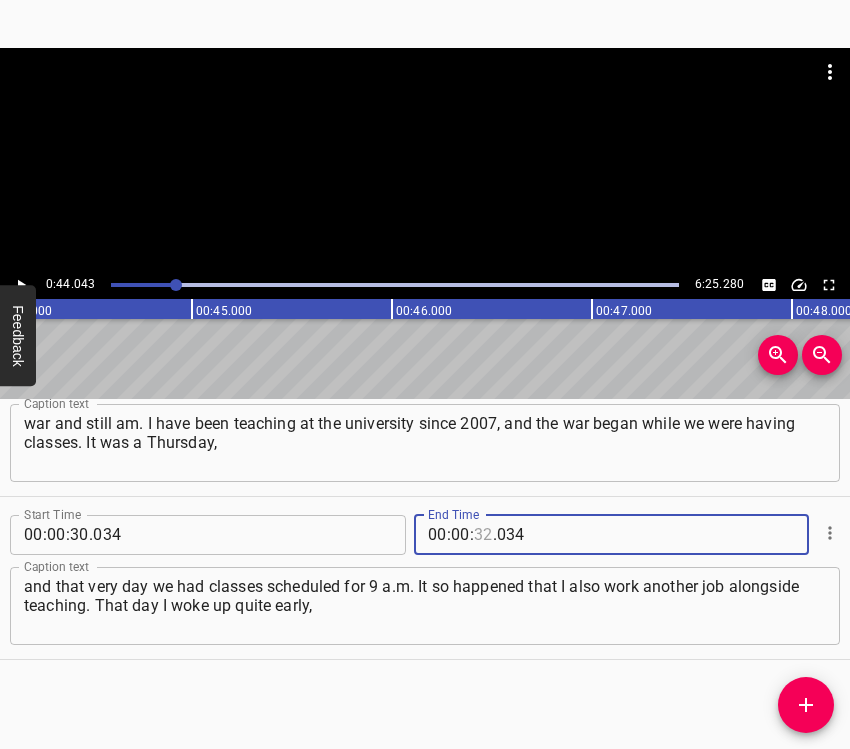 click at bounding box center (483, 535) 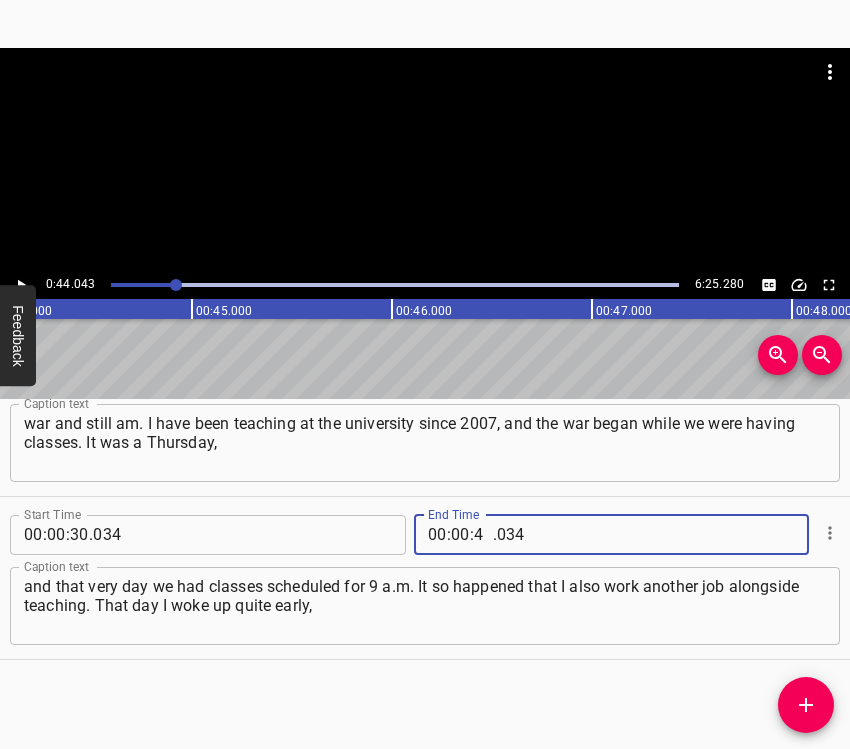 type on "44" 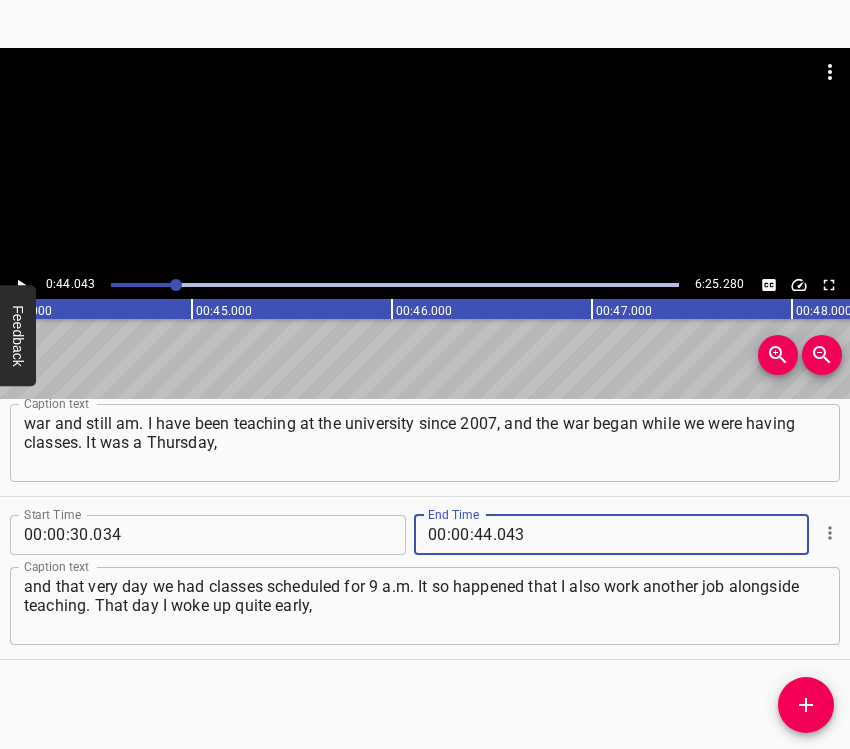 type on "043" 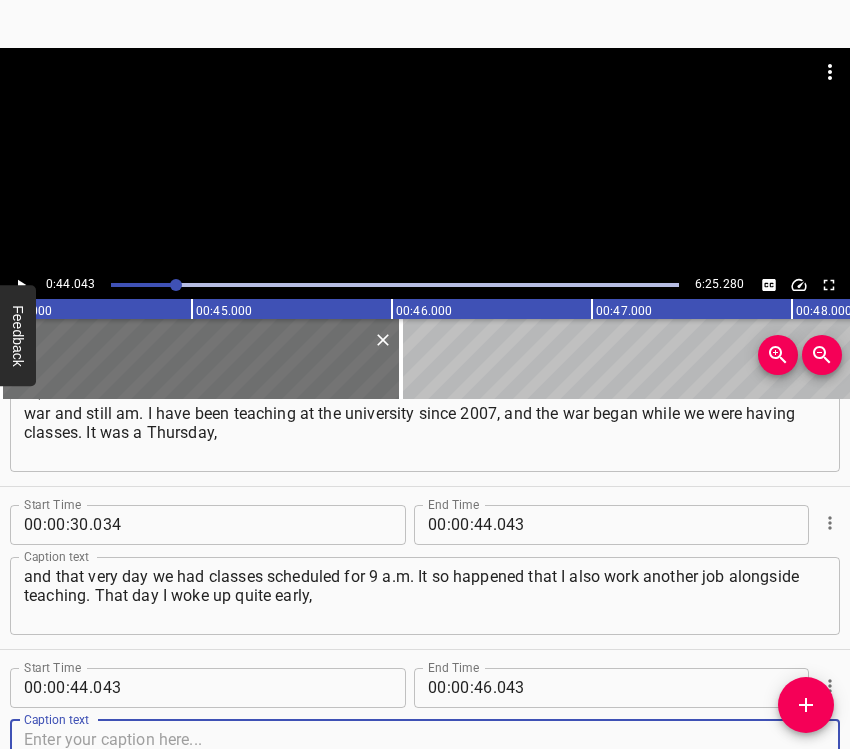 scroll, scrollTop: 395, scrollLeft: 0, axis: vertical 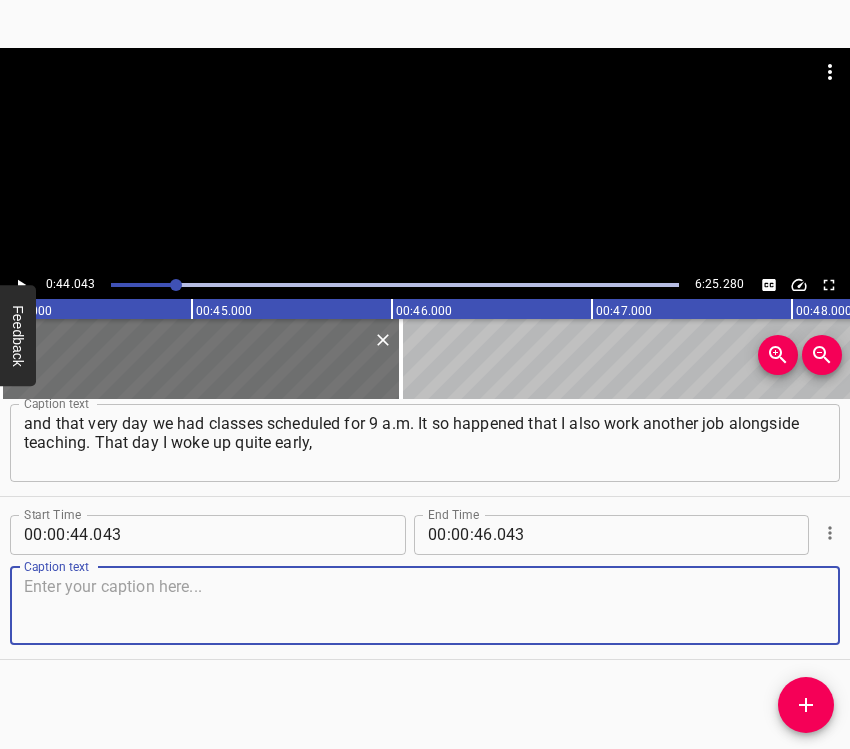 click at bounding box center (425, 605) 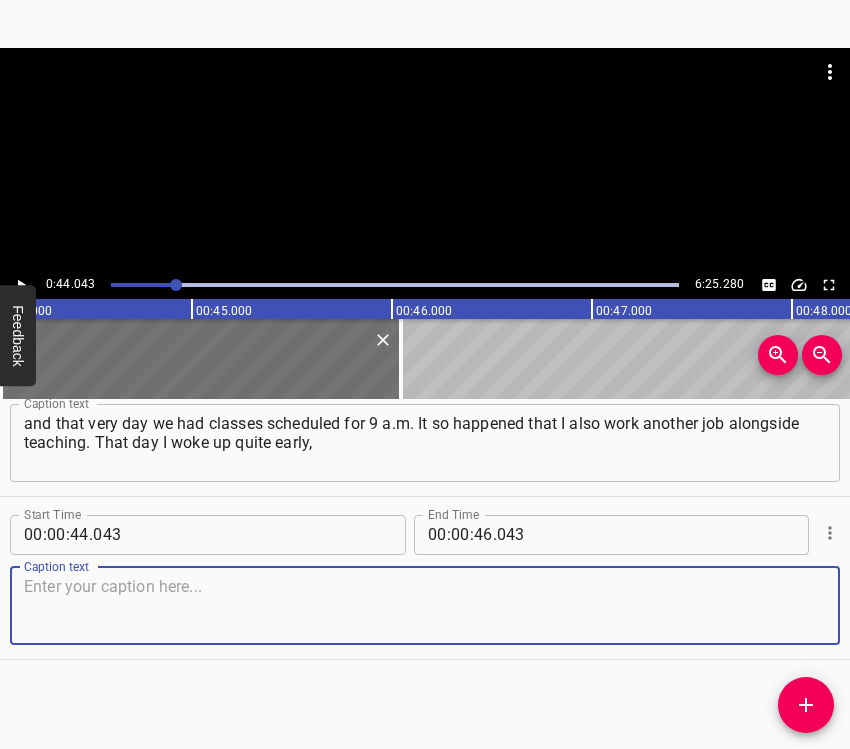 click at bounding box center [425, 605] 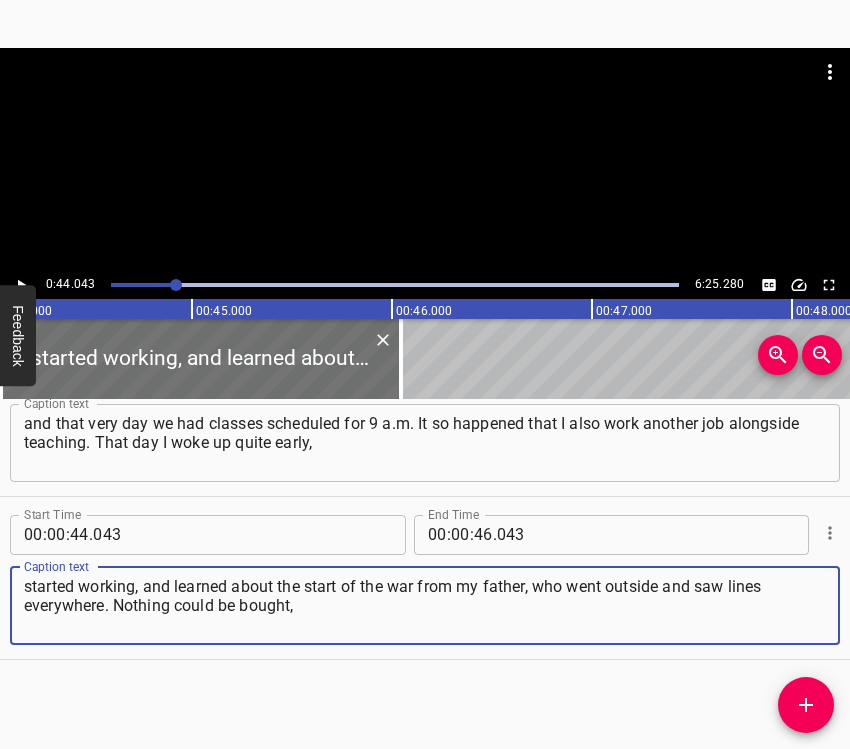type on "started working, and learned about the start of the war from my father, who went outside and saw lines everywhere. Nothing could be bought," 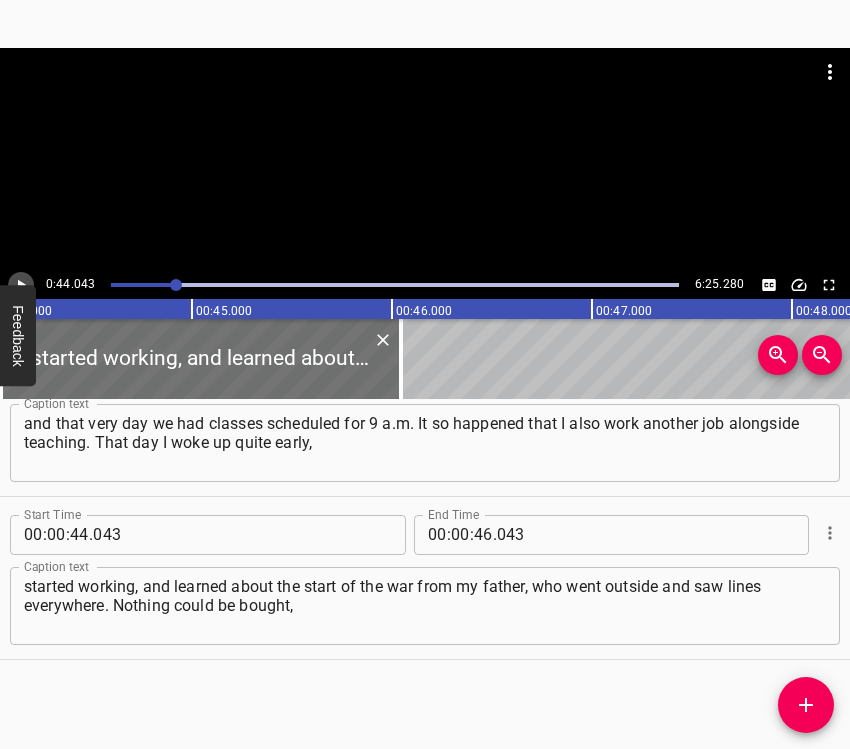 click 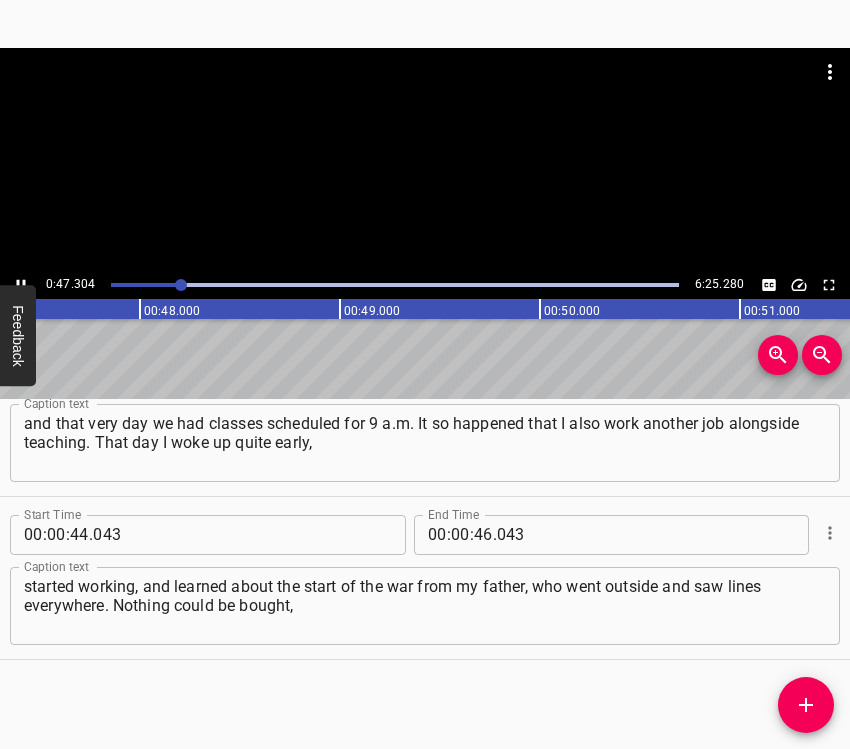 scroll, scrollTop: 0, scrollLeft: 9514, axis: horizontal 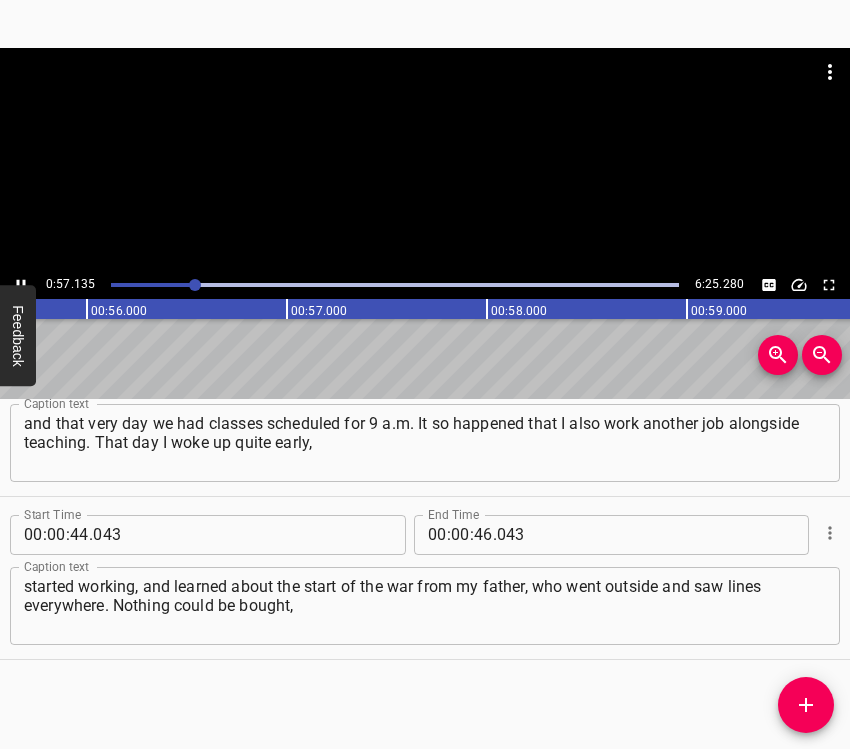 click at bounding box center (21, 285) 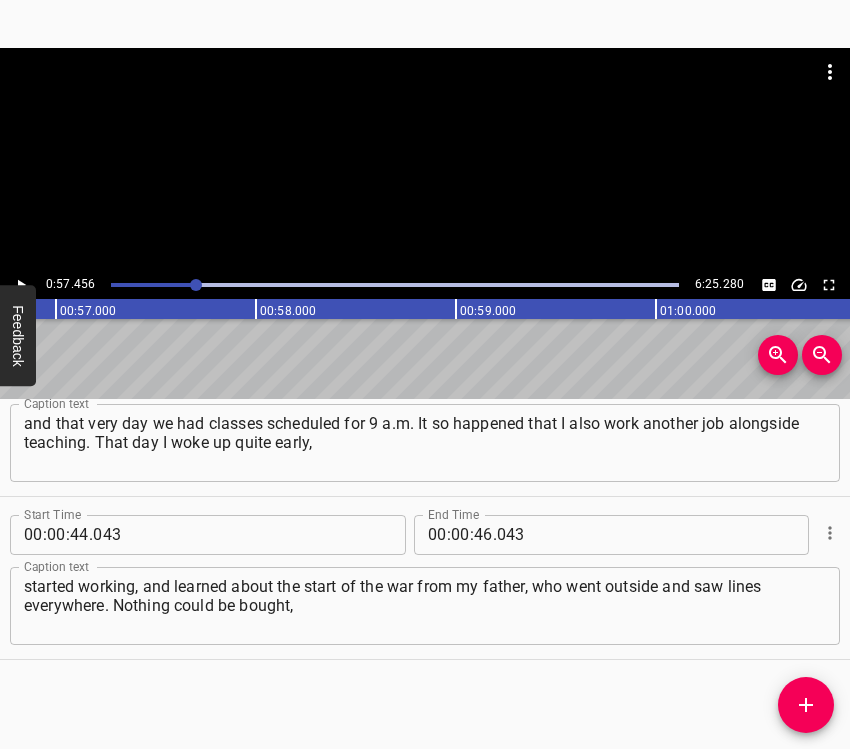 scroll, scrollTop: 0, scrollLeft: 11491, axis: horizontal 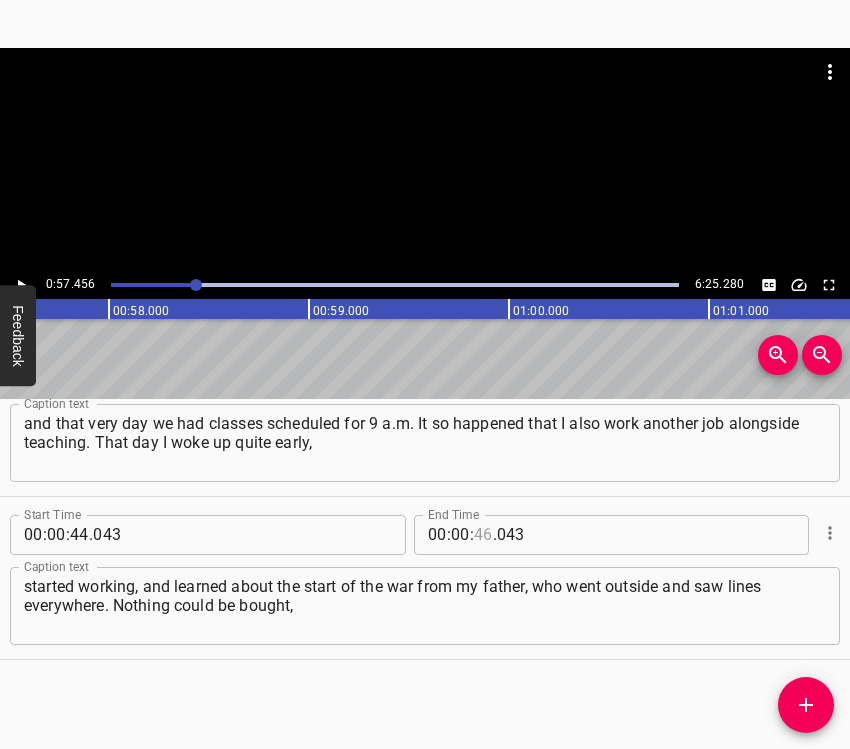 click at bounding box center (483, 535) 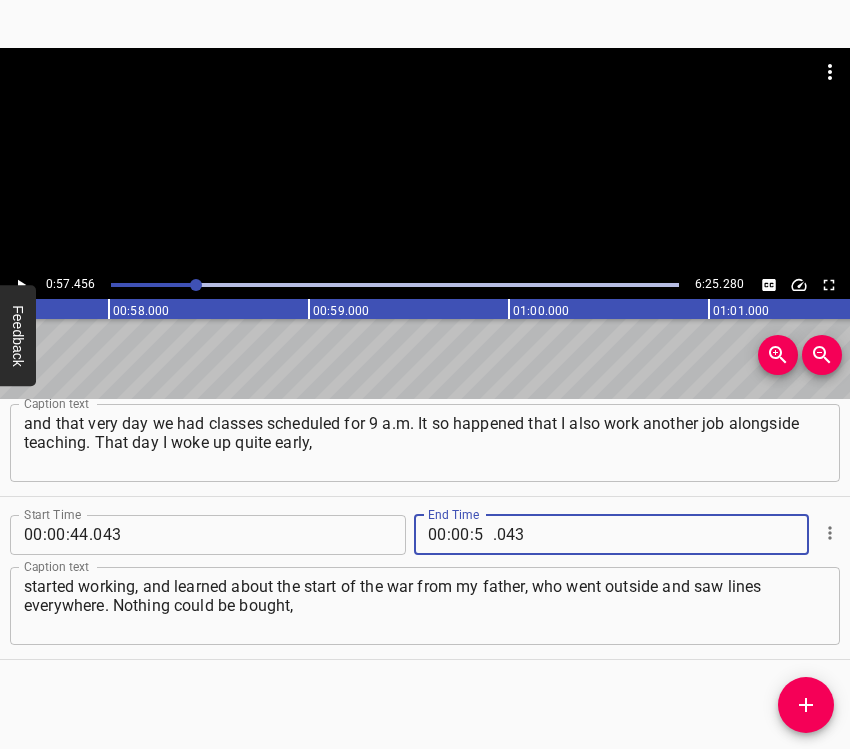 type on "57" 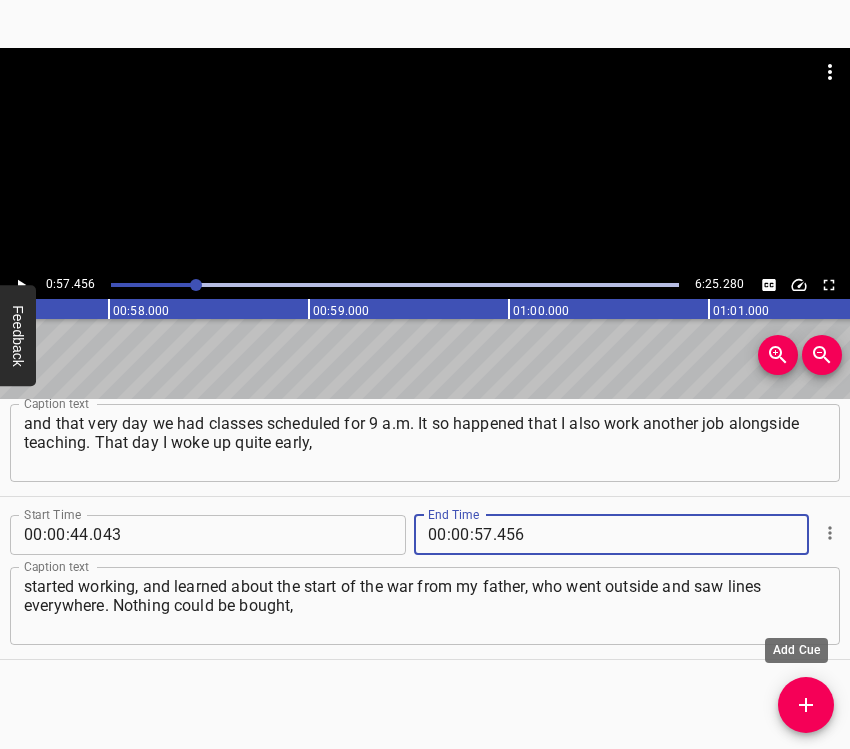 type on "456" 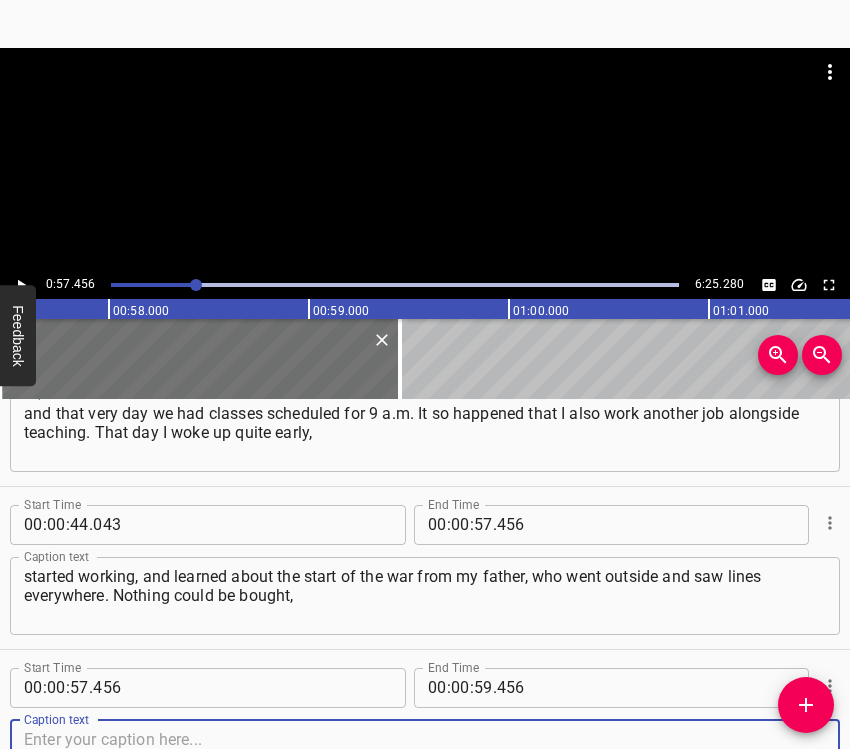 scroll, scrollTop: 558, scrollLeft: 0, axis: vertical 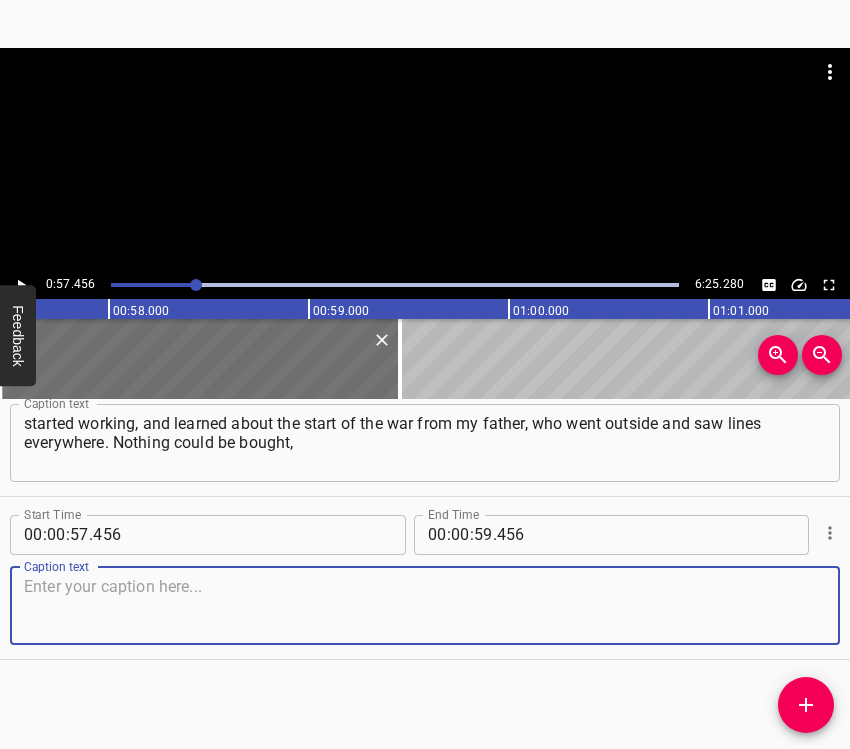 click at bounding box center [425, 605] 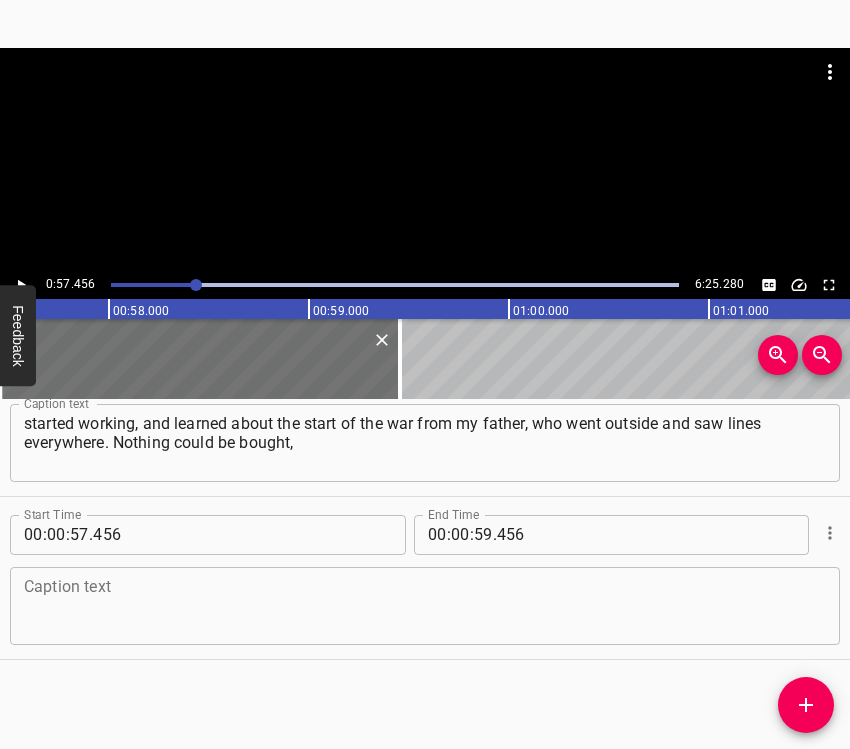 click at bounding box center (425, 605) 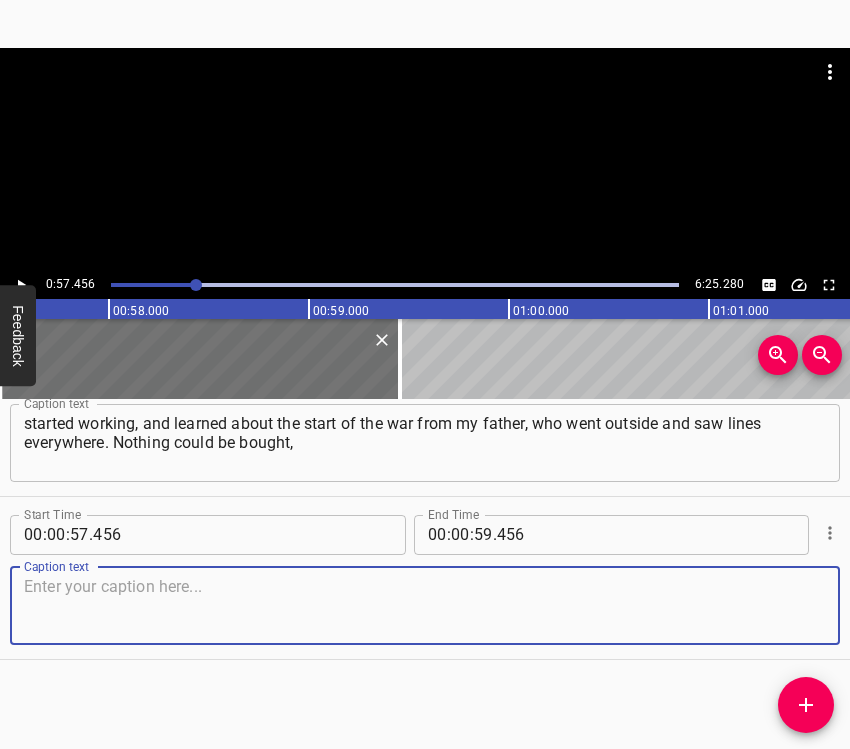 paste on "it was impossible to withdraw money, and there were huge queues at gas stations. Around 7 a.m., it became clear that something had happened." 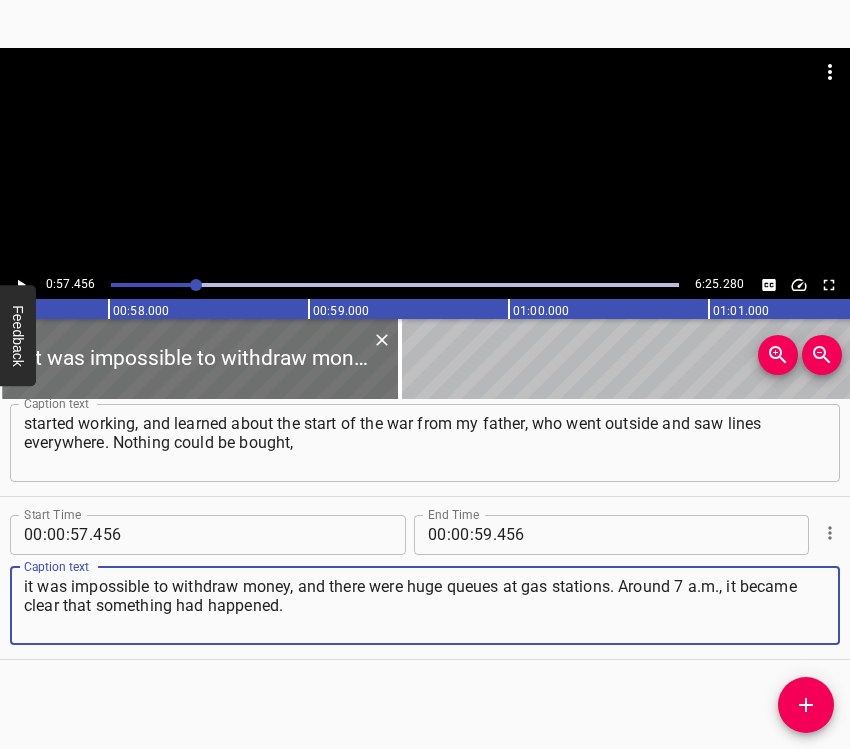 type on "it was impossible to withdraw money, and there were huge queues at gas stations. Around 7 a.m., it became clear that something had happened." 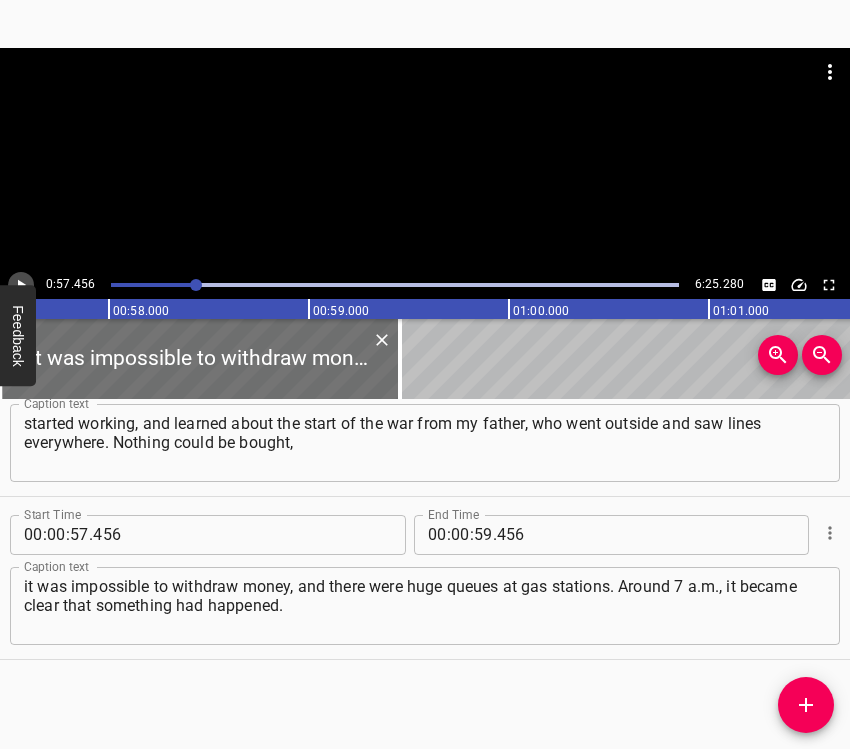 click 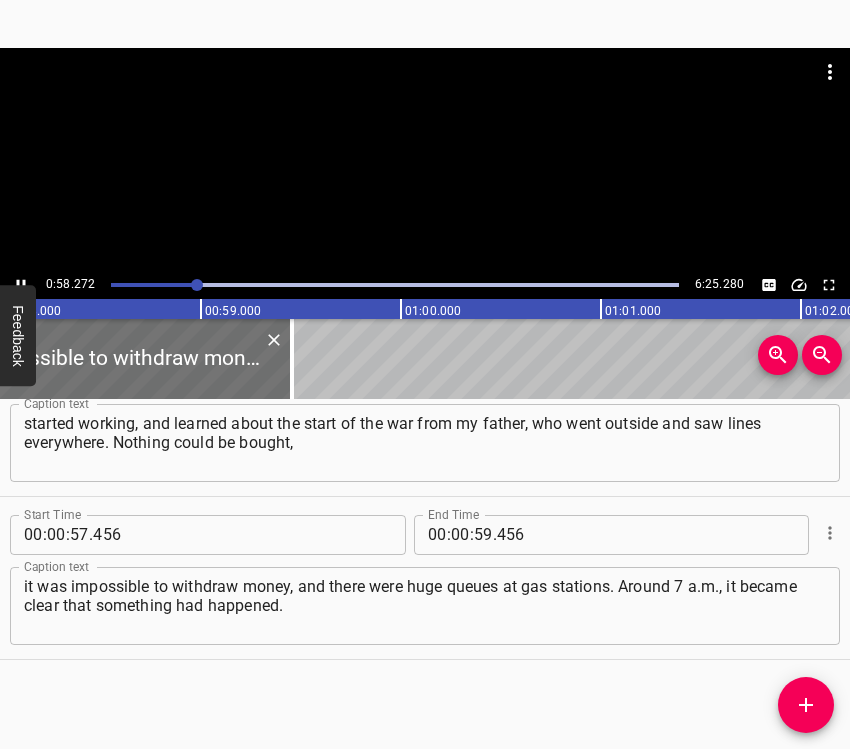 scroll, scrollTop: 0, scrollLeft: 11654, axis: horizontal 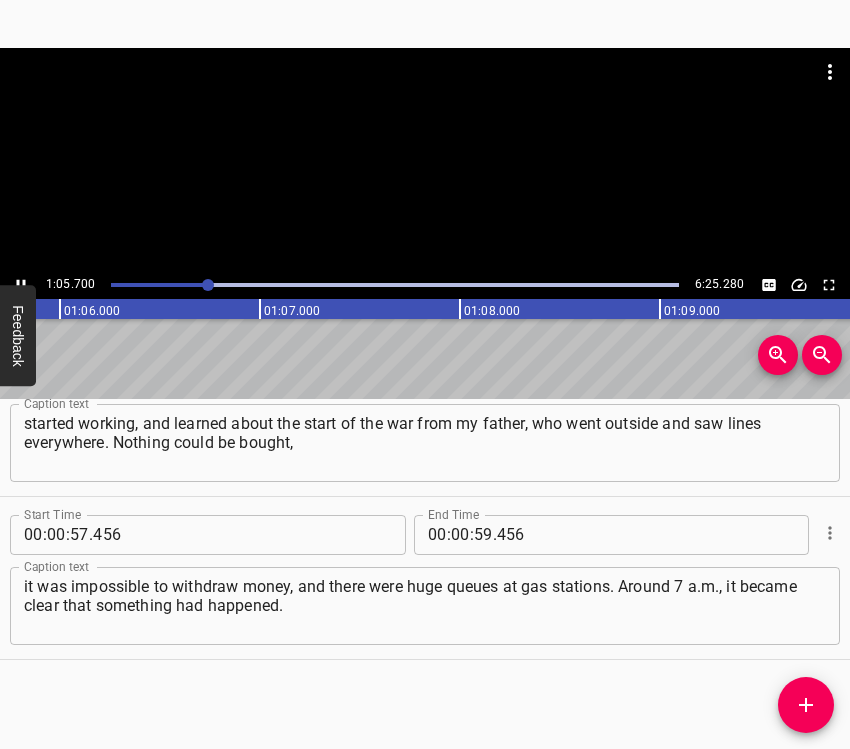 click 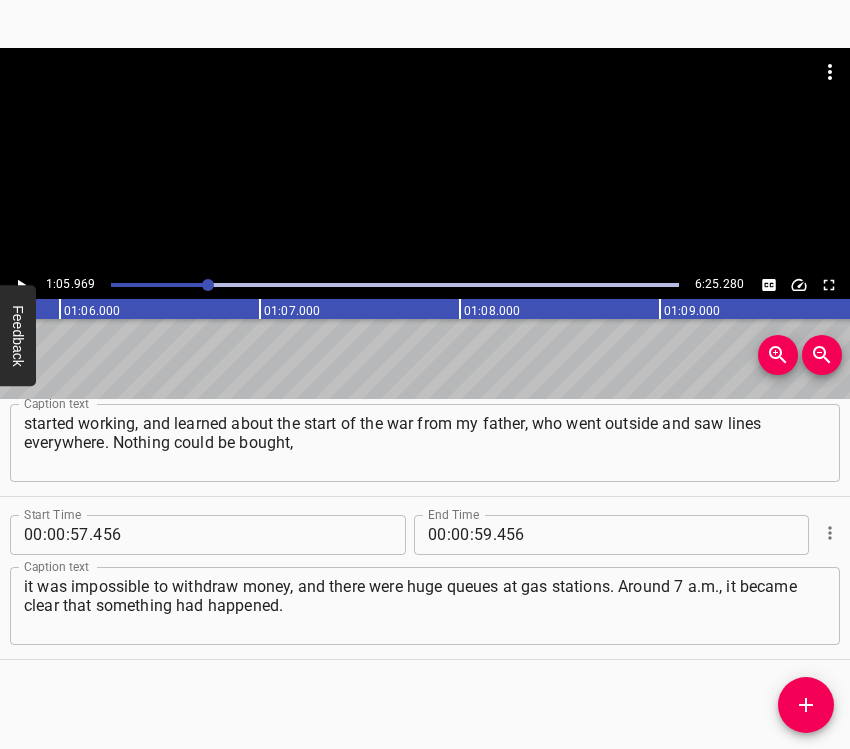 scroll, scrollTop: 0, scrollLeft: 13193, axis: horizontal 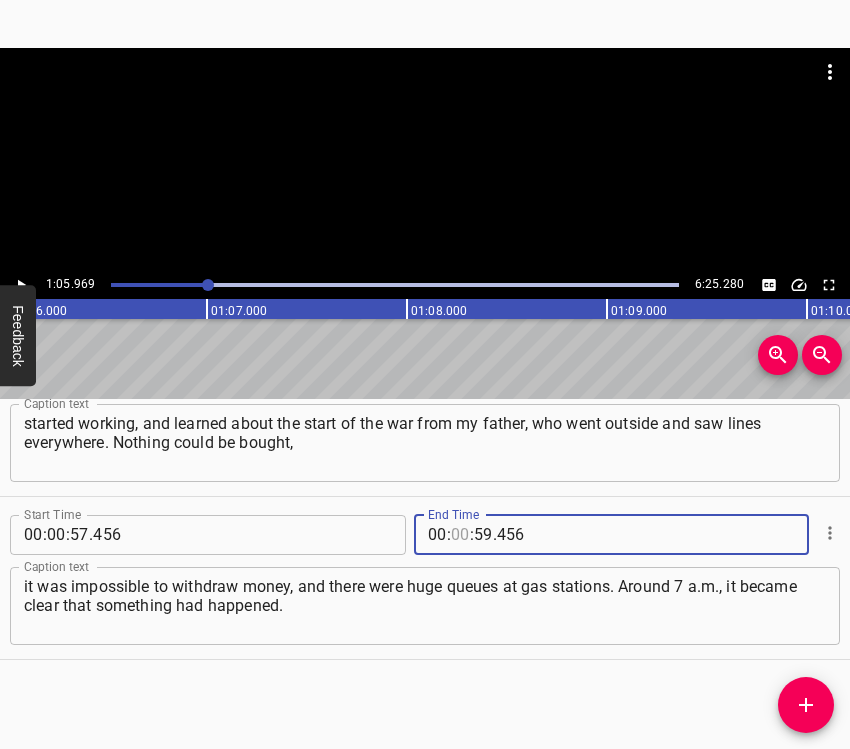 click at bounding box center [460, 535] 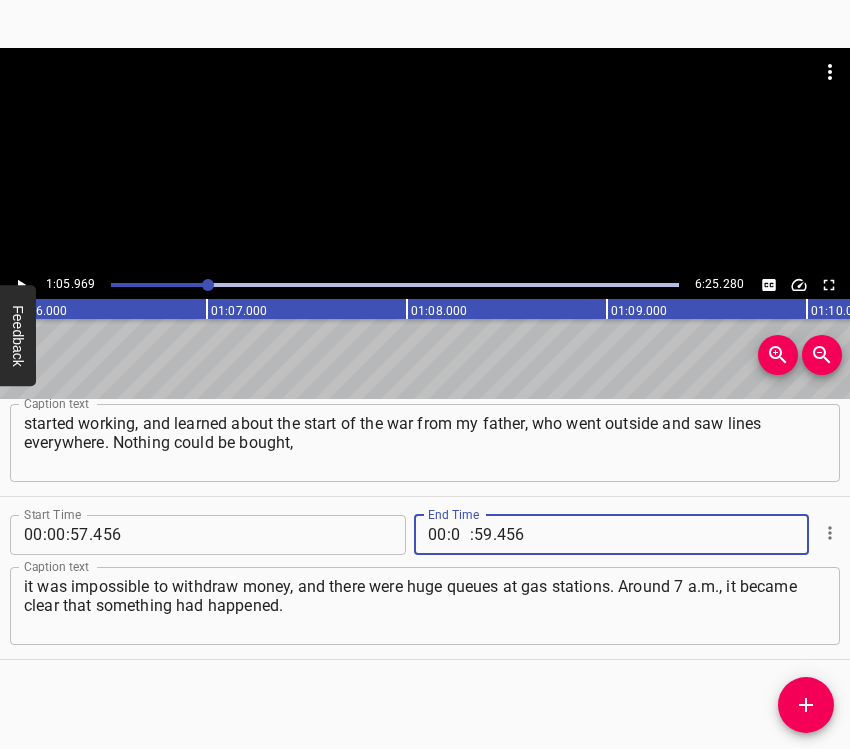 type on "01" 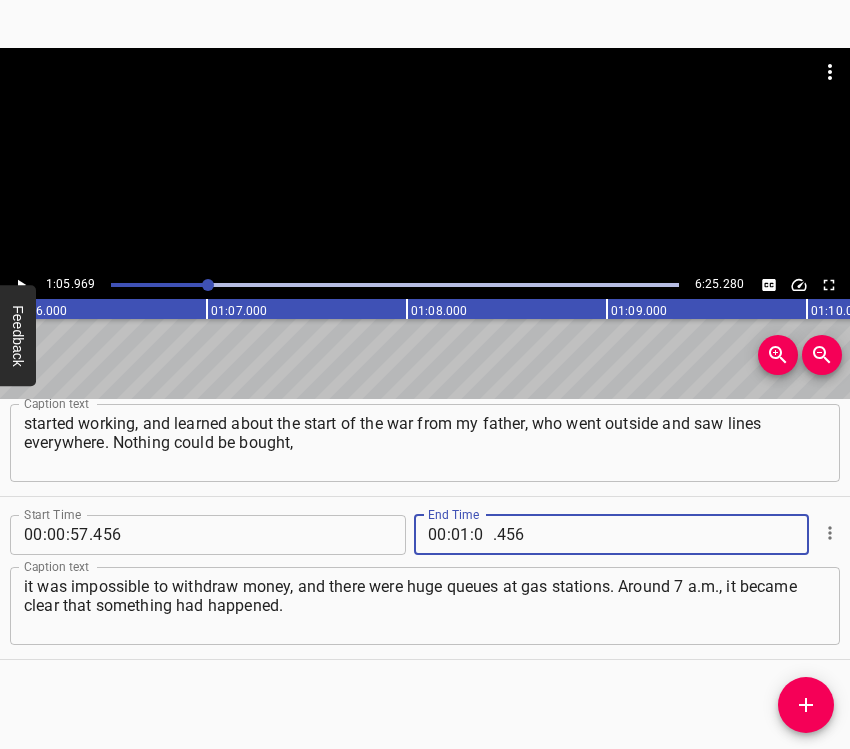 type on "05" 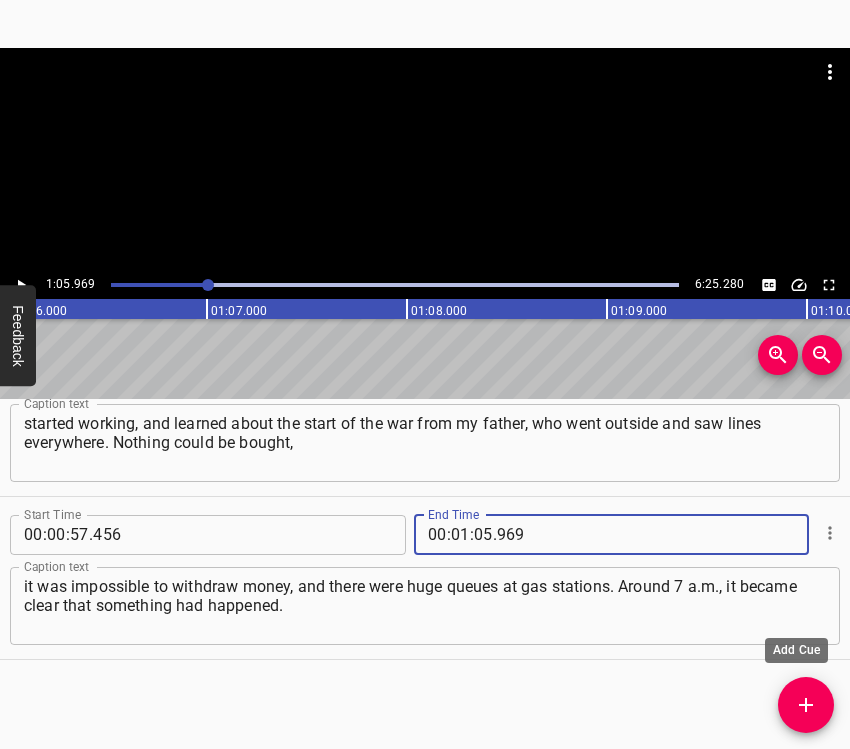 type on "969" 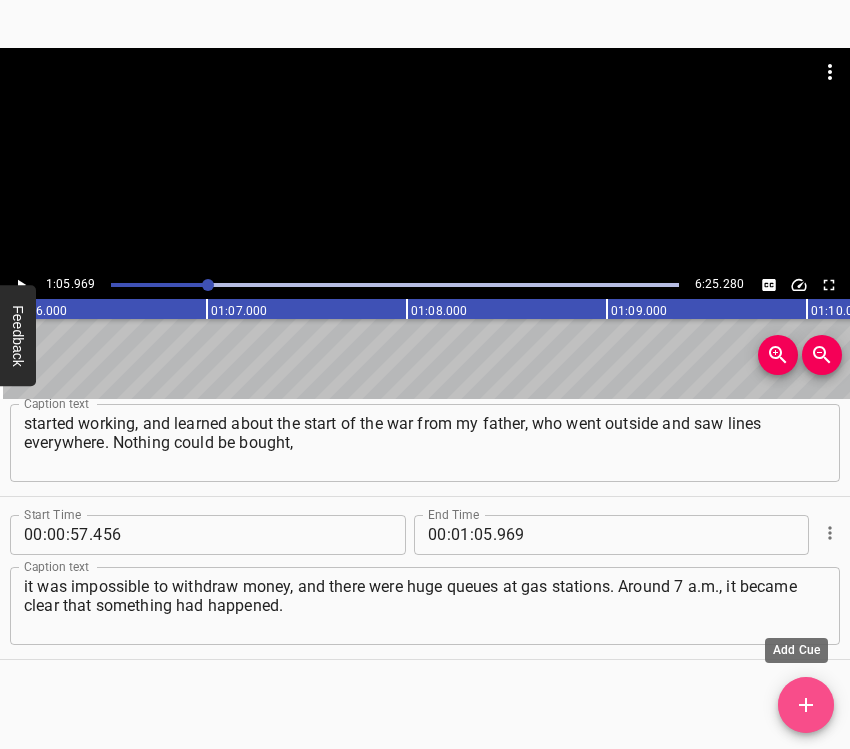click 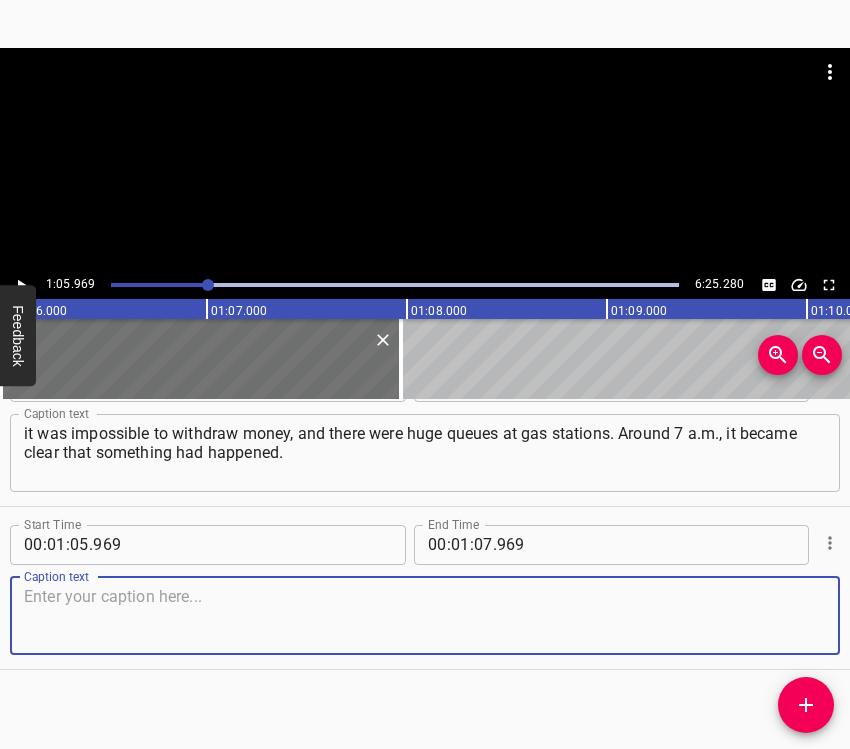 scroll, scrollTop: 721, scrollLeft: 0, axis: vertical 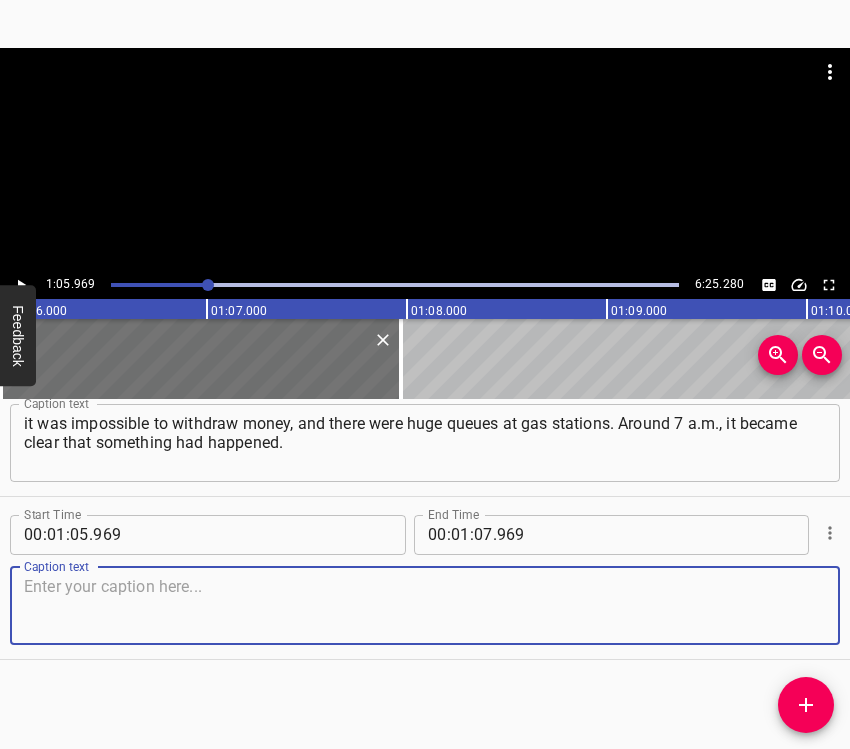 drag, startPoint x: 797, startPoint y: 622, endPoint x: 841, endPoint y: 608, distance: 46.173584 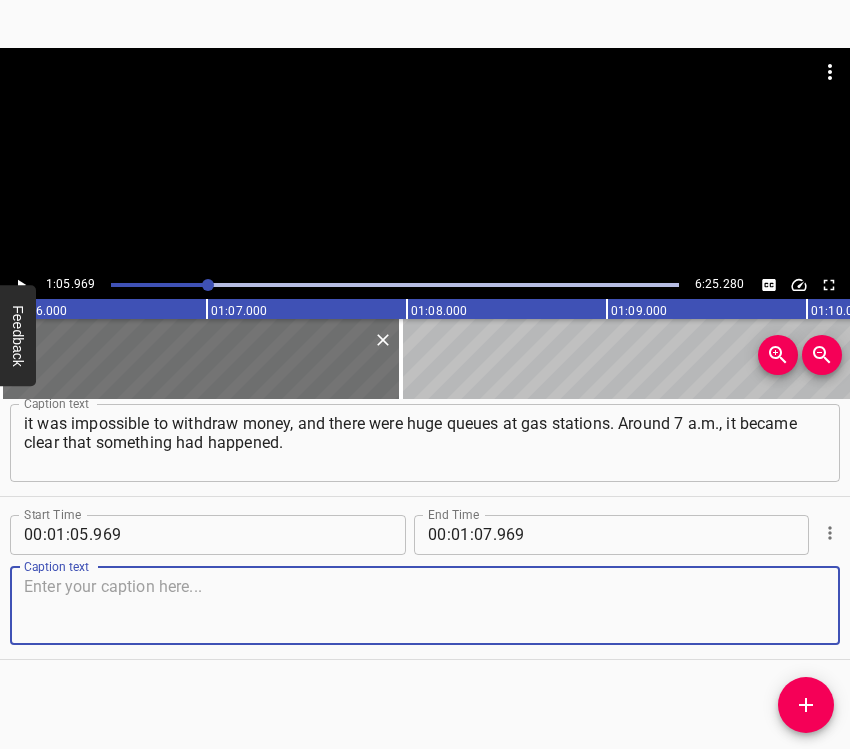 click at bounding box center (425, 605) 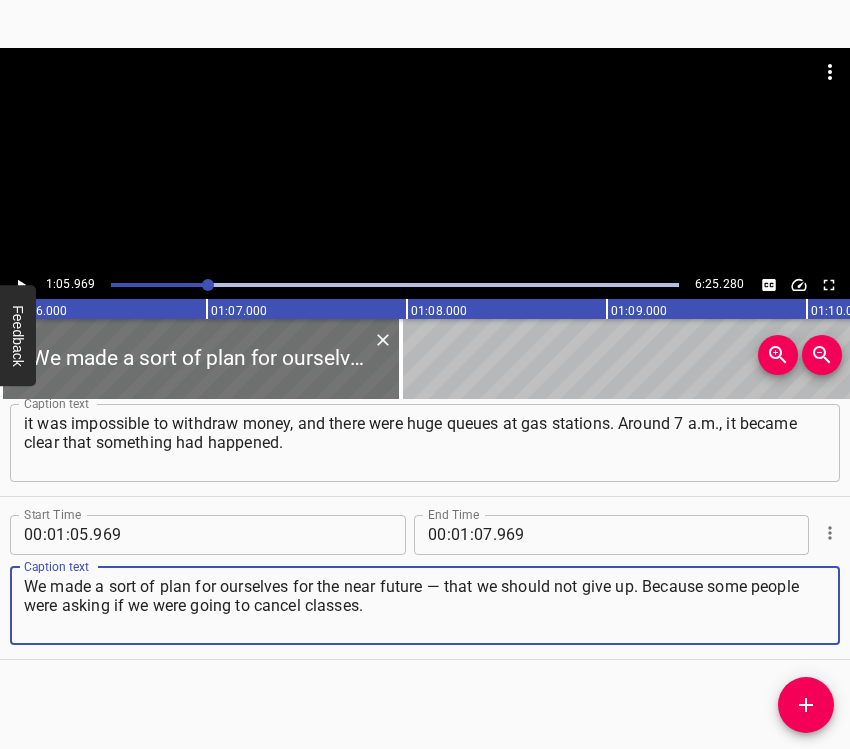 type on "We made a sort of plan for ourselves for the near future — that we should not give up. Because some people were asking if we were going to cancel classes." 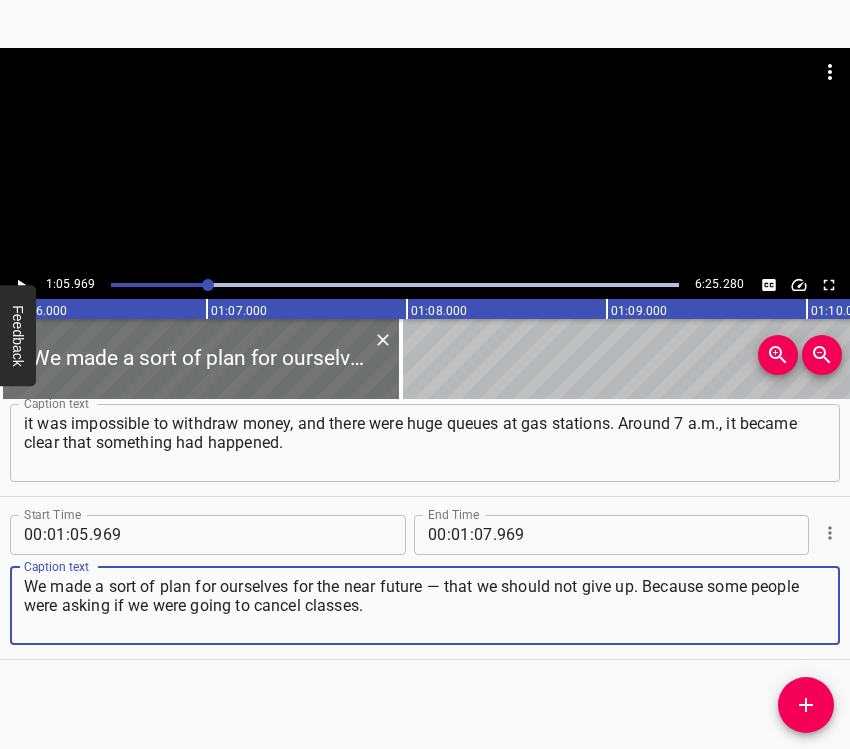 click 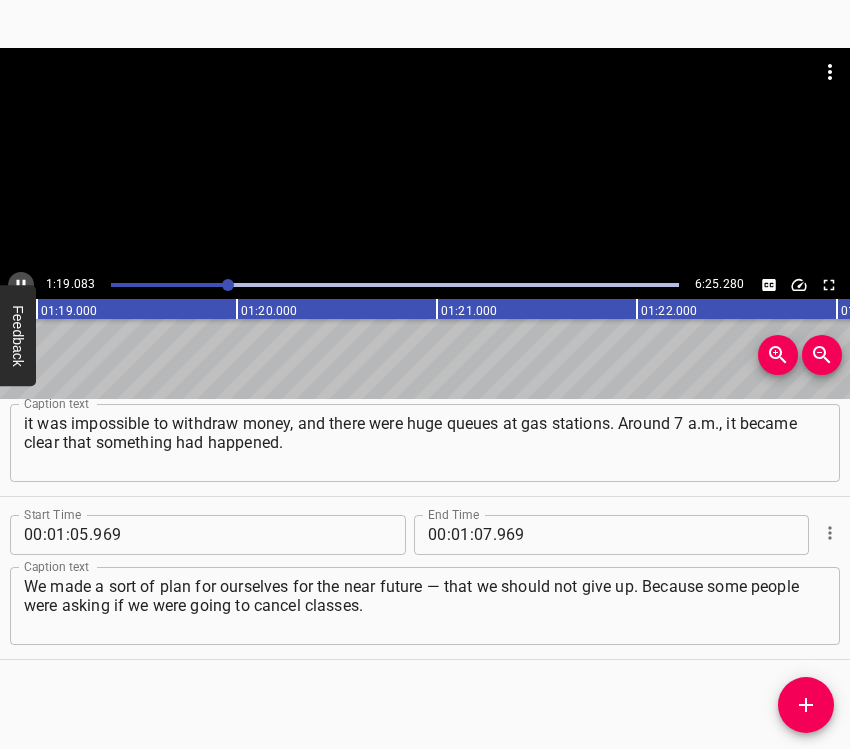 click 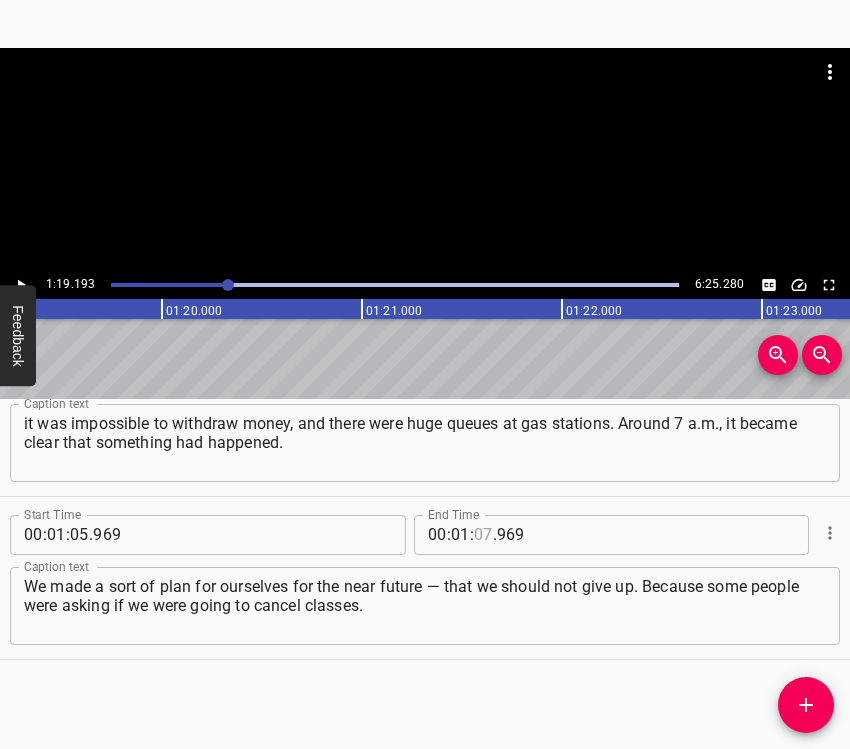 click at bounding box center (483, 535) 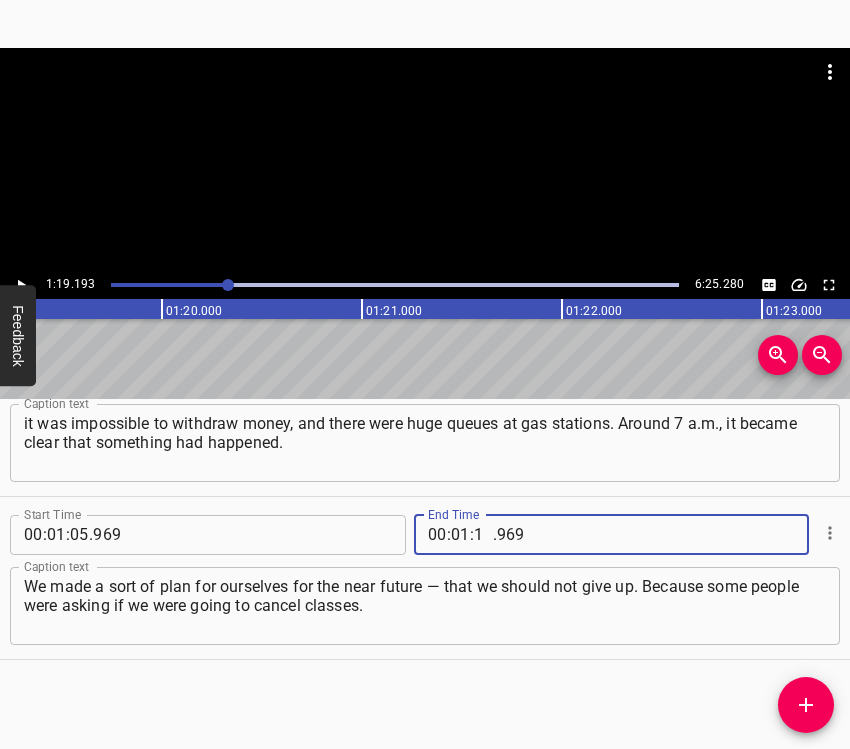 type on "19" 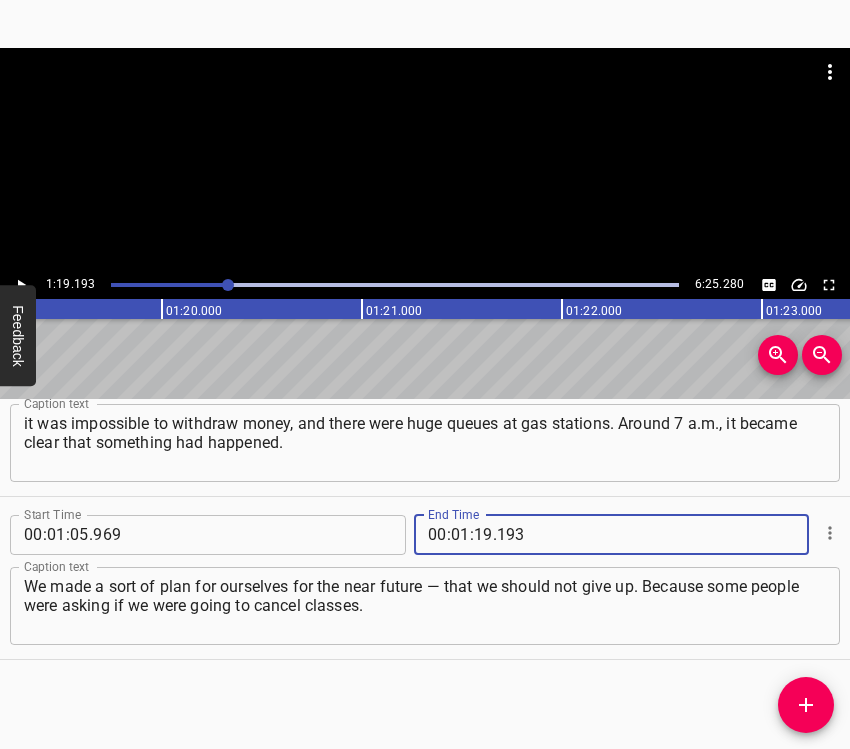 type on "193" 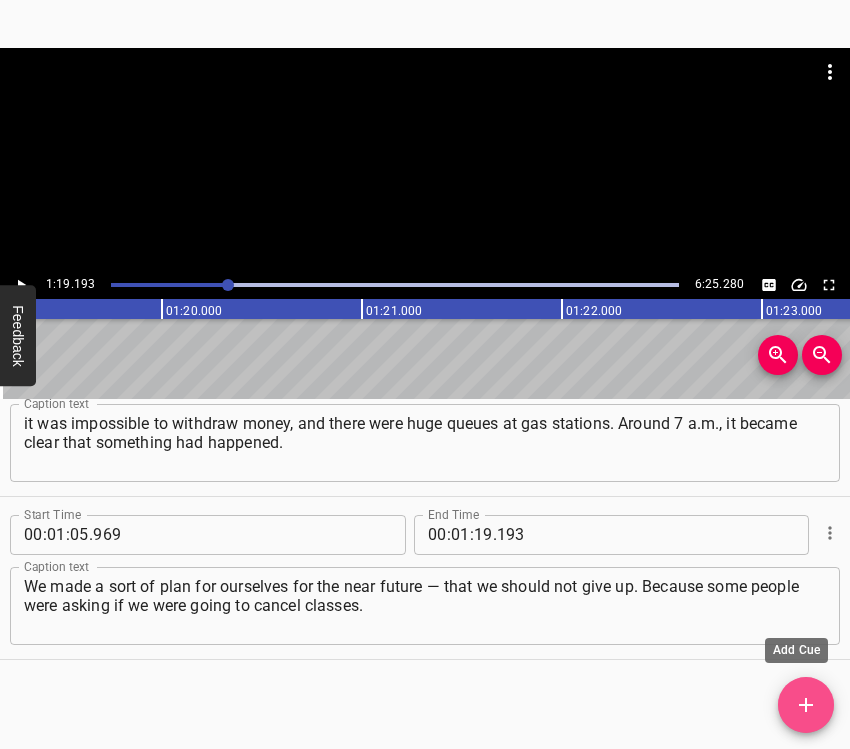 click at bounding box center (806, 705) 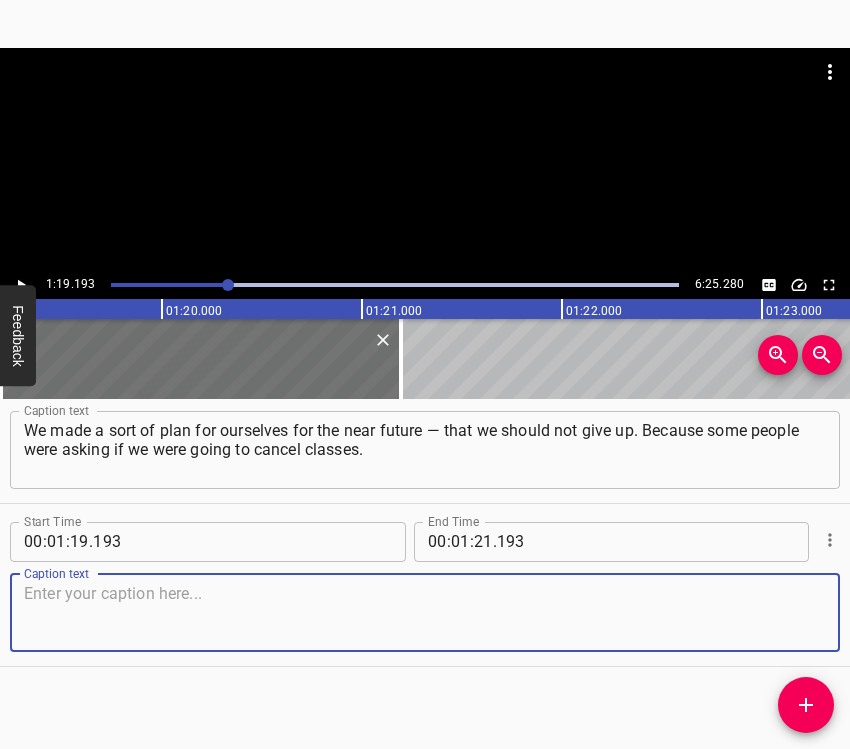scroll, scrollTop: 884, scrollLeft: 0, axis: vertical 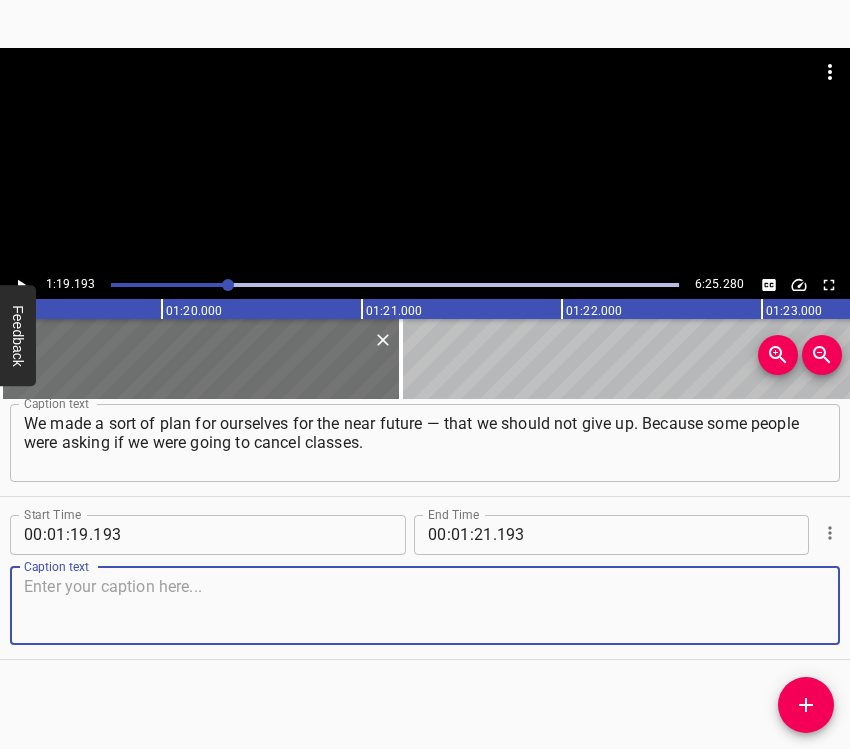 click at bounding box center [425, 605] 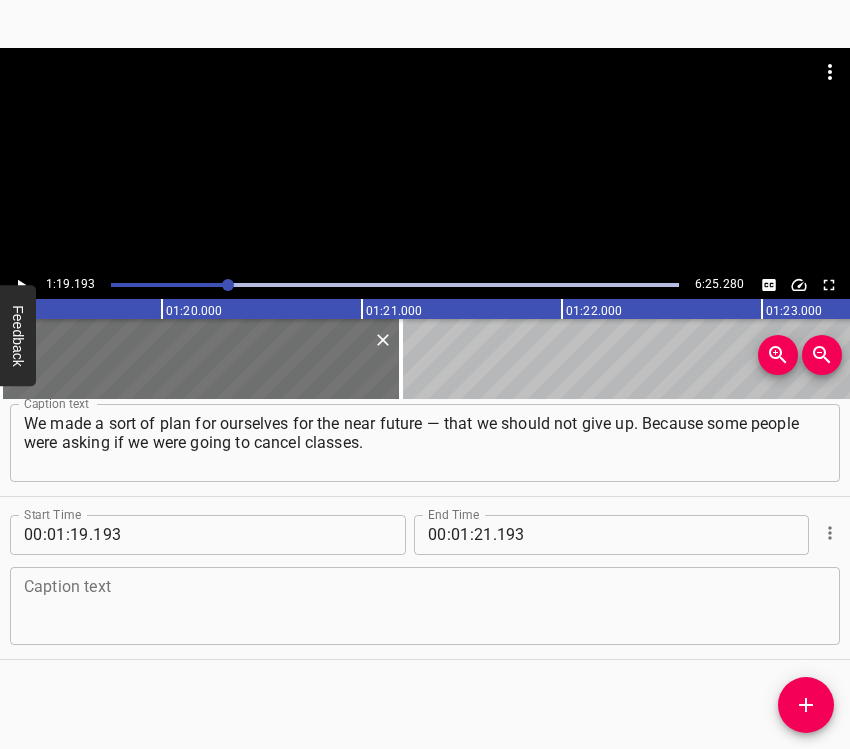 click at bounding box center [425, 605] 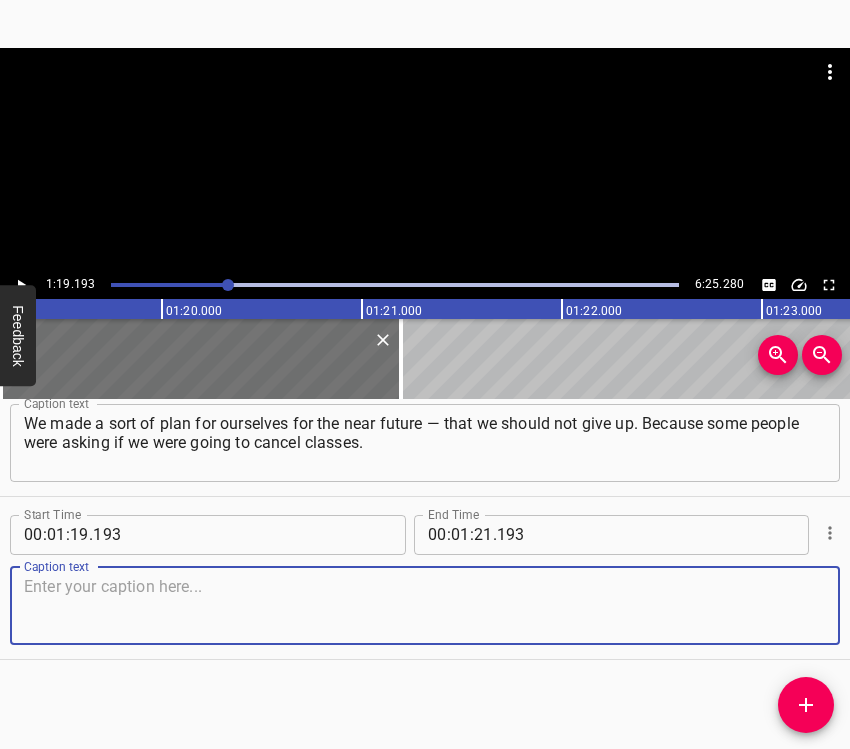 paste on "We held classes that day. At that time, our classes were online because COVID was still ongoing. Besides everything else, these were the first lectures at the start" 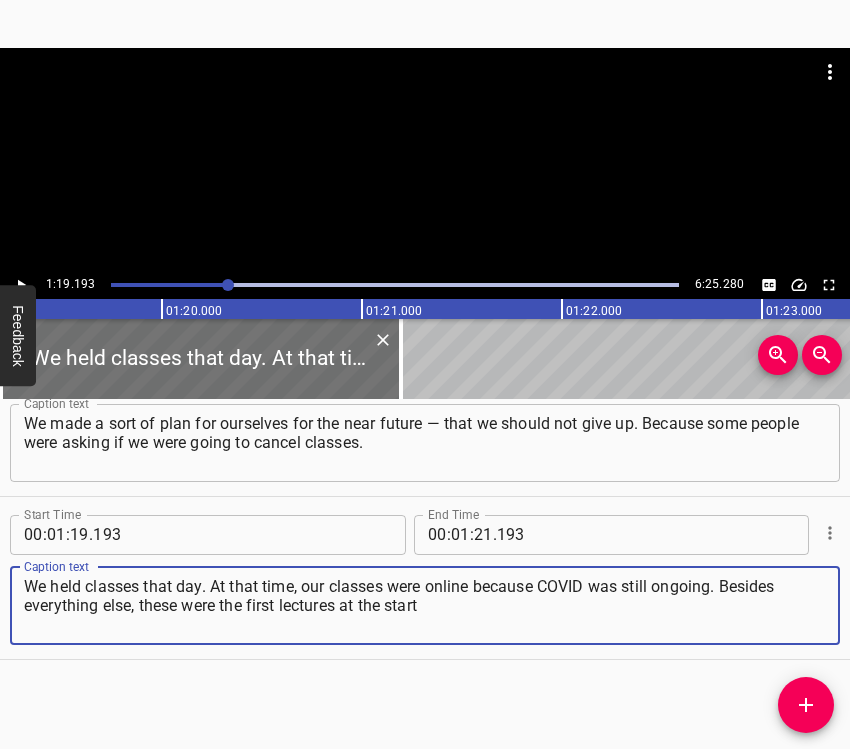 type on "We held classes that day. At that time, our classes were online because COVID was still ongoing. Besides everything else, these were the first lectures at the start" 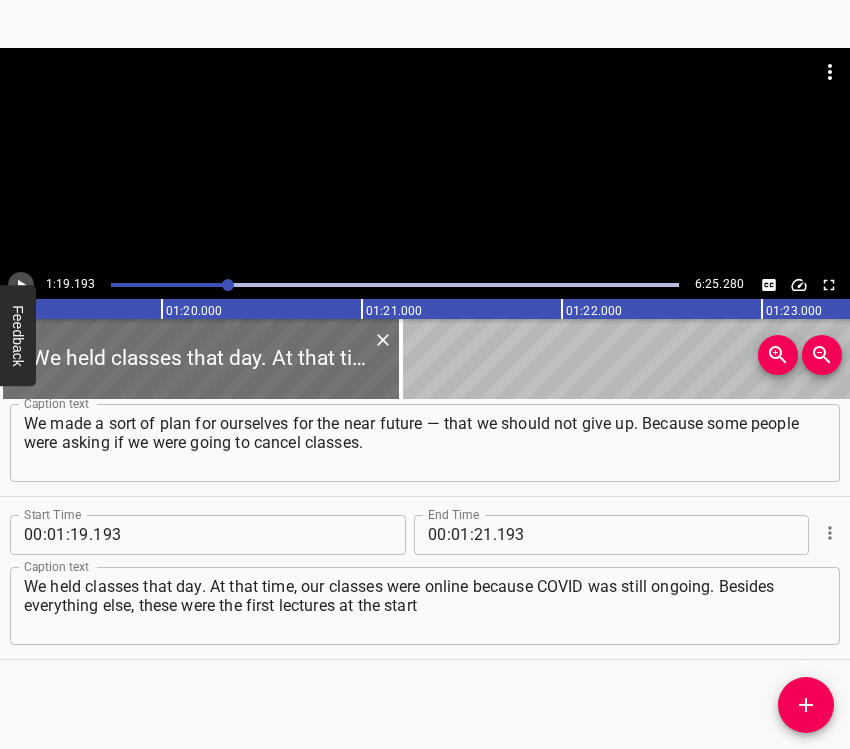 click 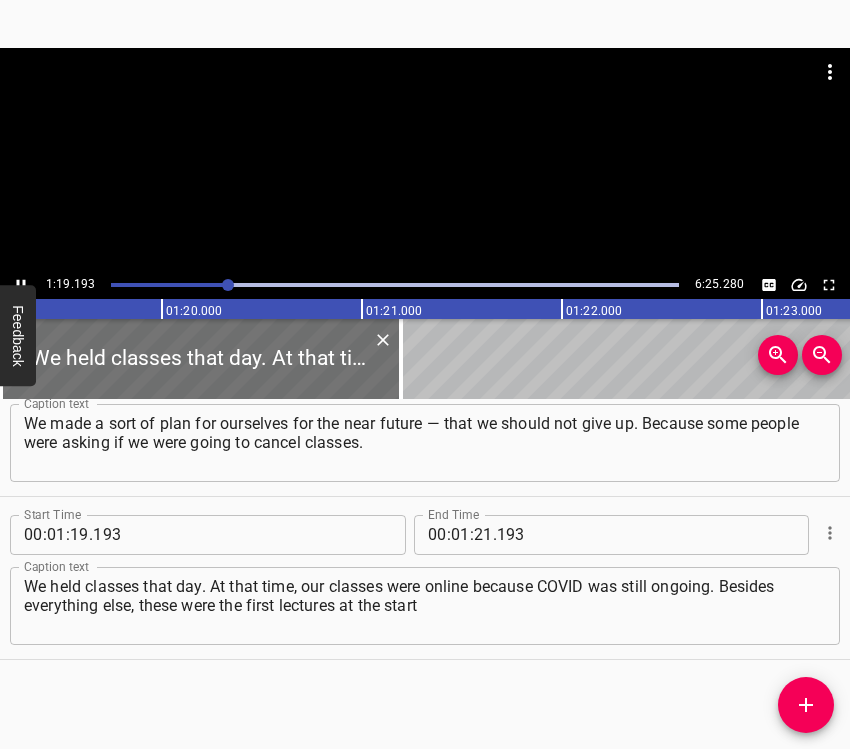 scroll, scrollTop: 0, scrollLeft: 15857, axis: horizontal 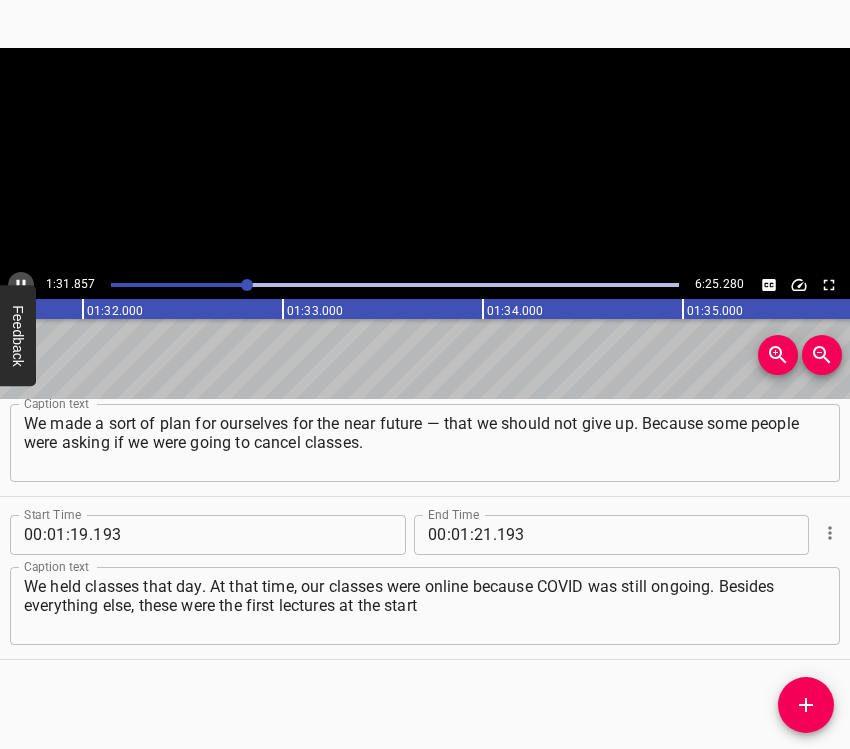 click 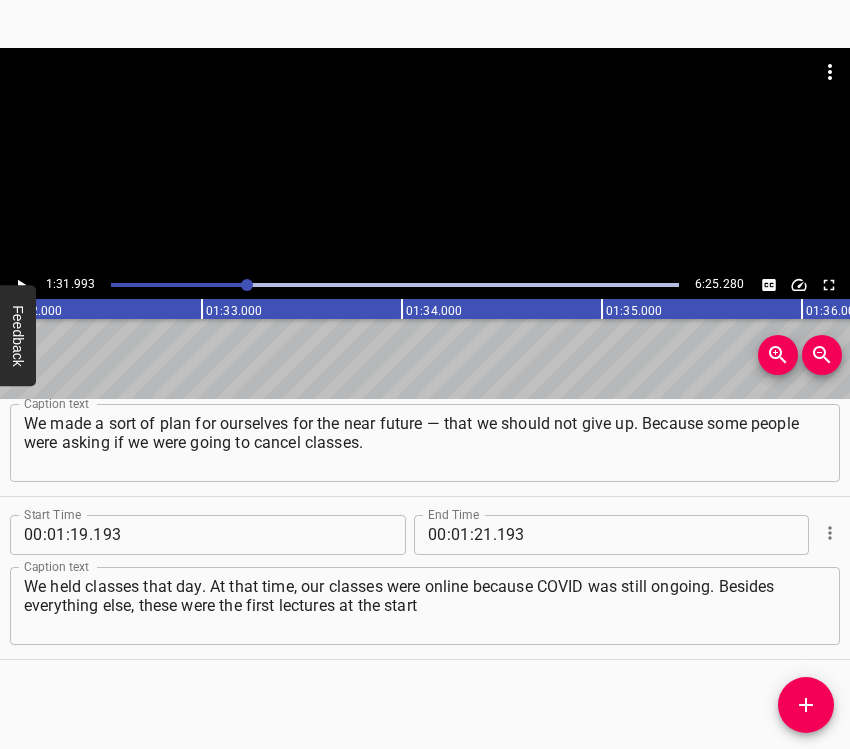 click at bounding box center (21, 285) 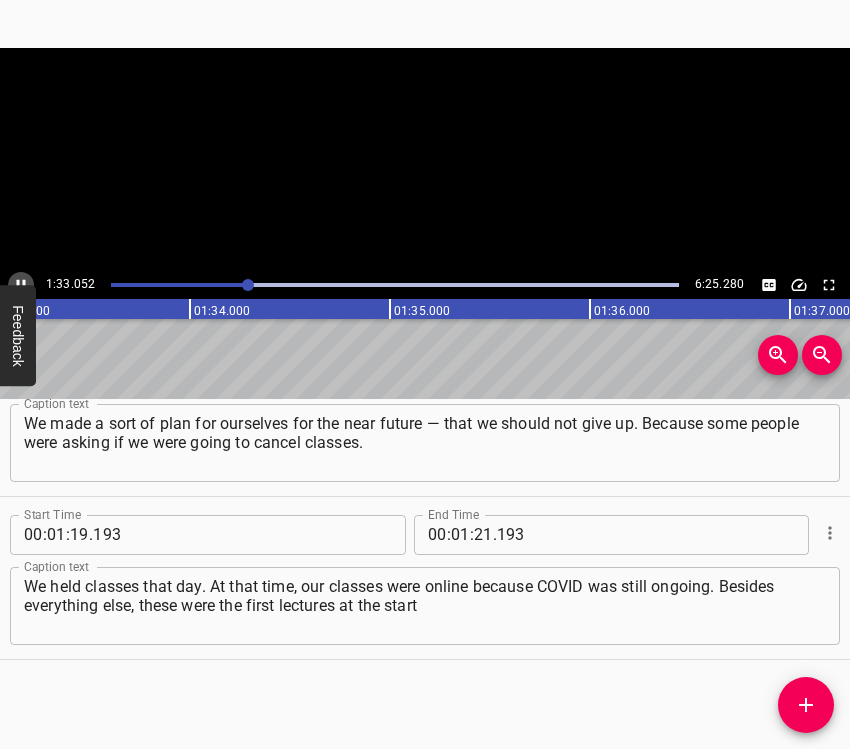 click at bounding box center (21, 285) 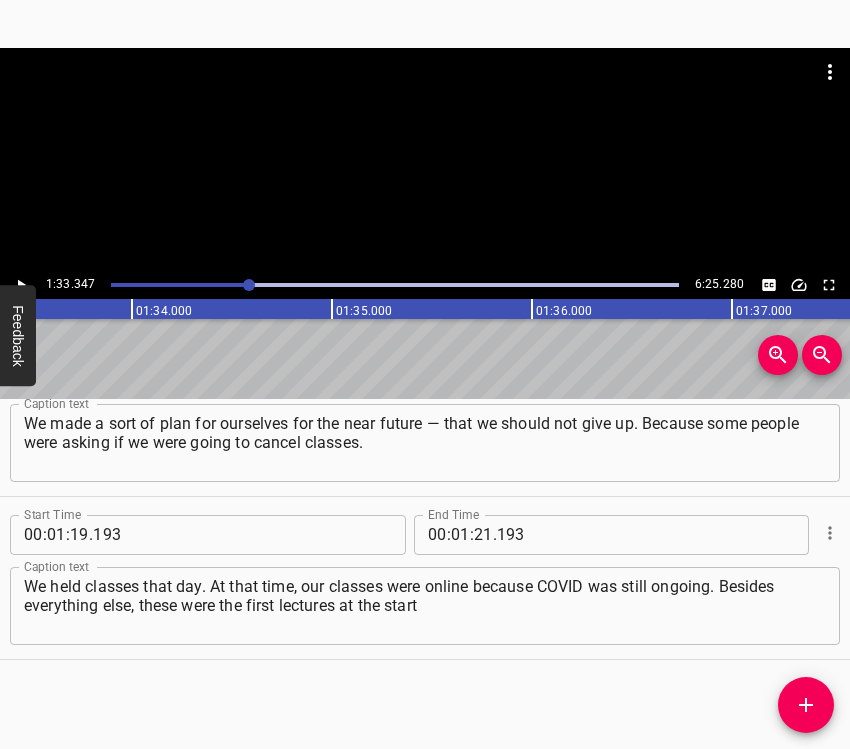 scroll, scrollTop: 0, scrollLeft: 18669, axis: horizontal 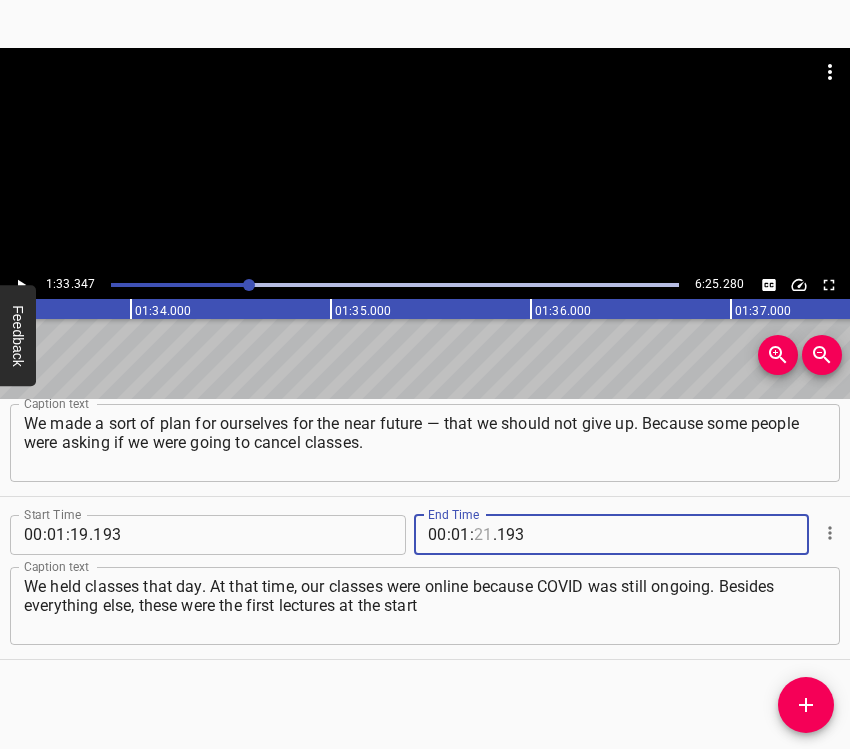 click at bounding box center (483, 535) 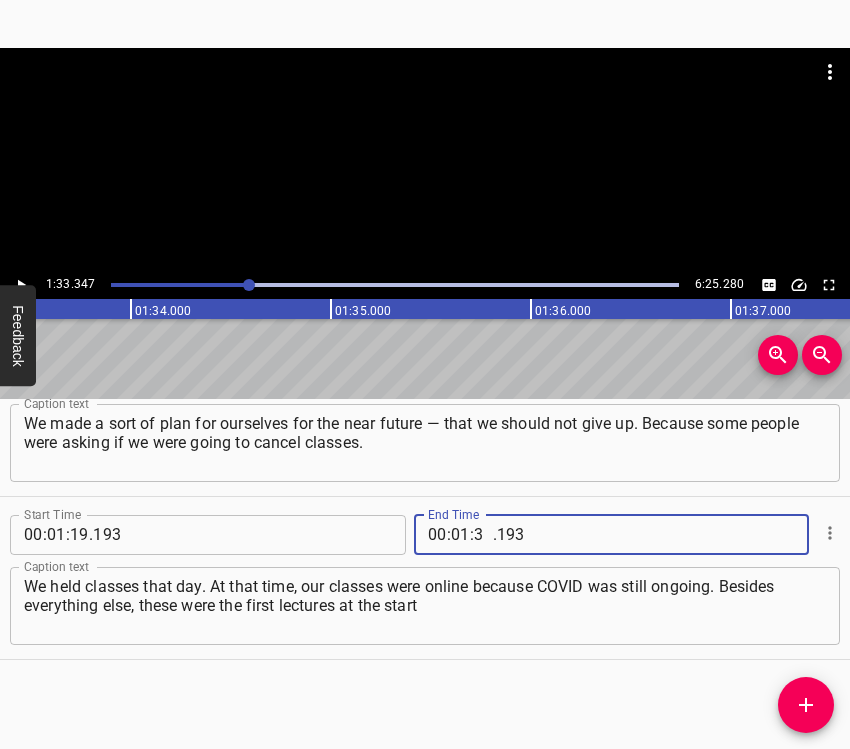 type on "33" 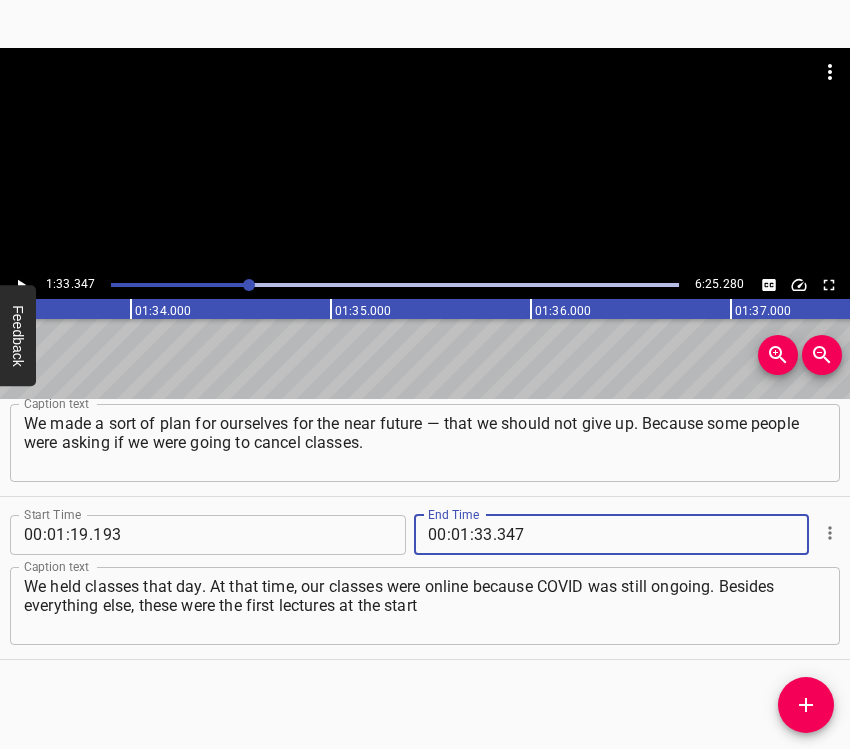 type on "347" 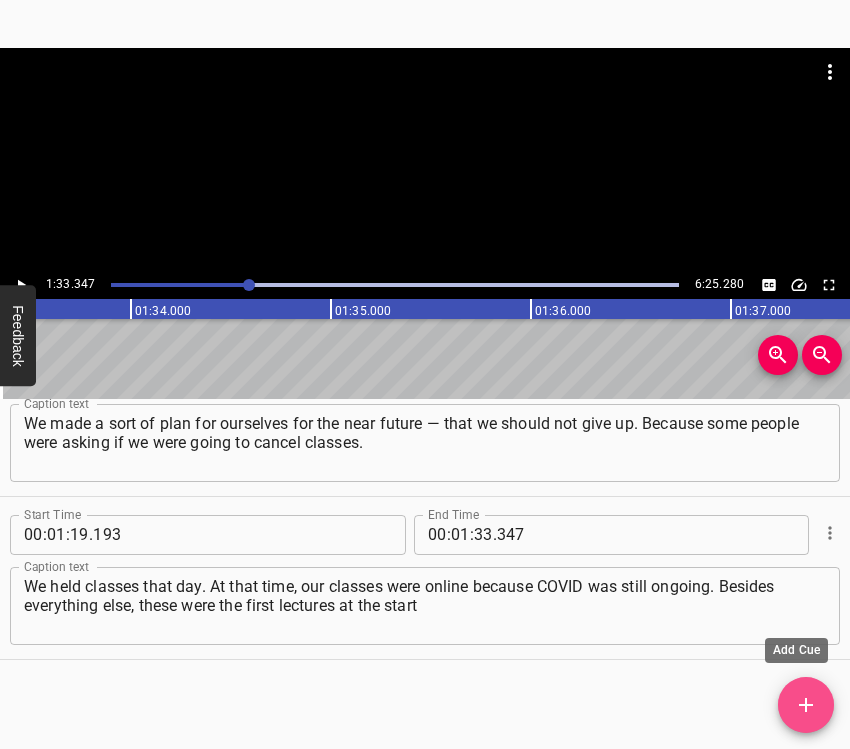click 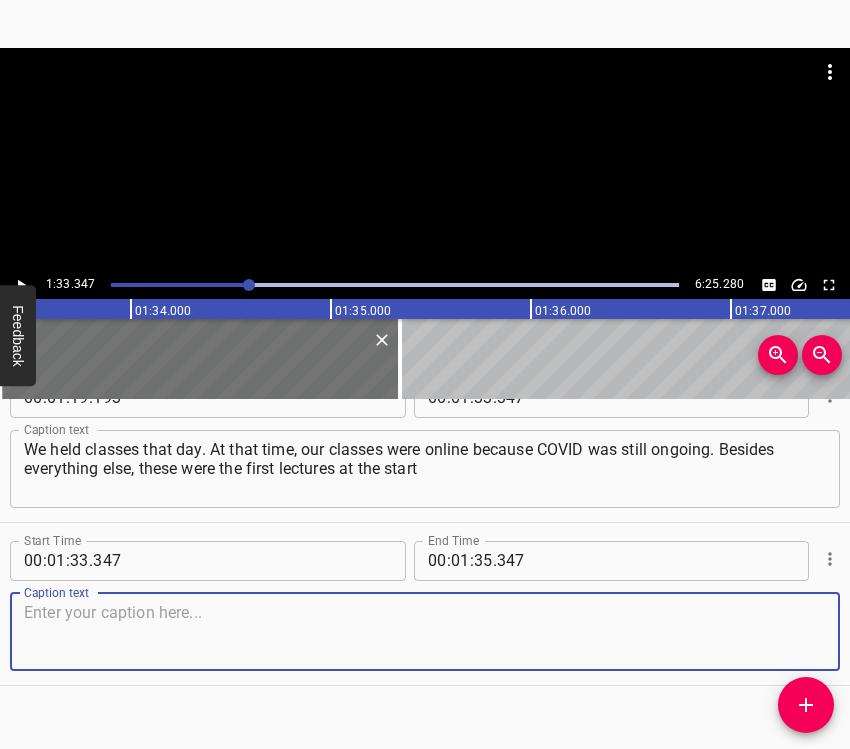 scroll, scrollTop: 1047, scrollLeft: 0, axis: vertical 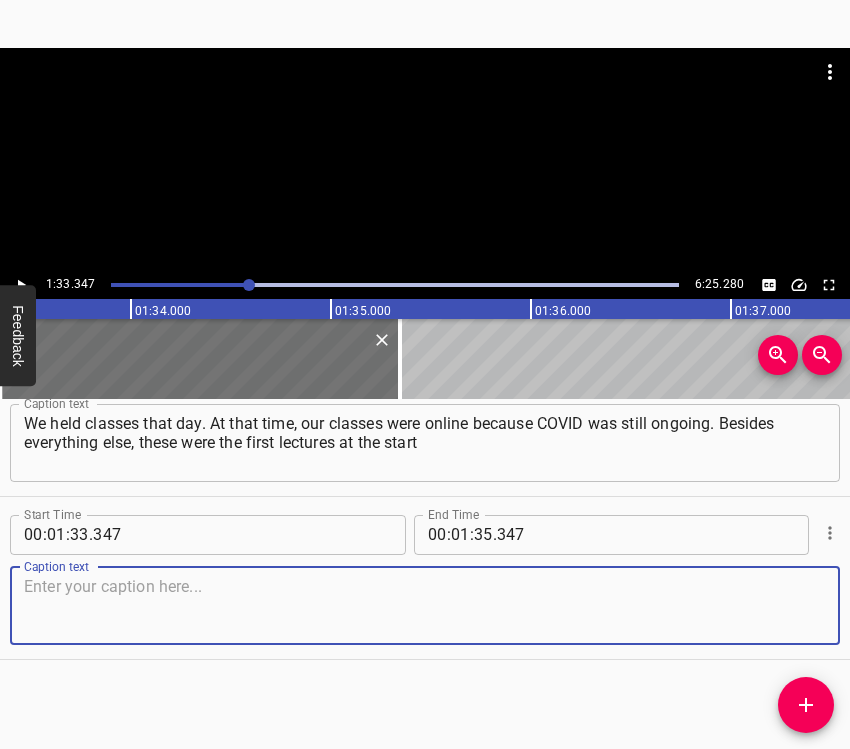 drag, startPoint x: 776, startPoint y: 616, endPoint x: 842, endPoint y: 590, distance: 70.93659 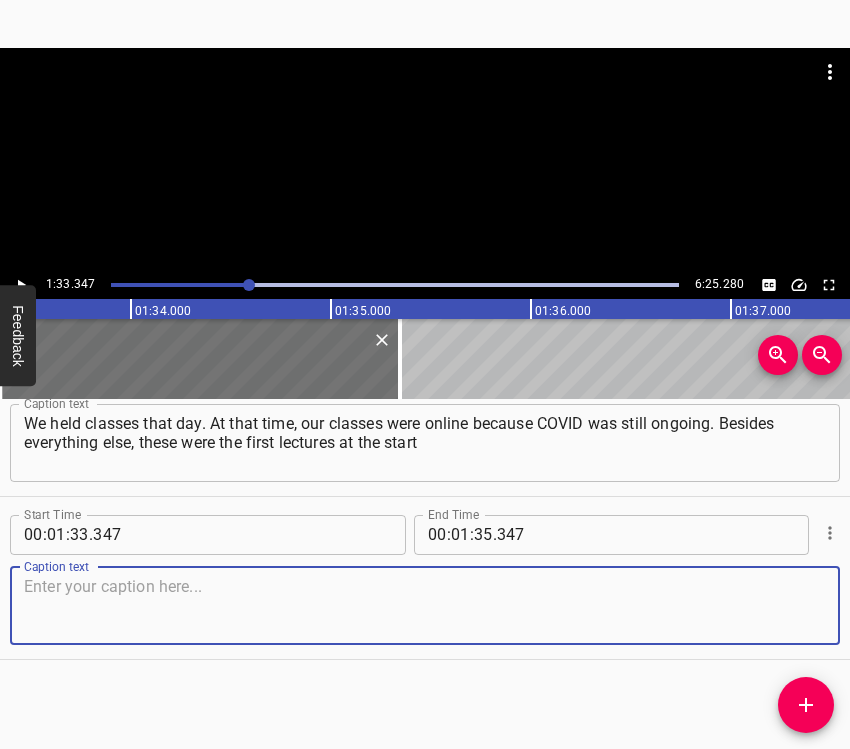 click at bounding box center (425, 605) 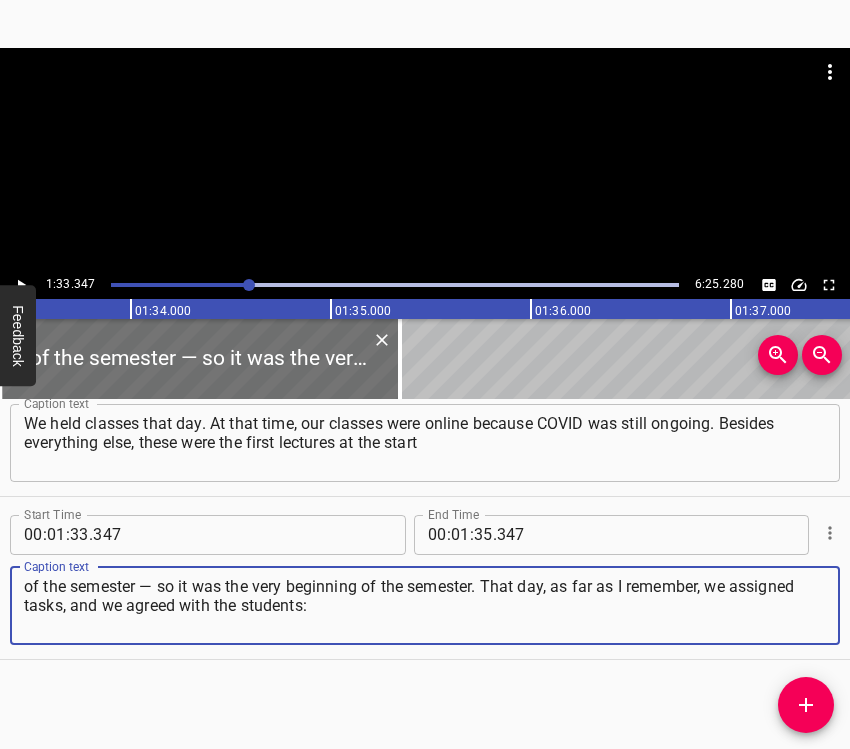 type on "of the semester — so it was the very beginning of the semester. That day, as far as I remember, we assigned tasks, and we agreed with the students:" 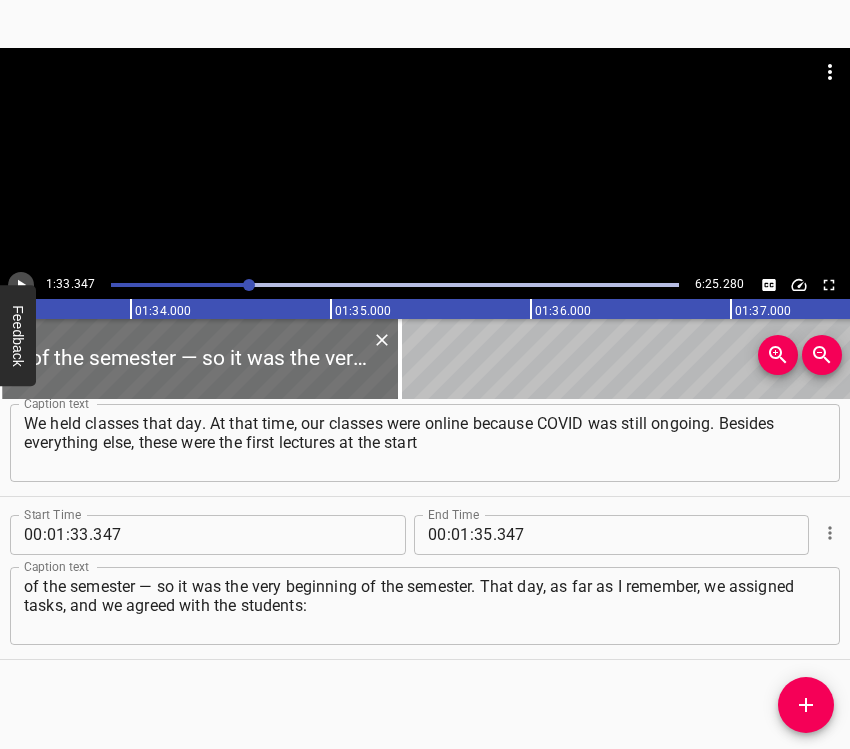 click 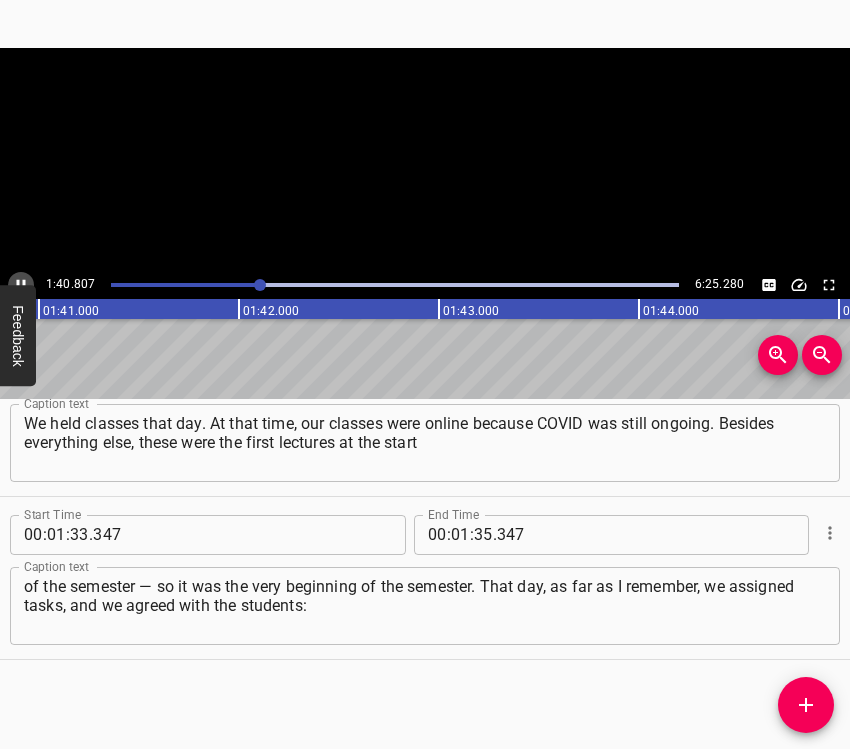 click 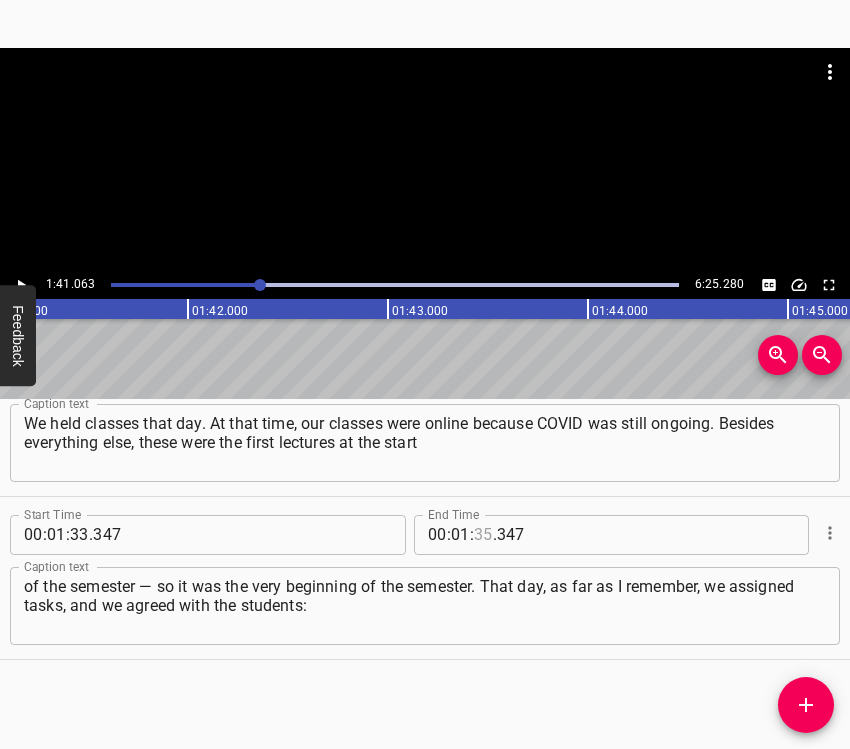 click at bounding box center (483, 535) 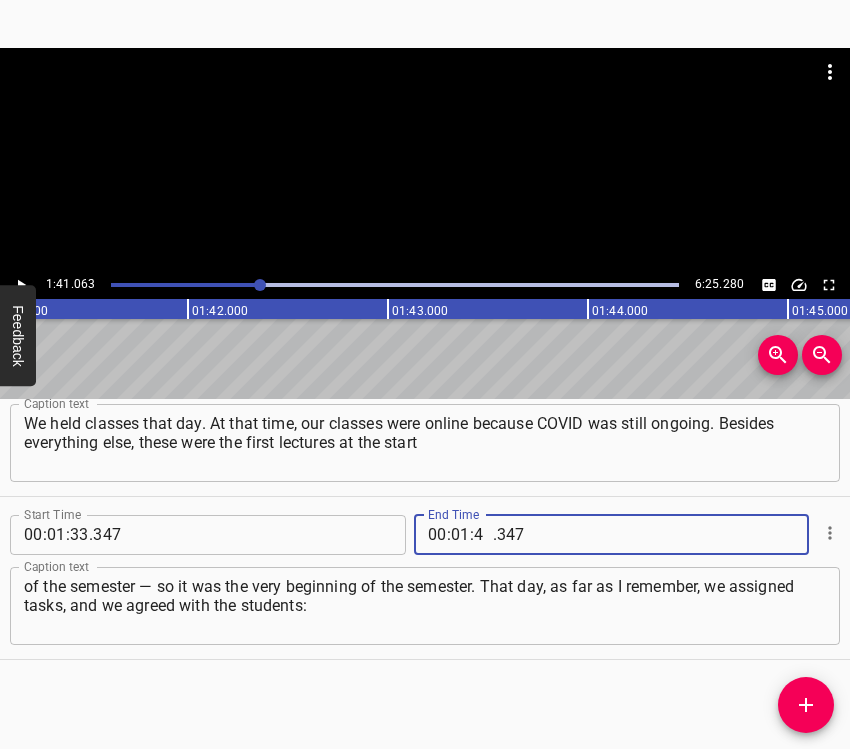type on "41" 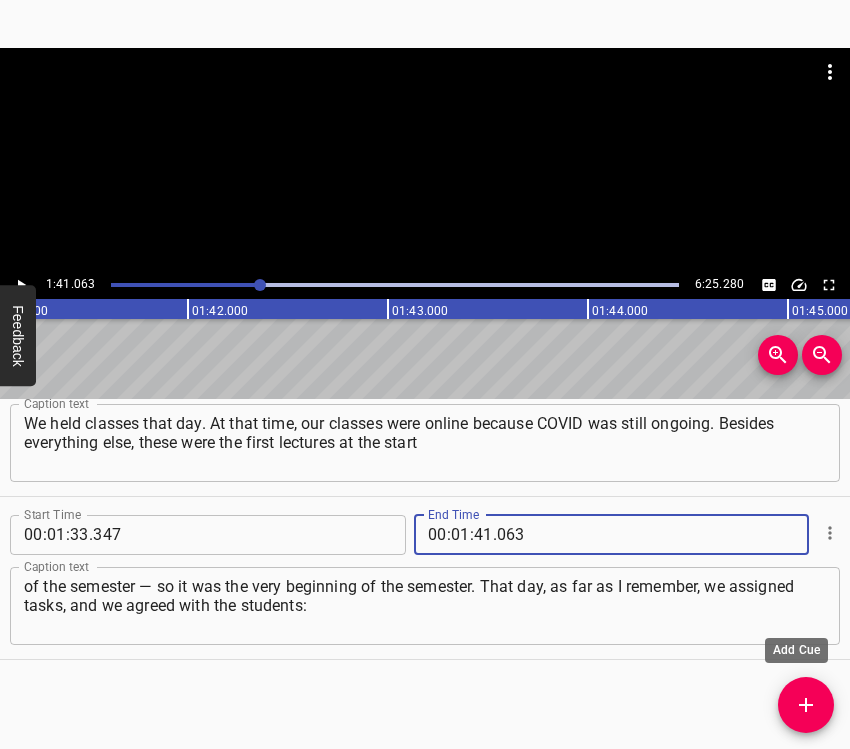 type on "063" 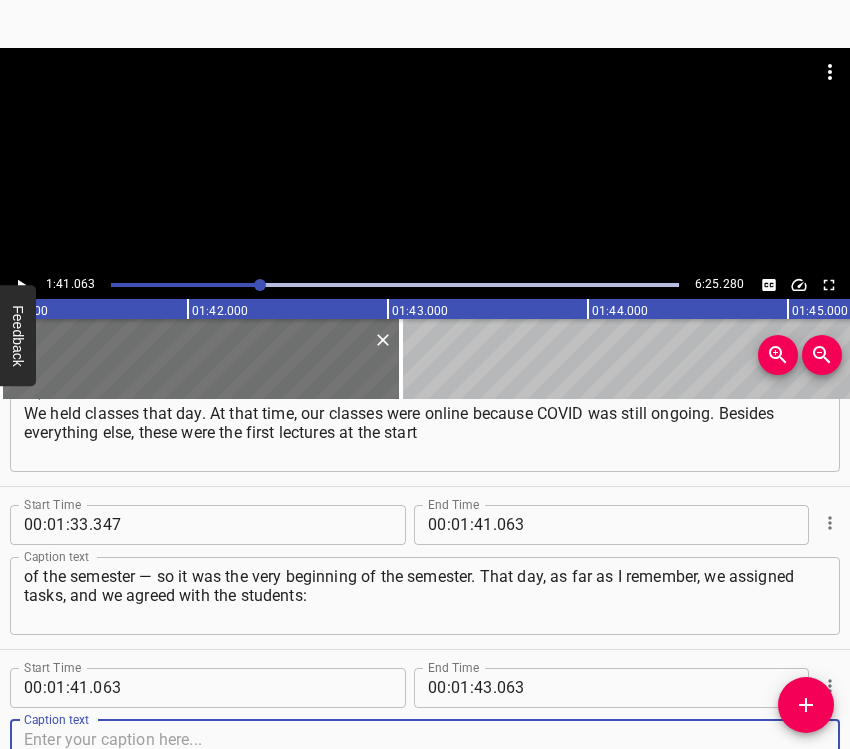 scroll, scrollTop: 1210, scrollLeft: 0, axis: vertical 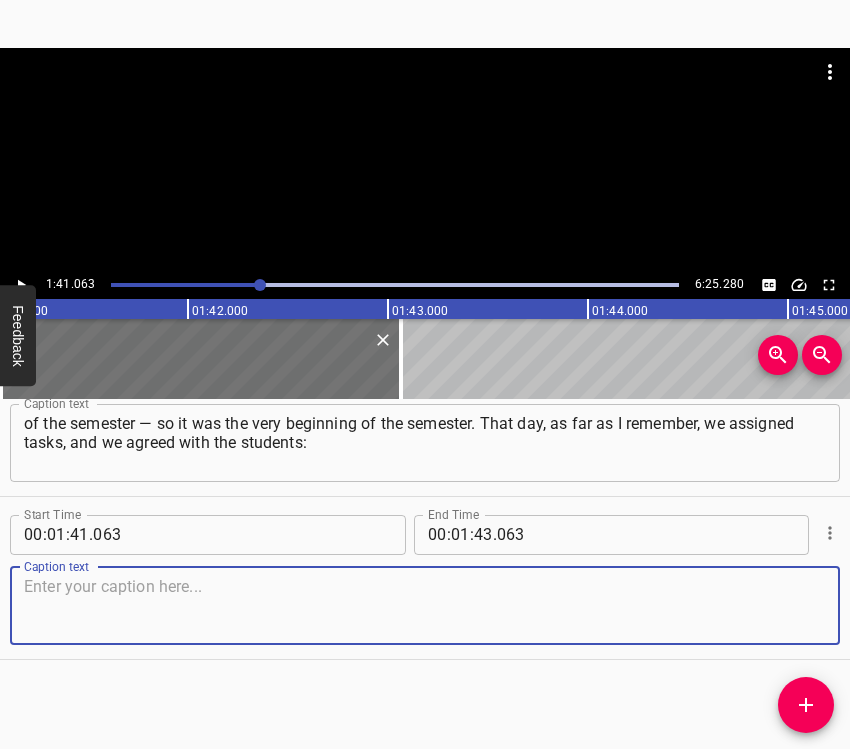 drag, startPoint x: 785, startPoint y: 622, endPoint x: 842, endPoint y: 620, distance: 57.035076 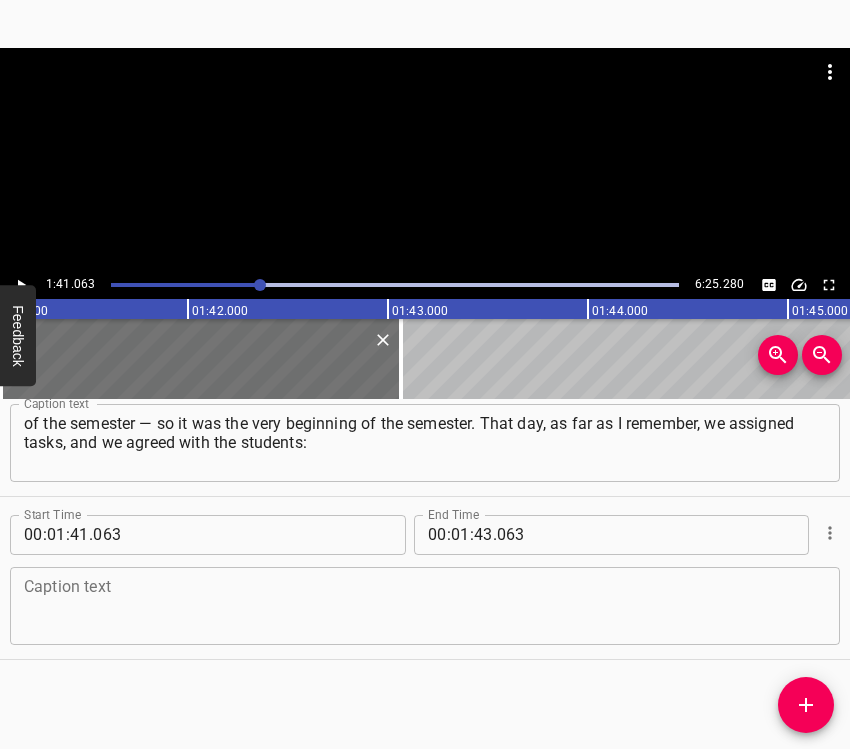click at bounding box center (425, 605) 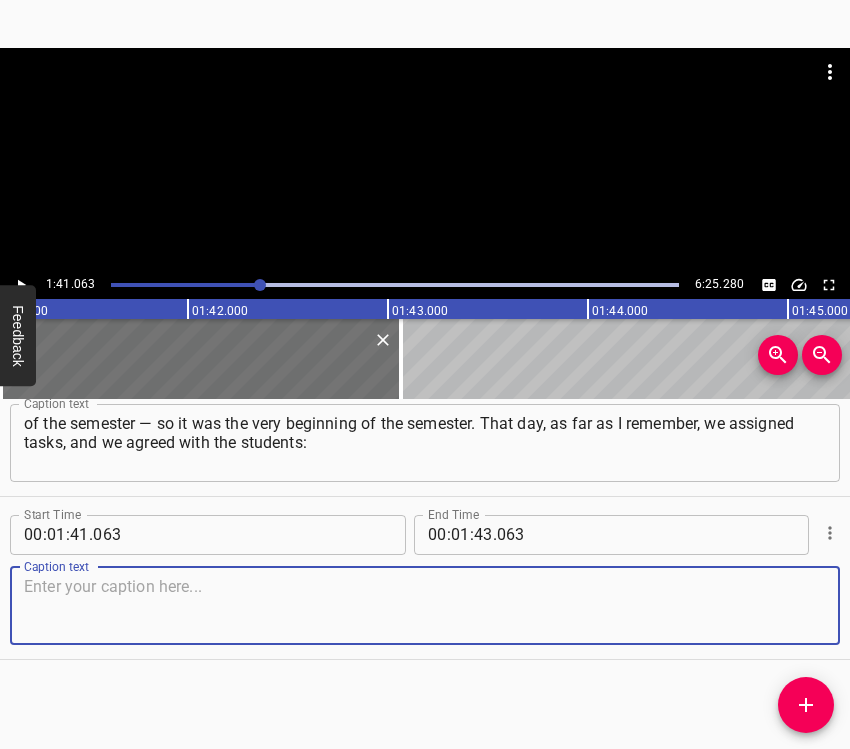 paste on "since classes were online, we would continue conducting them. As teachers, we decided that this would be something stable in the students’ lives so they would" 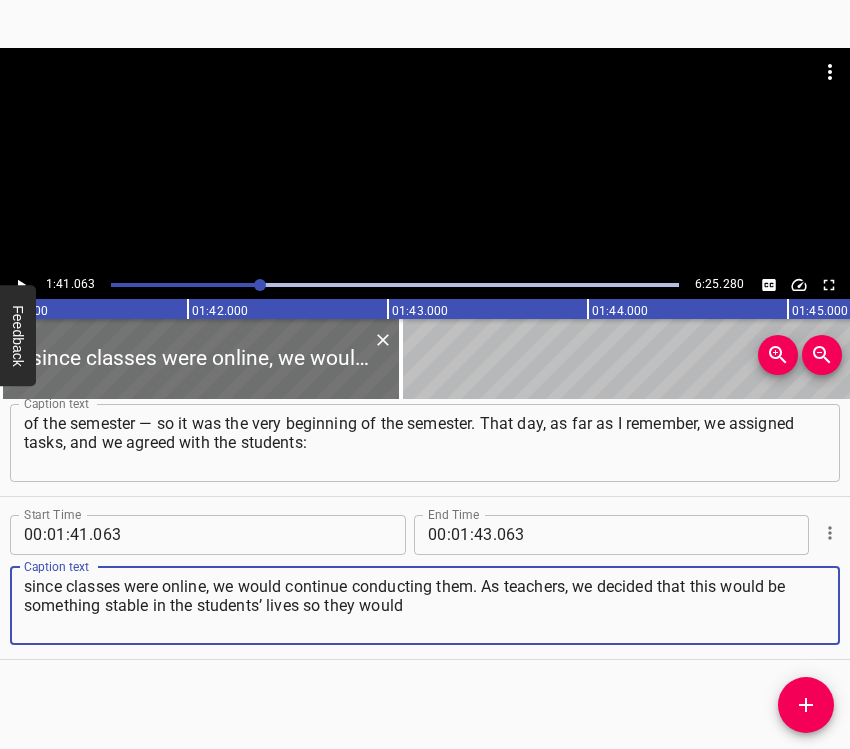 type on "since classes were online, we would continue conducting them. As teachers, we decided that this would be something stable in the students’ lives so they would" 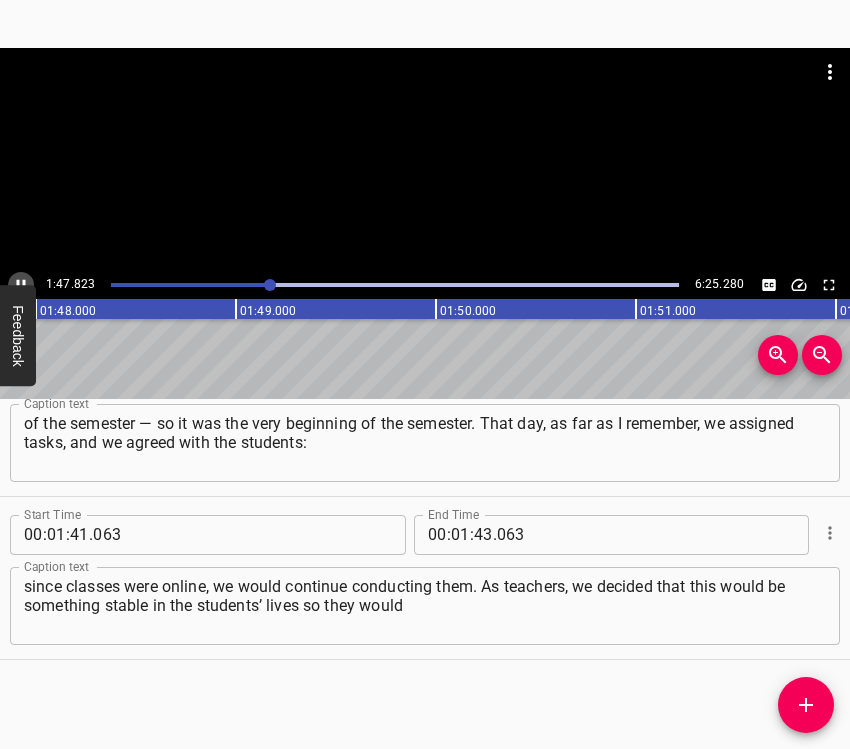 click 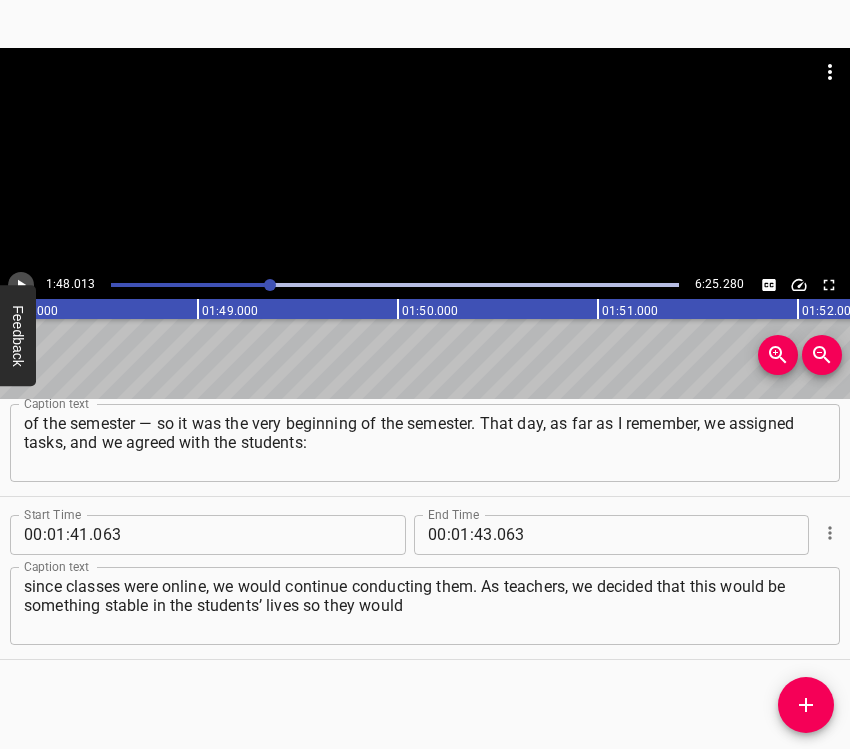 click 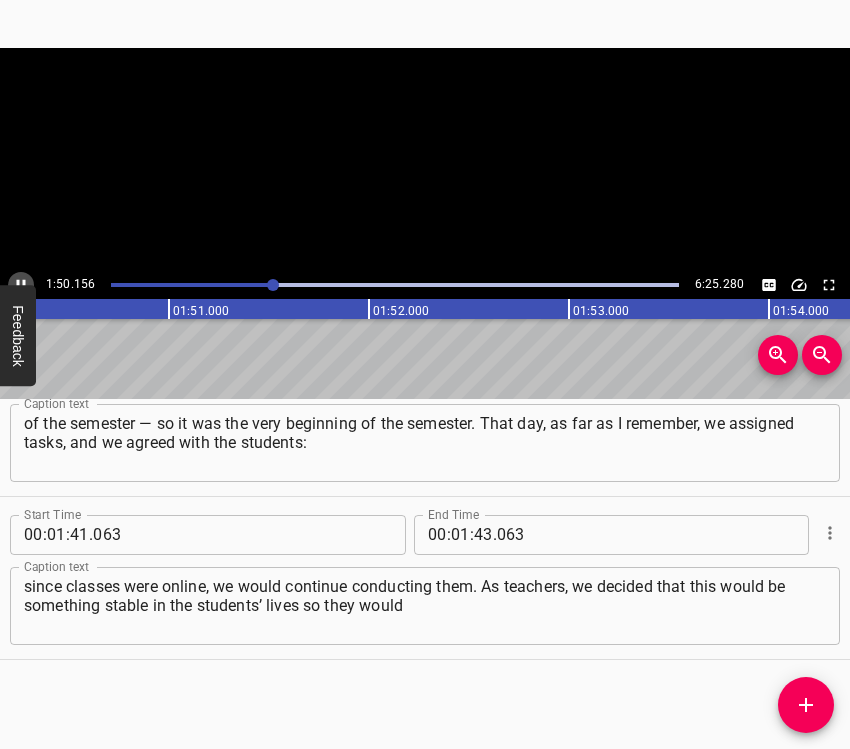 click 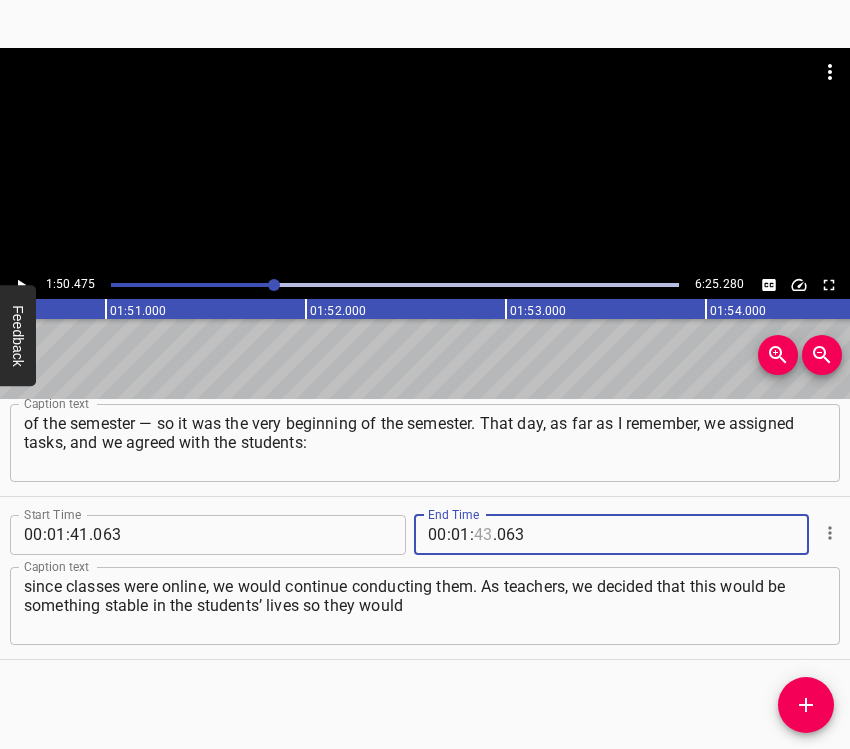 click at bounding box center [483, 535] 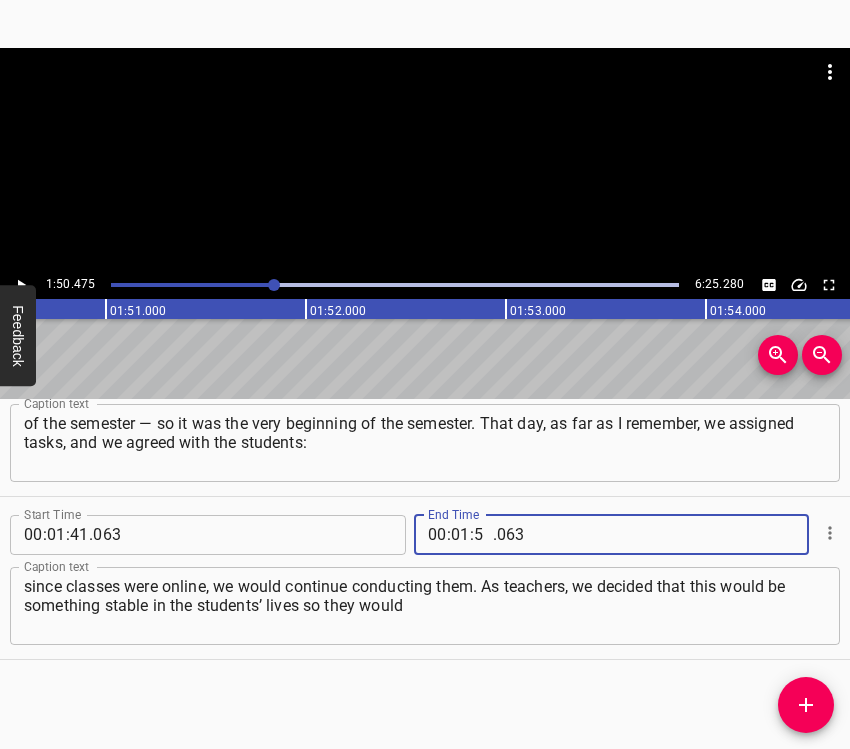 type on "50" 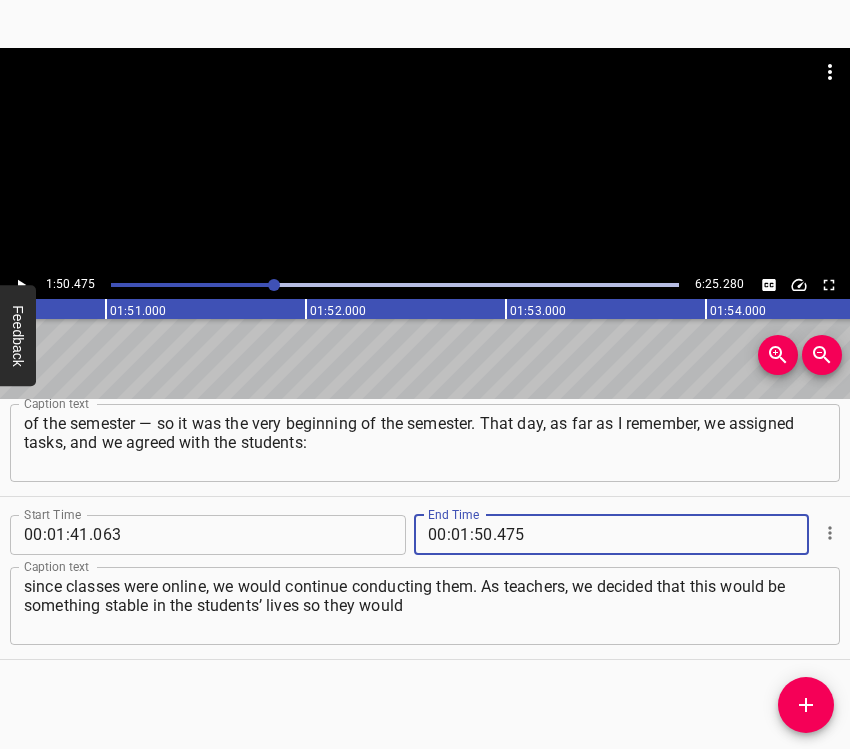 type on "475" 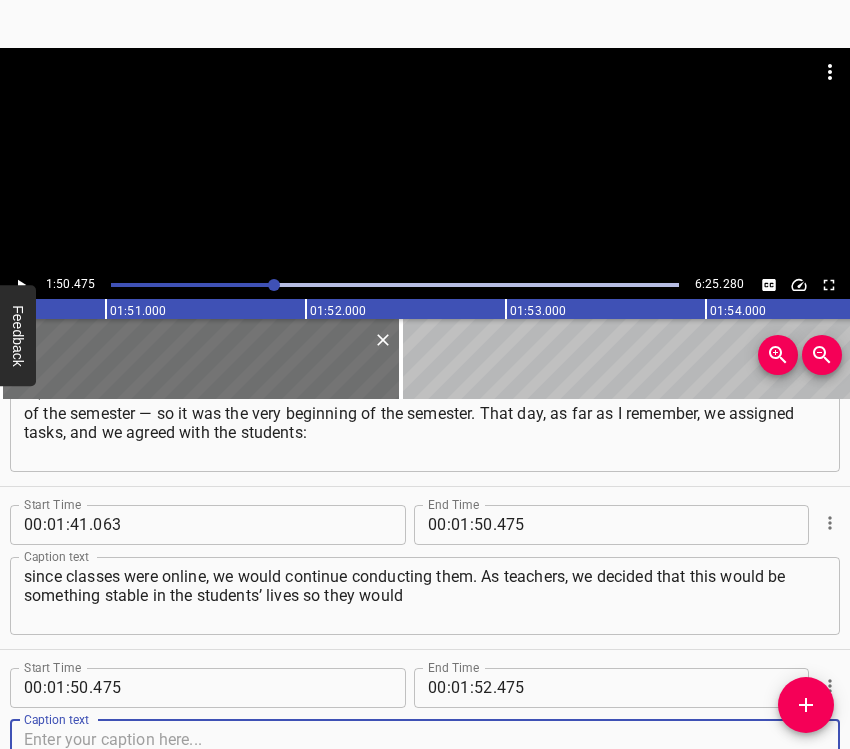 scroll, scrollTop: 1373, scrollLeft: 0, axis: vertical 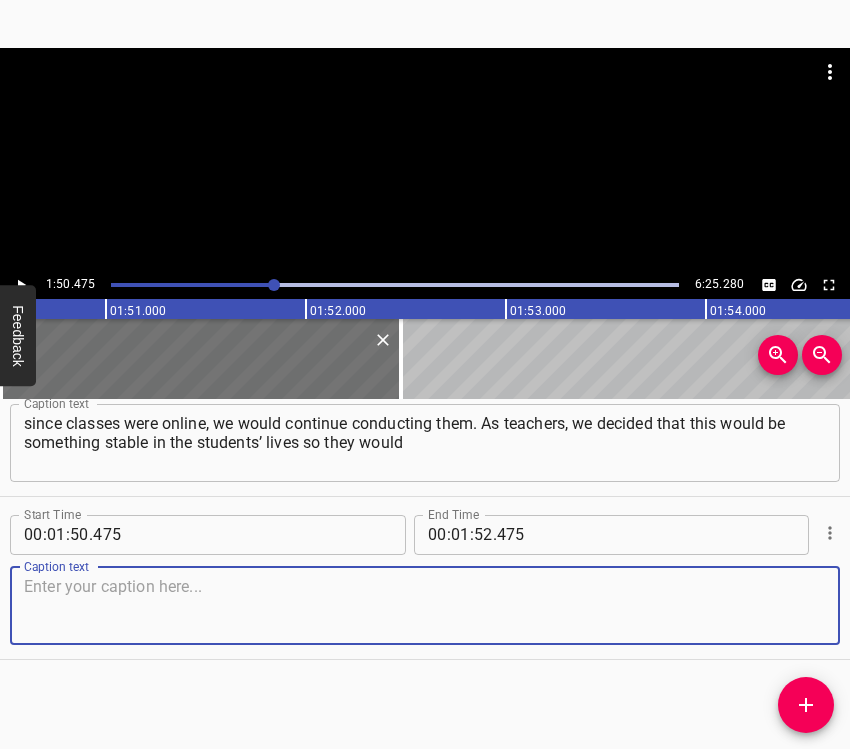 drag, startPoint x: 787, startPoint y: 611, endPoint x: 839, endPoint y: 599, distance: 53.366657 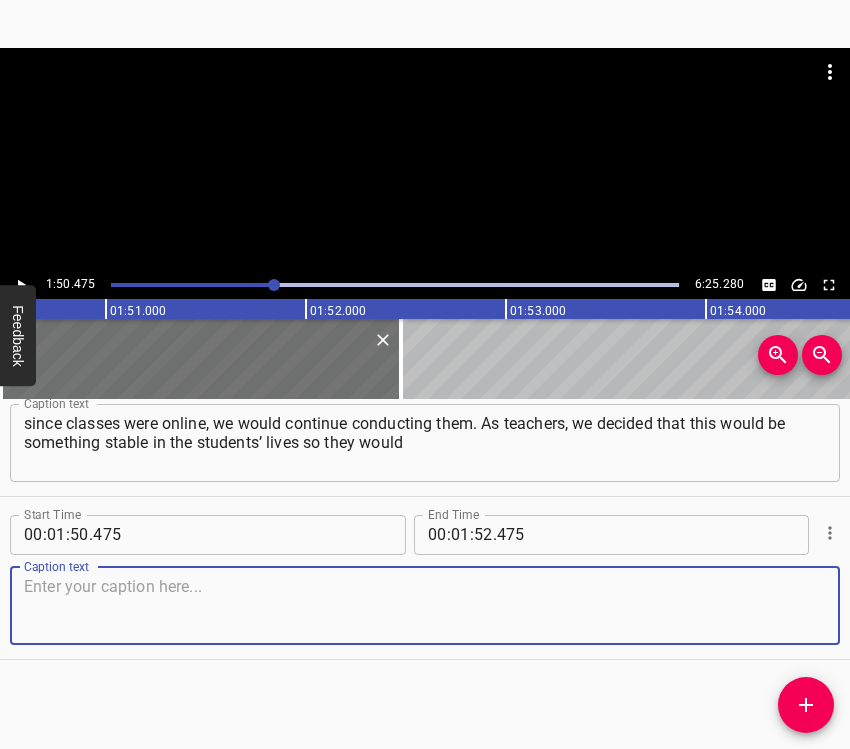 click at bounding box center [425, 605] 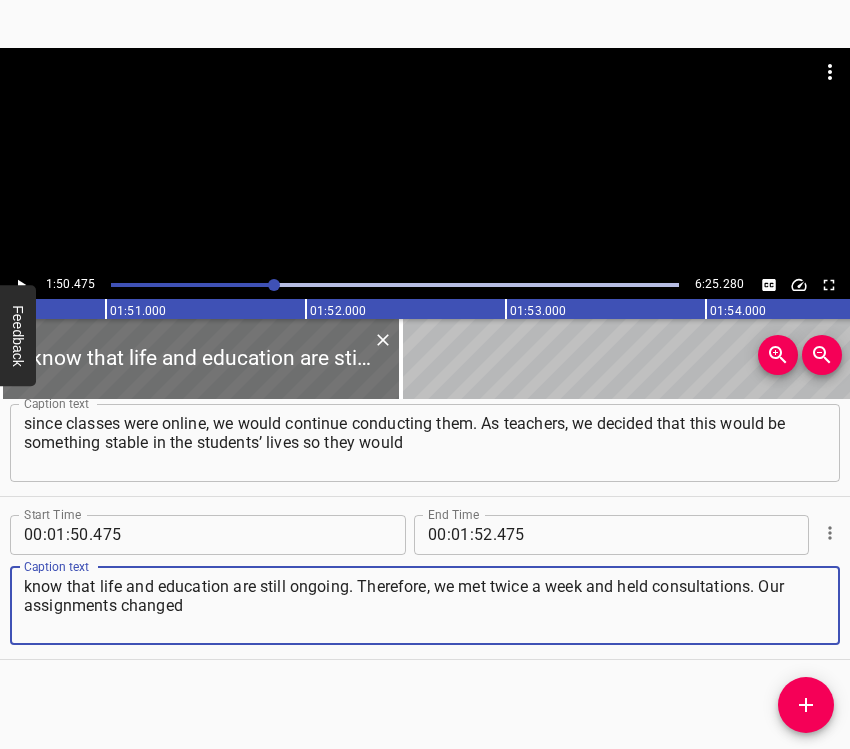 type on "know that life and education are still ongoing. Therefore, we met twice a week and held consultations. Our assignments changed" 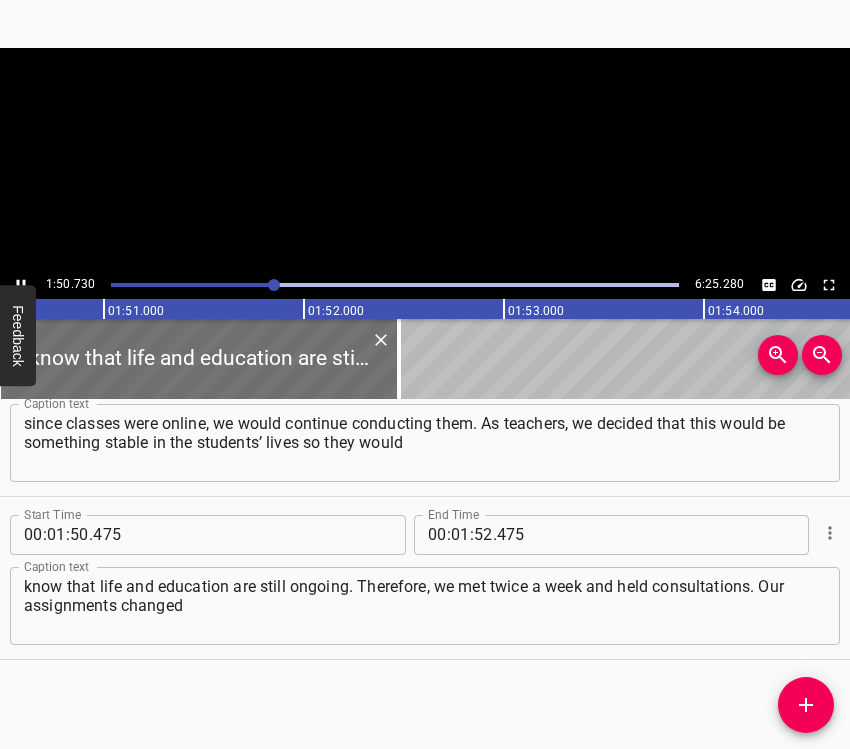 scroll, scrollTop: 0, scrollLeft: 22145, axis: horizontal 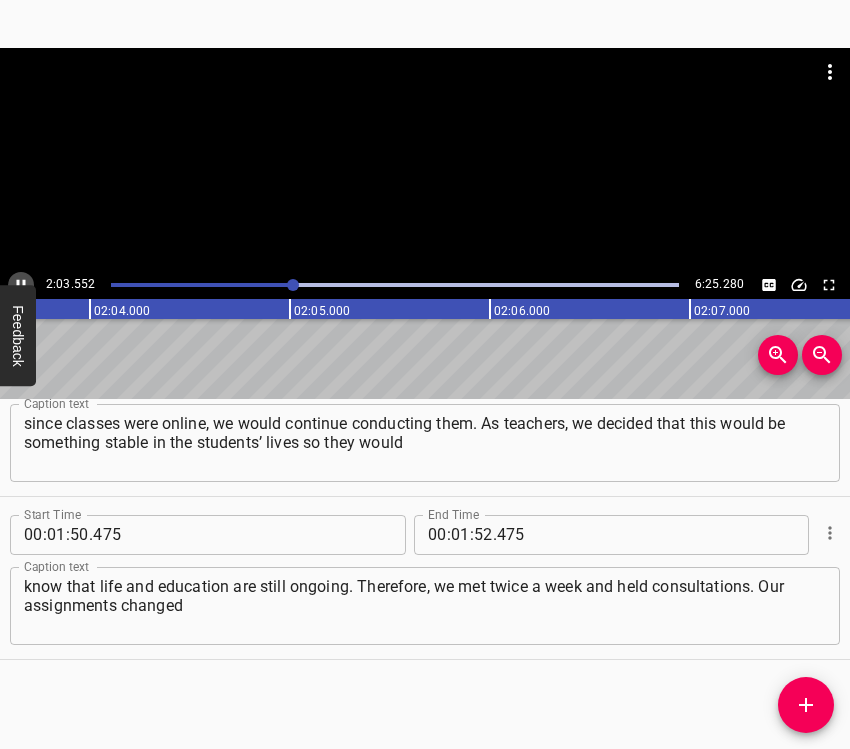 click 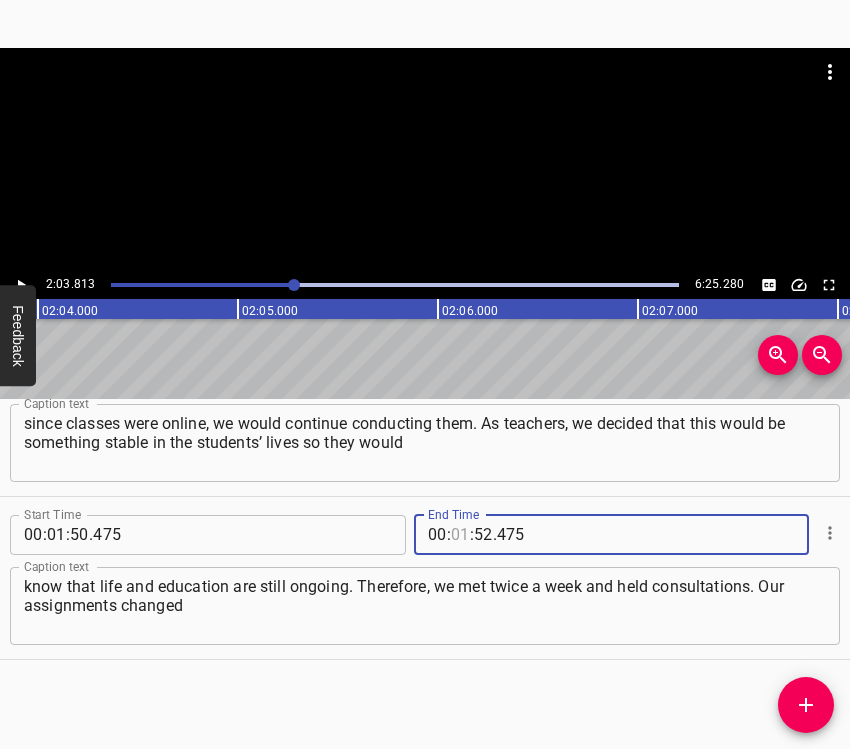 click at bounding box center (460, 535) 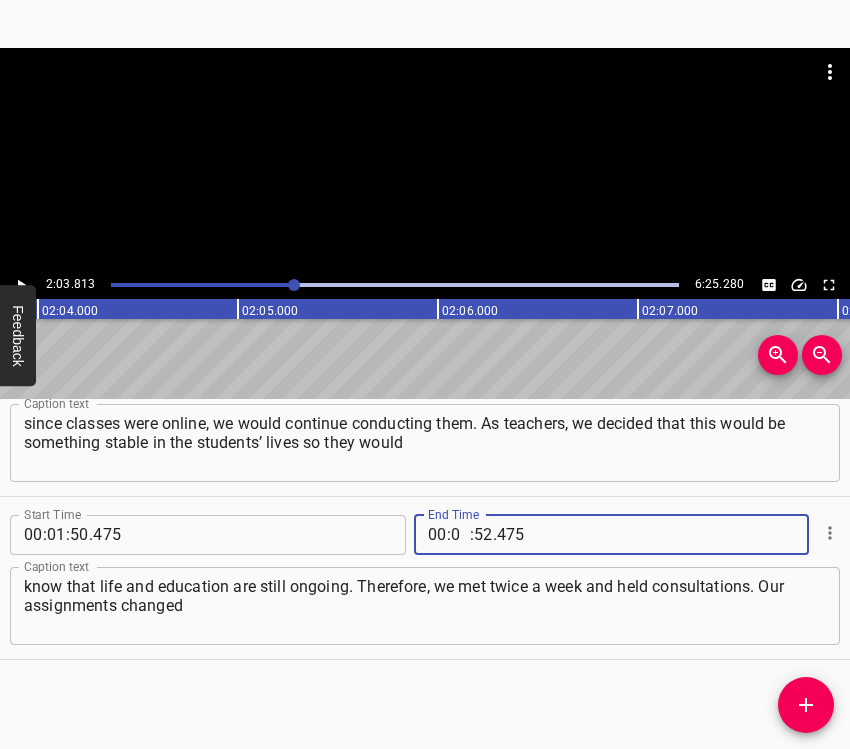 type on "02" 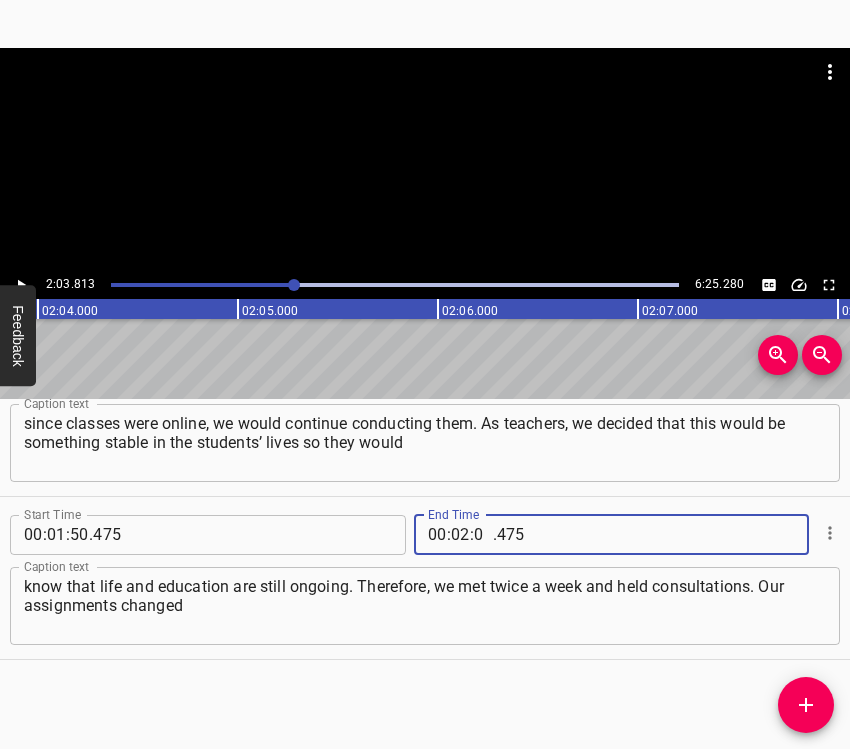 type on "03" 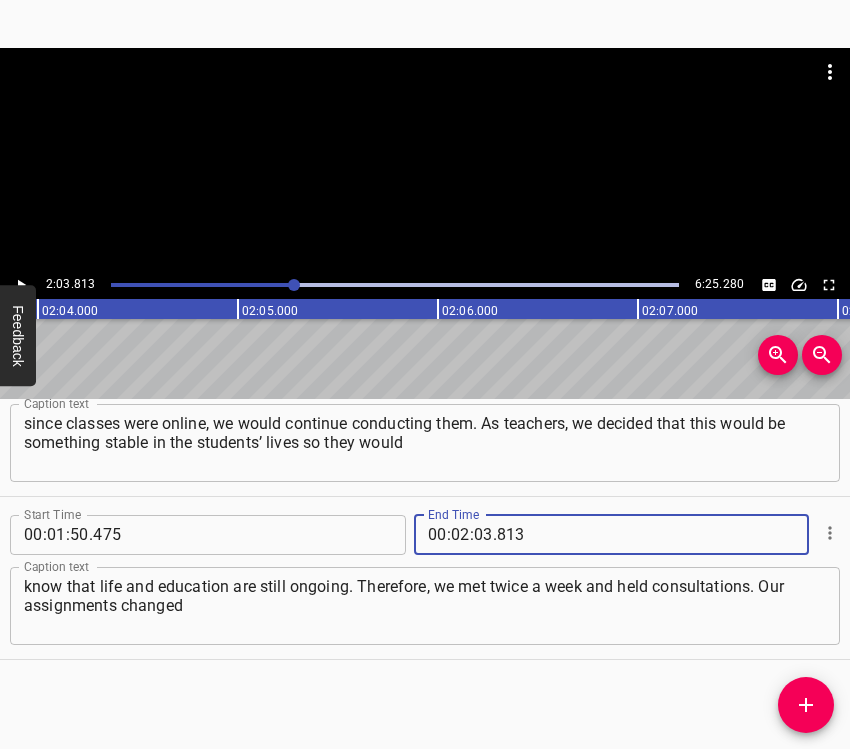type on "813" 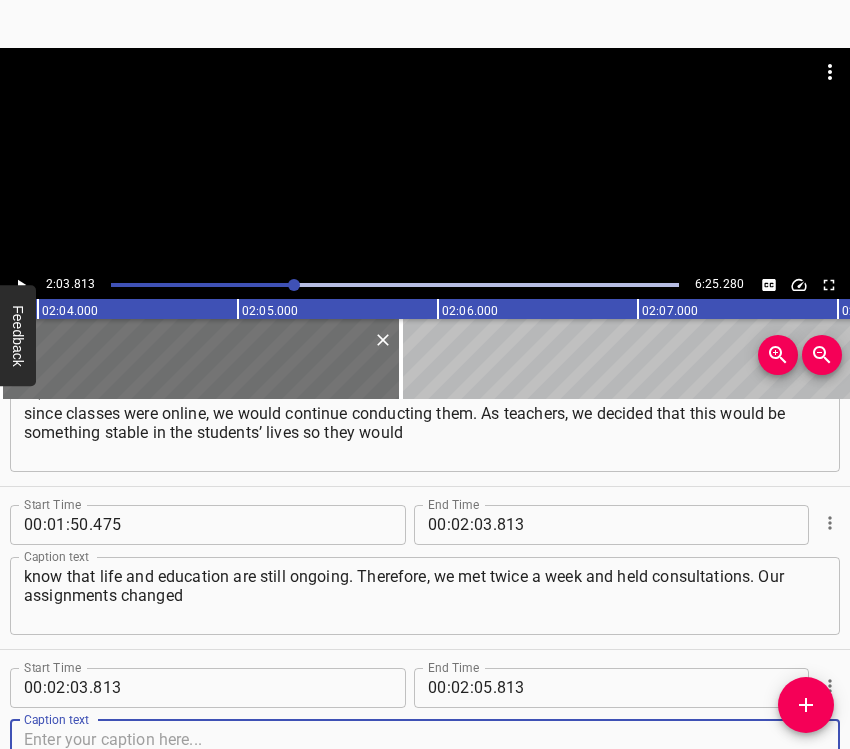 scroll, scrollTop: 1536, scrollLeft: 0, axis: vertical 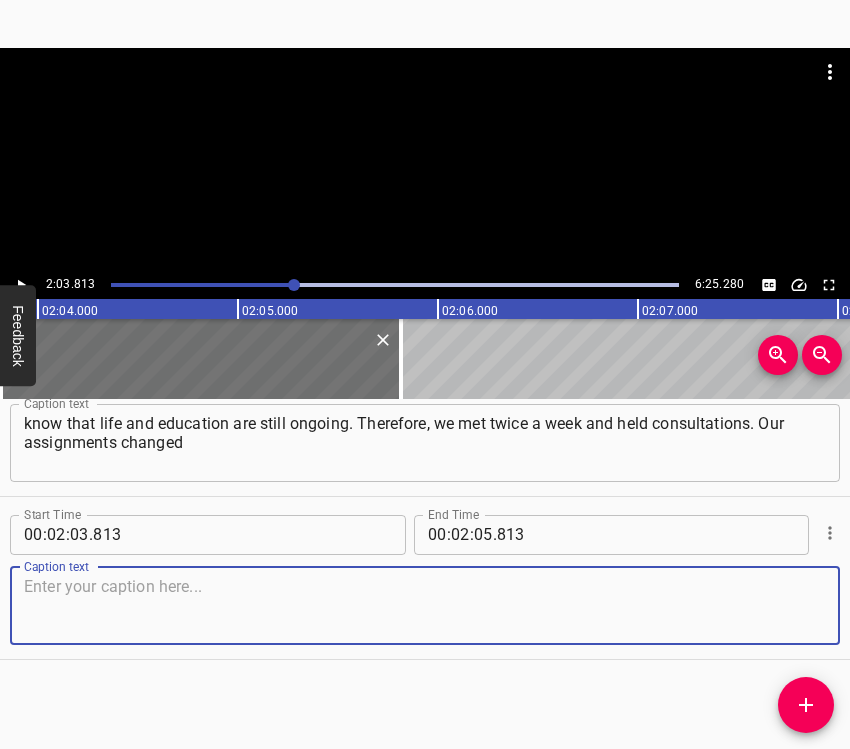 click at bounding box center [425, 605] 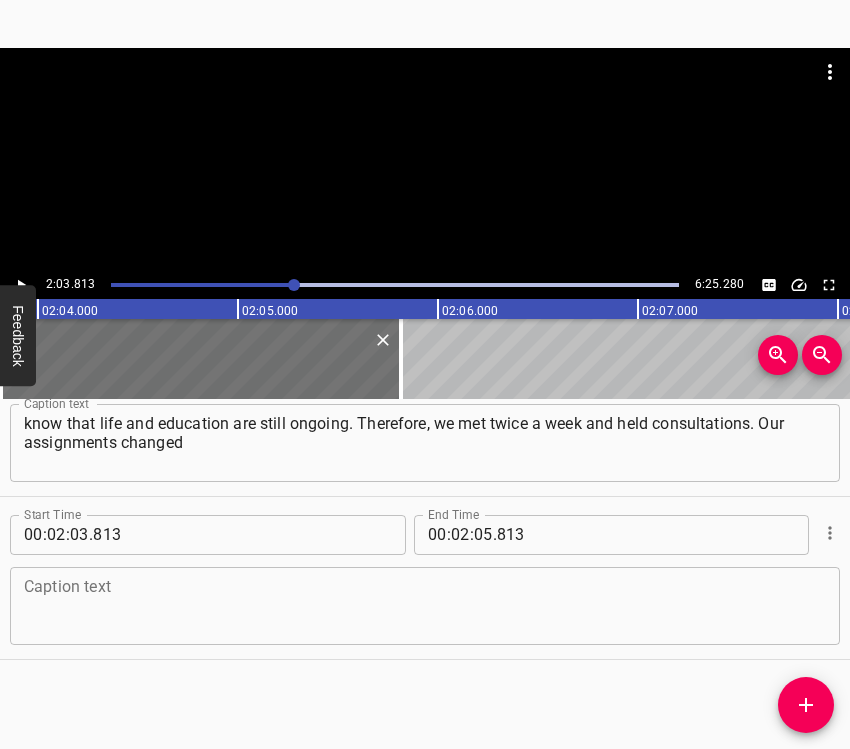 click at bounding box center [425, 605] 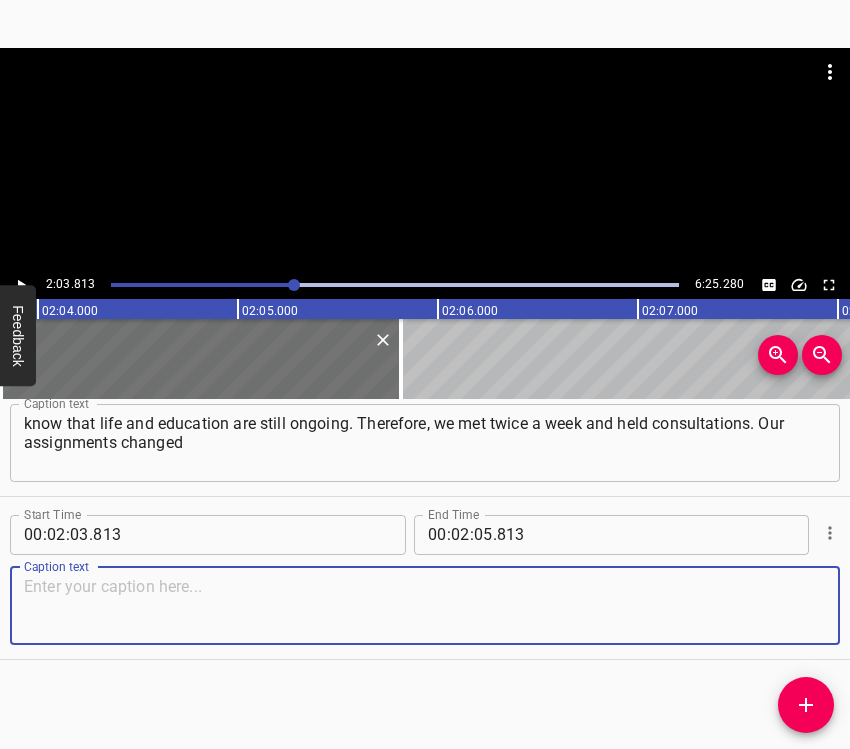 paste on "somewhat depending on what was happening. First, from the very first year, we introduced small projects…" 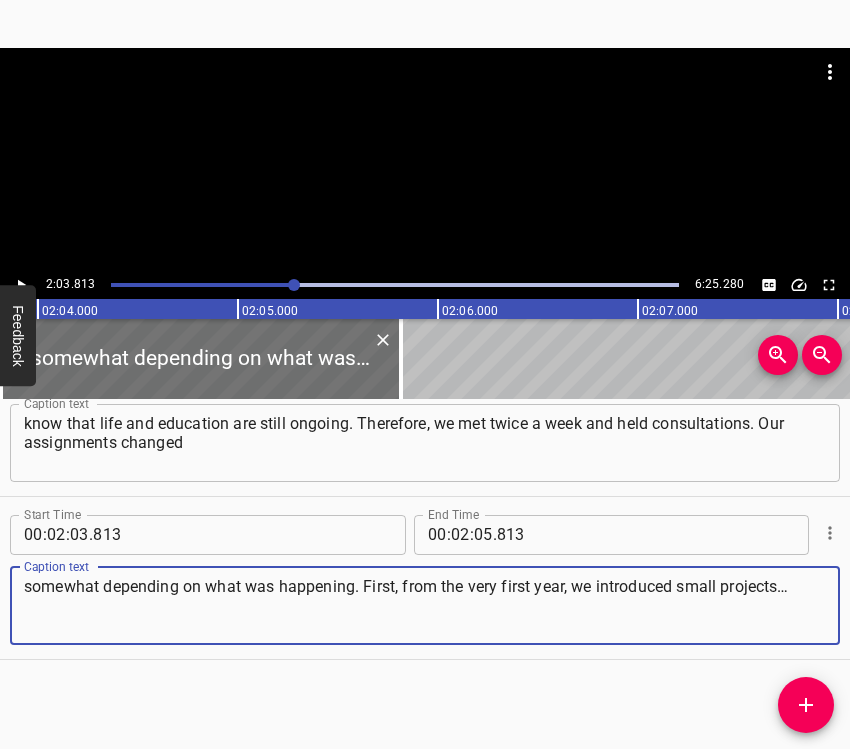 type on "somewhat depending on what was happening. First, from the very first year, we introduced small projects…" 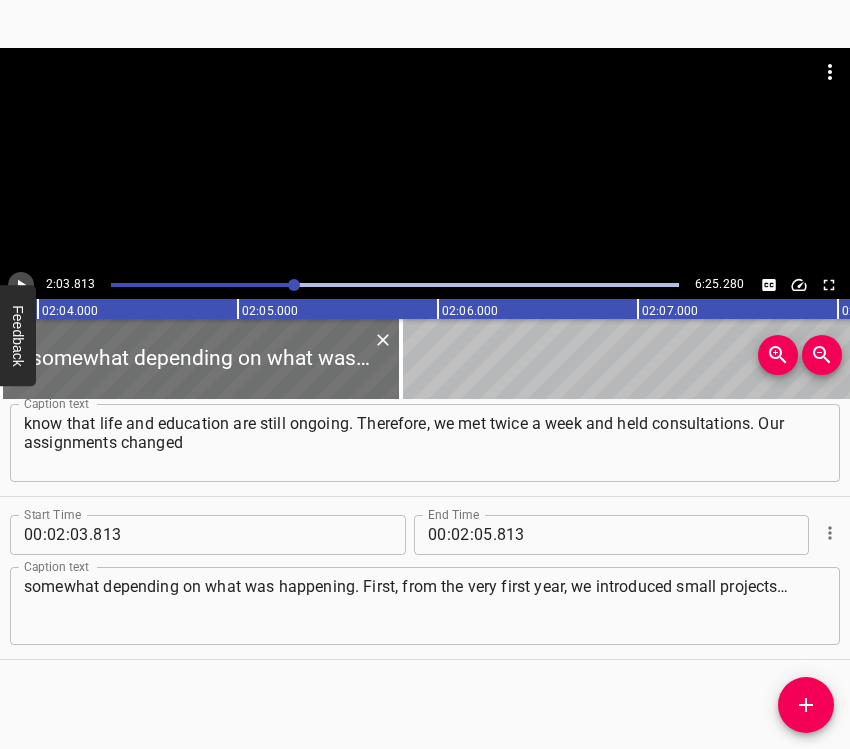 click 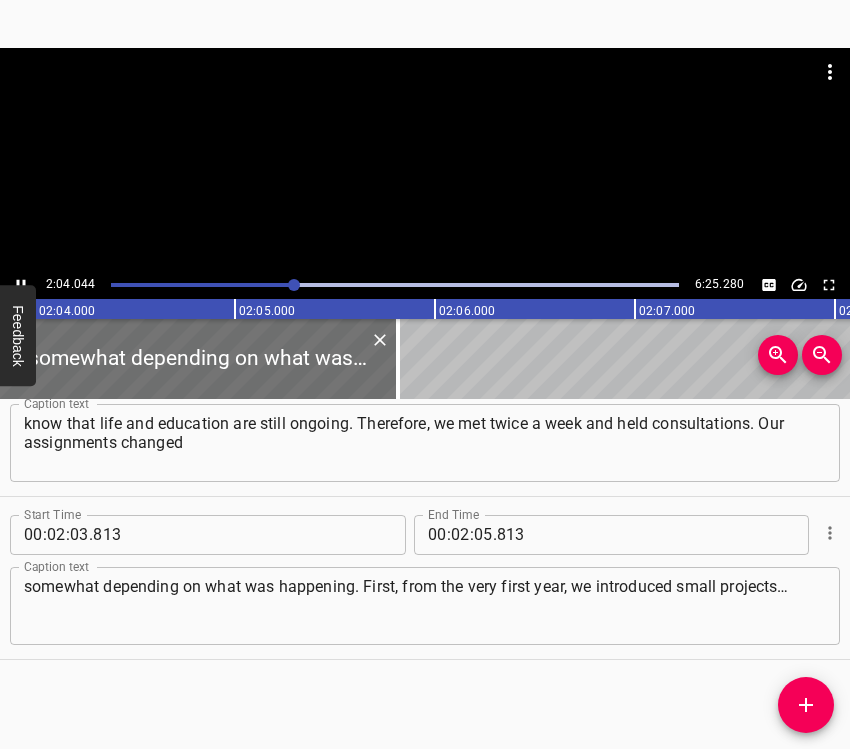 scroll, scrollTop: 0, scrollLeft: 24808, axis: horizontal 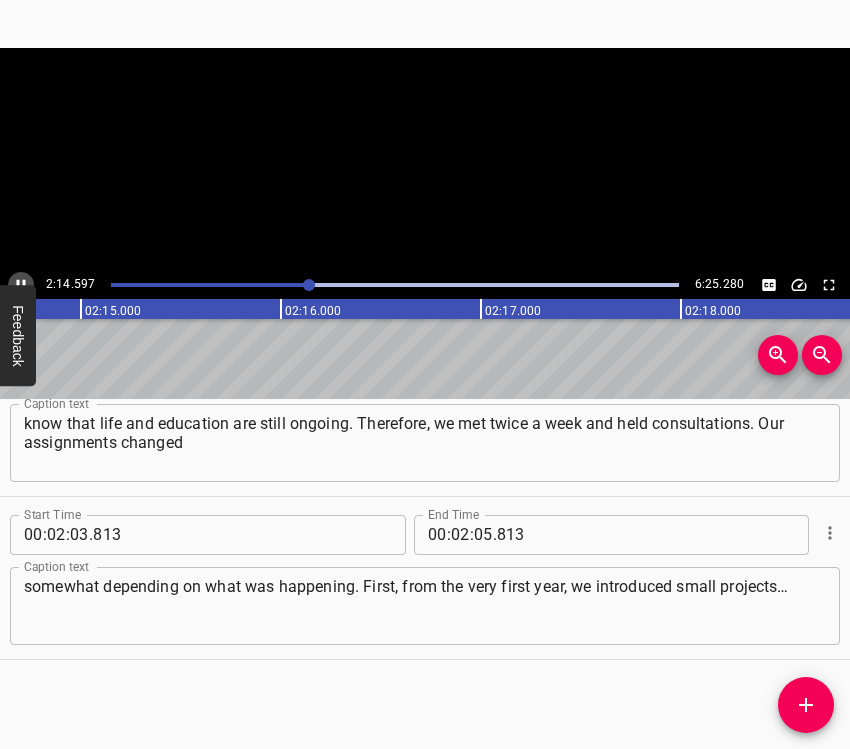 click 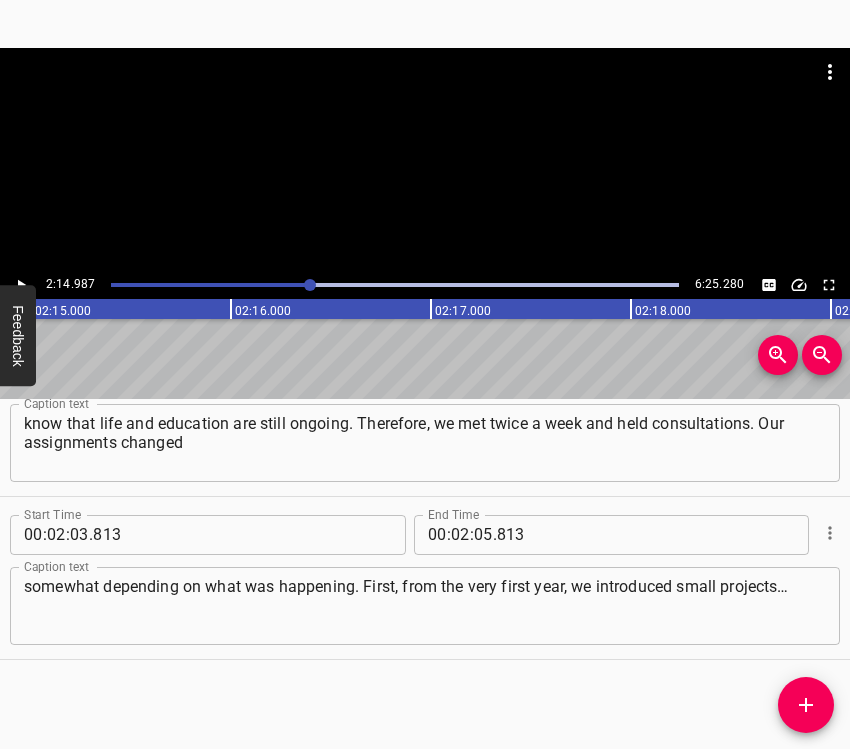 scroll, scrollTop: 0, scrollLeft: 26997, axis: horizontal 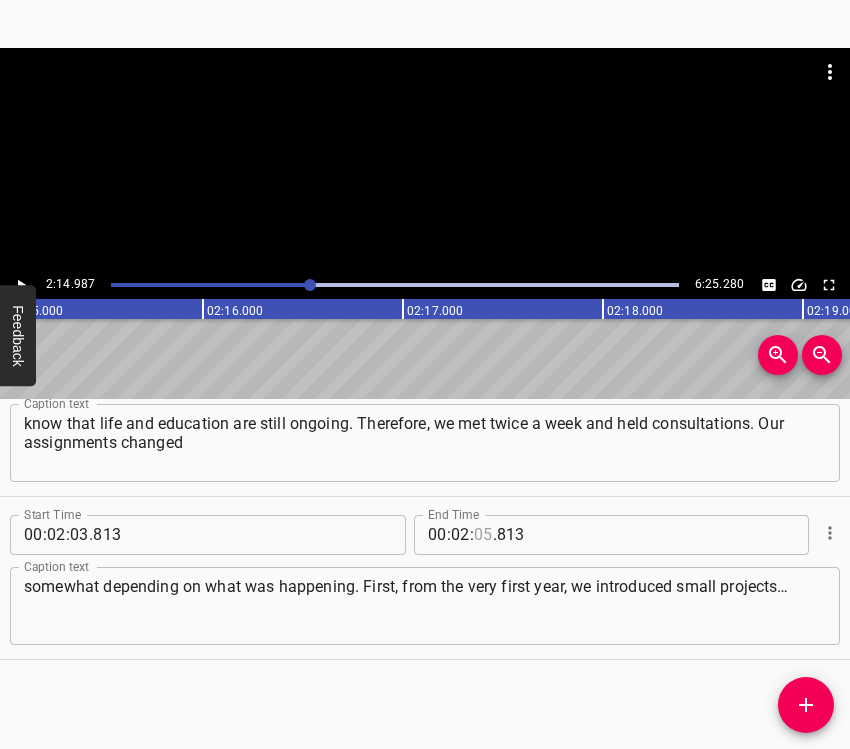 click at bounding box center (483, 535) 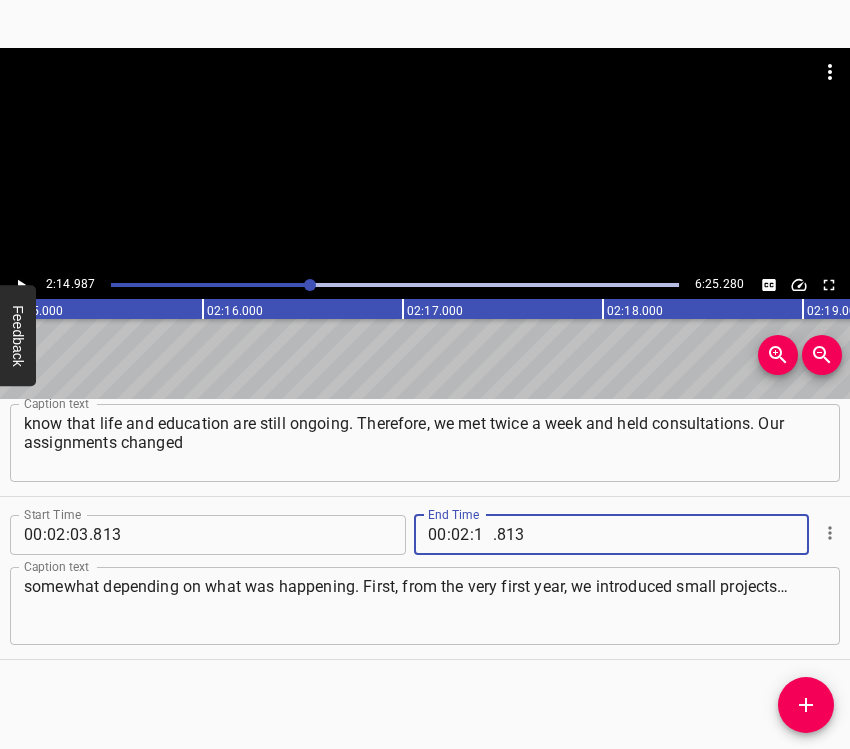 type on "14" 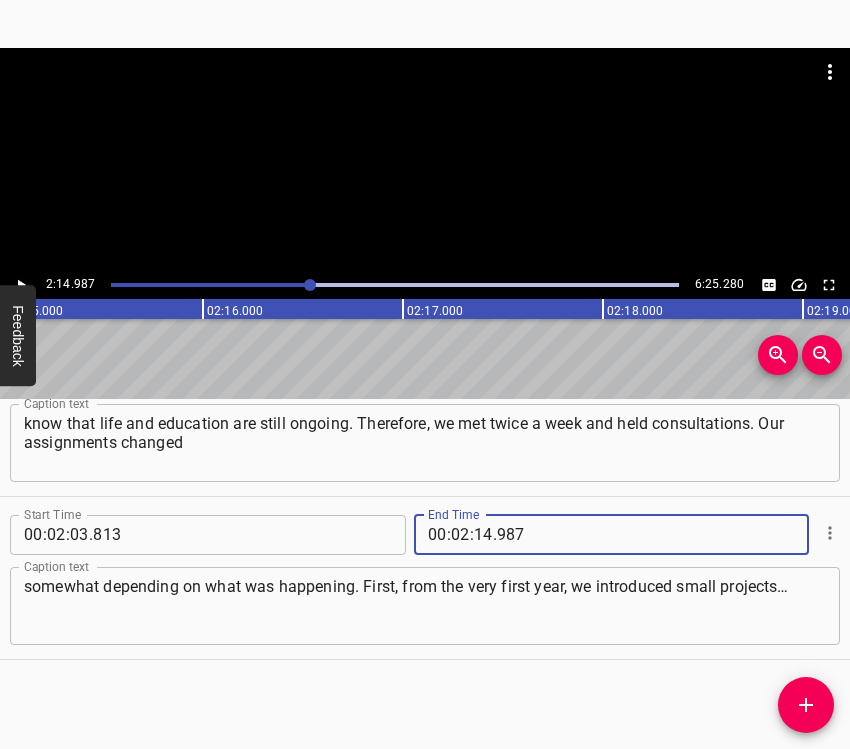 type on "987" 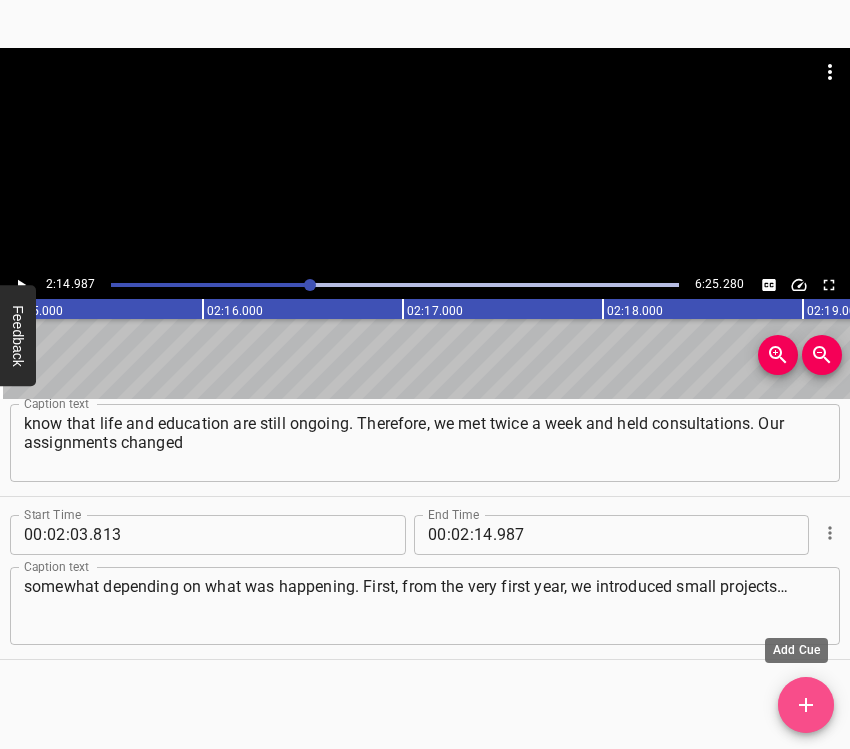 click at bounding box center (806, 705) 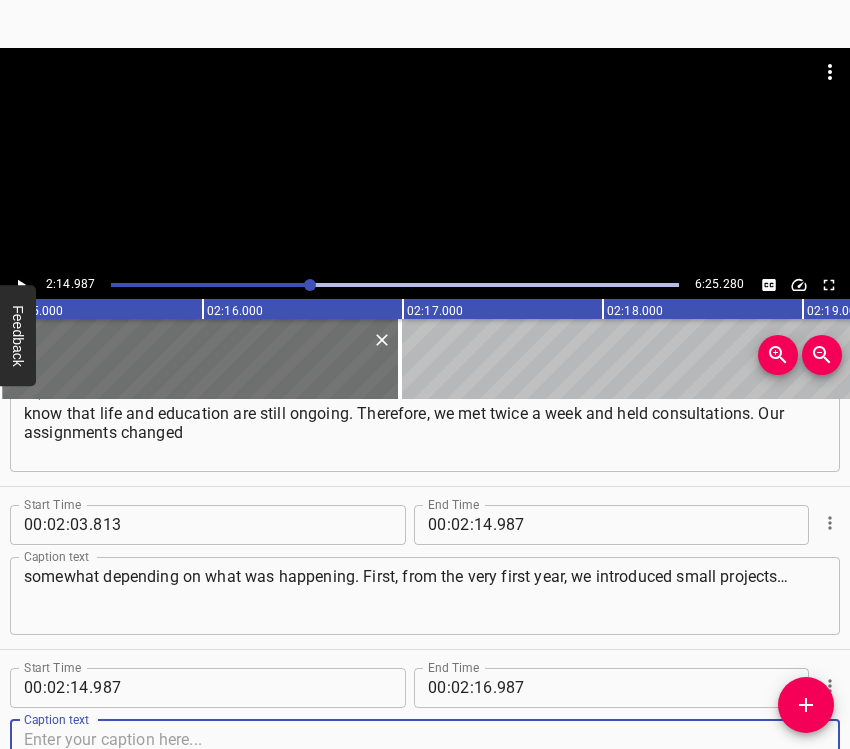 scroll, scrollTop: 1699, scrollLeft: 0, axis: vertical 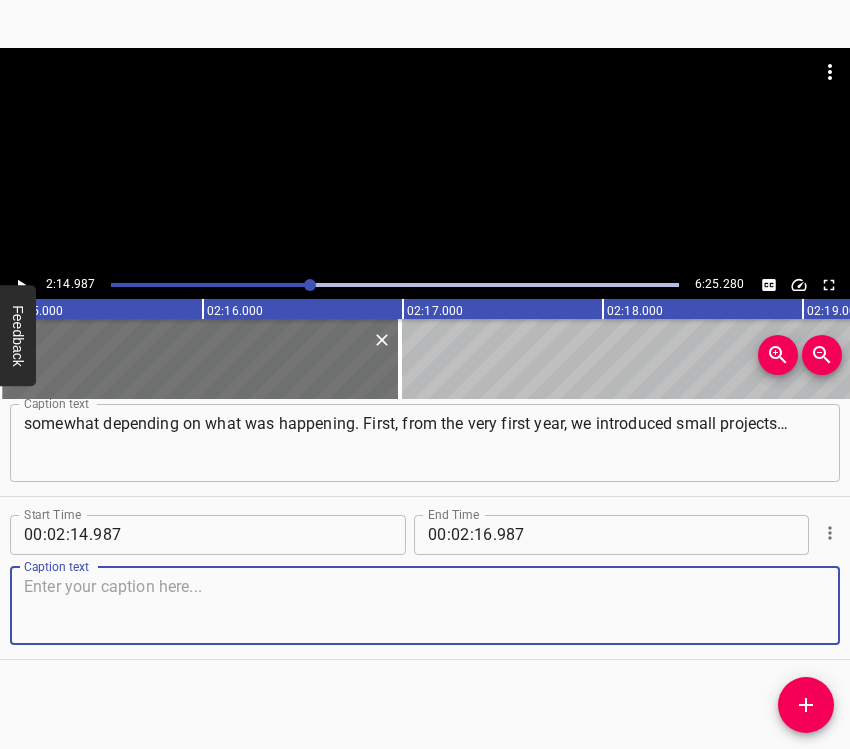 click at bounding box center [425, 605] 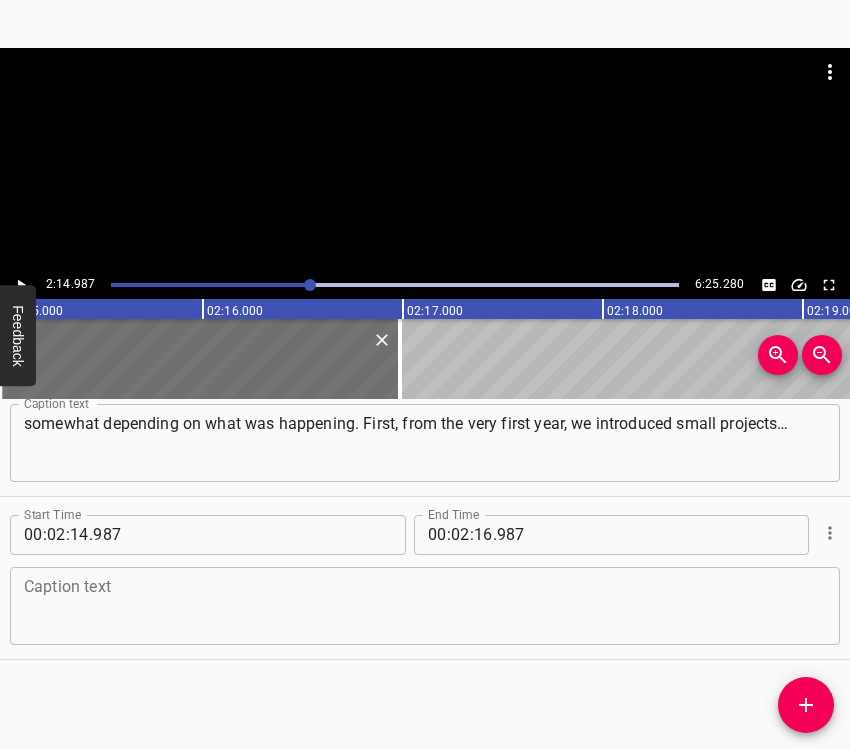 click at bounding box center (425, 605) 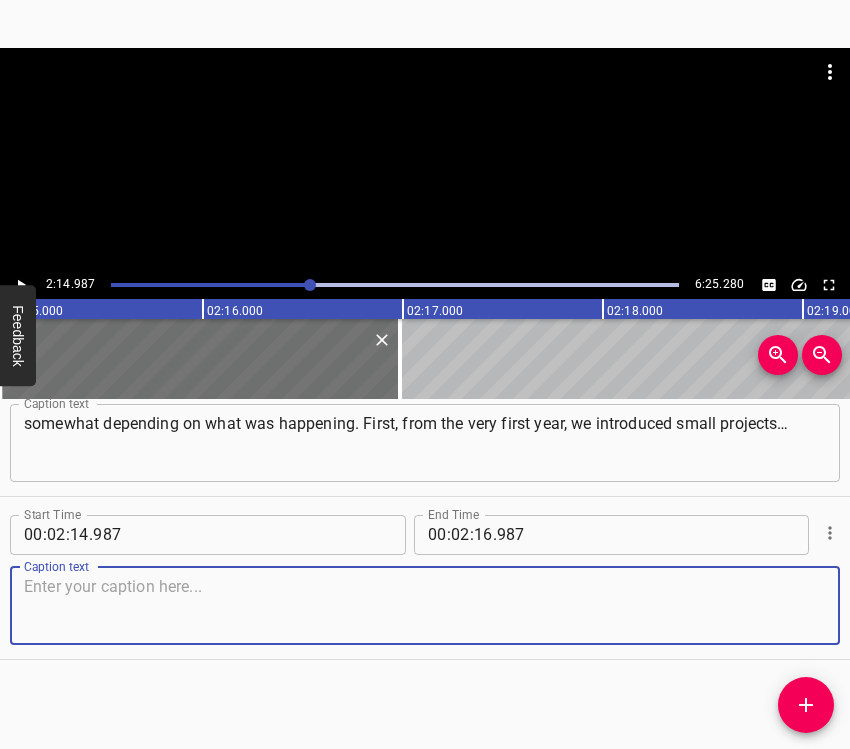 paste on "Right next to us, there is a security post at a gas station, and we suggested making a checkpoint. Because everyone enters and leaves the city." 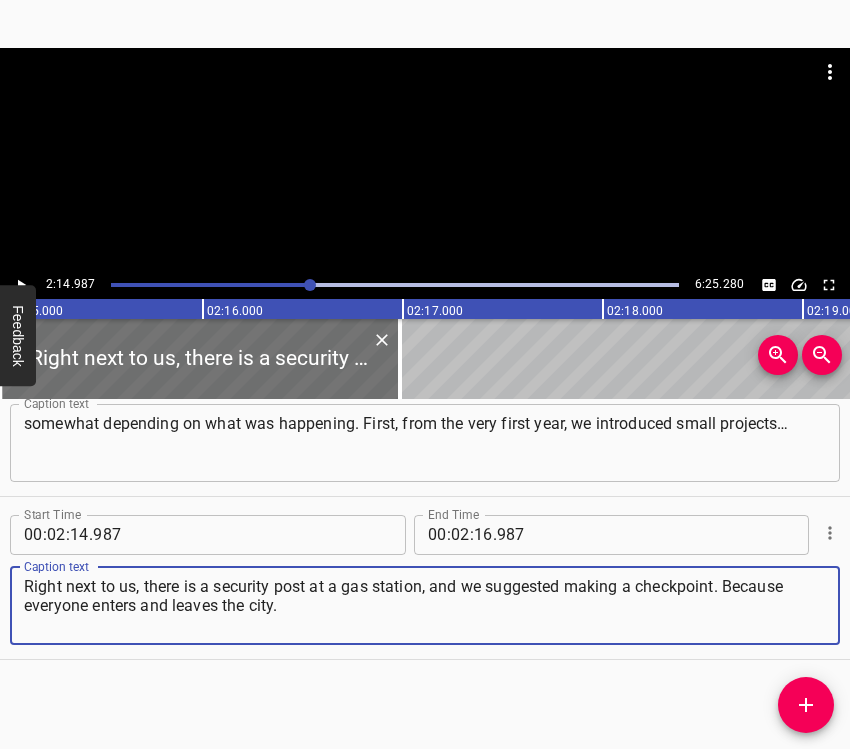 type on "Right next to us, there is a security post at a gas station, and we suggested making a checkpoint. Because everyone enters and leaves the city." 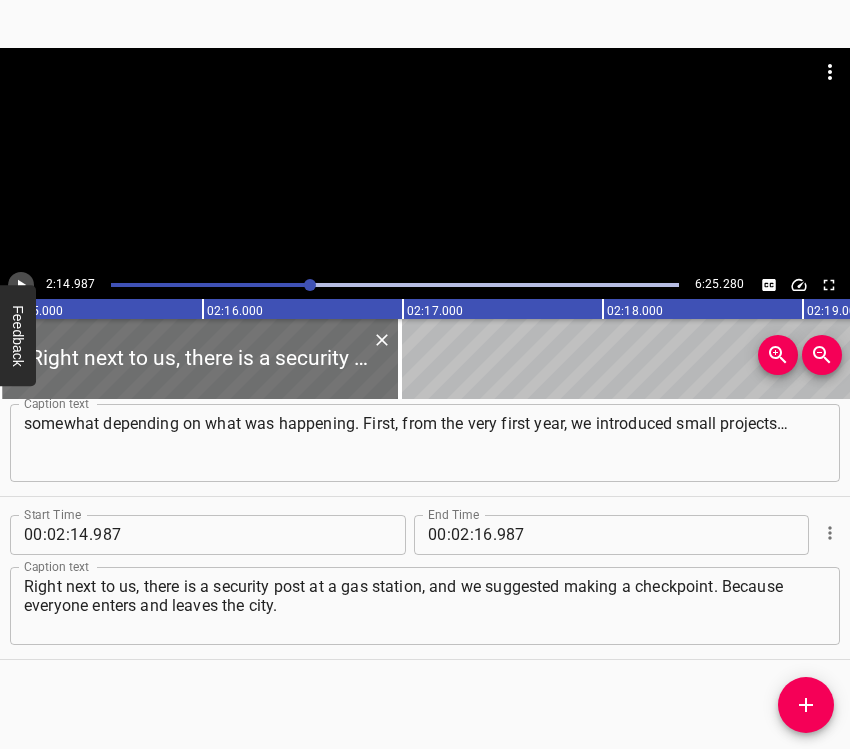 click at bounding box center [21, 285] 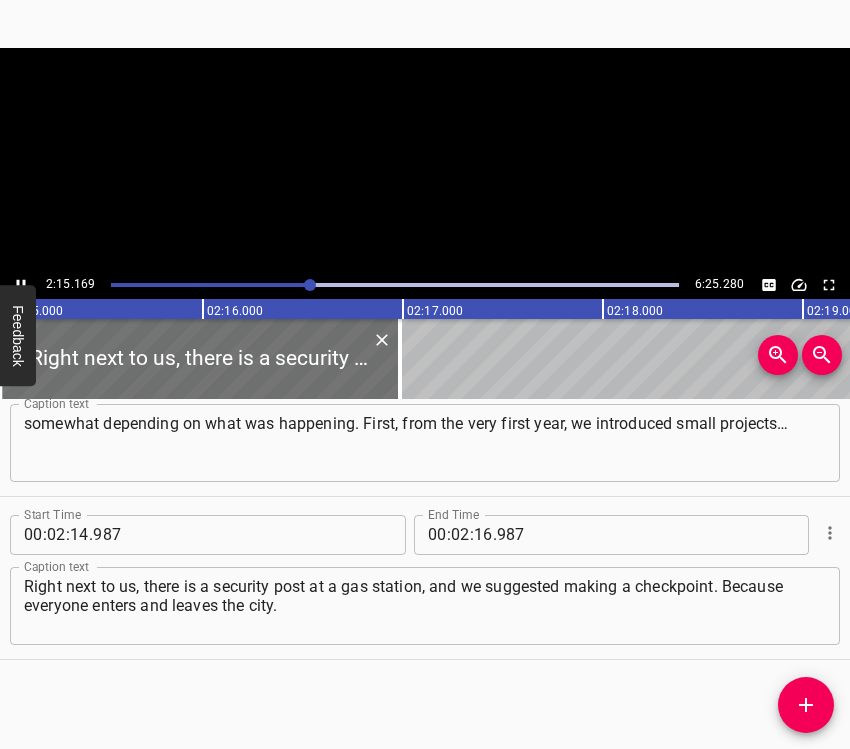 scroll, scrollTop: 0, scrollLeft: 27033, axis: horizontal 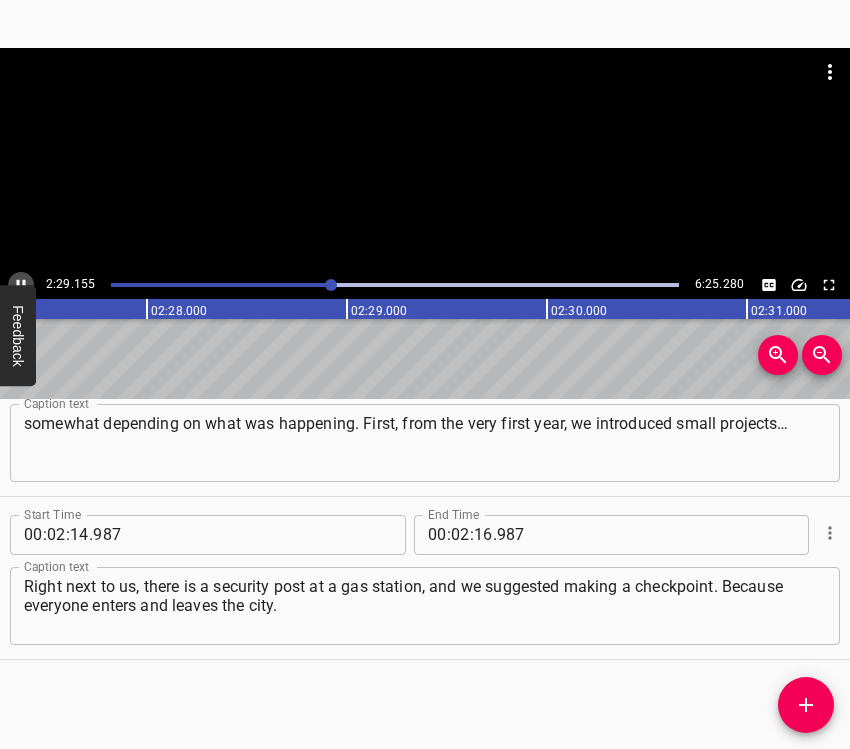 click at bounding box center (21, 285) 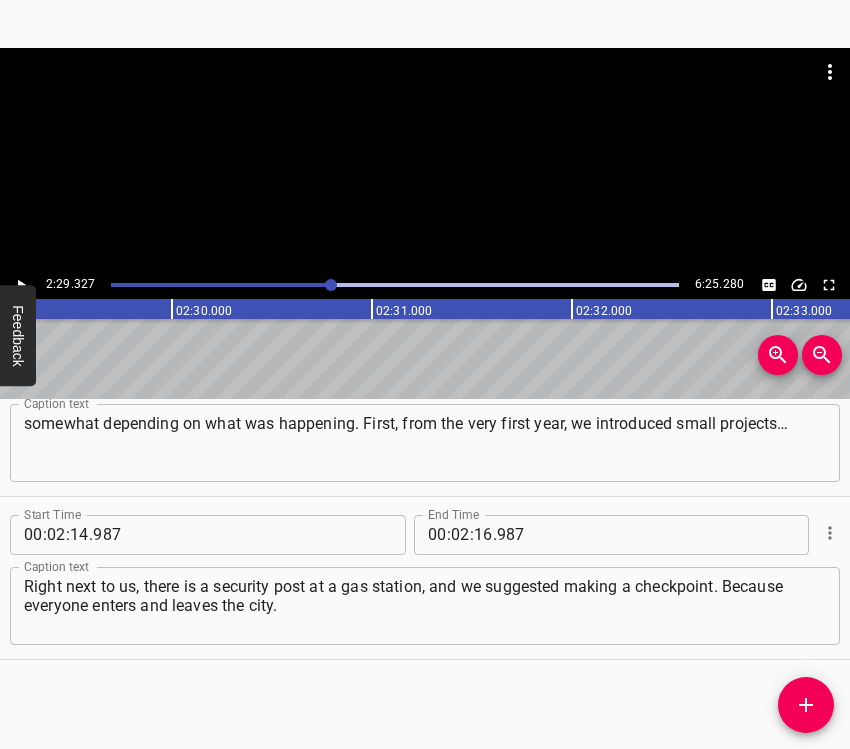 scroll, scrollTop: 0, scrollLeft: 29865, axis: horizontal 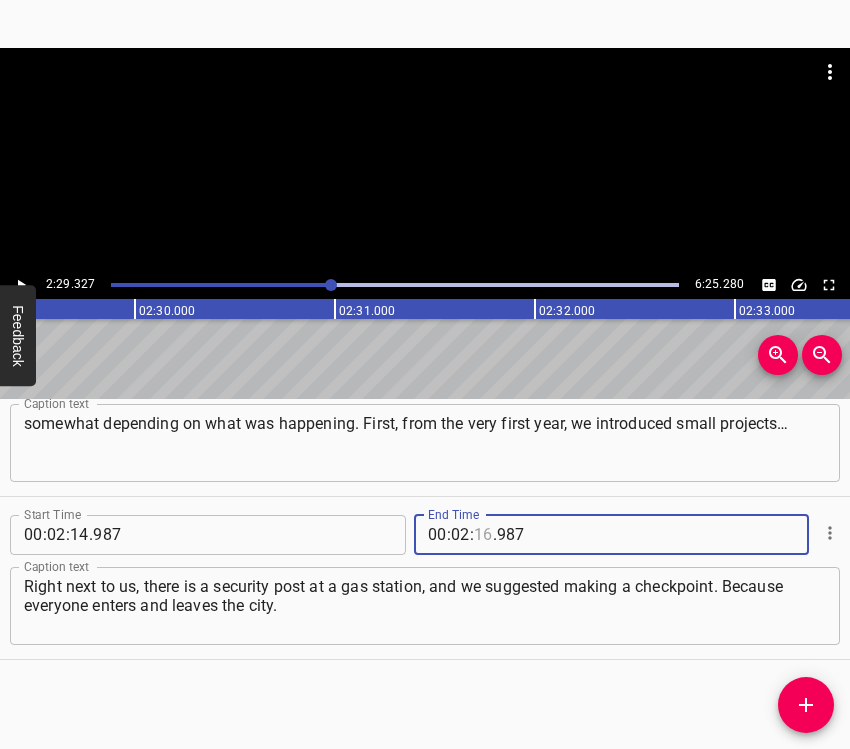 click at bounding box center [483, 535] 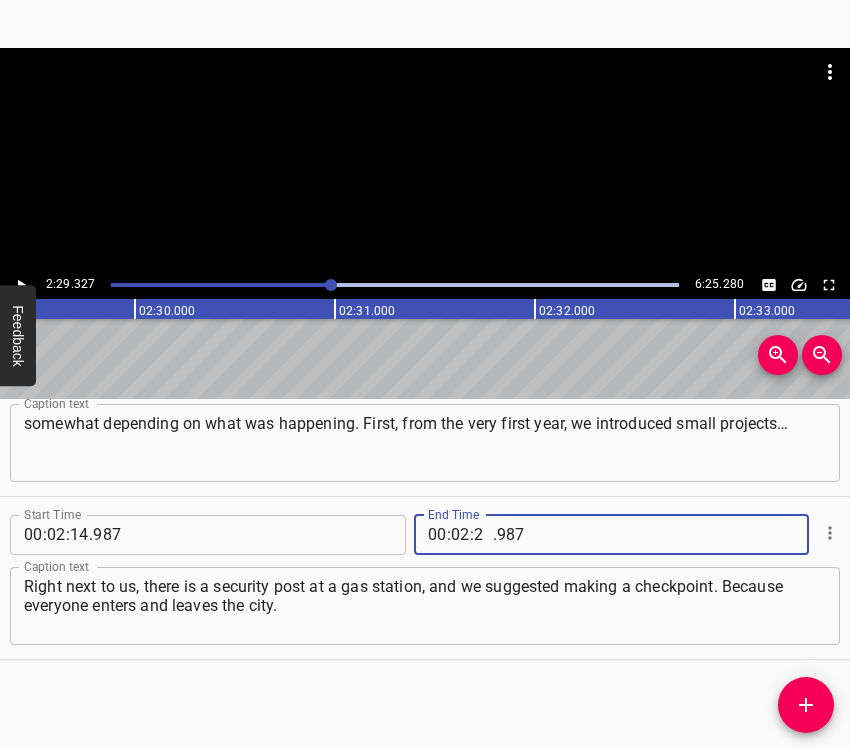 type on "29" 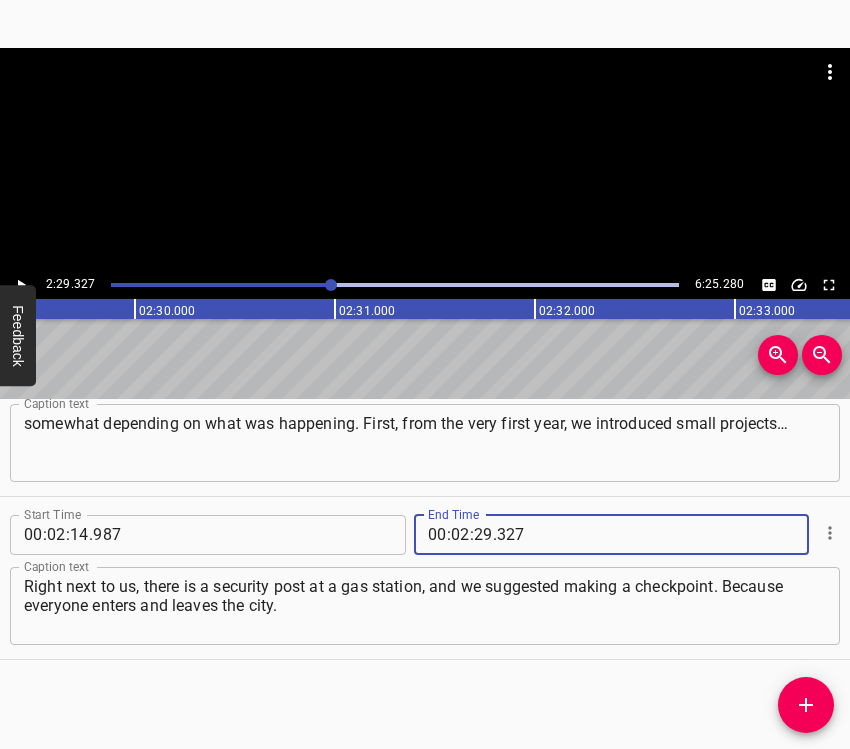 type on "327" 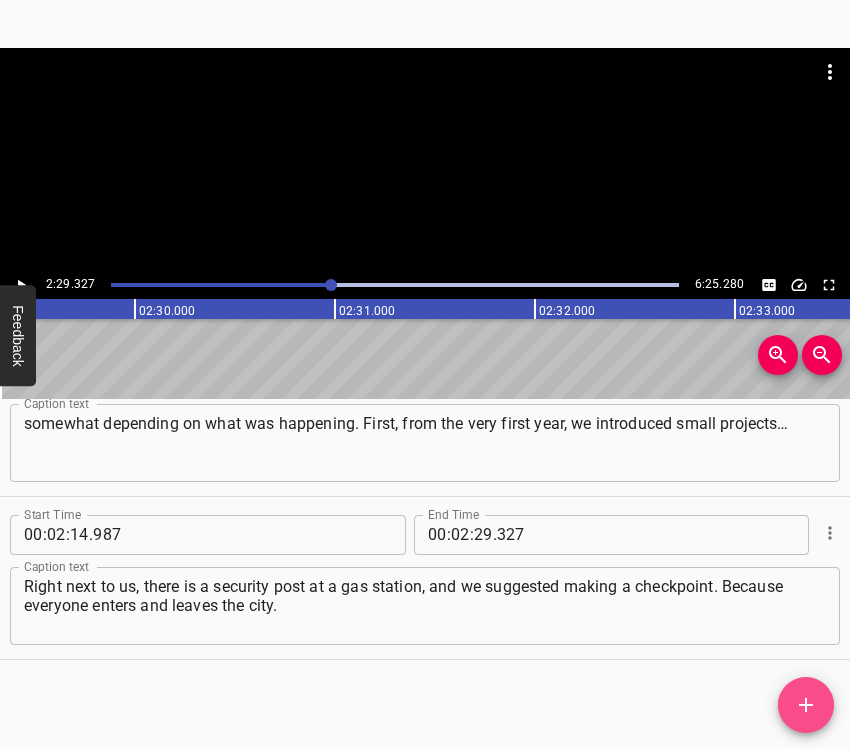 click 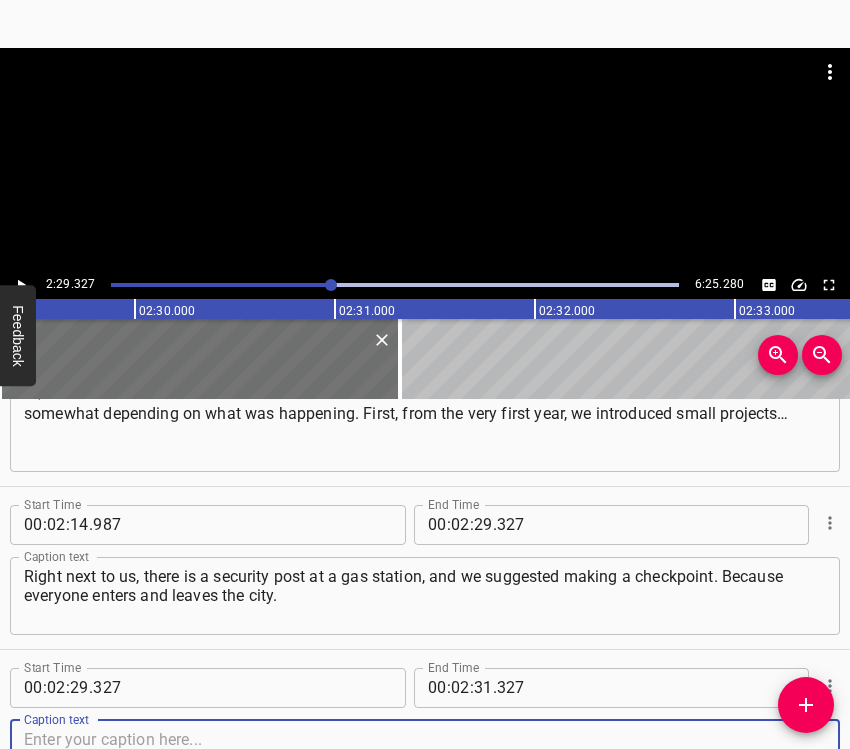 scroll, scrollTop: 1862, scrollLeft: 0, axis: vertical 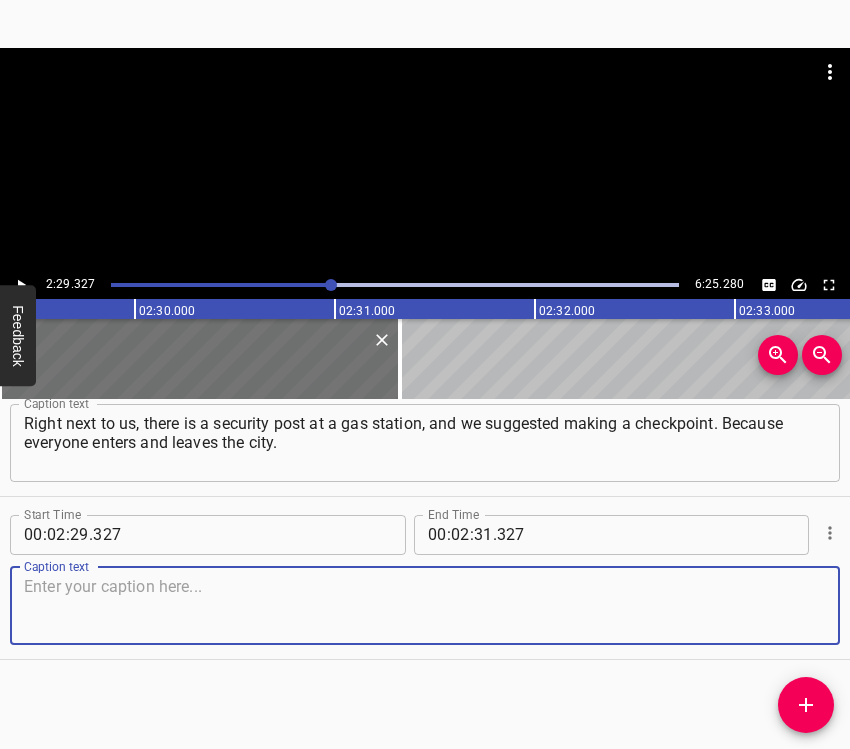 drag, startPoint x: 774, startPoint y: 604, endPoint x: 845, endPoint y: 589, distance: 72.56721 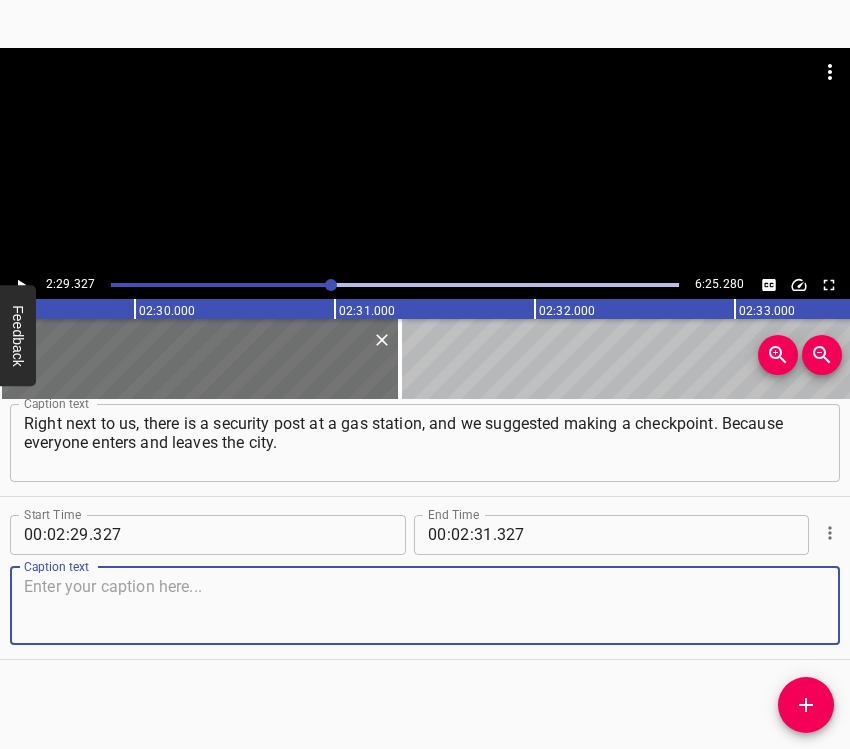 click at bounding box center (425, 605) 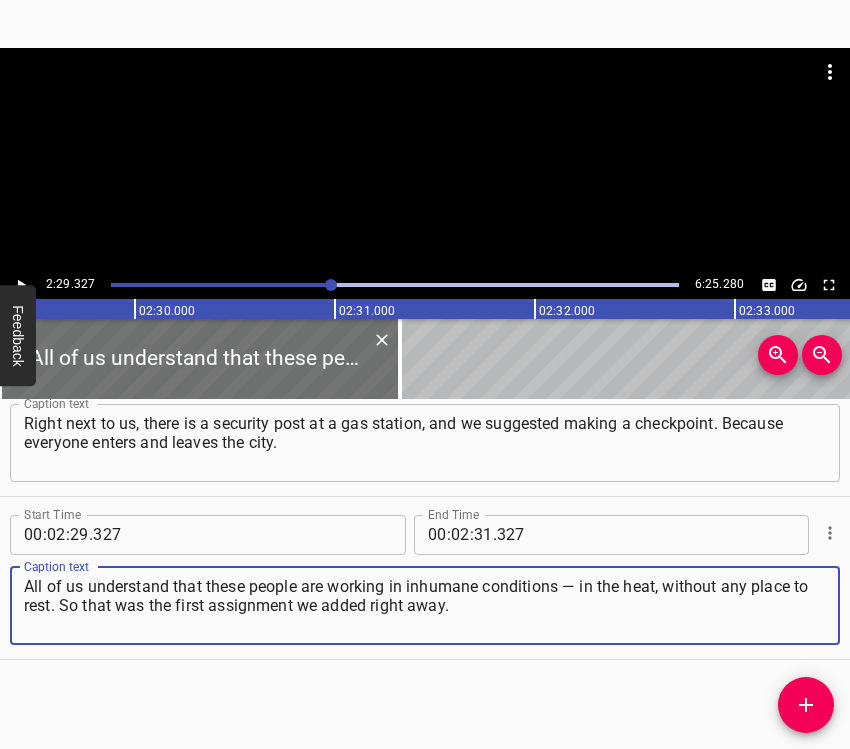 type on "All of us understand that these people are working in inhumane conditions — in the heat, without any place to rest. So that was the first assignment we added right away." 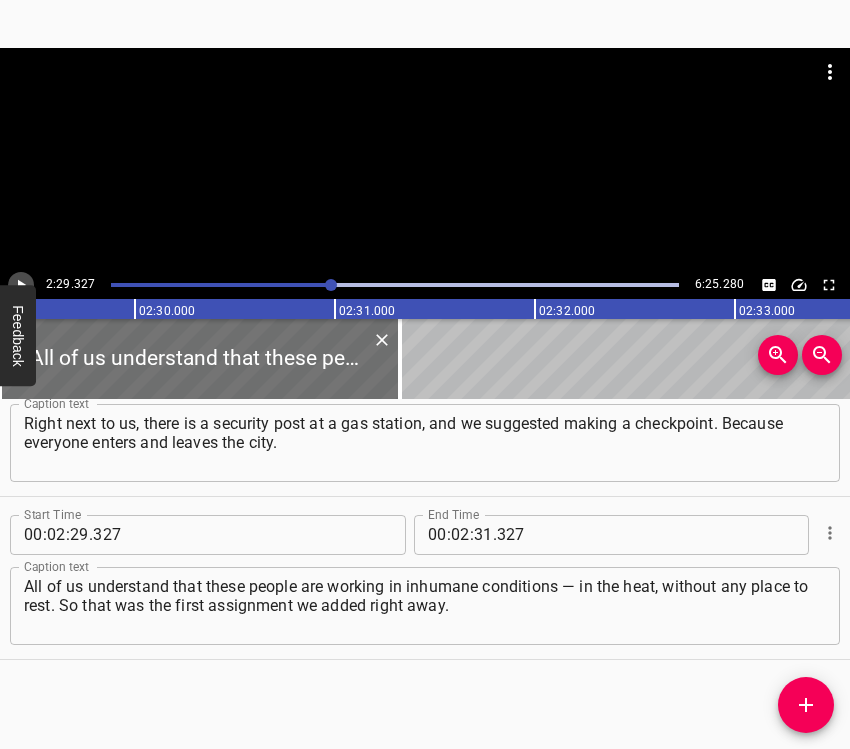 click at bounding box center (21, 285) 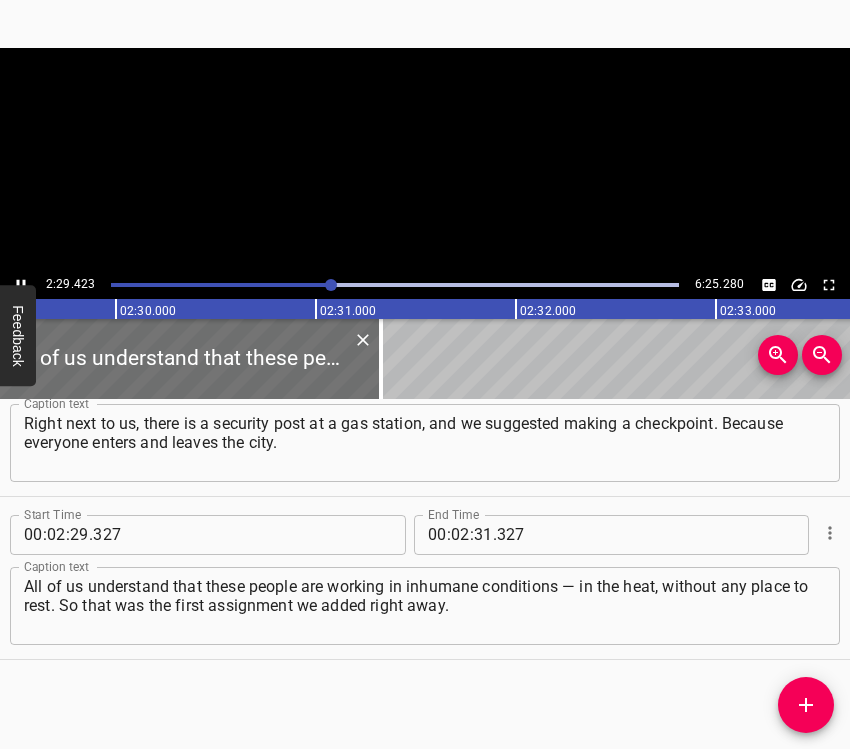 scroll, scrollTop: 0, scrollLeft: 29935, axis: horizontal 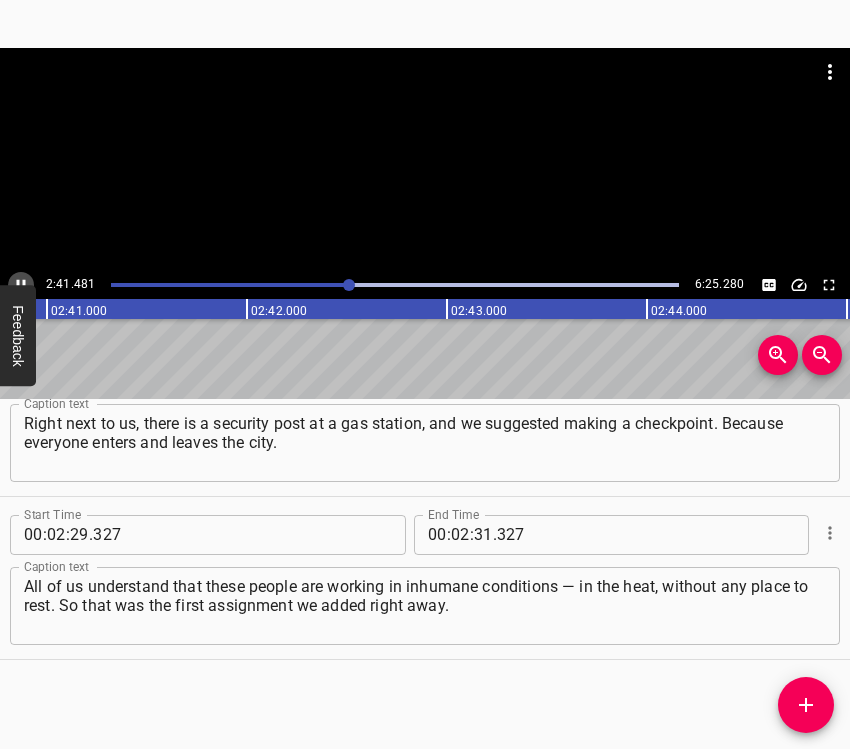 click 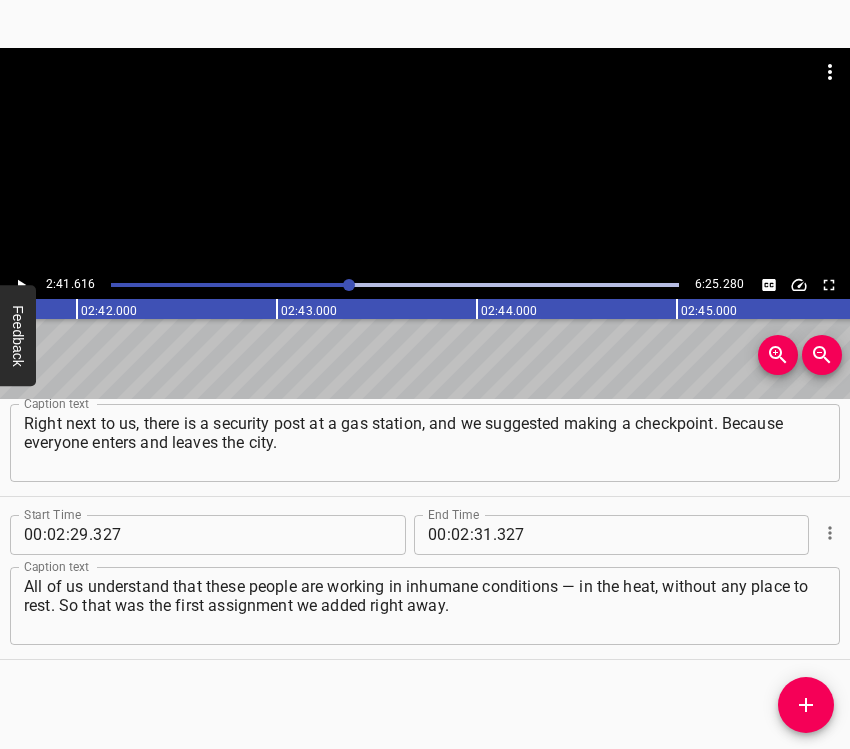 click 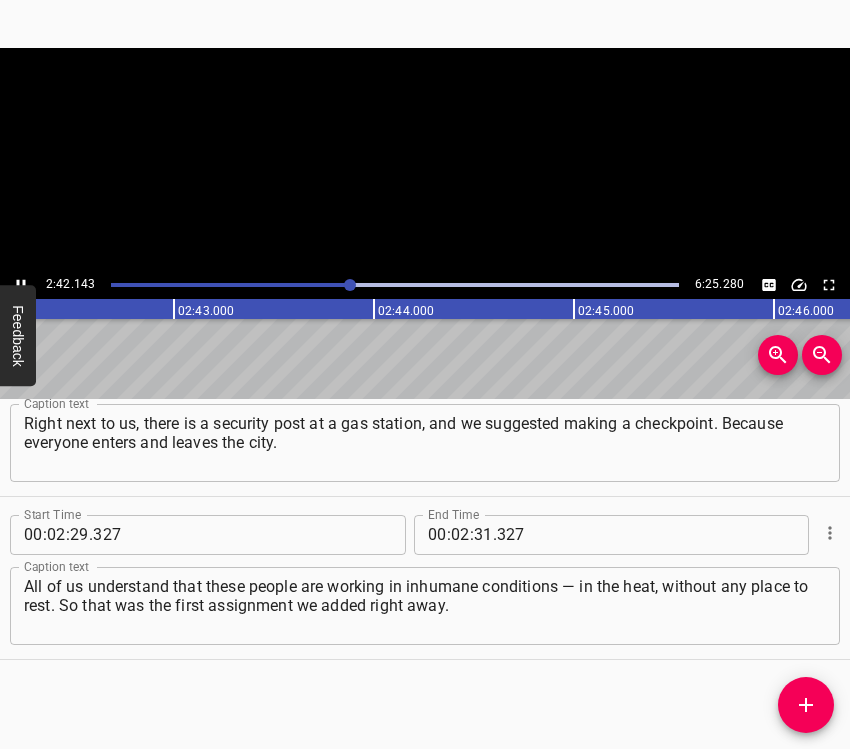 click 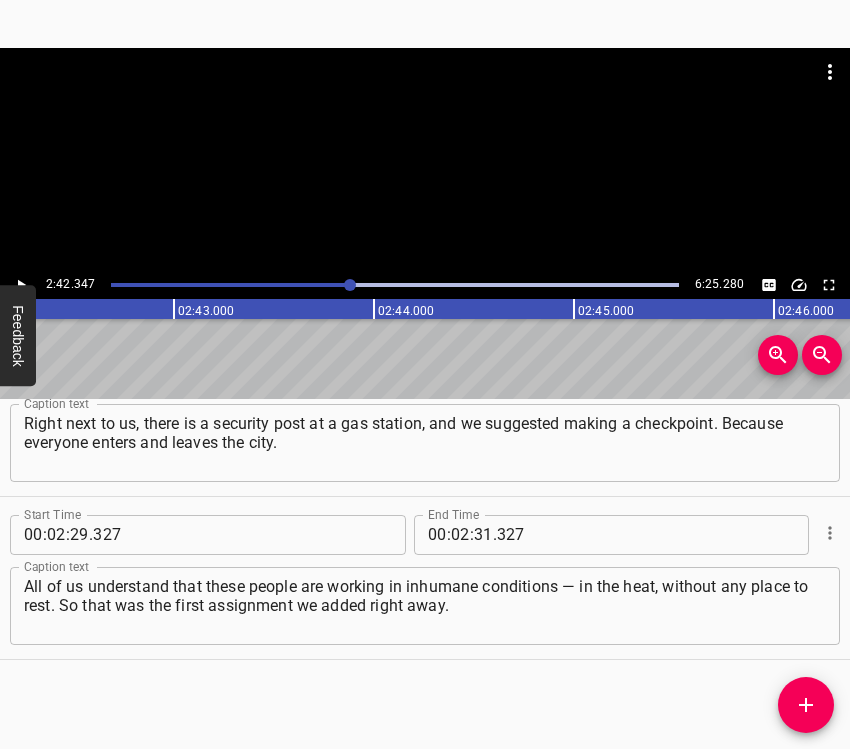 scroll, scrollTop: 0, scrollLeft: 32469, axis: horizontal 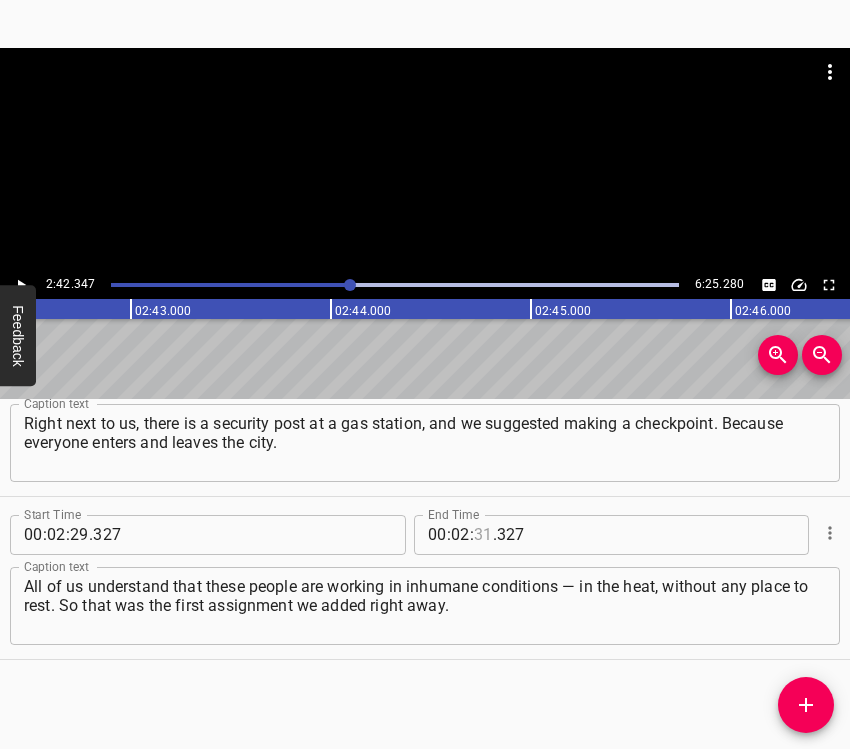 click at bounding box center (483, 535) 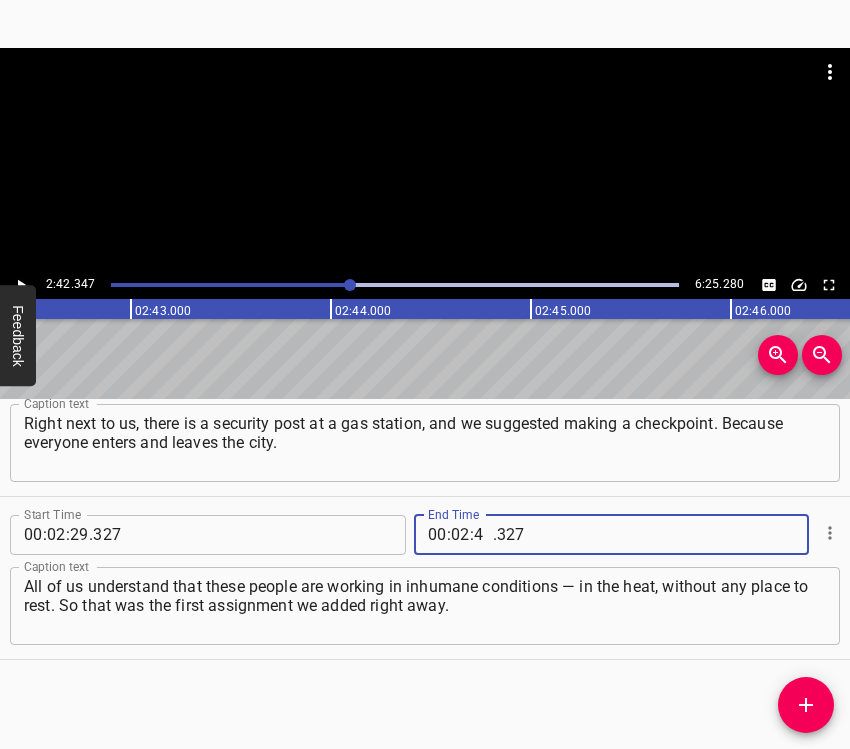 type on "42" 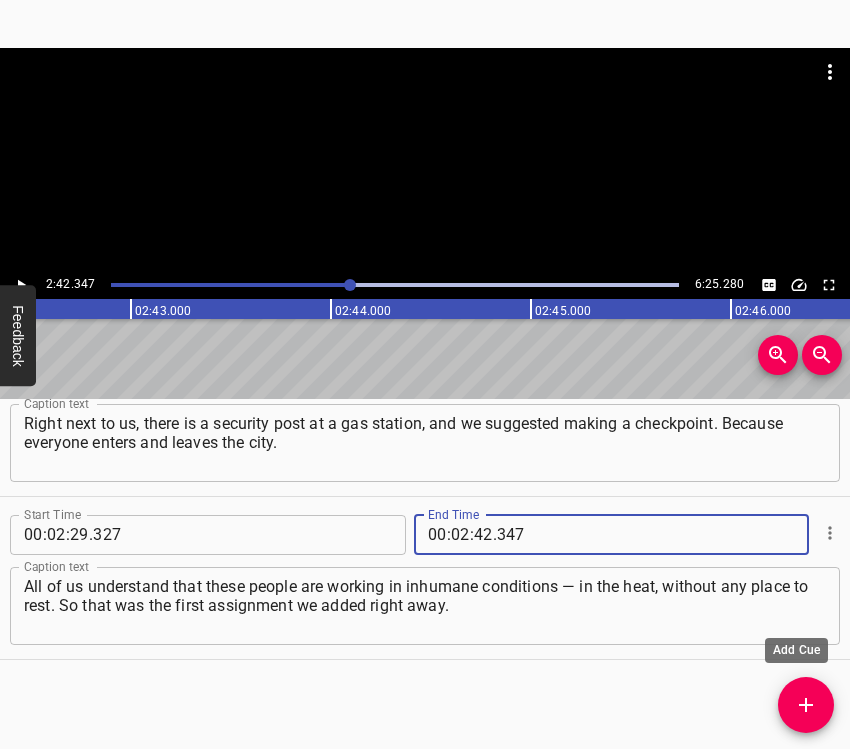 type on "347" 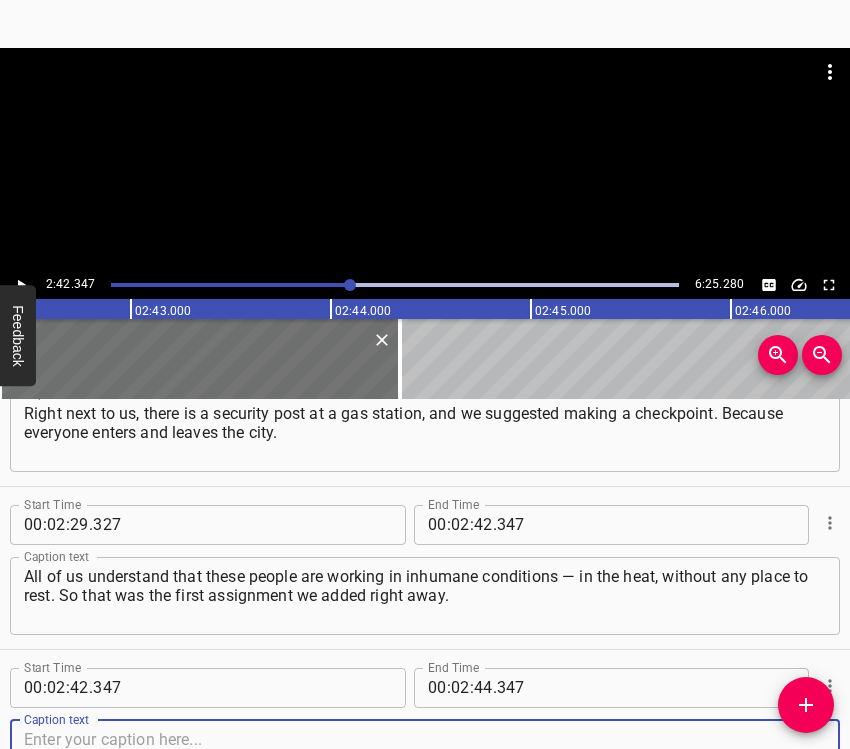 scroll, scrollTop: 2025, scrollLeft: 0, axis: vertical 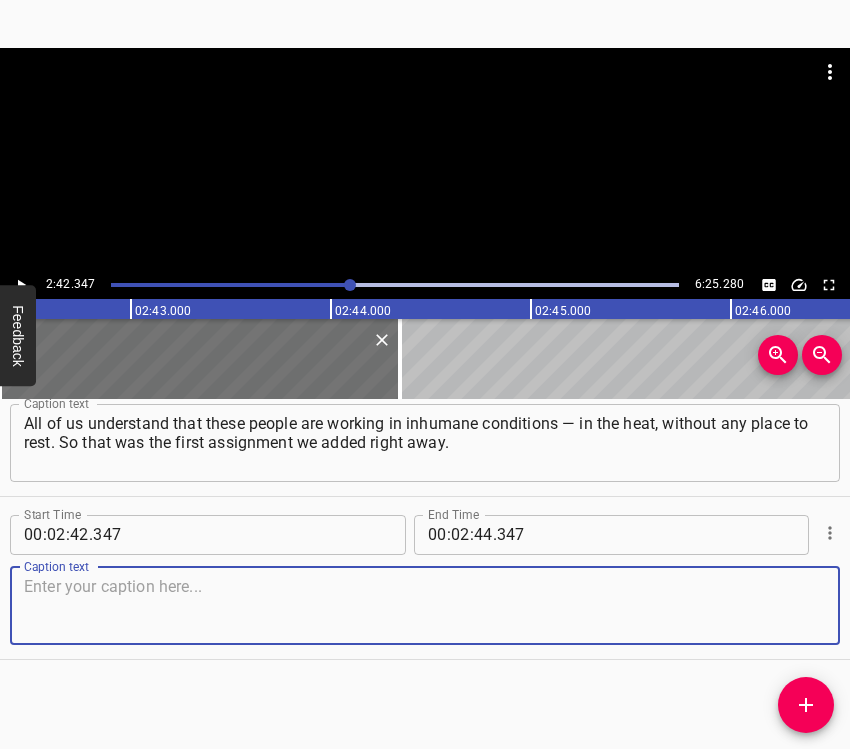 click at bounding box center (425, 605) 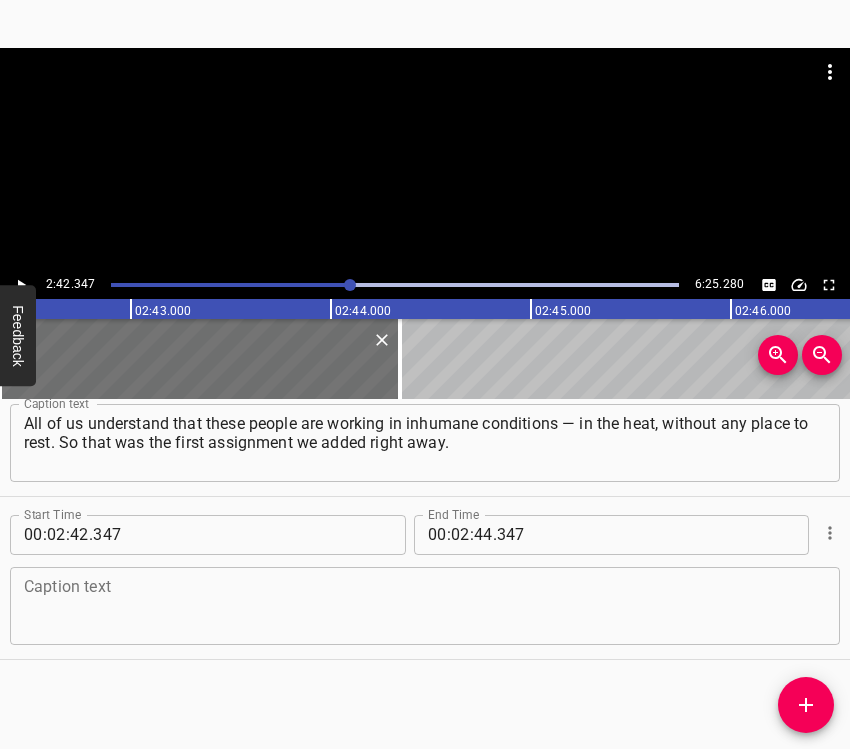 click at bounding box center (425, 605) 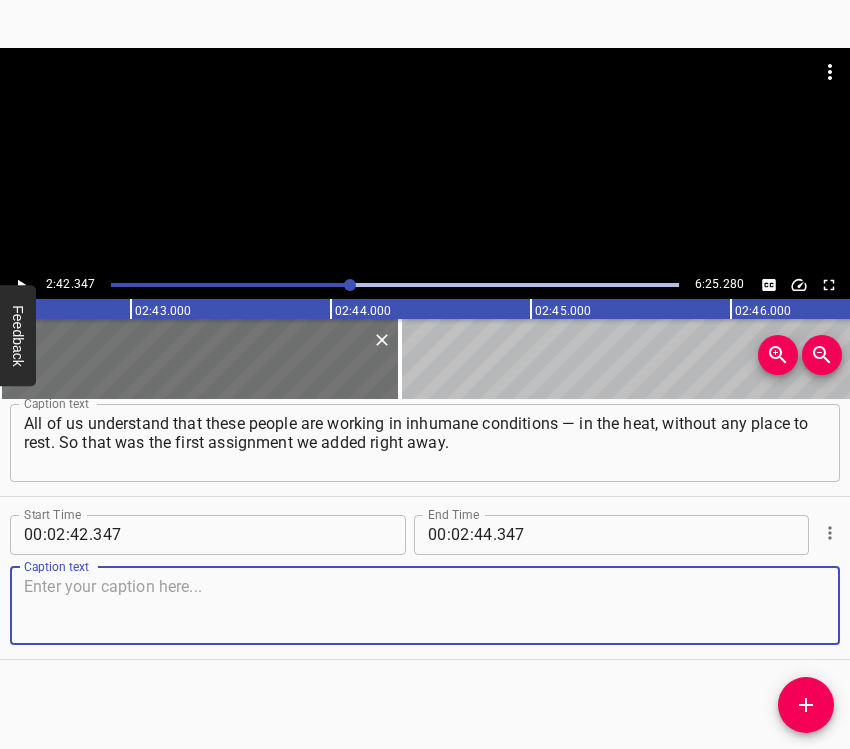 paste on "We also added a shelter. In our fourth-year school project, we previously only did the layout of the first and second floors — there was no shelter." 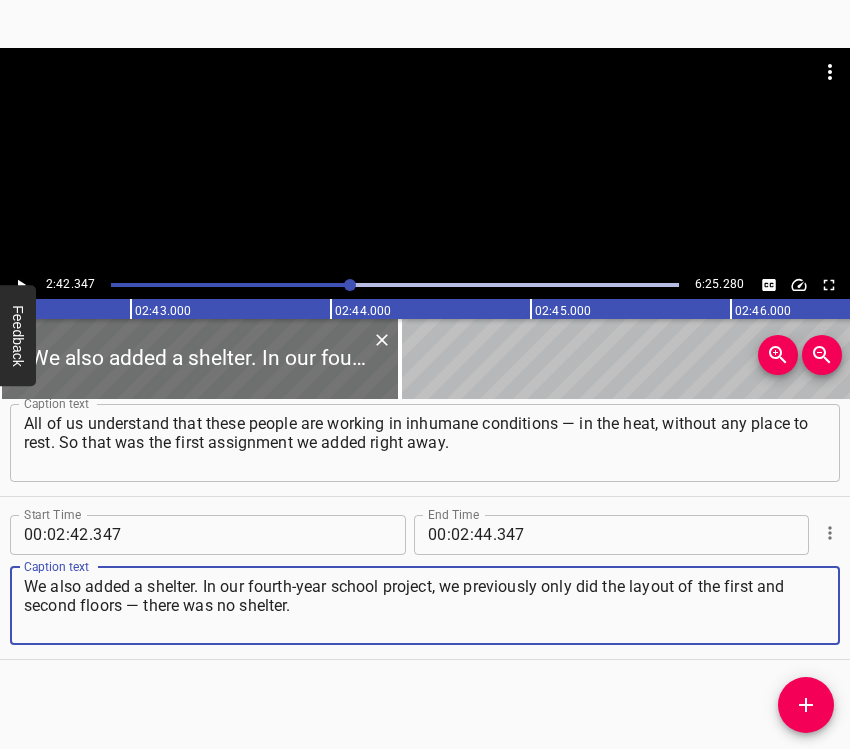 type on "We also added a shelter. In our fourth-year school project, we previously only did the layout of the first and second floors — there was no shelter." 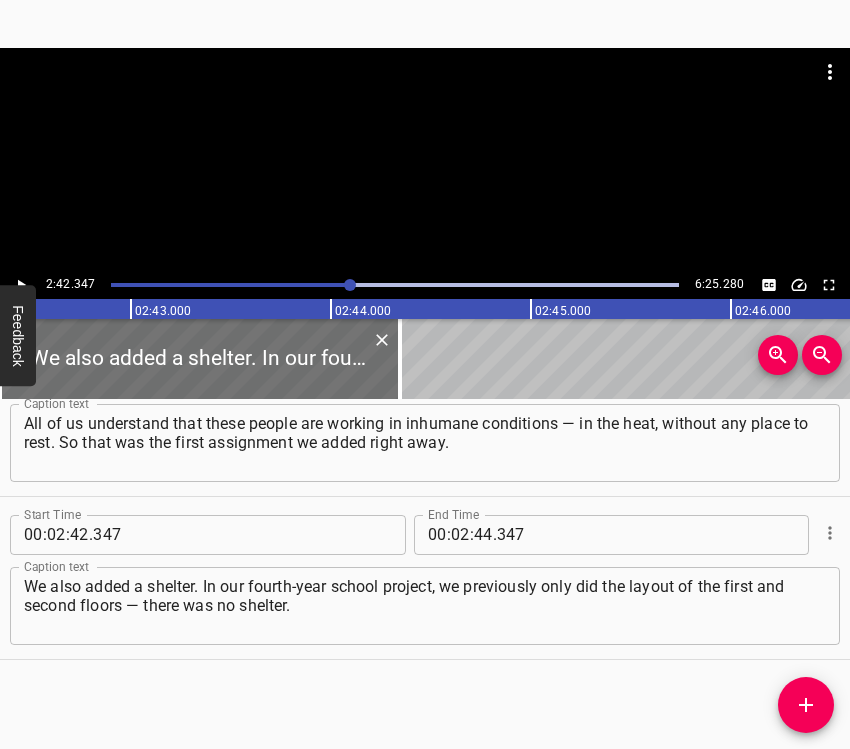 click on "2:42.347 6:25.280" at bounding box center (425, 173) 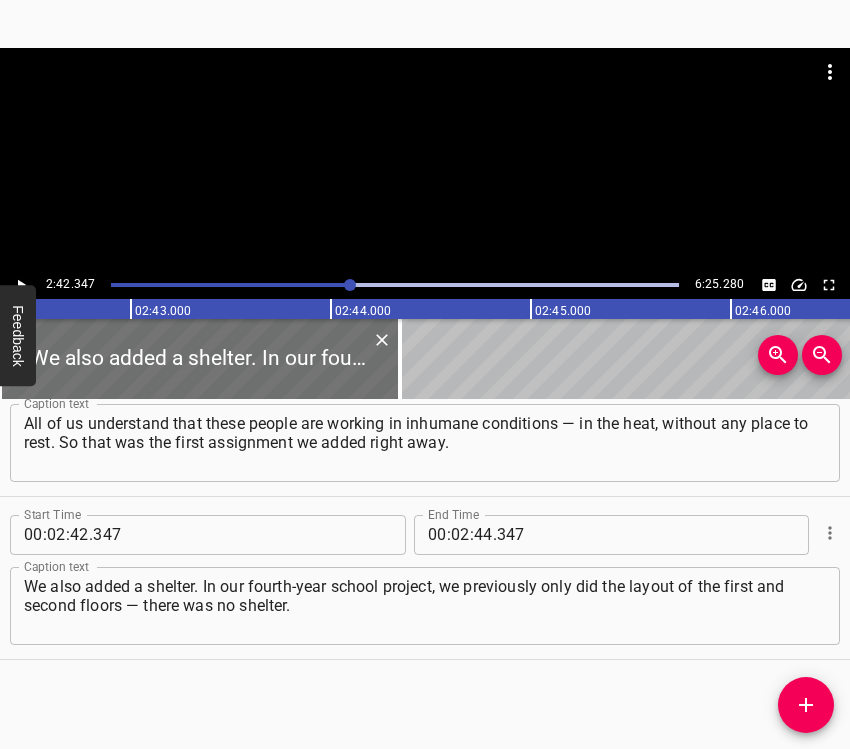 click 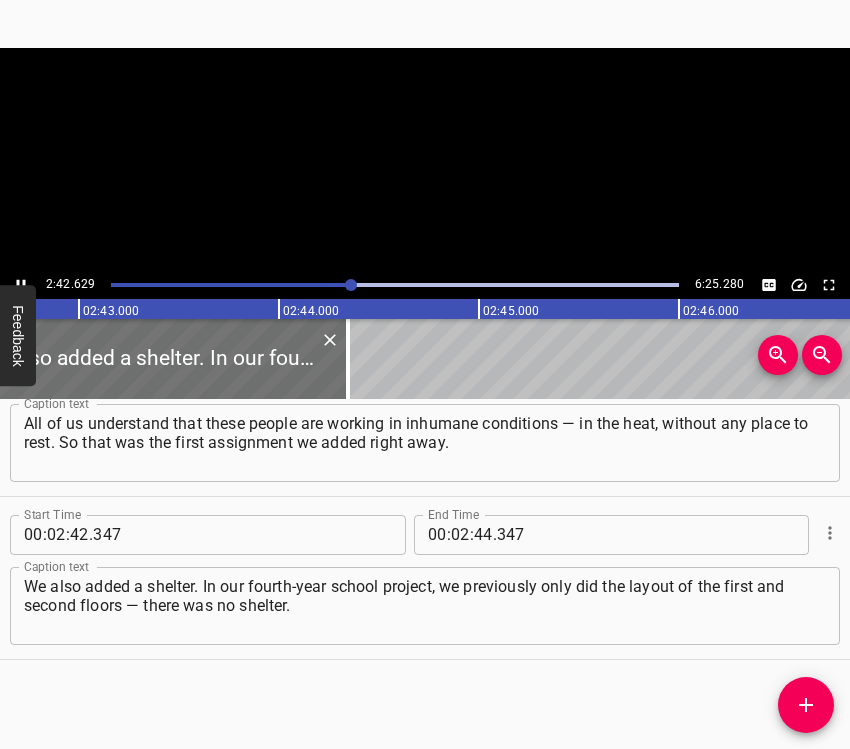 scroll, scrollTop: 0, scrollLeft: 32532, axis: horizontal 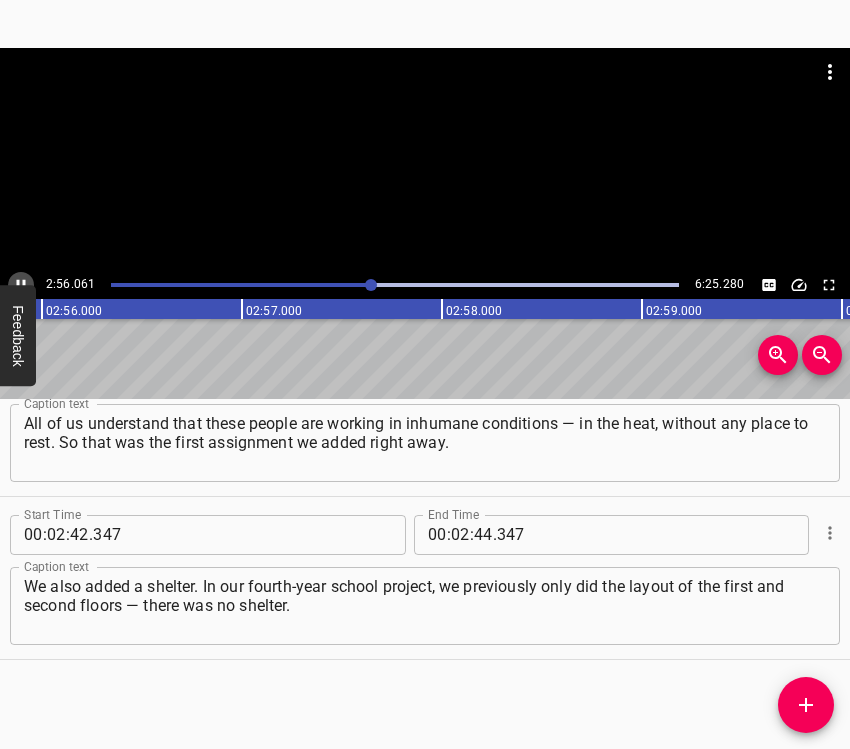 click at bounding box center (21, 285) 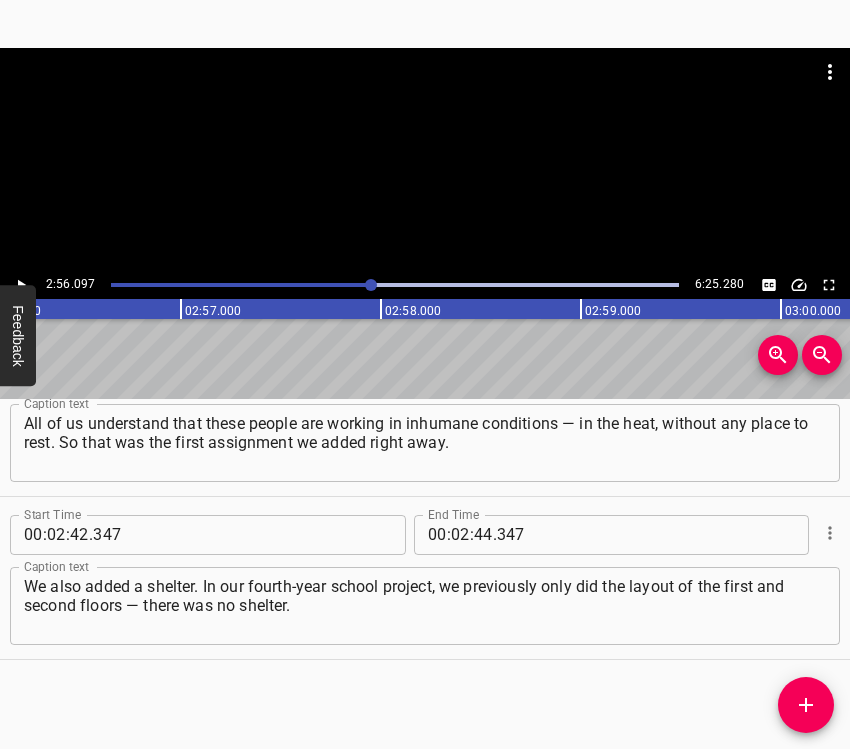 click 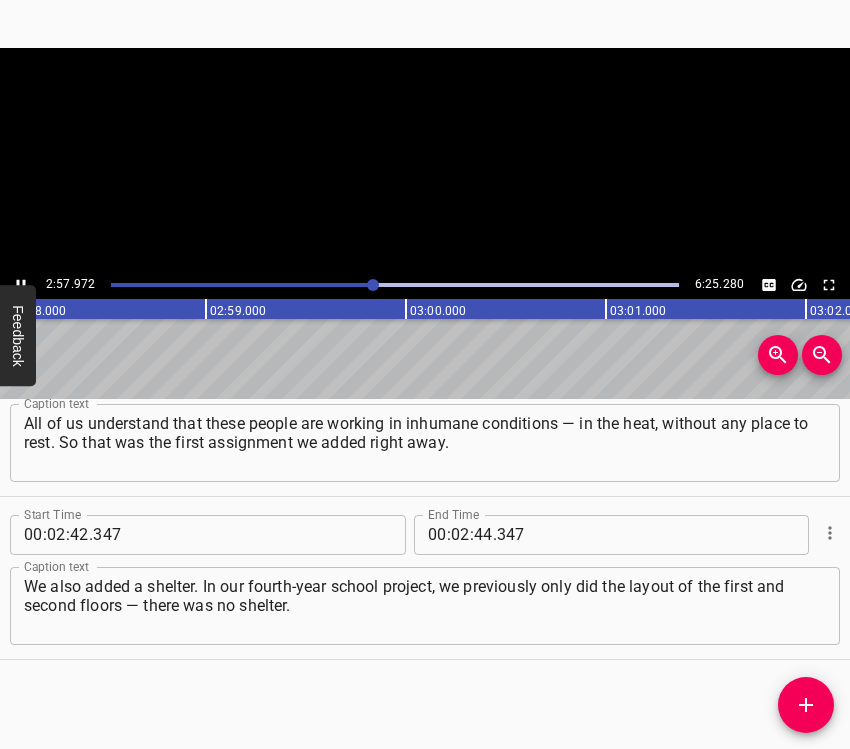 click 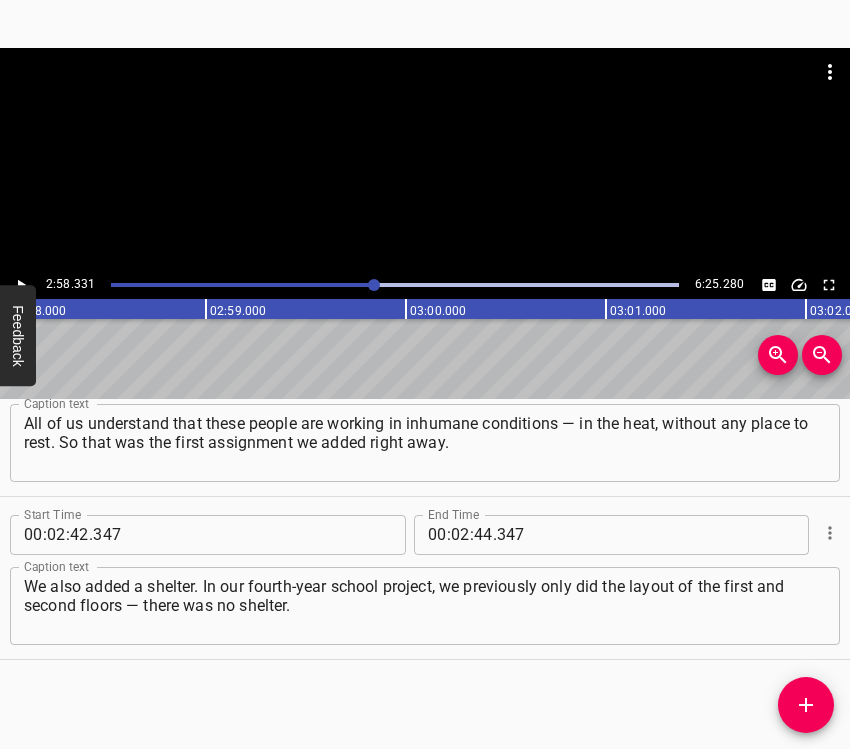 scroll, scrollTop: 0, scrollLeft: 35666, axis: horizontal 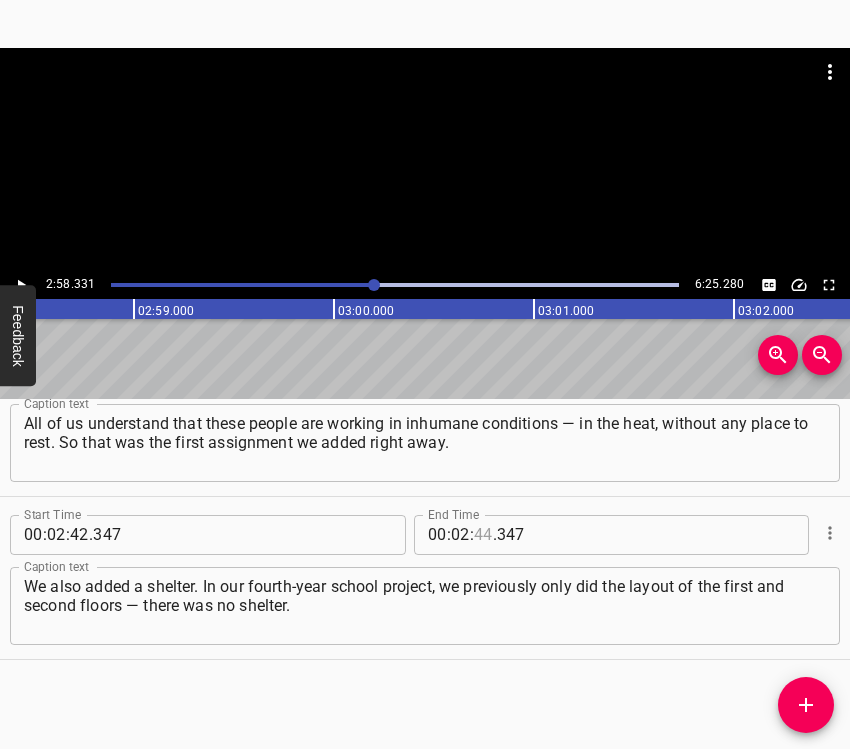 click at bounding box center [483, 535] 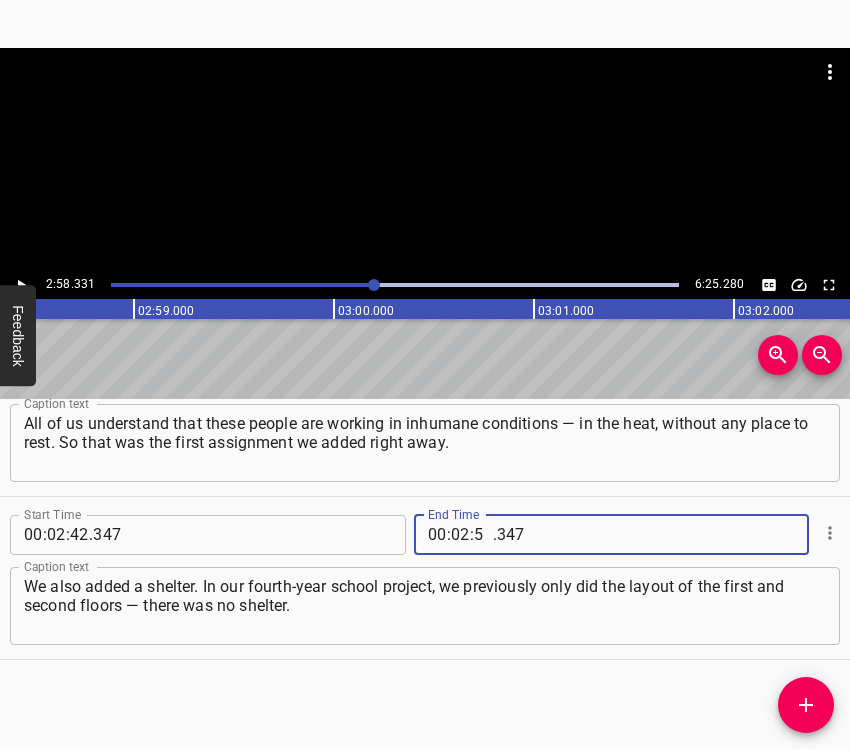 type on "57" 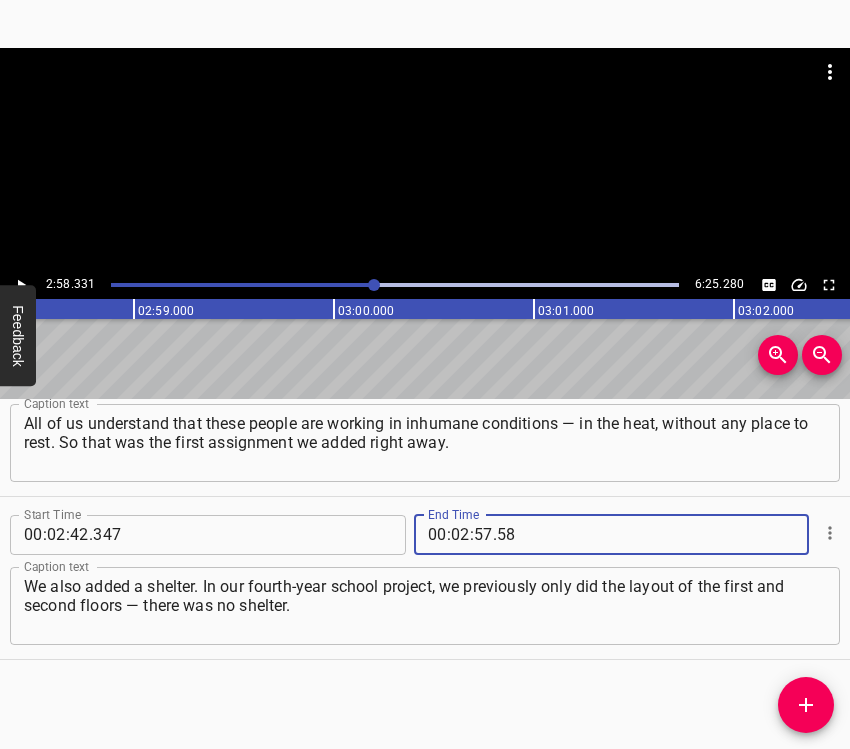 type on "58" 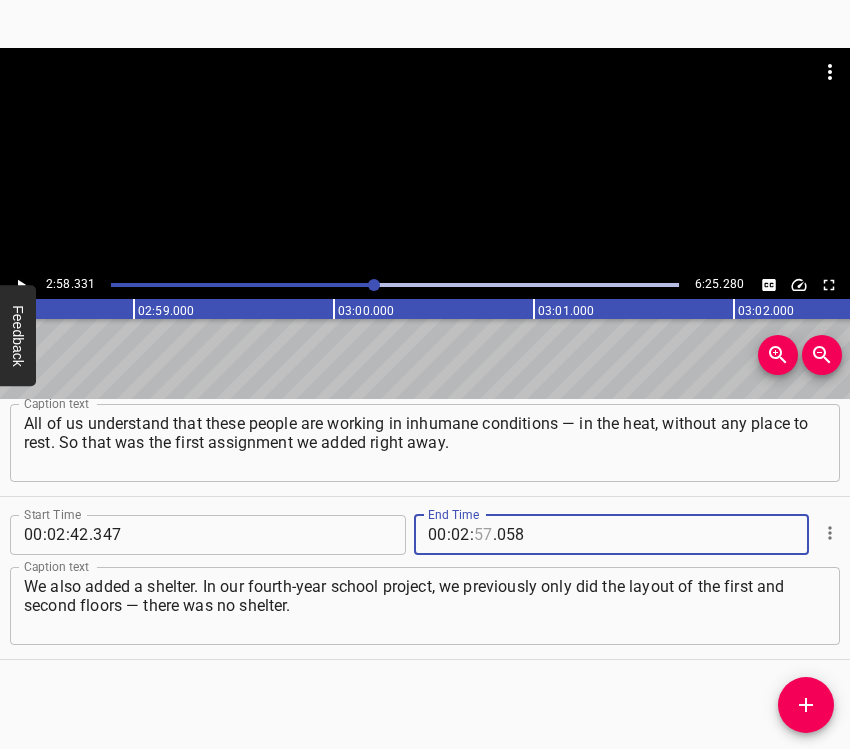 click at bounding box center (483, 535) 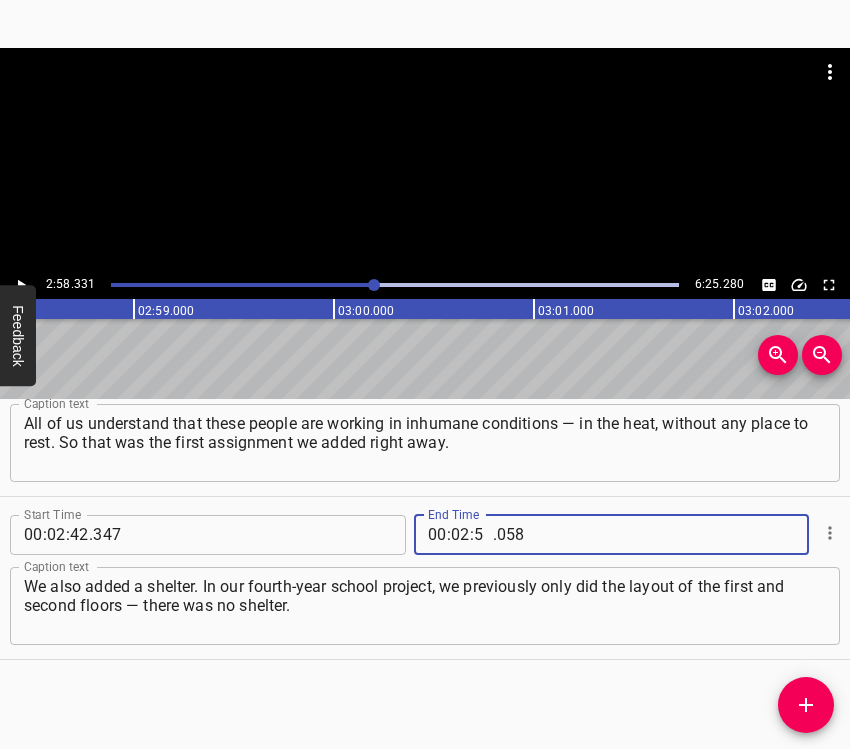 type on "58" 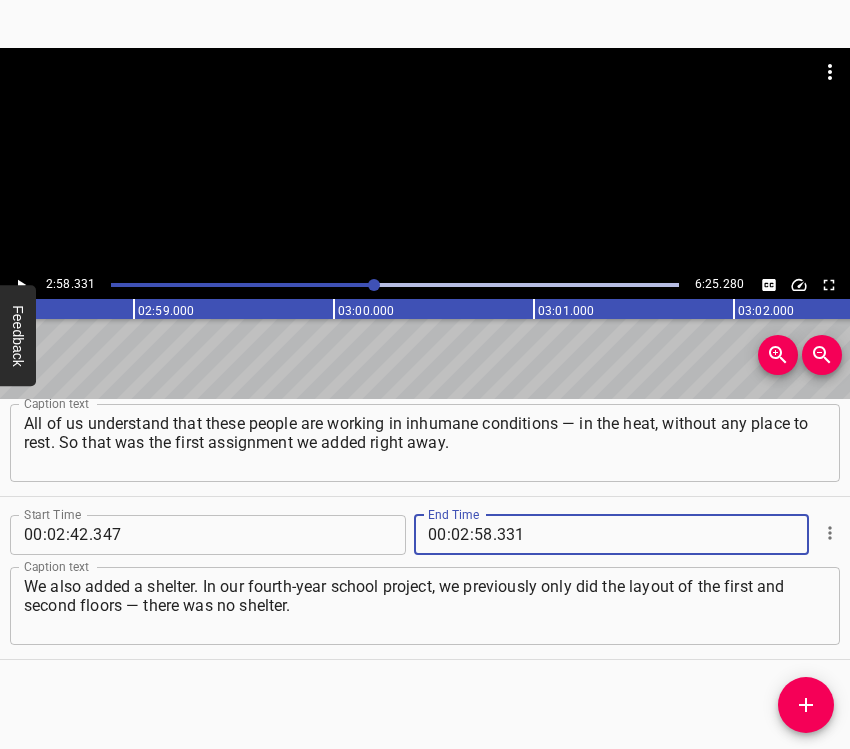 type on "331" 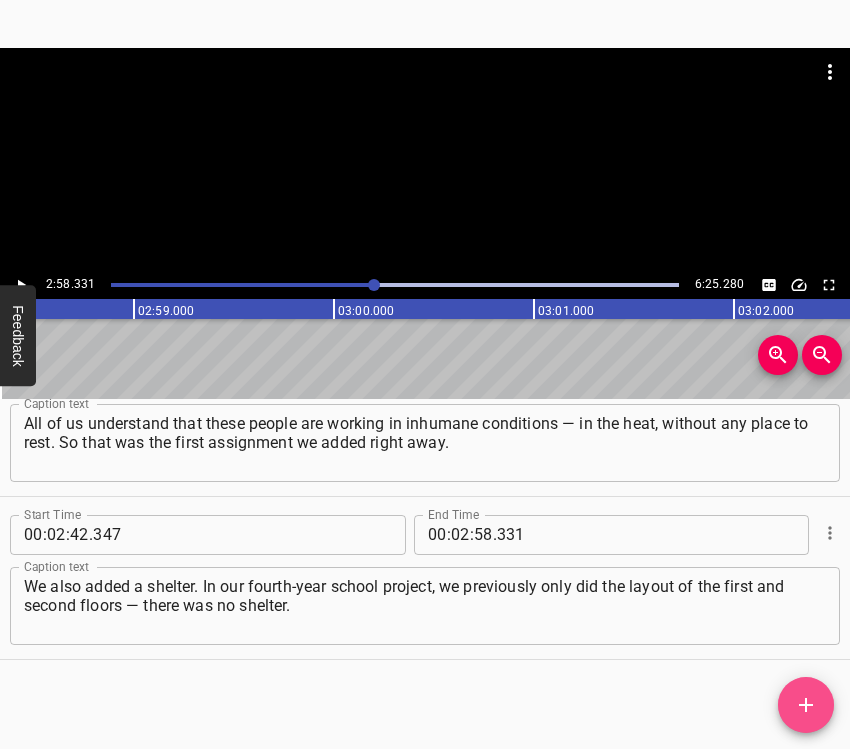 click 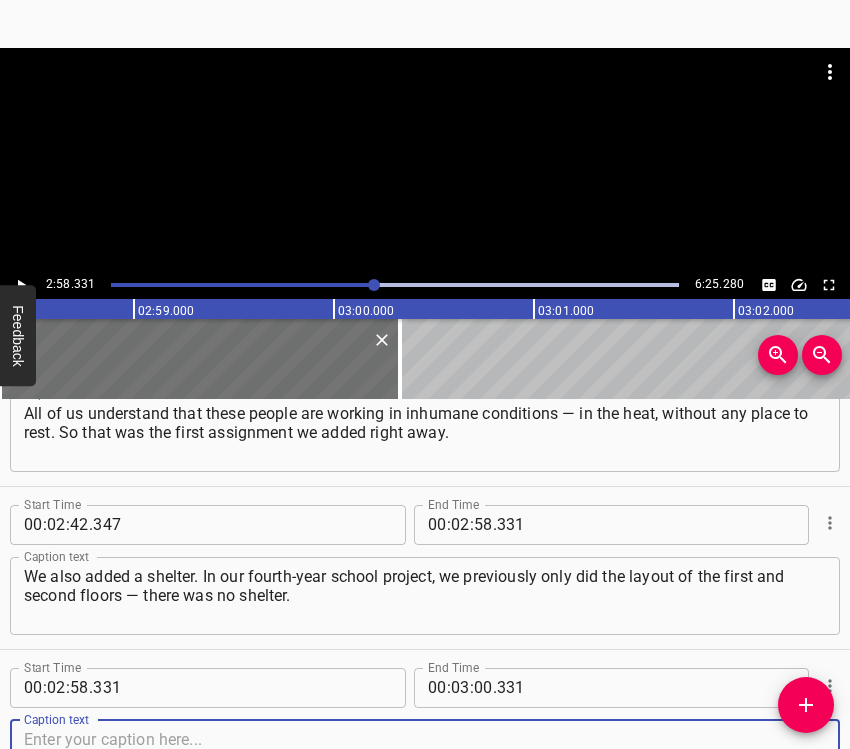 scroll, scrollTop: 2188, scrollLeft: 0, axis: vertical 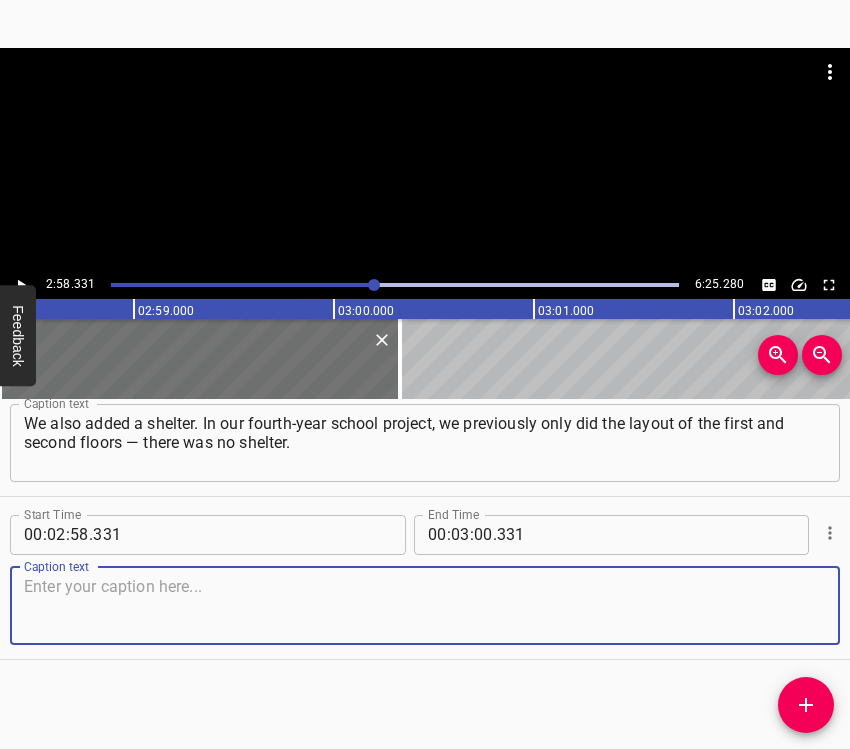 click at bounding box center (425, 605) 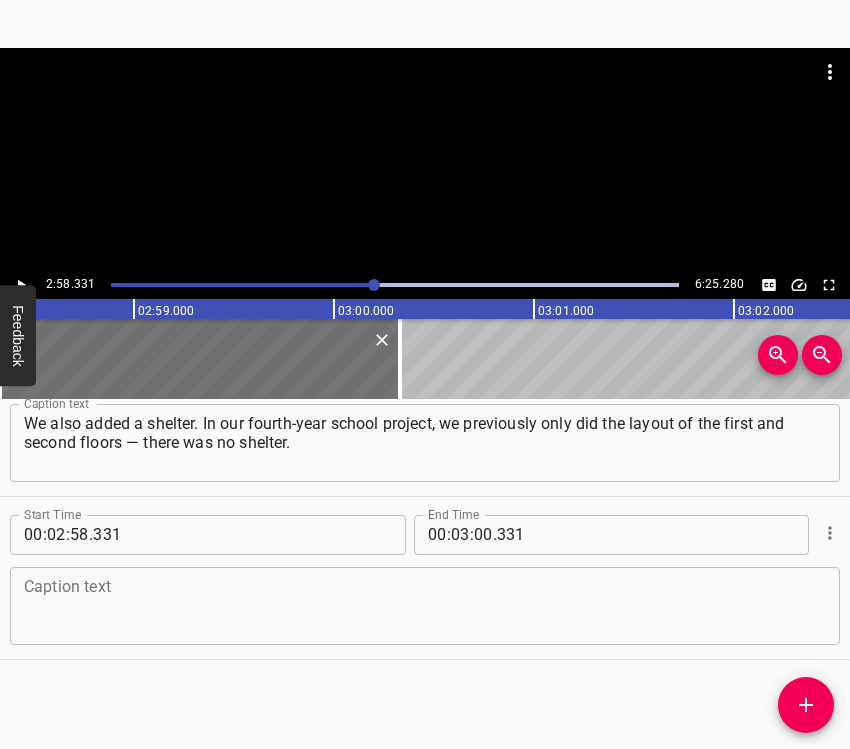 click at bounding box center [425, 605] 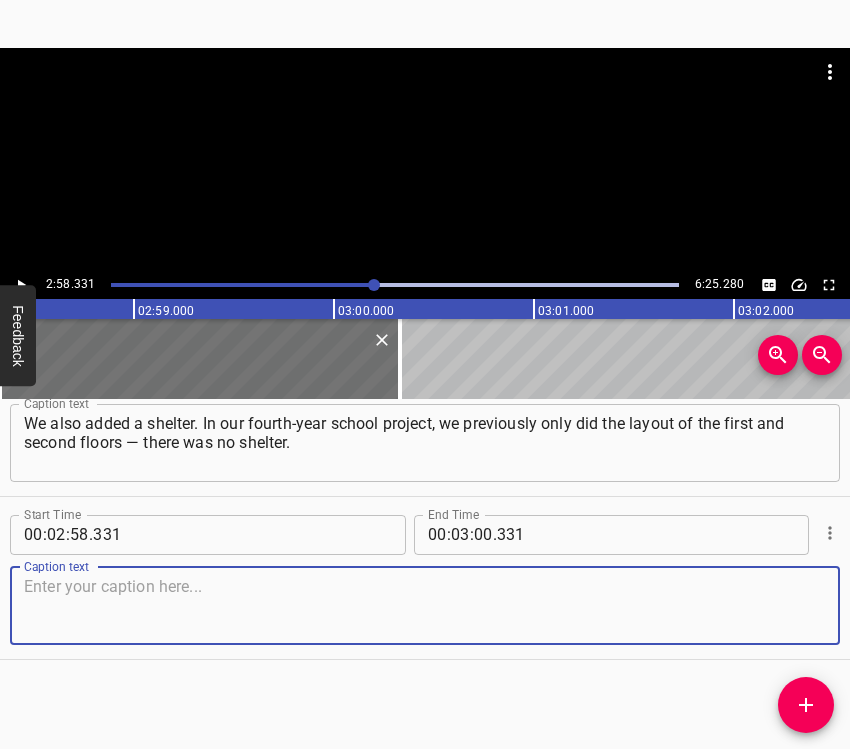 paste on "So we added one there. We have a market project, also in the fourth year. We added a shelter there as well. In the third year, students work on housing — and there," 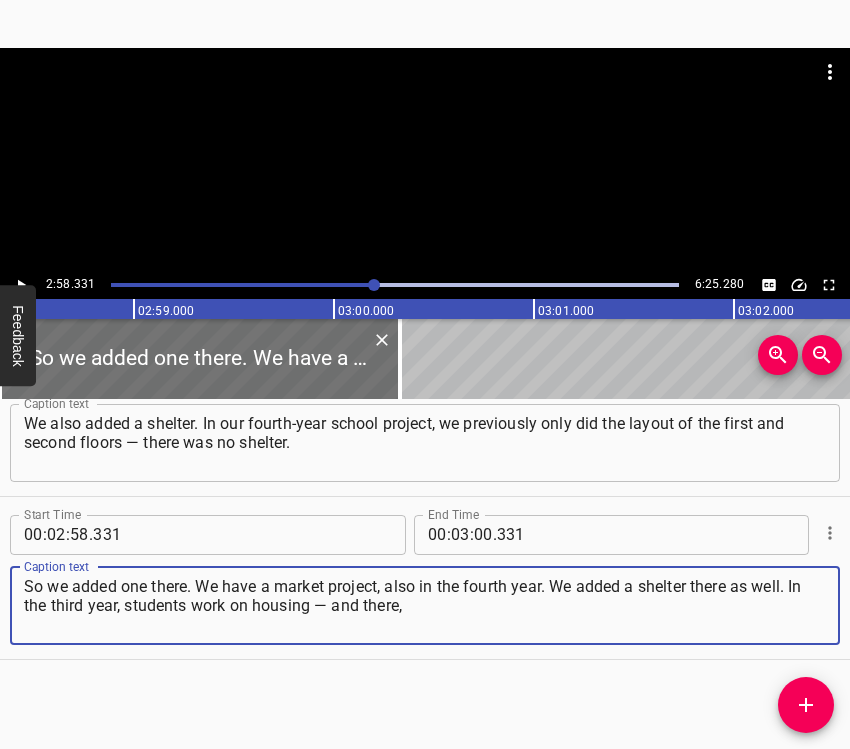 type on "So we added one there. We have a market project, also in the fourth year. We added a shelter there as well. In the third year, students work on housing — and there," 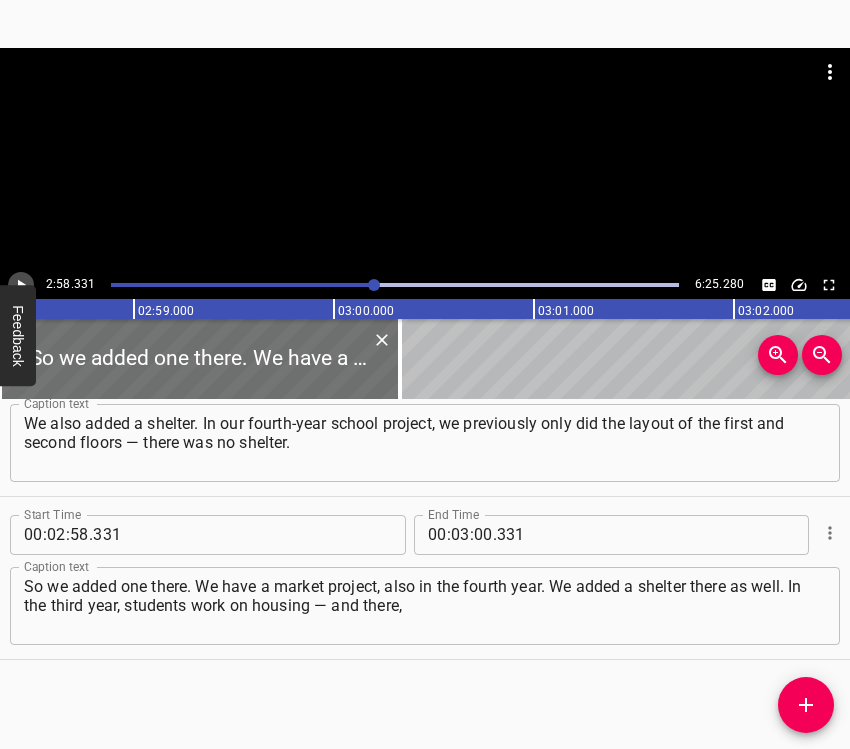 click at bounding box center [21, 285] 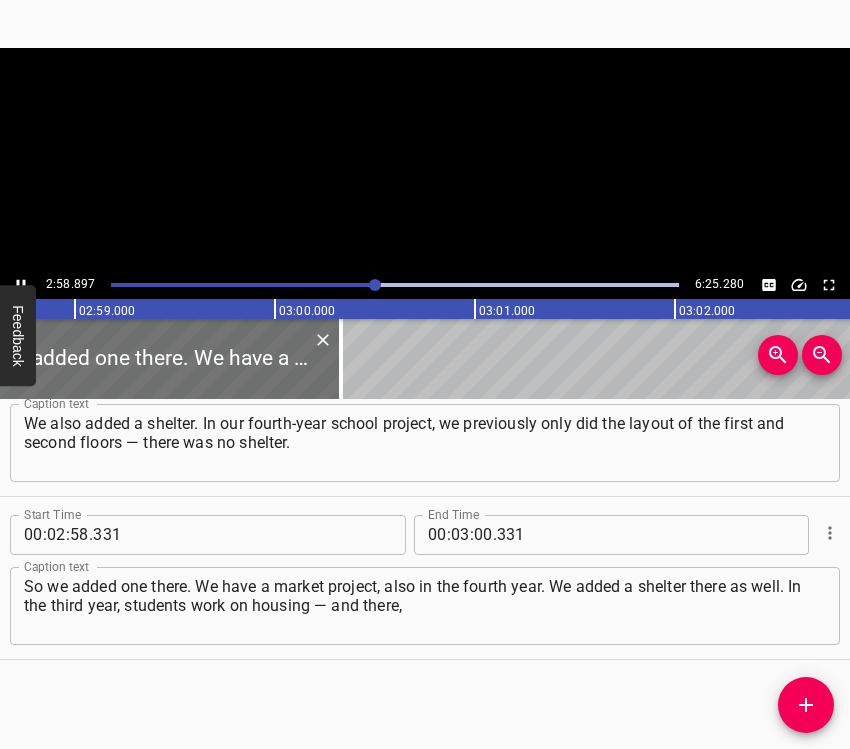scroll, scrollTop: 0, scrollLeft: 35779, axis: horizontal 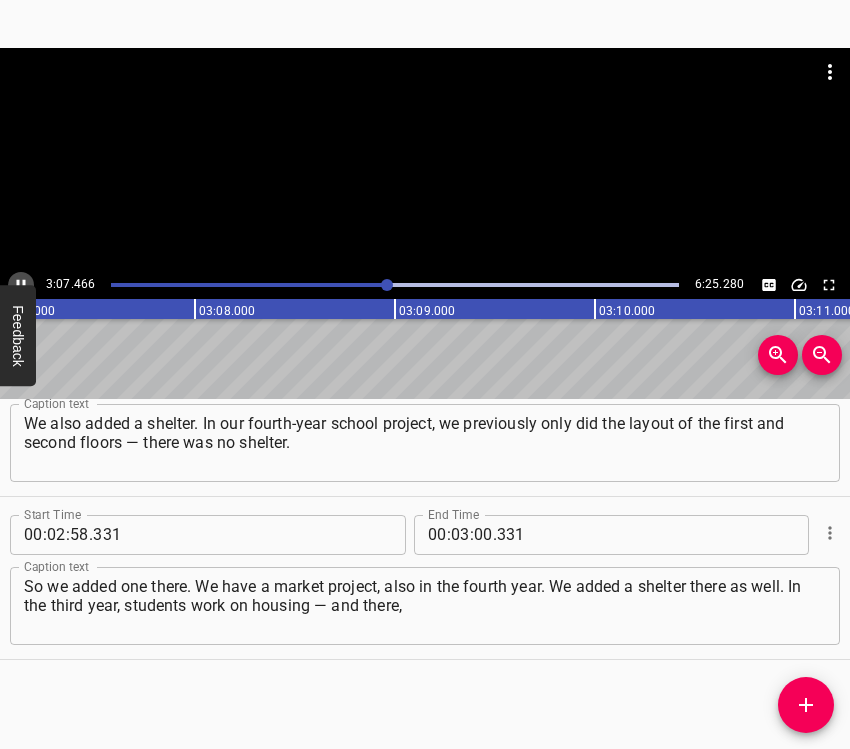 click at bounding box center (21, 285) 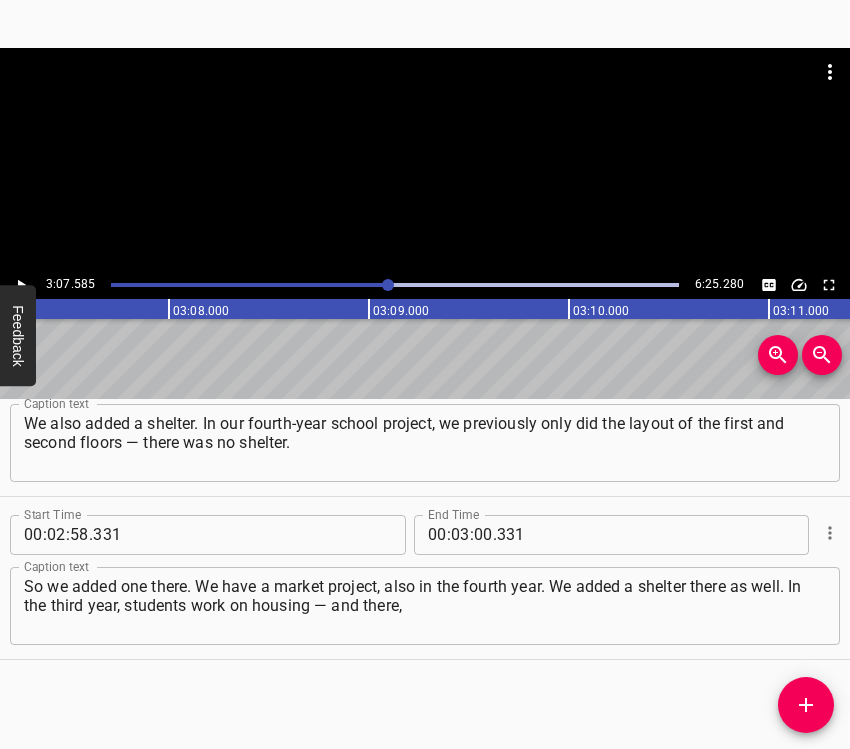 scroll, scrollTop: 0, scrollLeft: 37516, axis: horizontal 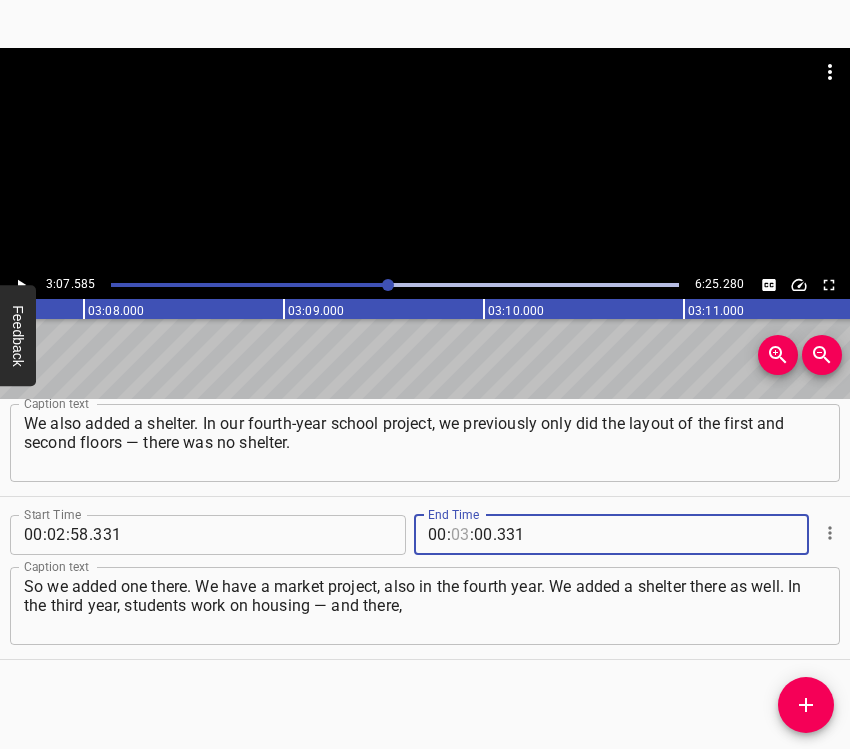 click at bounding box center [460, 535] 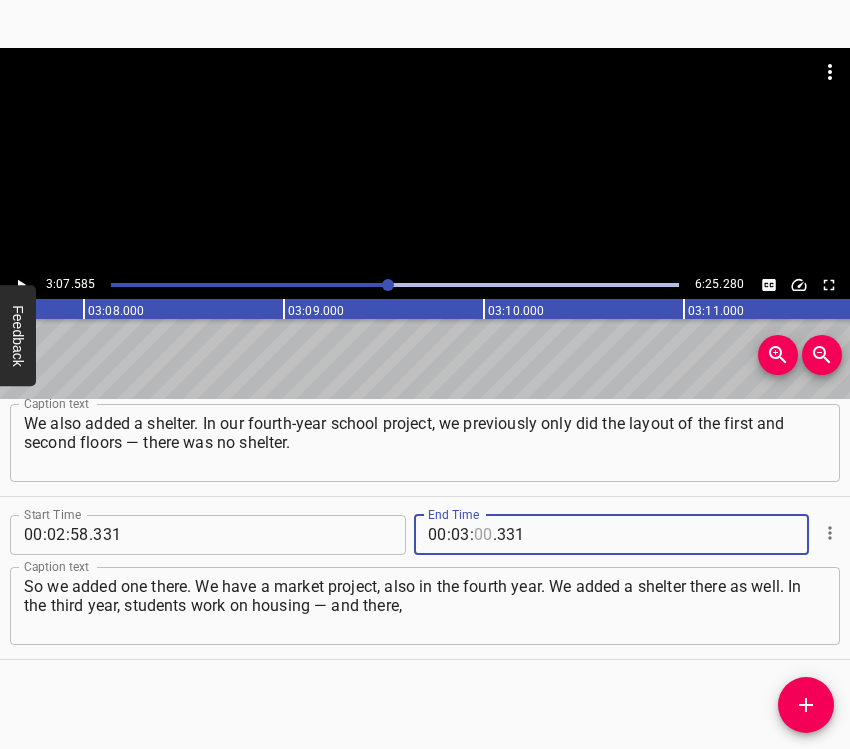 click at bounding box center [483, 535] 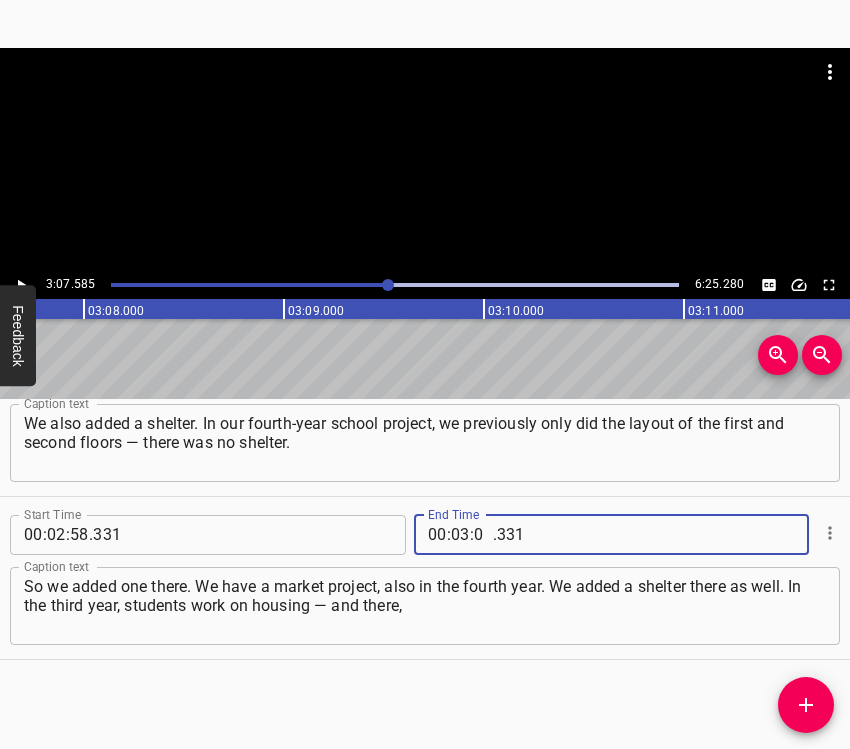 type on "07" 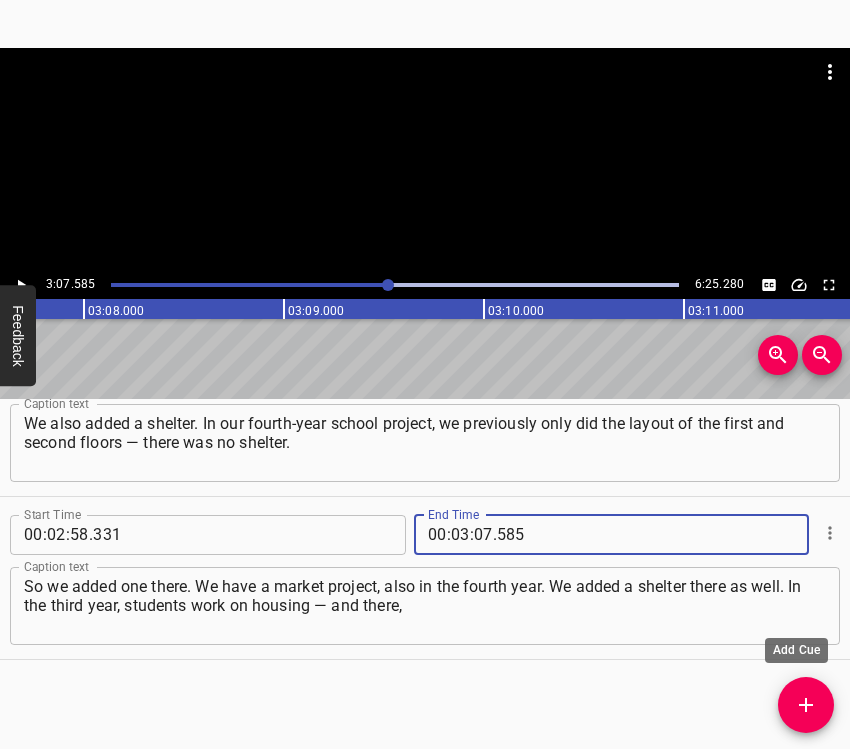 type on "585" 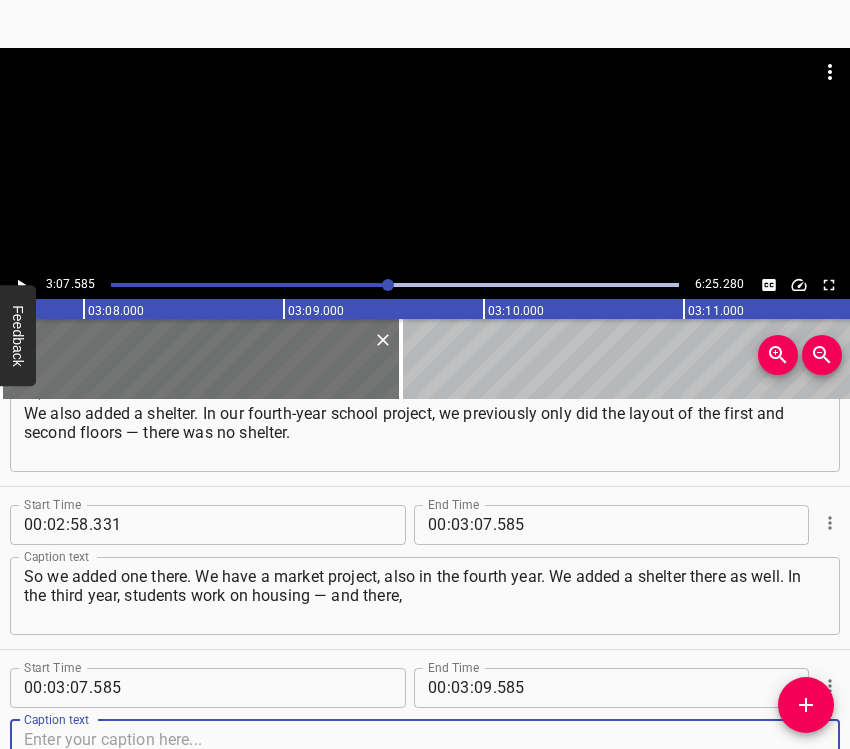 scroll, scrollTop: 2351, scrollLeft: 0, axis: vertical 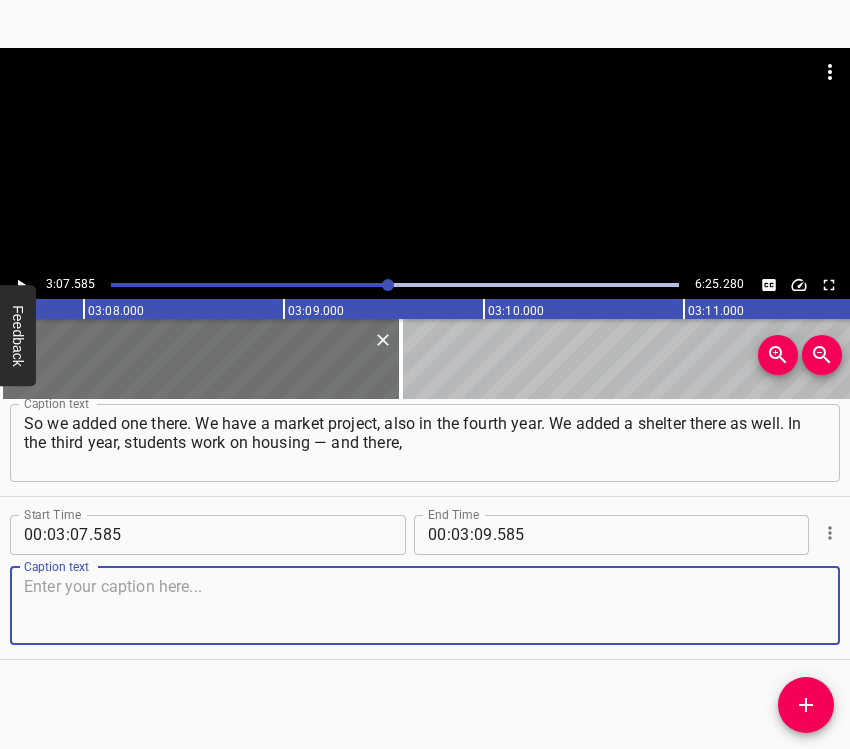 click at bounding box center [425, 605] 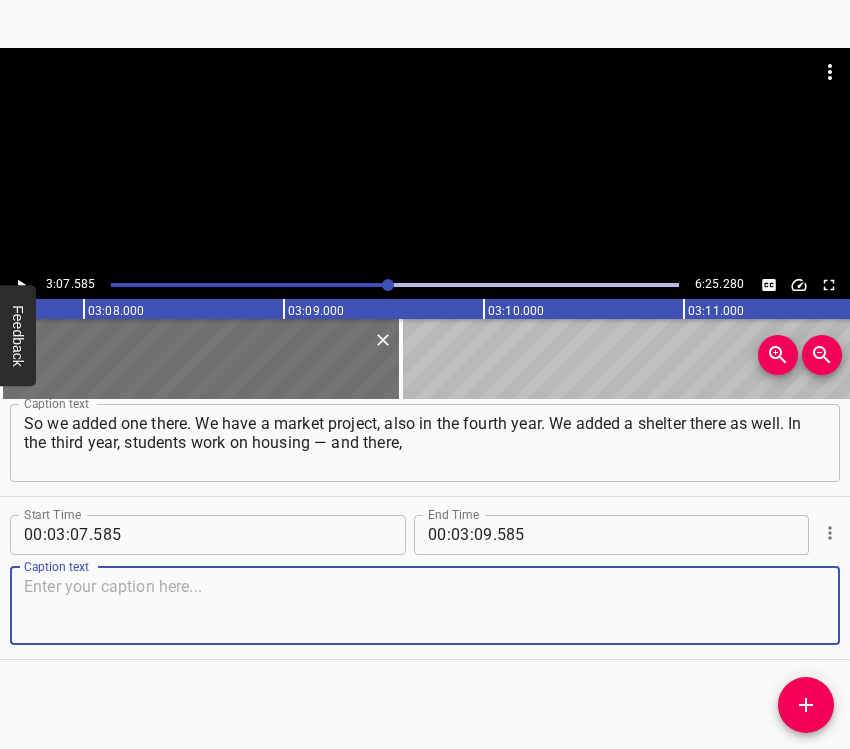 click at bounding box center (425, 605) 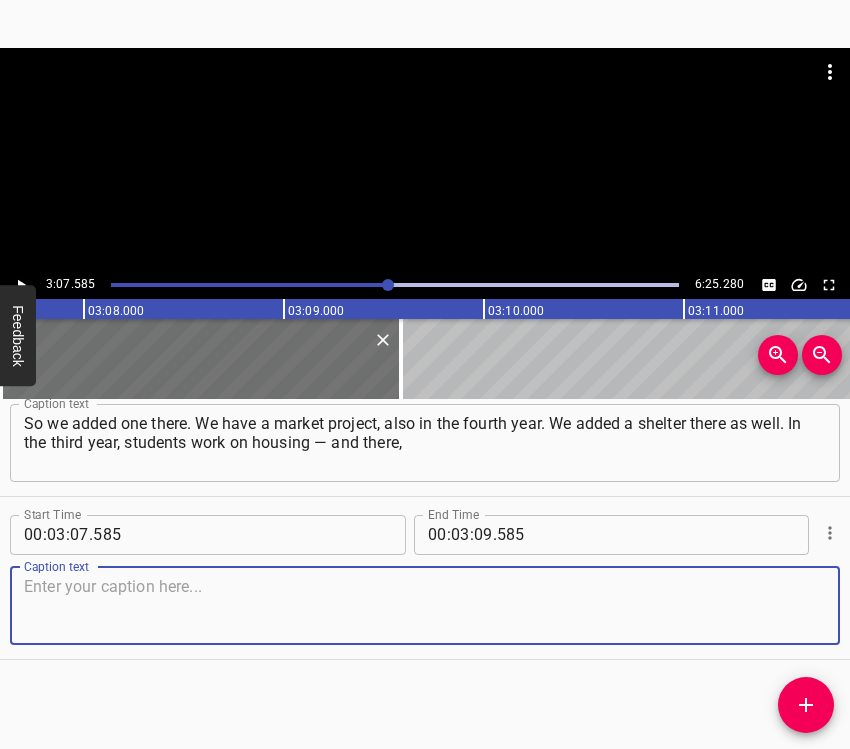 paste on "too, a shelter was introduced. So in every project that has to meet safety standards, we included this additional component of work. In the fifth year," 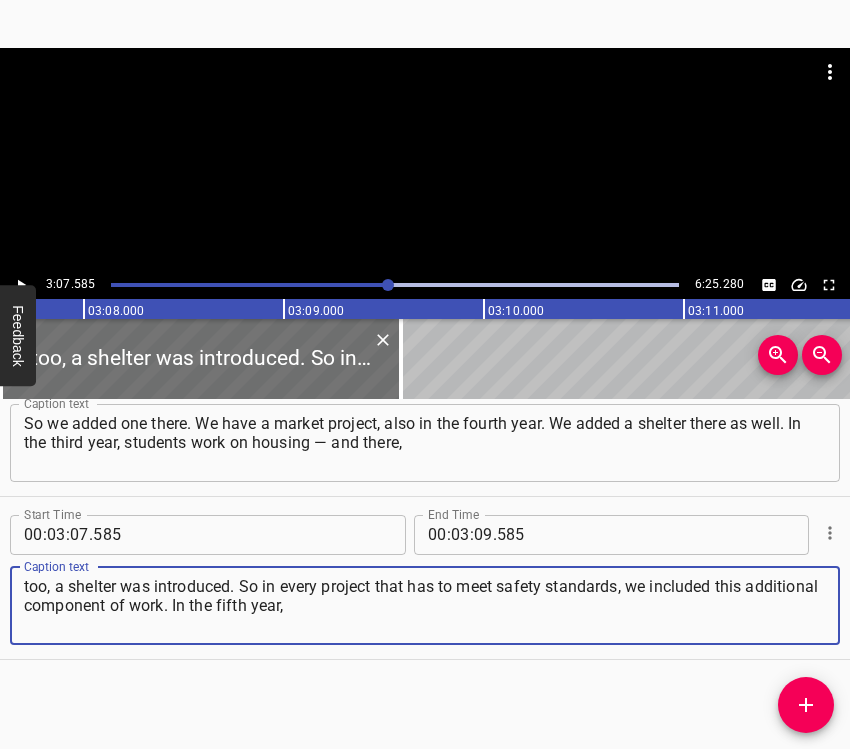 type on "too, a shelter was introduced. So in every project that has to meet safety standards, we included this additional component of work. In the fifth year," 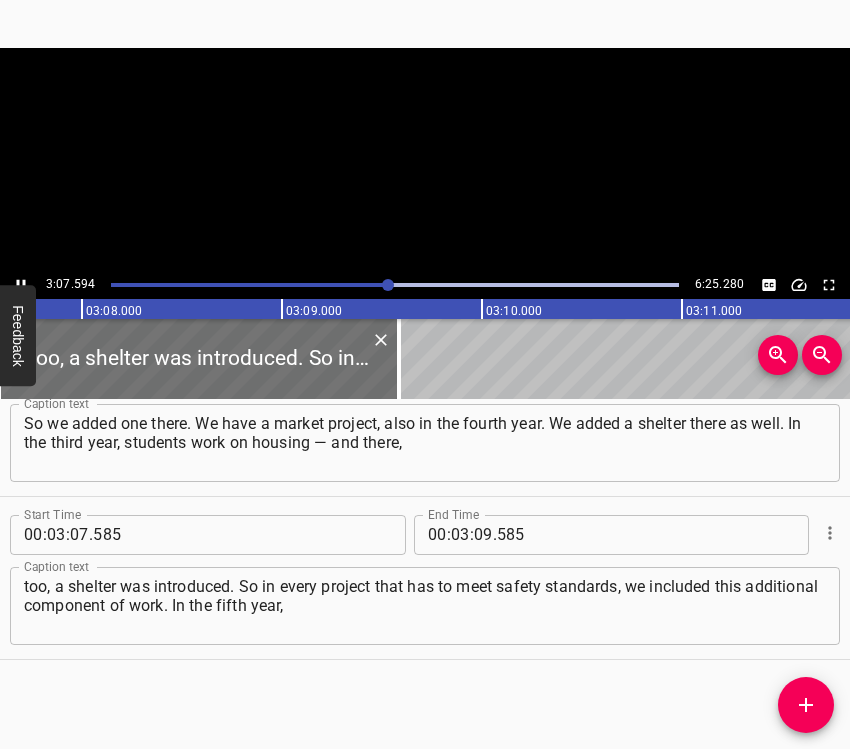 scroll, scrollTop: 0, scrollLeft: 37566, axis: horizontal 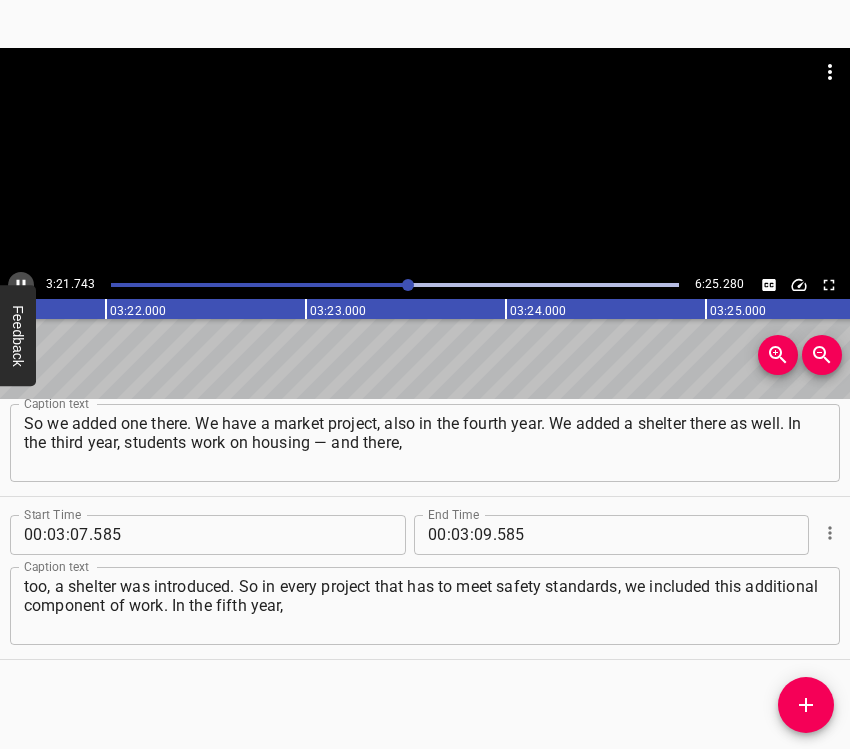 click 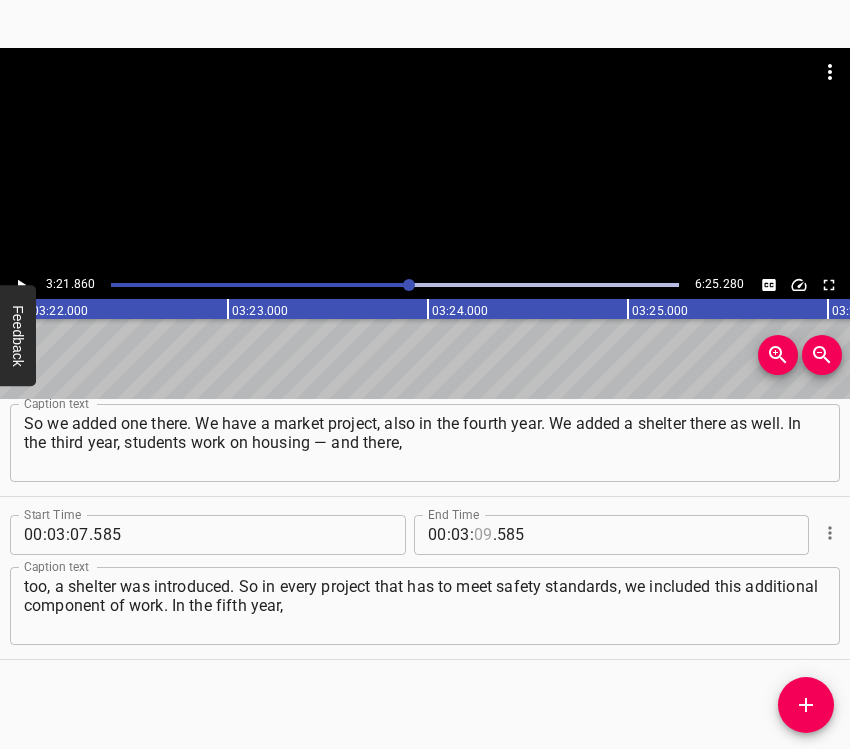 click at bounding box center [483, 535] 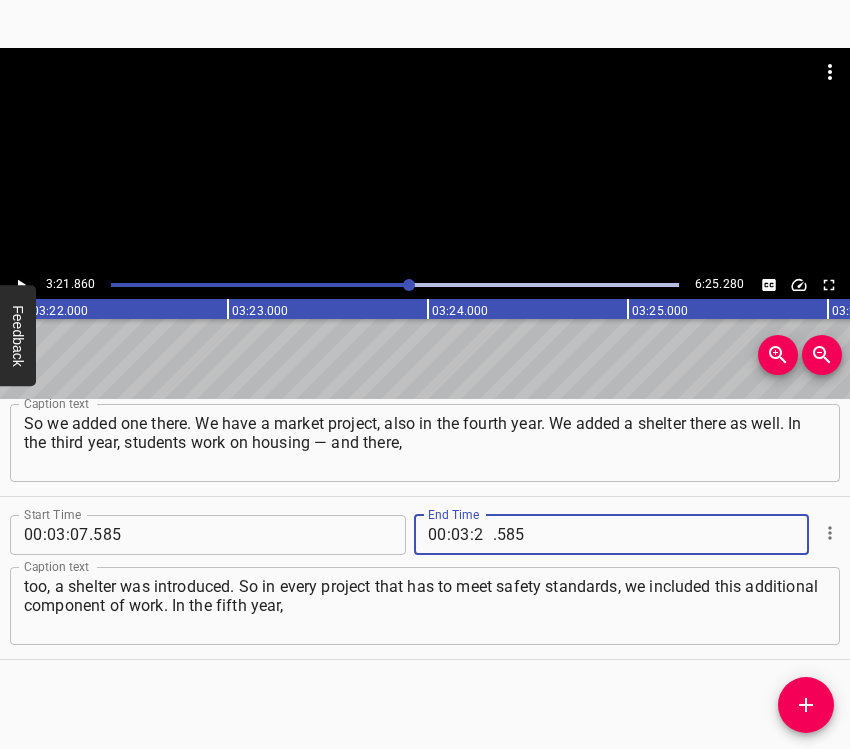 type on "21" 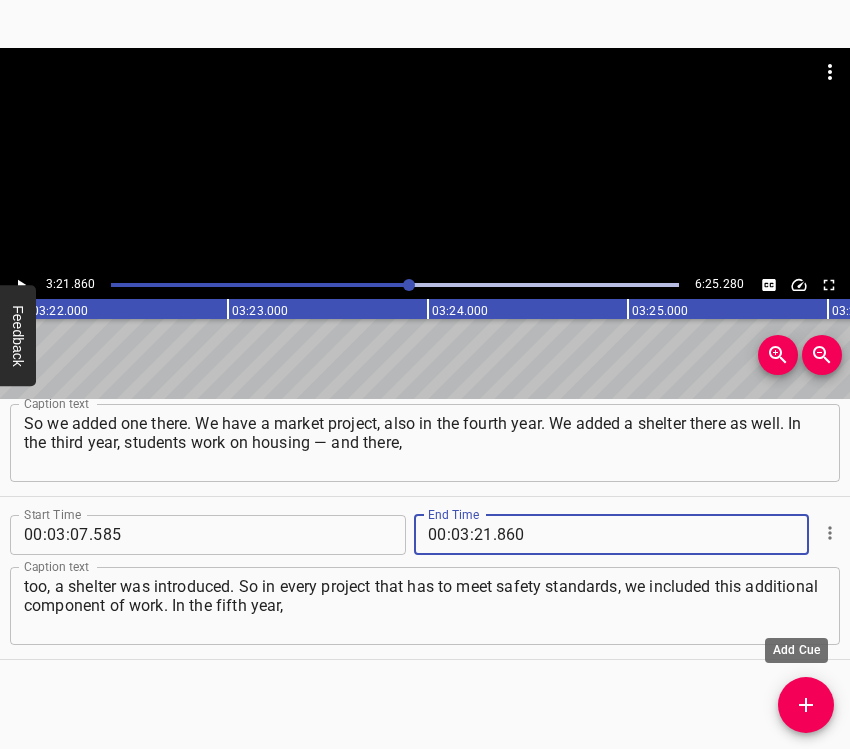 type on "860" 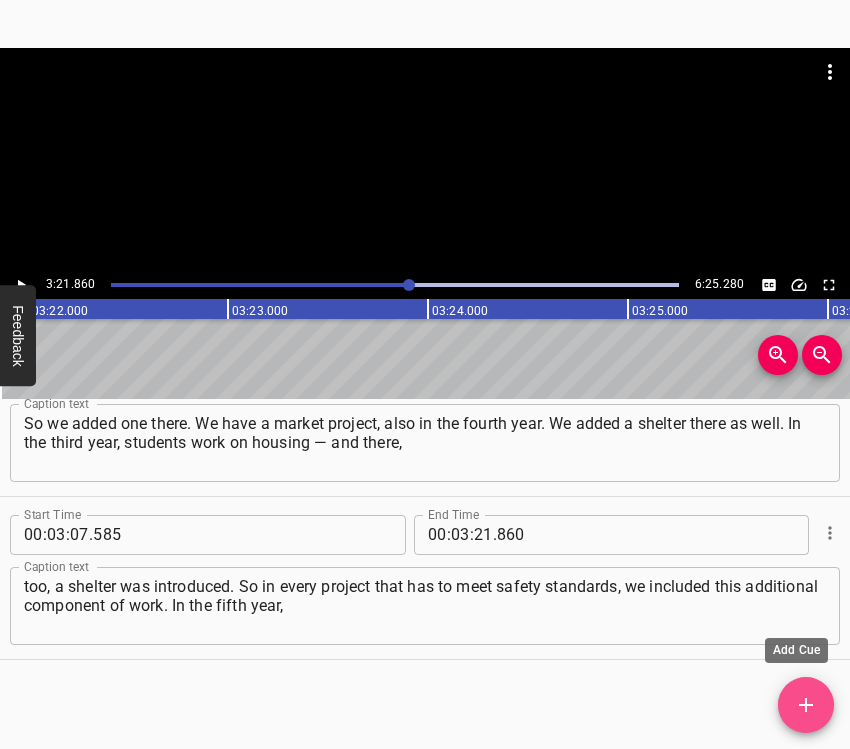 click 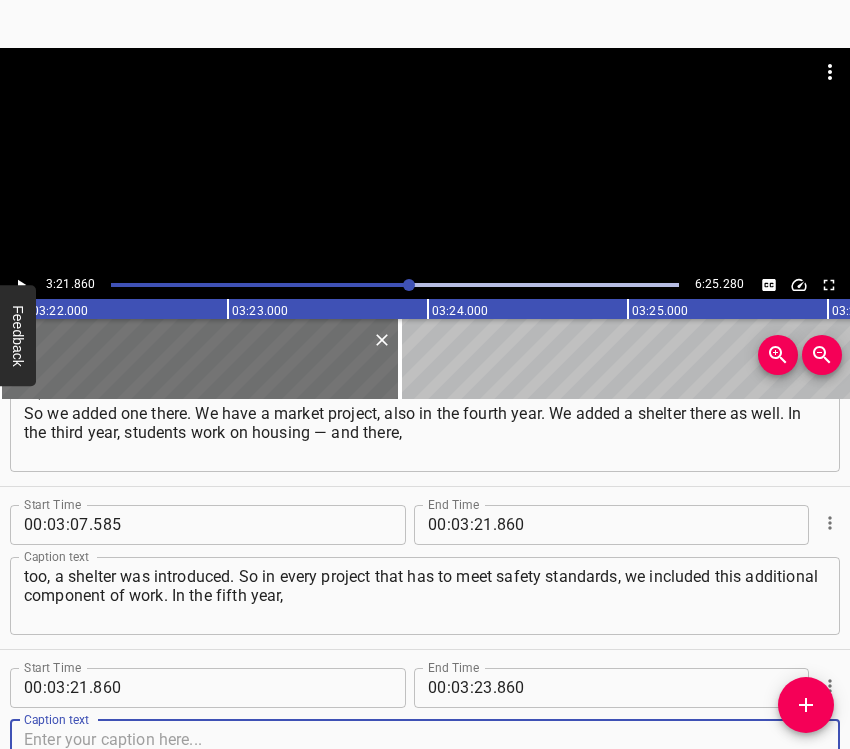 scroll, scrollTop: 2514, scrollLeft: 0, axis: vertical 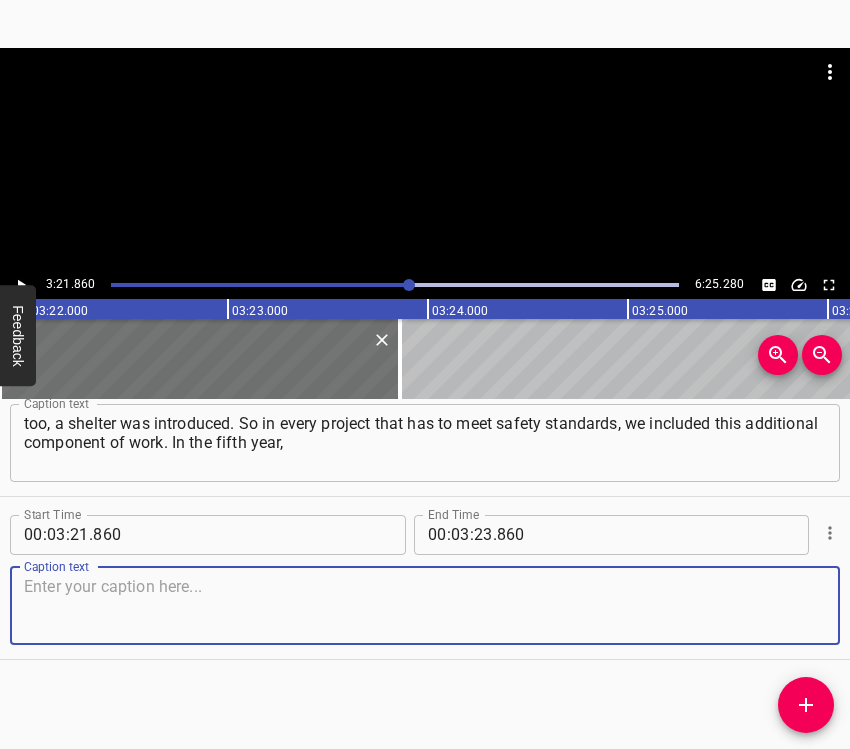 click at bounding box center (425, 605) 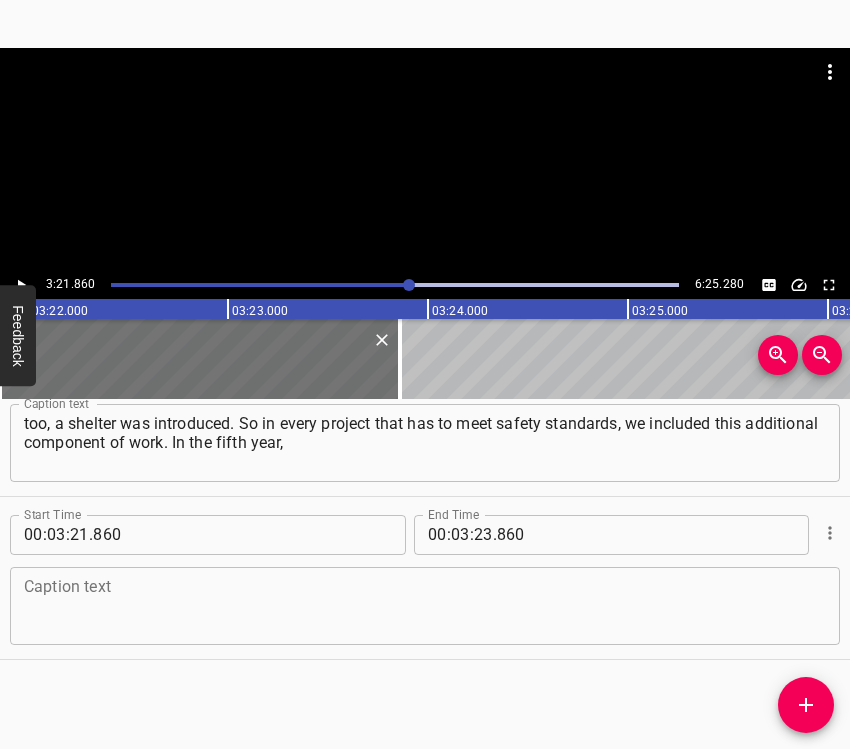 click on "Caption text" at bounding box center [425, 606] 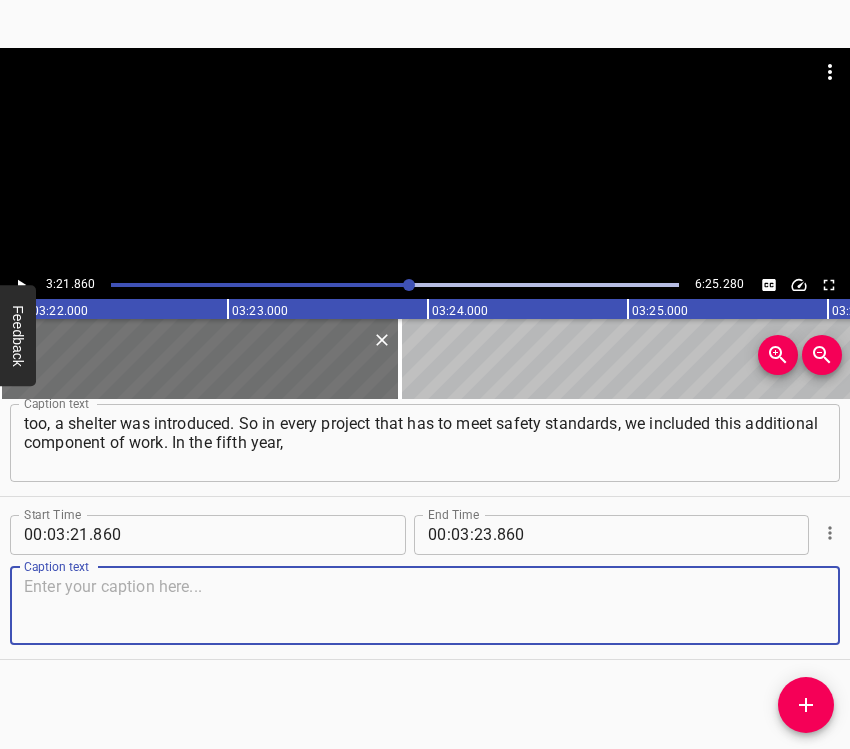 paste on "we did a separate one… We have a course in the fifth year called conceptual programming, and one of the projects was simply a standalone shelter —" 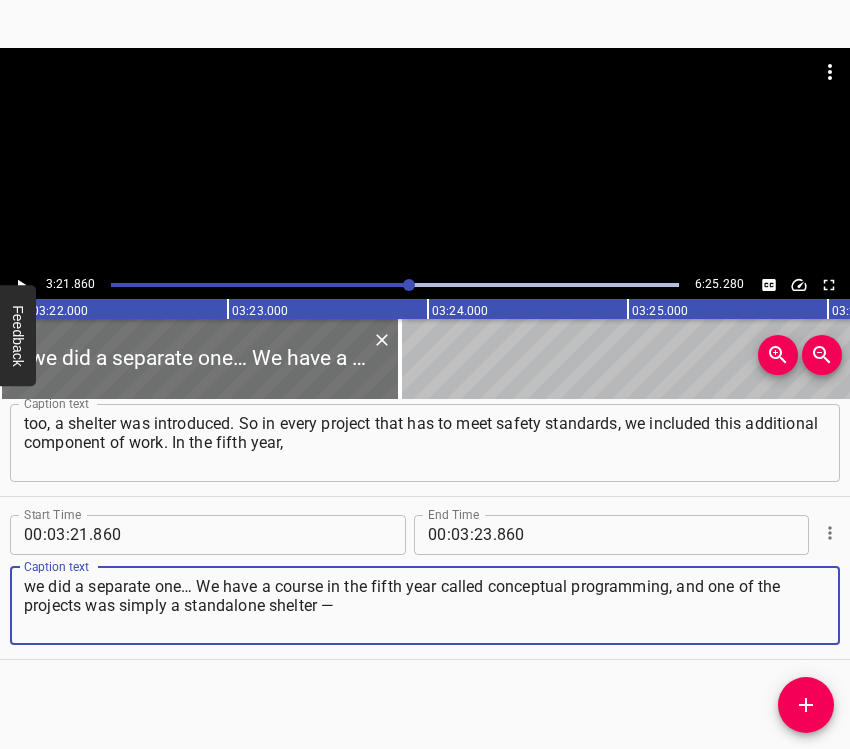 type on "we did a separate one… We have a course in the fifth year called conceptual programming, and one of the projects was simply a standalone shelter —" 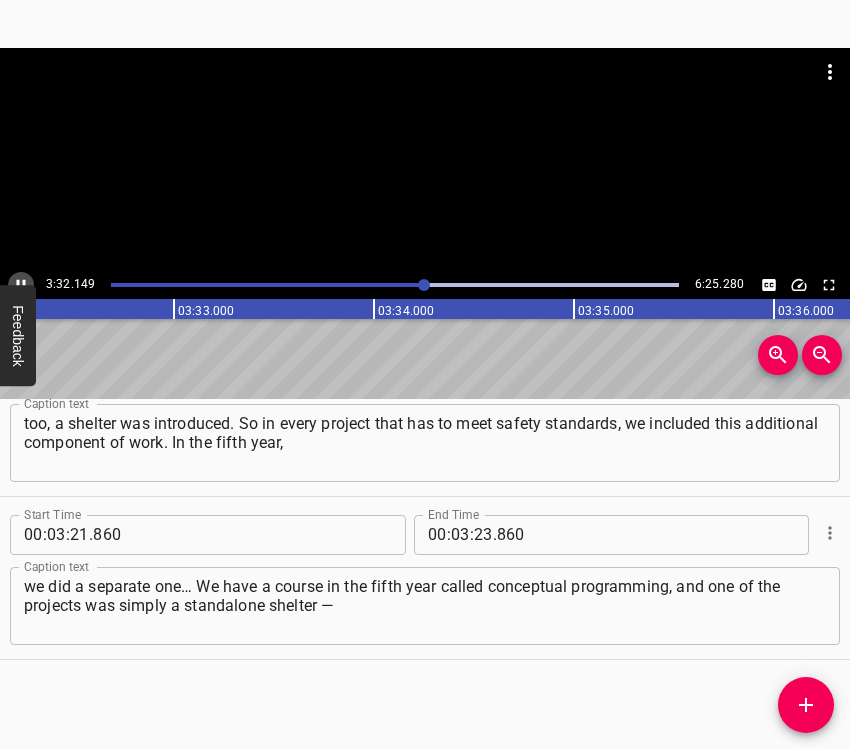 click 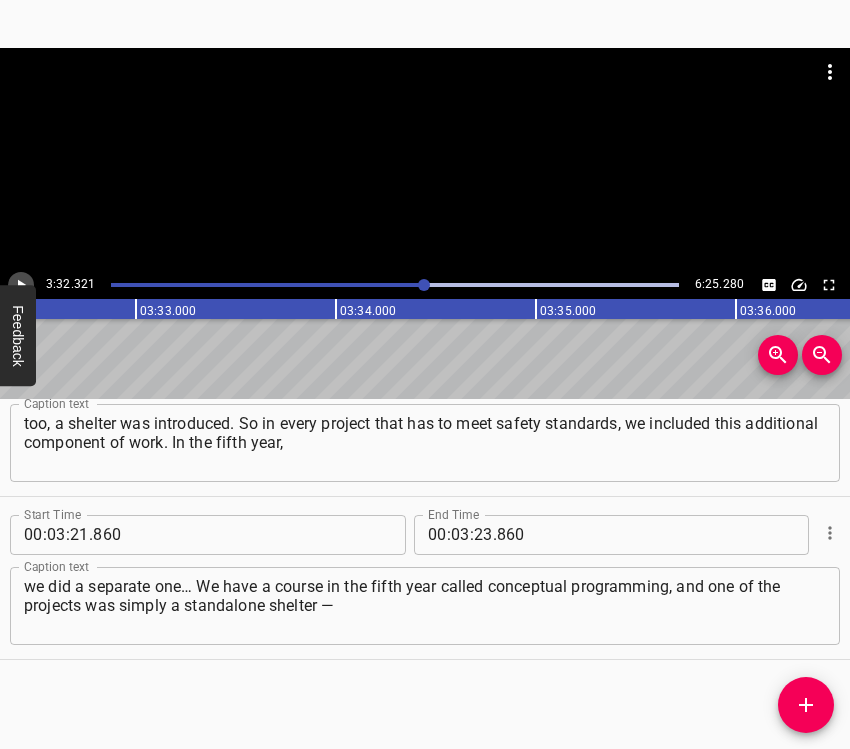 click 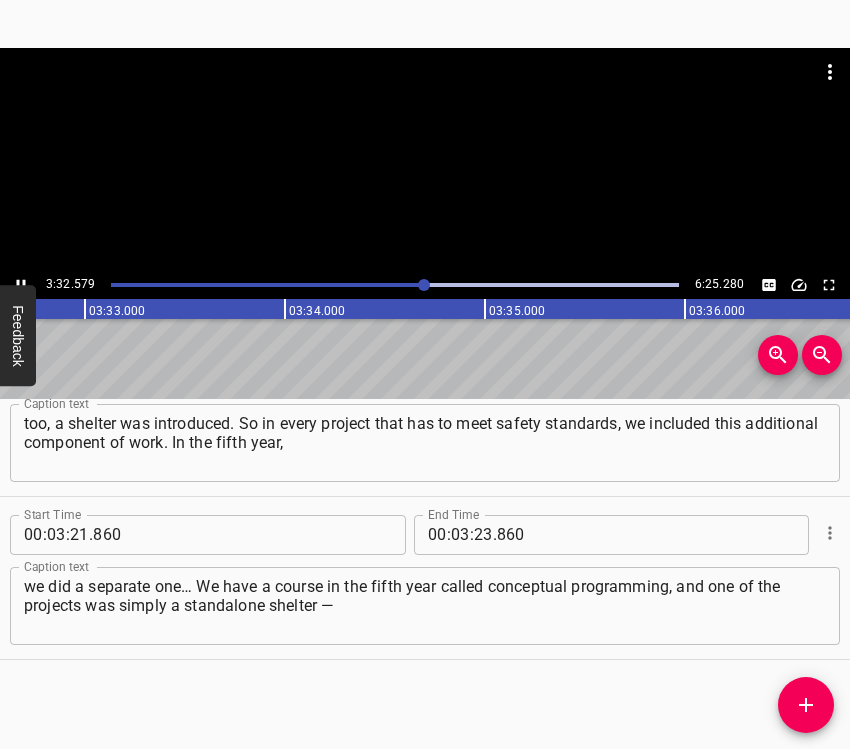 click 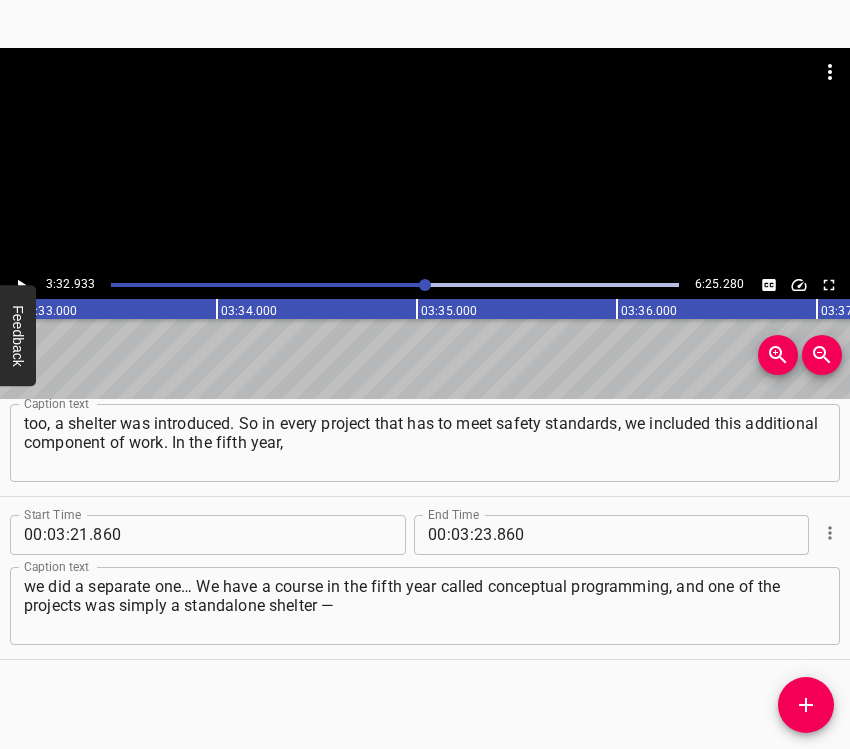 scroll, scrollTop: 0, scrollLeft: 42586, axis: horizontal 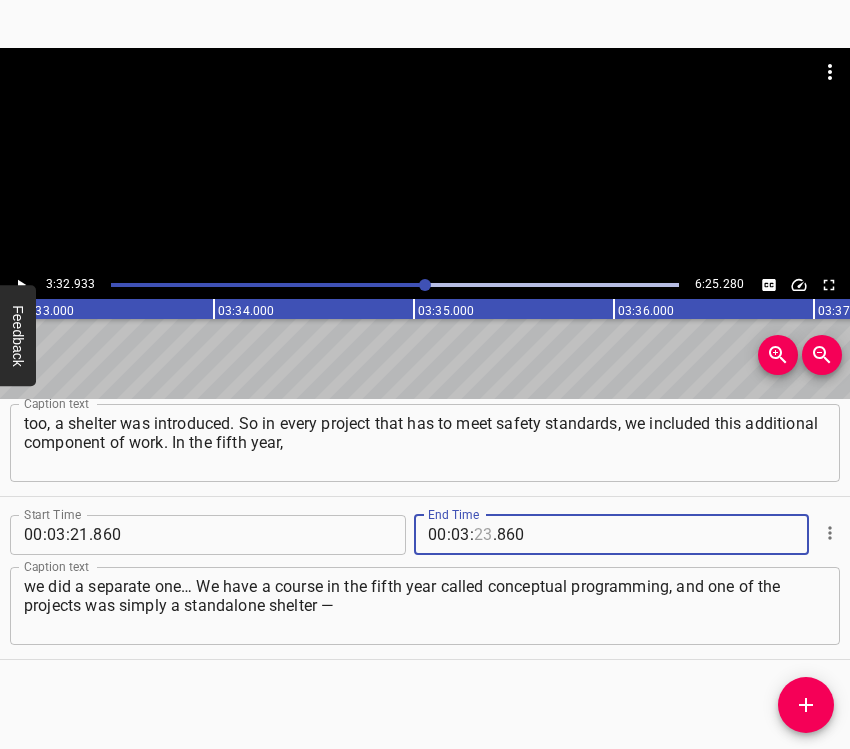 click at bounding box center [483, 535] 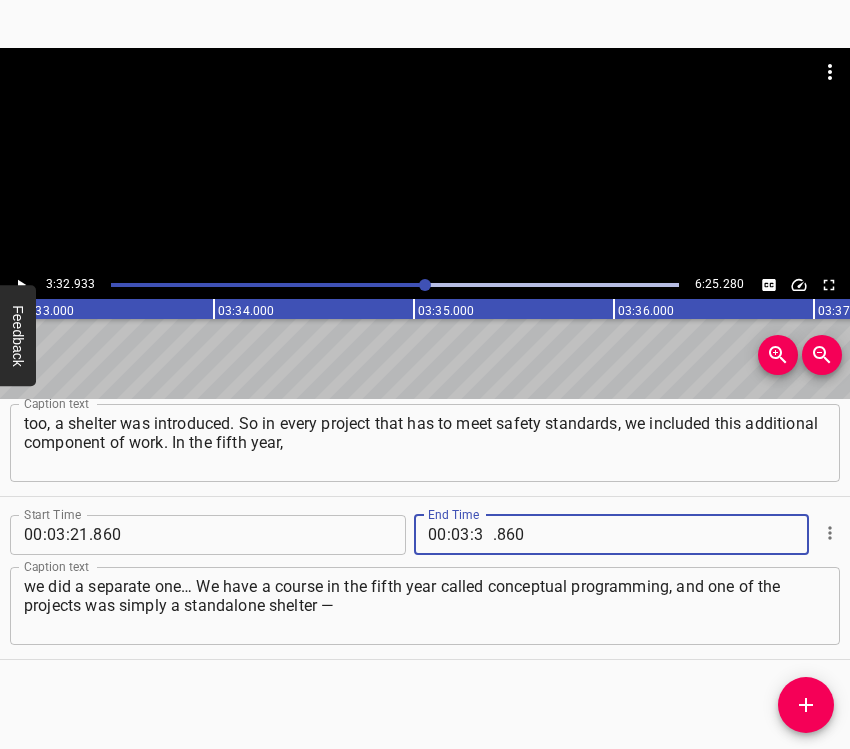 type on "32" 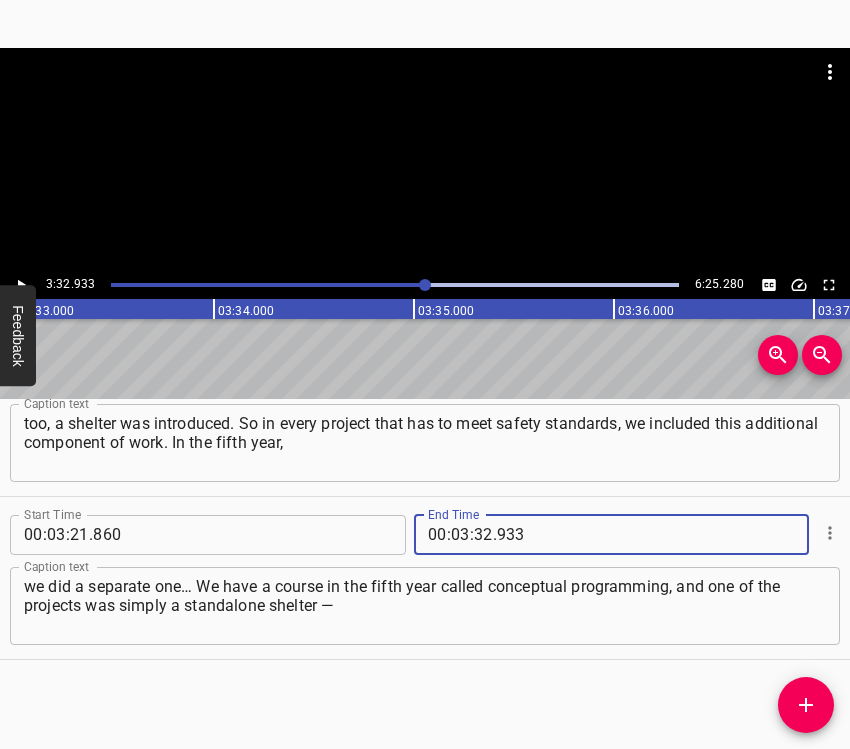 type on "933" 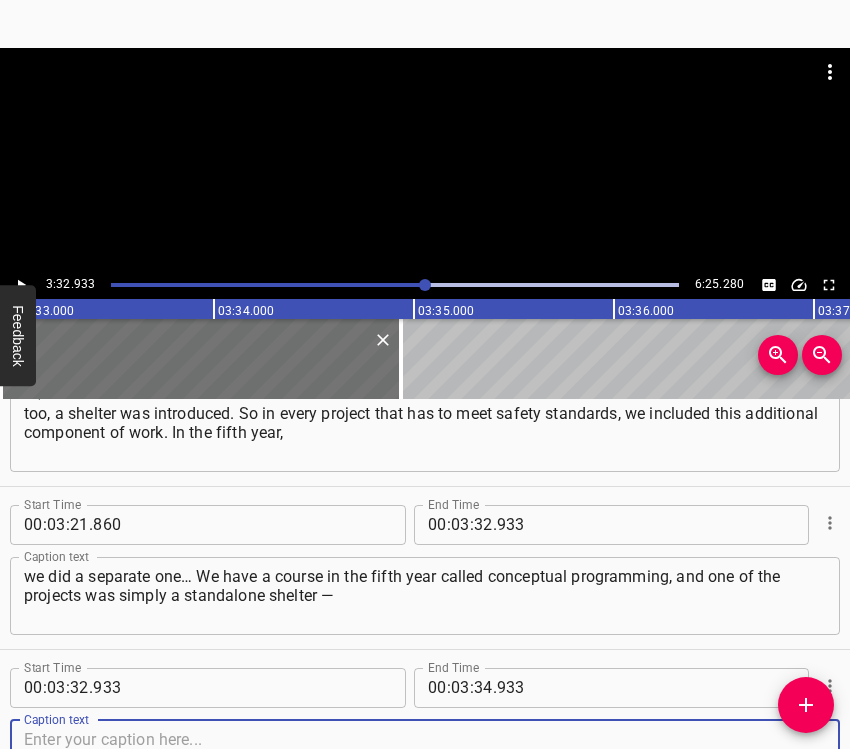 scroll, scrollTop: 2677, scrollLeft: 0, axis: vertical 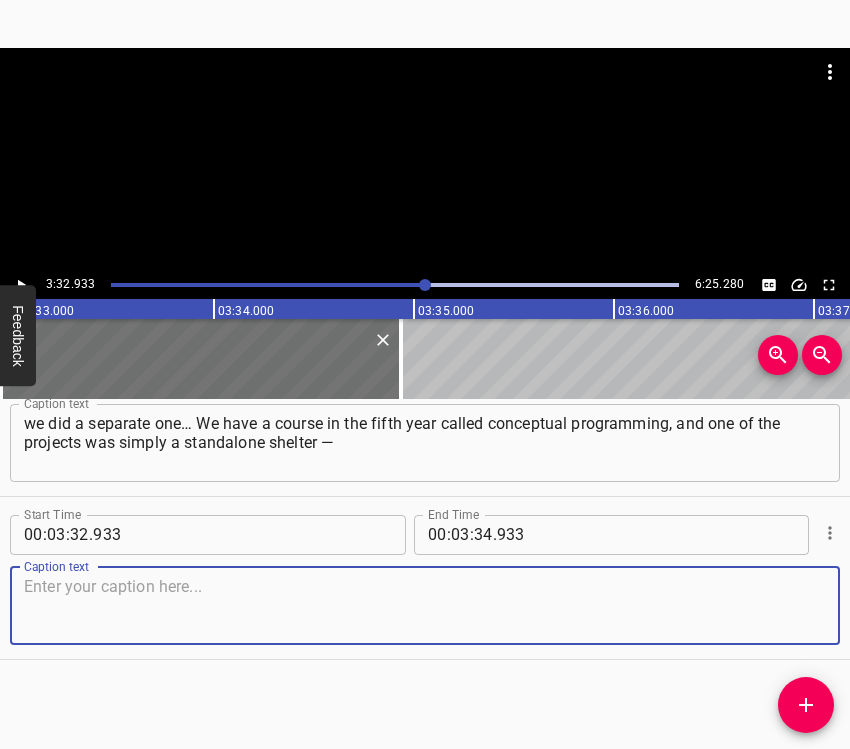 click at bounding box center (425, 605) 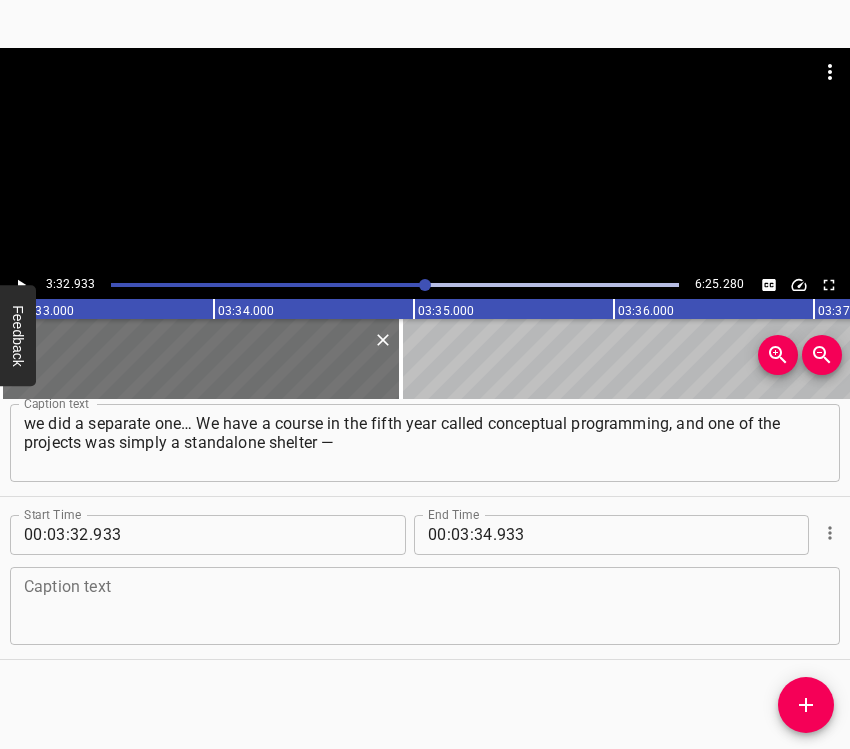 click at bounding box center [425, 605] 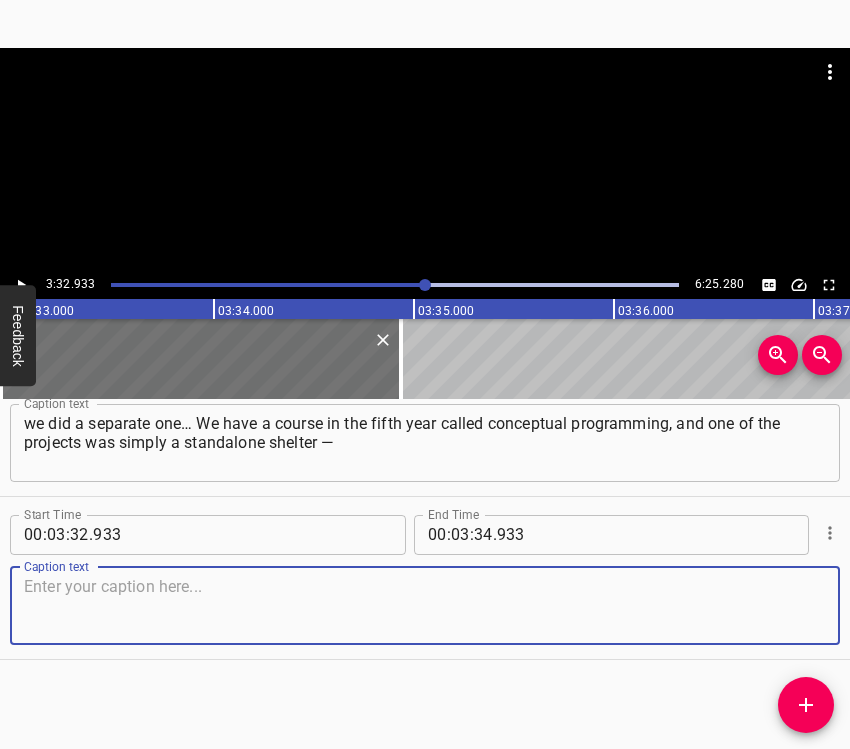 paste on "in case there isn’t one in a neighborhood. The first projects were done solely by the instructors, on their own initiative. In 2022, when the question arose —" 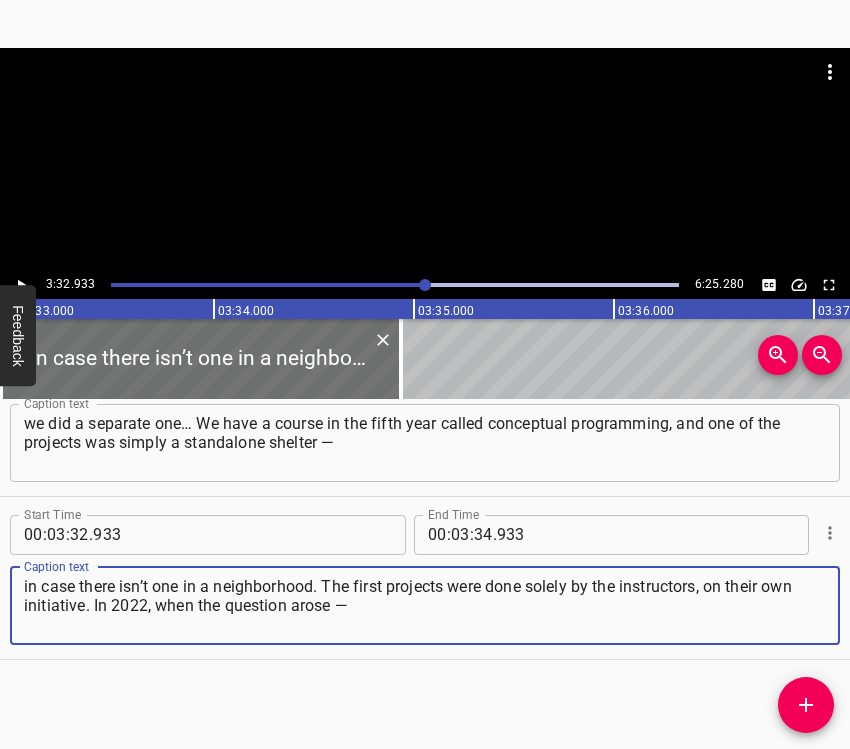 type on "in case there isn’t one in a neighborhood. The first projects were done solely by the instructors, on their own initiative. In 2022, when the question arose —" 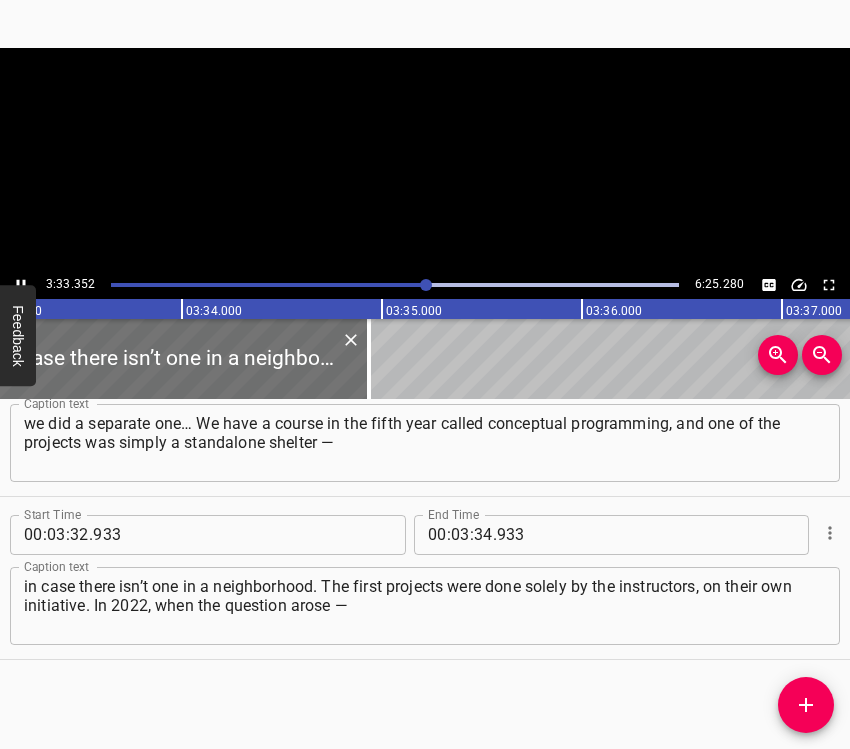 scroll, scrollTop: 0, scrollLeft: 42659, axis: horizontal 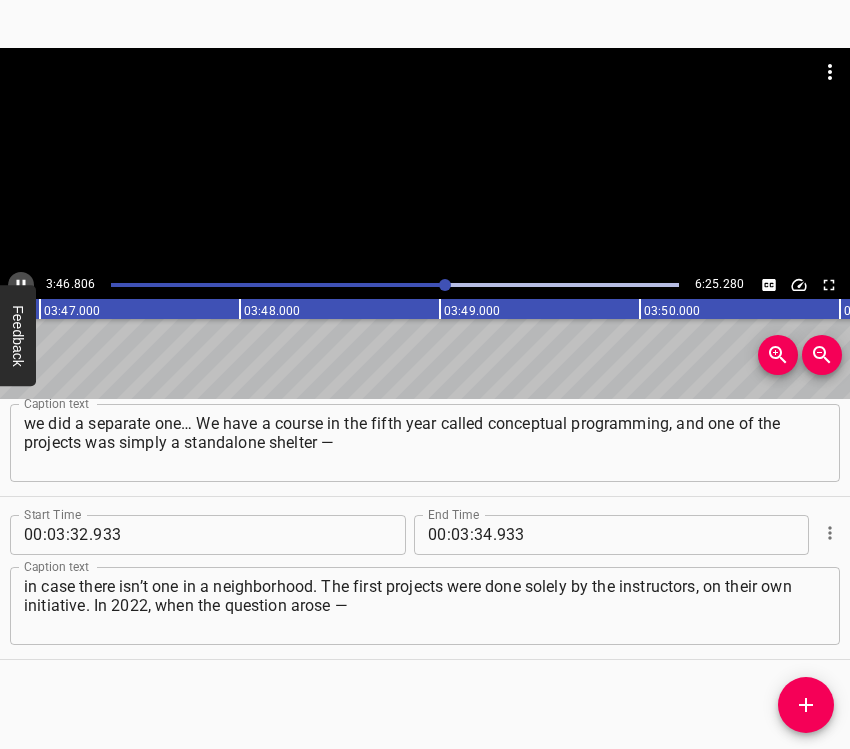 click 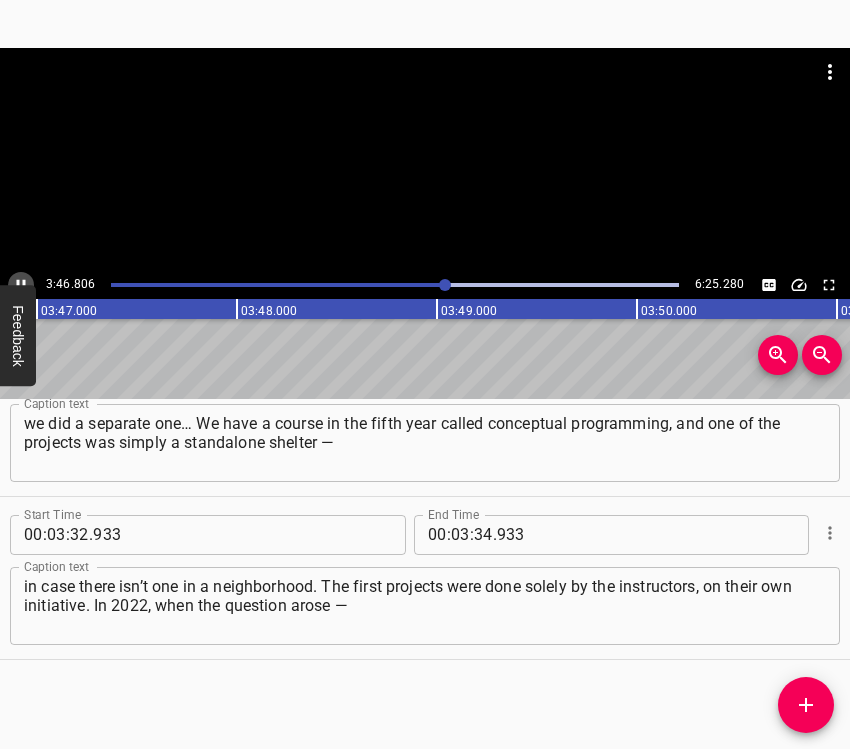 scroll, scrollTop: 0, scrollLeft: 45398, axis: horizontal 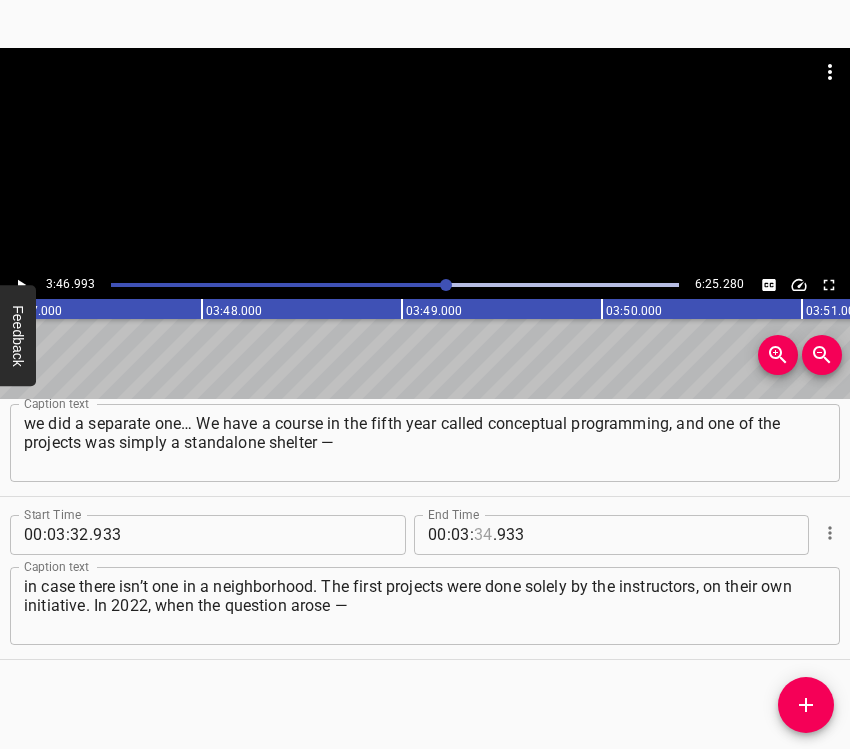 click at bounding box center [483, 535] 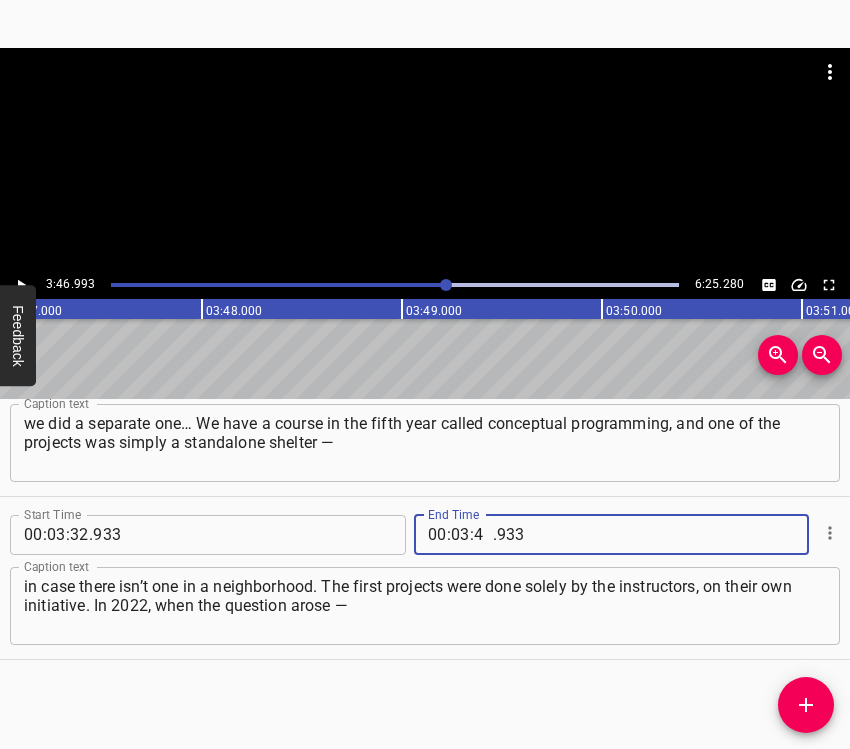 type on "46" 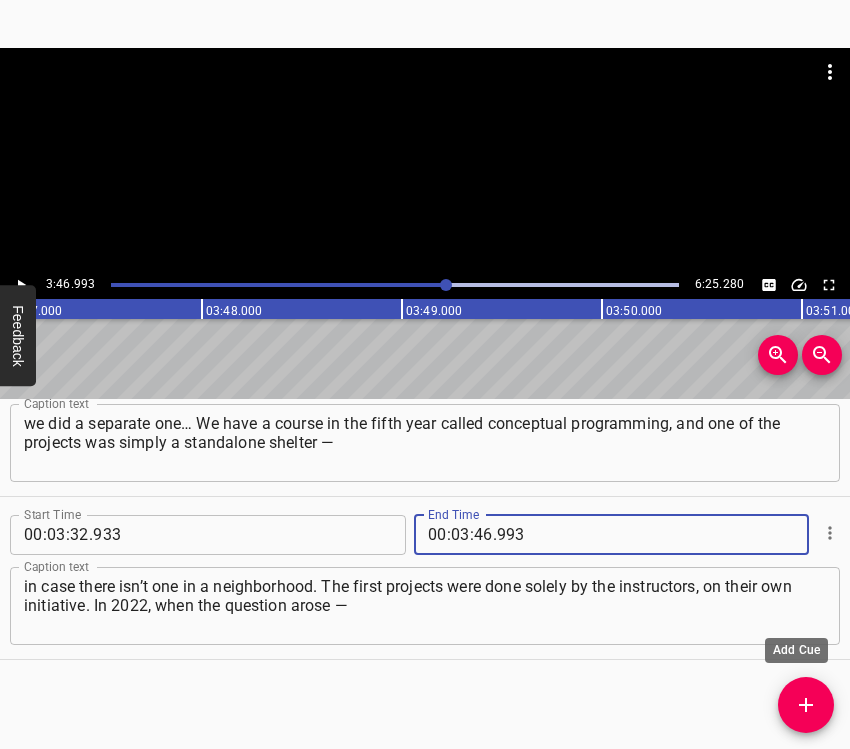 type on "993" 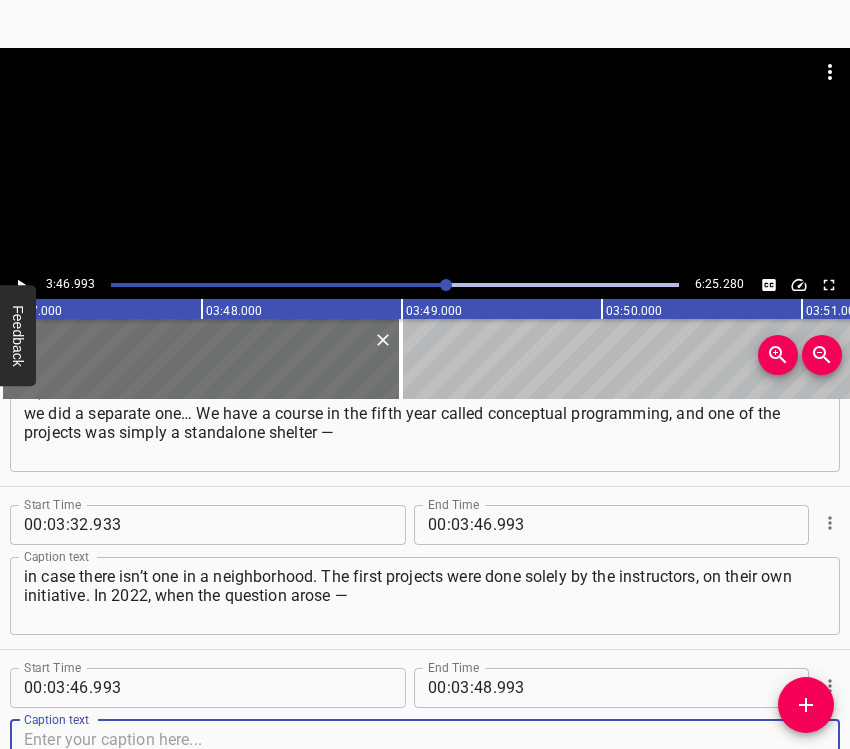 scroll, scrollTop: 2840, scrollLeft: 0, axis: vertical 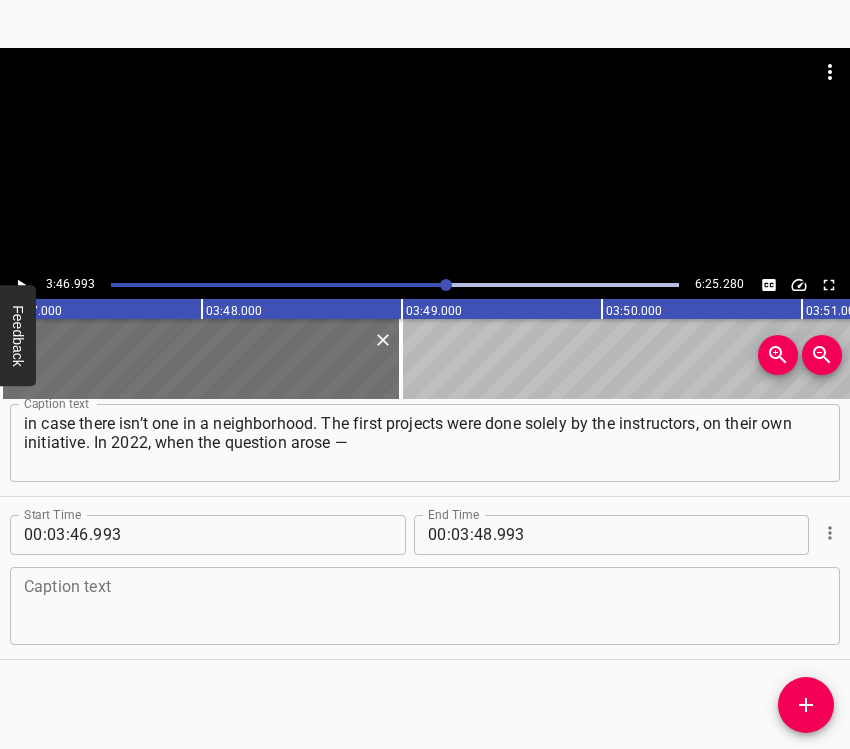 click on "Caption text" at bounding box center (425, 606) 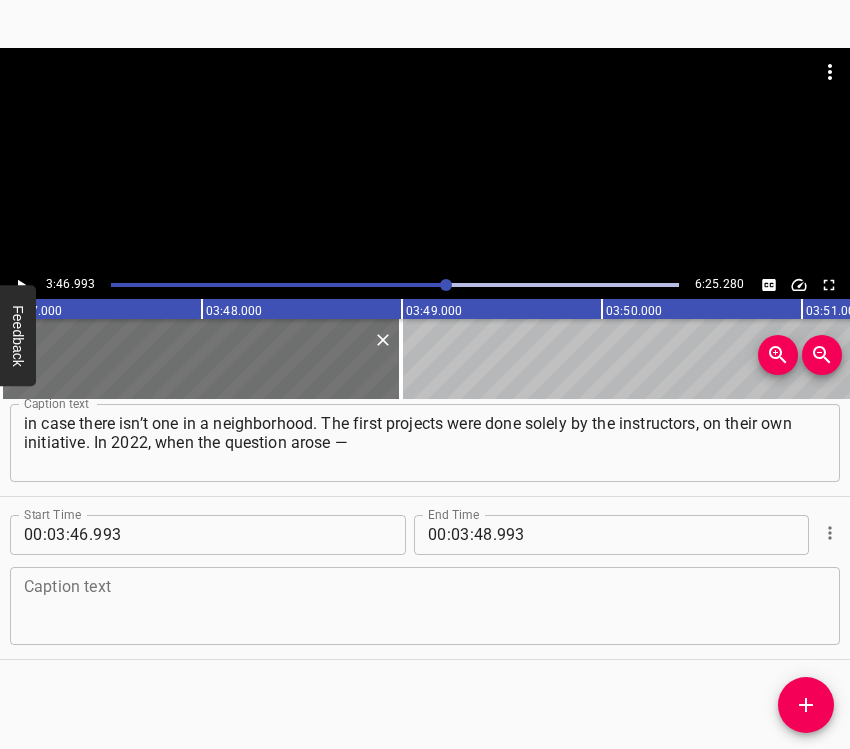 click at bounding box center [425, 605] 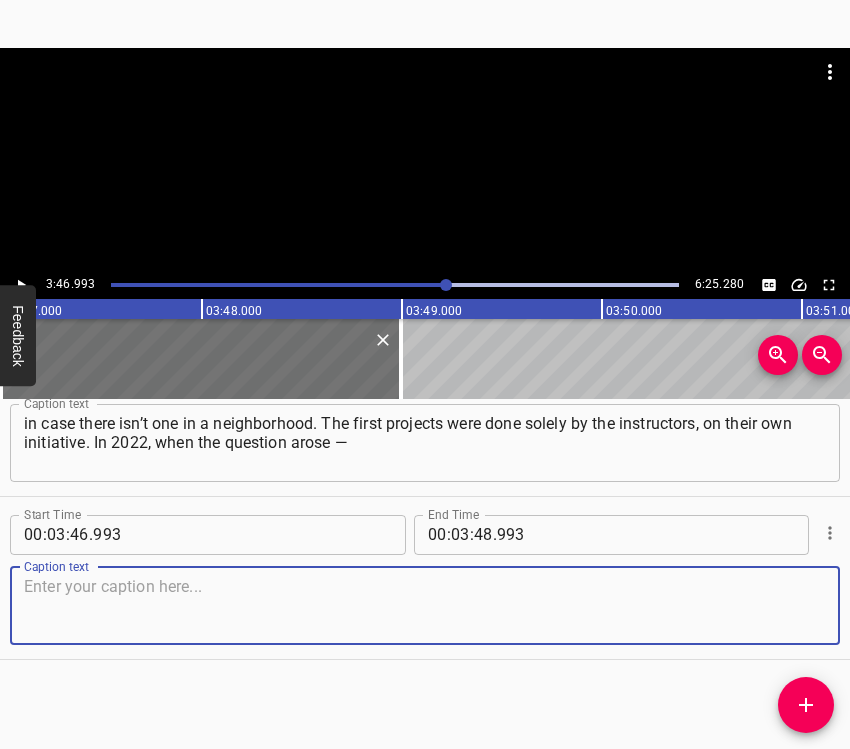 paste on "what can be done — I personally created a project for temporary housing made from containers. It consisted of six containers arranged into a certain composition," 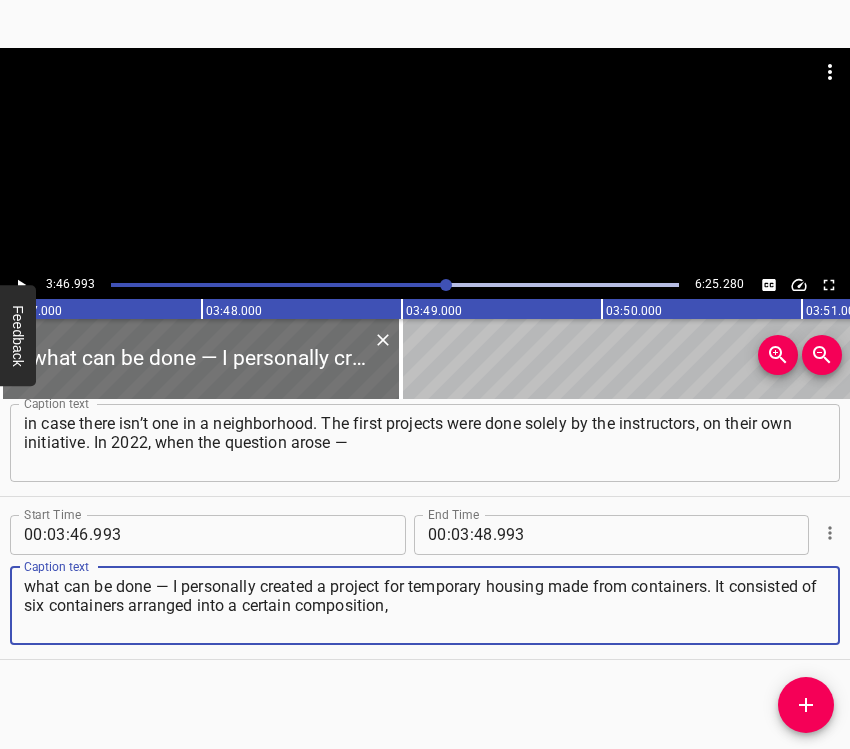 type on "what can be done — I personally created a project for temporary housing made from containers. It consisted of six containers arranged into a certain composition," 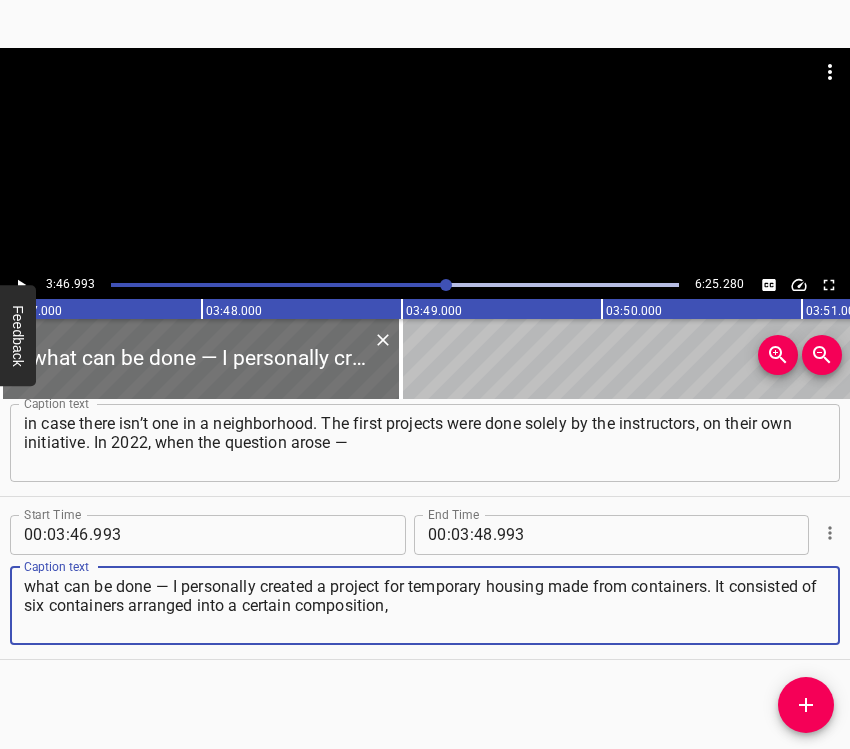 click 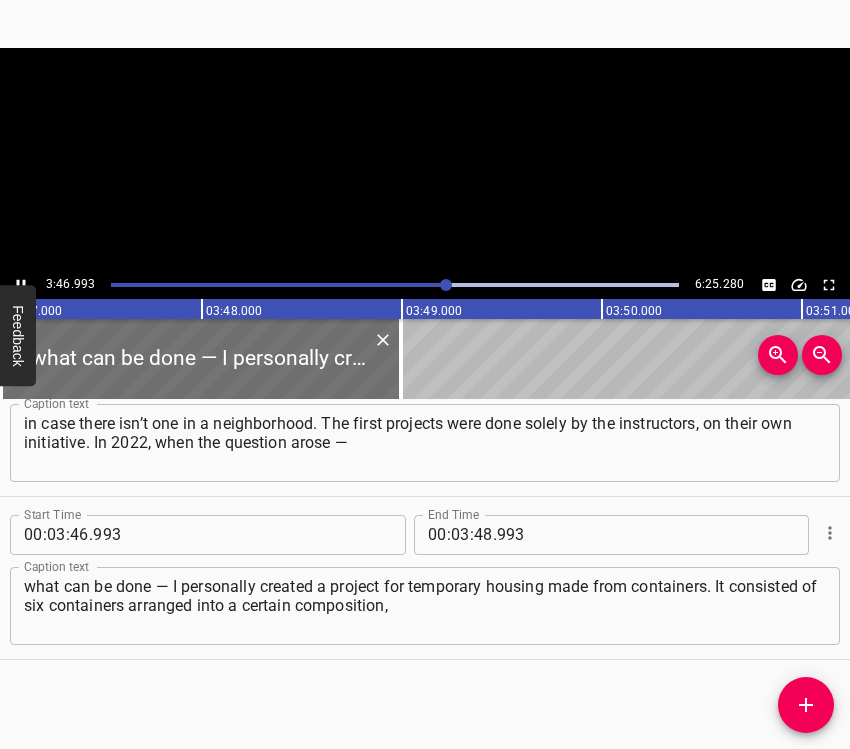 scroll, scrollTop: 0, scrollLeft: 45421, axis: horizontal 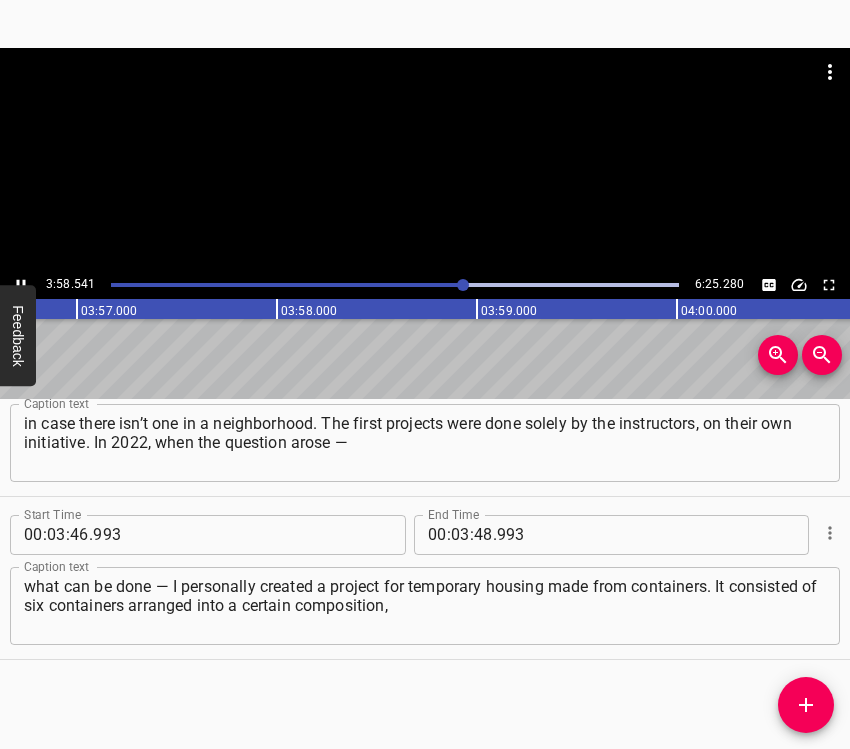 click 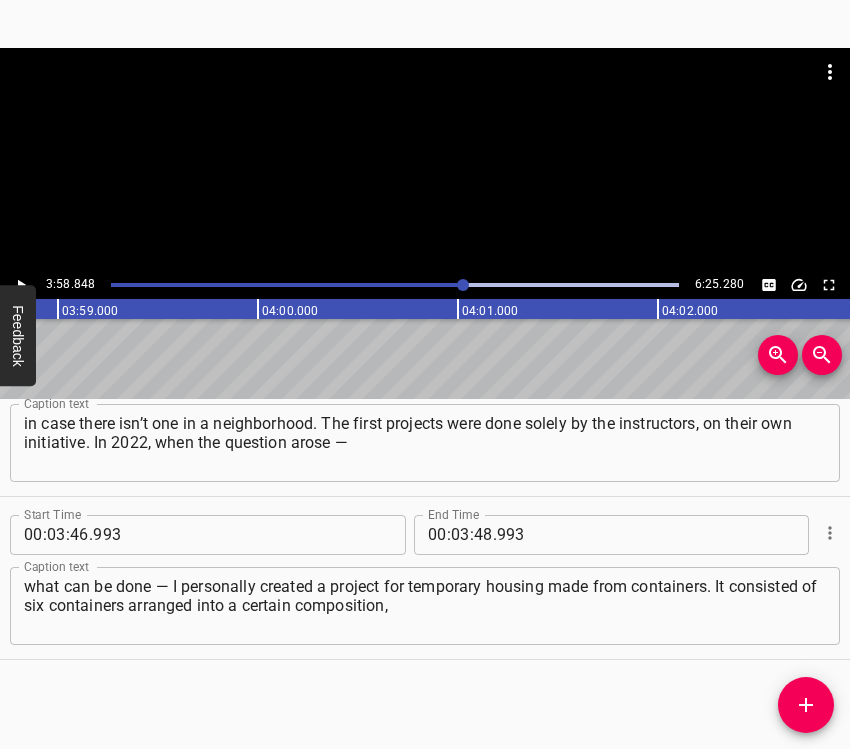 scroll, scrollTop: 0, scrollLeft: 47769, axis: horizontal 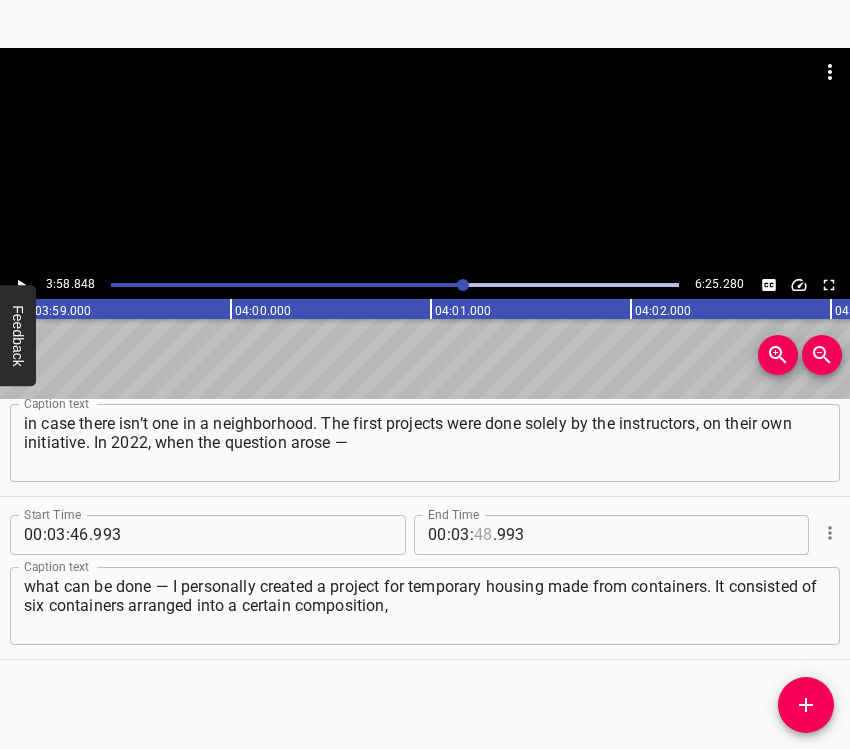 click at bounding box center (483, 535) 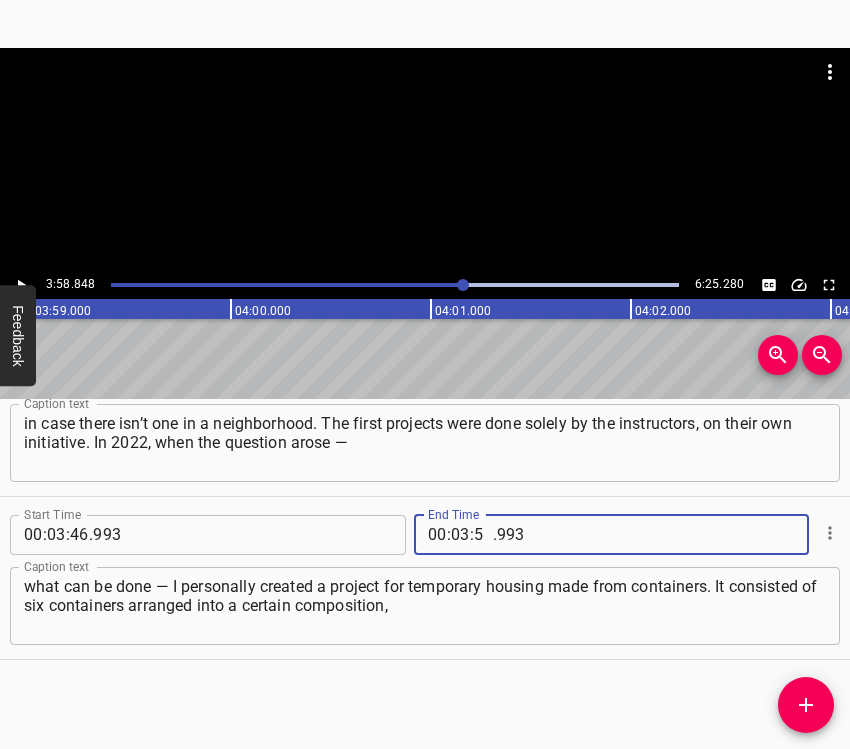 type on "58" 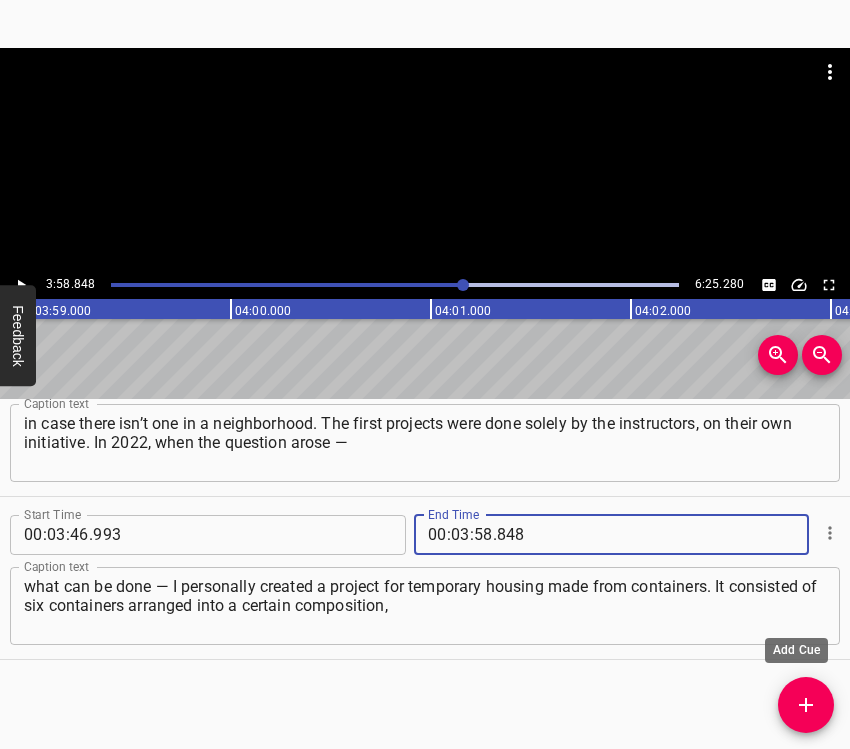 type on "848" 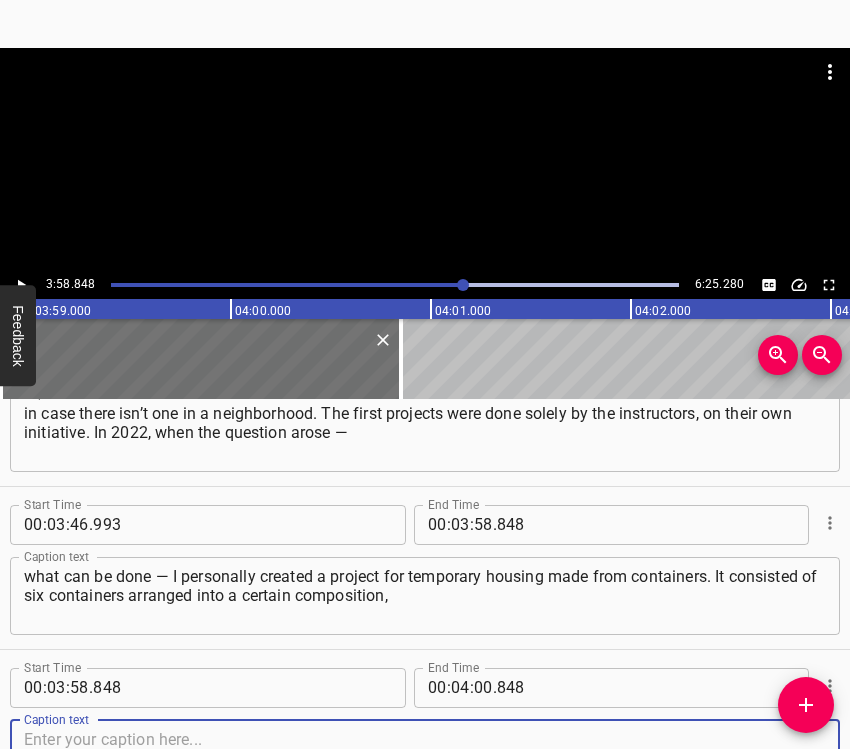 scroll, scrollTop: 3003, scrollLeft: 0, axis: vertical 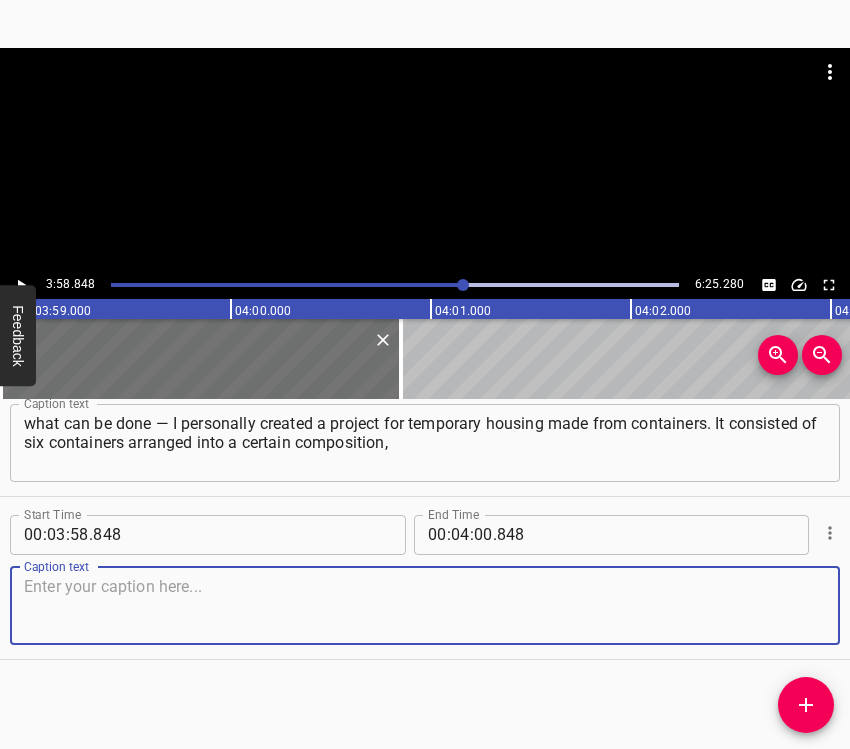 click at bounding box center [425, 605] 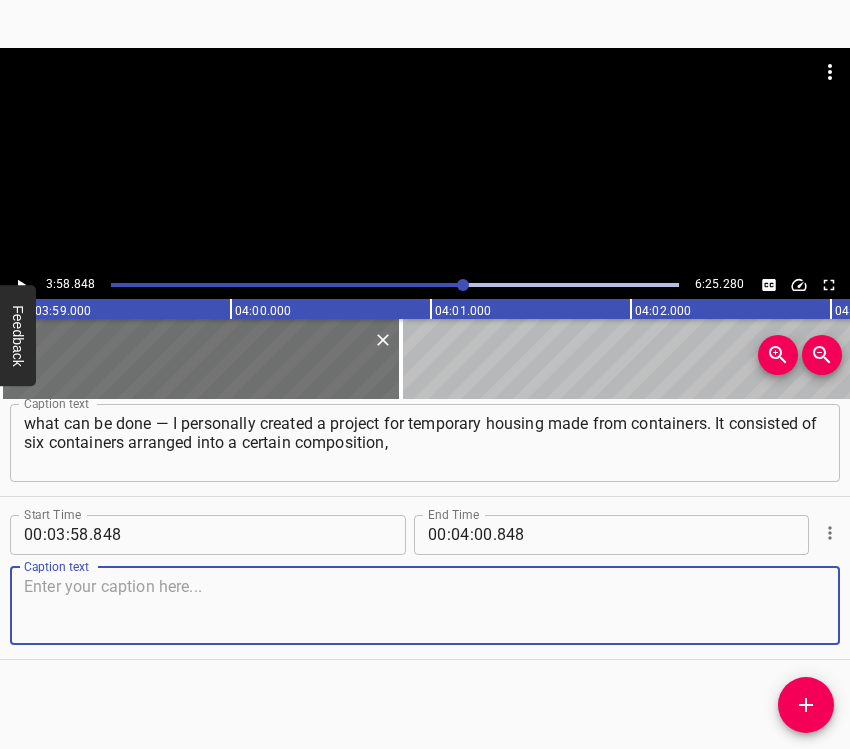 click at bounding box center (425, 605) 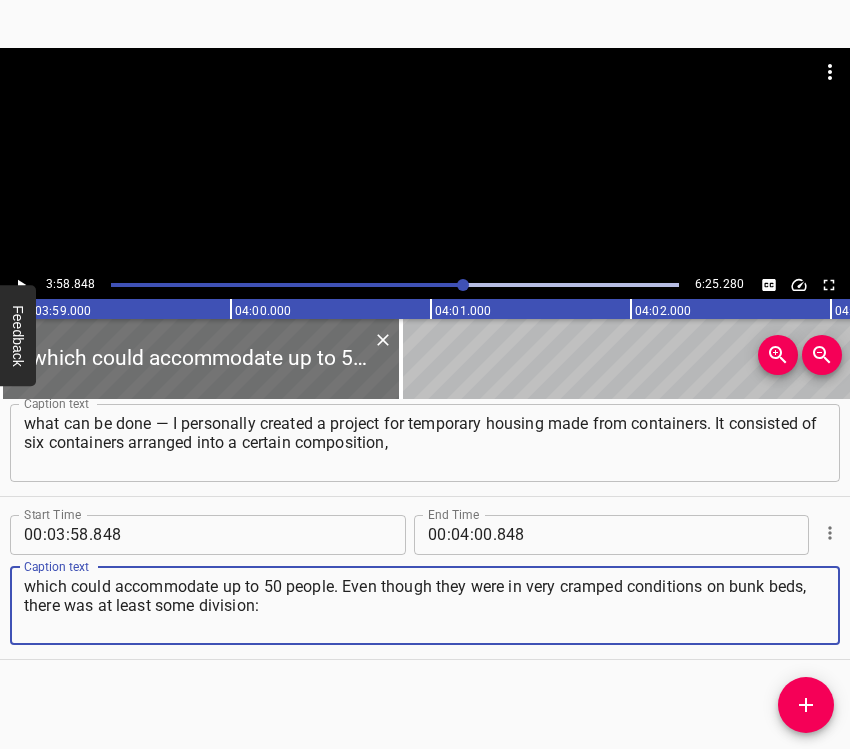 type on "which could accommodate up to 50 people. Even though they were in very cramped conditions on bunk beds, there was at least some division:" 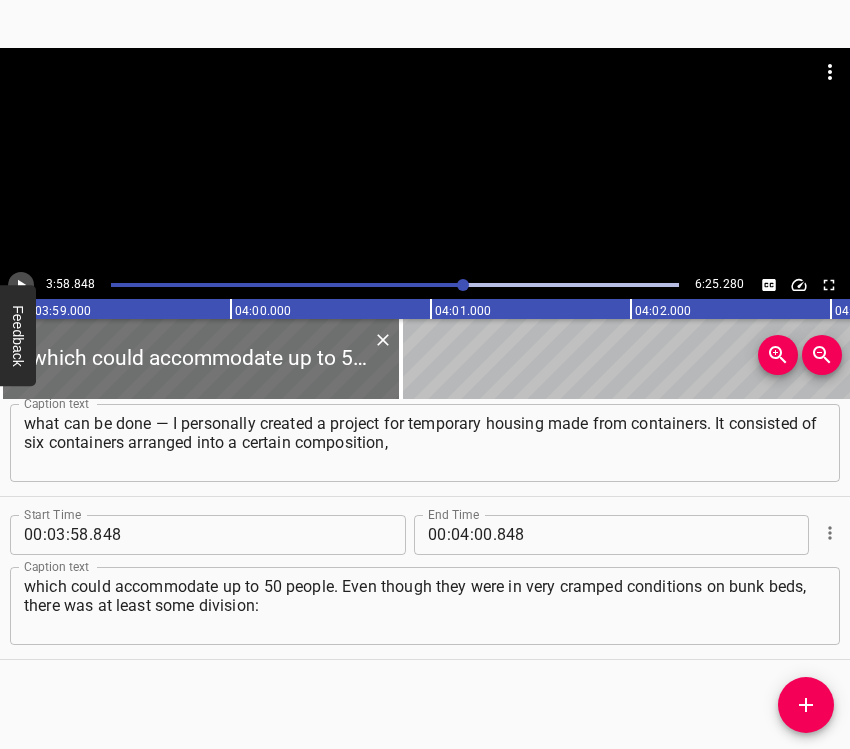 click 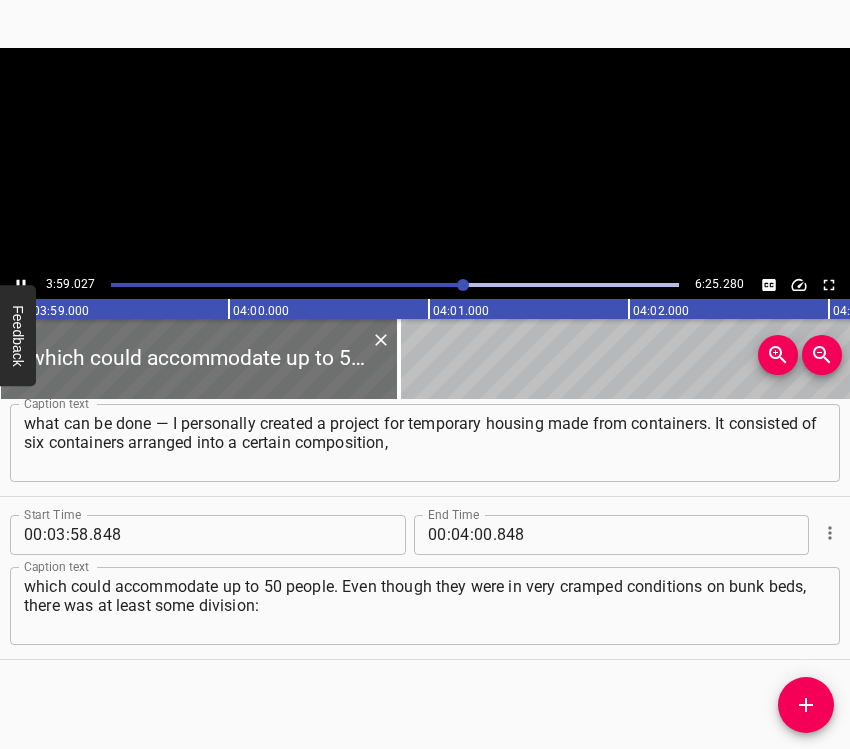 scroll, scrollTop: 0, scrollLeft: 47804, axis: horizontal 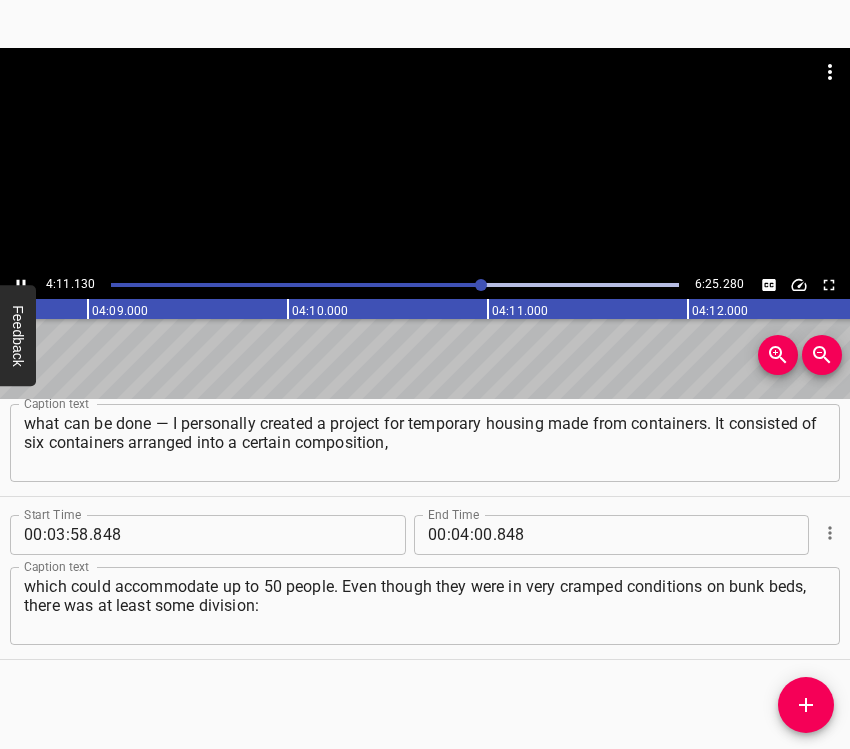click at bounding box center [21, 285] 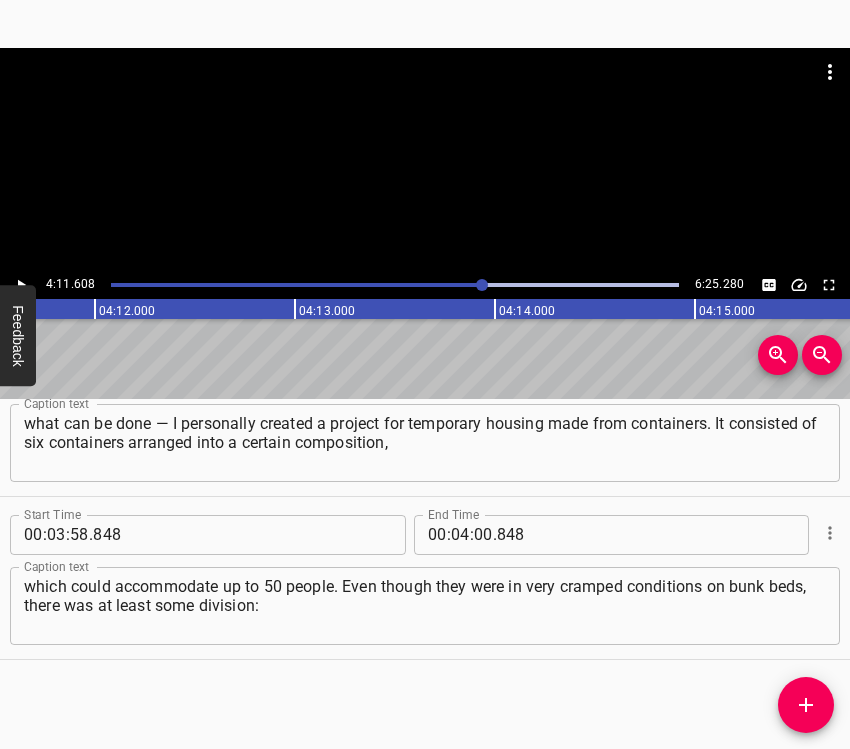 scroll, scrollTop: 0, scrollLeft: 50321, axis: horizontal 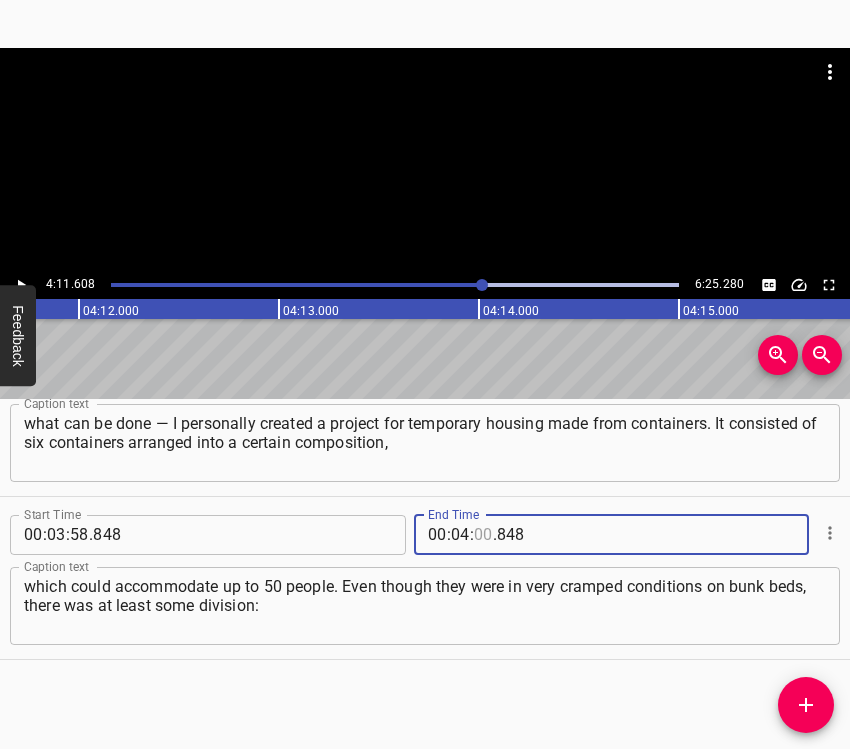 click at bounding box center [483, 535] 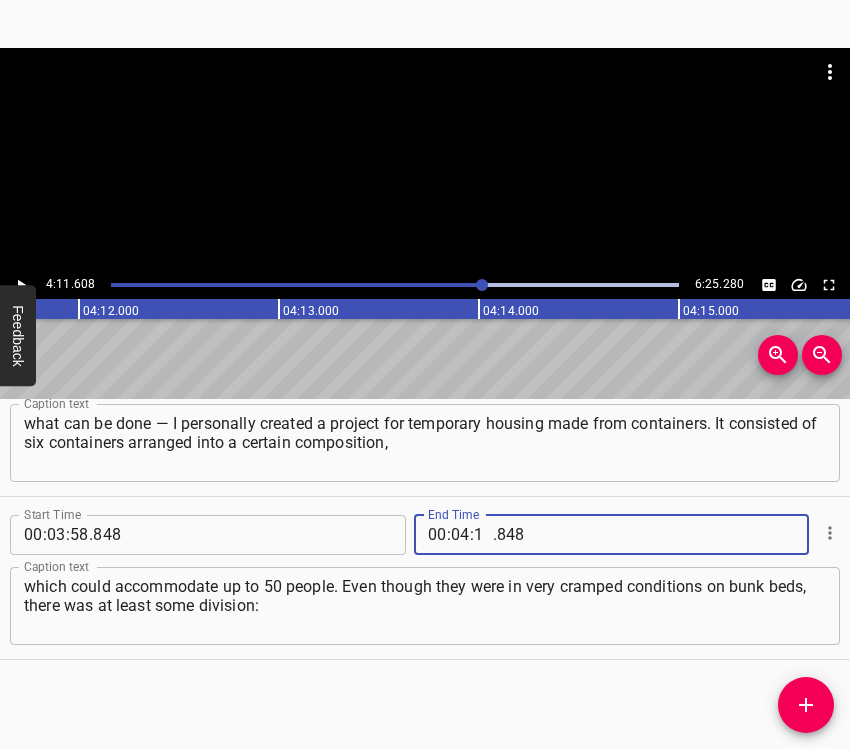type on "11" 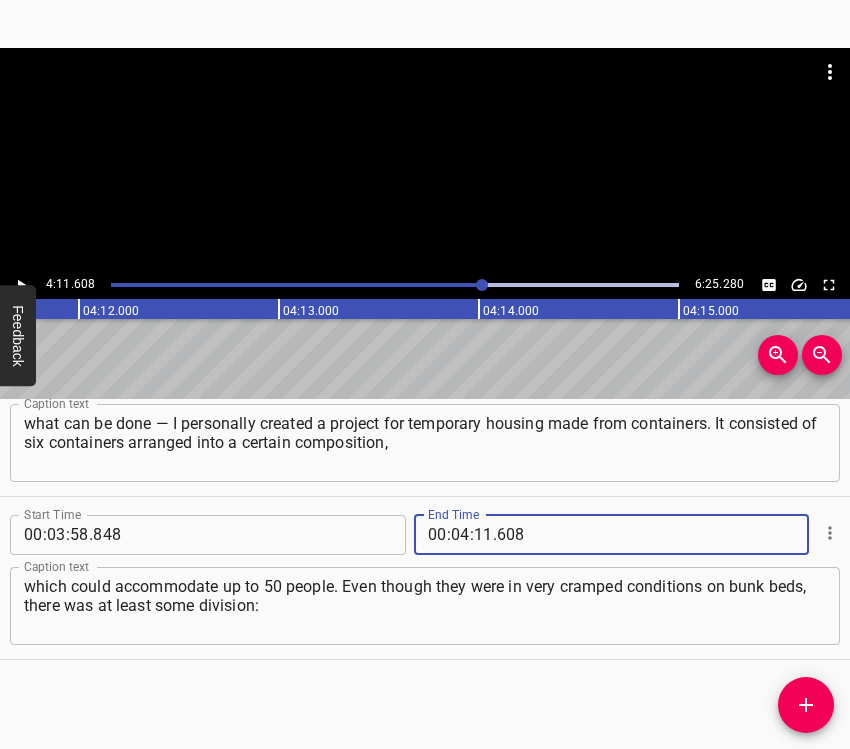 type on "608" 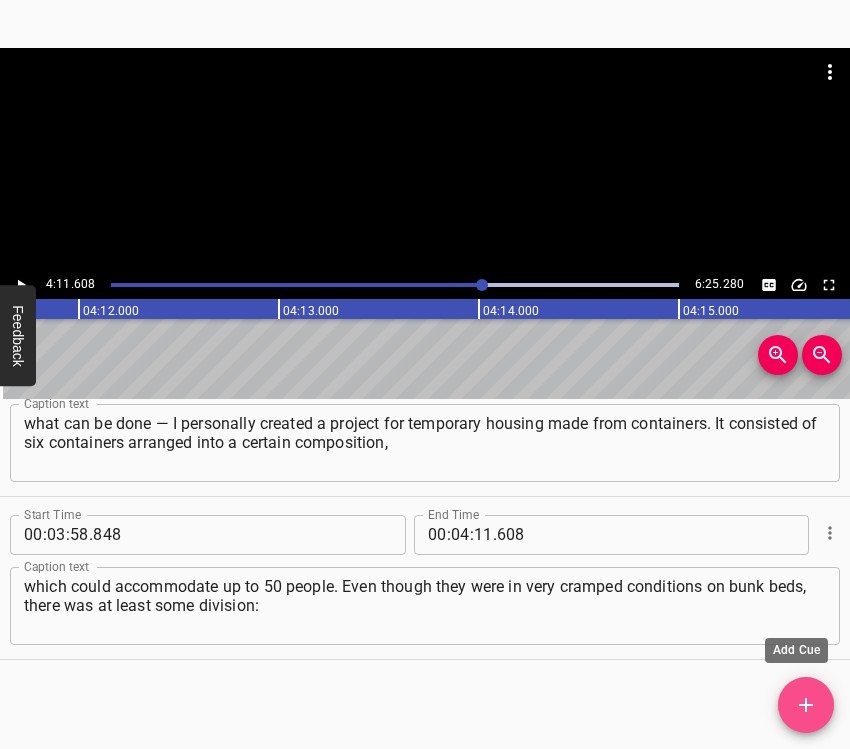 click 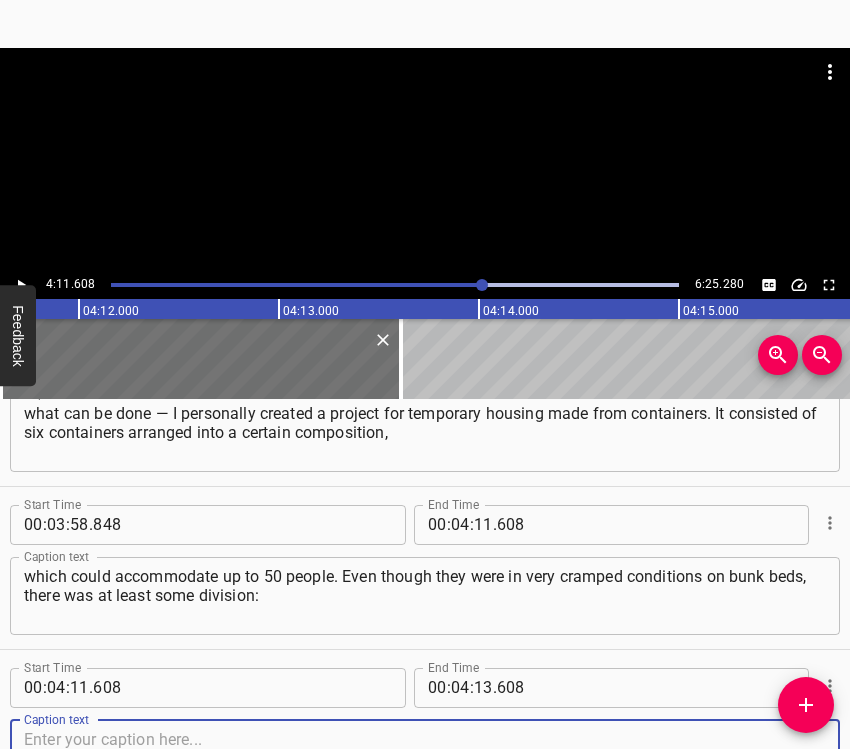 scroll, scrollTop: 3166, scrollLeft: 0, axis: vertical 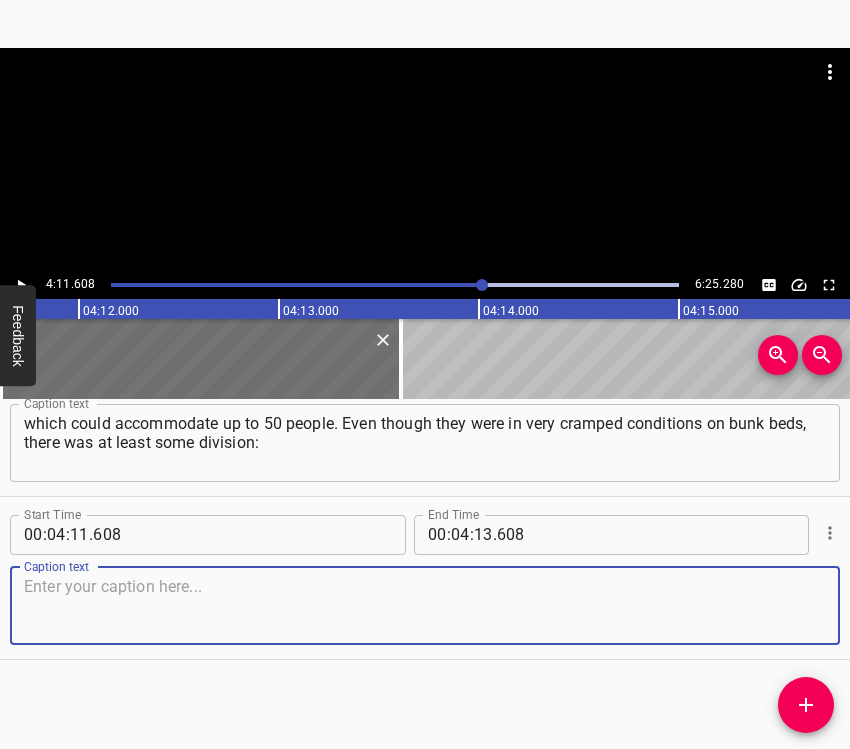 click at bounding box center (425, 605) 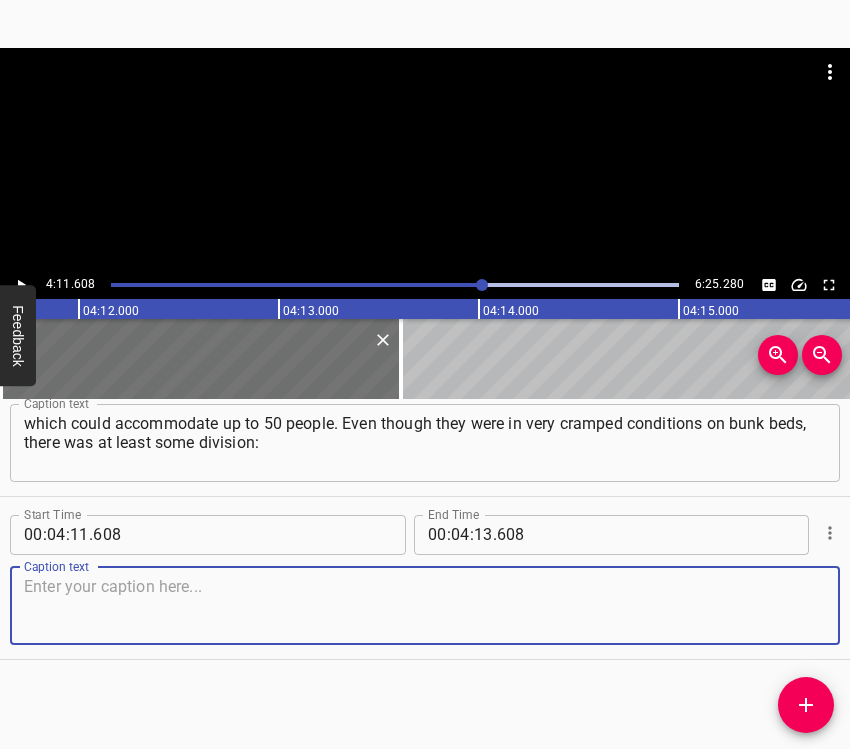 click at bounding box center [425, 605] 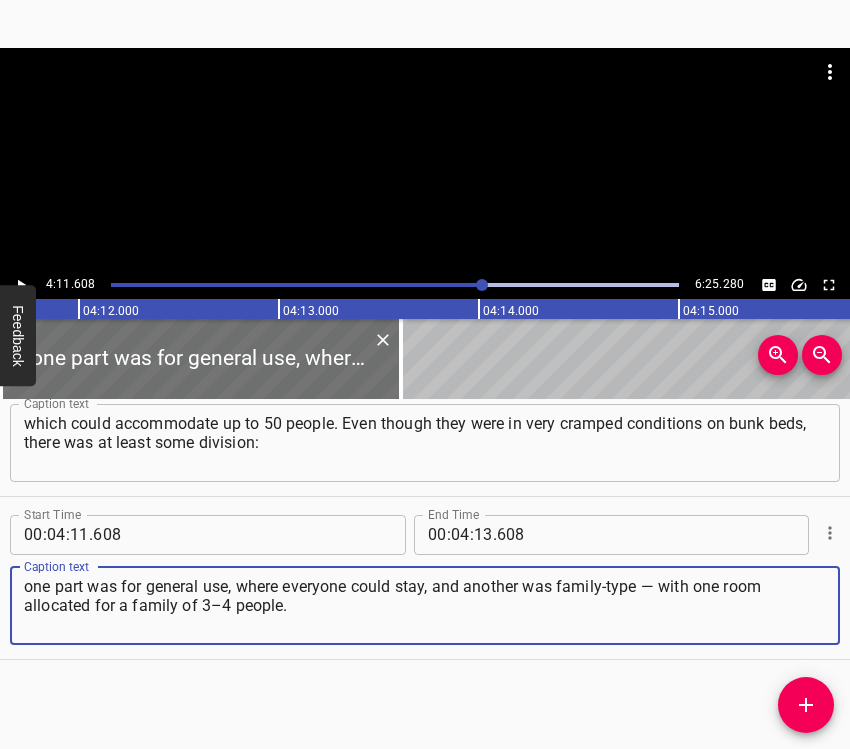 type on "one part was for general use, where everyone could stay, and another was family-type — with one room allocated for a family of 3–4 people." 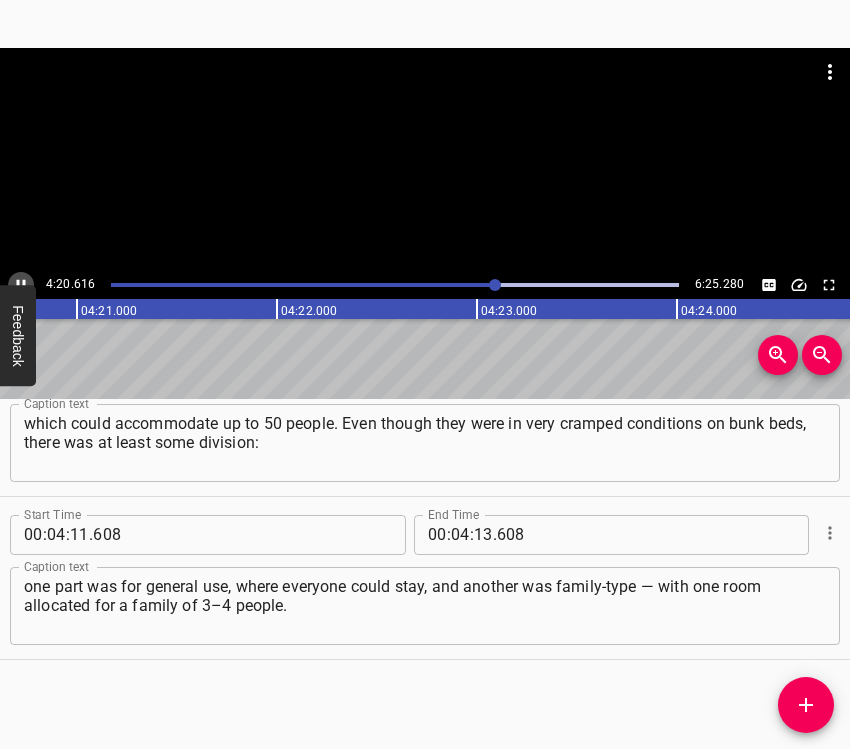 click 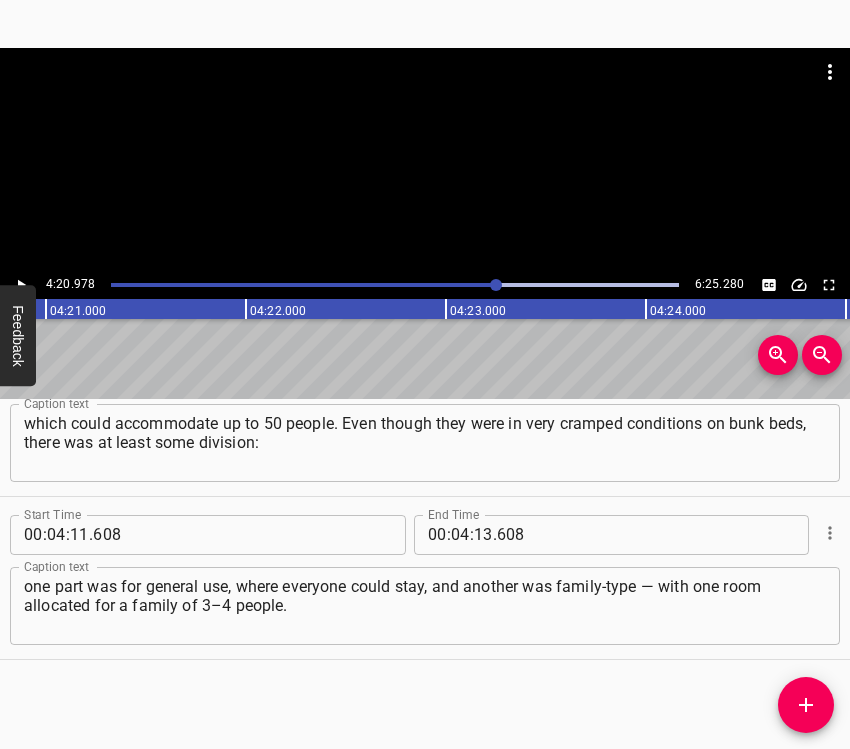 scroll, scrollTop: 0, scrollLeft: 52195, axis: horizontal 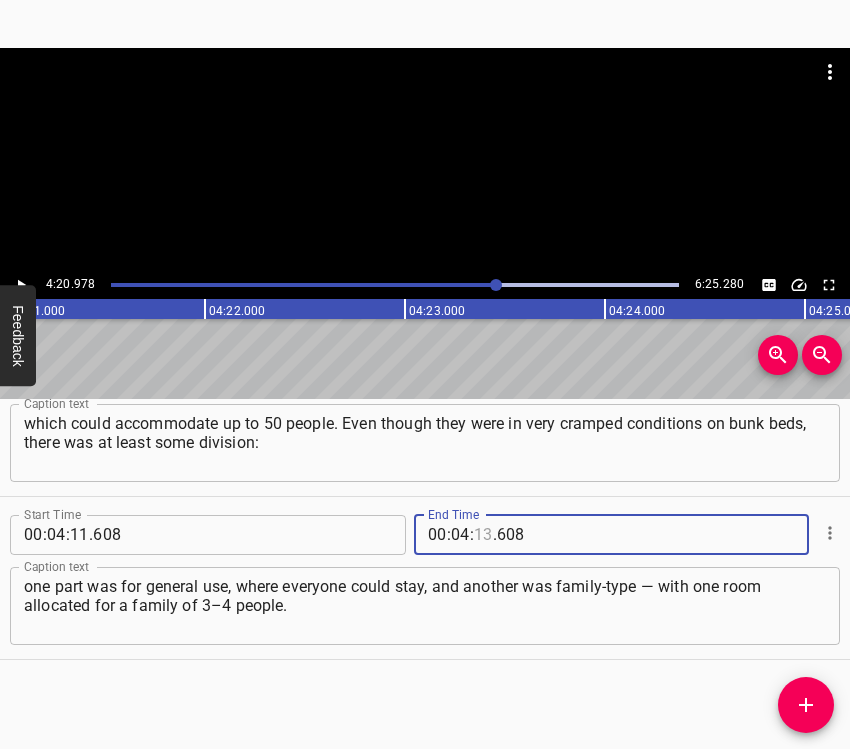 click at bounding box center [483, 535] 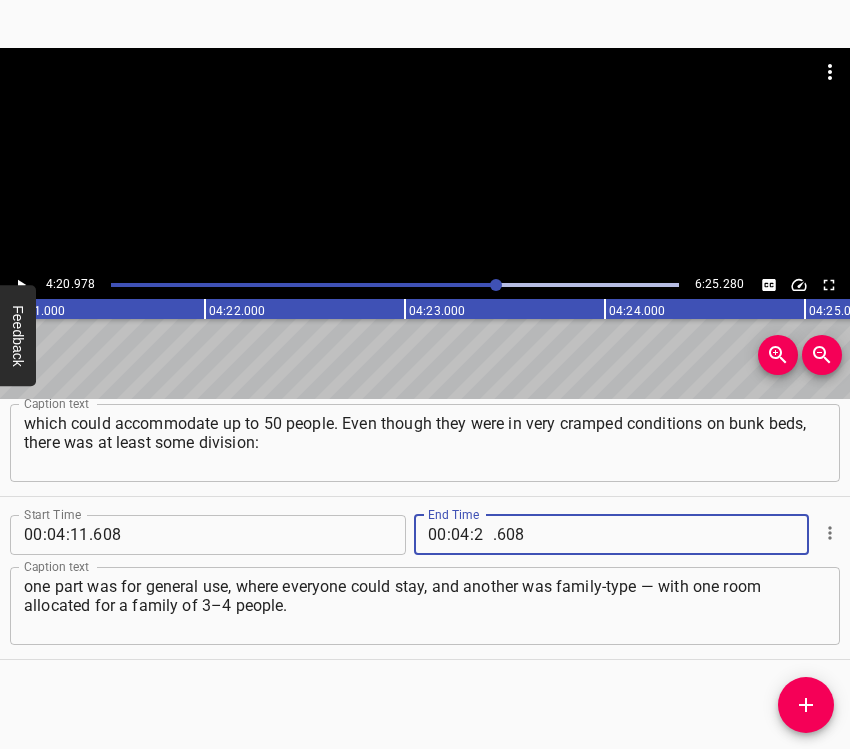 type on "20" 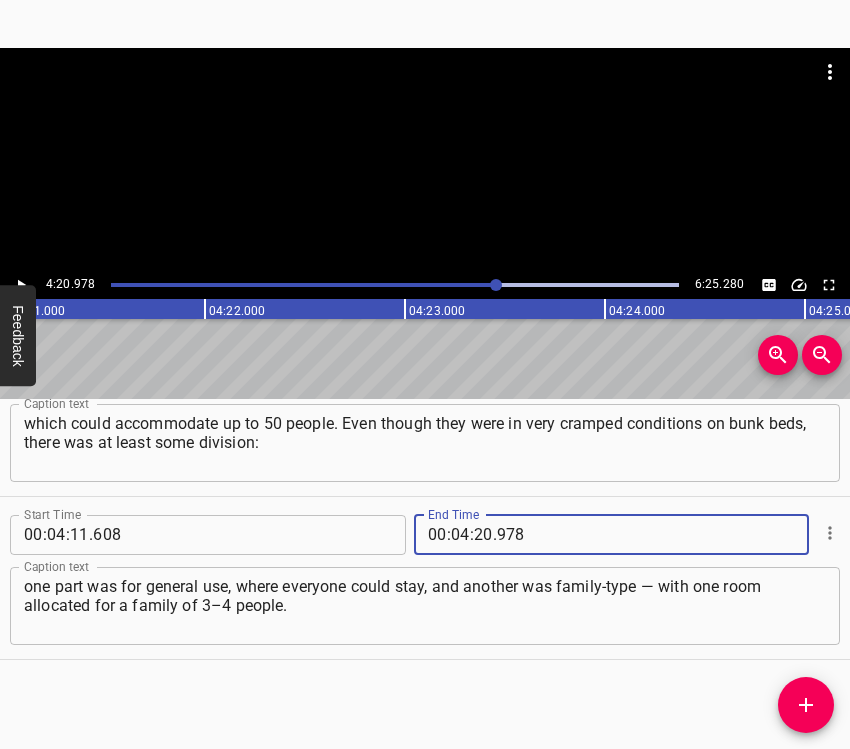 type on "978" 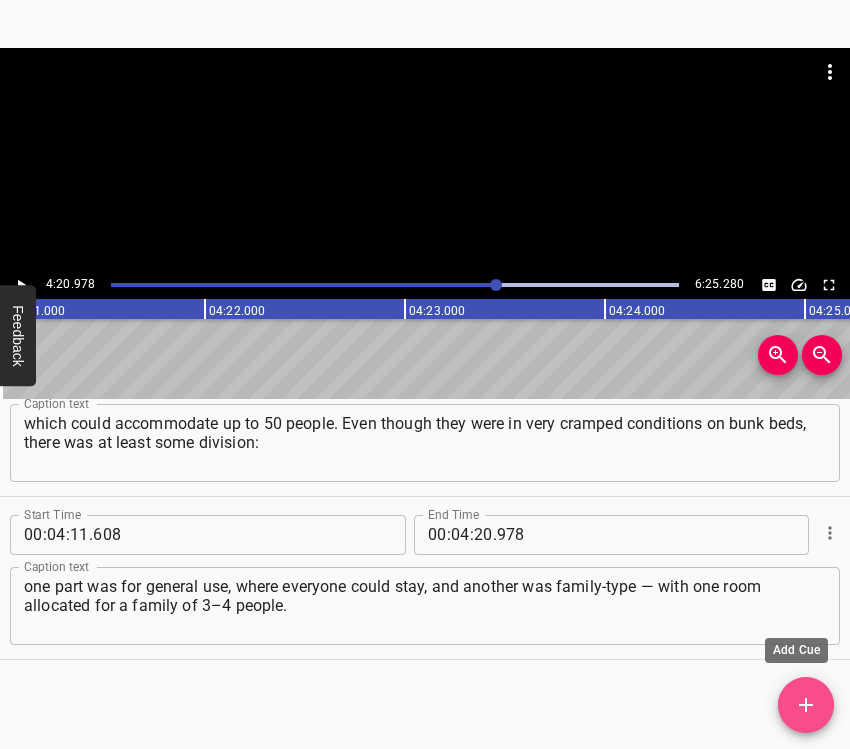 click at bounding box center [806, 705] 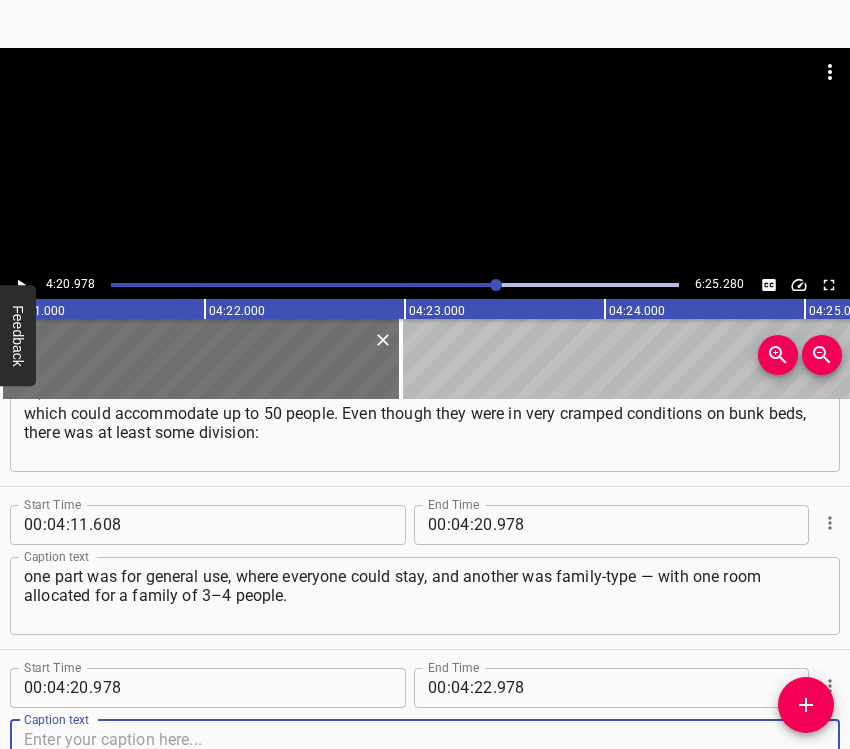 scroll, scrollTop: 3329, scrollLeft: 0, axis: vertical 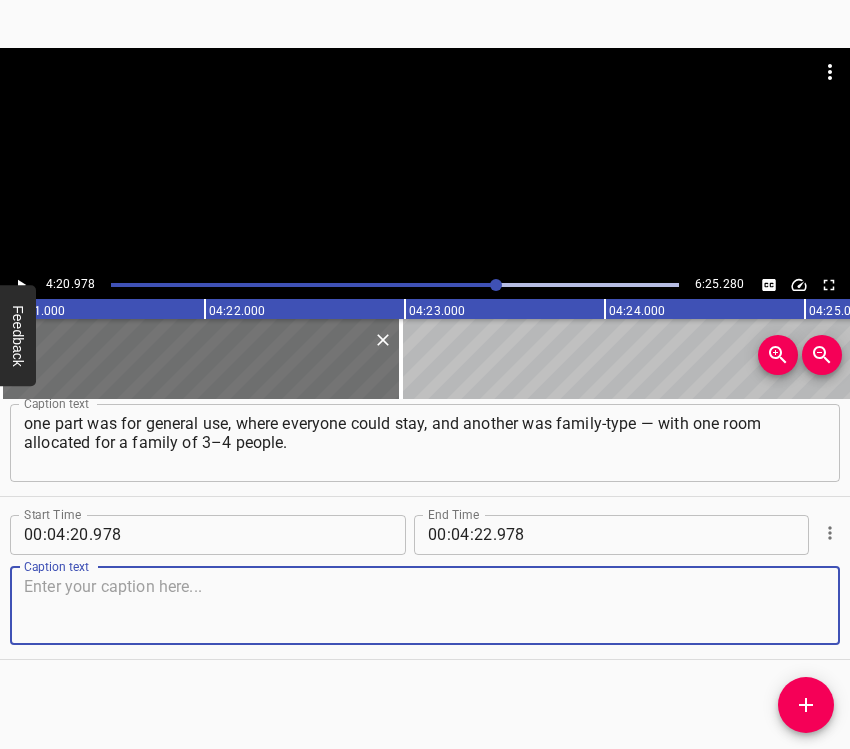 drag, startPoint x: 786, startPoint y: 609, endPoint x: 845, endPoint y: 592, distance: 61.400326 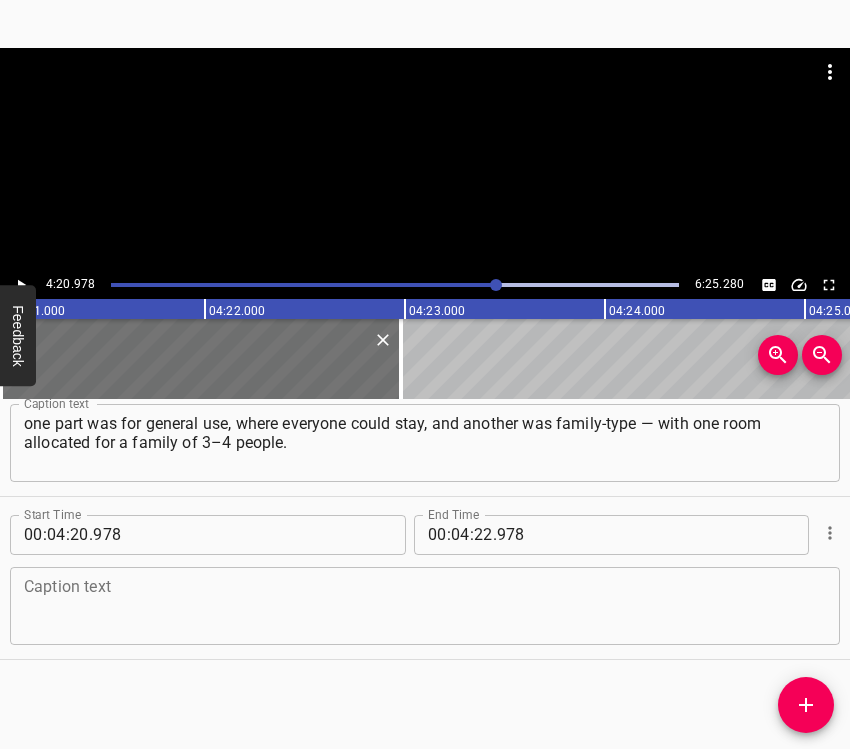 click at bounding box center (425, 605) 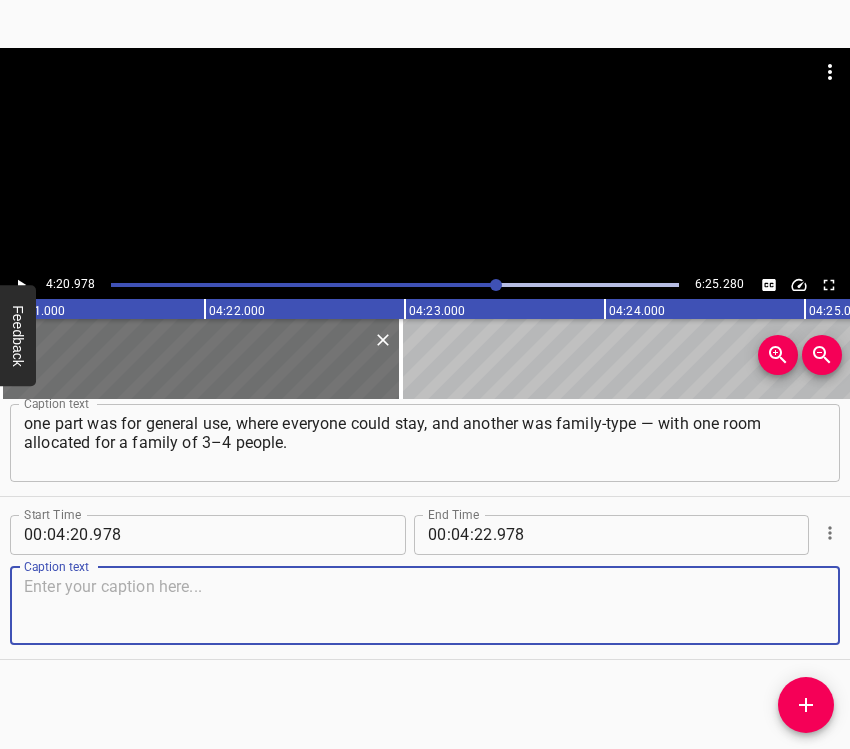 paste on "That was the first push. We tried to distribute those projects — through the Union of Architects, for example, and we also sent them to heads of district councils," 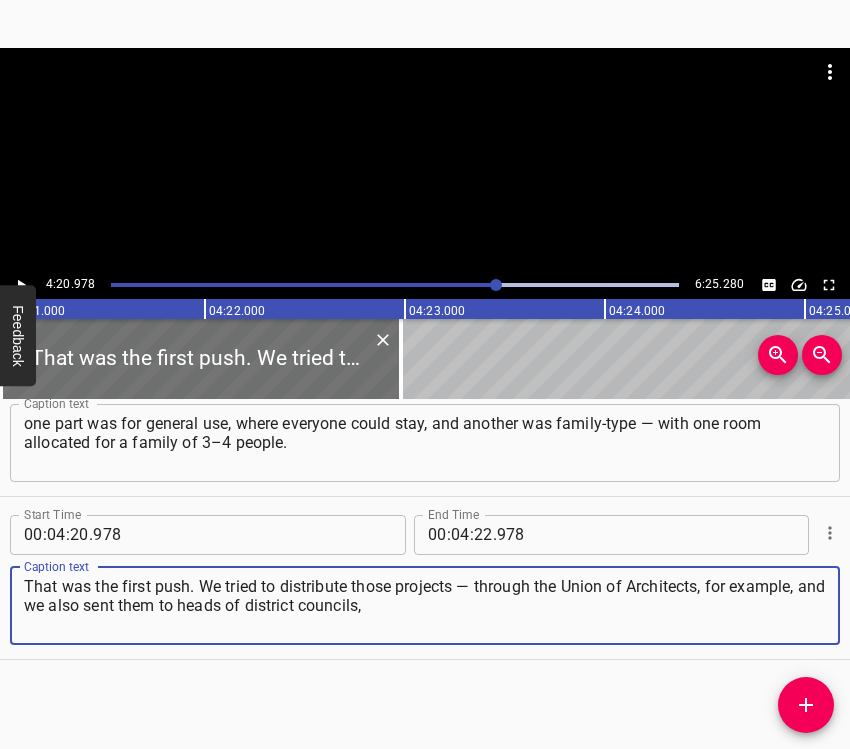 type on "That was the first push. We tried to distribute those projects — through the Union of Architects, for example, and we also sent them to heads of district councils," 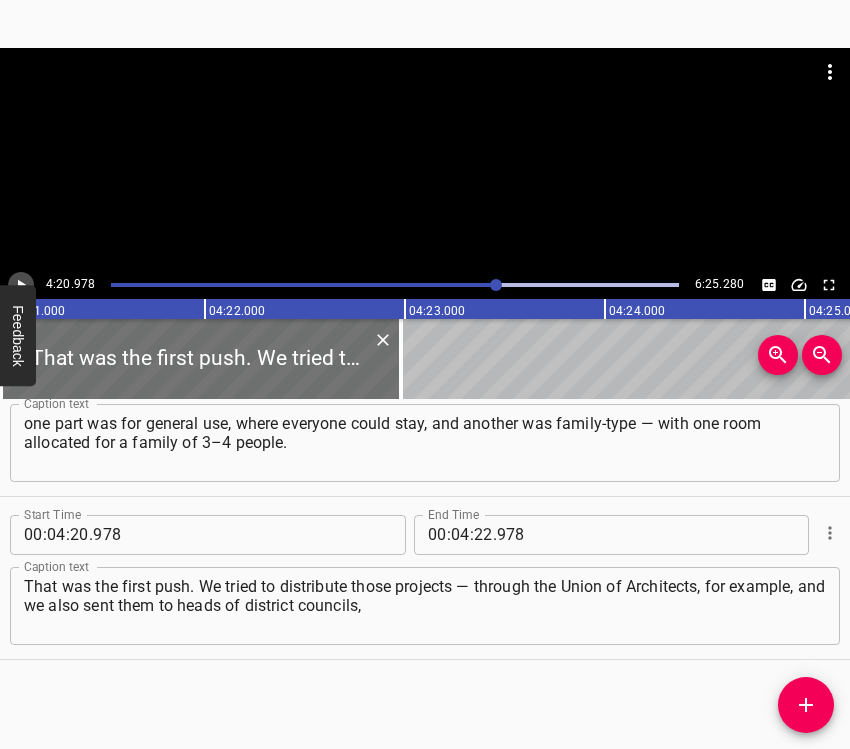 click 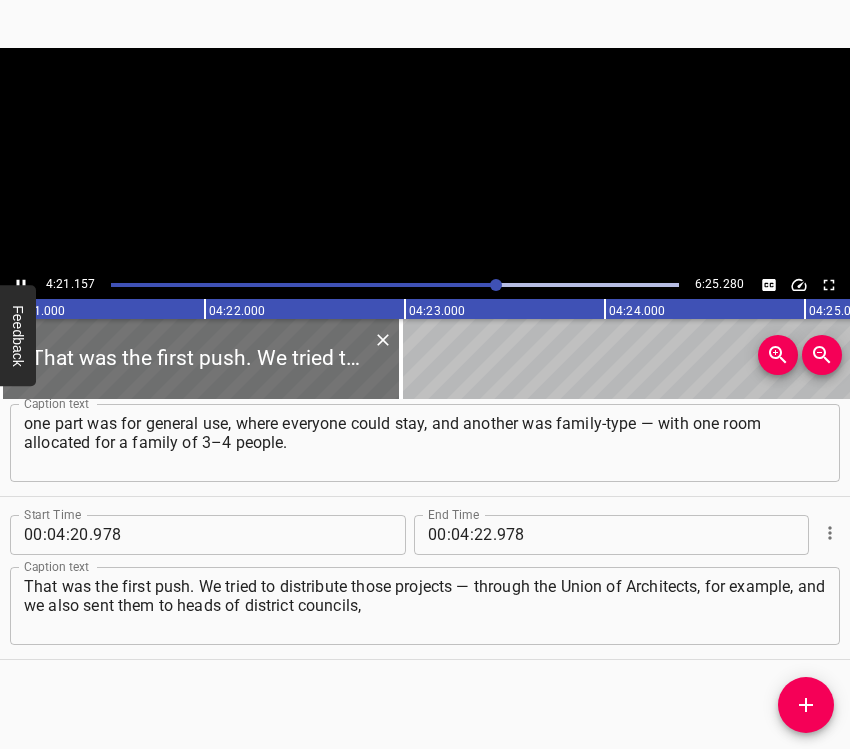 scroll, scrollTop: 0, scrollLeft: 52229, axis: horizontal 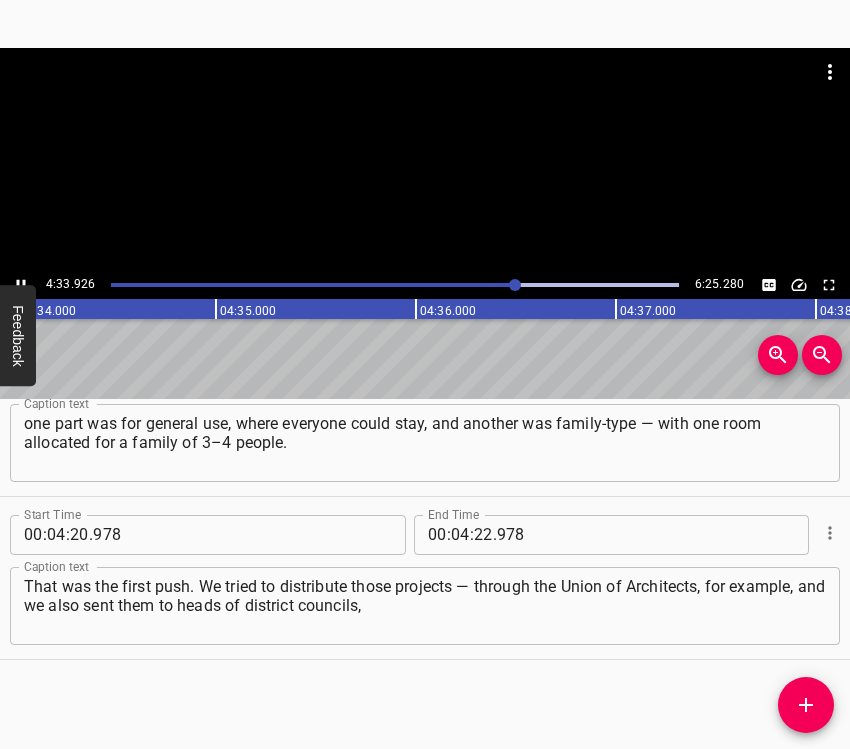 click 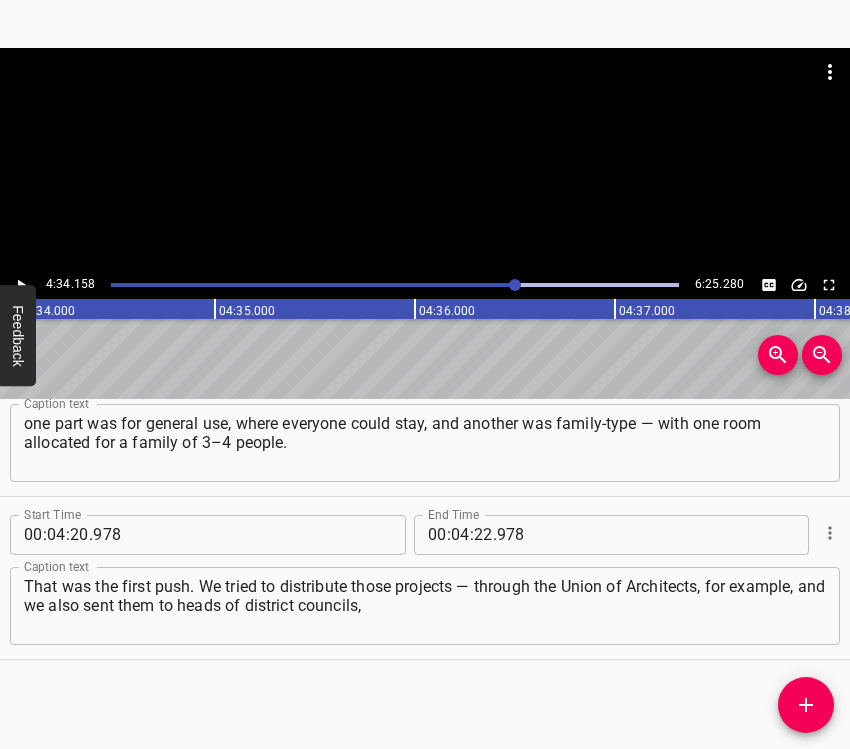 scroll, scrollTop: 0, scrollLeft: 54831, axis: horizontal 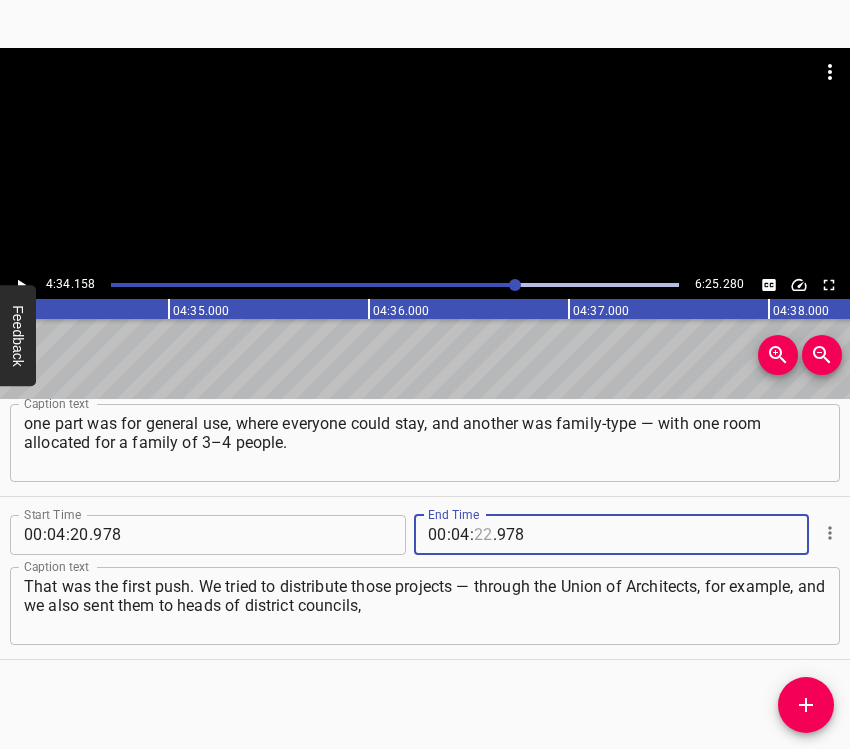 click at bounding box center [483, 535] 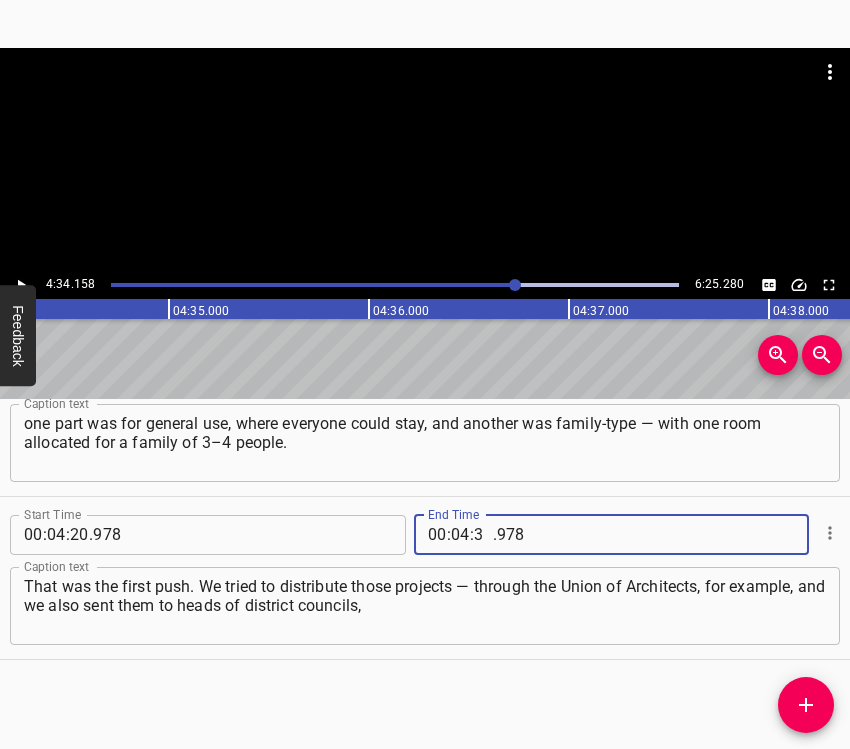 type on "34" 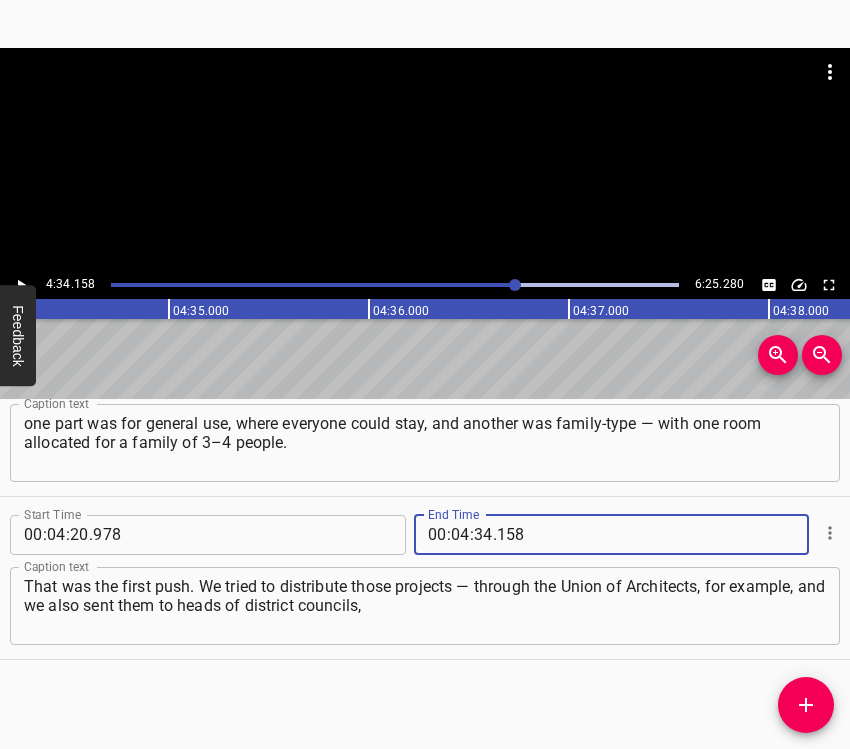 type on "158" 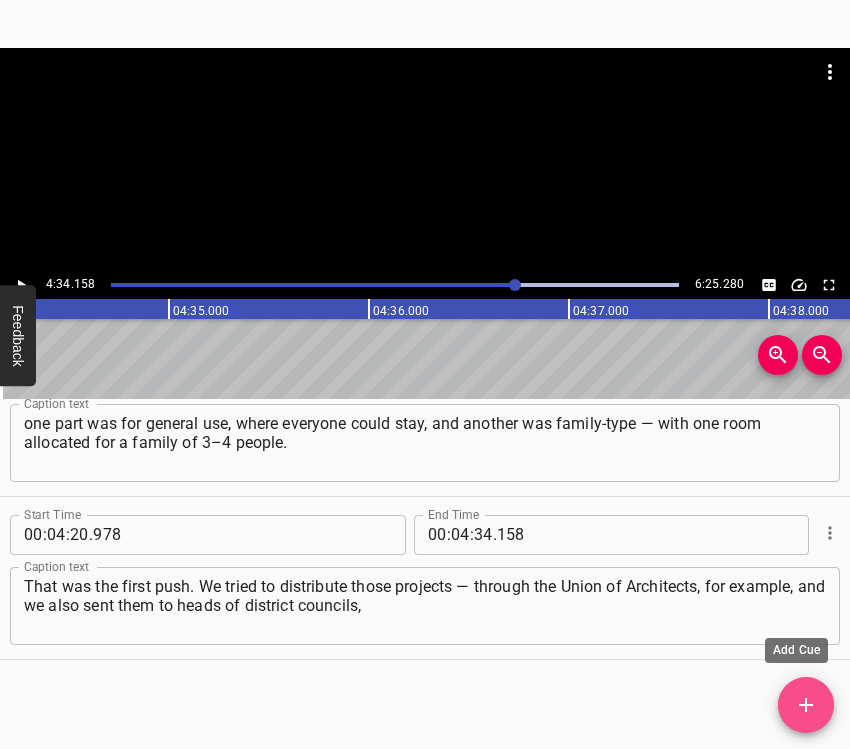 click 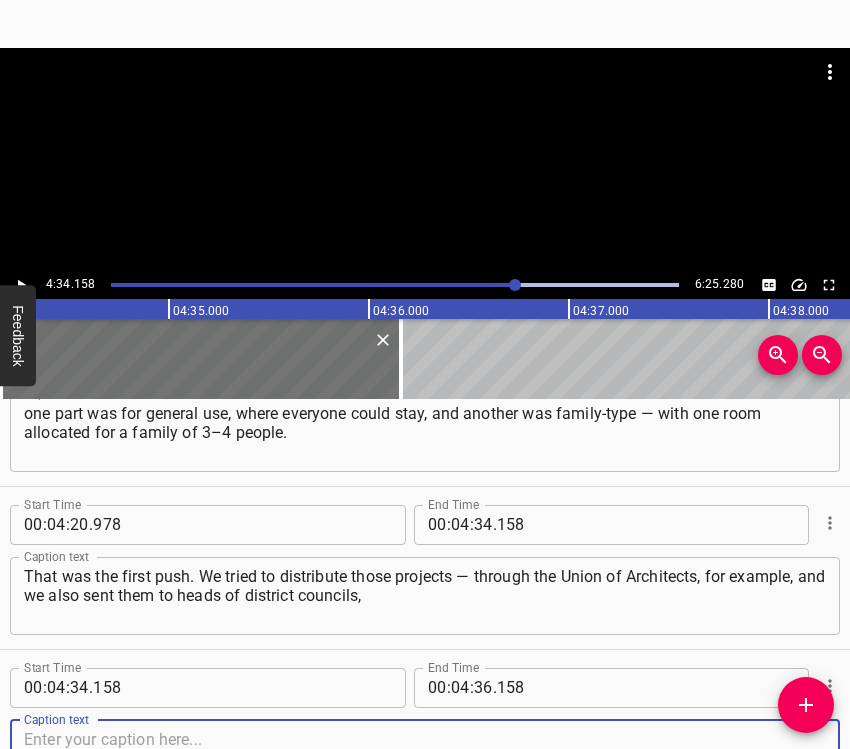 scroll, scrollTop: 3492, scrollLeft: 0, axis: vertical 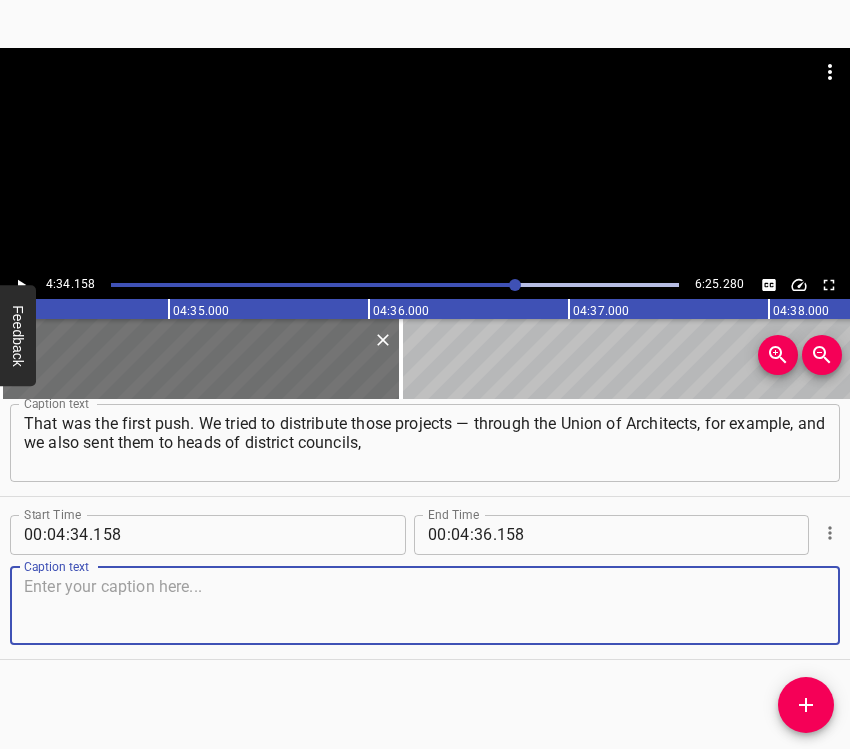 drag, startPoint x: 791, startPoint y: 611, endPoint x: 846, endPoint y: 606, distance: 55.226807 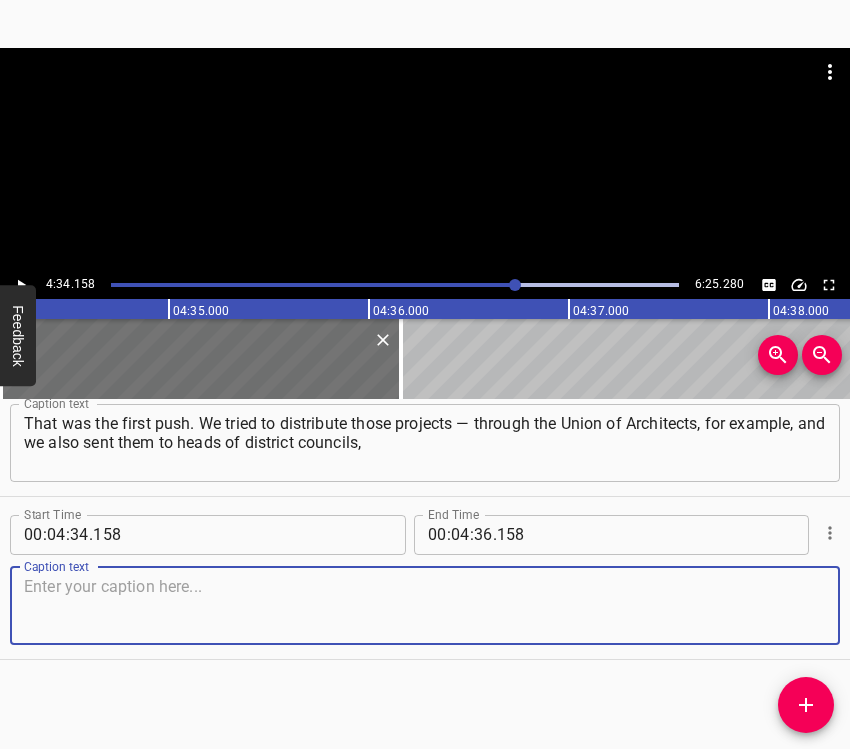 click at bounding box center (425, 605) 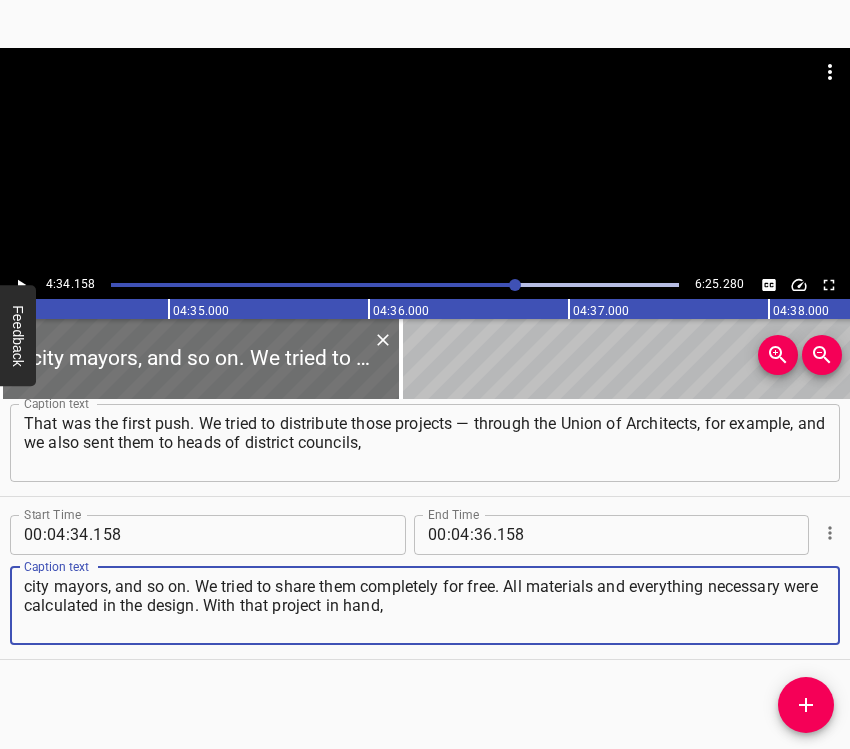 type on "city mayors, and so on. We tried to share them completely for free. All materials and everything necessary were calculated in the design. With that project in hand," 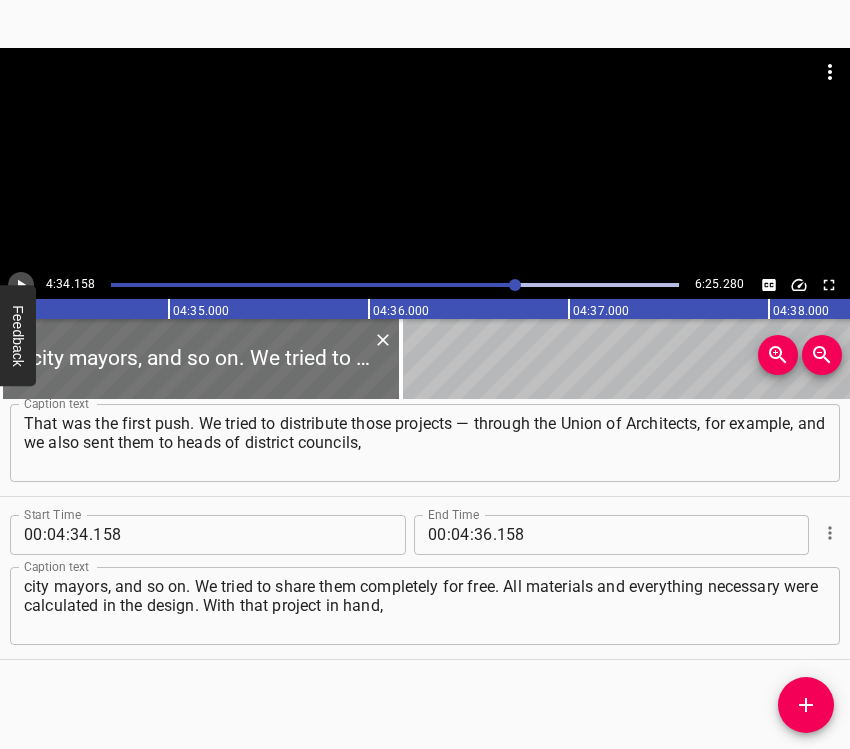 click 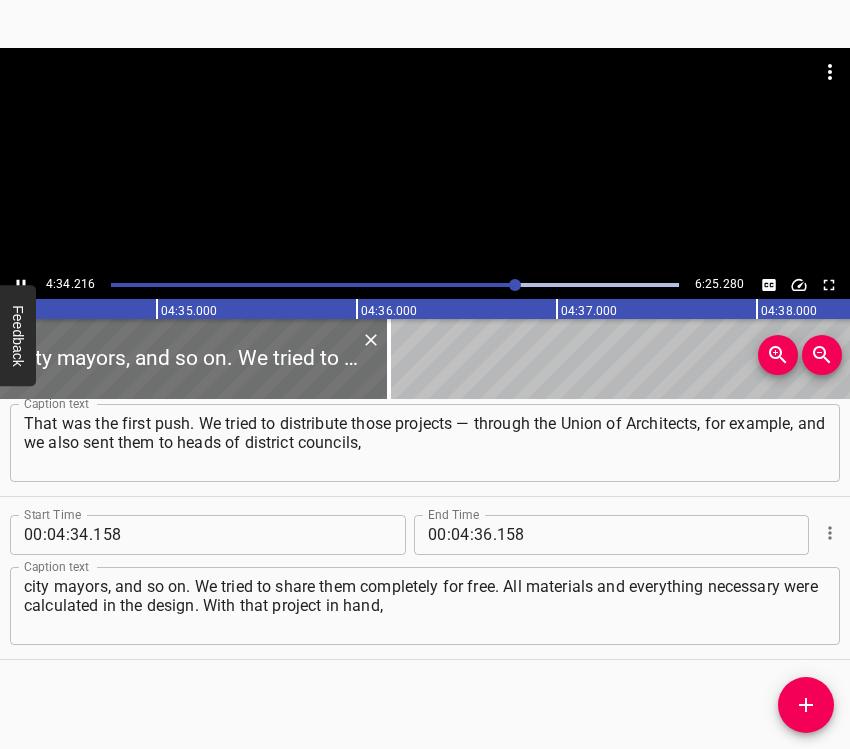 scroll, scrollTop: 0, scrollLeft: 54896, axis: horizontal 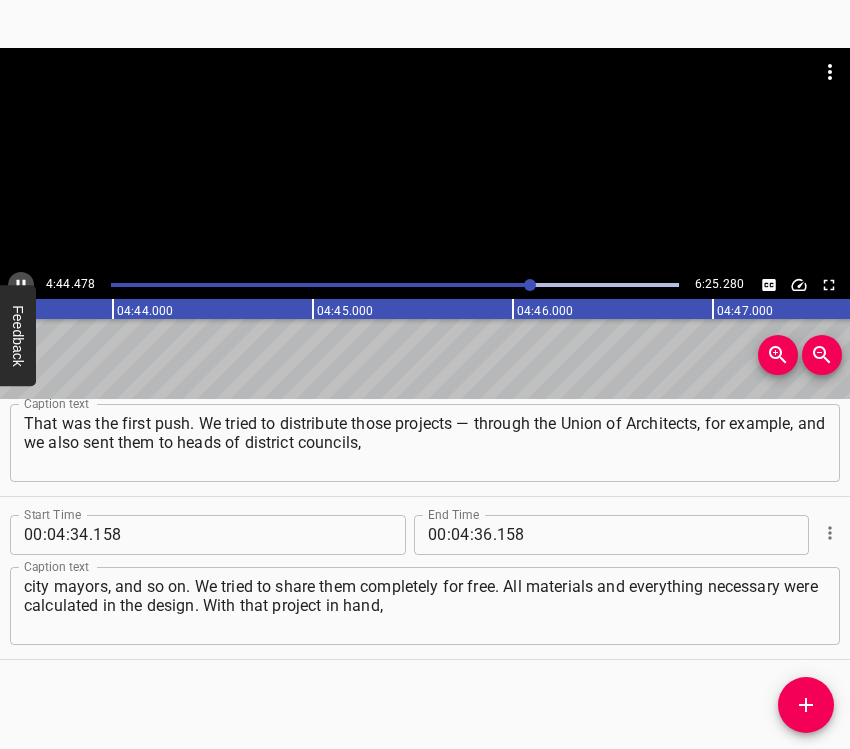 click at bounding box center [21, 285] 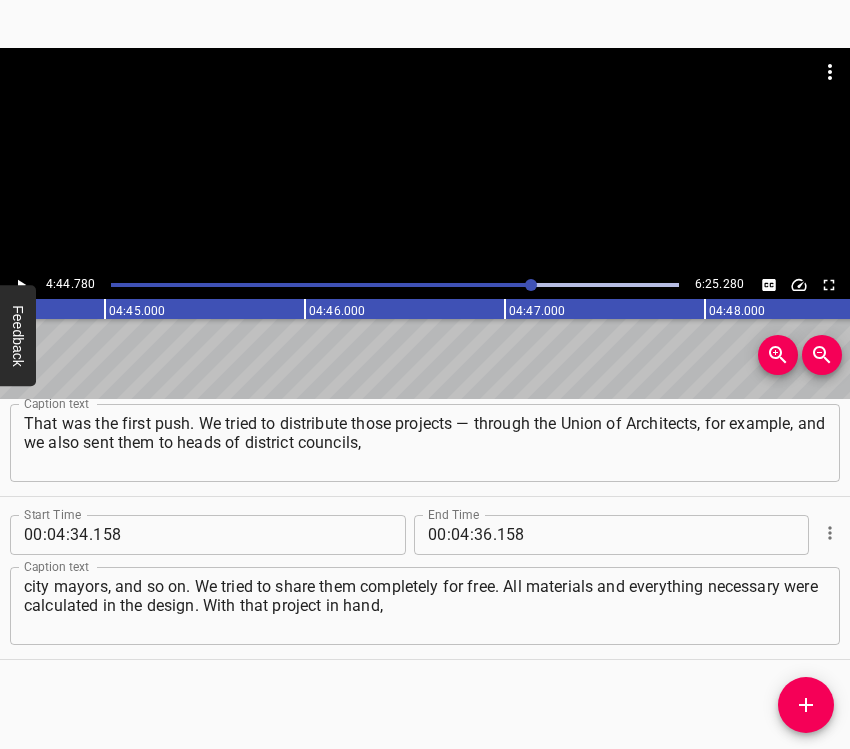 scroll, scrollTop: 0, scrollLeft: 56956, axis: horizontal 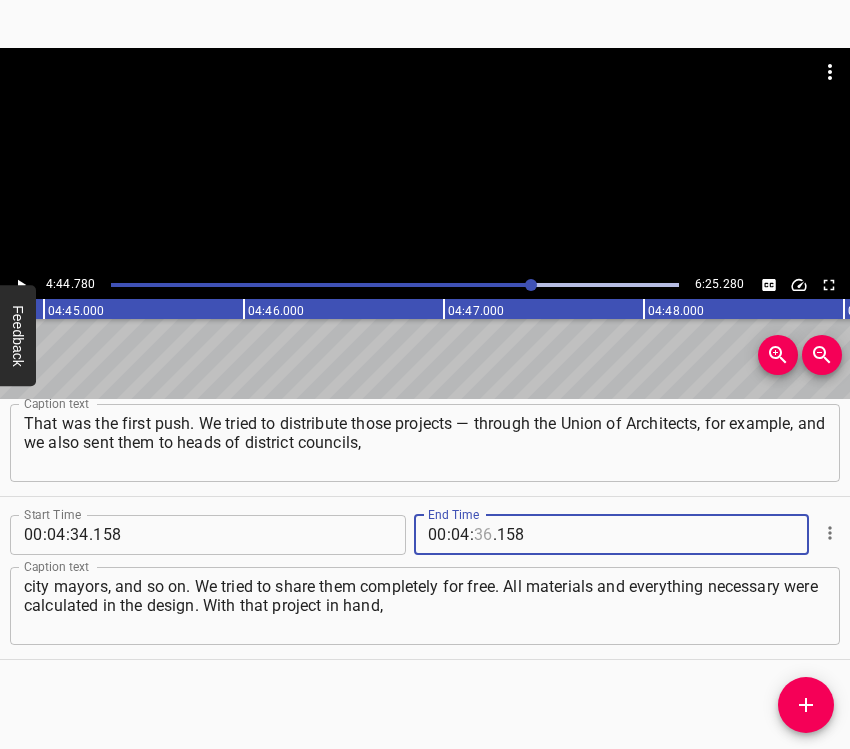 click at bounding box center (483, 535) 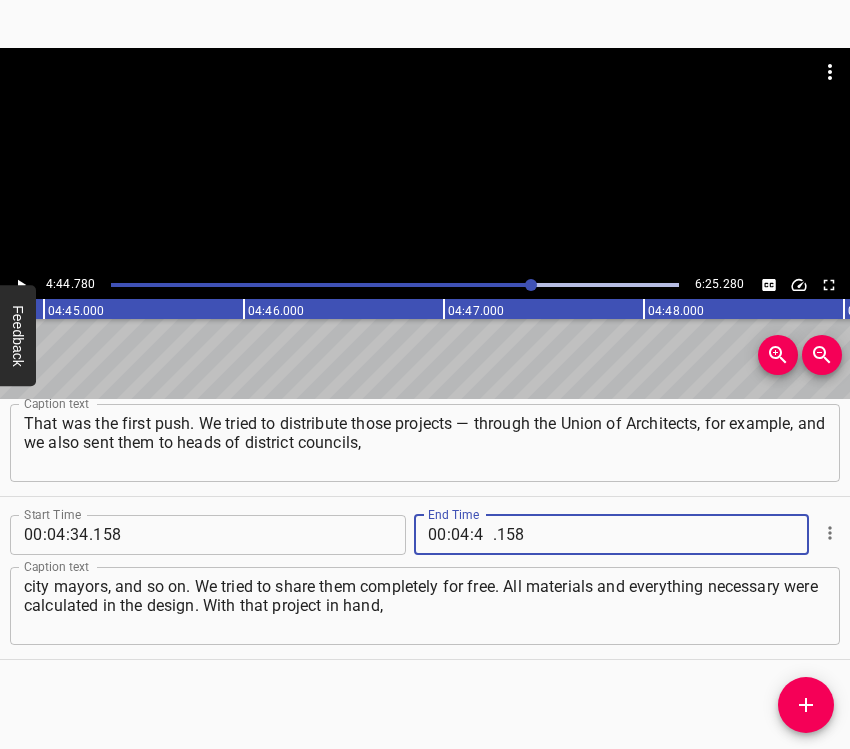 type on "44" 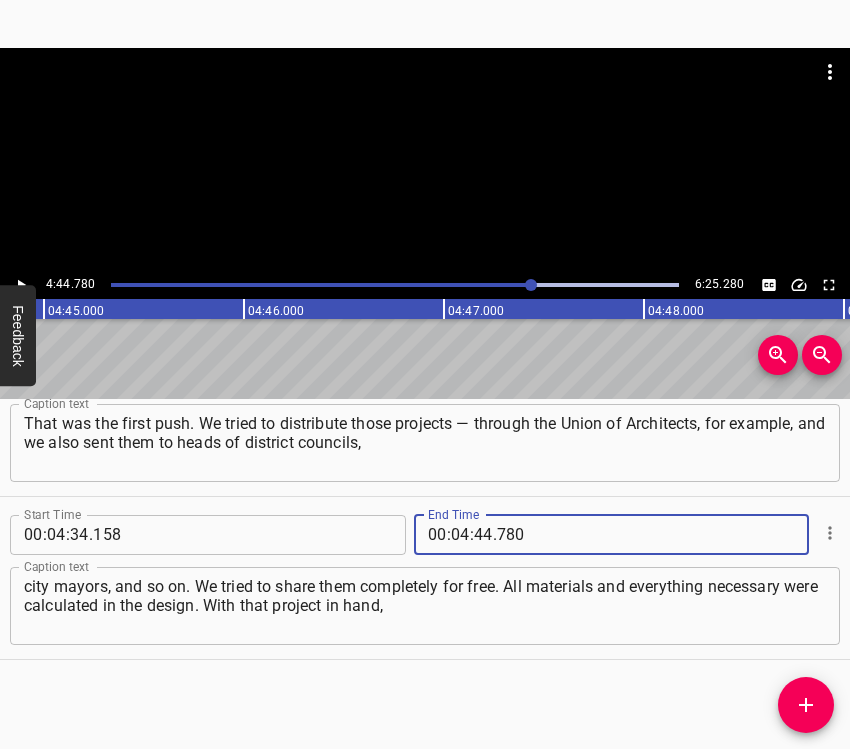 type on "780" 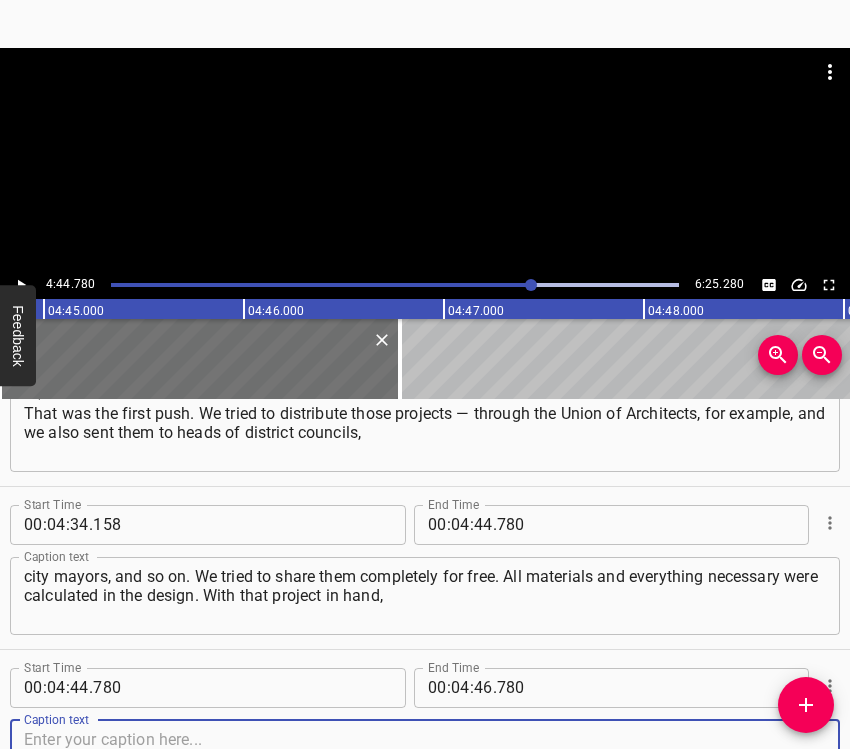 scroll, scrollTop: 3655, scrollLeft: 0, axis: vertical 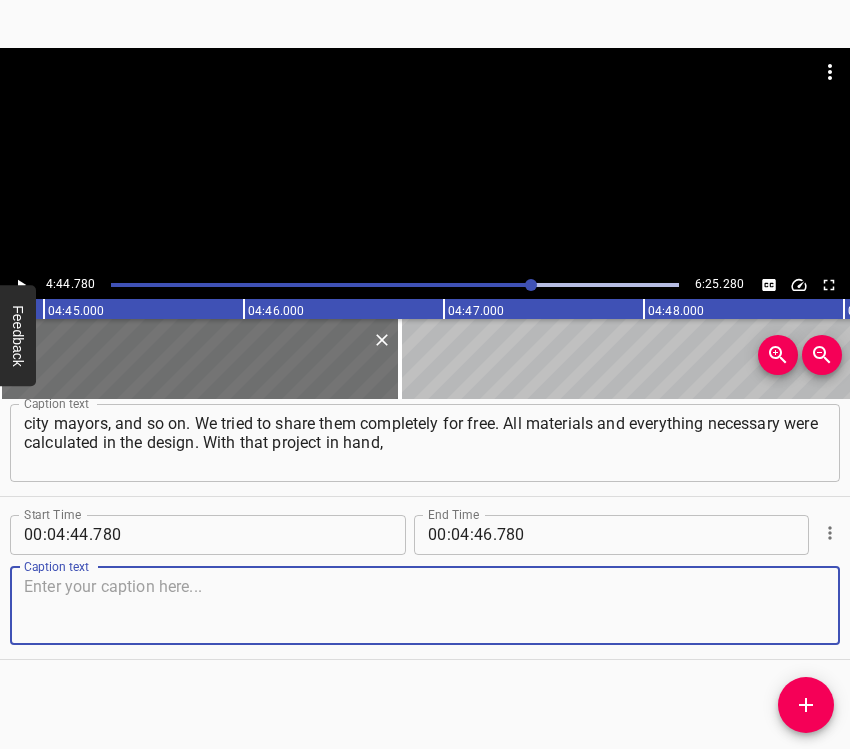 drag, startPoint x: 791, startPoint y: 607, endPoint x: 849, endPoint y: 579, distance: 64.40497 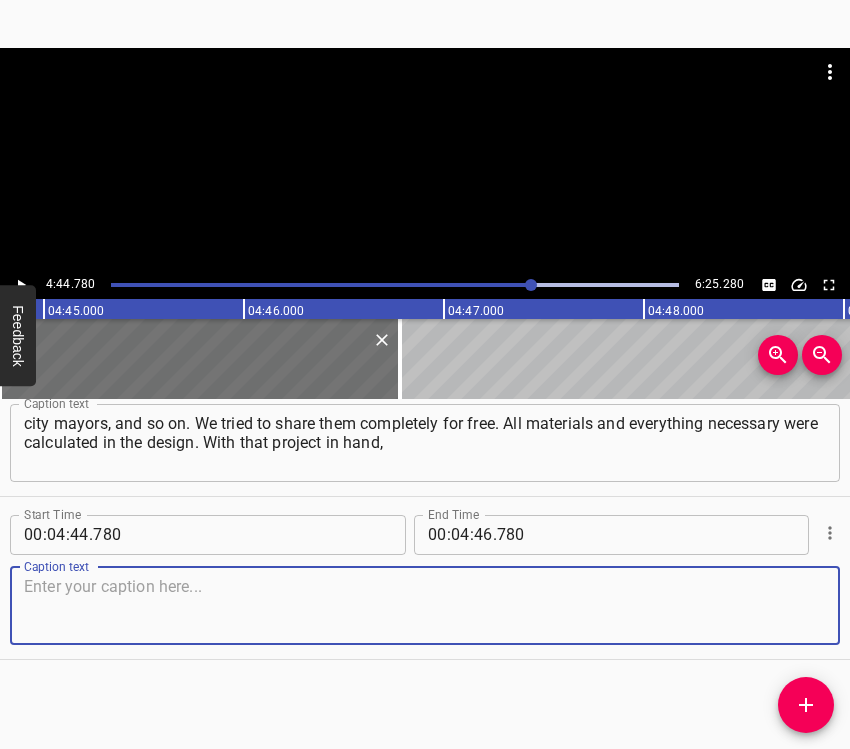 click at bounding box center (425, 605) 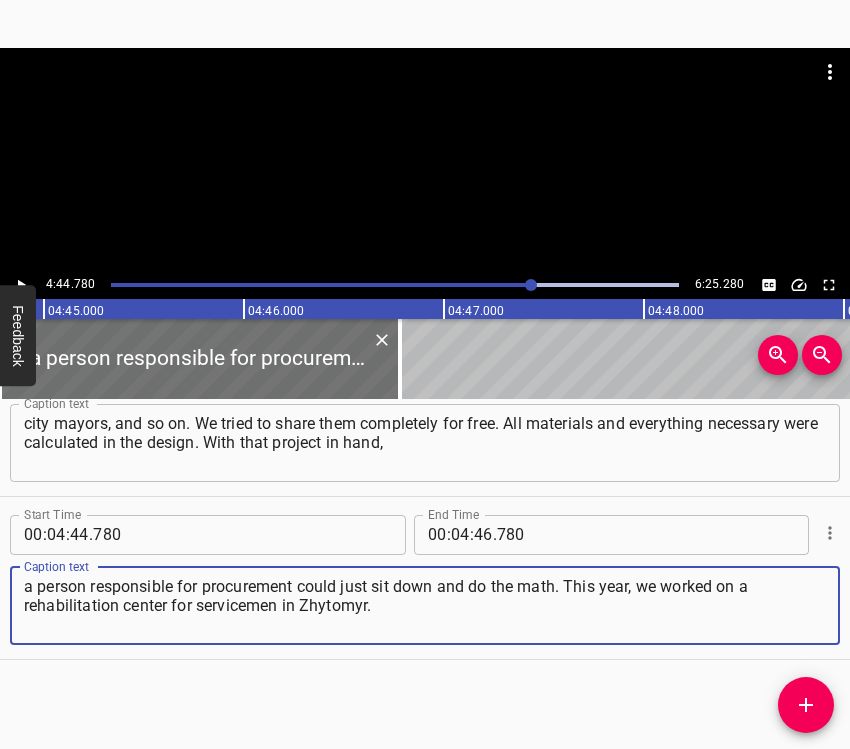 type on "a person responsible for procurement could just sit down and do the math. This year, we worked on a rehabilitation center for servicemen in Zhytomyr." 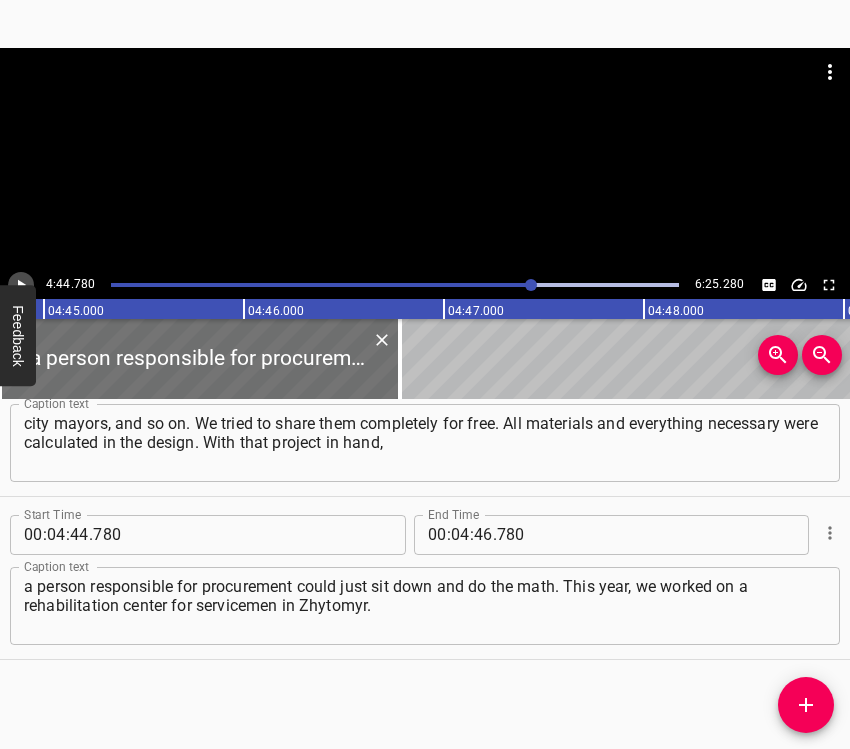 click 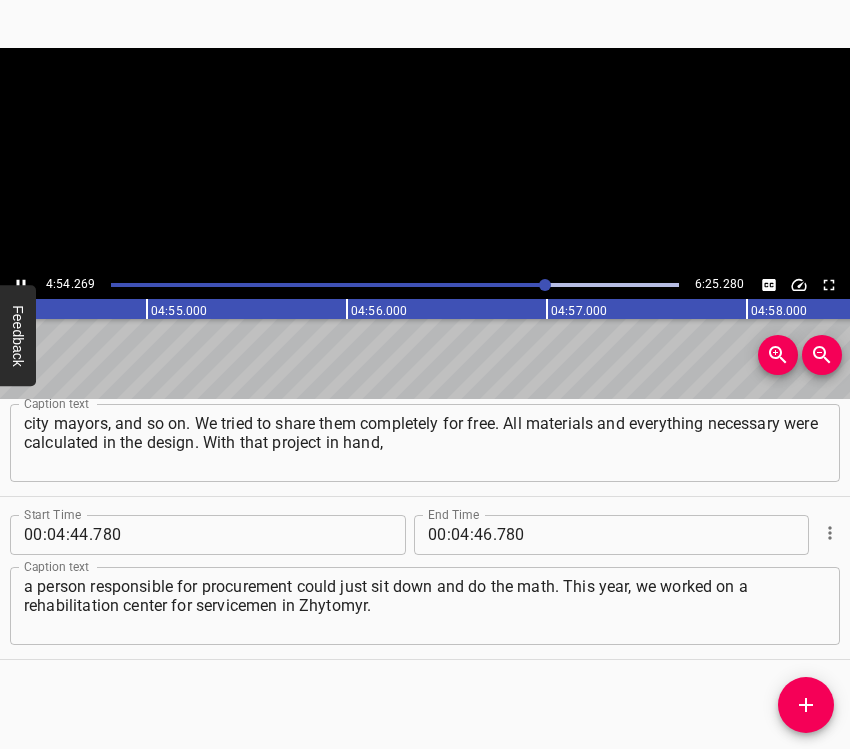 click 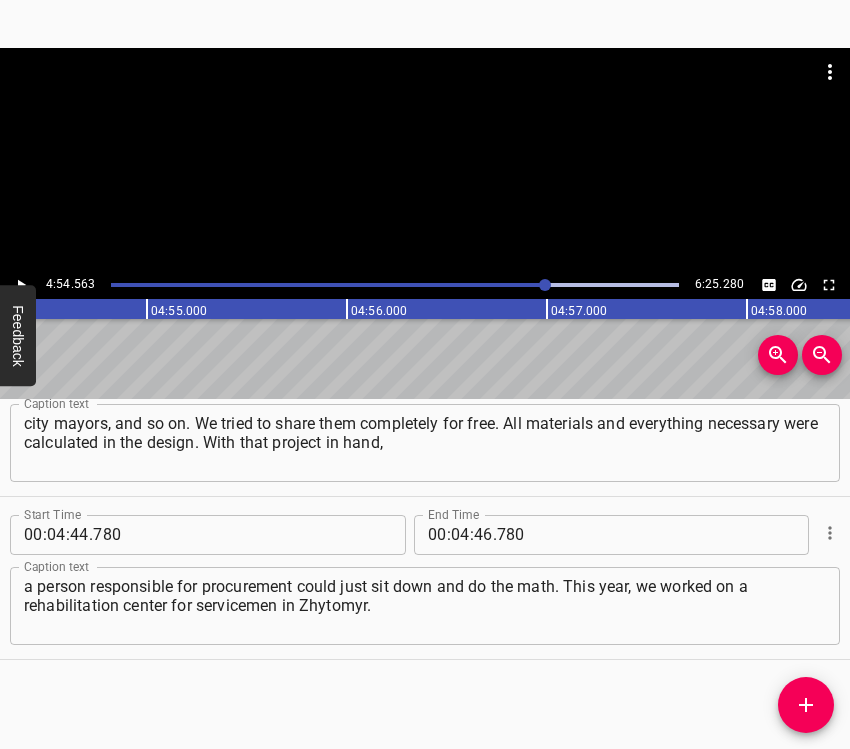 scroll, scrollTop: 0, scrollLeft: 58912, axis: horizontal 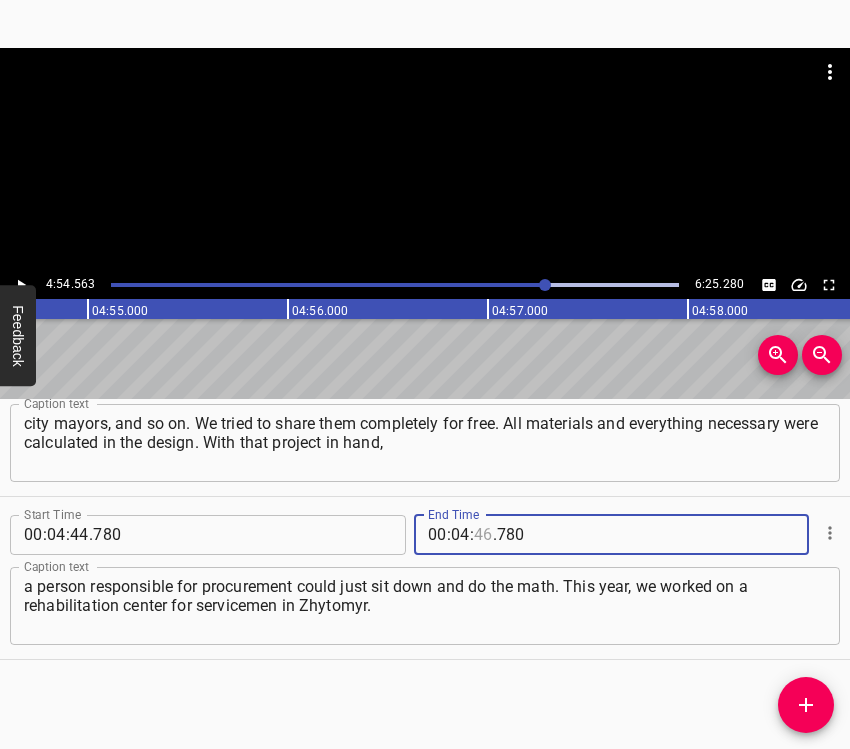 click at bounding box center [483, 535] 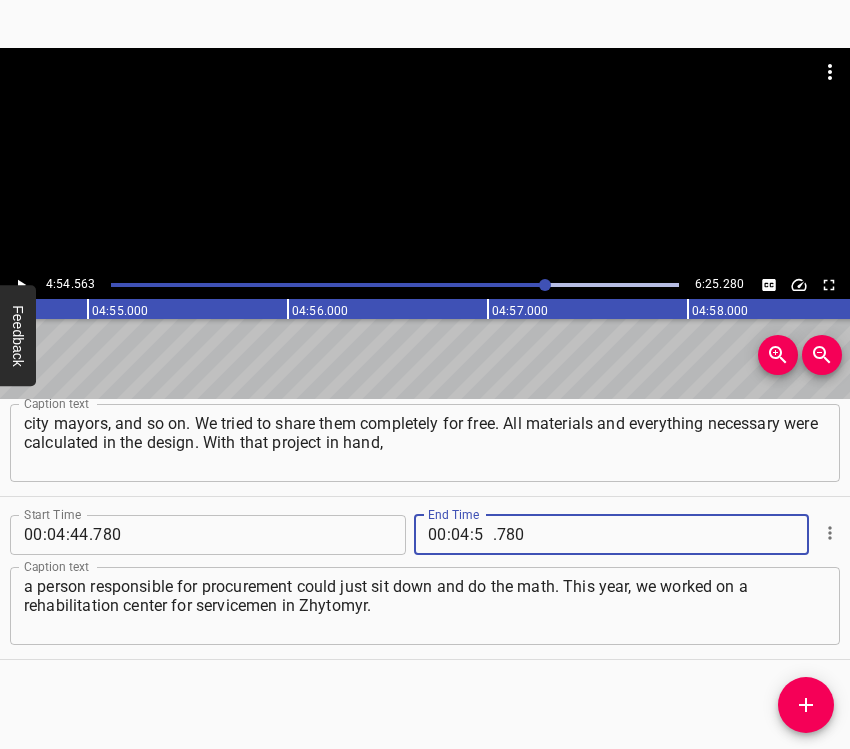 type on "54" 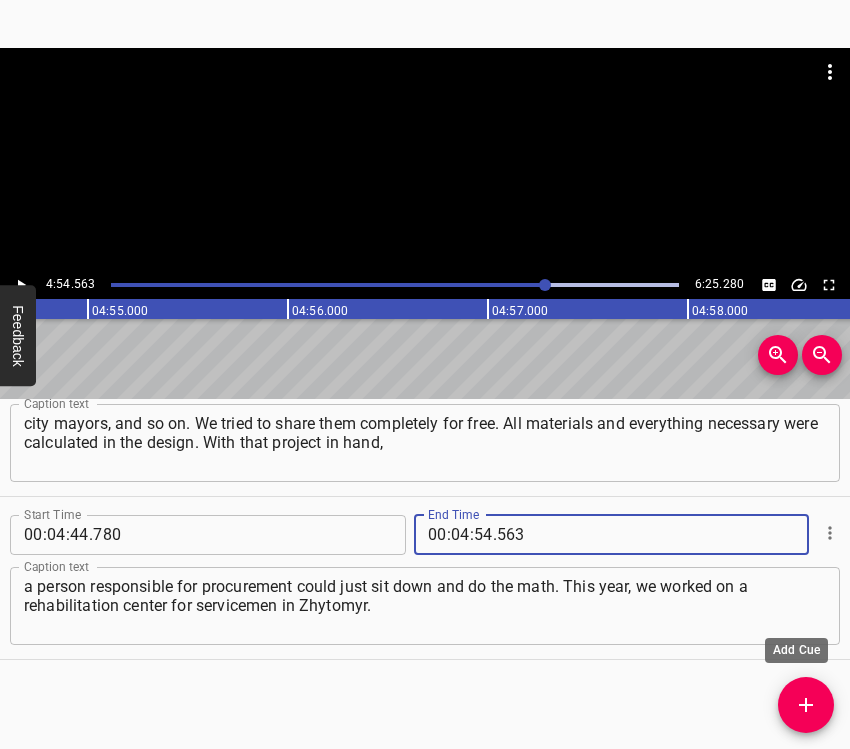 type on "563" 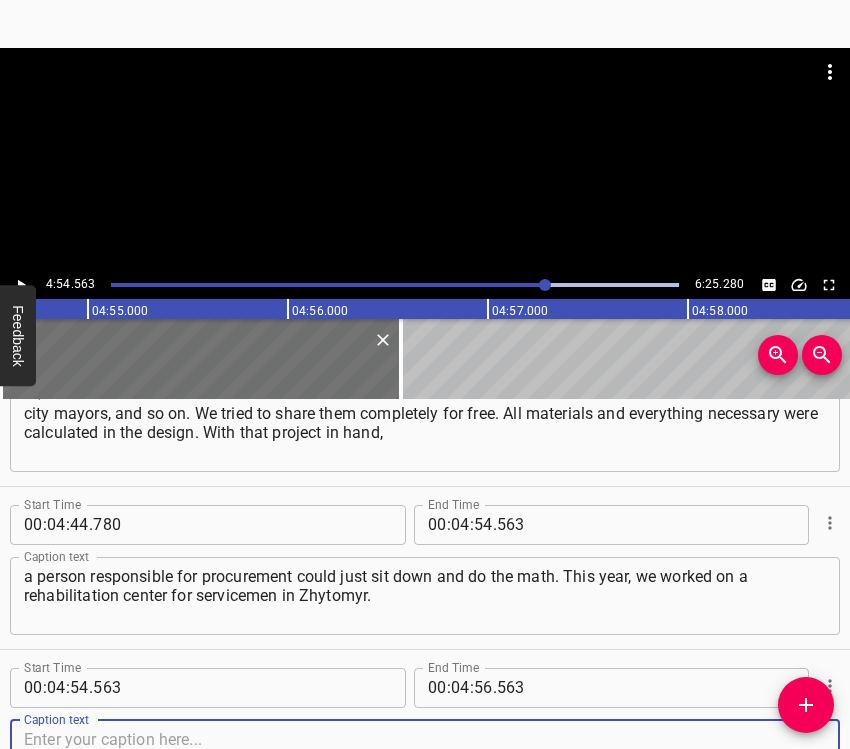 scroll, scrollTop: 3818, scrollLeft: 0, axis: vertical 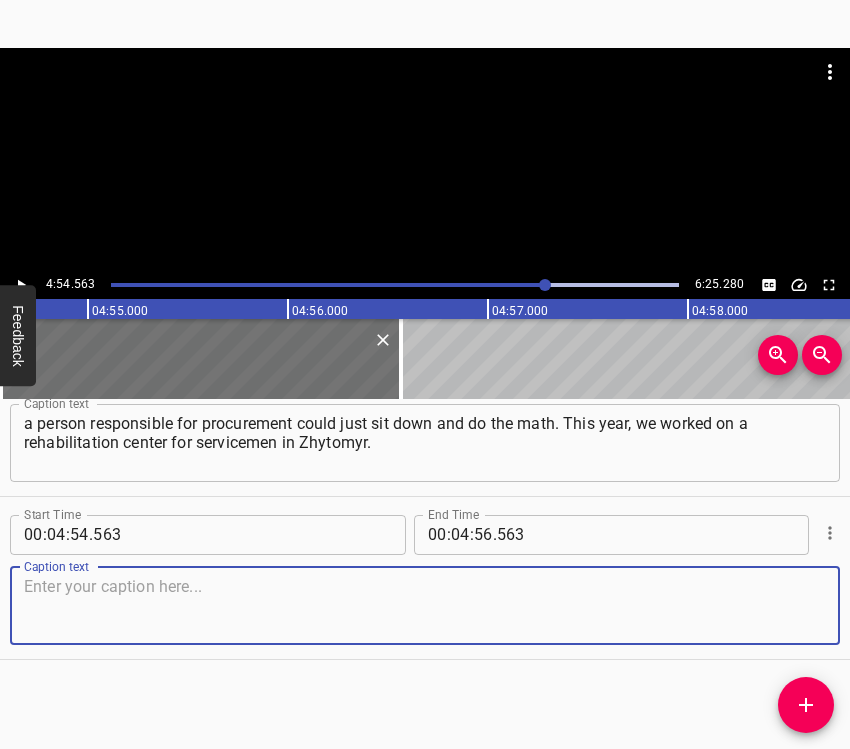 click at bounding box center [425, 605] 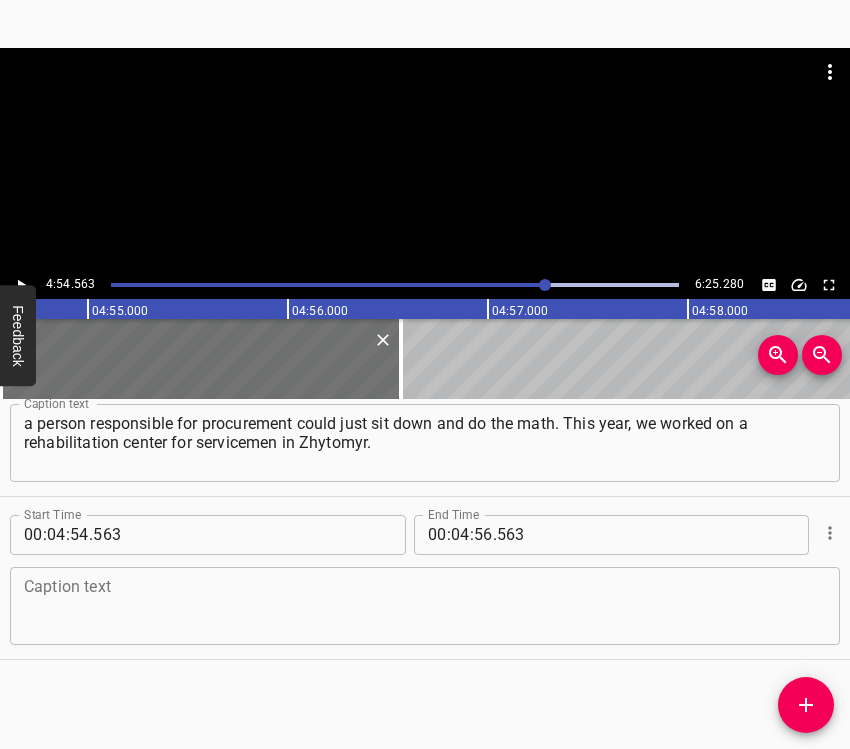 click at bounding box center [425, 605] 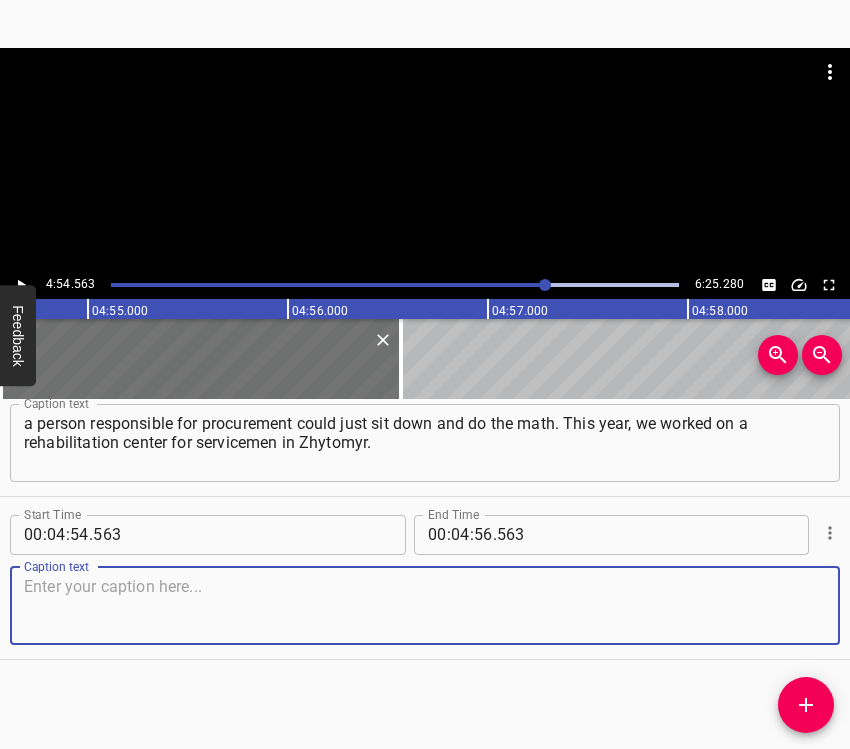 paste on "That assignment was proposed by the chief architect of Zhytomyr. He developed the project — I believe, with his team — and we participated in it." 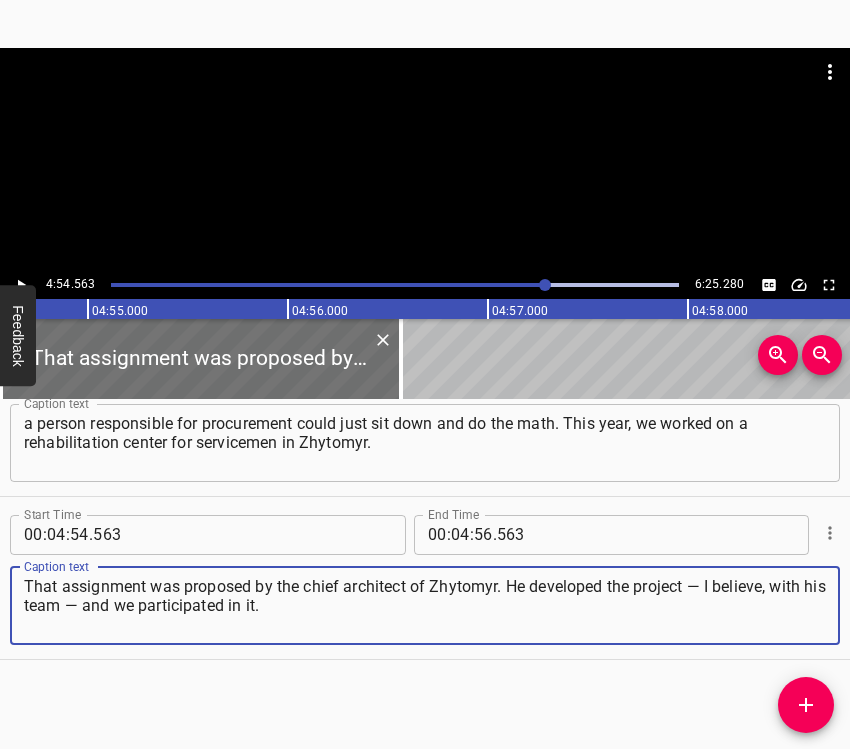type on "That assignment was proposed by the chief architect of Zhytomyr. He developed the project — I believe, with his team — and we participated in it." 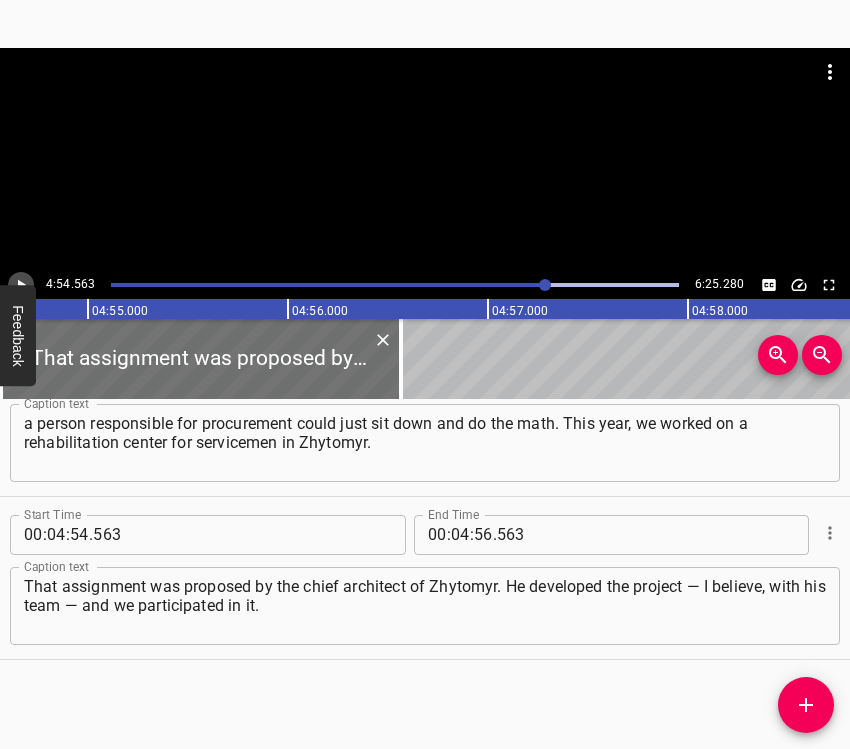 click 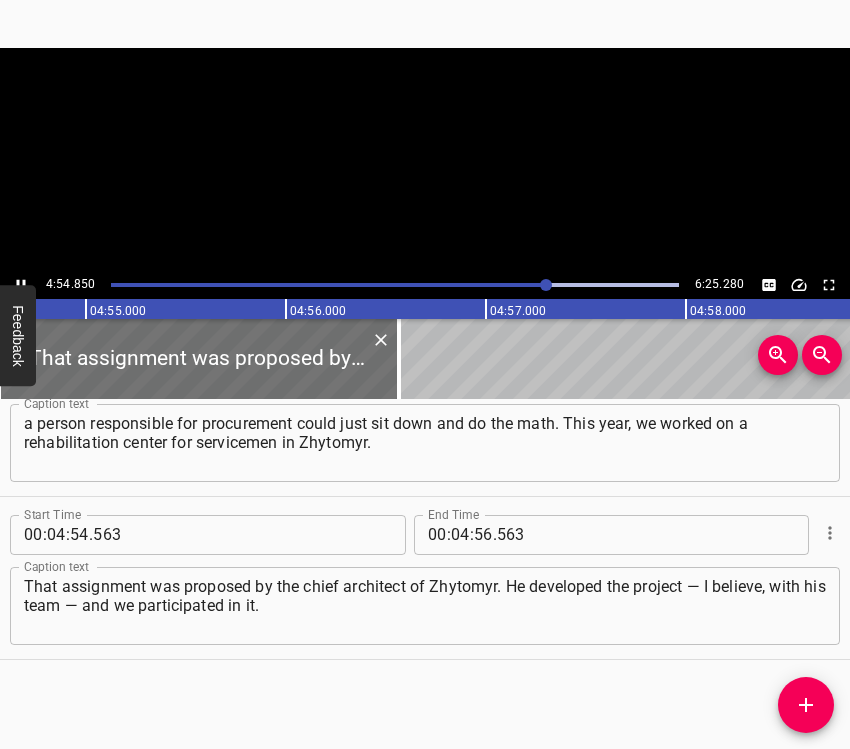 scroll, scrollTop: 0, scrollLeft: 58964, axis: horizontal 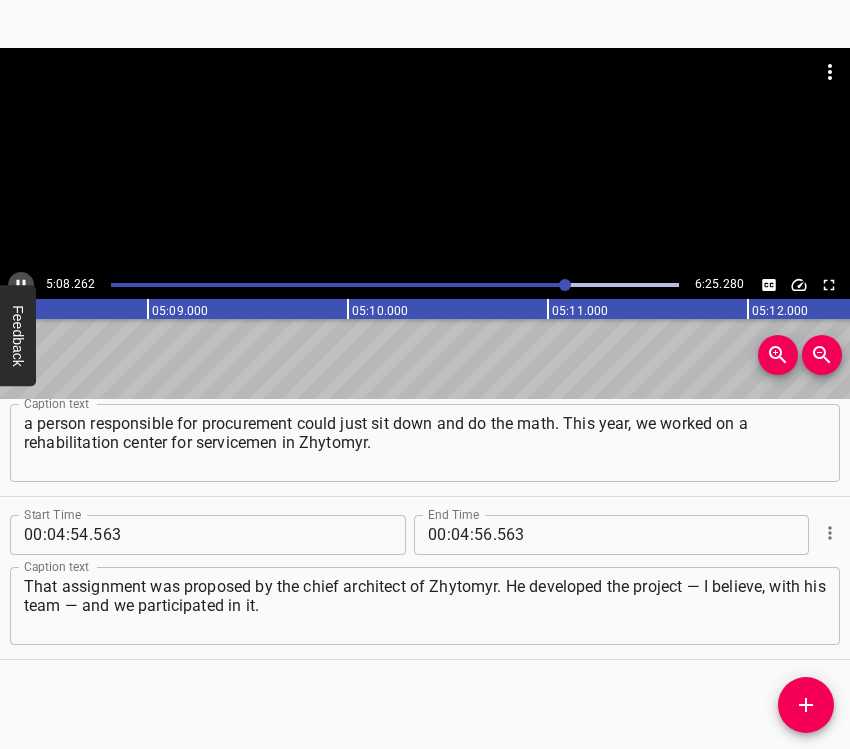 click 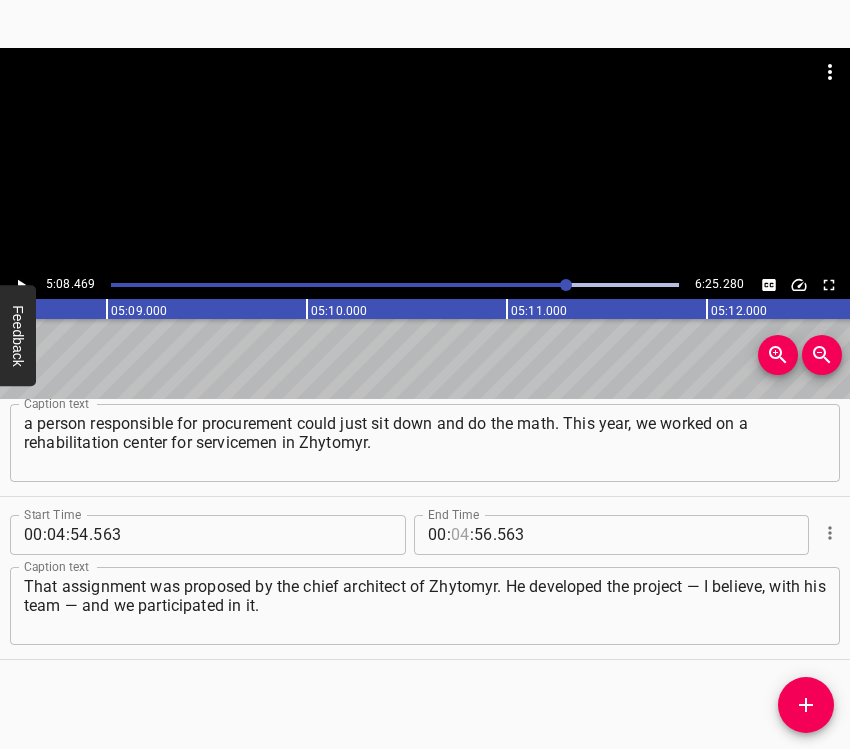 click at bounding box center [460, 535] 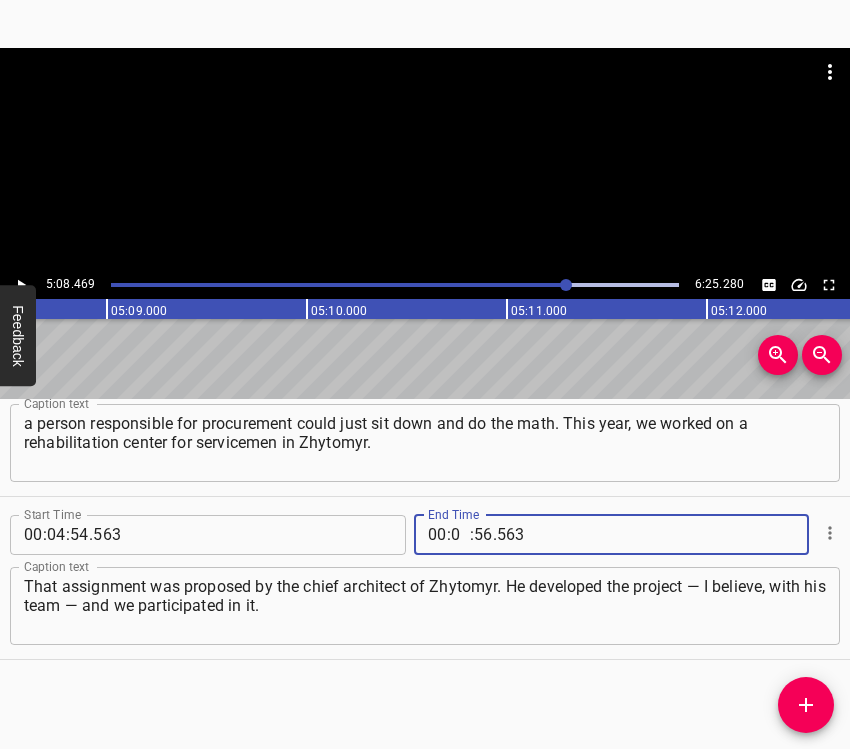 type on "05" 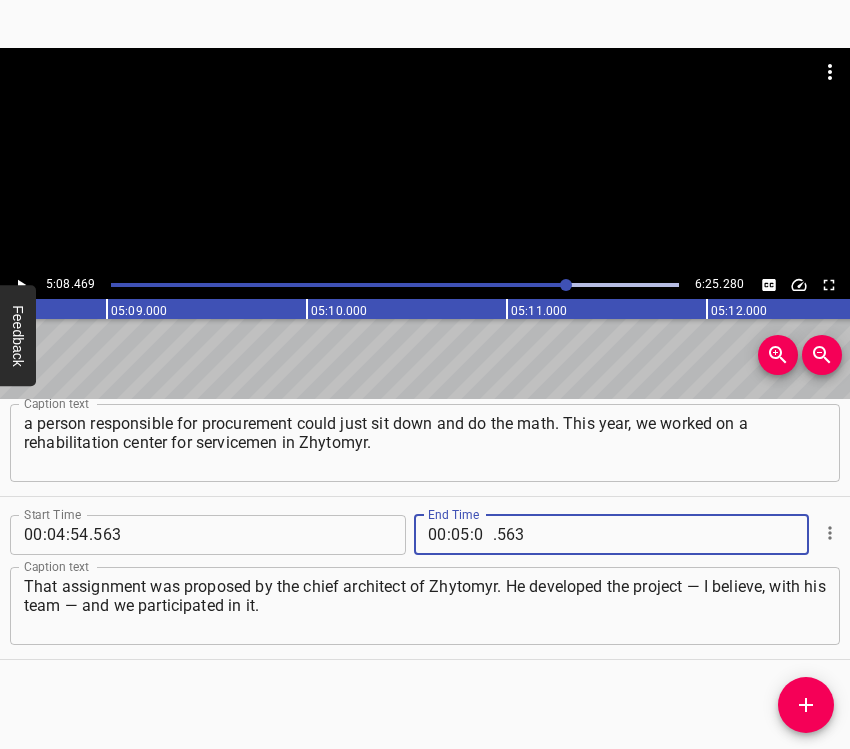 type on "08" 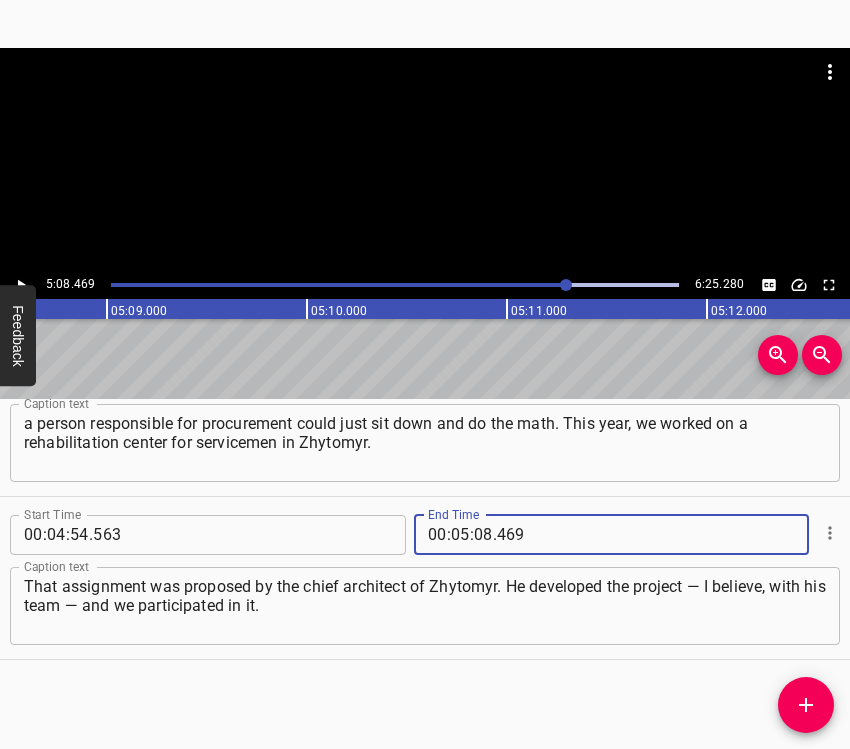 type on "469" 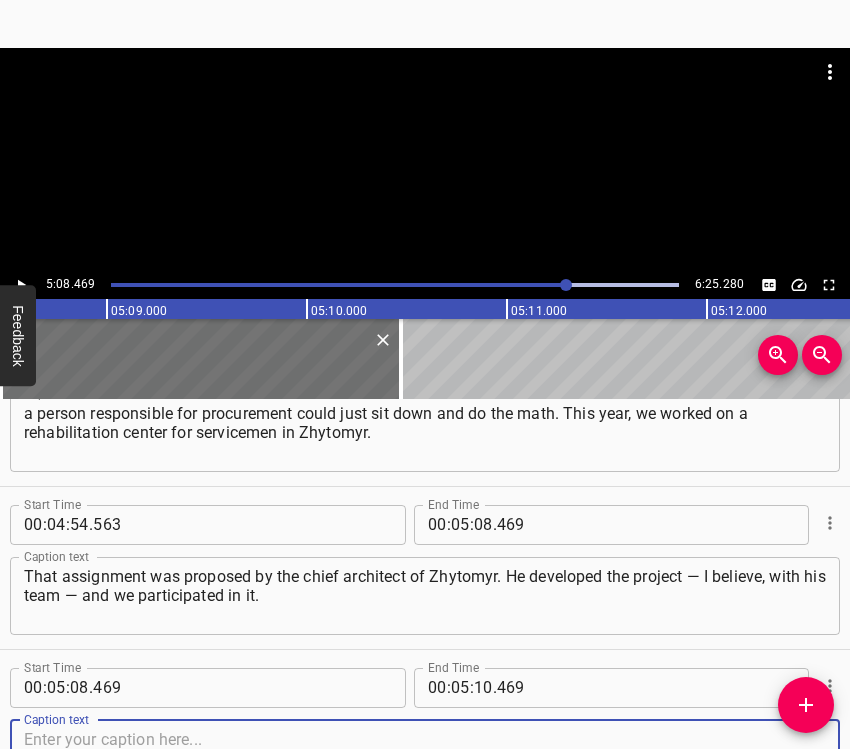 scroll, scrollTop: 3981, scrollLeft: 0, axis: vertical 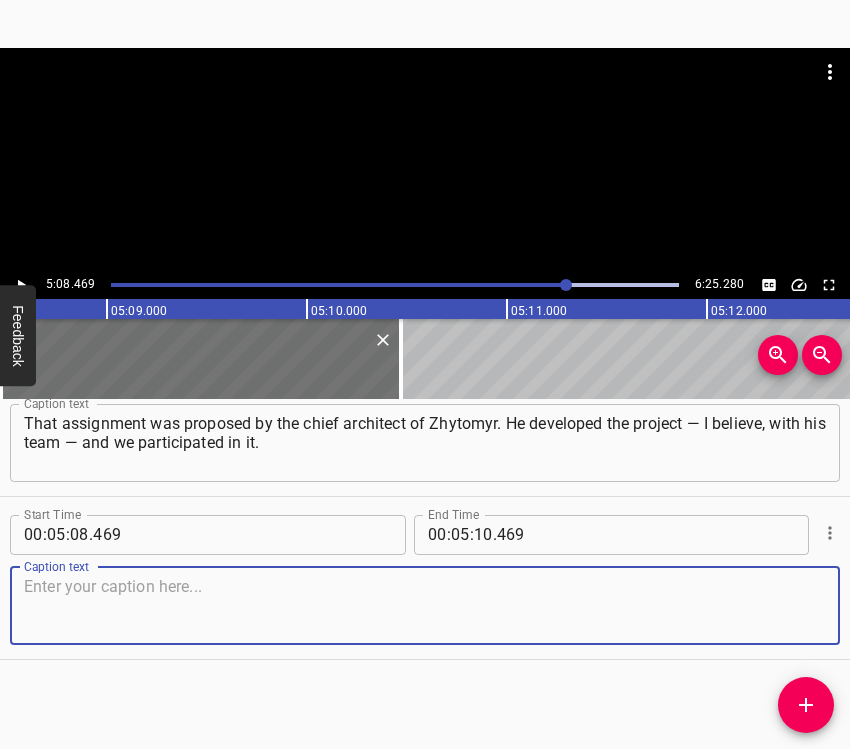drag, startPoint x: 773, startPoint y: 606, endPoint x: 843, endPoint y: 582, distance: 74 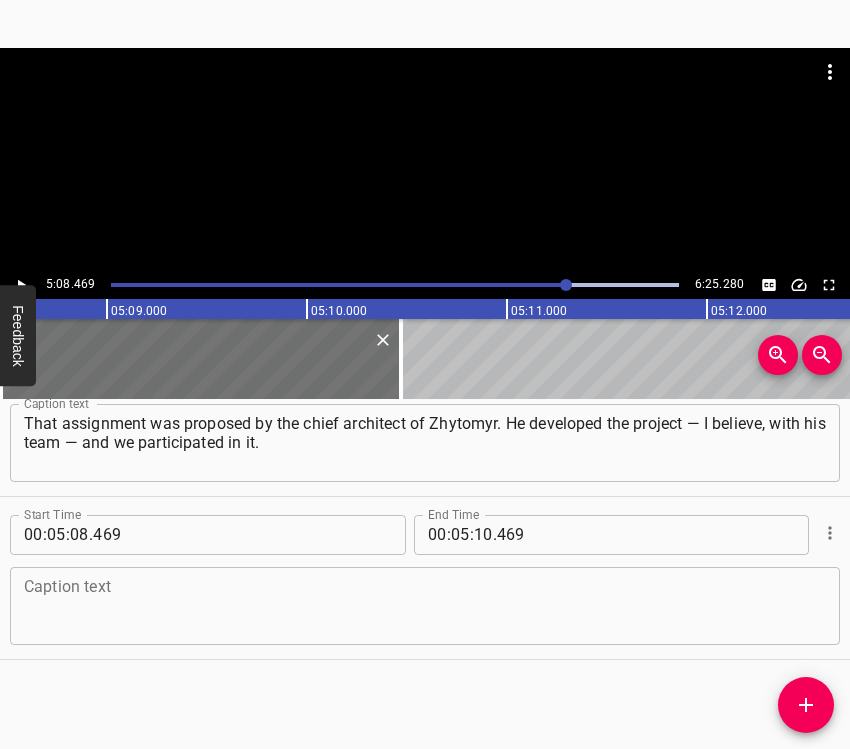 click at bounding box center (425, 605) 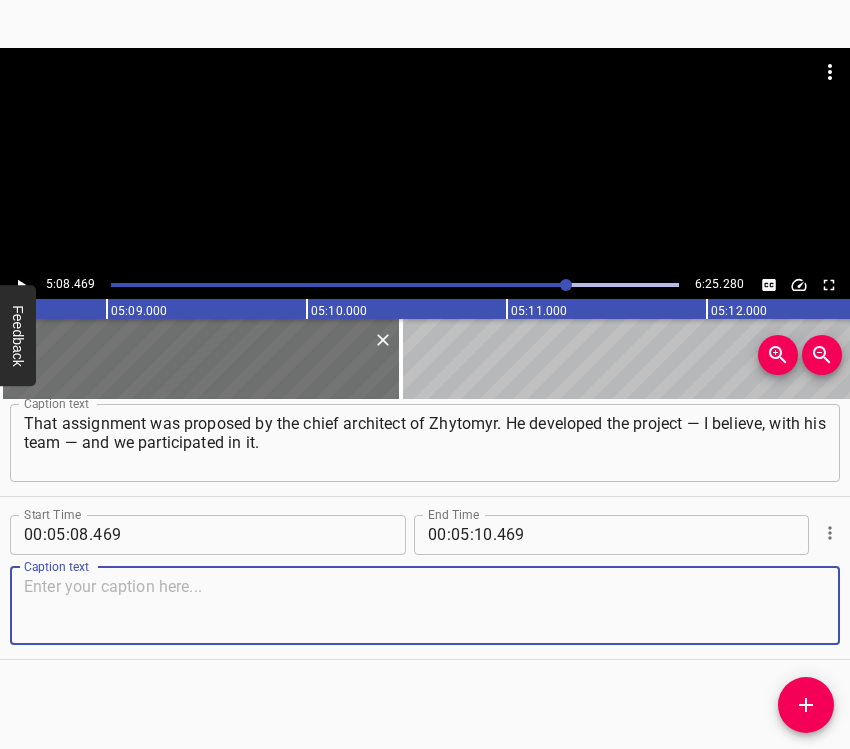 paste on "Many teams from our faculty took part, but specifically from our department, I believe there were seven projects. We had winners in different categories." 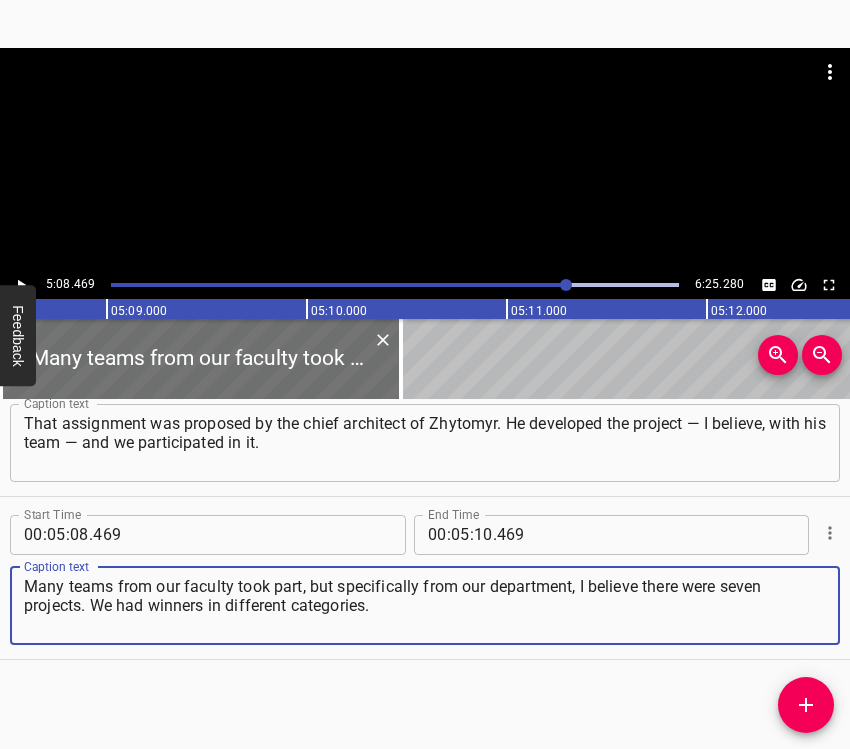 type on "Many teams from our faculty took part, but specifically from our department, I believe there were seven projects. We had winners in different categories." 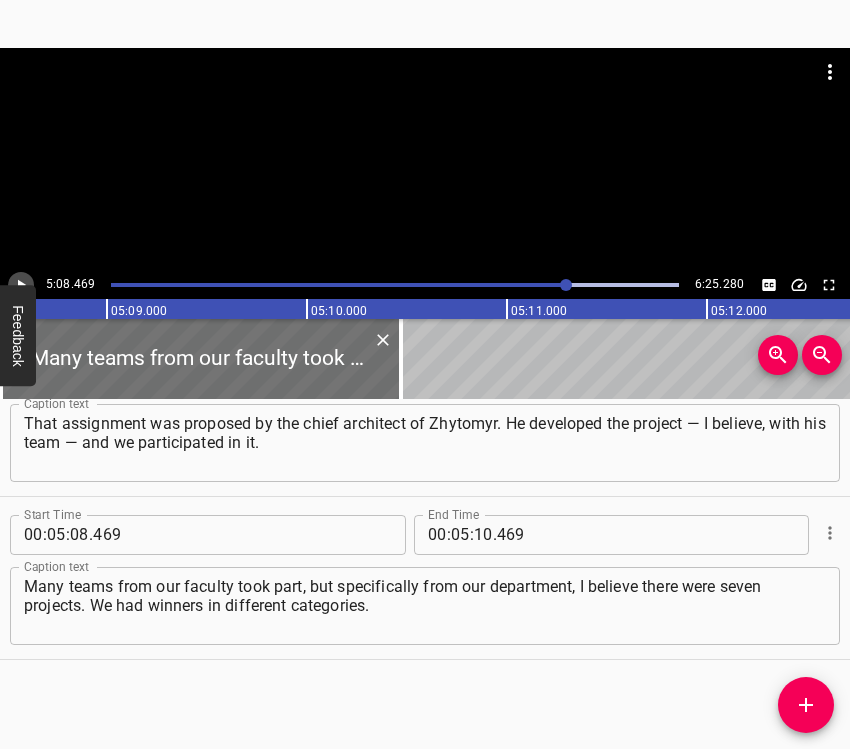 click 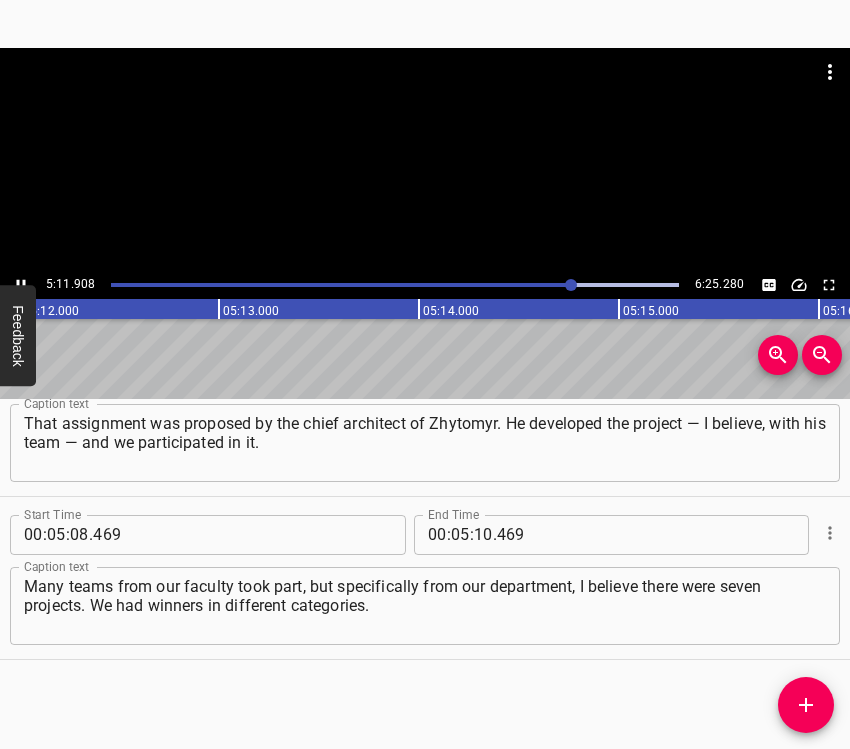 scroll, scrollTop: 0, scrollLeft: 62431, axis: horizontal 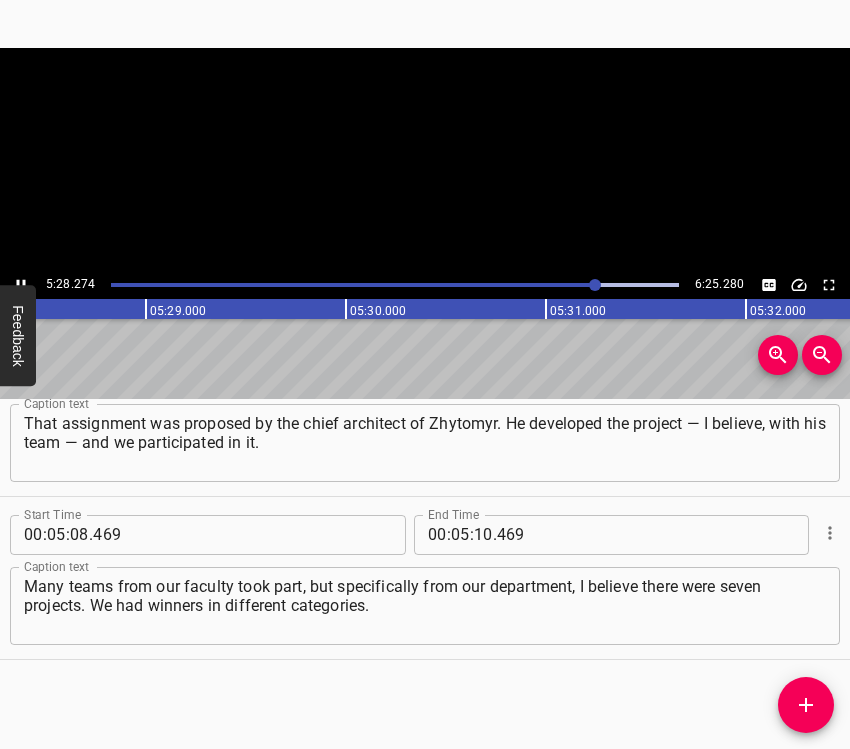 click 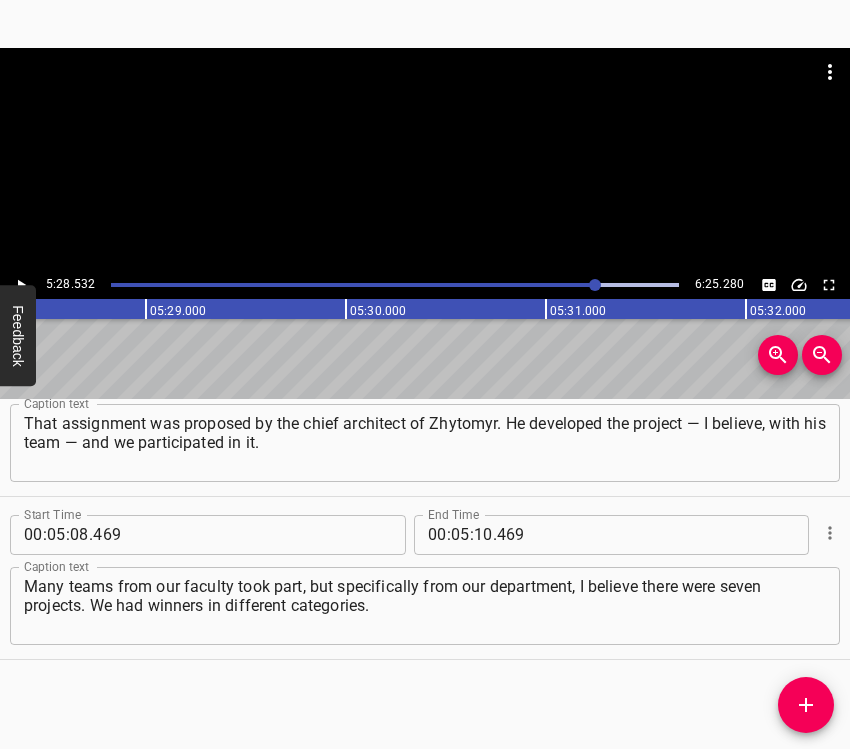 scroll, scrollTop: 0, scrollLeft: 65706, axis: horizontal 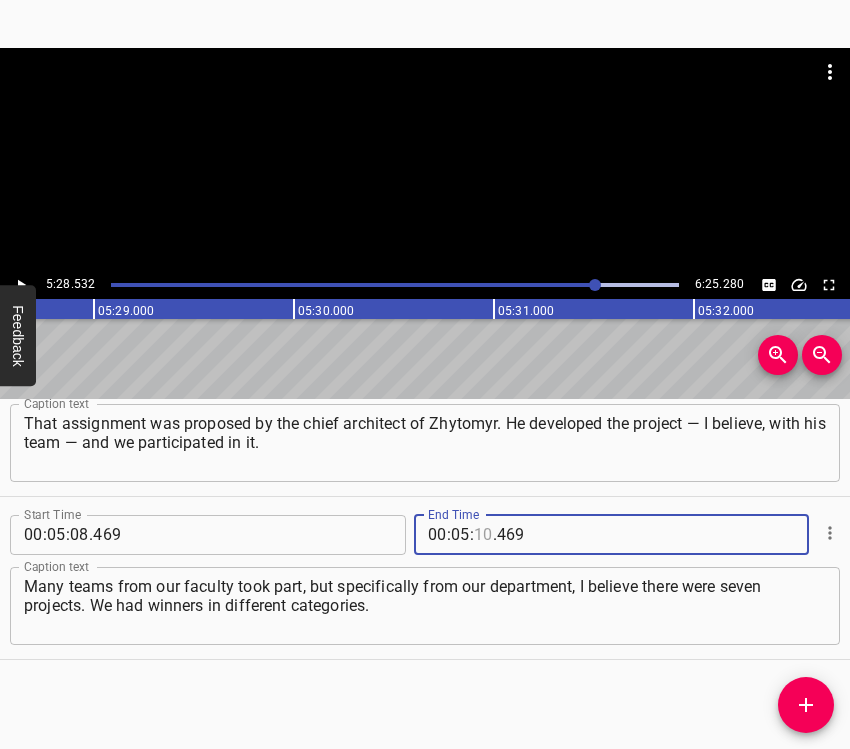 click at bounding box center (483, 535) 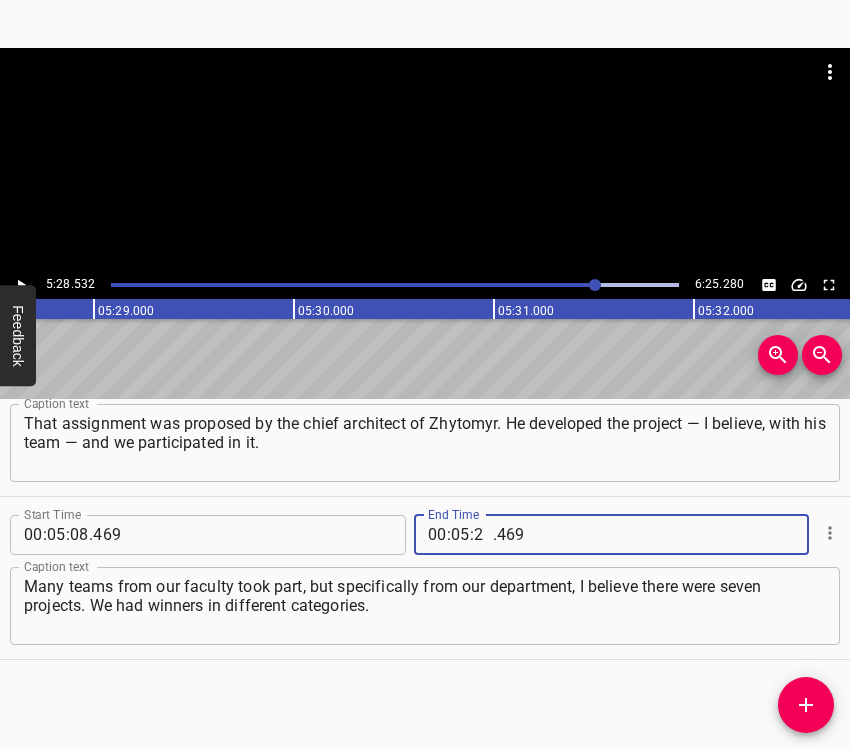 type on "28" 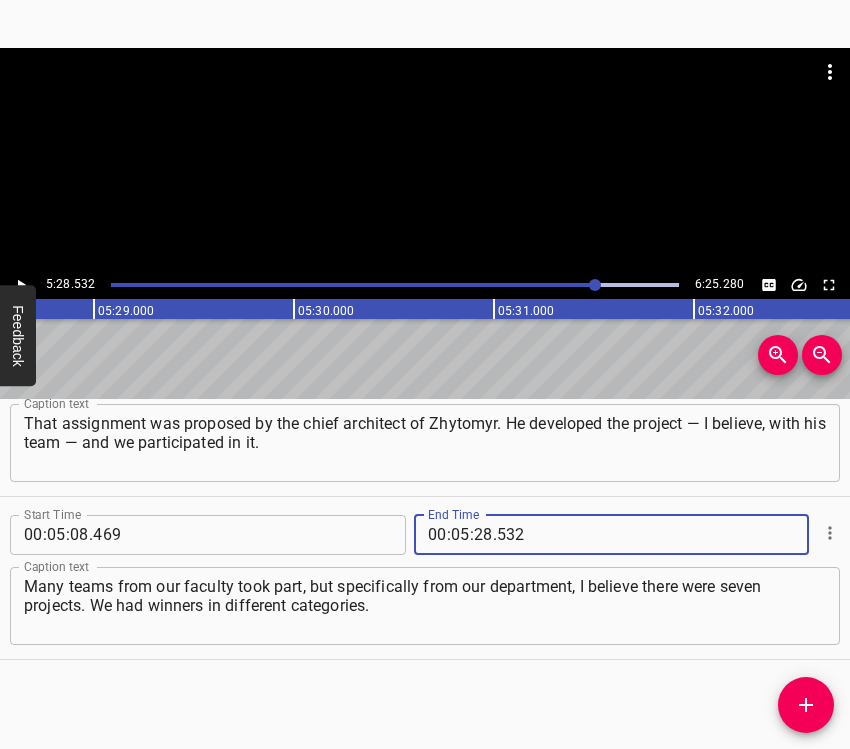 type on "532" 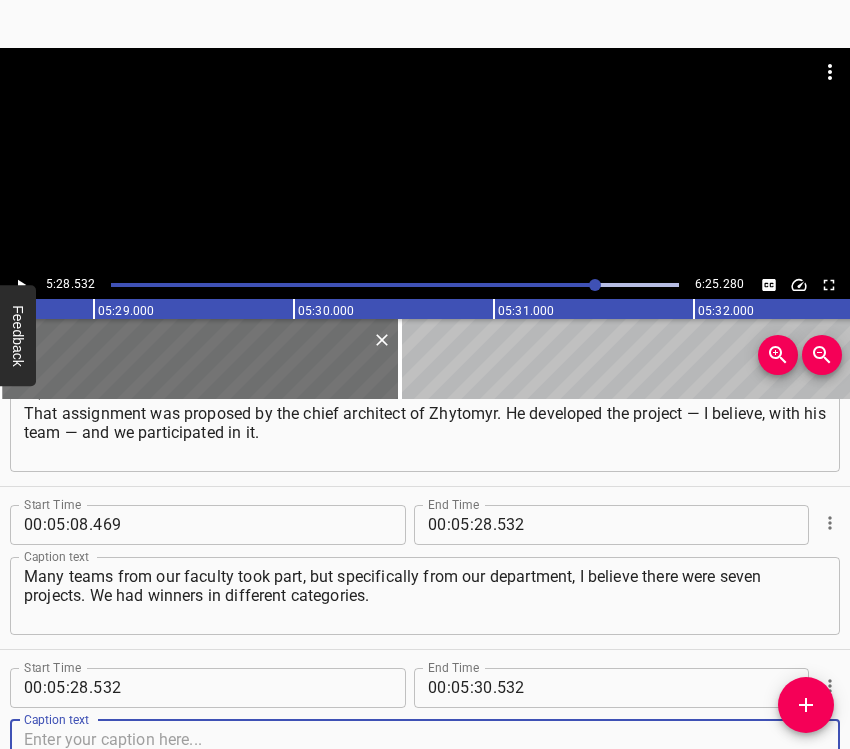 scroll, scrollTop: 4144, scrollLeft: 0, axis: vertical 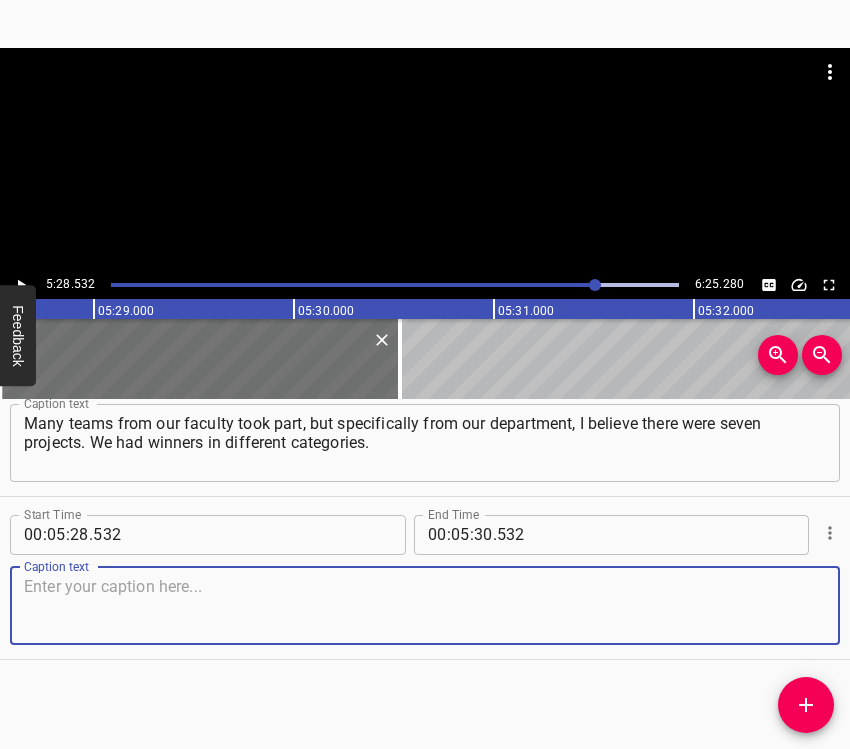 click at bounding box center (425, 605) 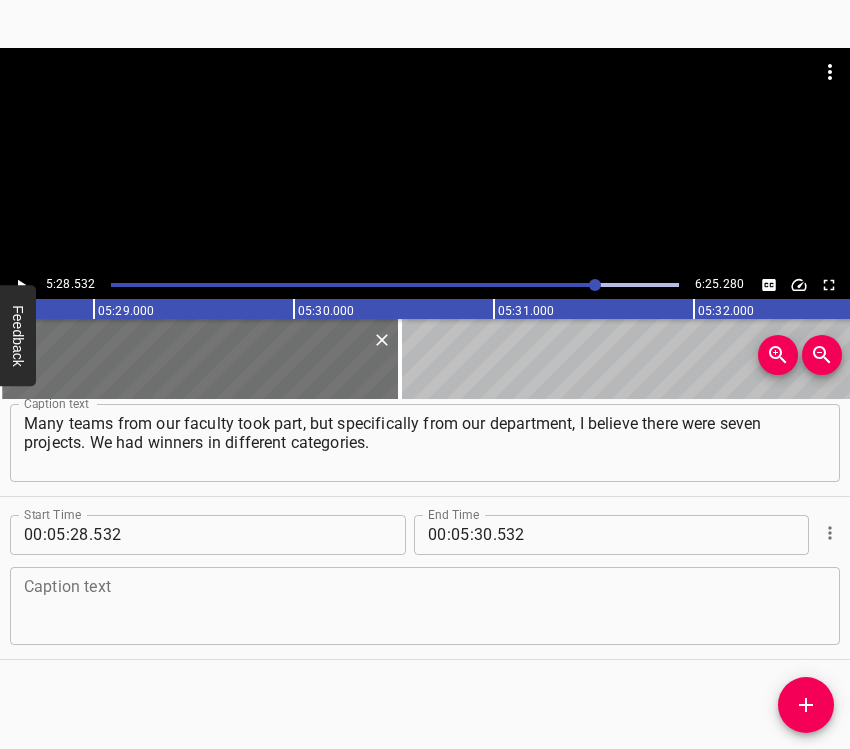 click at bounding box center [425, 605] 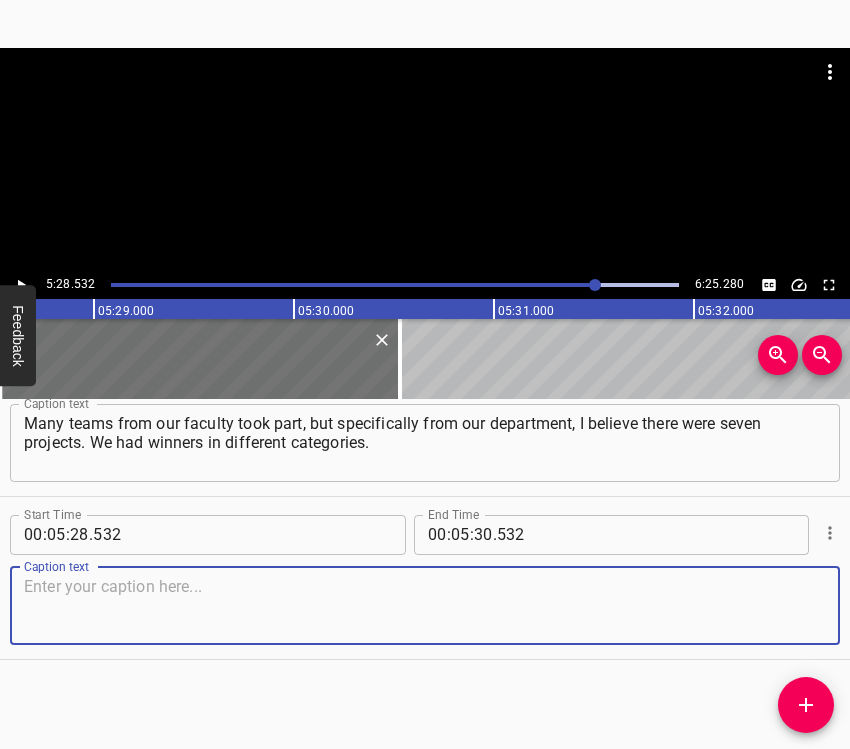 paste on "In particular, one of our girls participated in a project that won the People’s Choice Award. That was another milestone. Next — the reconstruction of Kharkiv." 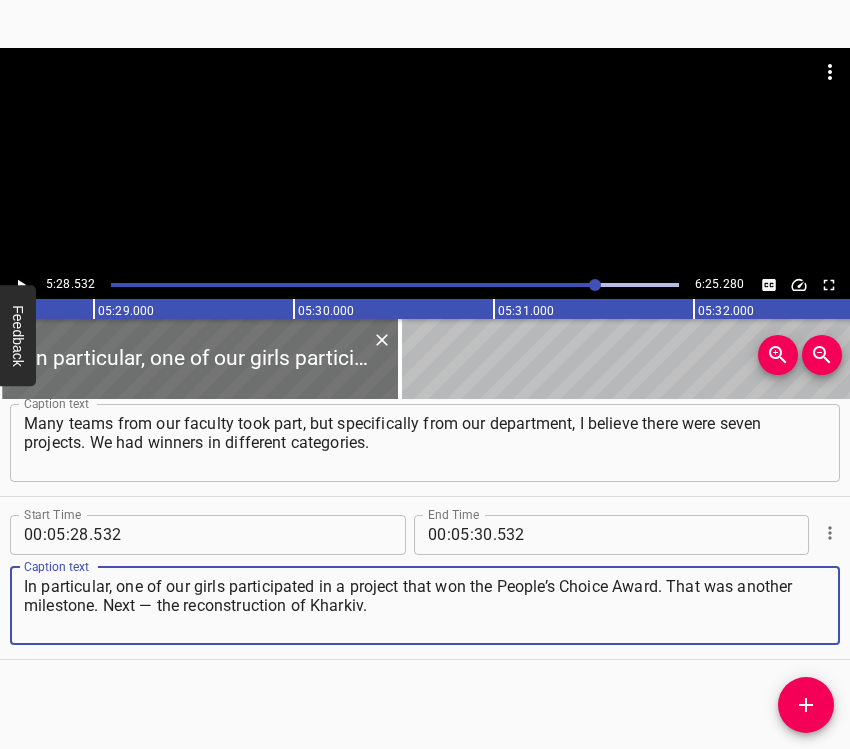 type on "In particular, one of our girls participated in a project that won the People’s Choice Award. That was another milestone. Next — the reconstruction of Kharkiv." 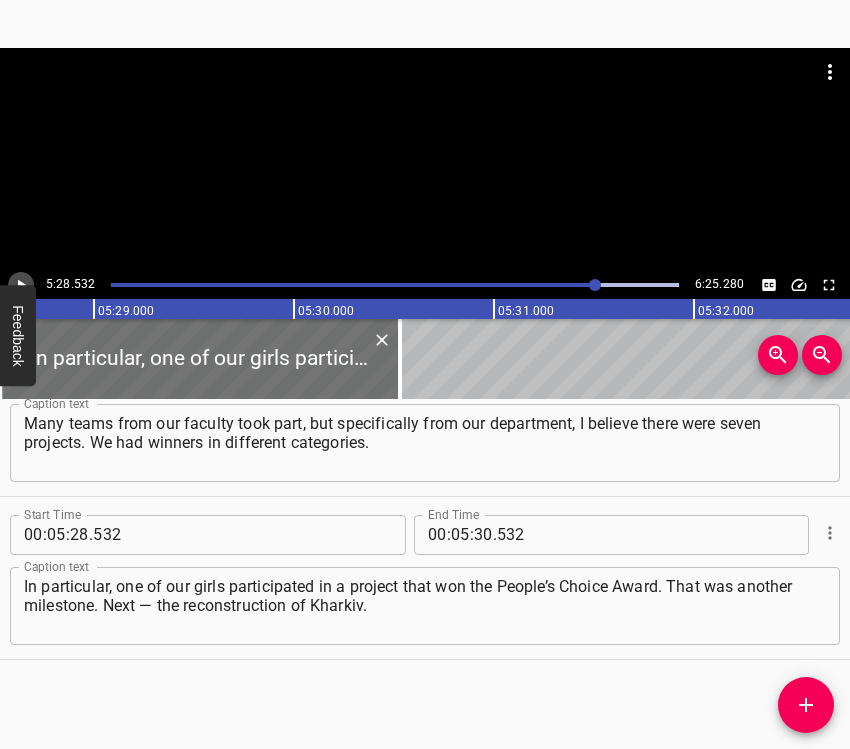 click at bounding box center (21, 285) 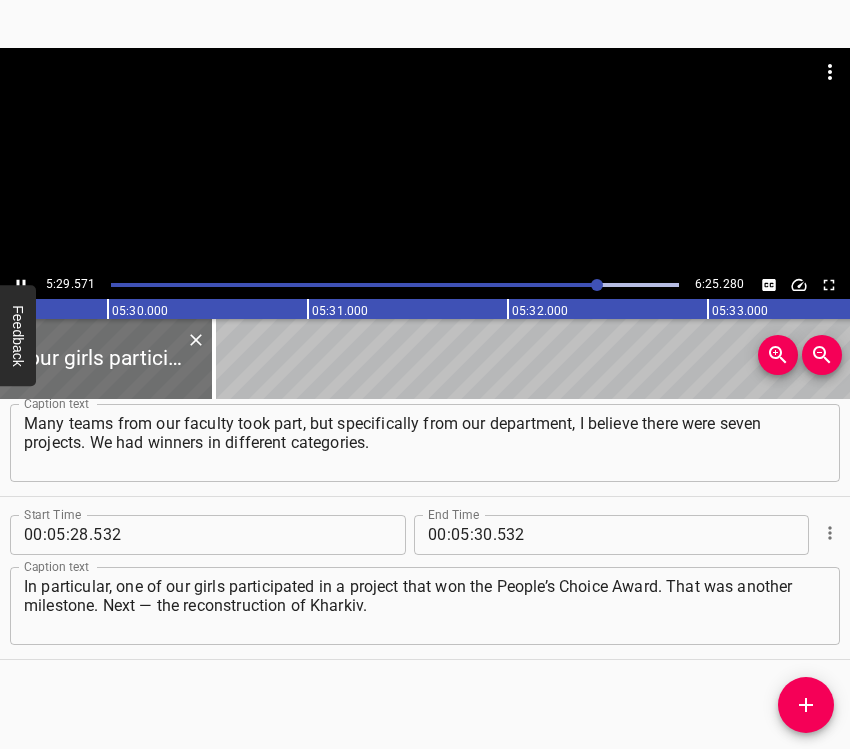 scroll, scrollTop: 0, scrollLeft: 65914, axis: horizontal 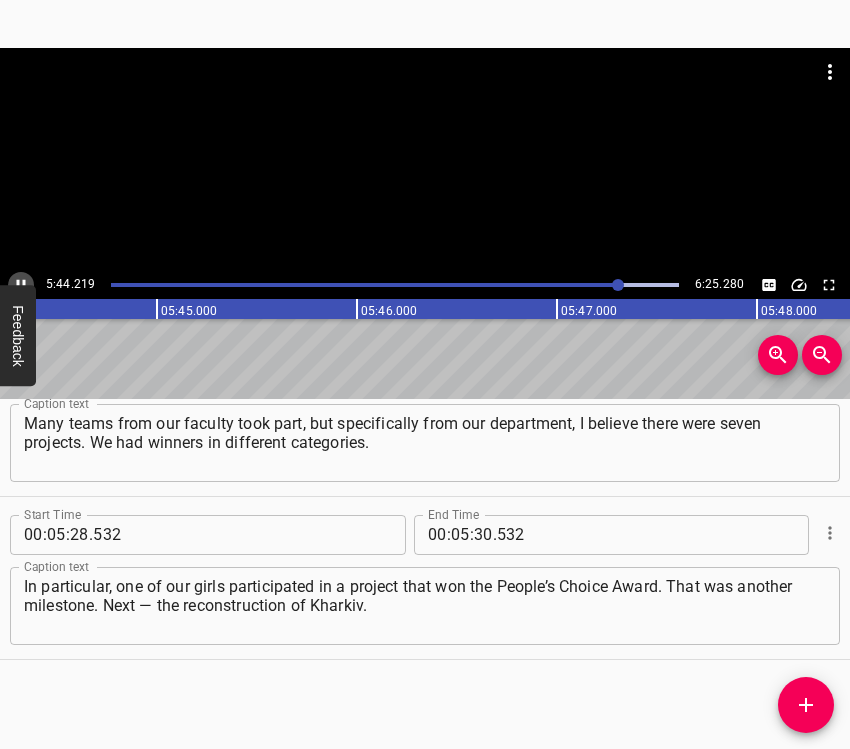 click 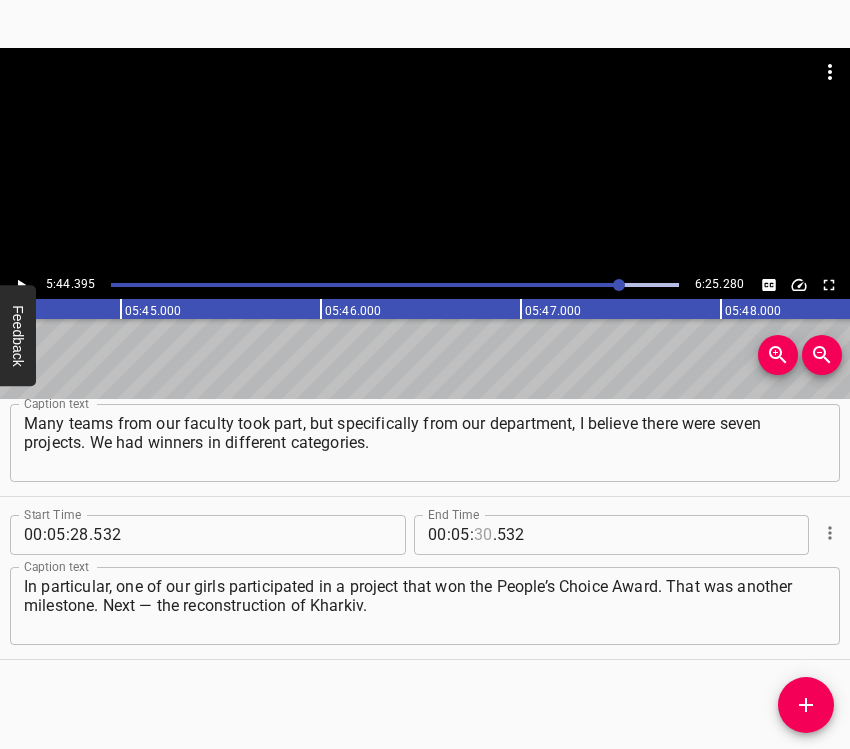 click at bounding box center (483, 535) 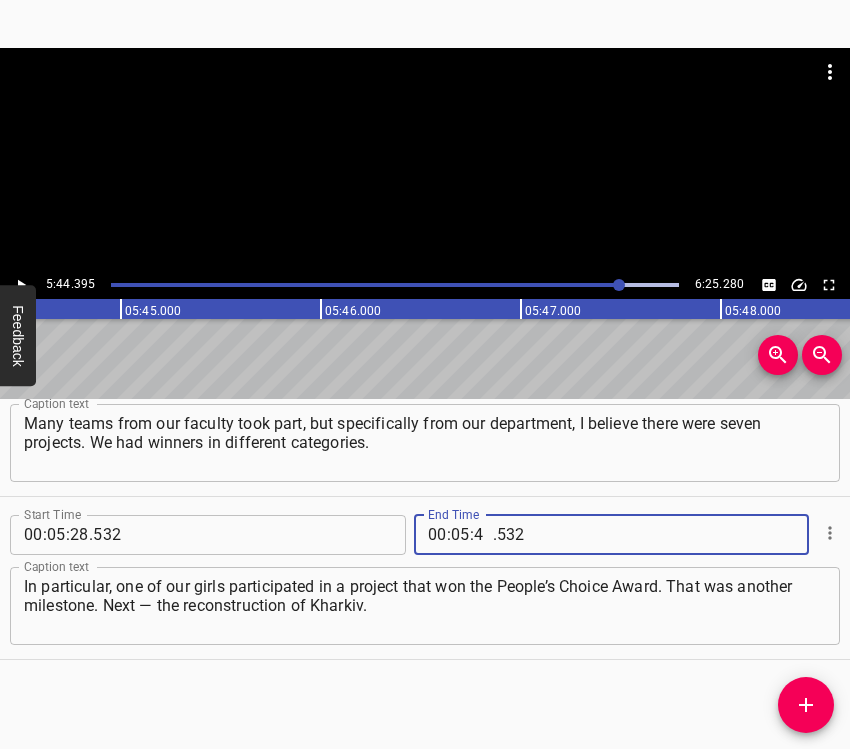 type on "44" 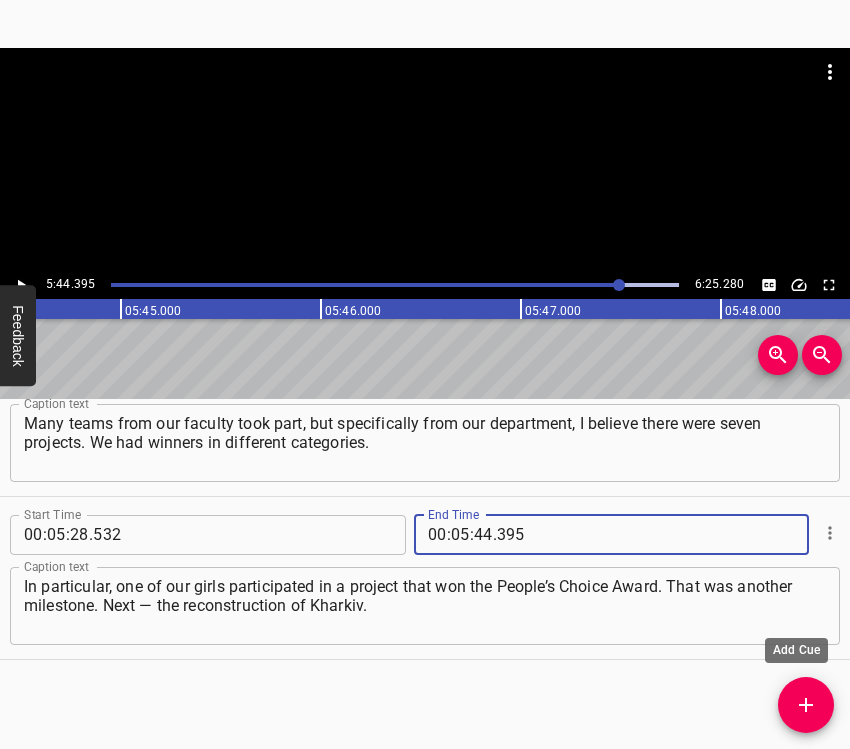 type on "395" 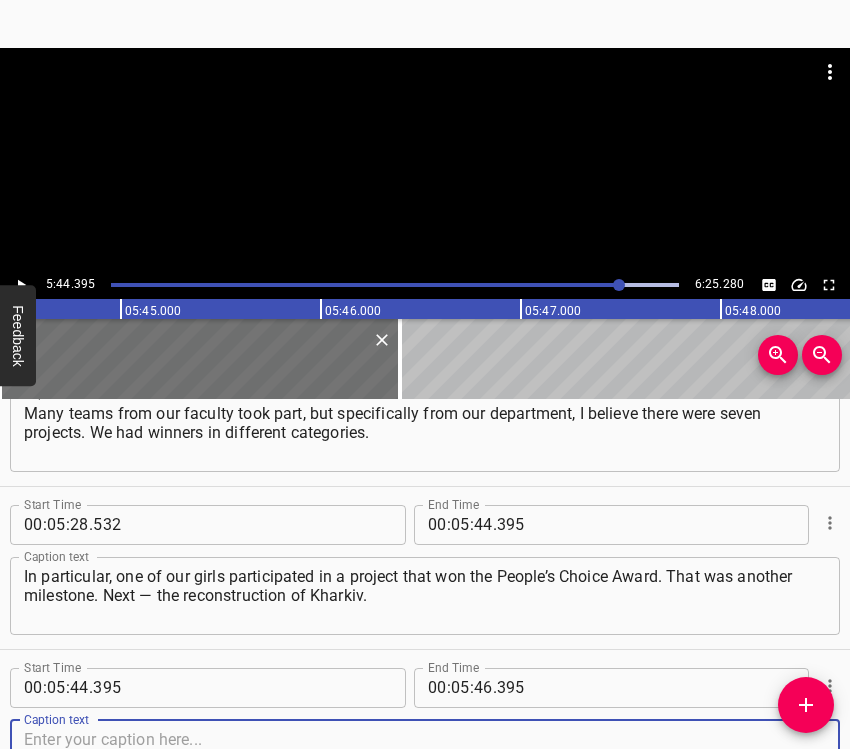 scroll, scrollTop: 4307, scrollLeft: 0, axis: vertical 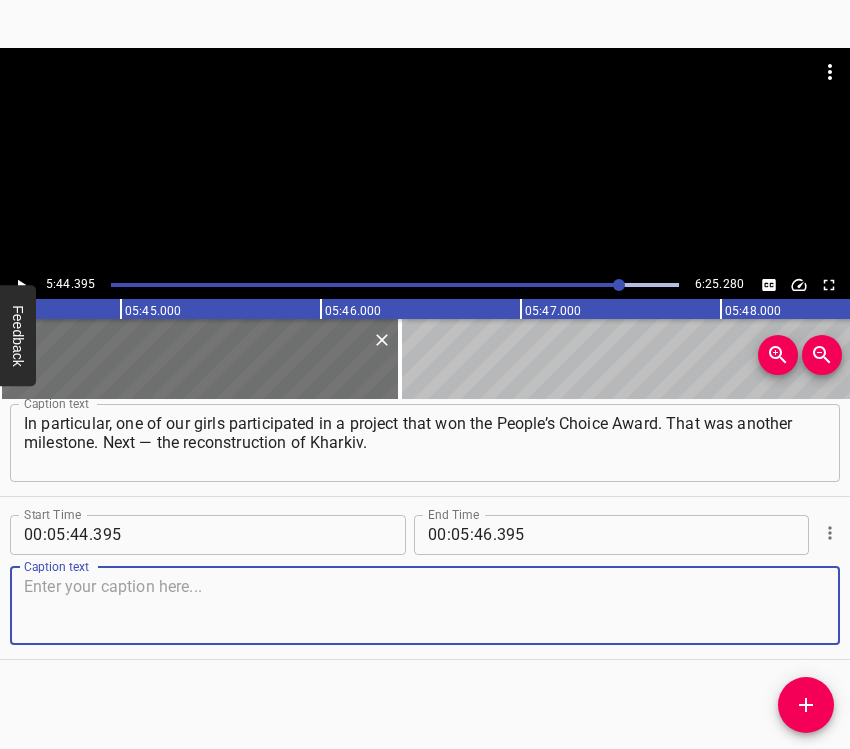 click at bounding box center (425, 605) 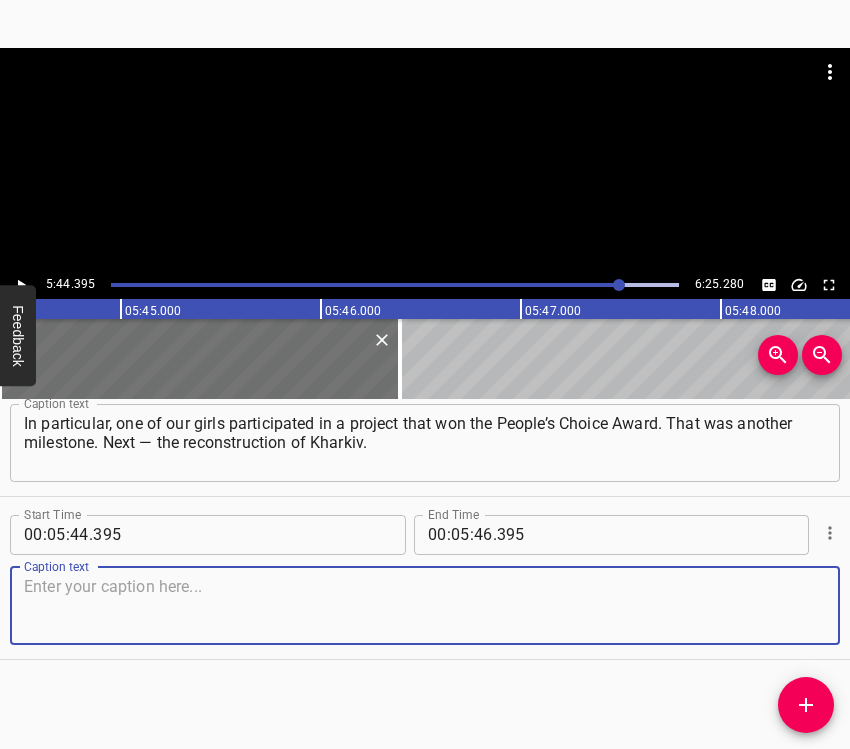 click at bounding box center (425, 605) 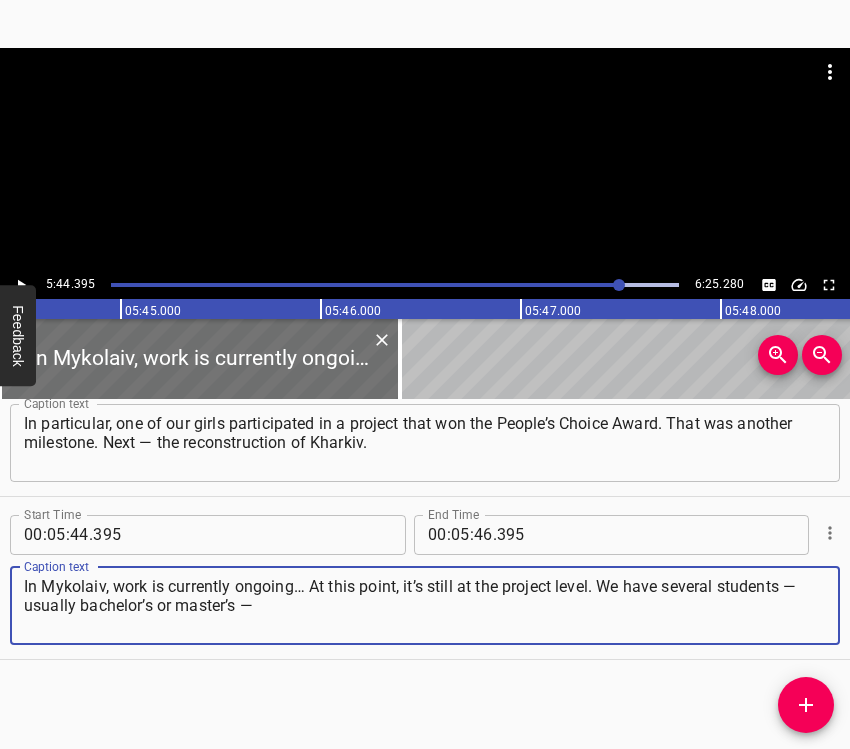 type on "In Mykolaiv, work is currently ongoing… At this point, it’s still at the project level. We have several students — usually bachelor’s or master’s —" 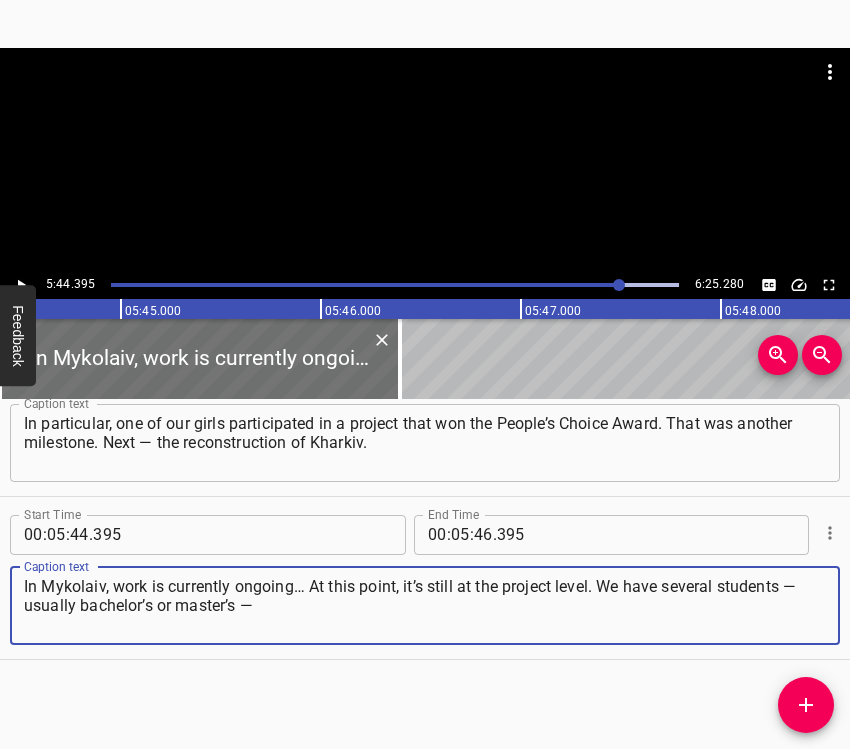 click 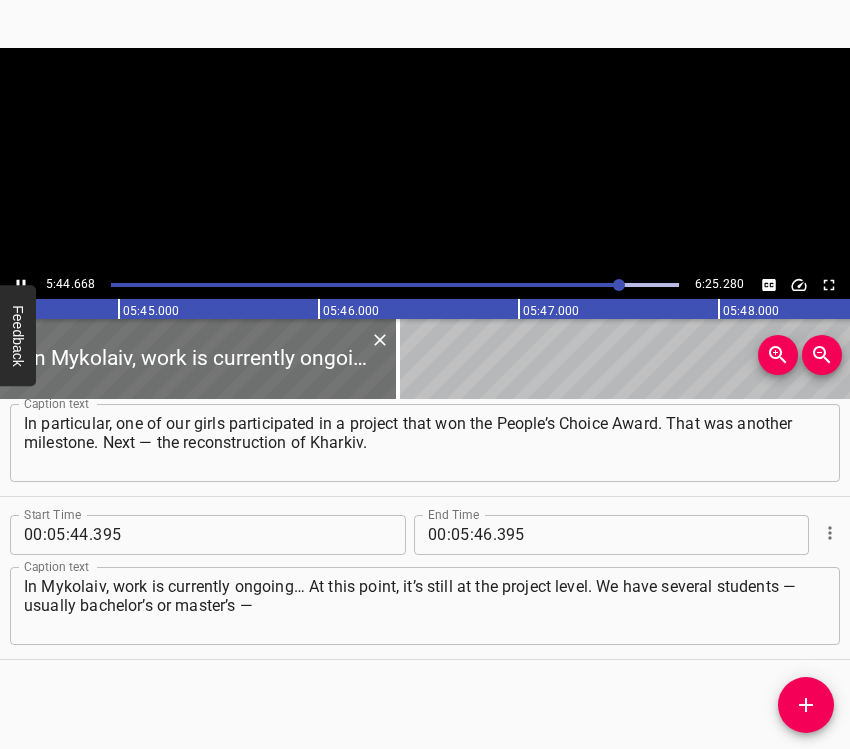 scroll, scrollTop: 0, scrollLeft: 68933, axis: horizontal 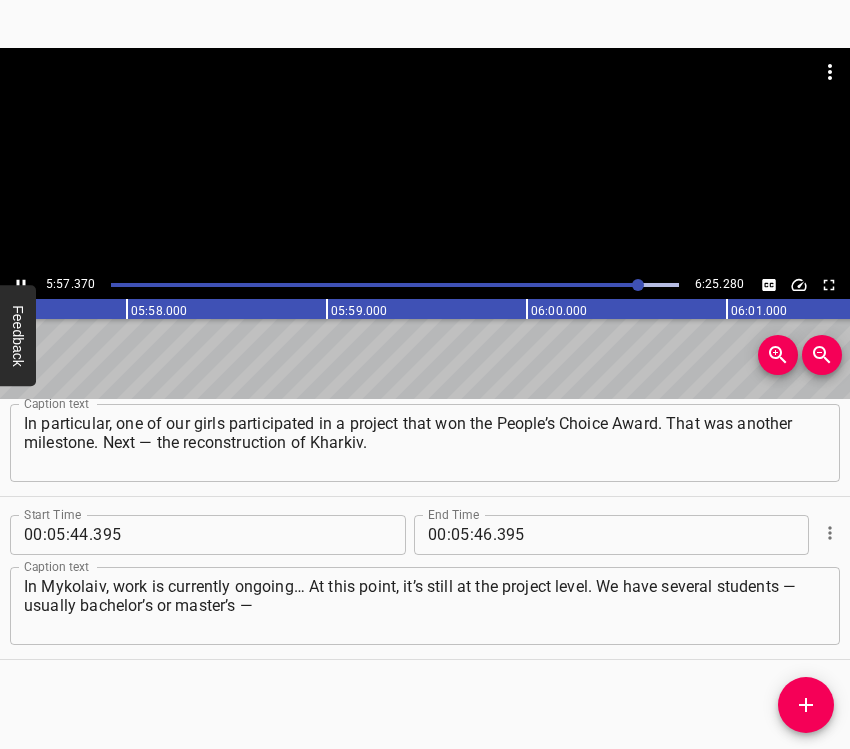 click 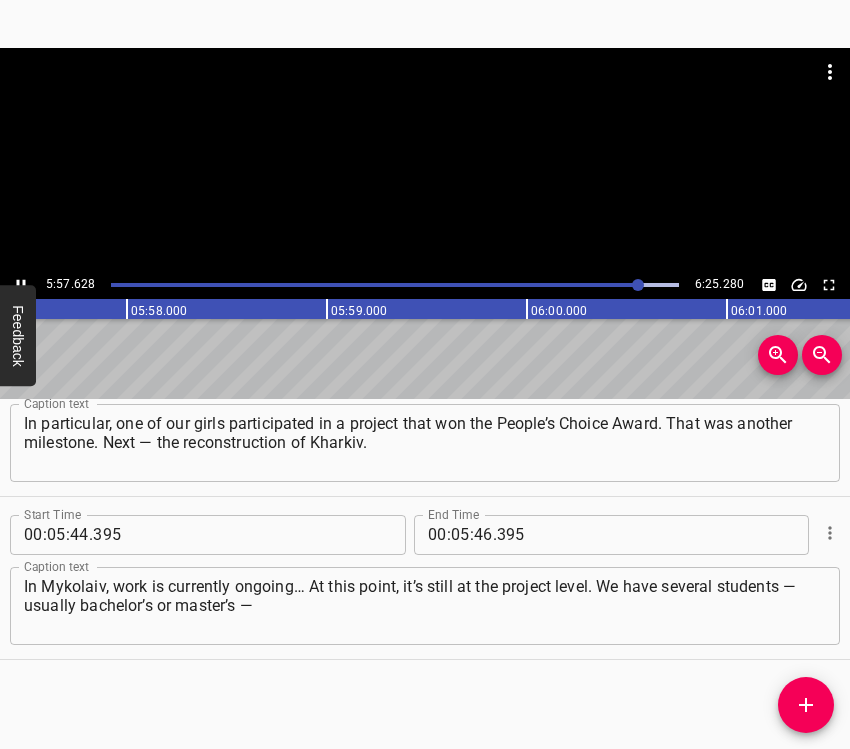 scroll, scrollTop: 0, scrollLeft: 71538, axis: horizontal 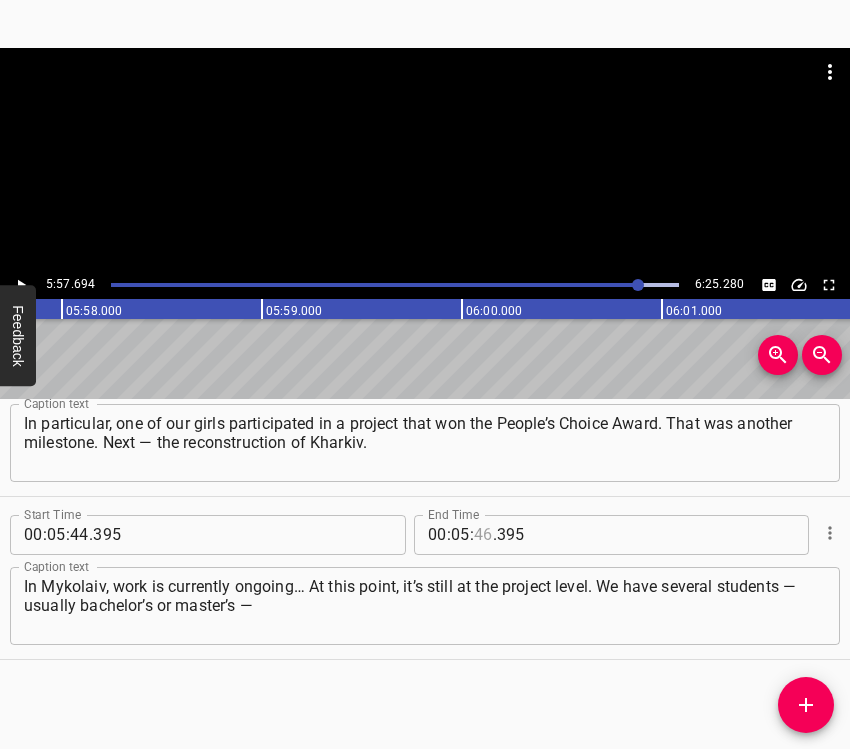 click at bounding box center [483, 535] 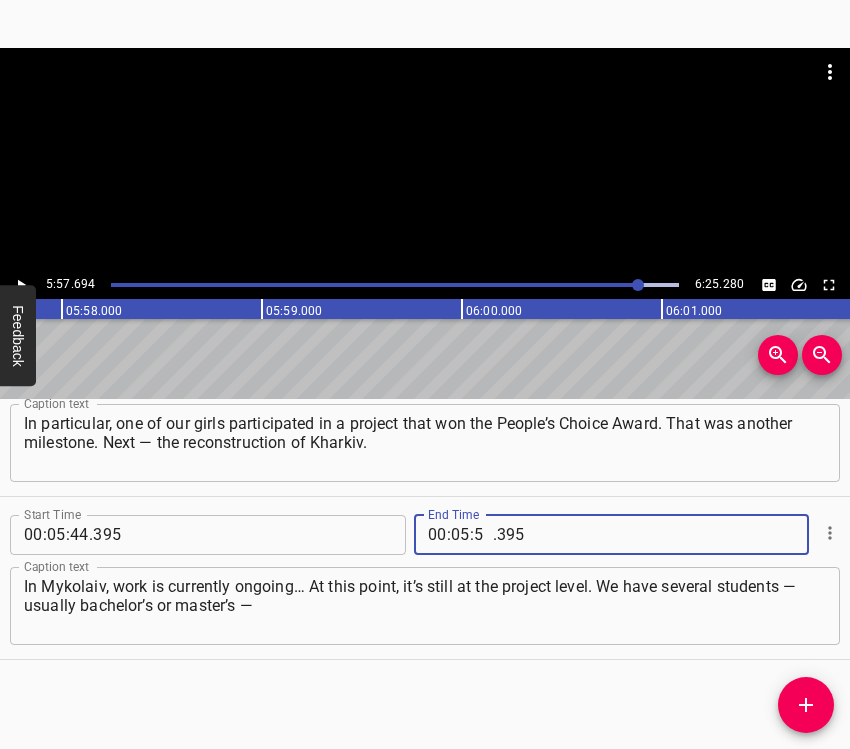 type on "57" 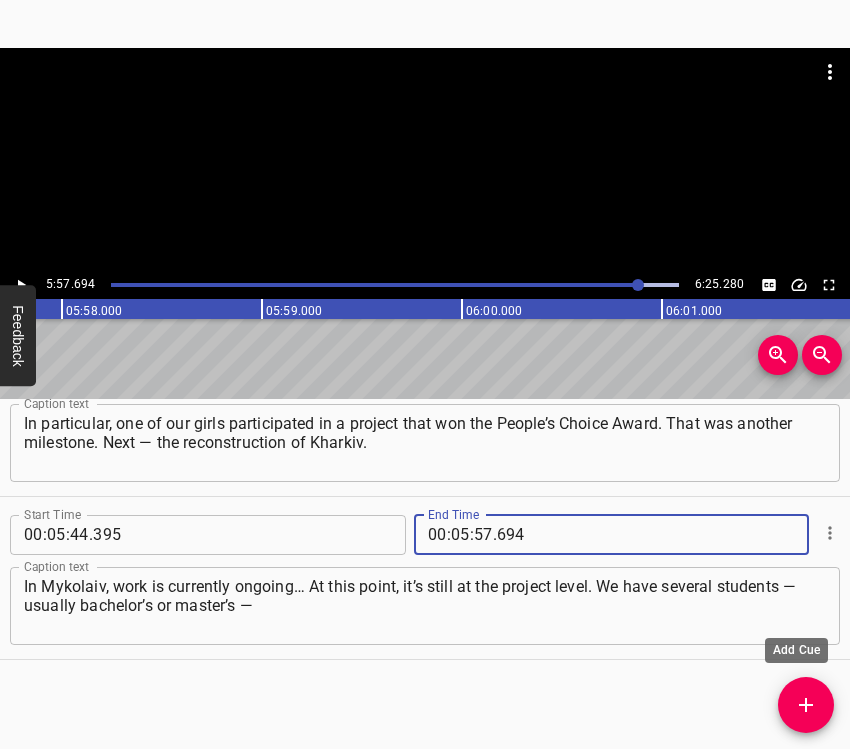 type on "694" 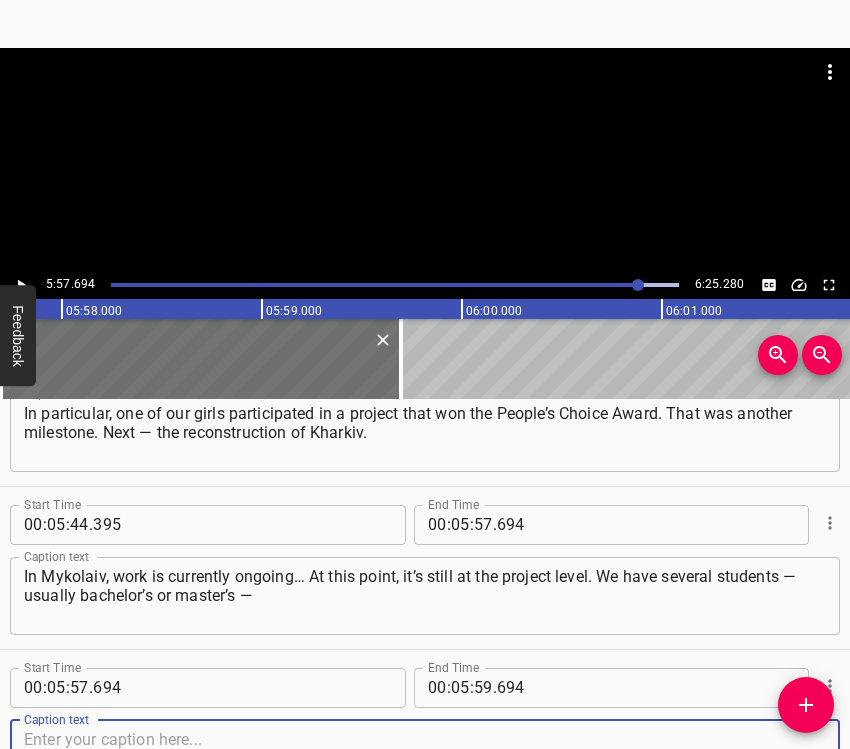 scroll, scrollTop: 4470, scrollLeft: 0, axis: vertical 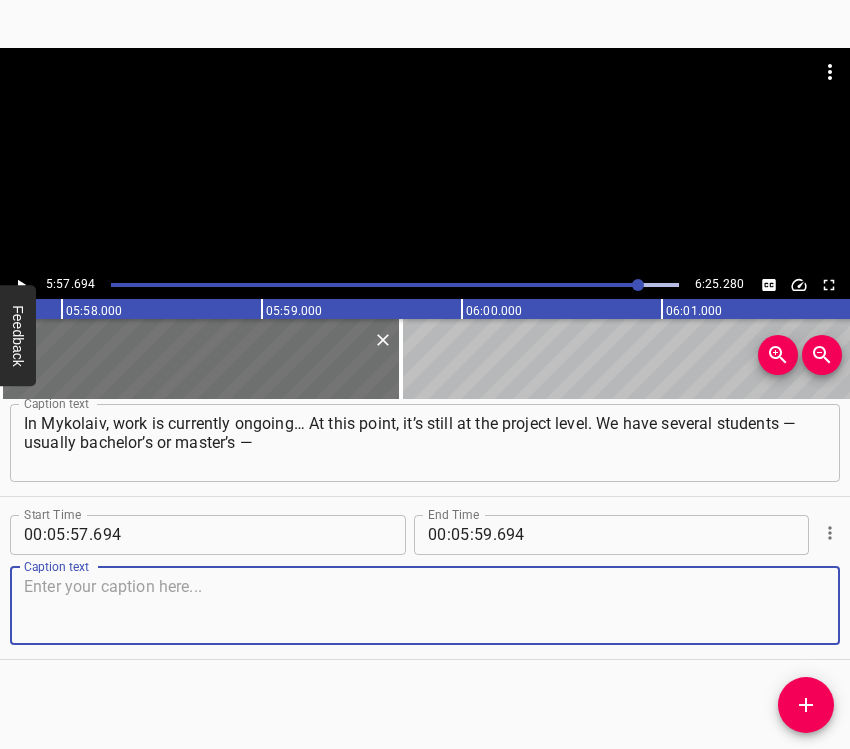 click at bounding box center (425, 605) 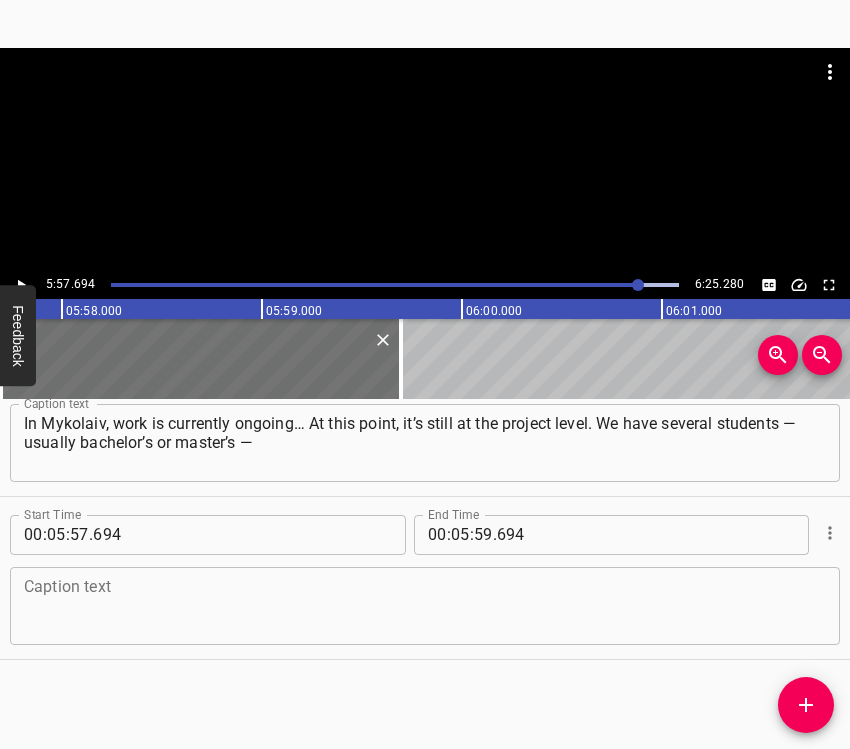 click at bounding box center (425, 605) 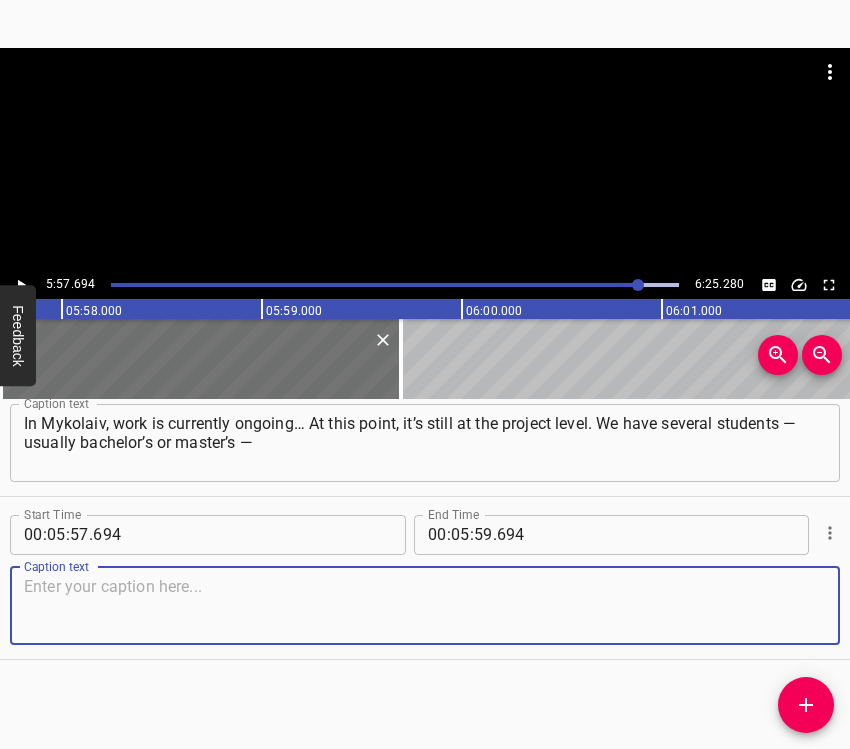 paste on "who are working on reconstruction of specific sites. And in reality, it’s practically new construction," 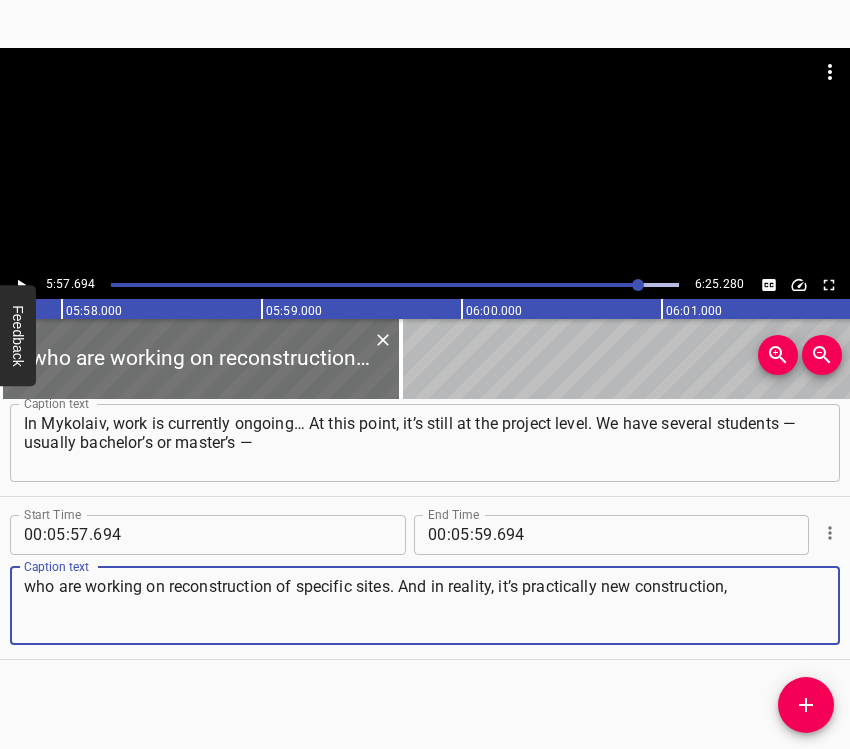 type on "who are working on reconstruction of specific sites. And in reality, it’s practically new construction," 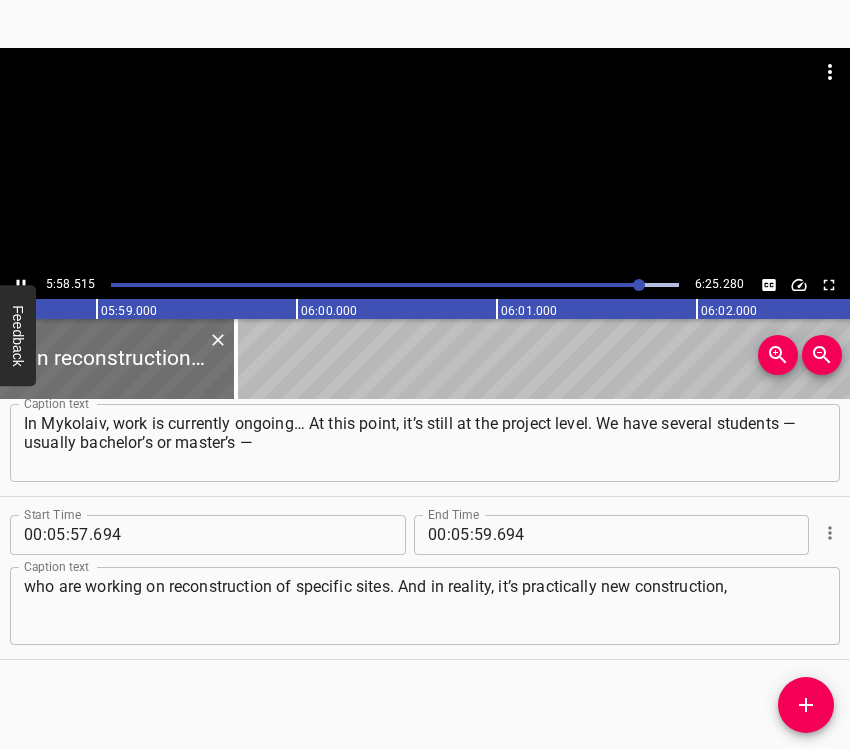 scroll, scrollTop: 0, scrollLeft: 71754, axis: horizontal 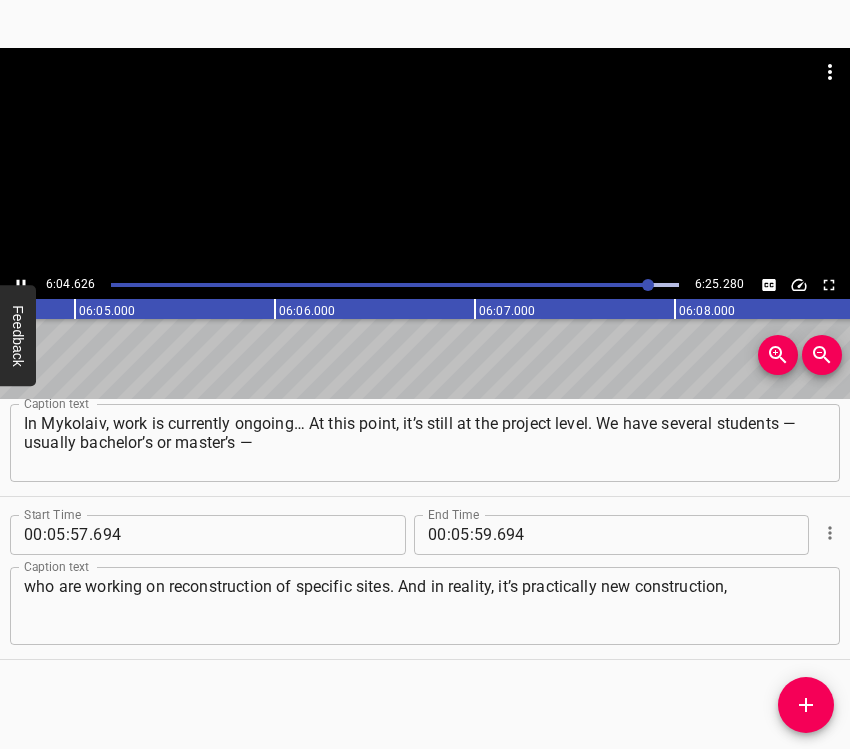 click 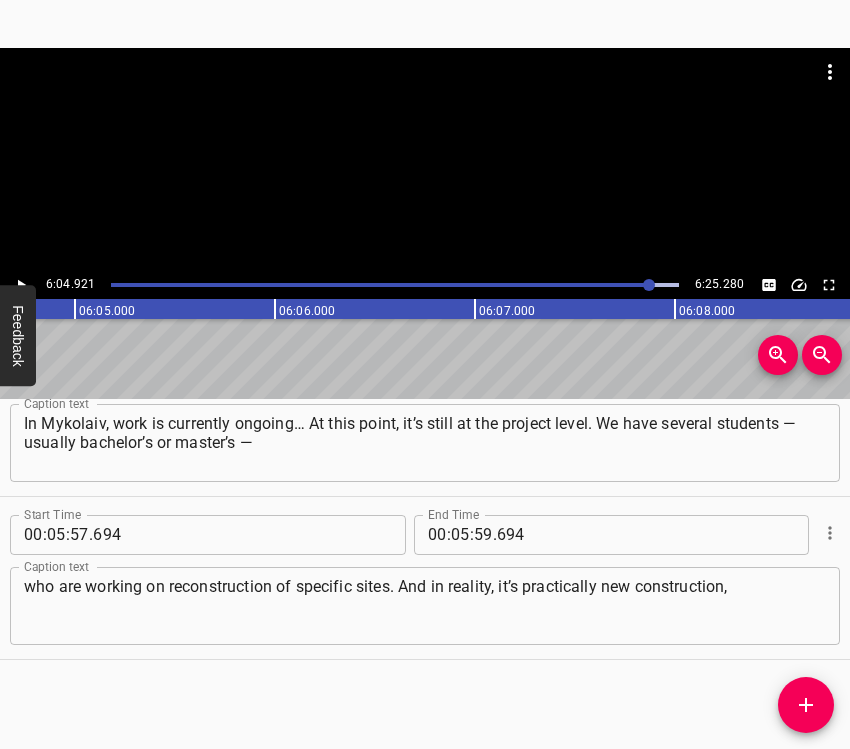 scroll, scrollTop: 0, scrollLeft: 72984, axis: horizontal 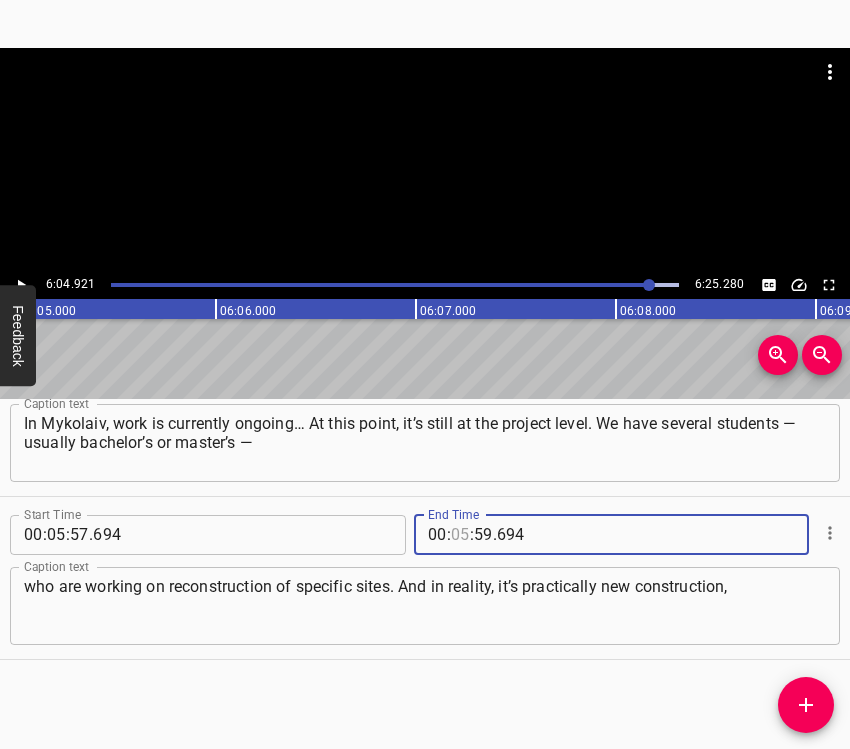 click at bounding box center [460, 535] 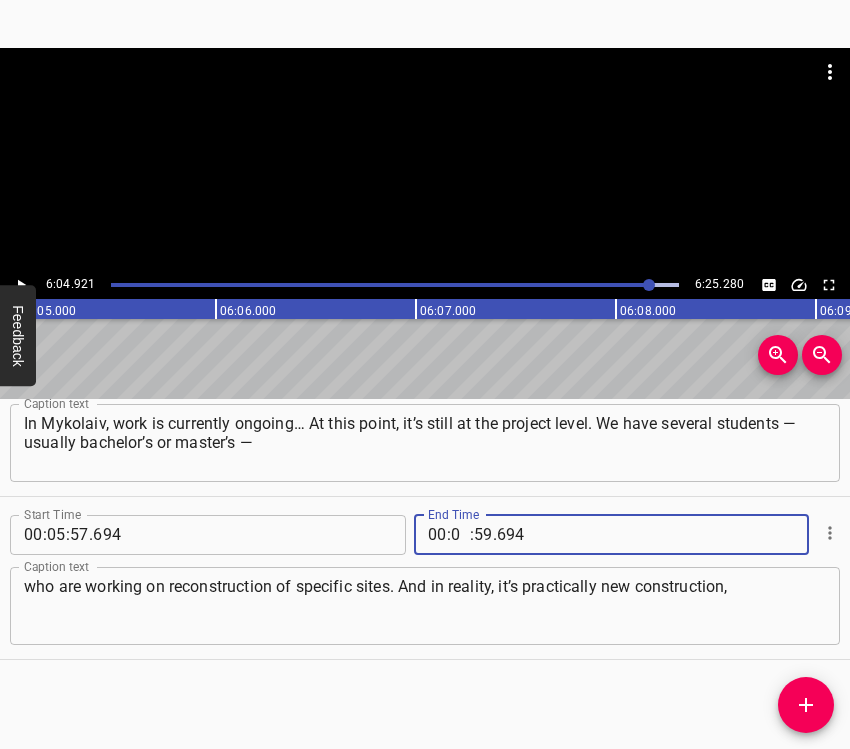 type on "06" 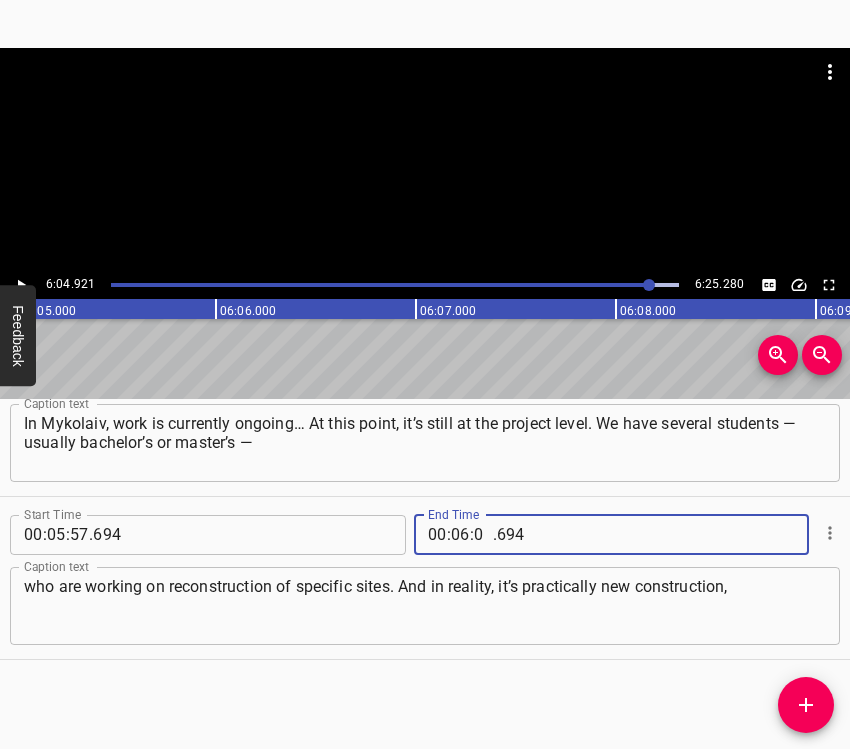 type on "04" 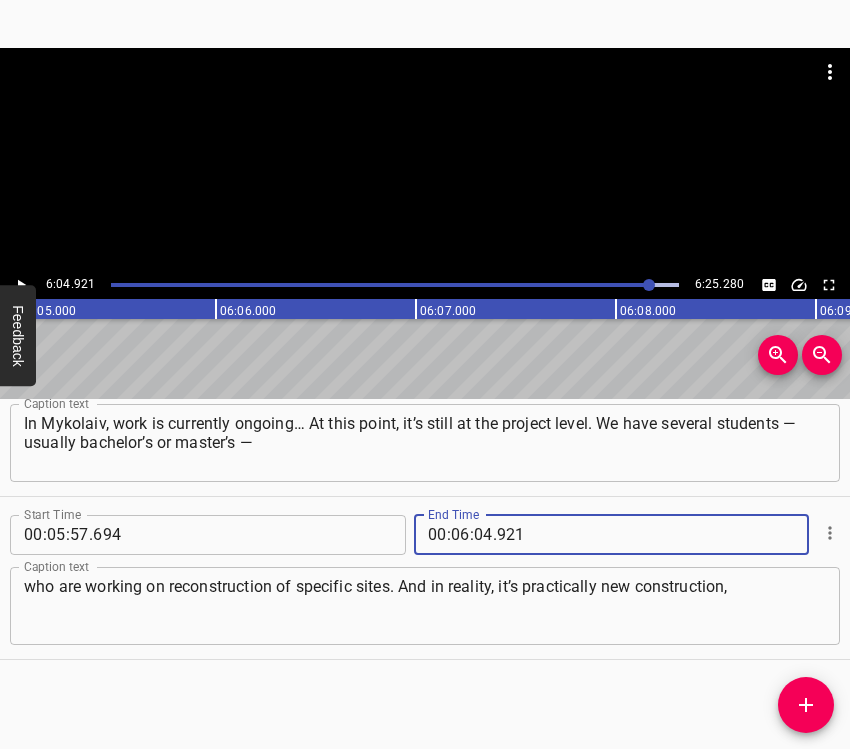 type on "921" 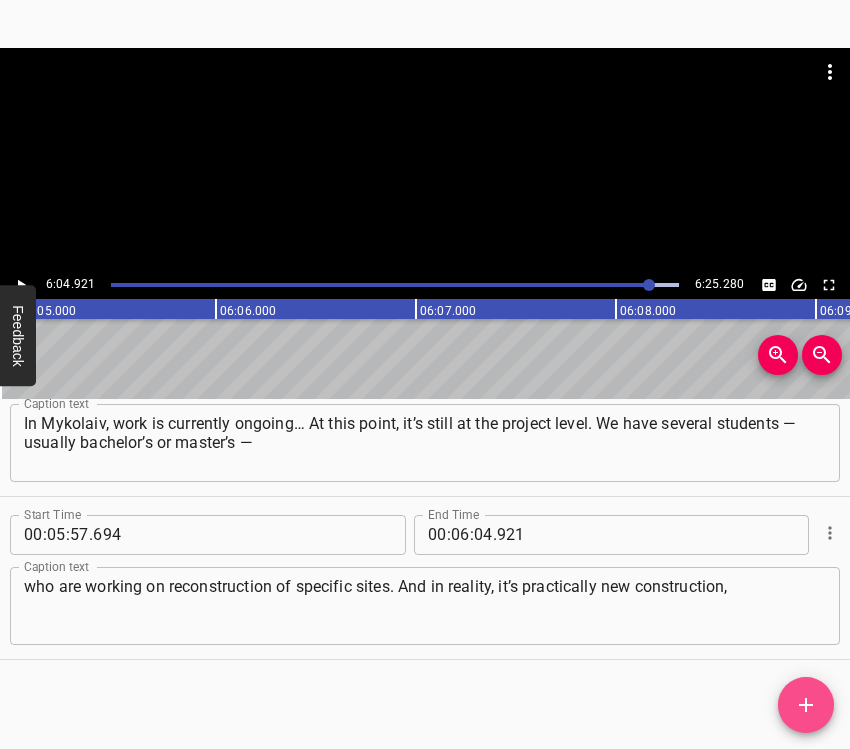click at bounding box center [806, 705] 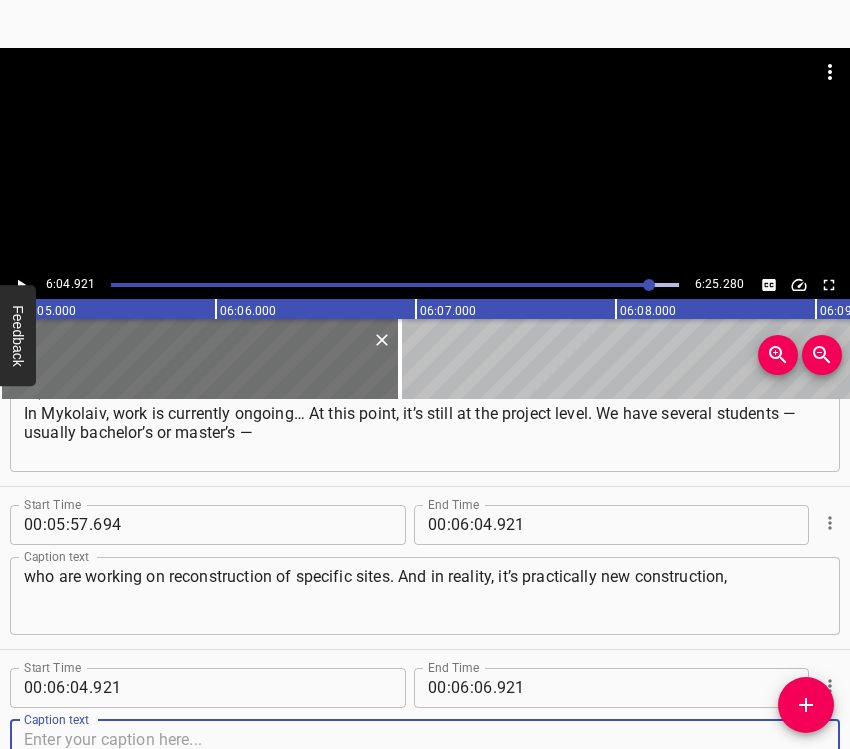 scroll, scrollTop: 4633, scrollLeft: 0, axis: vertical 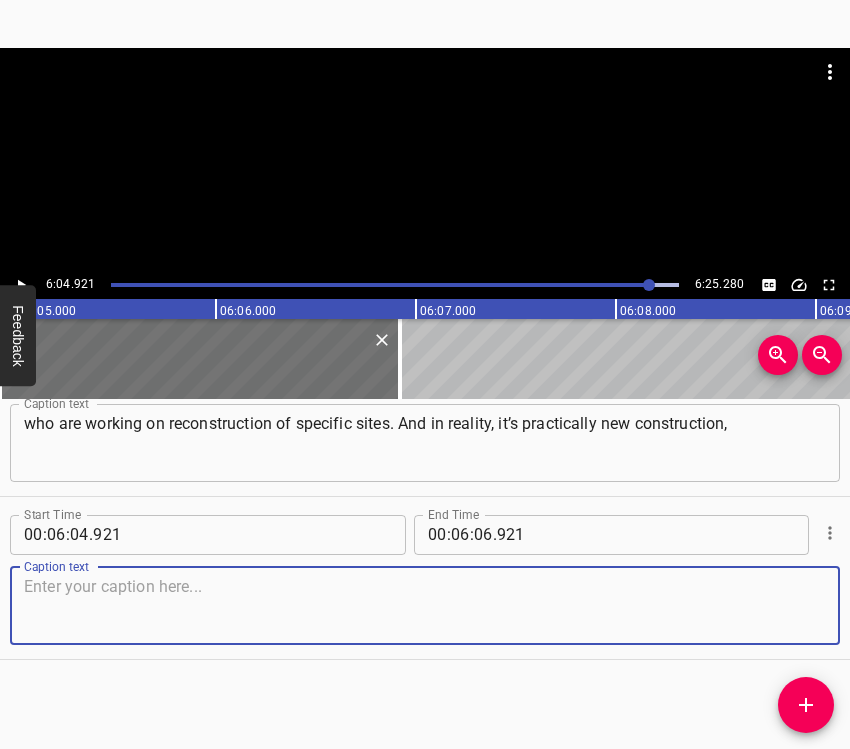 click at bounding box center (425, 605) 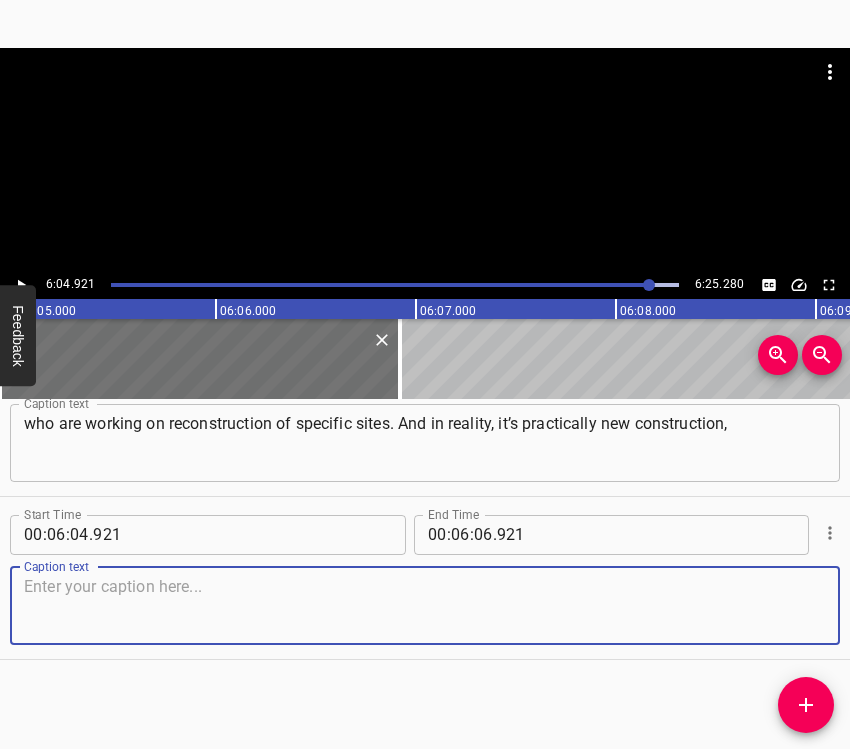 click at bounding box center [425, 605] 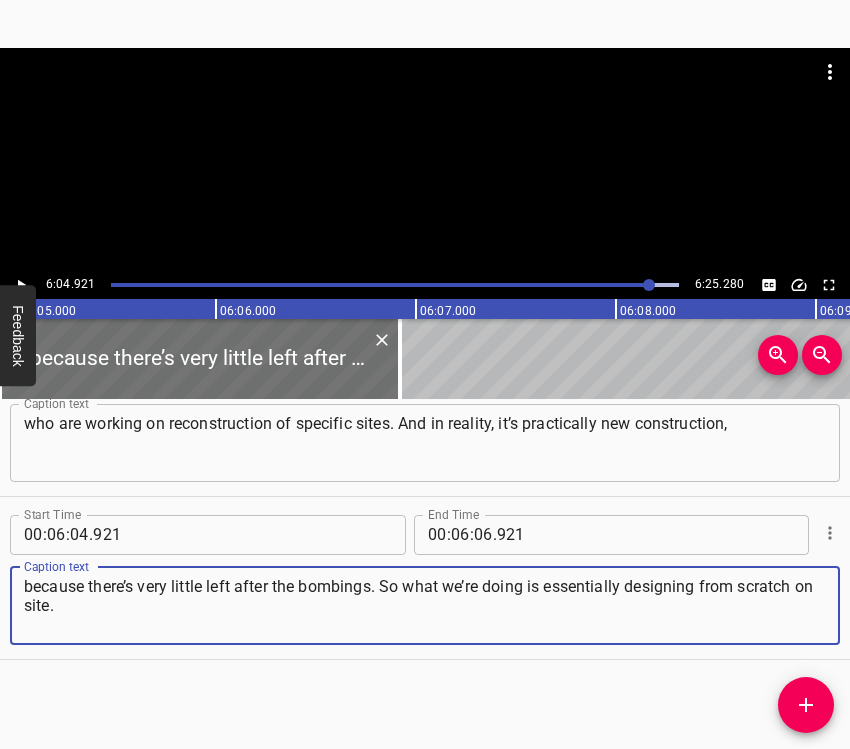type on "because there’s very little left after the bombings. So what we’re doing is essentially designing from scratch on site." 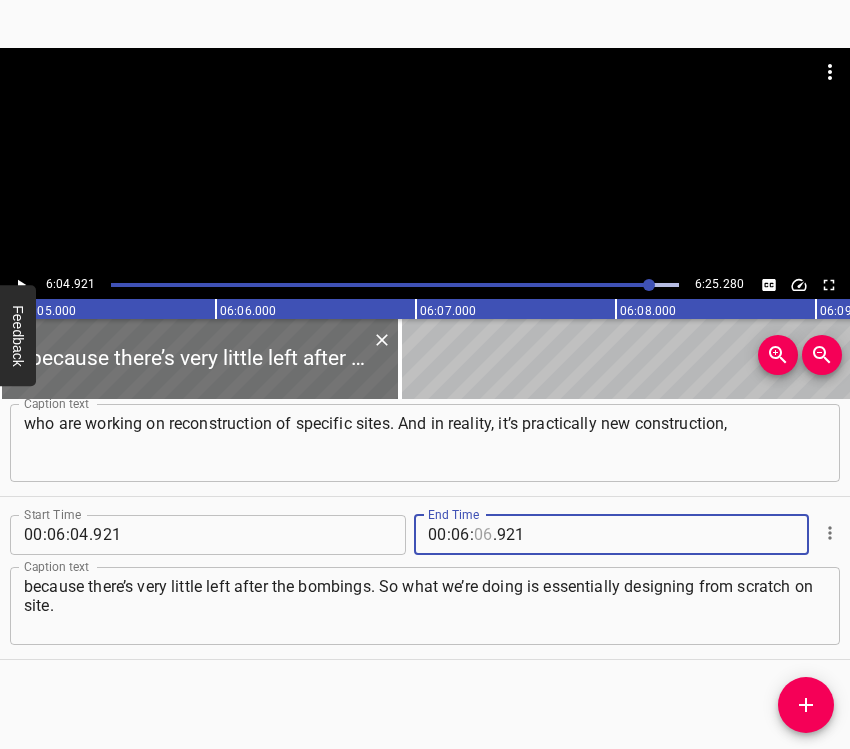click at bounding box center [483, 535] 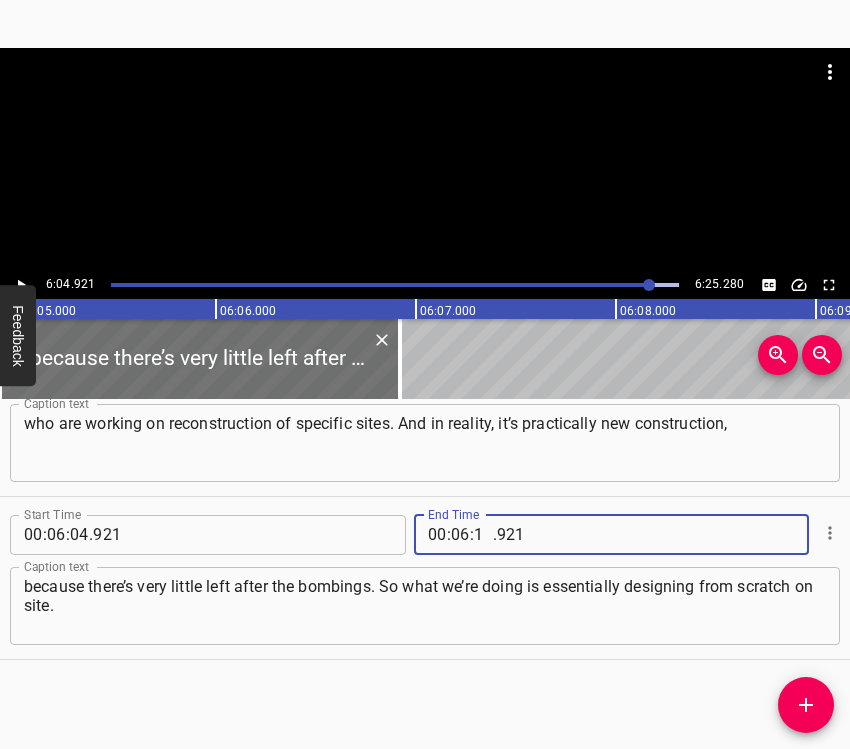 type on "15" 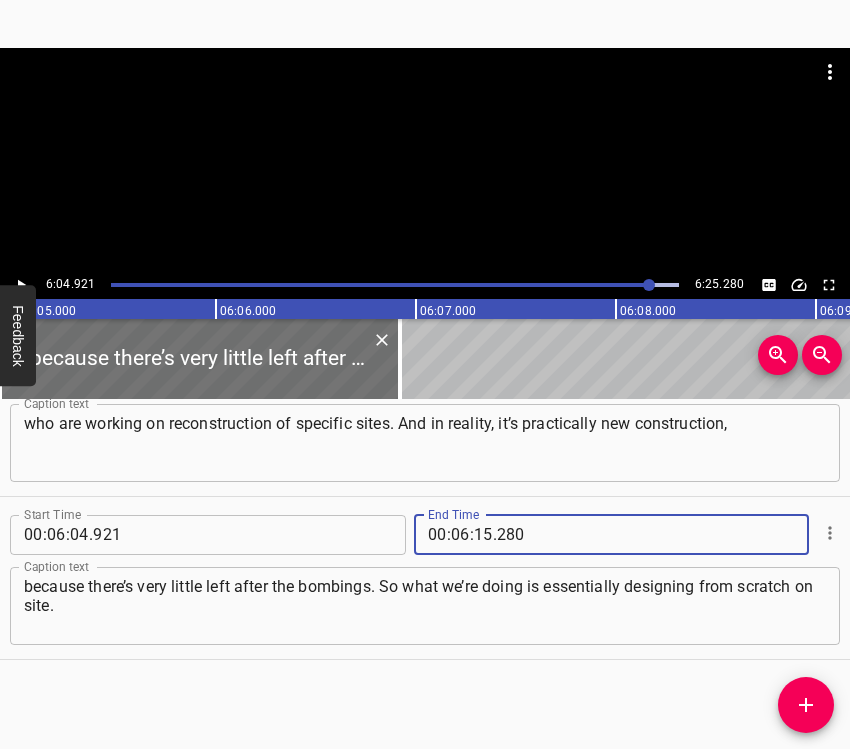 type on "280" 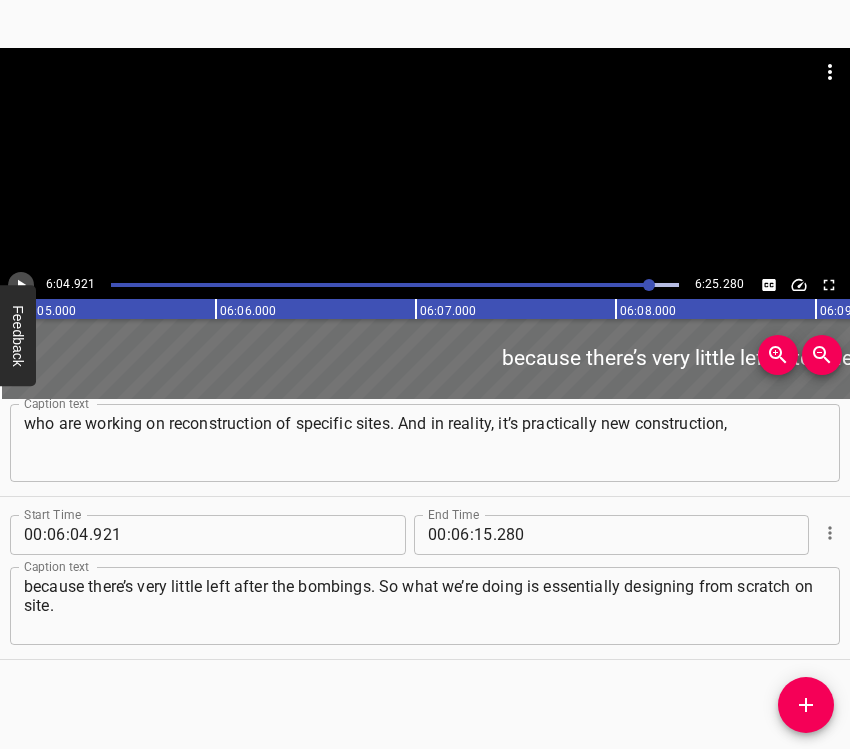click 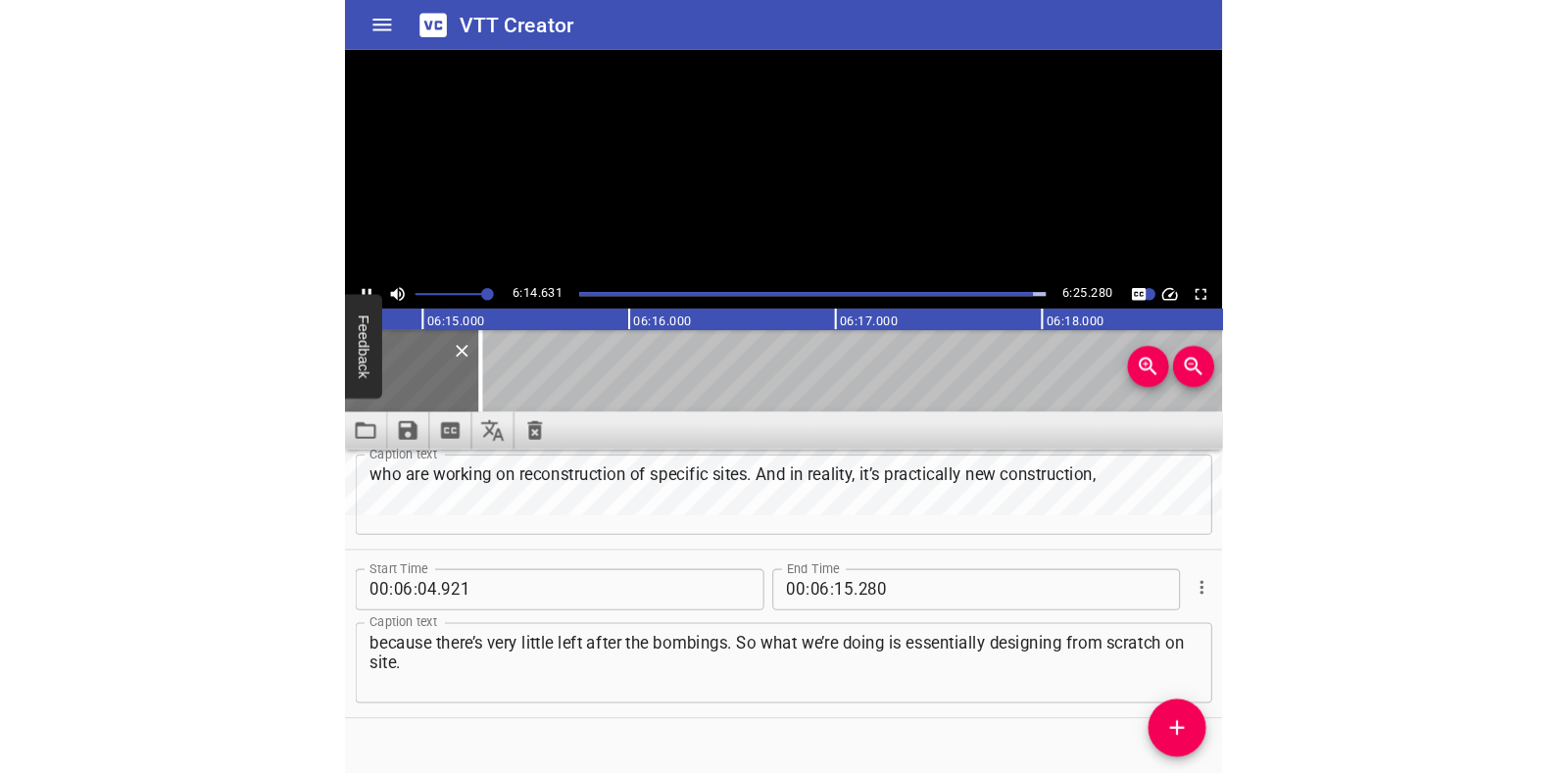 scroll, scrollTop: 0, scrollLeft: 73427, axis: horizontal 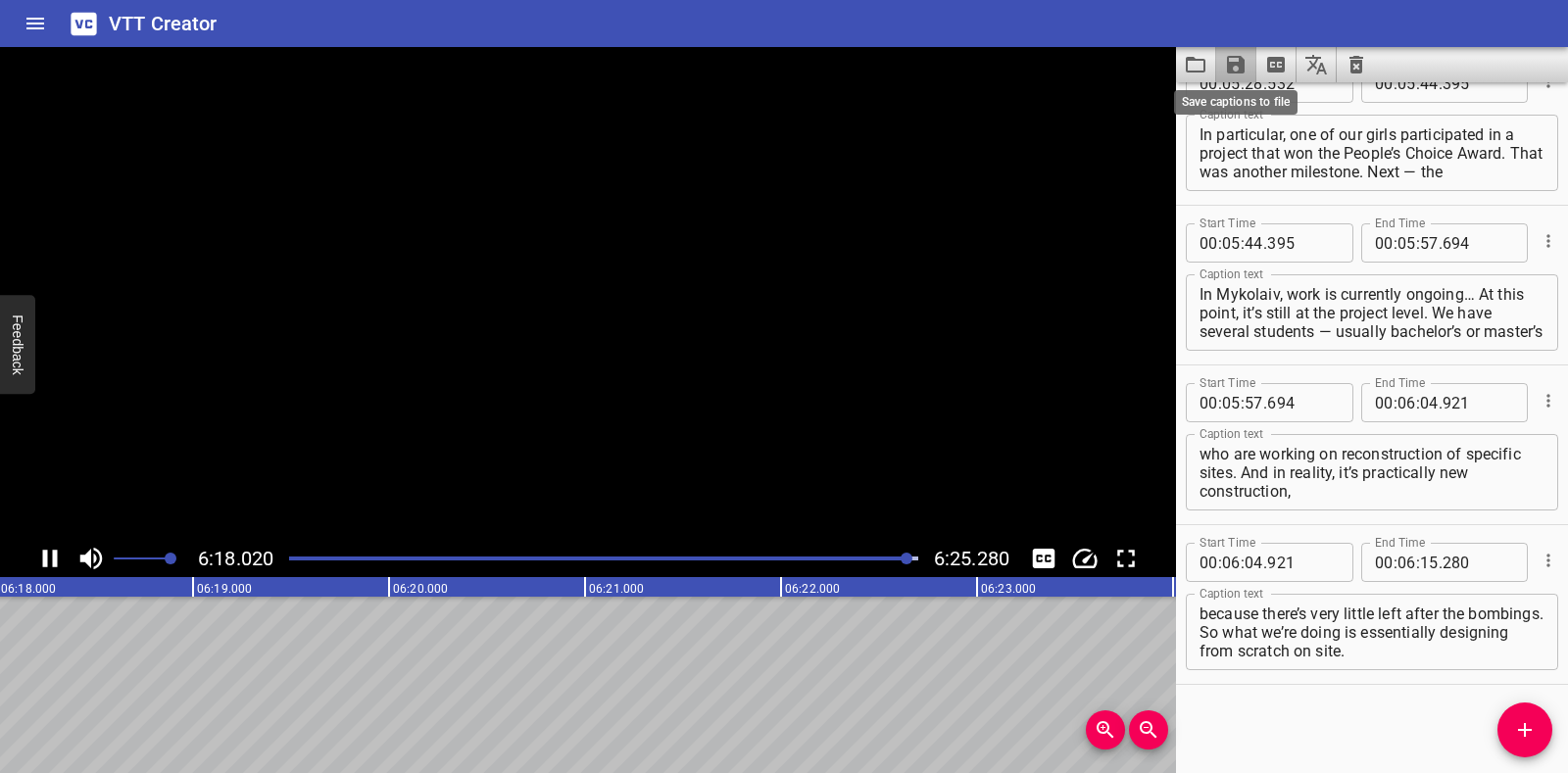 click 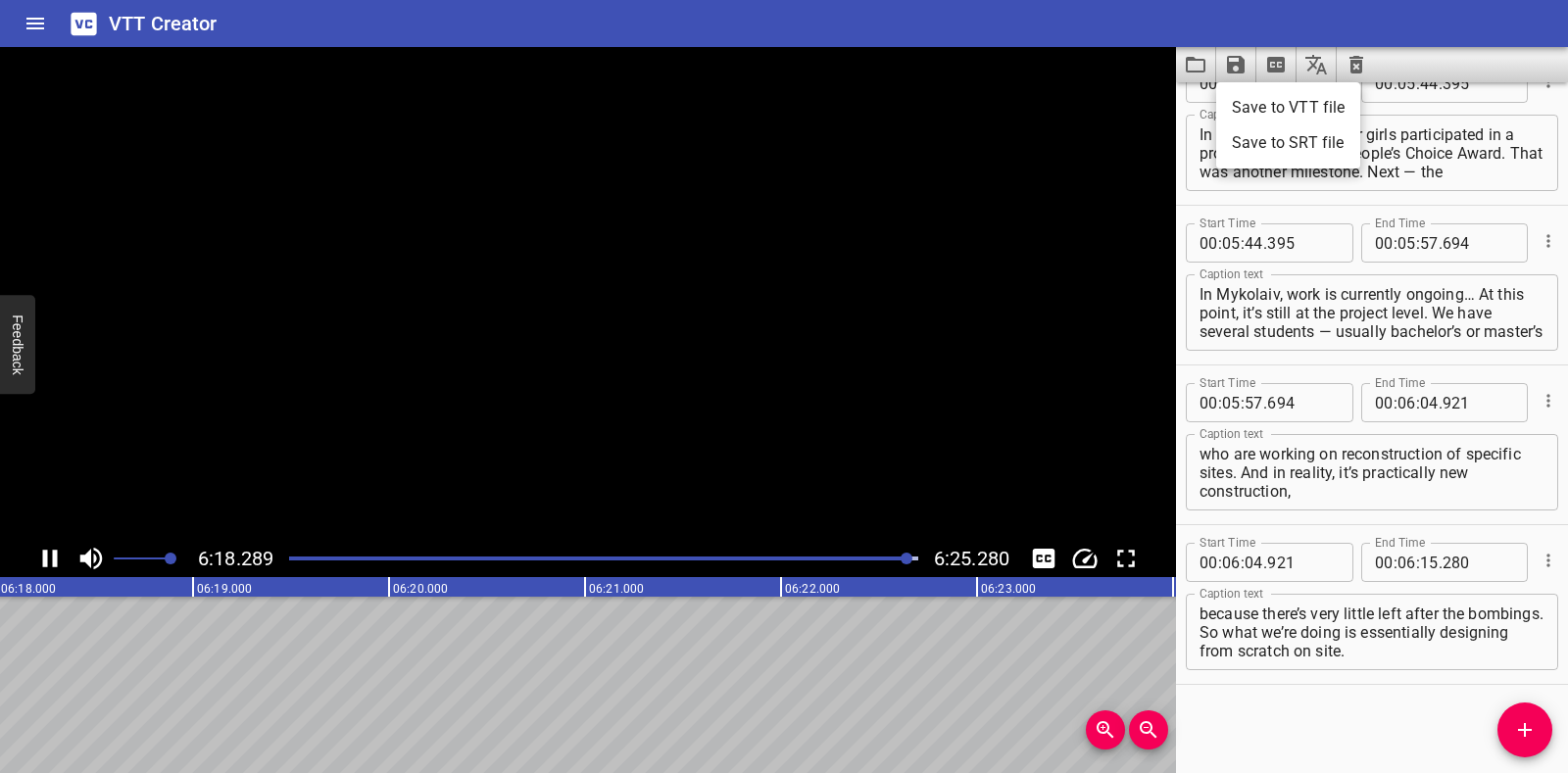 scroll, scrollTop: 0, scrollLeft: 74146, axis: horizontal 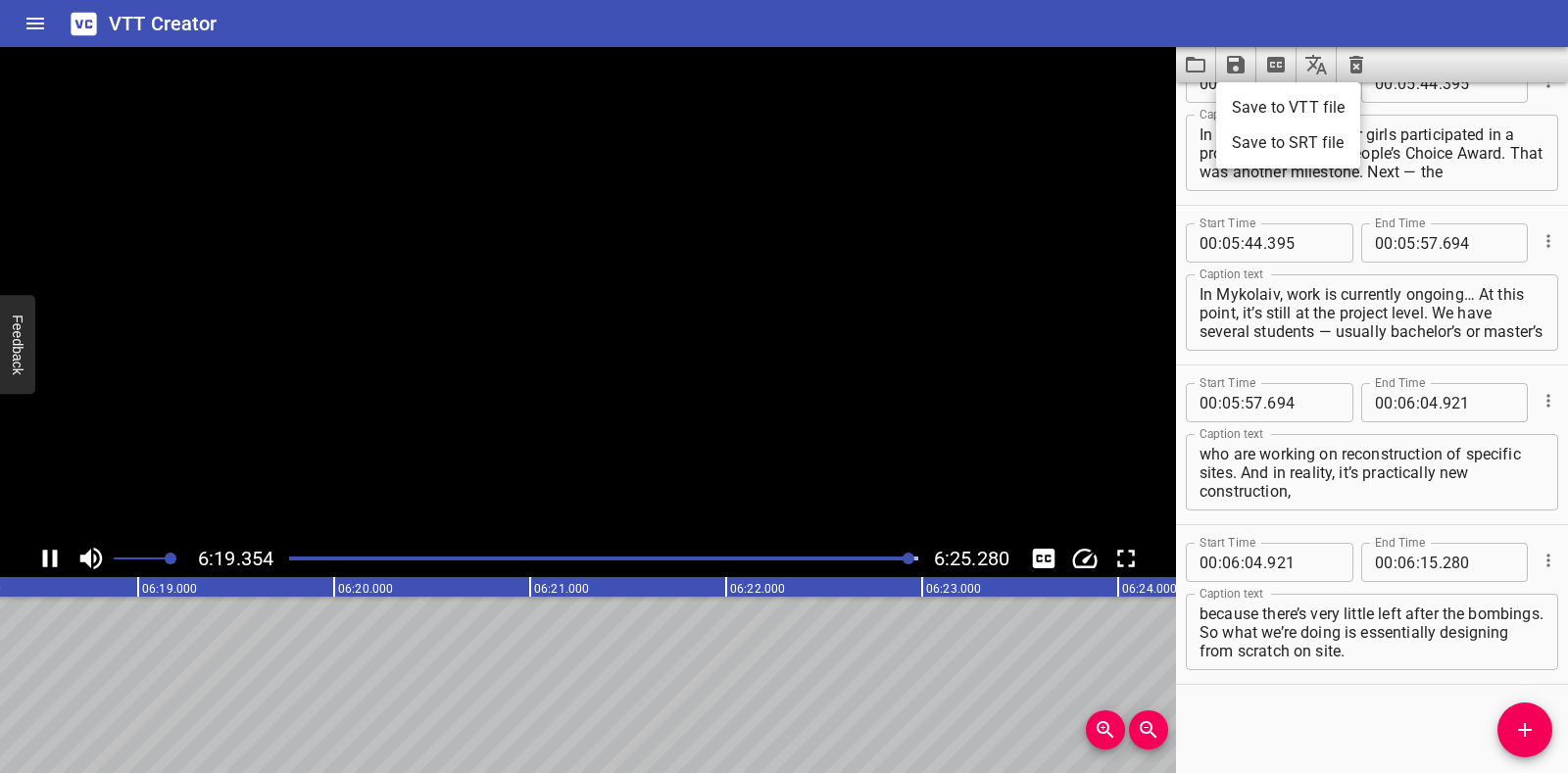 click on "Save to VTT file" at bounding box center (1288, 108) 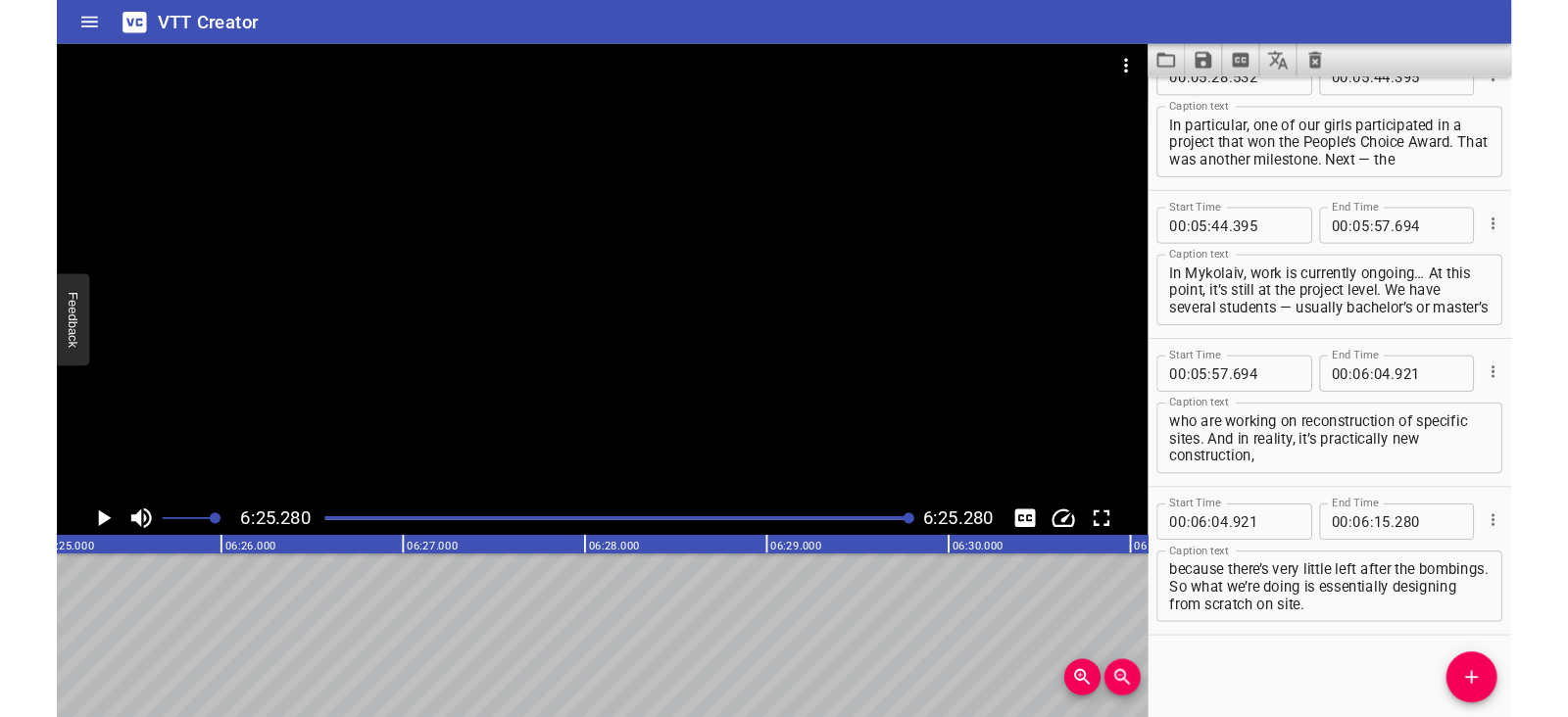 scroll, scrollTop: 0, scrollLeft: 75515, axis: horizontal 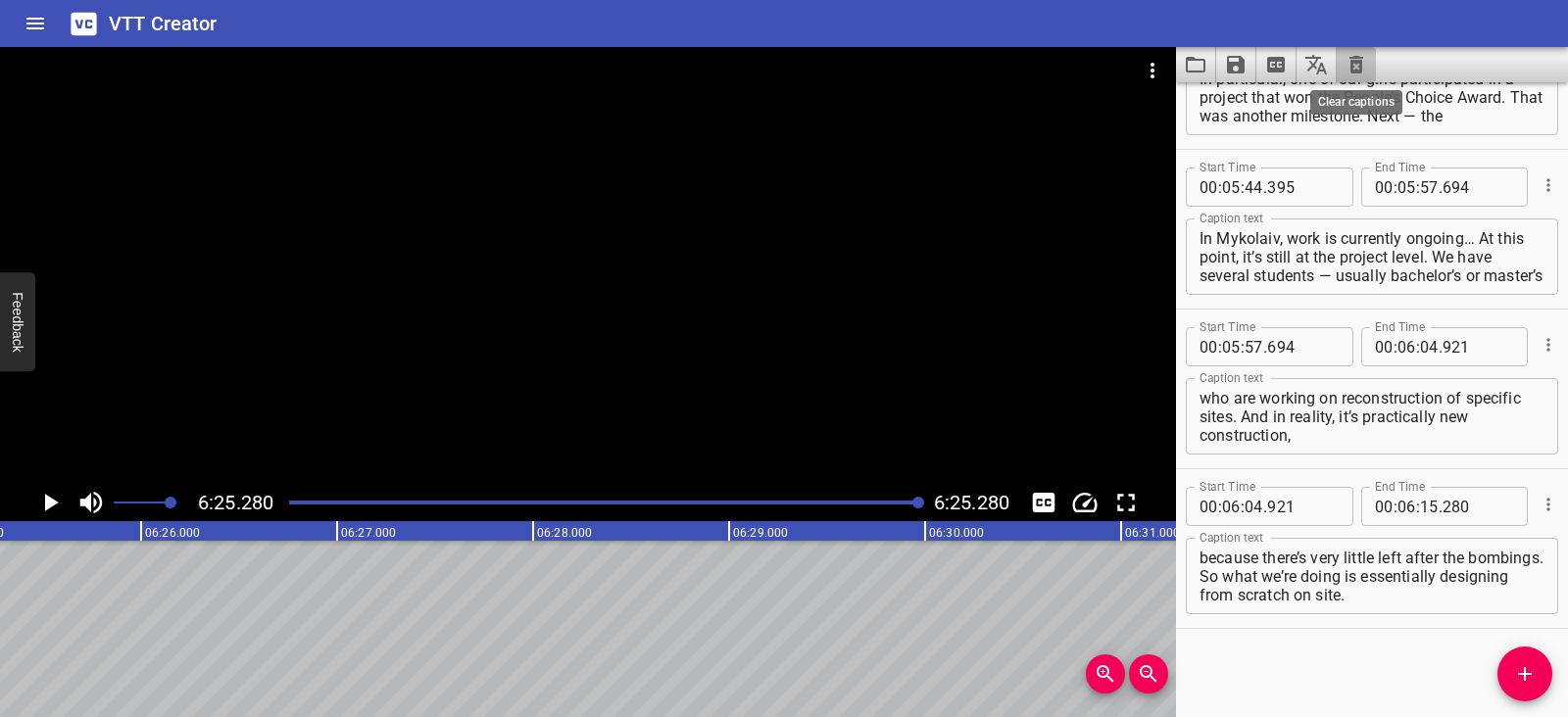 click 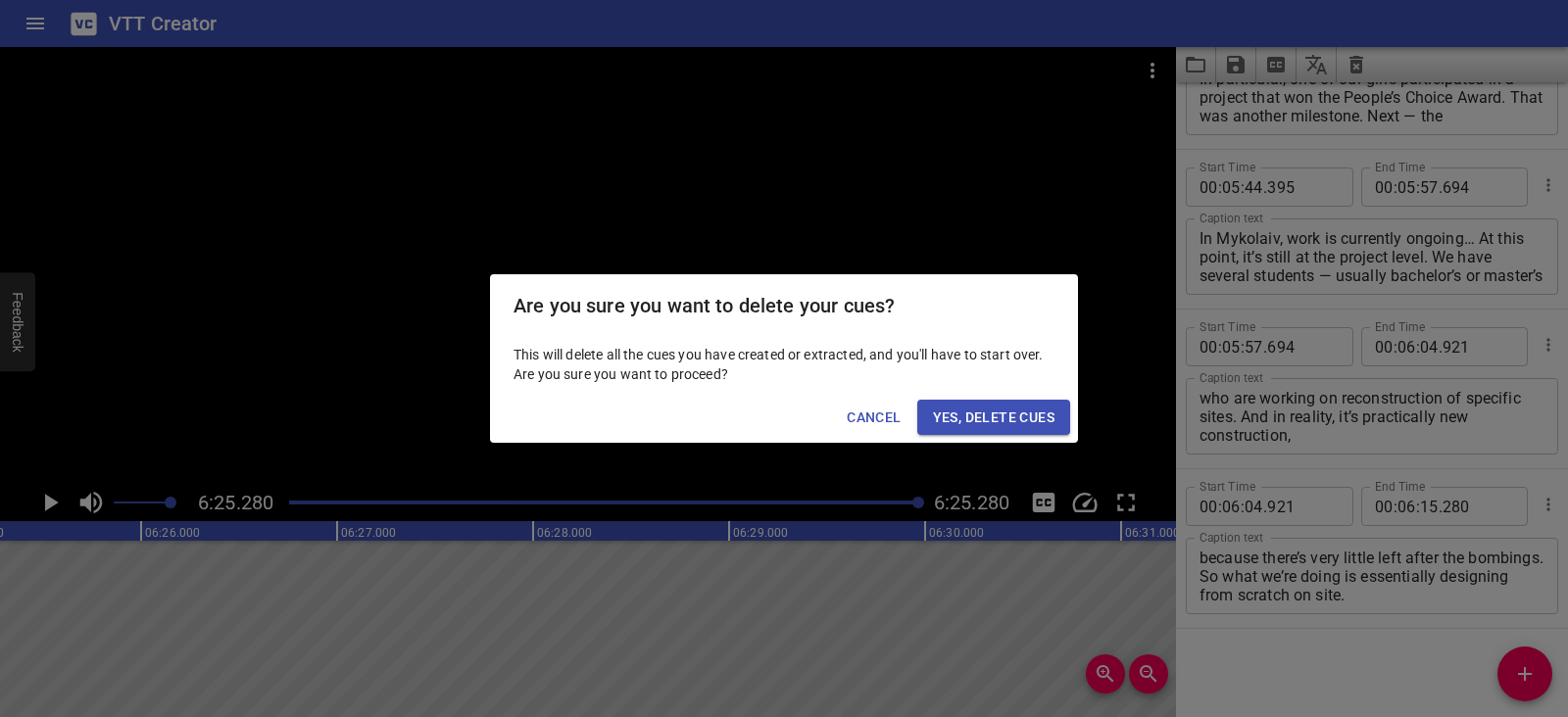 click on "Yes, Delete Cues" at bounding box center [994, 417] 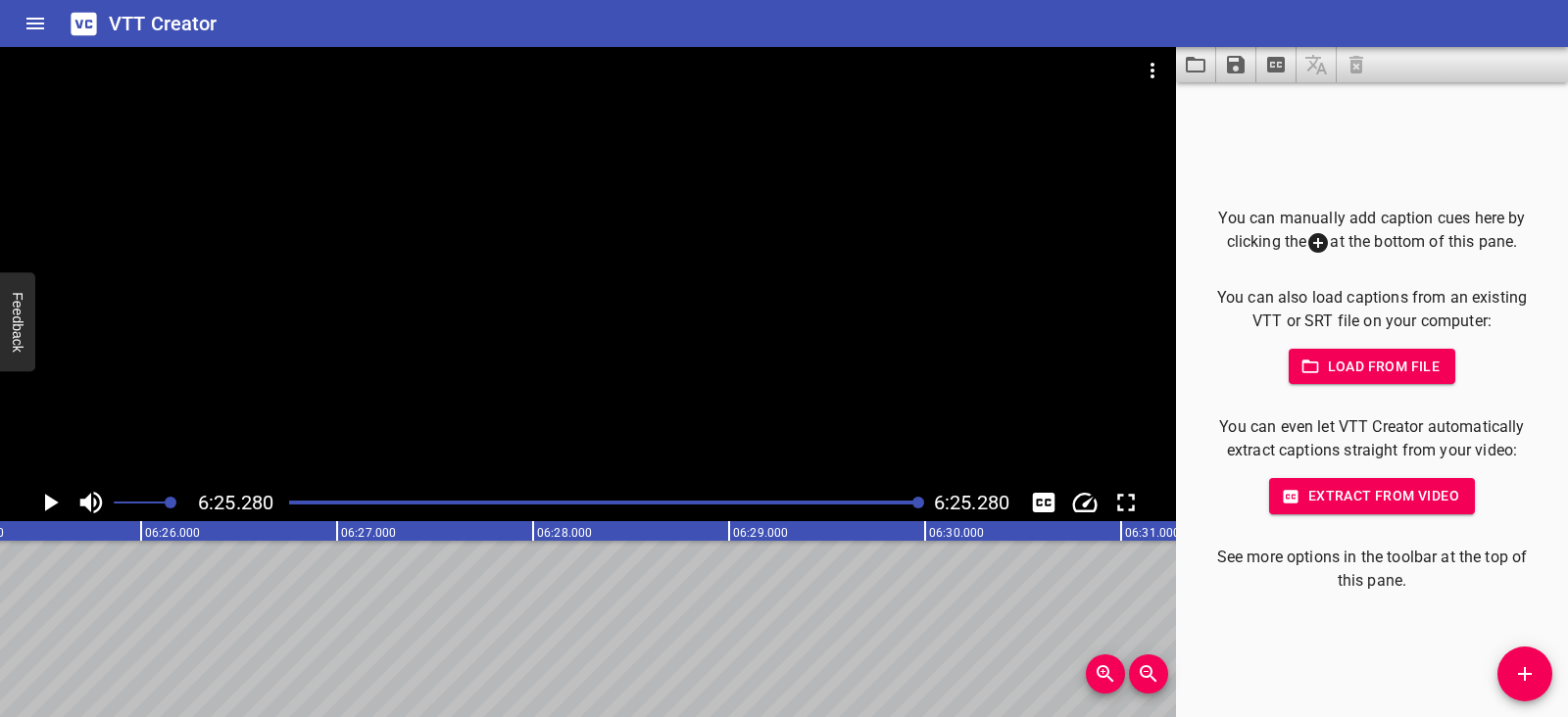 click 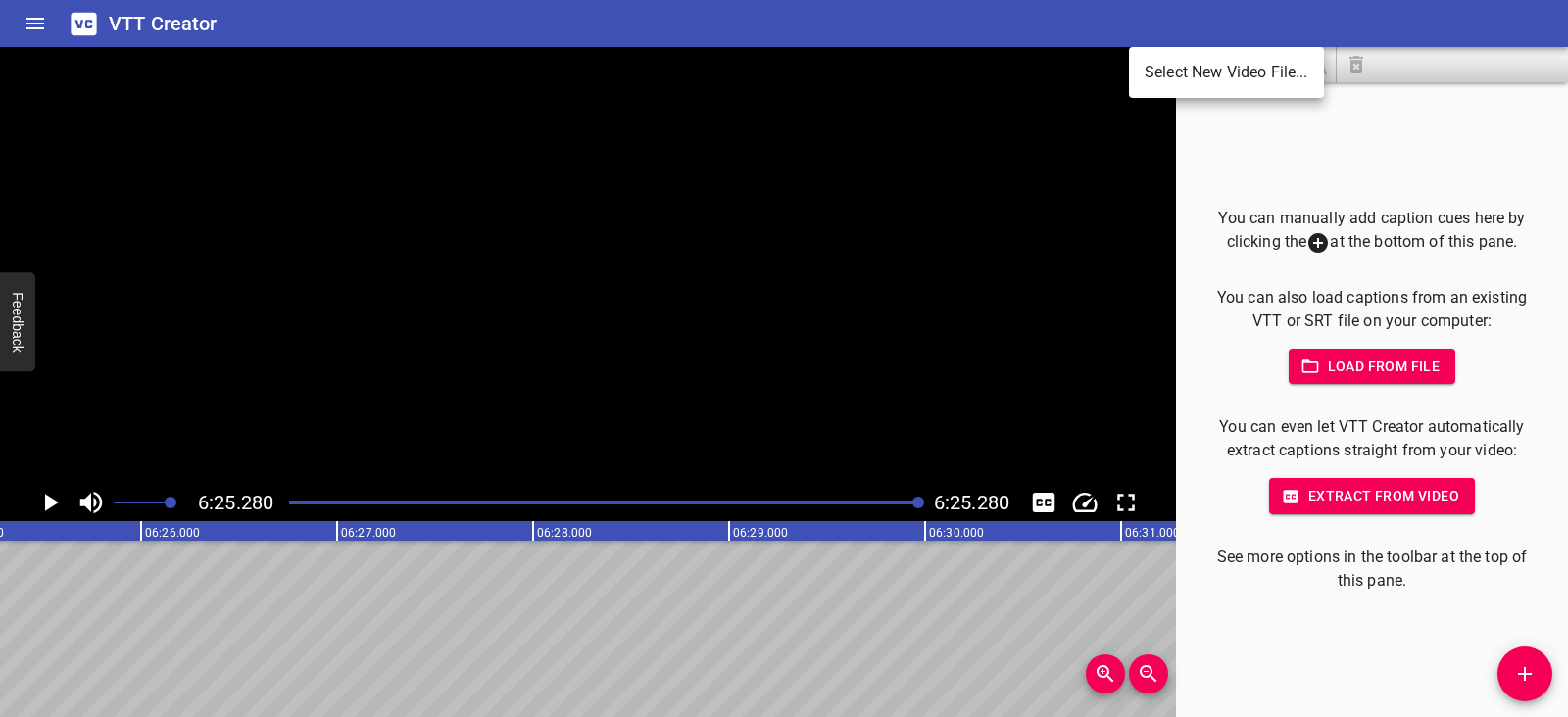 click on "Select New Video File..." at bounding box center [1226, 72] 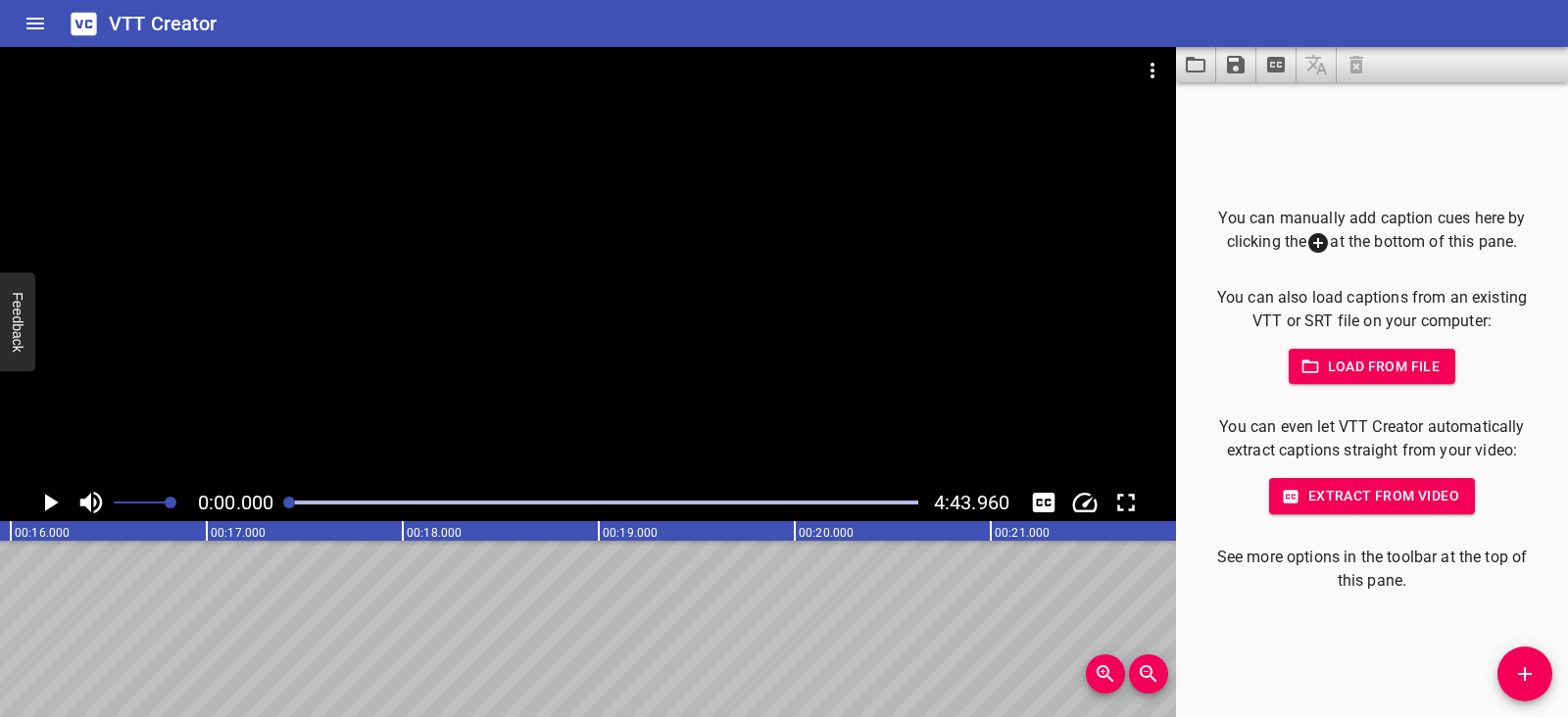 scroll, scrollTop: 0, scrollLeft: 0, axis: both 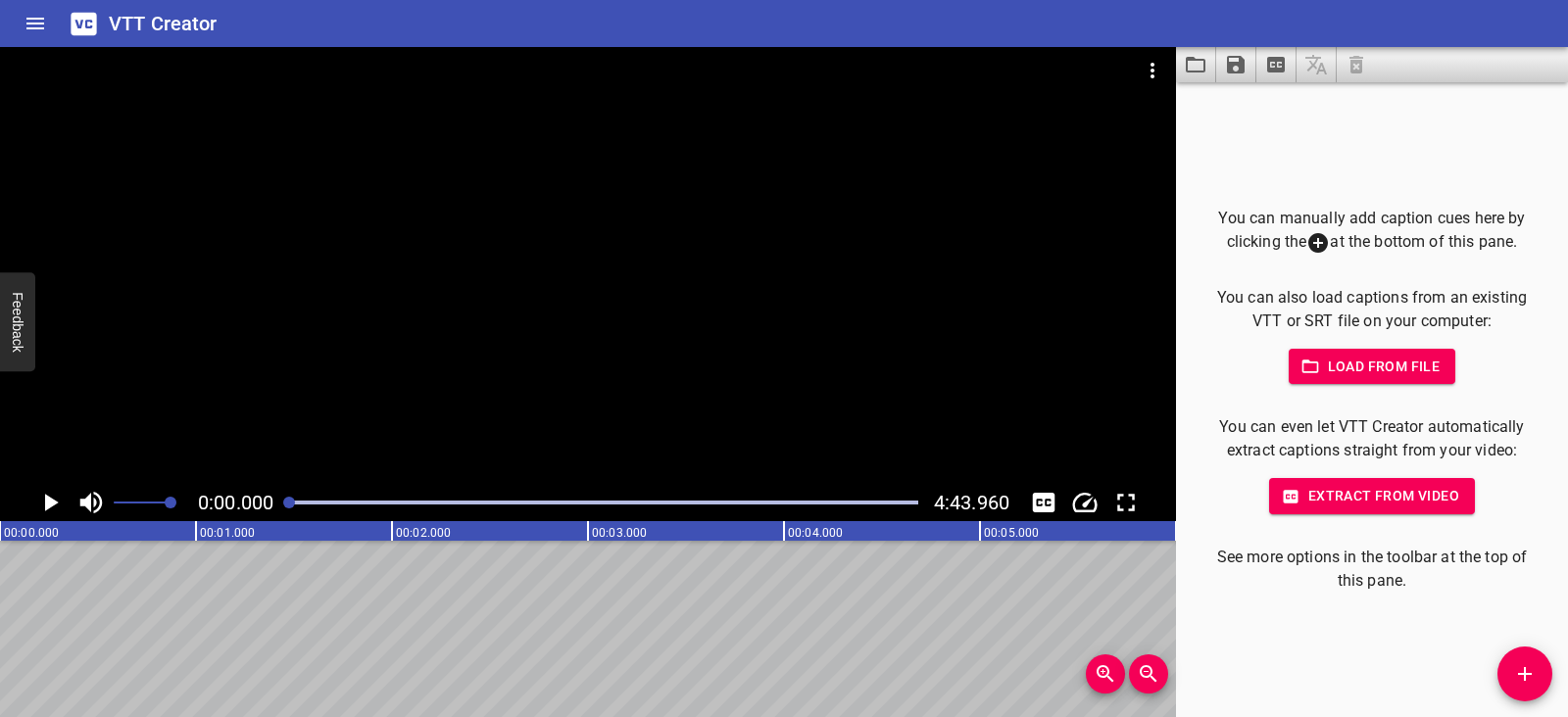 click 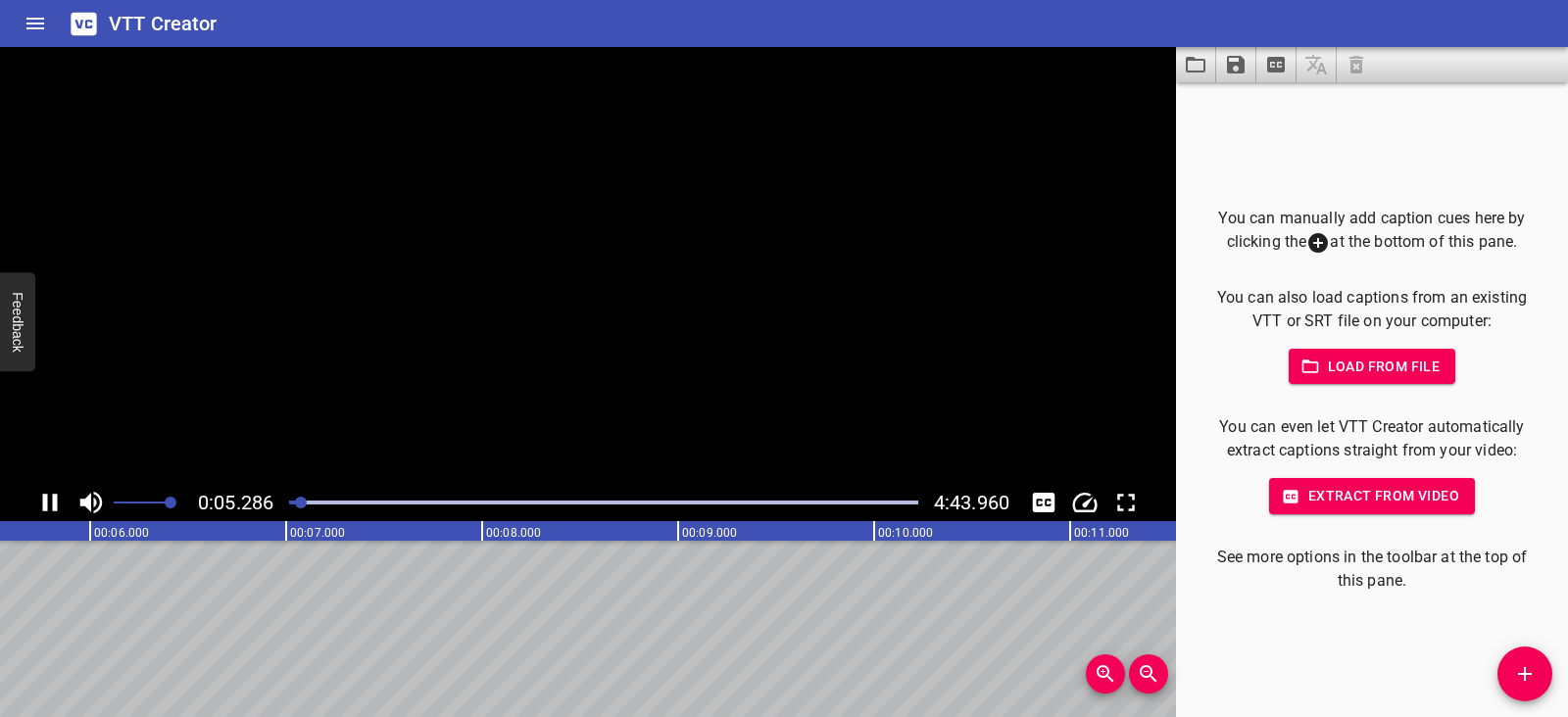 click 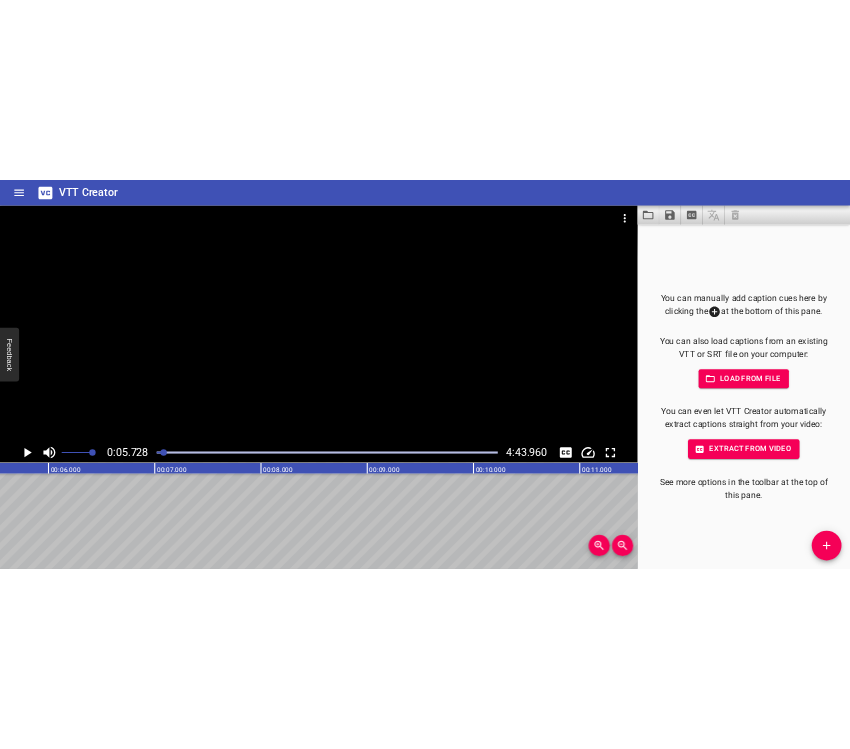 scroll, scrollTop: 0, scrollLeft: 1145, axis: horizontal 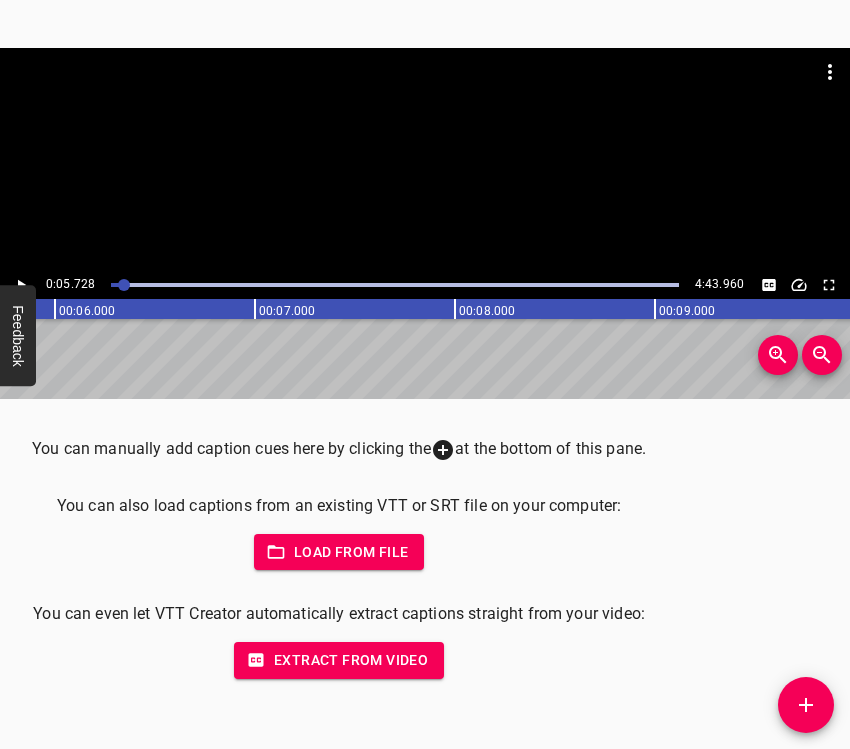 click at bounding box center (806, 705) 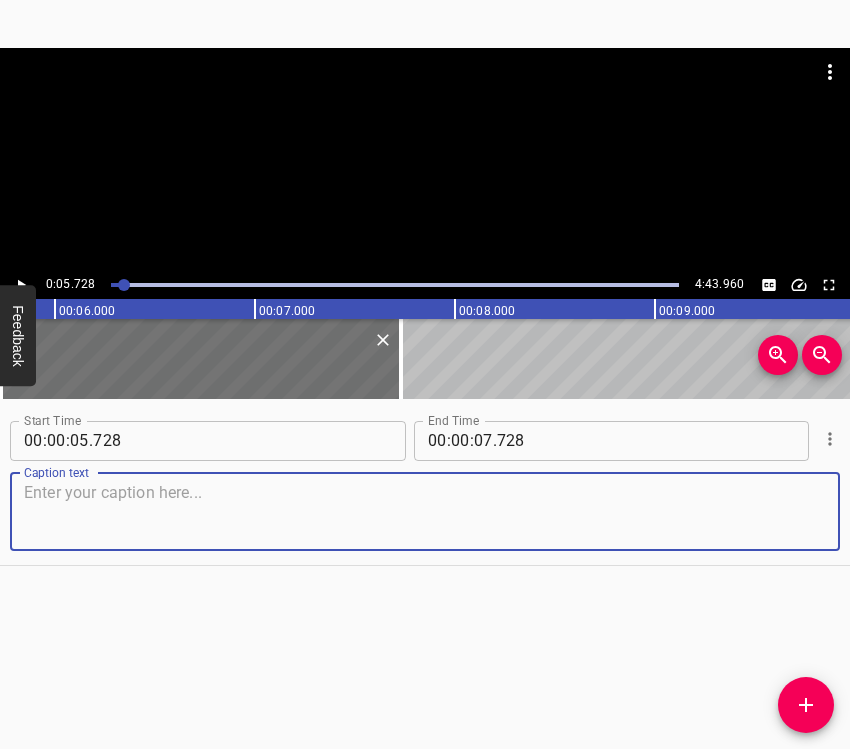 click at bounding box center [425, 511] 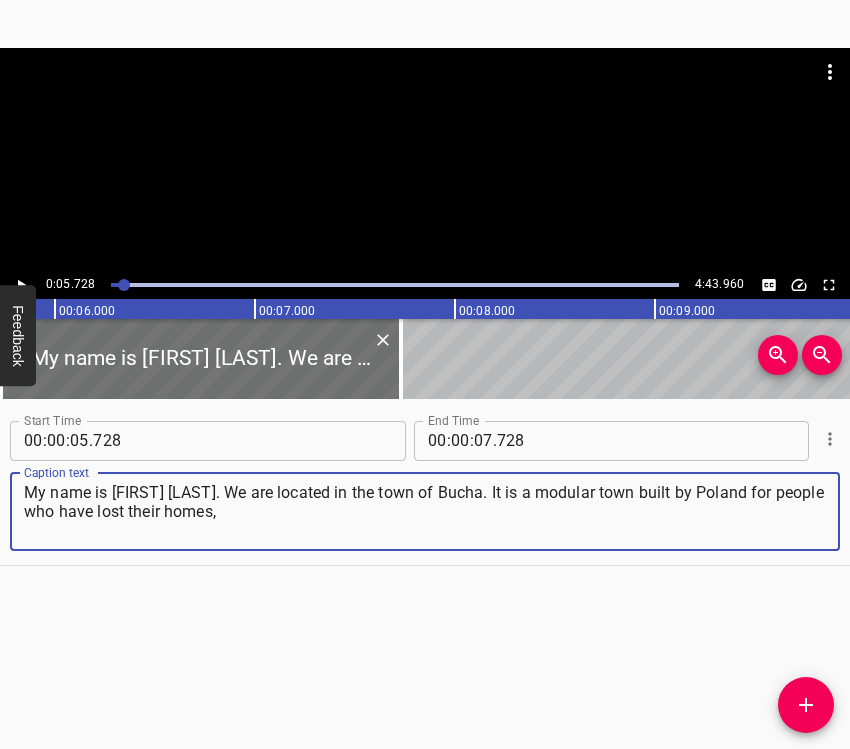 type on "My name is [FIRST] [LAST]. We are located in the town of Bucha. It is a modular town built by Poland for people who have lost their homes," 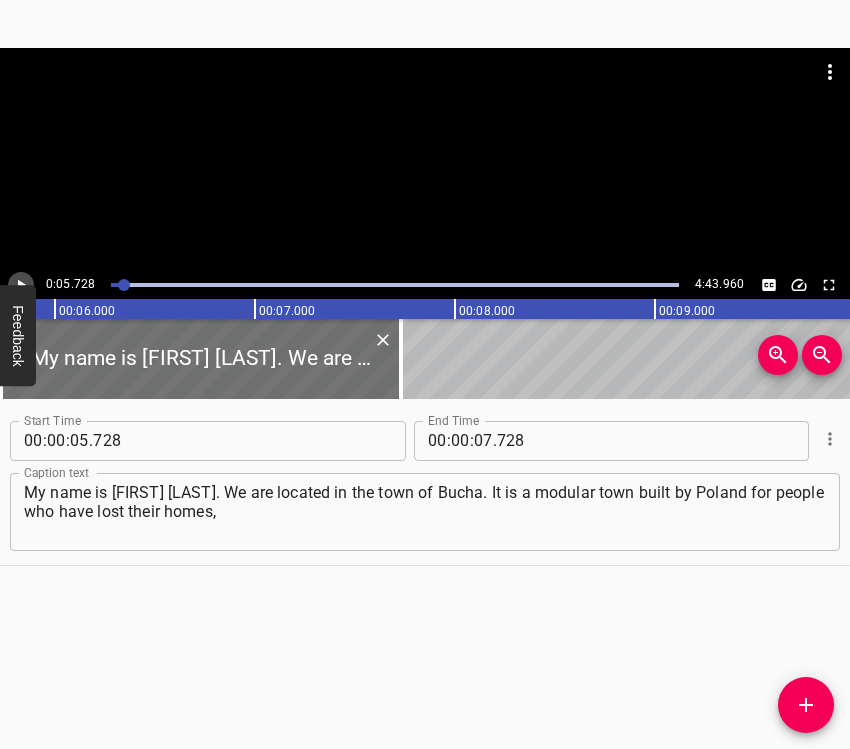 click 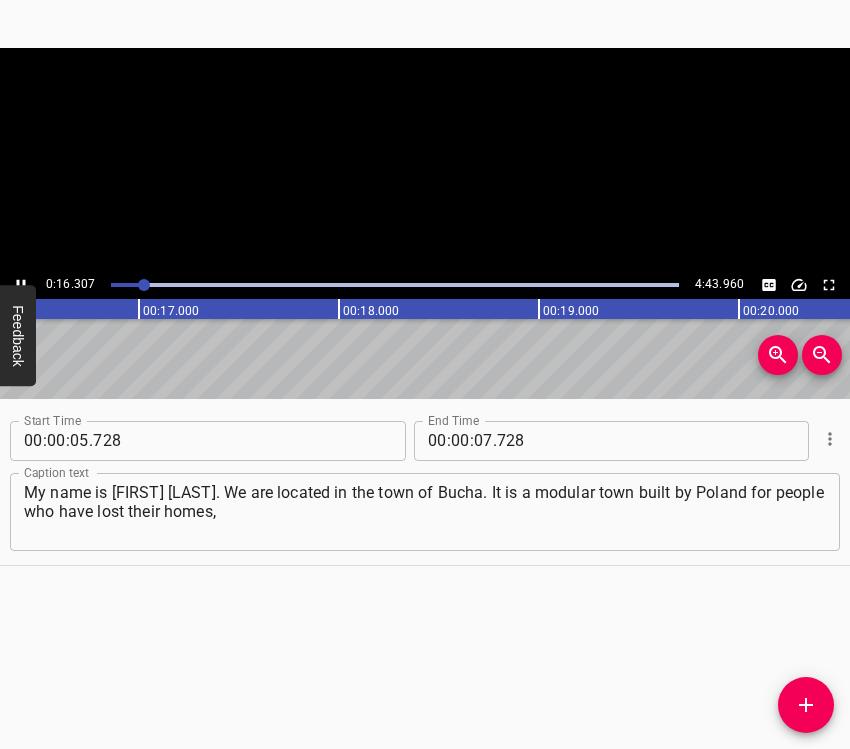 click 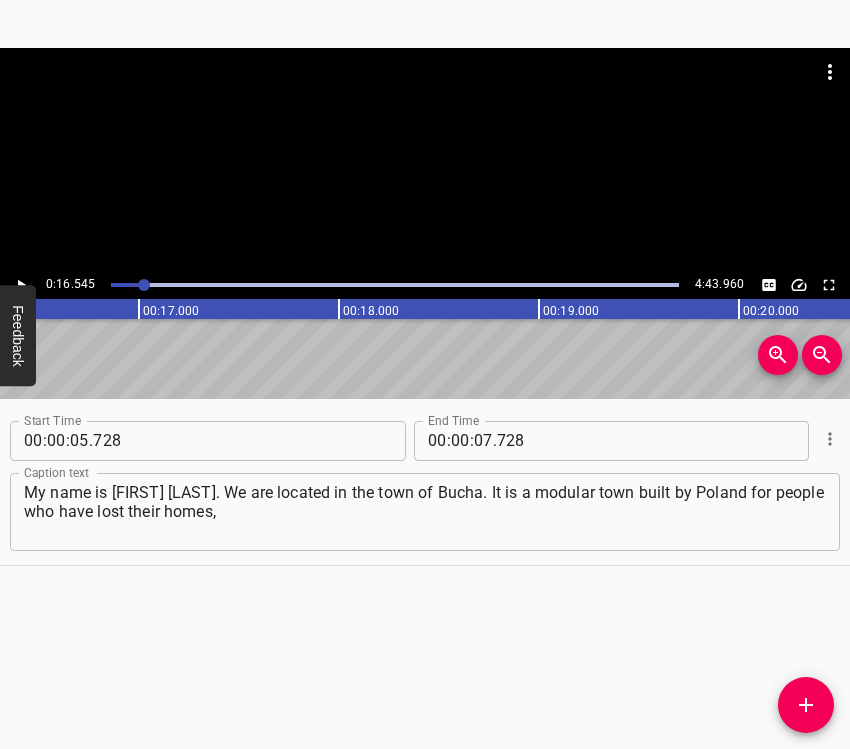 scroll, scrollTop: 0, scrollLeft: 3309, axis: horizontal 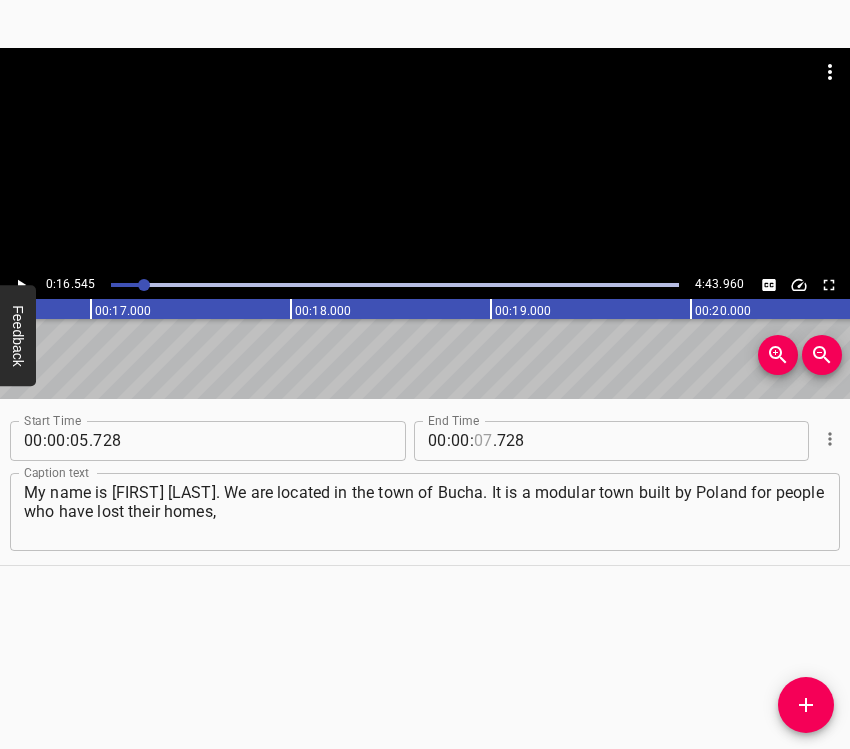 click at bounding box center (483, 441) 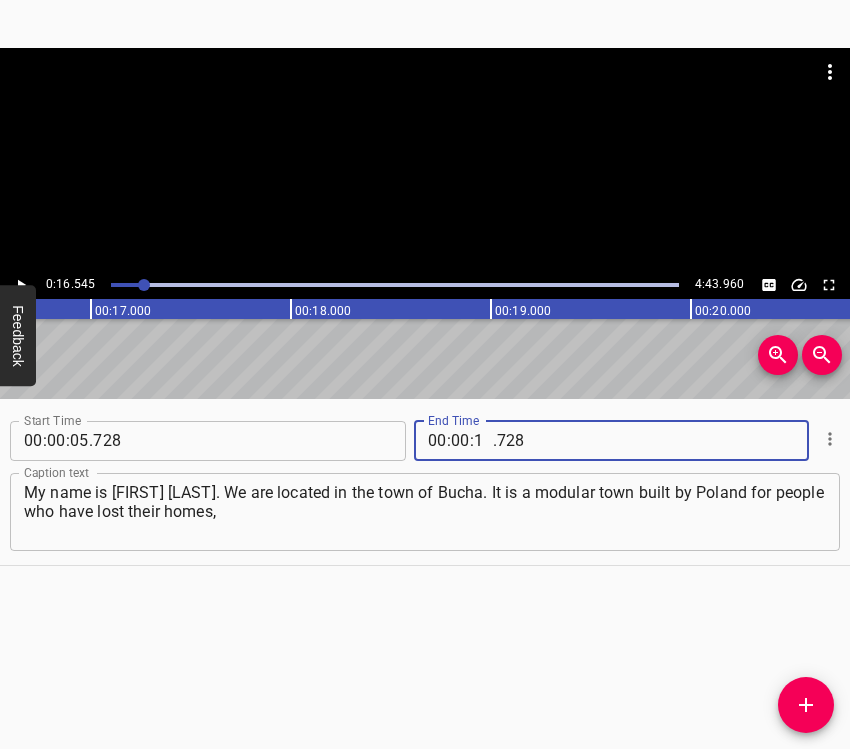 type on "16" 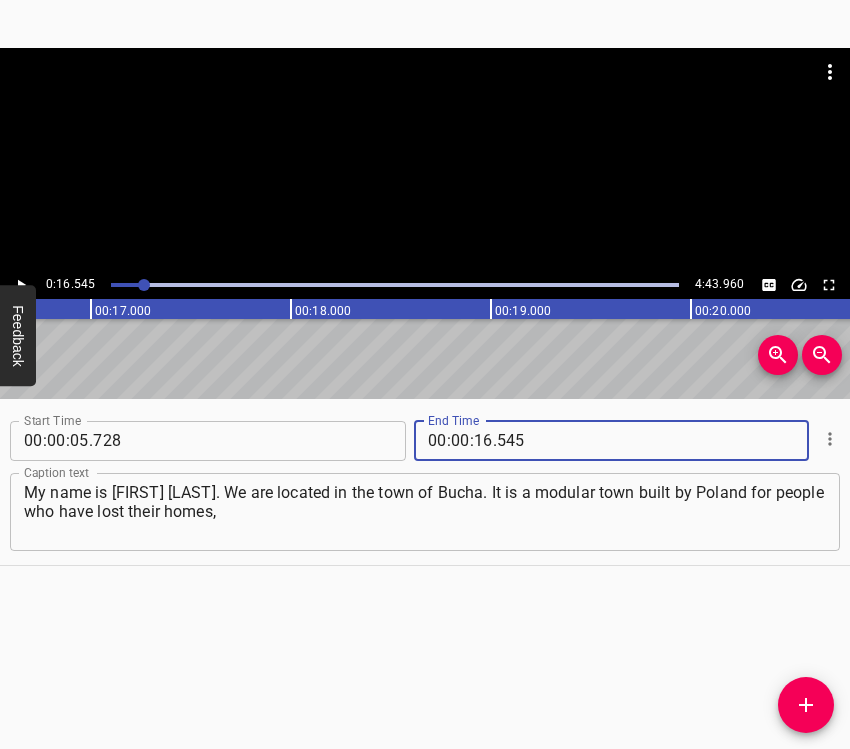 type on "545" 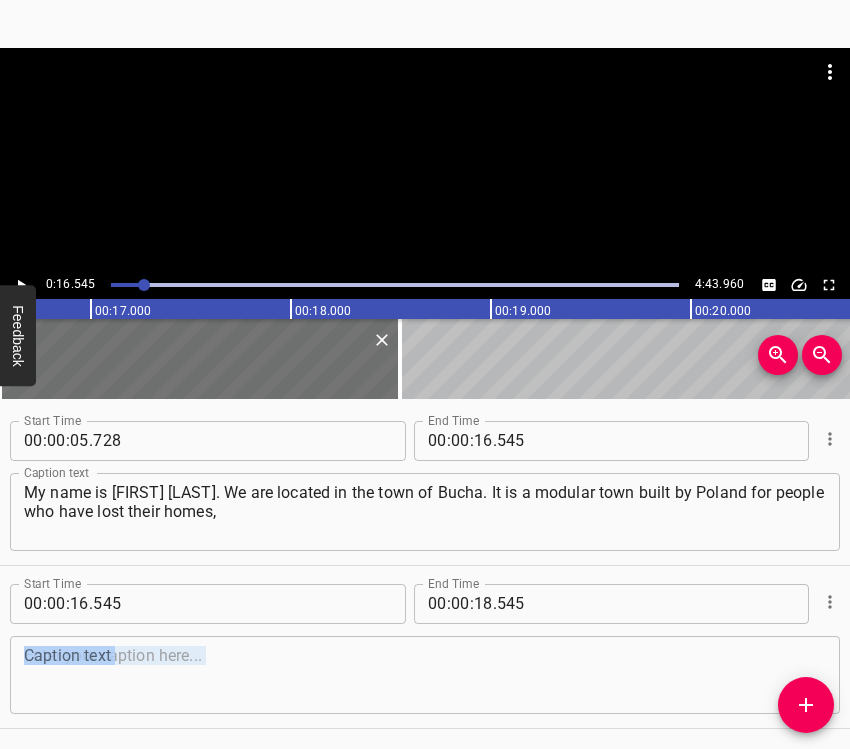 drag, startPoint x: 832, startPoint y: 625, endPoint x: 808, endPoint y: 660, distance: 42.43819 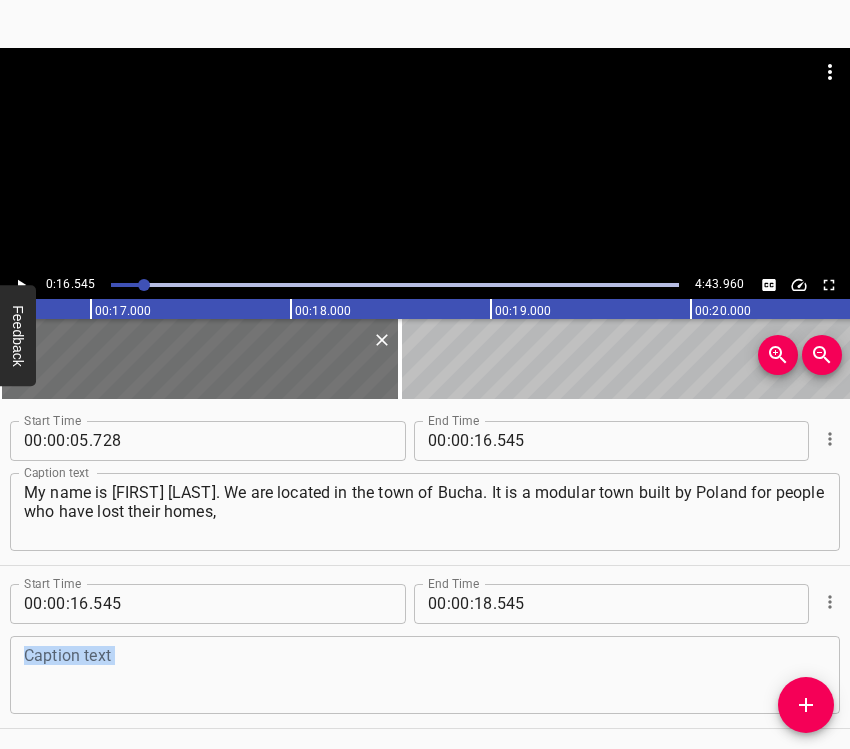 click on "Start Time 00 : 00 : 05 . 728 Start Time End Time 00 : 00 : 16 . 545 End Time Caption text My name is [FIRST] [LAST]. We are located in the town of Bucha. It is a modular town built by Poland for people who have lost their homes,  Caption text Start Time 00 : 00 : 16 . 545 Start Time End Time 00 : 00 : 18 . 545 End Time Caption text Caption text" at bounding box center [425, 574] 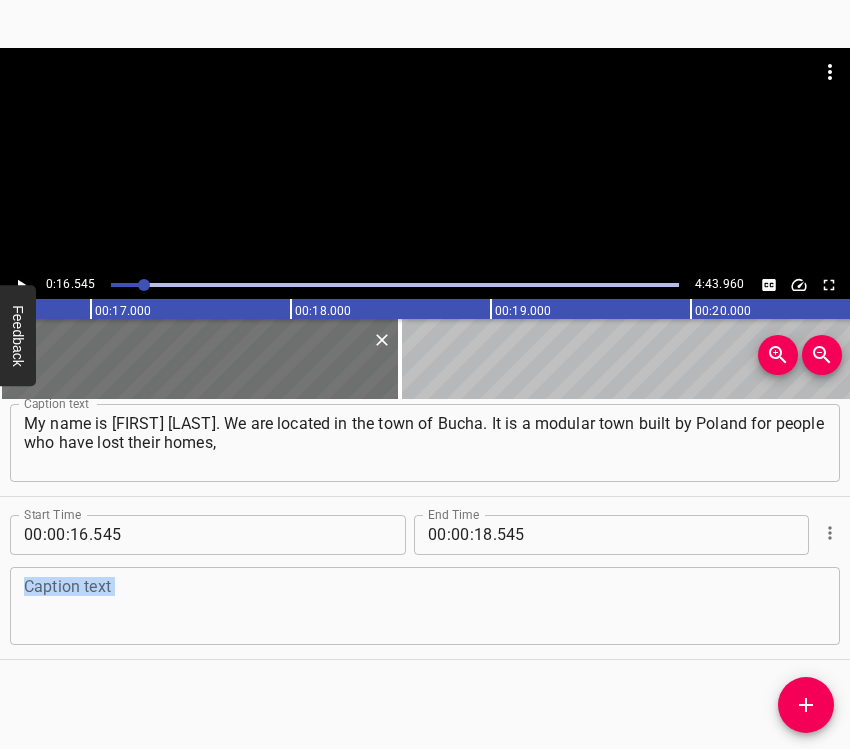 click at bounding box center (425, 605) 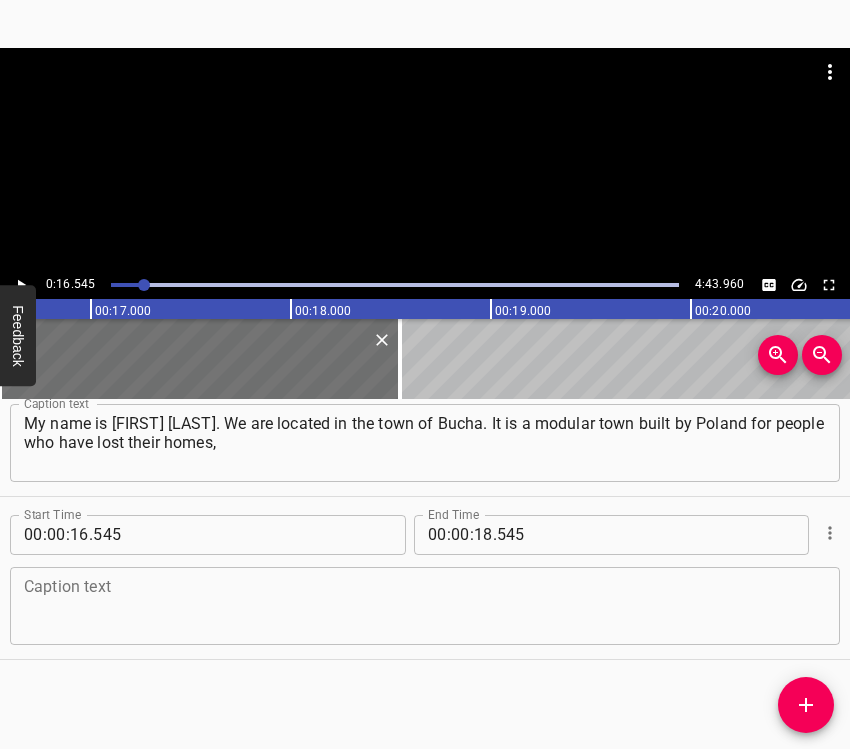 click at bounding box center (425, 605) 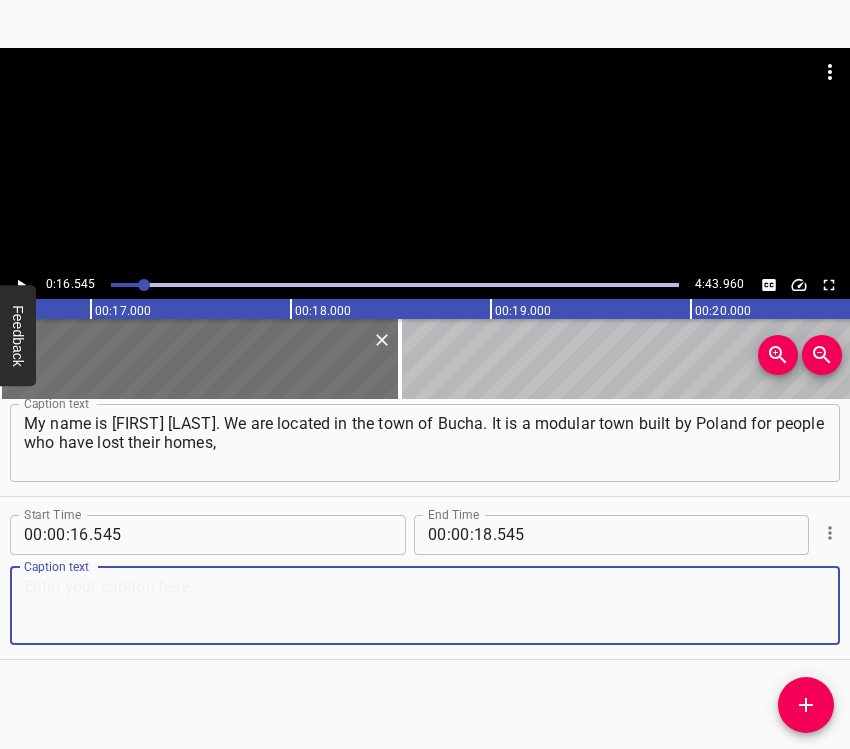 paste on "who are fleeing the war. I found myself there by chance... Unfortunately, the war started for me in [YEAR]. We had to leave the uncontrolled territory" 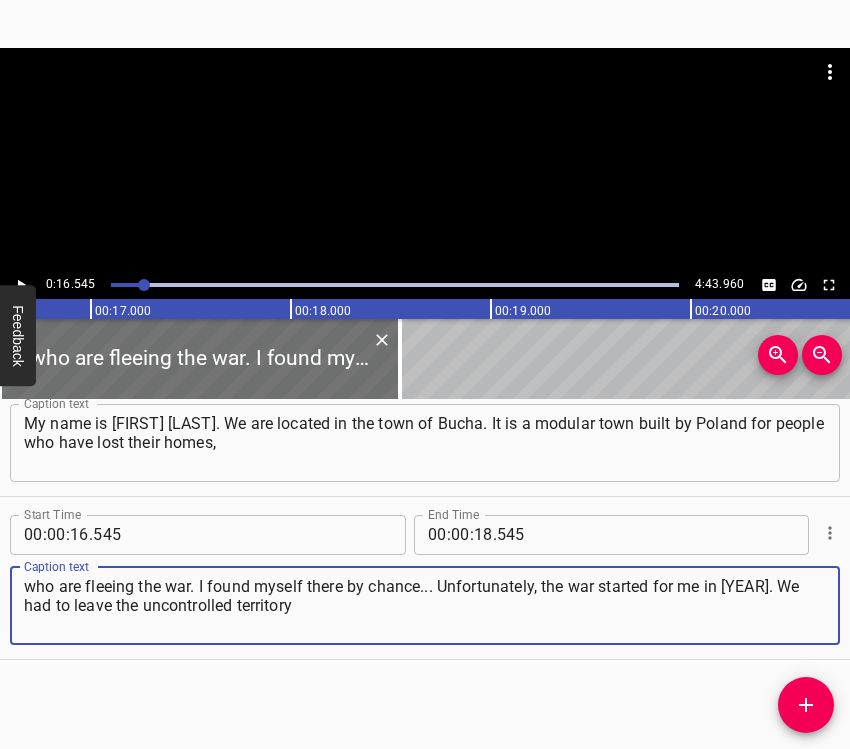 type on "who are fleeing the war. I found myself there by chance... Unfortunately, the war started for me in [YEAR]. We had to leave the uncontrolled territory" 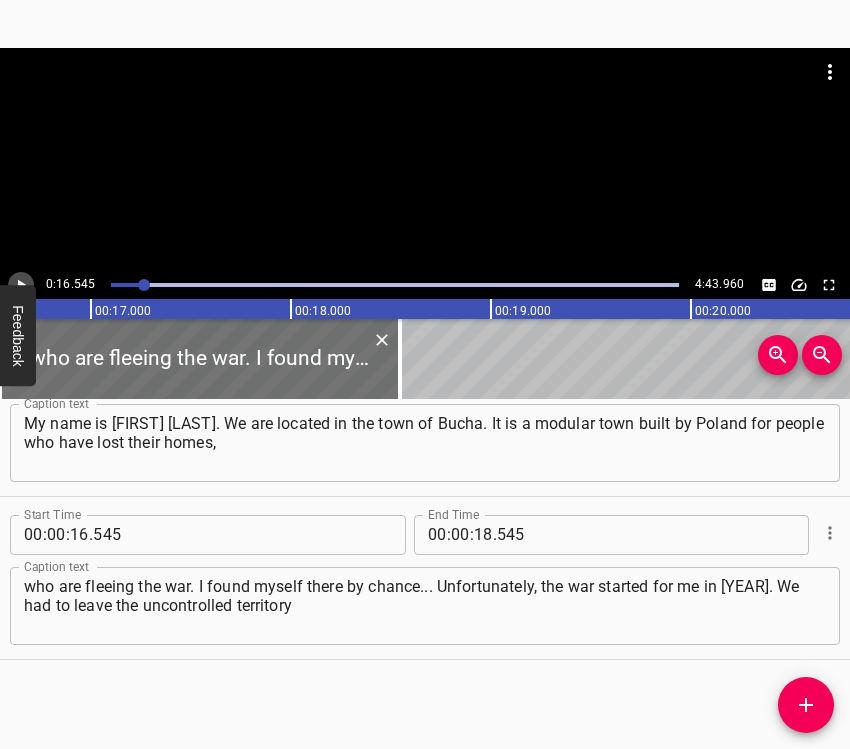 click 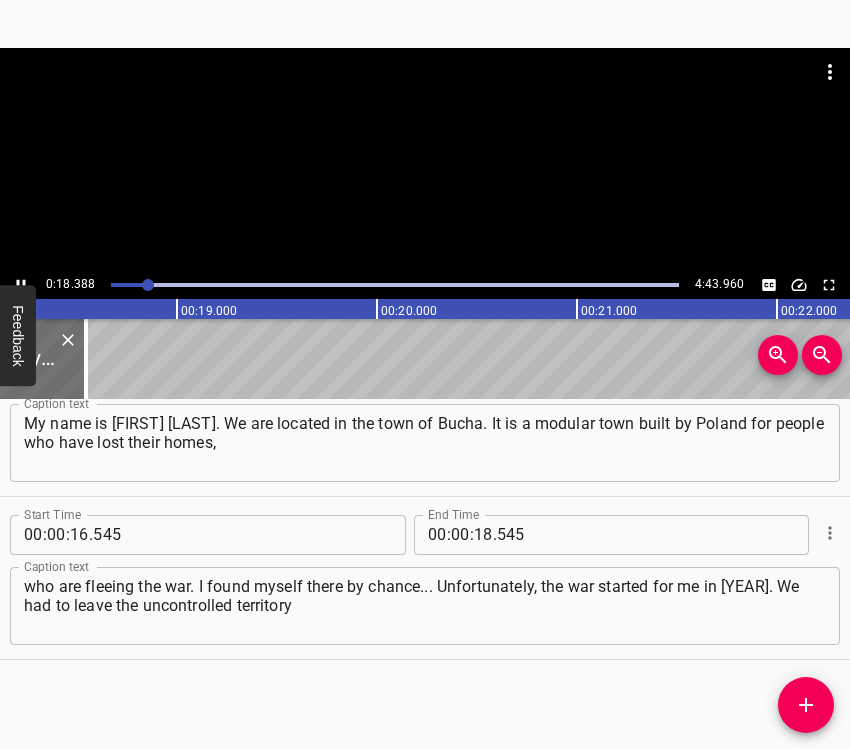 scroll, scrollTop: 0, scrollLeft: 3677, axis: horizontal 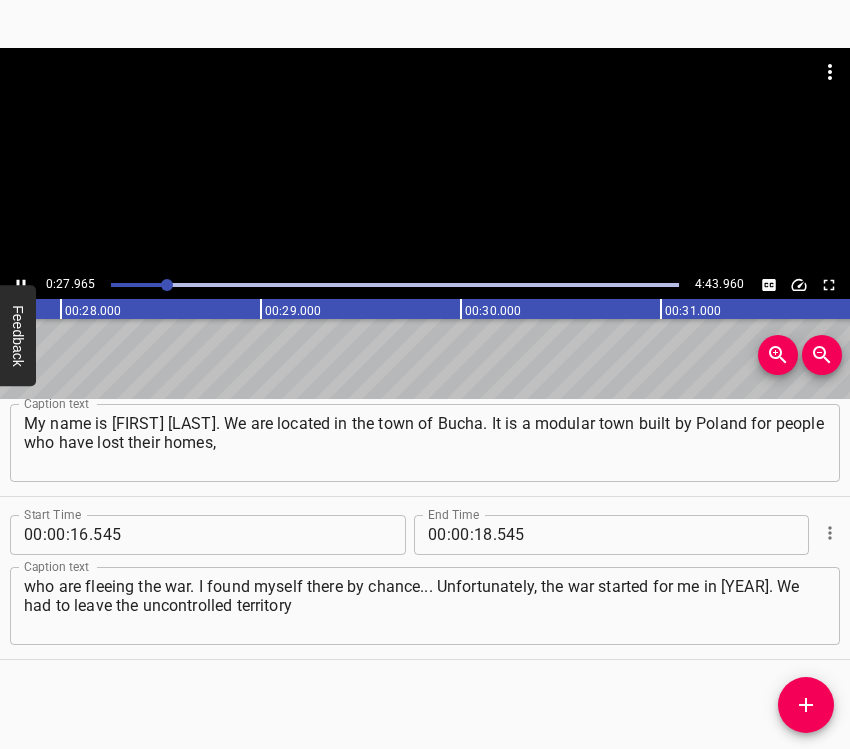 drag, startPoint x: 21, startPoint y: 276, endPoint x: 32, endPoint y: 287, distance: 15.556349 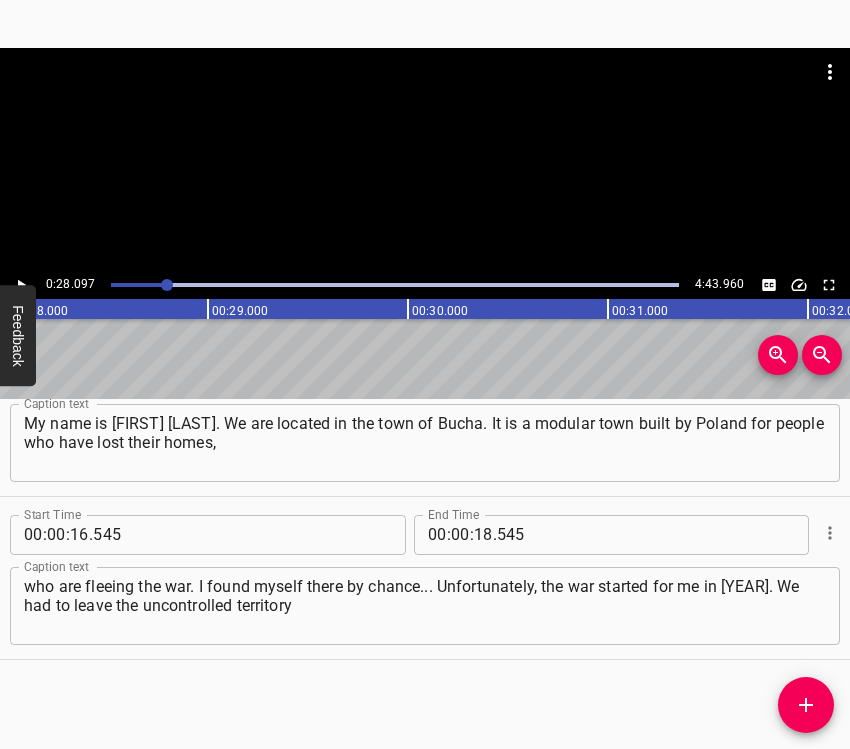 scroll, scrollTop: 0, scrollLeft: 5619, axis: horizontal 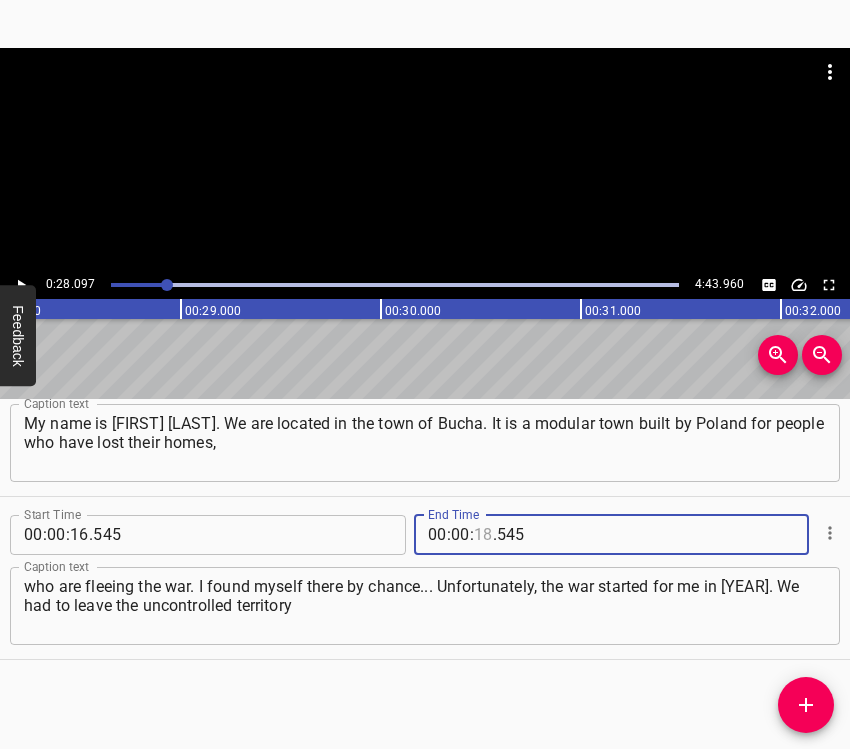 click at bounding box center (483, 535) 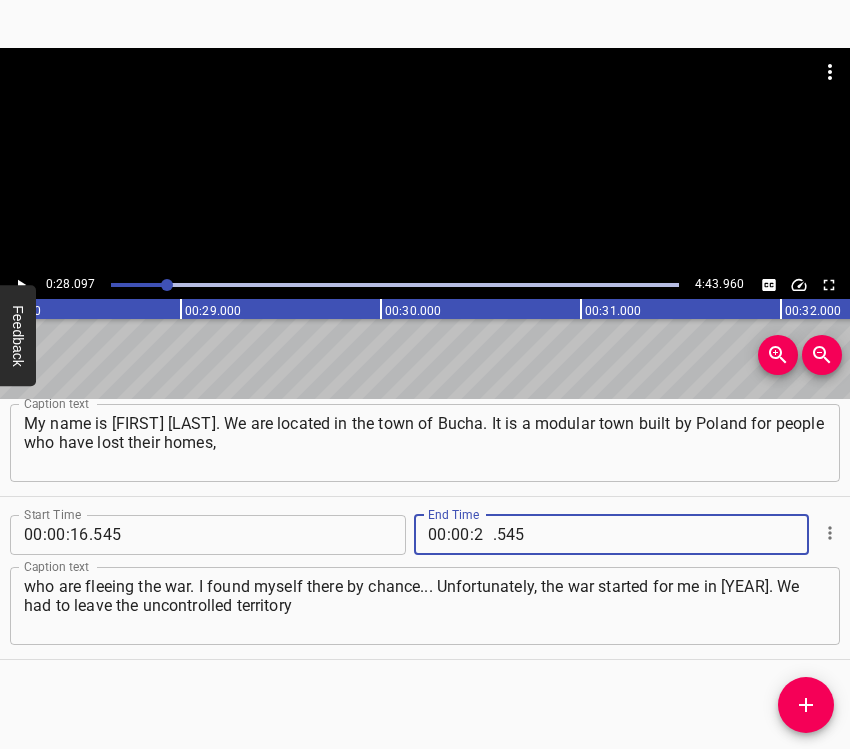 type on "28" 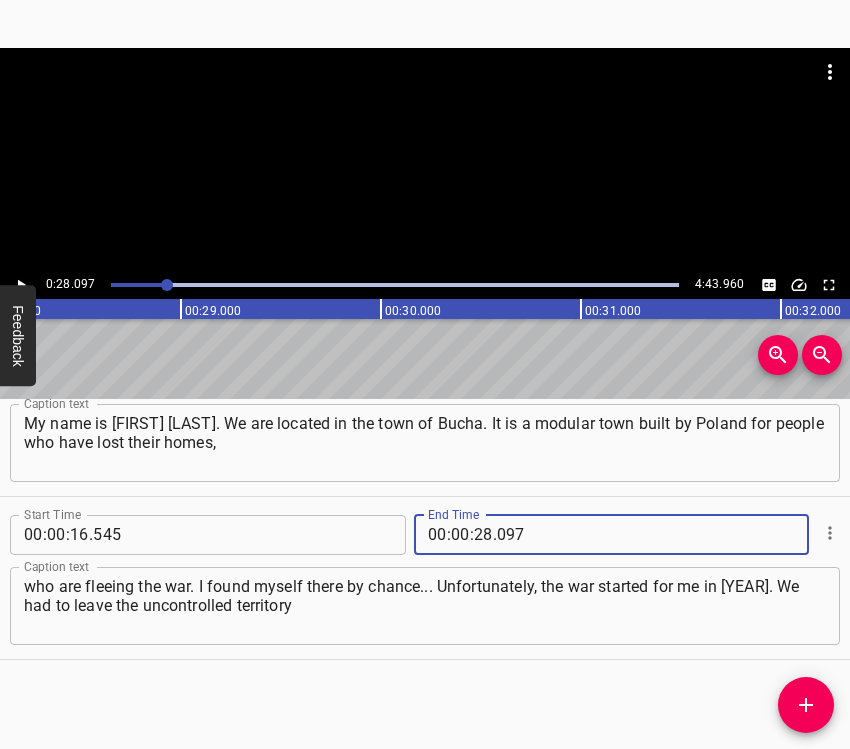 type on "097" 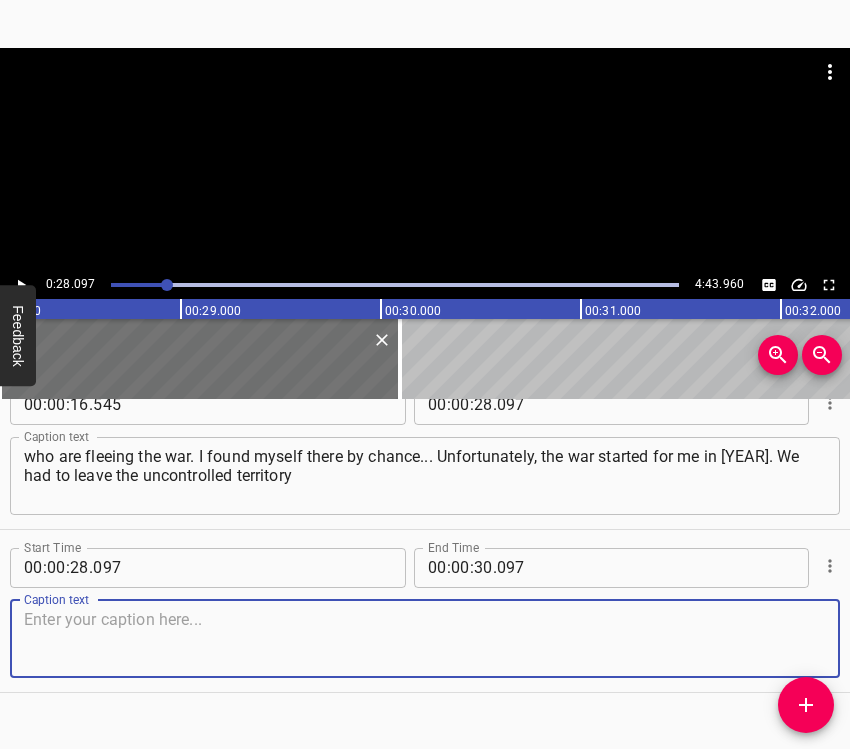 scroll, scrollTop: 232, scrollLeft: 0, axis: vertical 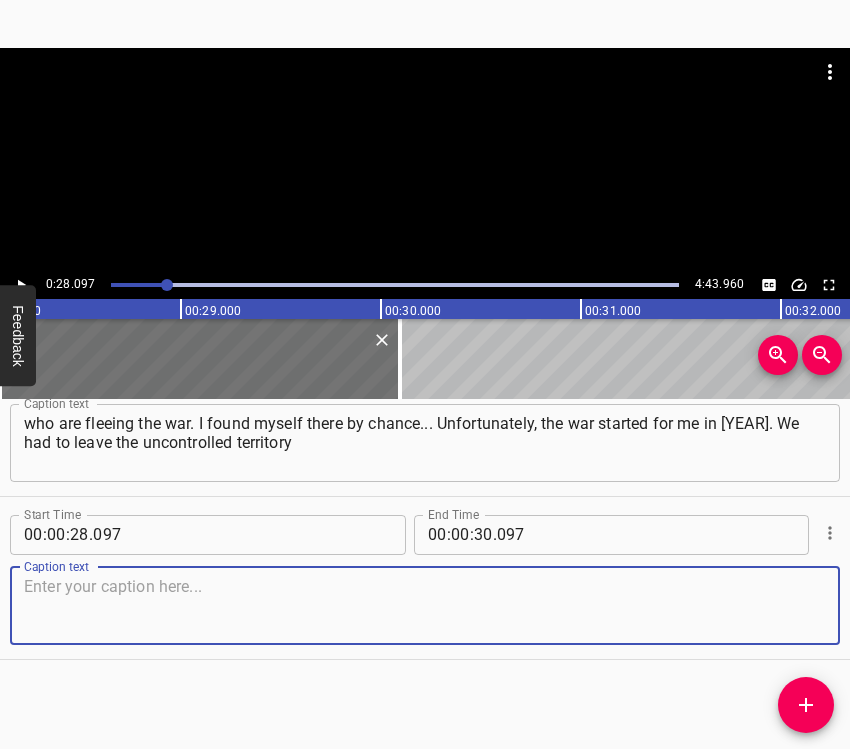 drag, startPoint x: 785, startPoint y: 608, endPoint x: 846, endPoint y: 577, distance: 68.42514 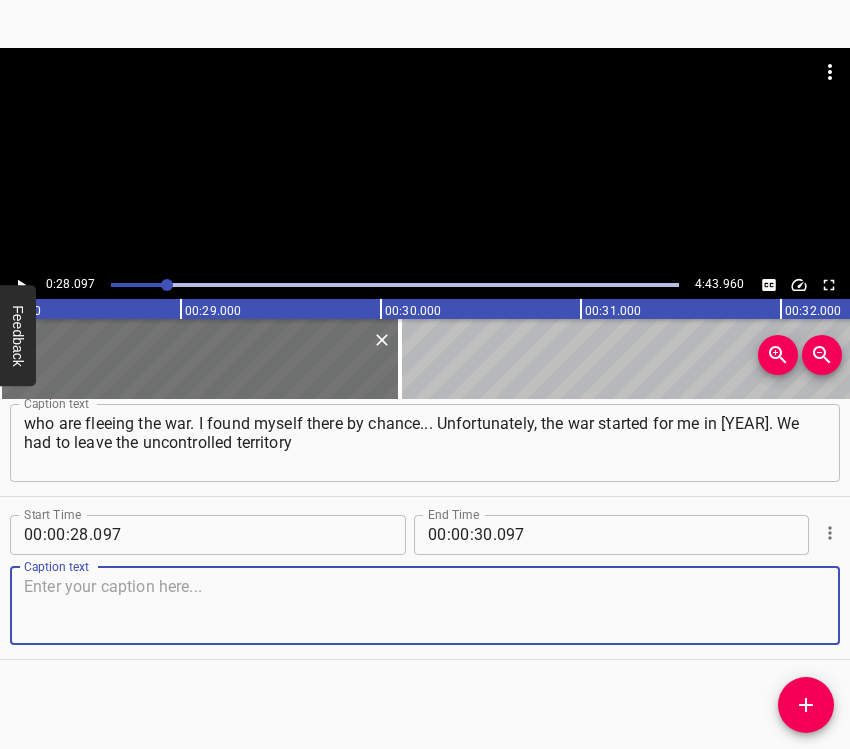click at bounding box center (425, 605) 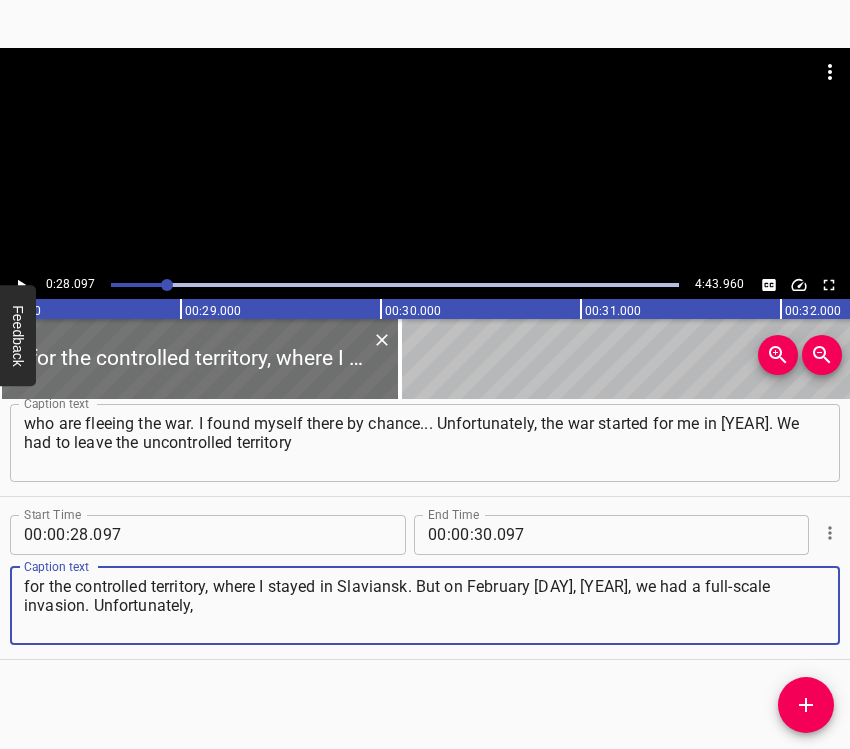type on "for the controlled territory, where I stayed in Slaviansk. But on February [DAY], [YEAR], we had a full-scale invasion. Unfortunately," 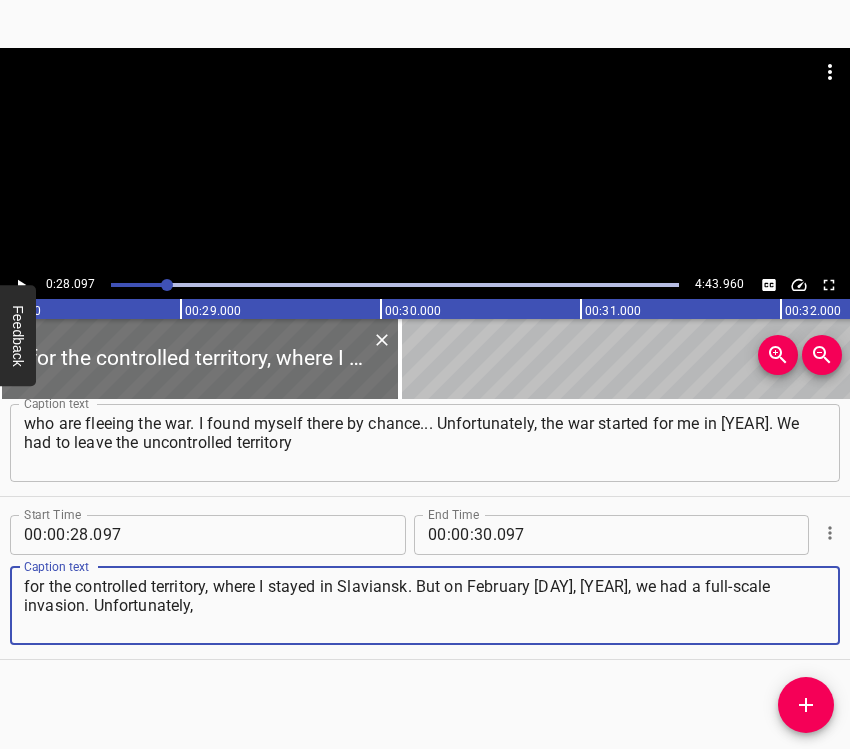 click 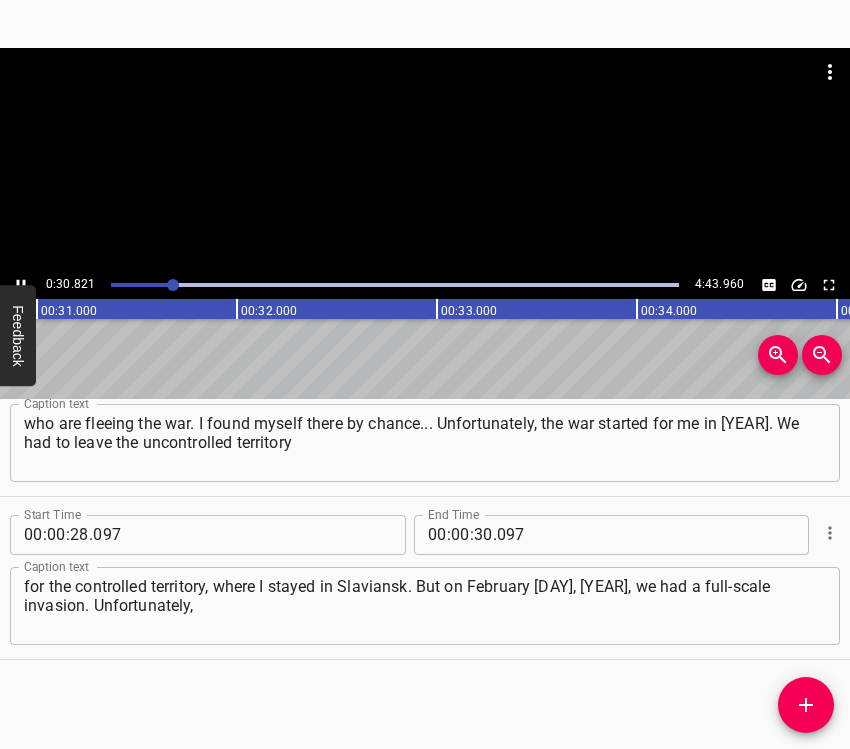 scroll, scrollTop: 0, scrollLeft: 6164, axis: horizontal 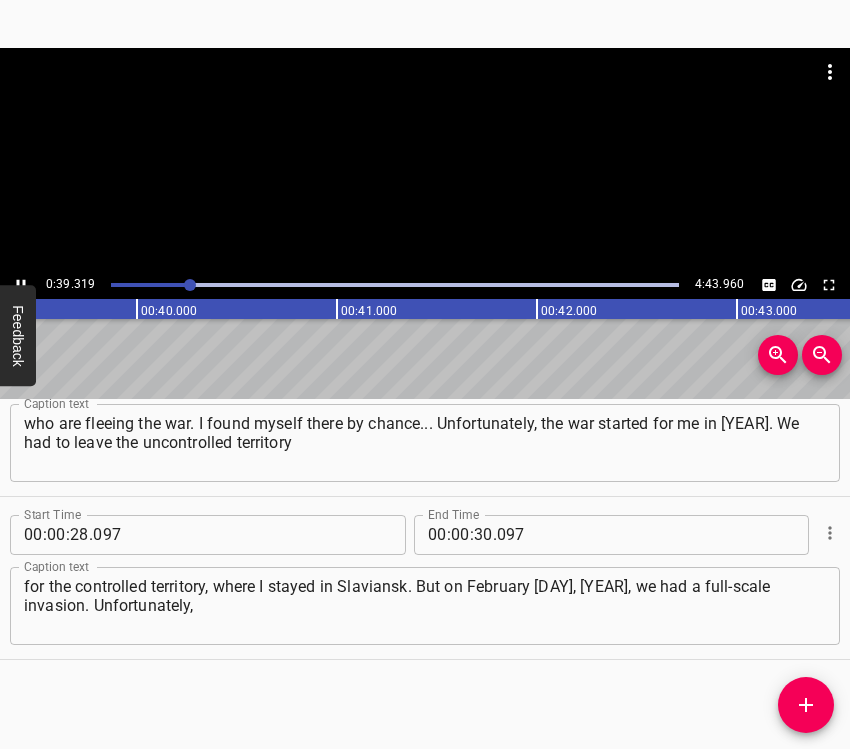 click 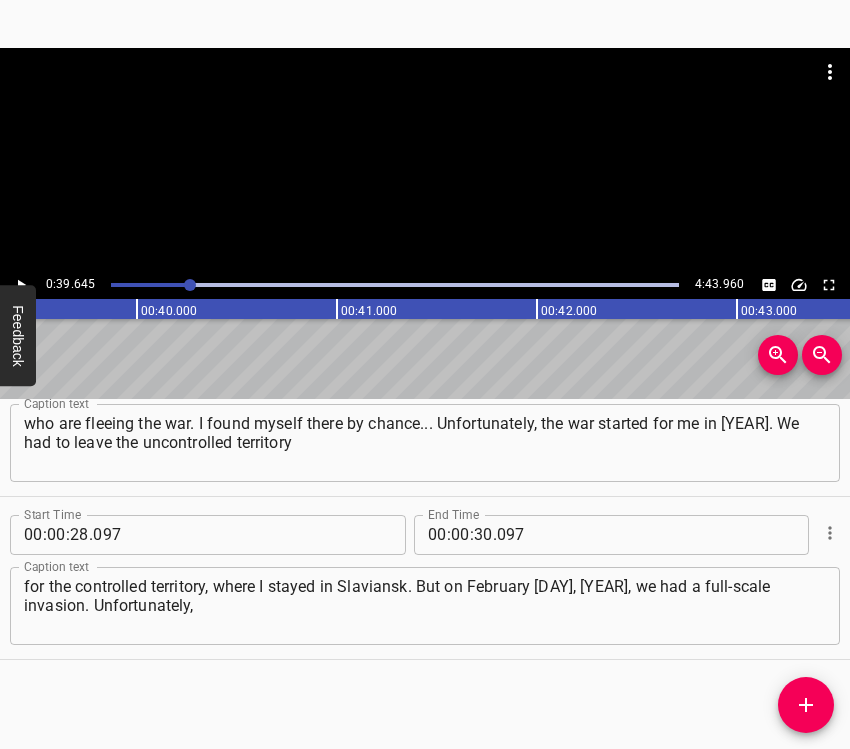 scroll, scrollTop: 0, scrollLeft: 7929, axis: horizontal 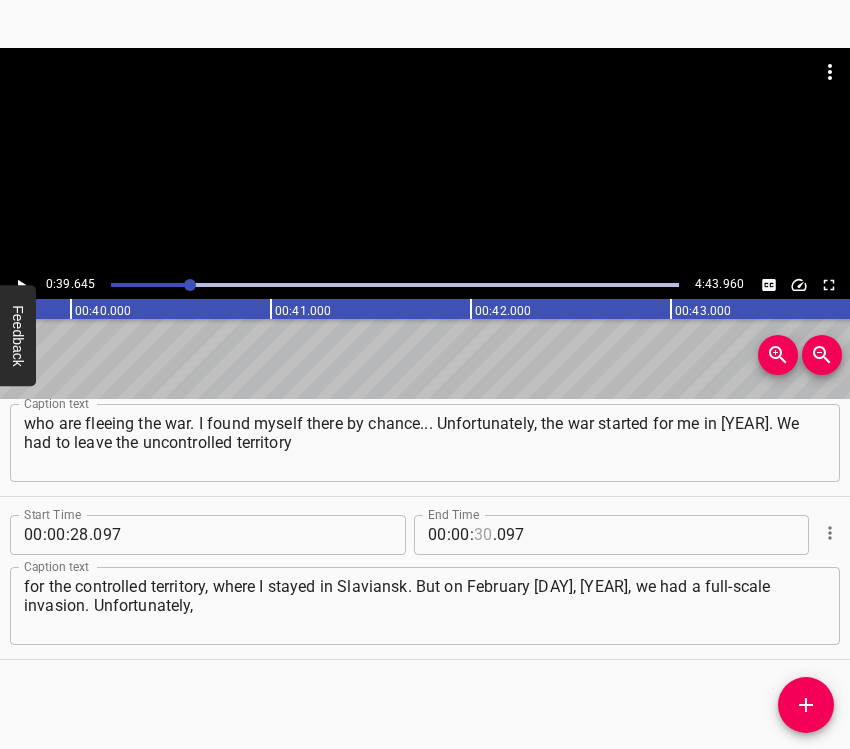 click at bounding box center [483, 535] 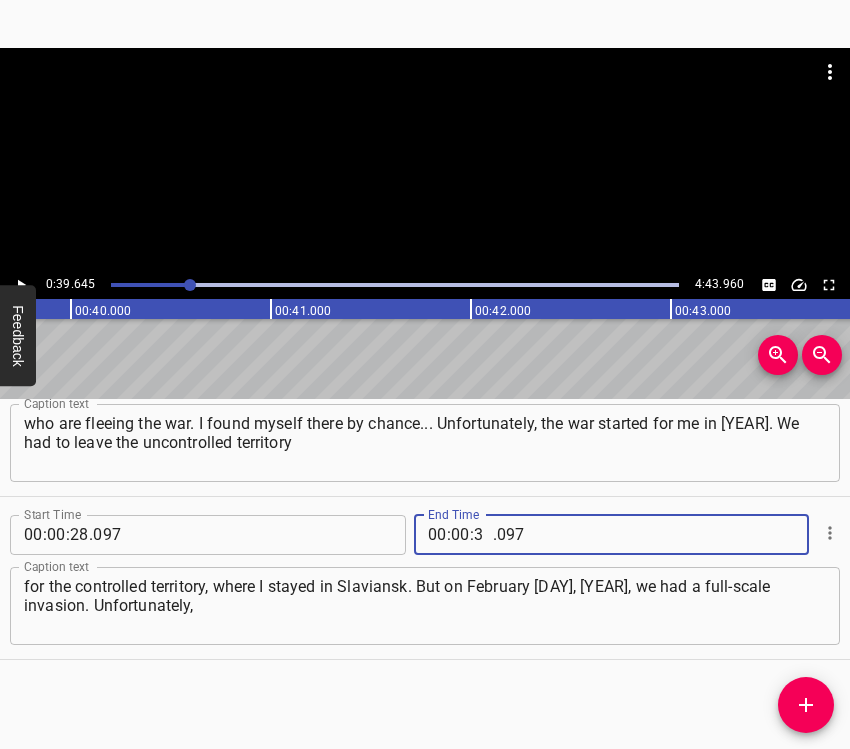 type on "39" 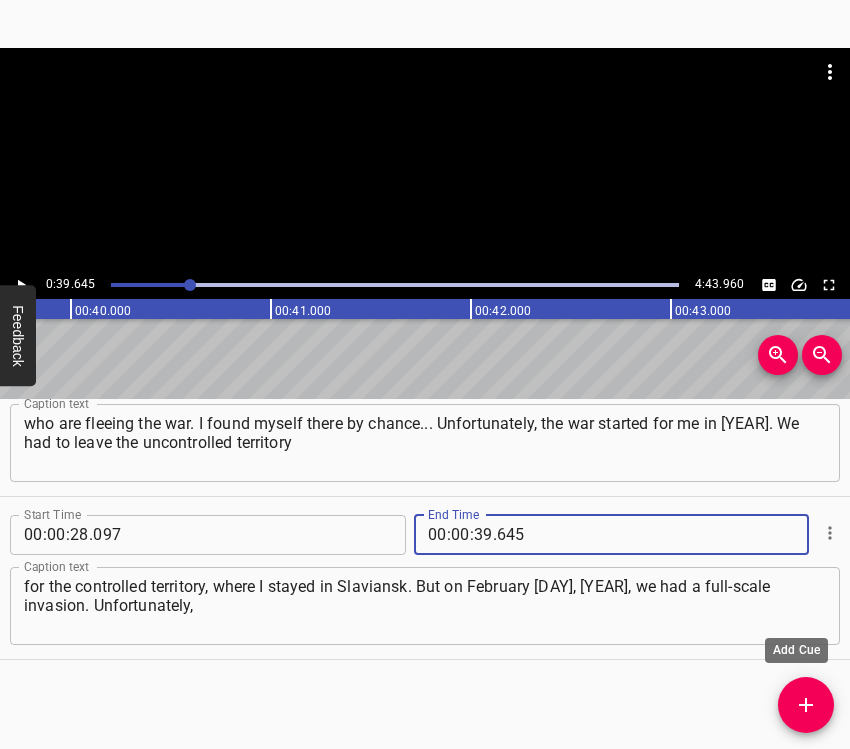 type on "645" 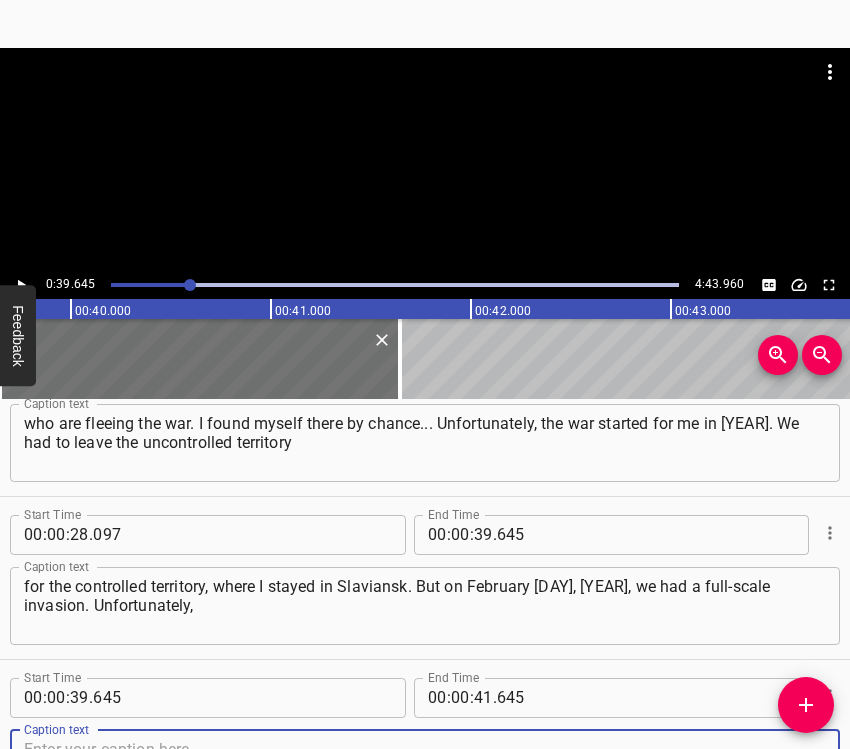 scroll, scrollTop: 242, scrollLeft: 0, axis: vertical 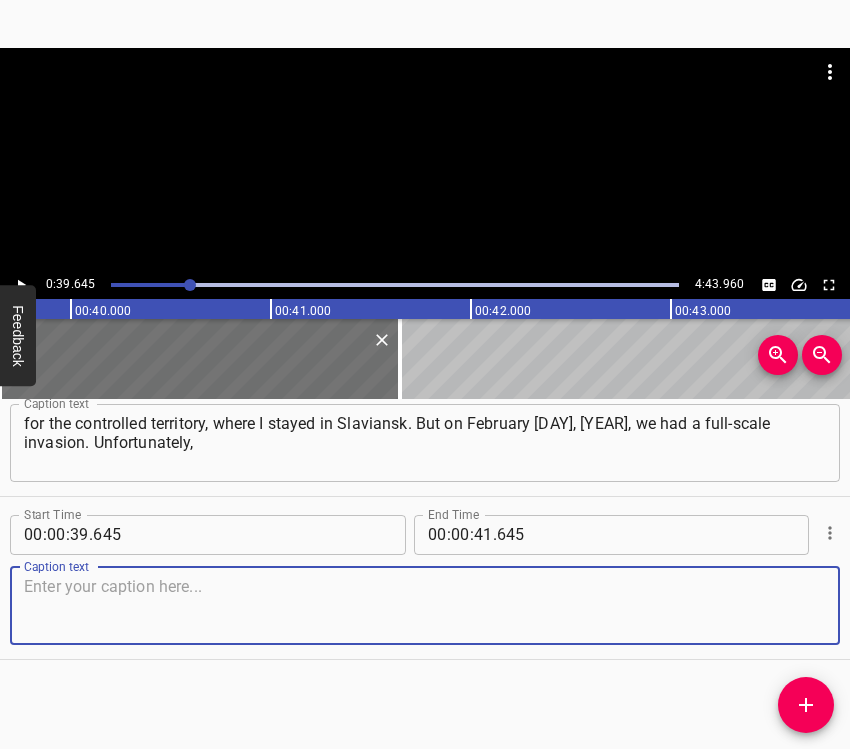 click at bounding box center (425, 605) 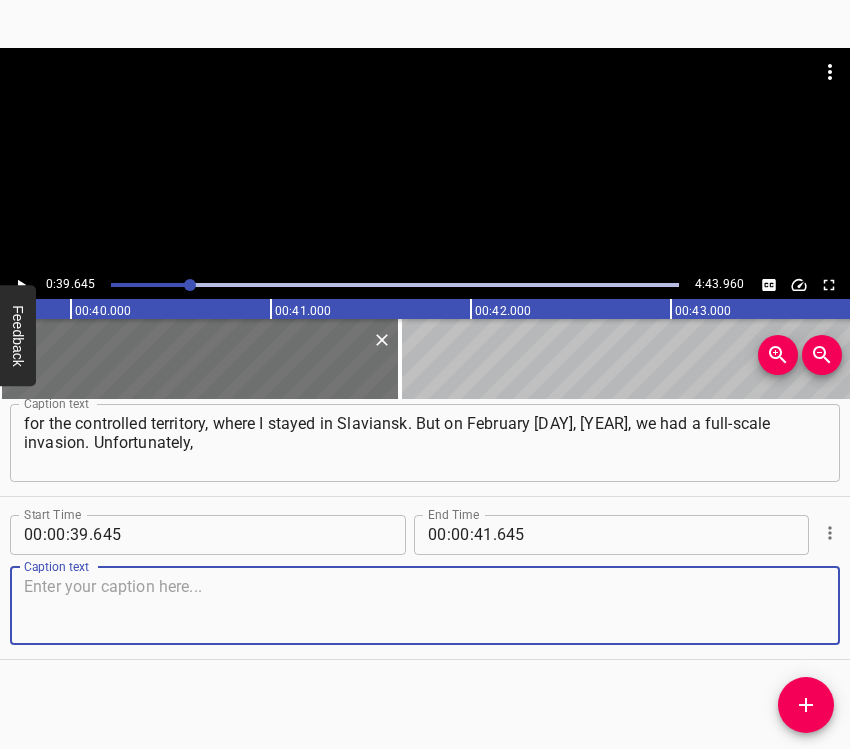 click at bounding box center [425, 605] 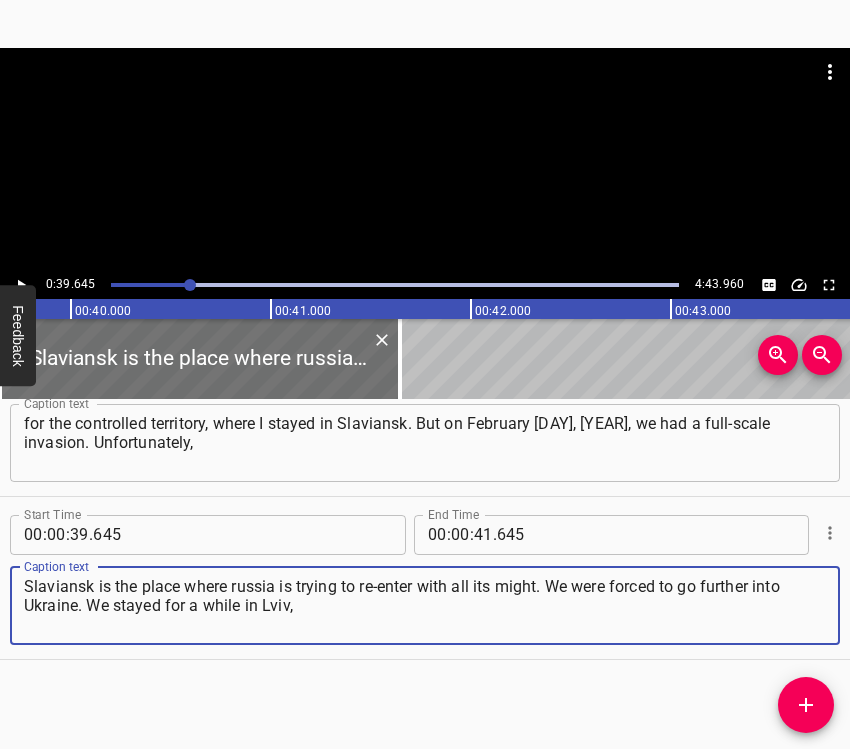 type on "Slaviansk is the place where russia is trying to re-enter with all its might. We were forced to go further into Ukraine. We stayed for a while in Lviv," 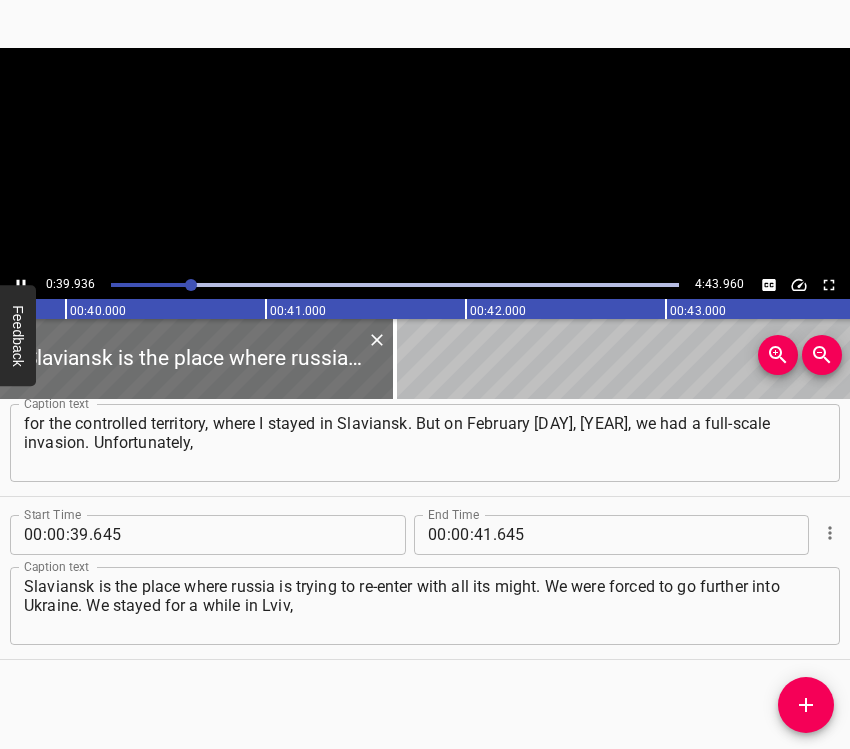 scroll, scrollTop: 0, scrollLeft: 7976, axis: horizontal 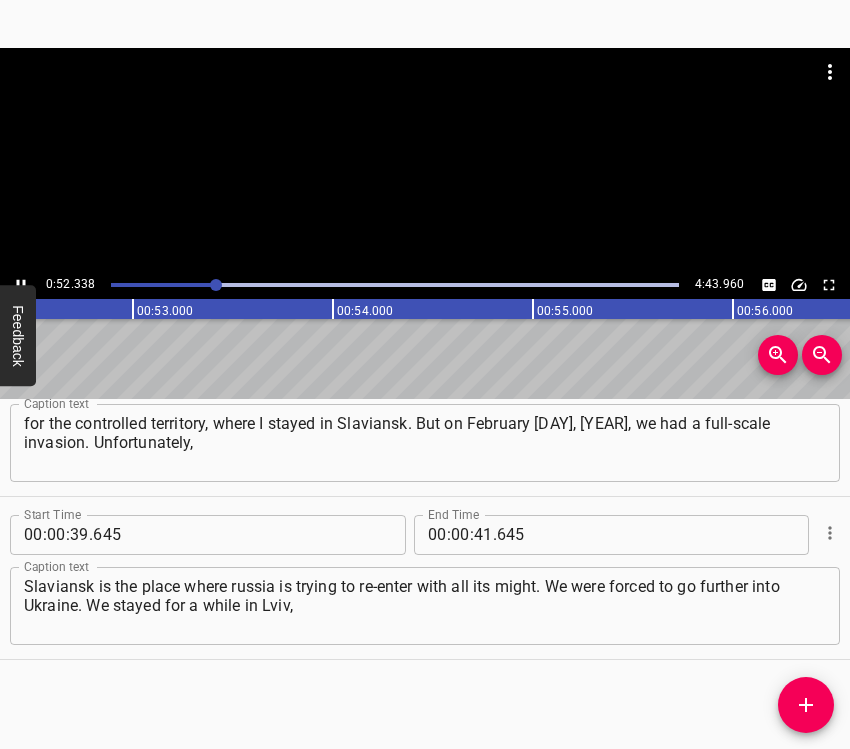 click 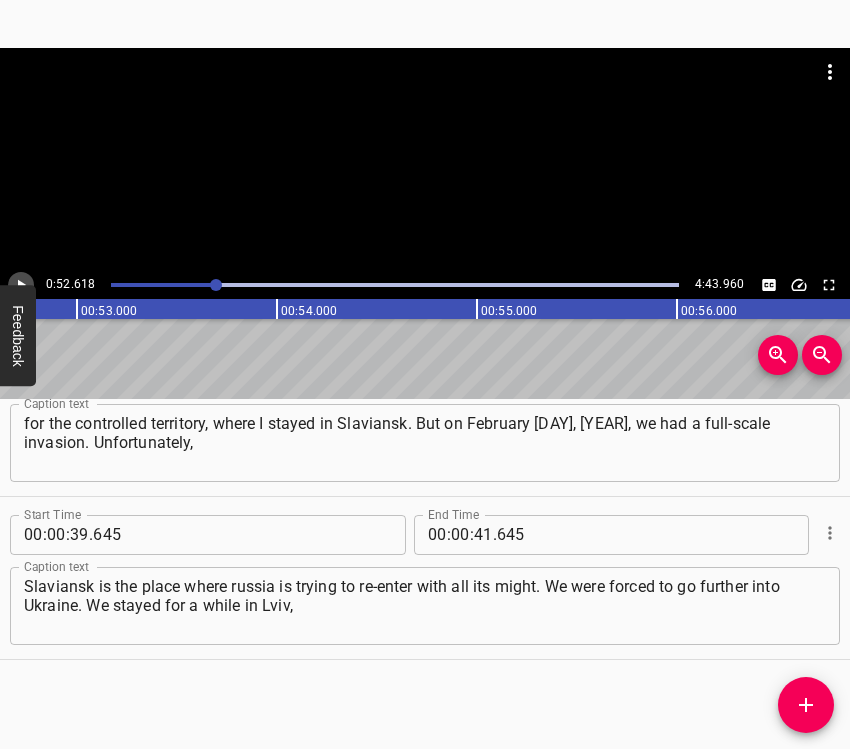 click 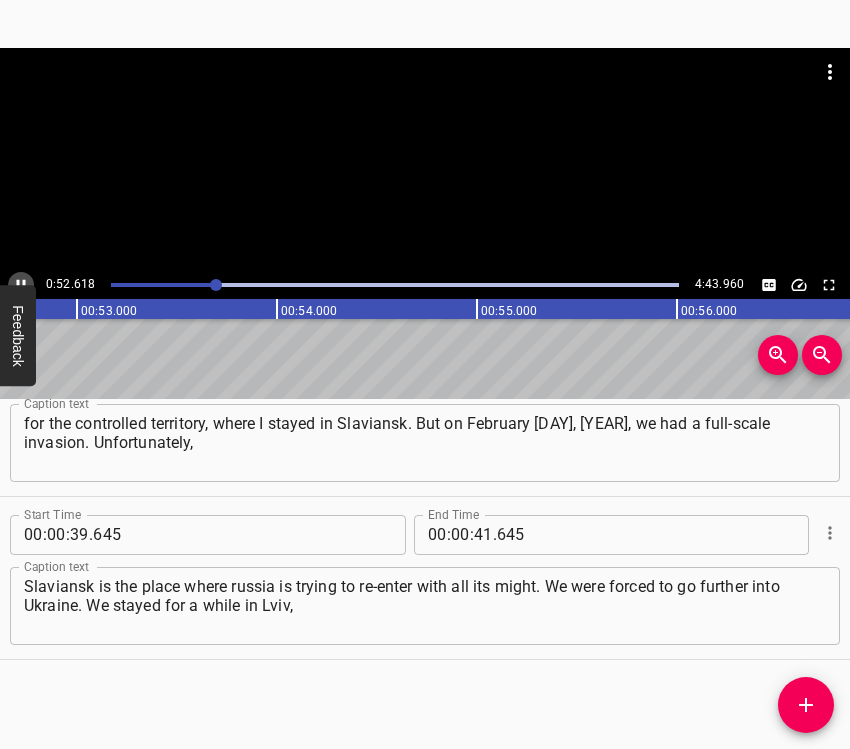 click 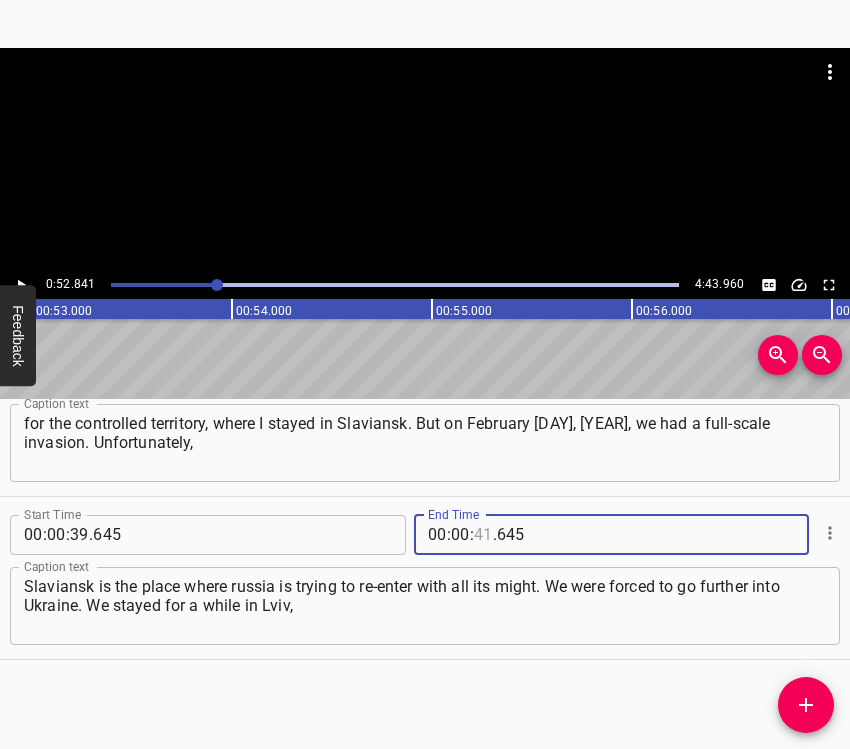 click at bounding box center [483, 535] 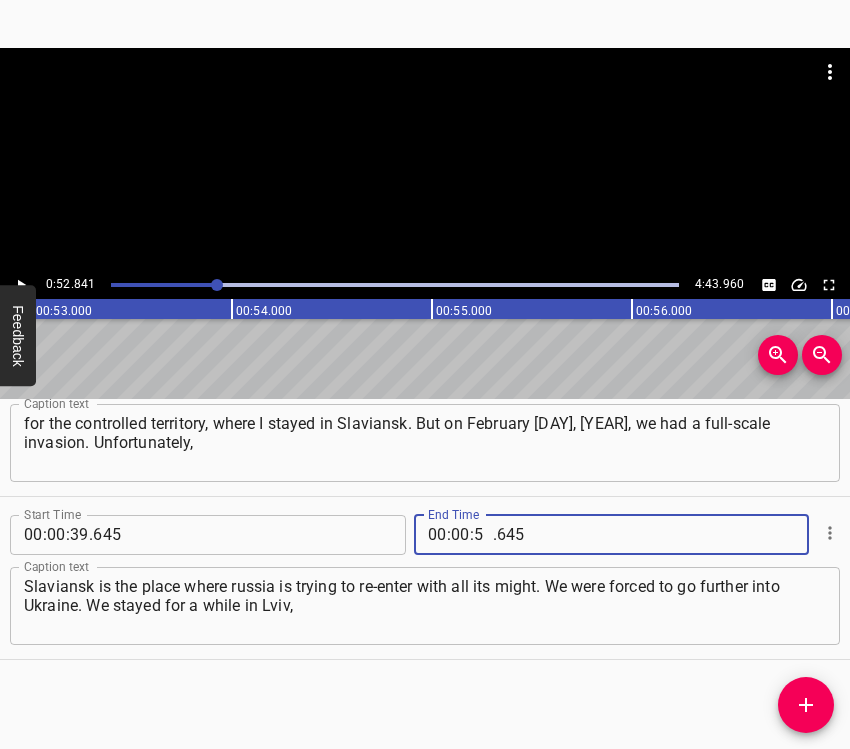 type on "52" 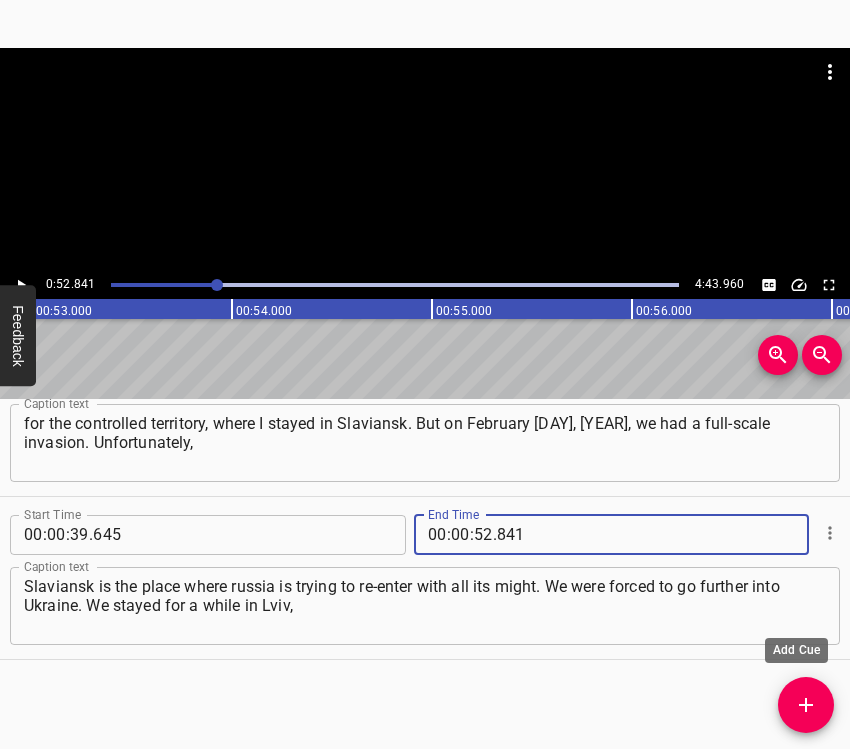 type on "841" 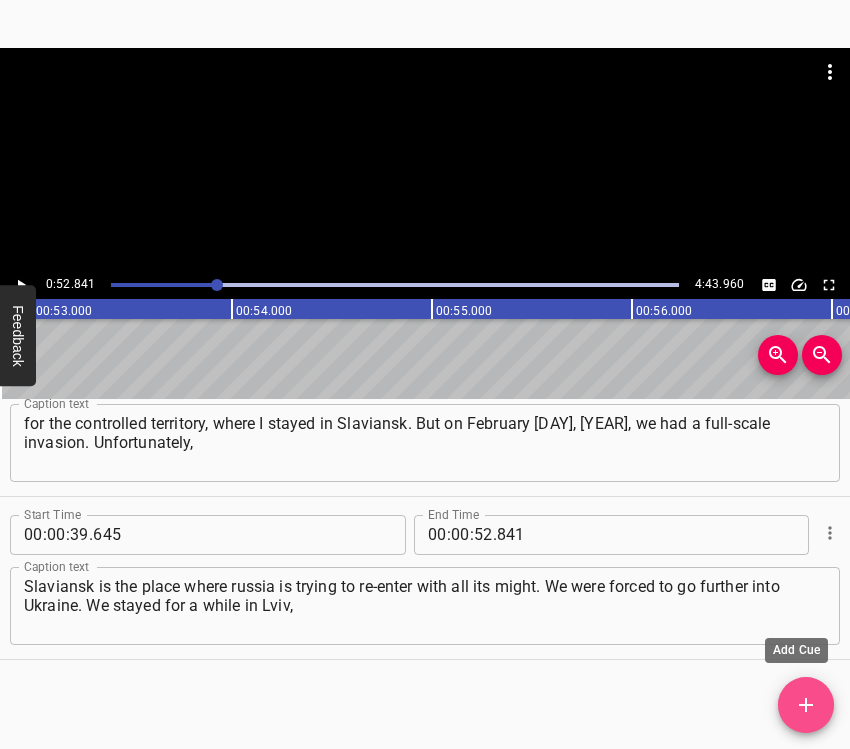 click 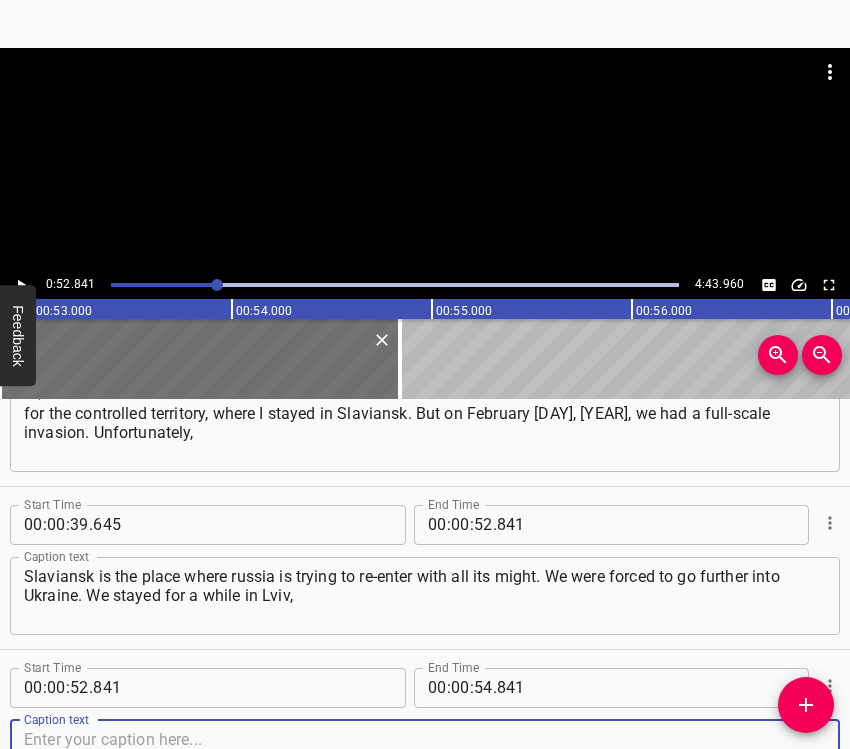 scroll, scrollTop: 558, scrollLeft: 0, axis: vertical 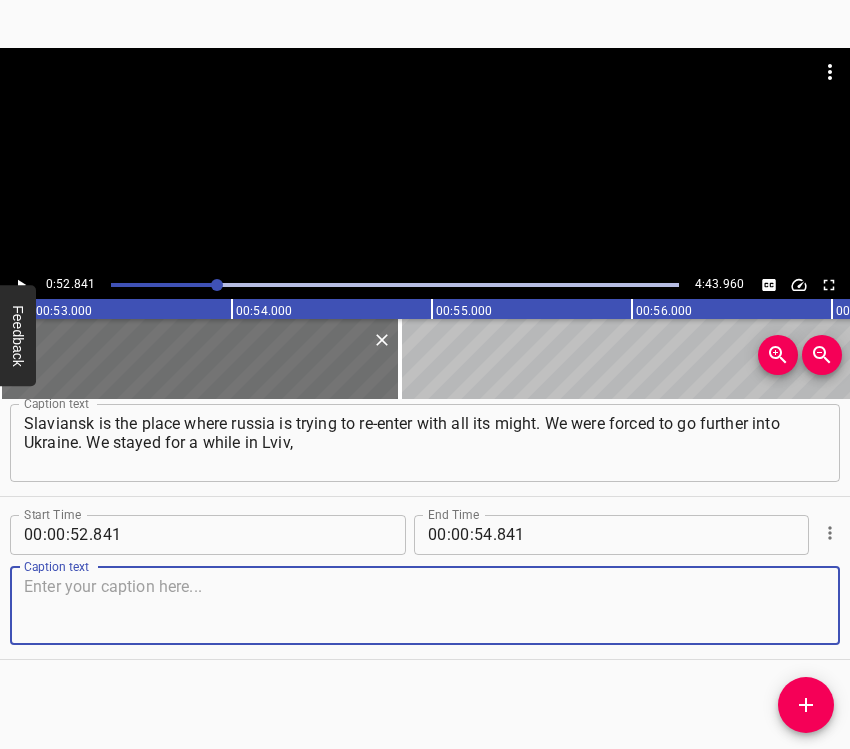 click at bounding box center (425, 605) 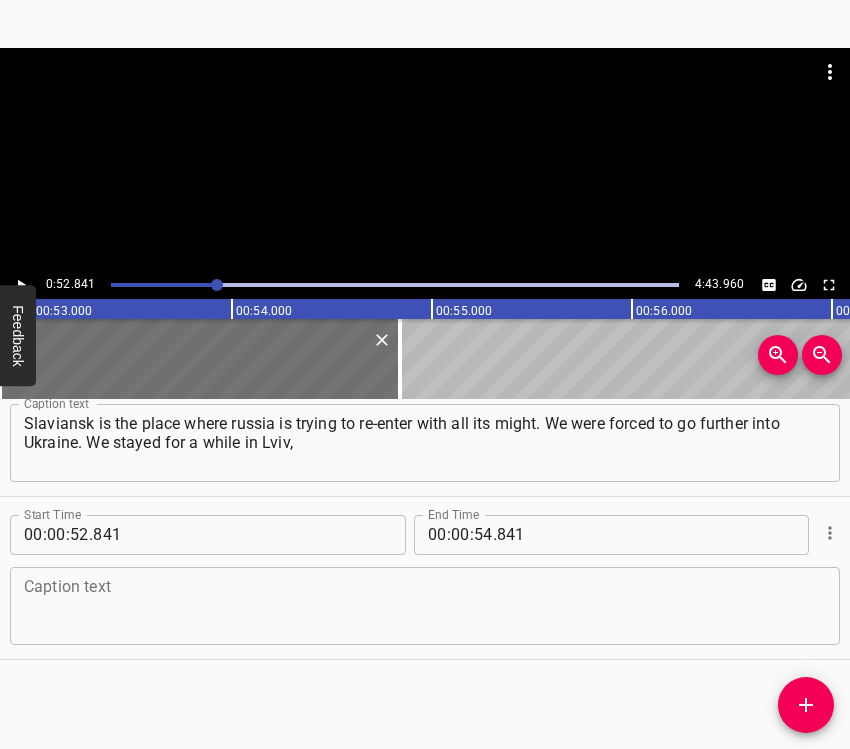 click at bounding box center [425, 605] 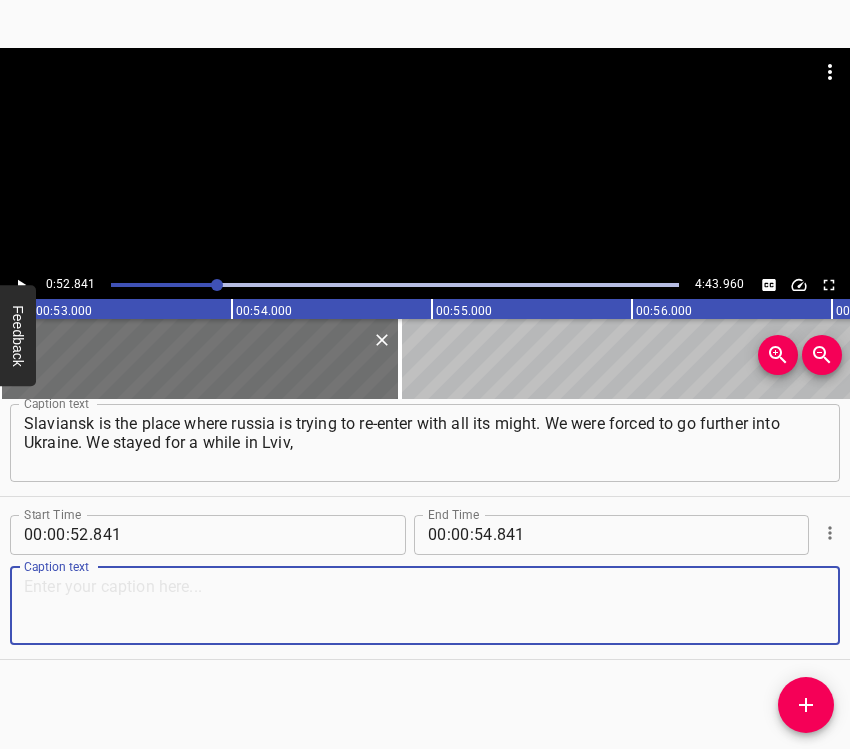 paste on "then decided that we would go to Poland. But on the border, unfortunately, my mum – I was with my mum – had a second stroke." 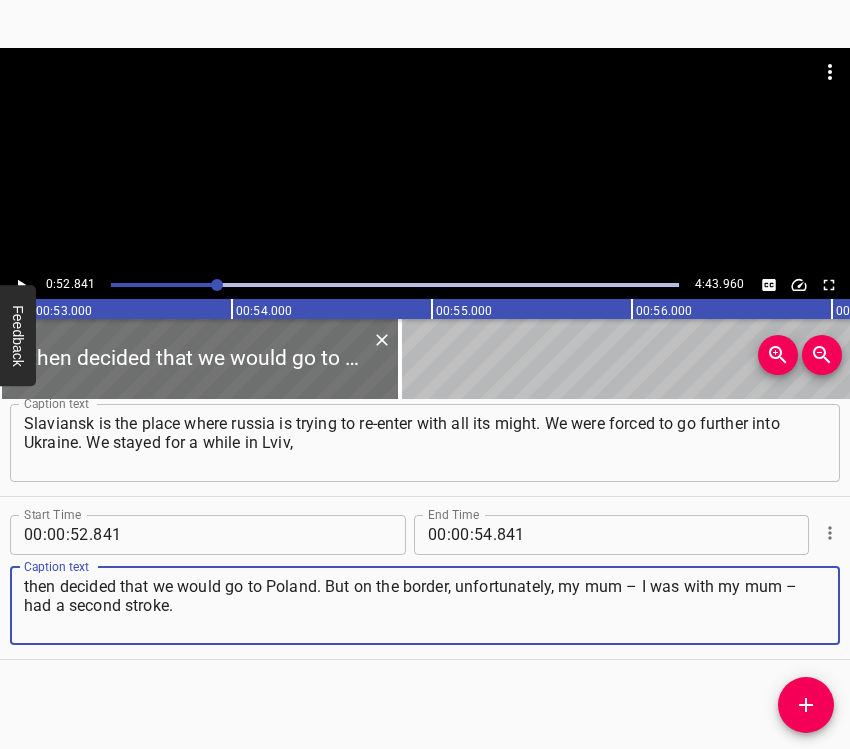 type on "then decided that we would go to Poland. But on the border, unfortunately, my mum – I was with my mum – had a second stroke." 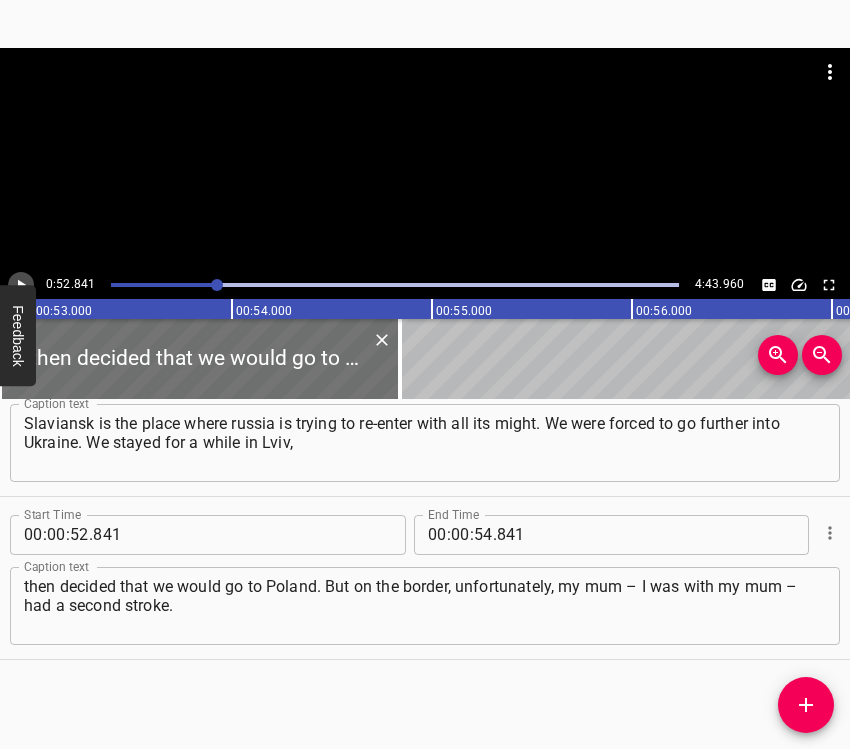 click 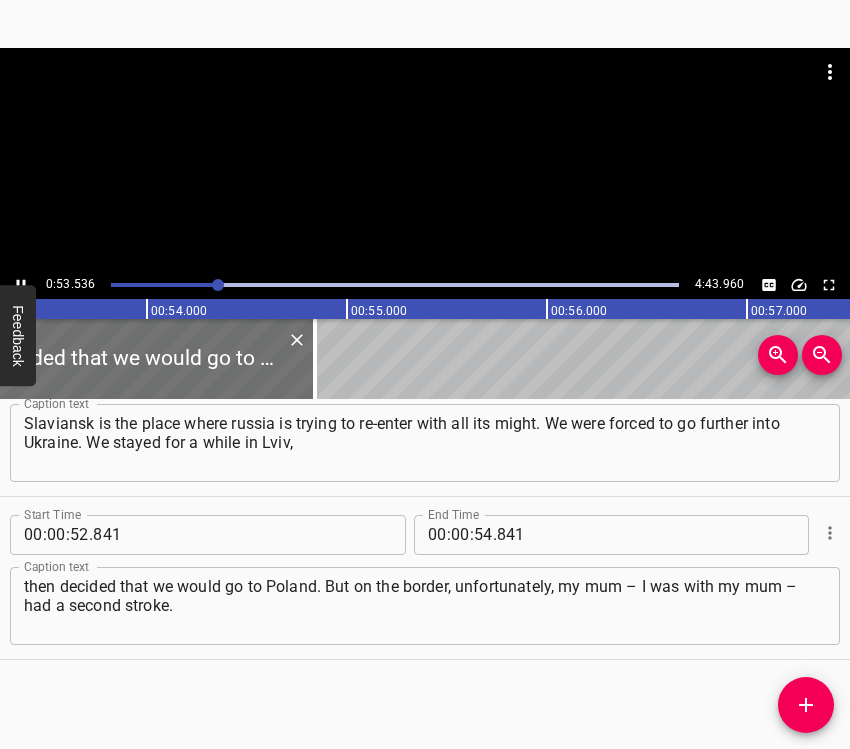 scroll, scrollTop: 0, scrollLeft: 10703, axis: horizontal 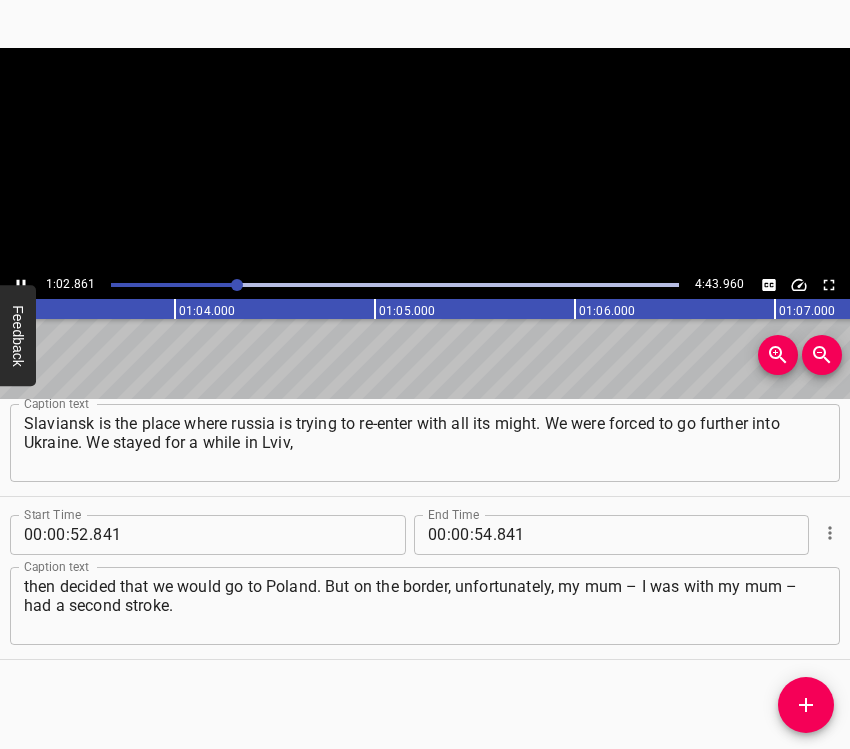 click 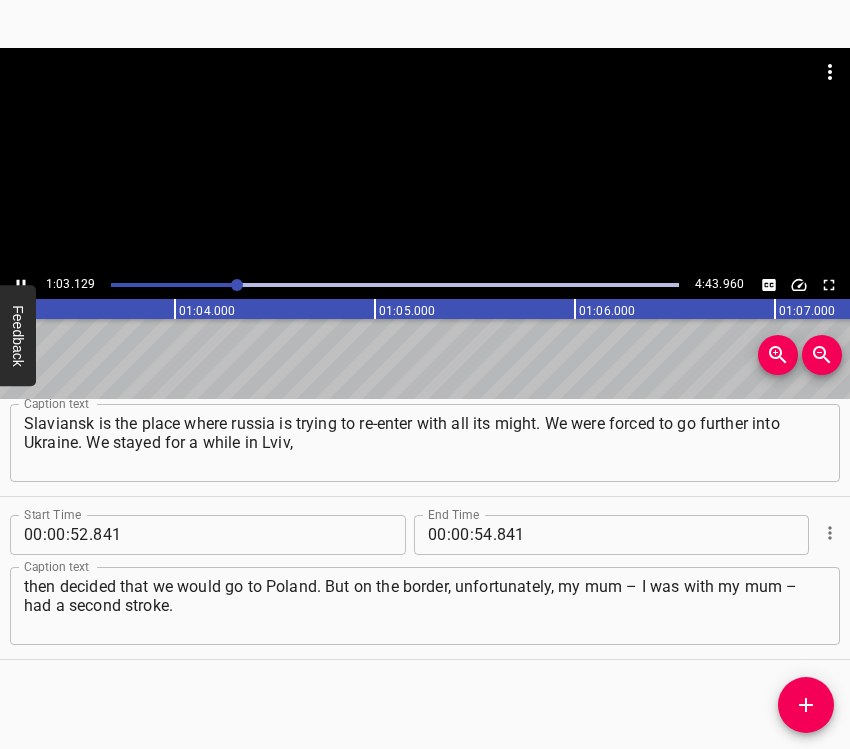 scroll, scrollTop: 0, scrollLeft: 12669, axis: horizontal 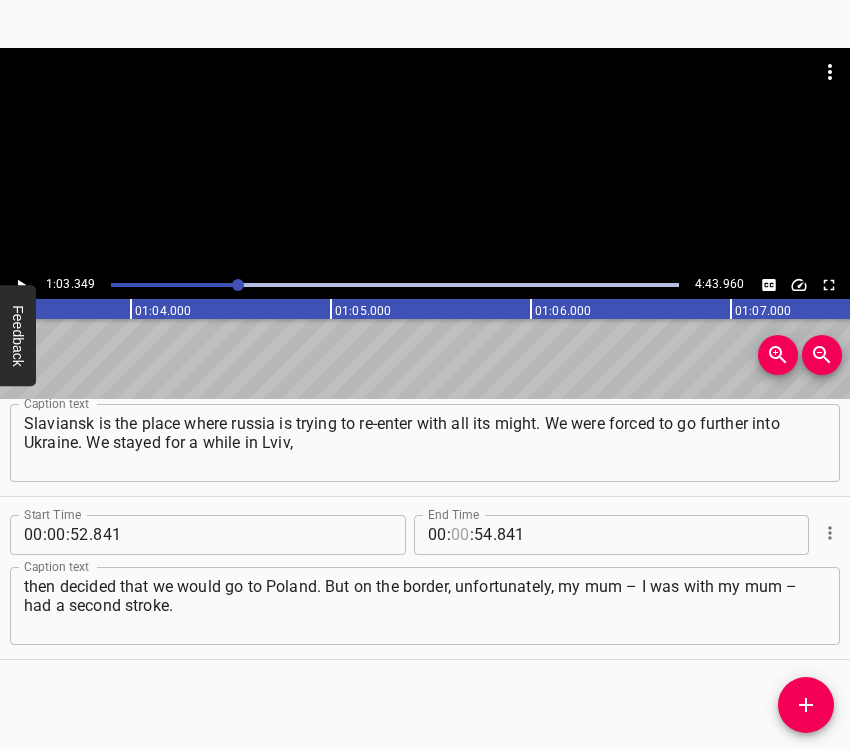 click on "00 : : 54 . 841" at bounding box center (554, 535) 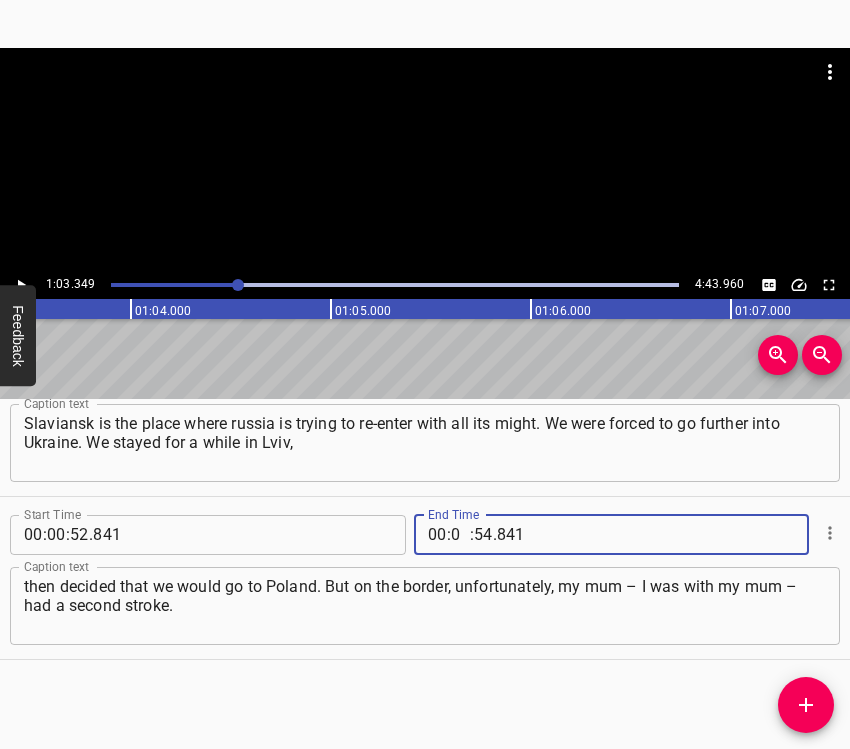 type on "01" 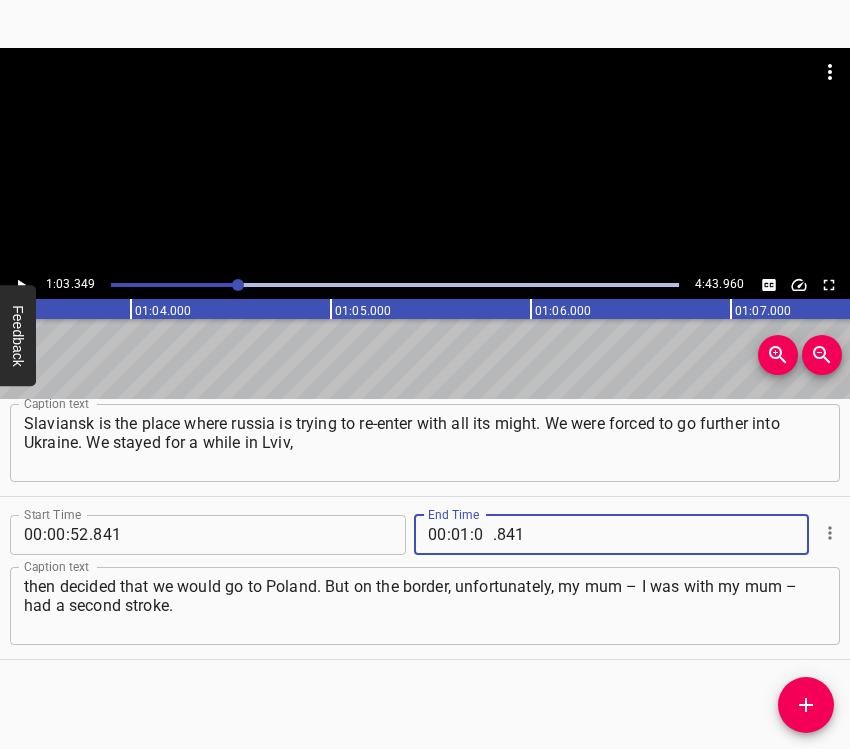 type on "03" 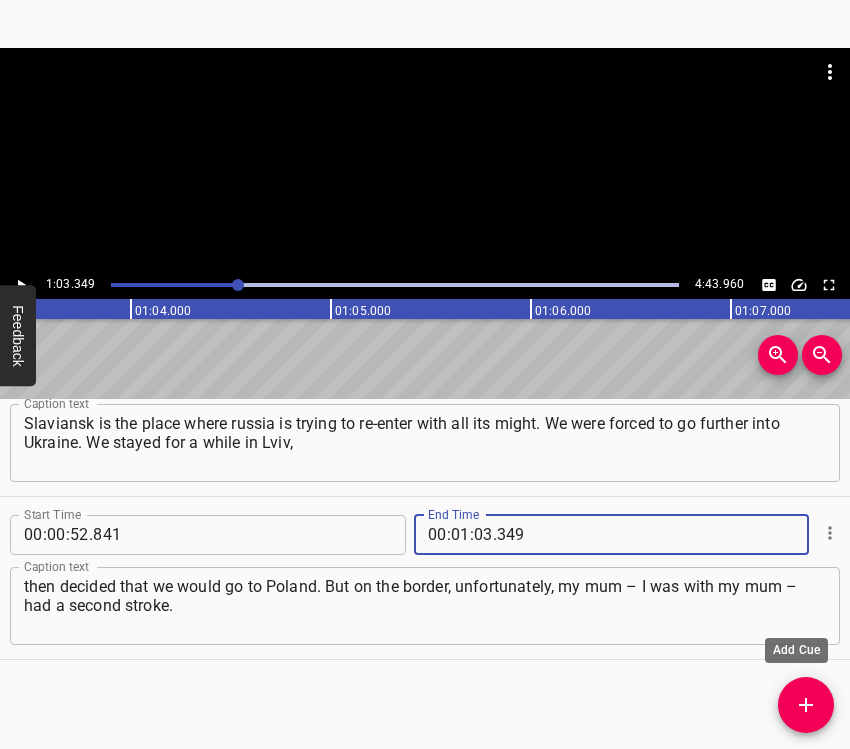 type on "349" 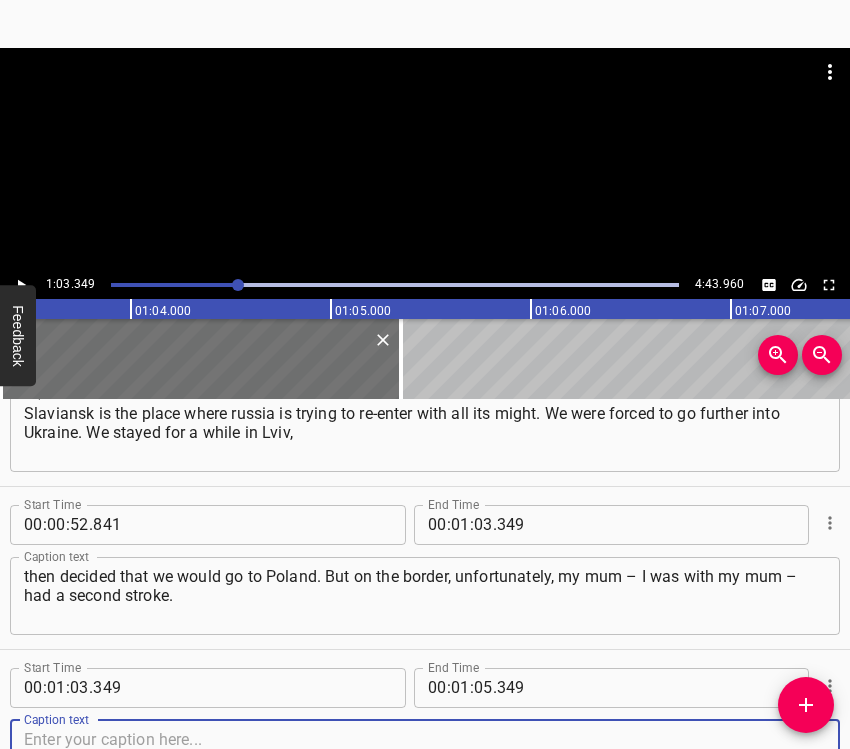 scroll, scrollTop: 721, scrollLeft: 0, axis: vertical 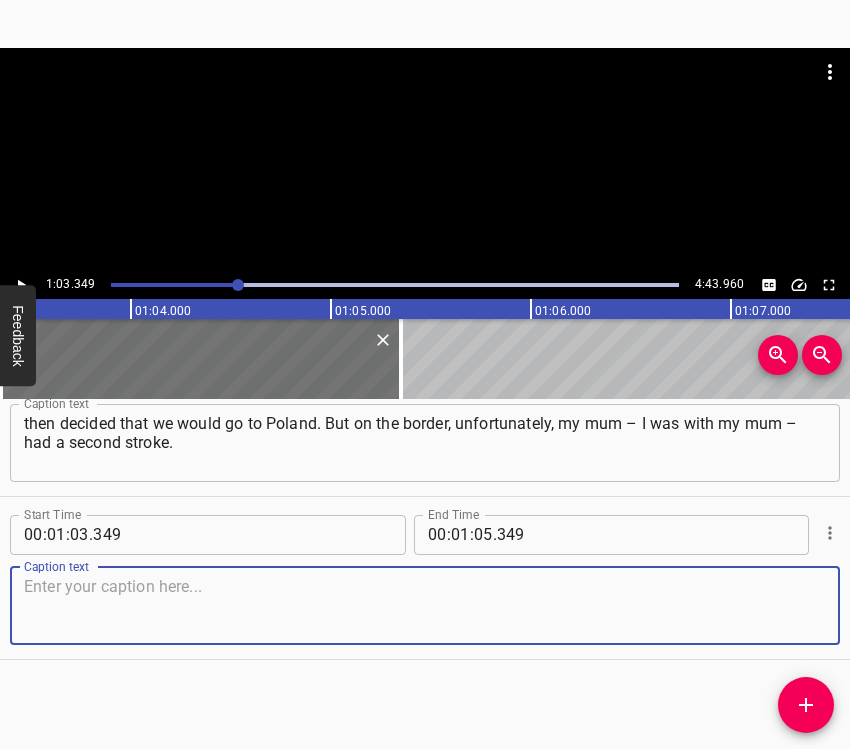 drag, startPoint x: 758, startPoint y: 613, endPoint x: 842, endPoint y: 584, distance: 88.86507 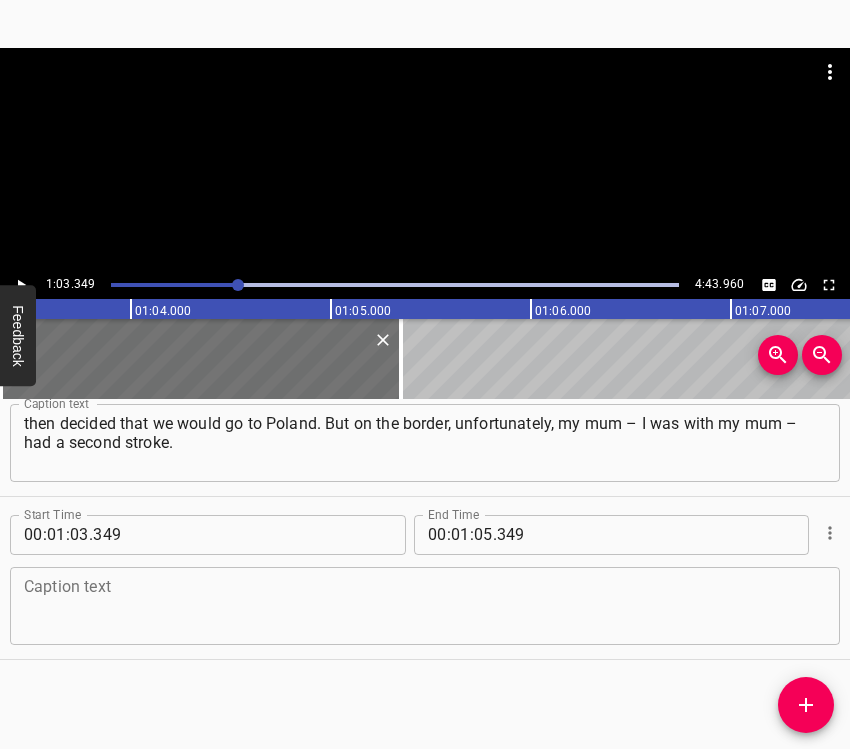 click at bounding box center [425, 605] 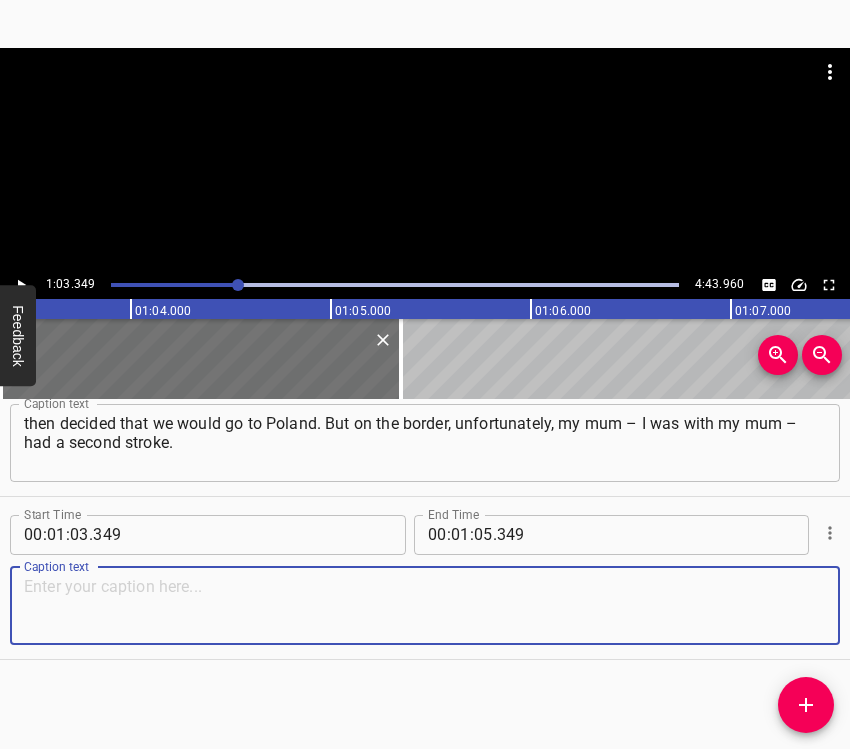 paste on "We stayed 3 weeks in hospital, after which we were offered by volunteers to go to Italy. We decided that we would go to Italy. We stayed in Italy for 5.5 months," 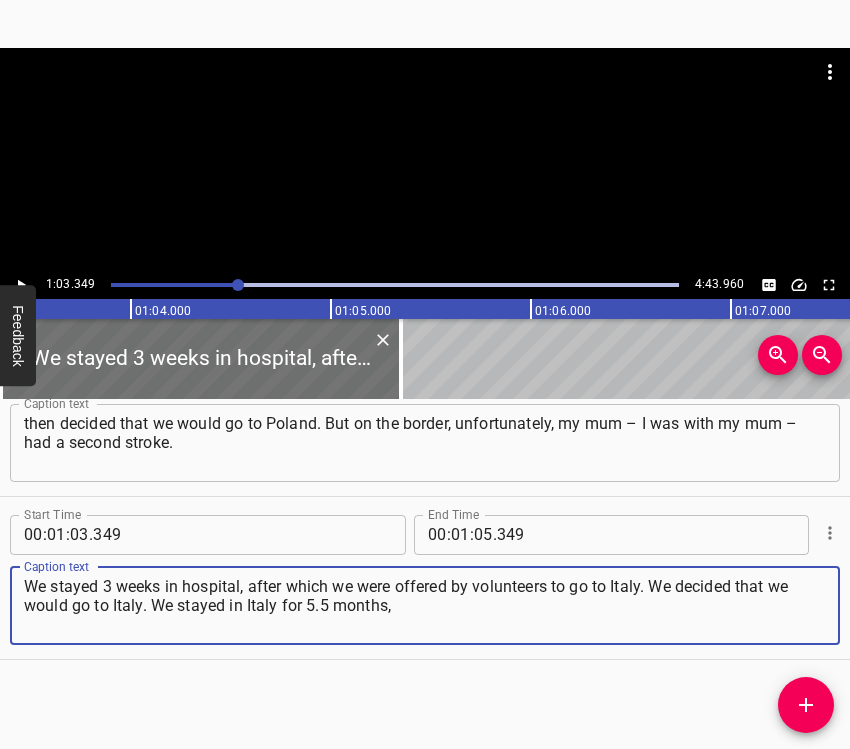 type on "We stayed 3 weeks in hospital, after which we were offered by volunteers to go to Italy. We decided that we would go to Italy. We stayed in Italy for 5.5 months," 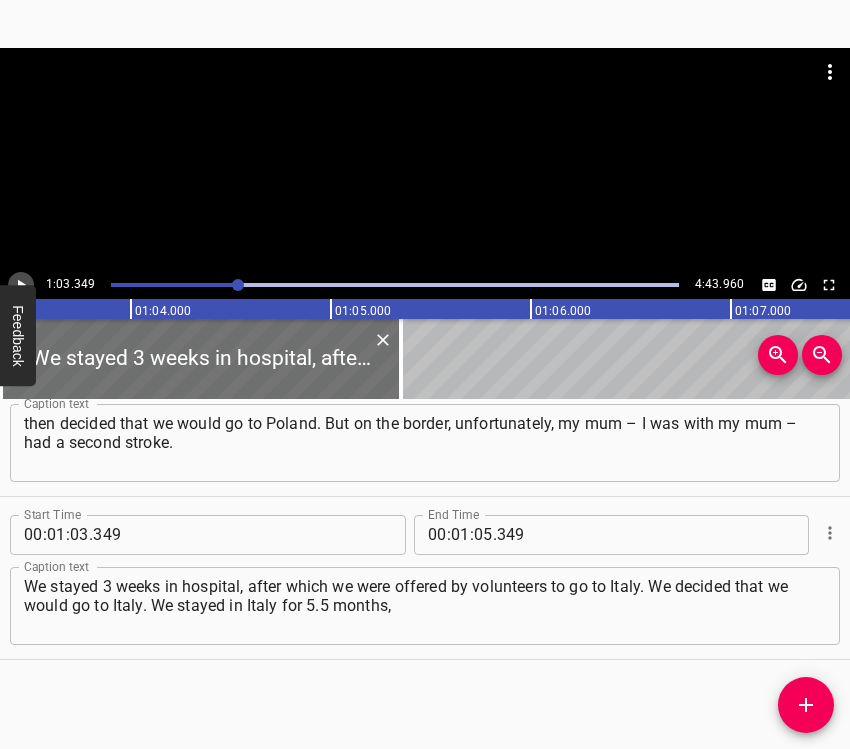 click 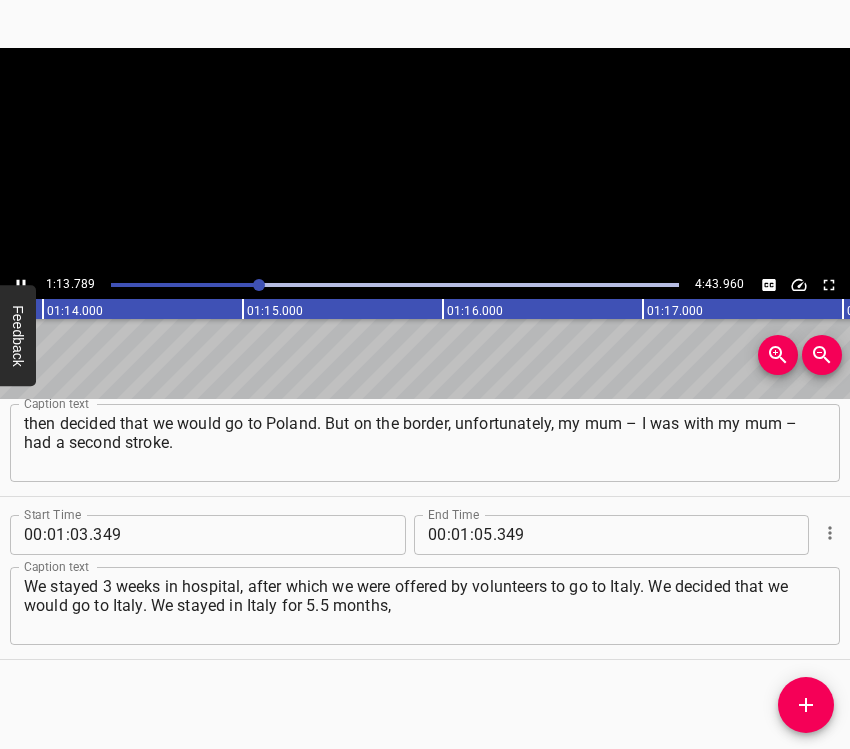 click at bounding box center [21, 285] 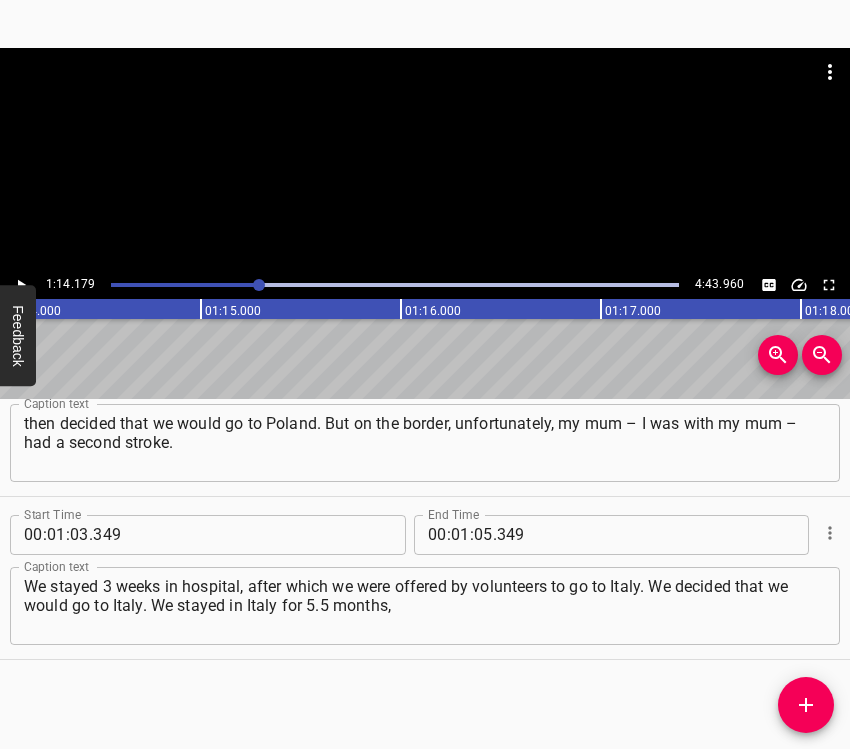 scroll, scrollTop: 0, scrollLeft: 14835, axis: horizontal 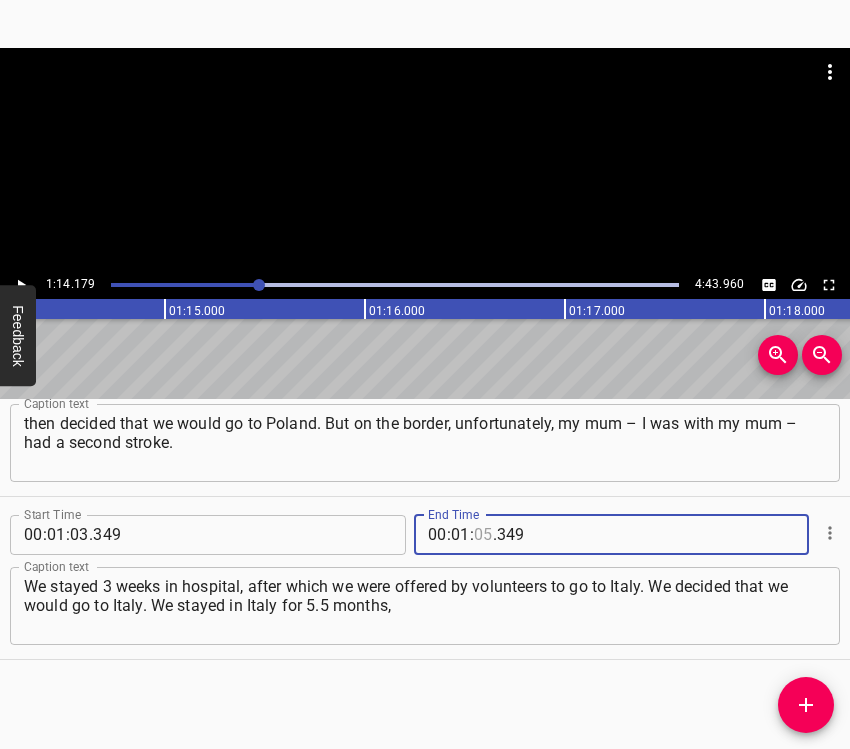 click at bounding box center [483, 535] 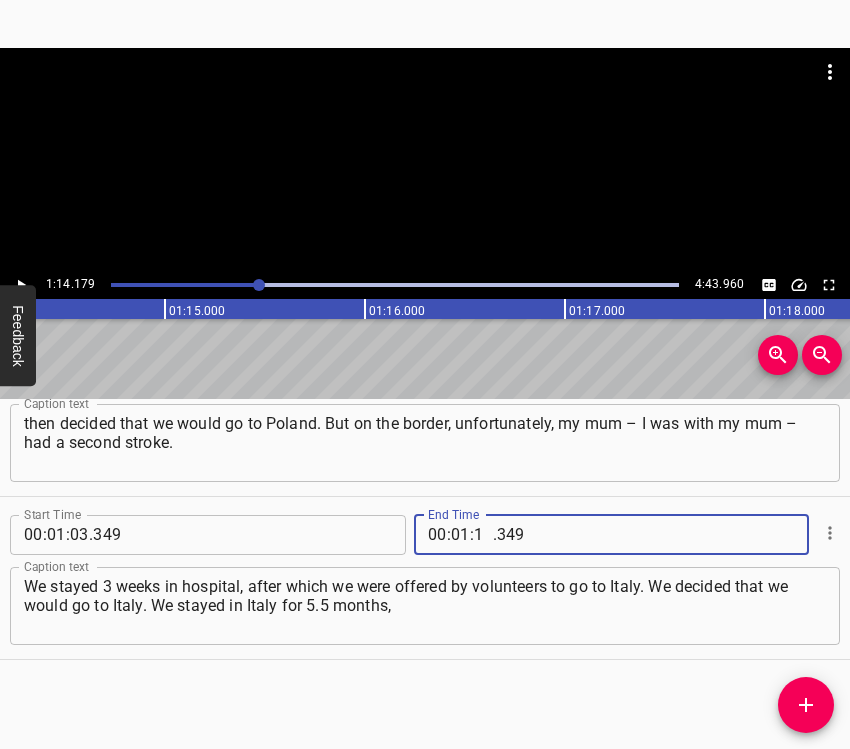 type on "14" 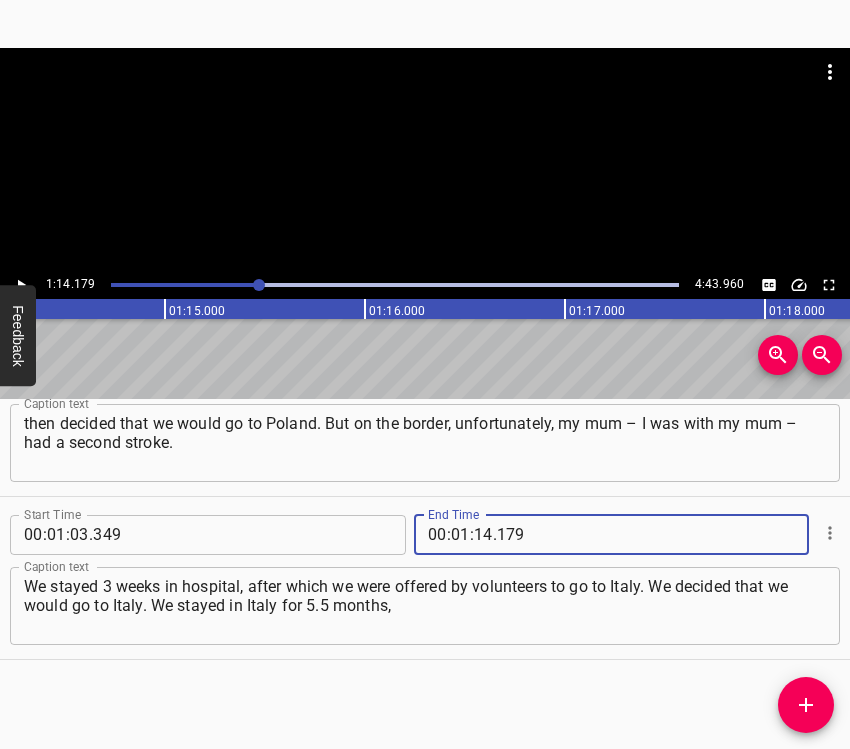 type on "179" 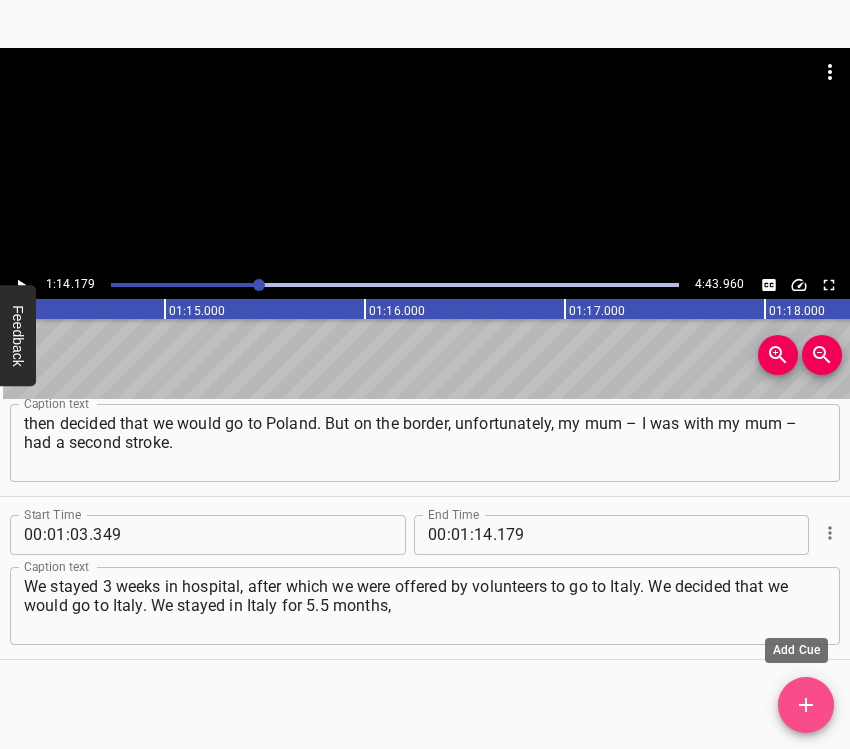 click 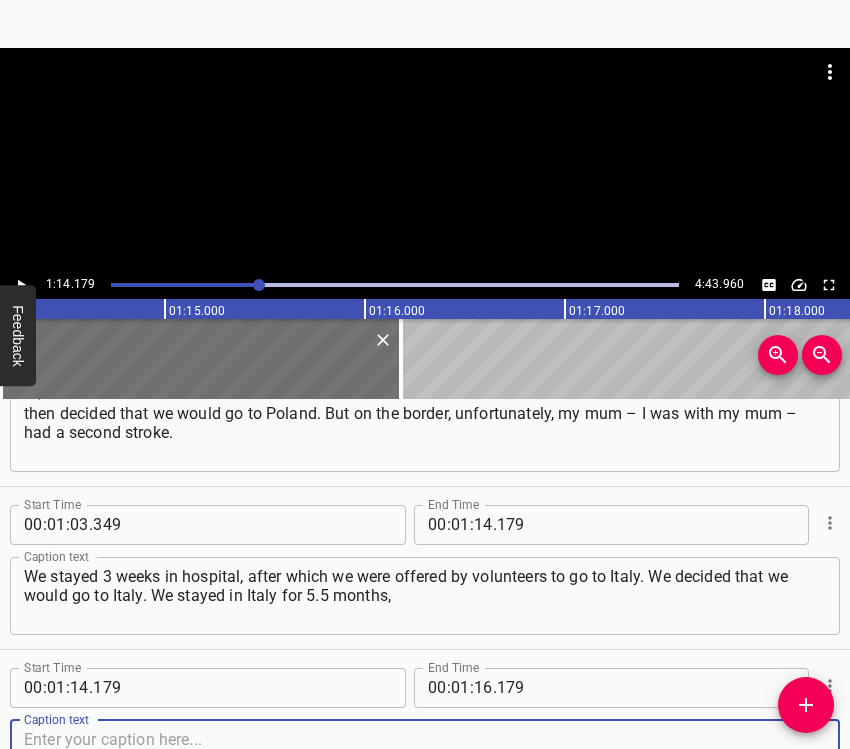 scroll, scrollTop: 884, scrollLeft: 0, axis: vertical 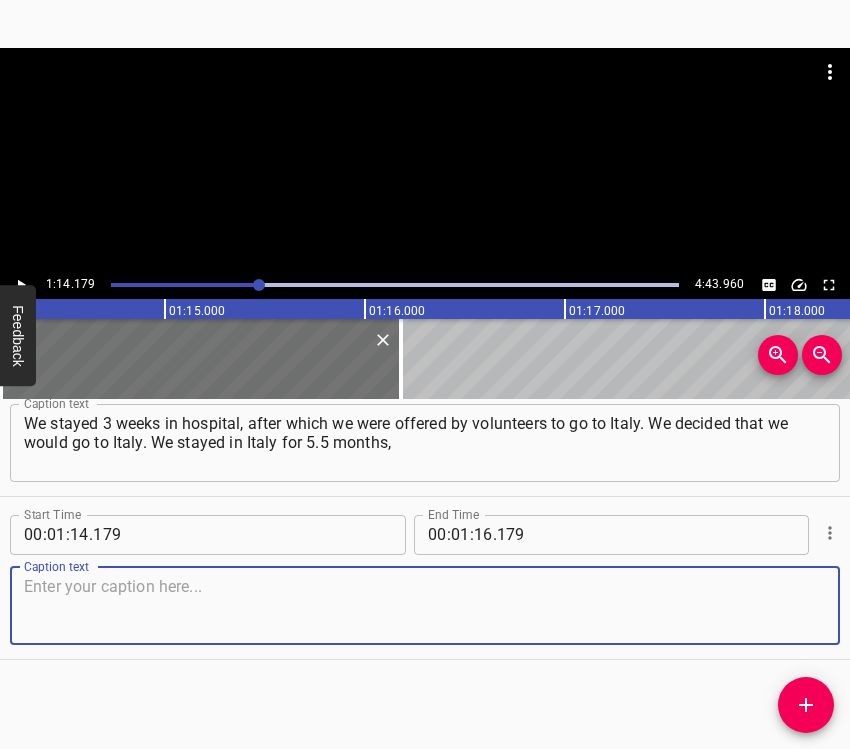 click at bounding box center (425, 605) 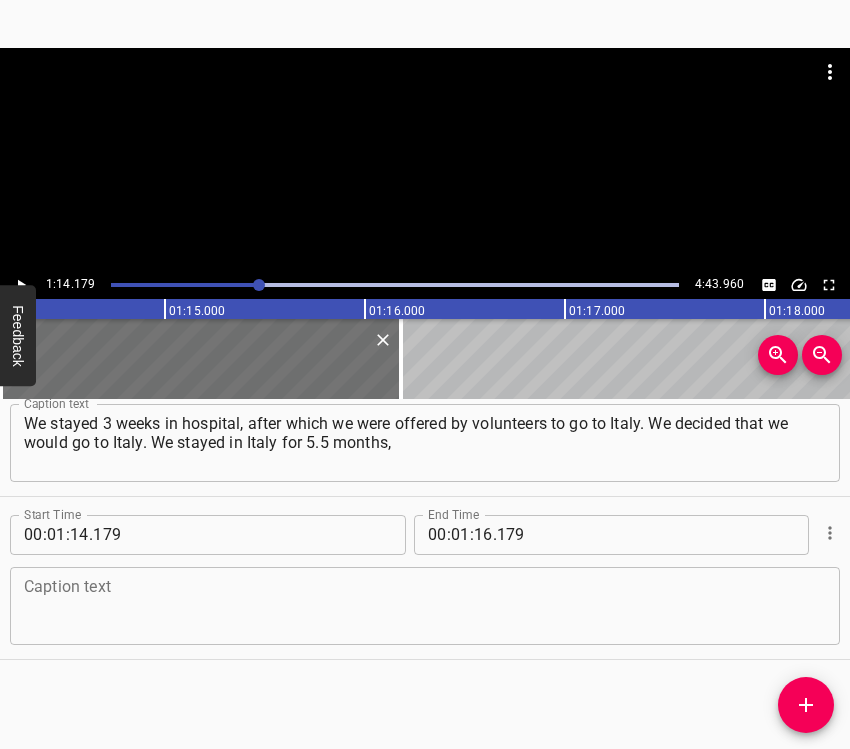 click at bounding box center [425, 605] 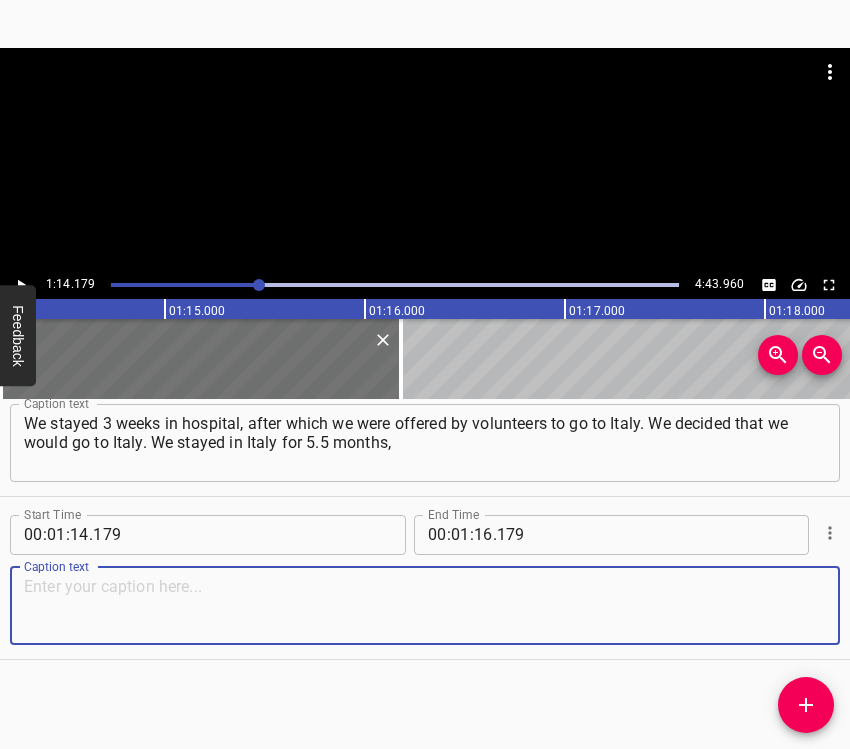 paste on "but we had to go back. On July [DAY], [YEAR], I had my husband kidnapped by “MGB” officers in the territory not controlled by Ukraine, and my husband has been" 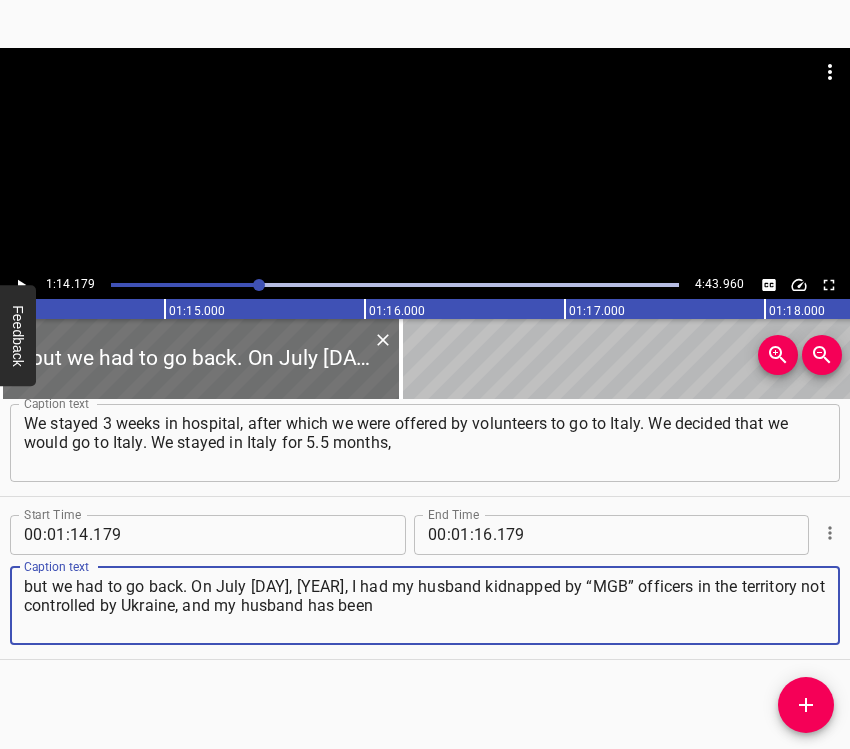 type on "but we had to go back. On July [DAY], [YEAR], I had my husband kidnapped by “MGB” officers in the territory not controlled by Ukraine, and my husband has been" 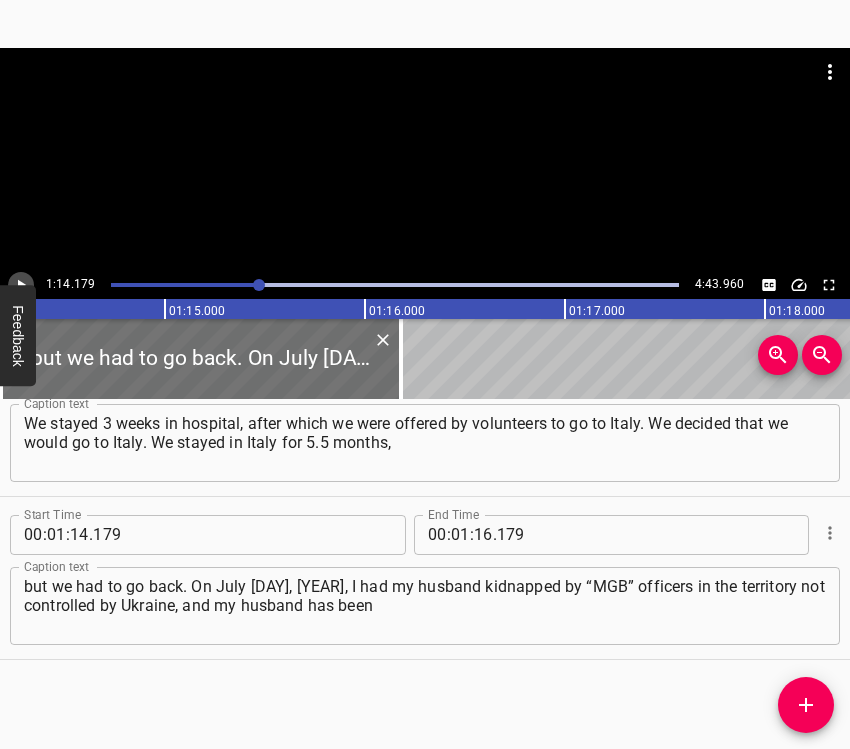 click 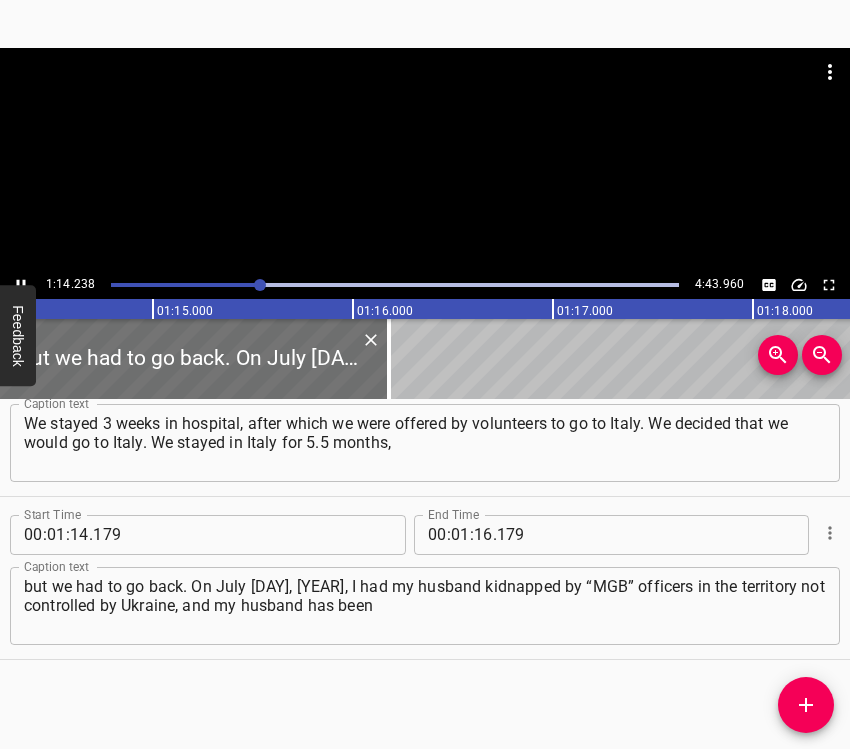 scroll, scrollTop: 0, scrollLeft: 14901, axis: horizontal 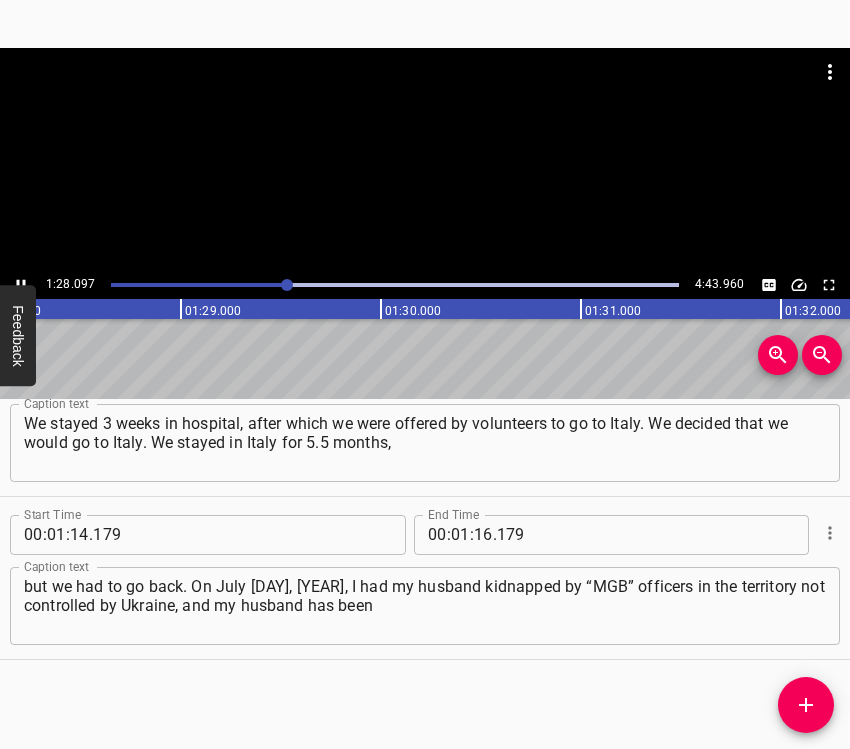 click at bounding box center (4, 285) 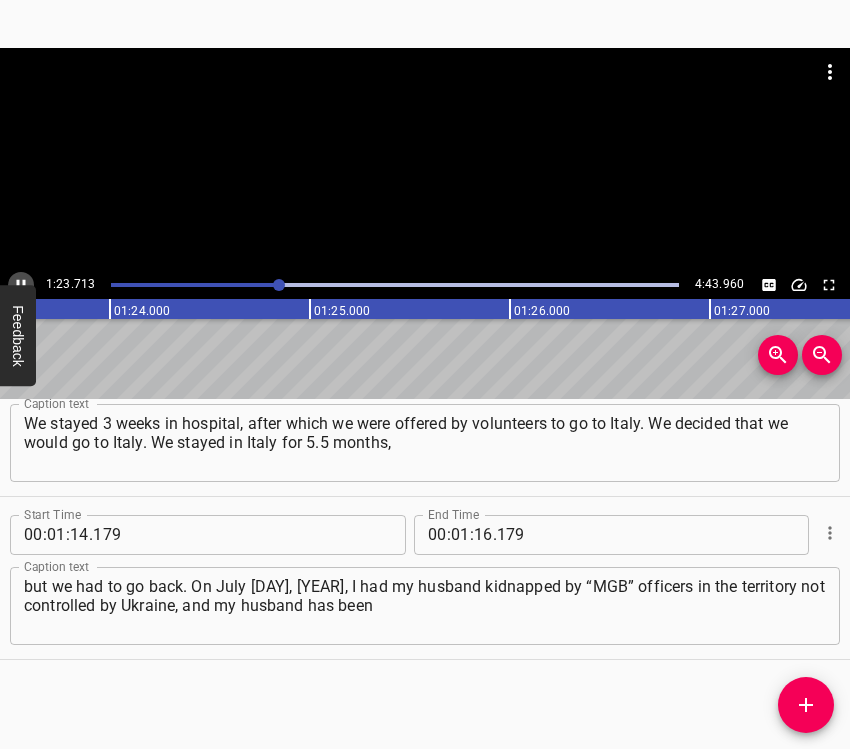 click 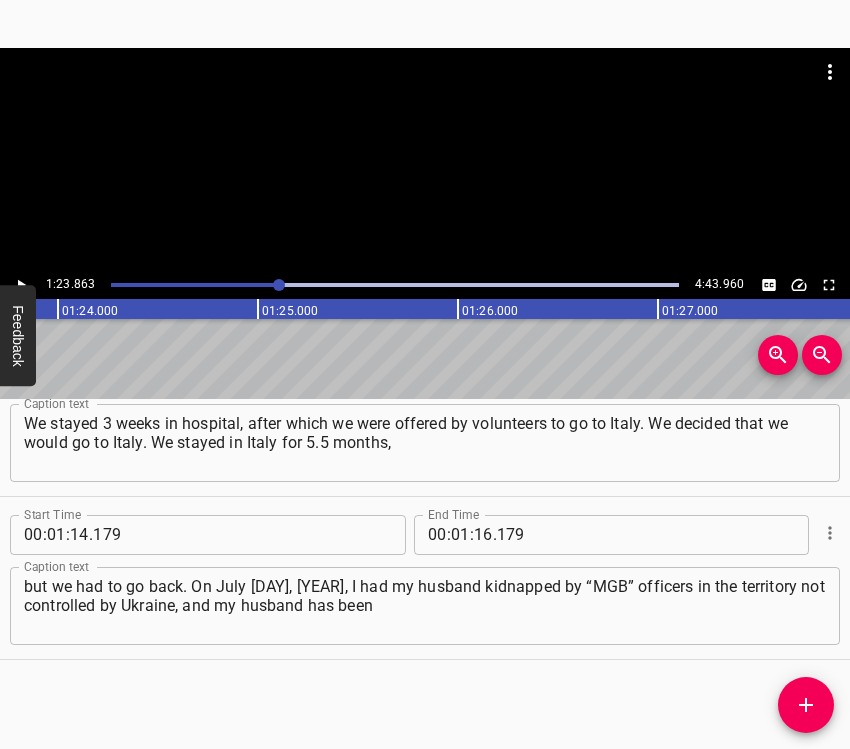 scroll, scrollTop: 0, scrollLeft: 16772, axis: horizontal 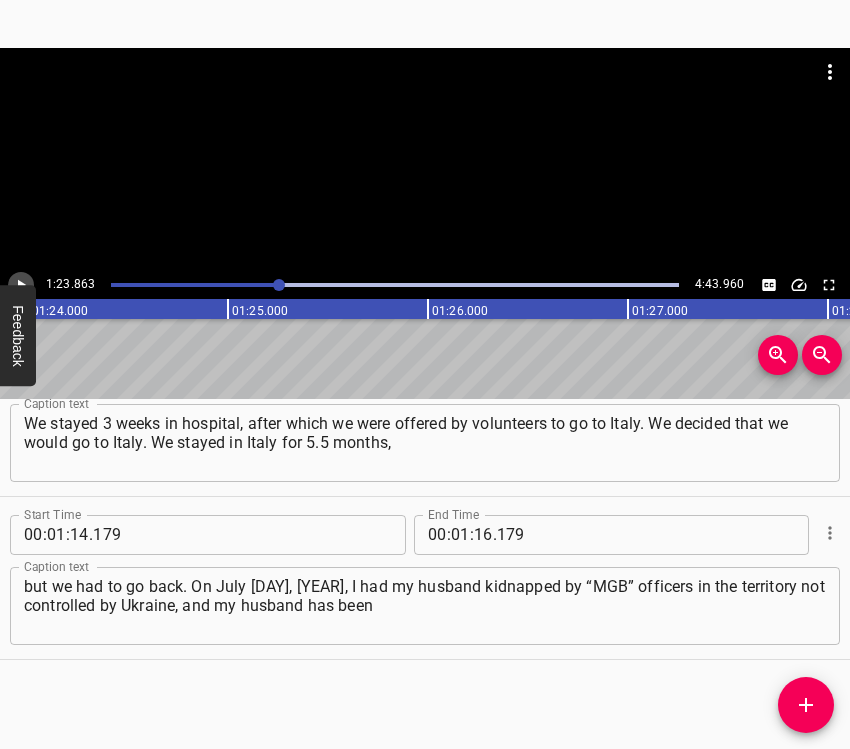click 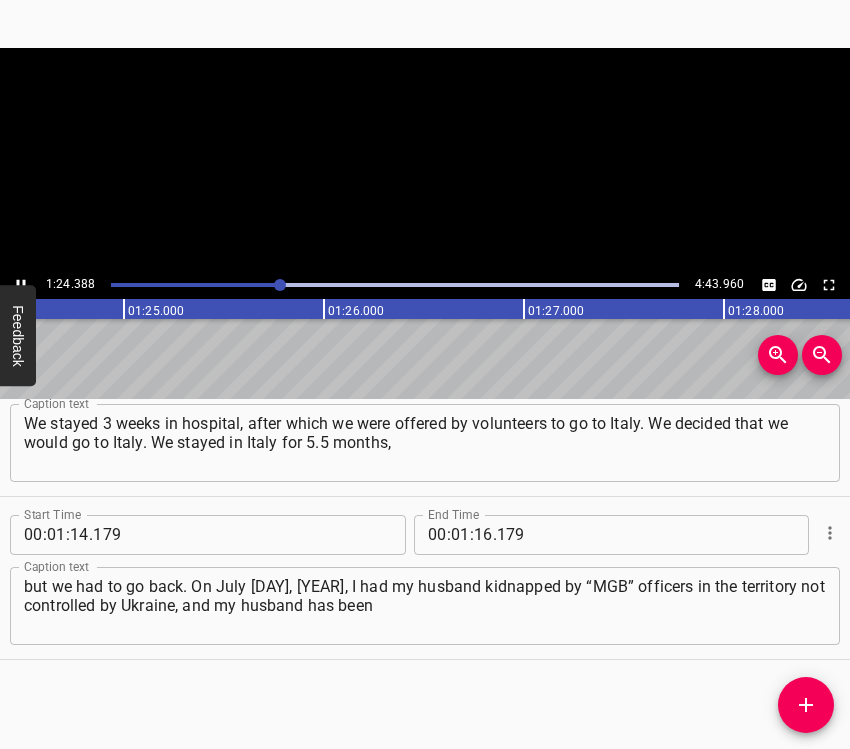 click 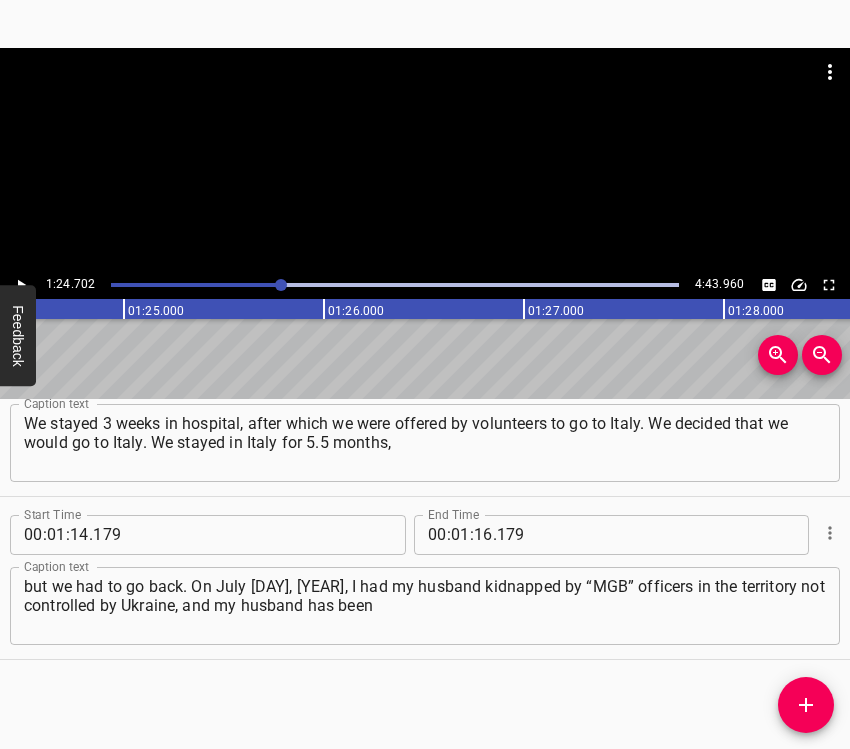 scroll, scrollTop: 0, scrollLeft: 16940, axis: horizontal 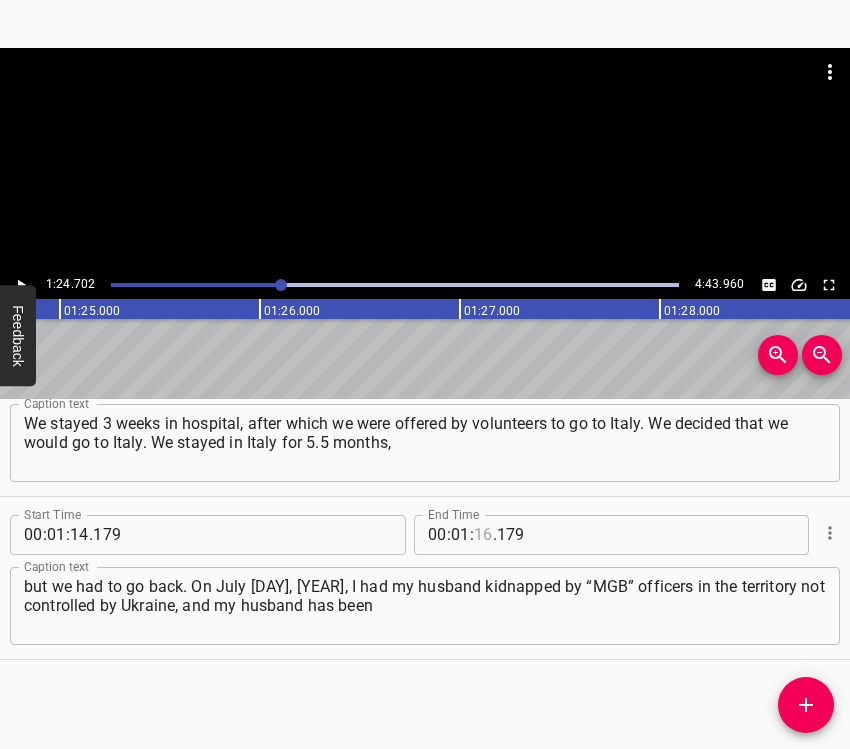 click at bounding box center [483, 535] 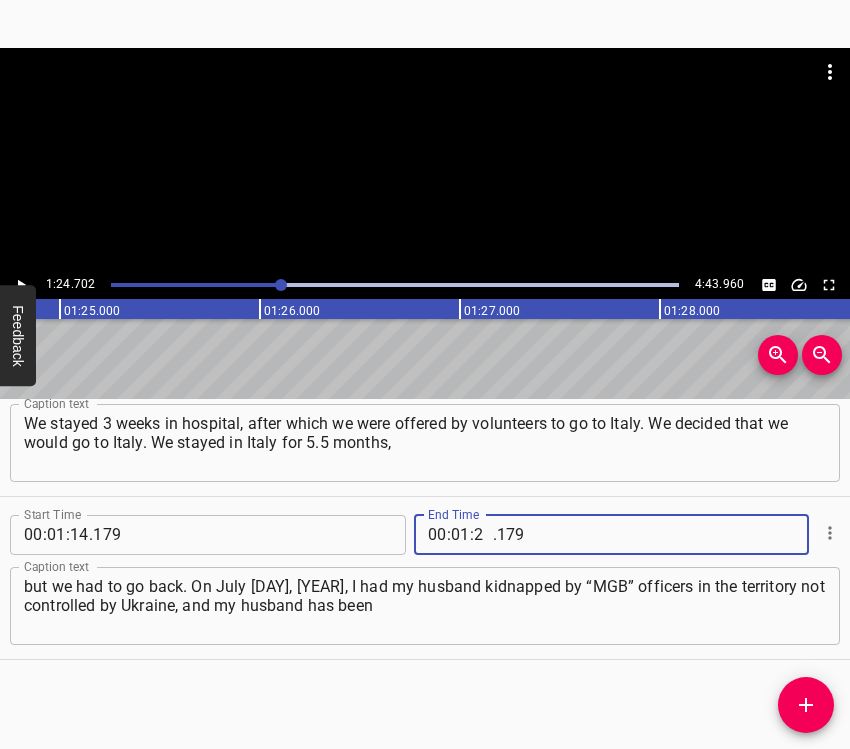 type on "24" 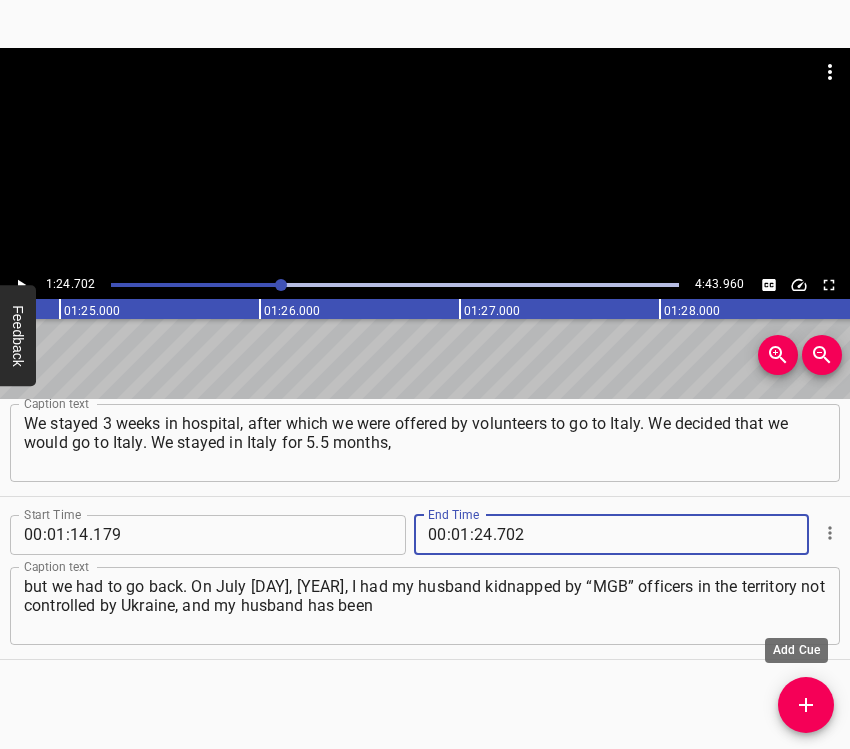 type on "702" 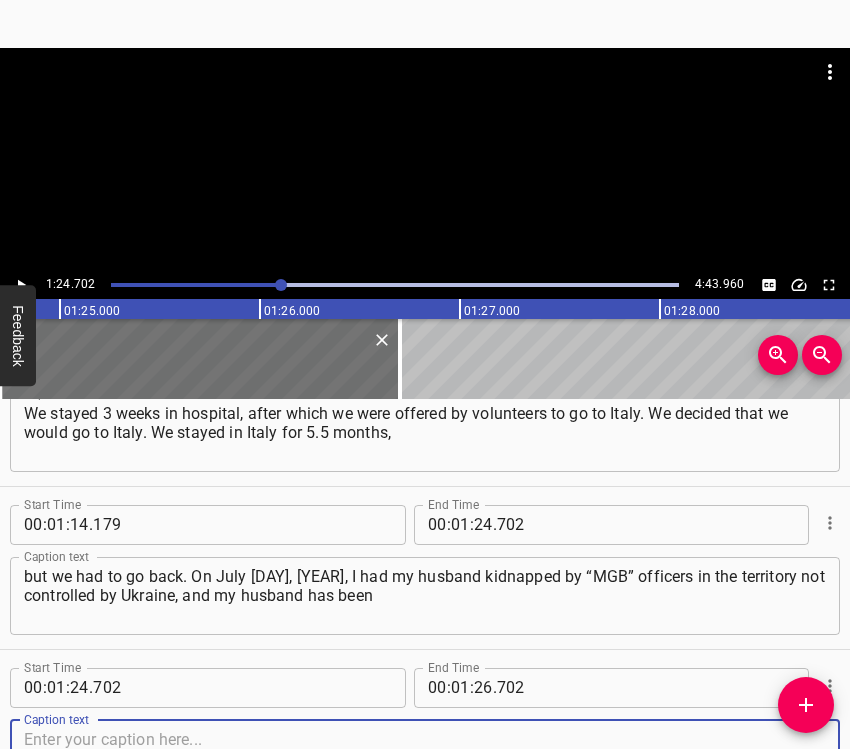 scroll, scrollTop: 1047, scrollLeft: 0, axis: vertical 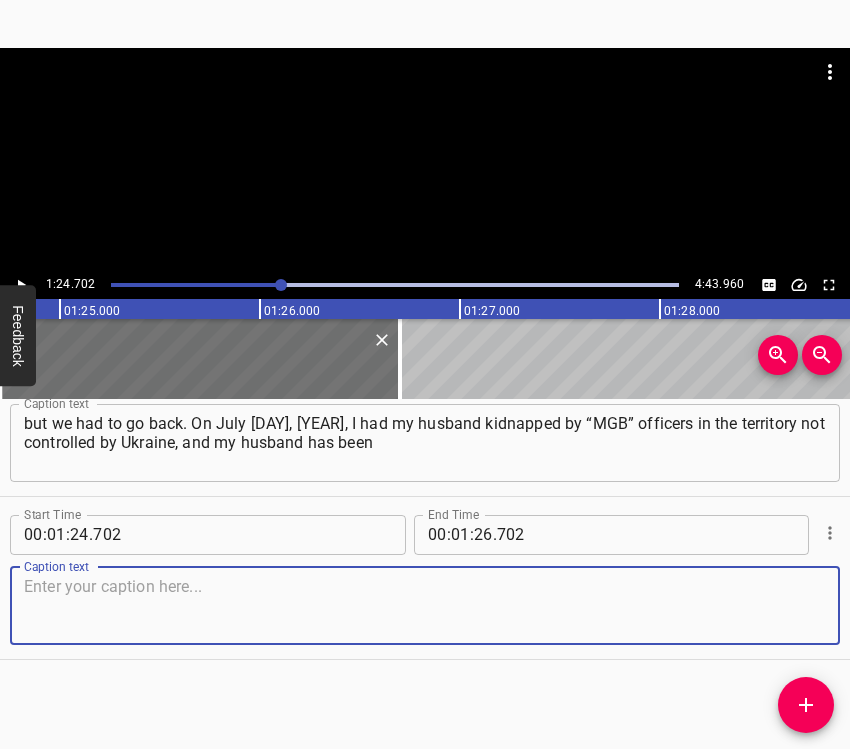 click at bounding box center [425, 605] 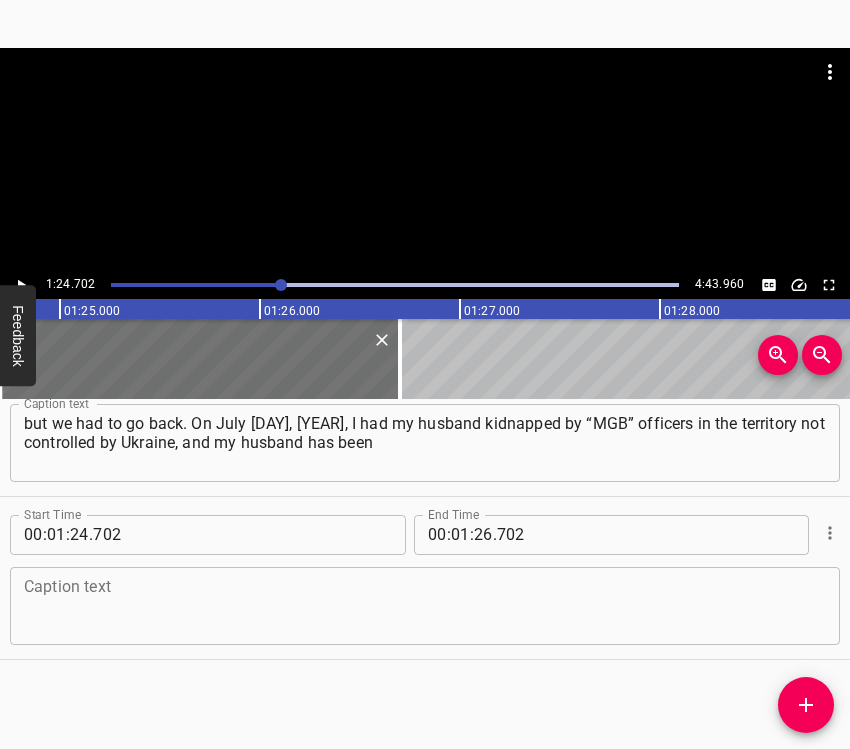 click at bounding box center (425, 605) 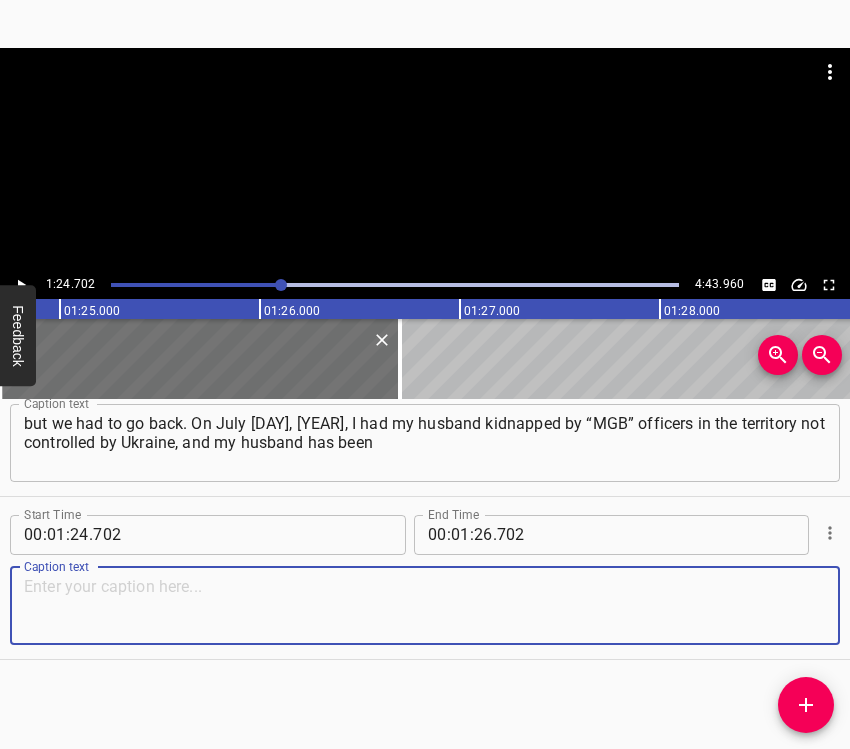 paste on "in captivity for 6 years. Therefore, I had to return in order to fight for his release here in Ukraine. My husband was in “Isolation”" 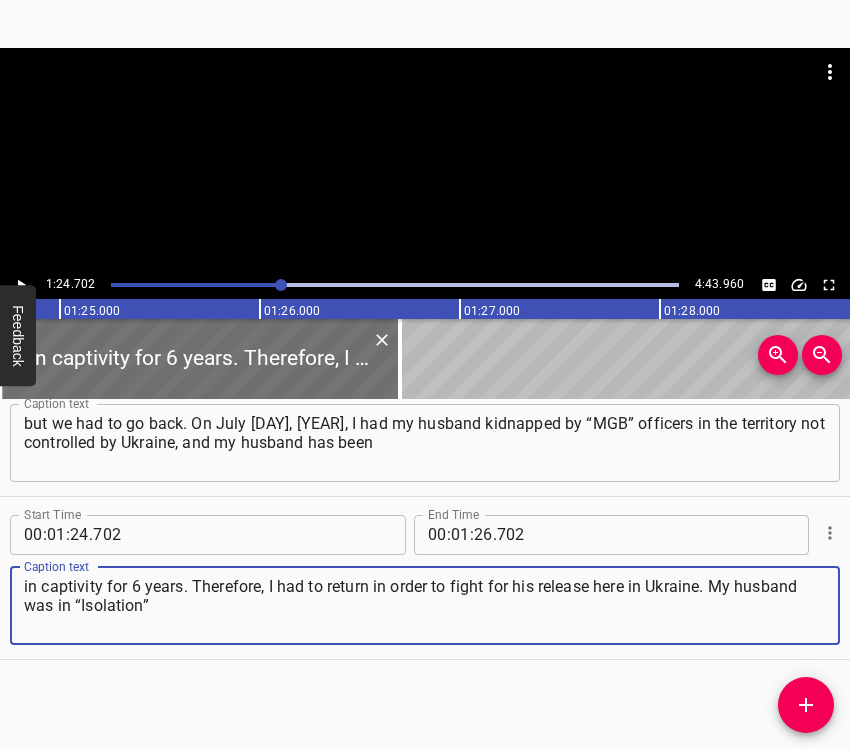 type on "in captivity for 6 years. Therefore, I had to return in order to fight for his release here in Ukraine. My husband was in “Isolation”" 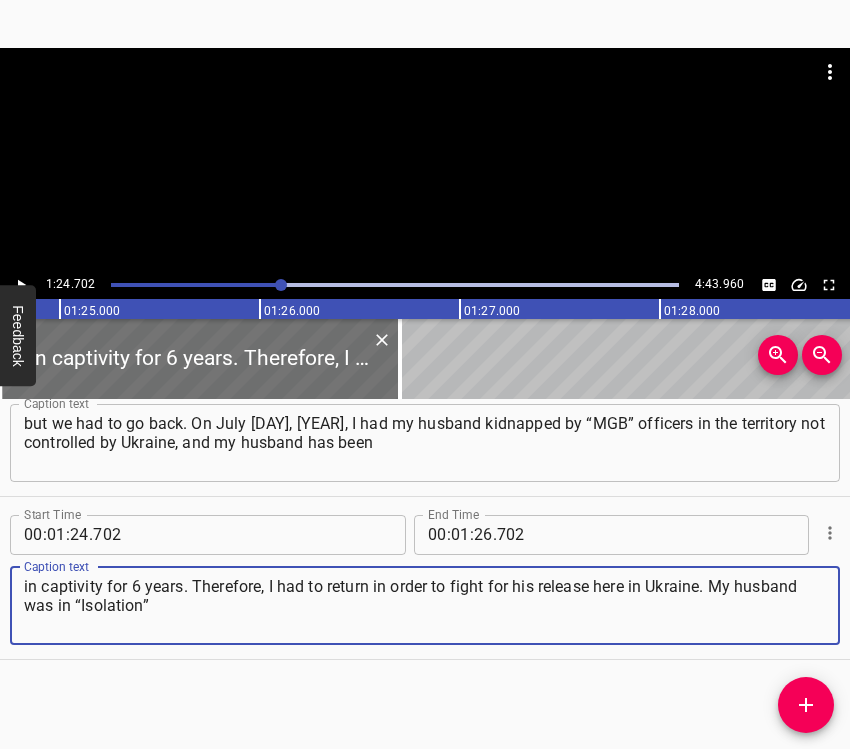 click 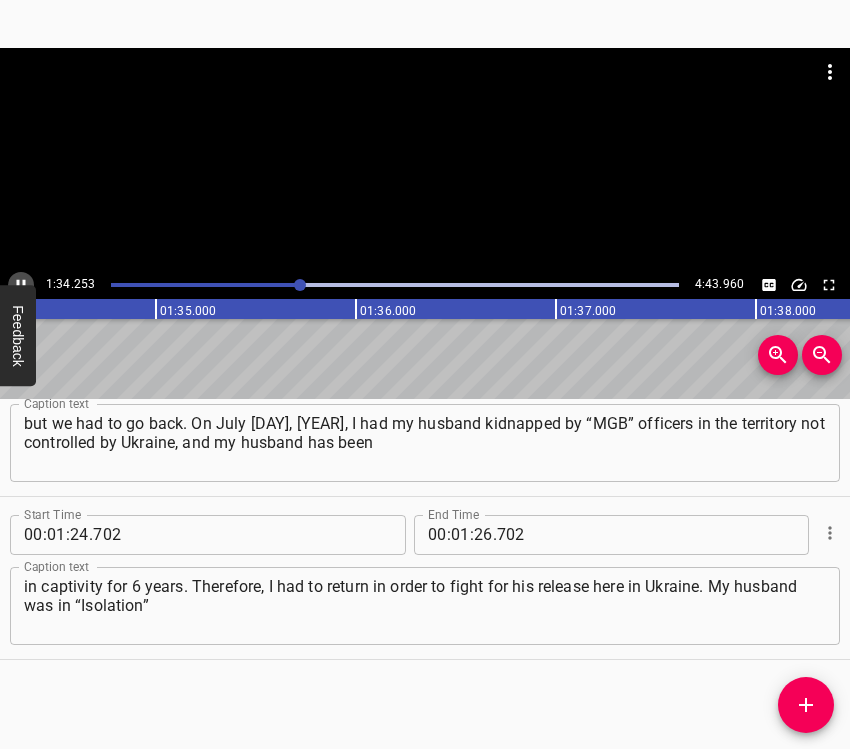 click 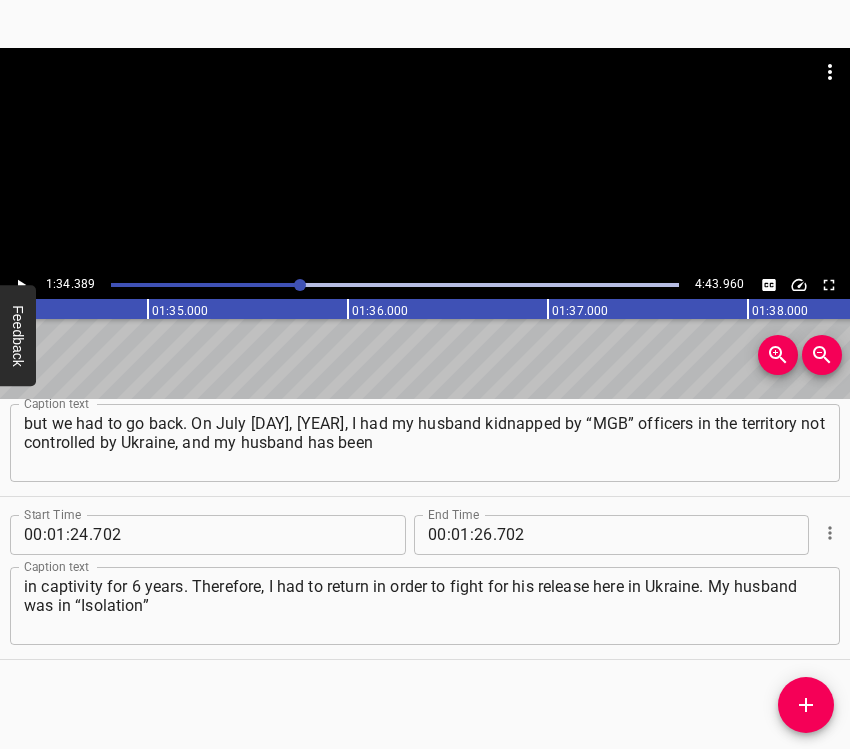 scroll, scrollTop: 0, scrollLeft: 18877, axis: horizontal 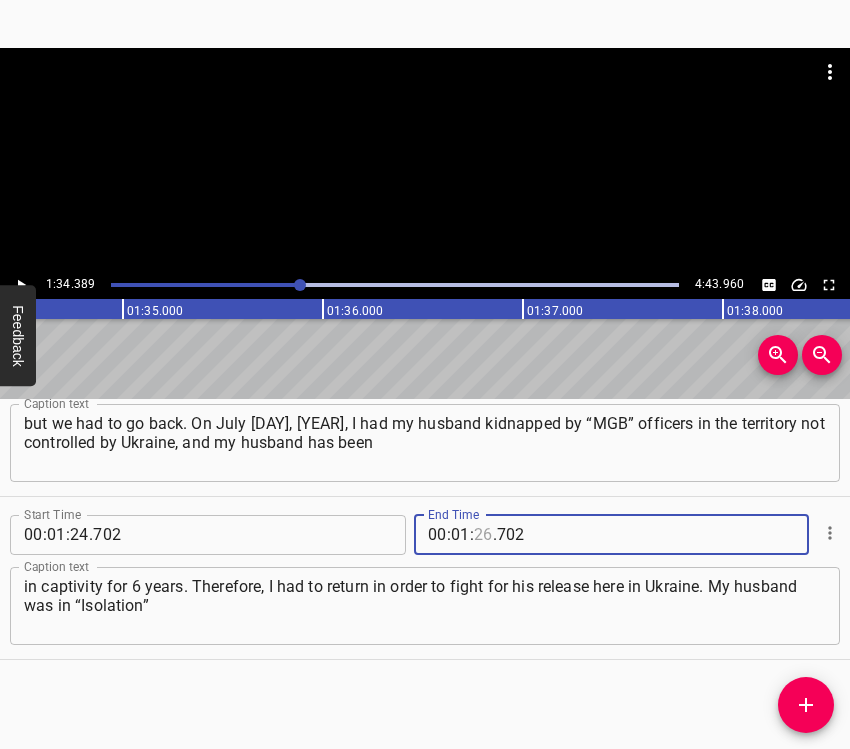 click at bounding box center [483, 535] 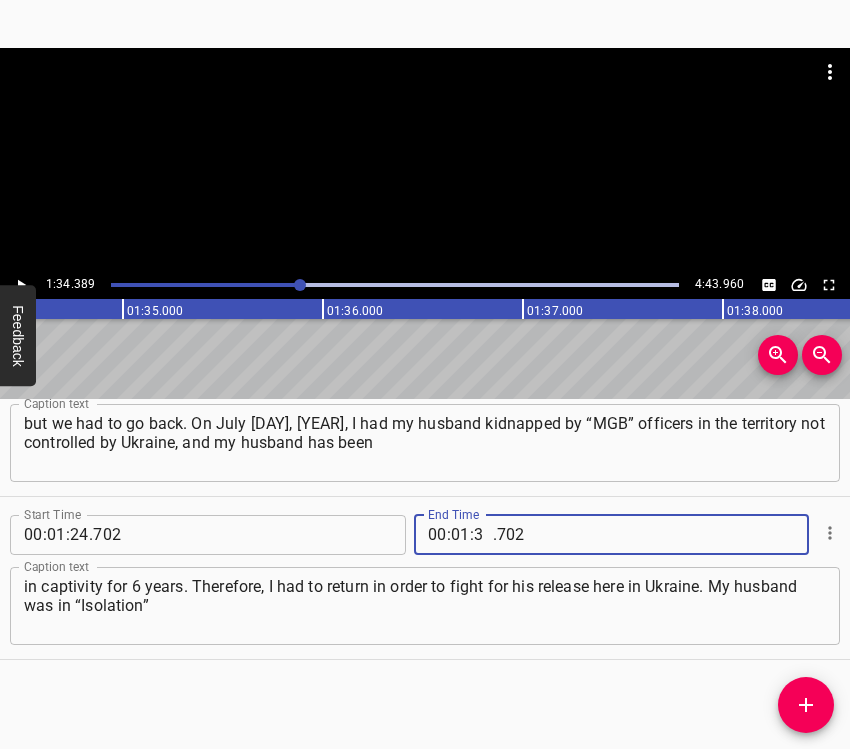 type on "34" 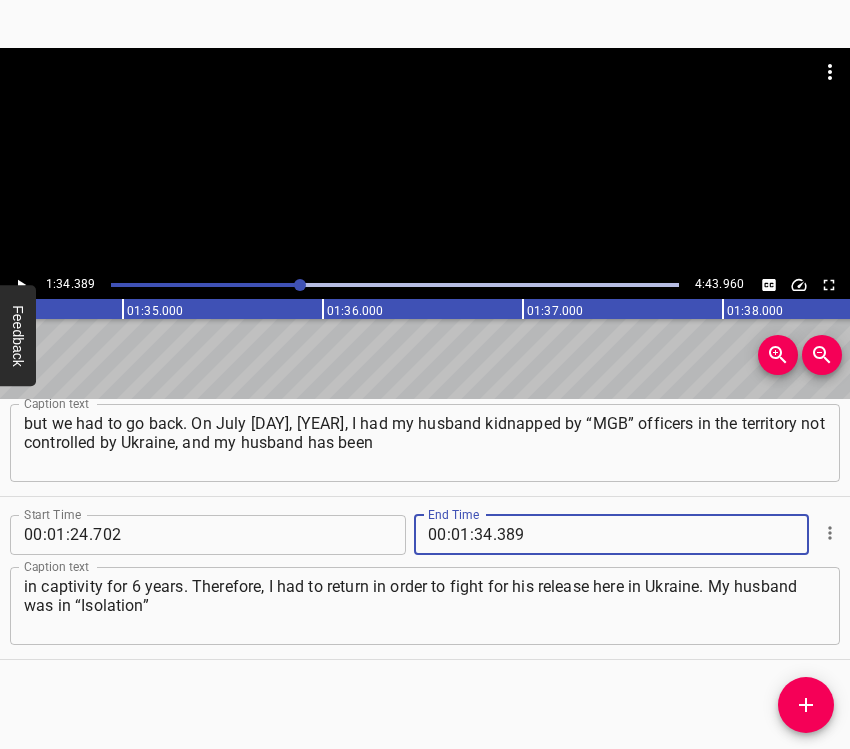 type on "389" 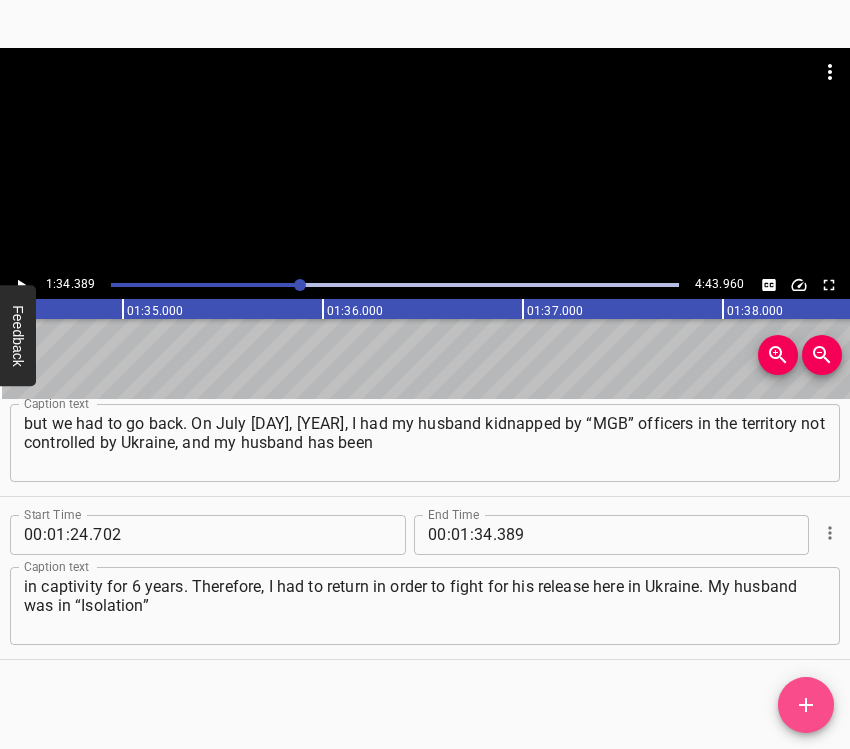 click 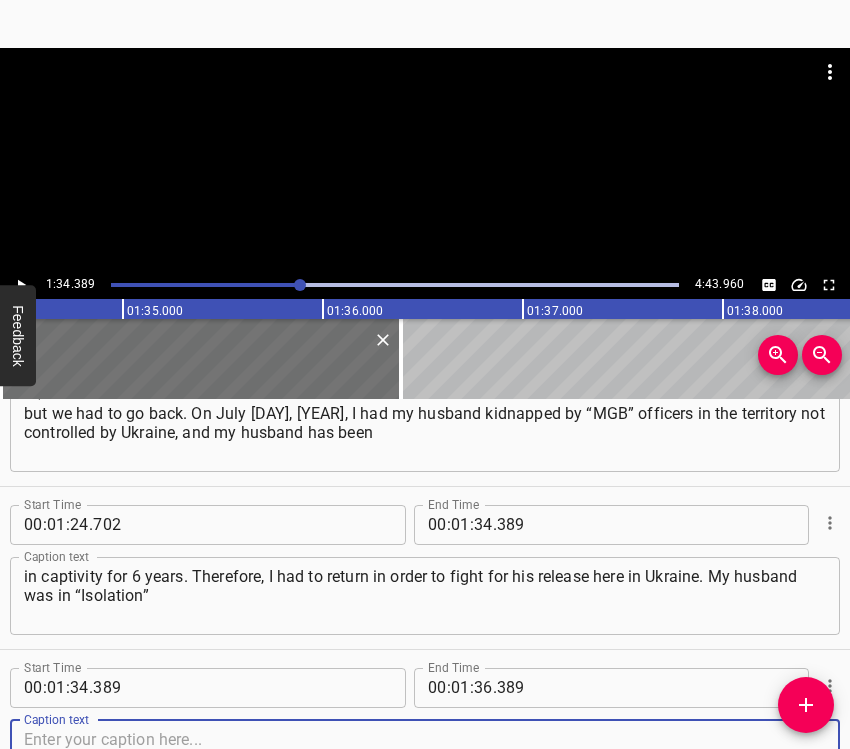 scroll, scrollTop: 1210, scrollLeft: 0, axis: vertical 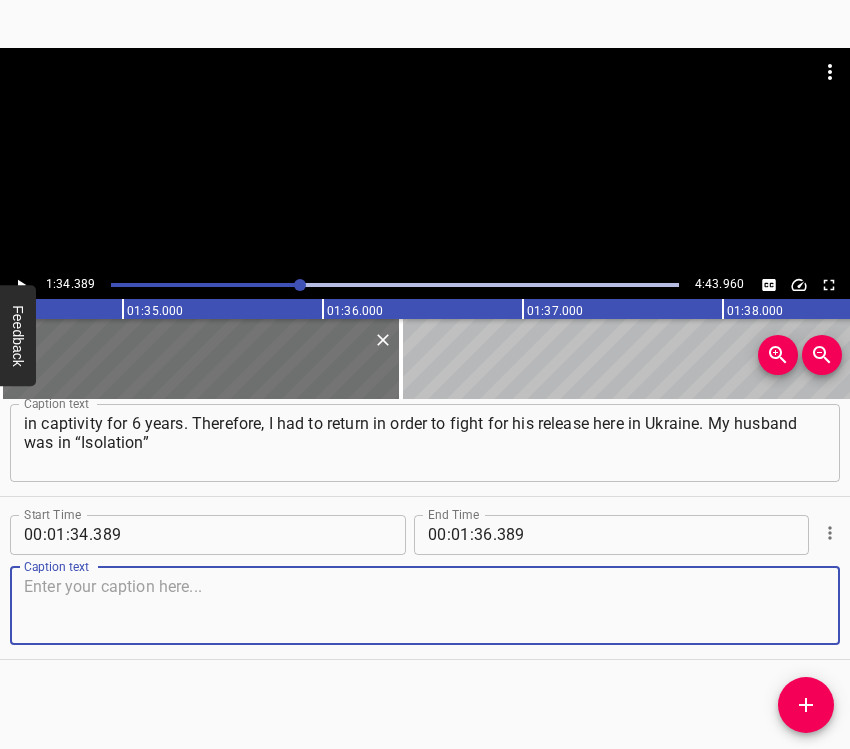 click at bounding box center (425, 605) 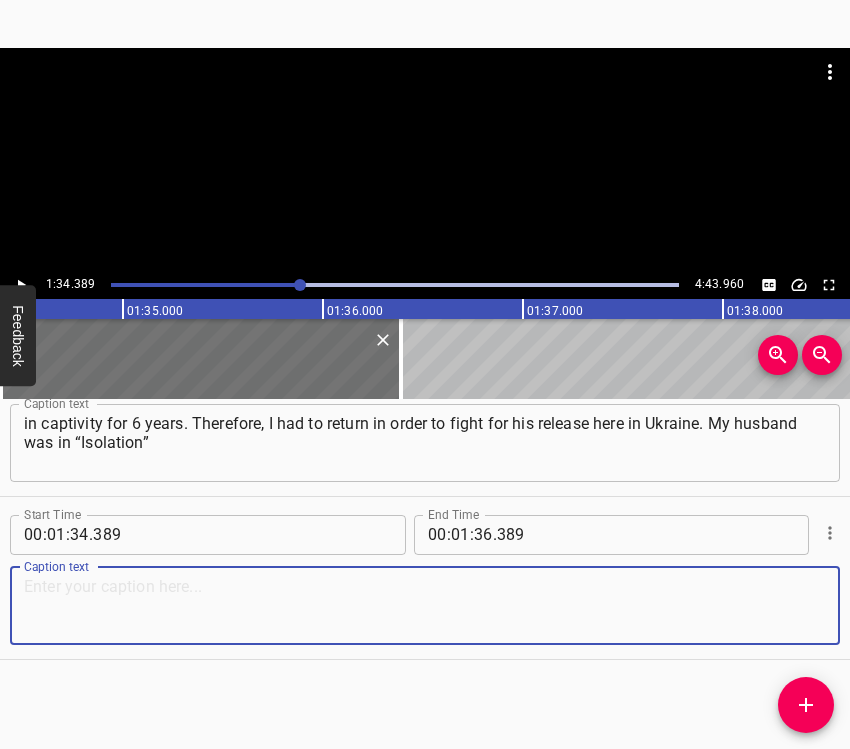 click at bounding box center [425, 605] 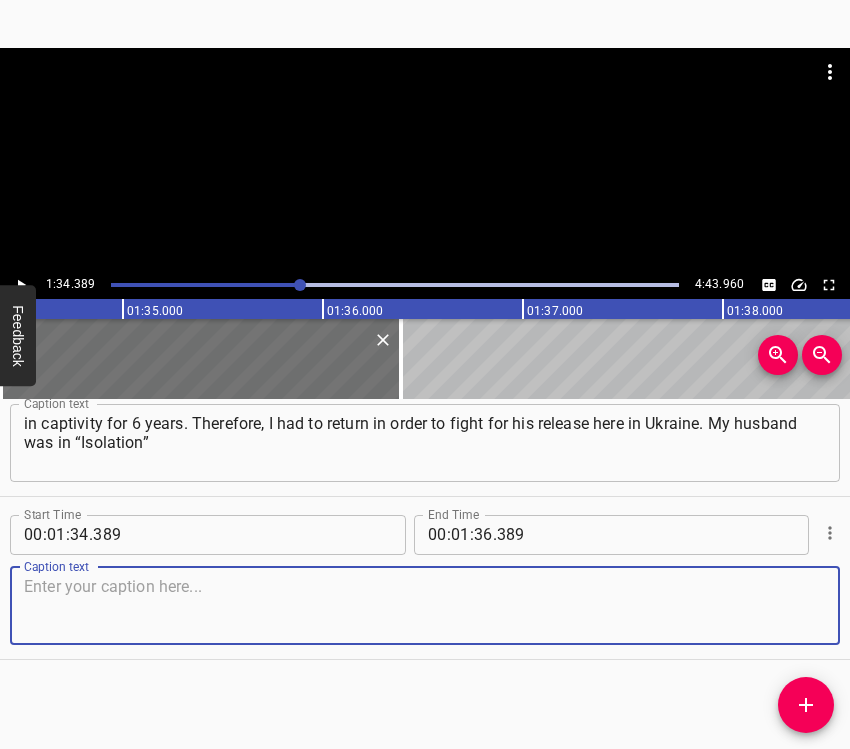 paste on "for 10 months after his abduction. This is a concentration camp where he underwent all the torture possible. This is a concentration" 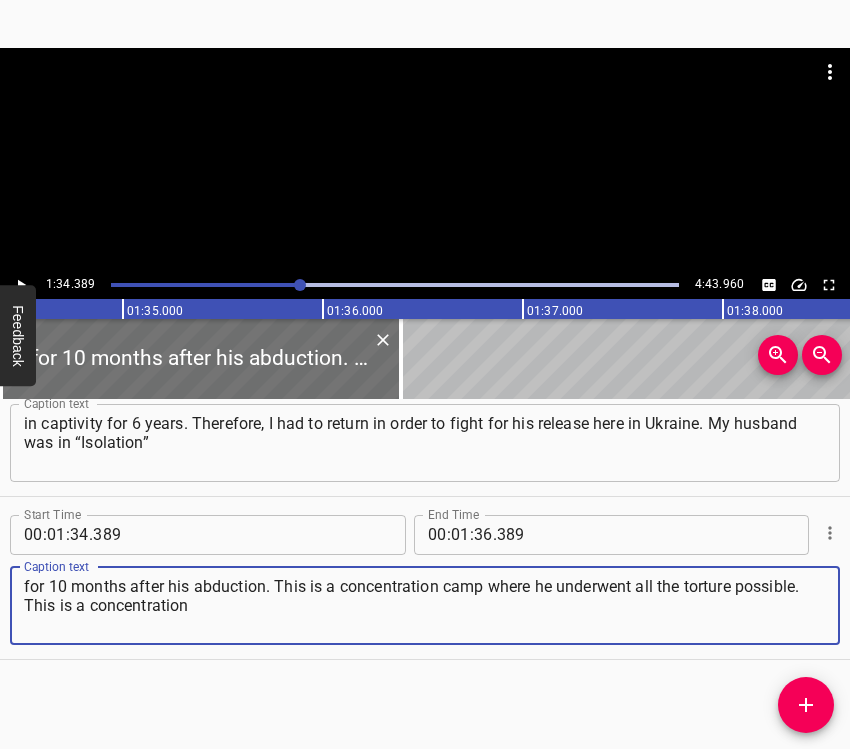 type on "for 10 months after his abduction. This is a concentration camp where he underwent all the torture possible. This is a concentration" 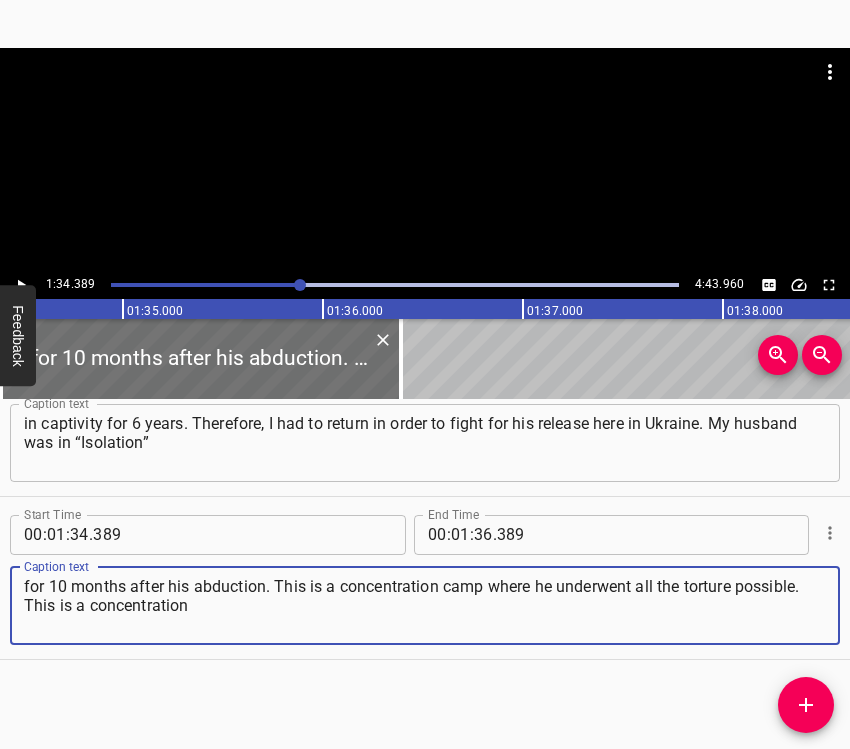 click 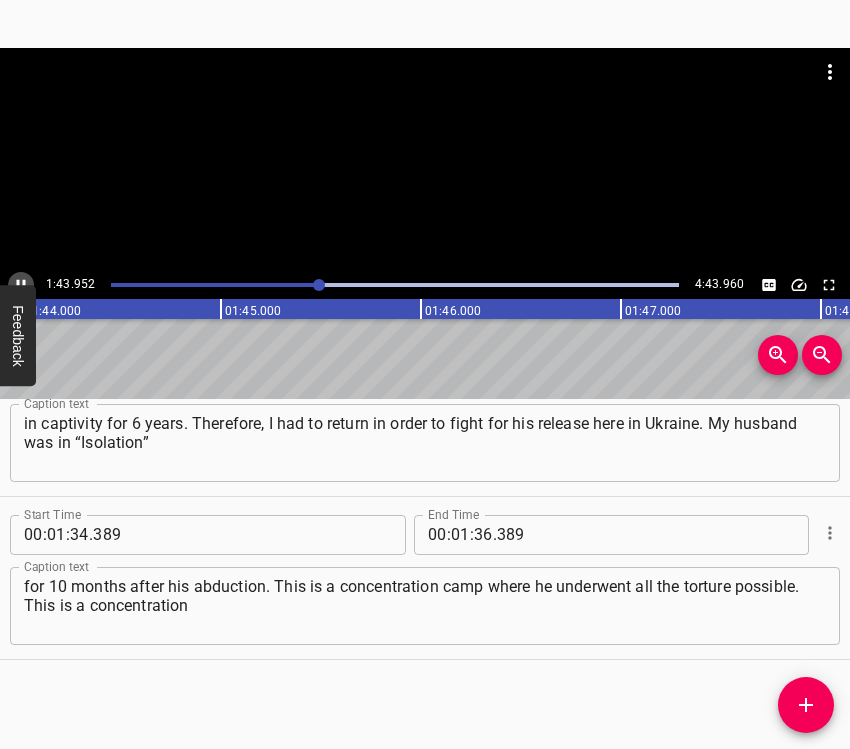 click 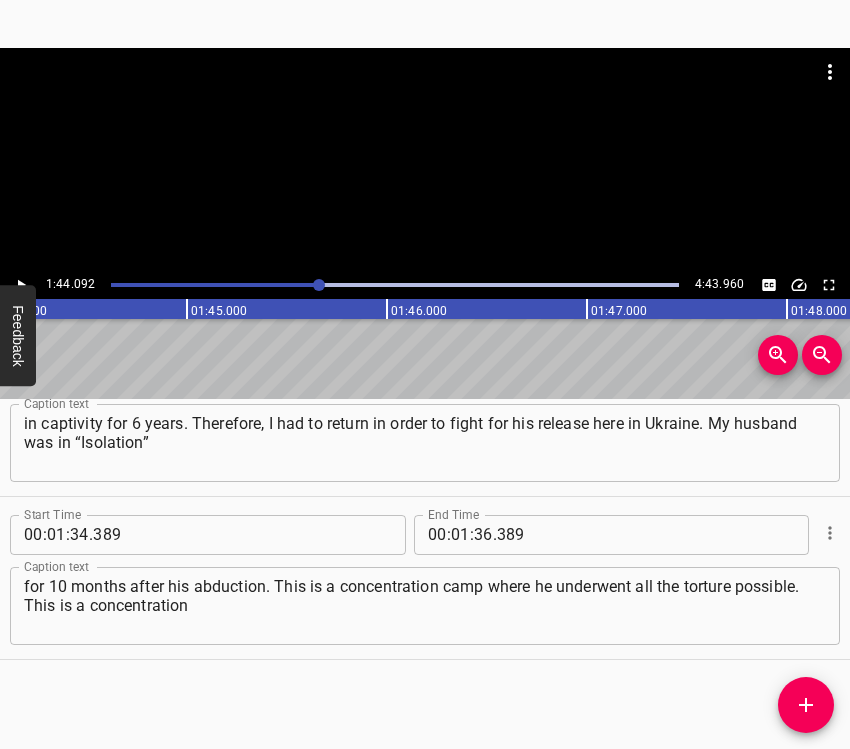 scroll, scrollTop: 0, scrollLeft: 20818, axis: horizontal 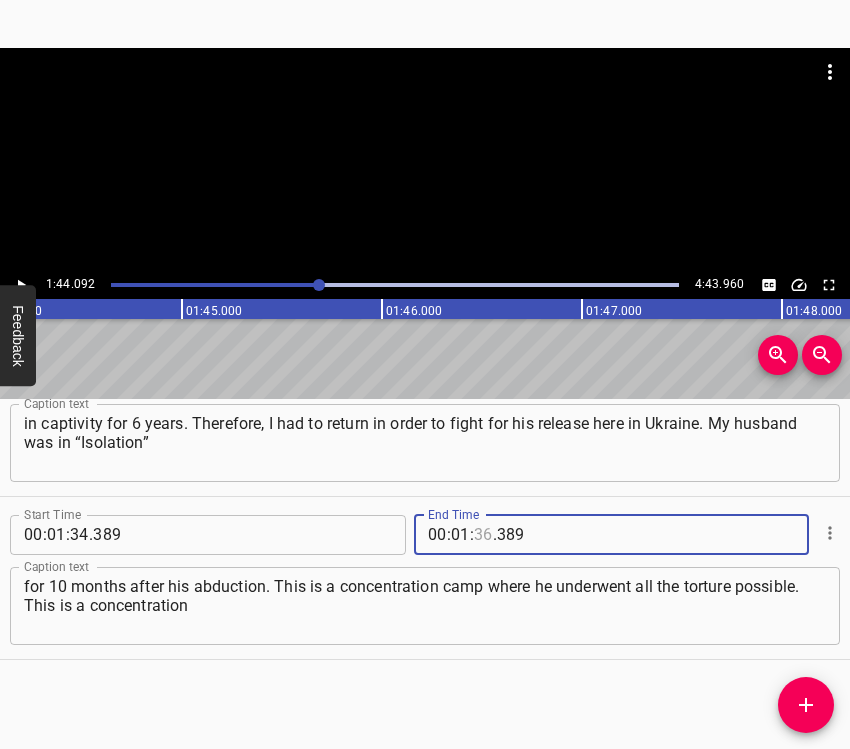 click at bounding box center [483, 535] 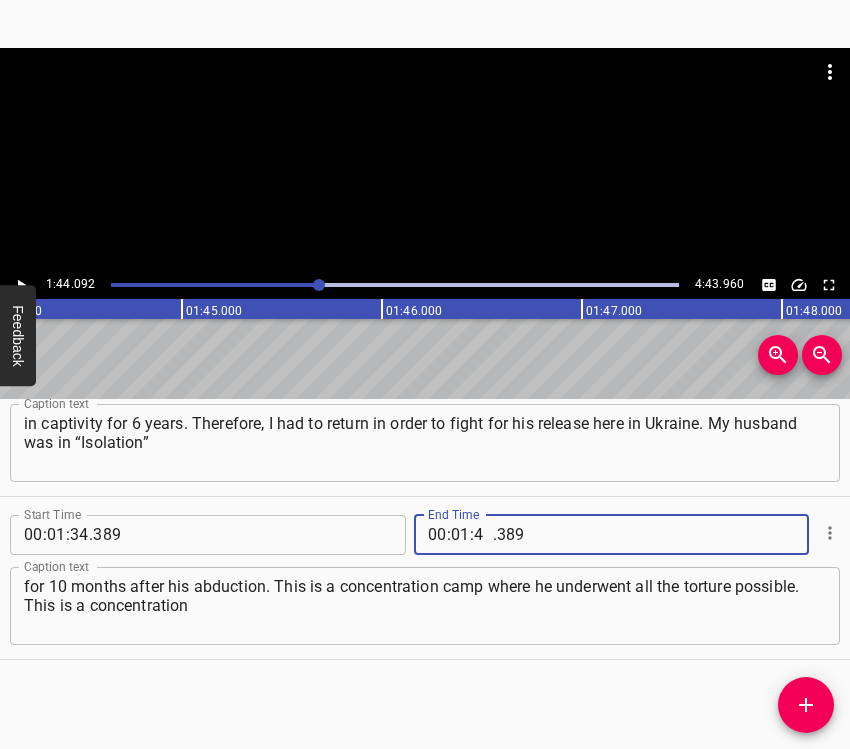 type on "44" 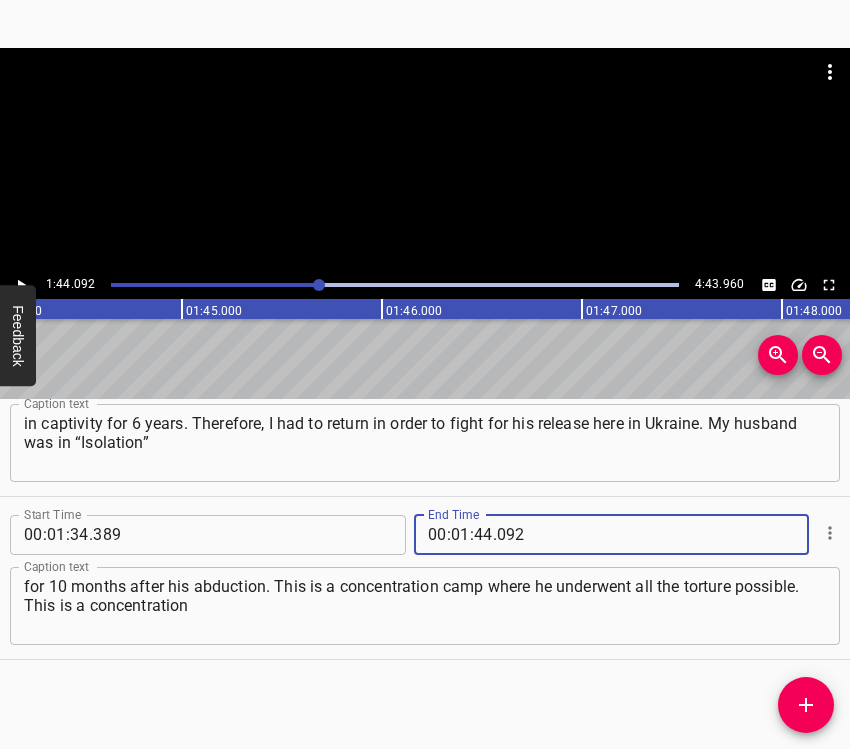 type on "092" 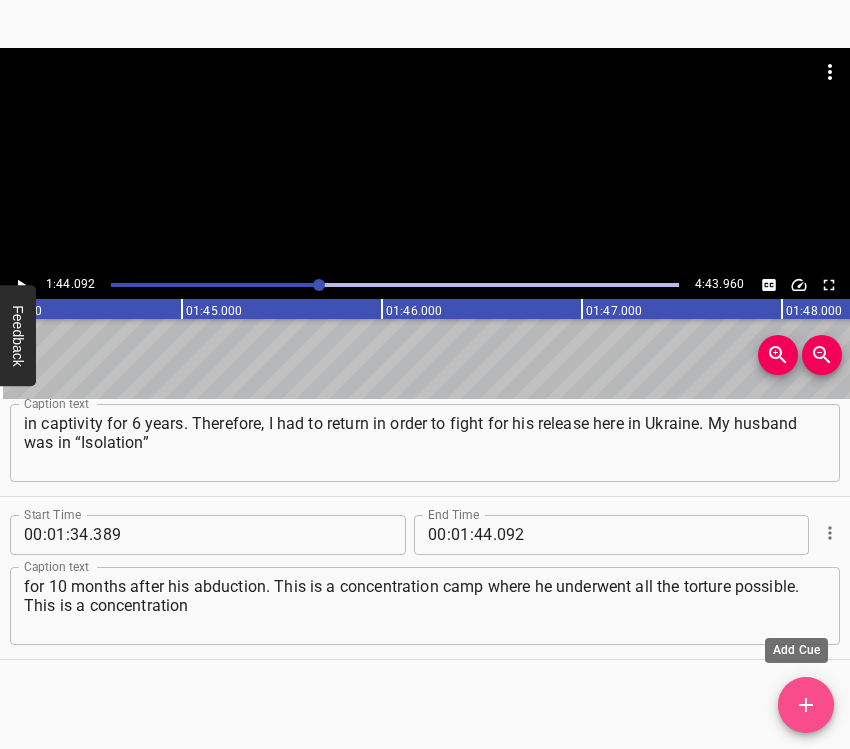 click 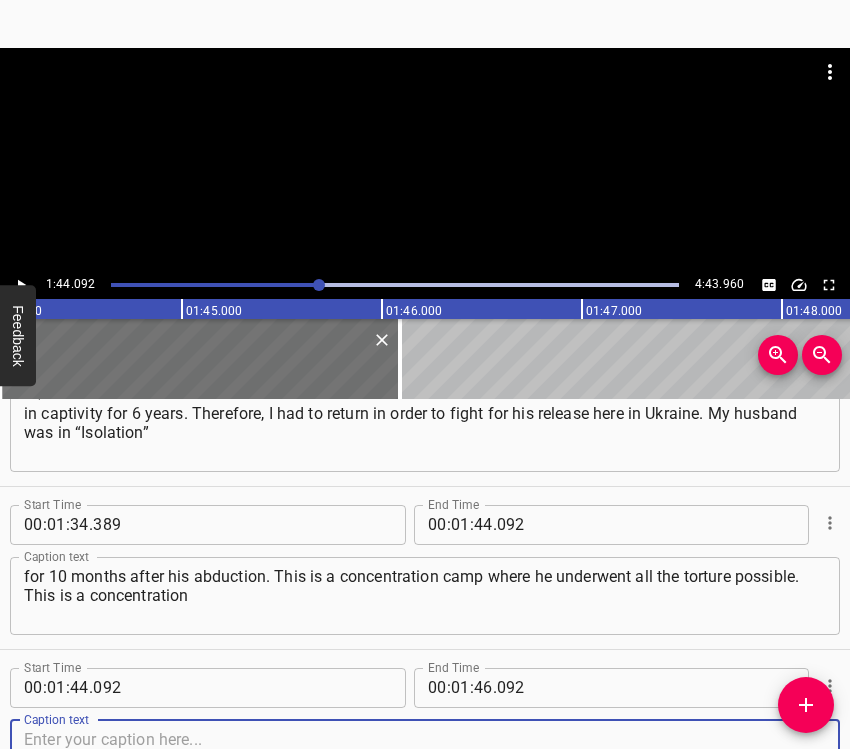 scroll, scrollTop: 1373, scrollLeft: 0, axis: vertical 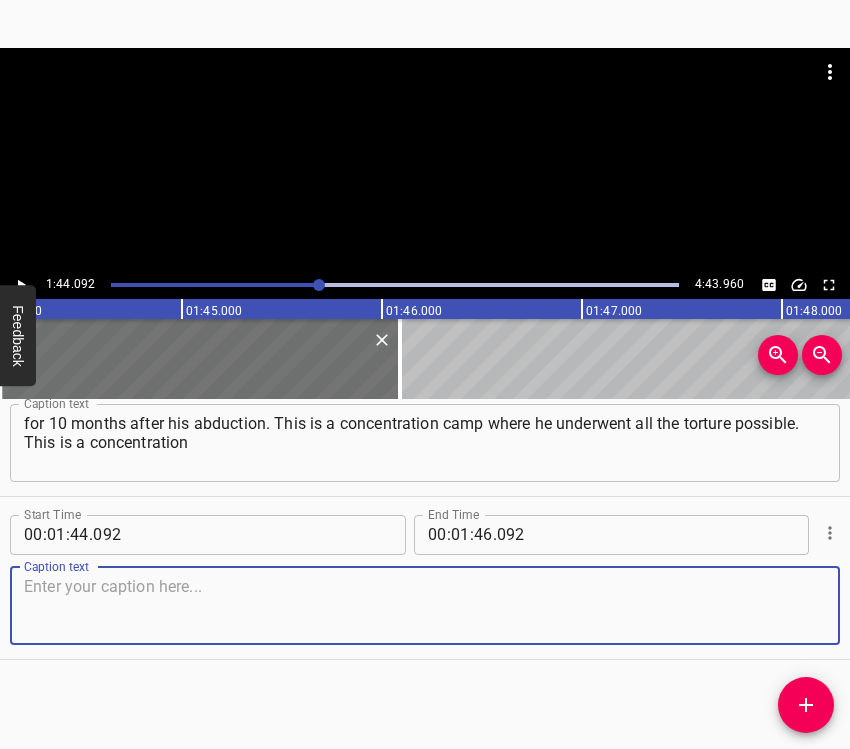 drag, startPoint x: 786, startPoint y: 612, endPoint x: 796, endPoint y: 606, distance: 11.661903 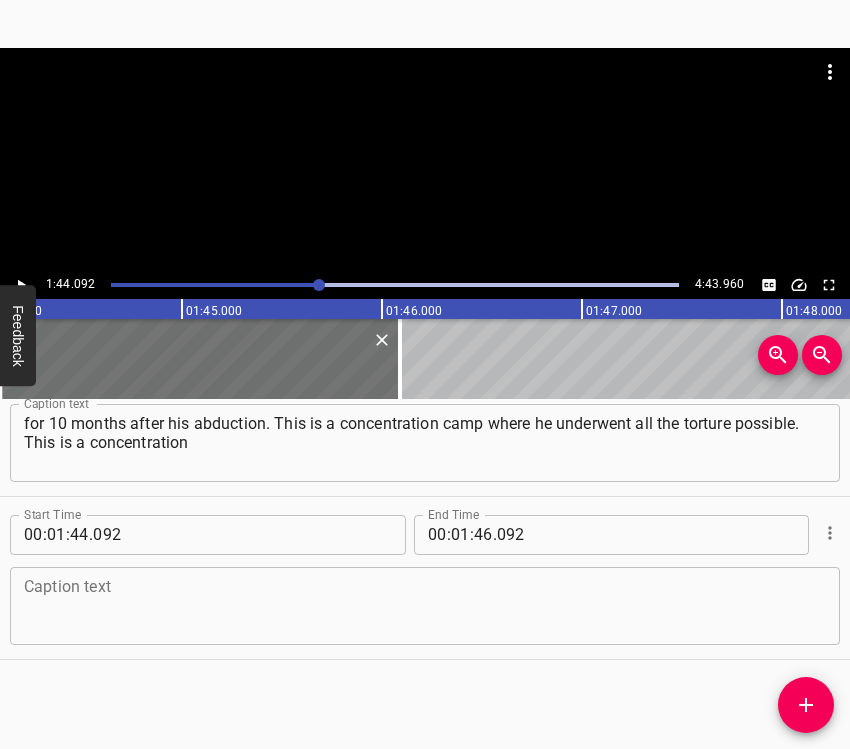 click at bounding box center (425, 605) 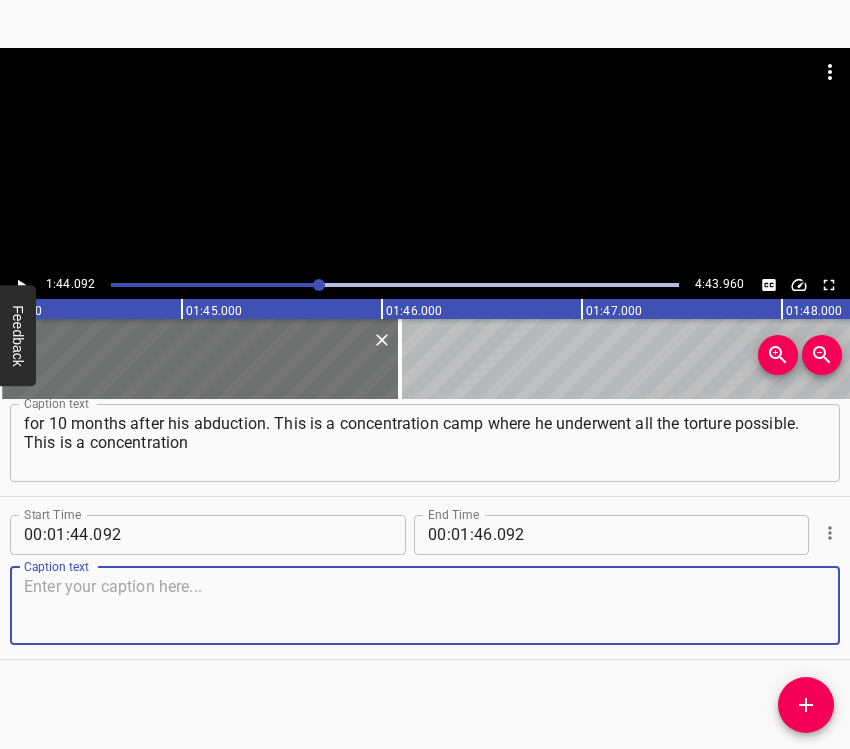 paste on "camp in the centre of Donetsk, which was created by the militants and where they torture political prisoners. My husband was convicted on March 28," 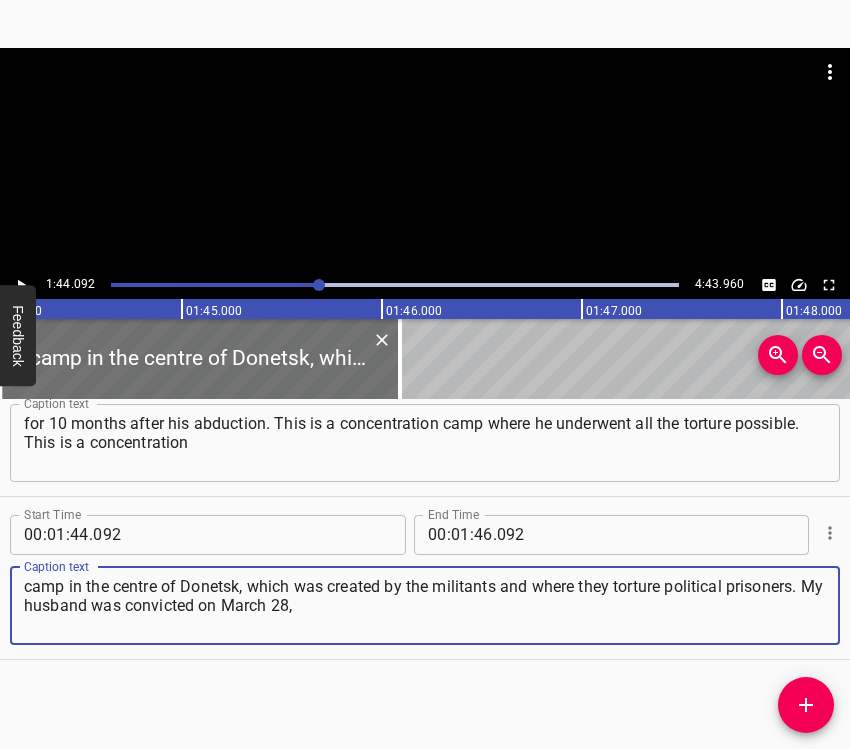 type on "camp in the centre of Donetsk, which was created by the militants and where they torture political prisoners. My husband was convicted on March 28," 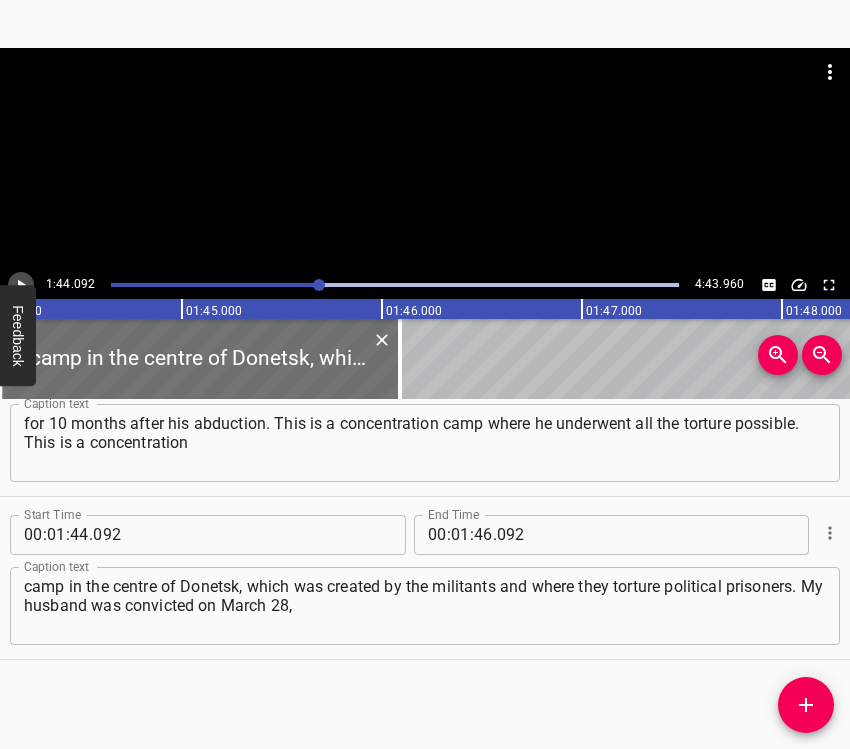 click 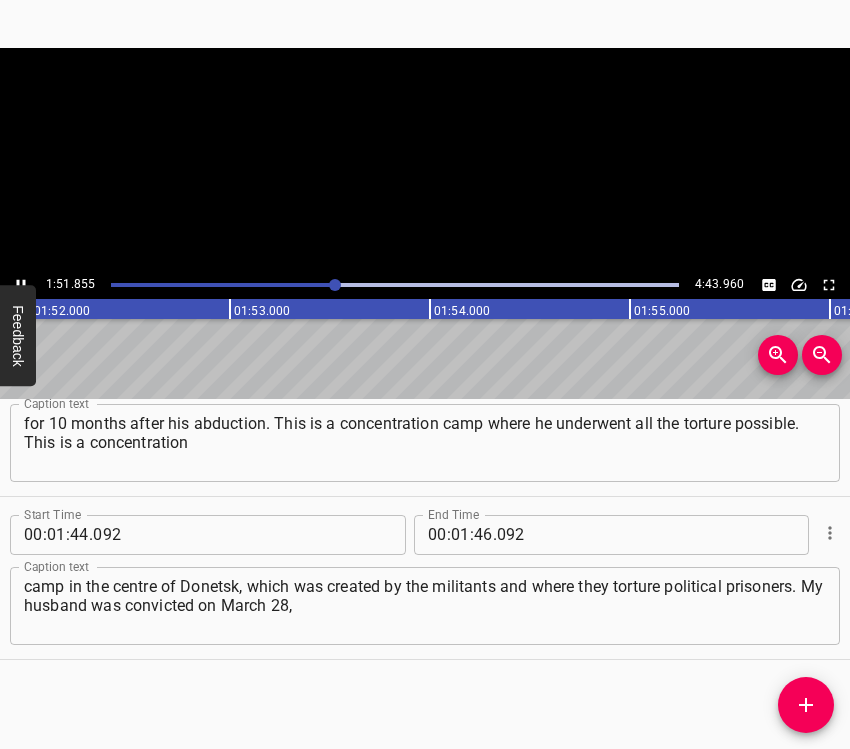 click 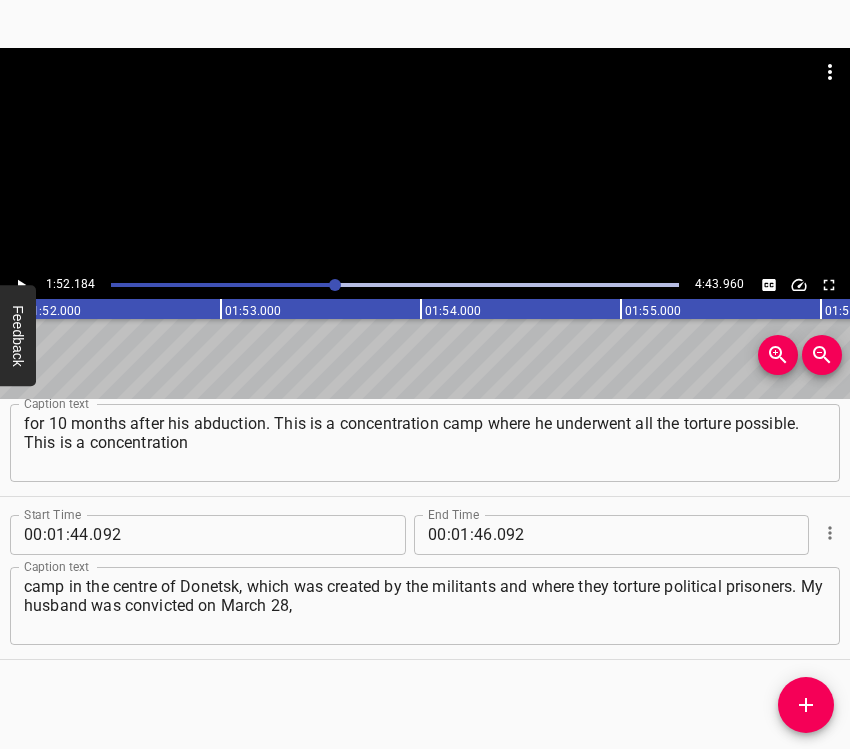 scroll, scrollTop: 0, scrollLeft: 22436, axis: horizontal 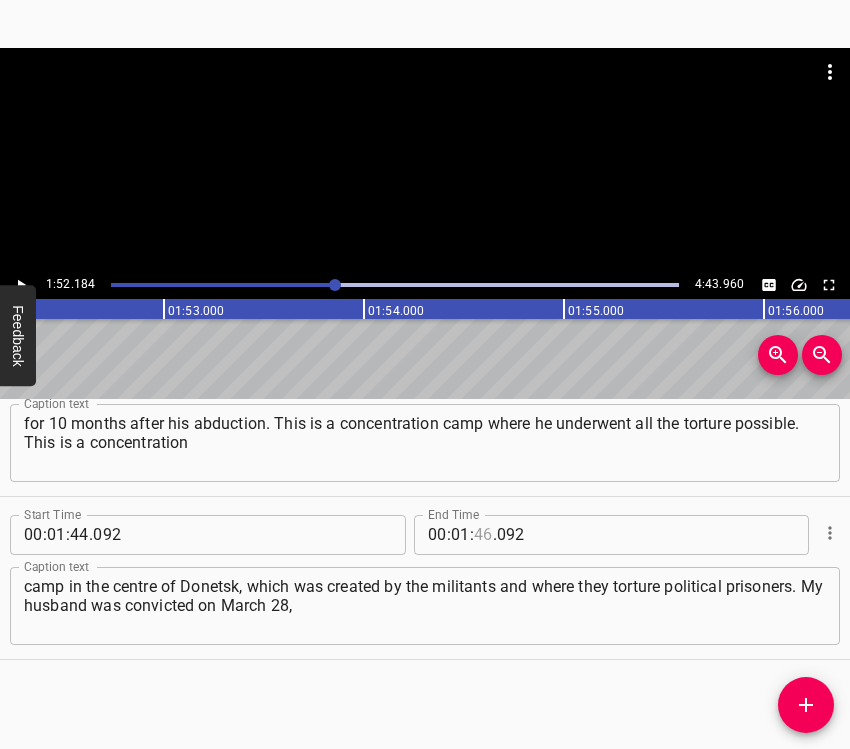 click at bounding box center (483, 535) 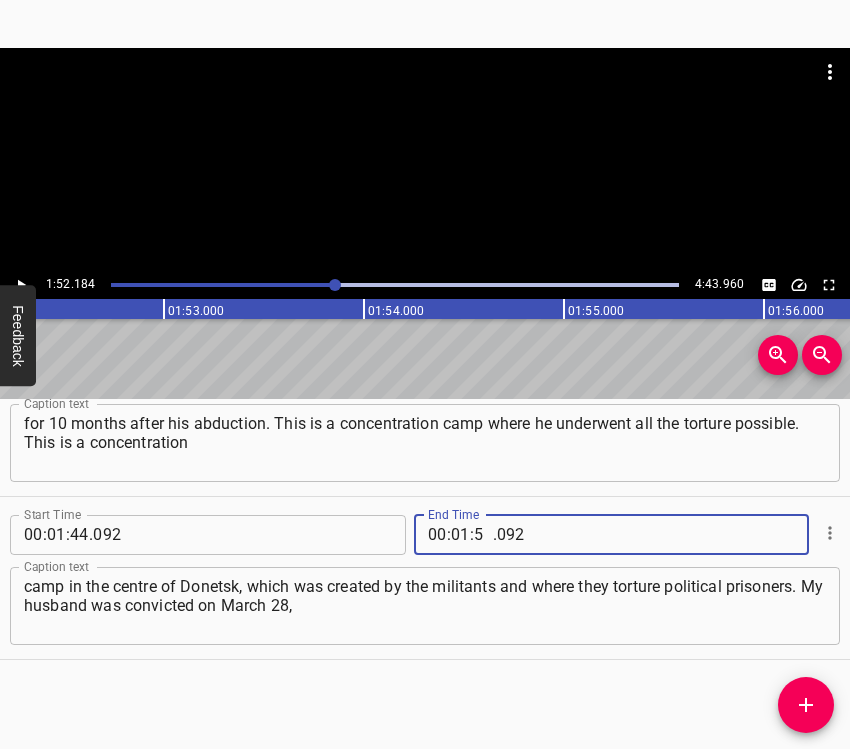 type on "52" 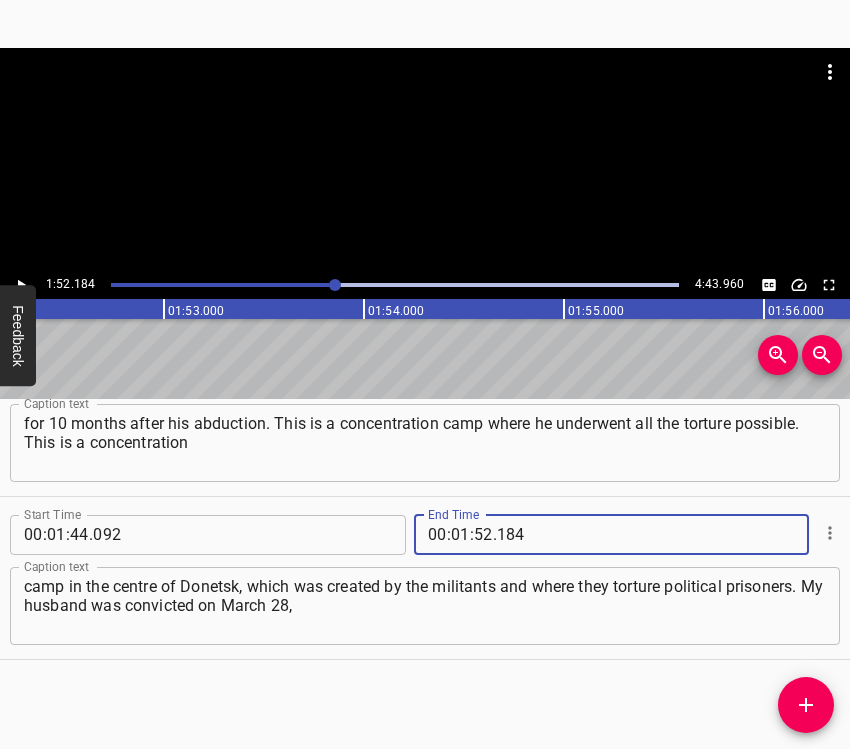 type on "184" 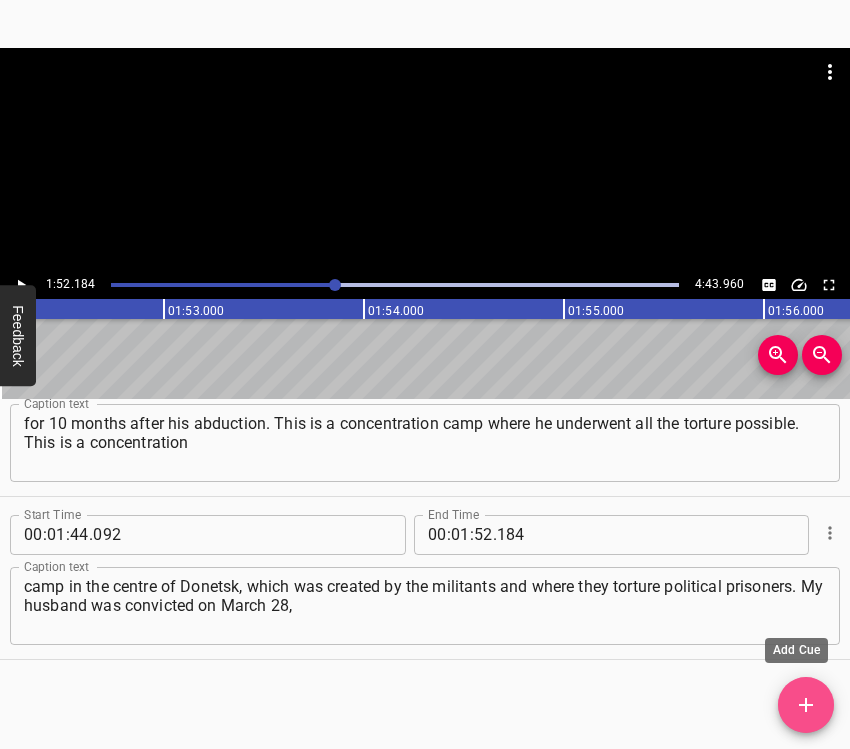 click 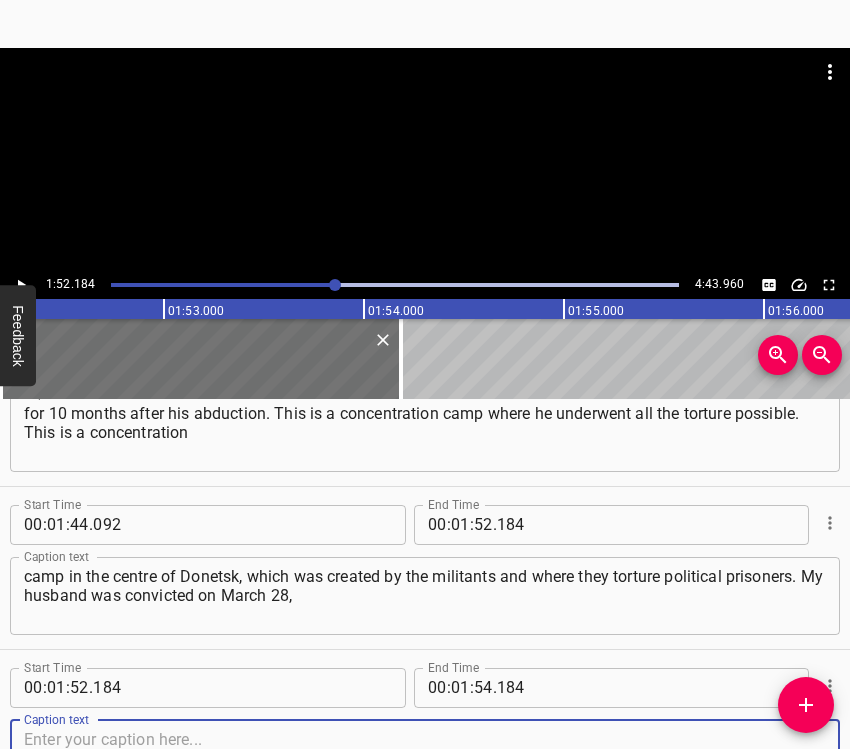 scroll, scrollTop: 1536, scrollLeft: 0, axis: vertical 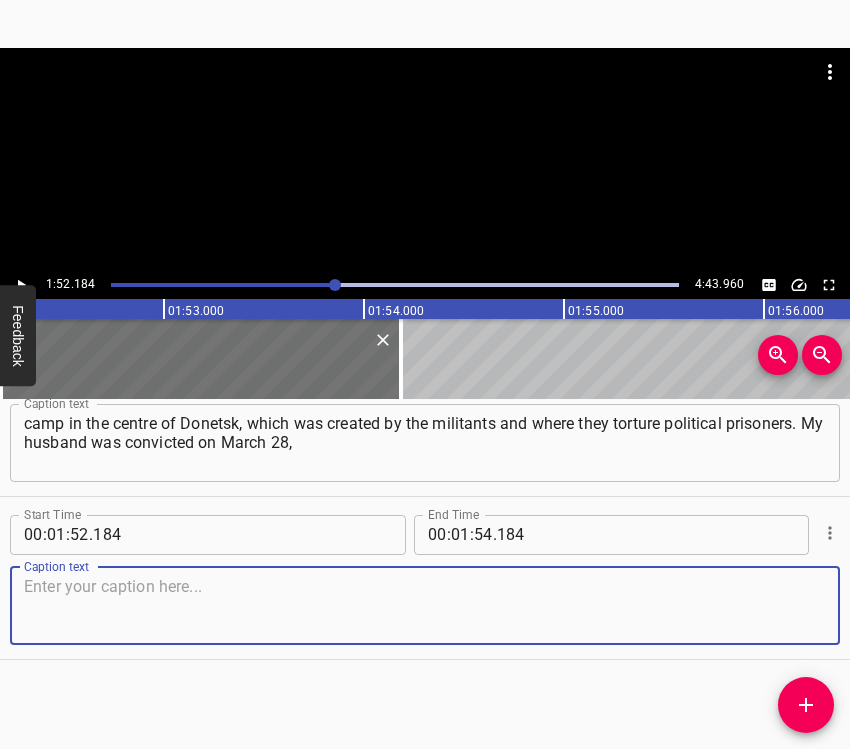 click at bounding box center (425, 605) 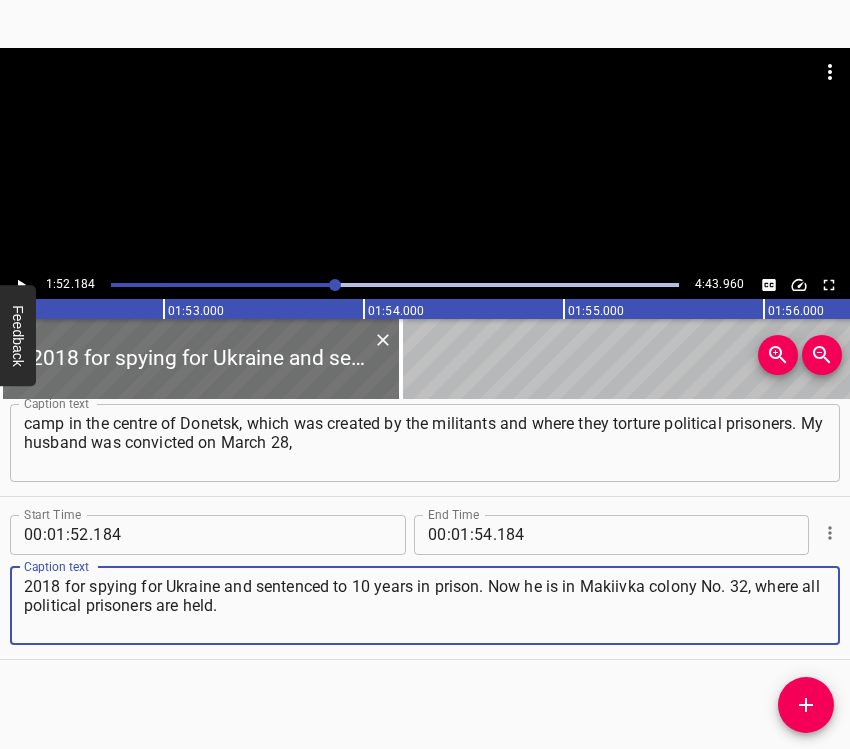 type on "2018 for spying for Ukraine and sentenced to 10 years in prison. Now he is in Makiivka colony No. 32, where all political prisoners are held." 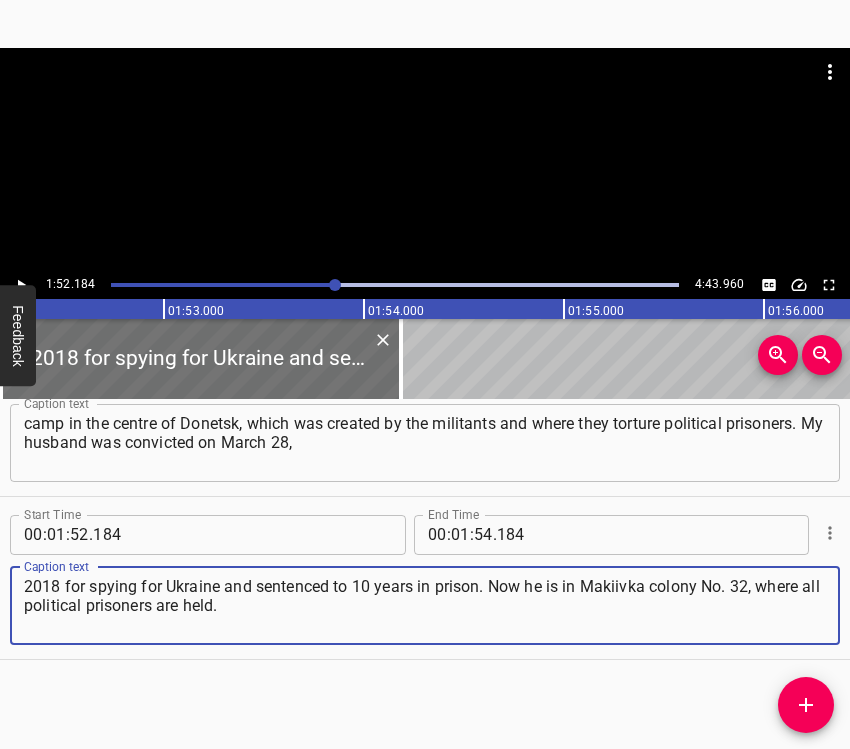 click at bounding box center [21, 285] 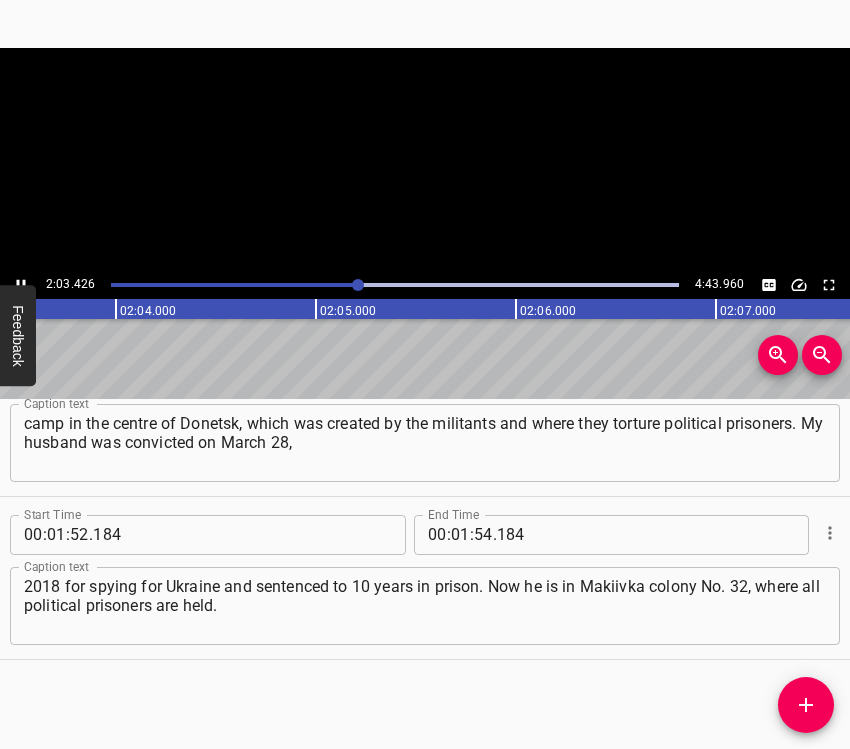 click 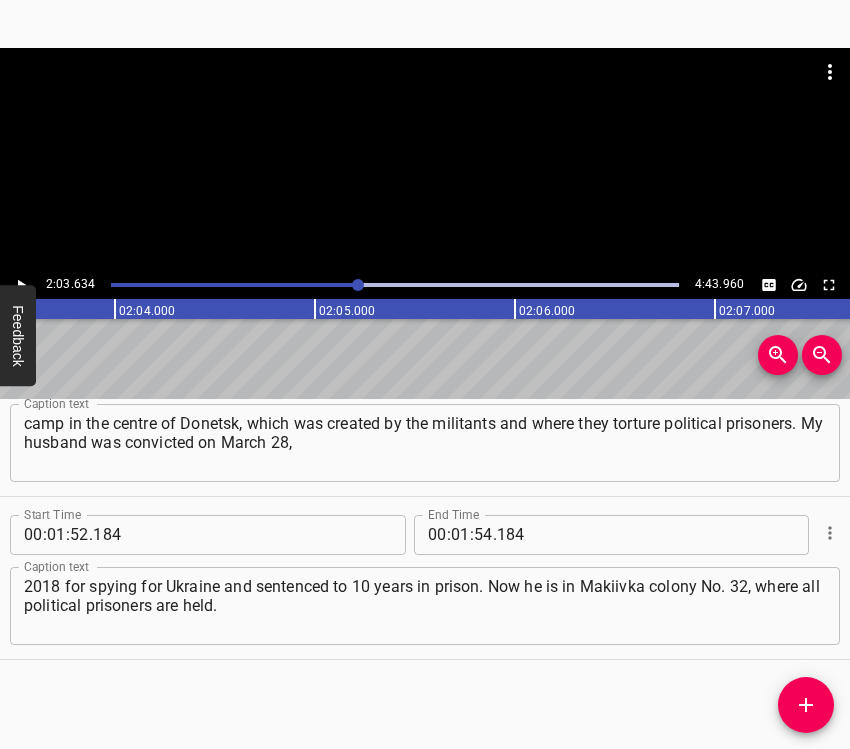 scroll, scrollTop: 0, scrollLeft: 24726, axis: horizontal 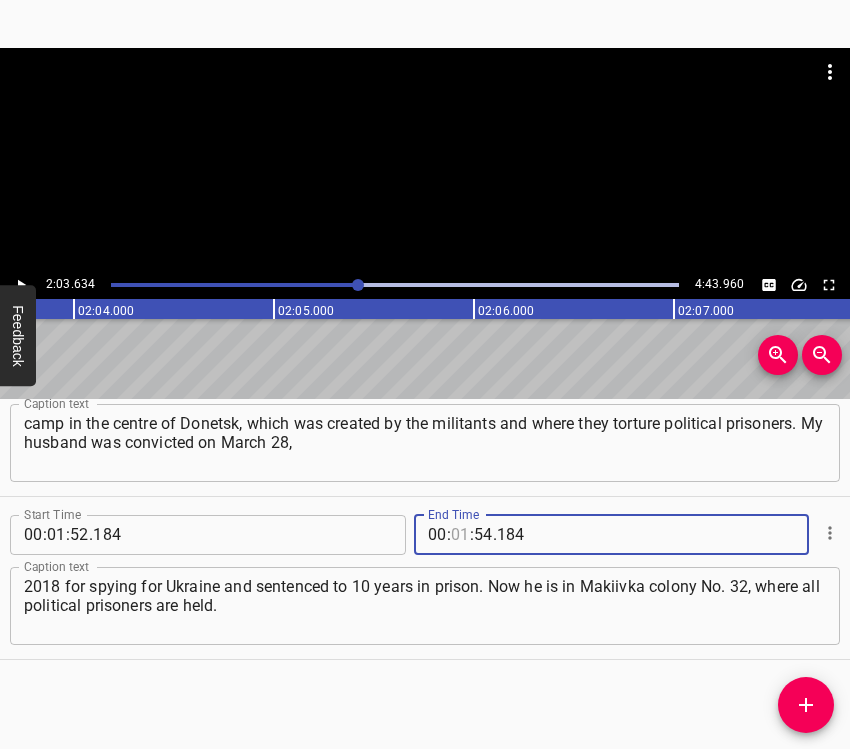 click at bounding box center (460, 535) 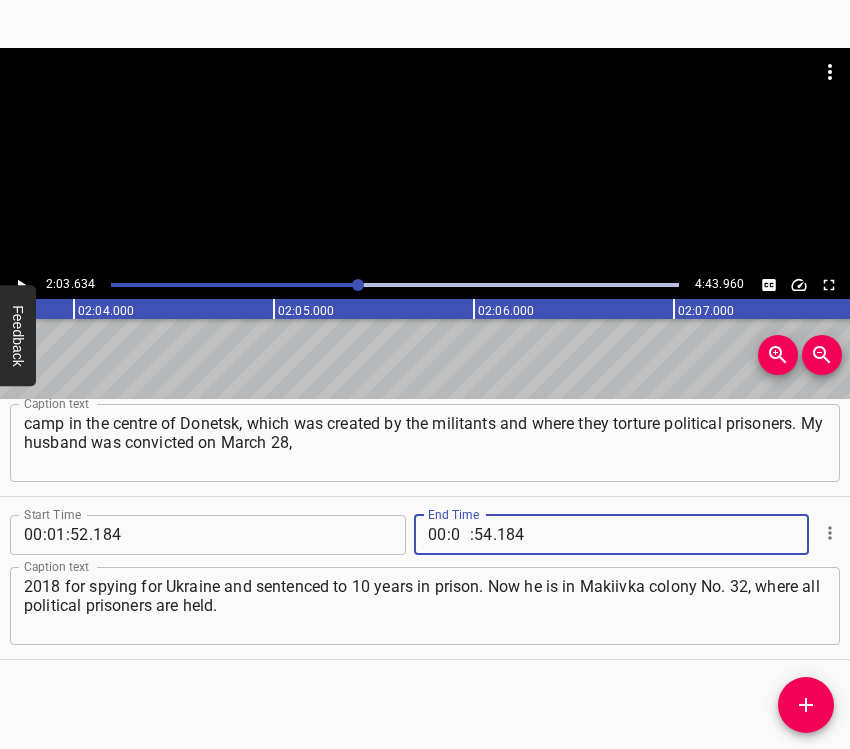 type on "02" 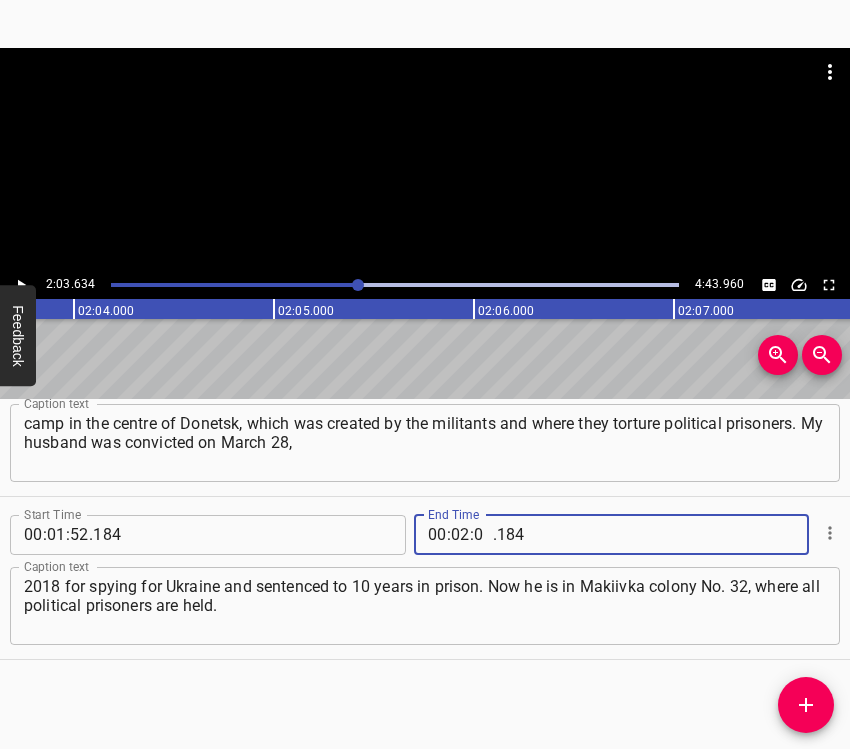 type on "03" 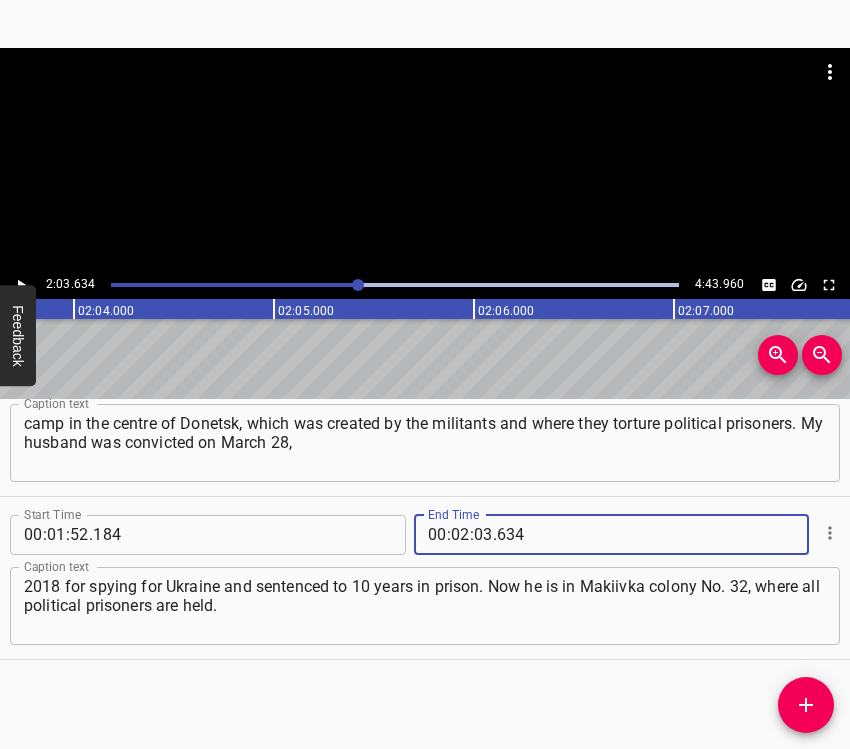 type on "634" 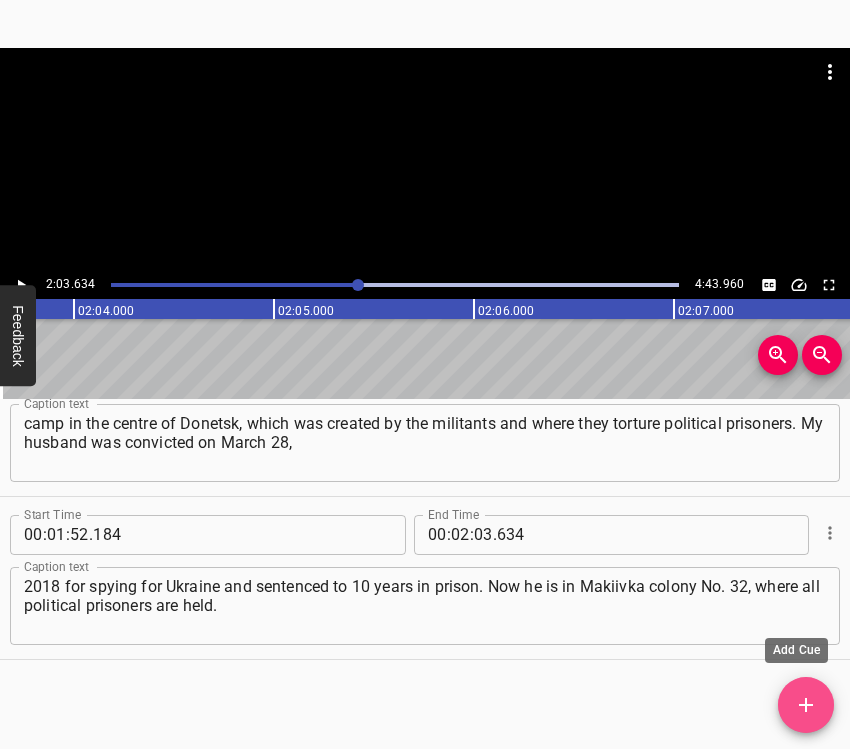 click 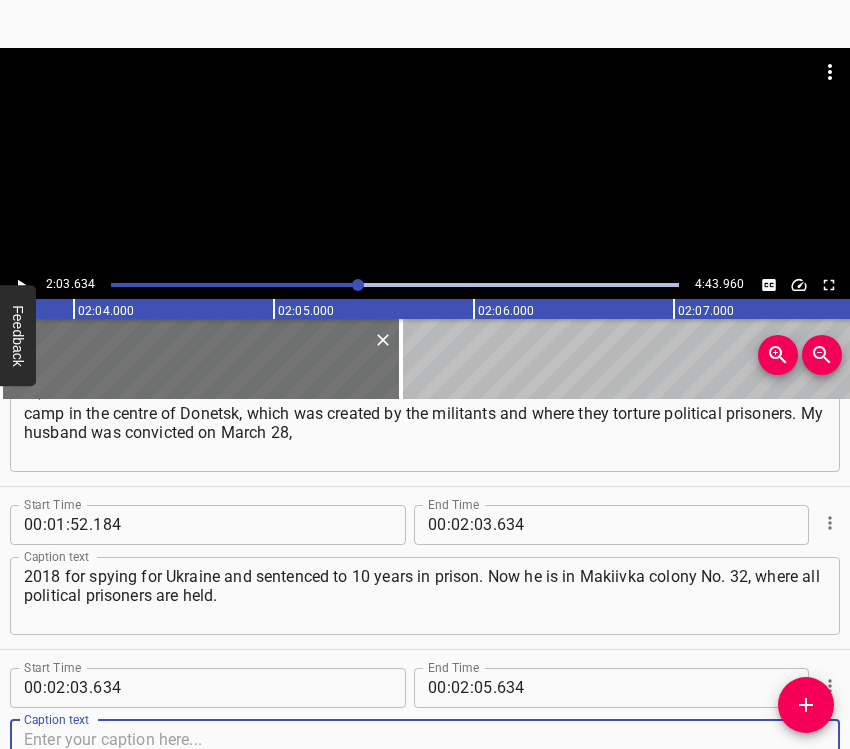 scroll, scrollTop: 1699, scrollLeft: 0, axis: vertical 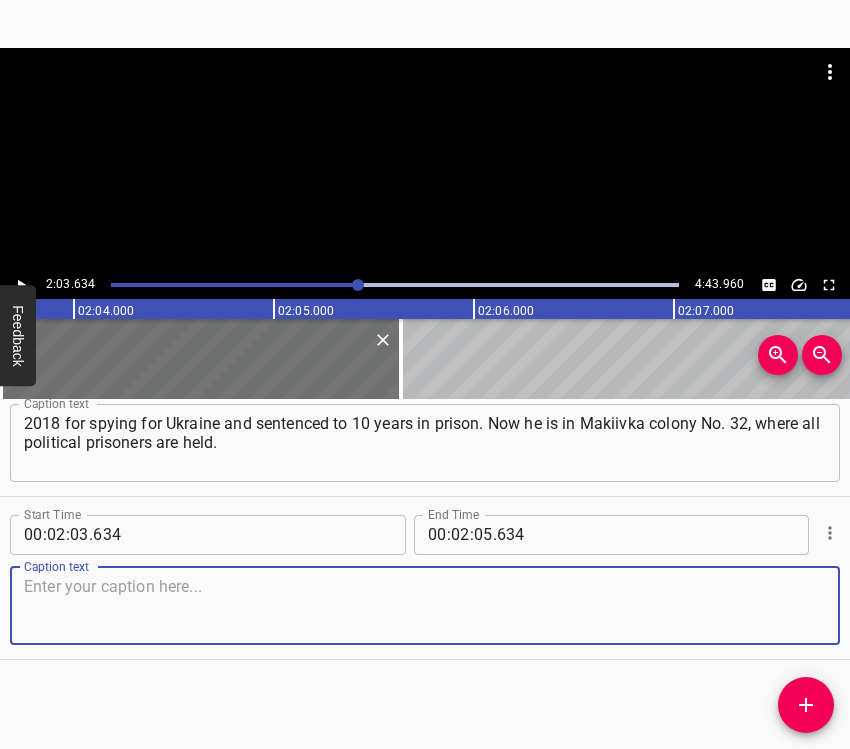 drag, startPoint x: 794, startPoint y: 617, endPoint x: 812, endPoint y: 610, distance: 19.313208 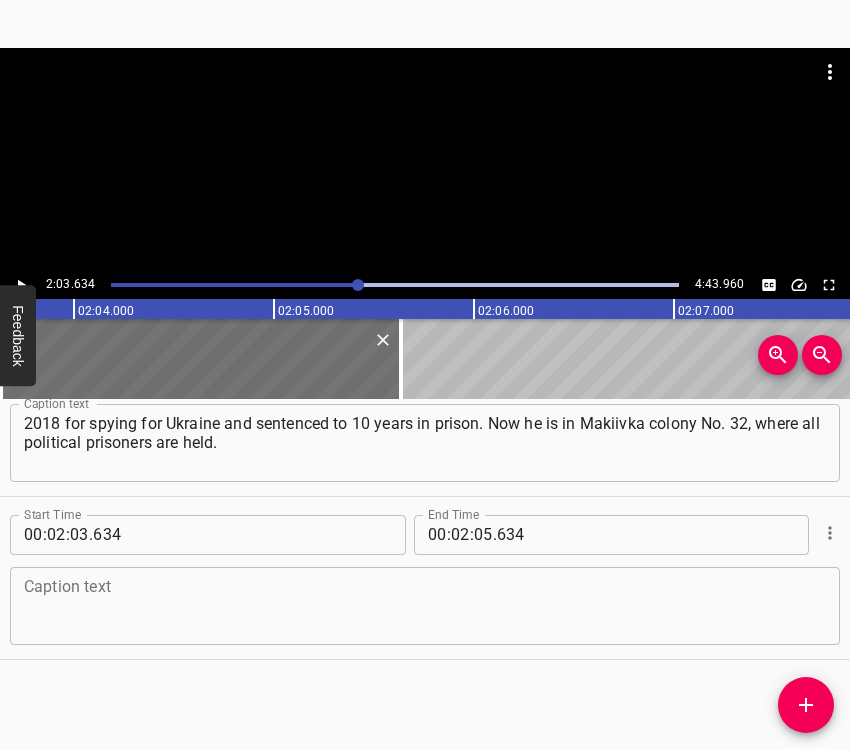 click at bounding box center (425, 605) 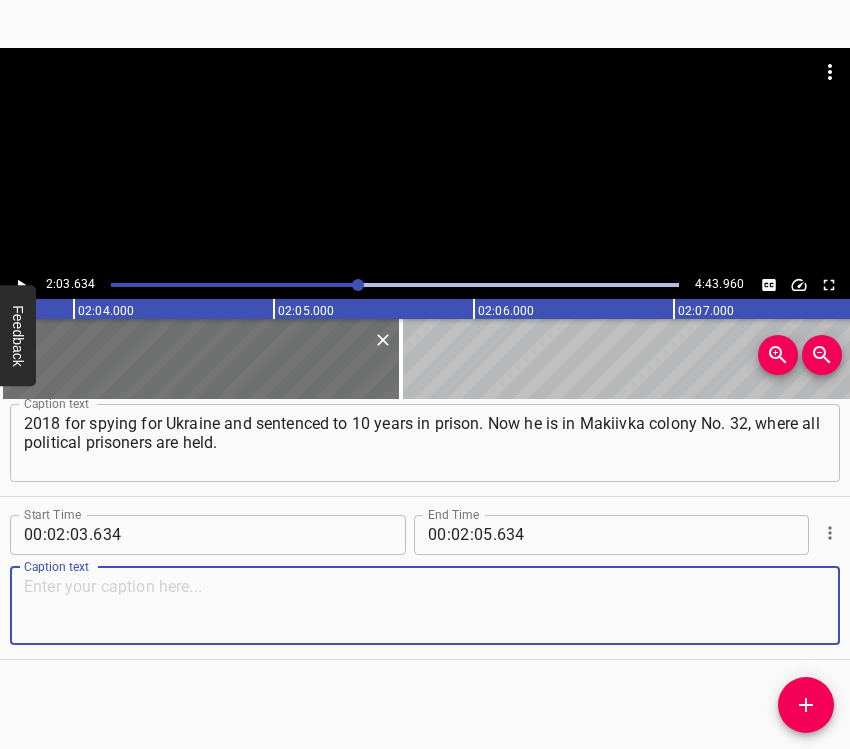 paste on "There are 62 of them there. About his state of health... There is nothing to say. It is extremely grave. My husband has a serious genetic disease," 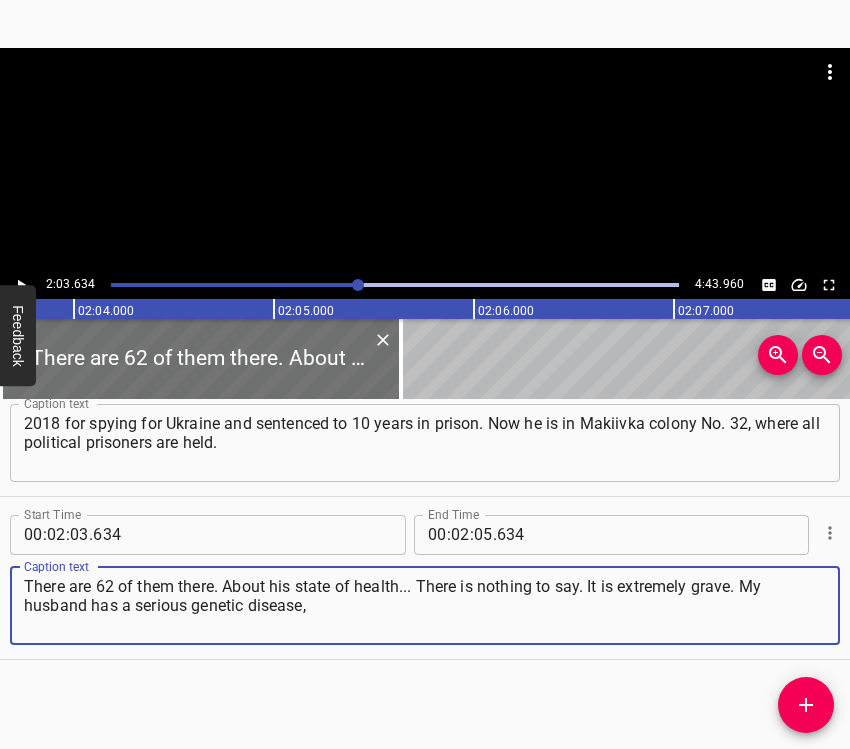 type on "There are 62 of them there. About his state of health... There is nothing to say. It is extremely grave. My husband has a serious genetic disease," 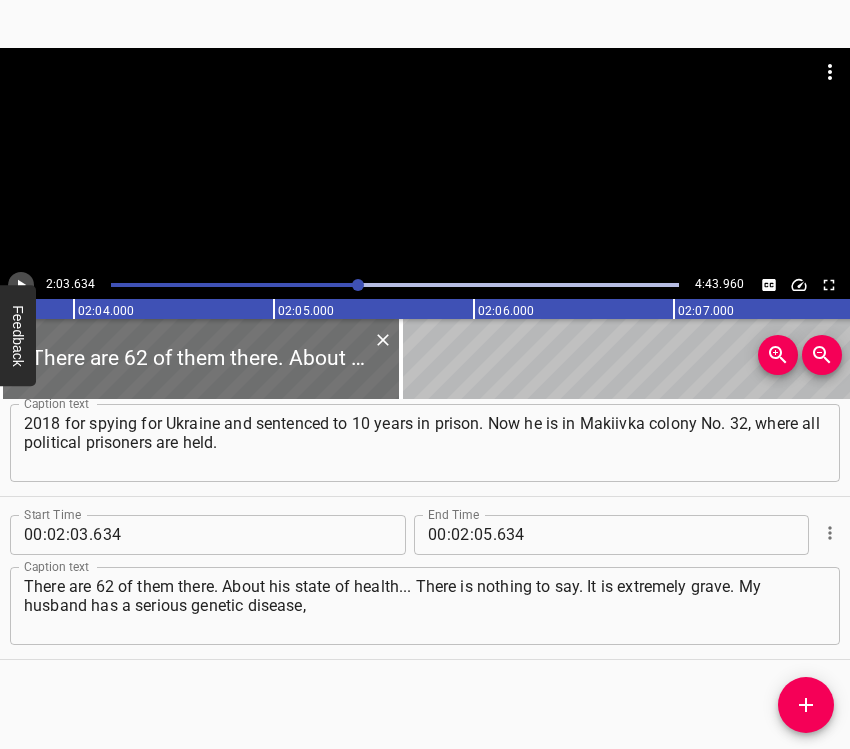 click 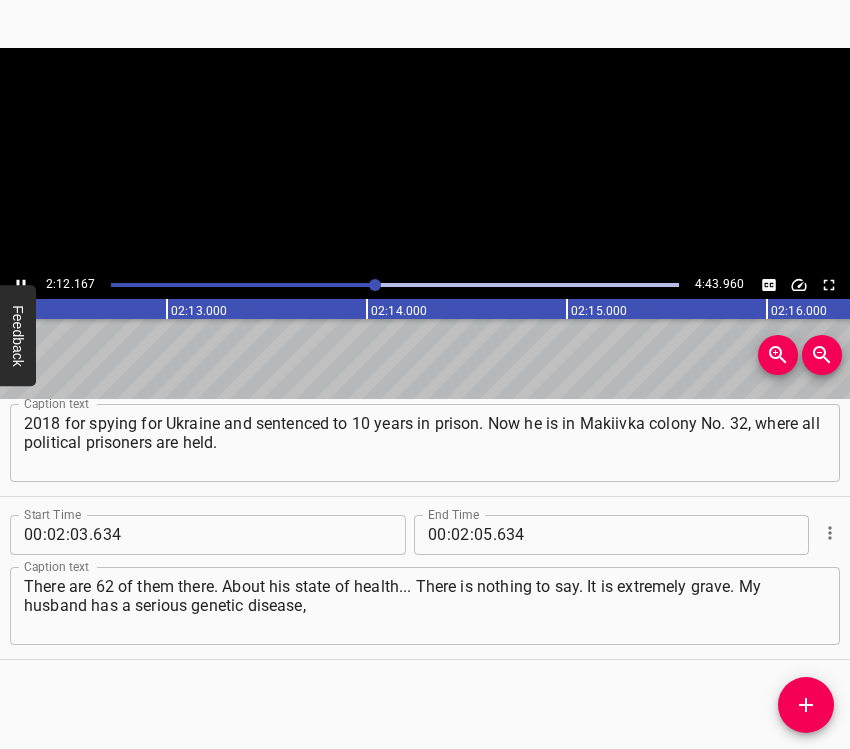 click 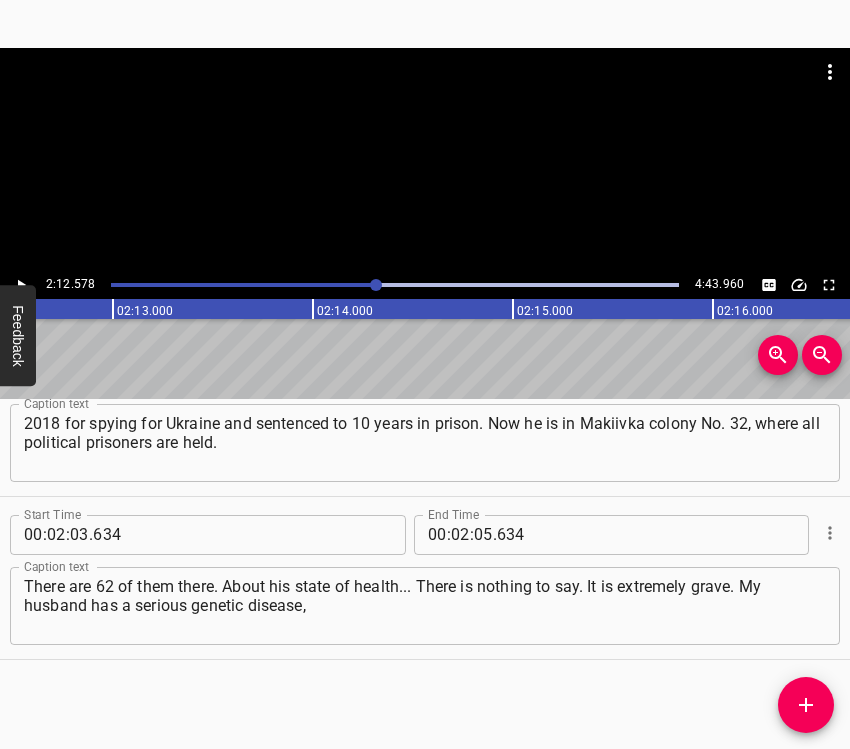 scroll, scrollTop: 0, scrollLeft: 26515, axis: horizontal 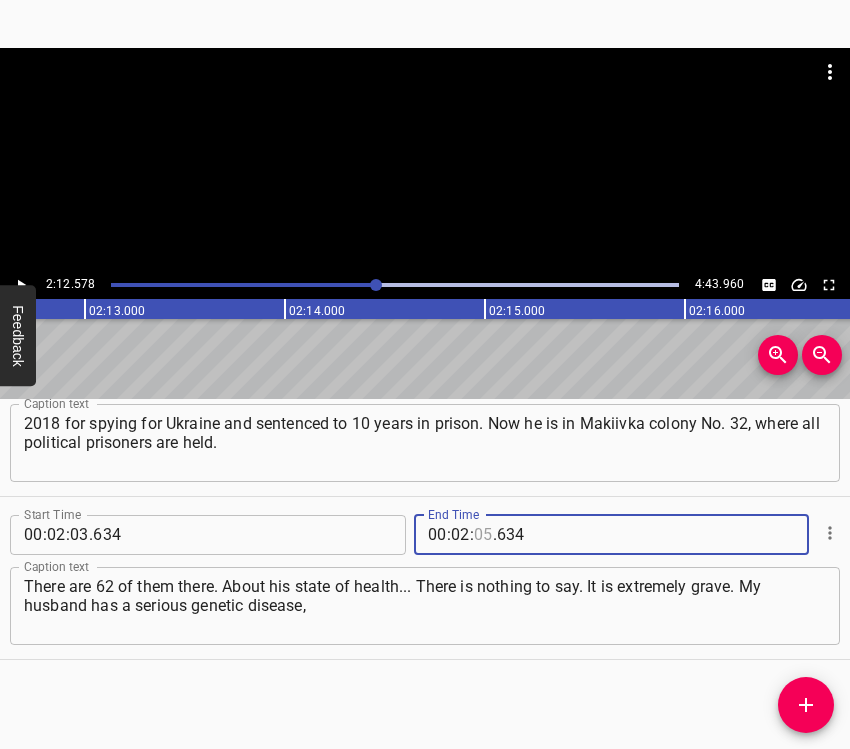 click at bounding box center [483, 535] 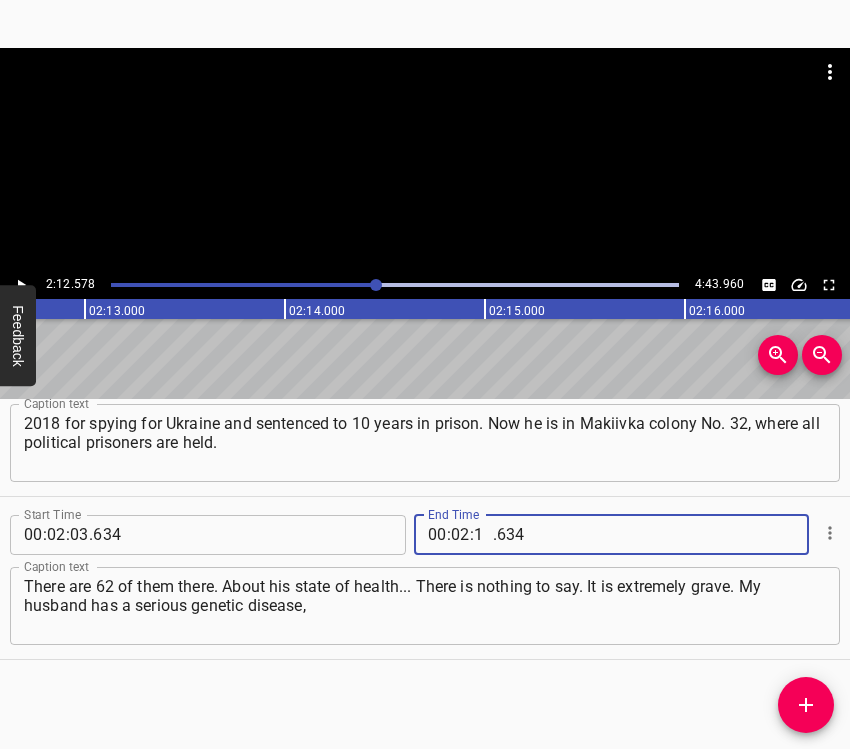 type on "12" 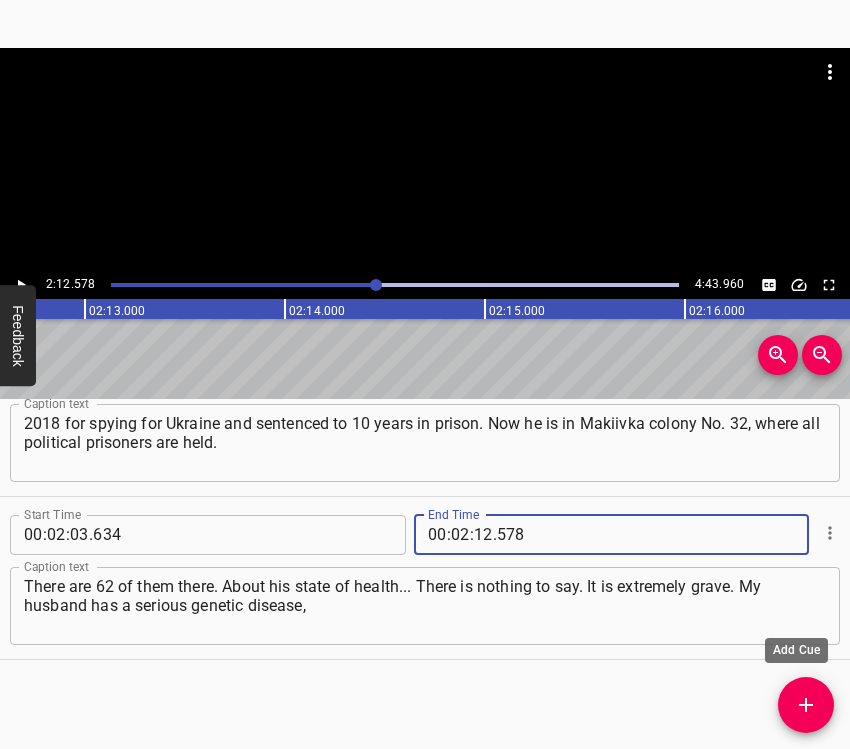type on "578" 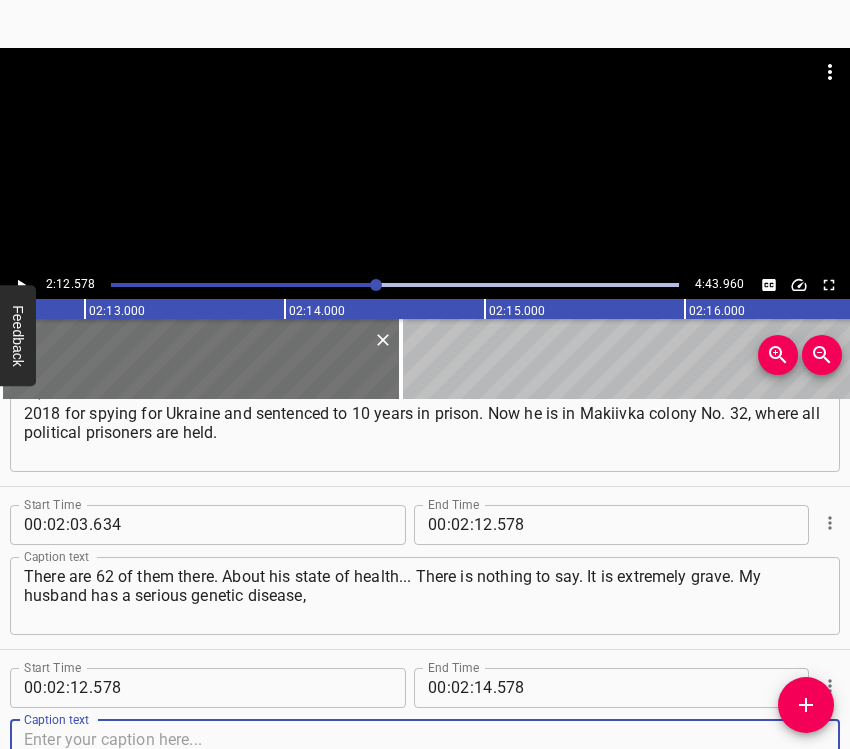 scroll, scrollTop: 1862, scrollLeft: 0, axis: vertical 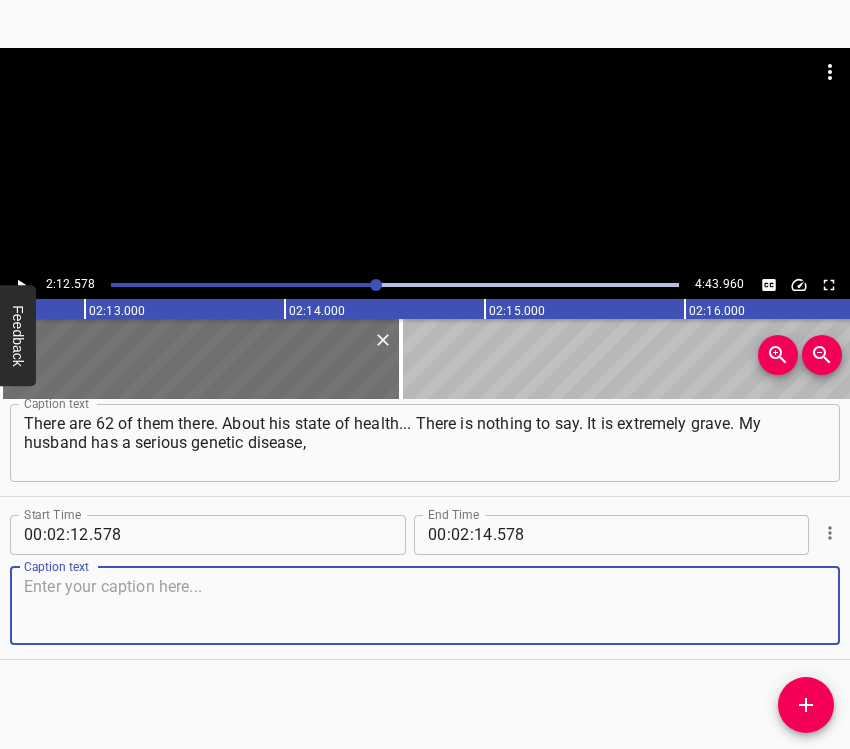 drag, startPoint x: 800, startPoint y: 607, endPoint x: 847, endPoint y: 599, distance: 47.67599 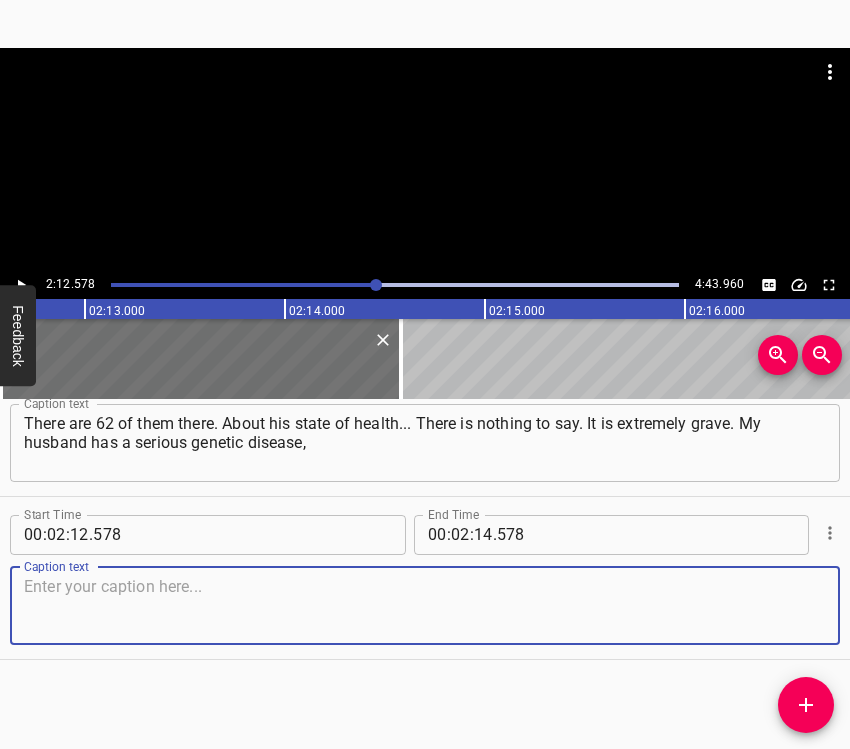 click at bounding box center (425, 605) 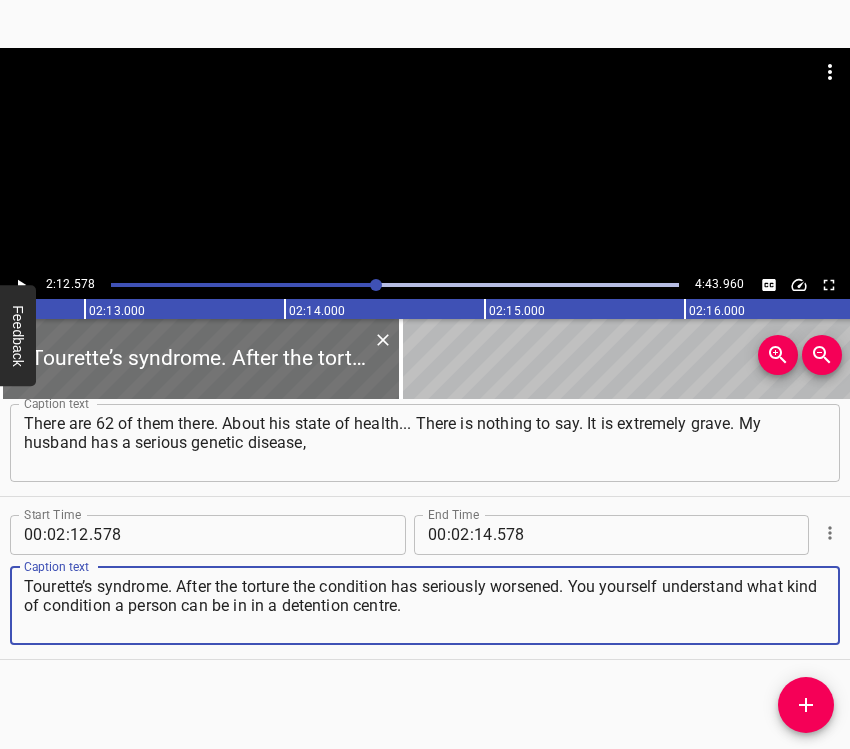 type on "Tourette’s syndrome. After the torture the condition has seriously worsened. You yourself understand what kind of condition a person can be in in a detention centre." 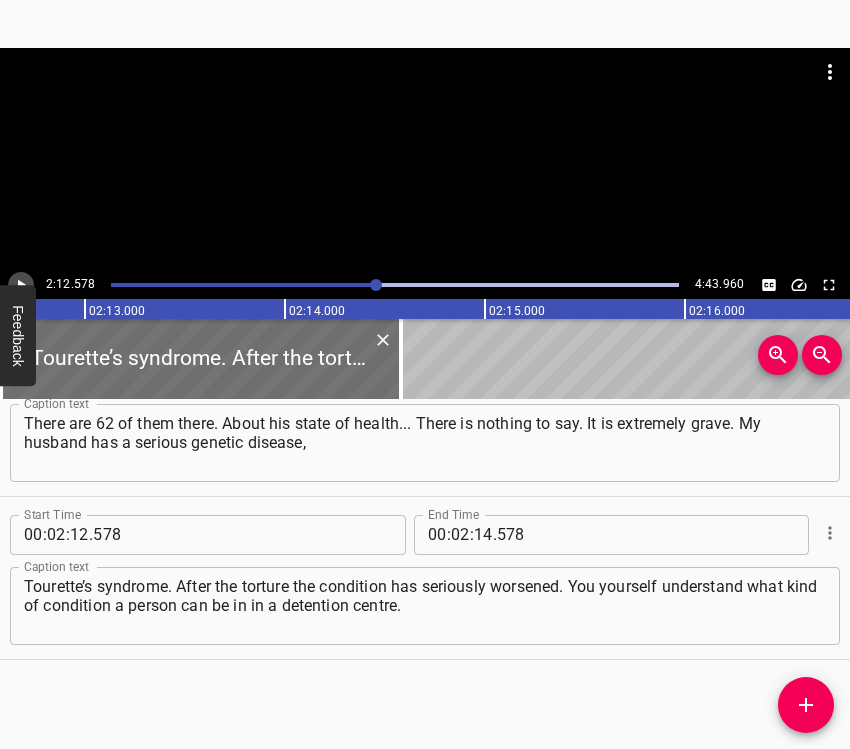 click 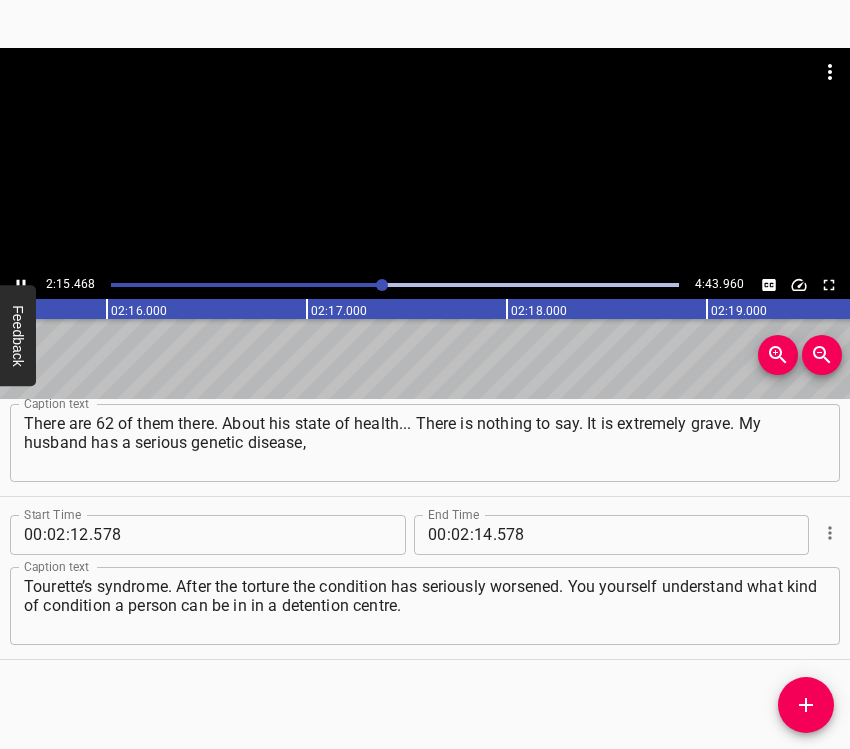scroll, scrollTop: 0, scrollLeft: 27146, axis: horizontal 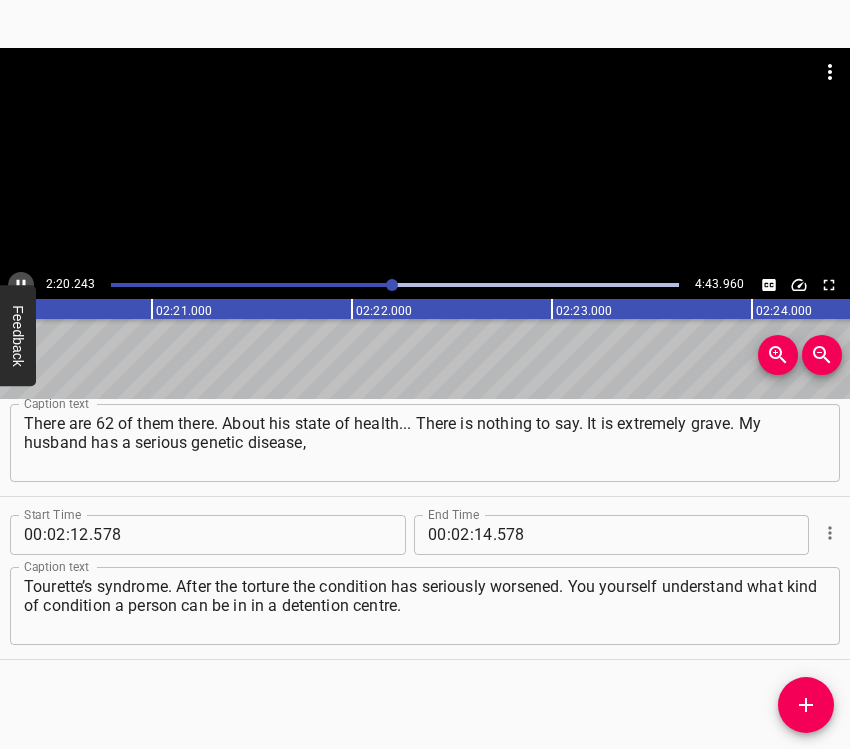 click at bounding box center (21, 285) 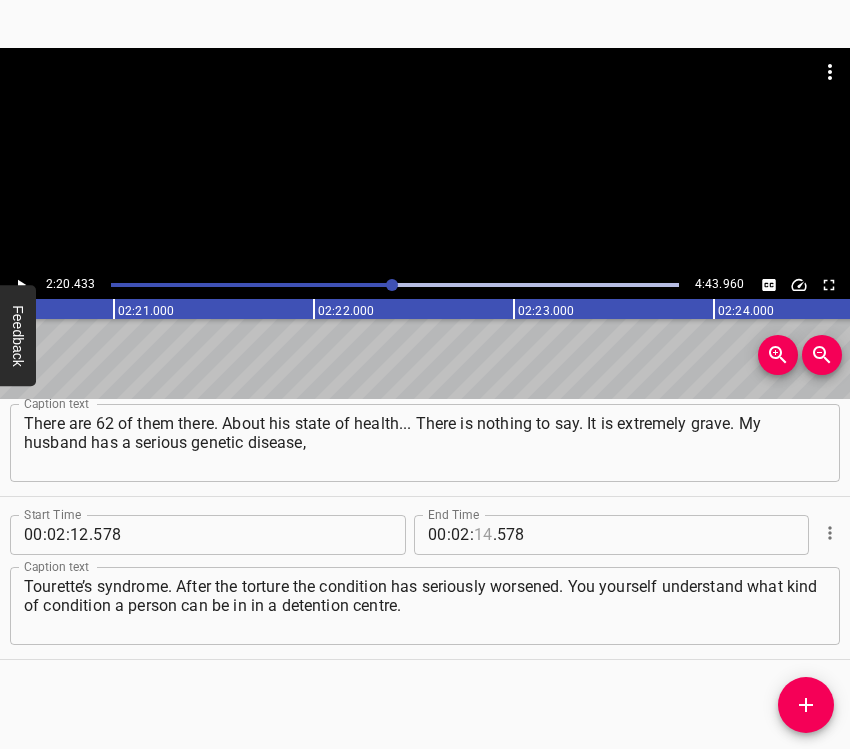 click at bounding box center (483, 535) 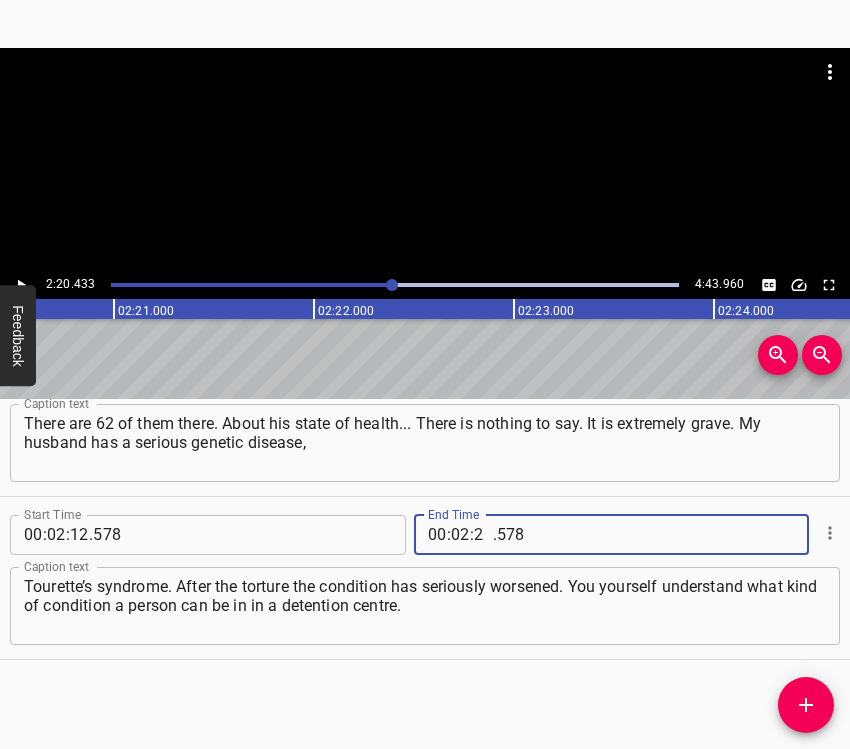 type on "20" 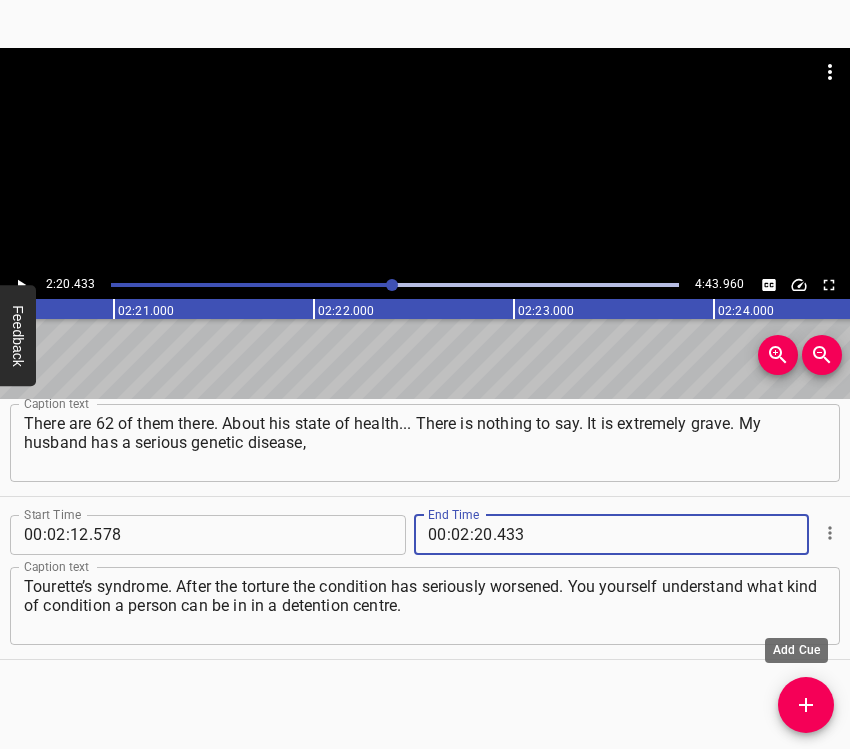 type on "433" 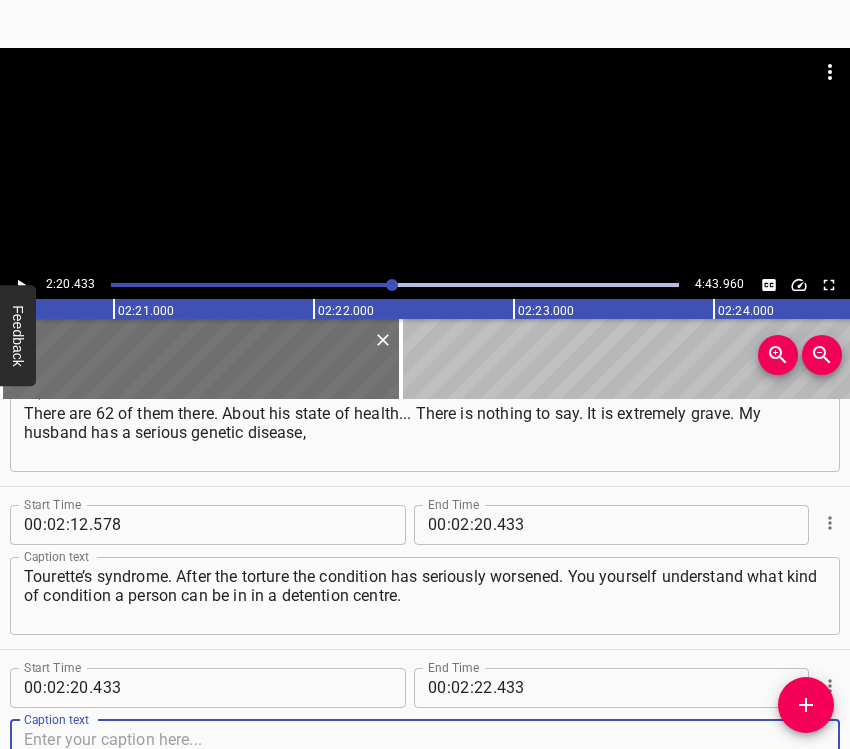 scroll, scrollTop: 2025, scrollLeft: 0, axis: vertical 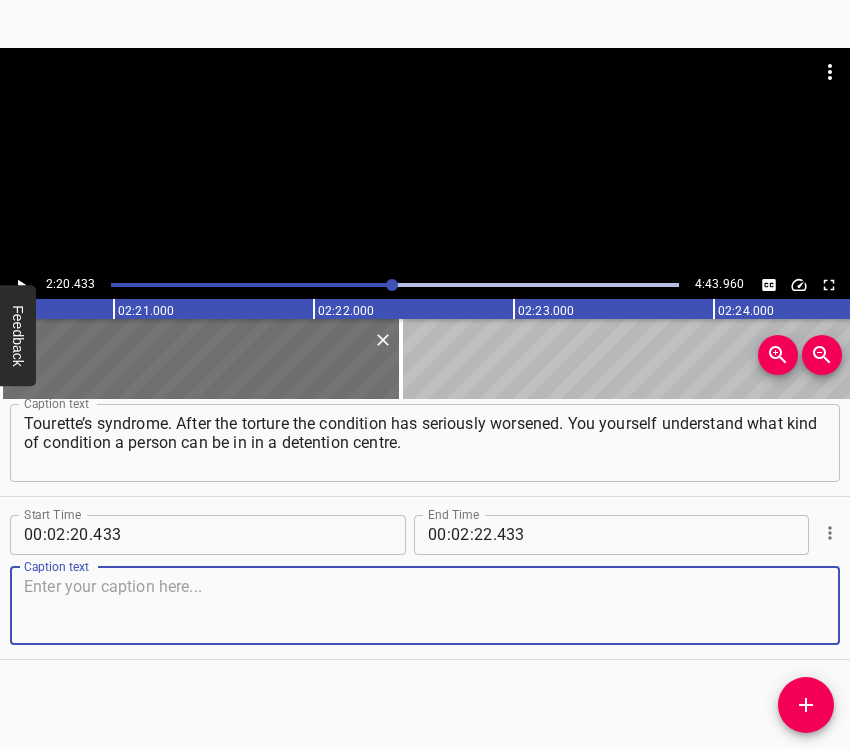 drag, startPoint x: 788, startPoint y: 614, endPoint x: 834, endPoint y: 596, distance: 49.396355 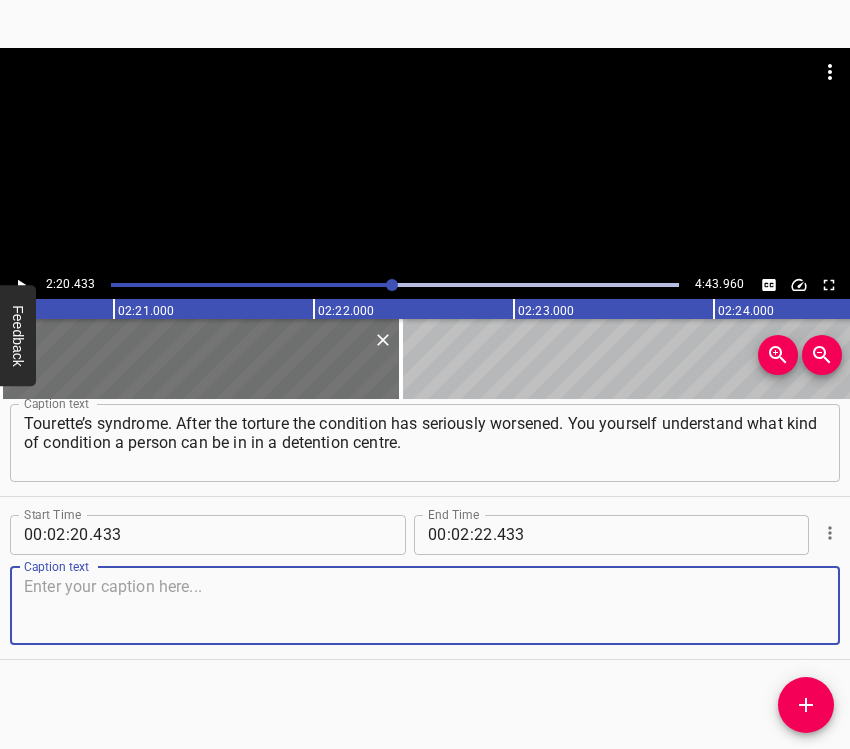 click at bounding box center (425, 605) 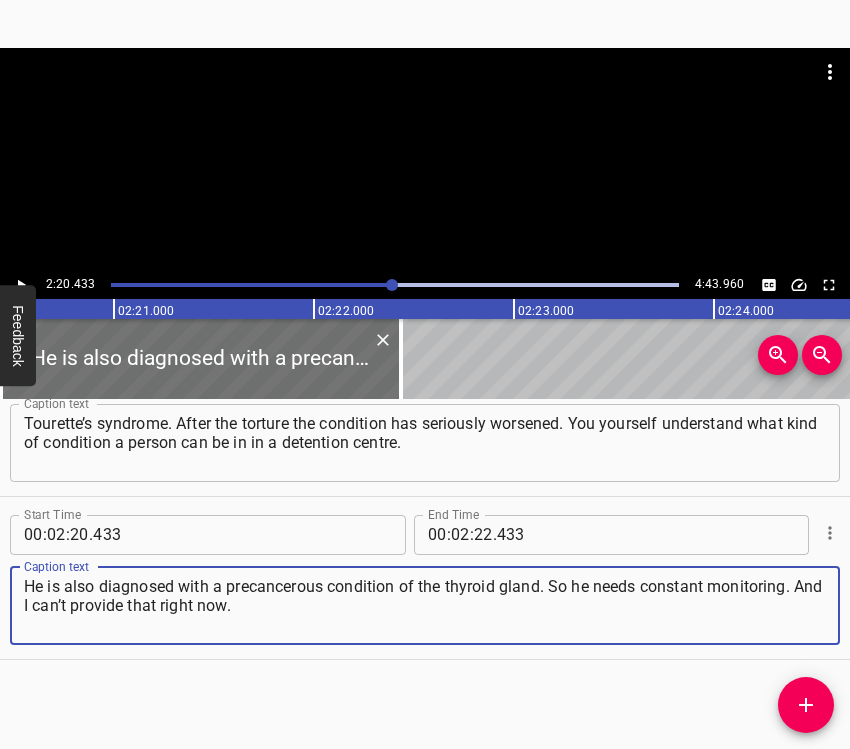 type on "He is also diagnosed with a precancerous condition of the thyroid gland. So he needs constant monitoring. And I can’t provide that right now." 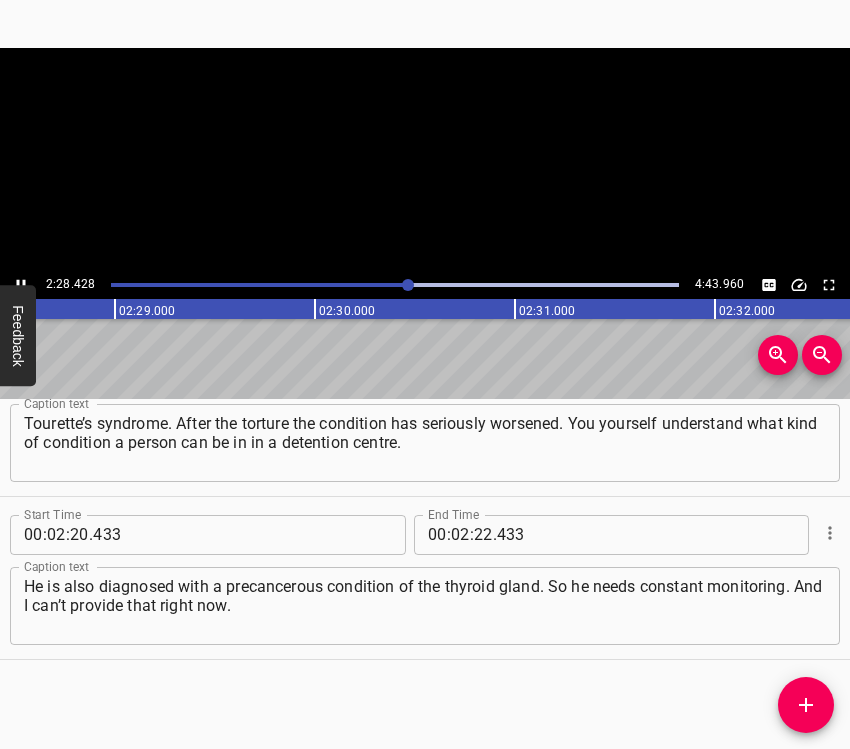 click 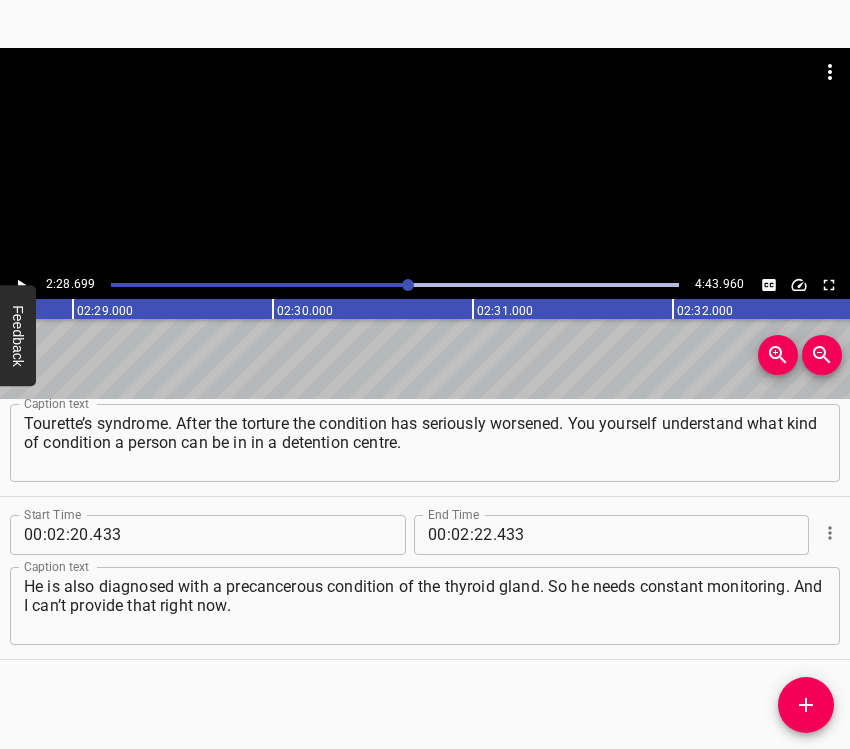 scroll, scrollTop: 0, scrollLeft: 29739, axis: horizontal 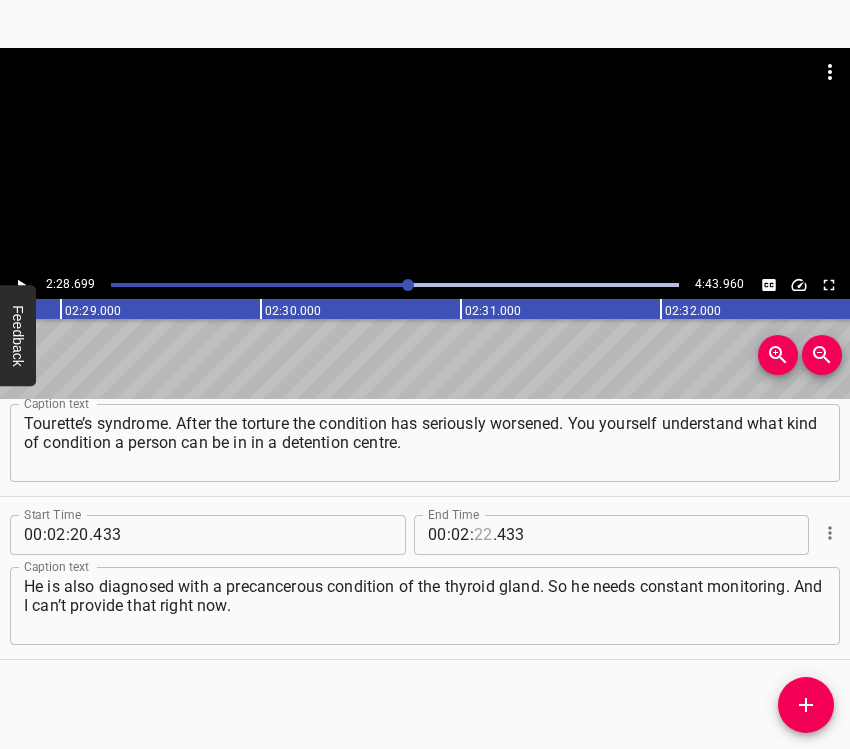 click at bounding box center (483, 535) 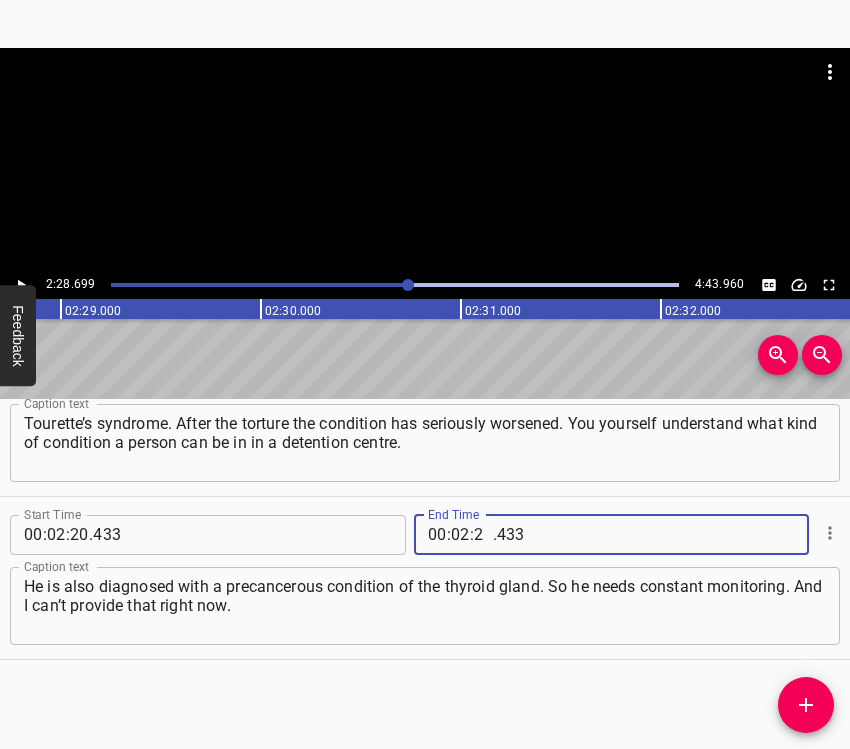 type on "28" 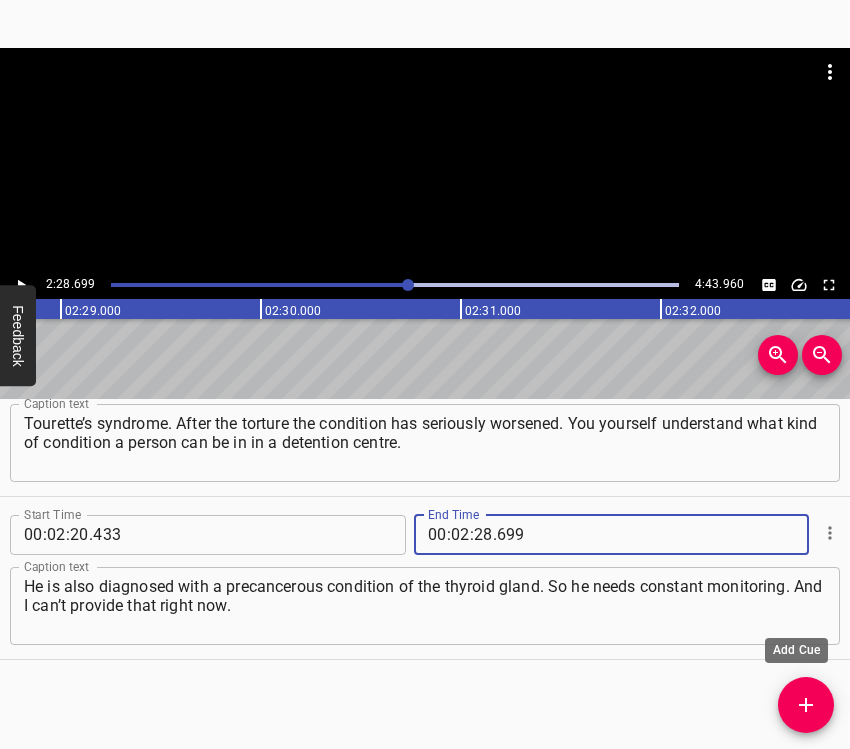 type on "699" 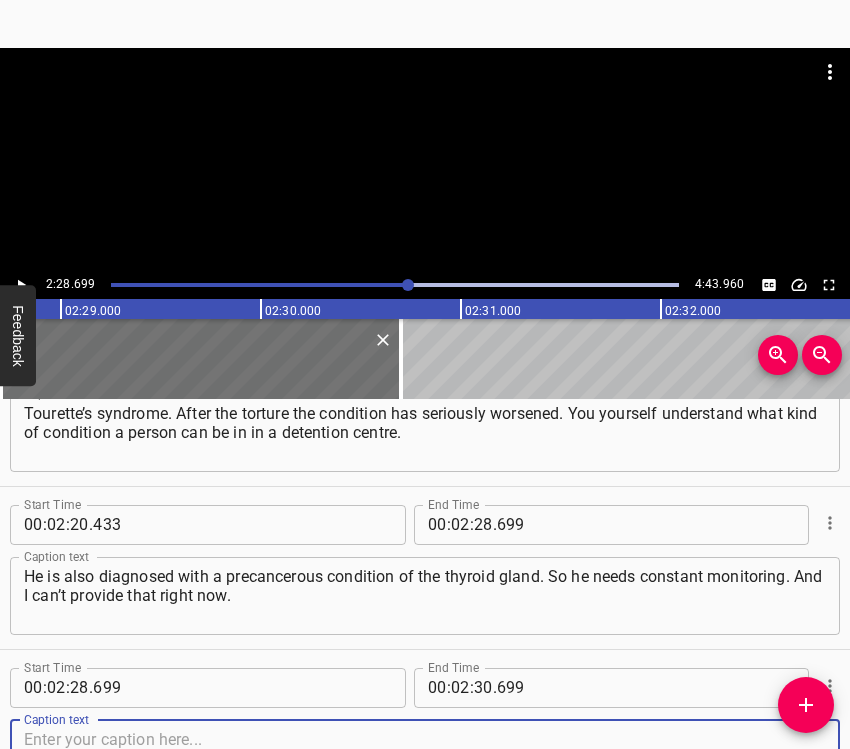 scroll, scrollTop: 2188, scrollLeft: 0, axis: vertical 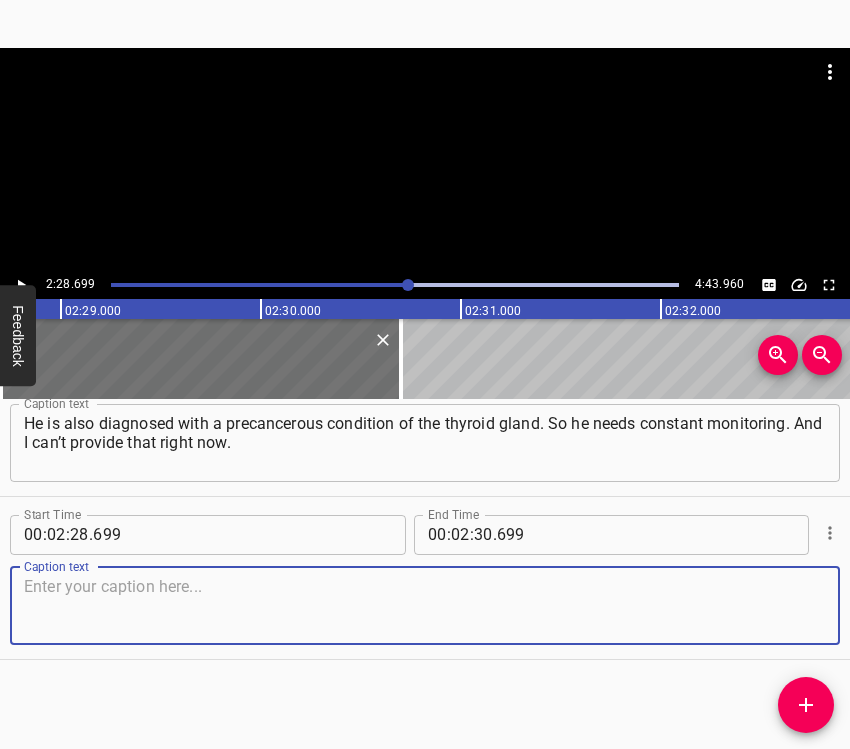 drag, startPoint x: 807, startPoint y: 608, endPoint x: 819, endPoint y: 597, distance: 16.27882 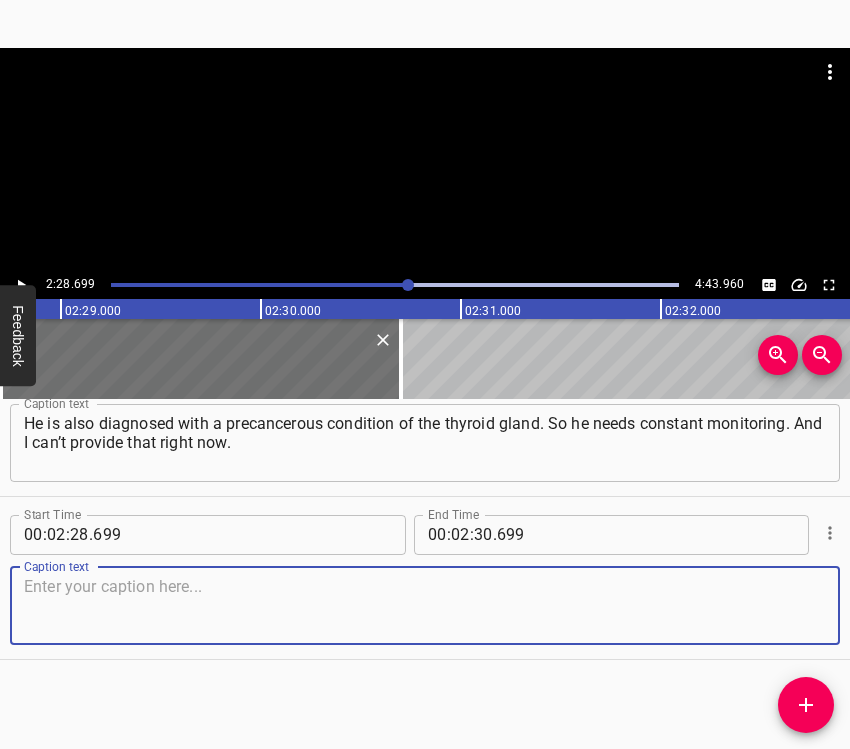 click at bounding box center (425, 605) 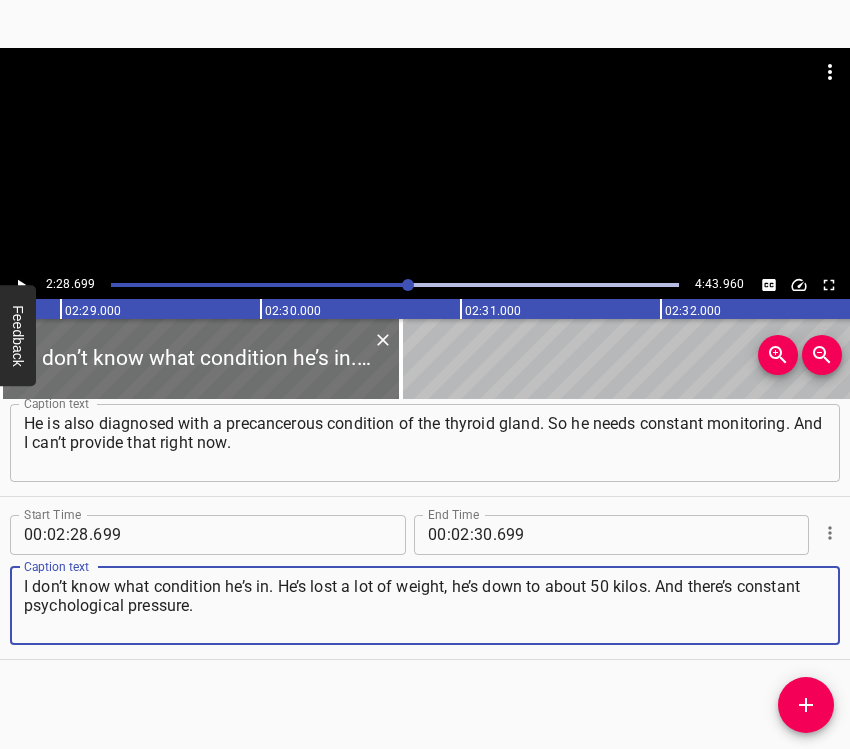 type on "I don’t know what condition he’s in. He’s lost a lot of weight, he’s down to about 50 kilos. And there’s constant psychological pressure." 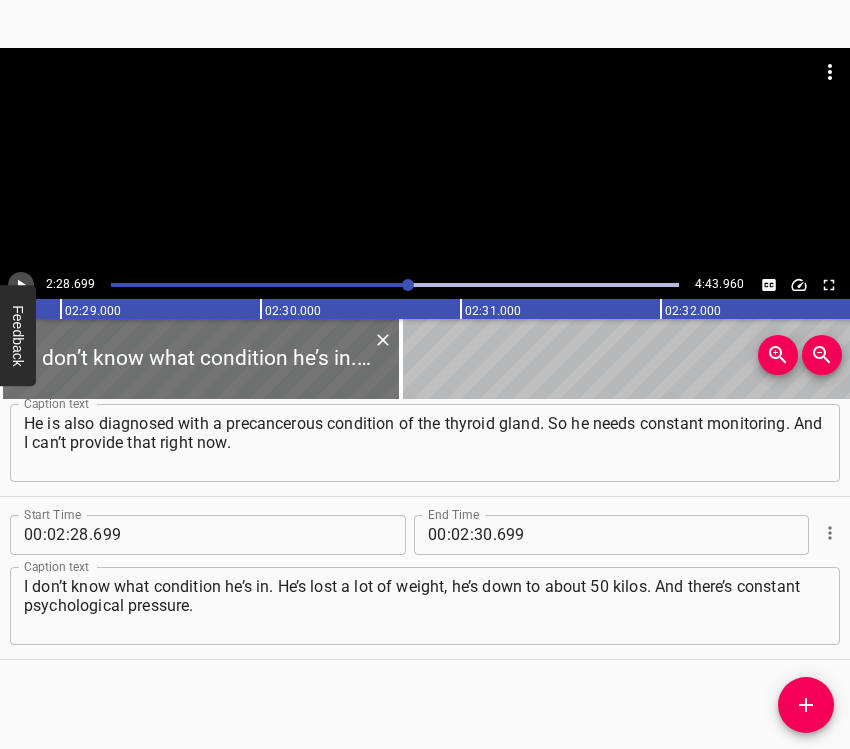 click 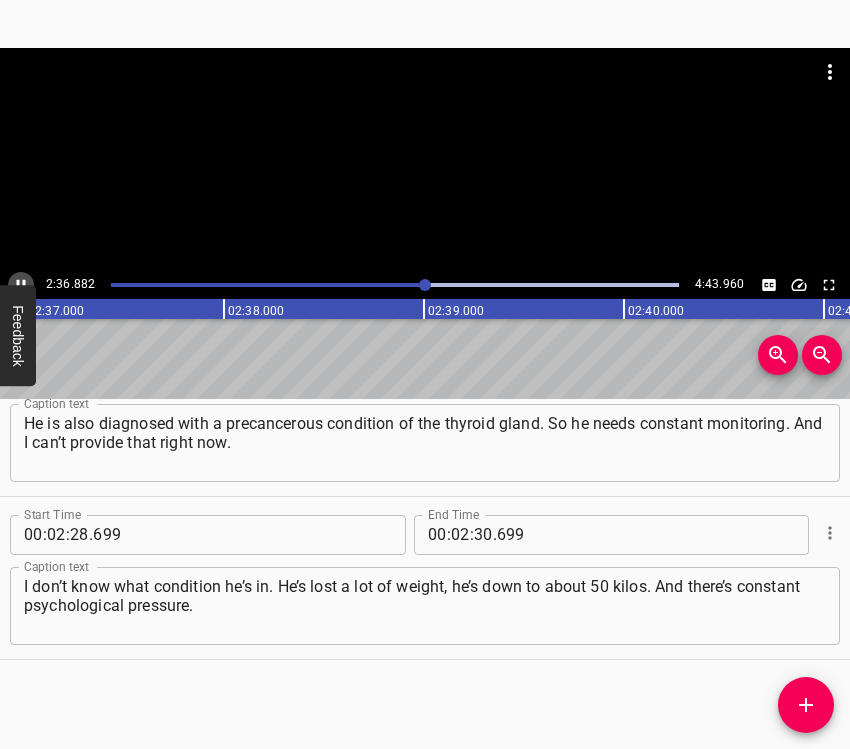 click 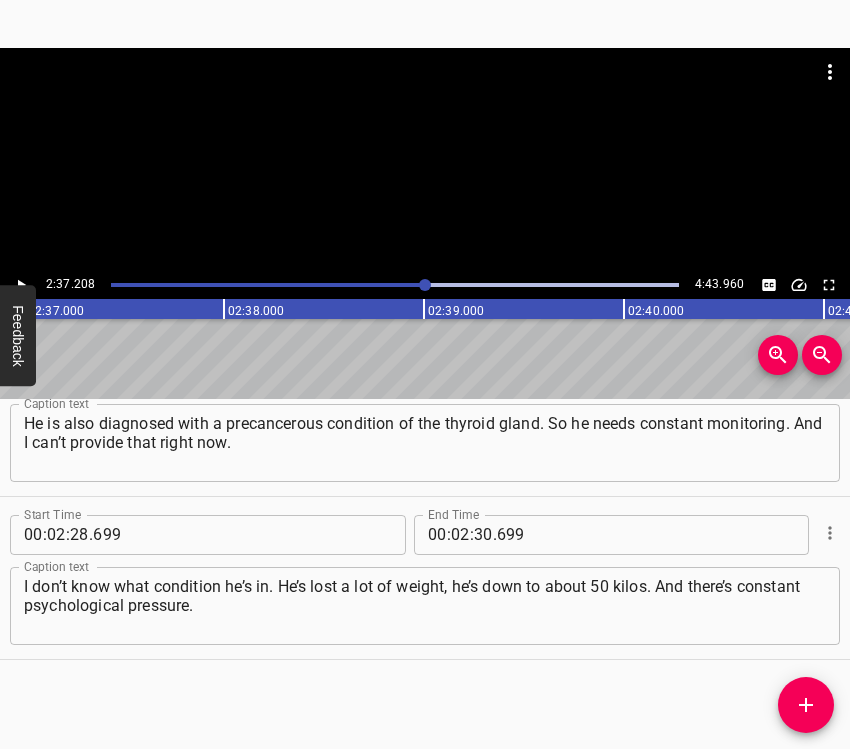 scroll, scrollTop: 0, scrollLeft: 31441, axis: horizontal 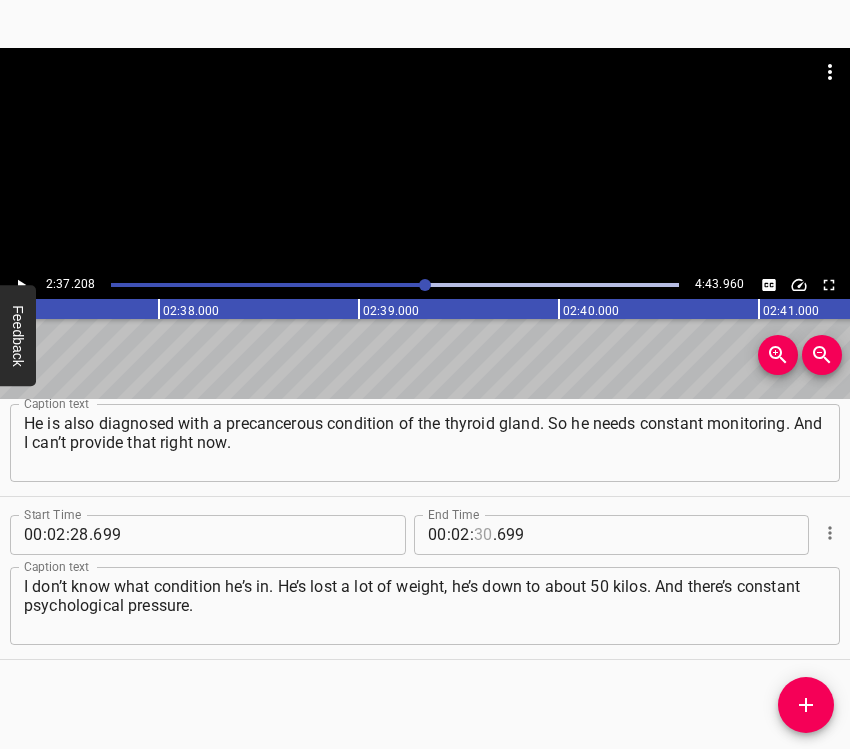 click at bounding box center [483, 535] 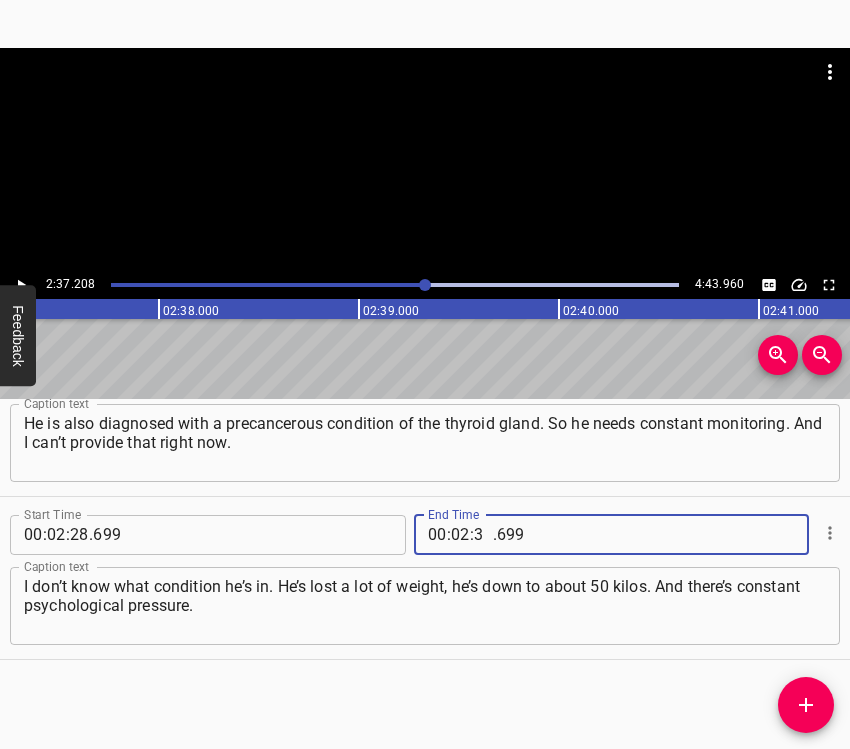 type on "37" 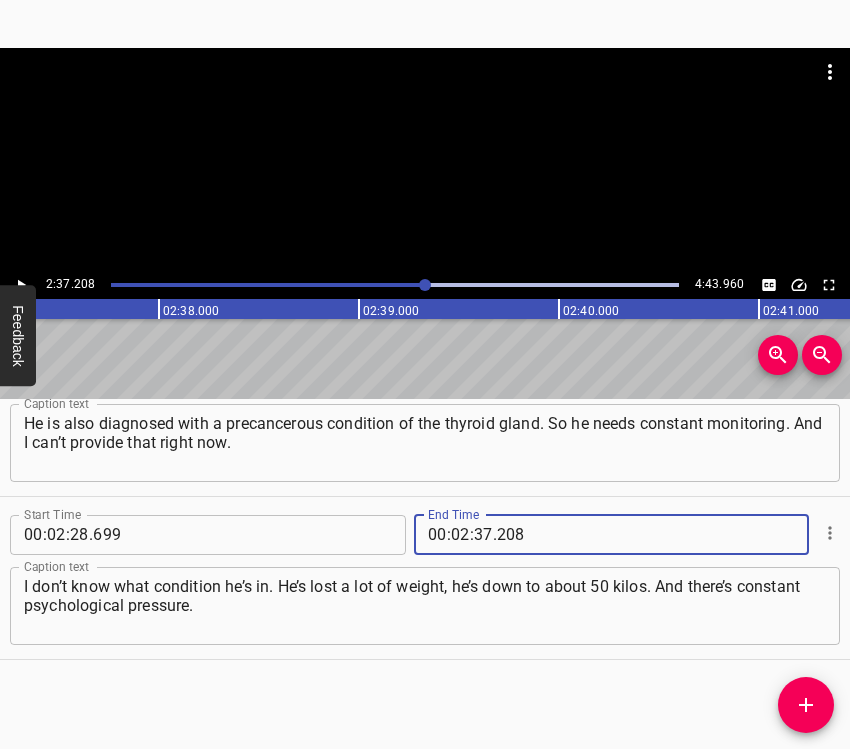type on "208" 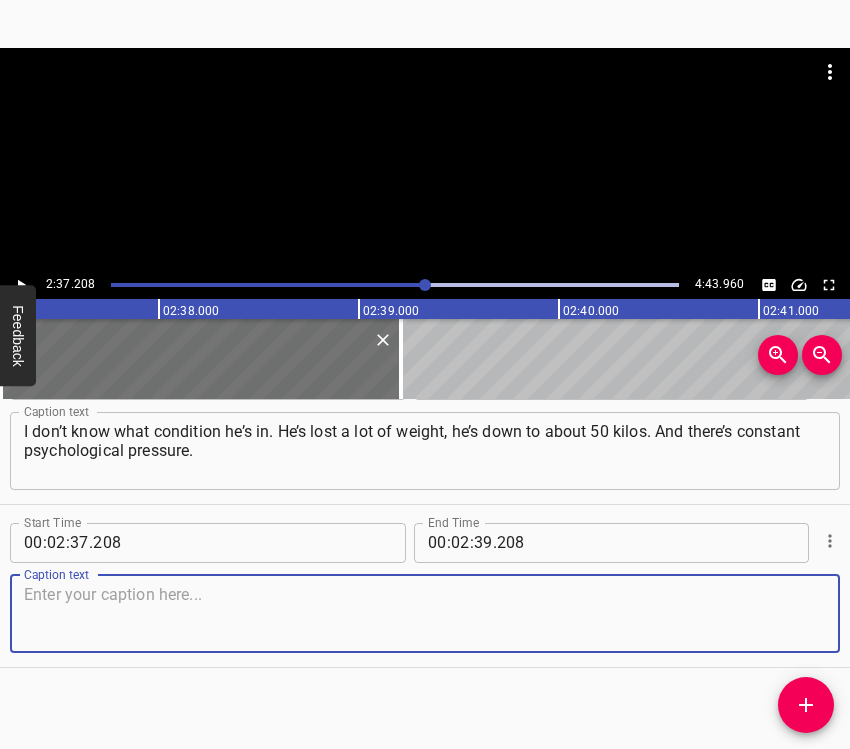 scroll, scrollTop: 2351, scrollLeft: 0, axis: vertical 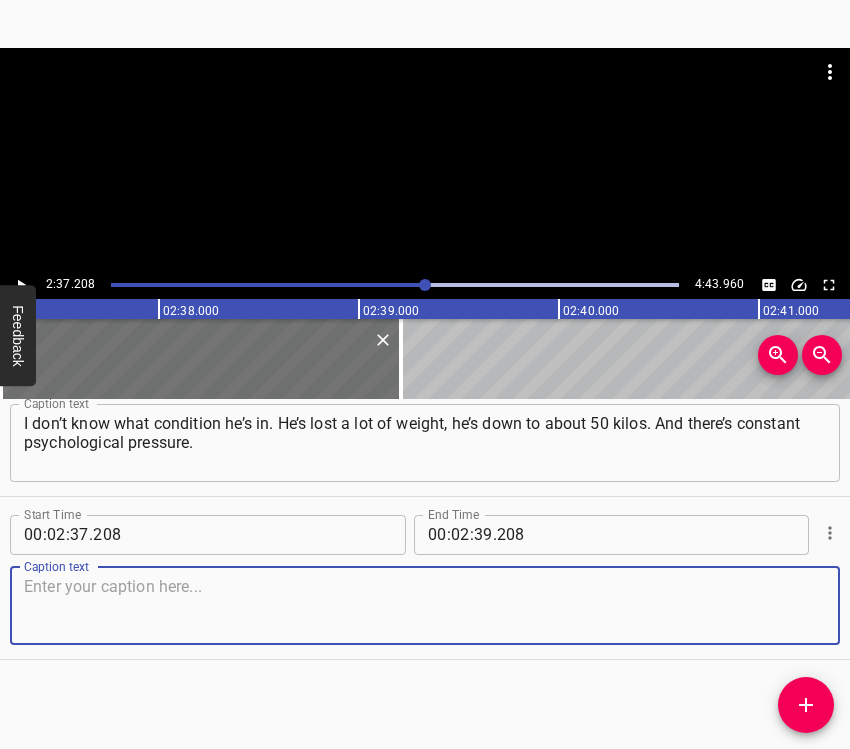 drag, startPoint x: 792, startPoint y: 597, endPoint x: 845, endPoint y: 567, distance: 60.90156 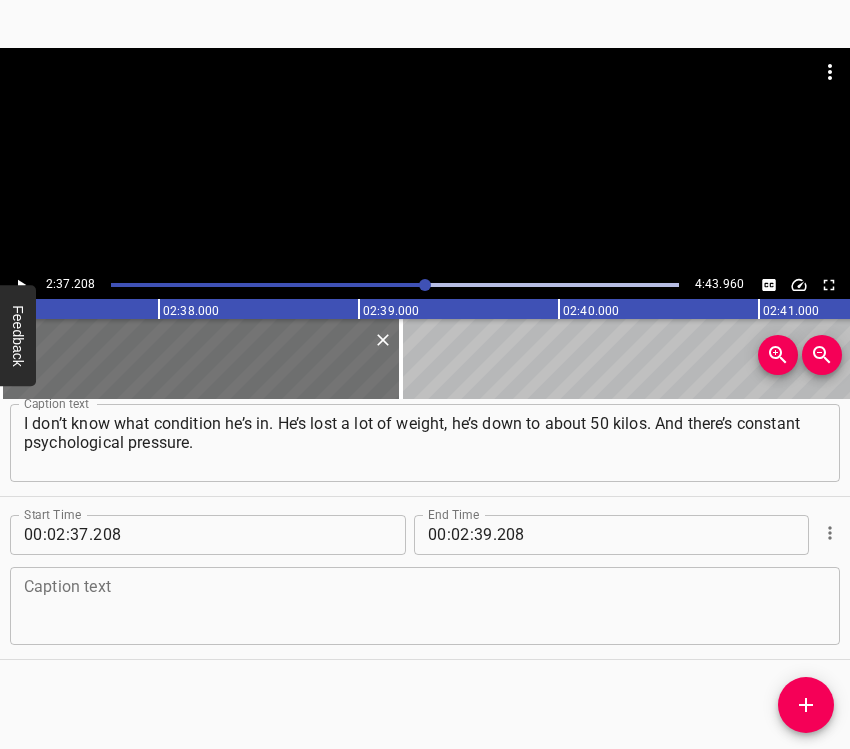 click at bounding box center [425, 605] 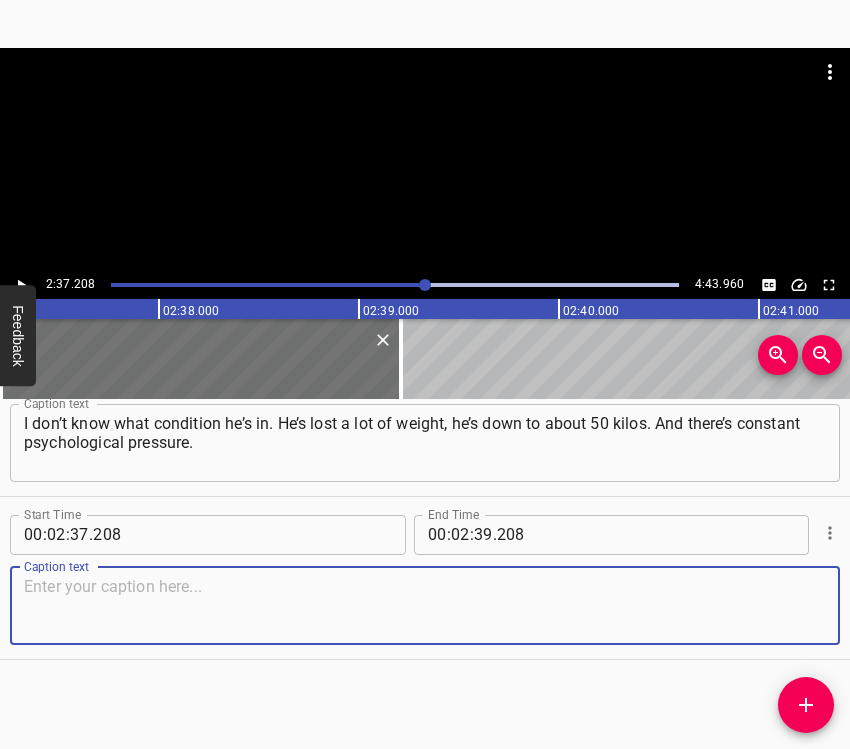 paste on "And a person in such a condition must constantly rest, be monitored in a medical institution. Unfortunately, this is impossible. We hope for an exchange," 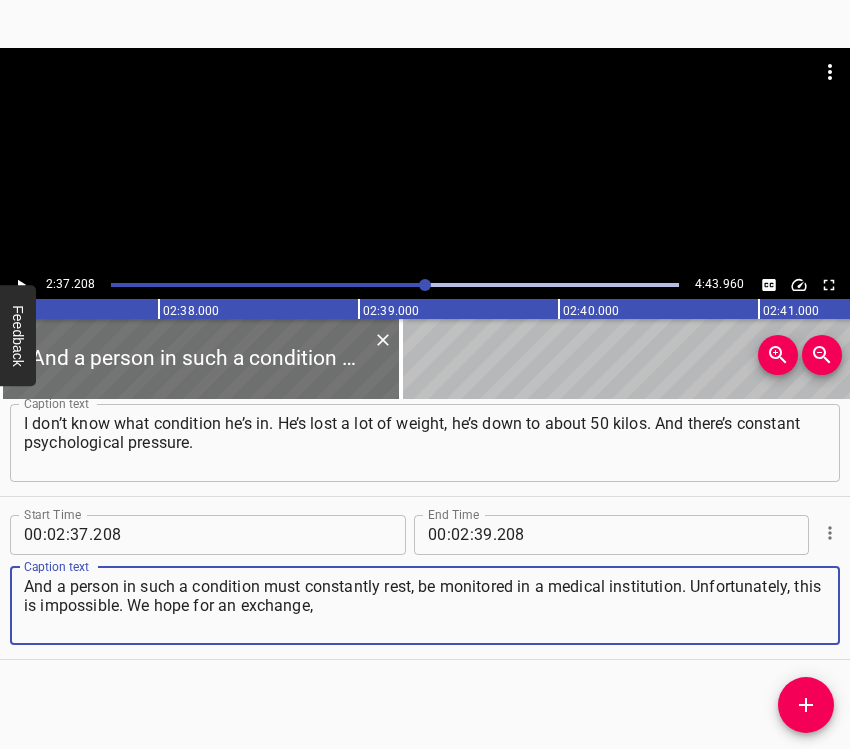 type on "And a person in such a condition must constantly rest, be monitored in a medical institution. Unfortunately, this is impossible. We hope for an exchange," 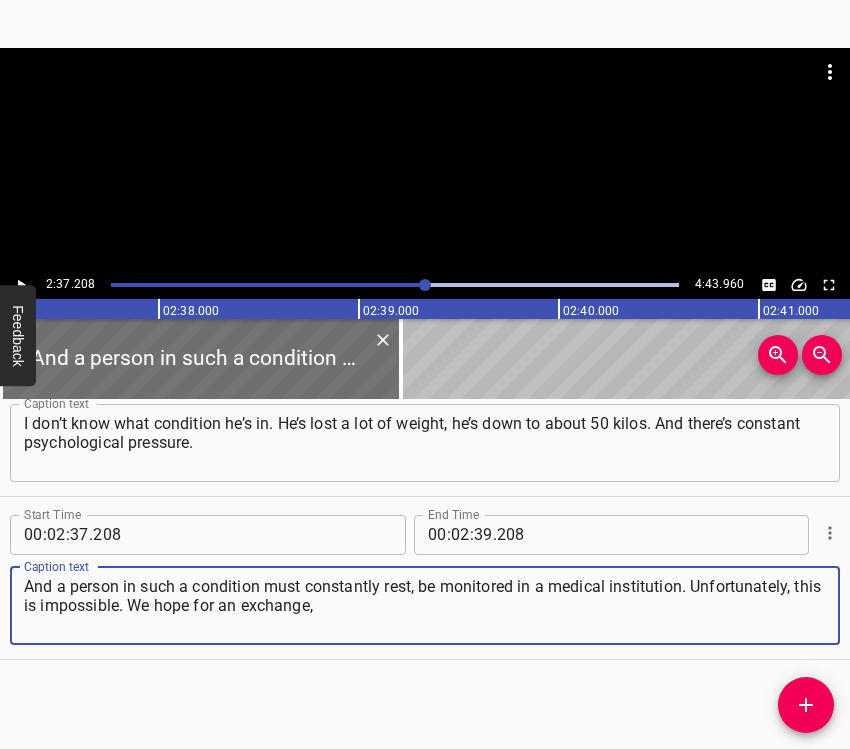 click 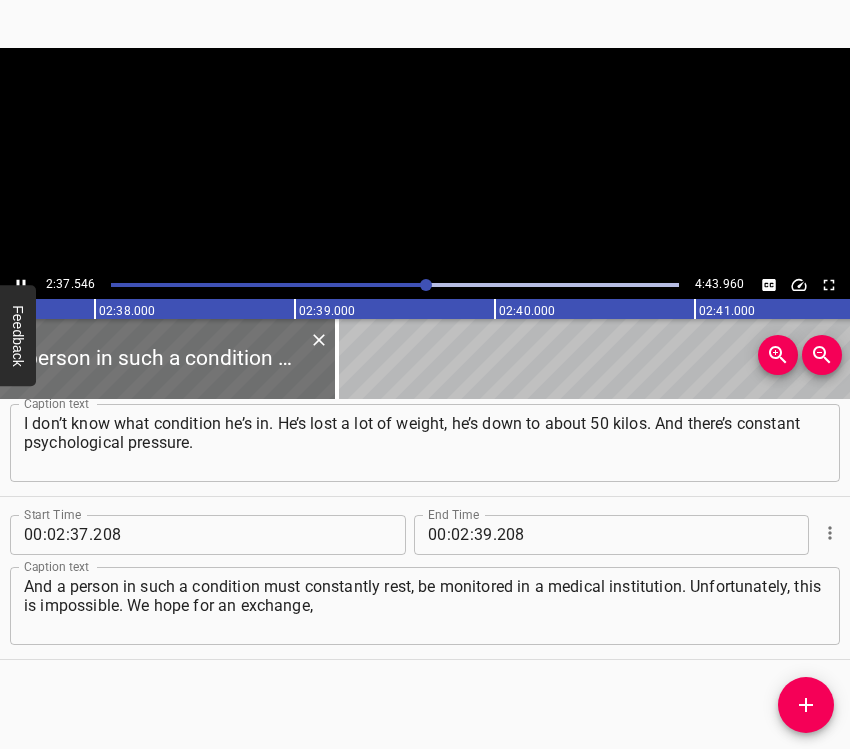 scroll, scrollTop: 0, scrollLeft: 31509, axis: horizontal 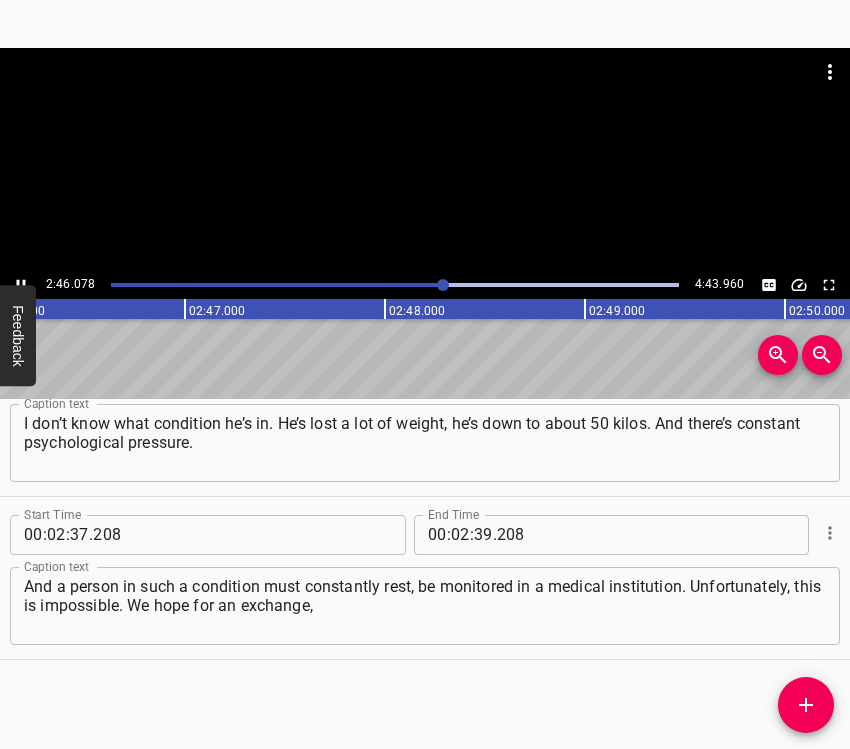 click 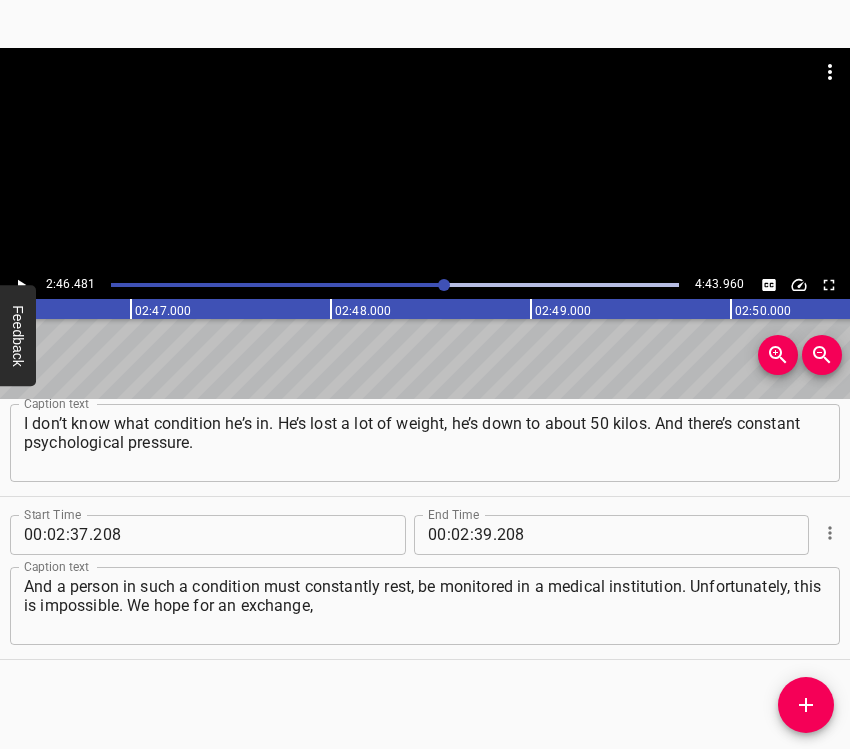 scroll, scrollTop: 0, scrollLeft: 33296, axis: horizontal 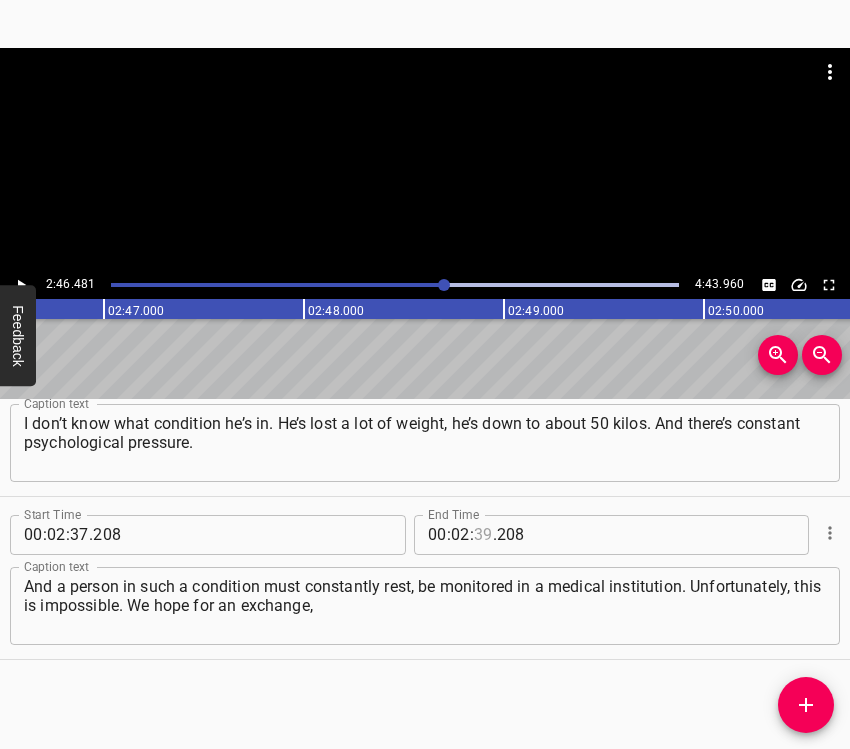 click at bounding box center [483, 535] 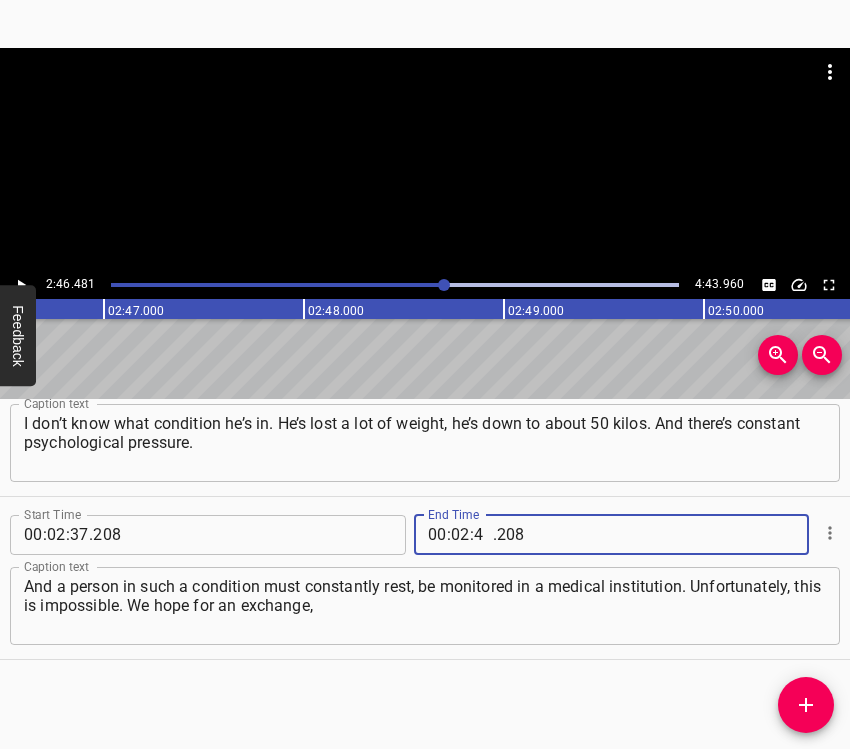 type on "46" 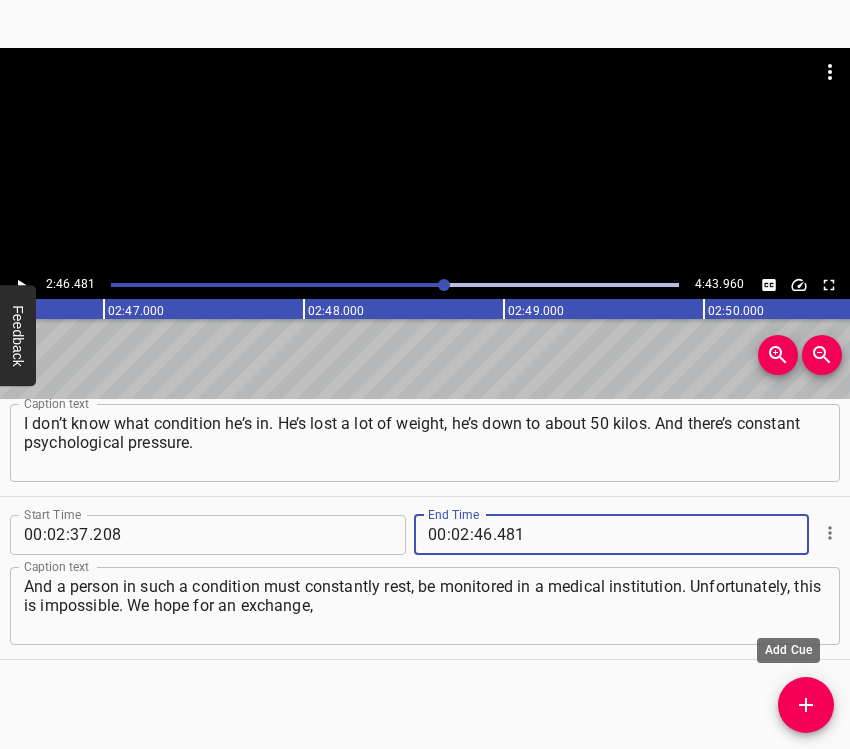 type on "481" 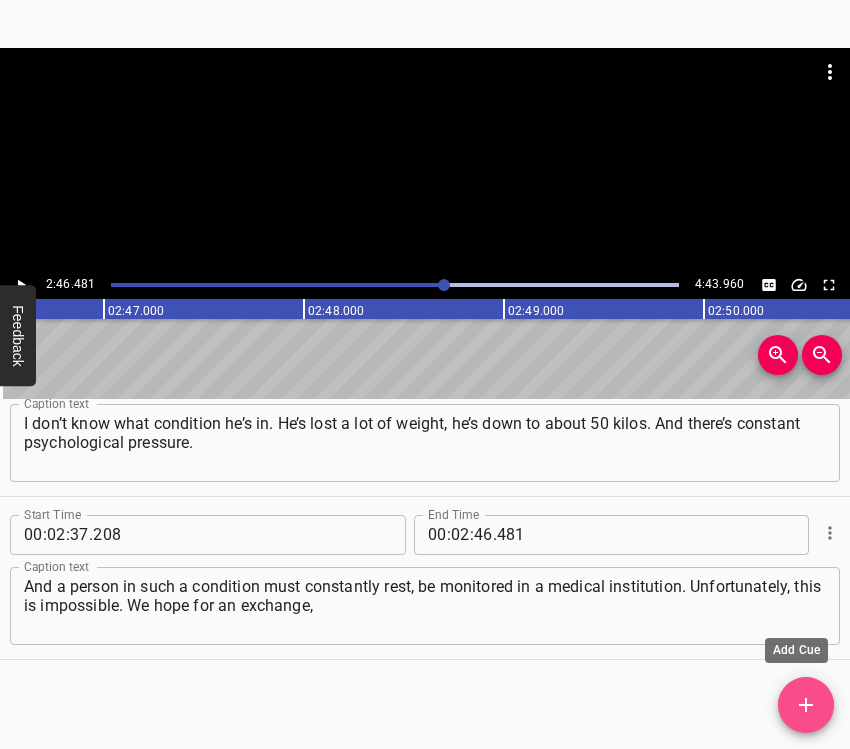 click at bounding box center [806, 705] 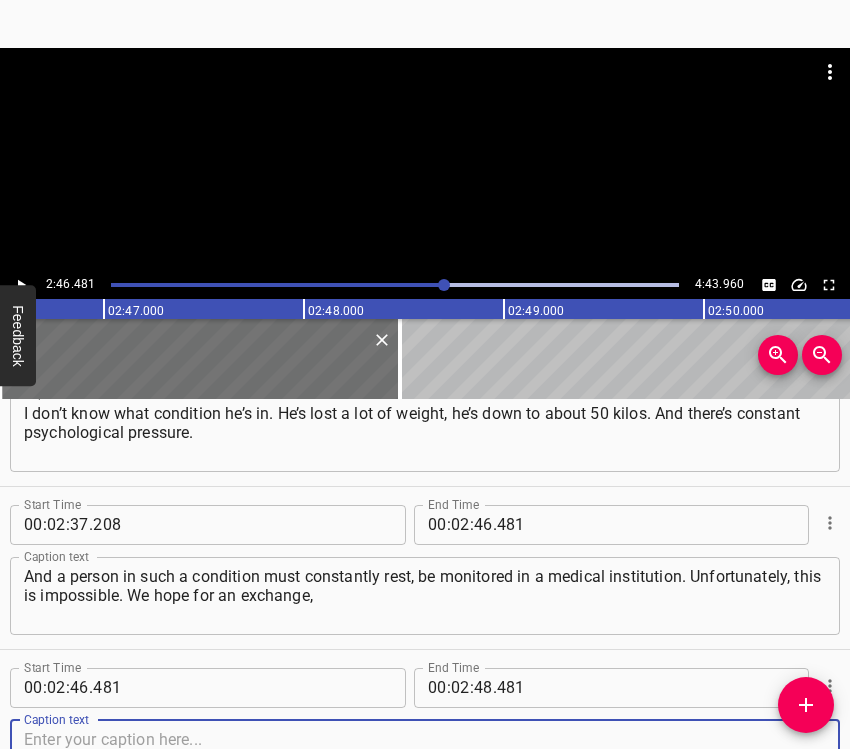 scroll, scrollTop: 2514, scrollLeft: 0, axis: vertical 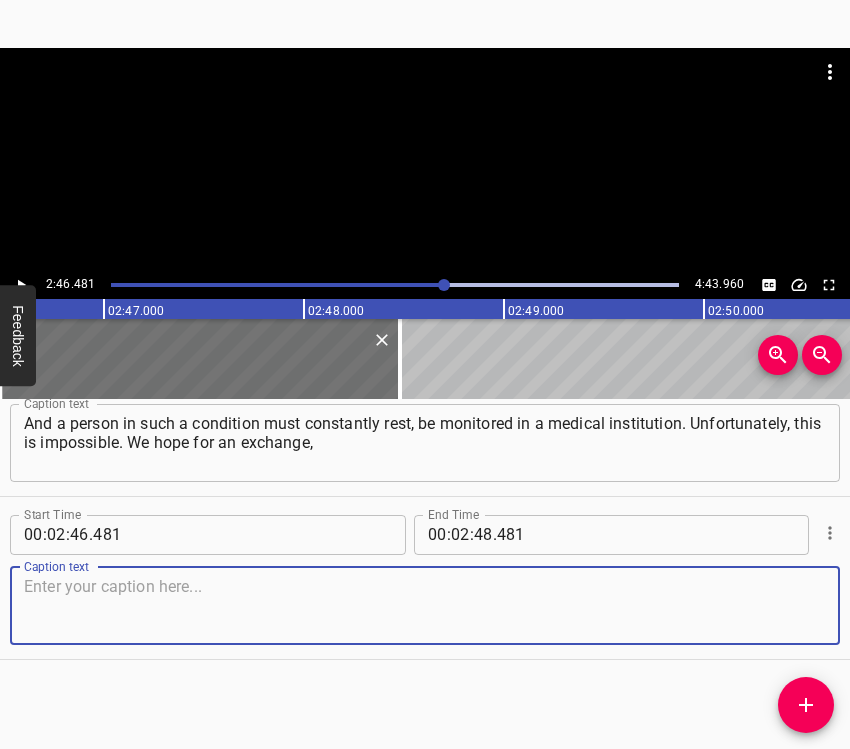 click at bounding box center (425, 605) 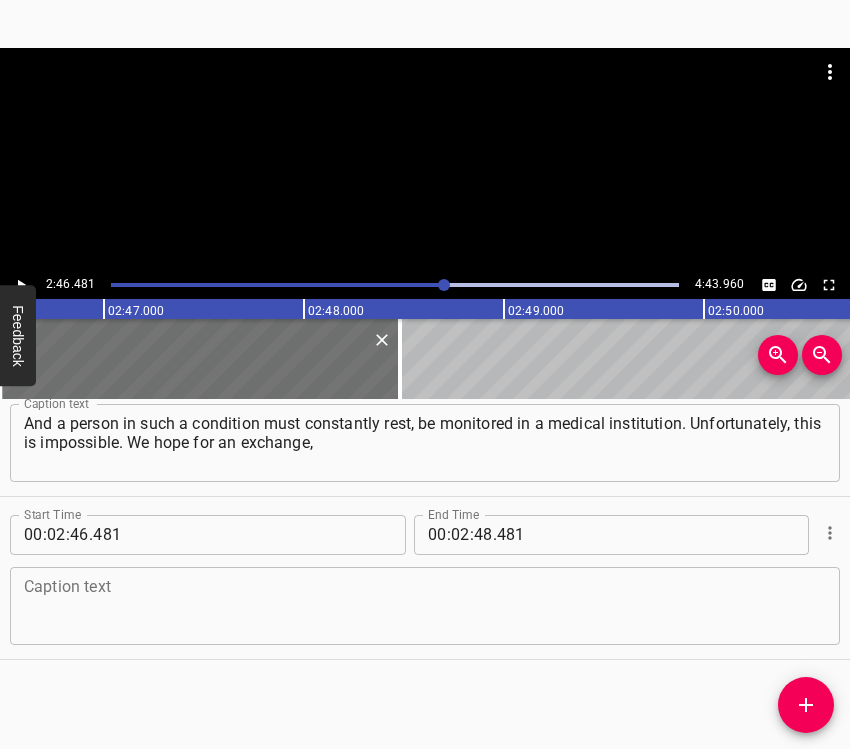 click at bounding box center (425, 605) 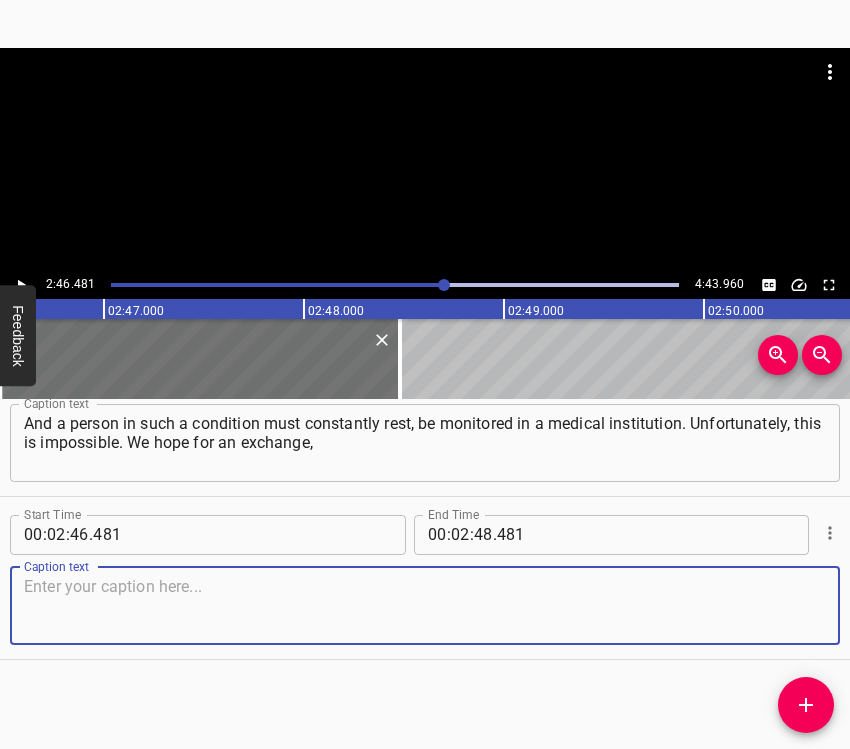 paste on "that russia will give seriously ill people for exchange. But the release of even such people is currently blocked. We believe in a miracle." 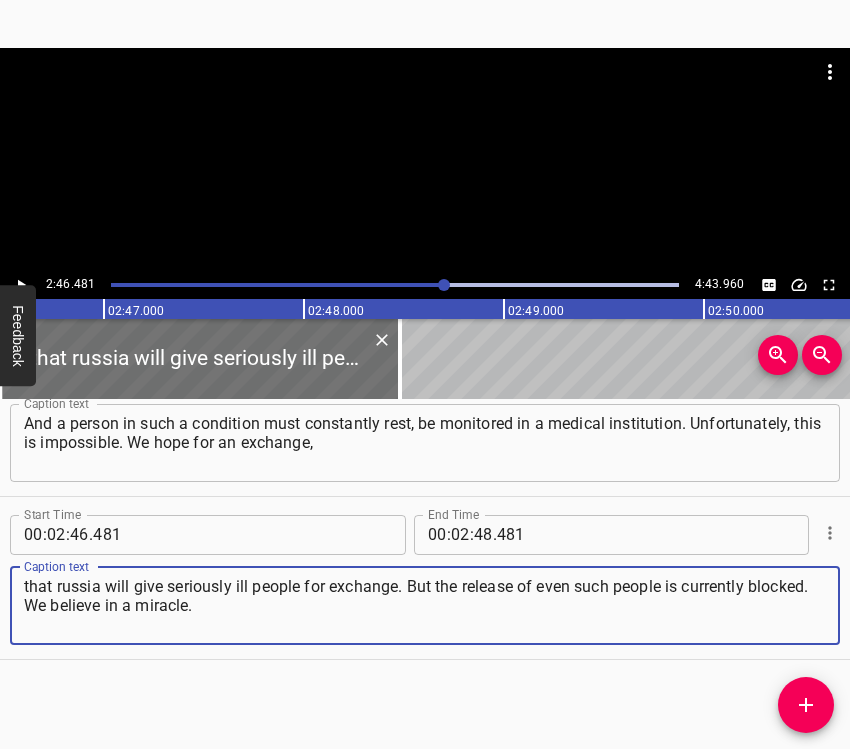 type on "that russia will give seriously ill people for exchange. But the release of even such people is currently blocked. We believe in a miracle." 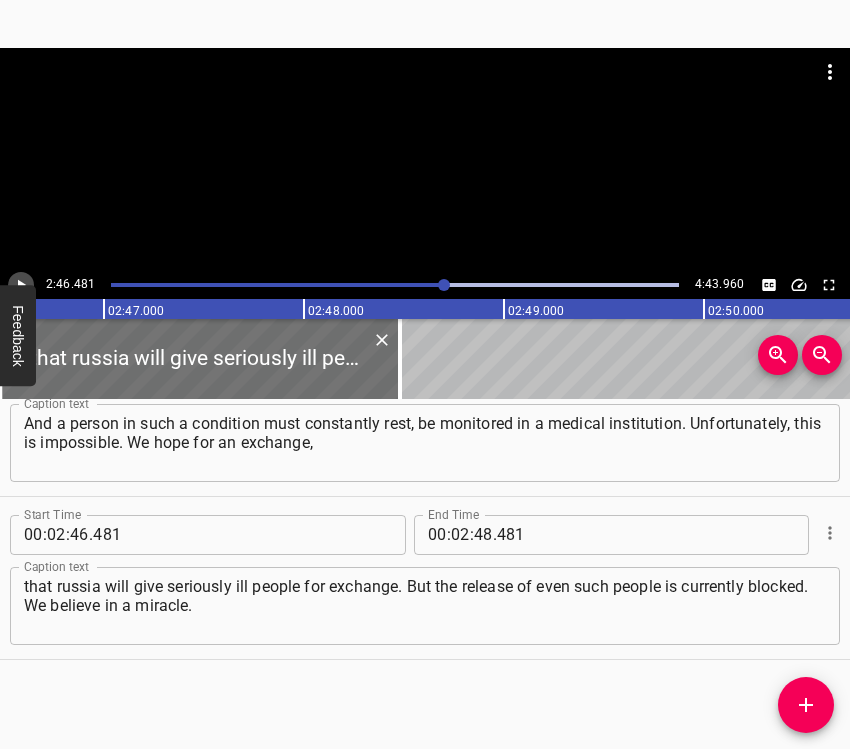 click 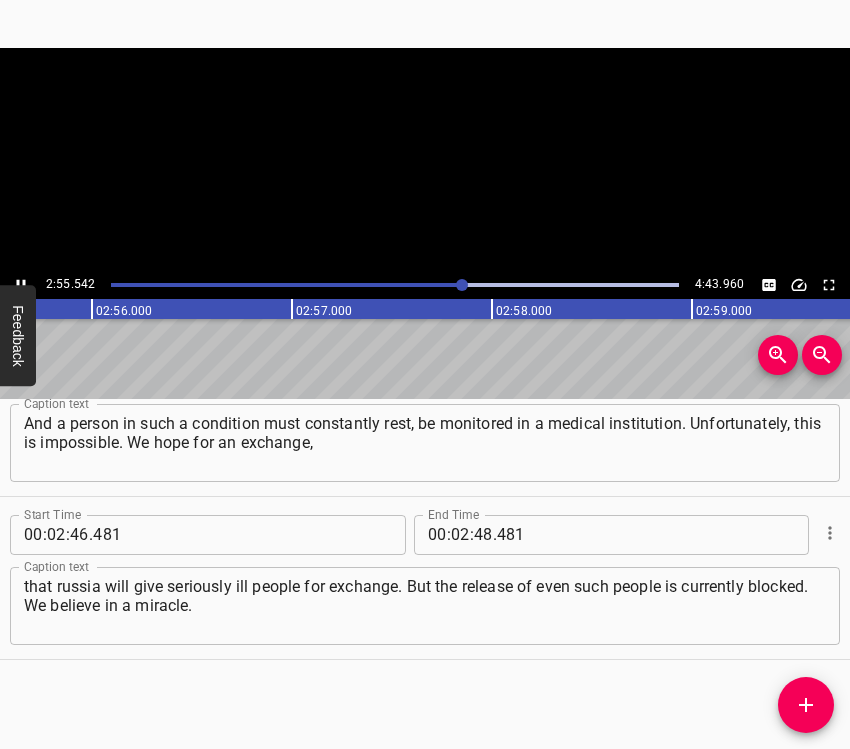 click 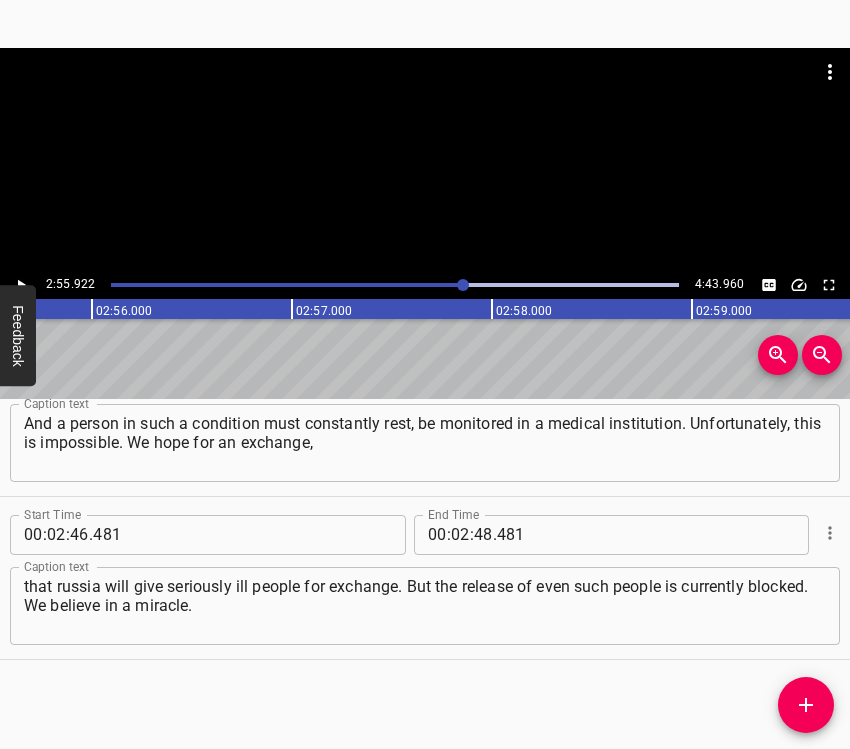 scroll, scrollTop: 0, scrollLeft: 35184, axis: horizontal 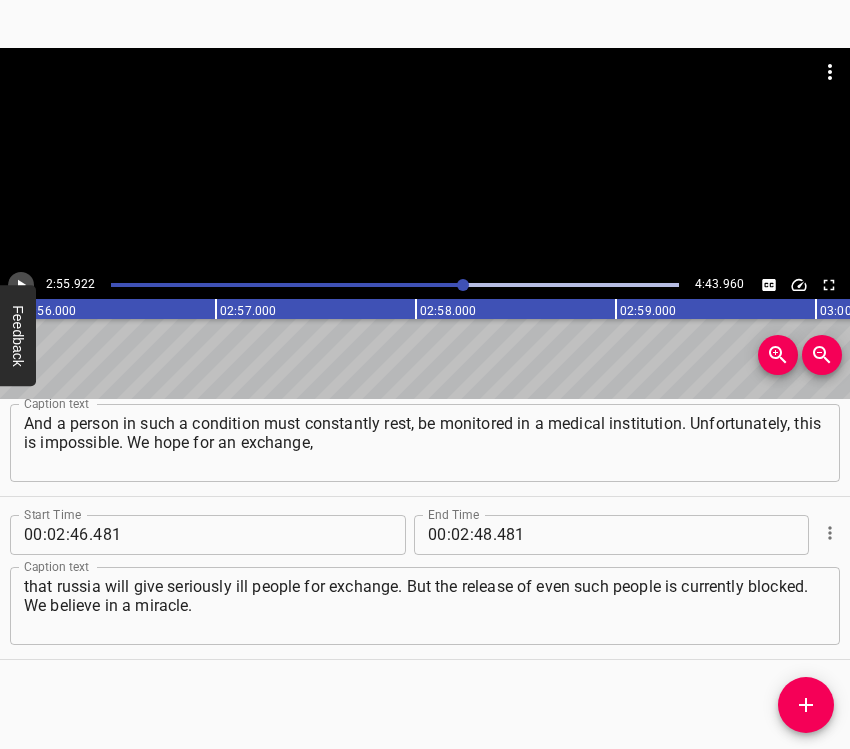 click 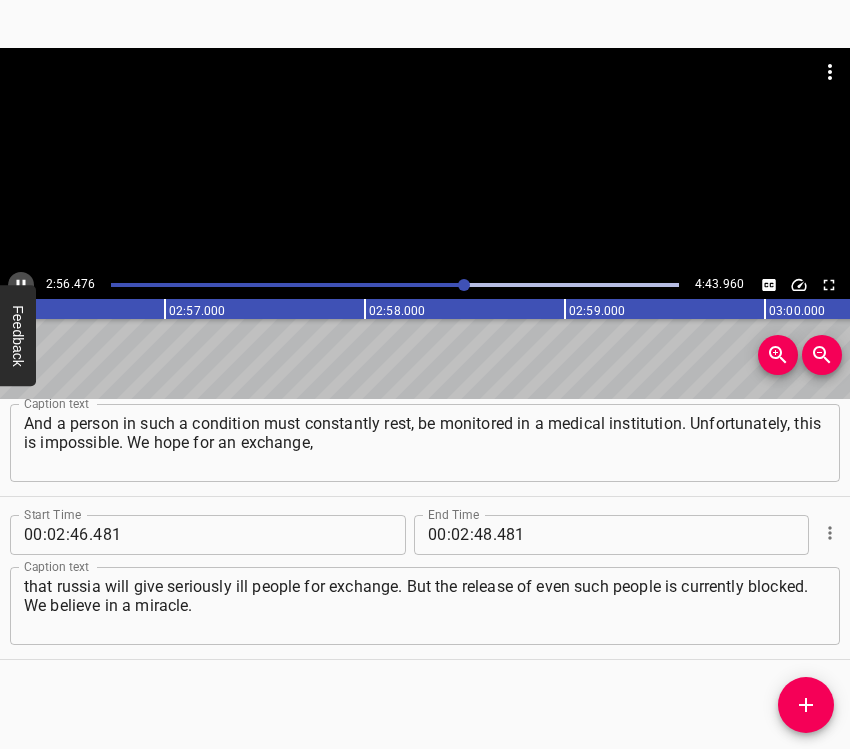 click 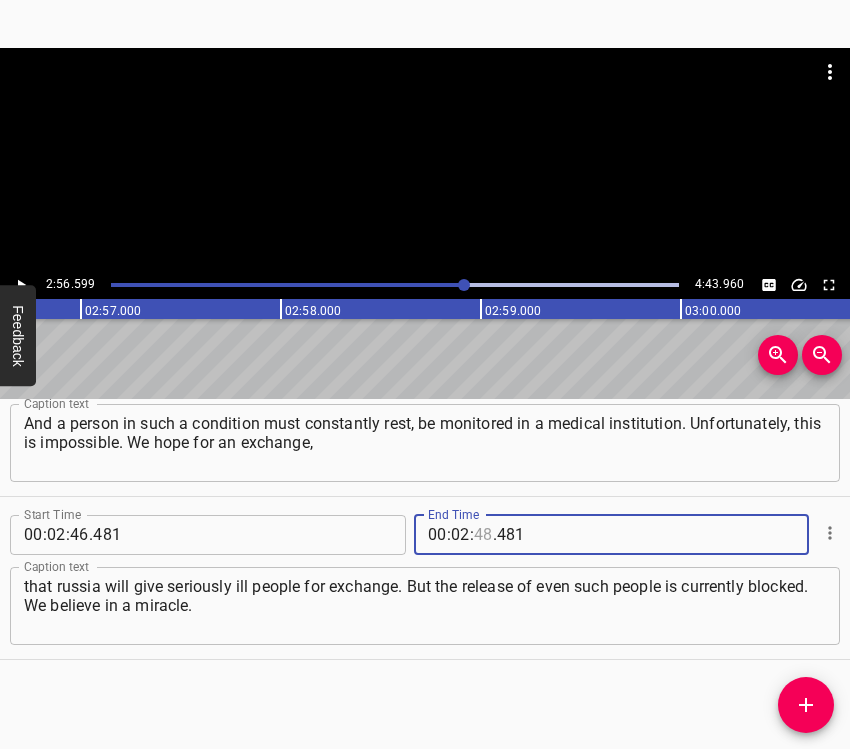 click at bounding box center [483, 535] 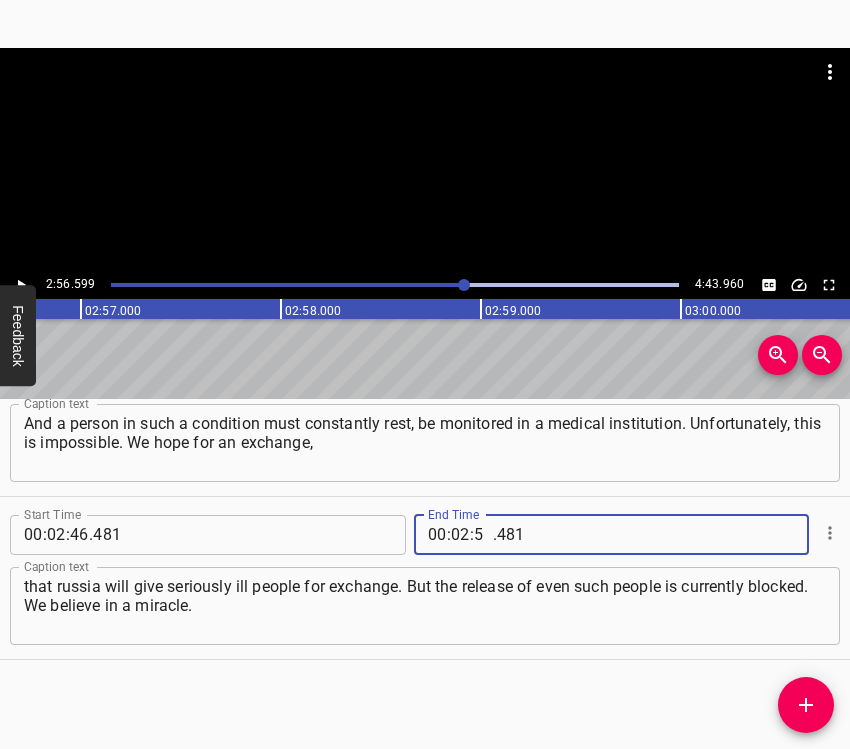 type on "56" 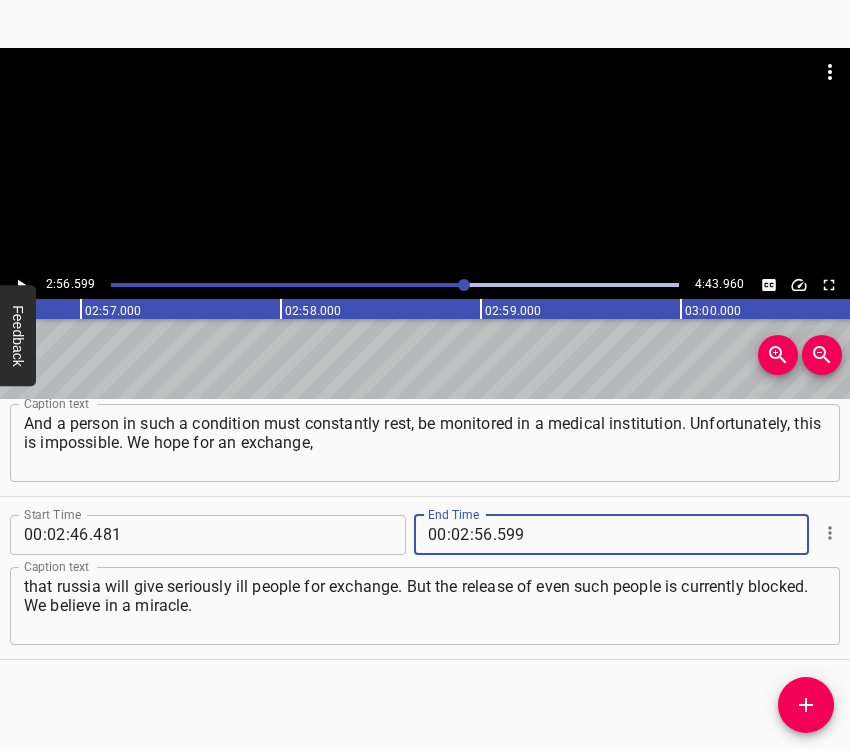 type on "599" 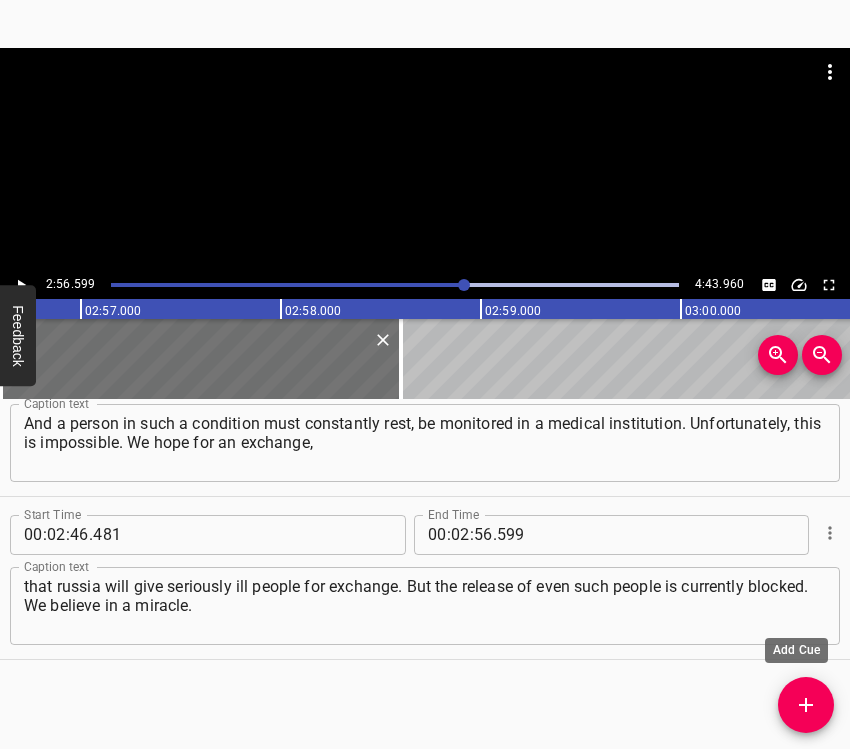 scroll, scrollTop: 2524, scrollLeft: 0, axis: vertical 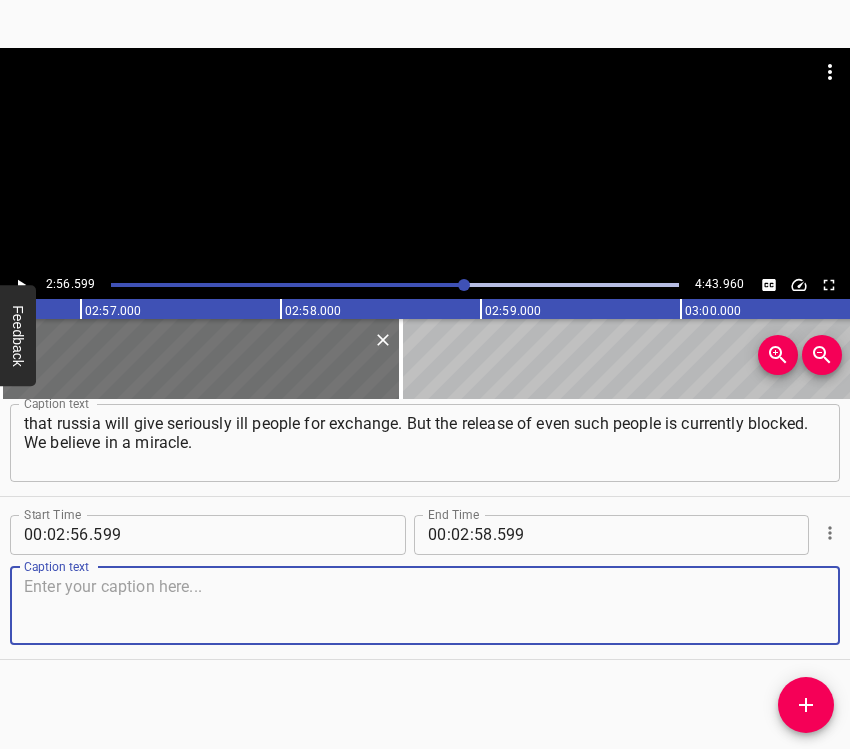 drag, startPoint x: 788, startPoint y: 585, endPoint x: 844, endPoint y: 563, distance: 60.166435 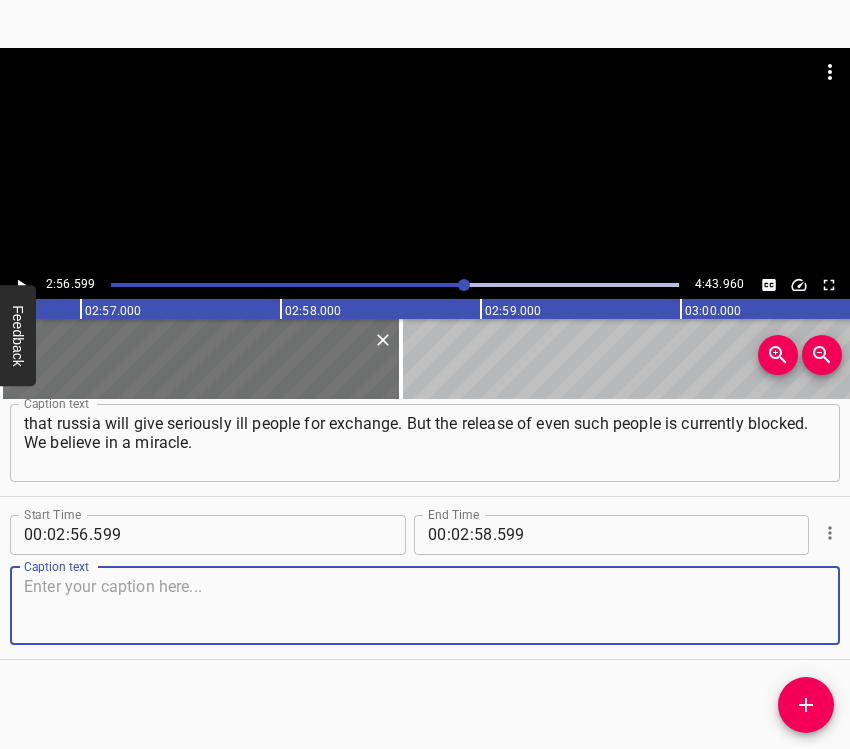 click at bounding box center [425, 605] 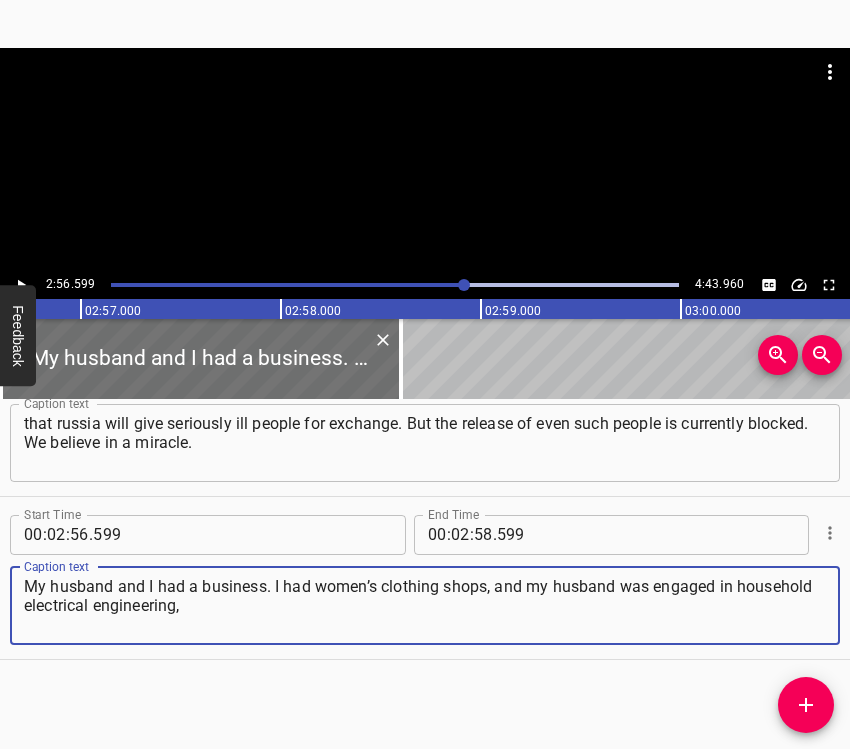 type on "My husband and I had a business. I had women’s clothing shops, and my husband was engaged in household electrical engineering," 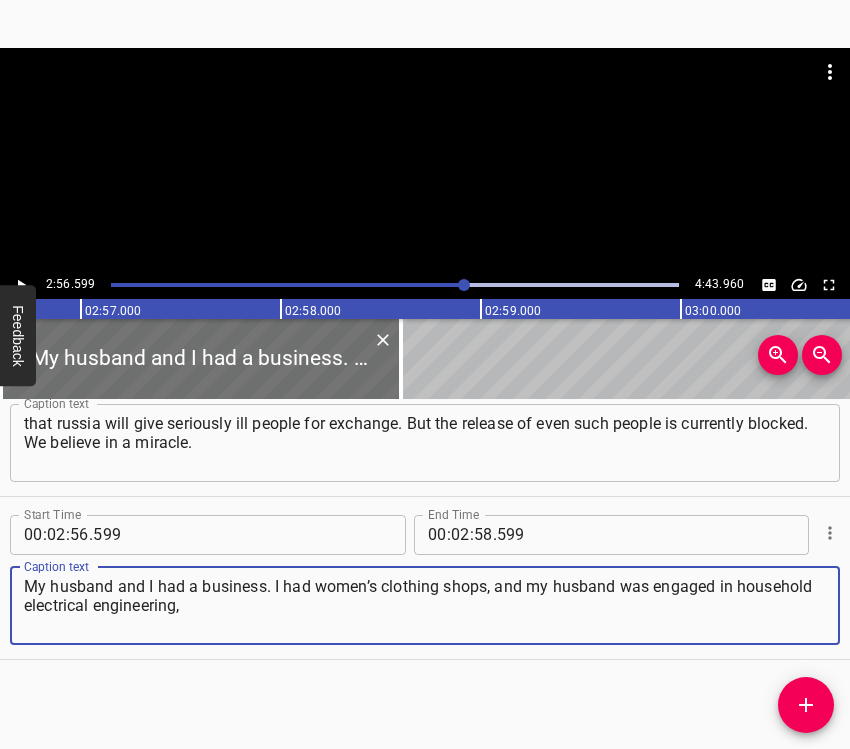 click at bounding box center [21, 285] 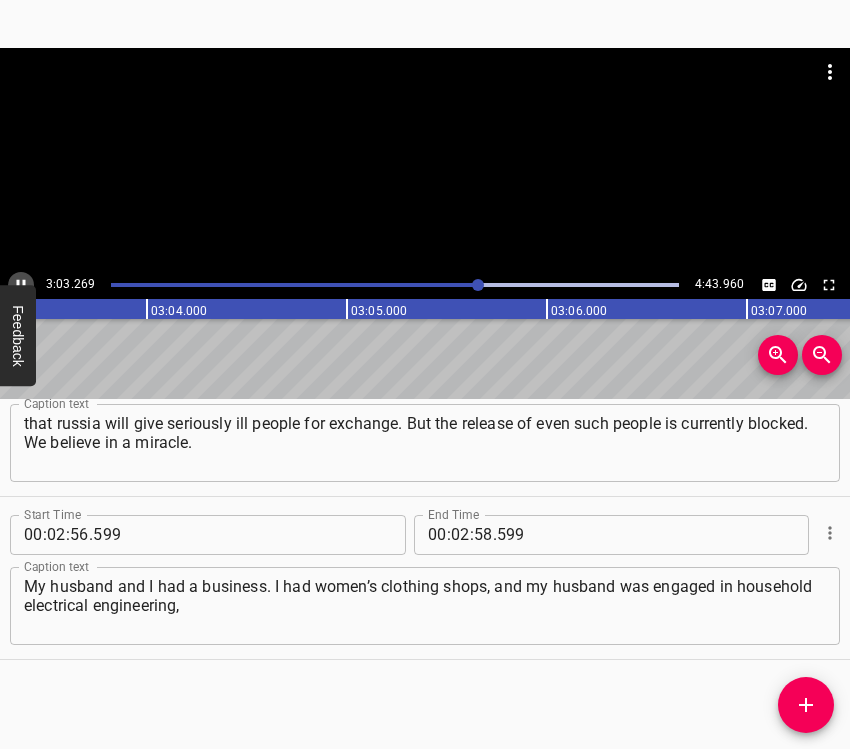 click 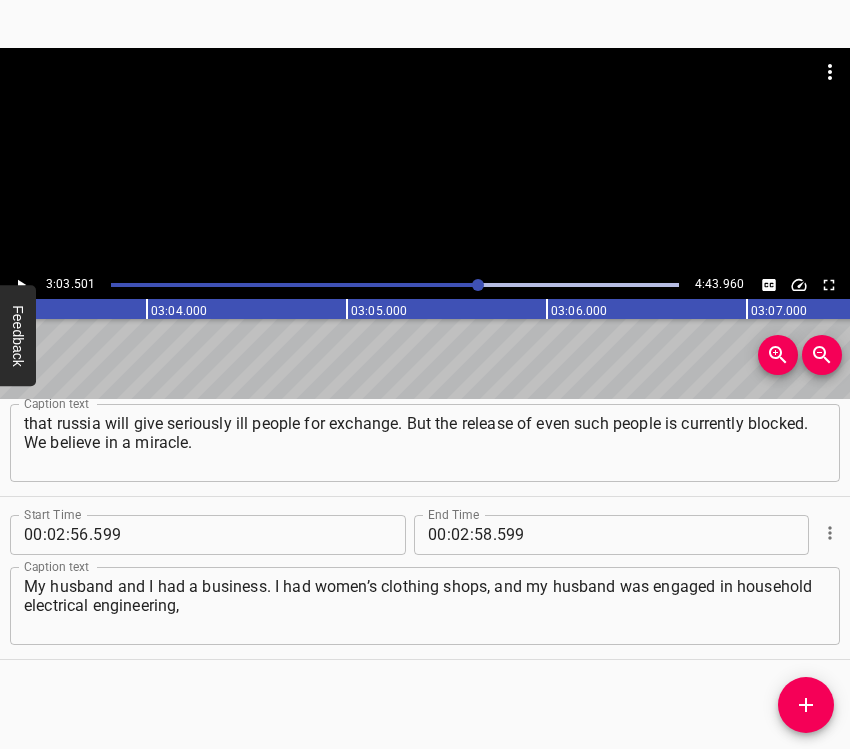 scroll, scrollTop: 0, scrollLeft: 36700, axis: horizontal 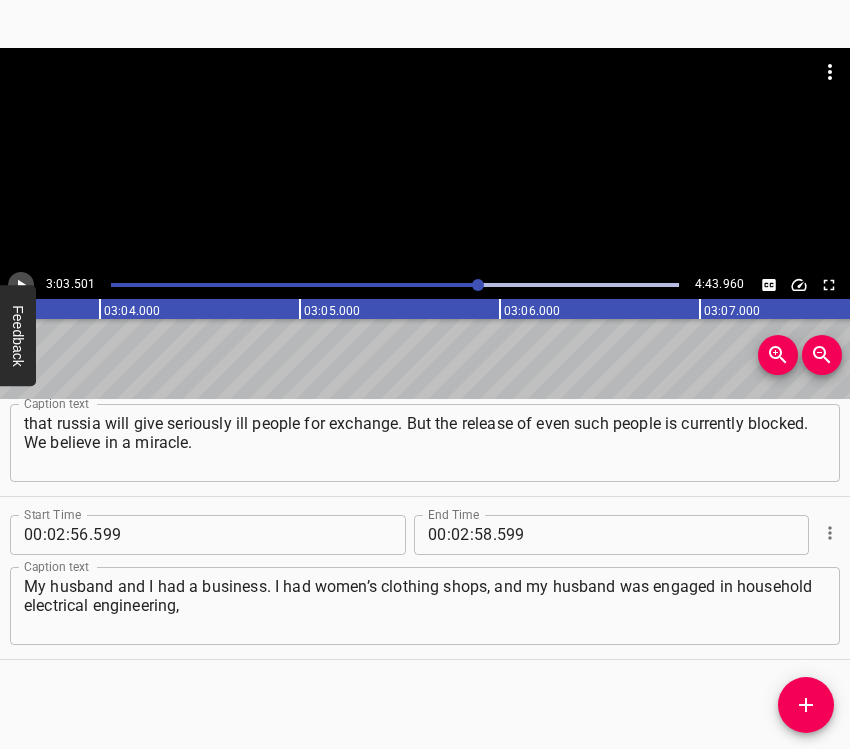 click 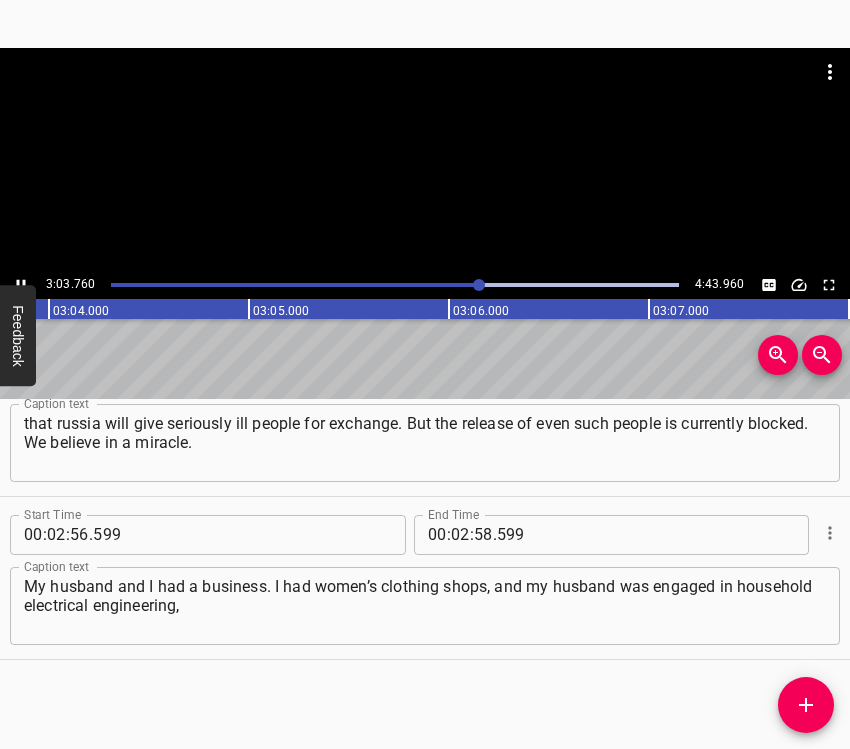 click on "Caption Editor Batch Transcribe Login Sign Up Privacy Contact 3:03.760 4:43.960 00:00.000 00:01.000 00:02.000 00:03.000 00:04.000 00:05.000 00:06.000 00:07.000 00:08.000 00:09.000 00:10.000 00:11.000 00:12.000 00:13.000 00:14.000 00:15.000 00:16.000 00:17.000 00:18.000 00:19.000 00:20.000 00:21.000 00:22.000 00:23.000 00:24.000 00:25.000 00:25.000 00:26.000 00:27.000 00:28.000 00:29.000 00:30.000 00:31.000 00:32.000 00:33.000 00:34.000 00:35.000 00:36.000 00:37.000 00:38.000 00:39.000 00:40.000 00:41.000 00:42.000 00:43.000 00:44.000 00:45.000 00:46.000 00:47.000 00:48.000 00:49.000 00:50.000 00:50.000 00:51.000 00:52.000 00:53.000 00:54.000 00:55.000 00:56.000 00:57.000 00:58.000 00:59.000 01:00.000 01:01.000 01:02.000 01:03.000 01:04.000 01:05.000 01:06.000 01:07.000 01:08.000 01:09.000 01:10.000 01:11.000 01:12.000 01:13.000 01:14.000 01:15.000 01:15.000 01:16.000 01:17.000 01:18.000 01:19.000 01:20.000 01:21.000 01:22.000 01:23.000 01:24.000 01:25.000 01:26.000 01:27.000 01:28.000 01:29.000 01:30.000 00 :" at bounding box center [425, 374] 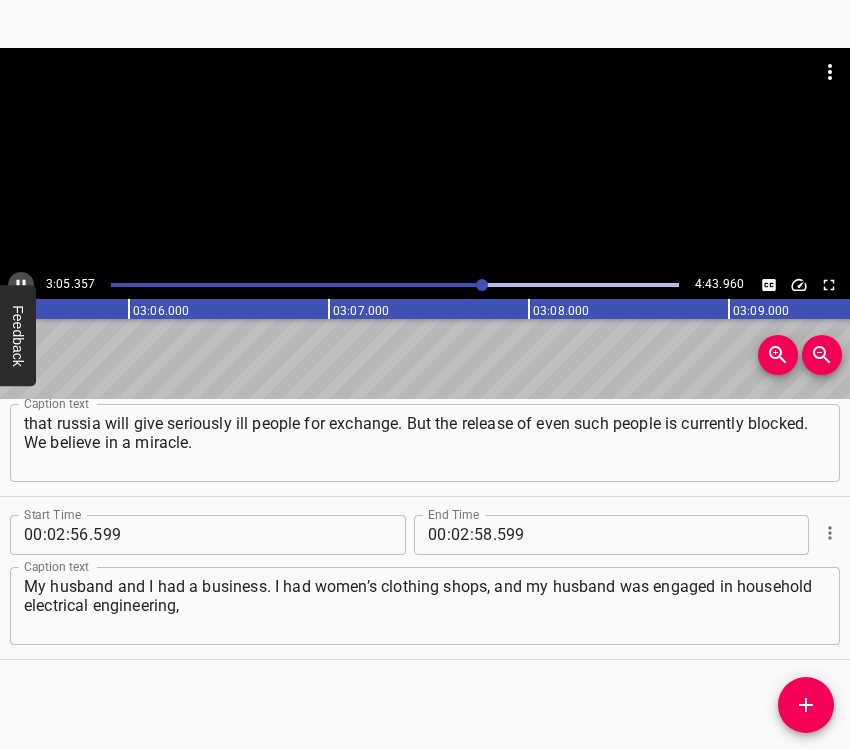 click 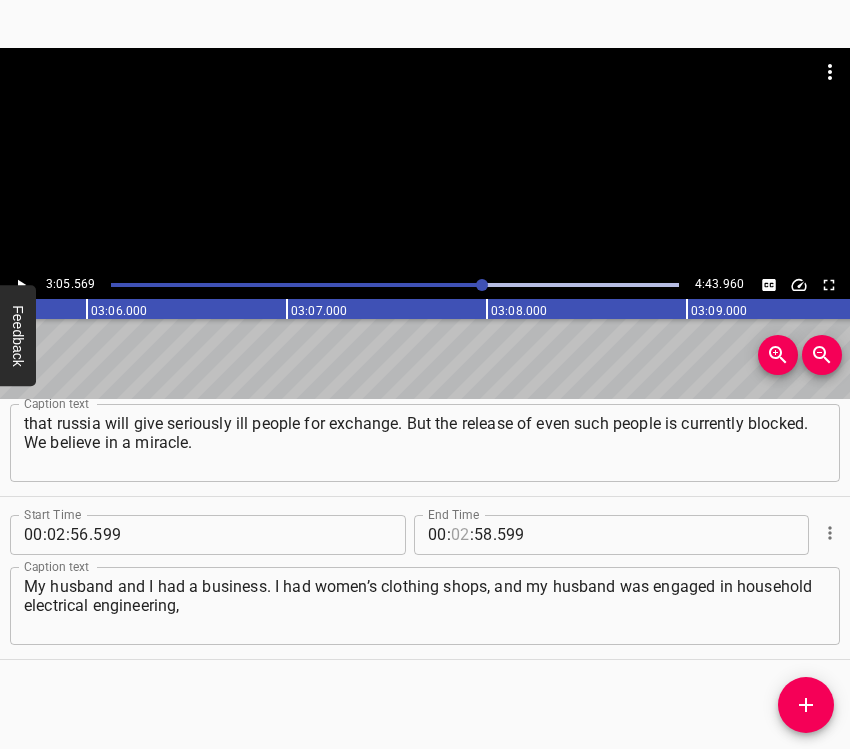 click at bounding box center [460, 535] 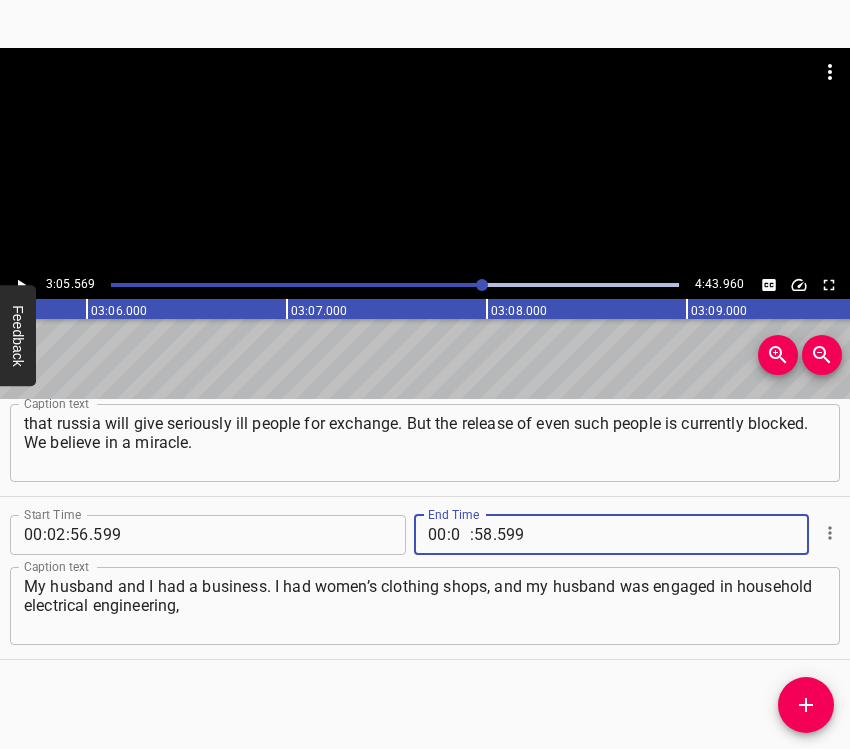 type on "03" 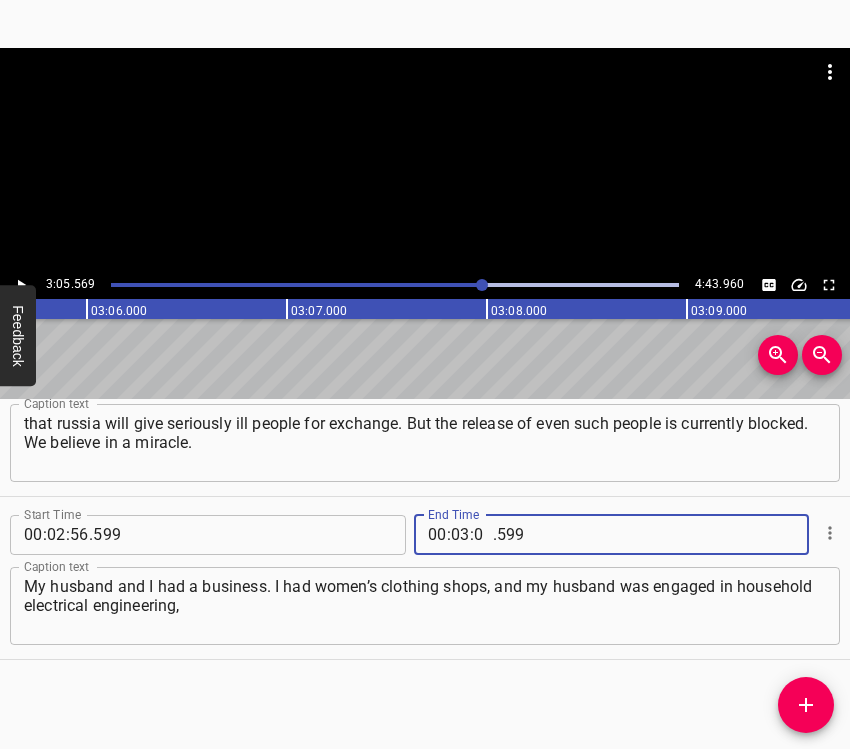 type on "05" 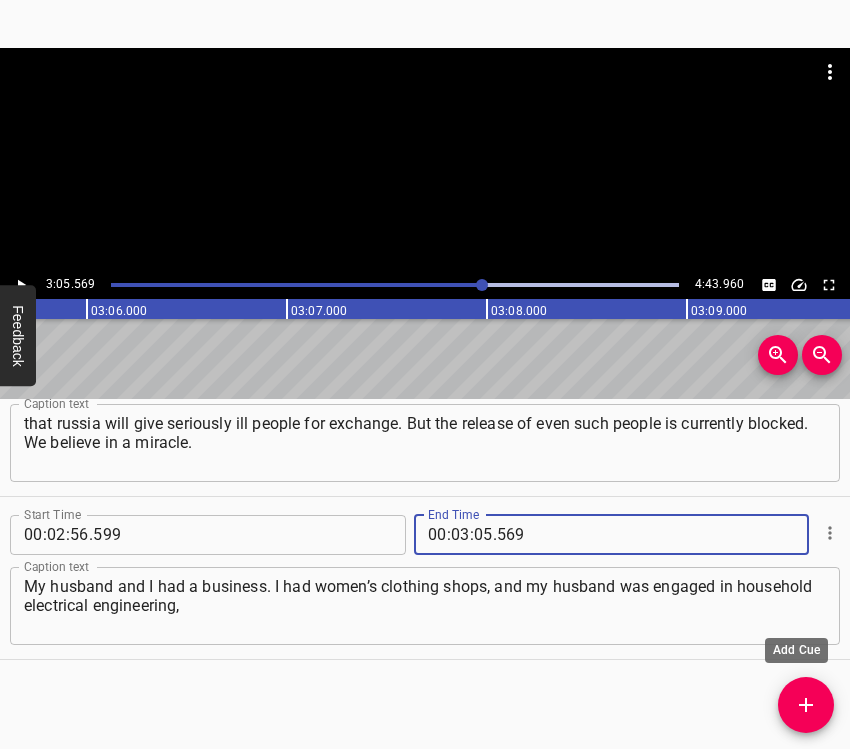 type on "569" 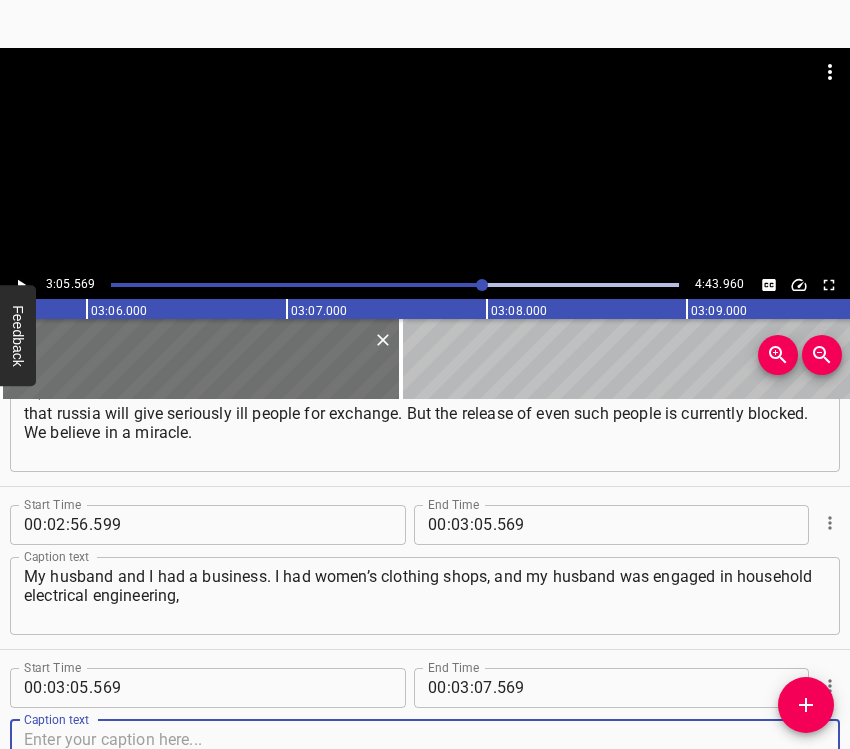 scroll, scrollTop: 2840, scrollLeft: 0, axis: vertical 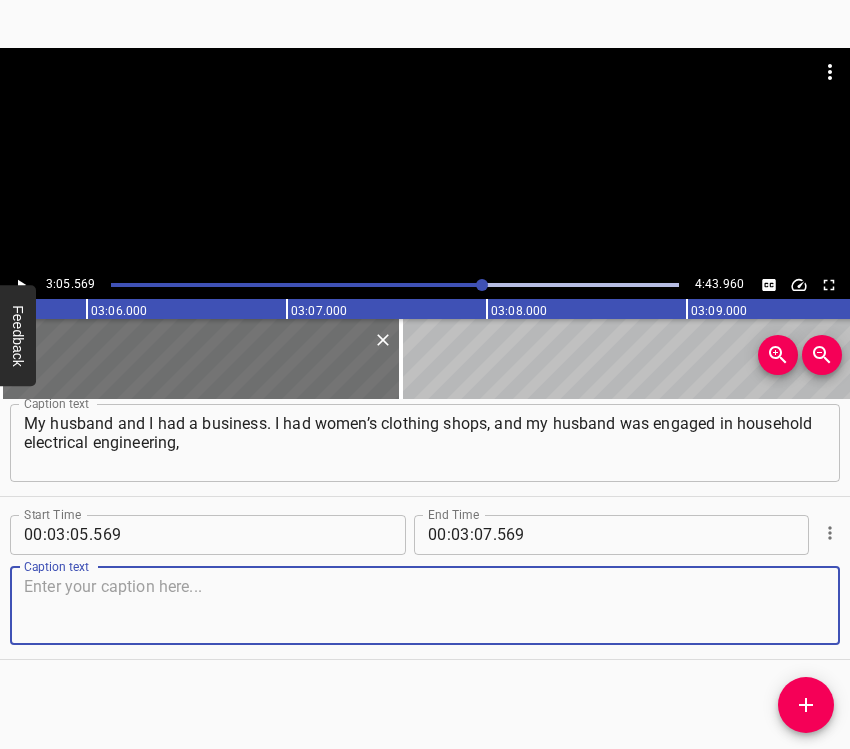 click at bounding box center (425, 605) 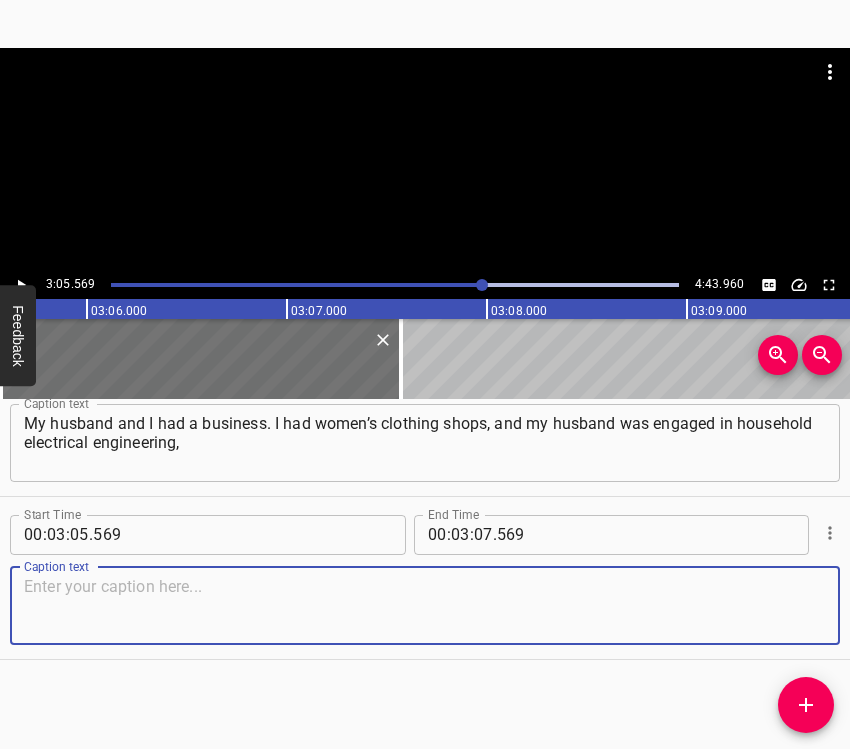 click at bounding box center [425, 605] 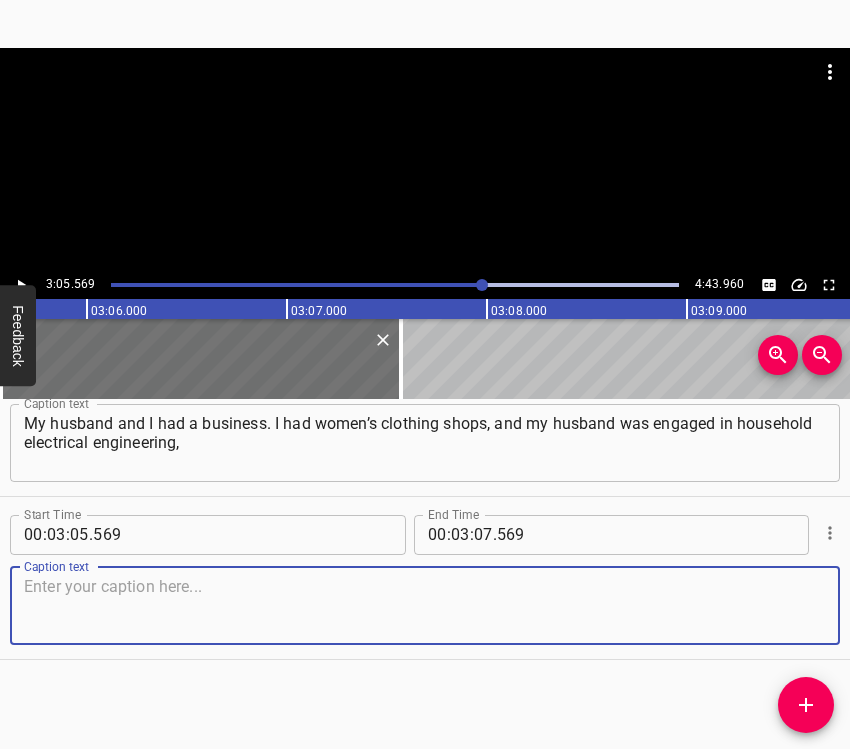 paste on "household lighting equipment. He also repaired household appliances. He’s also a musician. In general, as they say, a jack of all trades." 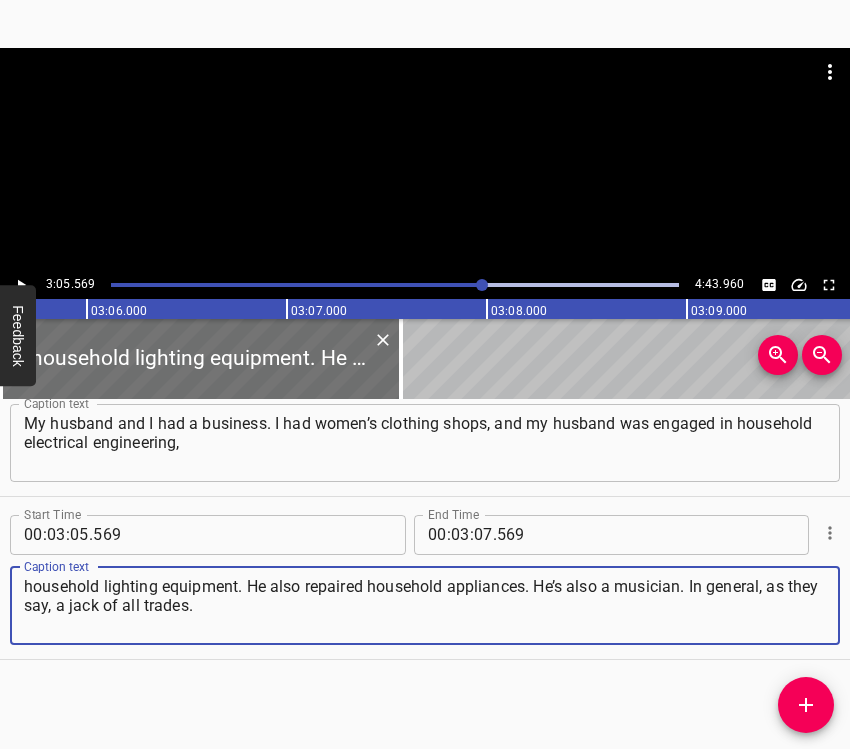 type on "household lighting equipment. He also repaired household appliances. He’s also a musician. In general, as they say, a jack of all trades." 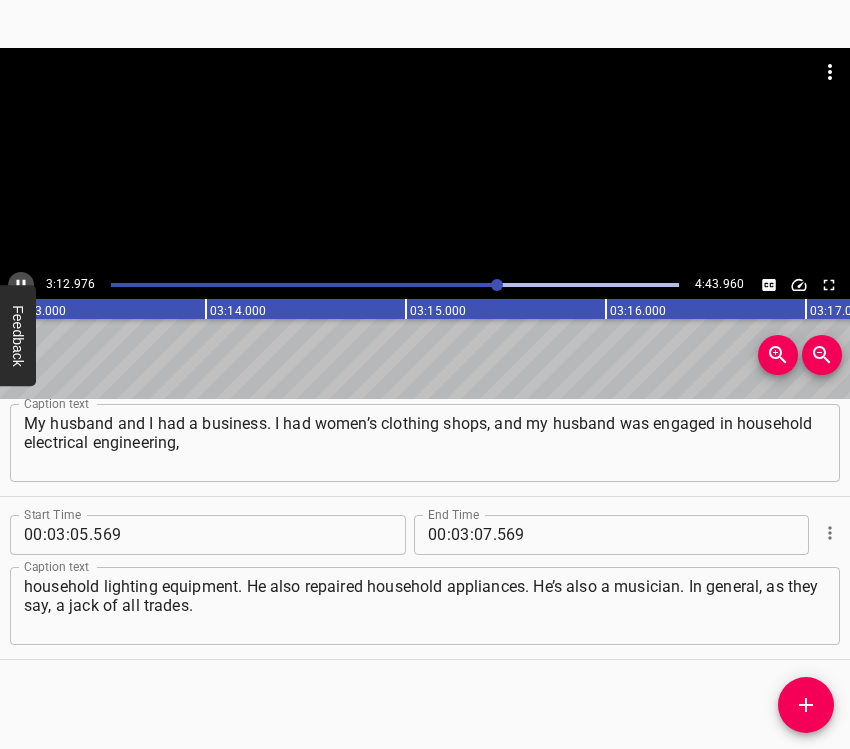 click 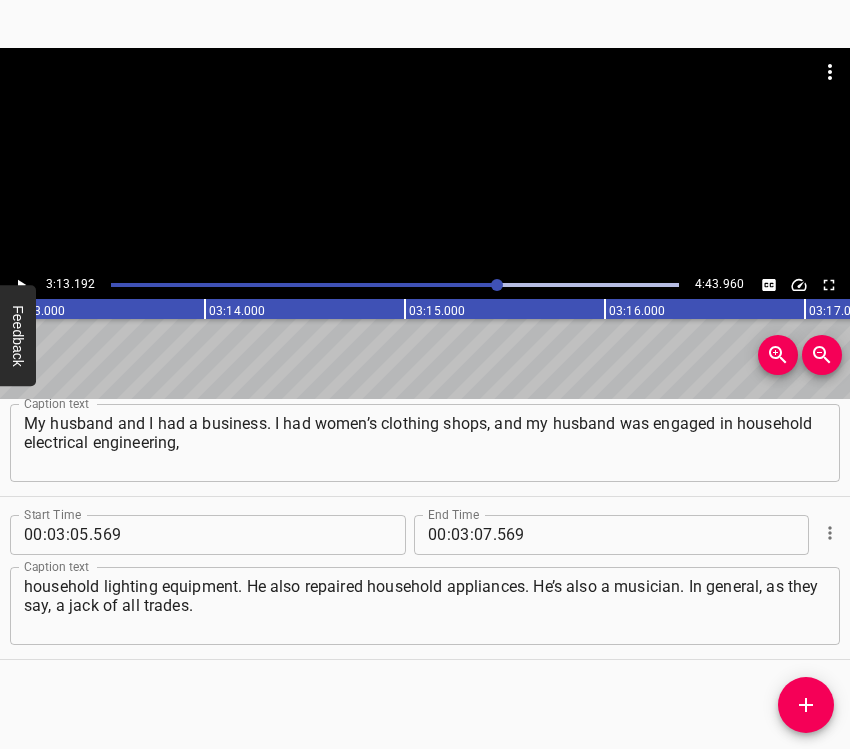 scroll, scrollTop: 0, scrollLeft: 38638, axis: horizontal 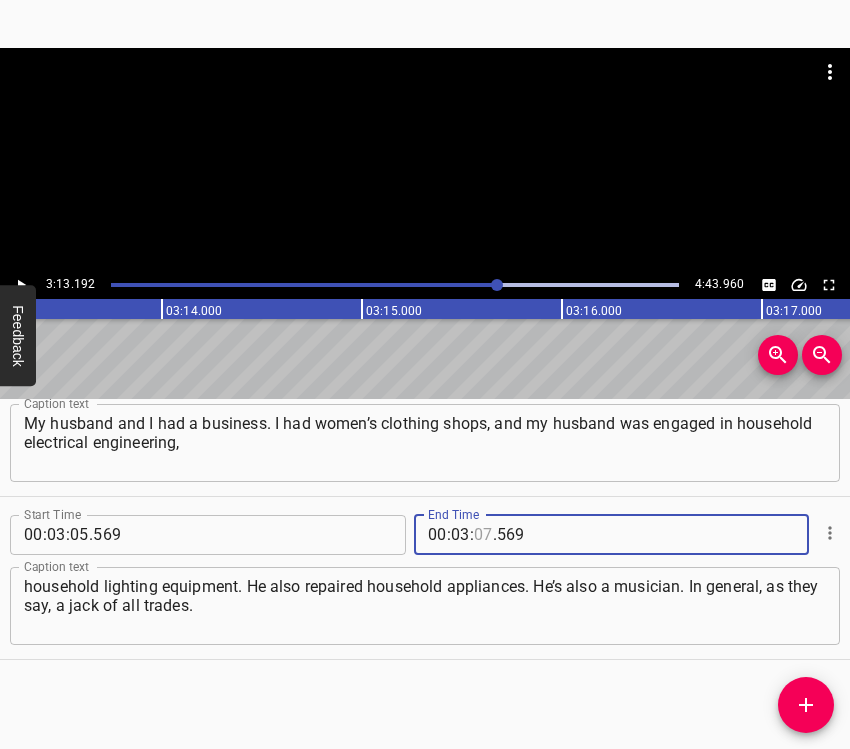 click at bounding box center [483, 535] 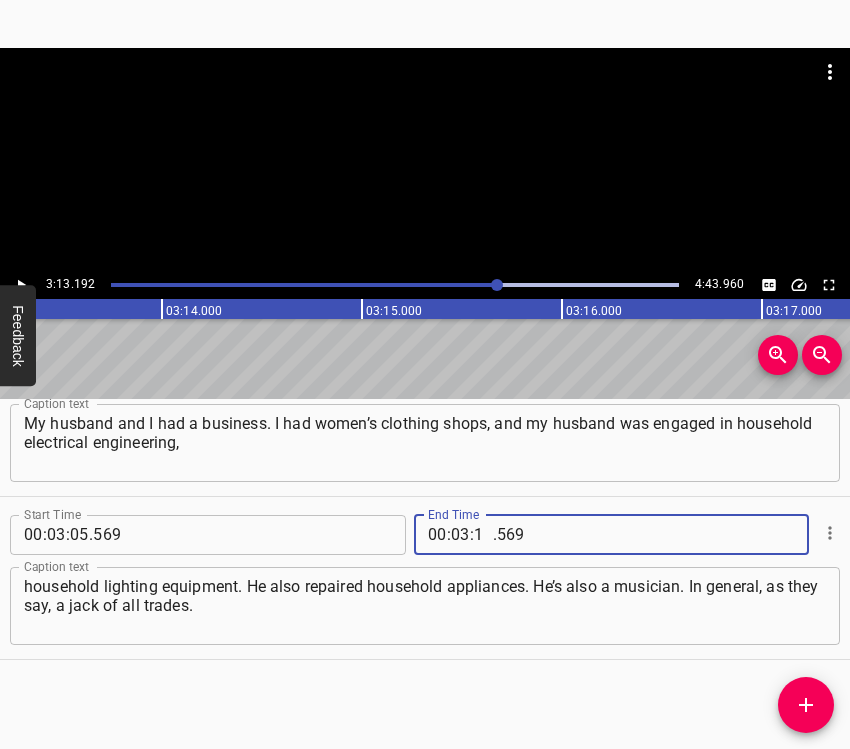 type on "13" 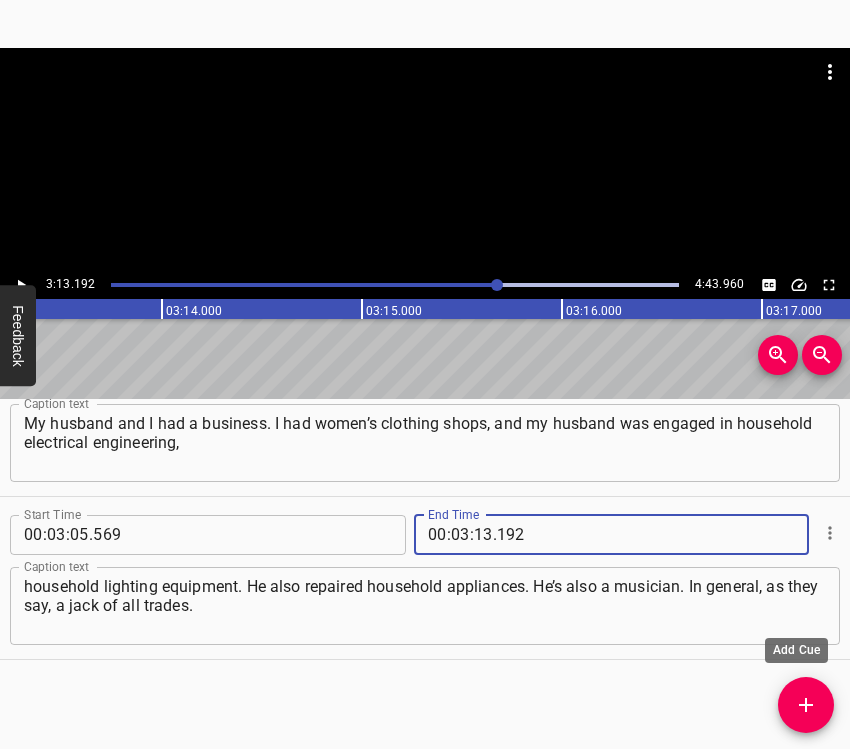 type on "192" 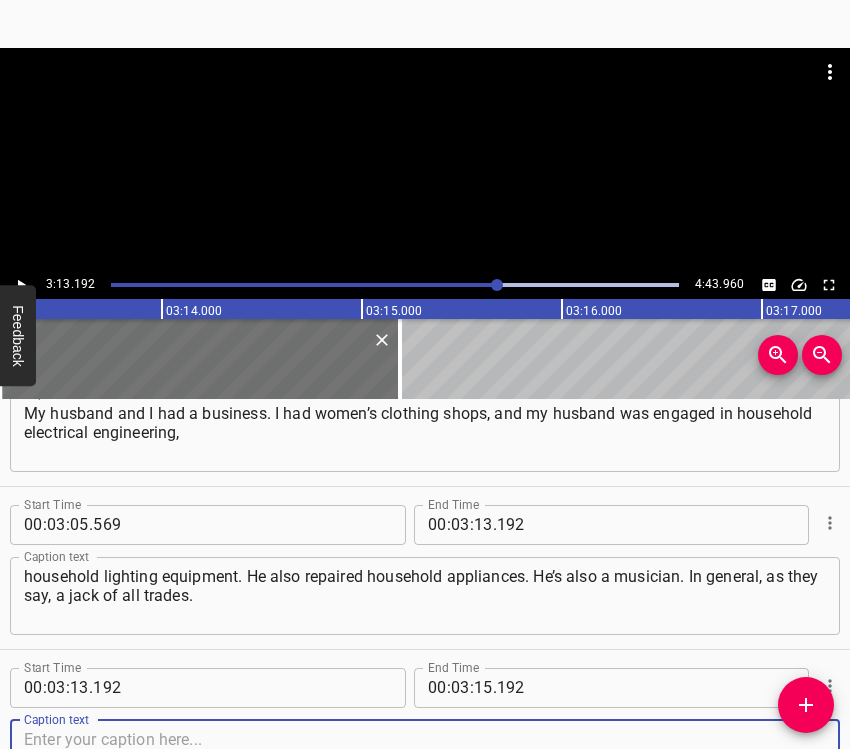 scroll, scrollTop: 3003, scrollLeft: 0, axis: vertical 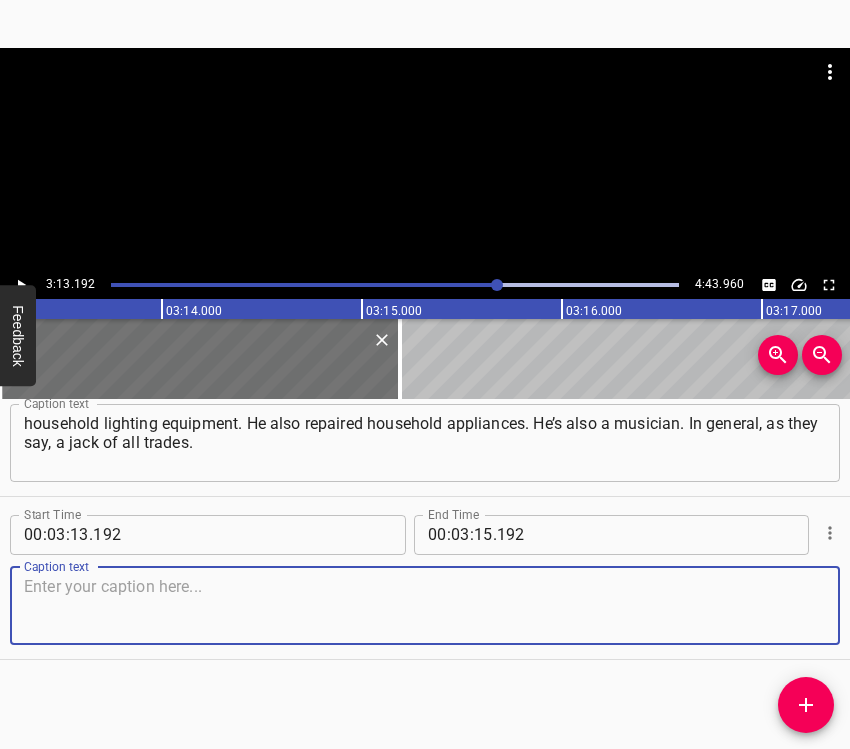 click at bounding box center (425, 605) 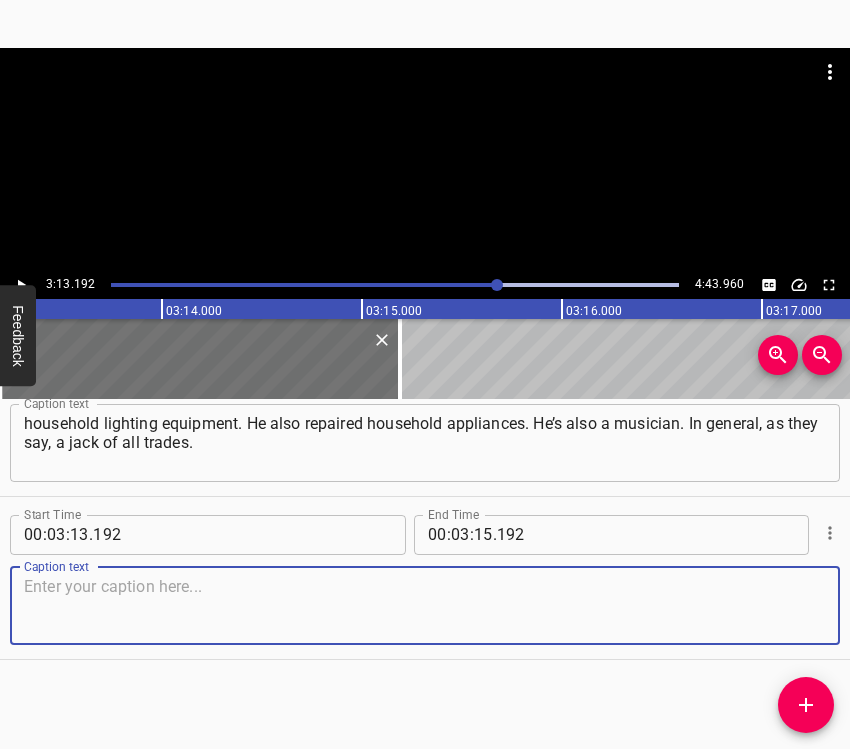 click at bounding box center [425, 605] 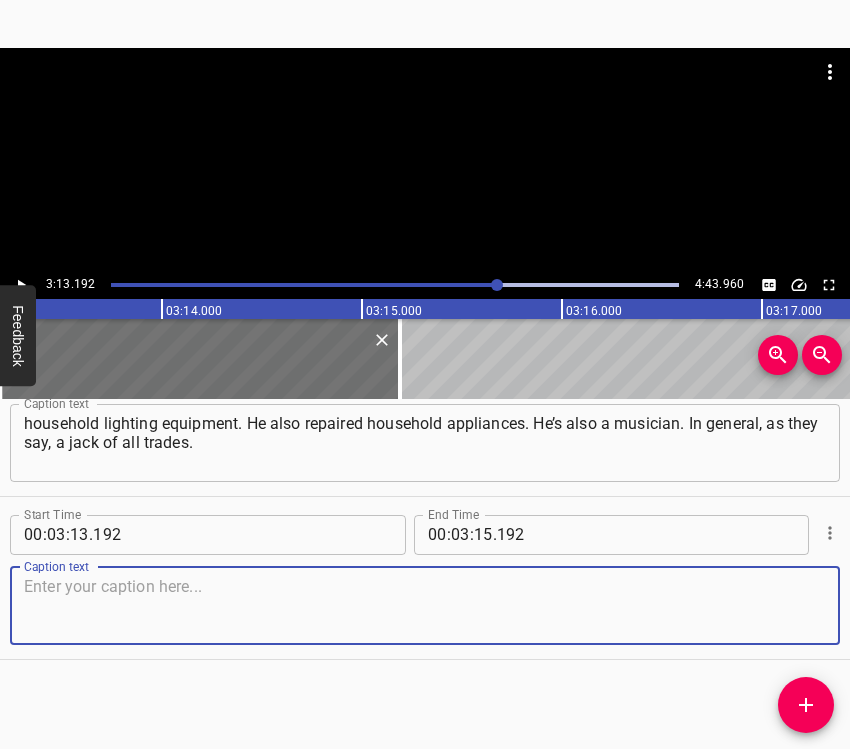 paste on "And we lived well, we did not need anything, and we had everything. We didn’t expect the “russian world” and didn’t ask it to come to us." 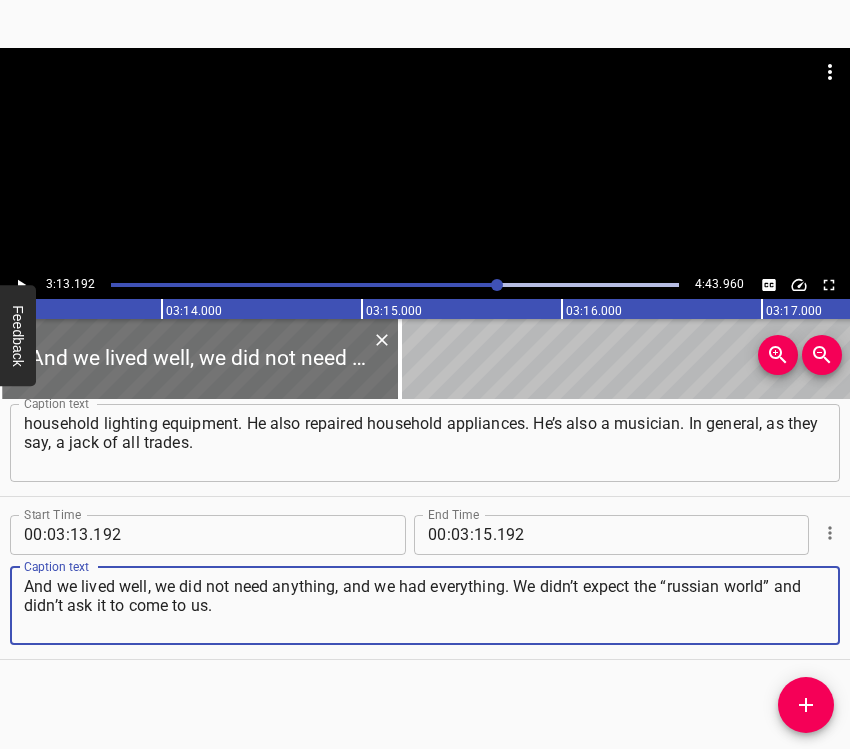 type on "And we lived well, we did not need anything, and we had everything. We didn’t expect the “russian world” and didn’t ask it to come to us." 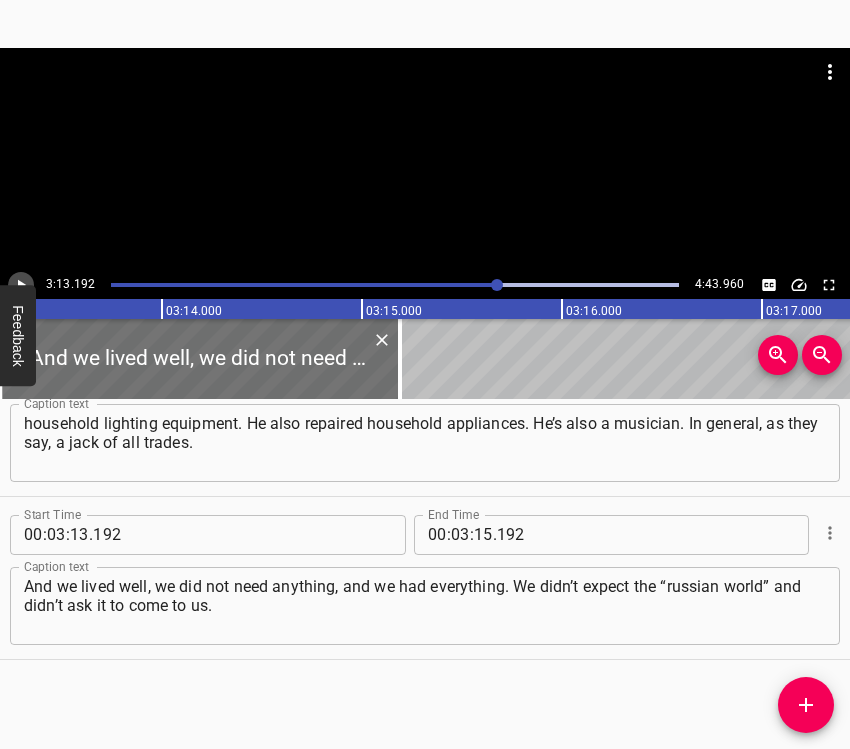 click 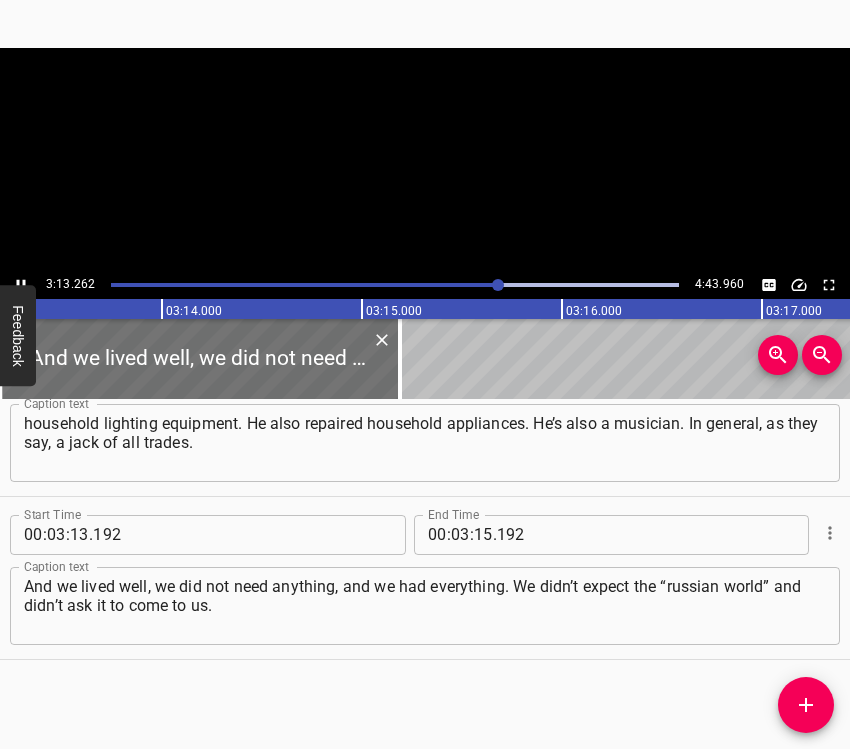 scroll, scrollTop: 0, scrollLeft: 38650, axis: horizontal 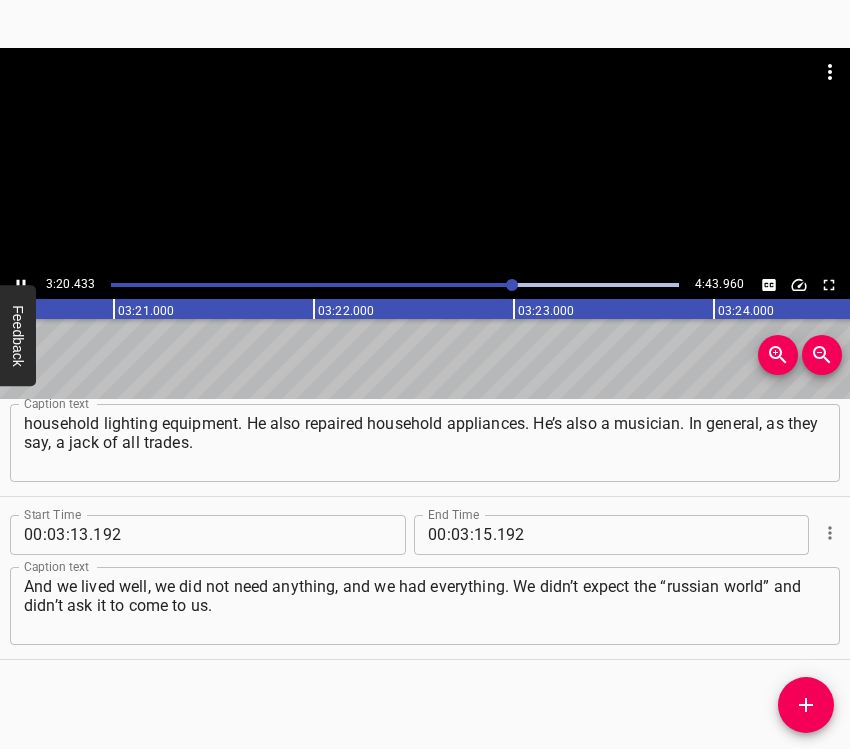 click 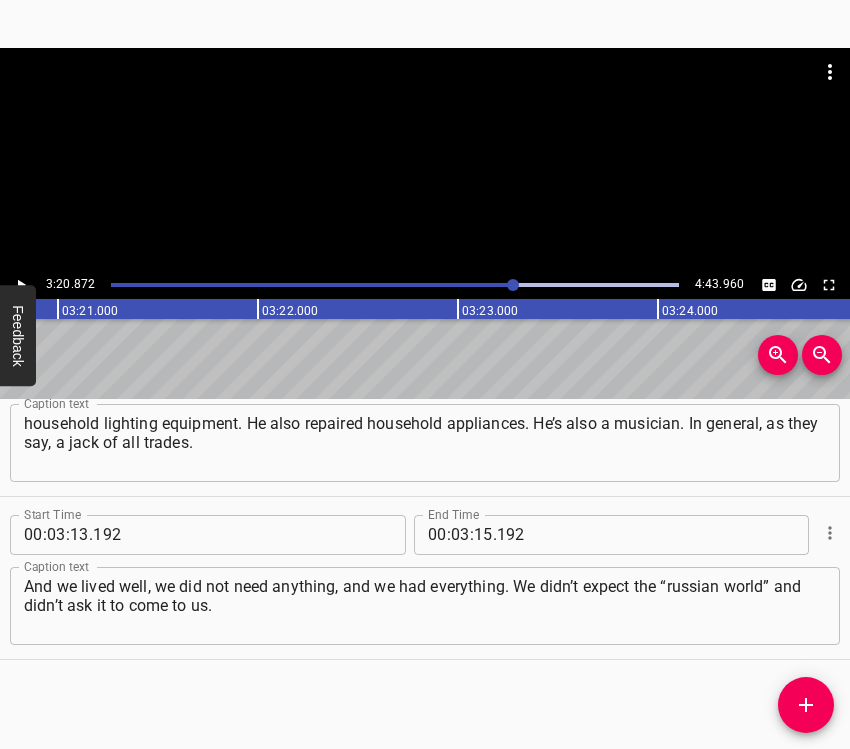 scroll, scrollTop: 0, scrollLeft: 40174, axis: horizontal 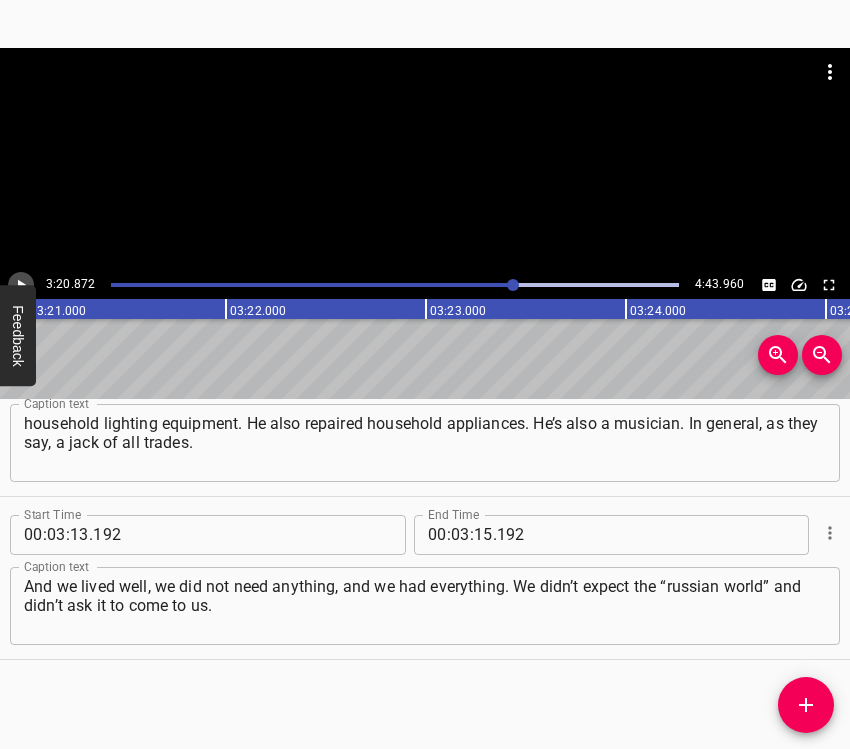 click 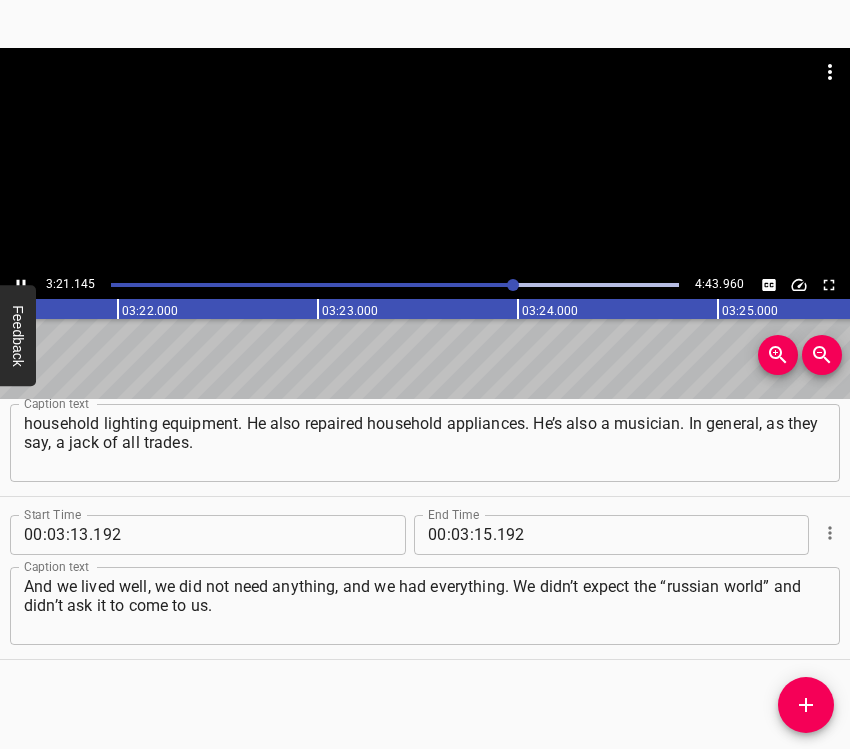 click 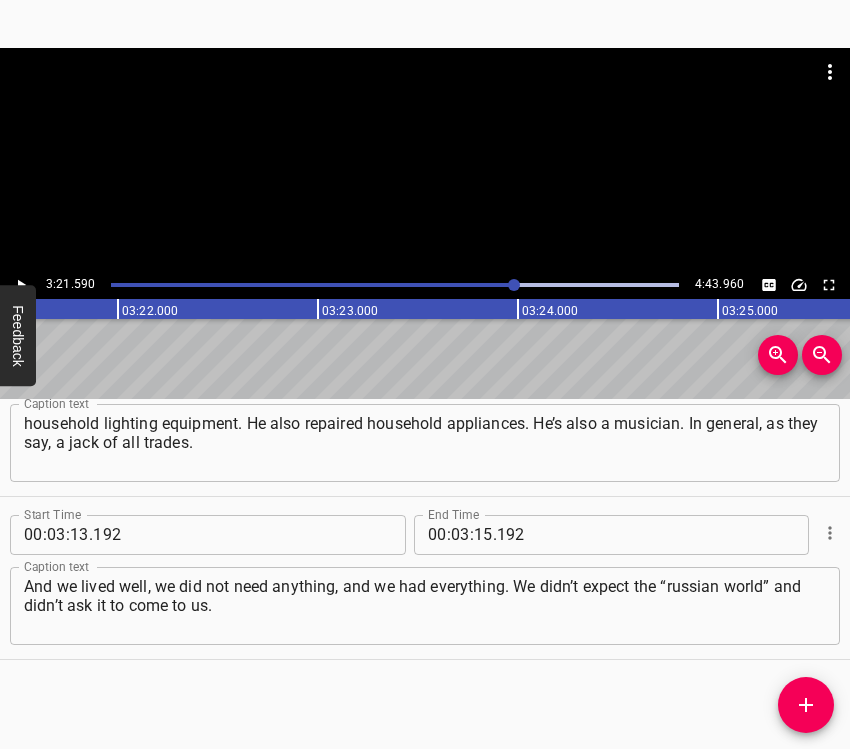 scroll, scrollTop: 0, scrollLeft: 40318, axis: horizontal 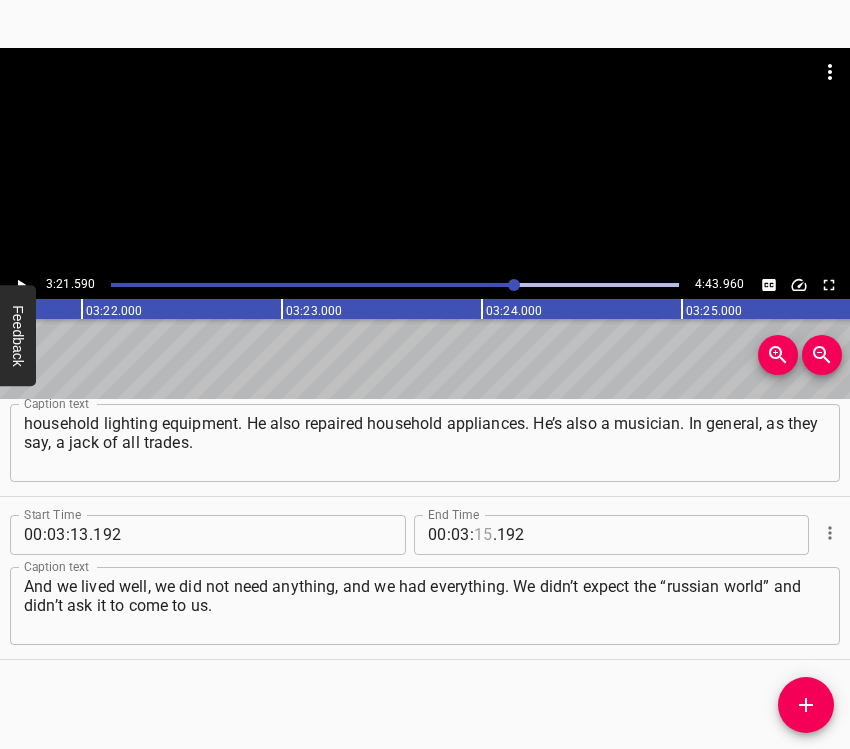 click at bounding box center (483, 535) 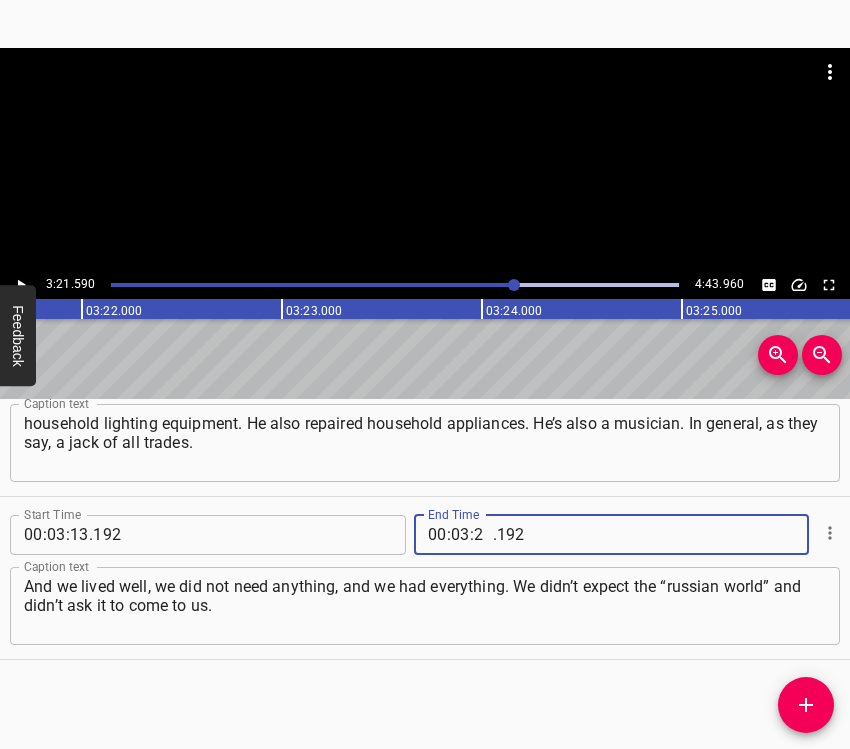 type on "21" 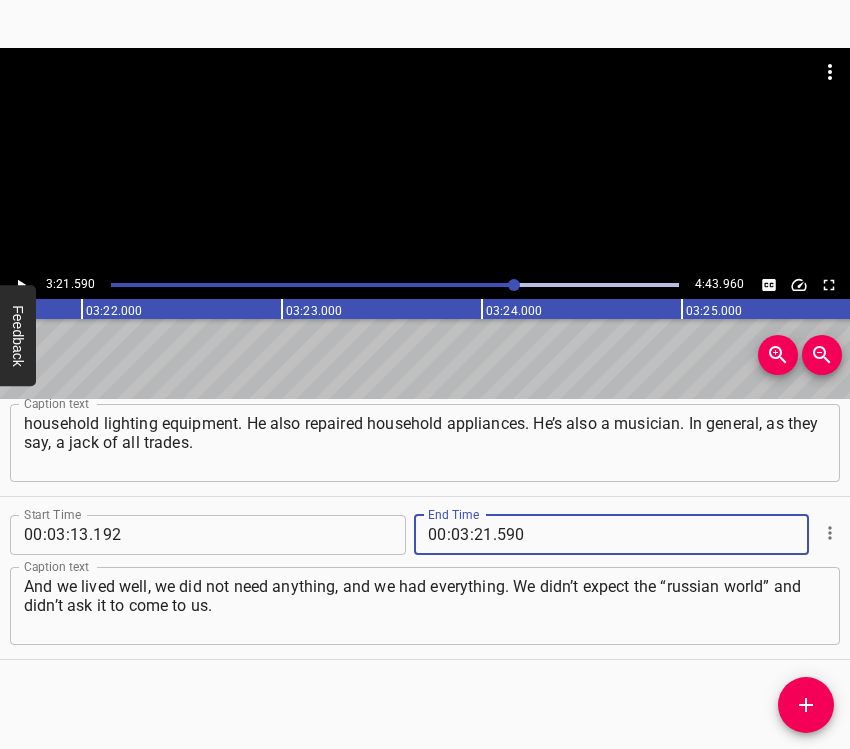 type on "590" 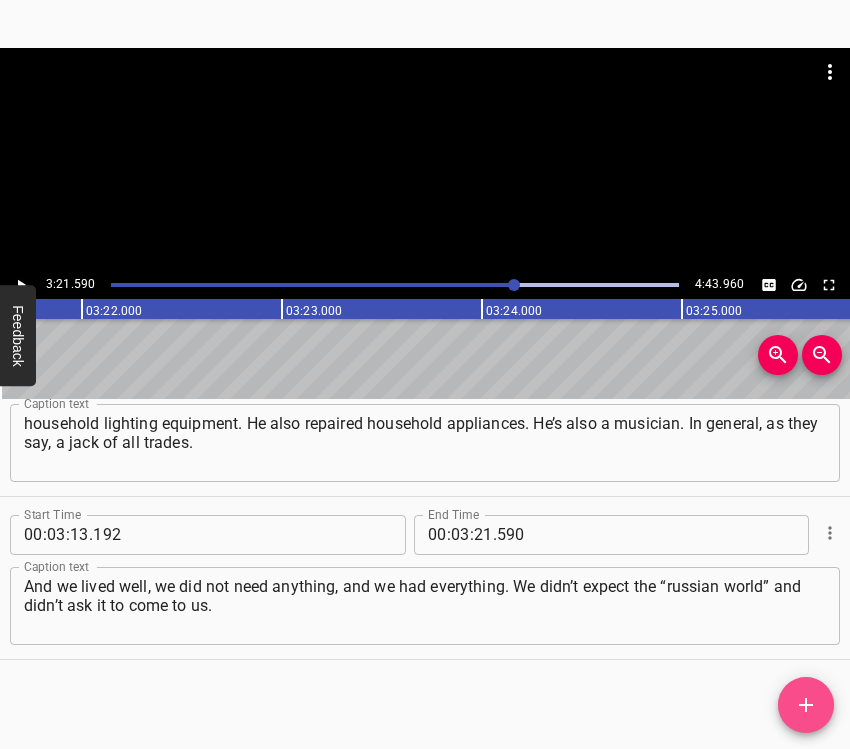 click 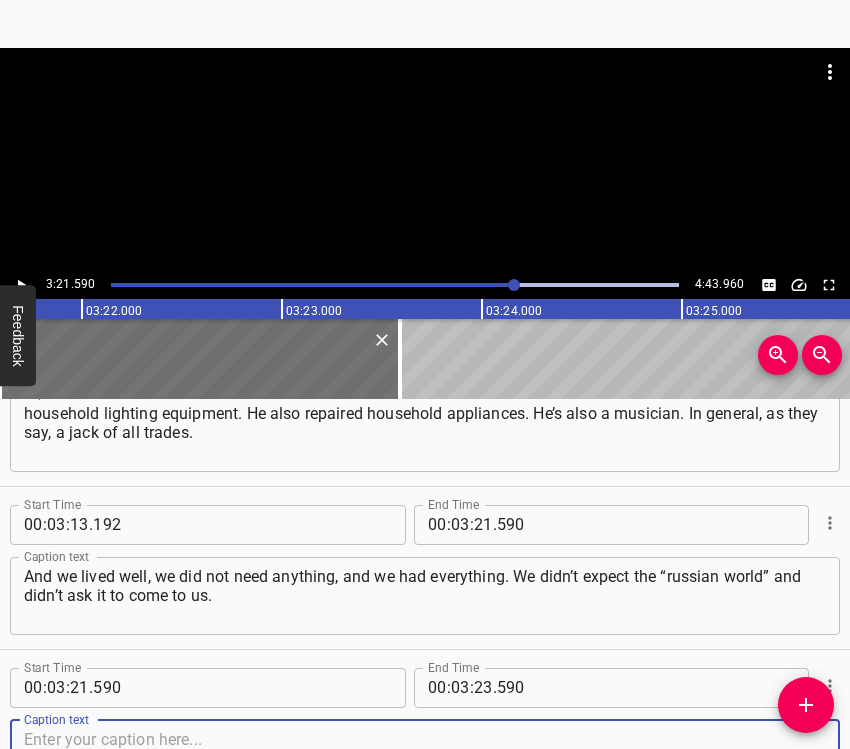 scroll, scrollTop: 3166, scrollLeft: 0, axis: vertical 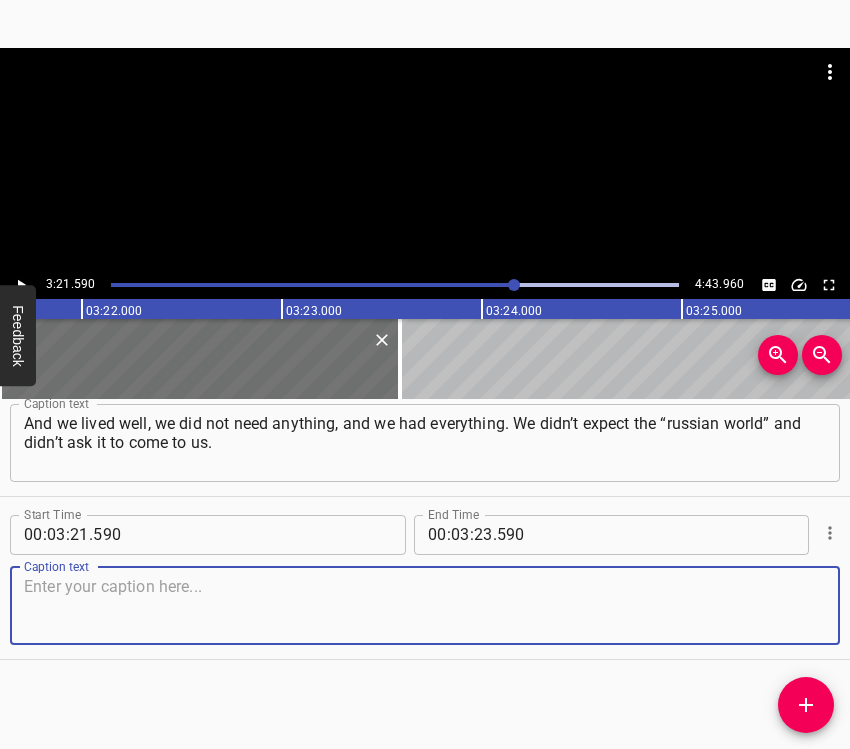 click at bounding box center (425, 605) 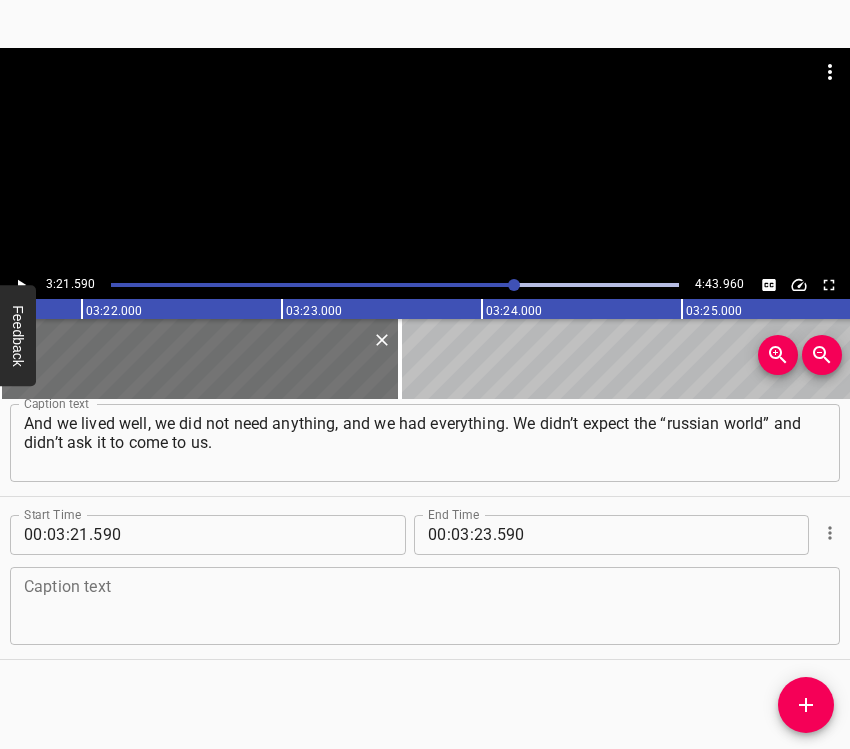 click at bounding box center (425, 605) 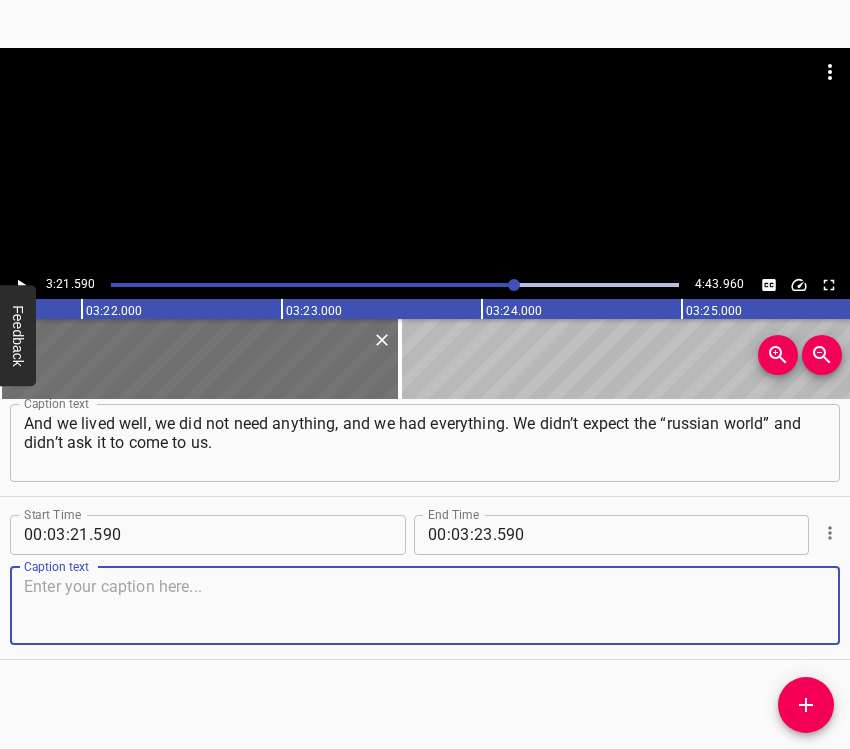 paste on "But unfortunately, everything was decided without us, and we remained hostages. You know, we can do anything in Ukraine anyway, we are individuals." 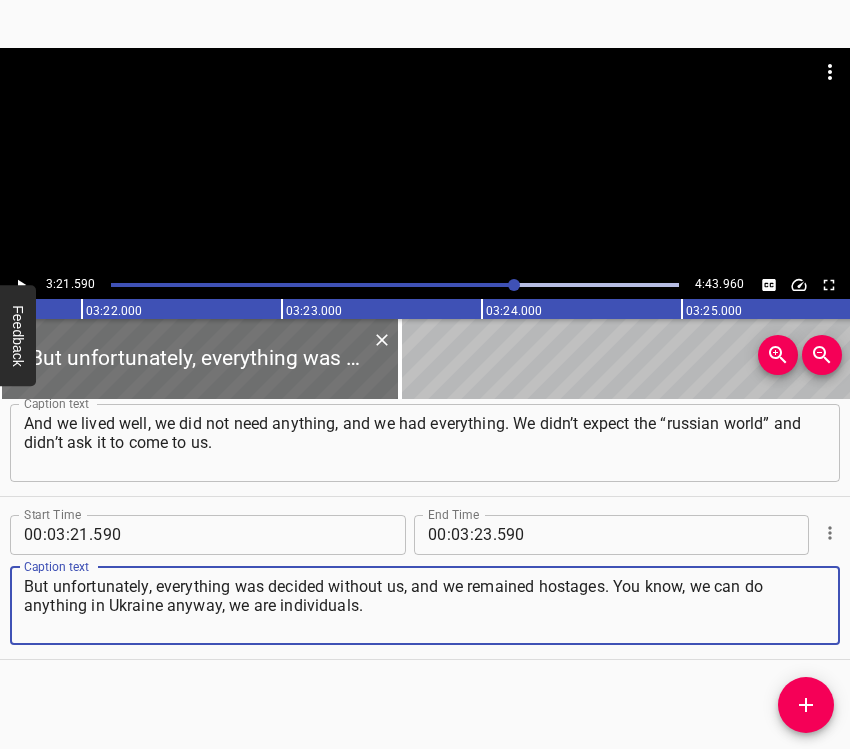 type on "But unfortunately, everything was decided without us, and we remained hostages. You know, we can do anything in Ukraine anyway, we are individuals." 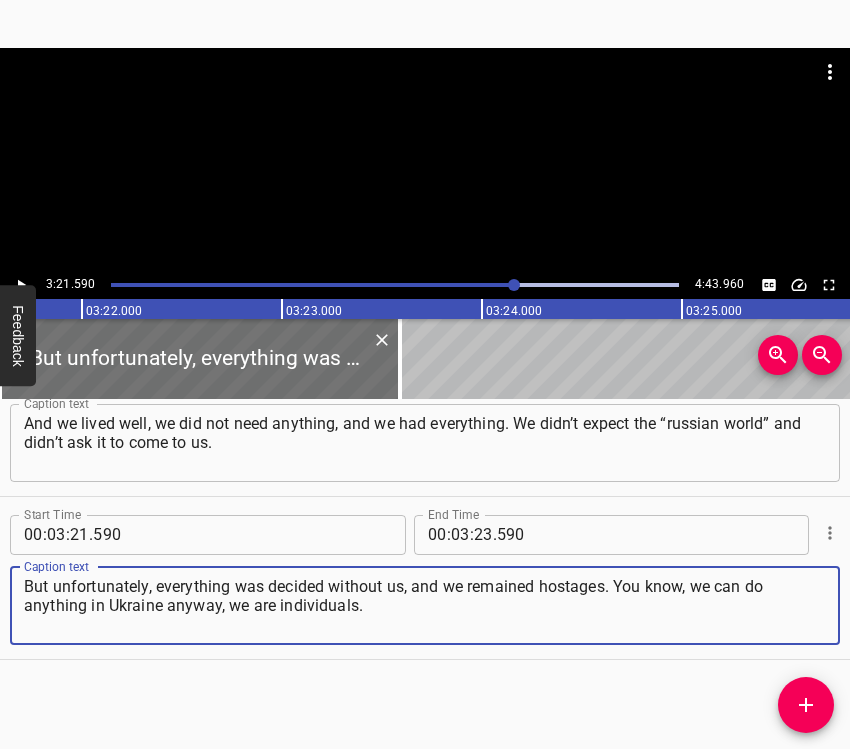 click 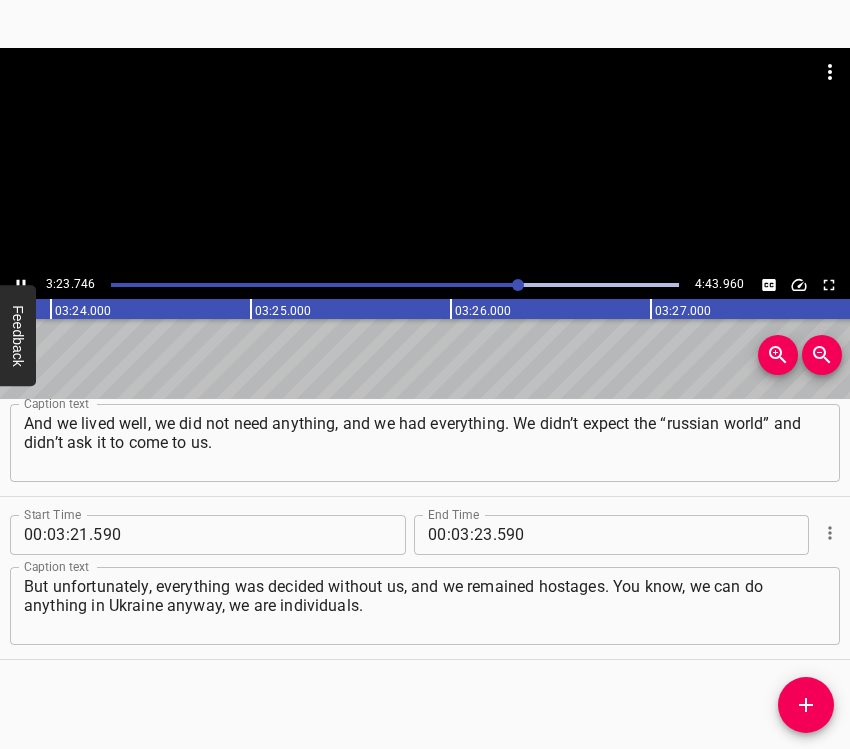 scroll, scrollTop: 0, scrollLeft: 40802, axis: horizontal 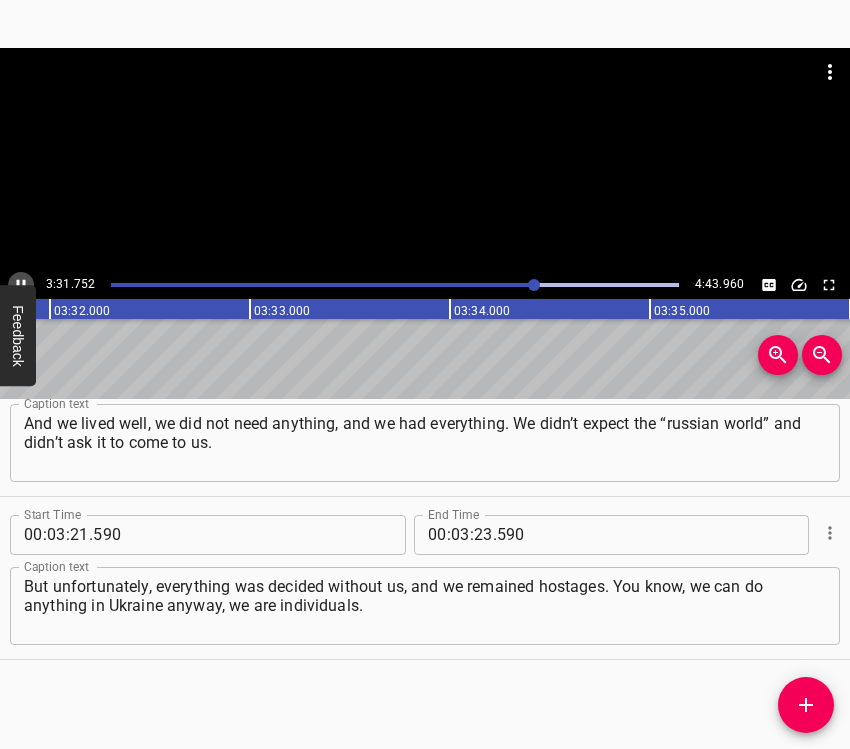 click 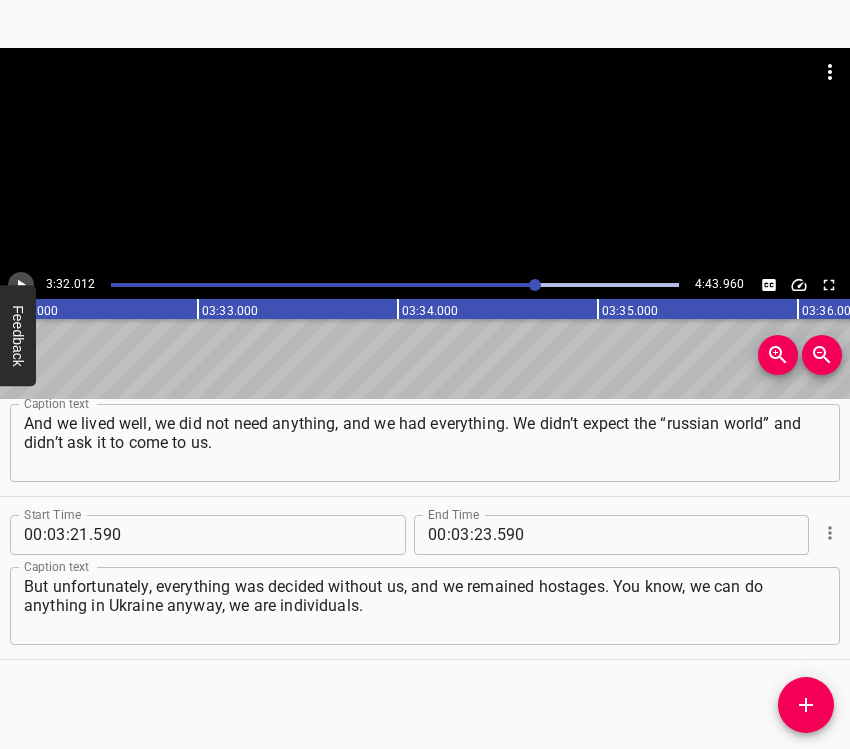 click 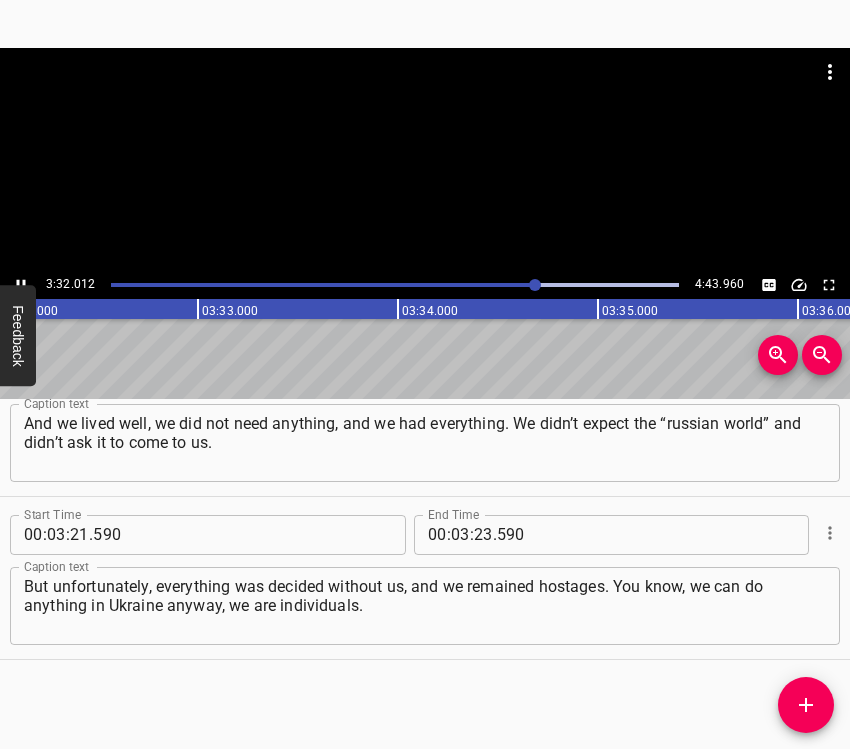 click 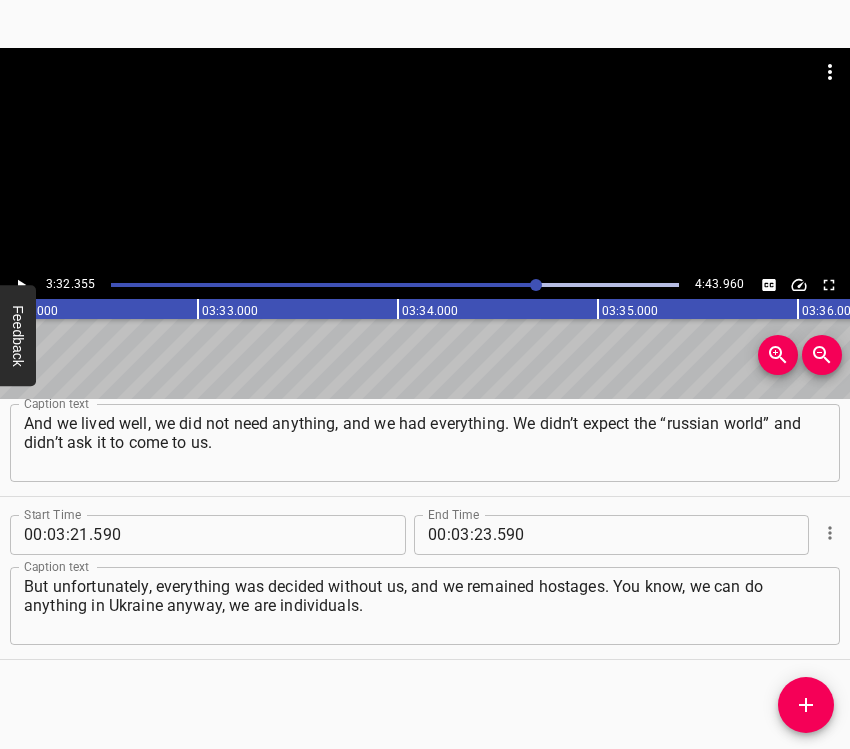 scroll, scrollTop: 0, scrollLeft: 42470, axis: horizontal 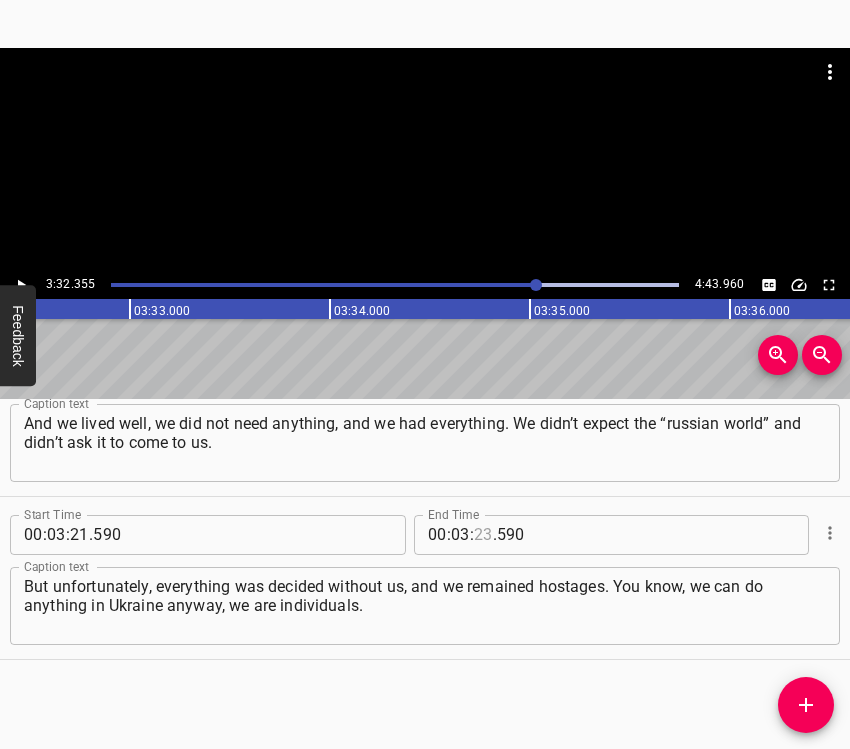 drag, startPoint x: 476, startPoint y: 544, endPoint x: 523, endPoint y: 510, distance: 58.00862 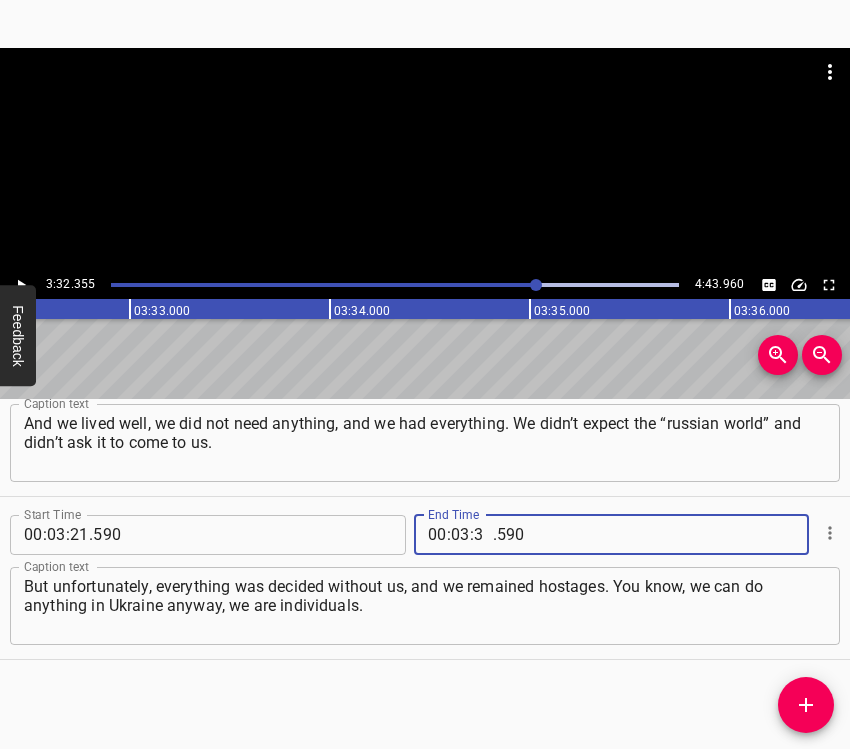 type on "32" 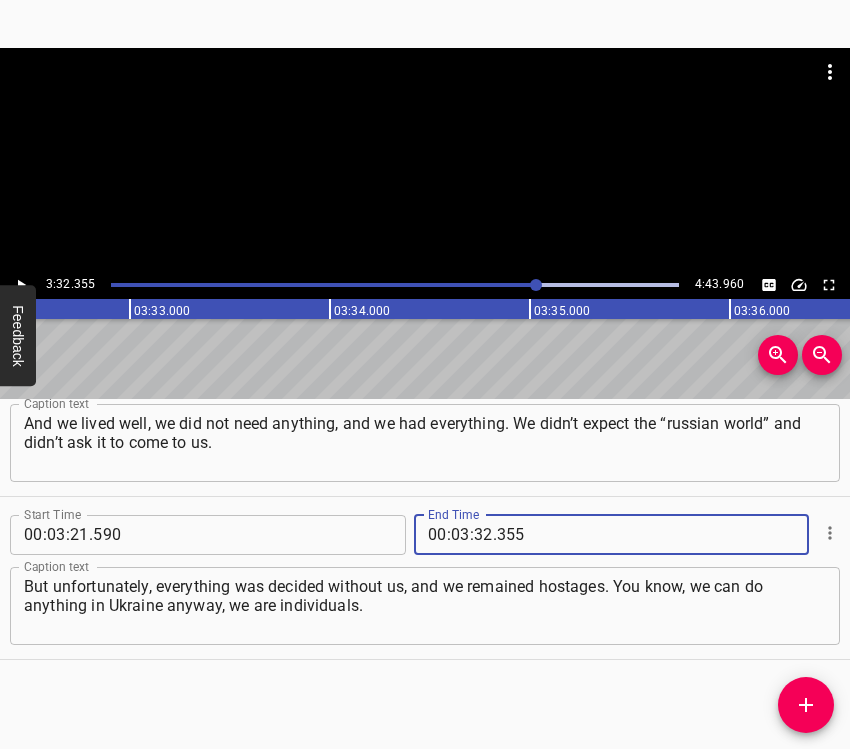 type on "355" 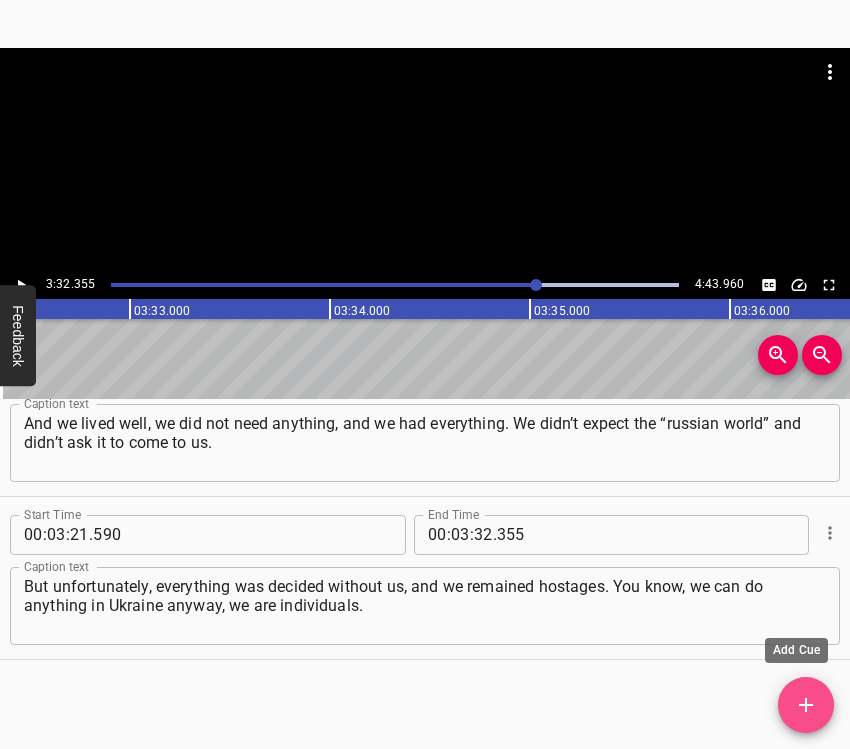 click 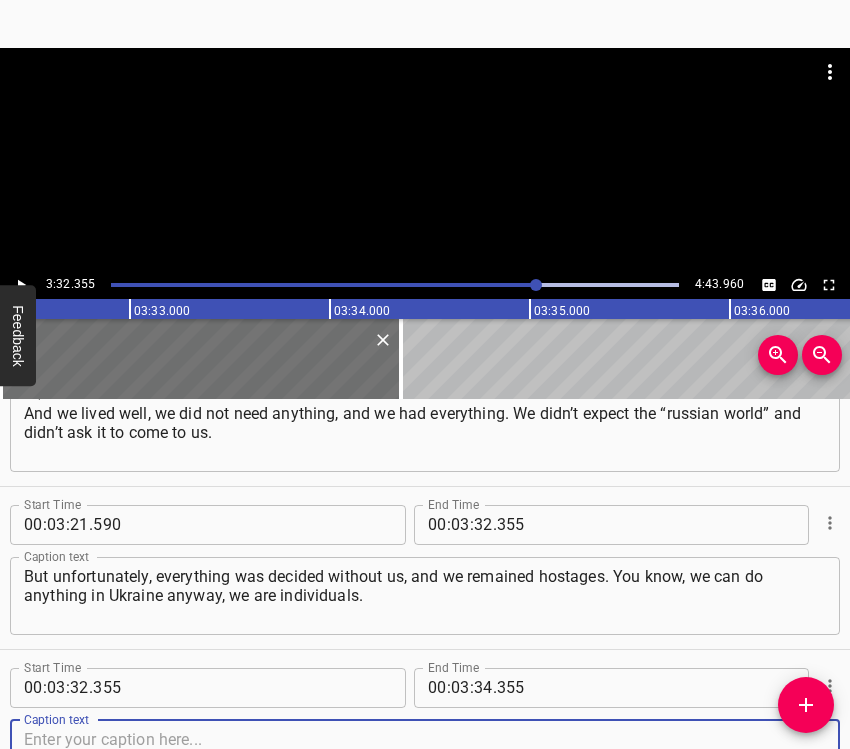 scroll, scrollTop: 3329, scrollLeft: 0, axis: vertical 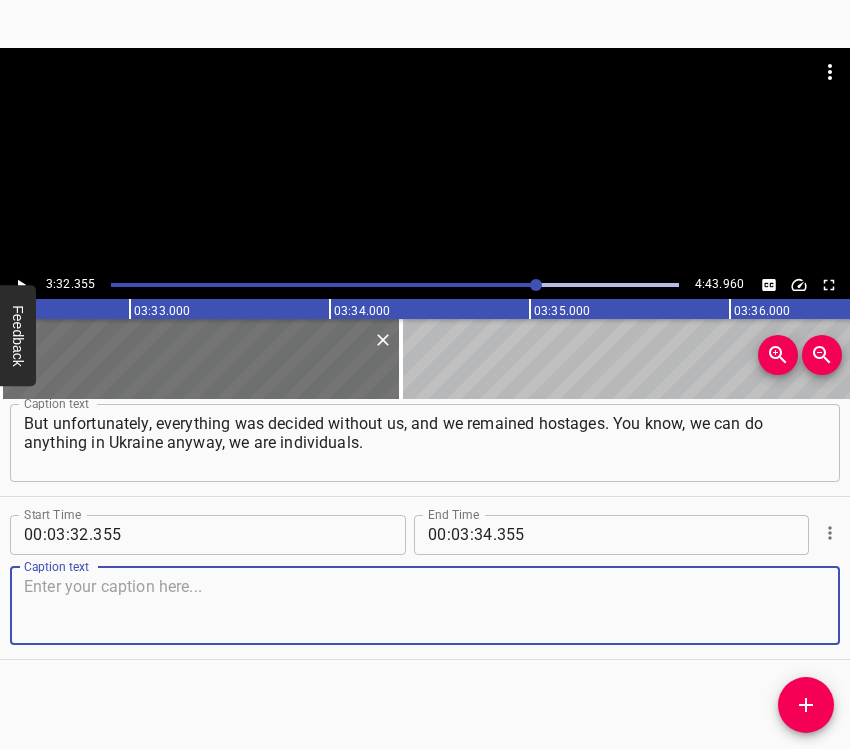 drag, startPoint x: 792, startPoint y: 592, endPoint x: 798, endPoint y: 583, distance: 10.816654 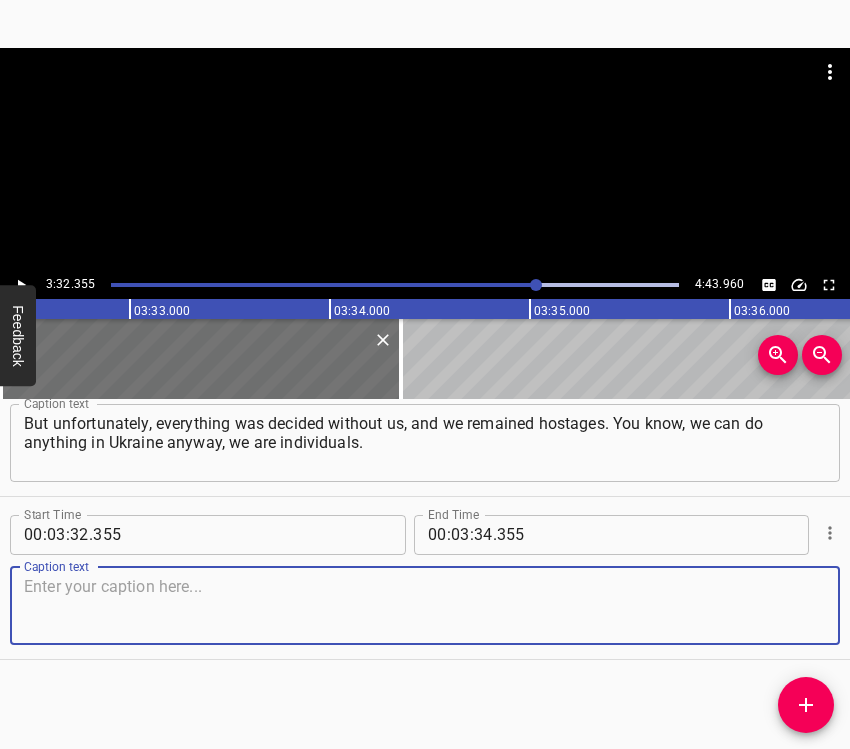 click at bounding box center (425, 605) 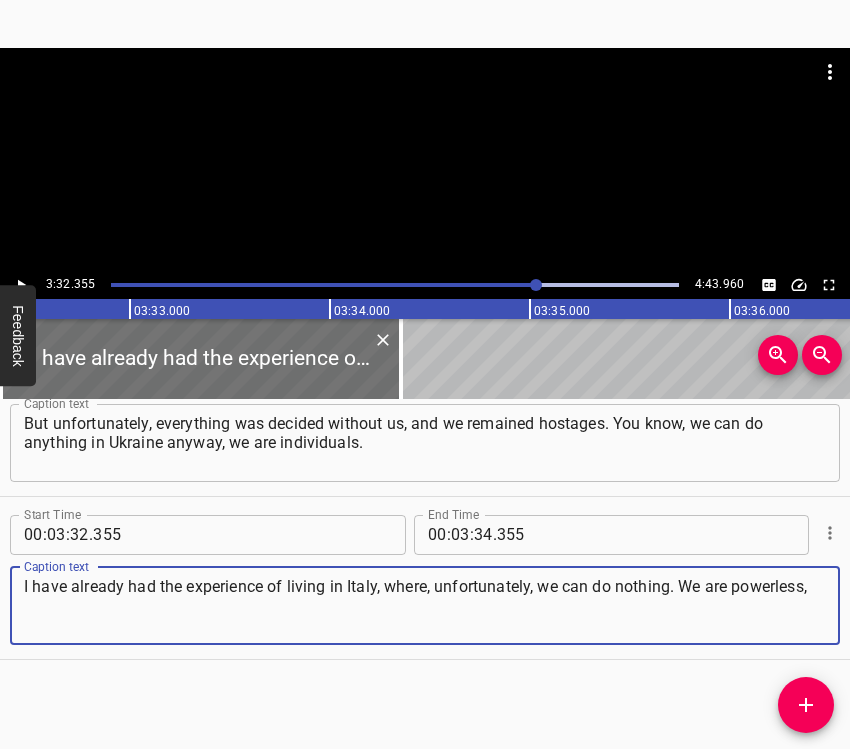 type on "I have already had the experience of living in Italy, where, unfortunately, we can do nothing. We are powerless," 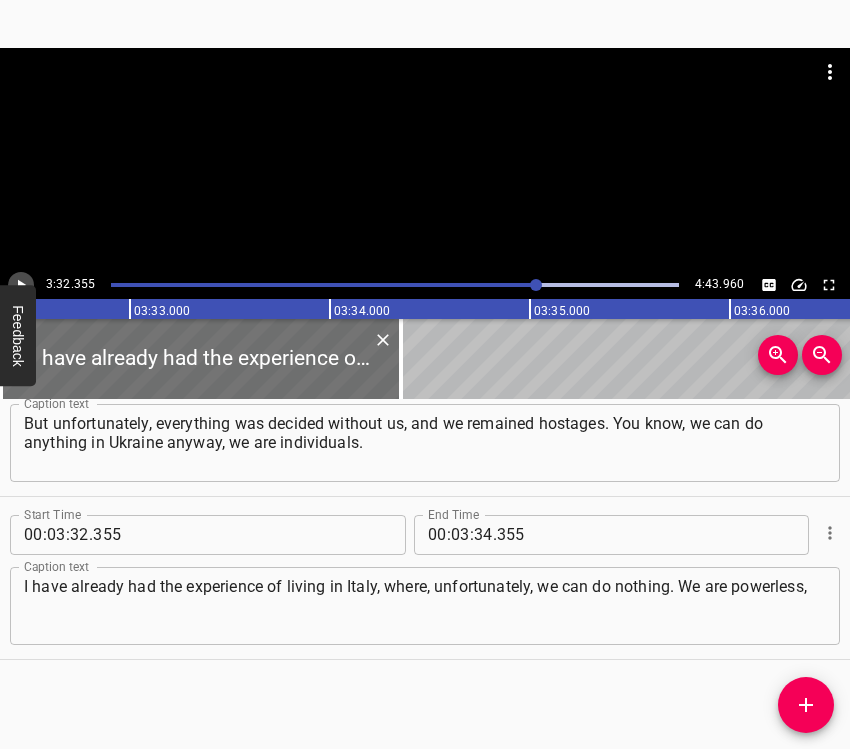 click at bounding box center [21, 285] 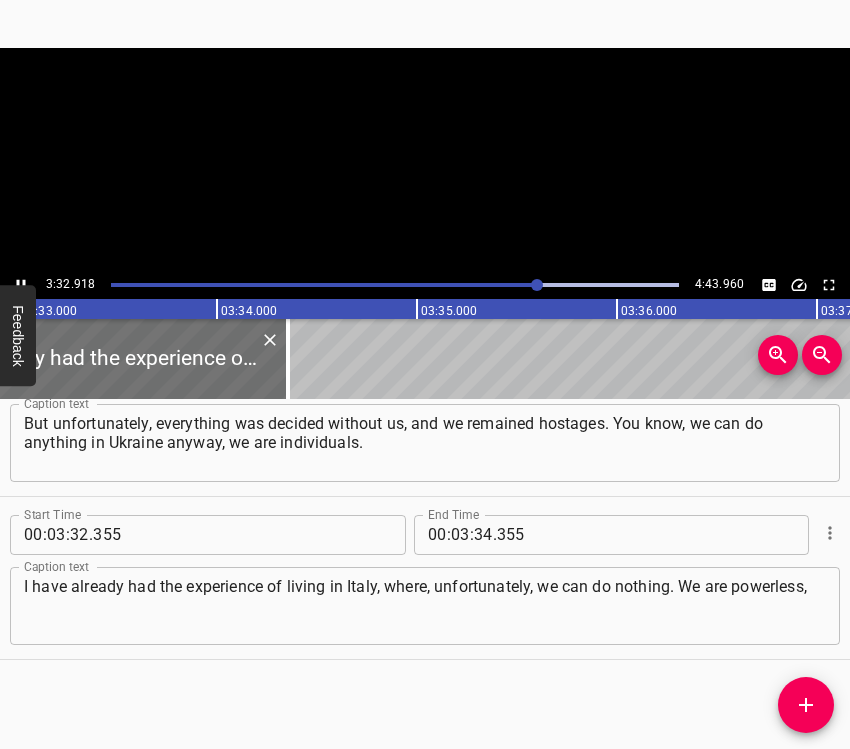 scroll, scrollTop: 0, scrollLeft: 42637, axis: horizontal 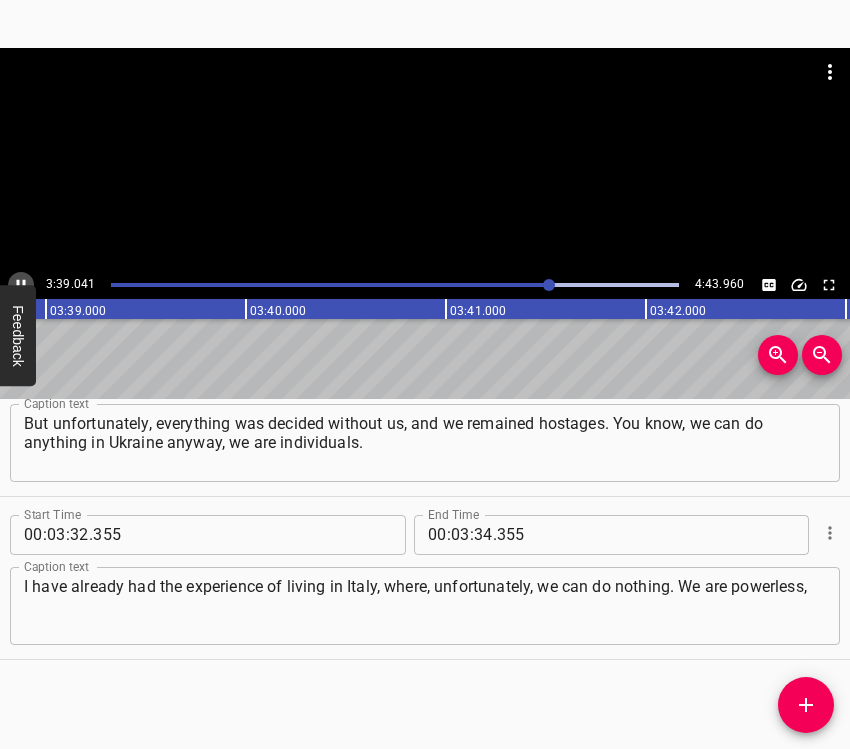 click 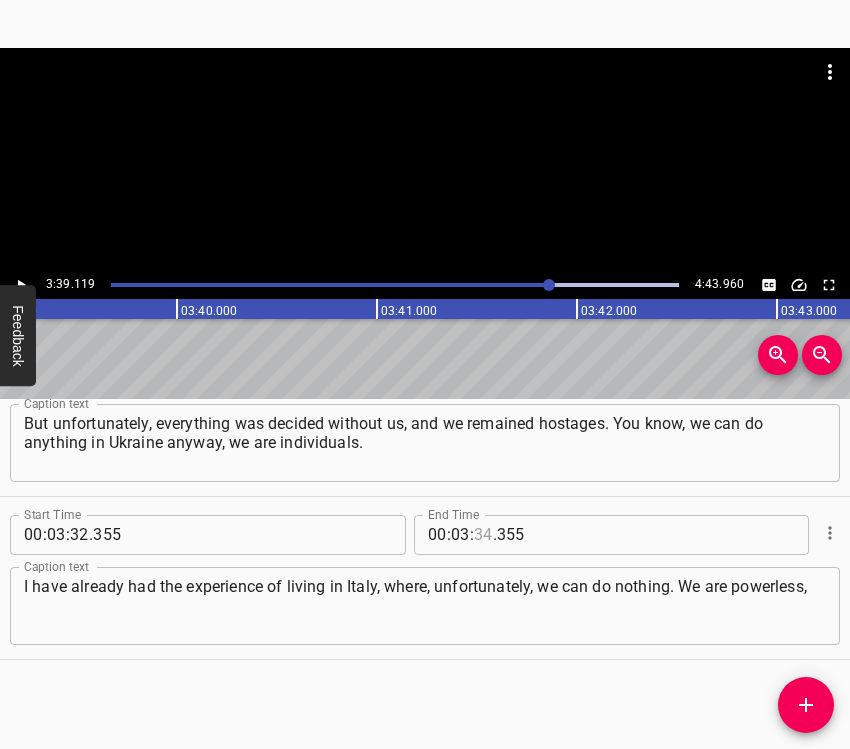 click at bounding box center (483, 535) 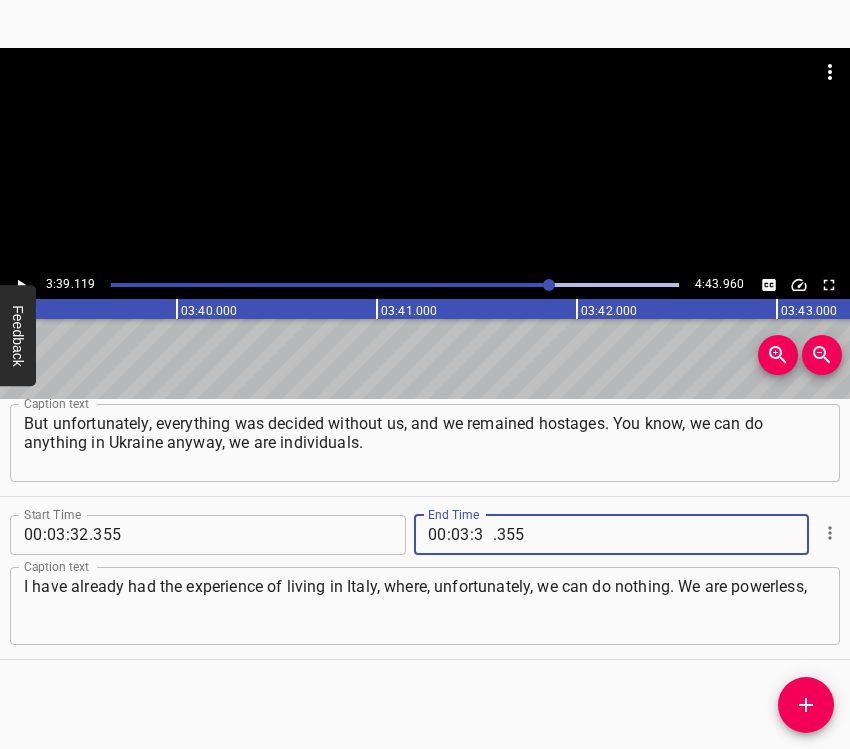 type on "39" 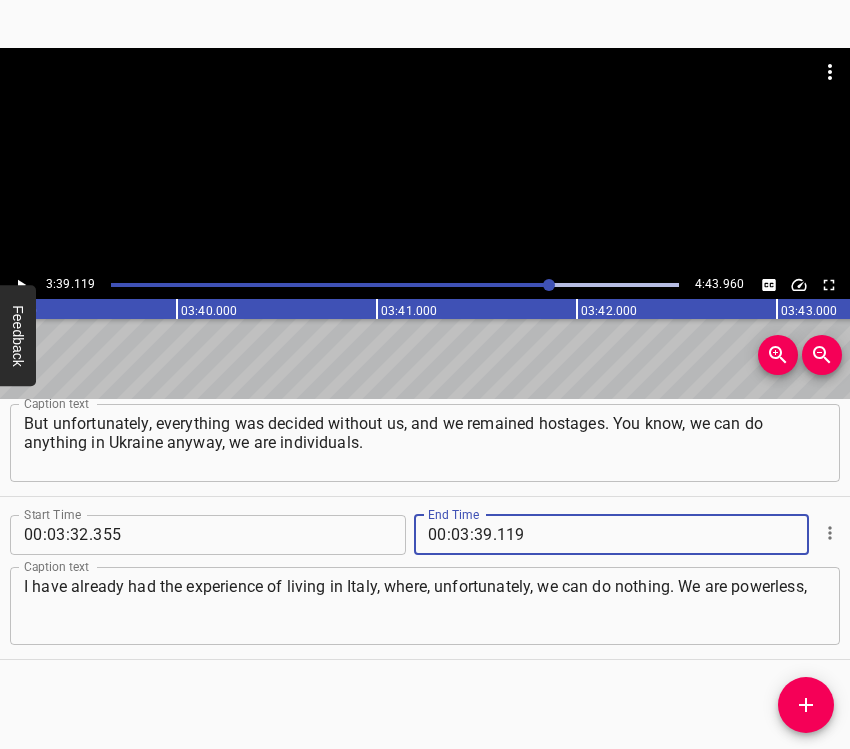 type on "119" 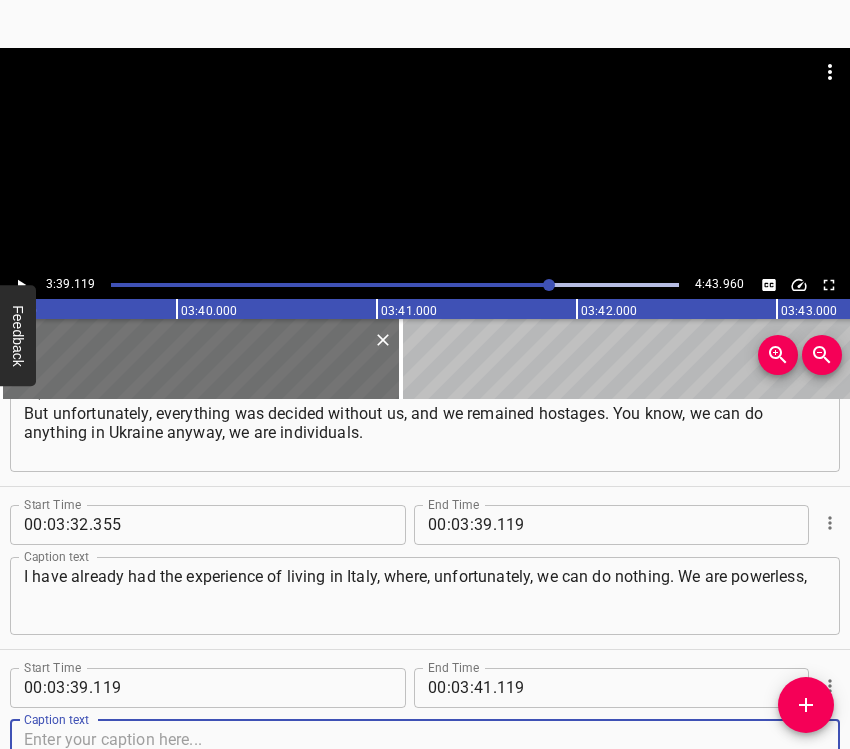 scroll, scrollTop: 3492, scrollLeft: 0, axis: vertical 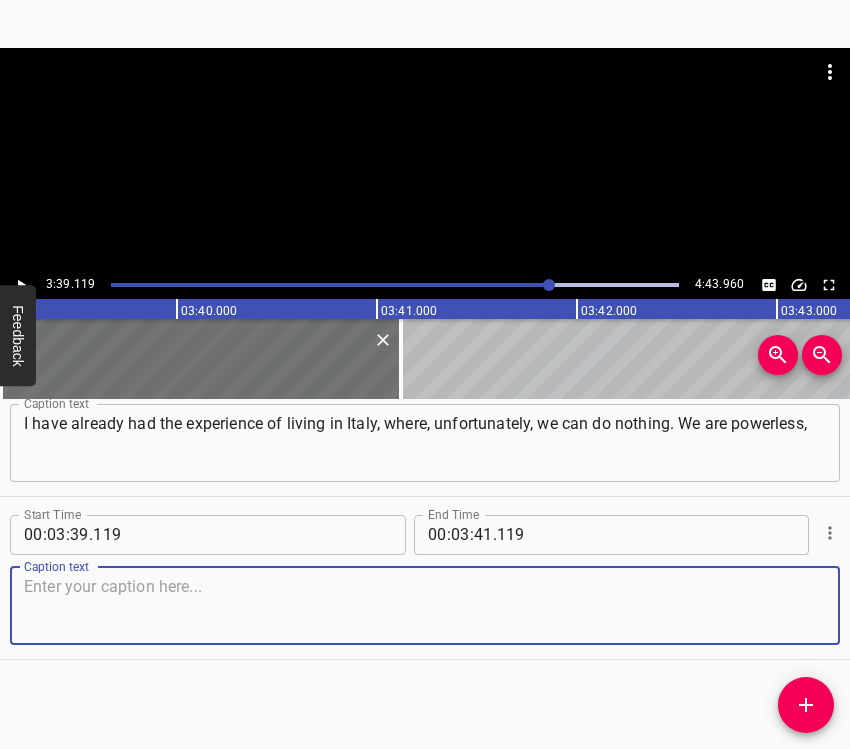 click on "Caption text Caption text" at bounding box center (425, 604) 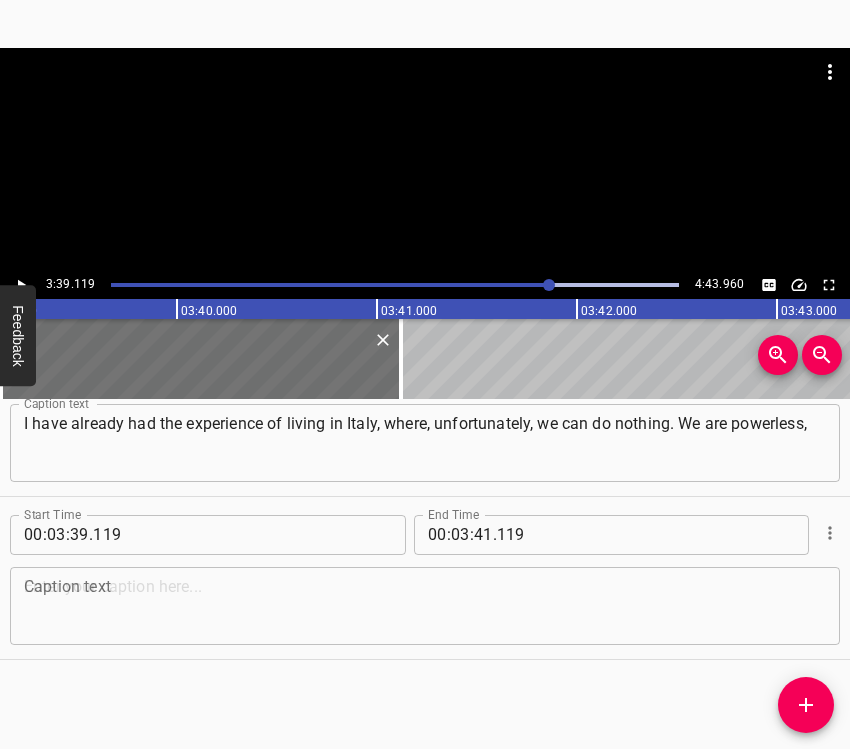 click on "Caption text Caption text" at bounding box center (425, 604) 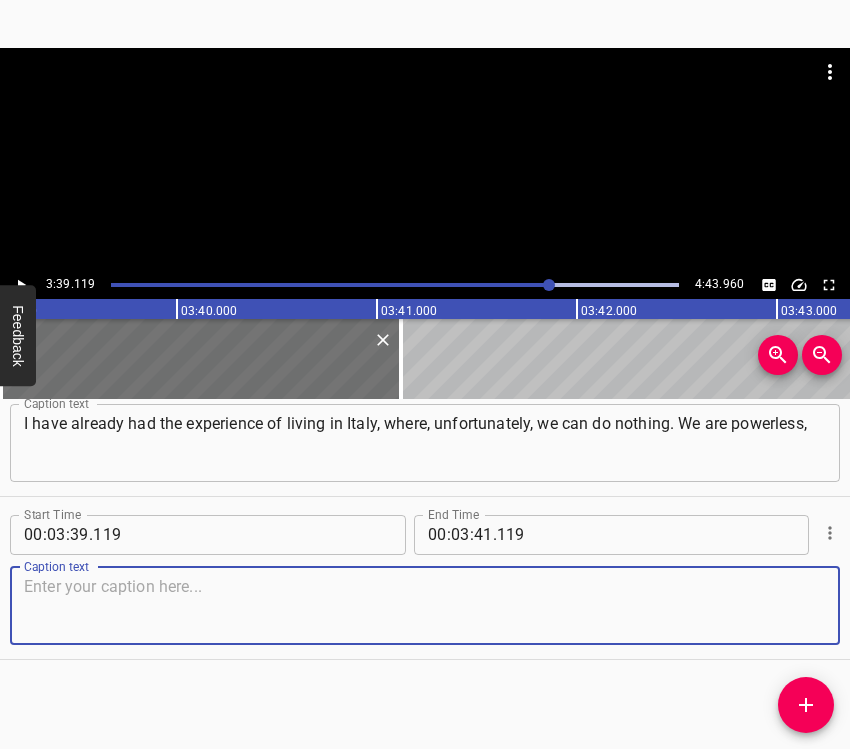 click at bounding box center (425, 605) 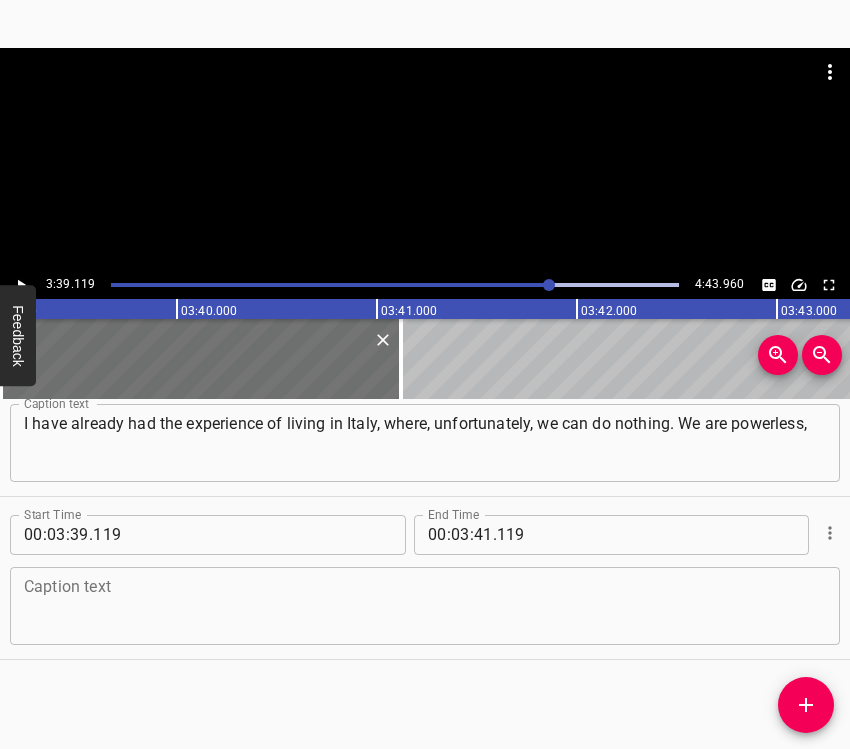 click at bounding box center [425, 605] 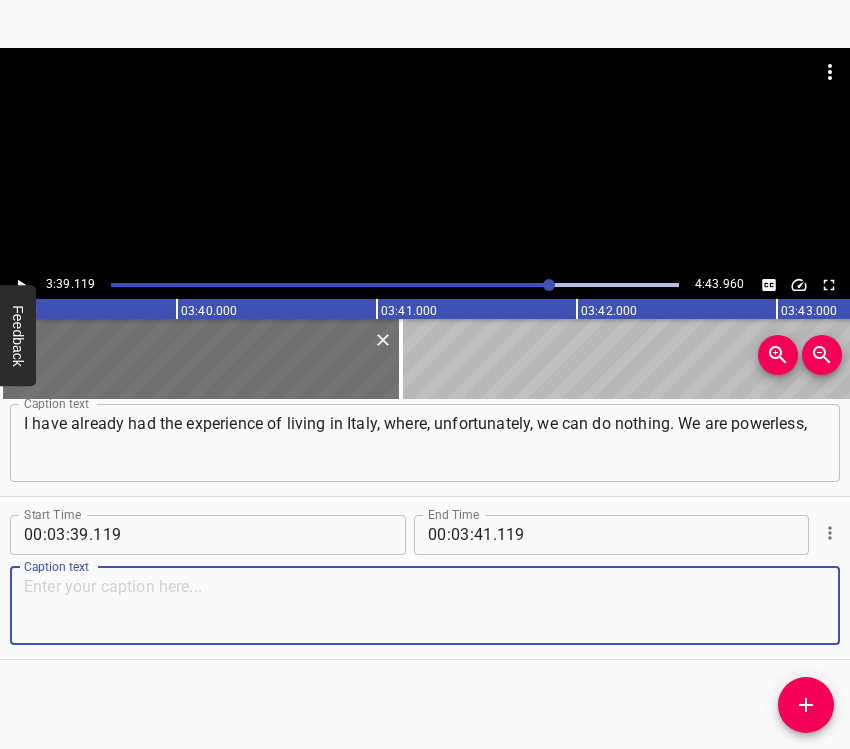 paste on "and this depressed me very much when we were there. That was one of the reasons why I came back here. In Ukraine, I can do everything." 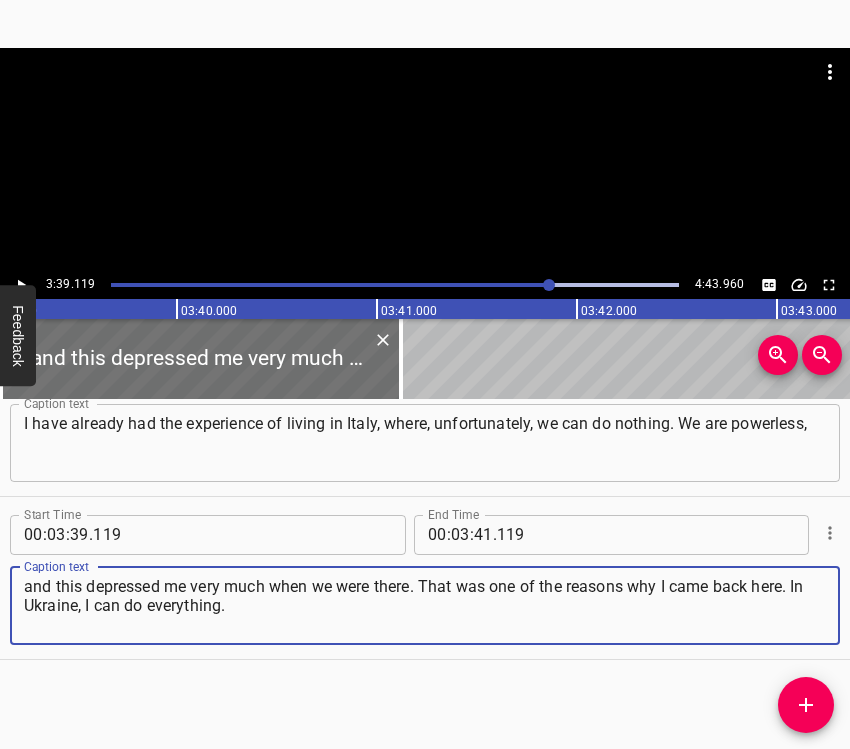 type on "and this depressed me very much when we were there. That was one of the reasons why I came back here. In Ukraine, I can do everything." 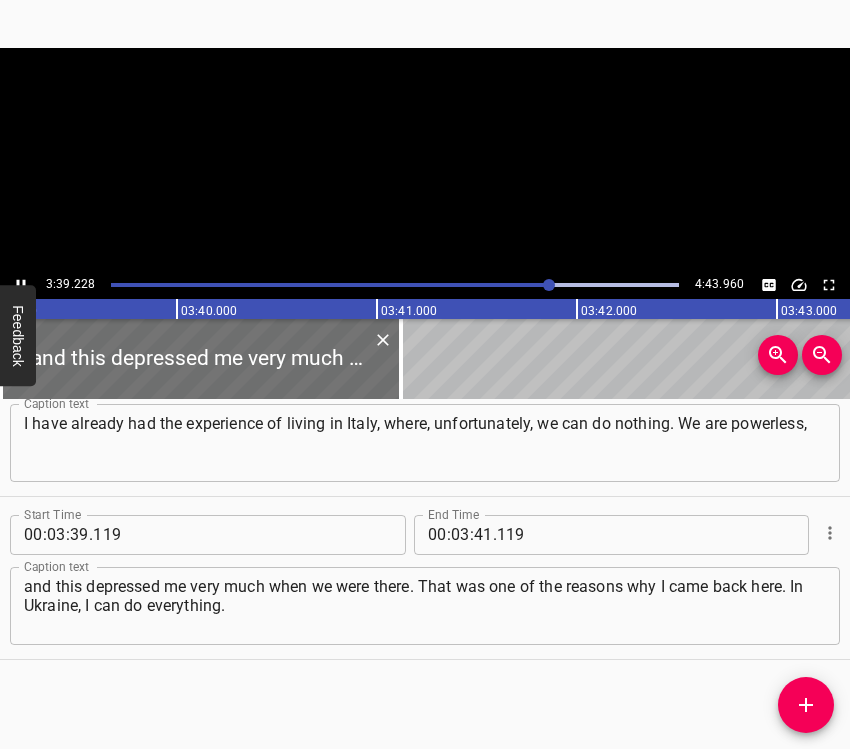 scroll, scrollTop: 0, scrollLeft: 43845, axis: horizontal 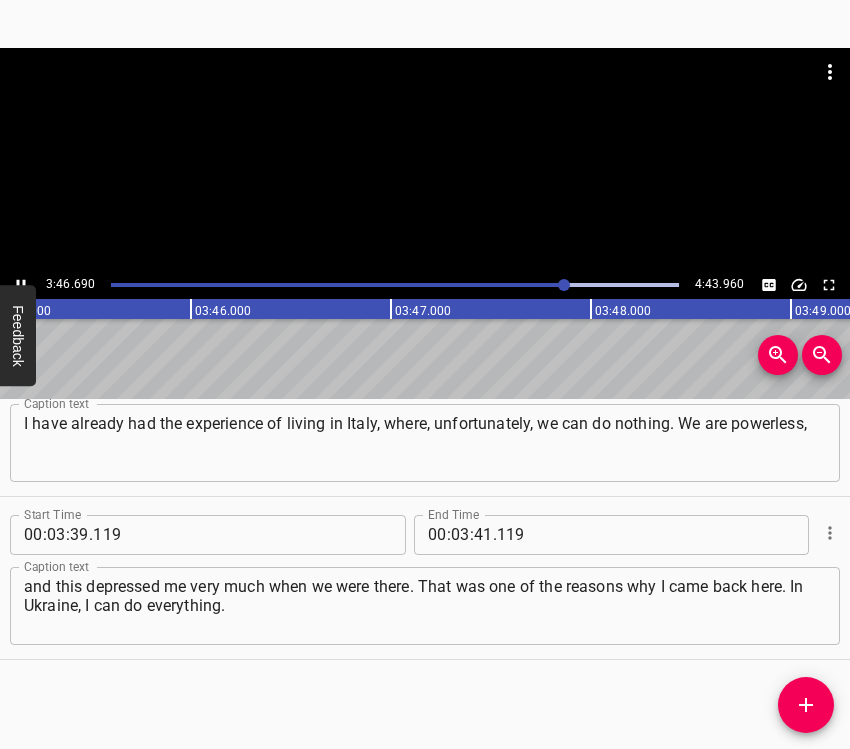 click 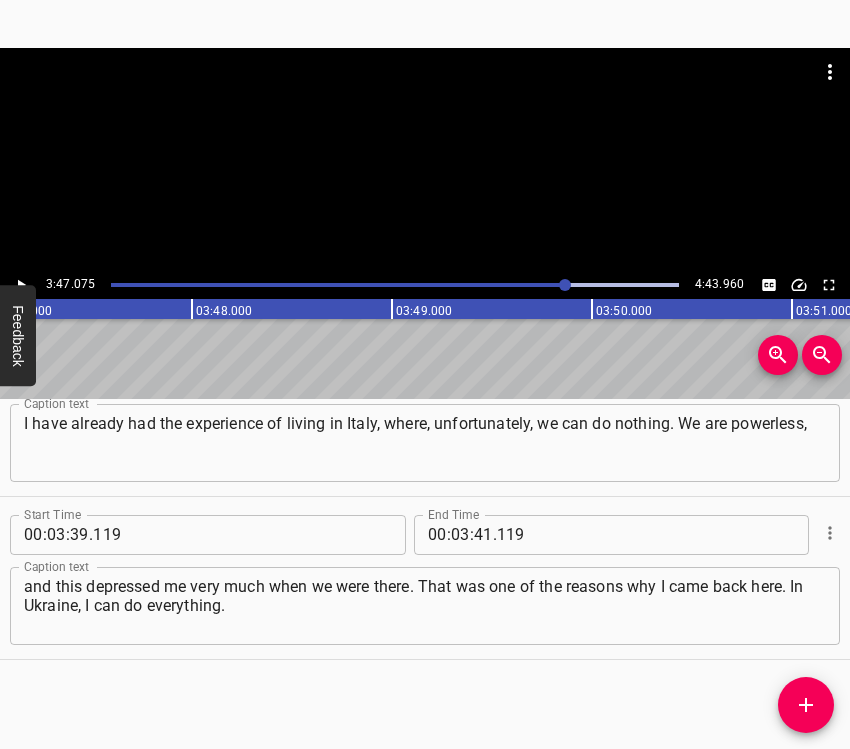scroll, scrollTop: 0, scrollLeft: 45415, axis: horizontal 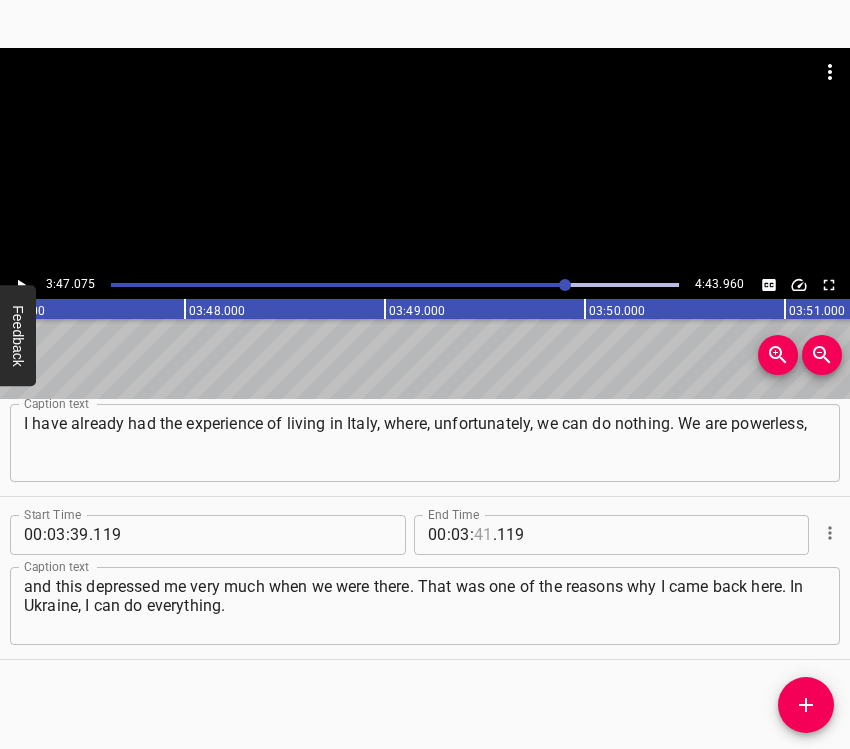 click at bounding box center (483, 535) 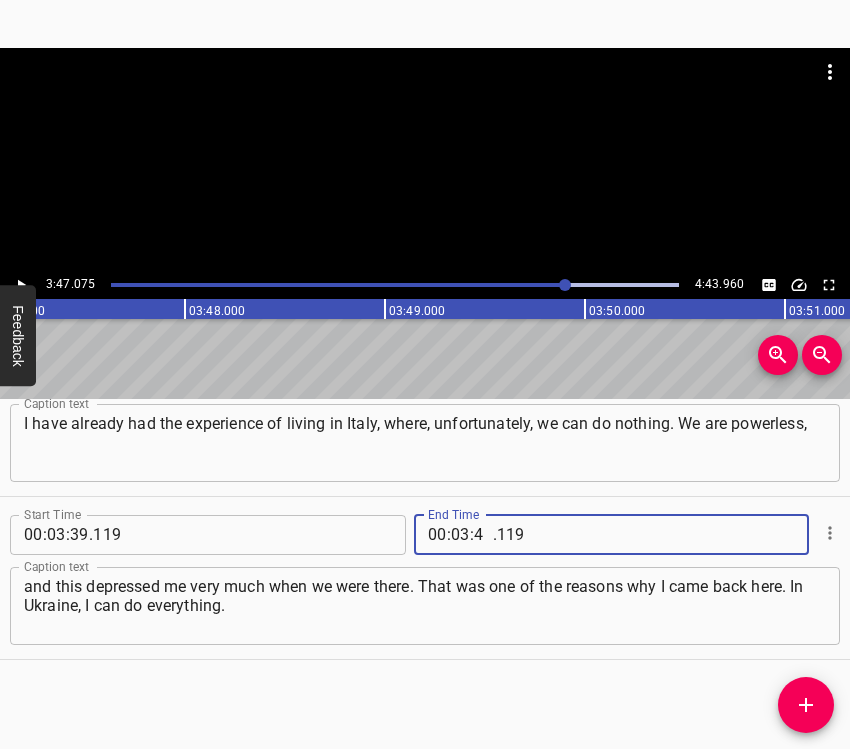 type on "47" 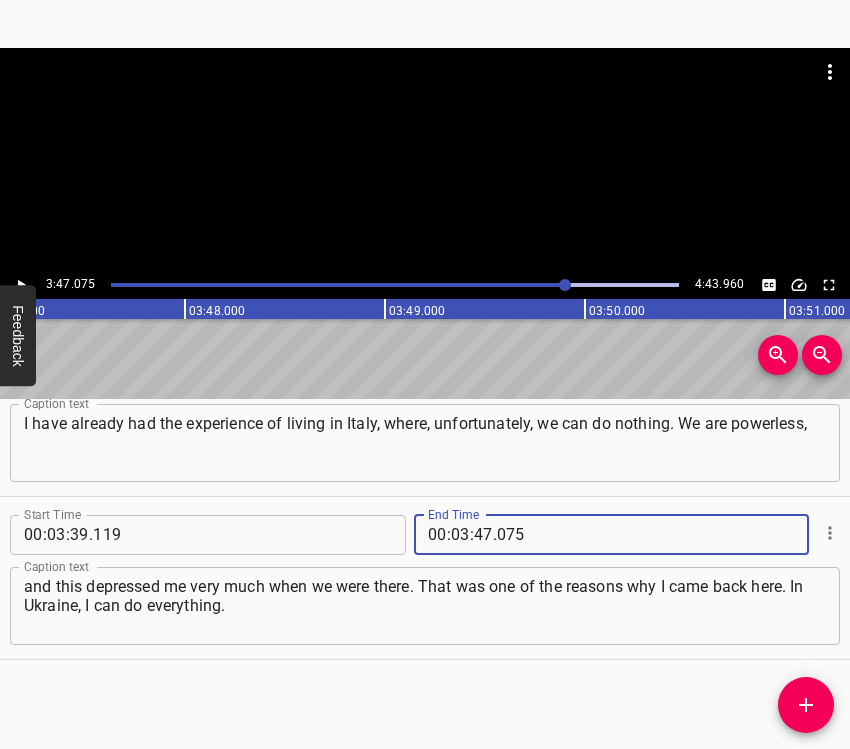 type on "075" 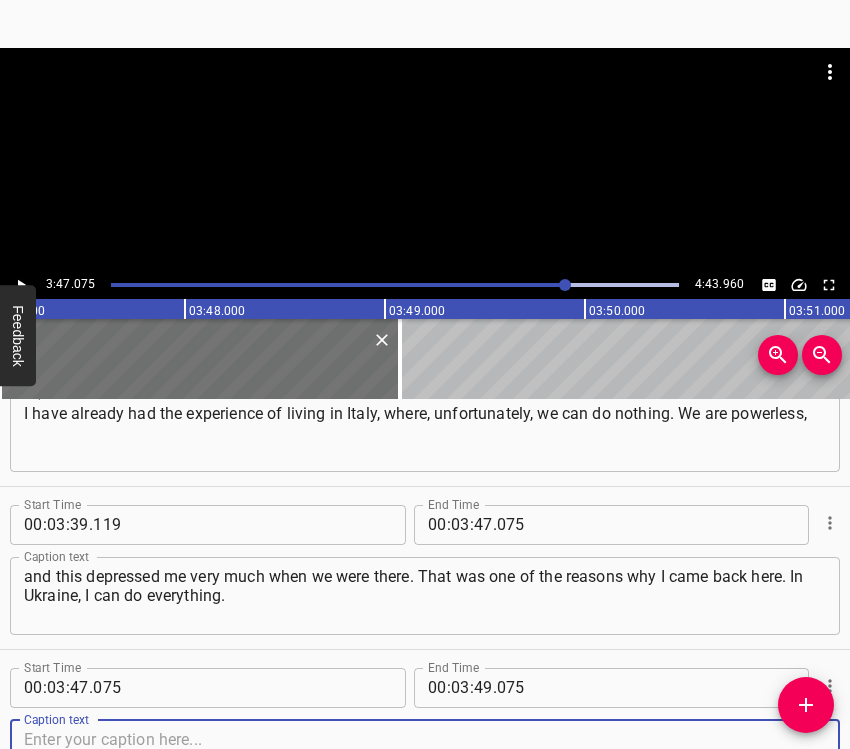 scroll, scrollTop: 3655, scrollLeft: 0, axis: vertical 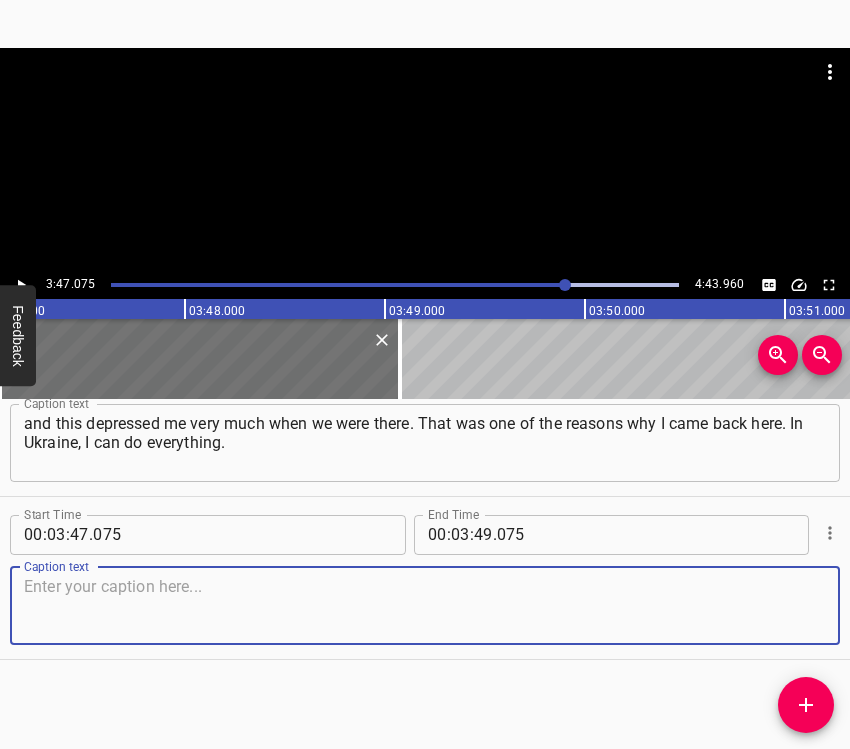 drag, startPoint x: 794, startPoint y: 592, endPoint x: 845, endPoint y: 576, distance: 53.450912 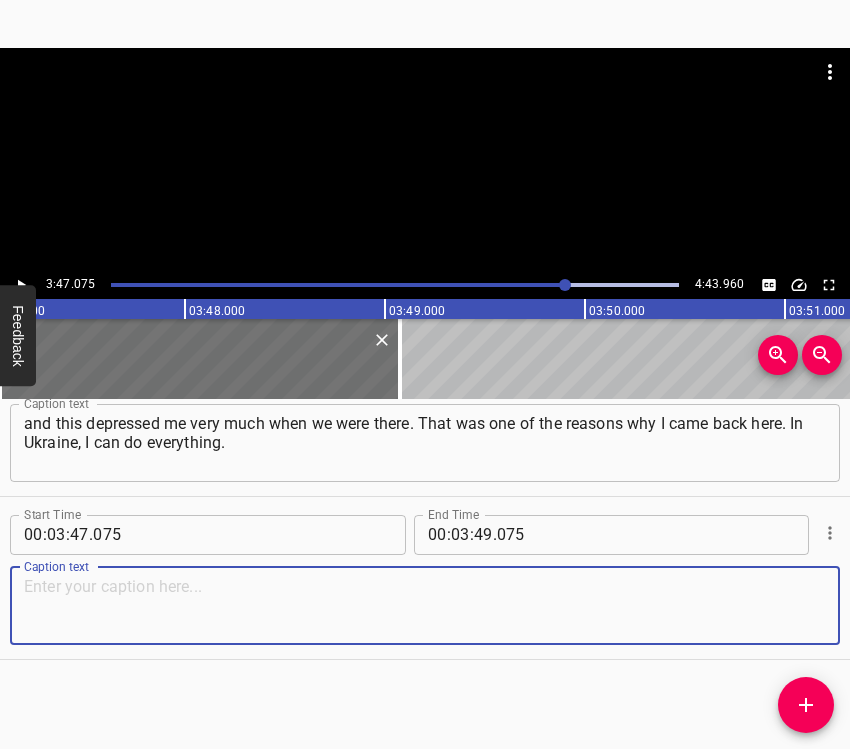 click at bounding box center [425, 605] 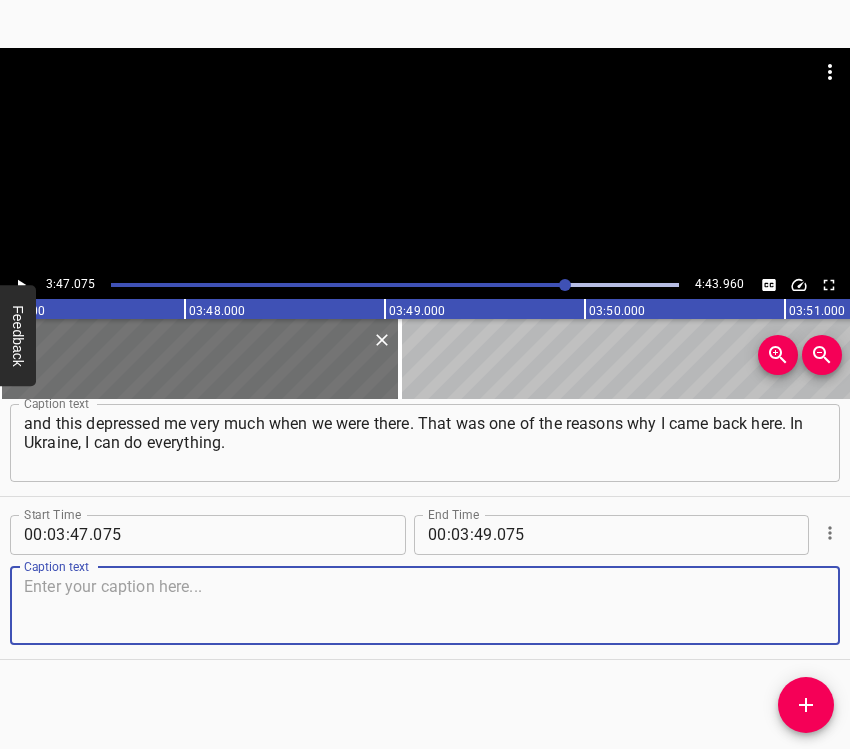paste on "We cannot say that we cannot do something. If we really want something, it will come. I am a person who just goes to my goal and achieves what I want." 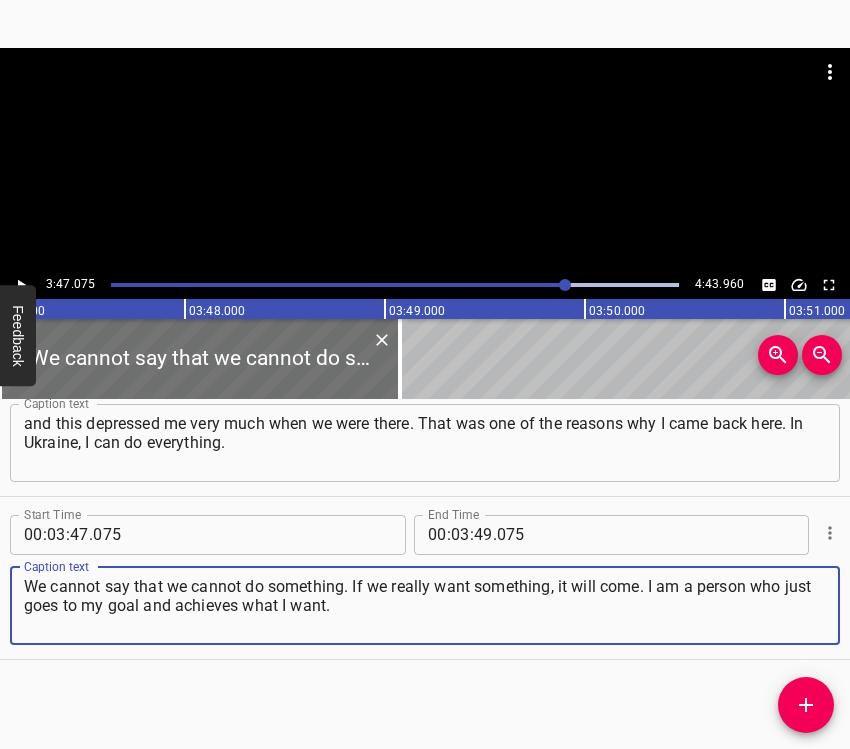 type on "We cannot say that we cannot do something. If we really want something, it will come. I am a person who just goes to my goal and achieves what I want." 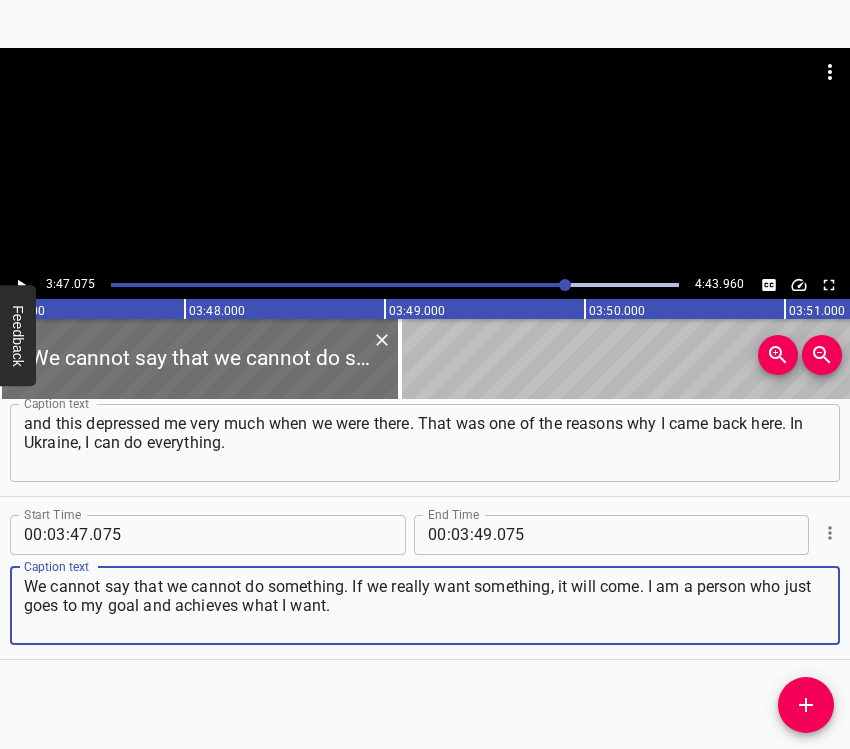 click 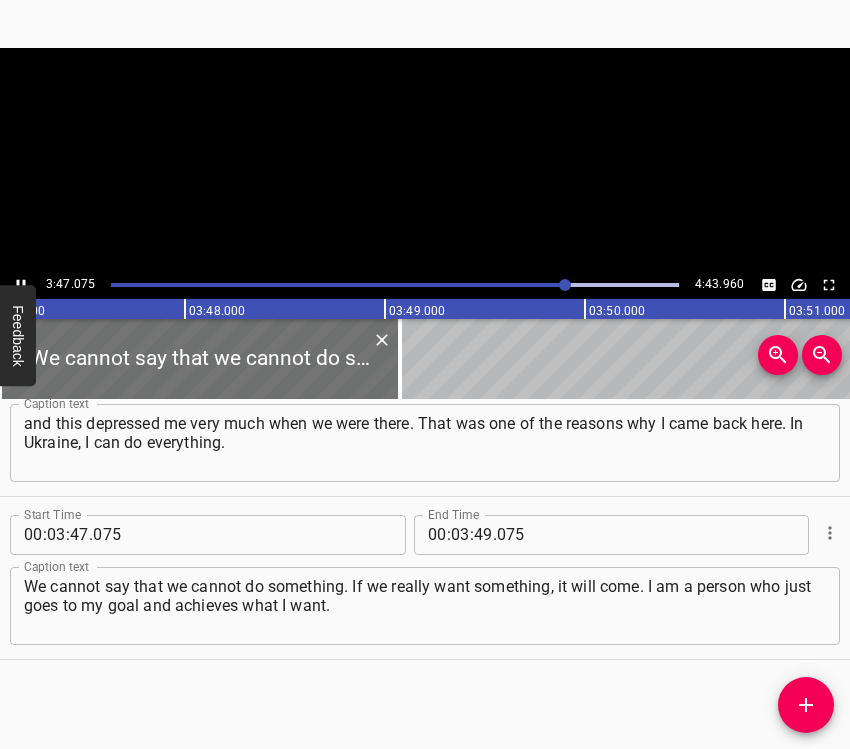 scroll, scrollTop: 0, scrollLeft: 45446, axis: horizontal 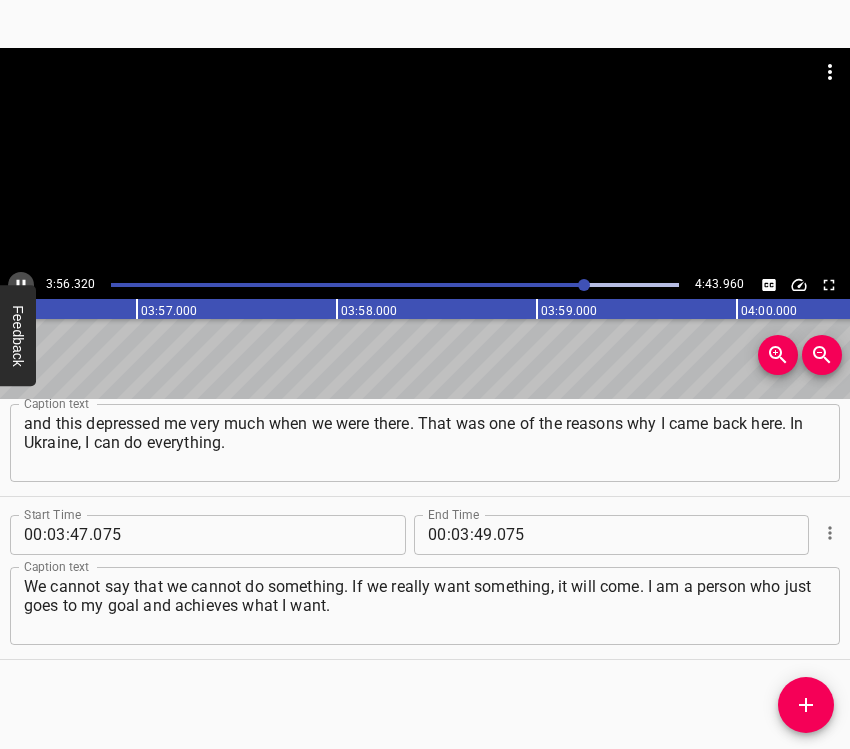 click 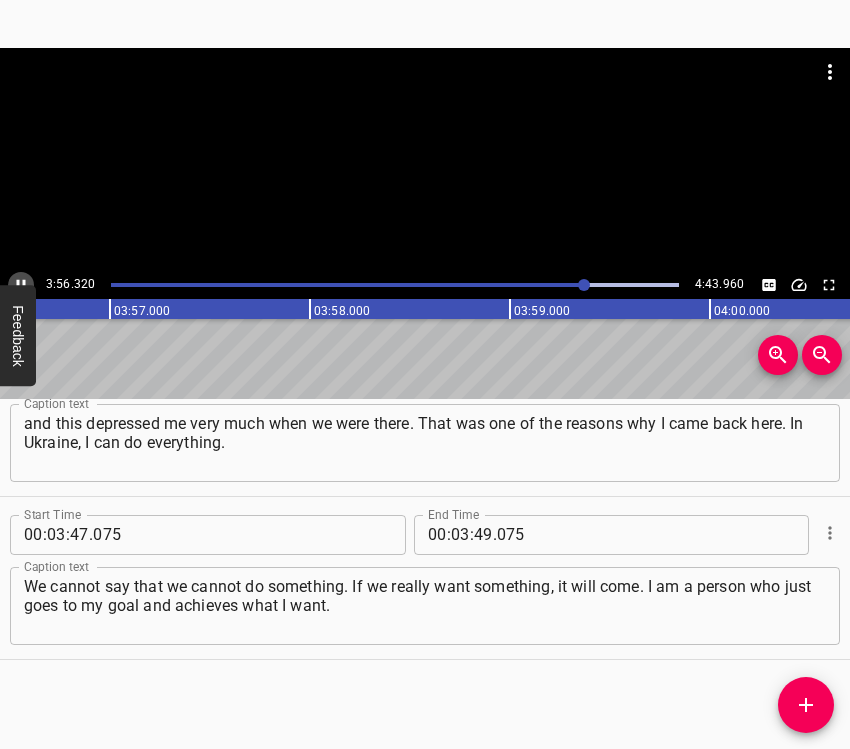 scroll, scrollTop: 0, scrollLeft: 47295, axis: horizontal 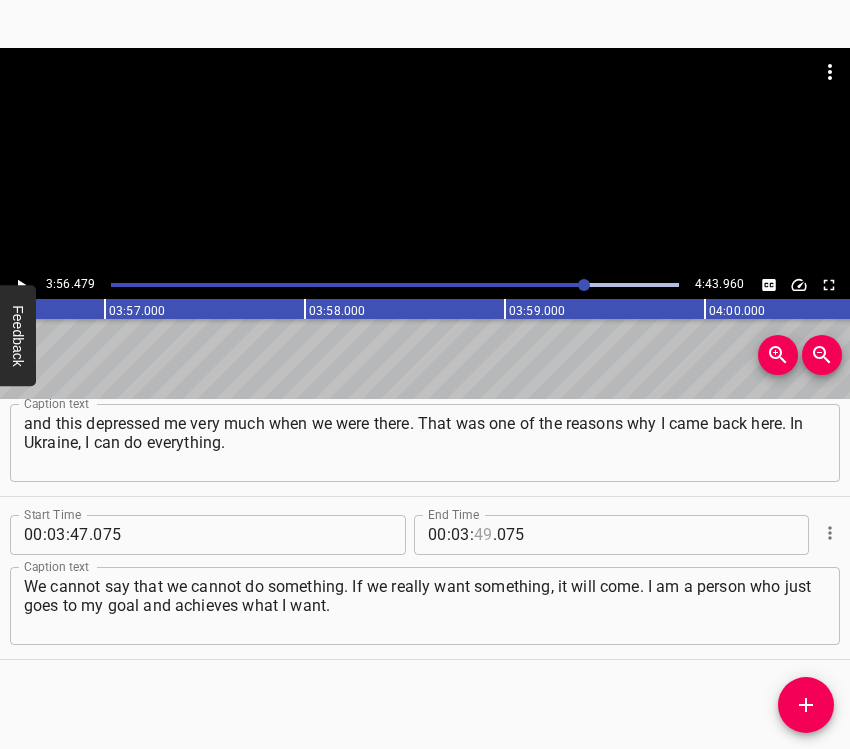click at bounding box center [483, 535] 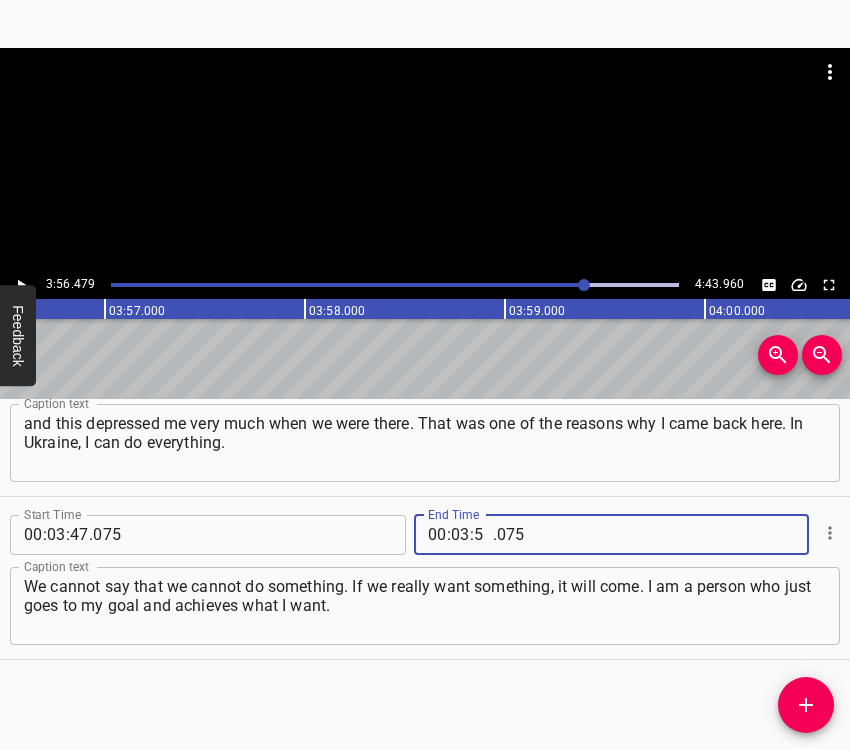 type on "56" 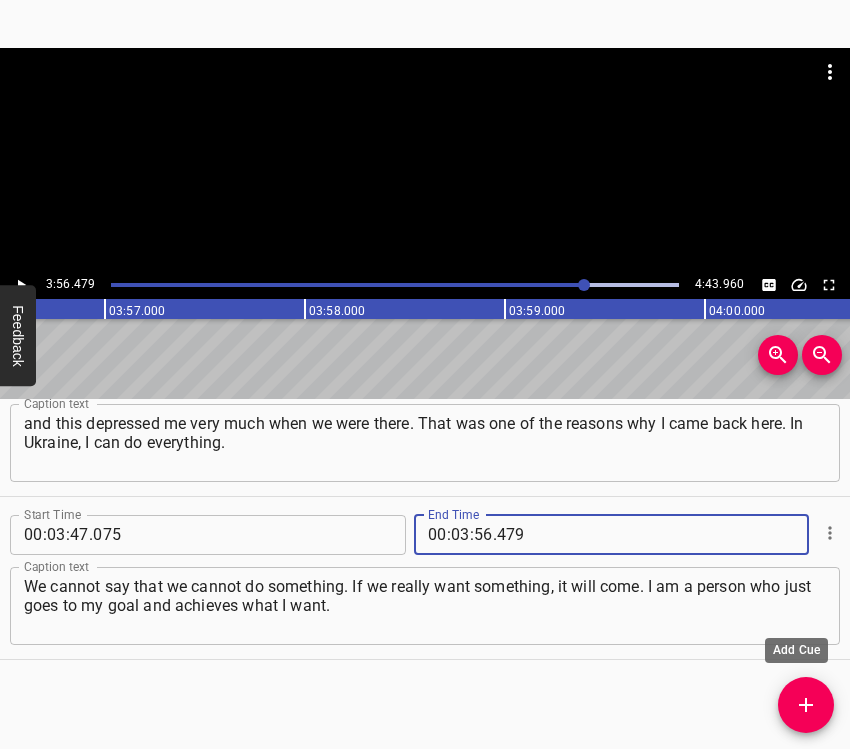 type on "479" 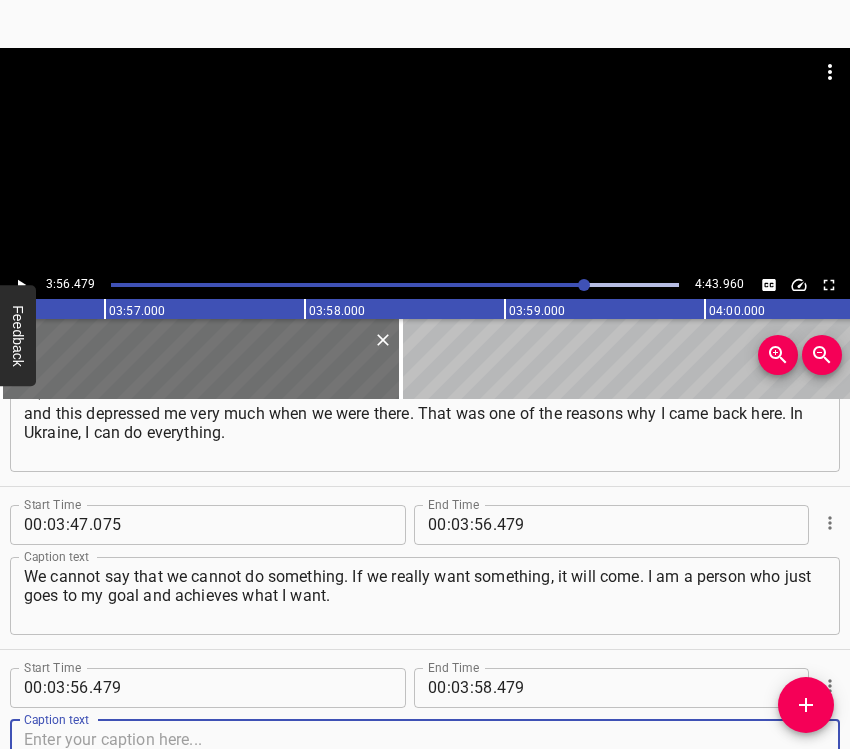 scroll, scrollTop: 3818, scrollLeft: 0, axis: vertical 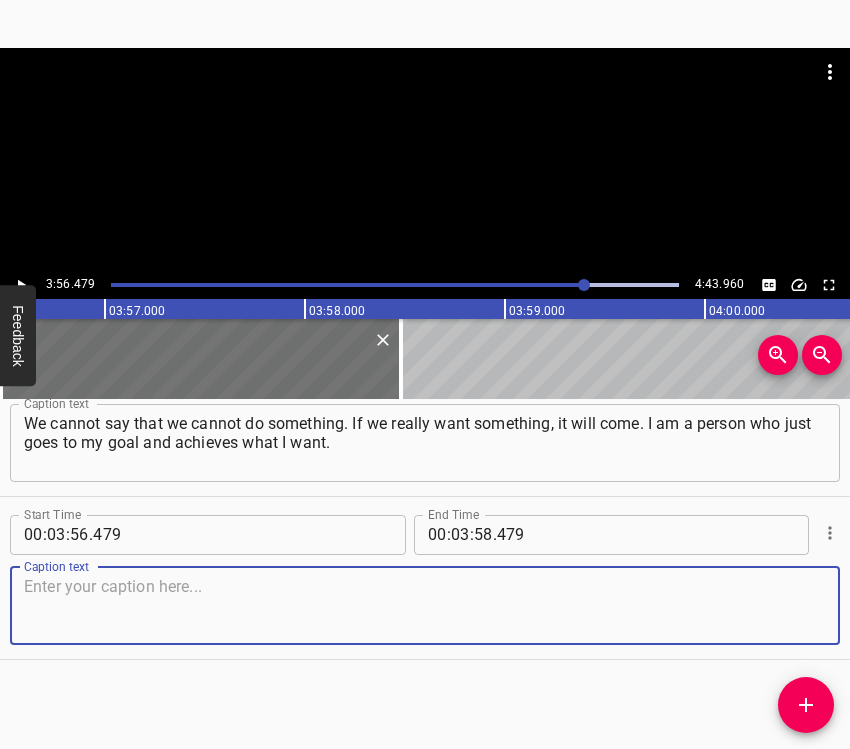 click at bounding box center (425, 605) 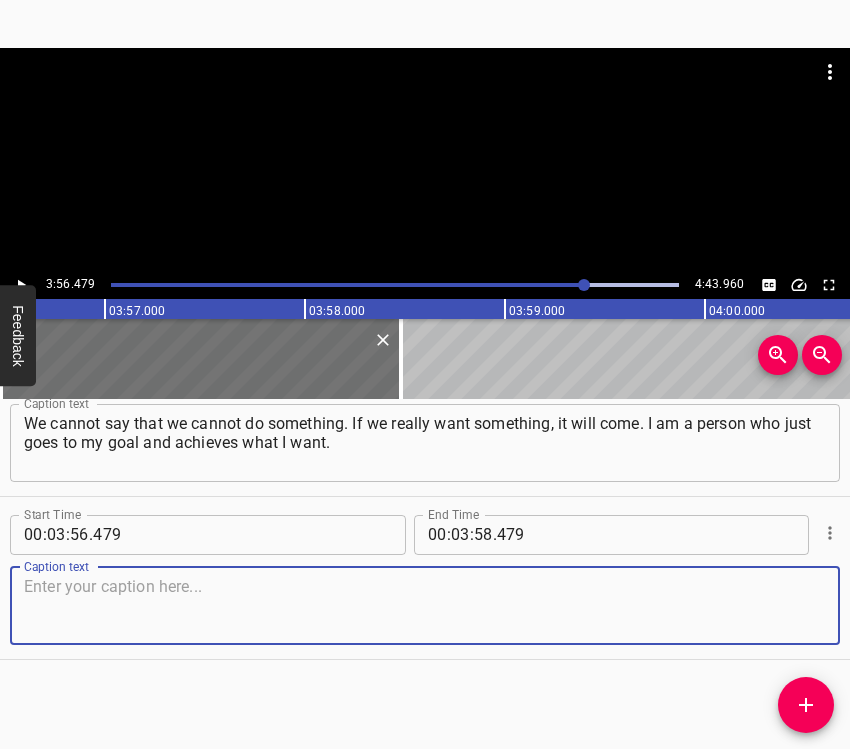 click at bounding box center [425, 605] 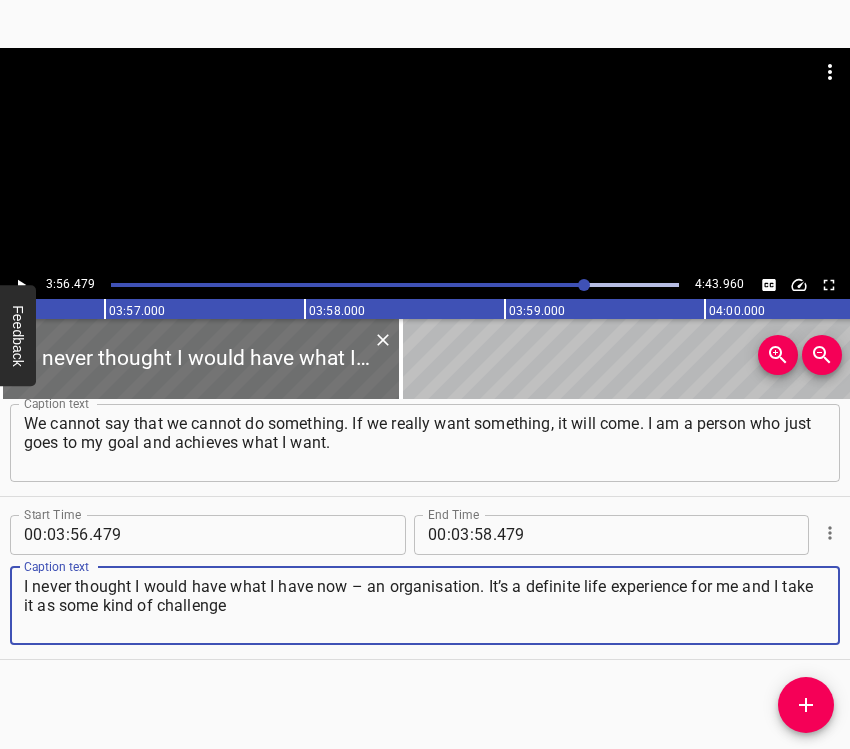 type on "I never thought I would have what I have now – an organisation. It’s a definite life experience for me and I take it as some kind of challenge" 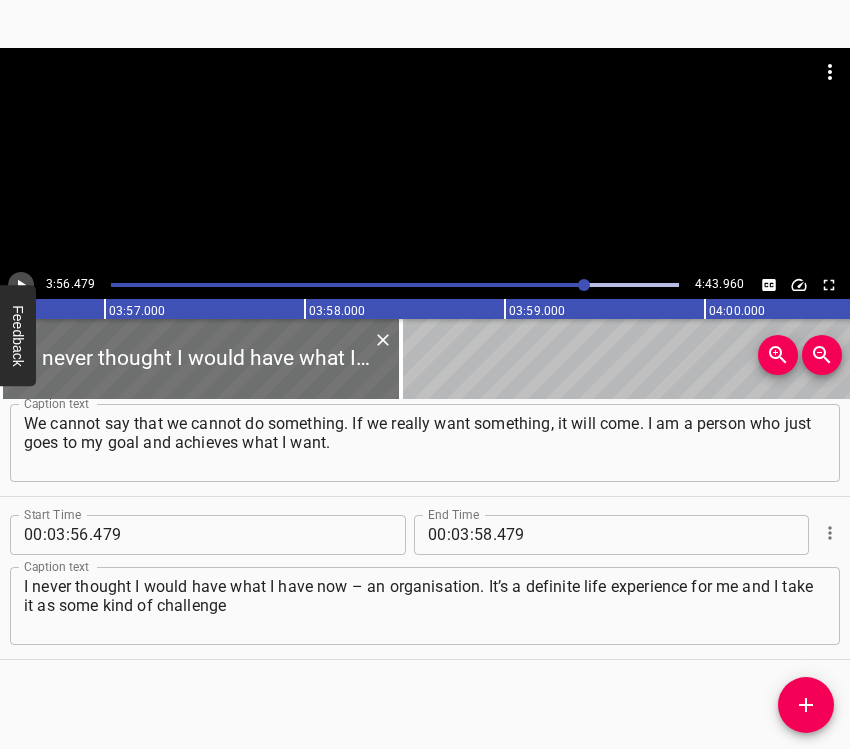 click 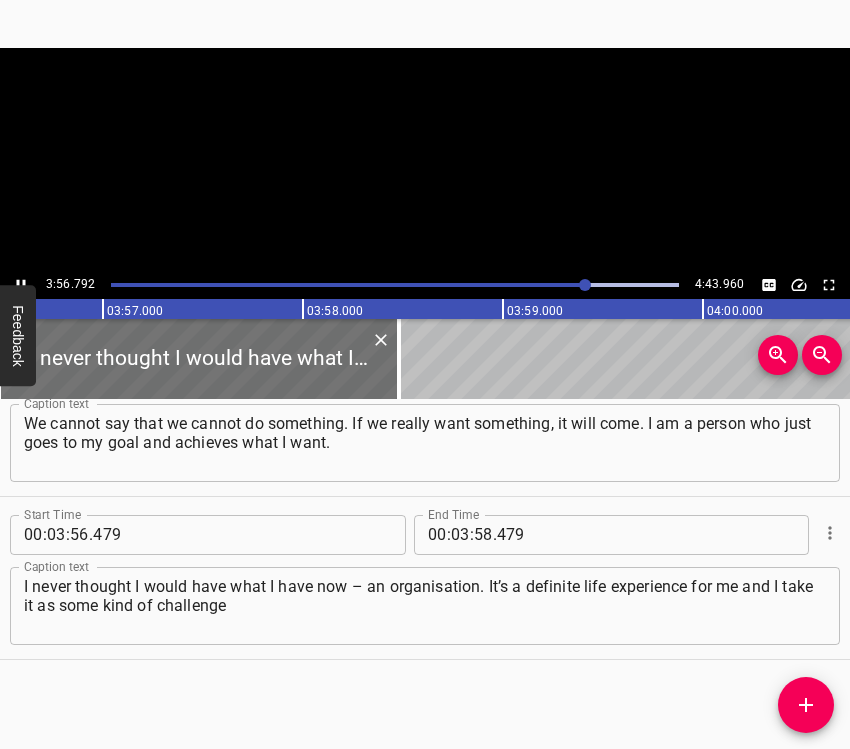 scroll, scrollTop: 0, scrollLeft: 47357, axis: horizontal 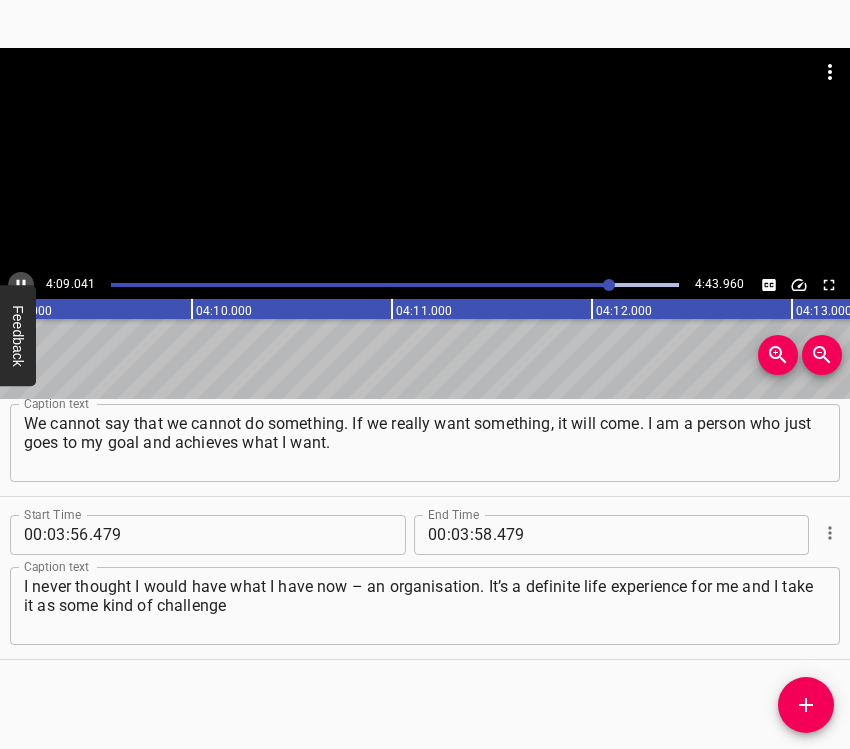 click at bounding box center [21, 285] 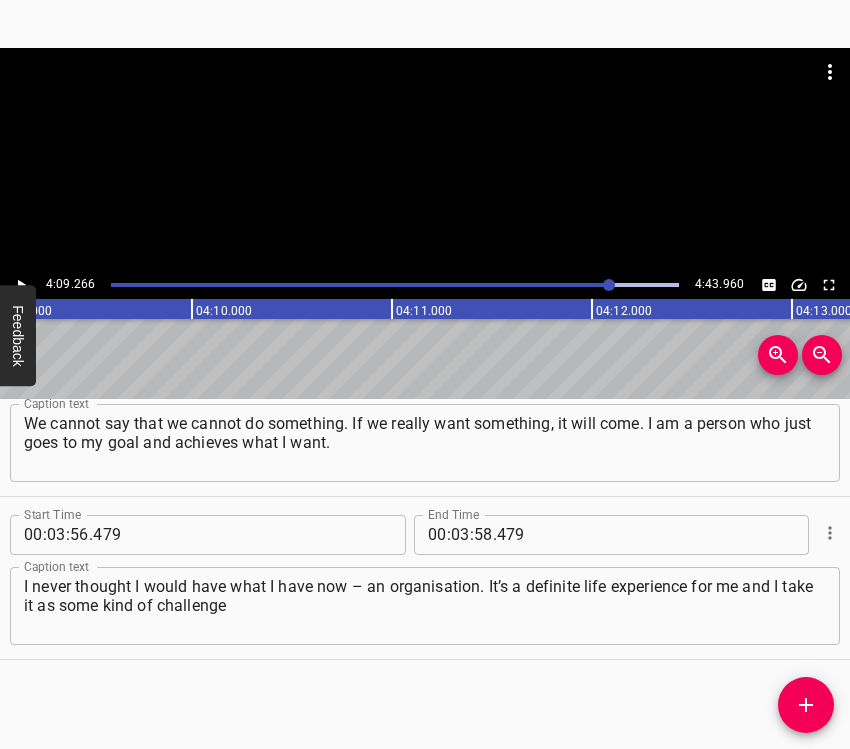 scroll, scrollTop: 0, scrollLeft: 49853, axis: horizontal 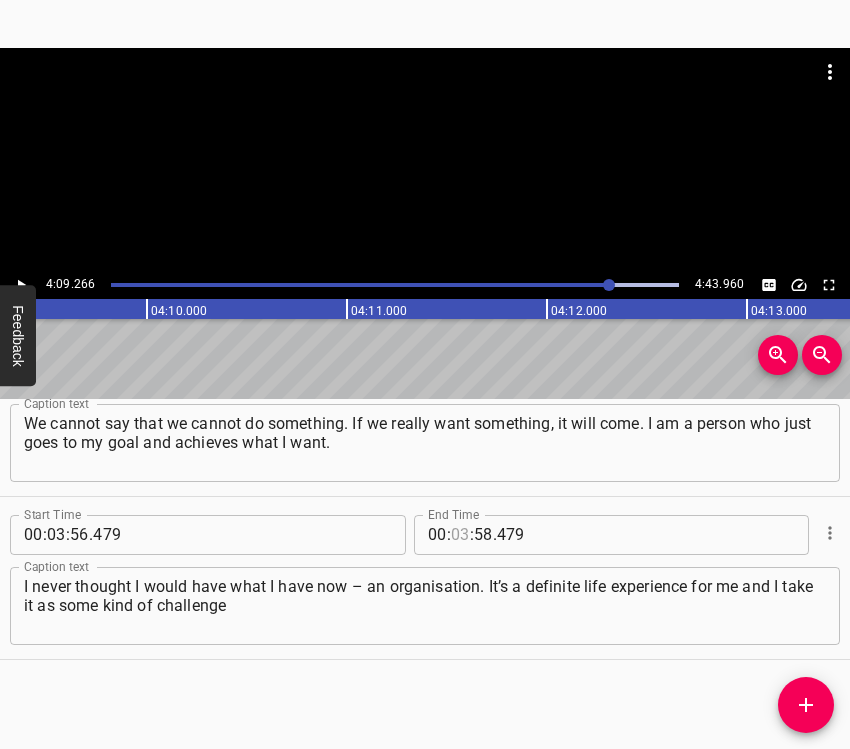click at bounding box center (460, 535) 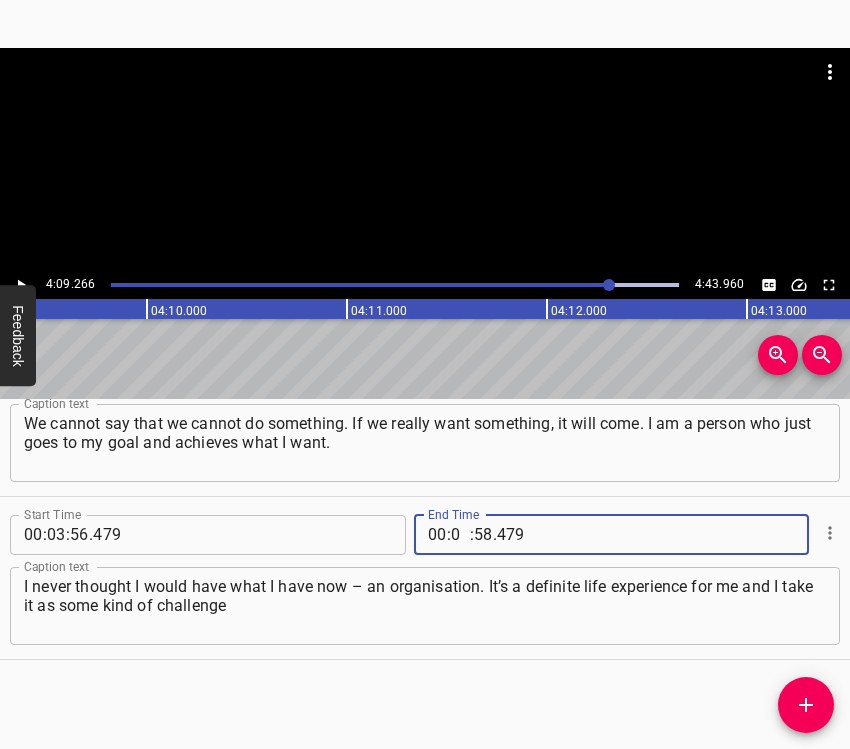 type on "04" 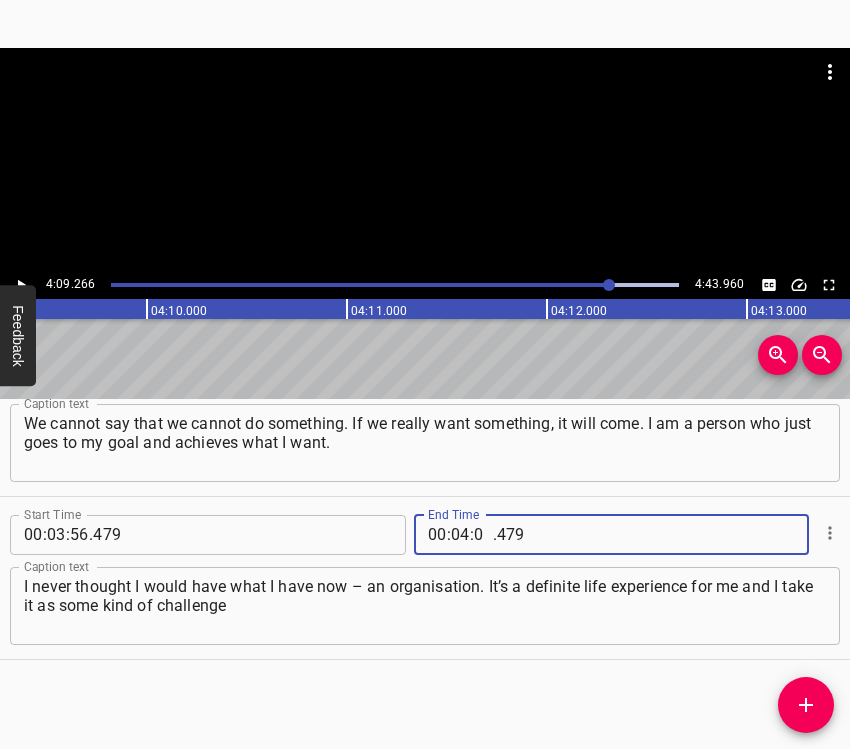 type on "09" 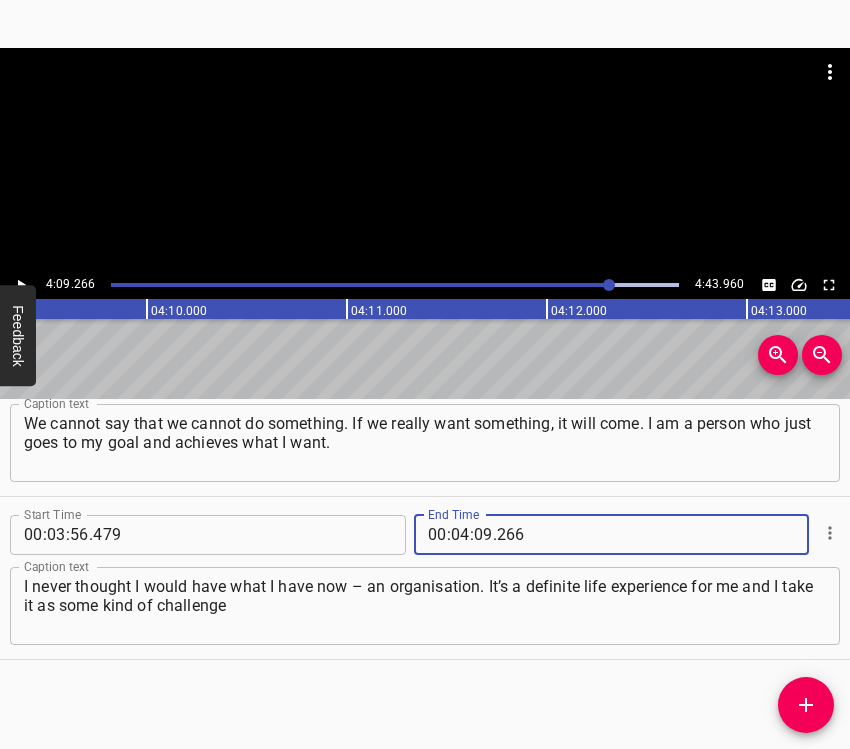 type on "266" 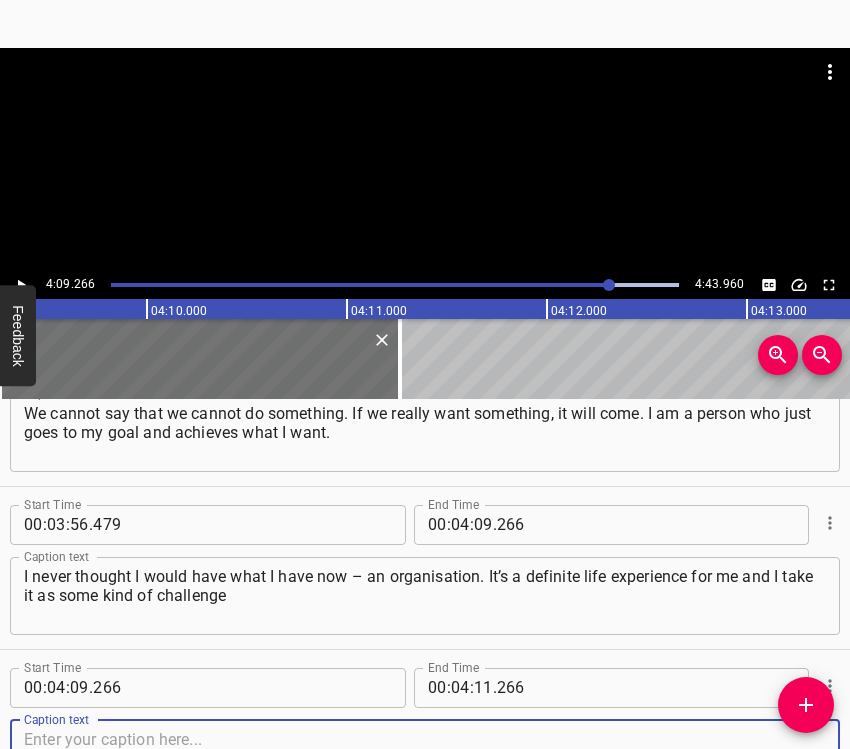 scroll, scrollTop: 3981, scrollLeft: 0, axis: vertical 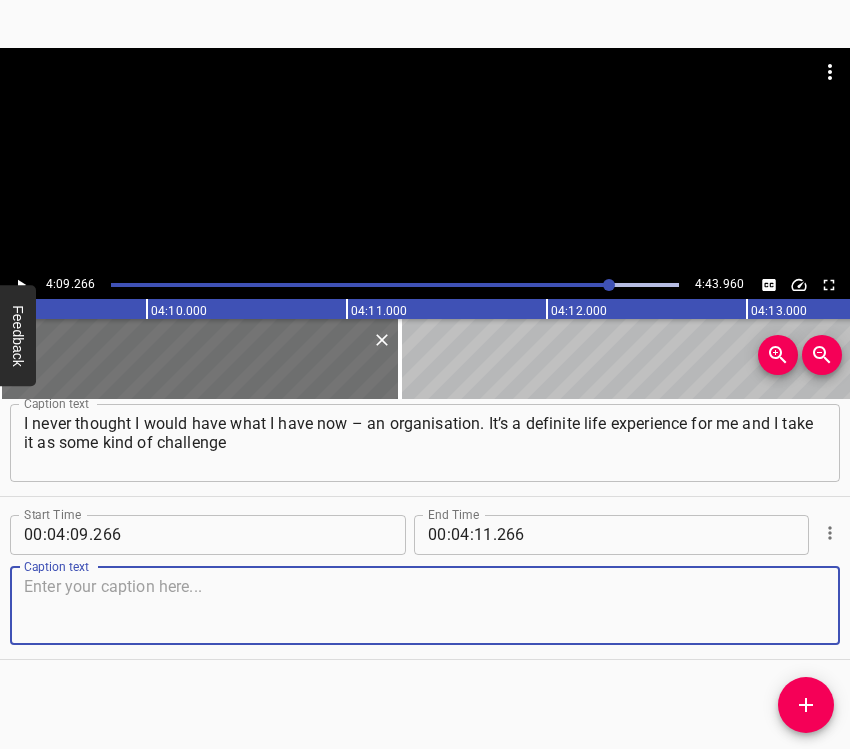 click at bounding box center [425, 605] 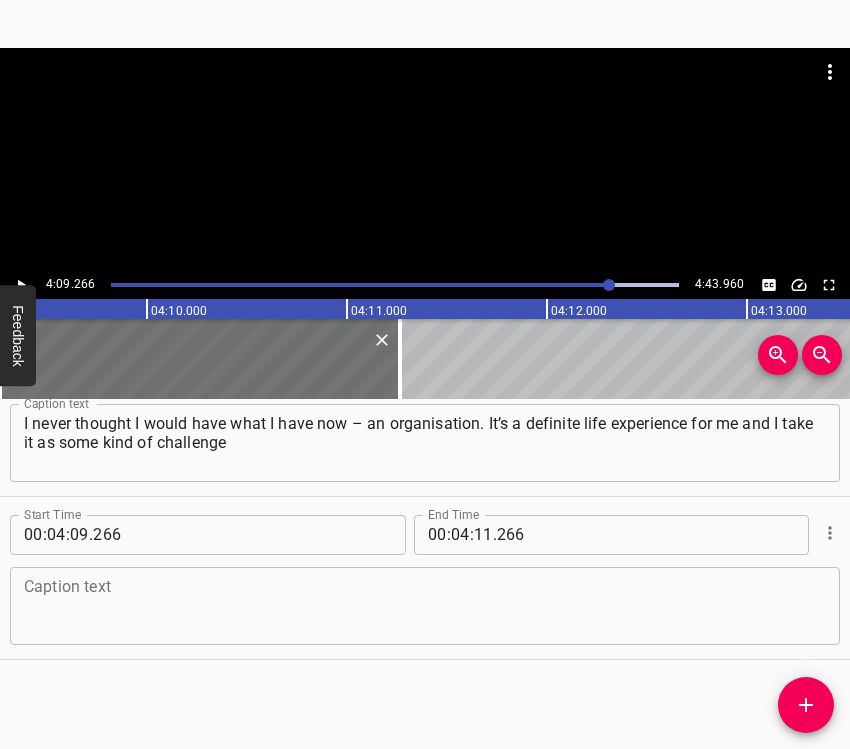 click at bounding box center [425, 605] 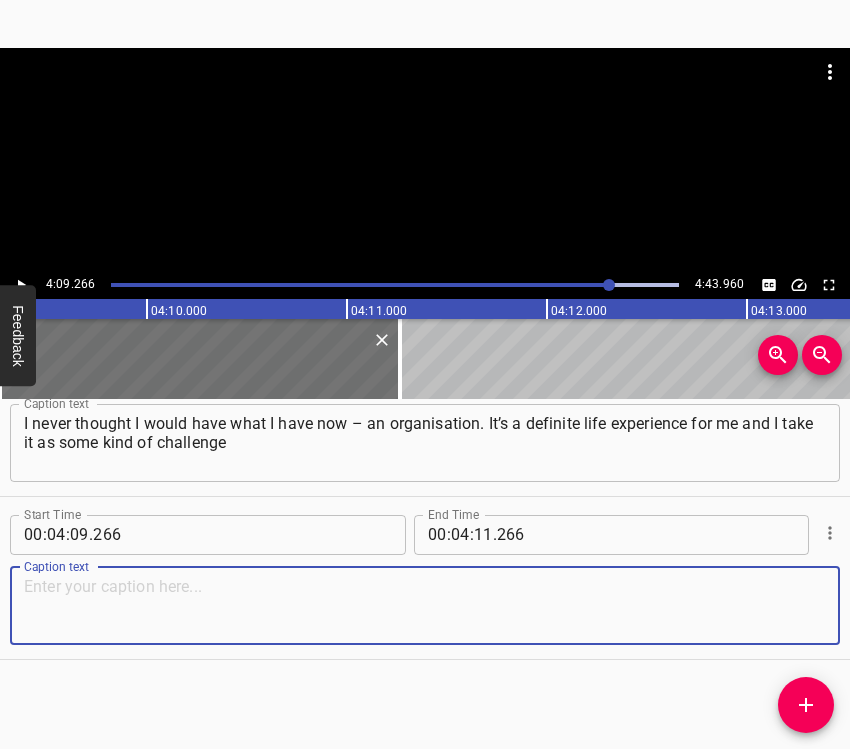 paste on "or something new that I can acquire and draw some conclusions for myself." 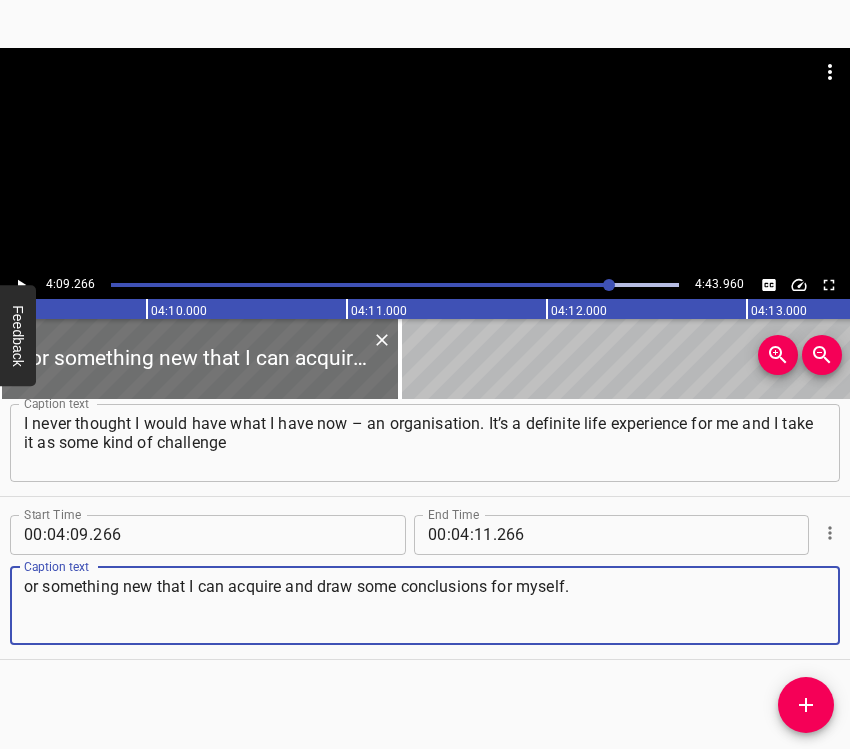 drag, startPoint x: 602, startPoint y: 592, endPoint x: -11, endPoint y: 585, distance: 613.04 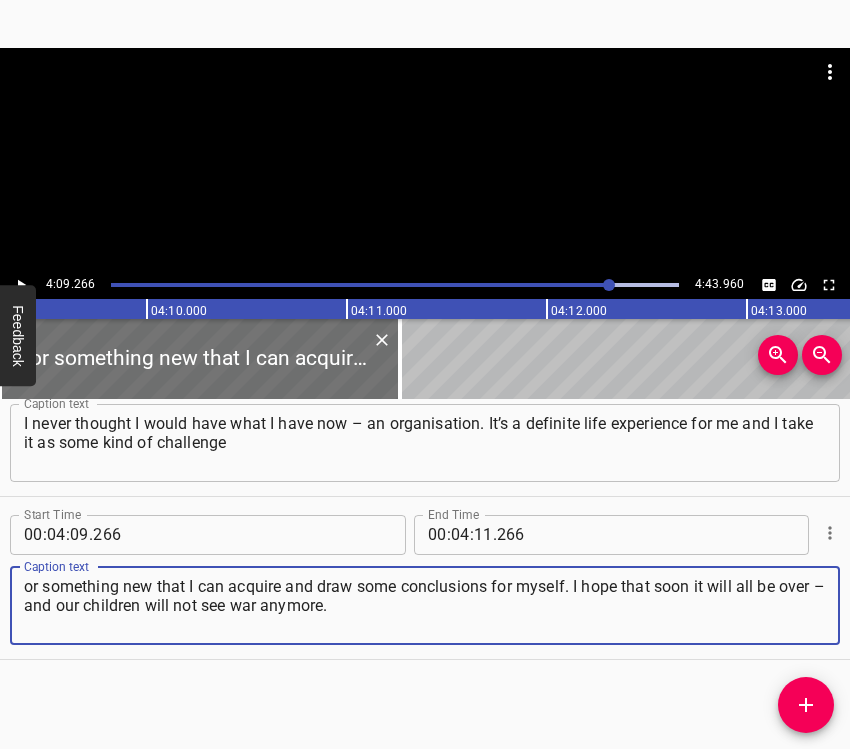 type on "or something new that I can acquire and draw some conclusions for myself. I hope that soon it will all be over – and our children will not see war anymore." 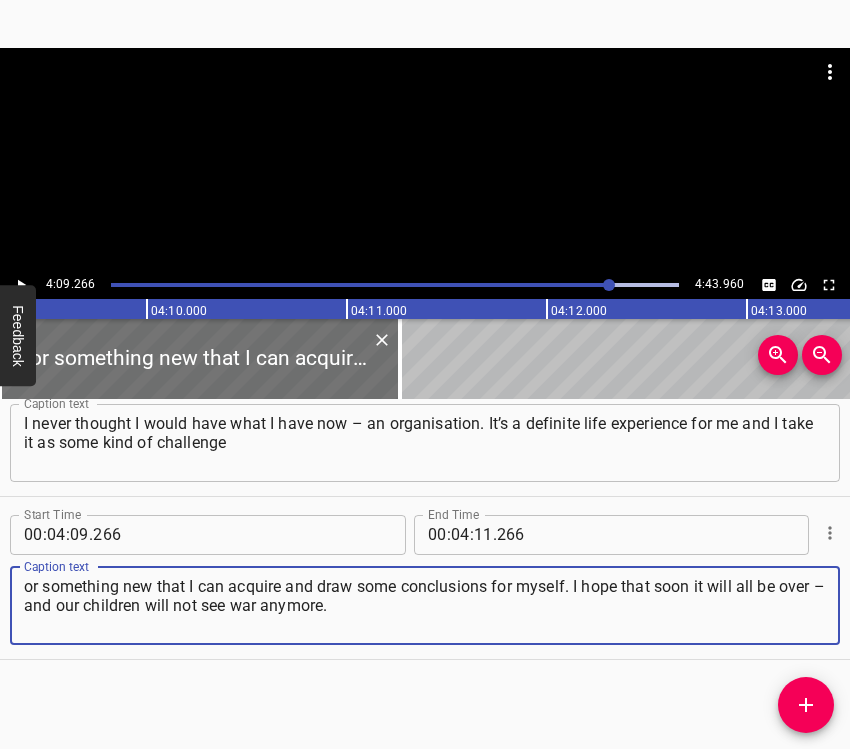 click 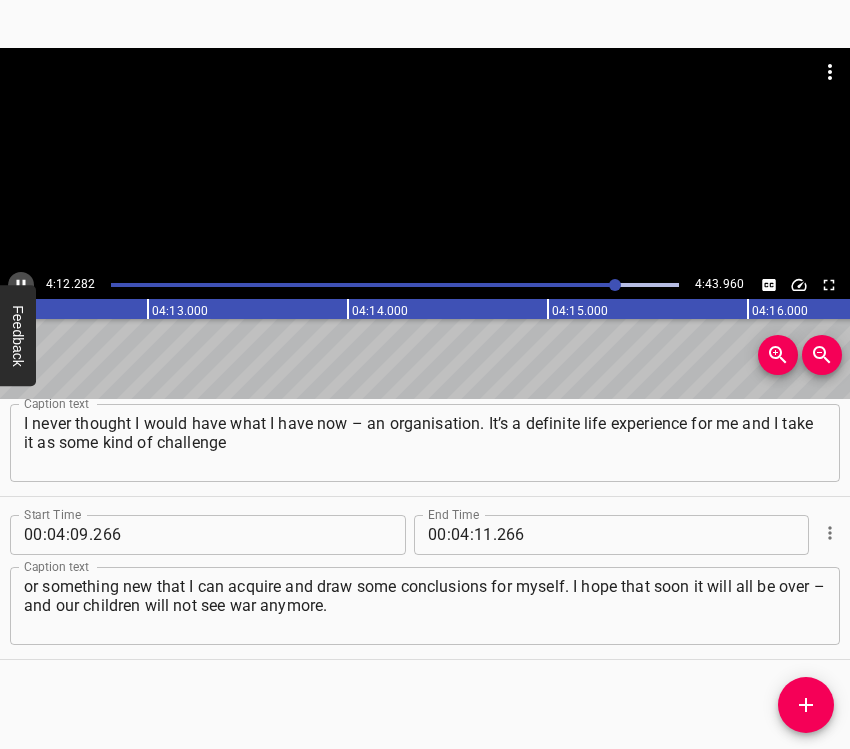 click 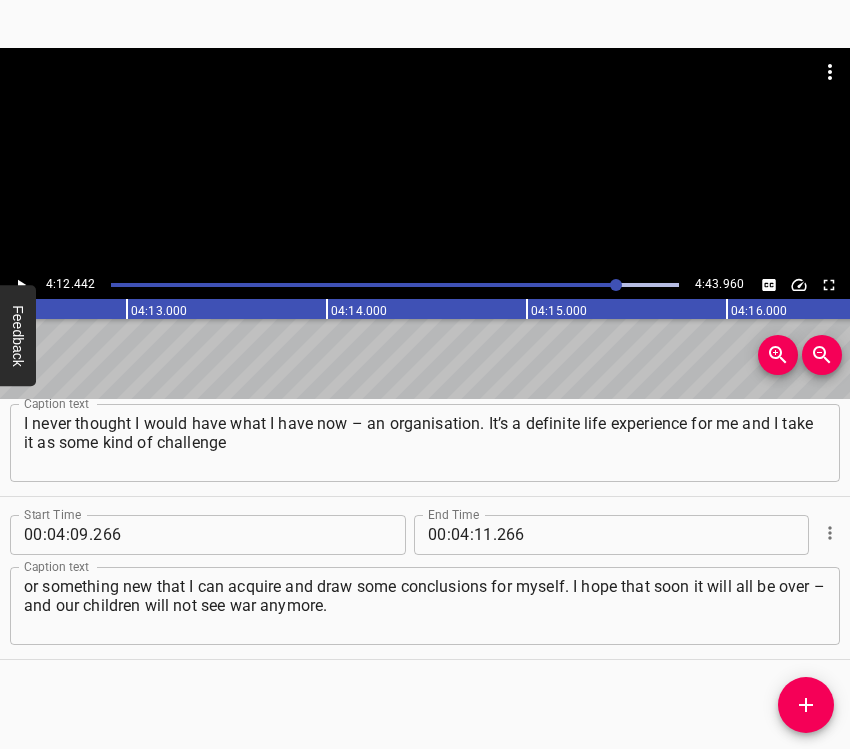 scroll, scrollTop: 0, scrollLeft: 50488, axis: horizontal 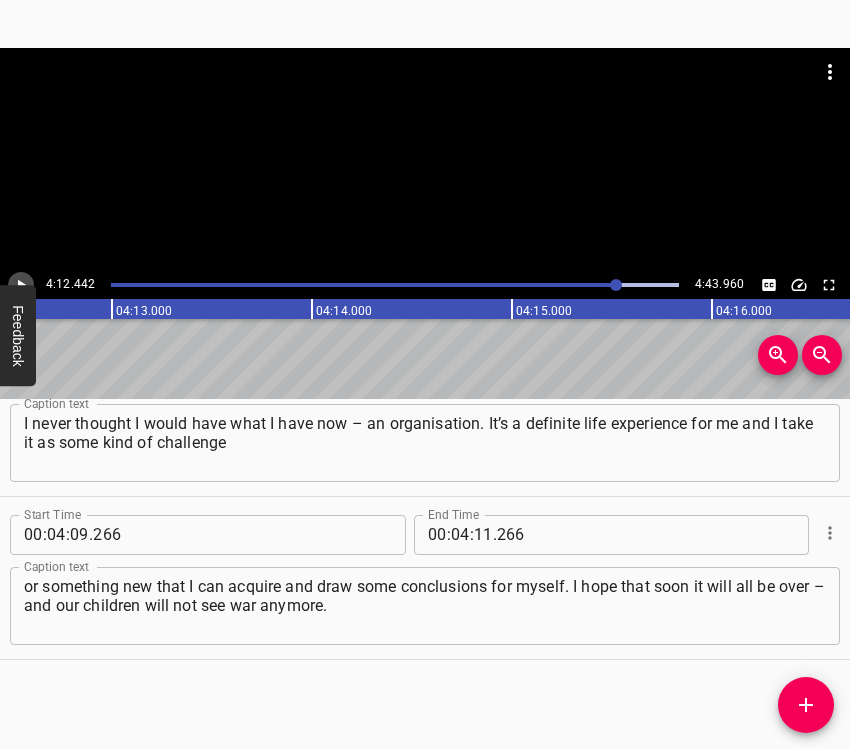 click 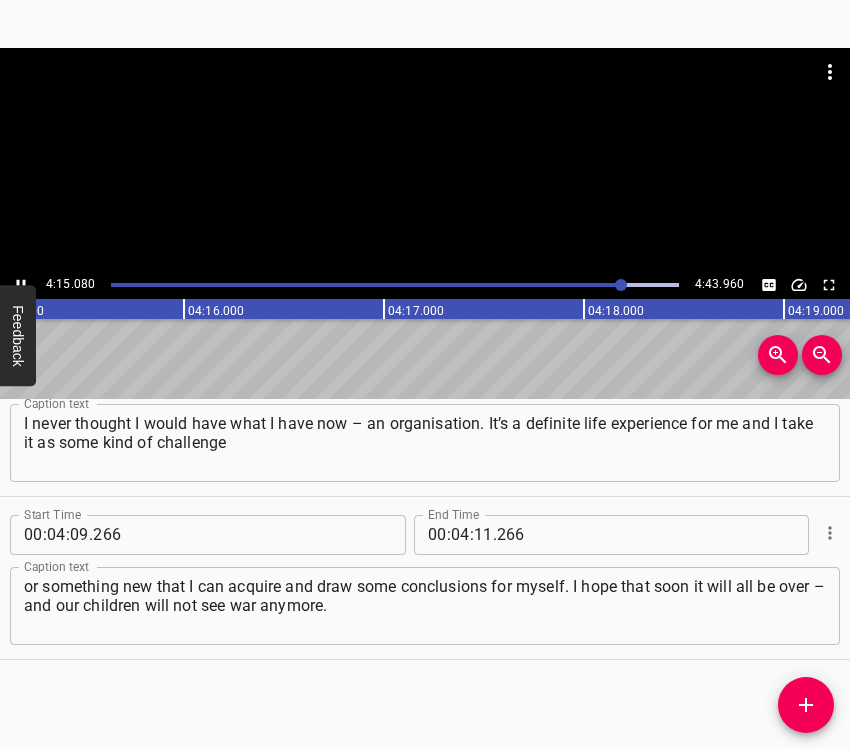 scroll, scrollTop: 0, scrollLeft: 51069, axis: horizontal 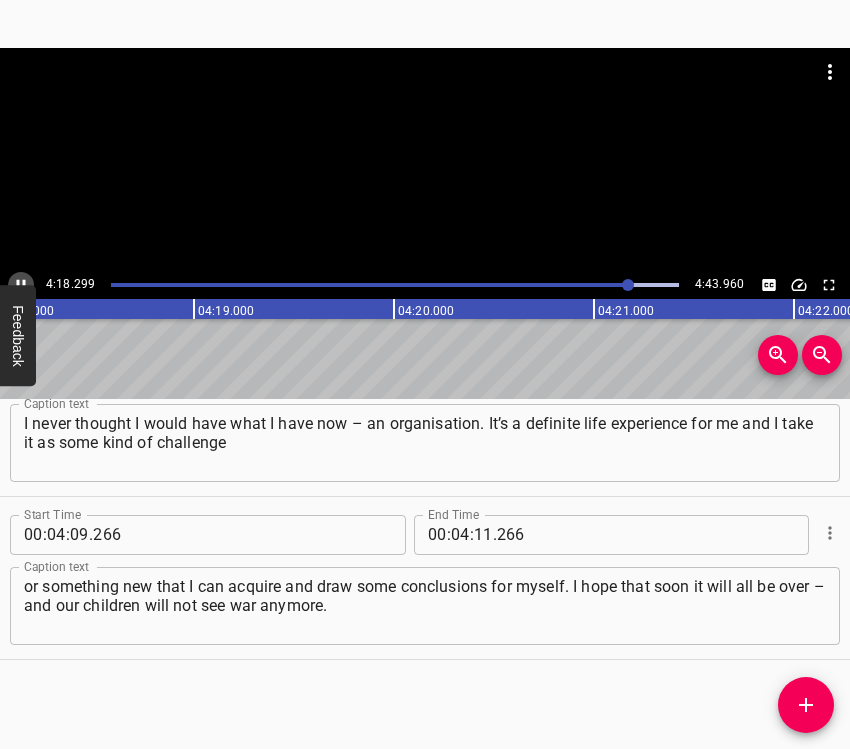 click 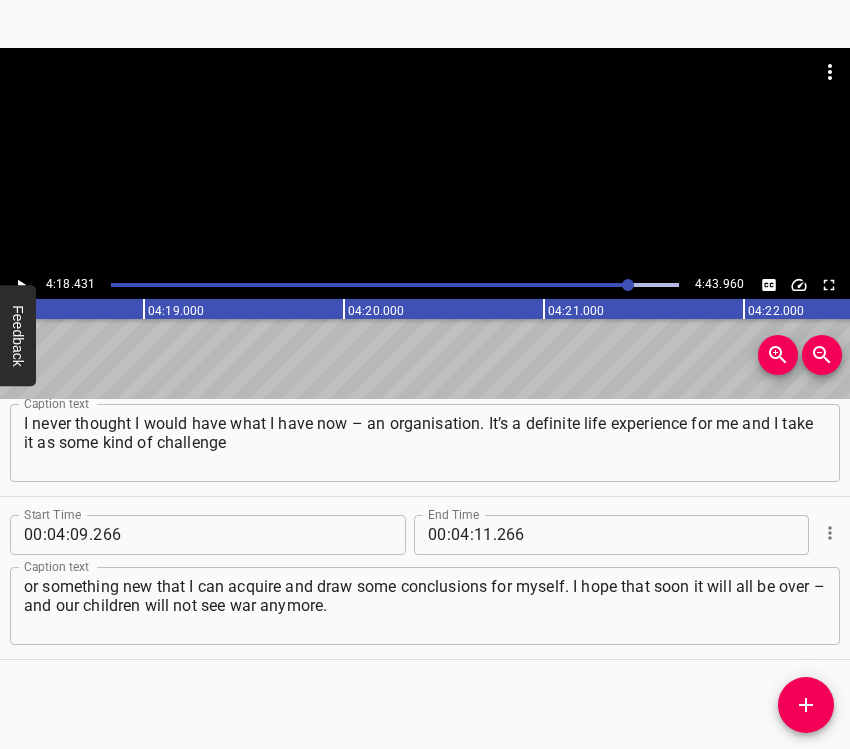 scroll, scrollTop: 0, scrollLeft: 51686, axis: horizontal 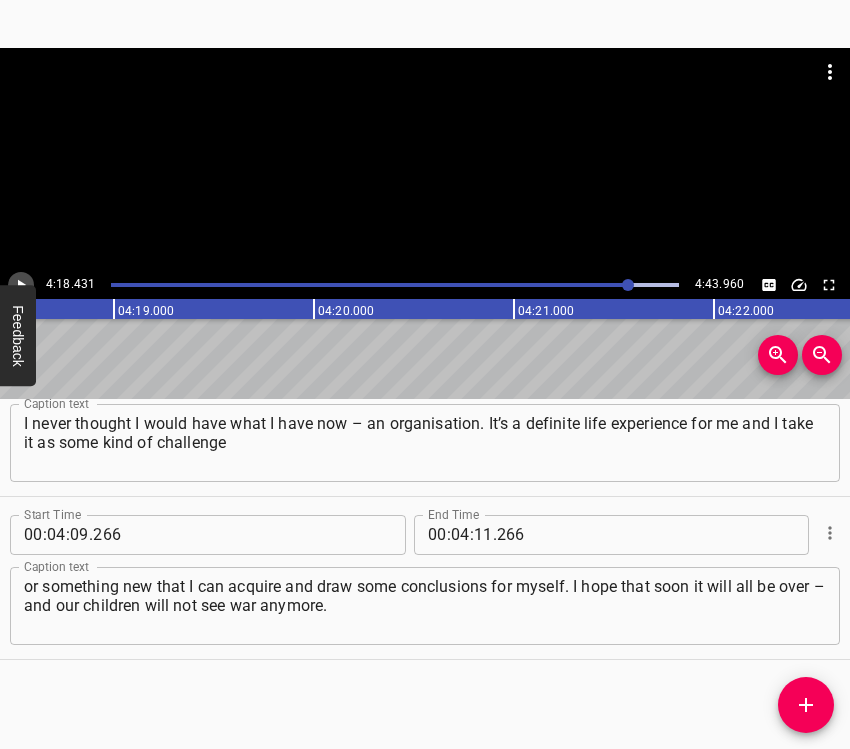 click 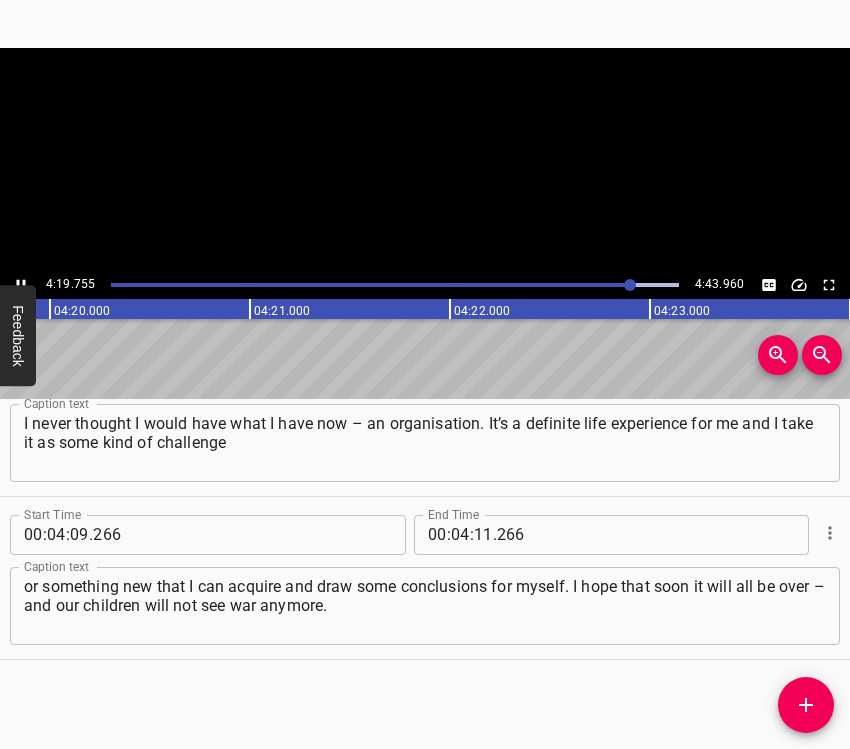 click 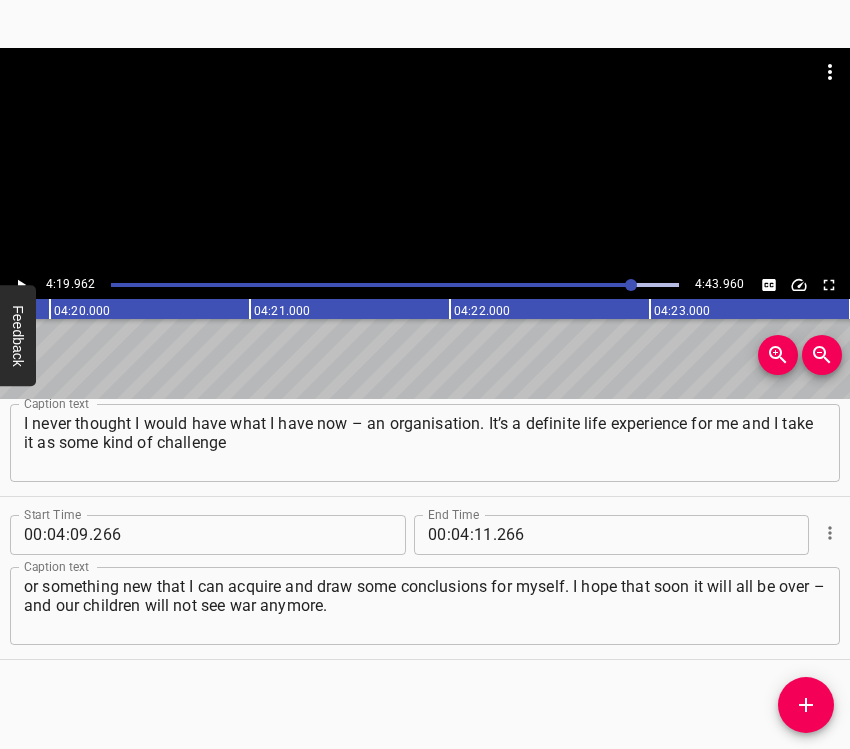 scroll, scrollTop: 0, scrollLeft: 51992, axis: horizontal 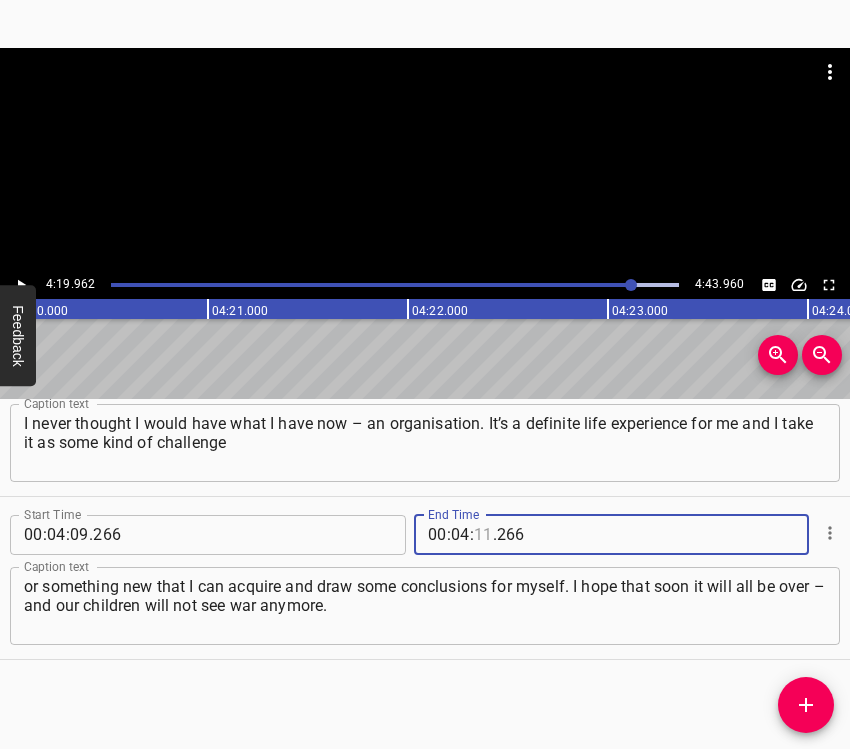 drag, startPoint x: 472, startPoint y: 528, endPoint x: 483, endPoint y: 521, distance: 13.038404 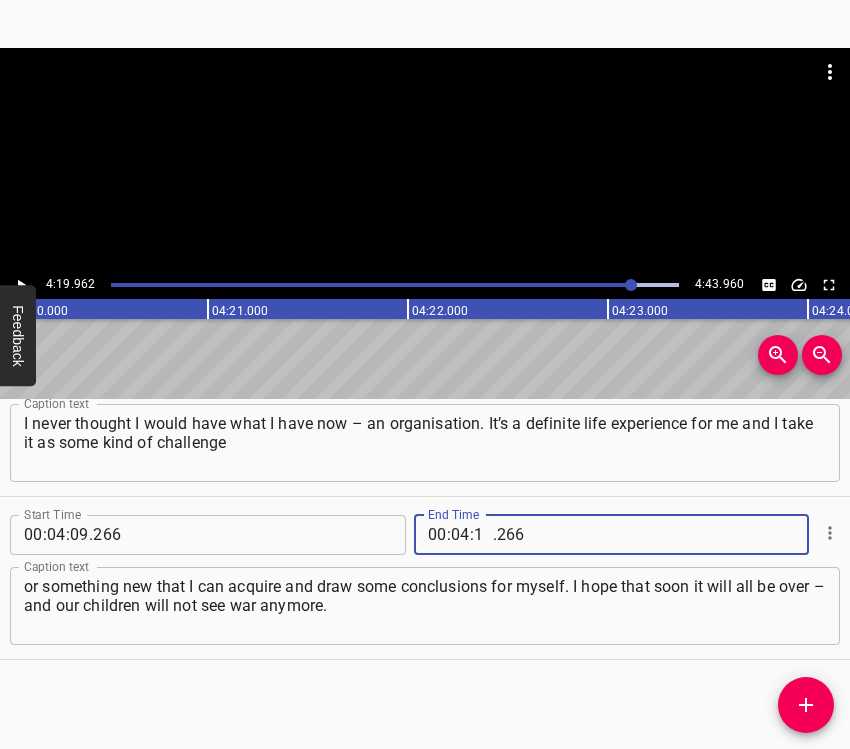 type on "19" 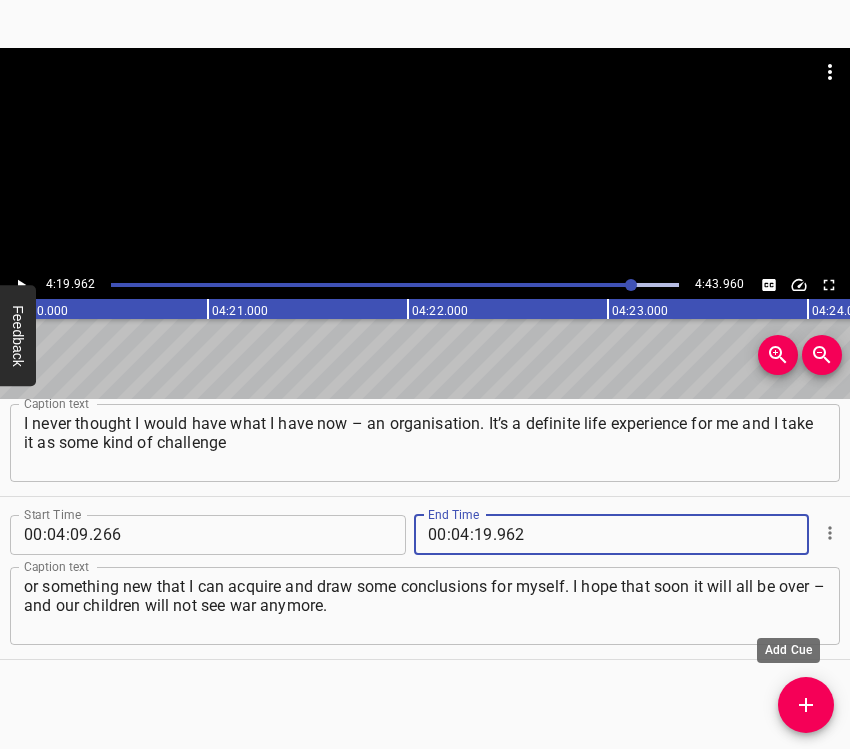 type on "962" 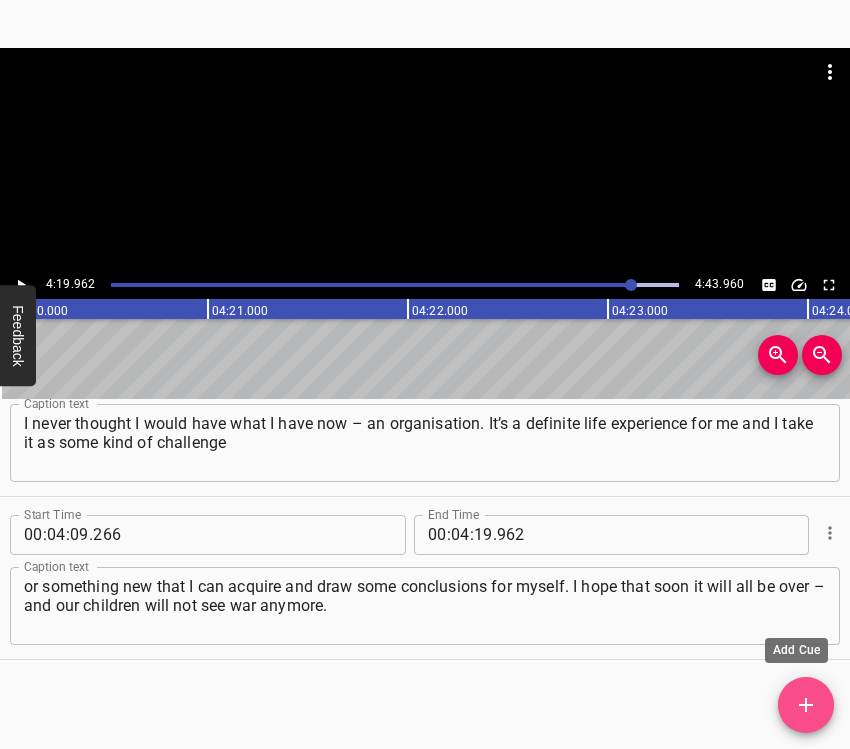 click at bounding box center (806, 705) 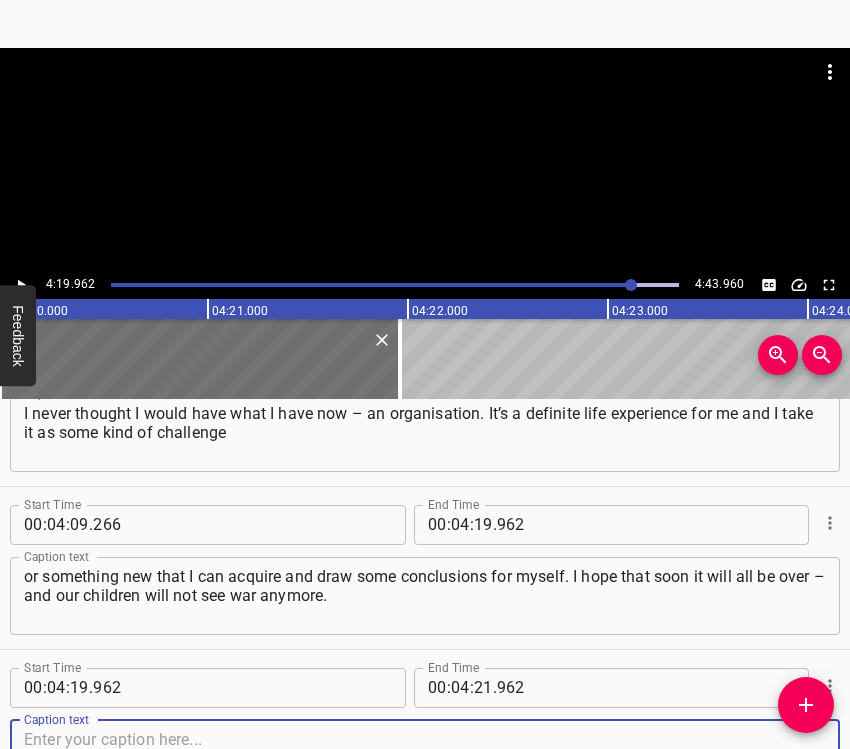 scroll, scrollTop: 4144, scrollLeft: 0, axis: vertical 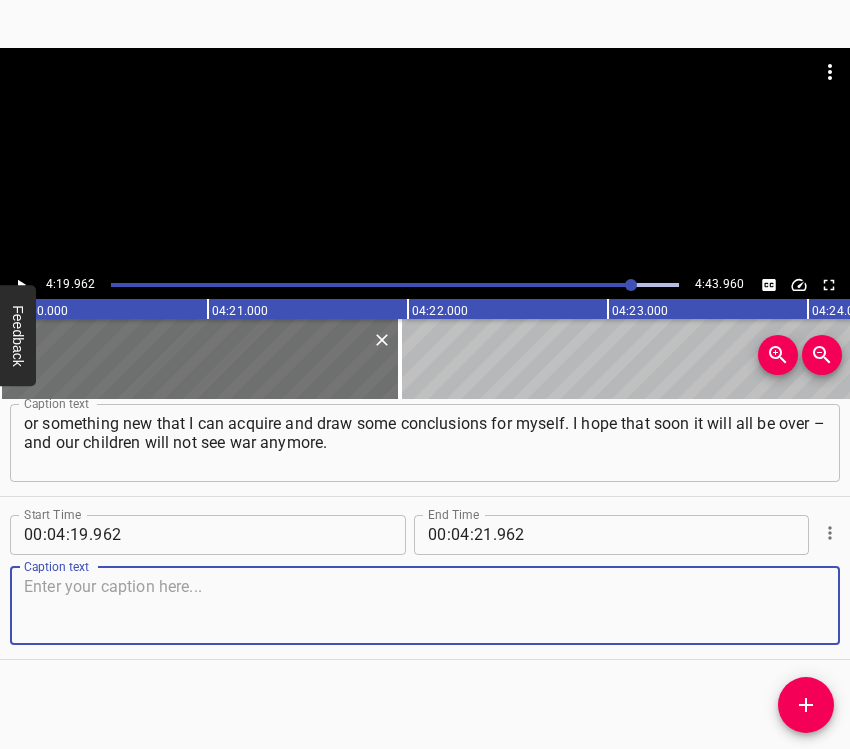 drag, startPoint x: 784, startPoint y: 612, endPoint x: 801, endPoint y: 610, distance: 17.117243 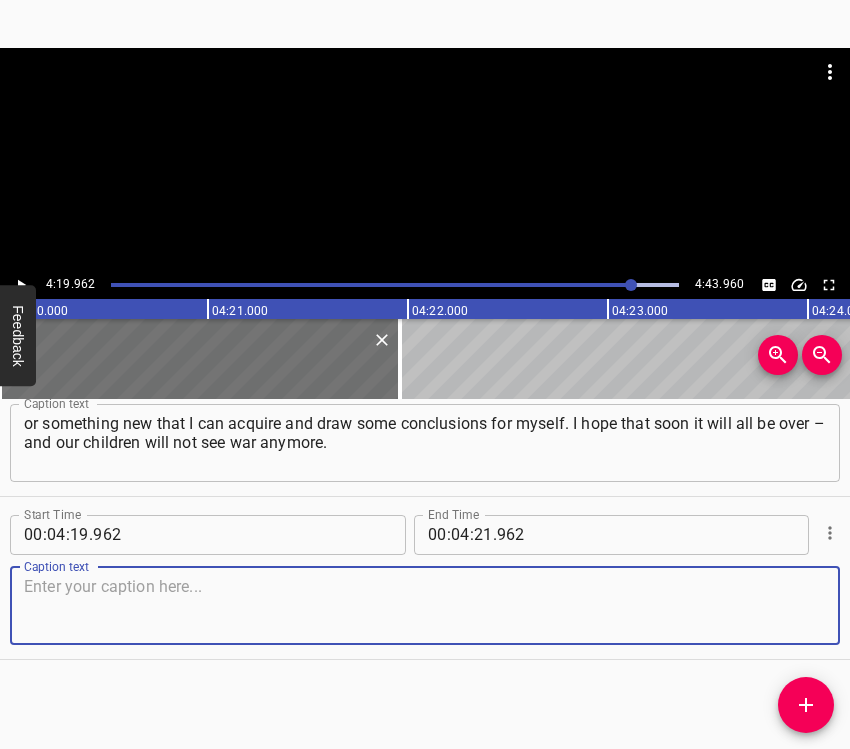 click at bounding box center (425, 605) 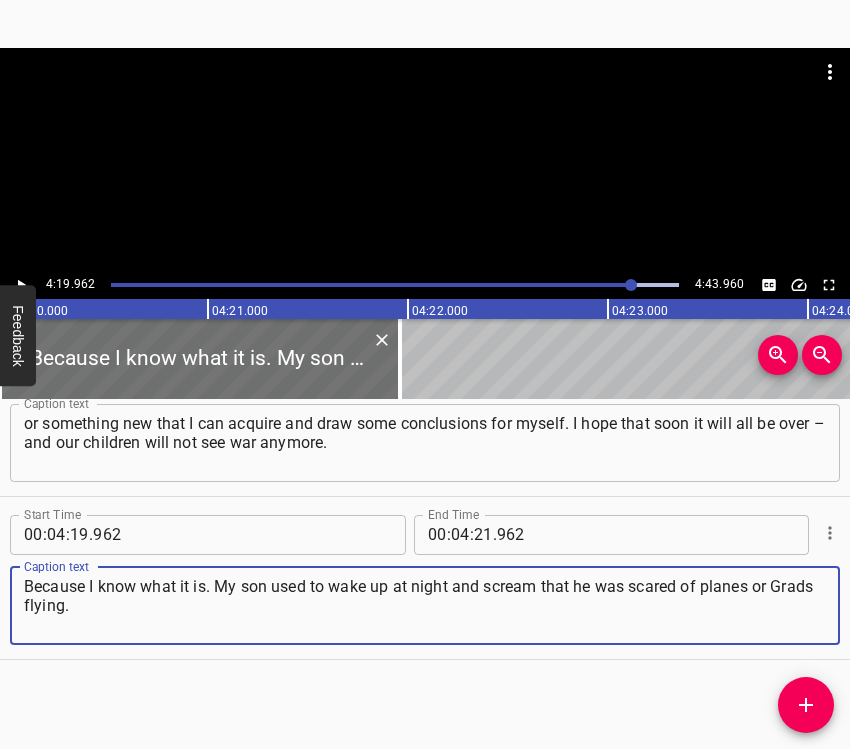 type on "Because I know what it is. My son used to wake up at night and scream that he was scared of planes or Grads flying." 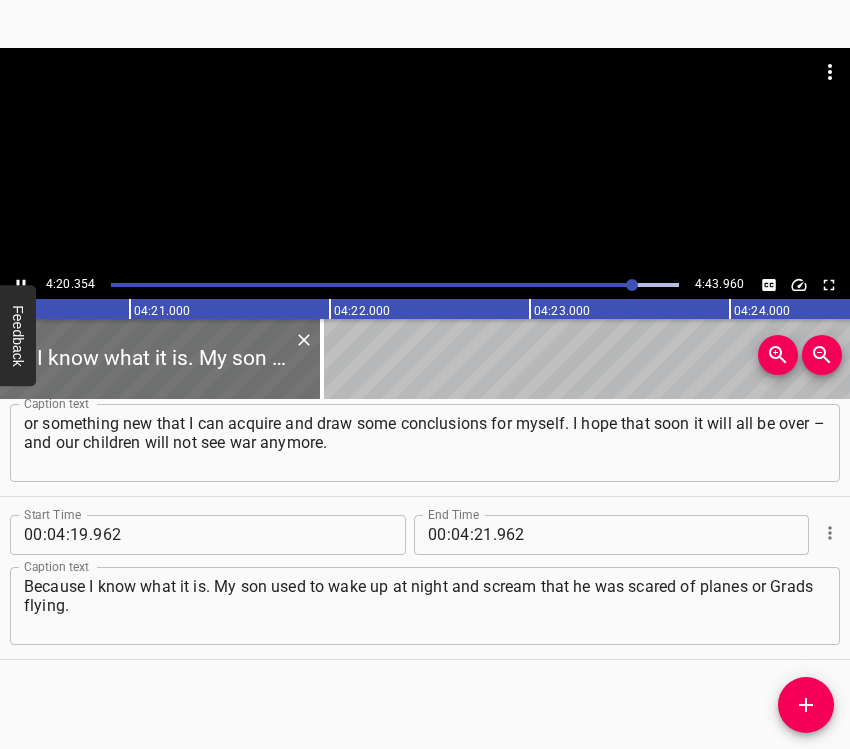 scroll, scrollTop: 0, scrollLeft: 52122, axis: horizontal 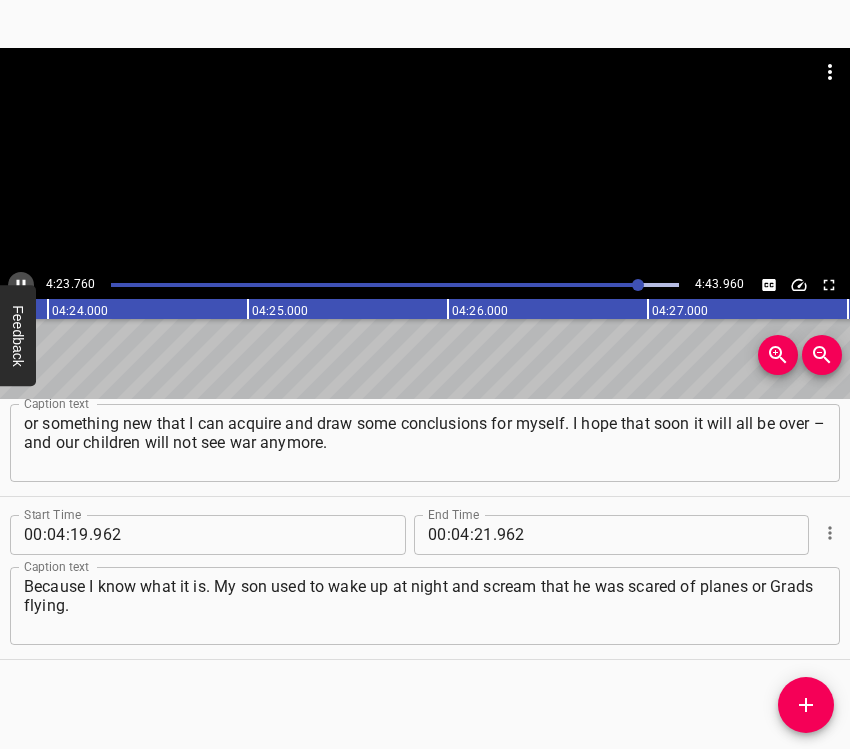 click at bounding box center (21, 285) 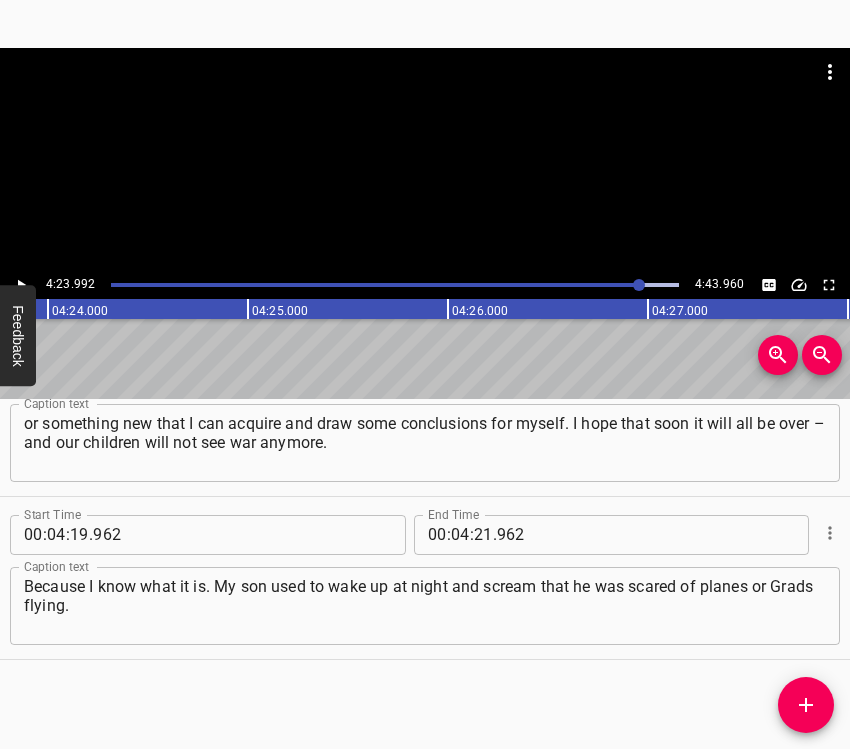 scroll, scrollTop: 0, scrollLeft: 52798, axis: horizontal 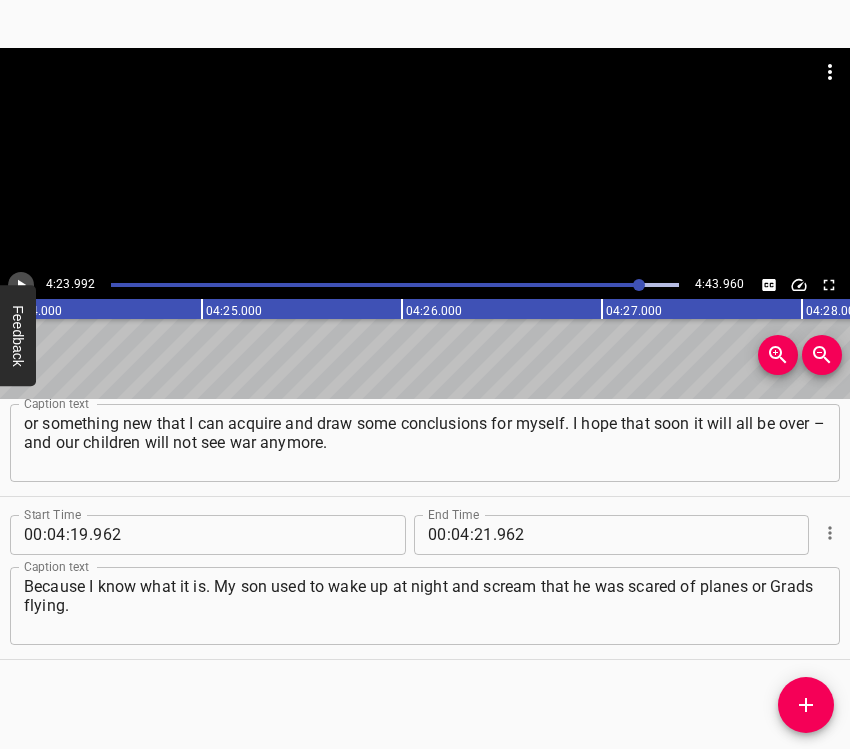 click 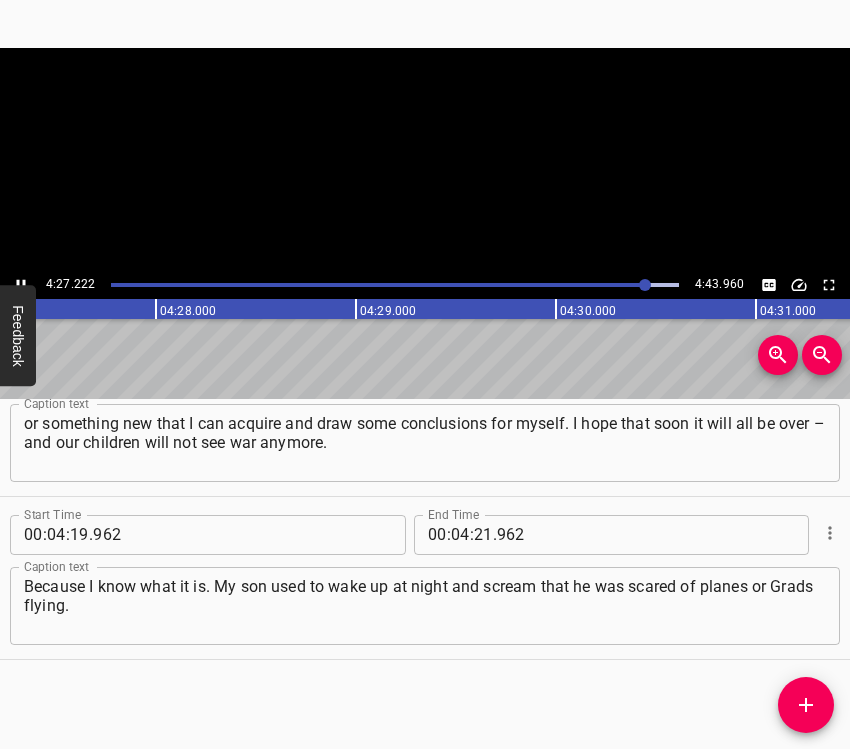 click 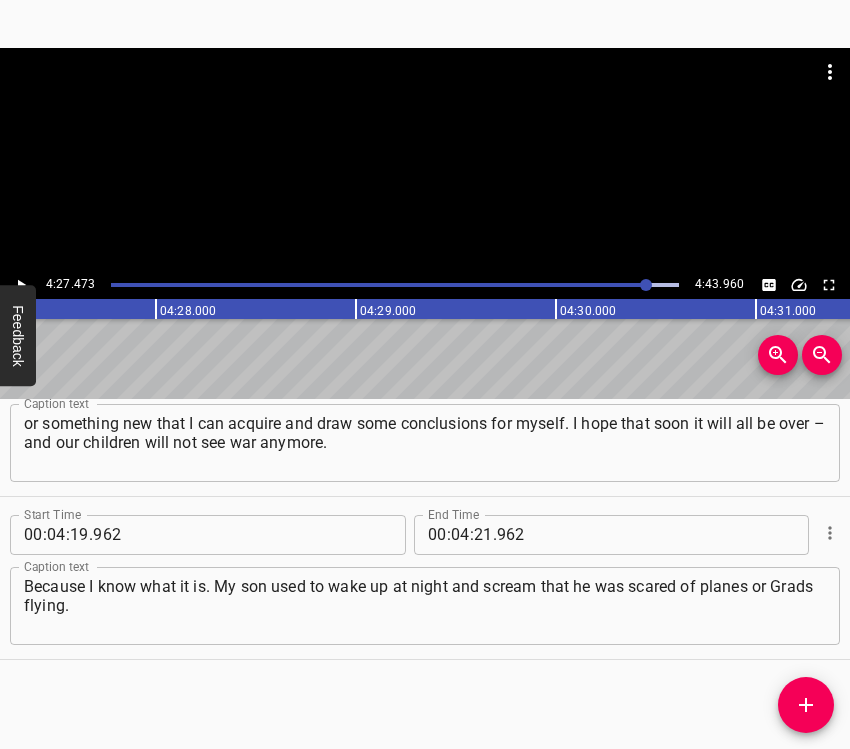scroll, scrollTop: 0, scrollLeft: 53494, axis: horizontal 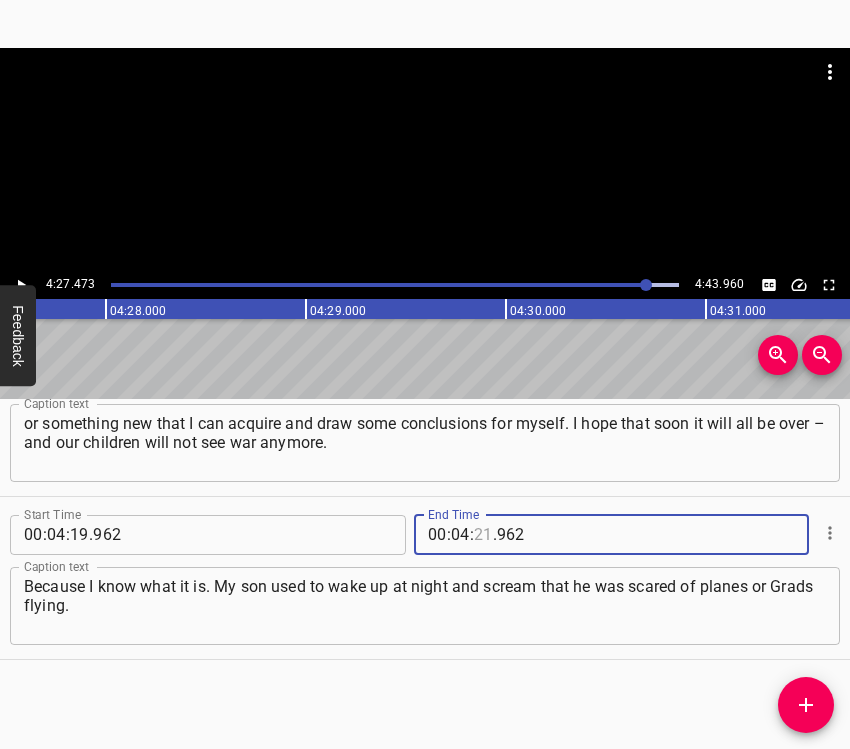 click at bounding box center [483, 535] 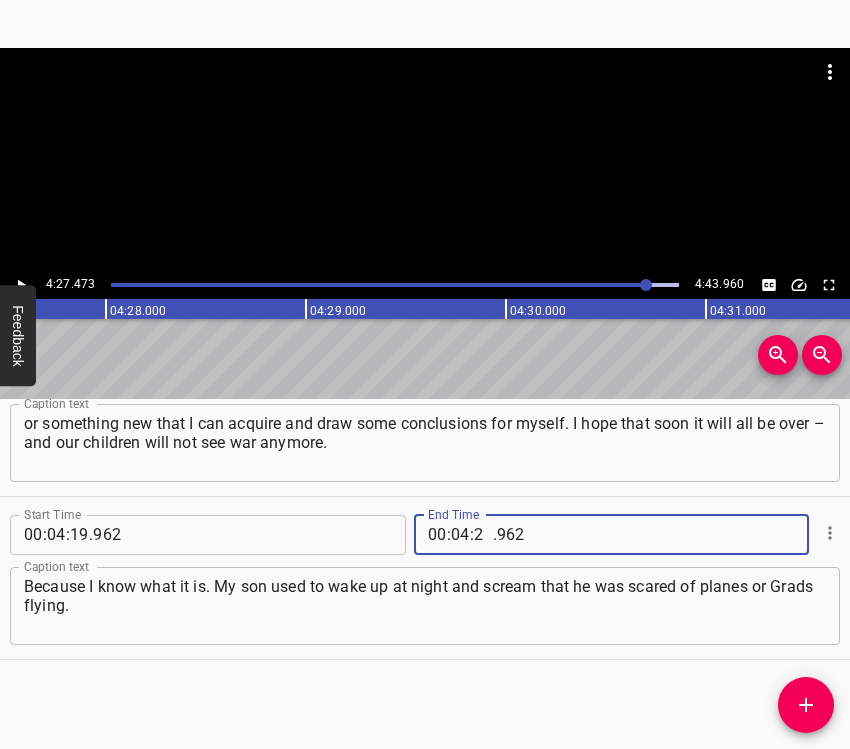 type on "27" 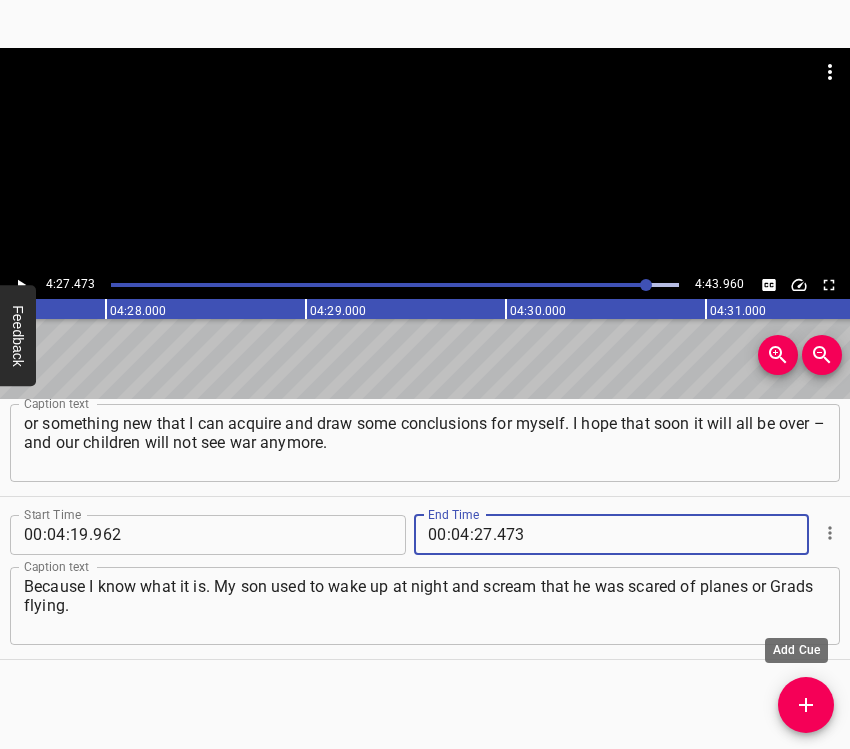 type on "473" 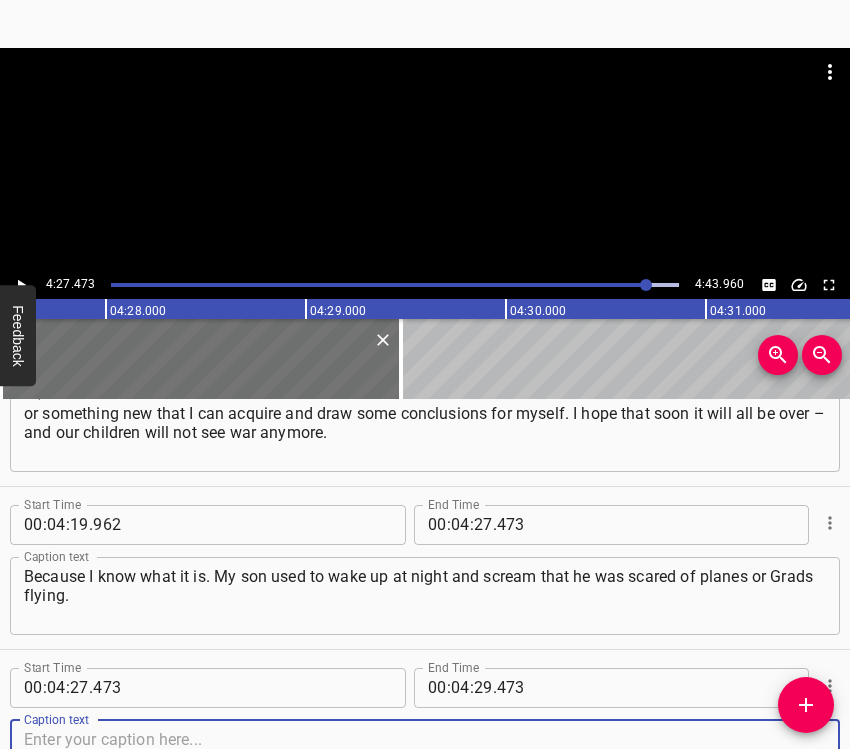 scroll, scrollTop: 4307, scrollLeft: 0, axis: vertical 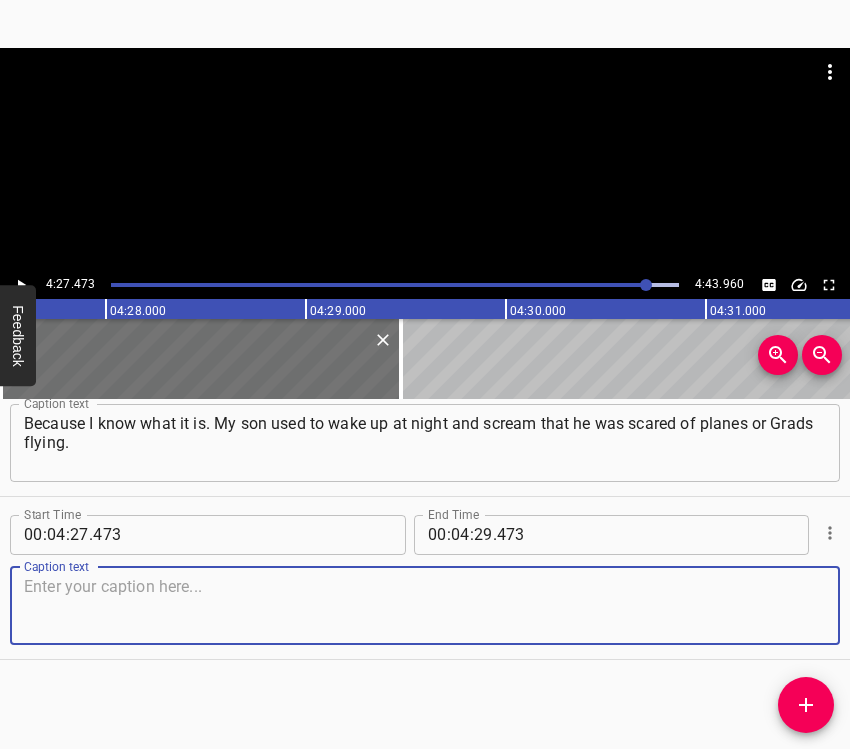 click at bounding box center [425, 605] 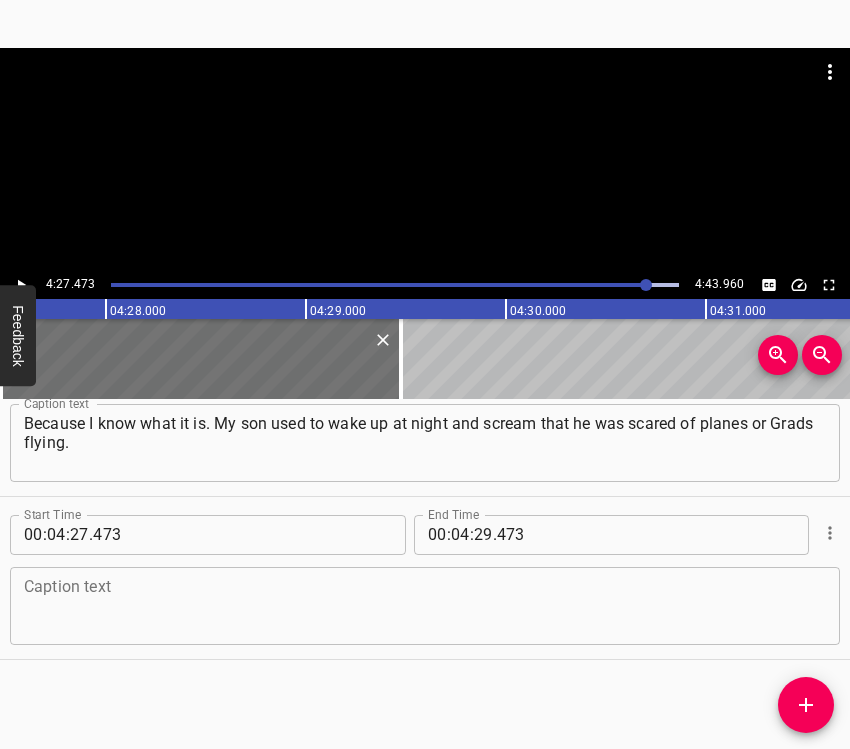 click at bounding box center [425, 605] 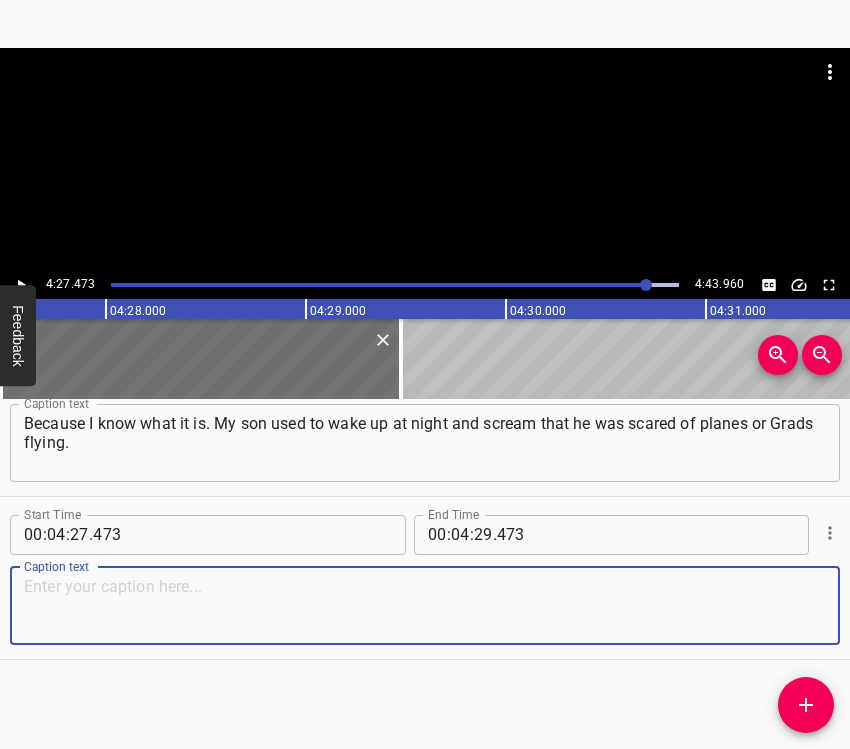 paste on "So I hope that our children will just remember it as some kind of history, nothing more." 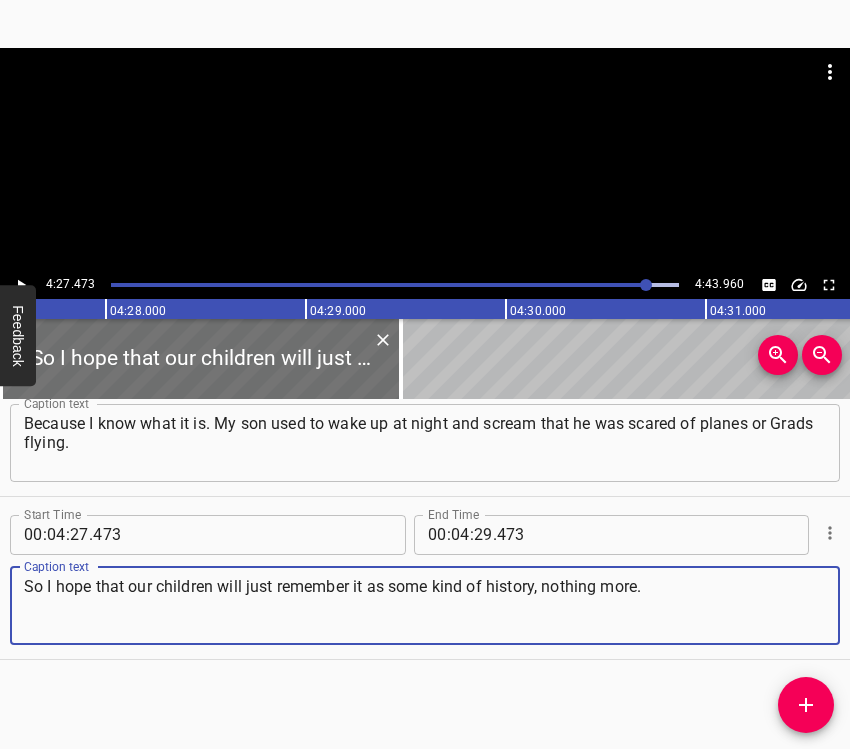 type on "So I hope that our children will just remember it as some kind of history, nothing more." 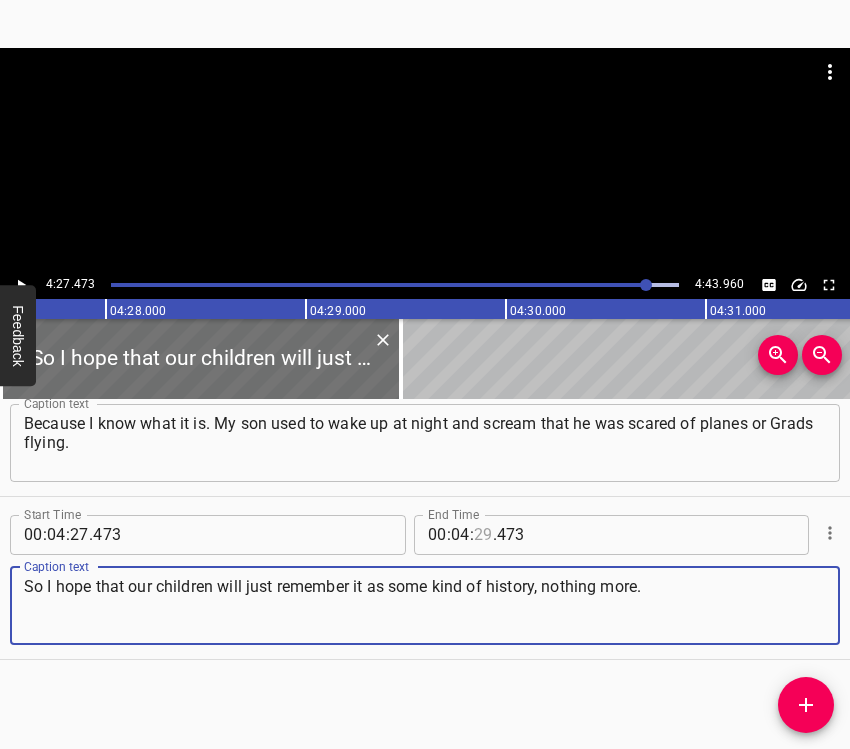 click at bounding box center [483, 535] 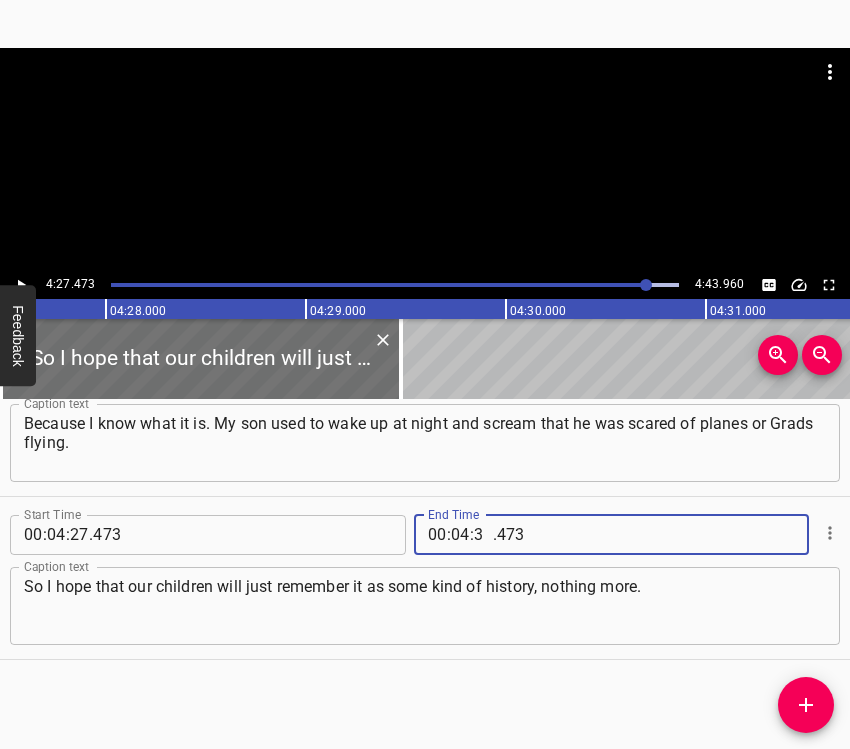 type on "33" 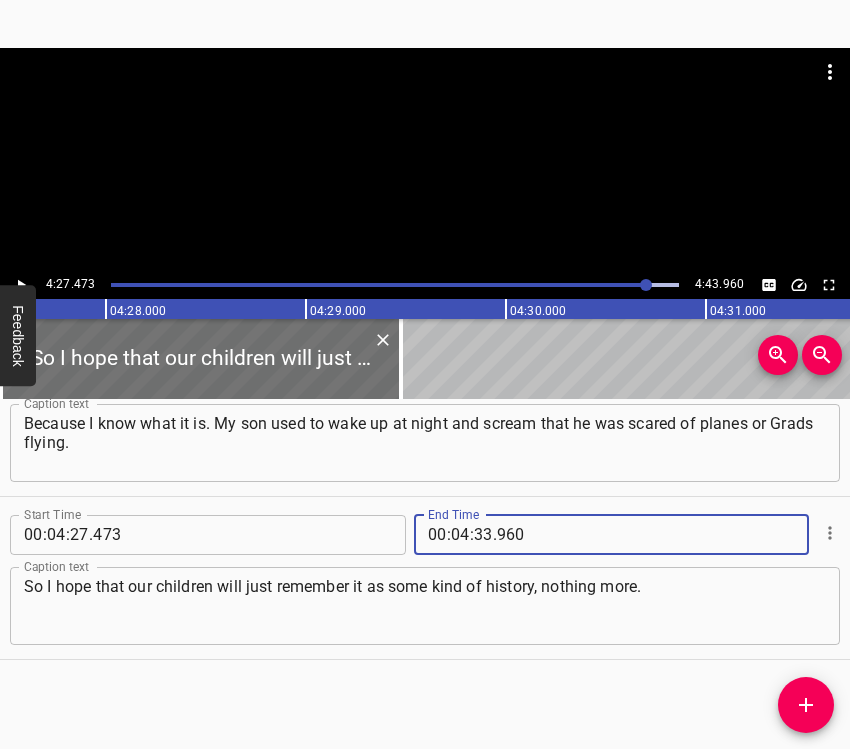 type on "960" 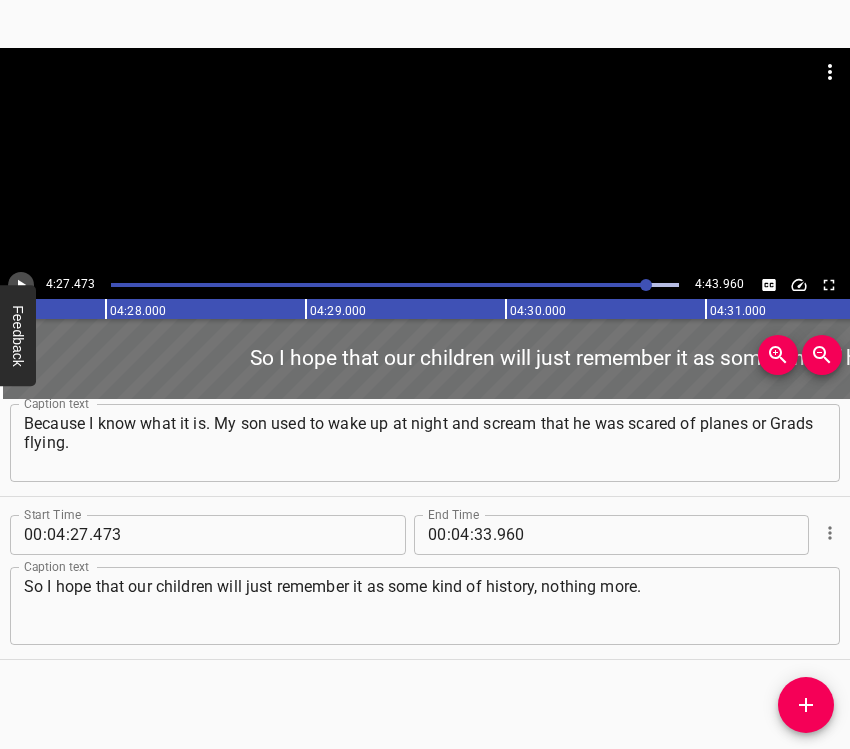 click 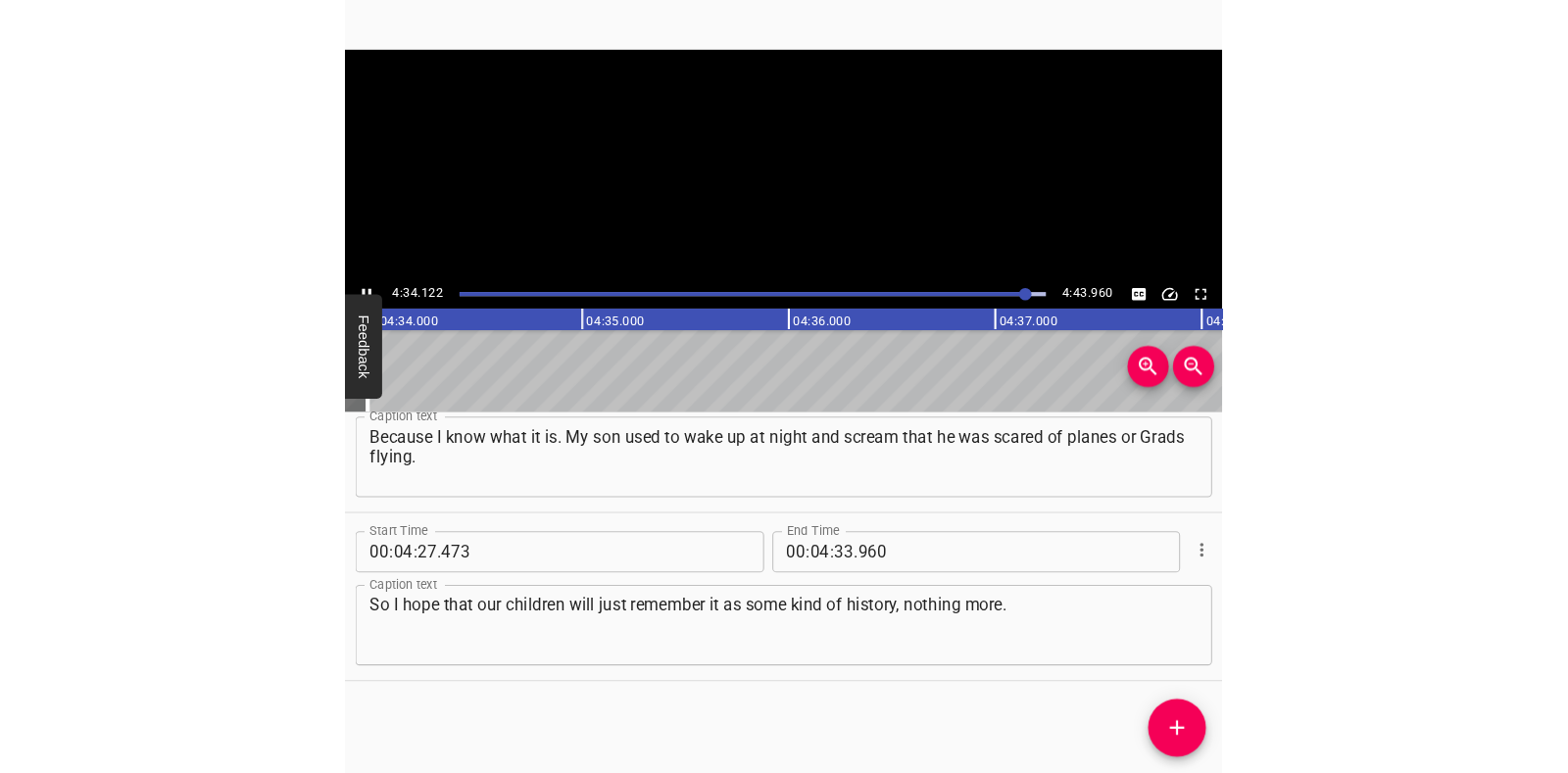 scroll, scrollTop: 0, scrollLeft: 53728, axis: horizontal 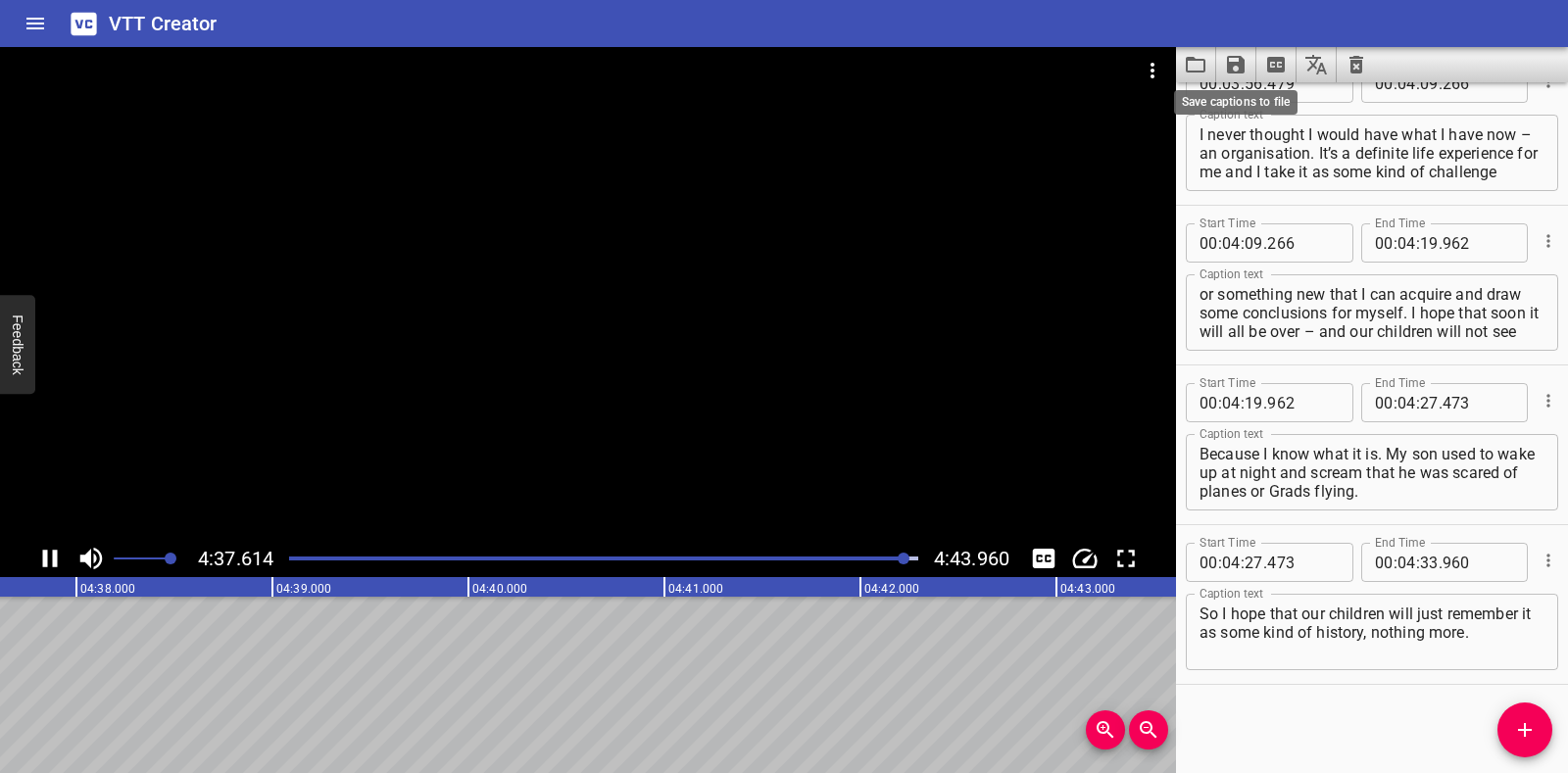 click 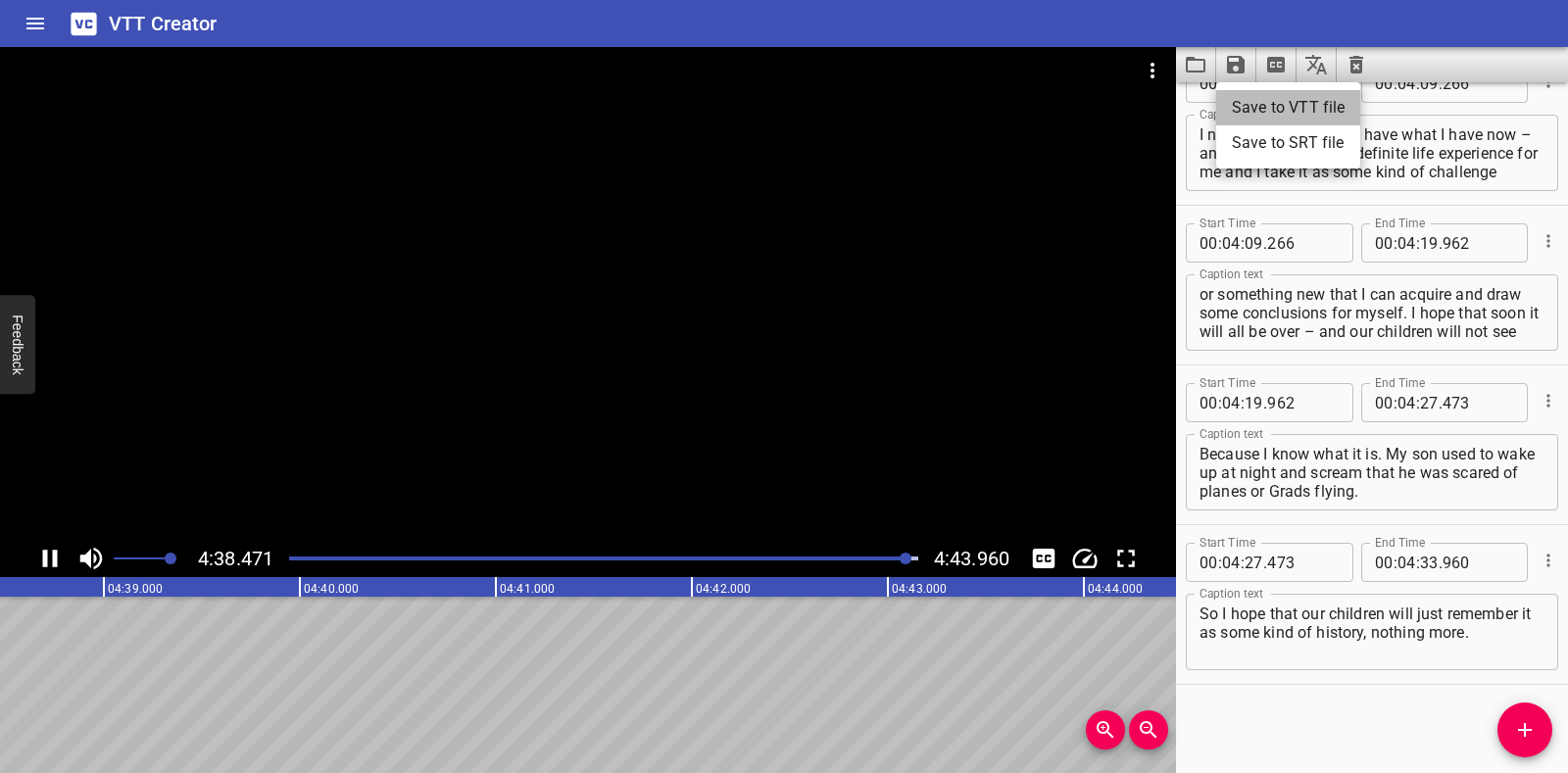 click on "Save to VTT file" at bounding box center (1288, 108) 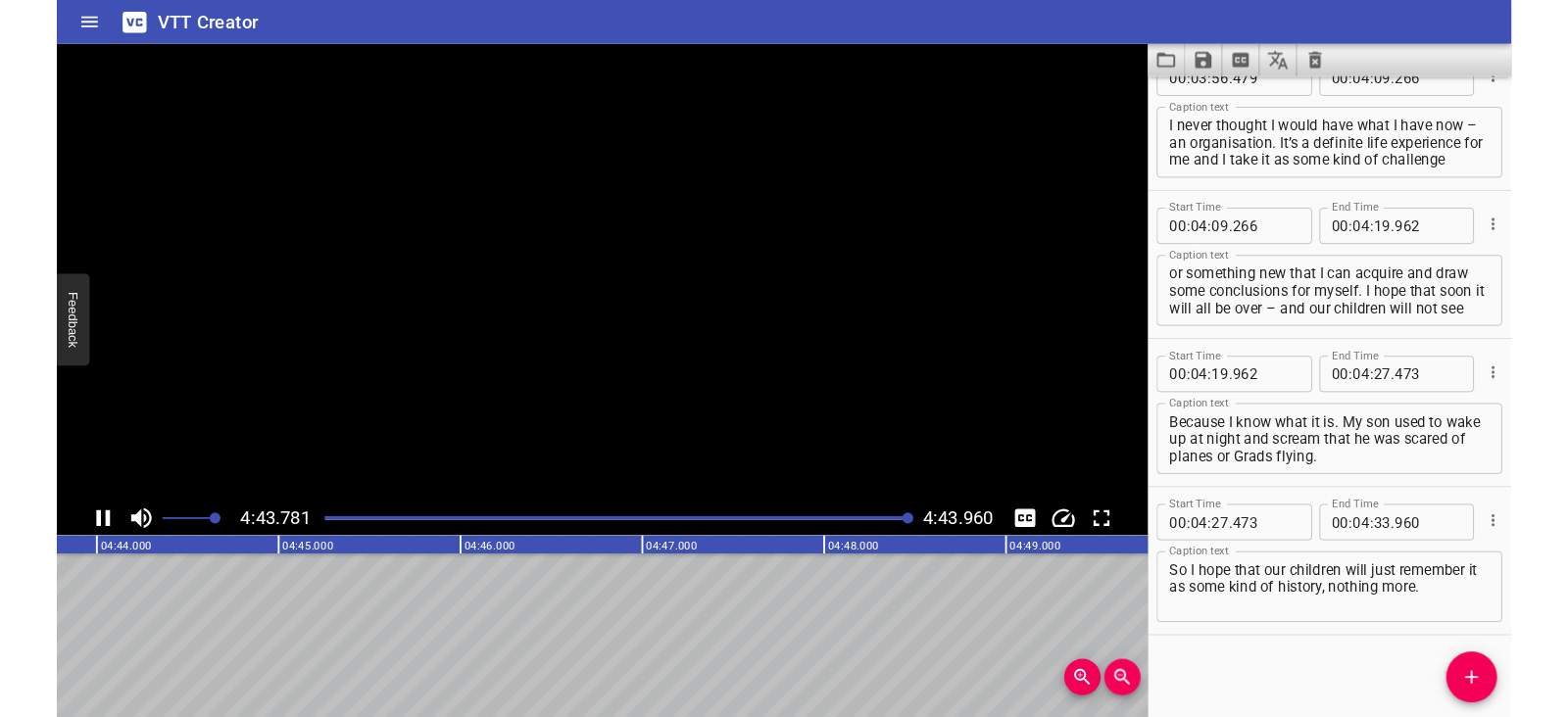 scroll, scrollTop: 0, scrollLeft: 55656, axis: horizontal 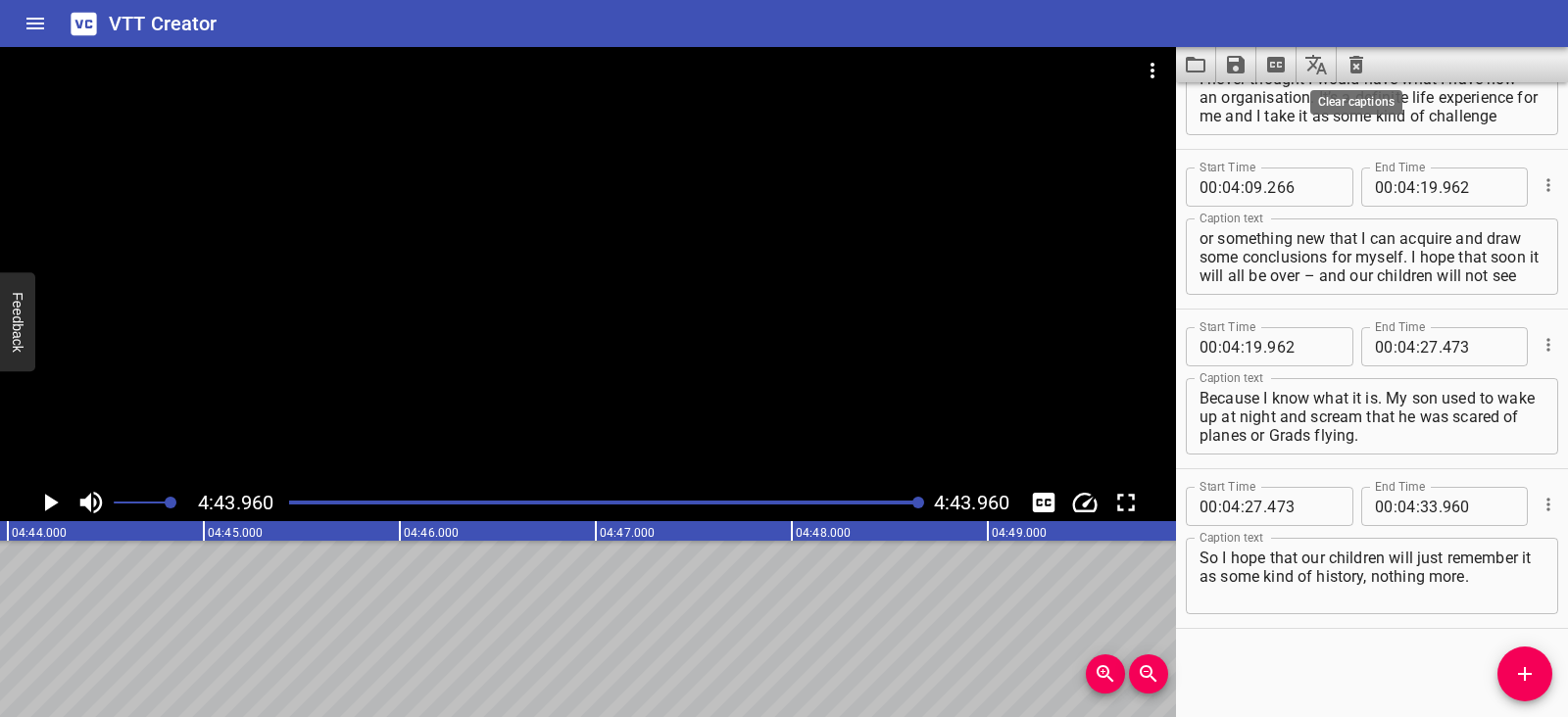 click 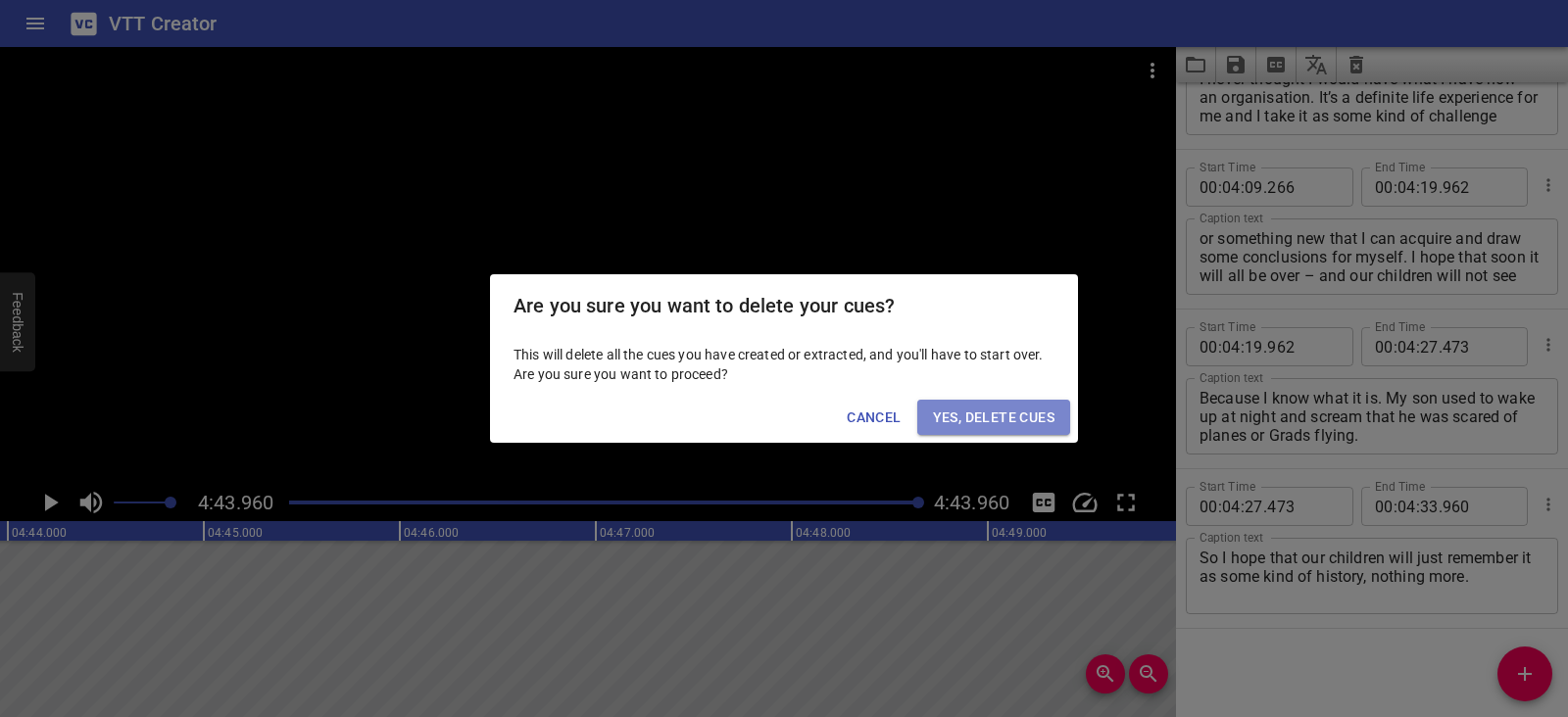 click on "Yes, Delete Cues" at bounding box center (994, 417) 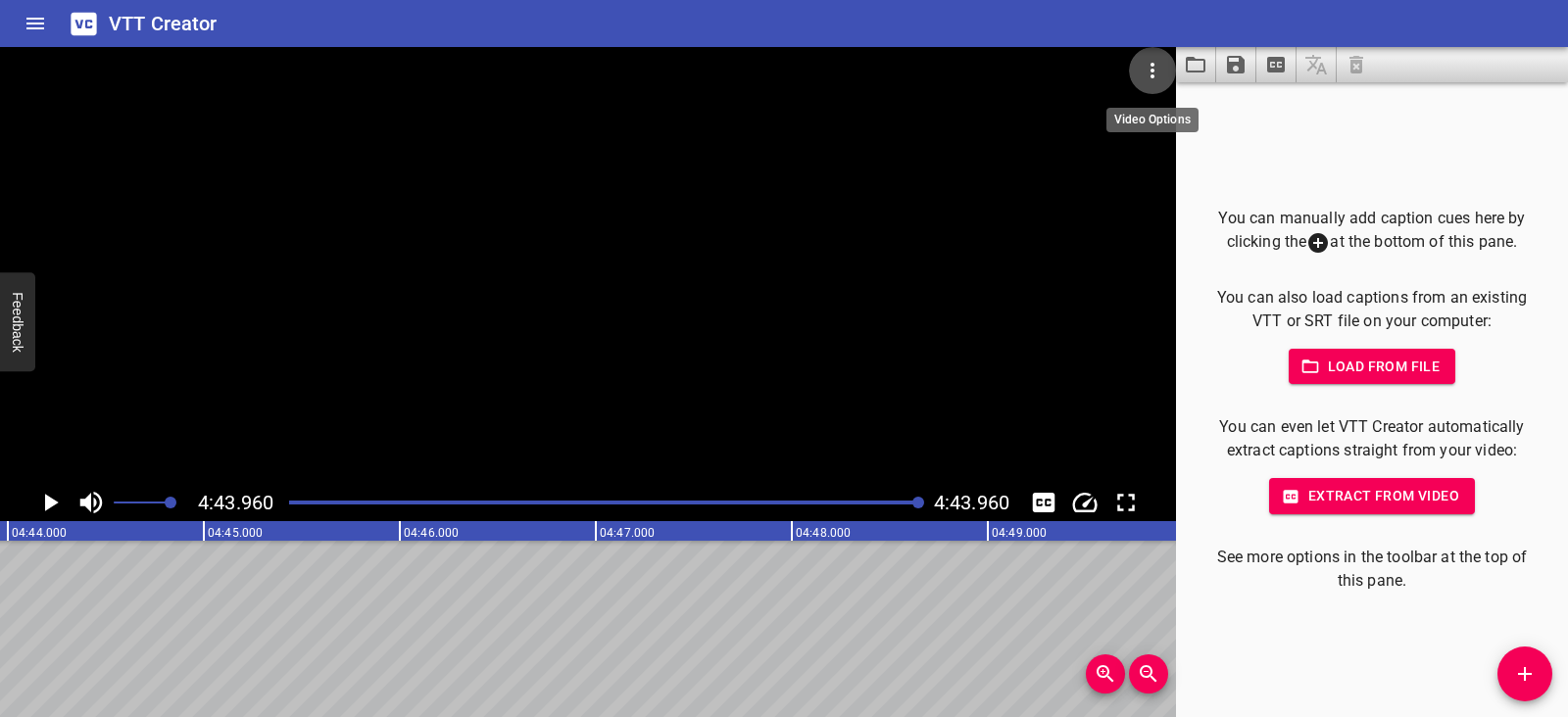 click 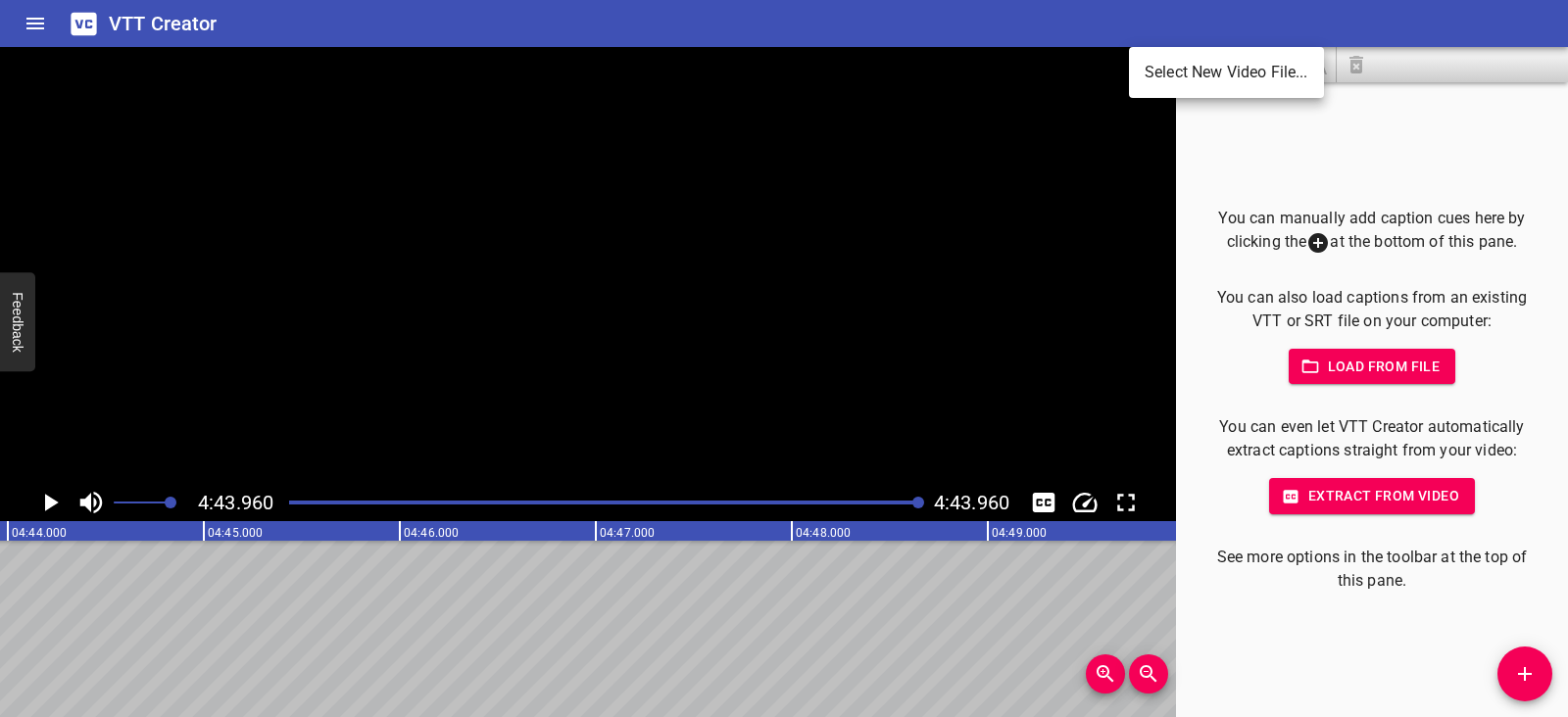 click on "Select New Video File..." at bounding box center (1226, 72) 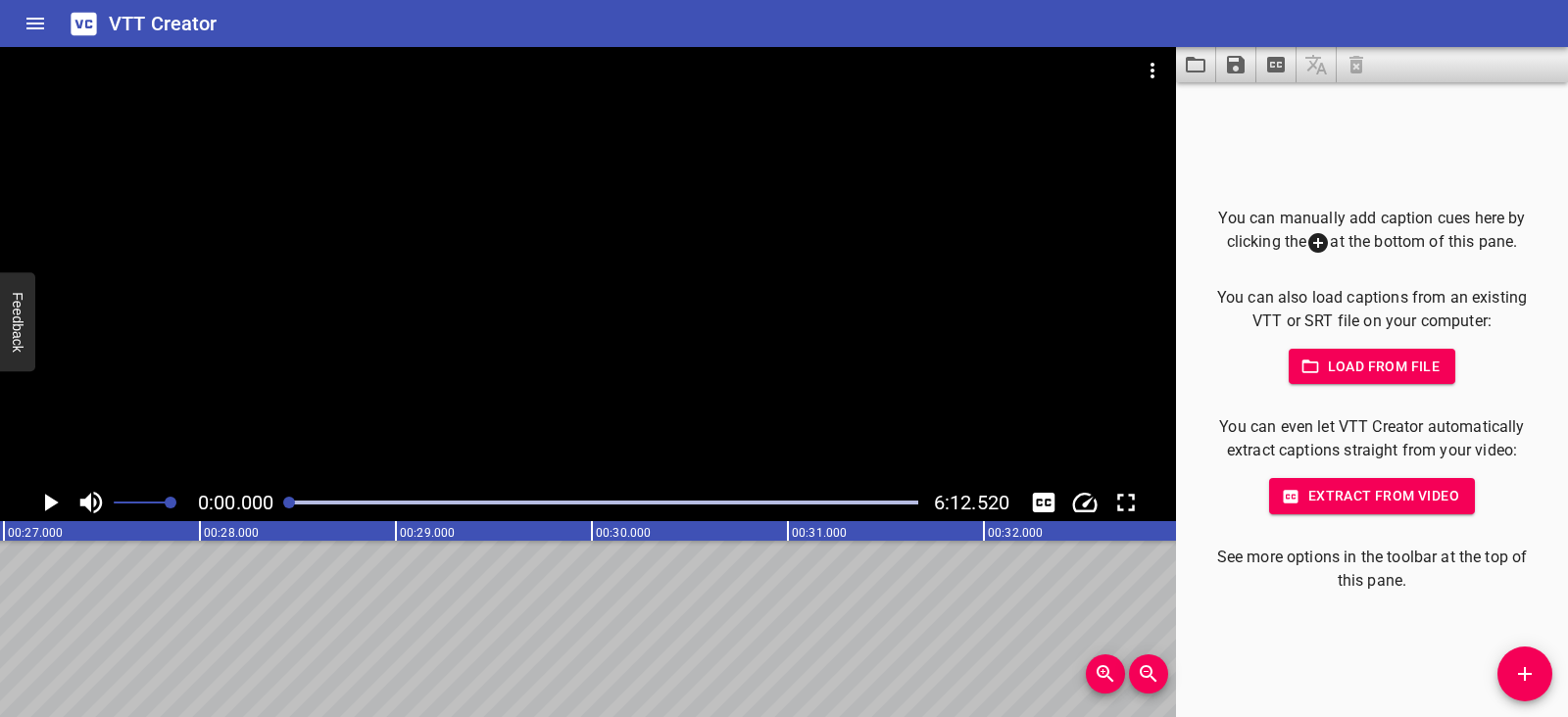 scroll, scrollTop: 0, scrollLeft: 0, axis: both 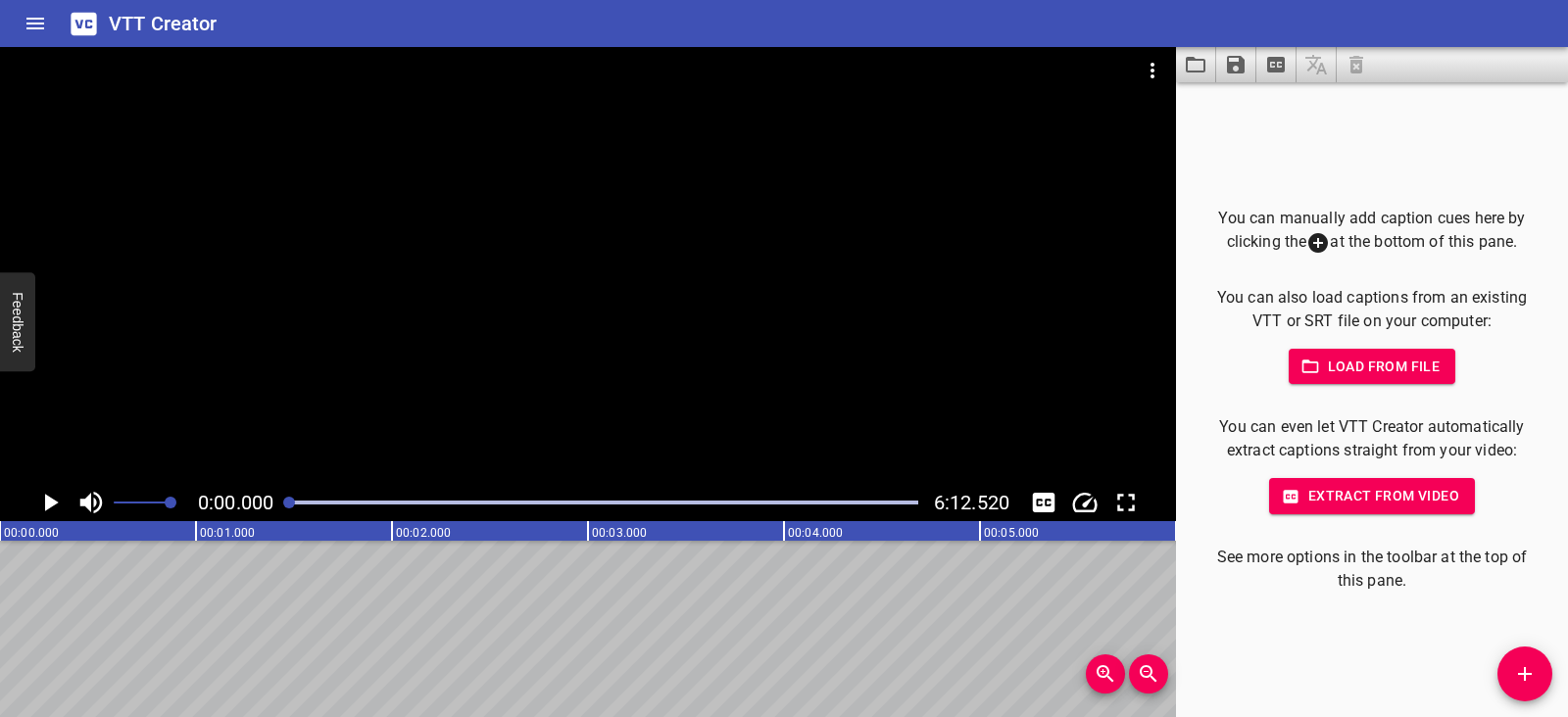 click 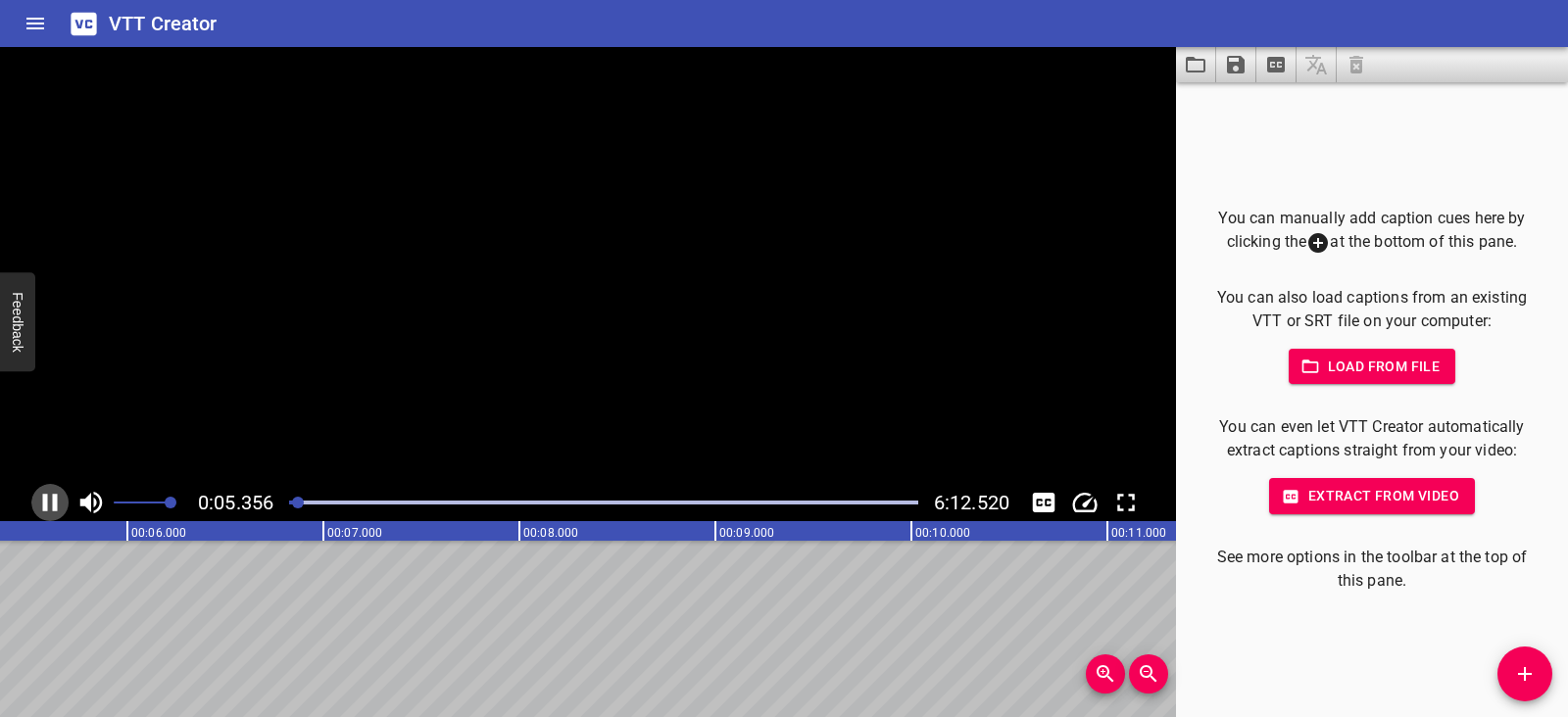 click 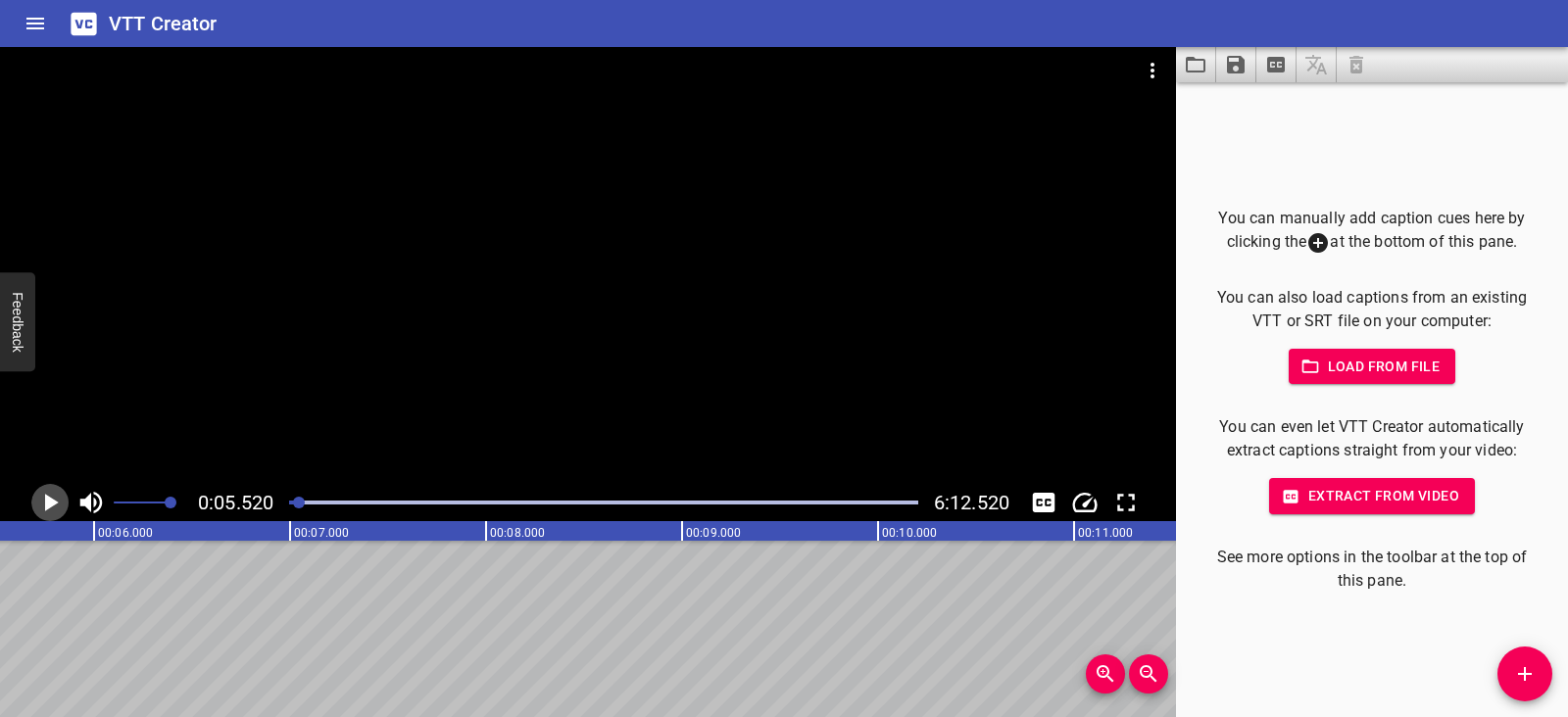 click 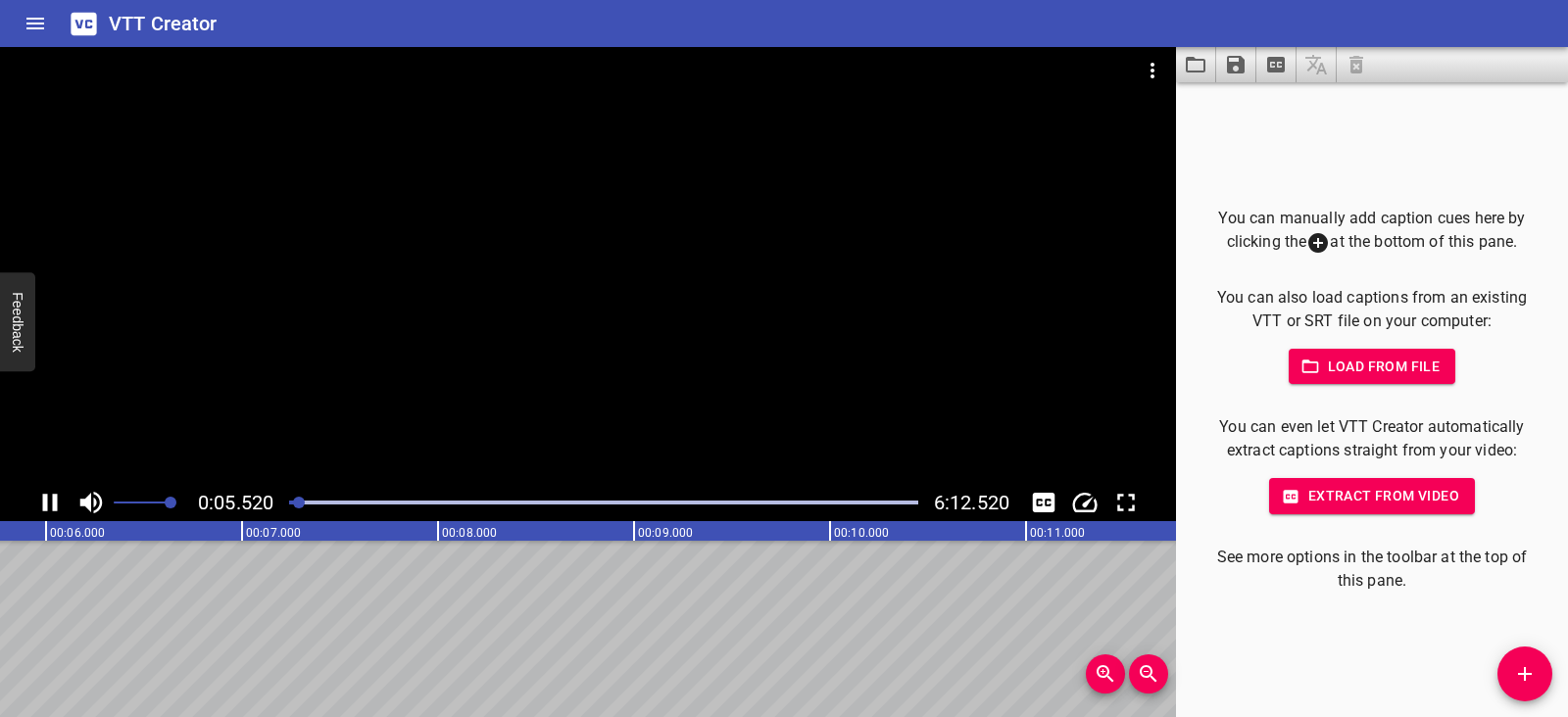 click 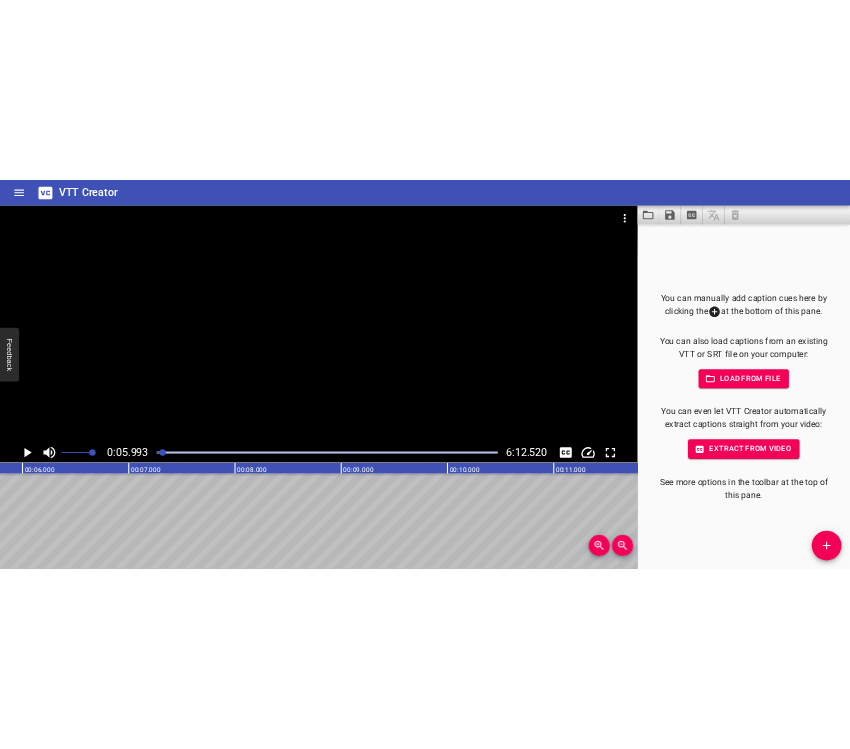 scroll, scrollTop: 0, scrollLeft: 1198, axis: horizontal 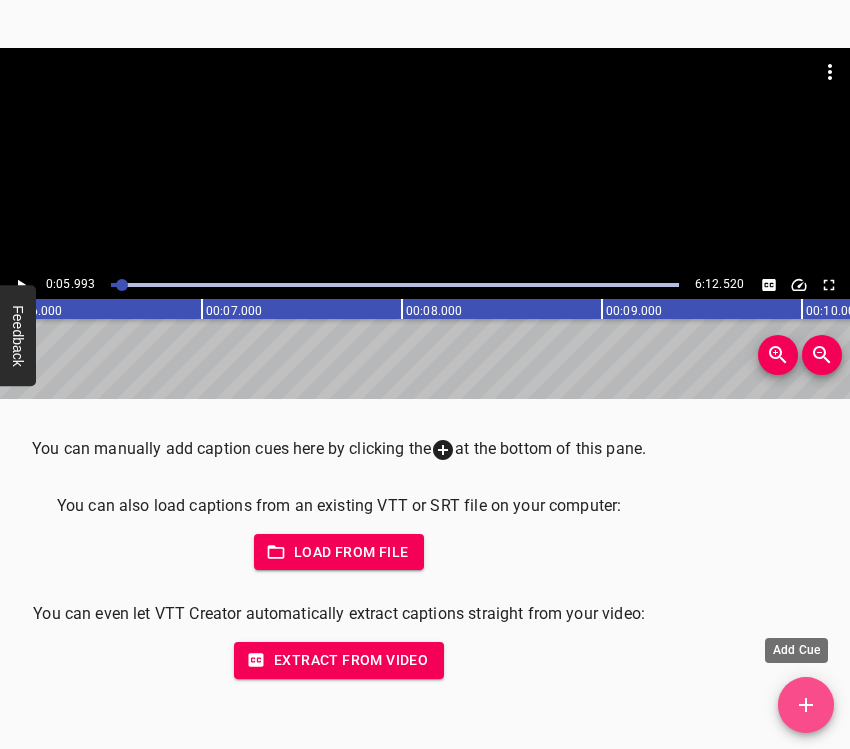 click at bounding box center [806, 705] 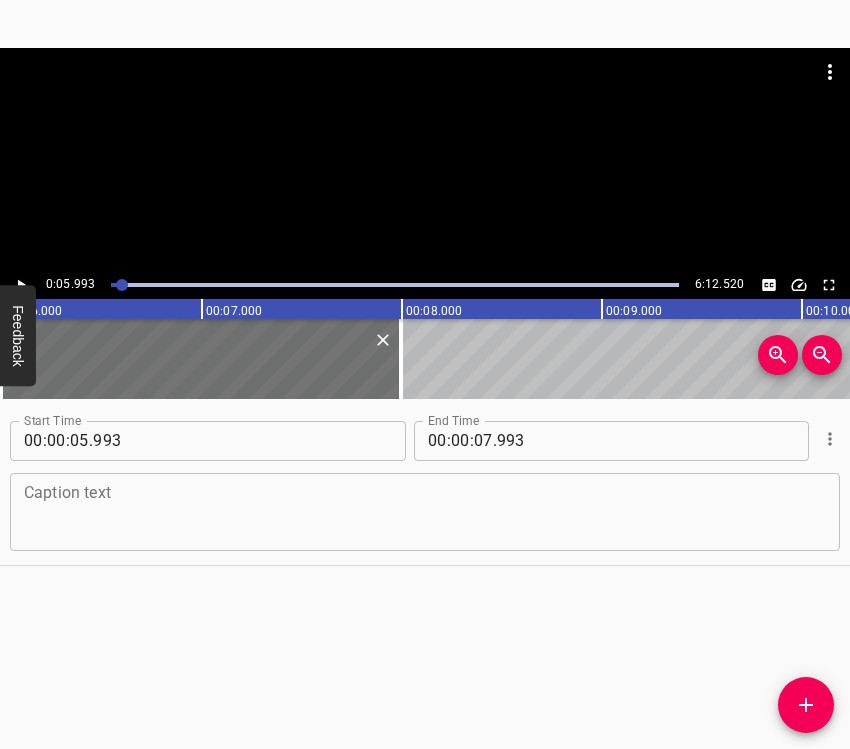 click at bounding box center [425, 511] 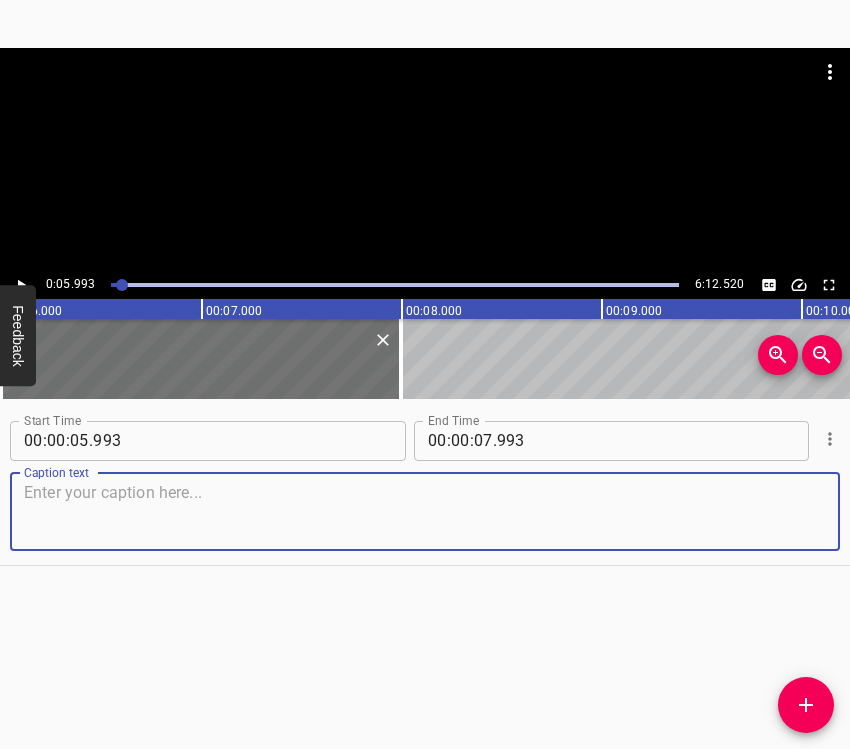 paste on "The scariest thing was that my daughter-in-law was there with her child. My grandson was five years old at the time. How he cried," 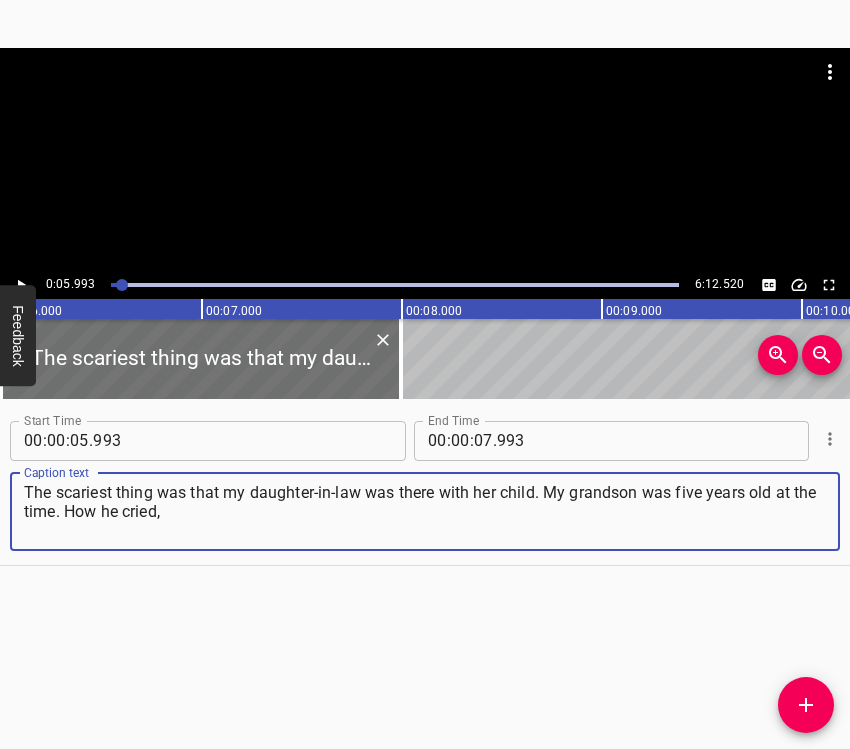 type on "The scariest thing was that my daughter-in-law was there with her child. My grandson was five years old at the time. How he cried," 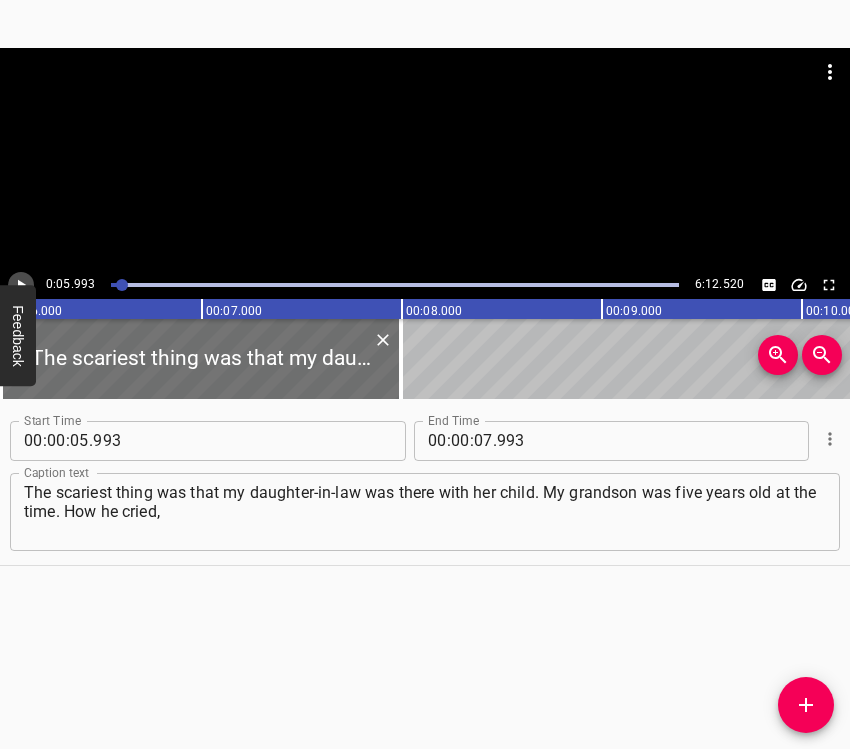 click 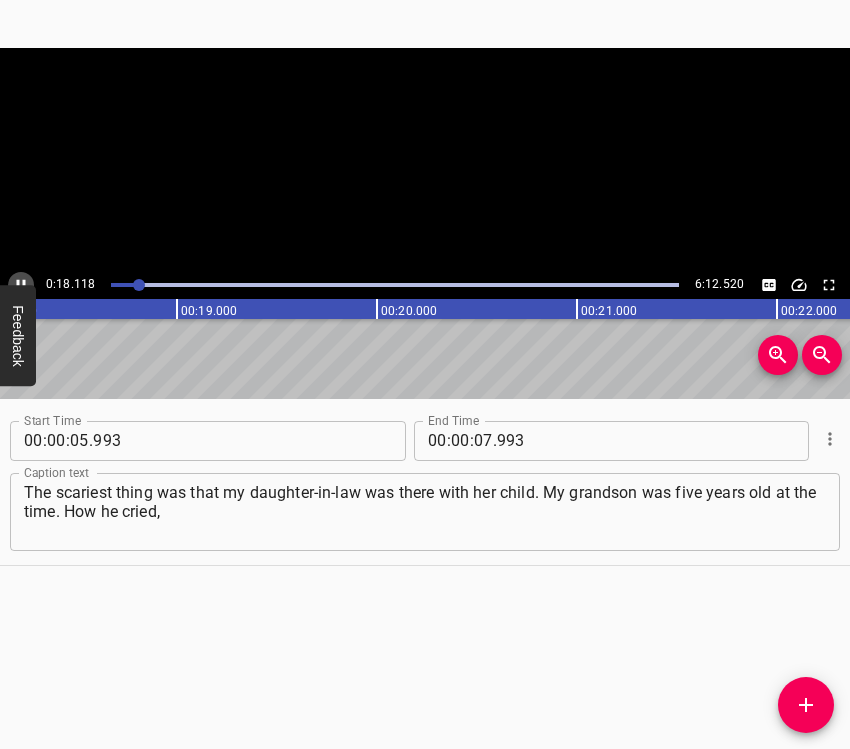 click at bounding box center [21, 285] 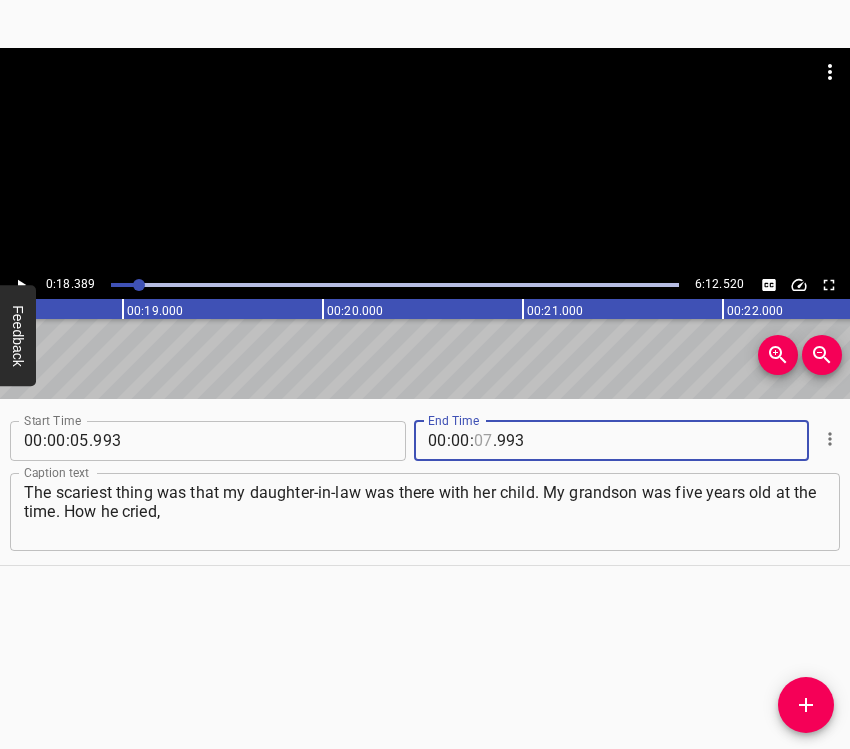 click at bounding box center [483, 441] 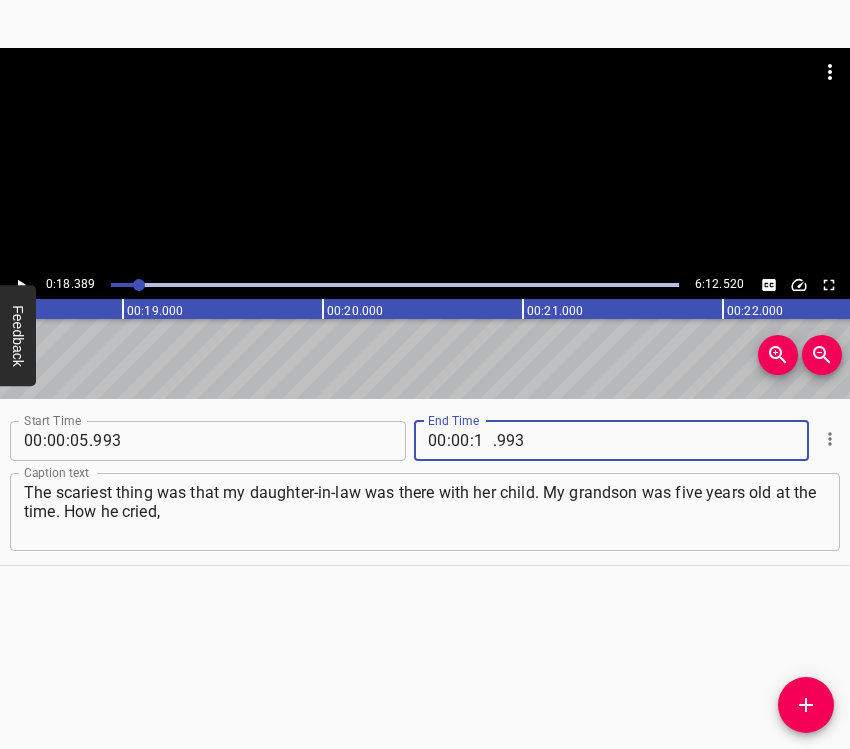 type on "18" 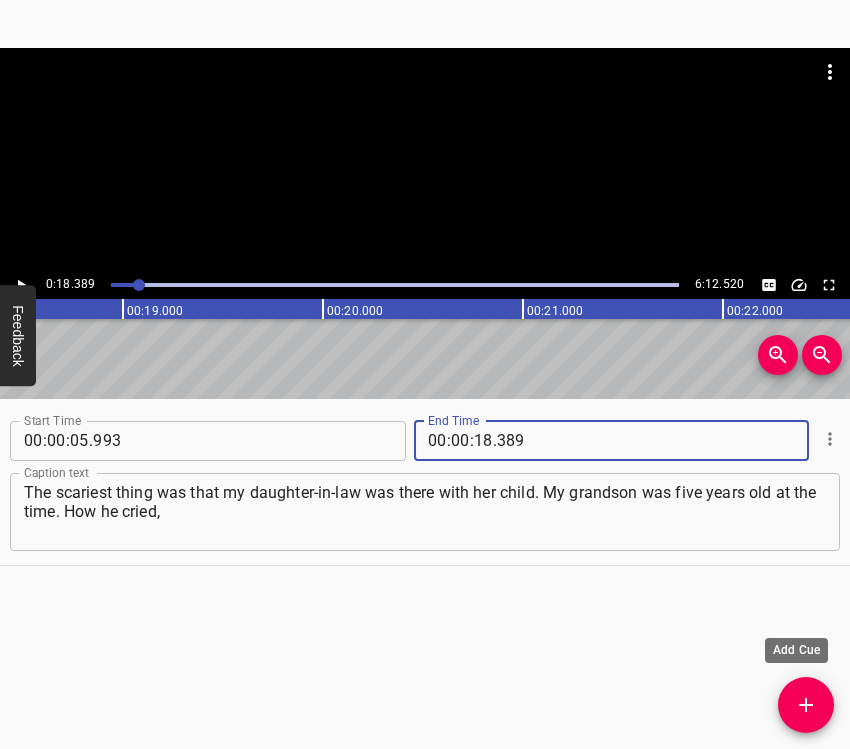 type on "389" 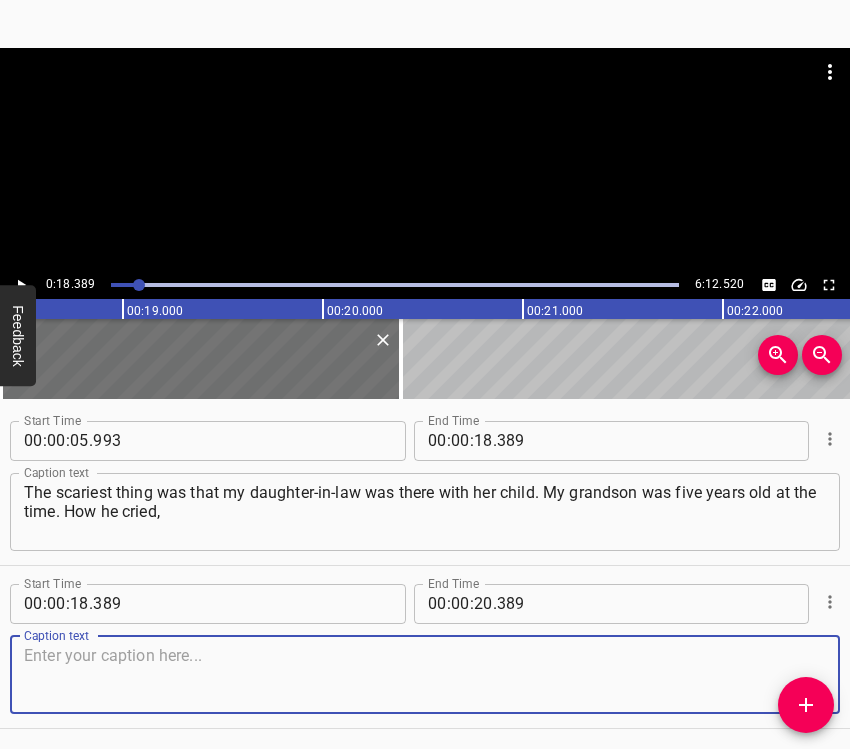 scroll, scrollTop: 69, scrollLeft: 0, axis: vertical 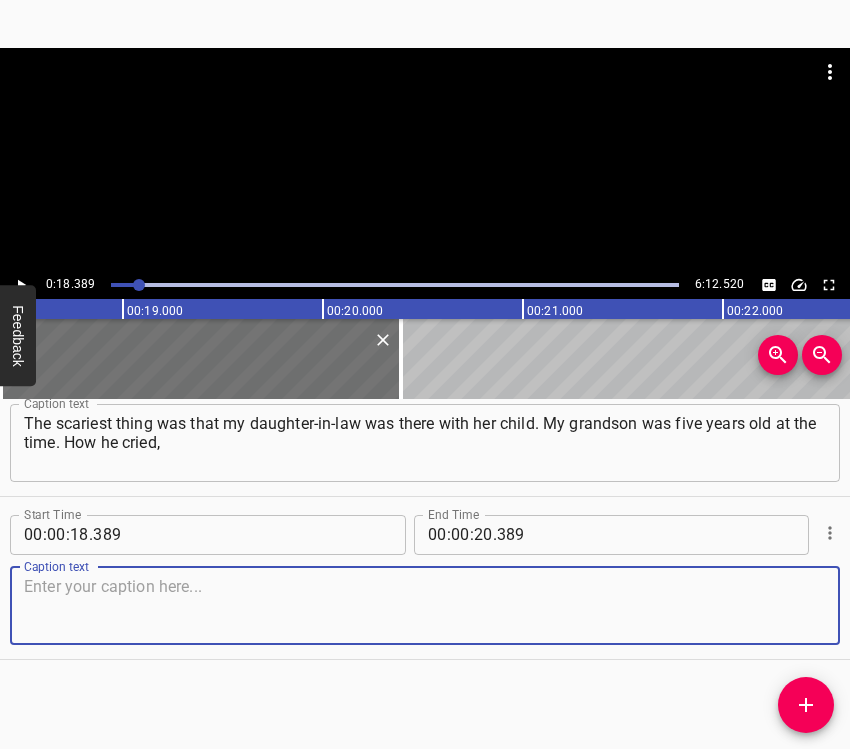 click at bounding box center (425, 605) 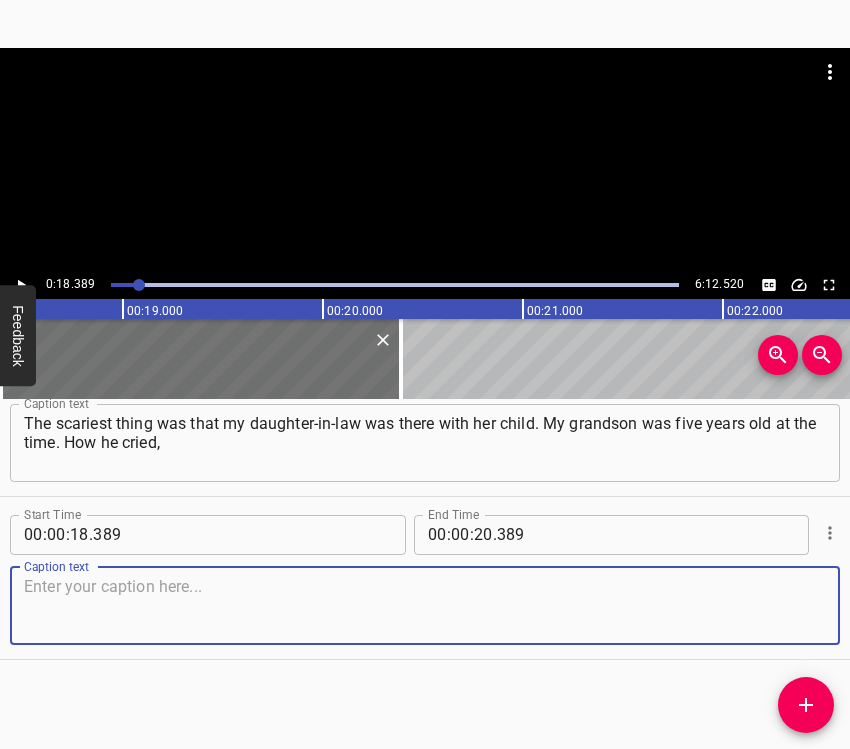 click at bounding box center [425, 605] 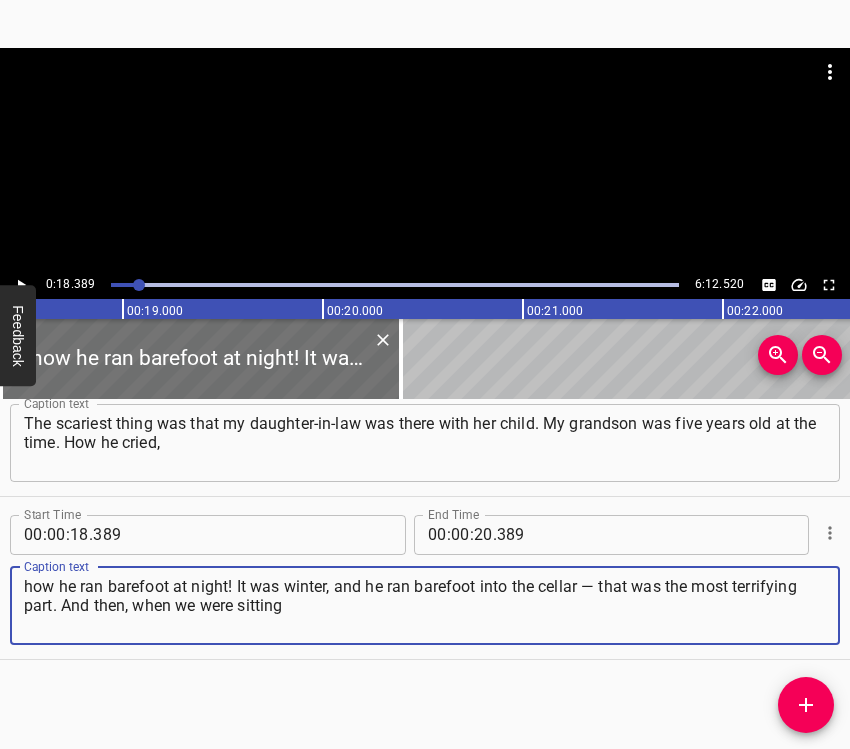 type on "how he ran barefoot at night! It was winter, and he ran barefoot into the cellar — that was the most terrifying part. And then, when we were sitting" 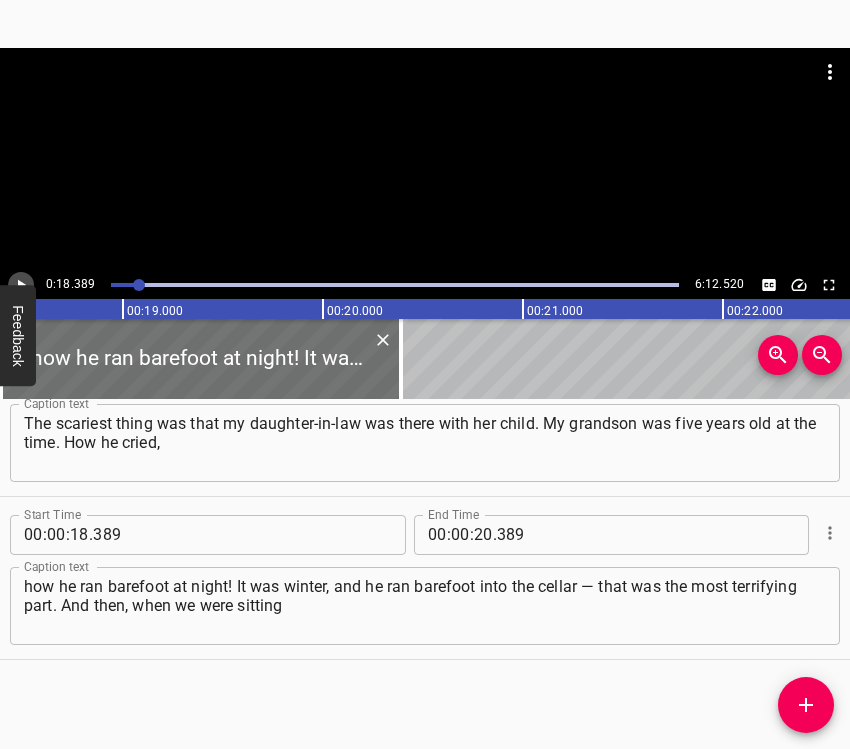 click 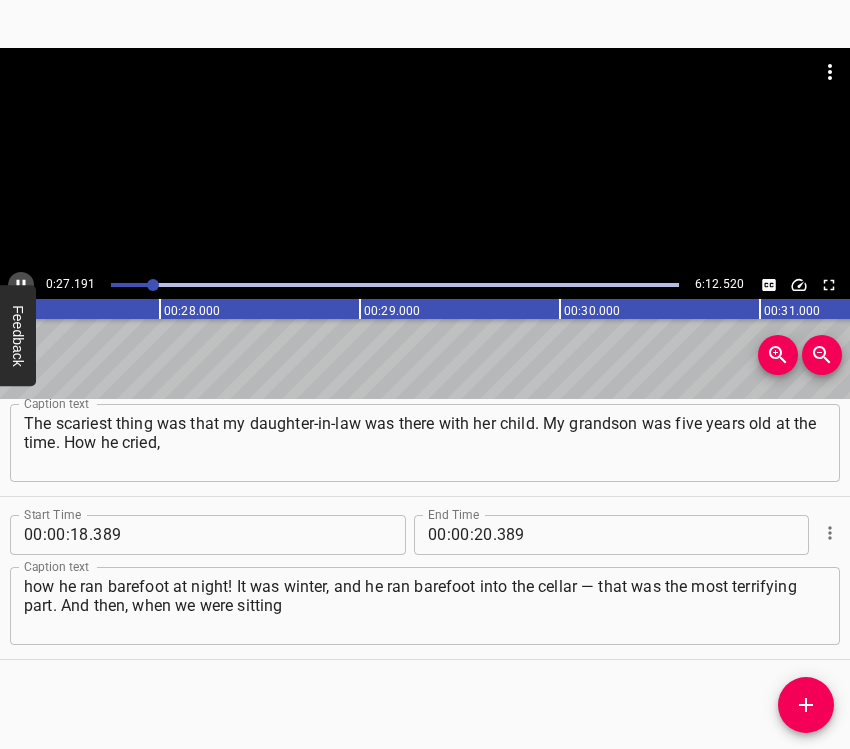 click 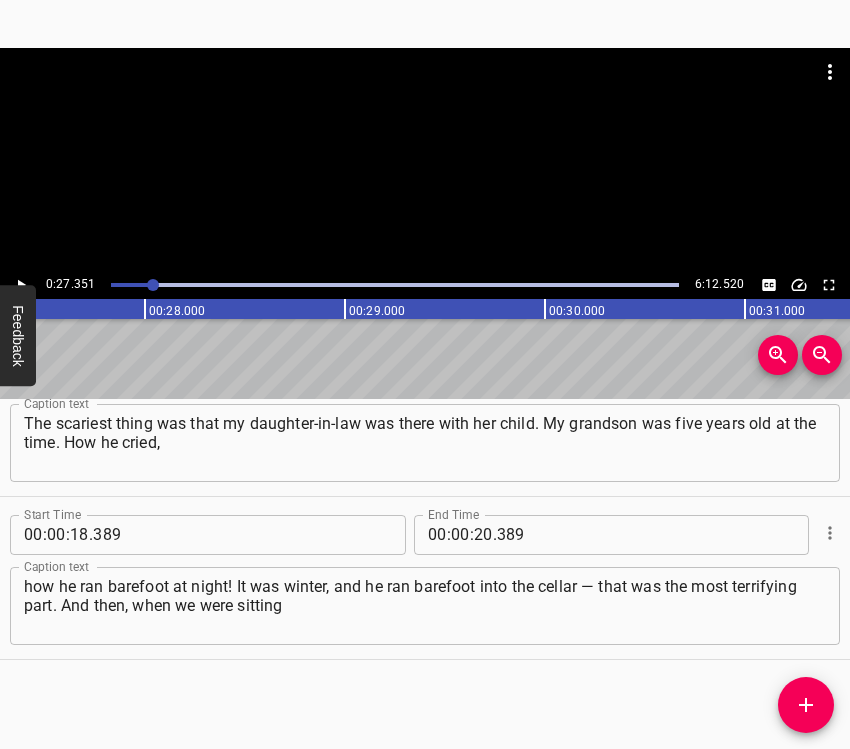 scroll, scrollTop: 0, scrollLeft: 5470, axis: horizontal 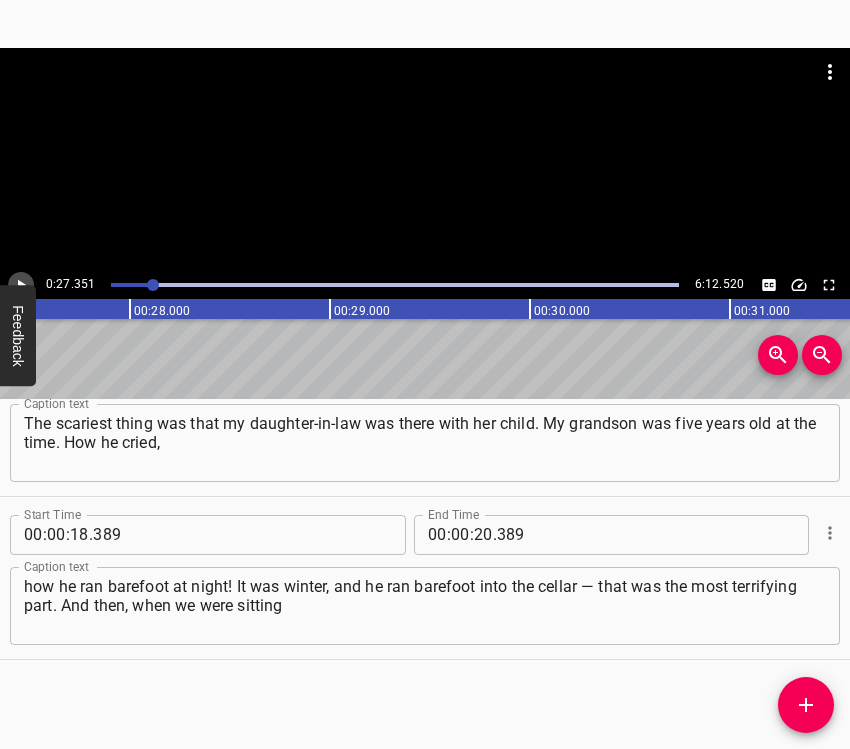 click 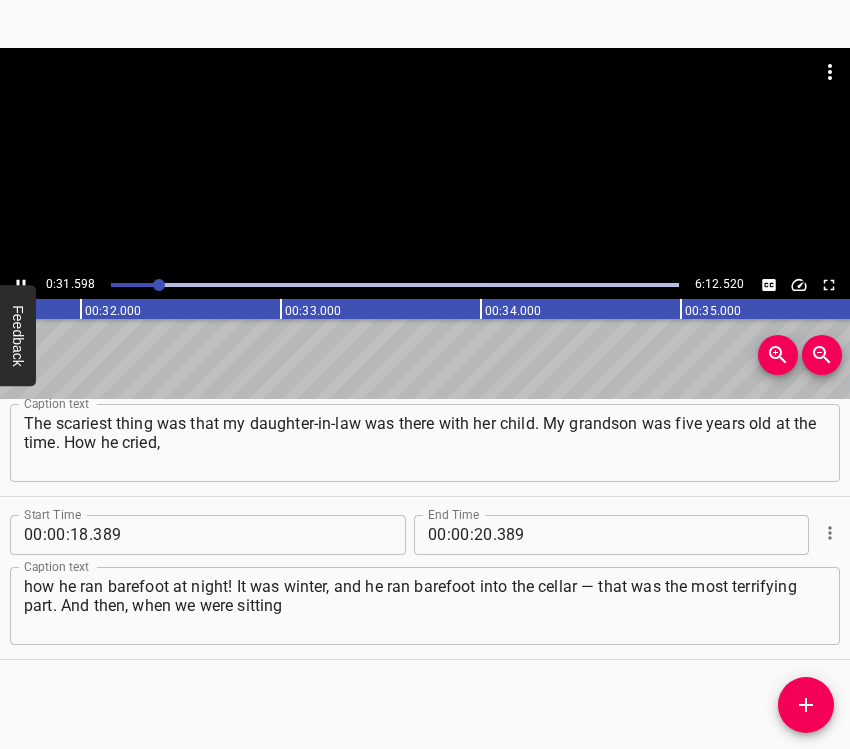 click 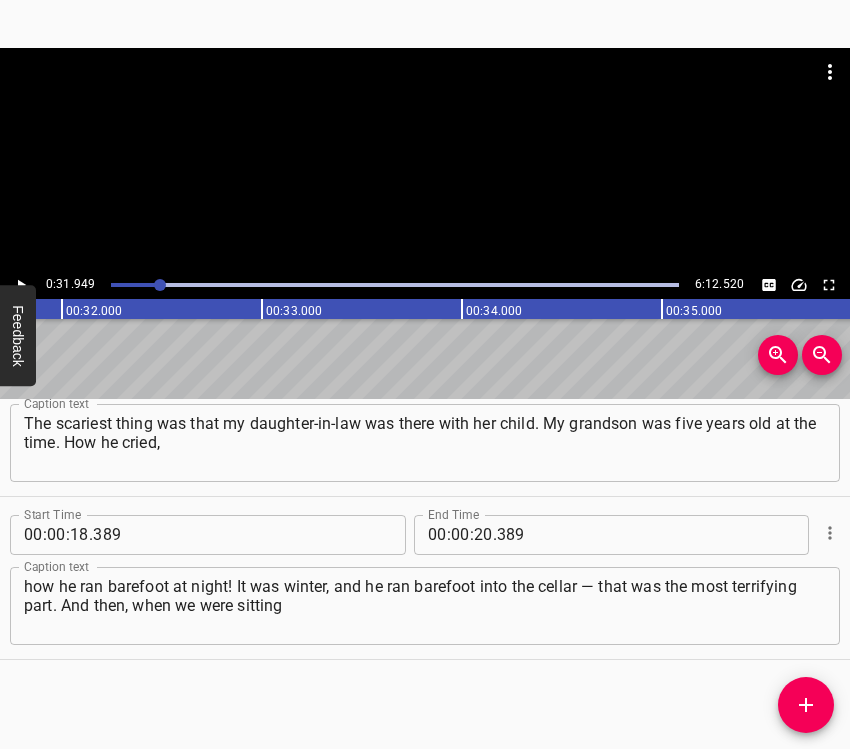 scroll, scrollTop: 0, scrollLeft: 6389, axis: horizontal 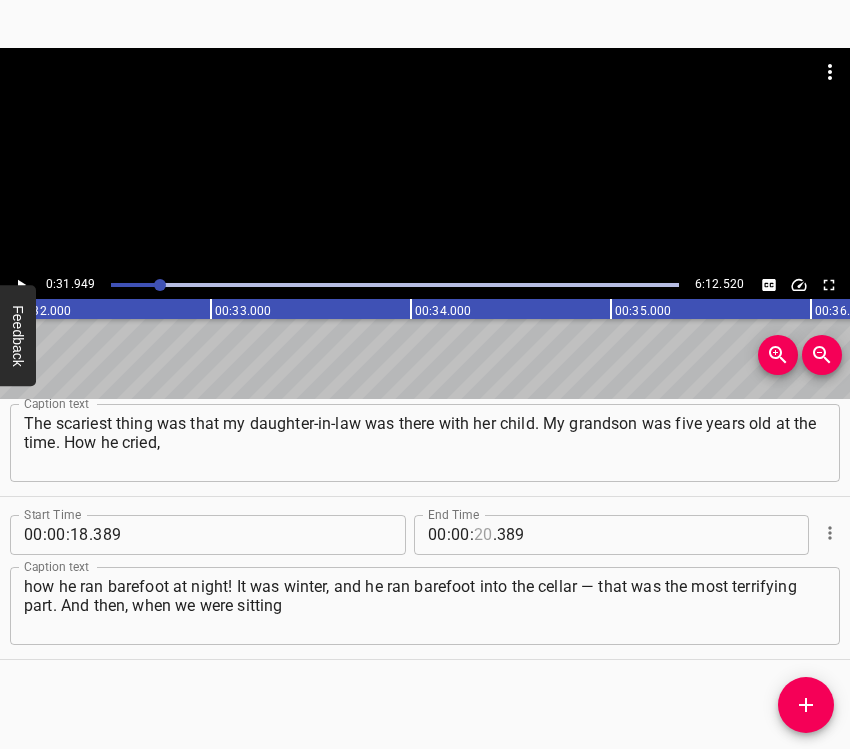 click at bounding box center [483, 535] 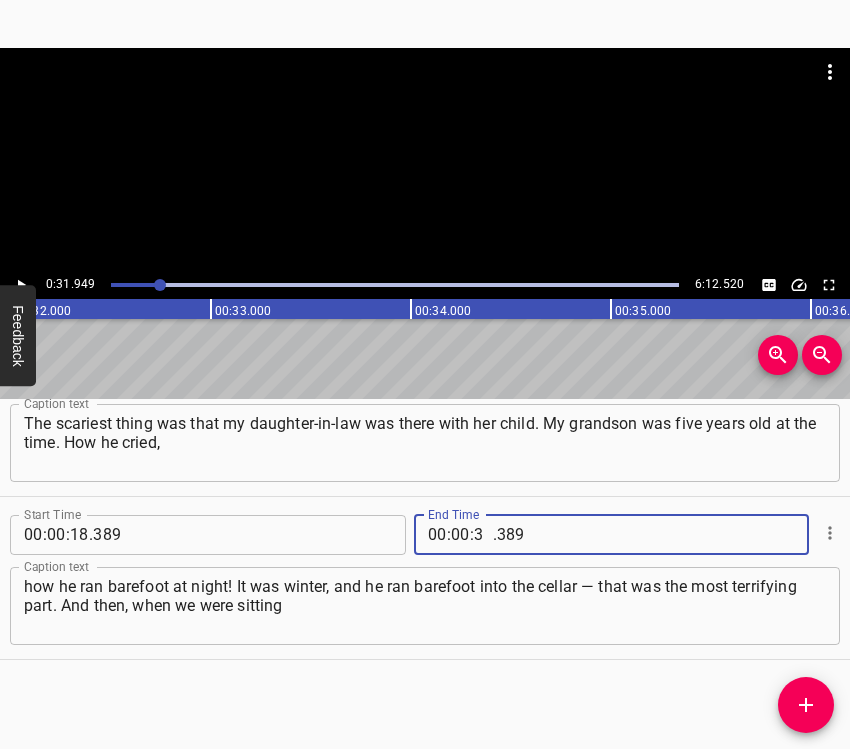 type on "31" 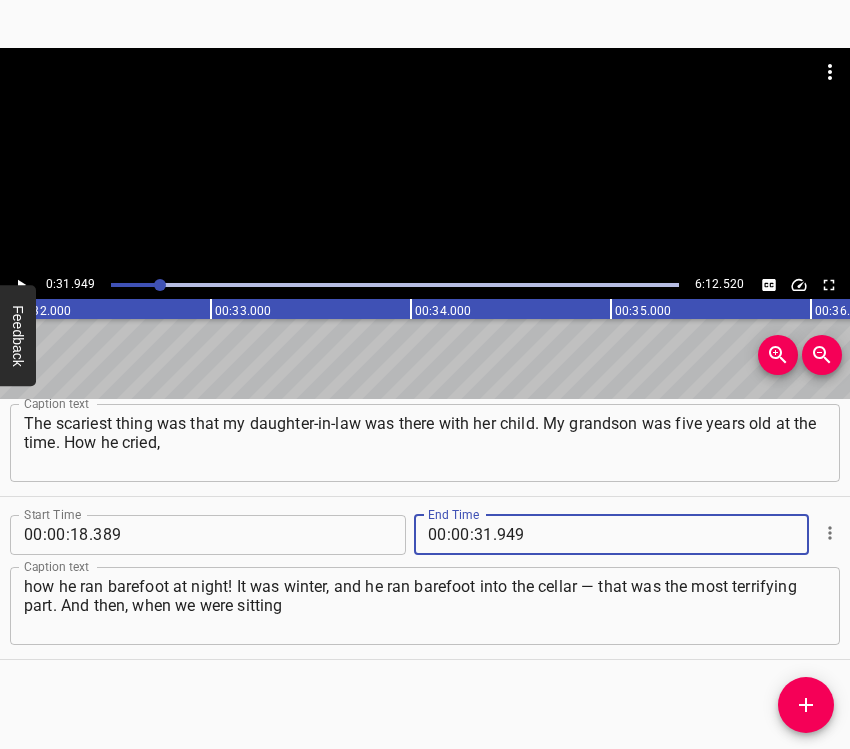 type on "949" 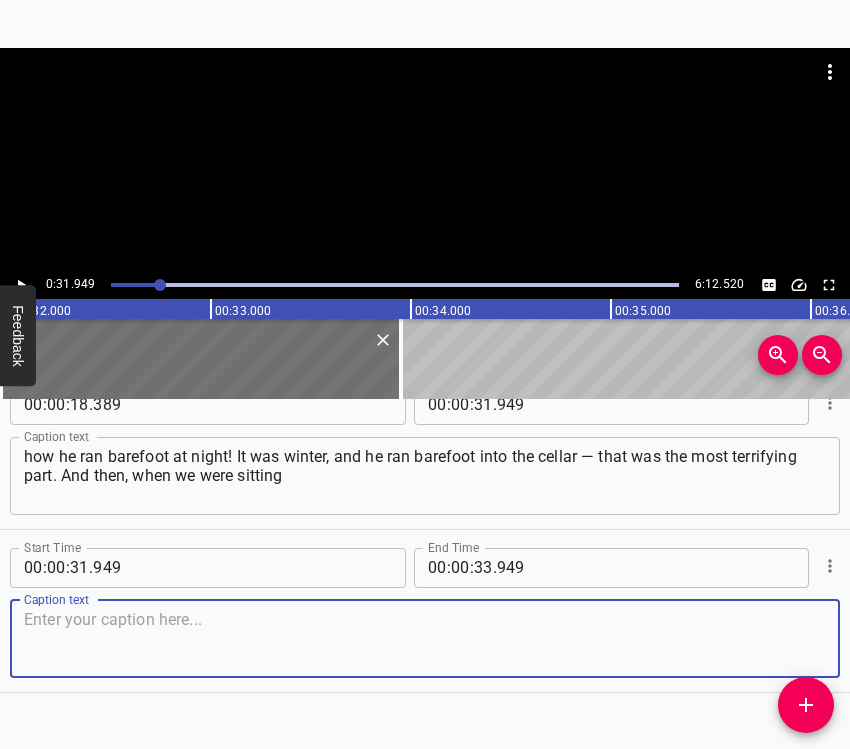 scroll, scrollTop: 232, scrollLeft: 0, axis: vertical 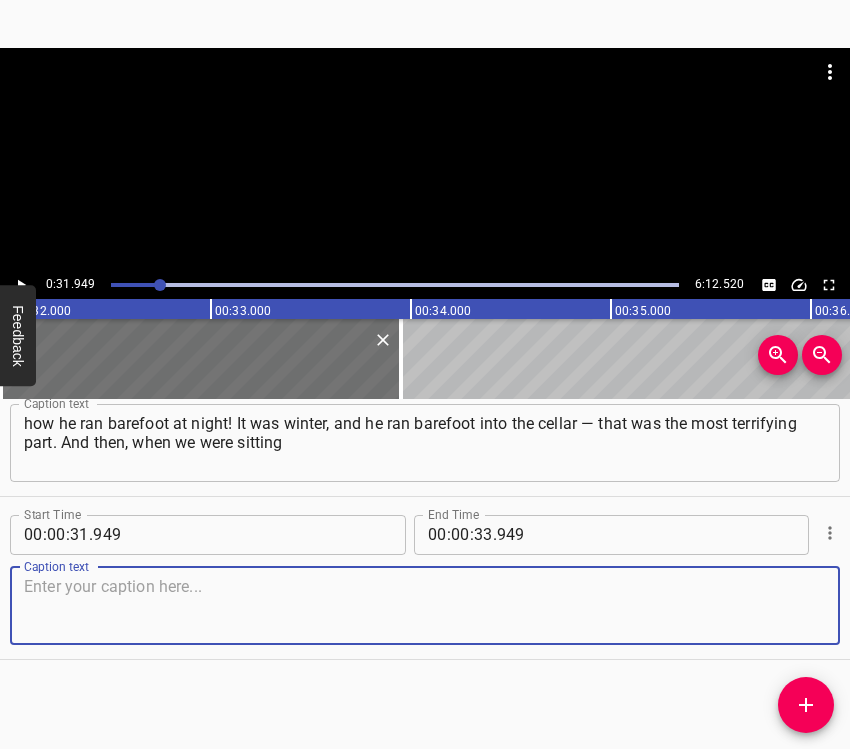 click at bounding box center [425, 605] 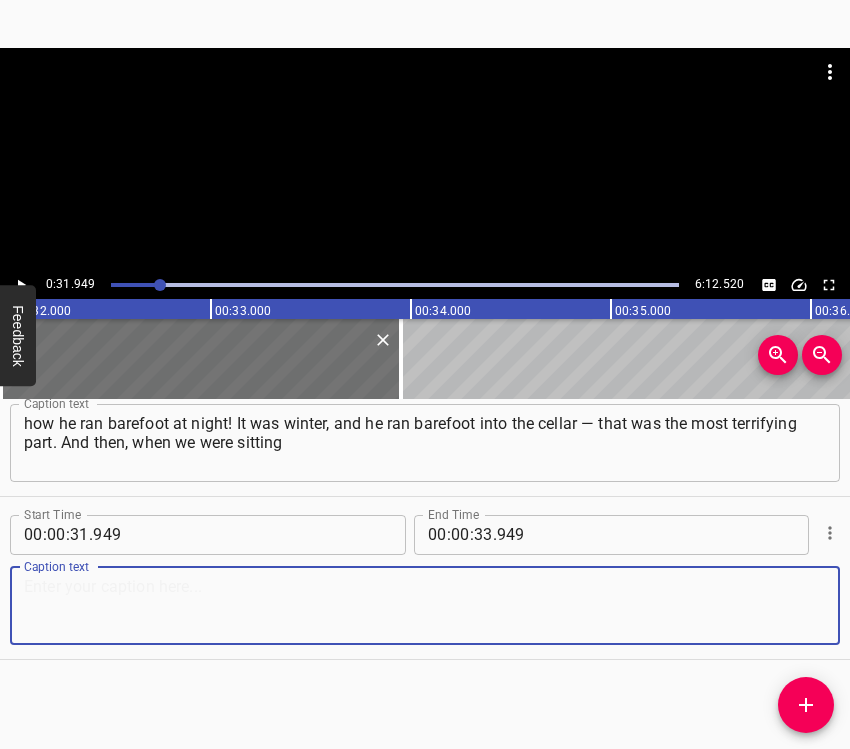 drag, startPoint x: 73, startPoint y: 603, endPoint x: 84, endPoint y: 597, distance: 12.529964 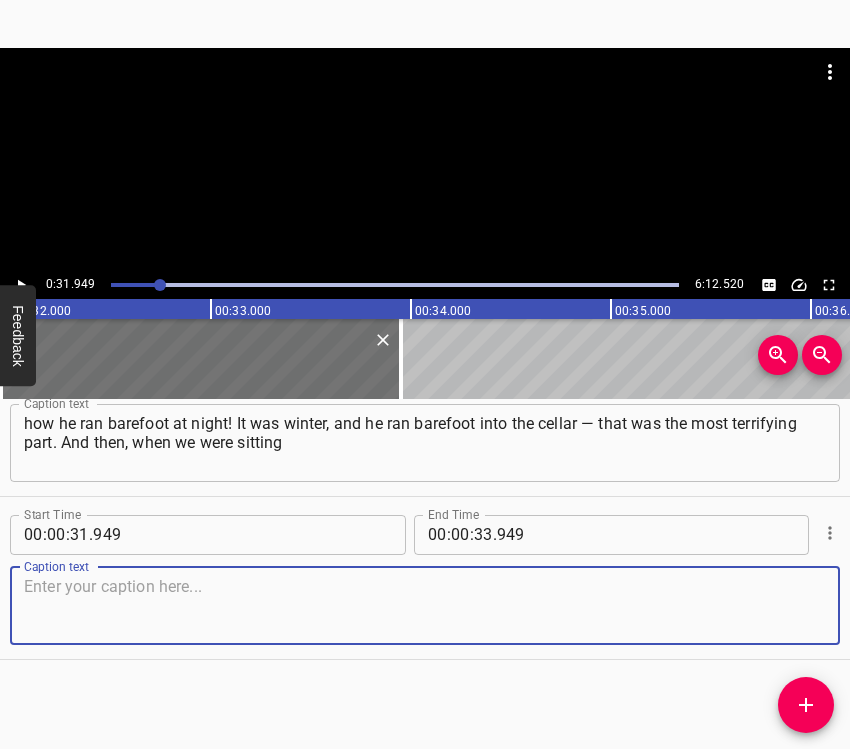click at bounding box center [425, 605] 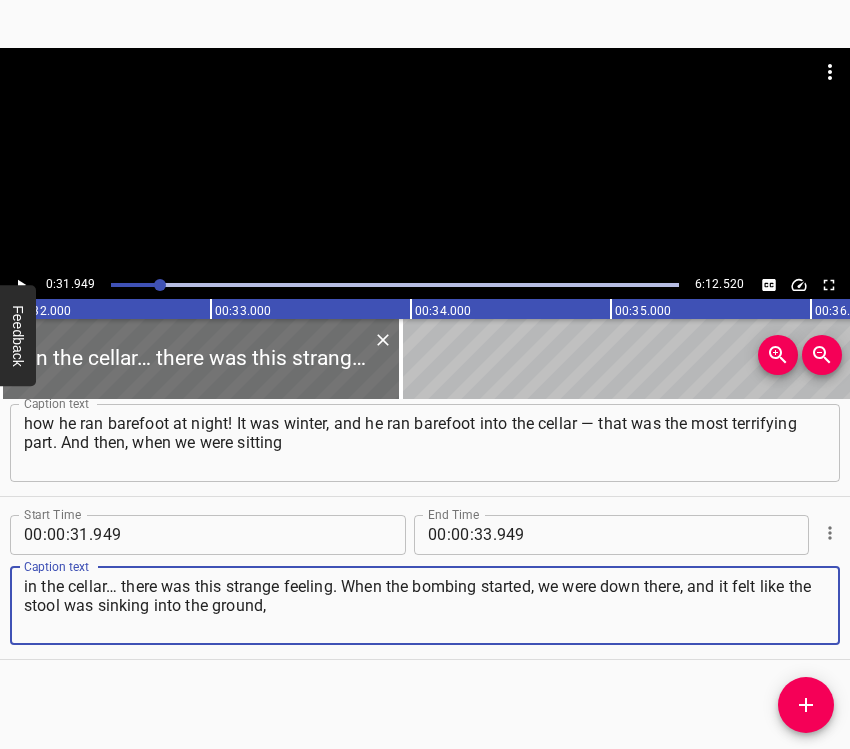 type on "in the cellar… there was this strange feeling. When the bombing started, we were down there, and it felt like the stool was sinking into the ground," 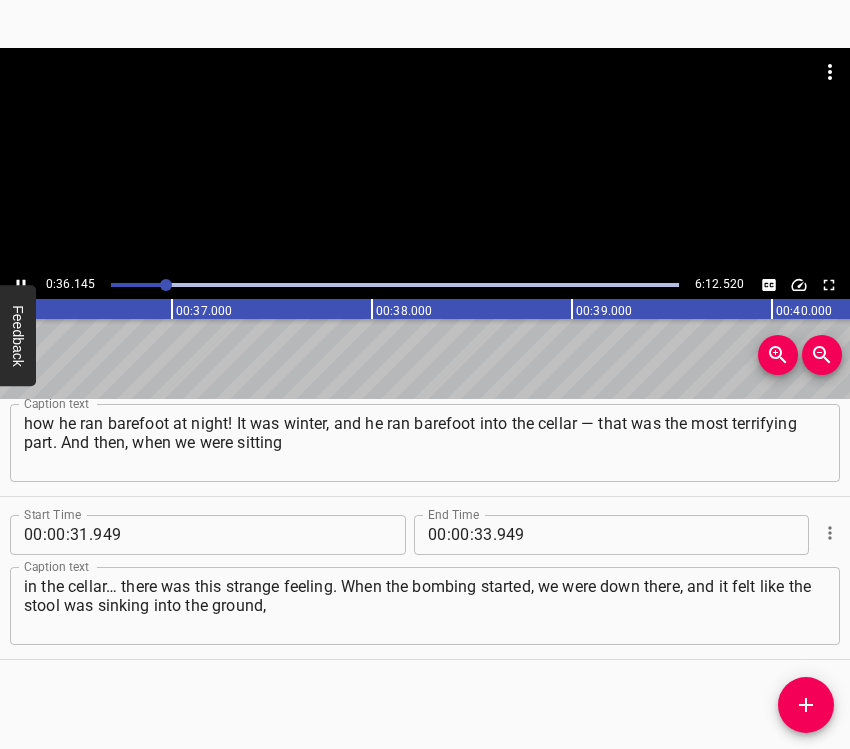 scroll, scrollTop: 0, scrollLeft: 7280, axis: horizontal 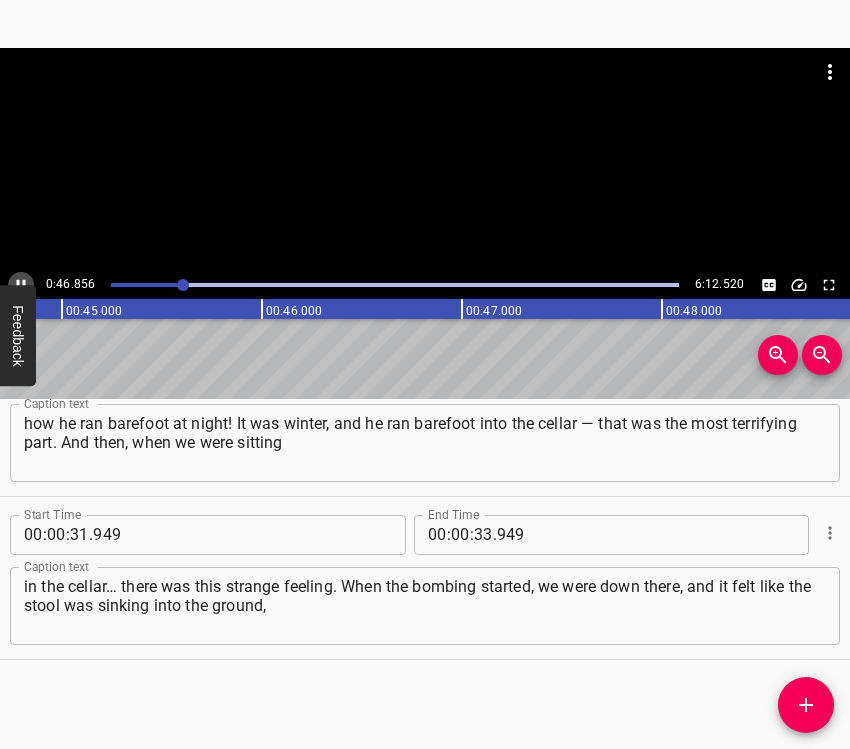 click 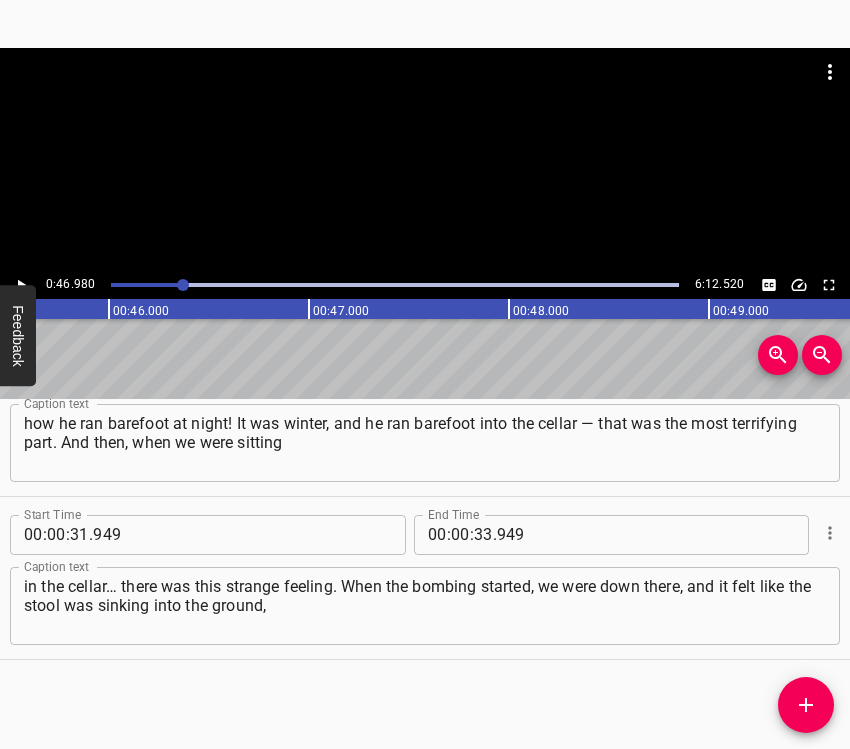 scroll, scrollTop: 0, scrollLeft: 9396, axis: horizontal 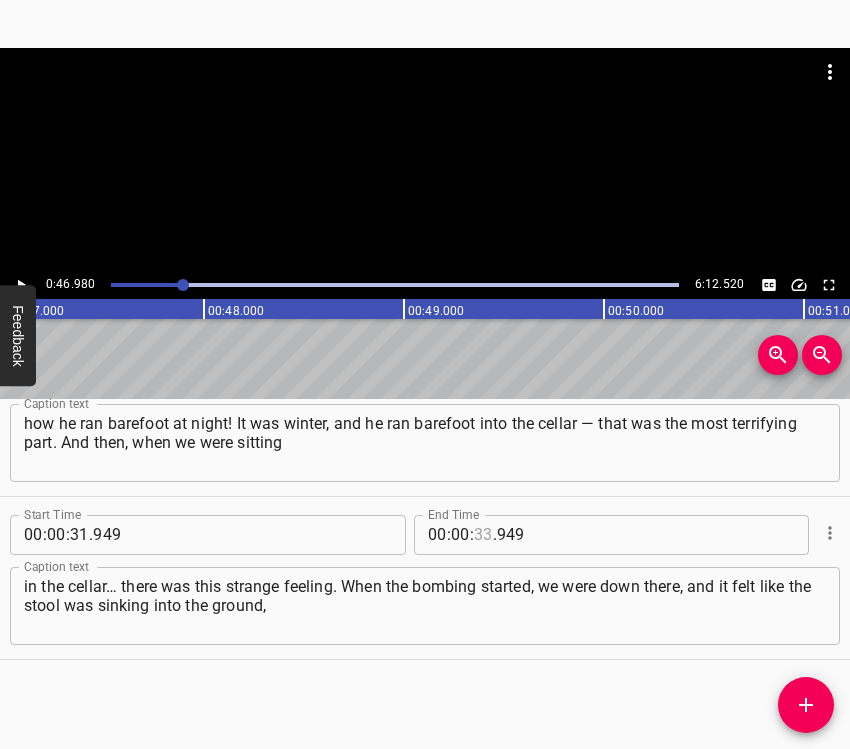 click at bounding box center [483, 535] 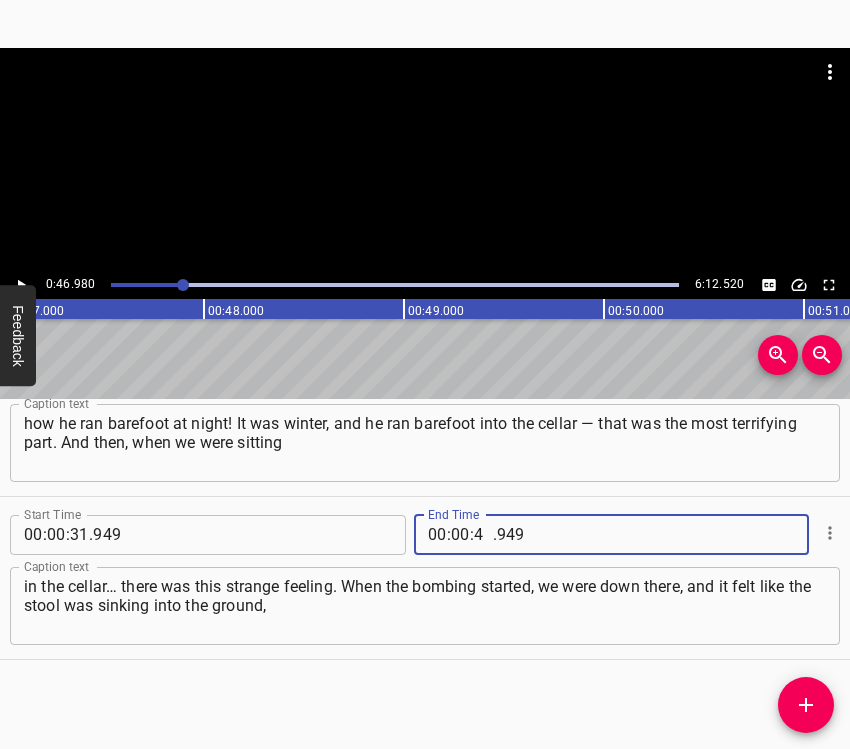 type on "46" 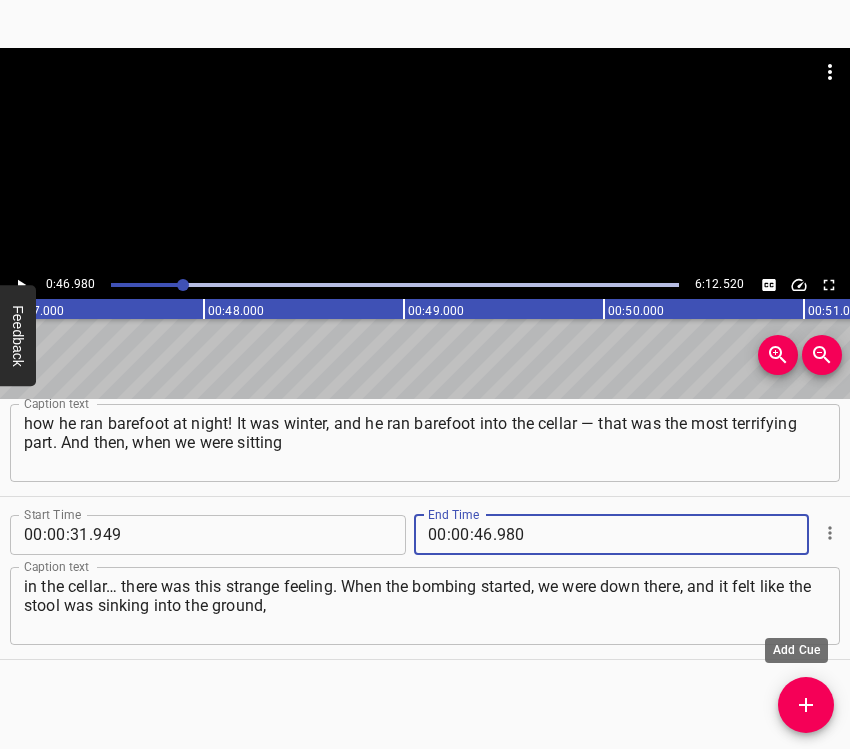 type on "980" 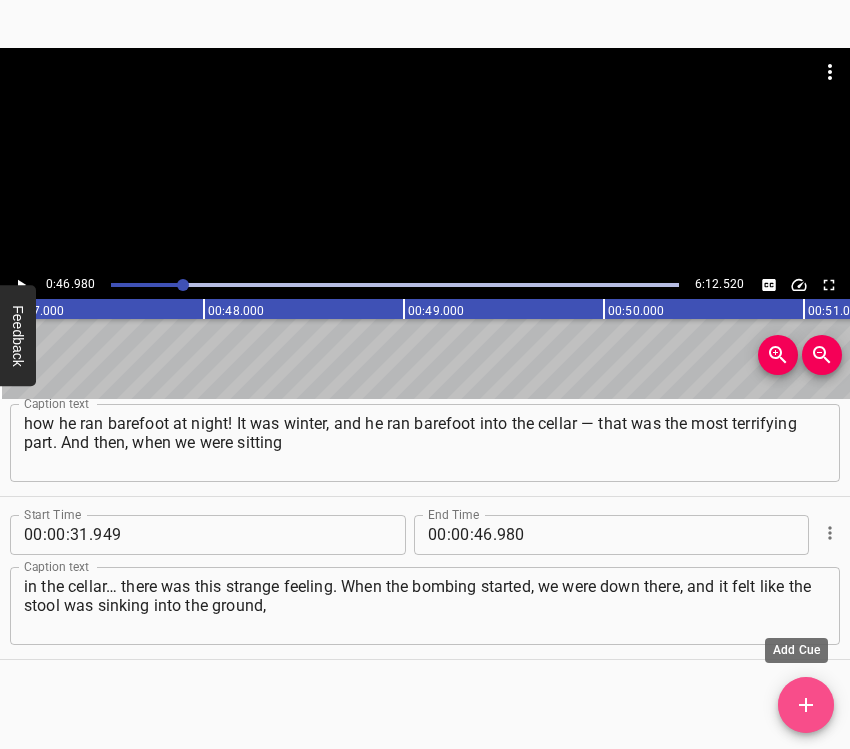 click 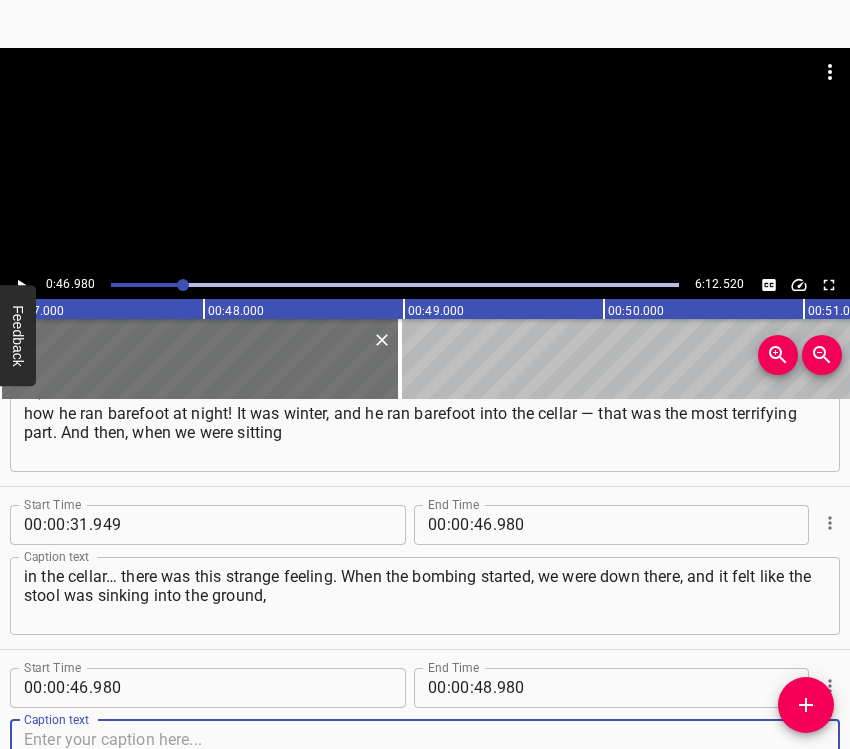 scroll, scrollTop: 395, scrollLeft: 0, axis: vertical 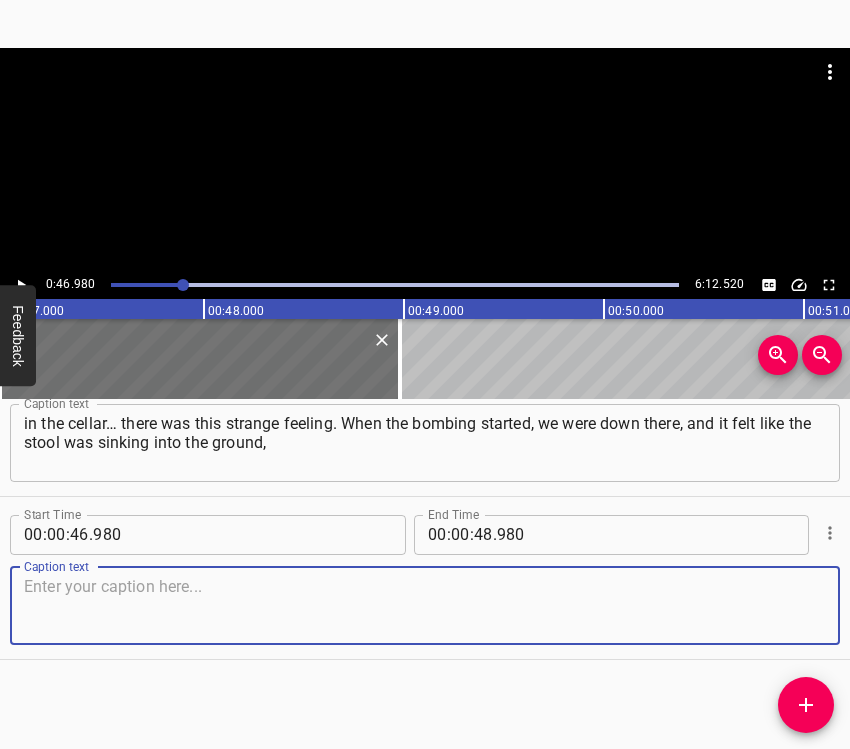 click at bounding box center (425, 605) 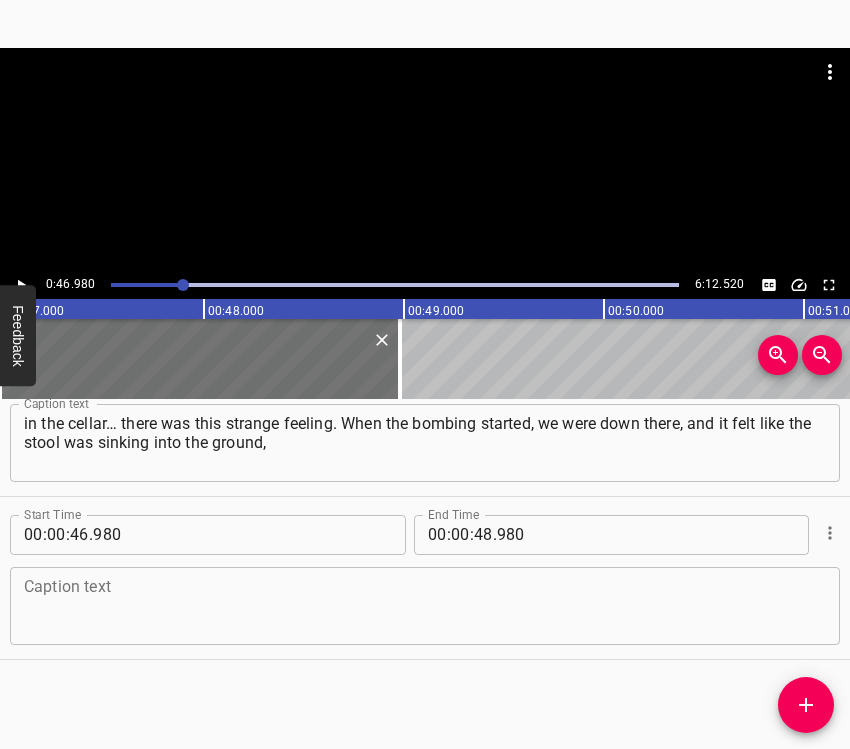 click on "Caption text" at bounding box center [425, 606] 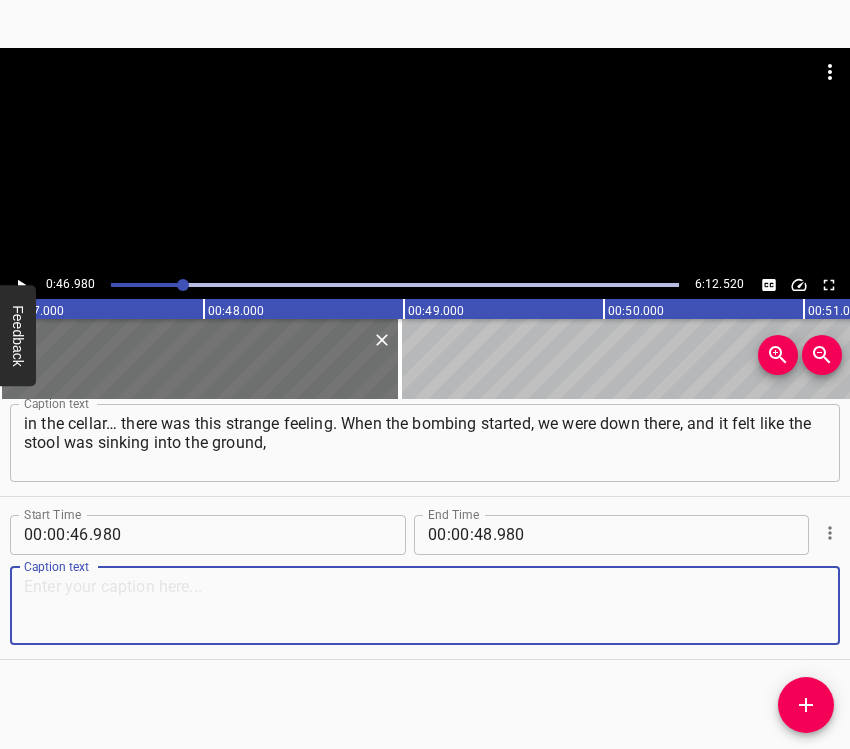 paste on "as if it was being swallowed by the earth — that’s what it felt like. We were afraid they would come to the cellar and shoot us. I wasn’t afraid for myself —" 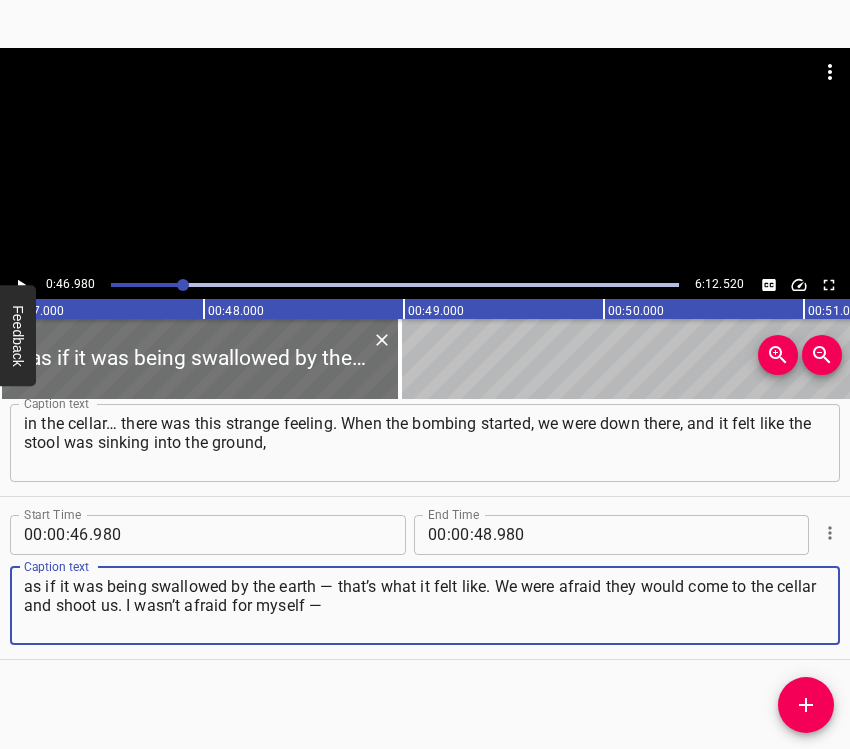 type on "as if it was being swallowed by the earth — that’s what it felt like. We were afraid they would come to the cellar and shoot us. I wasn’t afraid for myself —" 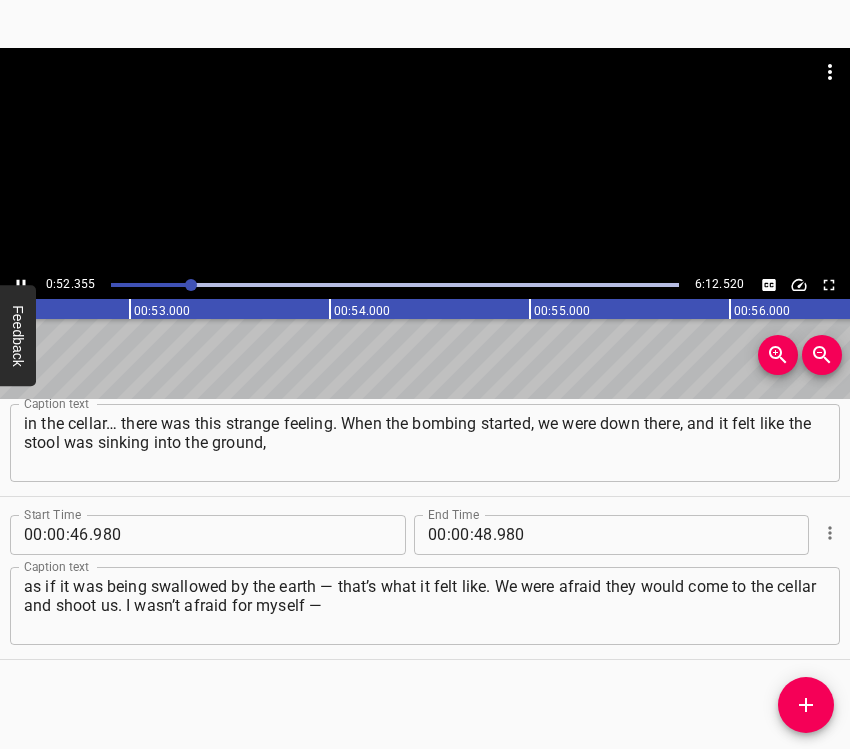 scroll, scrollTop: 0, scrollLeft: 10524, axis: horizontal 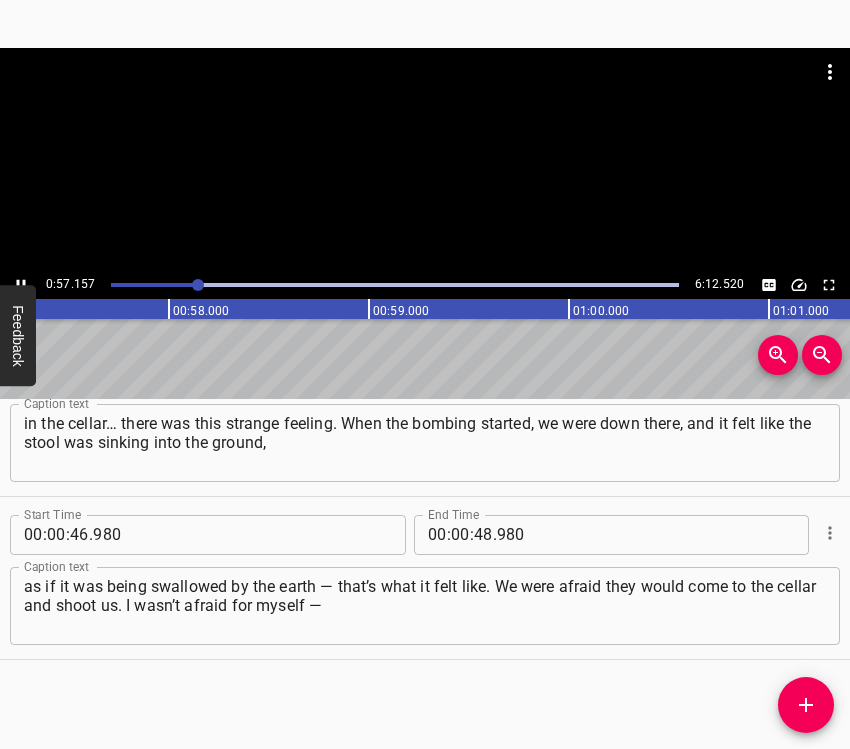 click 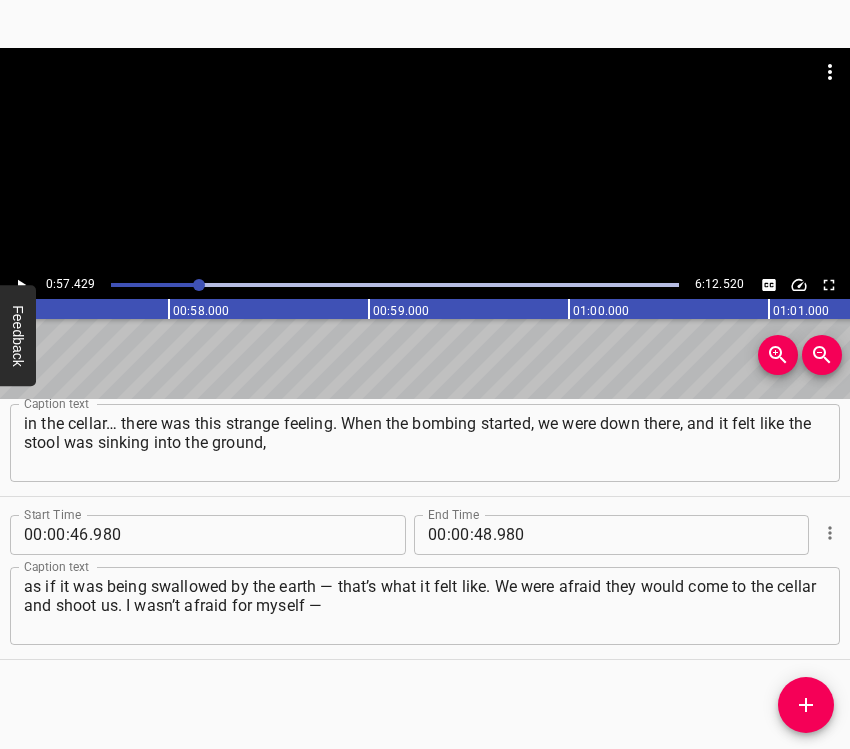 scroll, scrollTop: 0, scrollLeft: 11485, axis: horizontal 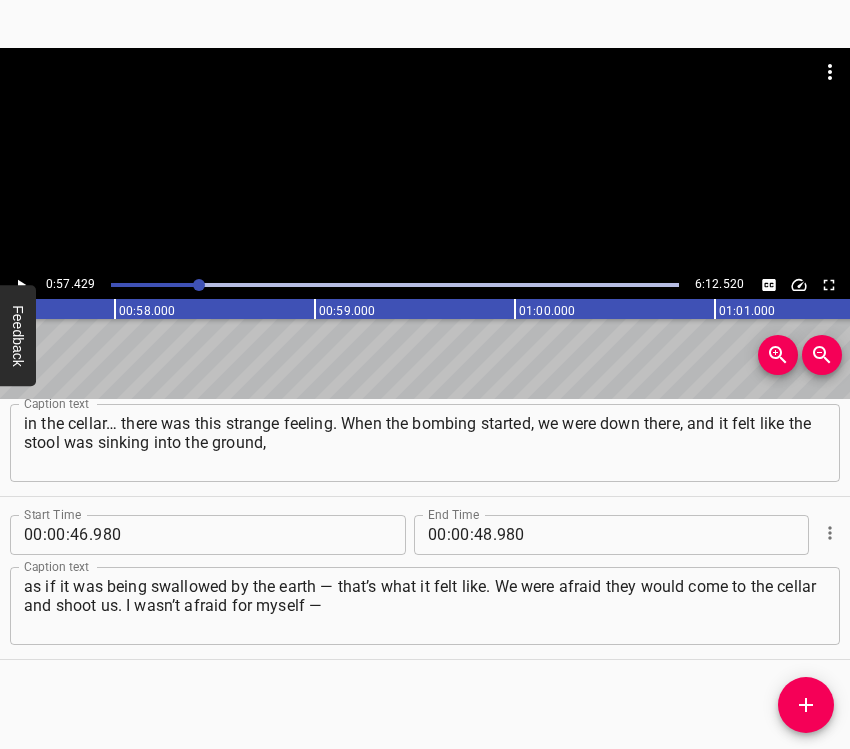 click at bounding box center (199, 285) 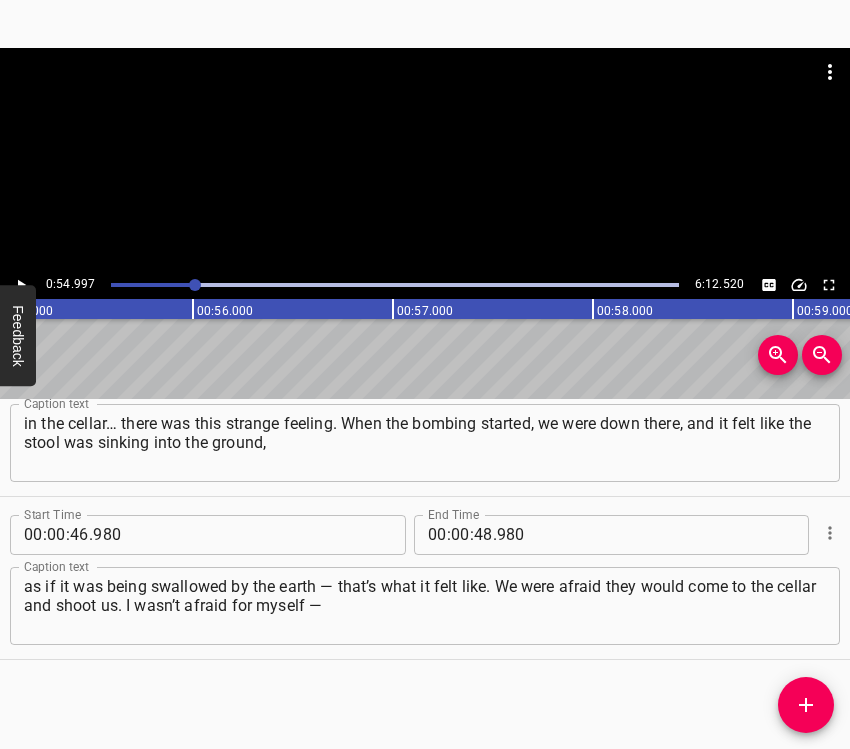 scroll, scrollTop: 0, scrollLeft: 10999, axis: horizontal 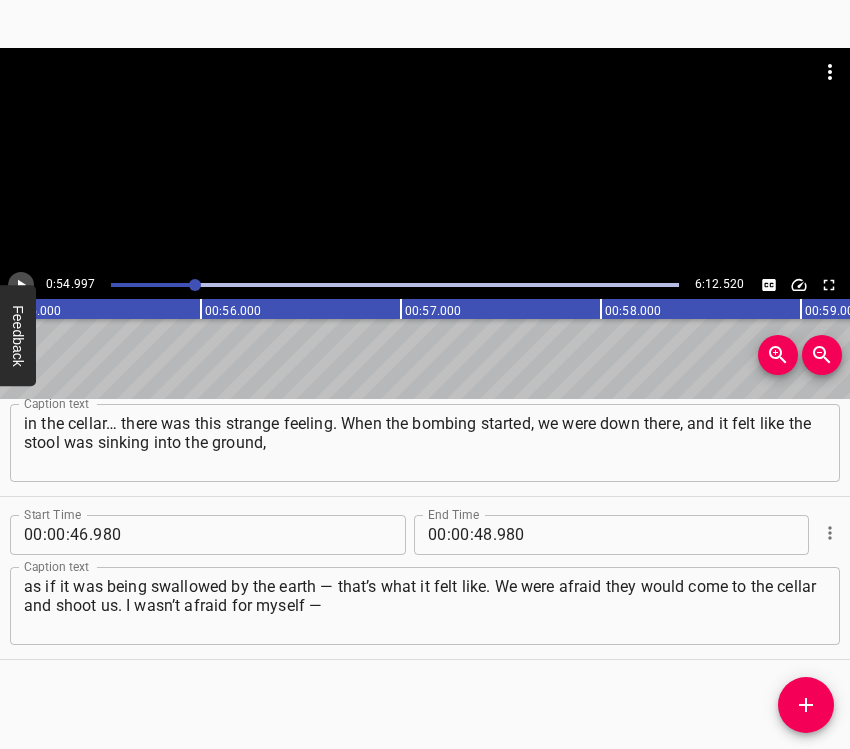 click 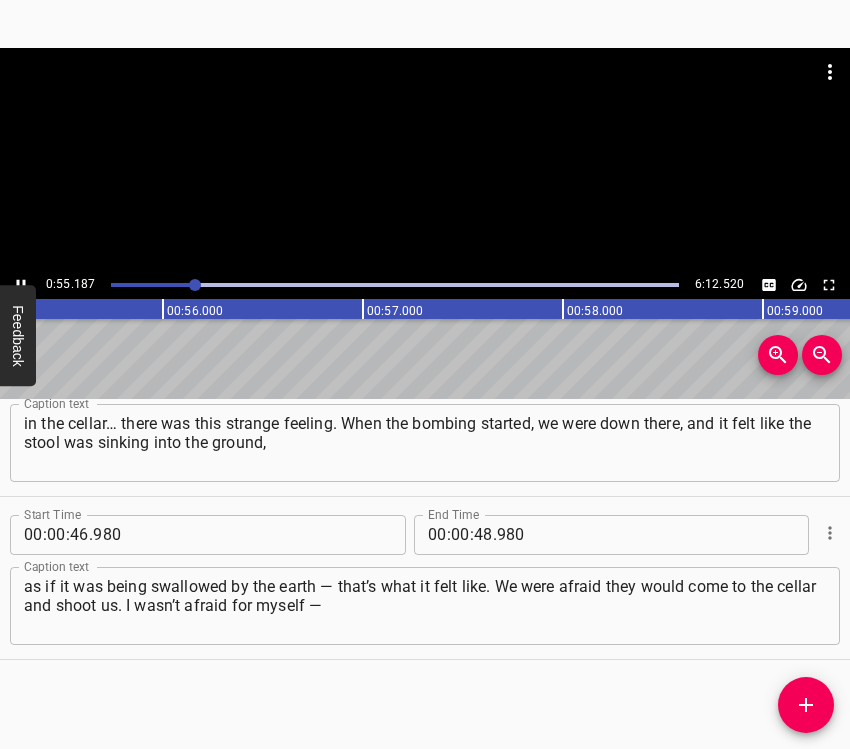 click 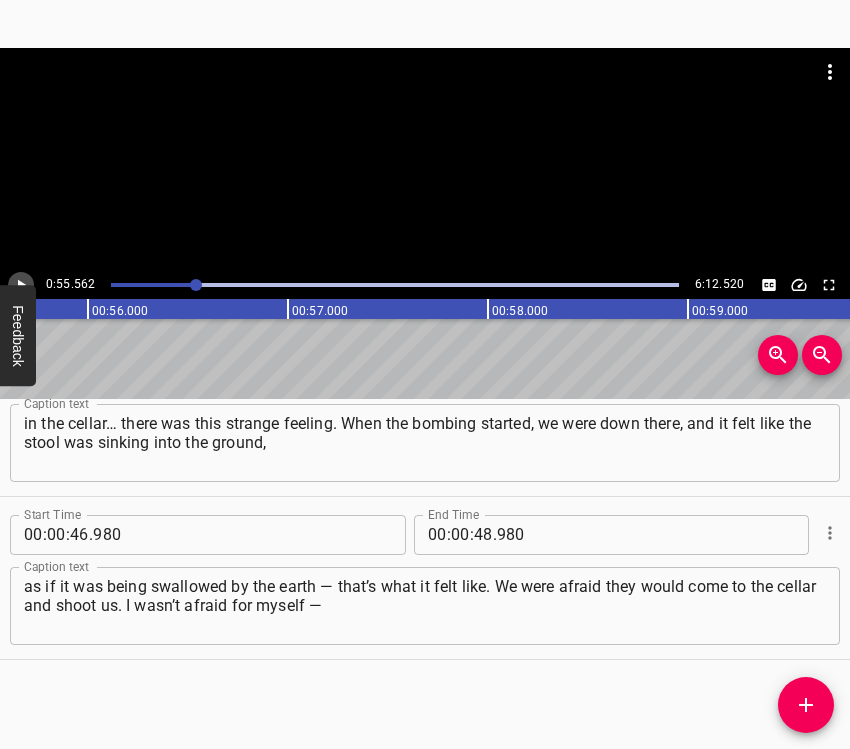 click 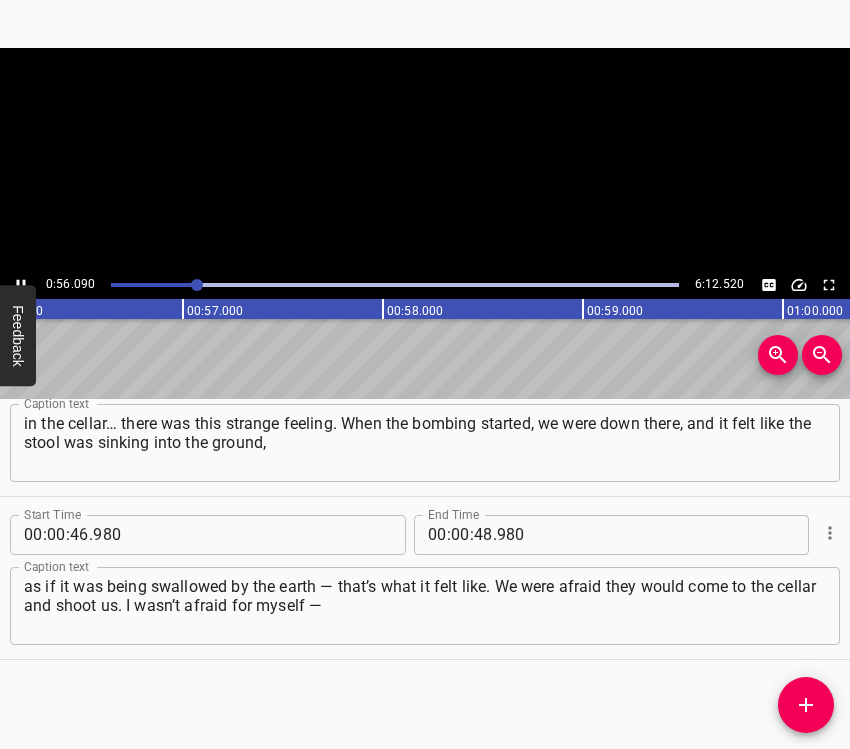 click 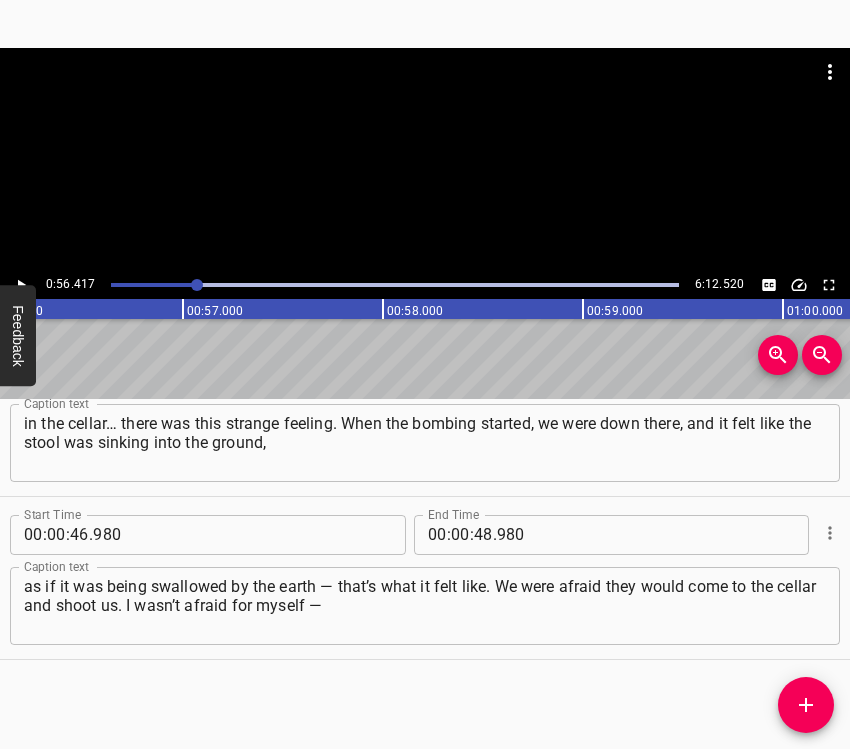 scroll, scrollTop: 0, scrollLeft: 11283, axis: horizontal 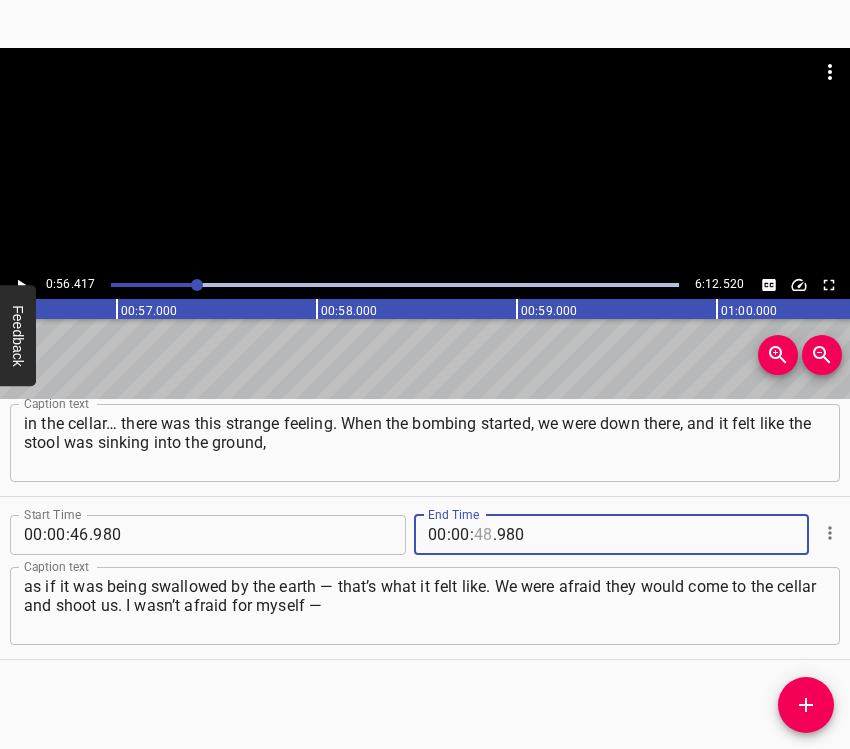 click at bounding box center (483, 535) 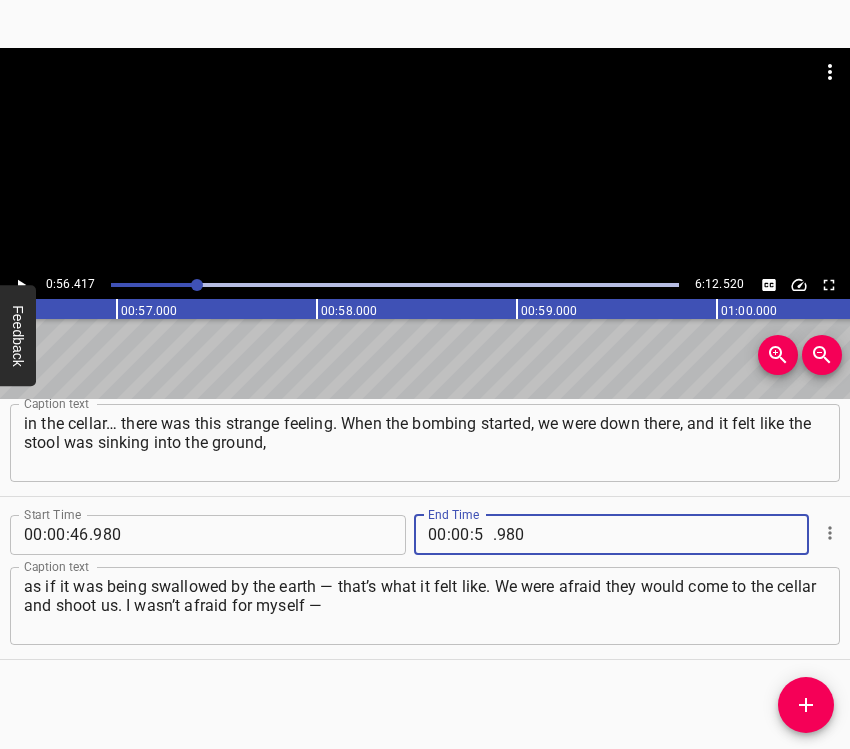 type on "56" 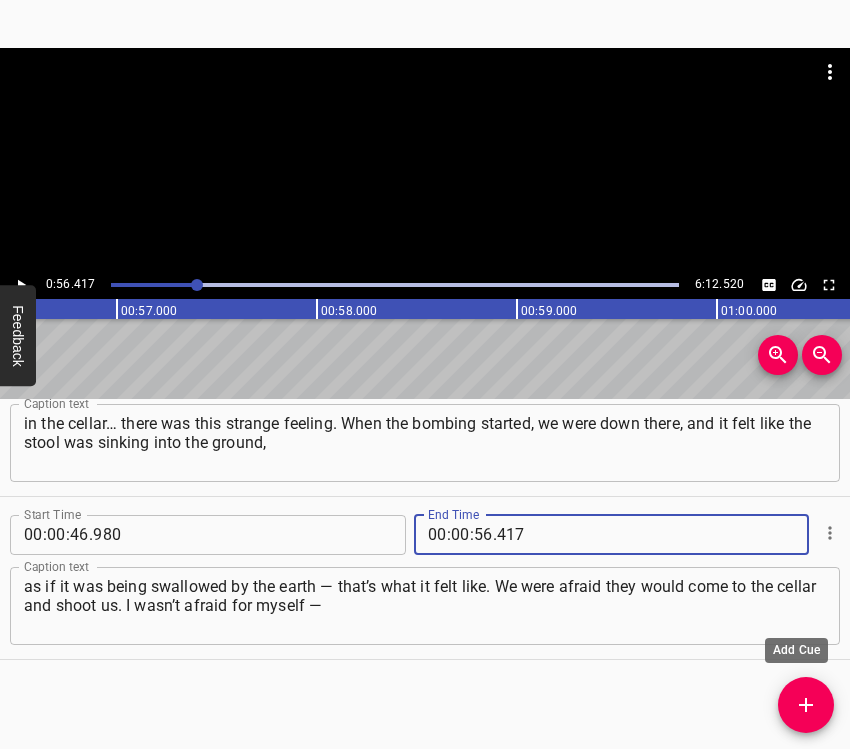 type on "417" 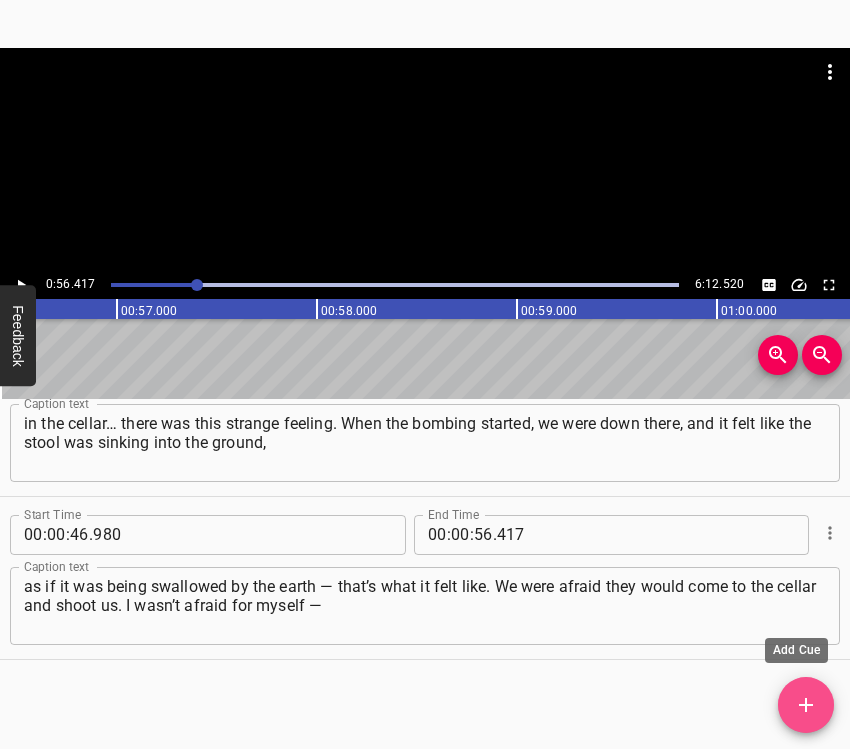 click 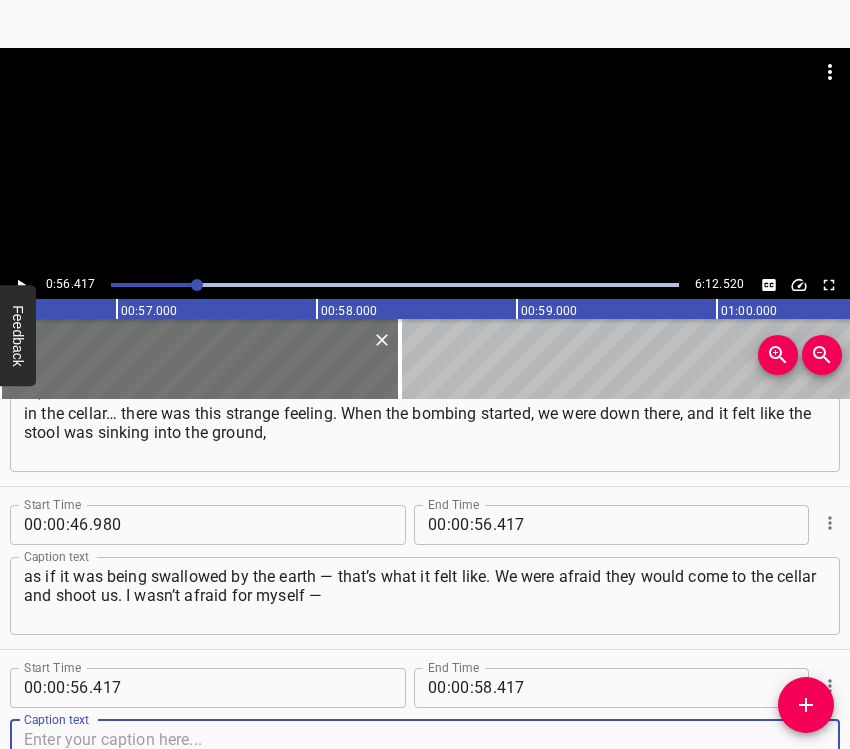 scroll, scrollTop: 558, scrollLeft: 0, axis: vertical 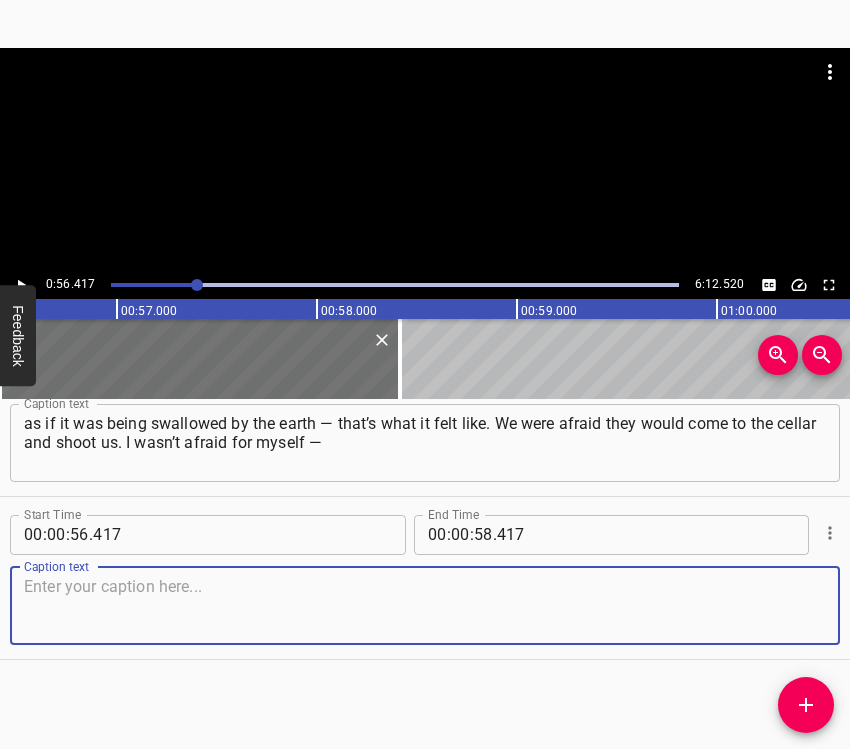 drag, startPoint x: 786, startPoint y: 606, endPoint x: 841, endPoint y: 586, distance: 58.5235 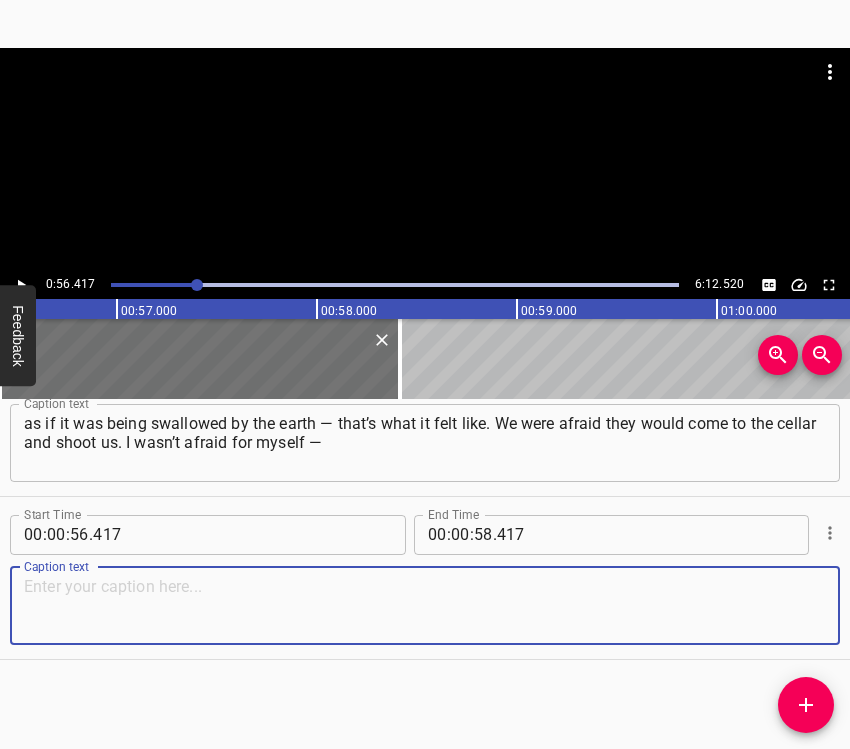 click at bounding box center [425, 605] 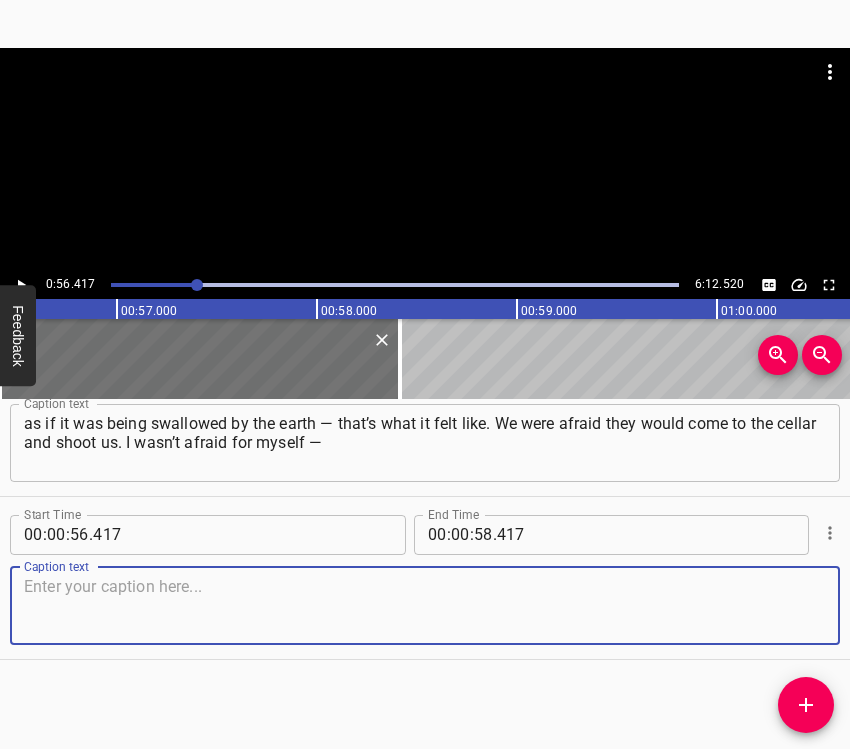 paste on "— I was terrified for my grandson. On February [DAY], the russians came down our street. We counted over 50 units of military equipment." 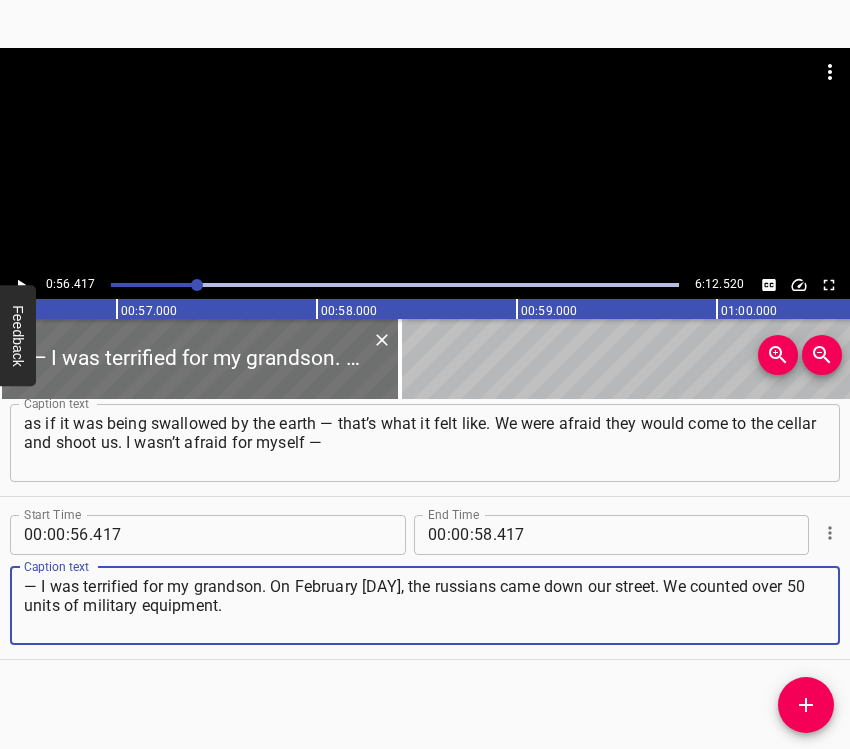 type on "— I was terrified for my grandson. On February [DAY], the russians came down our street. We counted over 50 units of military equipment." 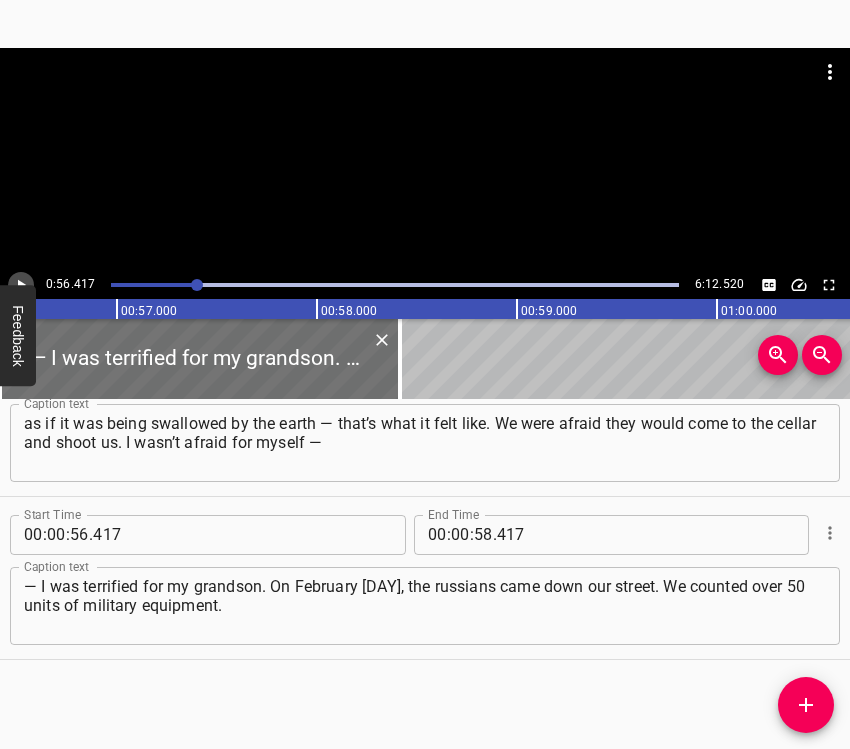 click 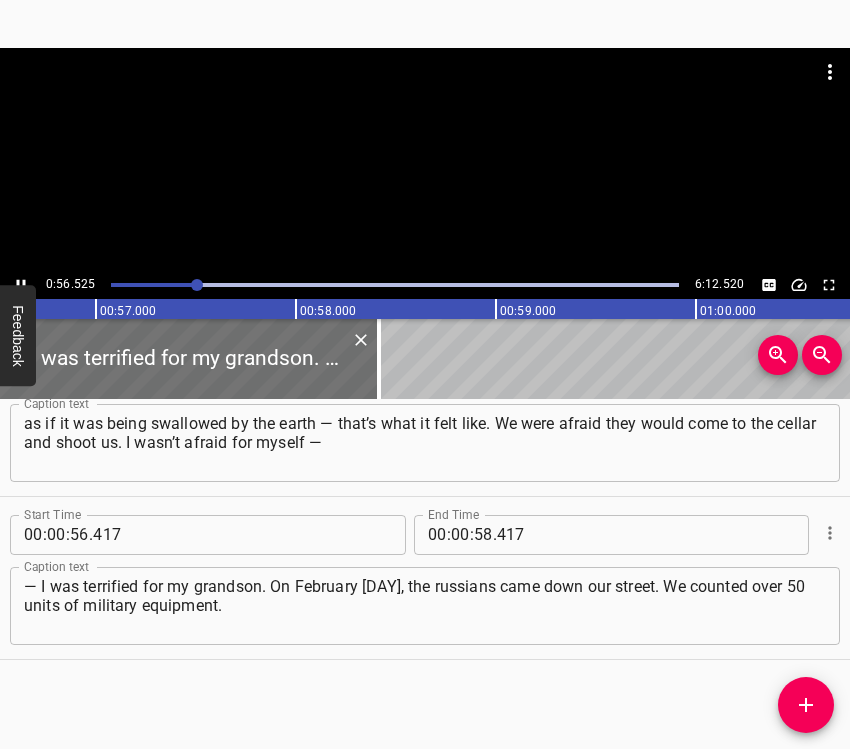 scroll, scrollTop: 0, scrollLeft: 11358, axis: horizontal 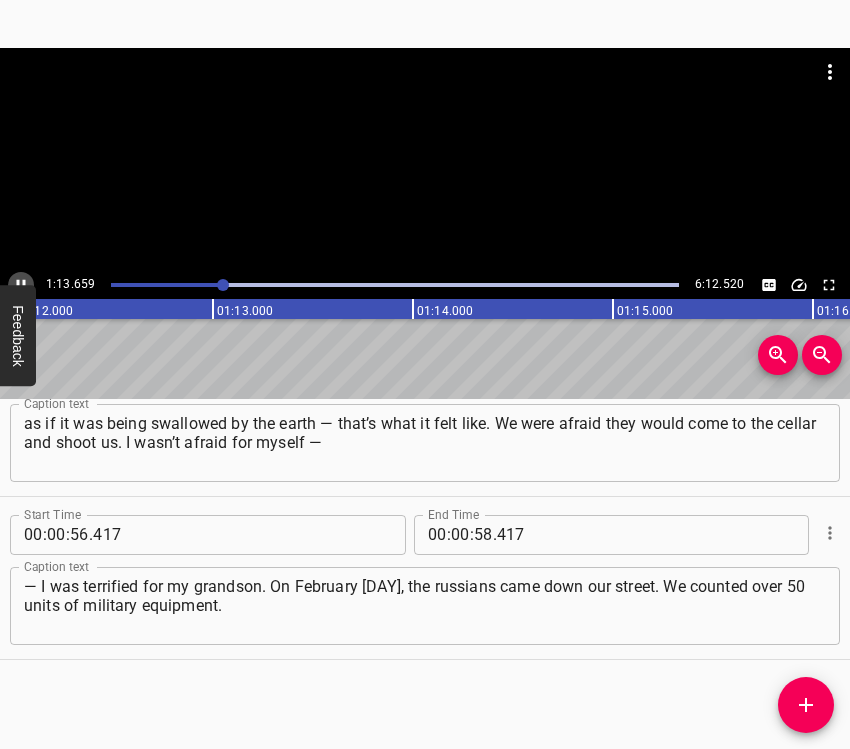 click at bounding box center (21, 285) 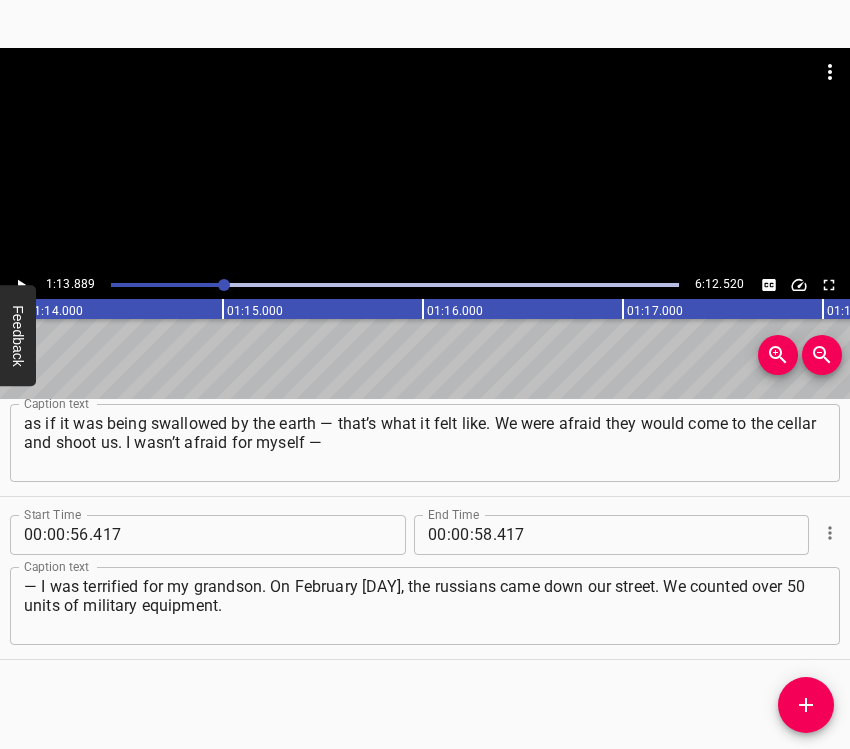click 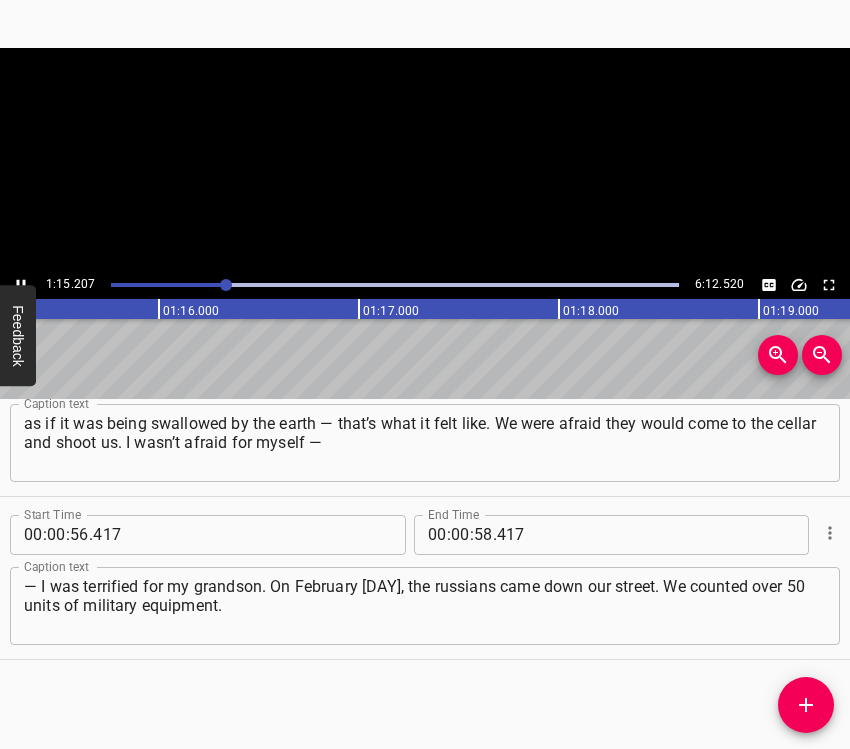 click 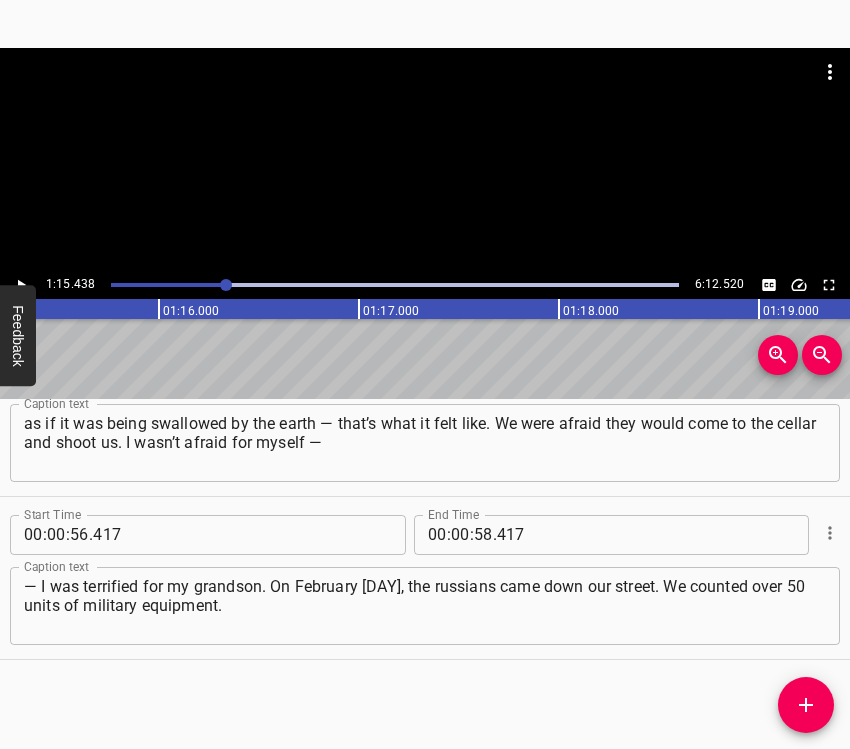 scroll, scrollTop: 0, scrollLeft: 15087, axis: horizontal 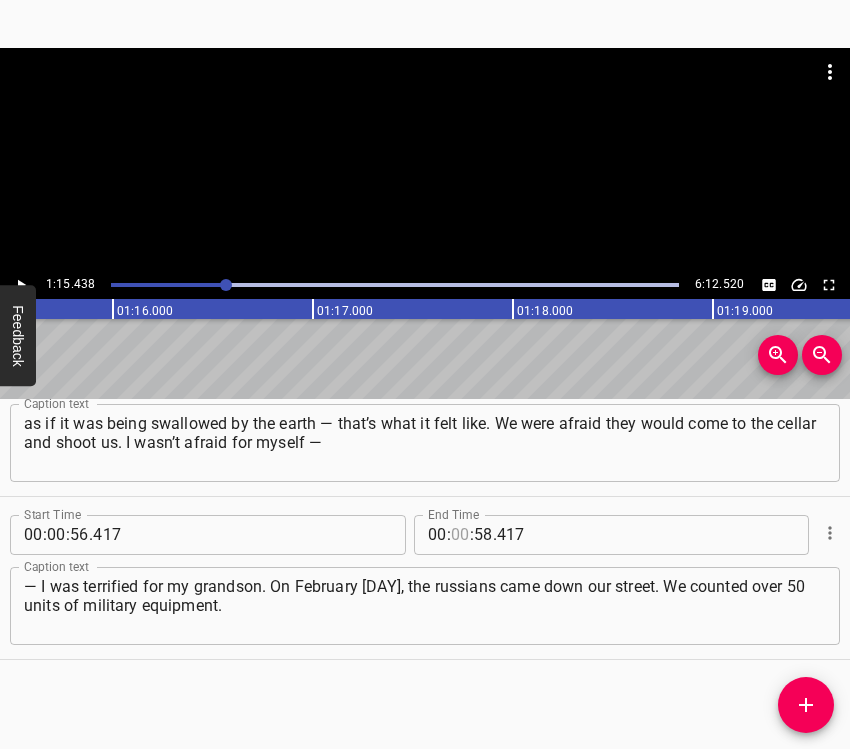 click at bounding box center (460, 535) 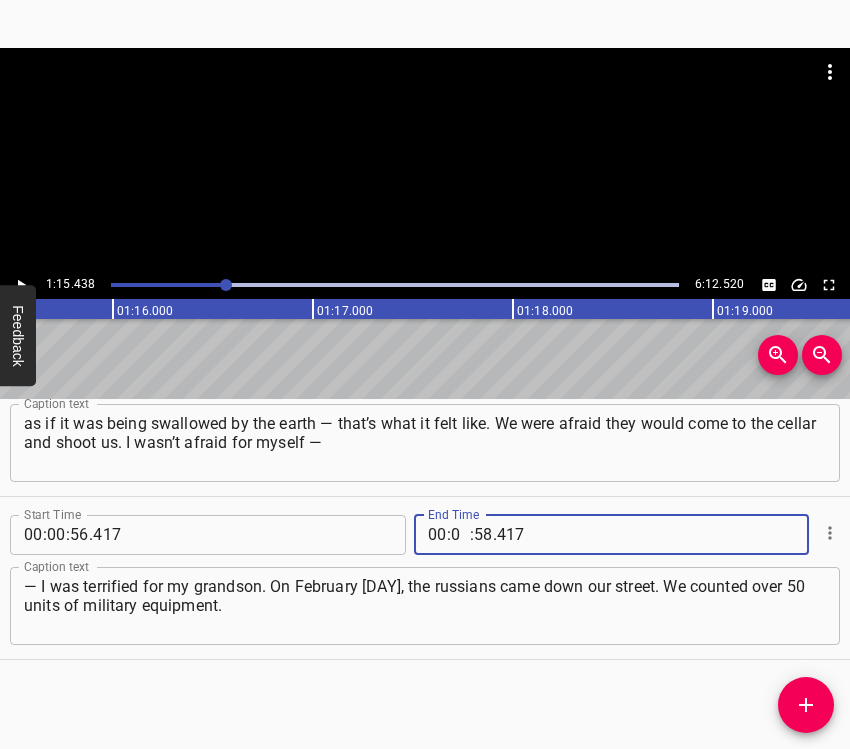 type on "01" 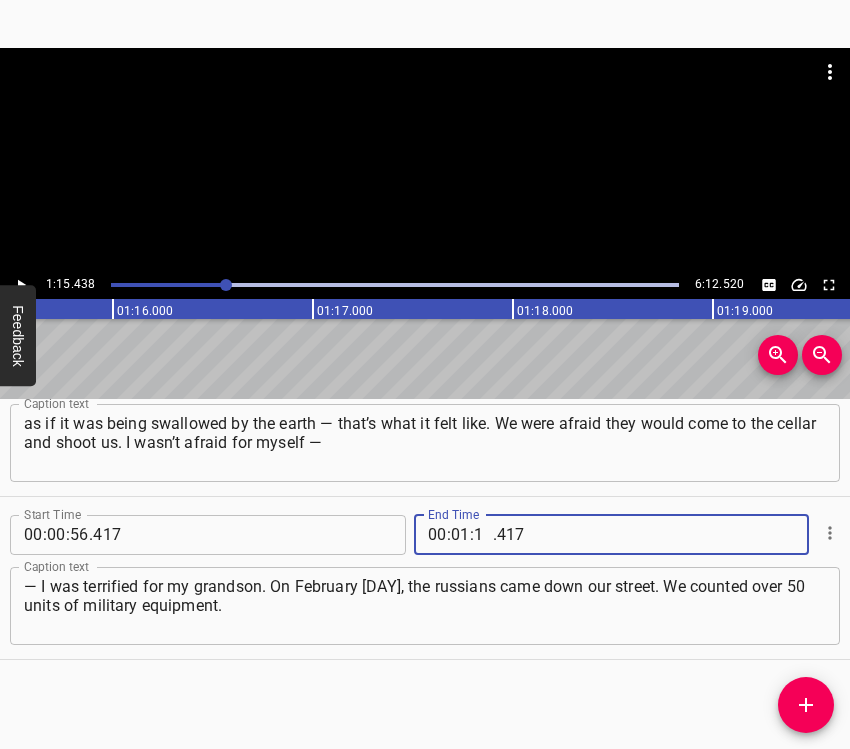 type 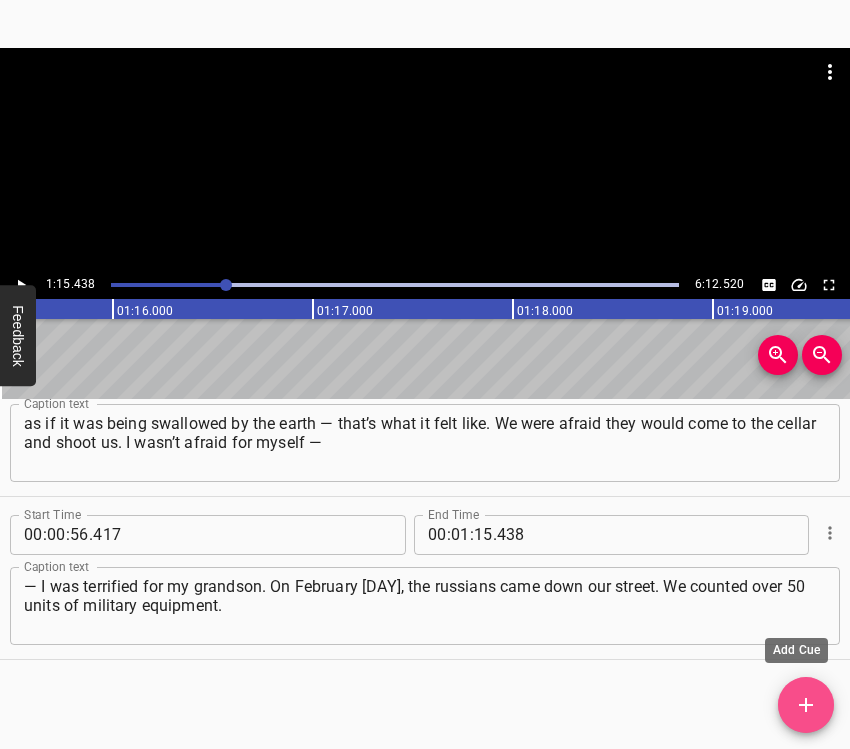 click 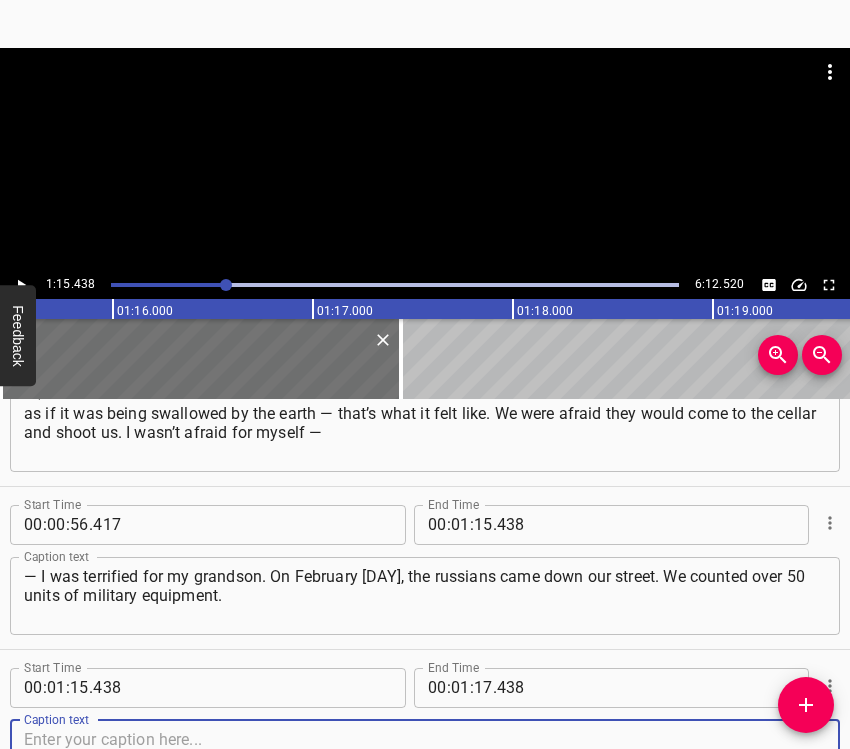 scroll, scrollTop: 721, scrollLeft: 0, axis: vertical 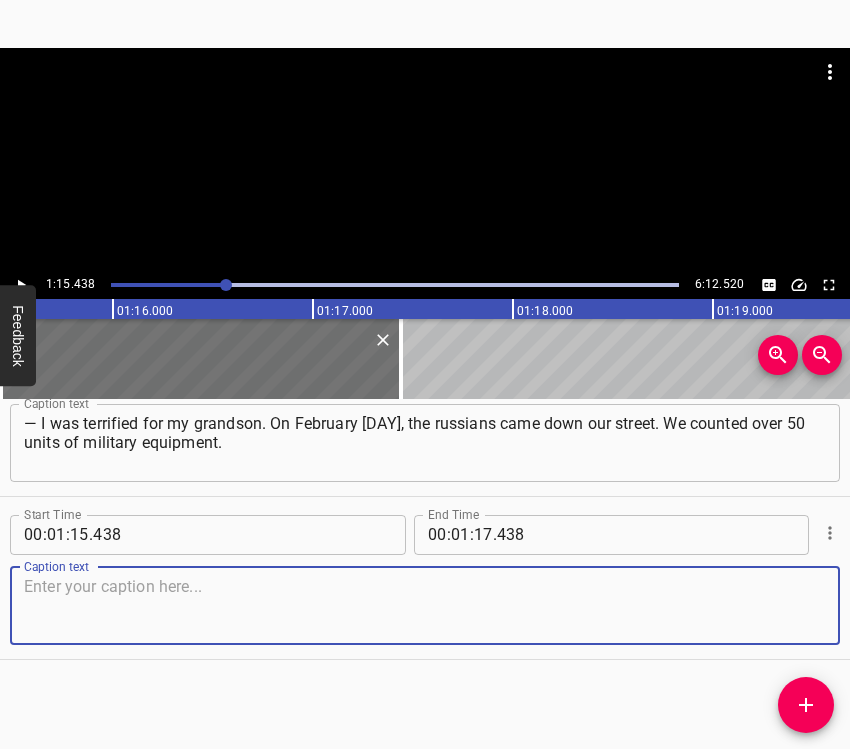 click at bounding box center [425, 605] 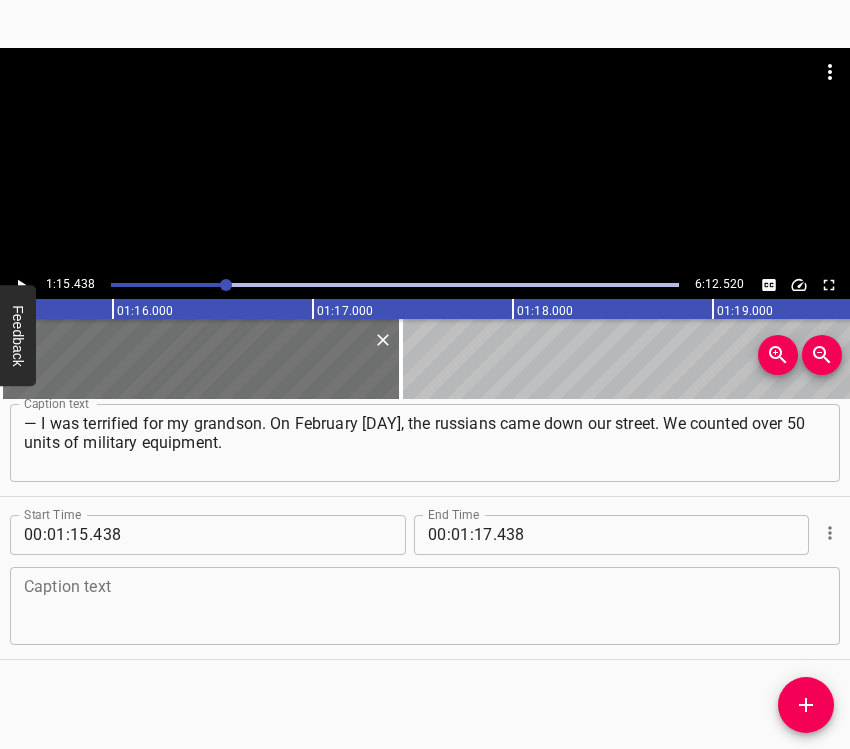 click at bounding box center (425, 605) 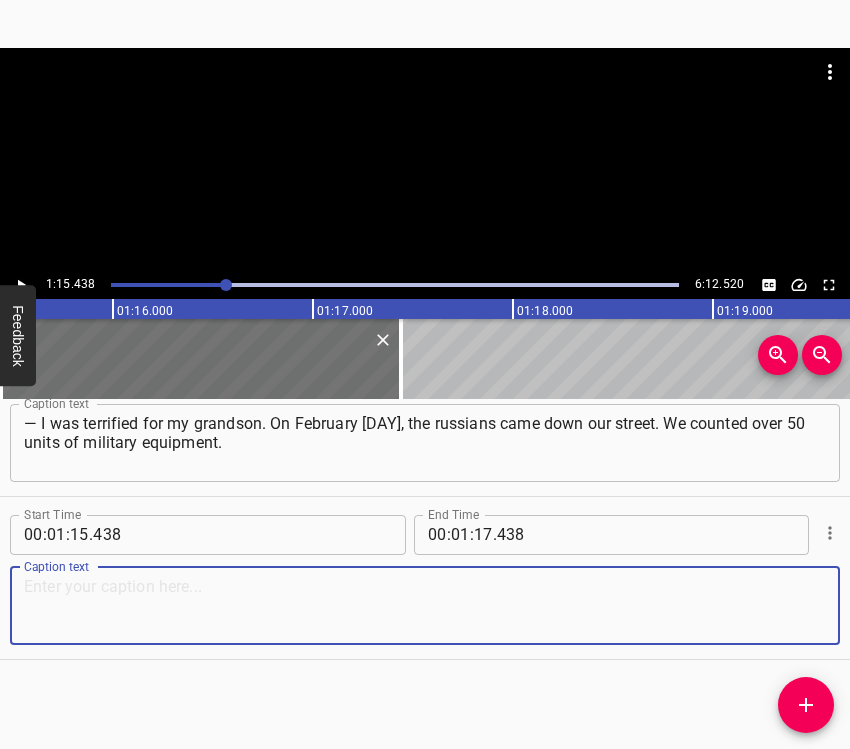 paste on "They passed along our street, but they didn’t fire. They just moved calmly, steadily. Their vehicles rolled along quietly, and they must have headed" 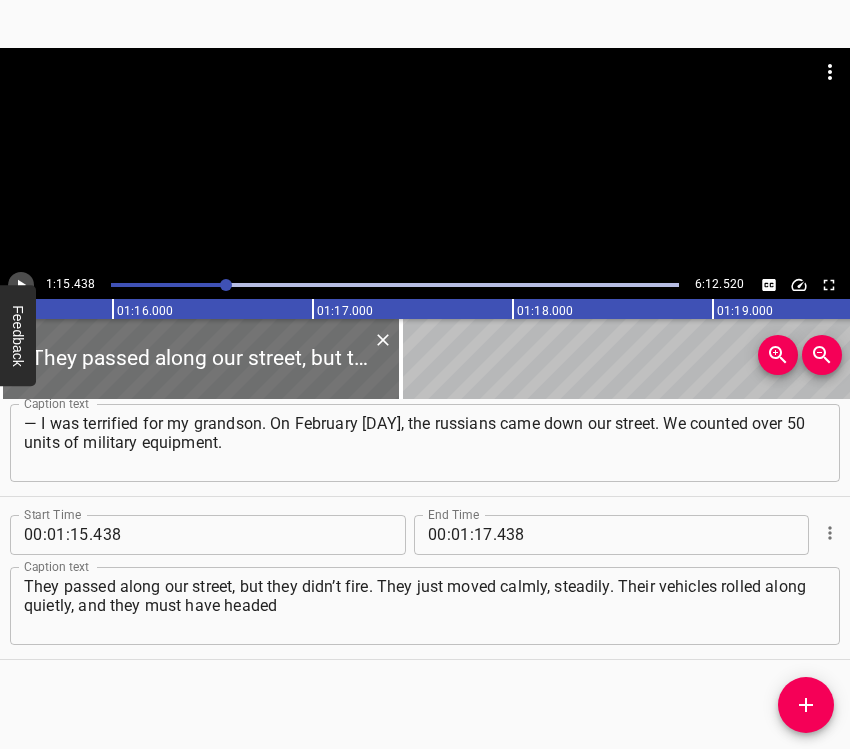 click 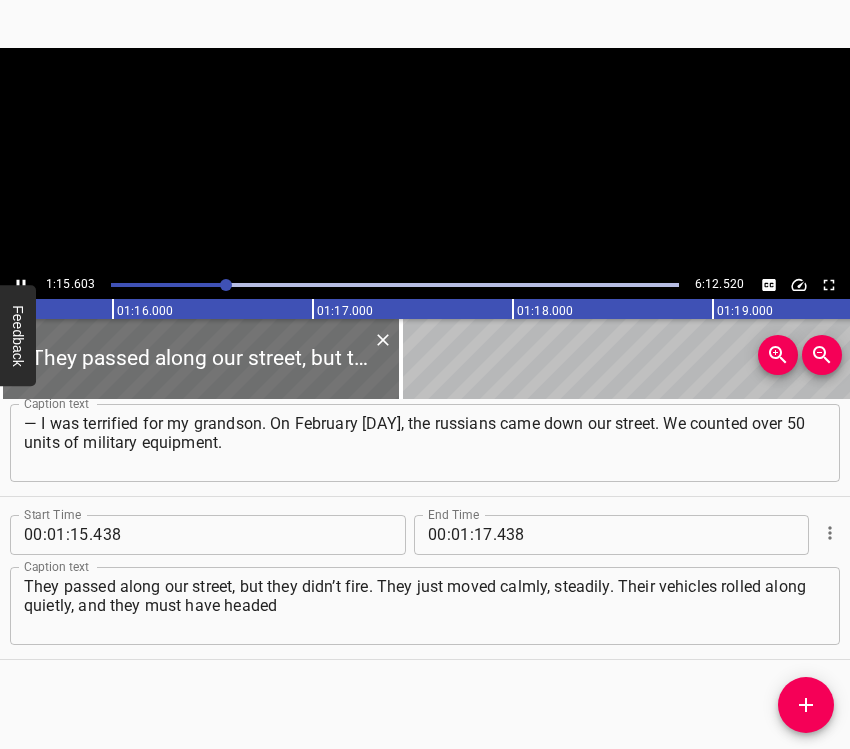 scroll, scrollTop: 0, scrollLeft: 15119, axis: horizontal 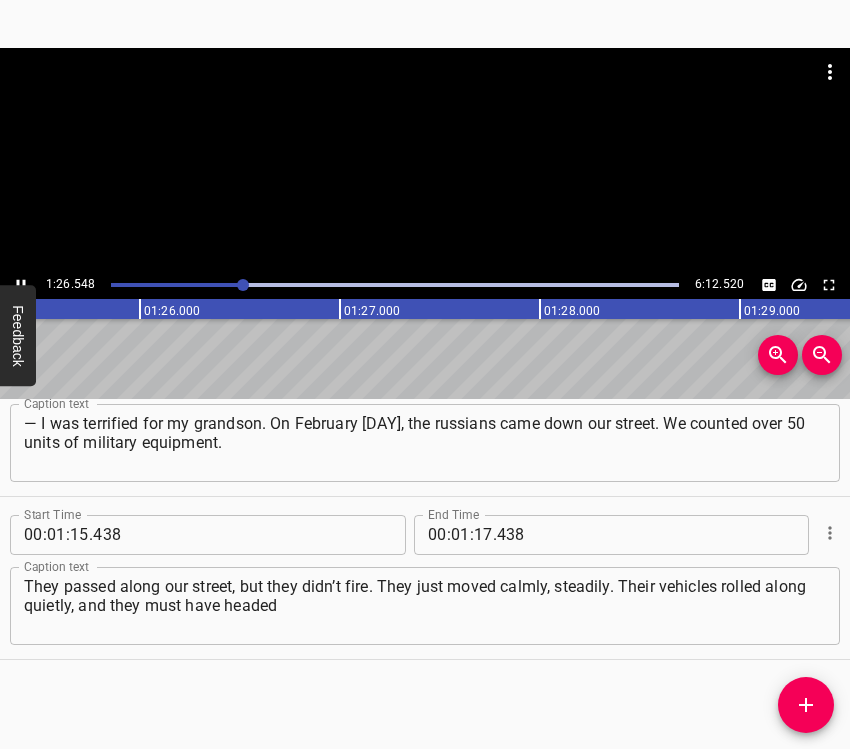 click 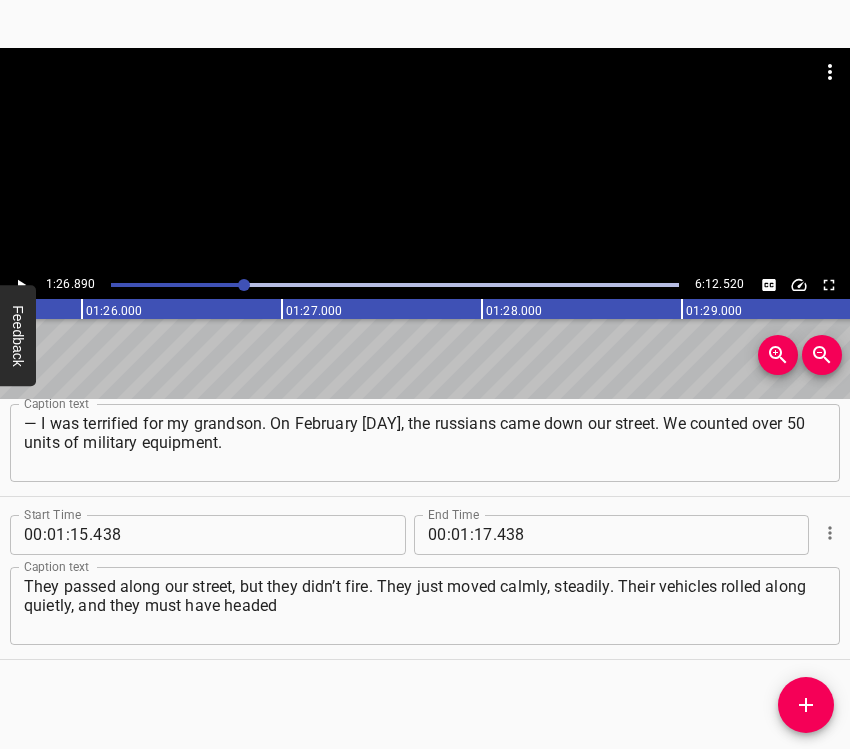 scroll, scrollTop: 0, scrollLeft: 17378, axis: horizontal 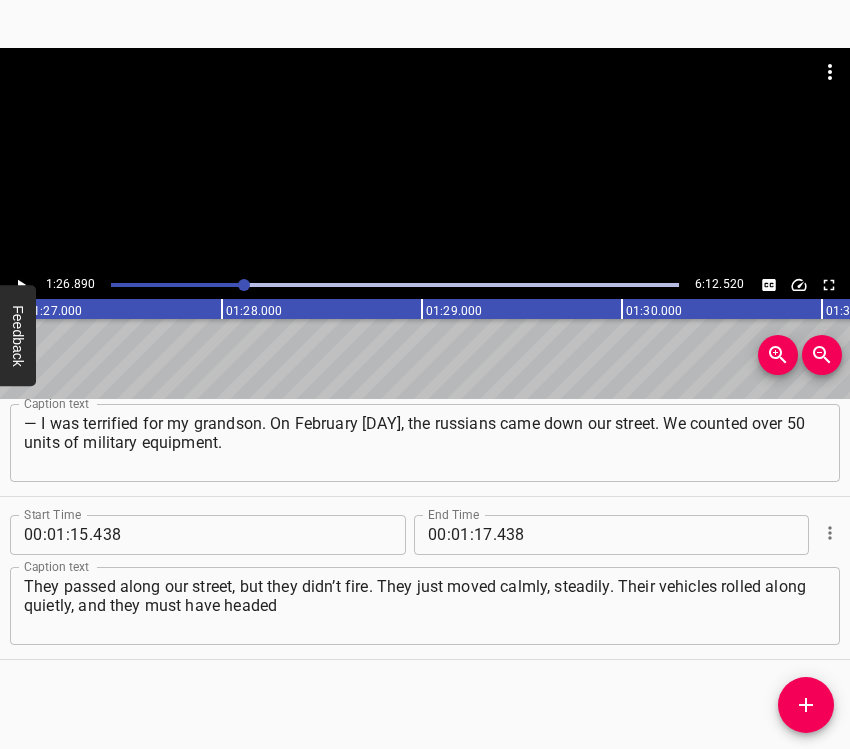 click at bounding box center [21, 285] 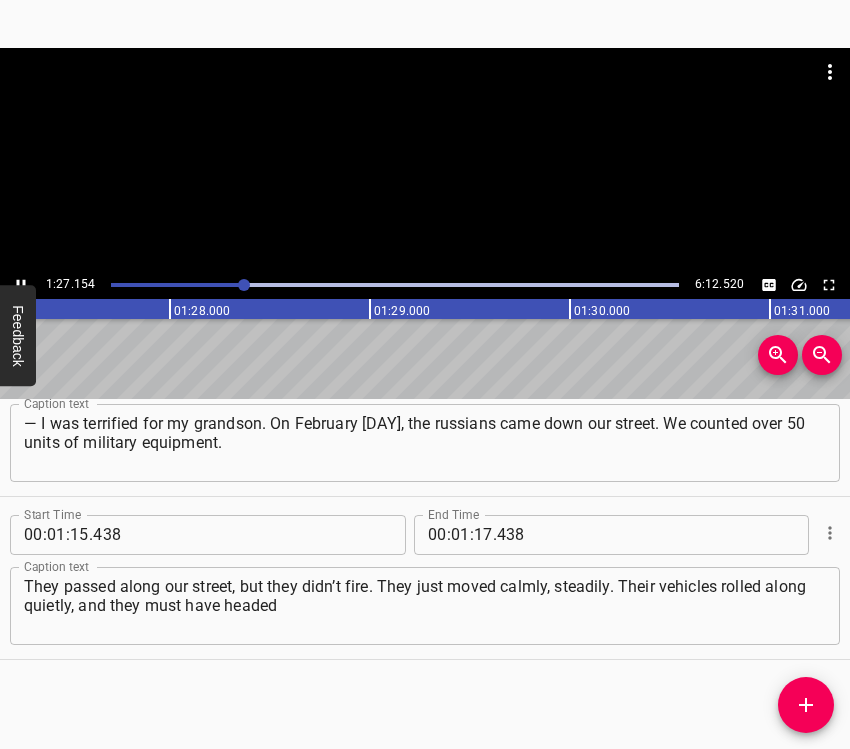 click at bounding box center [21, 285] 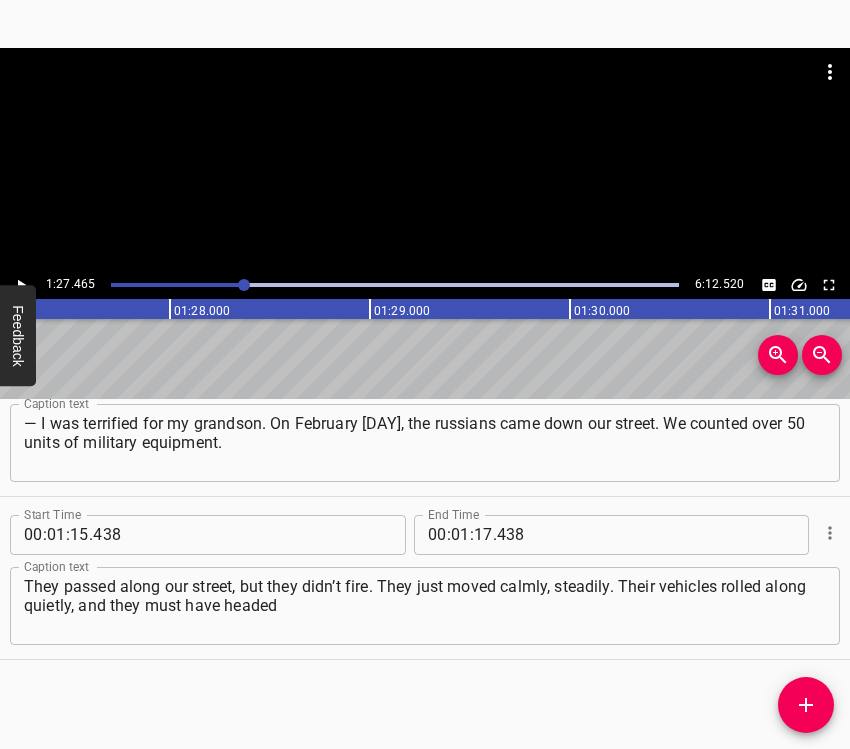 scroll, scrollTop: 0, scrollLeft: 17492, axis: horizontal 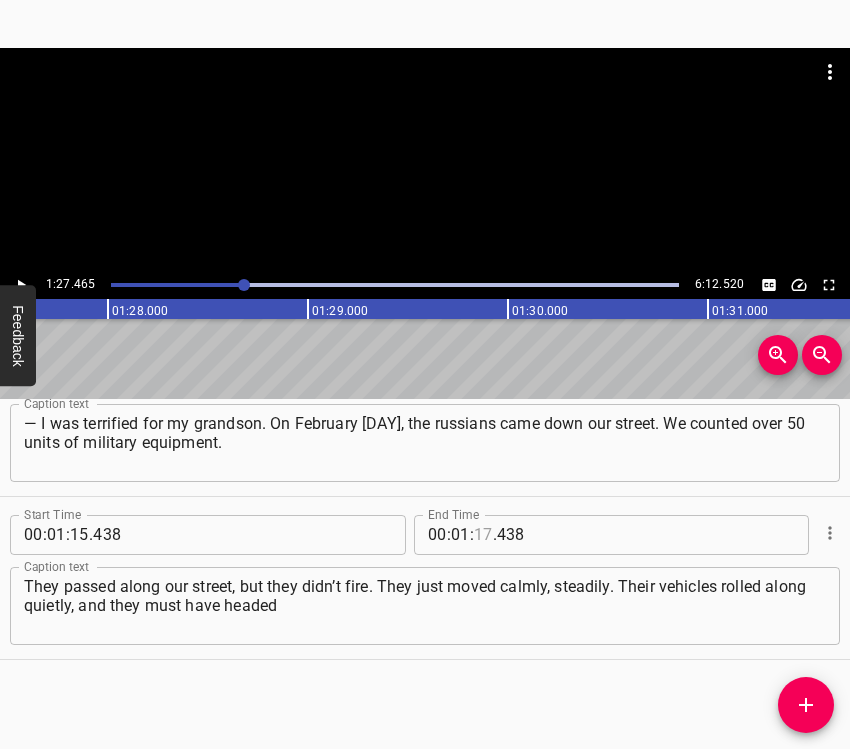 click at bounding box center (483, 535) 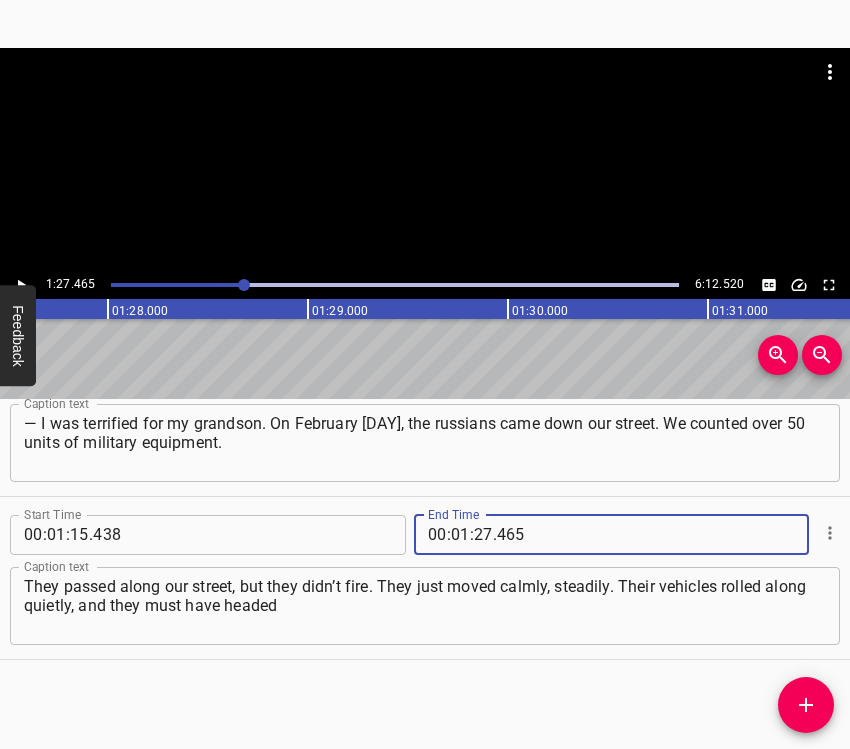 click at bounding box center (806, 705) 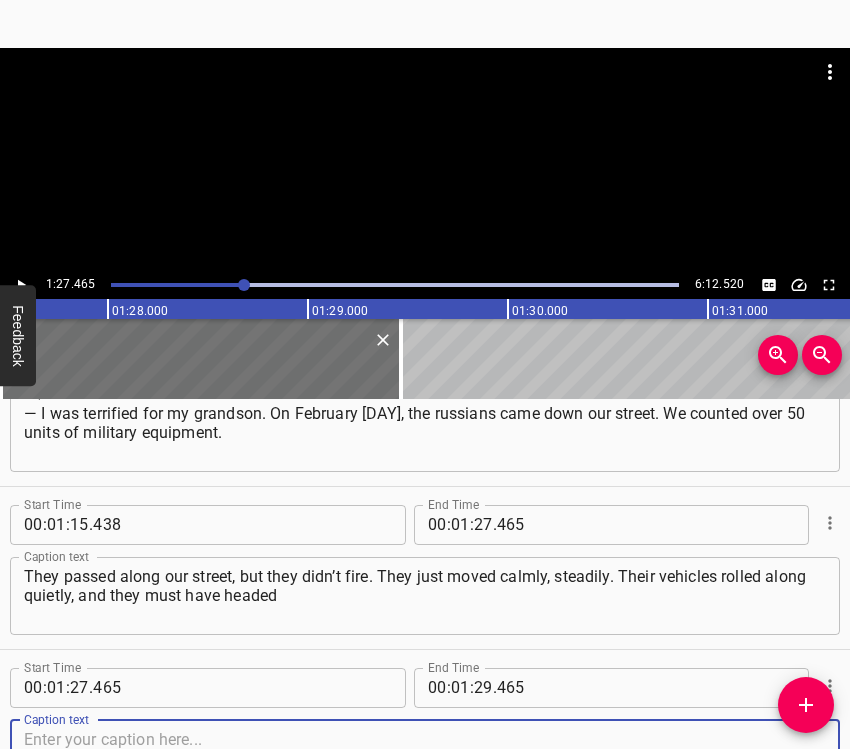 scroll, scrollTop: 884, scrollLeft: 0, axis: vertical 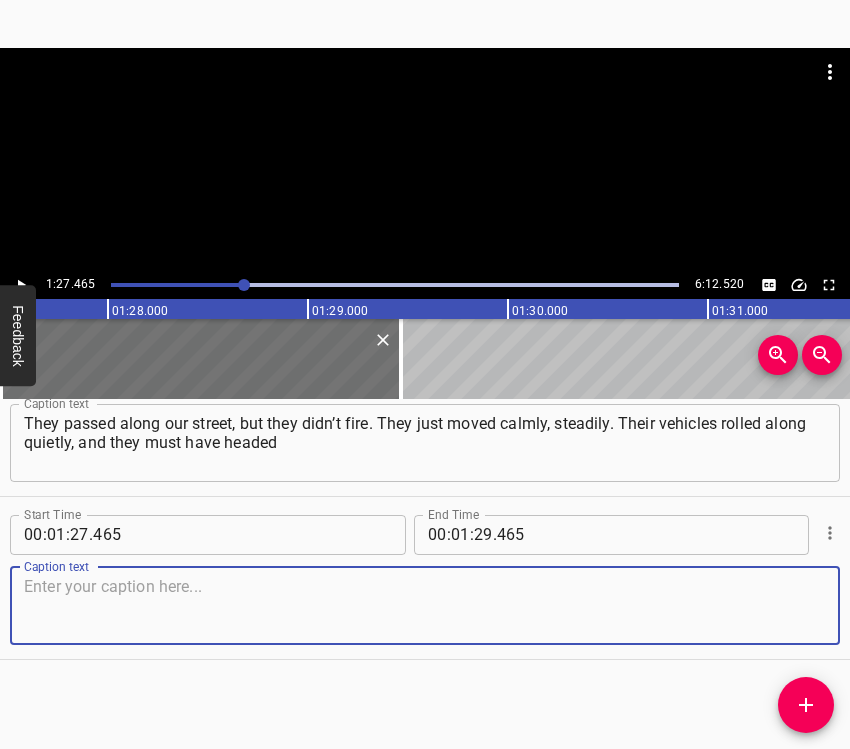 click at bounding box center [425, 605] 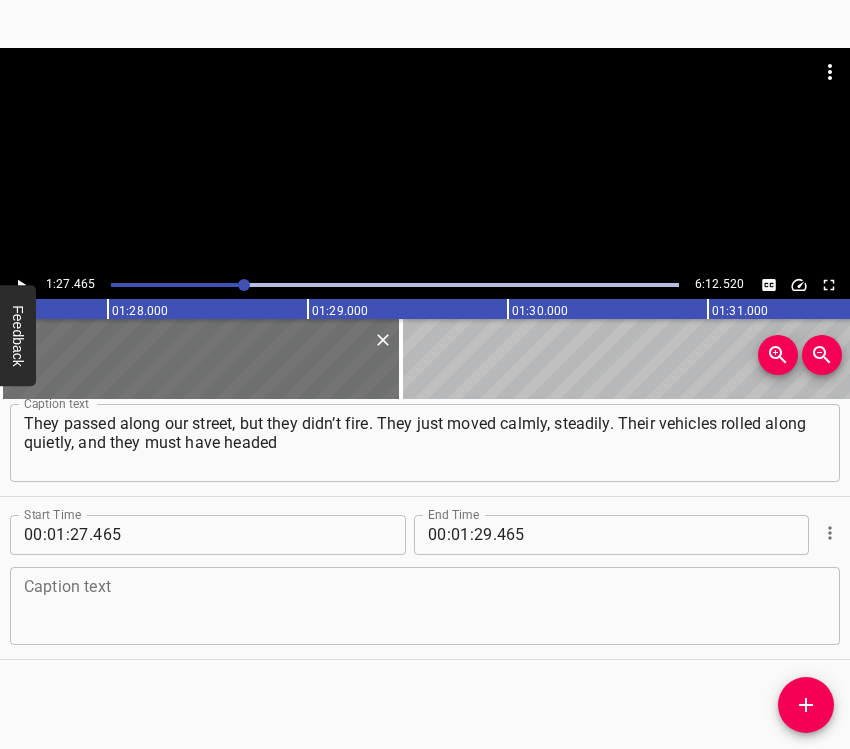 click at bounding box center [425, 605] 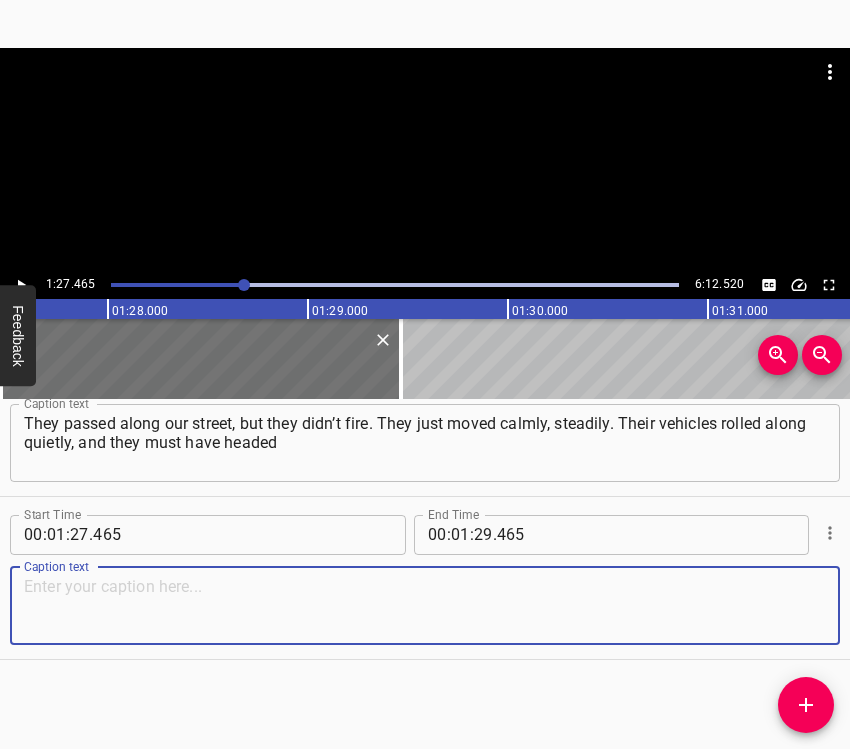 paste on "toward the highway and gone in the direction of Zhytomyr region. The next day, February [DAY], they drove down our street again, but there were fewer of them." 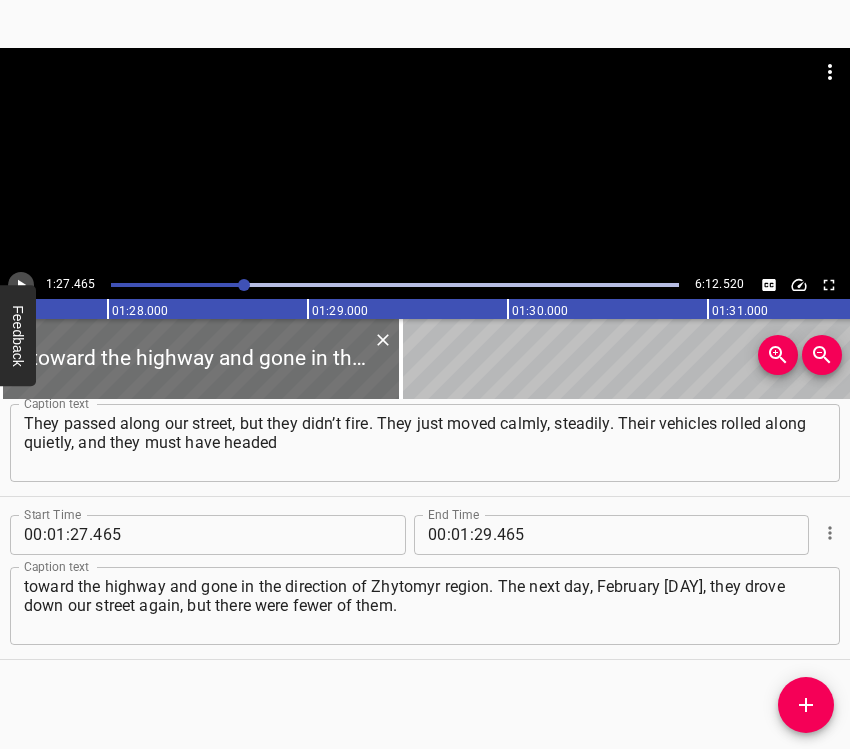 click 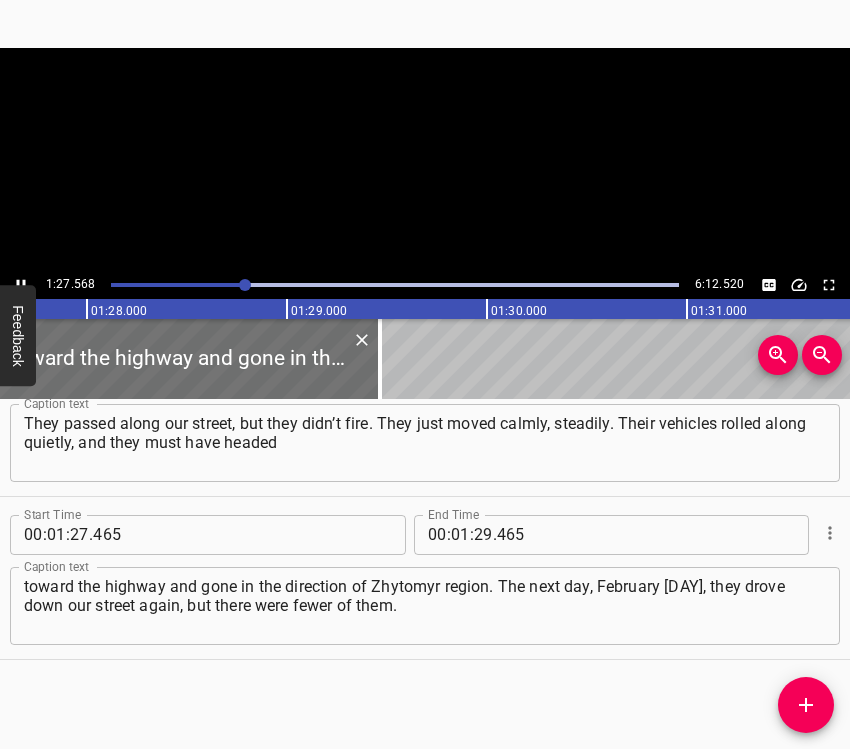 scroll, scrollTop: 0, scrollLeft: 17563, axis: horizontal 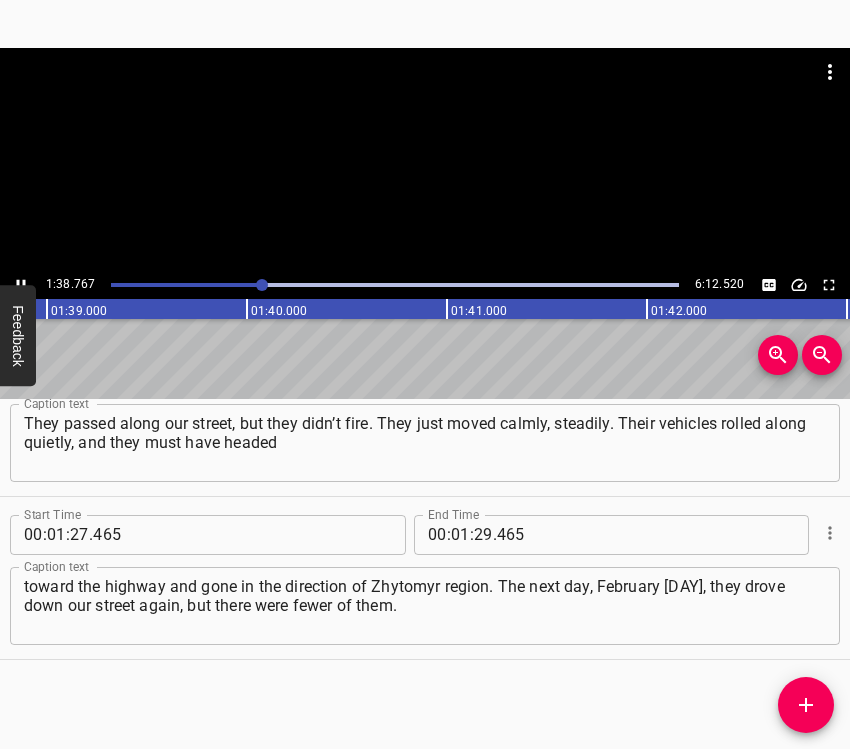 click at bounding box center [21, 285] 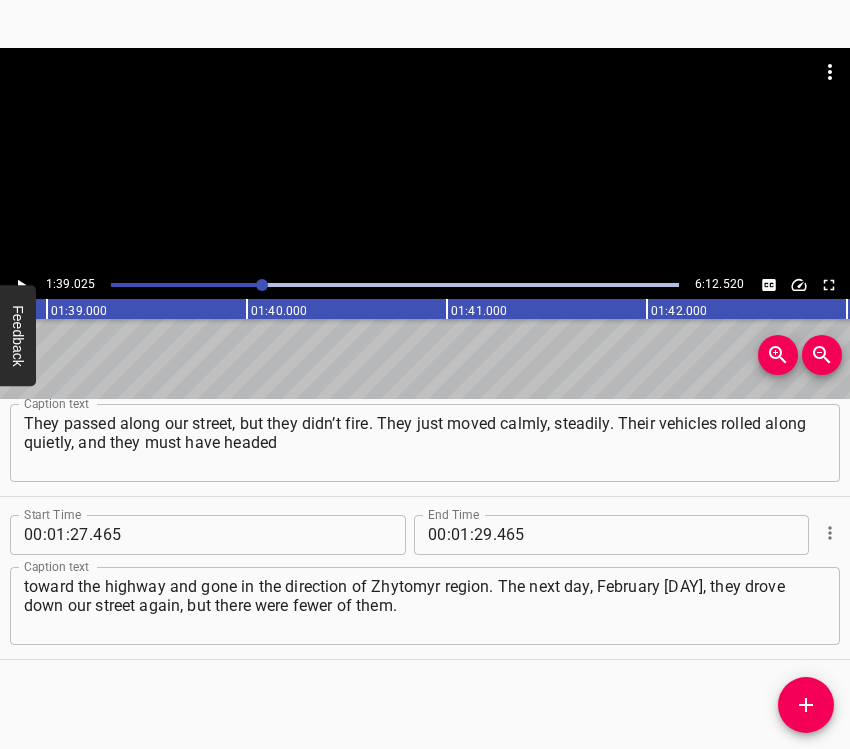 scroll, scrollTop: 0, scrollLeft: 19804, axis: horizontal 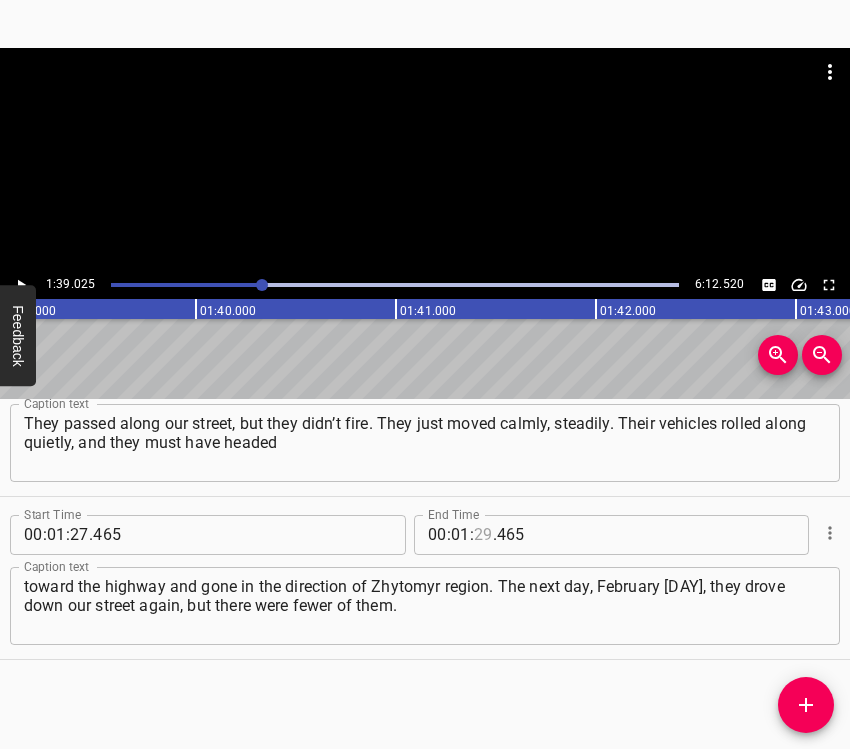 click at bounding box center (483, 535) 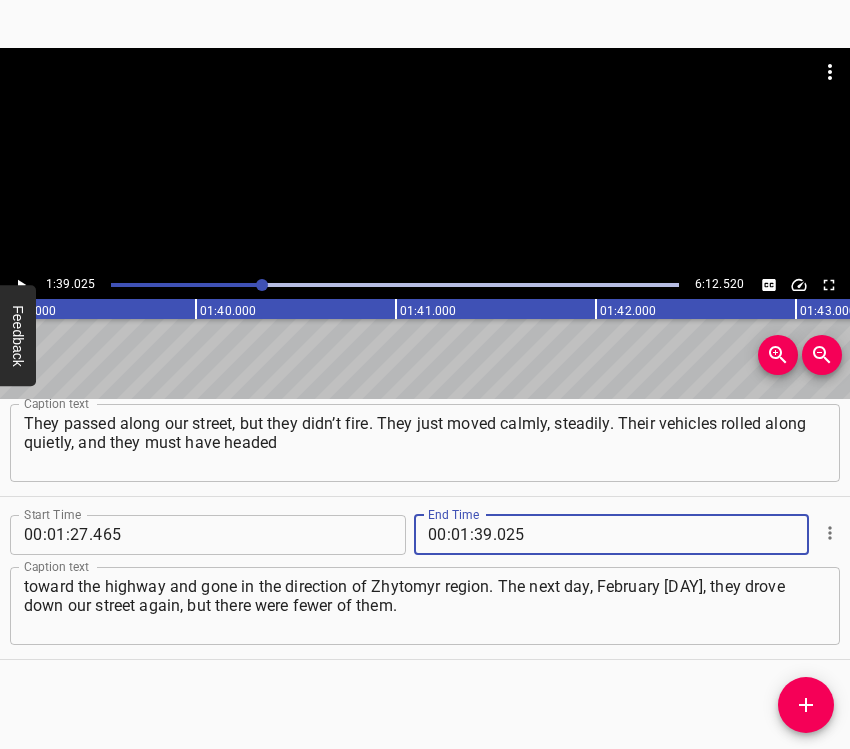 click 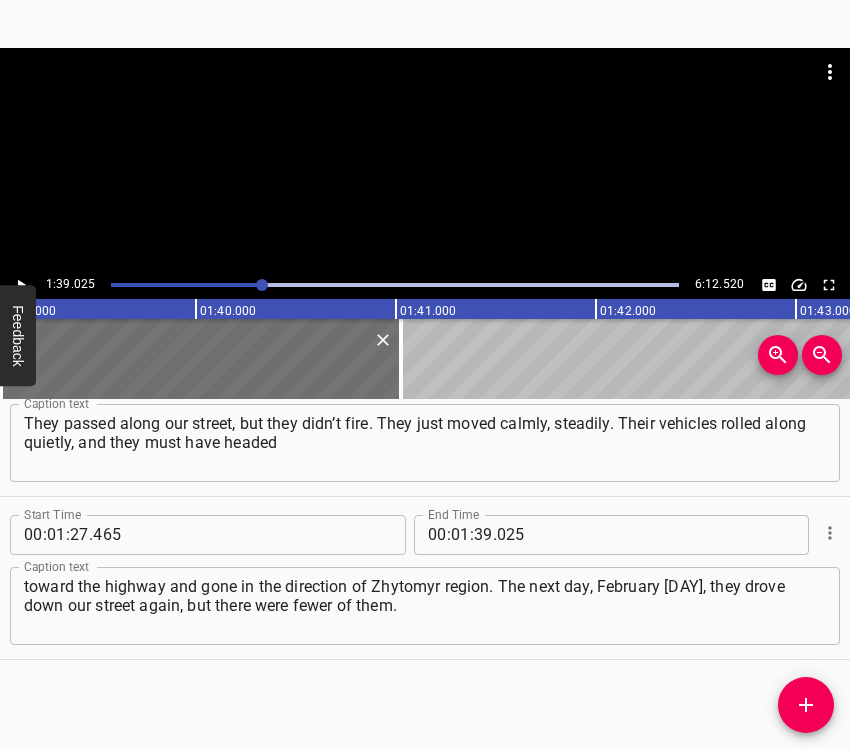 scroll, scrollTop: 894, scrollLeft: 0, axis: vertical 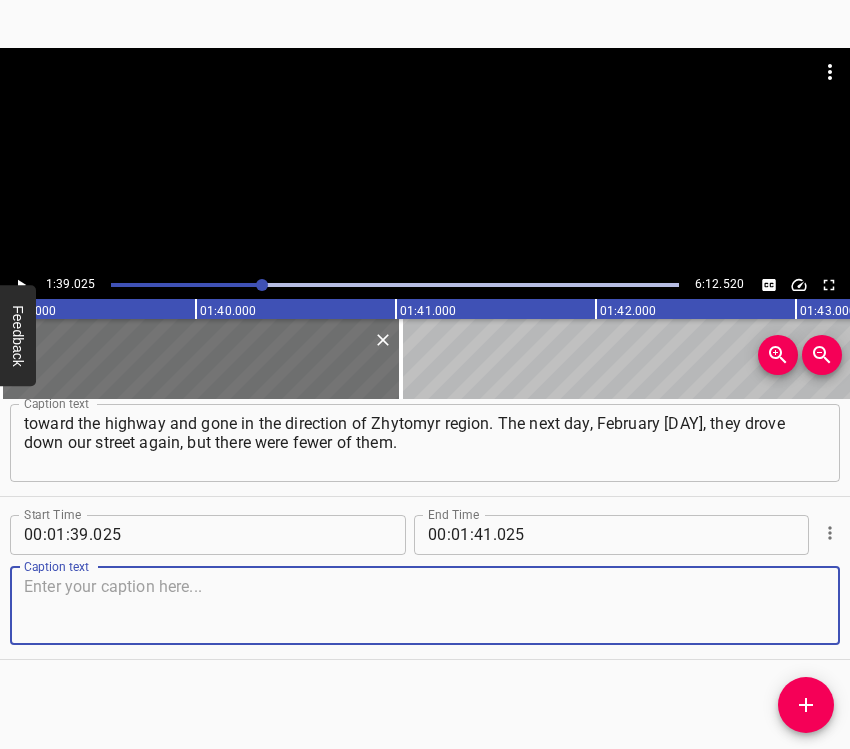 click at bounding box center [425, 605] 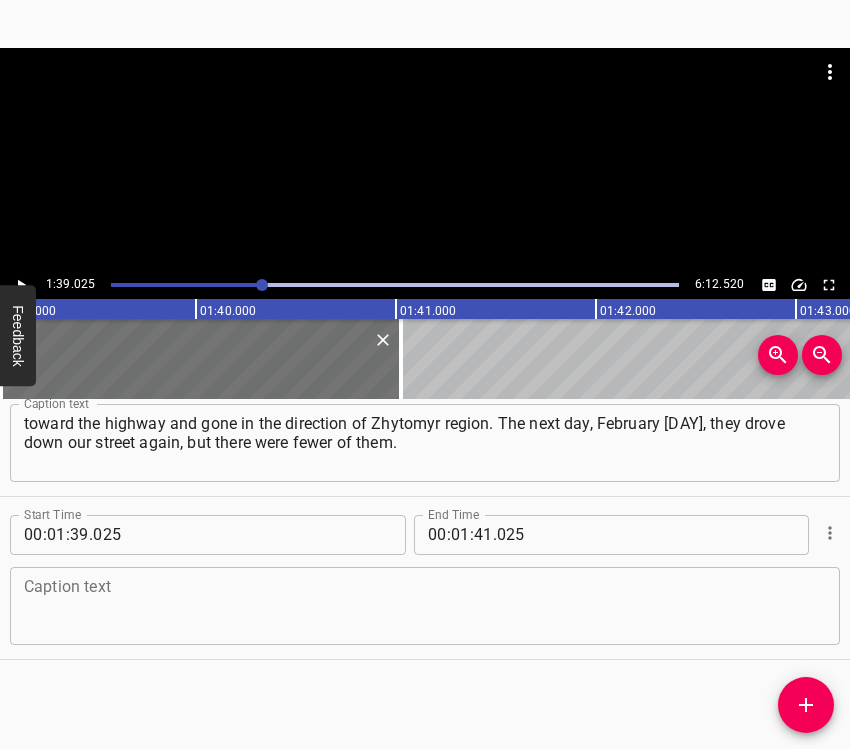 click at bounding box center (425, 605) 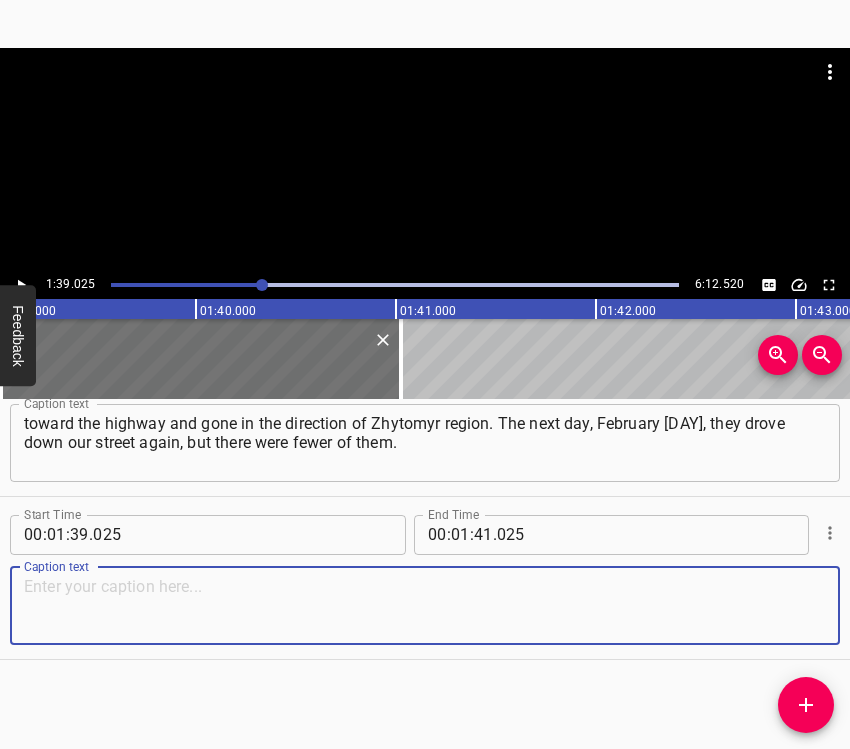 paste on "It seemed like our guys had started hitting them. Some time later, the russians passed through our street again — by then, there were very few left." 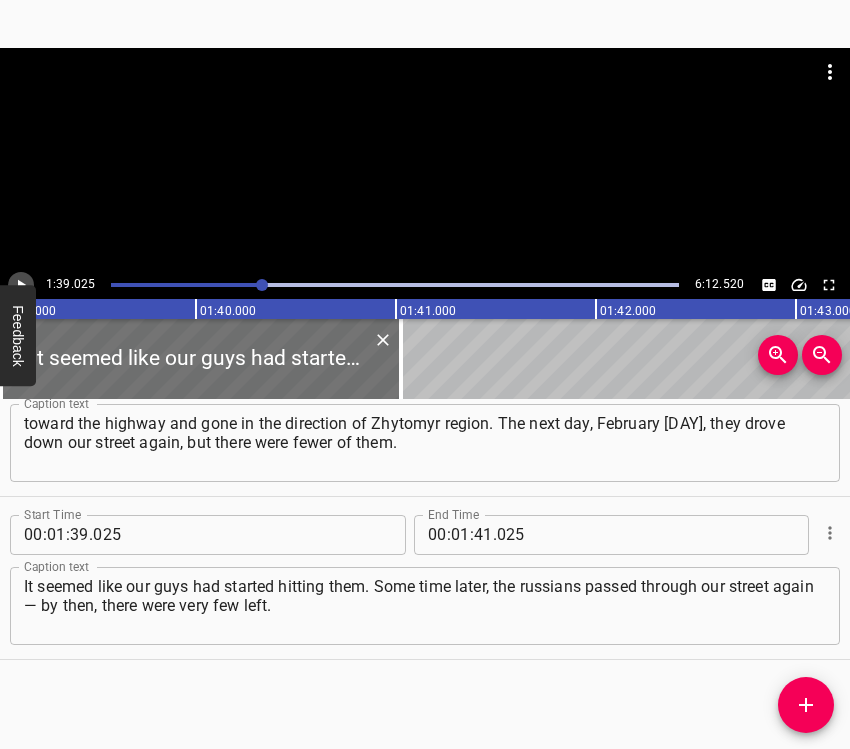click 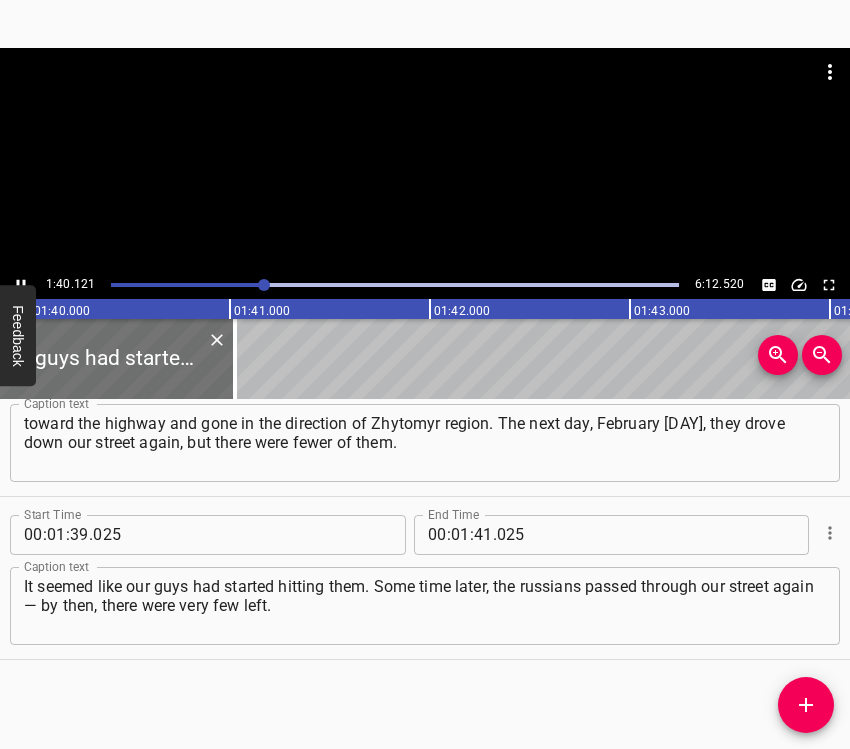 scroll, scrollTop: 0, scrollLeft: 20020, axis: horizontal 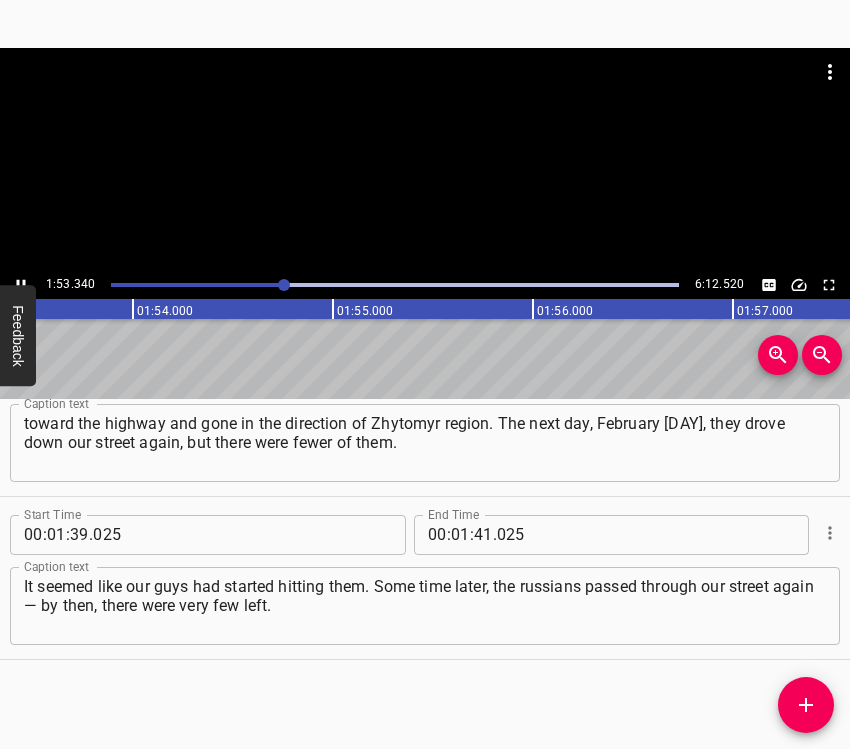 click 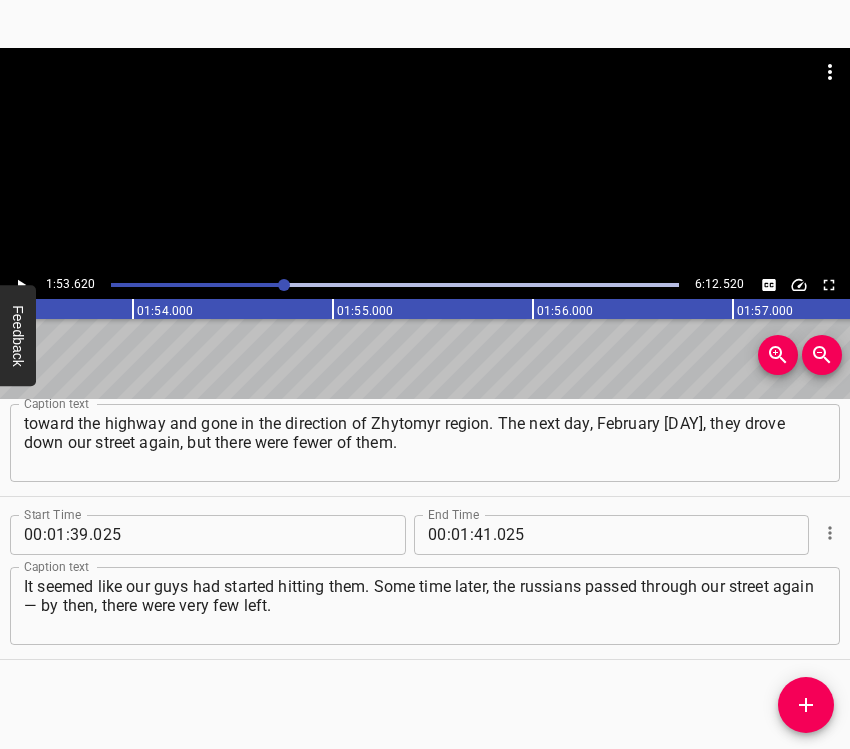scroll, scrollTop: 0, scrollLeft: 22724, axis: horizontal 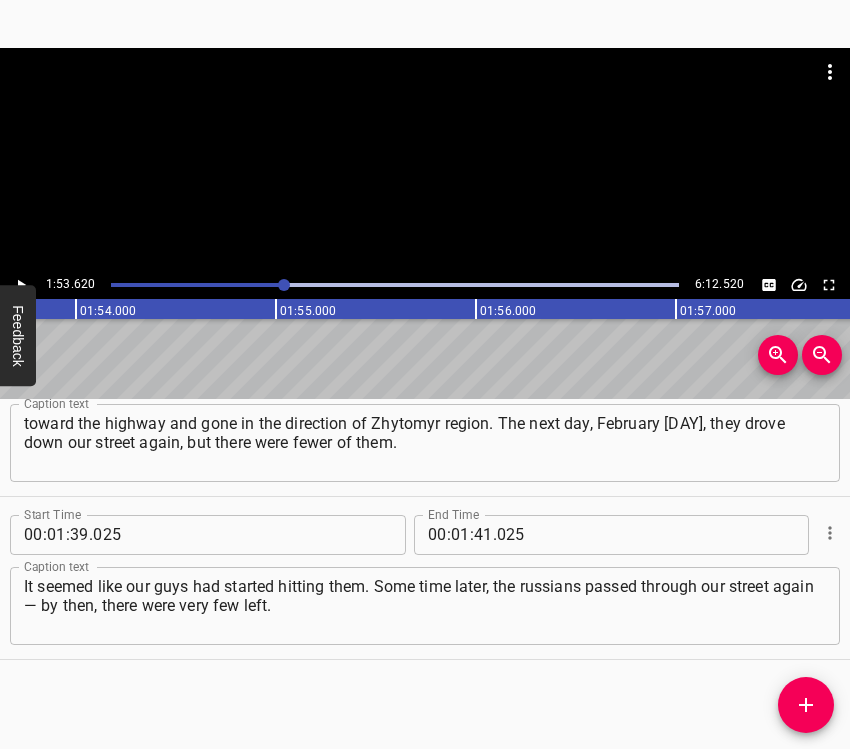 click 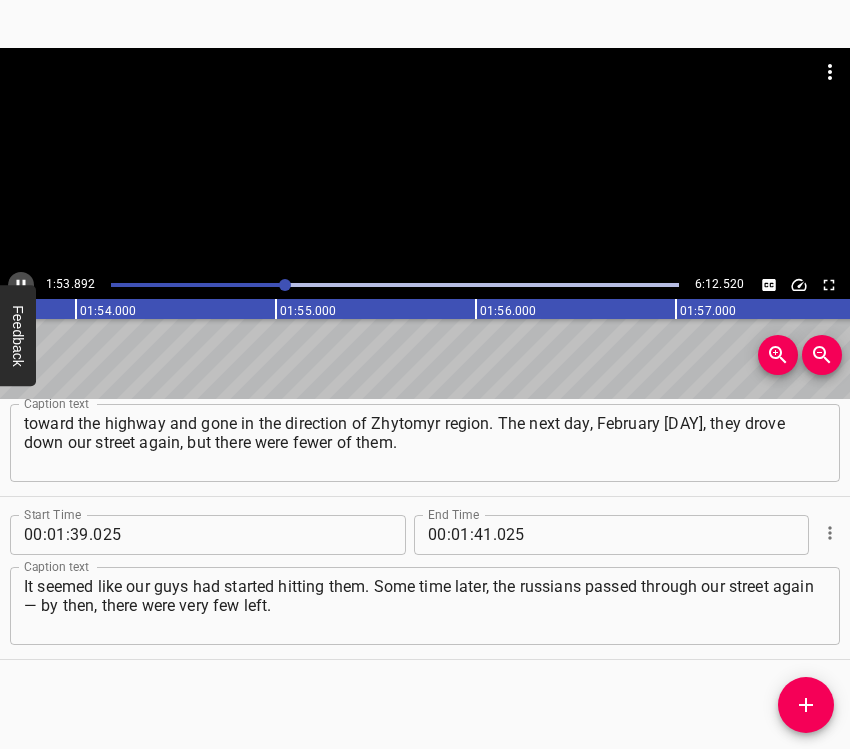 click 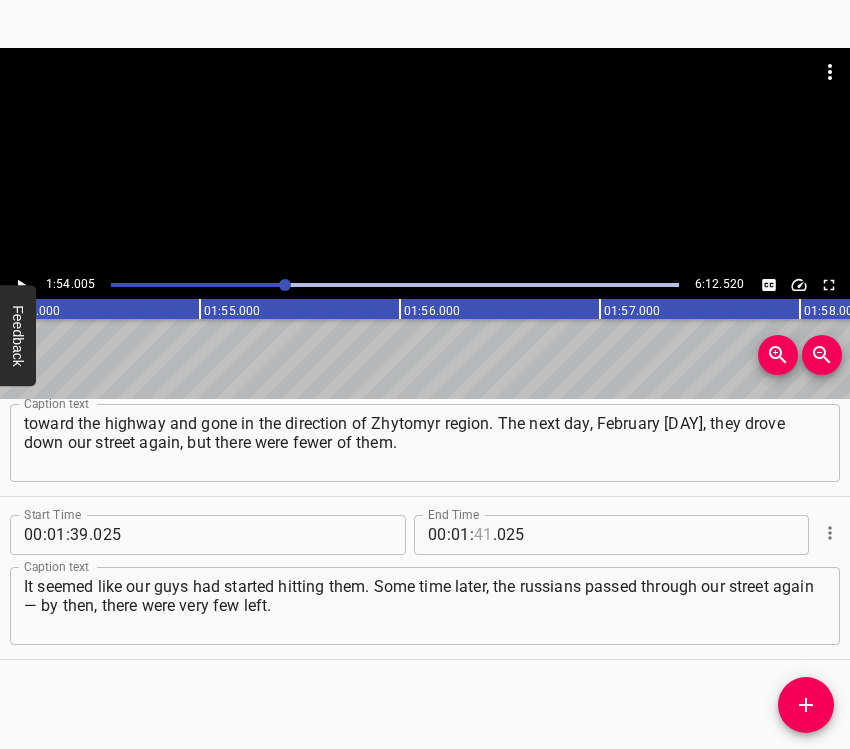 click at bounding box center [483, 535] 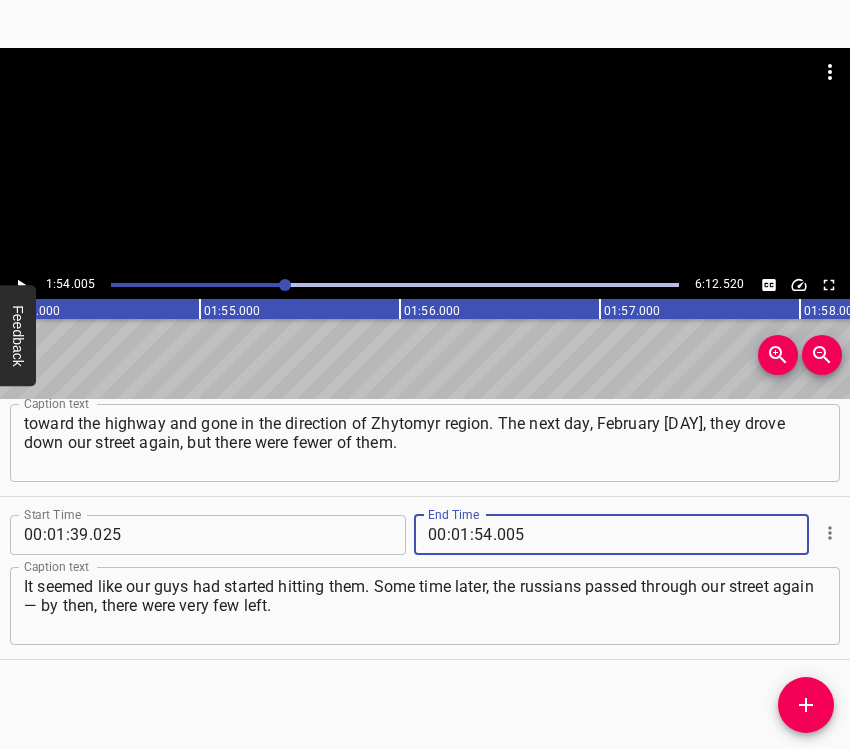 click 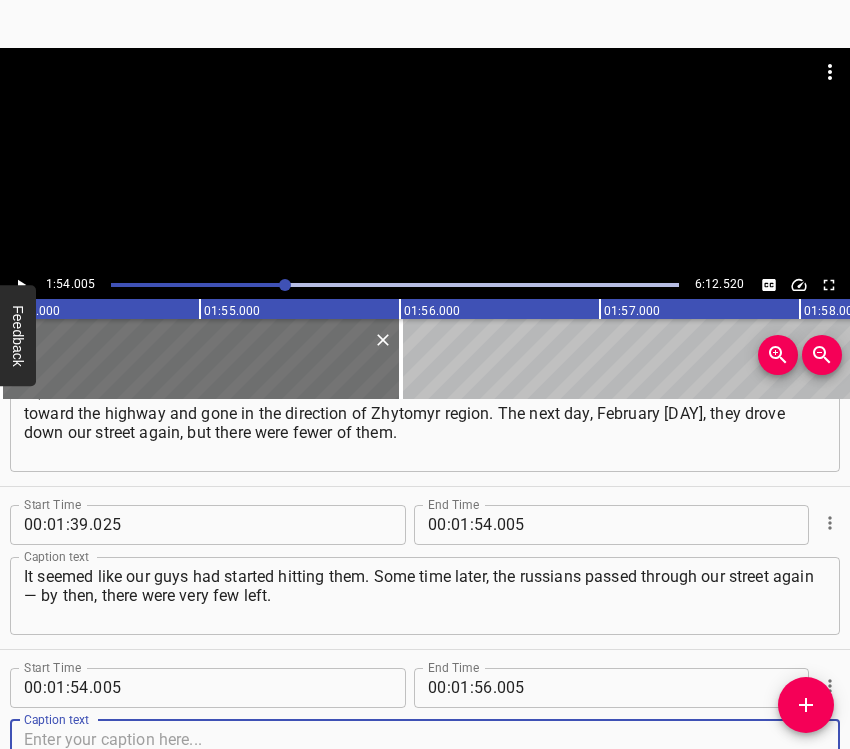 scroll, scrollTop: 1210, scrollLeft: 0, axis: vertical 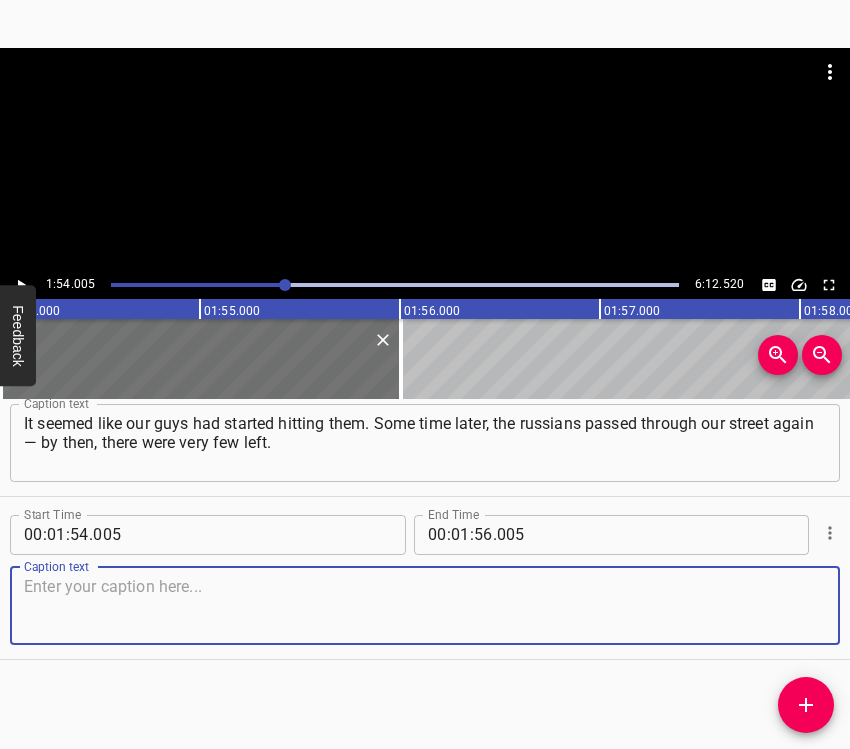 drag, startPoint x: 798, startPoint y: 604, endPoint x: 847, endPoint y: 564, distance: 63.25346 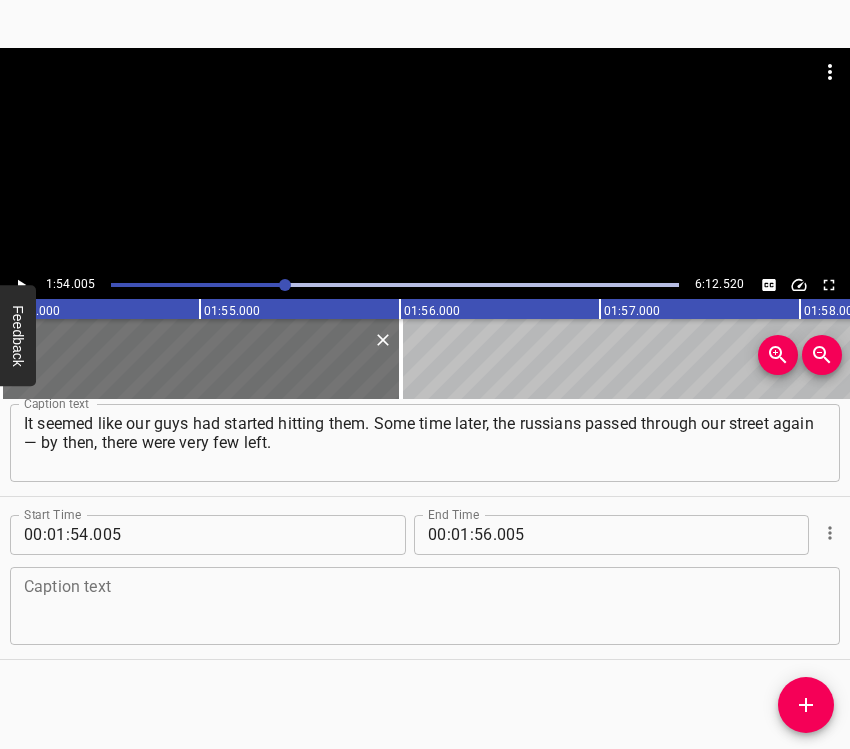 click at bounding box center [425, 605] 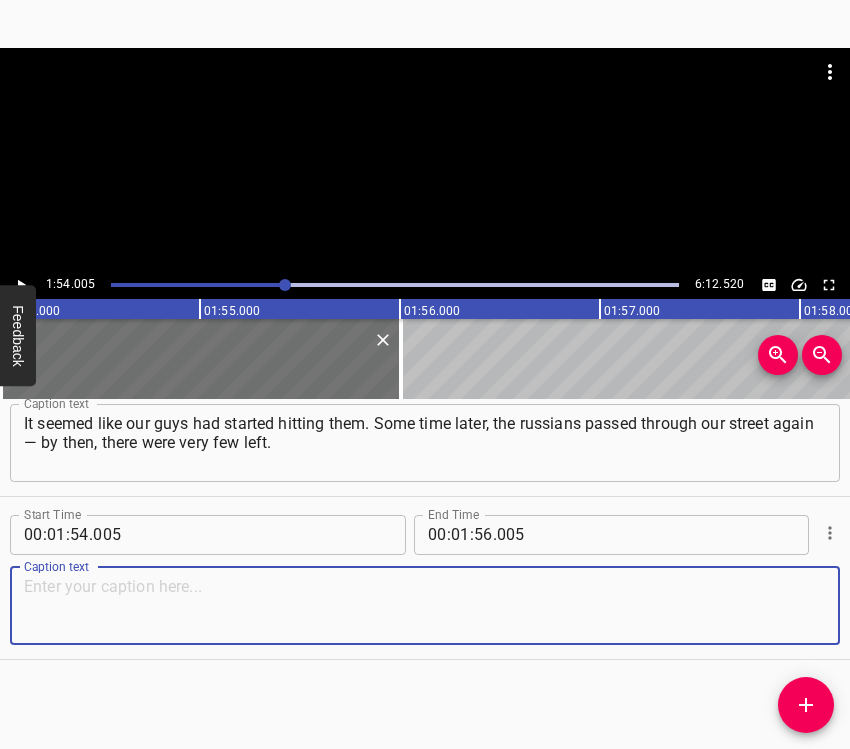 paste on "But we were still hiding in the cellar, and it was terrifying when they would stop. They would move forward, then suddenly stop." 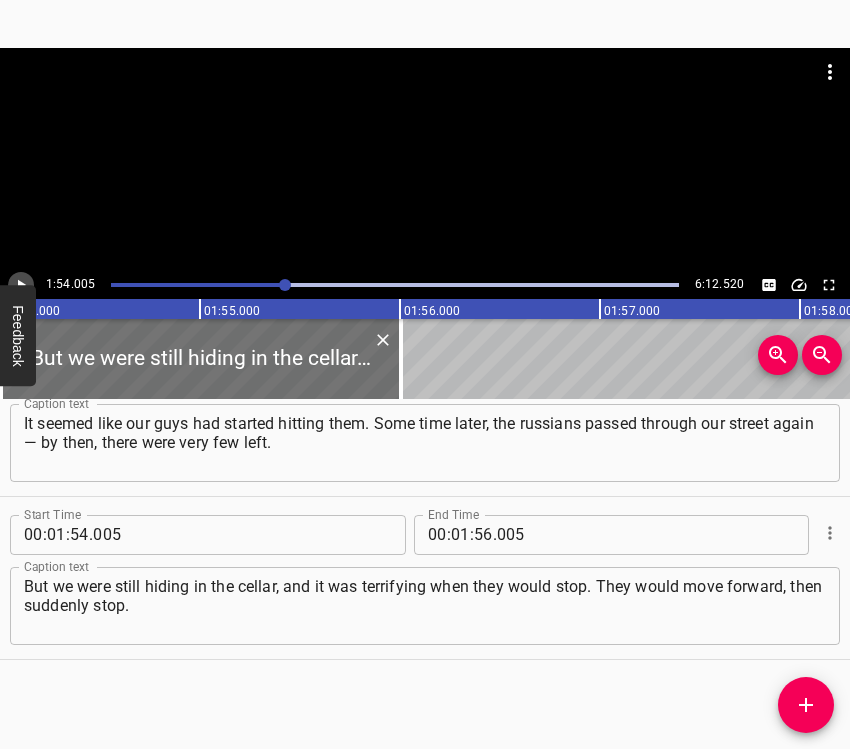click 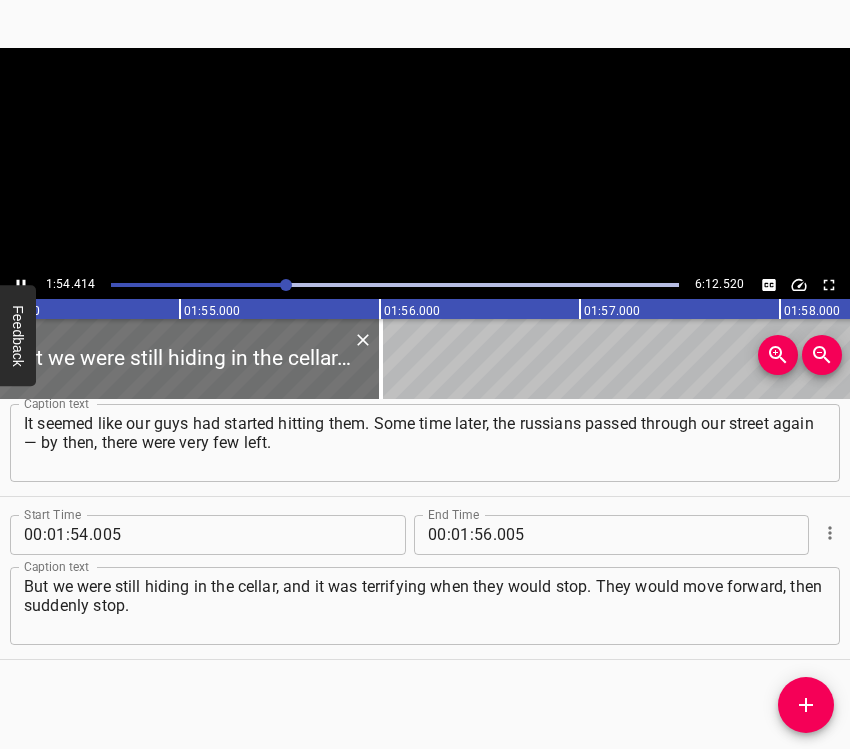 scroll, scrollTop: 0, scrollLeft: 22882, axis: horizontal 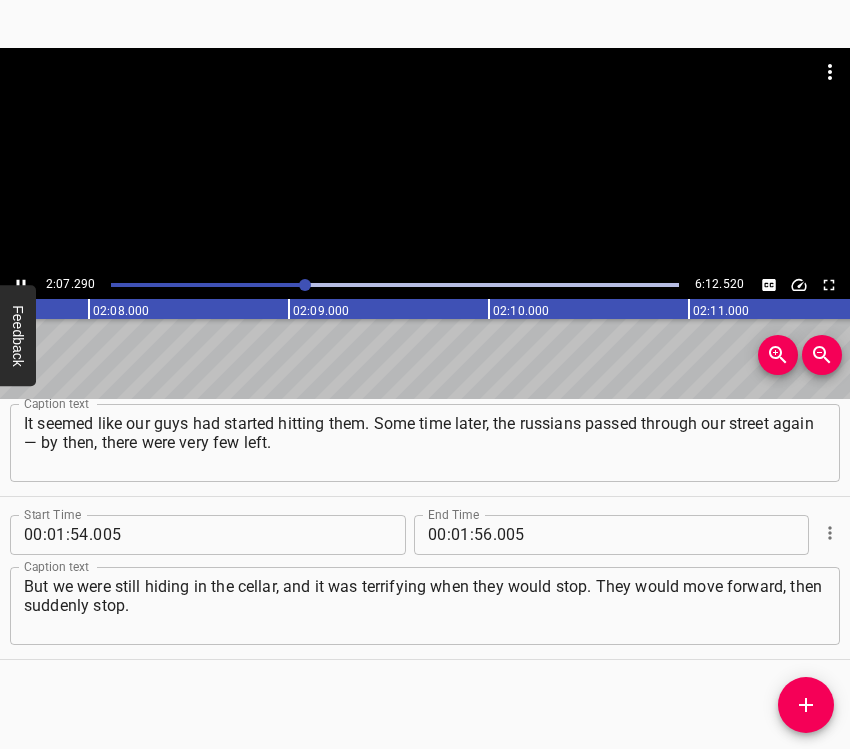 click 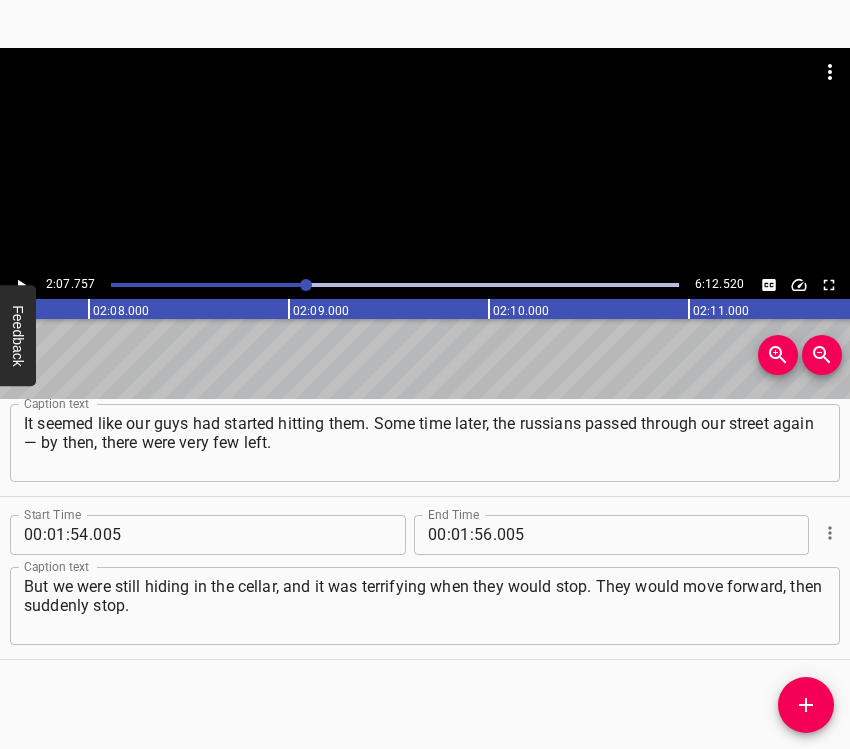 scroll, scrollTop: 0, scrollLeft: 25551, axis: horizontal 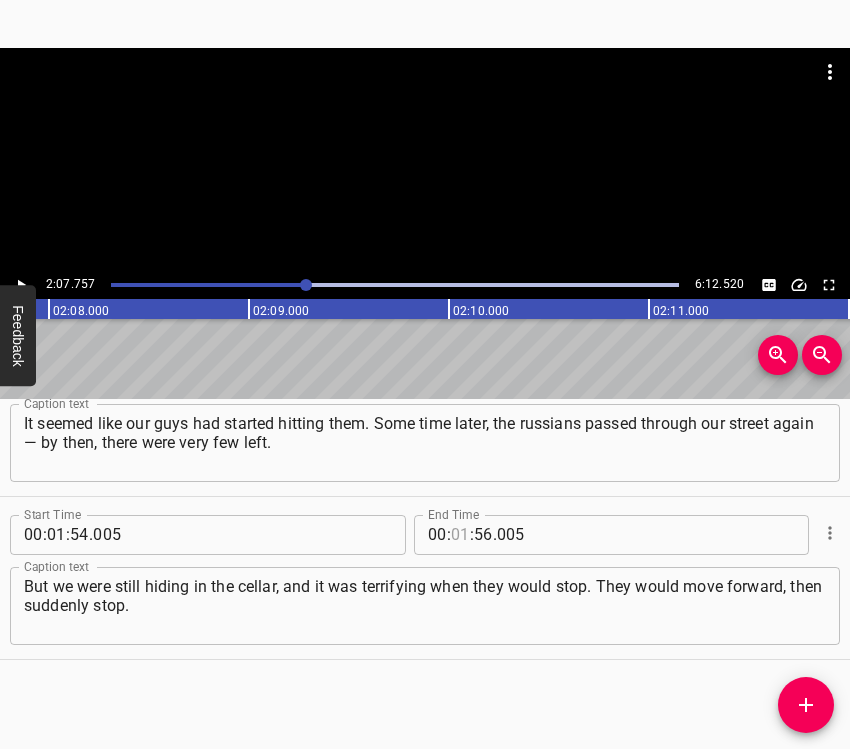 click at bounding box center (460, 535) 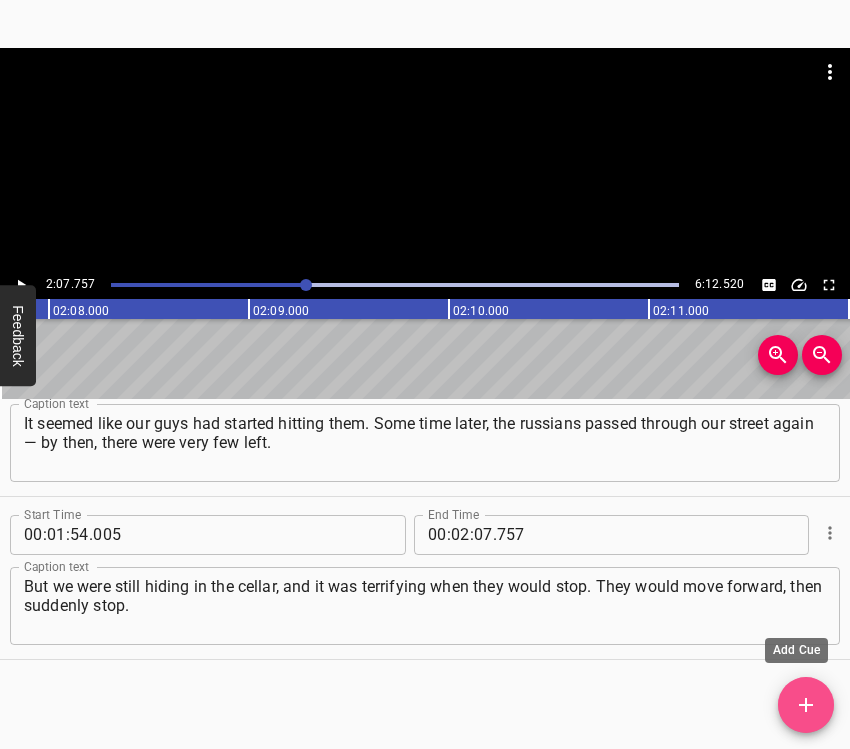 click 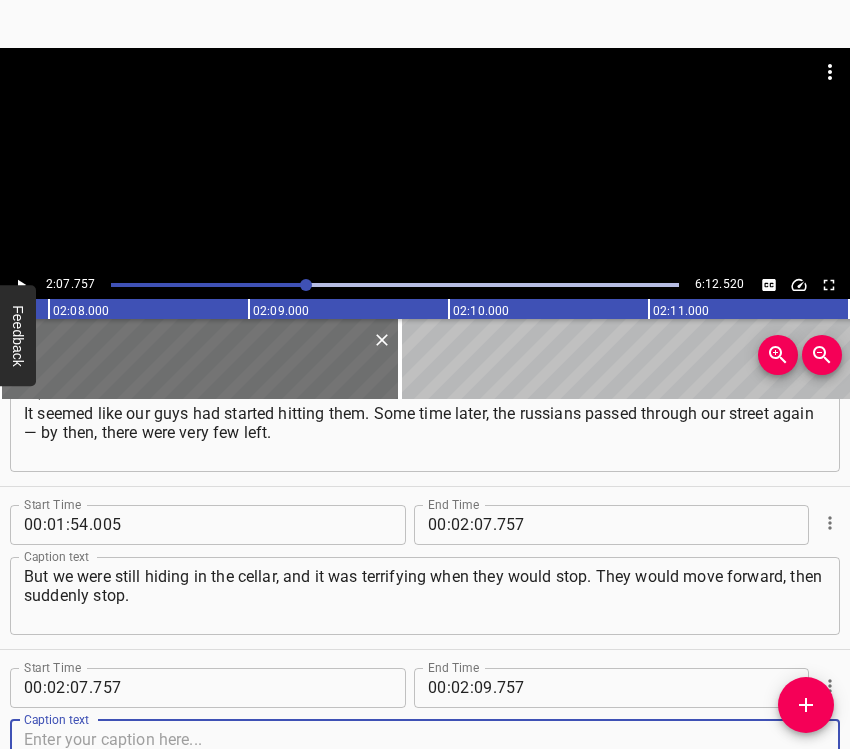 scroll, scrollTop: 1373, scrollLeft: 0, axis: vertical 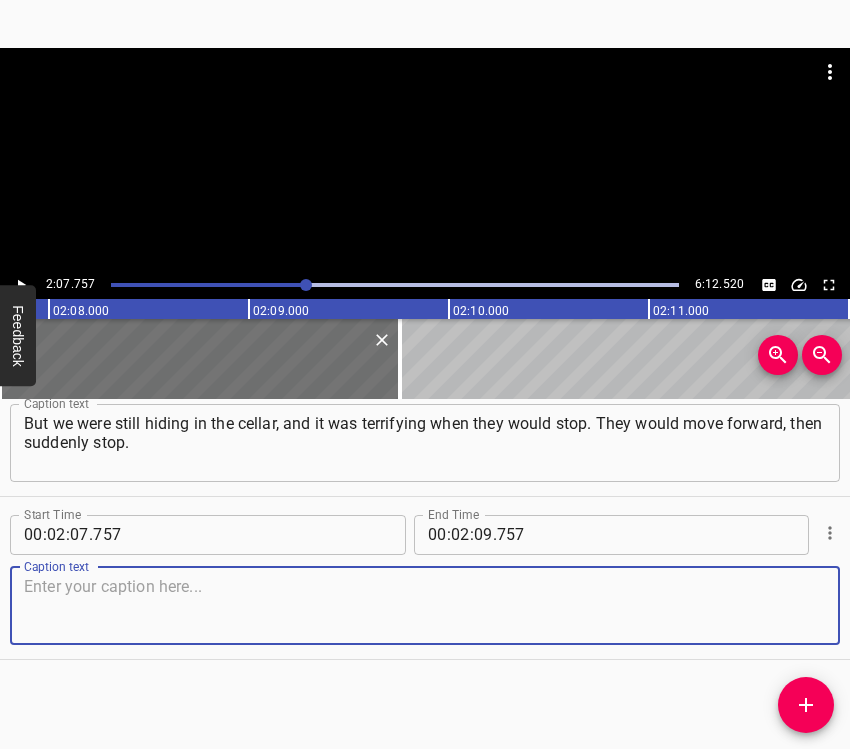 click at bounding box center (425, 605) 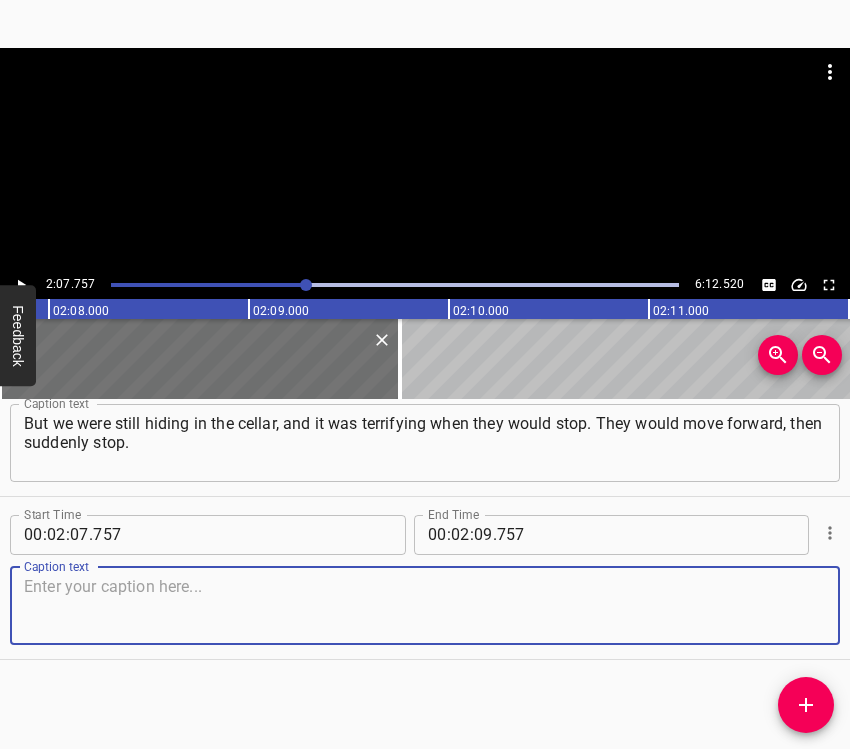 click at bounding box center (425, 605) 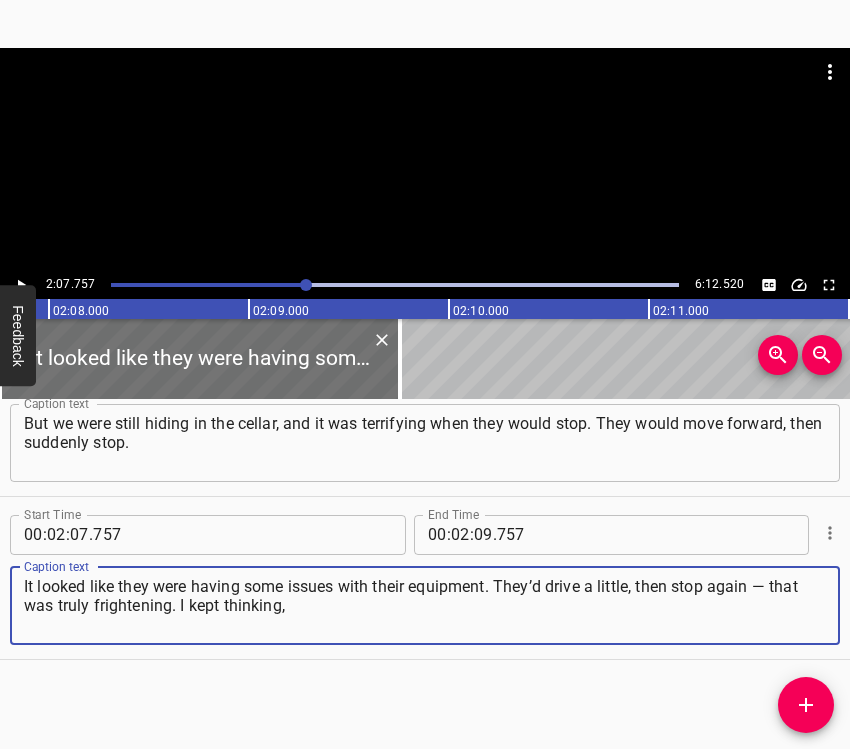 click 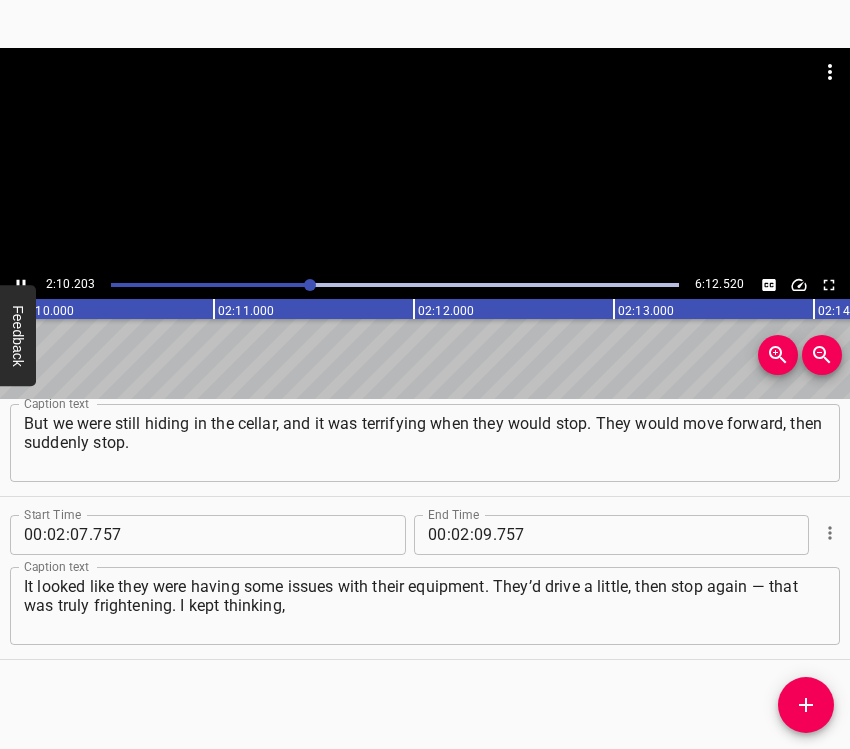 scroll, scrollTop: 0, scrollLeft: 26040, axis: horizontal 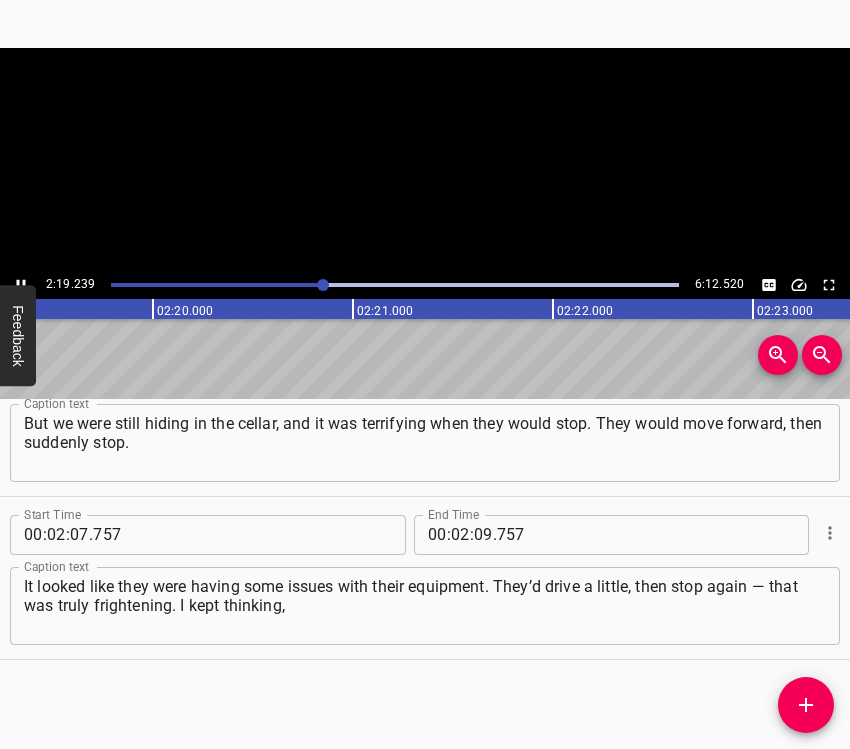 click 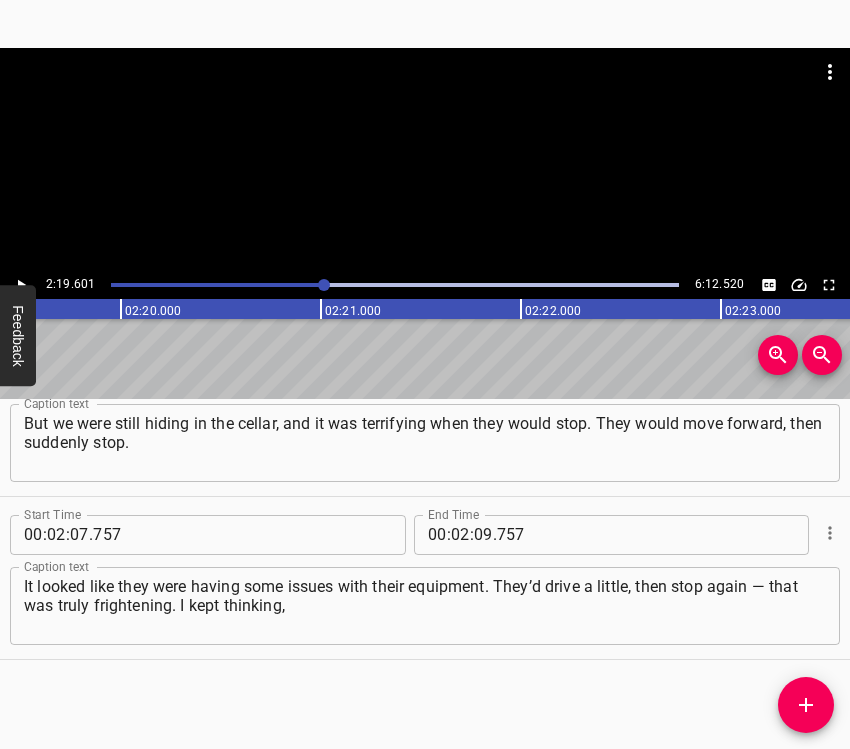 scroll, scrollTop: 0, scrollLeft: 27920, axis: horizontal 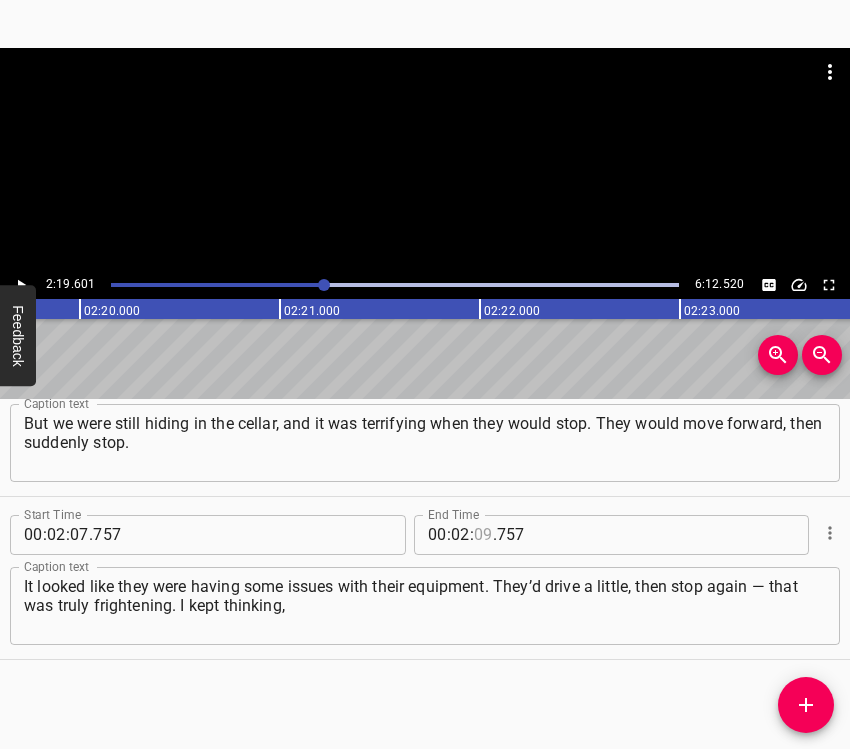 click at bounding box center [483, 535] 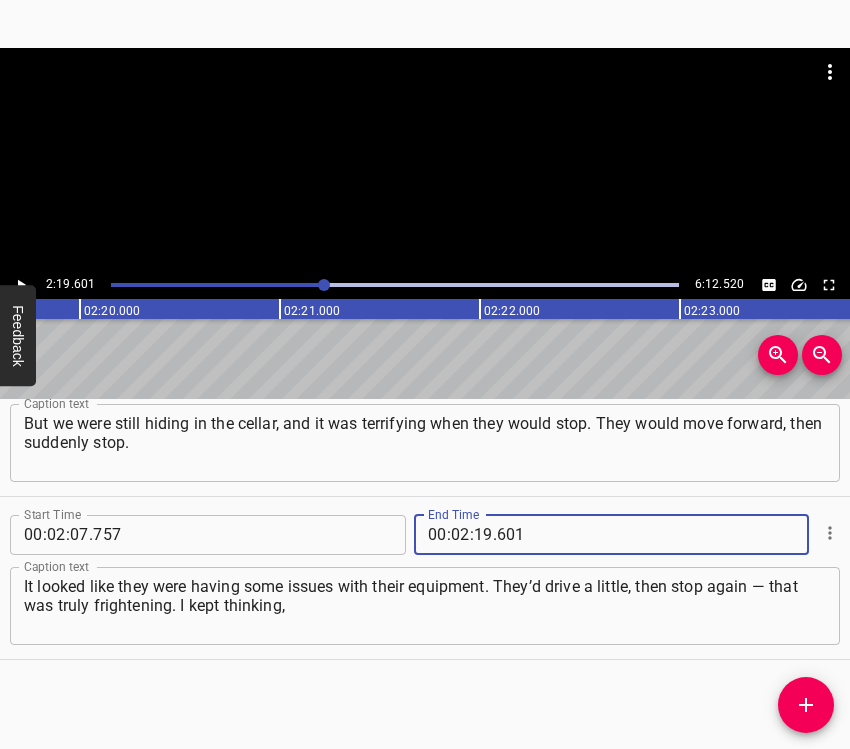 click 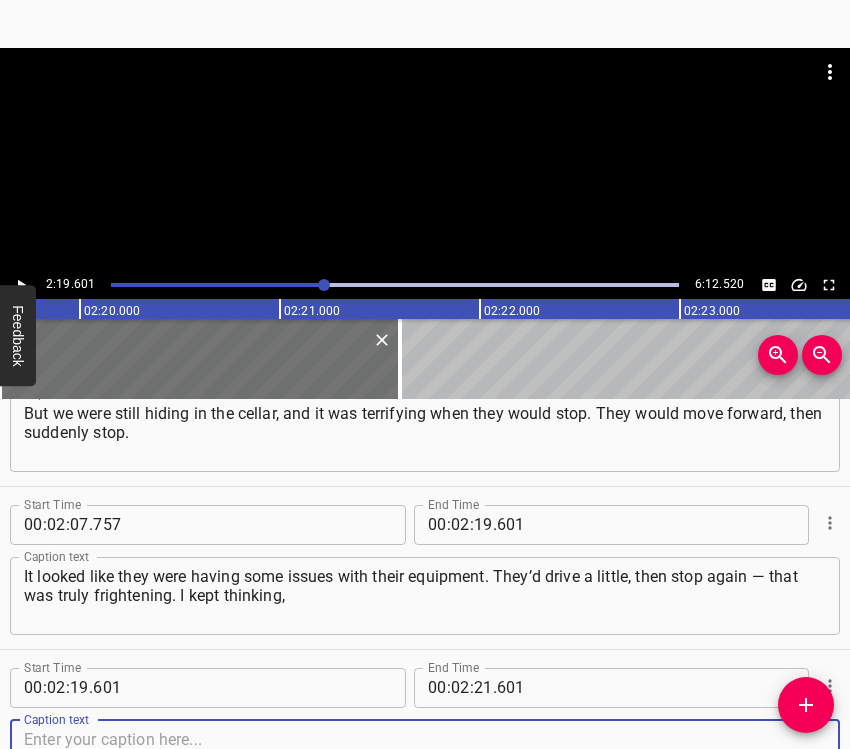 scroll, scrollTop: 1536, scrollLeft: 0, axis: vertical 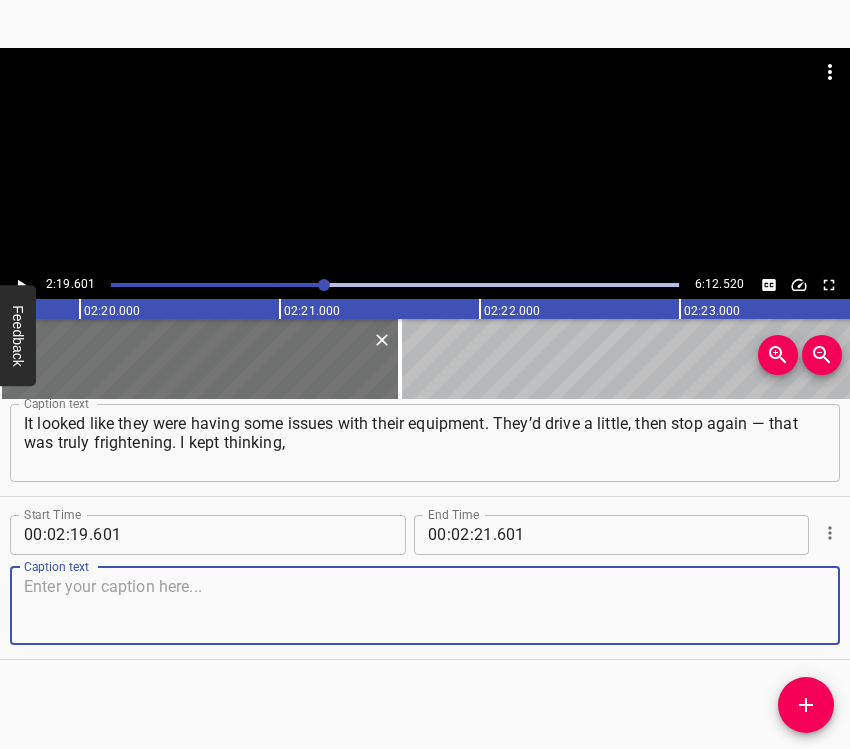 drag, startPoint x: 773, startPoint y: 613, endPoint x: 848, endPoint y: 597, distance: 76.687675 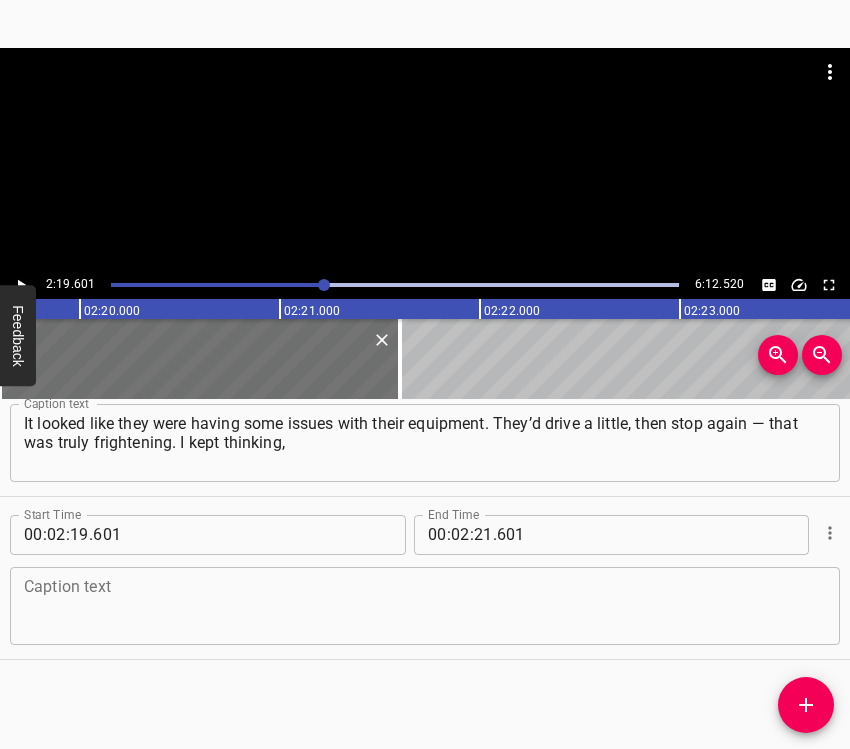 click at bounding box center [425, 605] 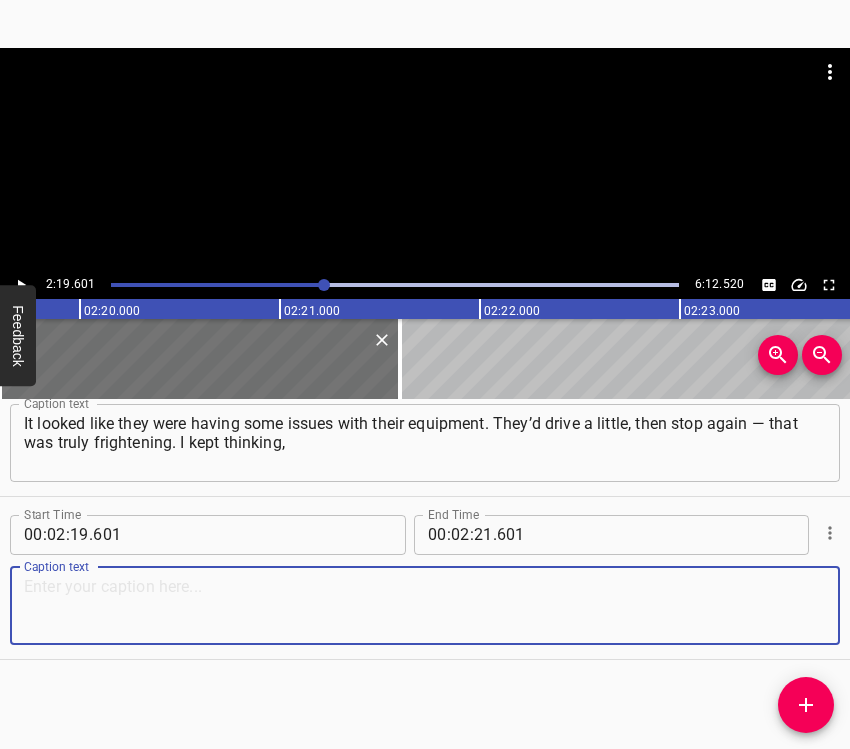 paste on "what if they turn their turrets and start firing at the houses? Maybe it was some divine force that protected us then, but no one on our street was killed." 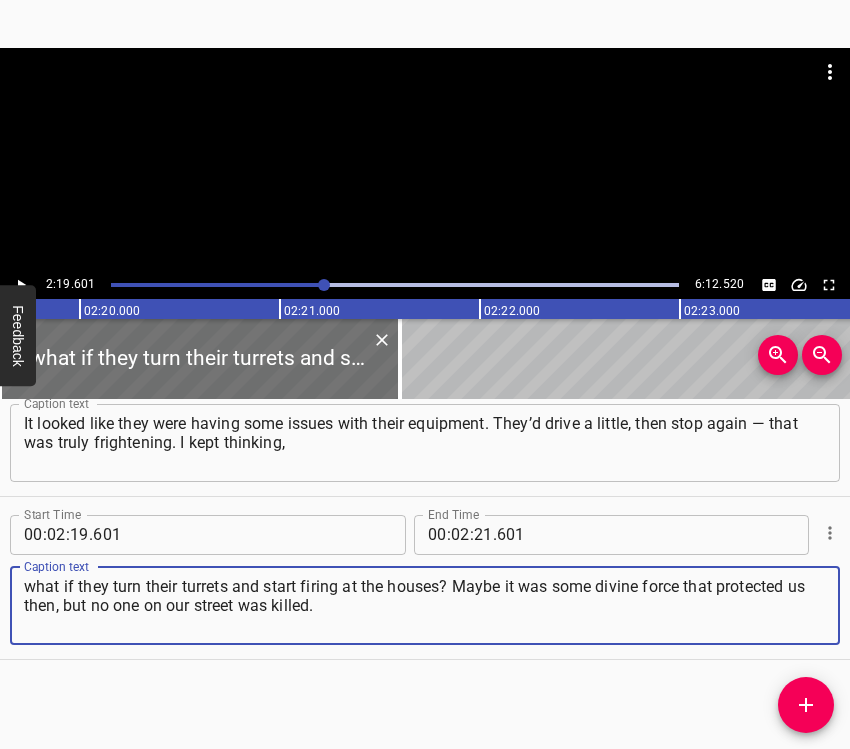 click 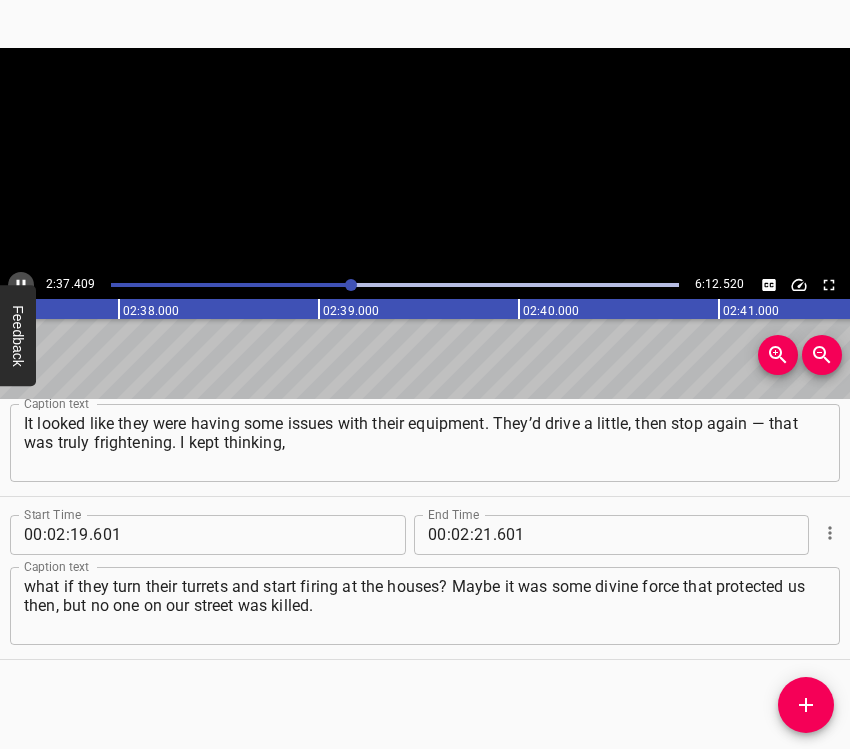 click 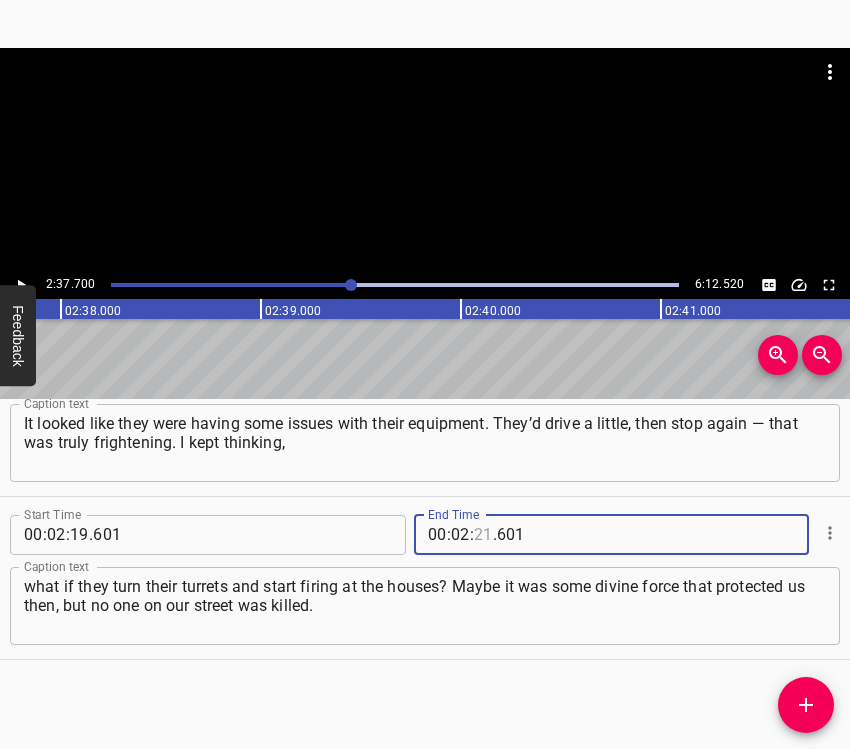 click at bounding box center (483, 535) 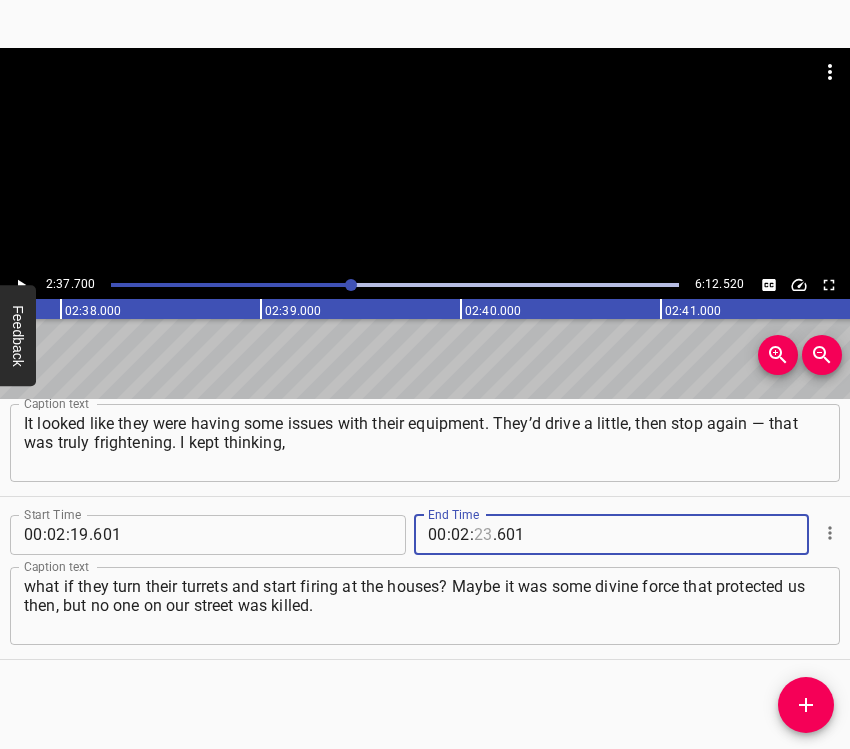 click at bounding box center [483, 535] 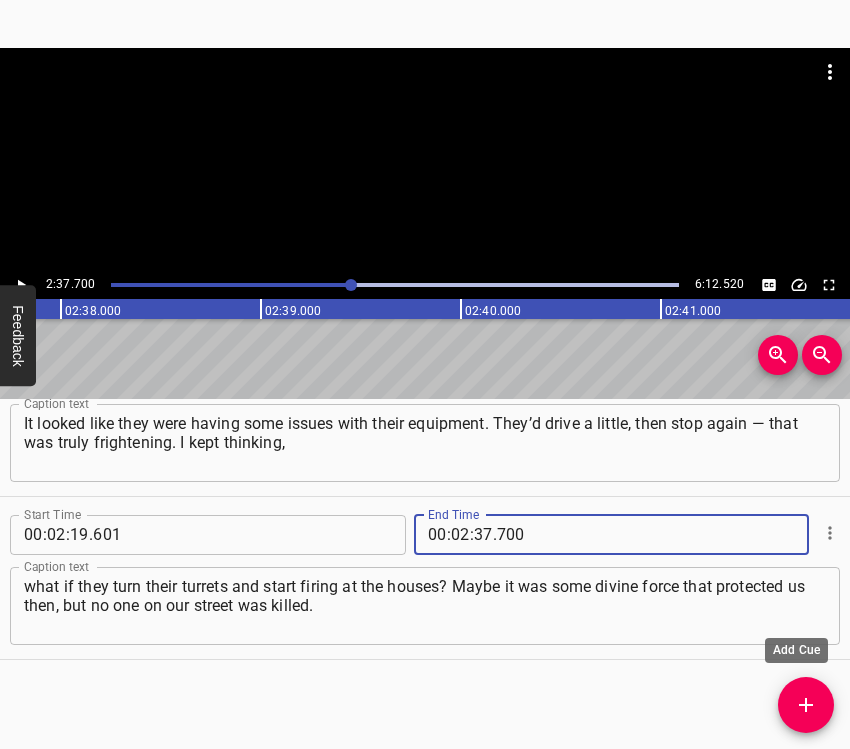click 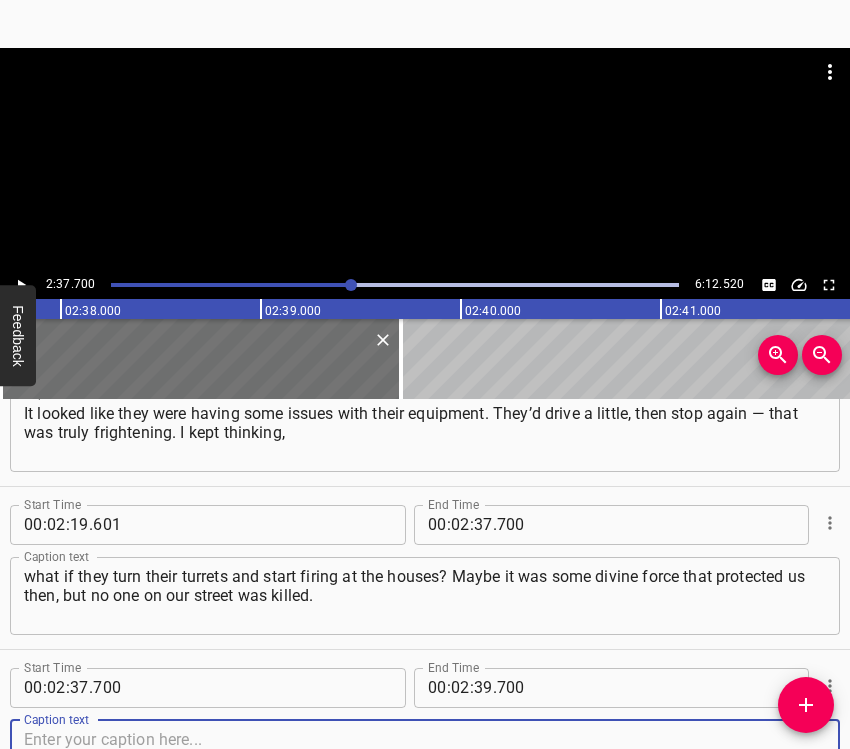 scroll, scrollTop: 1699, scrollLeft: 0, axis: vertical 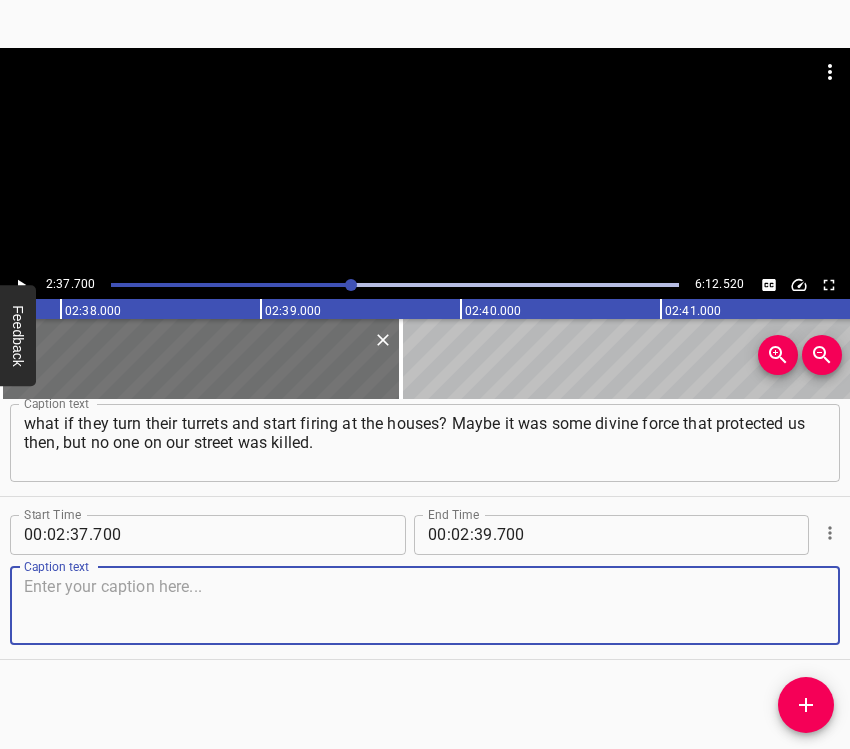 click at bounding box center (425, 605) 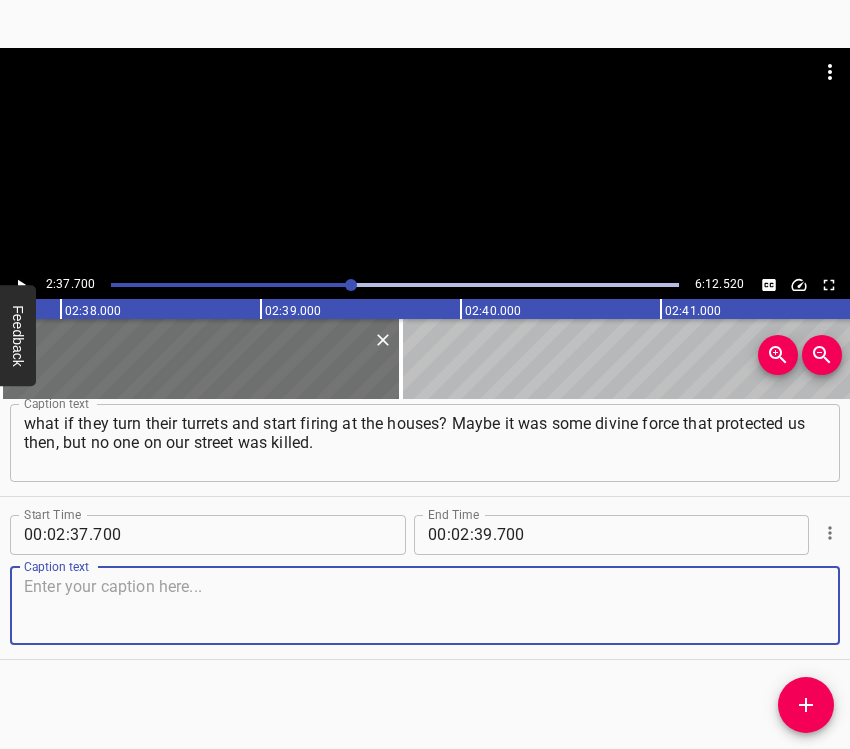 click at bounding box center [425, 605] 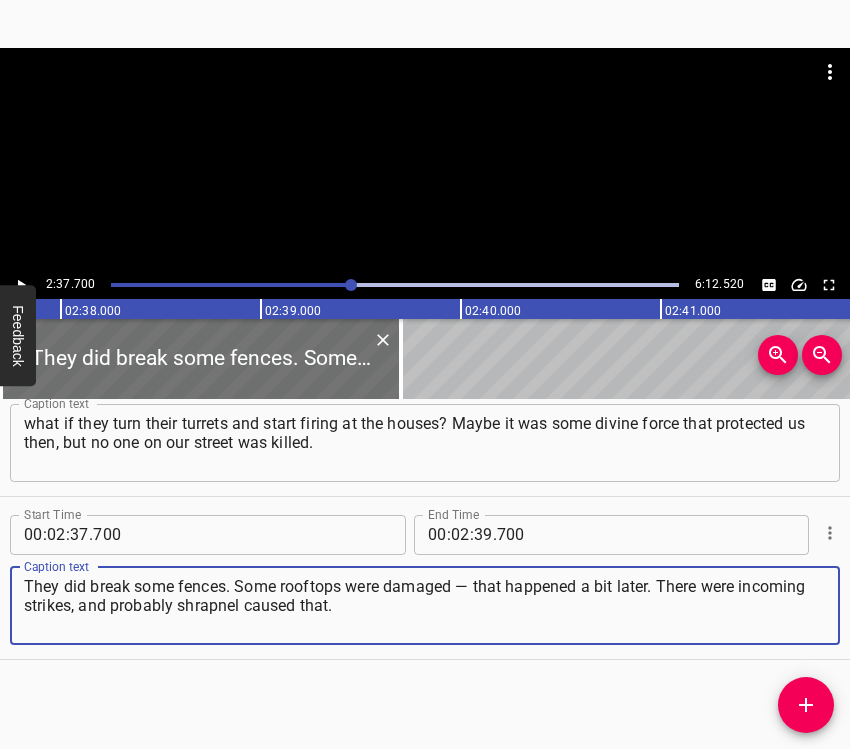 click 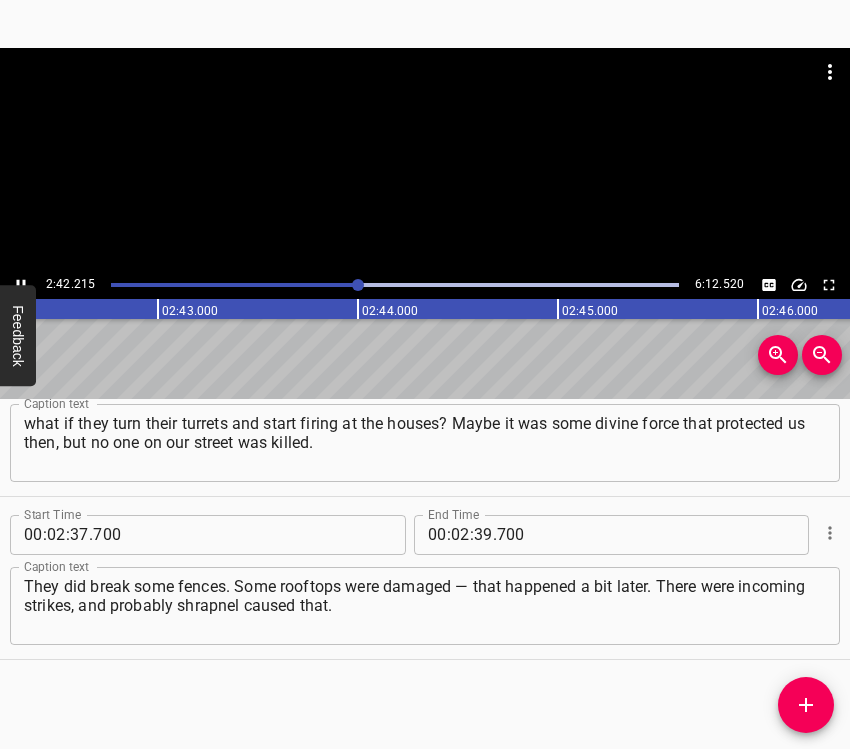scroll, scrollTop: 0, scrollLeft: 32496, axis: horizontal 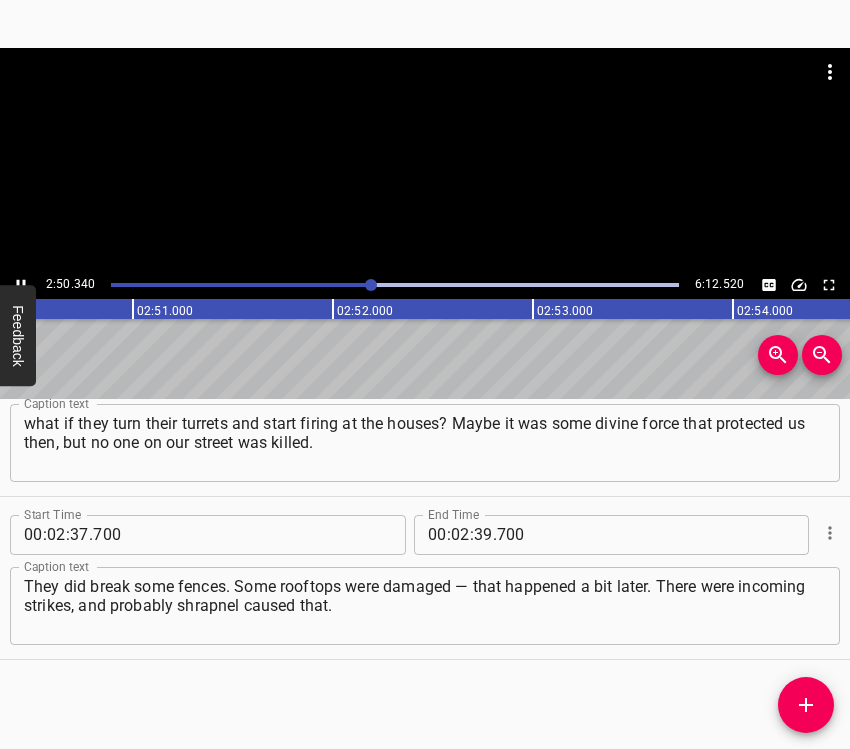 click at bounding box center (21, 285) 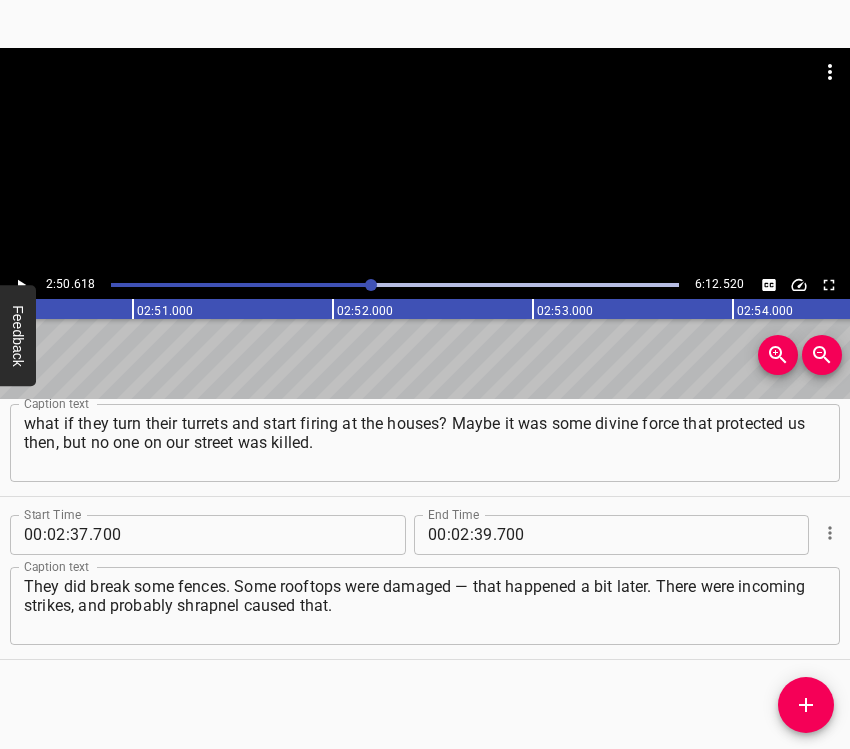 scroll, scrollTop: 0, scrollLeft: 34123, axis: horizontal 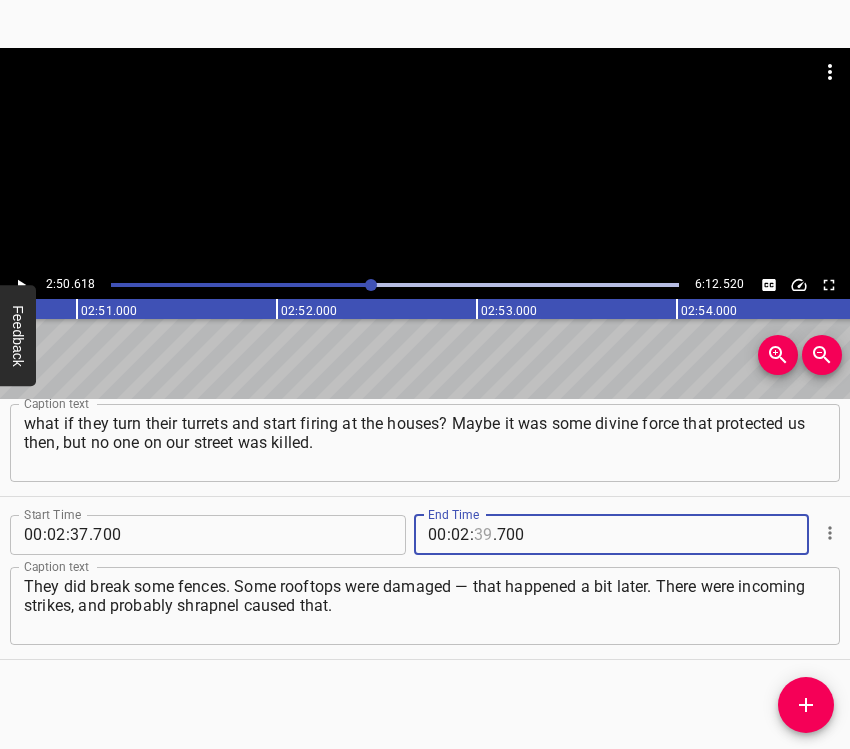 click at bounding box center (483, 535) 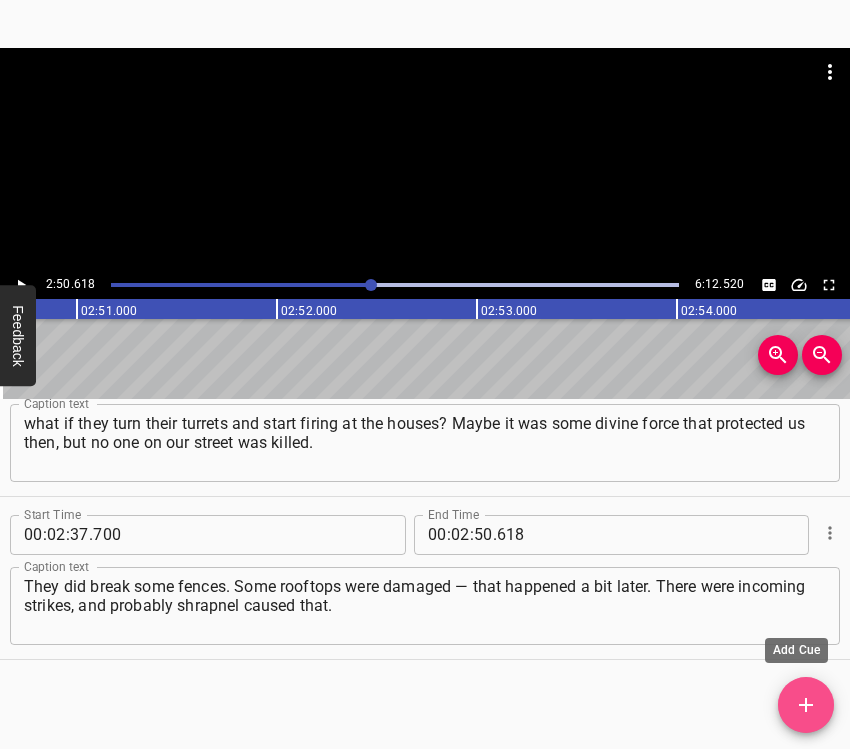 click 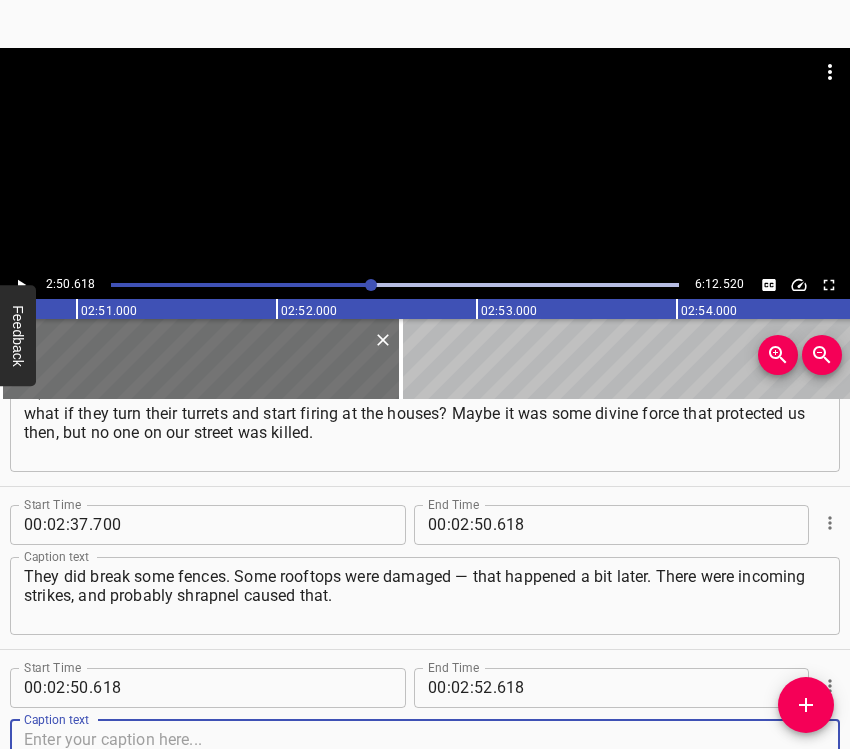 scroll, scrollTop: 1862, scrollLeft: 0, axis: vertical 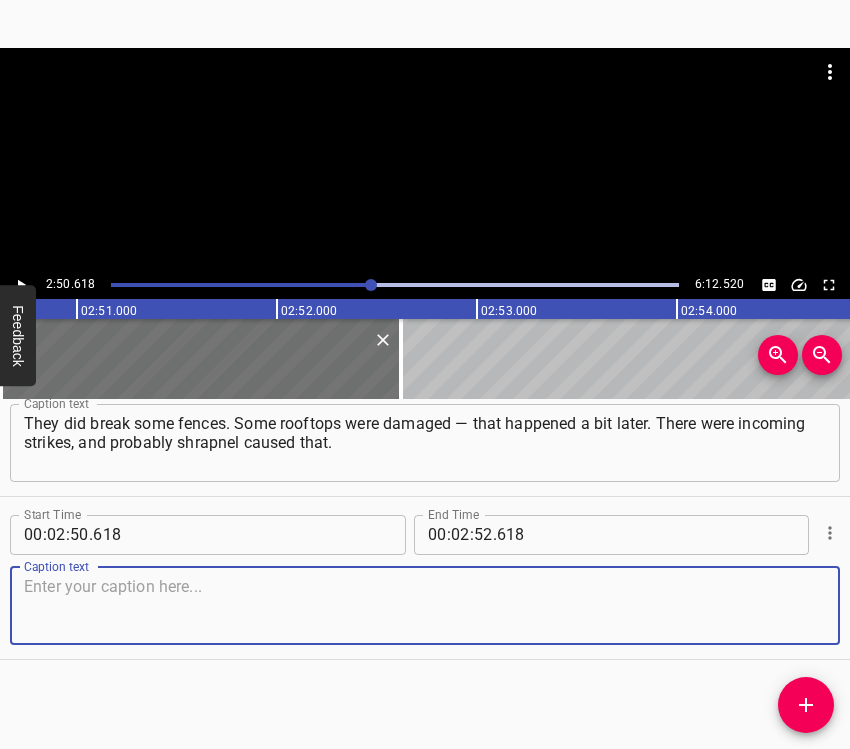 click at bounding box center [425, 605] 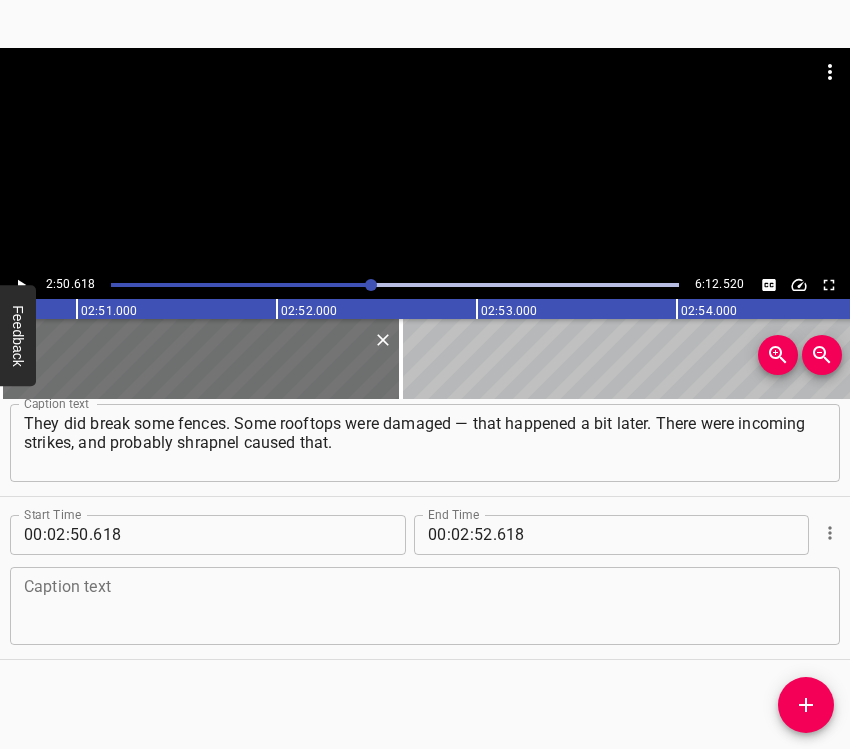click at bounding box center [425, 605] 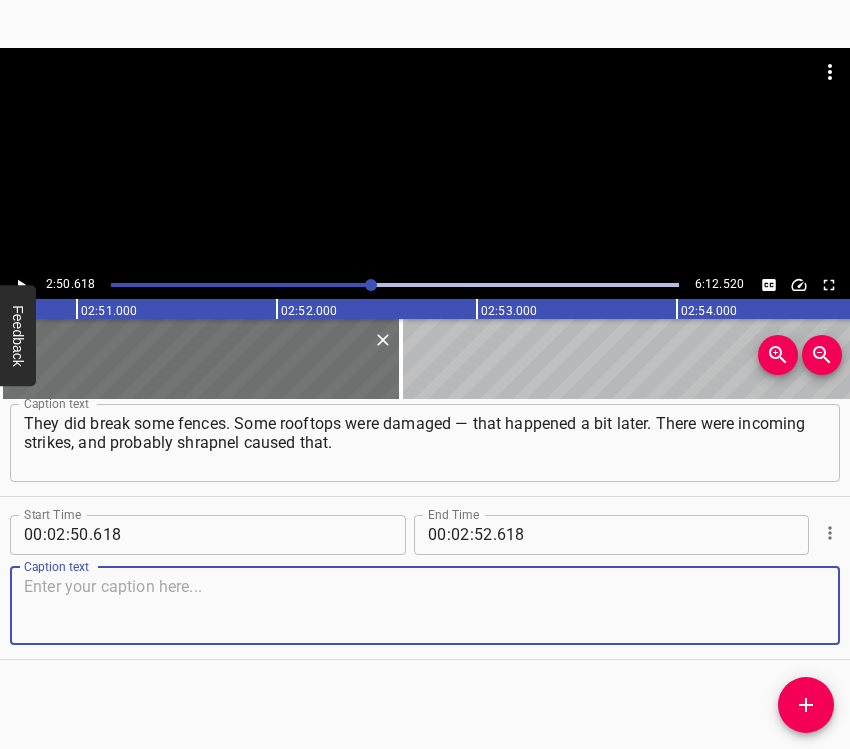 paste on "They destroyed fences, knocked down electric poles. The street was narrow, and they had to turn around. Where there had been strikes, they didn’t care — fence," 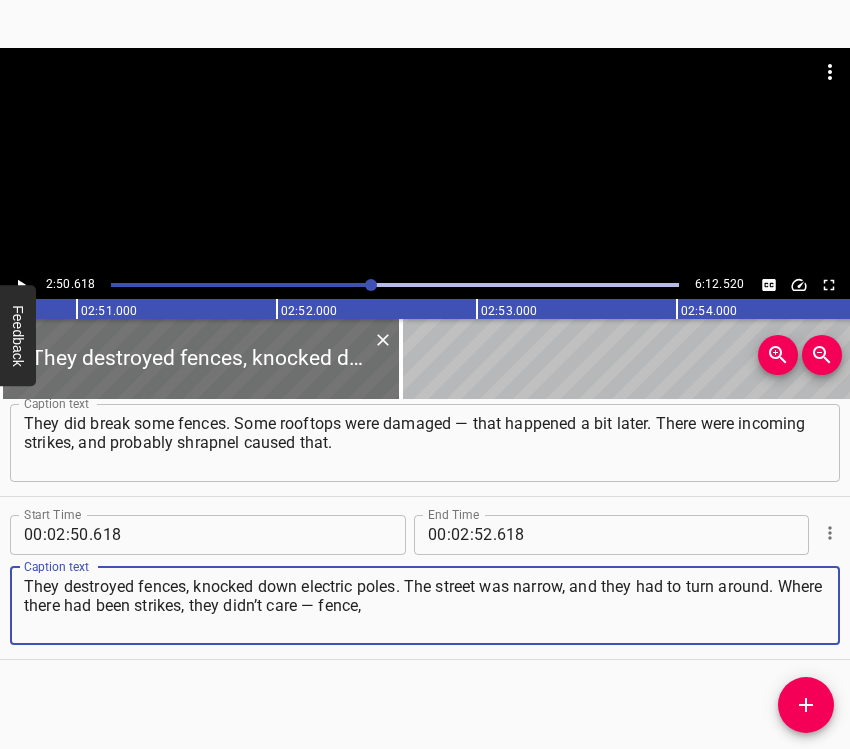click 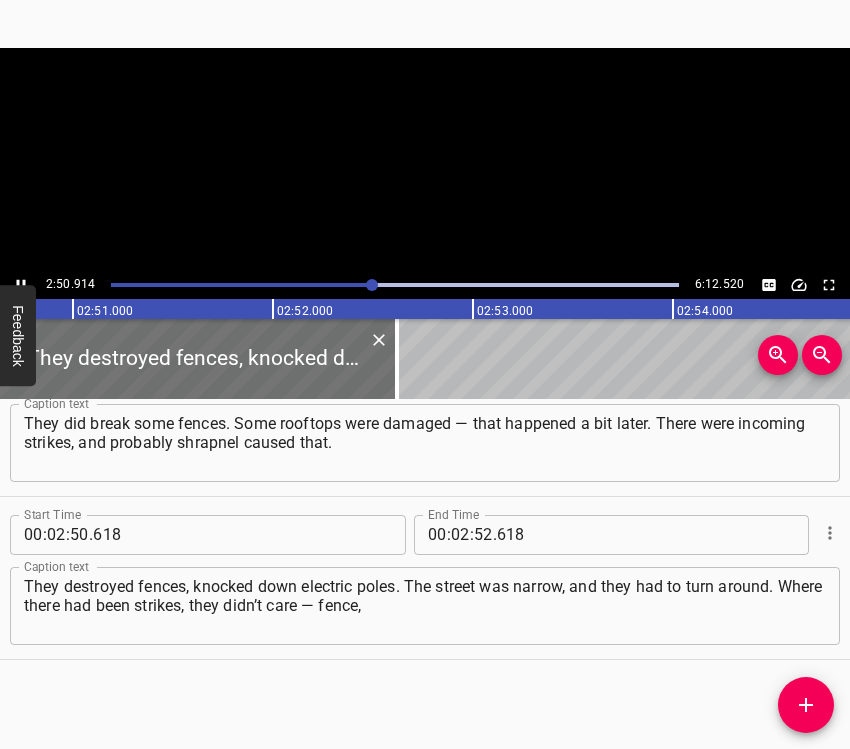 scroll, scrollTop: 0, scrollLeft: 34181, axis: horizontal 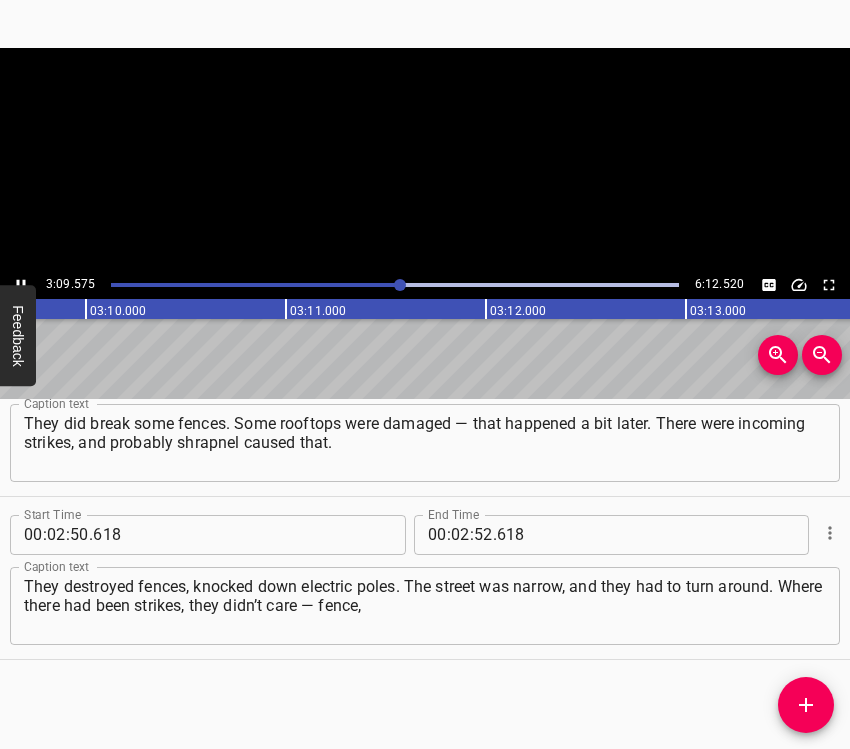 click 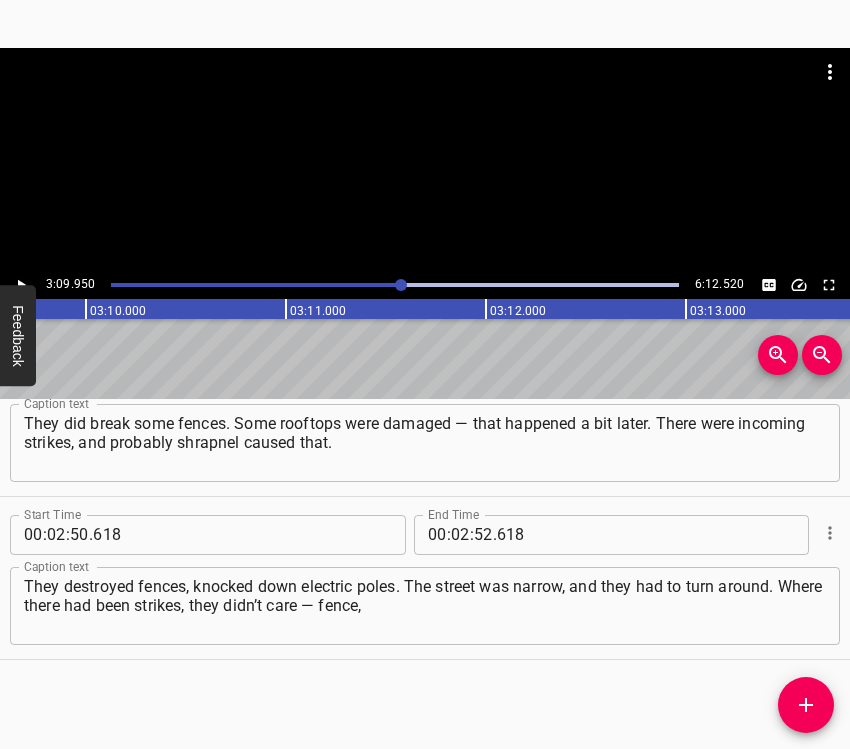 scroll, scrollTop: 0, scrollLeft: 37990, axis: horizontal 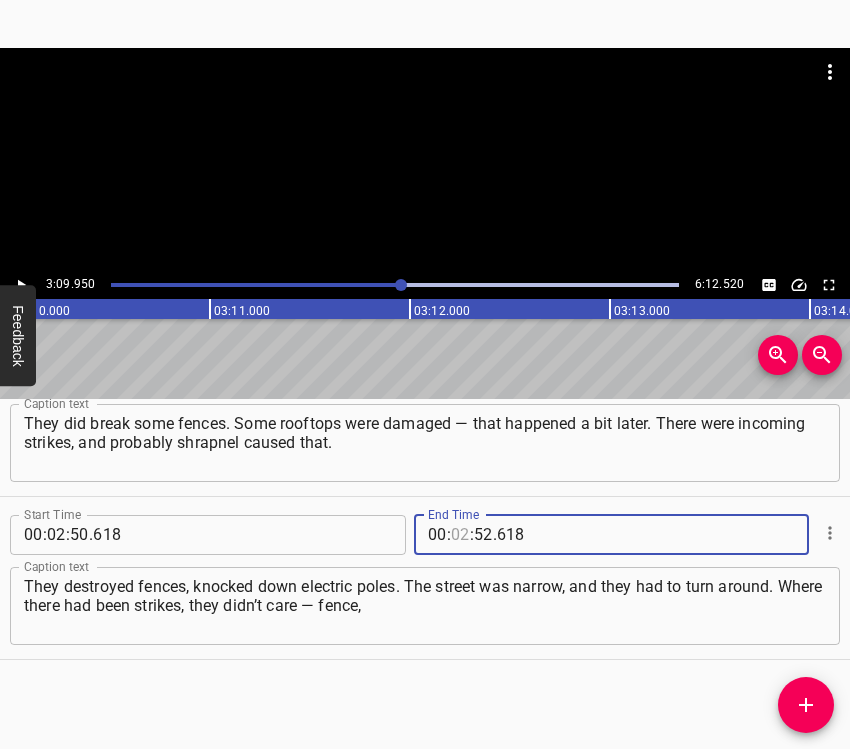 click at bounding box center [460, 535] 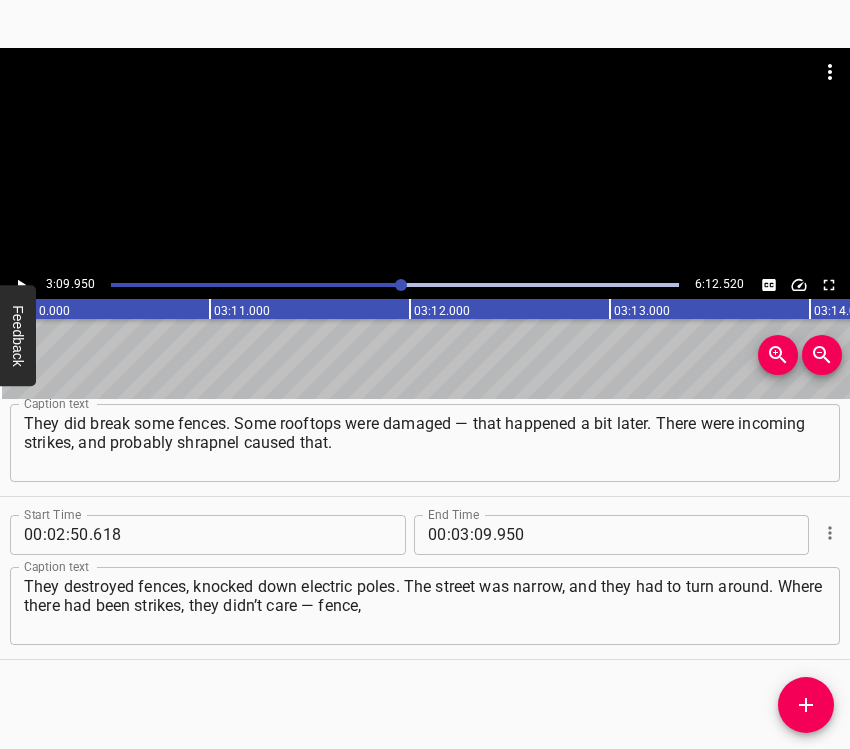 click on "Start Time 00 : 00 : 05 . 993 Start Time End Time 00 : 00 : 18 . 389 End Time Caption text The scariest thing was that my daughter-in-law was there with her child. My grandson was five years old at the time. How he cried,  Caption text Start Time 00 : 00 : 18 . 389 Start Time End Time 00 : 00 : 31 . 949 End Time Caption text how he ran barefoot at night! It was winter, and he ran barefoot into the cellar — that was the most terrifying part. And then, when we were sitting  Caption text Start Time 00 : 00 : 31 . 949 Start Time End Time 00 : 00 : 46 . 980 End Time Caption text in the cellar… there was this strange feeling. When the bombing started, we were down there, and it felt like the stool was sinking into the ground,  Caption text Start Time 00 : 00 : 46 . 980 Start Time End Time 00 : 00 : 56 . 417 End Time Caption text as if it was being swallowed by the earth — that’s what it felt like. We were afraid they would come to the cellar and shoot us. I wasn’t afraid for myself — Caption text 00 : :" at bounding box center (425, 574) 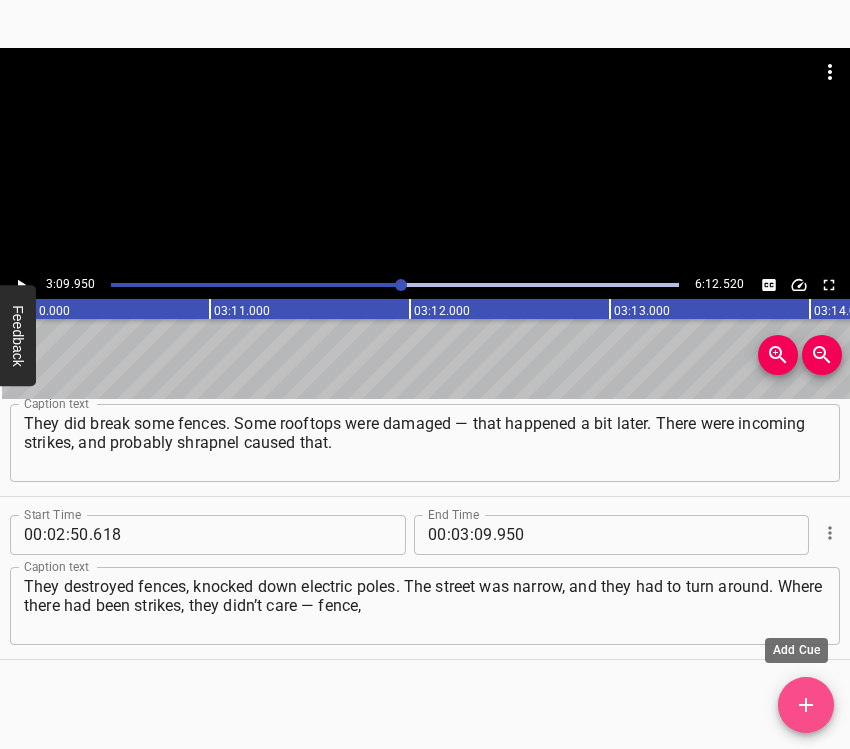 click 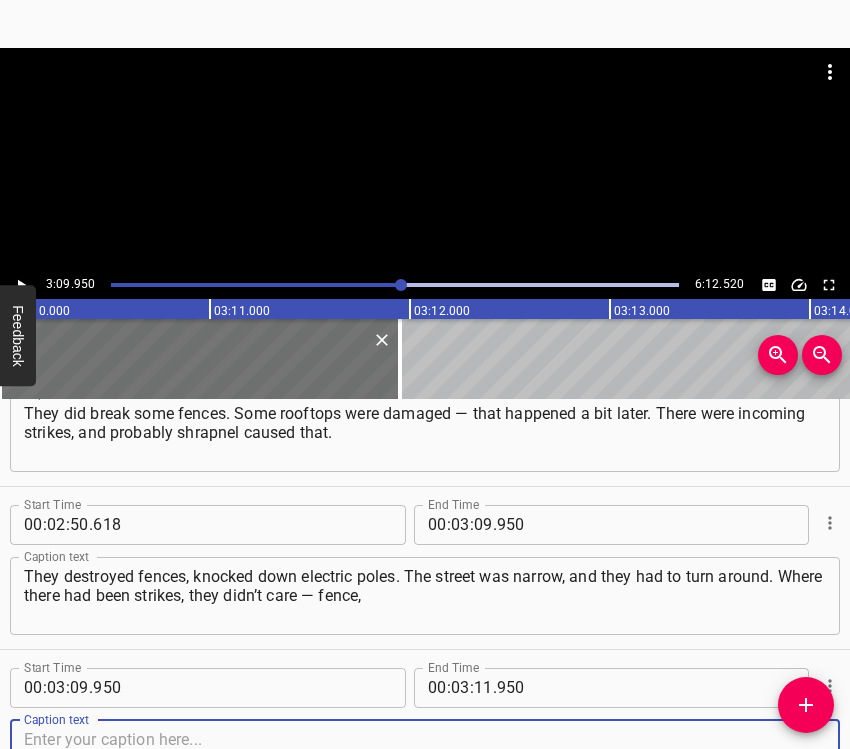 scroll, scrollTop: 2025, scrollLeft: 0, axis: vertical 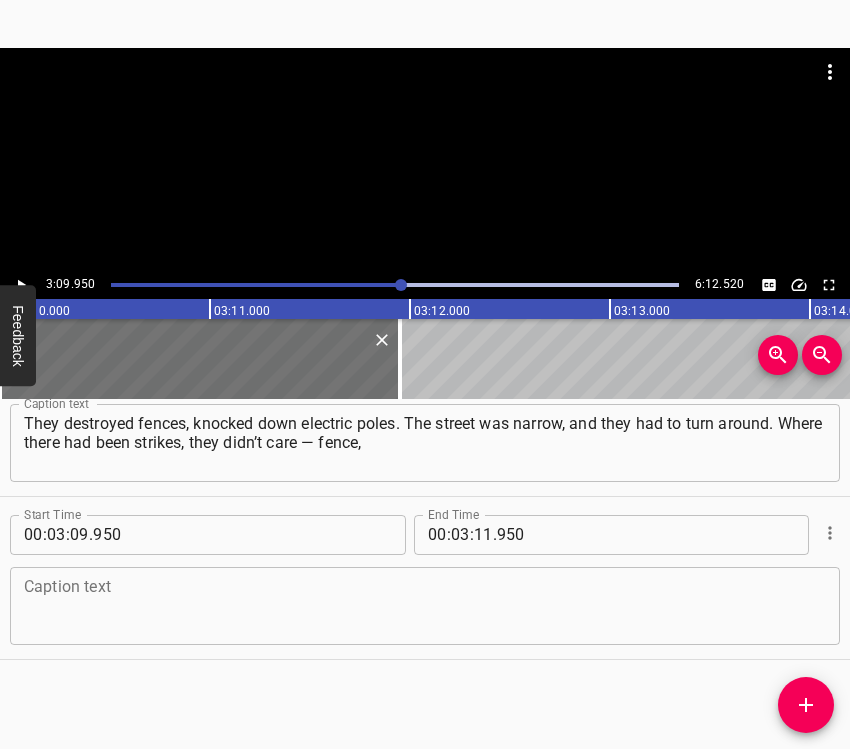 click on "Caption text" at bounding box center [425, 606] 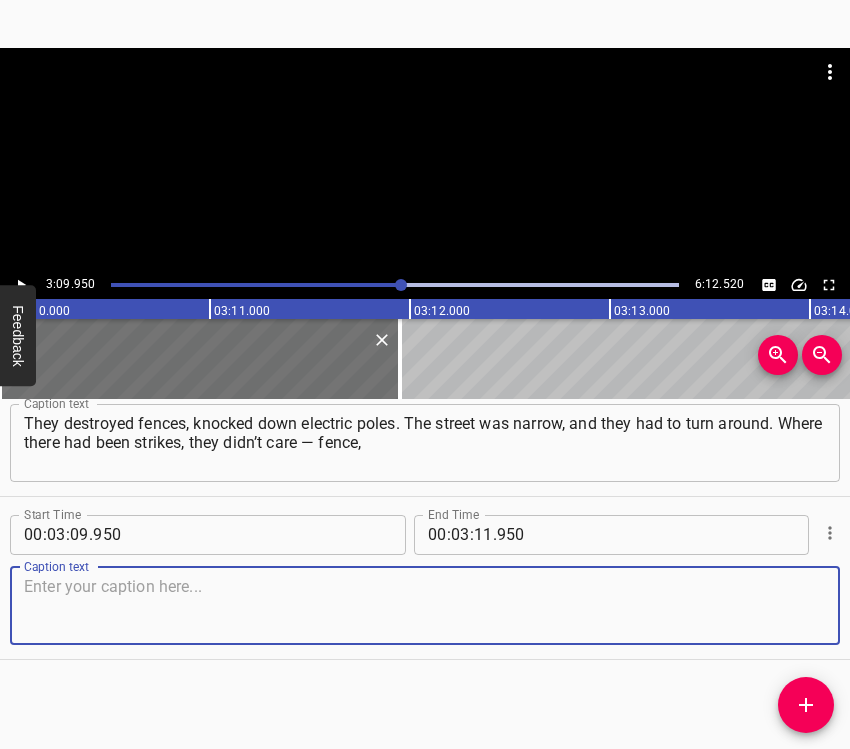 click at bounding box center (425, 605) 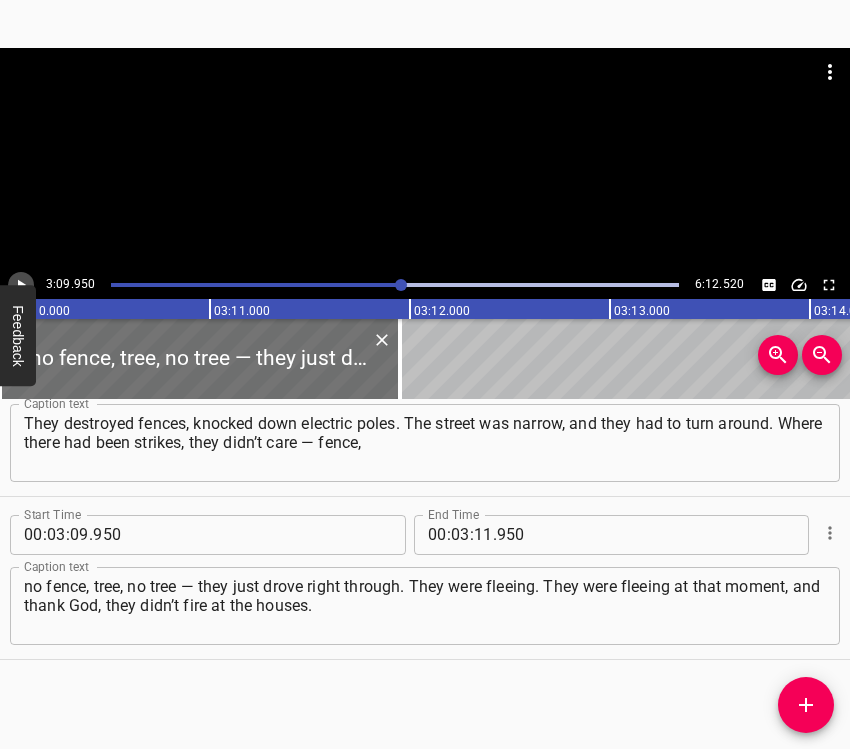 click at bounding box center [21, 285] 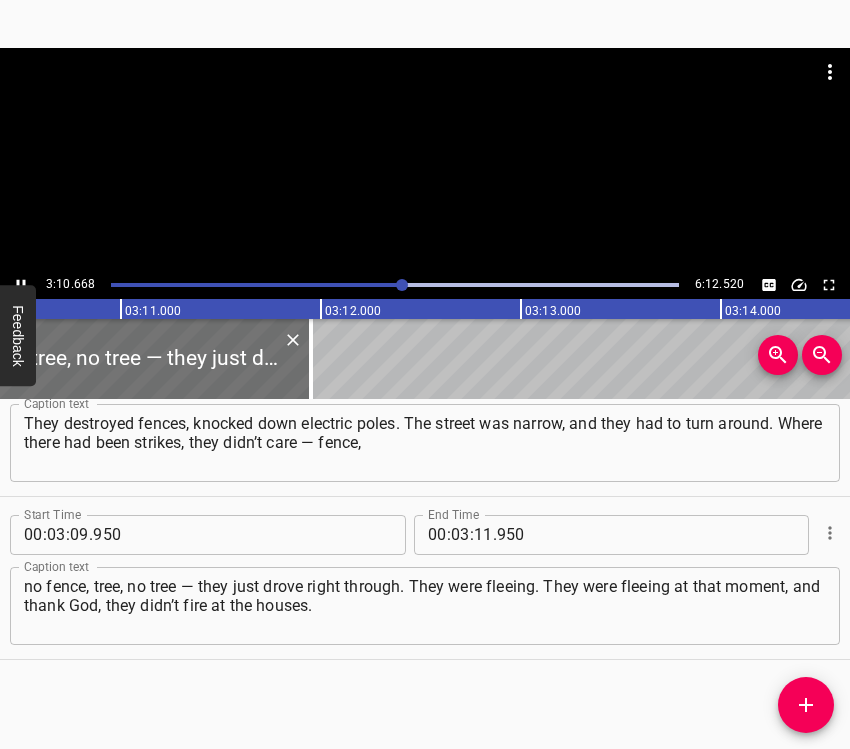 scroll, scrollTop: 0, scrollLeft: 38133, axis: horizontal 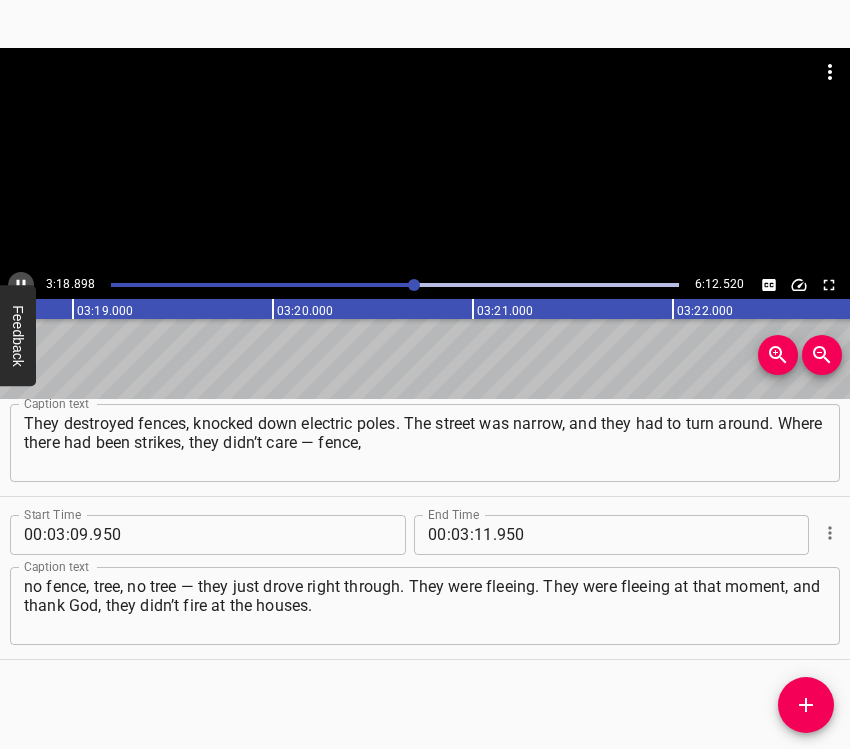 click 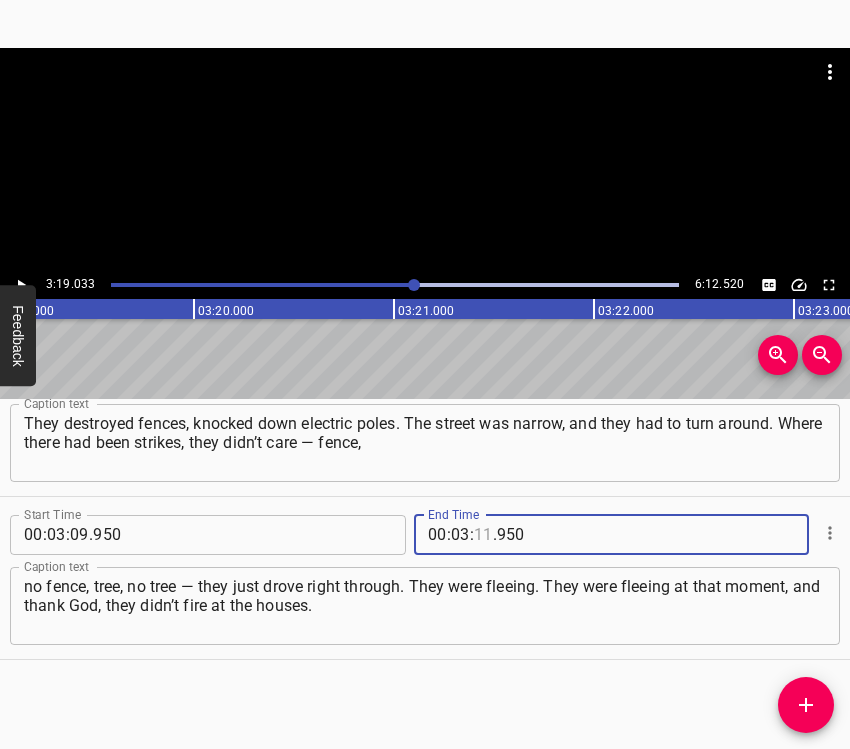 click at bounding box center [483, 535] 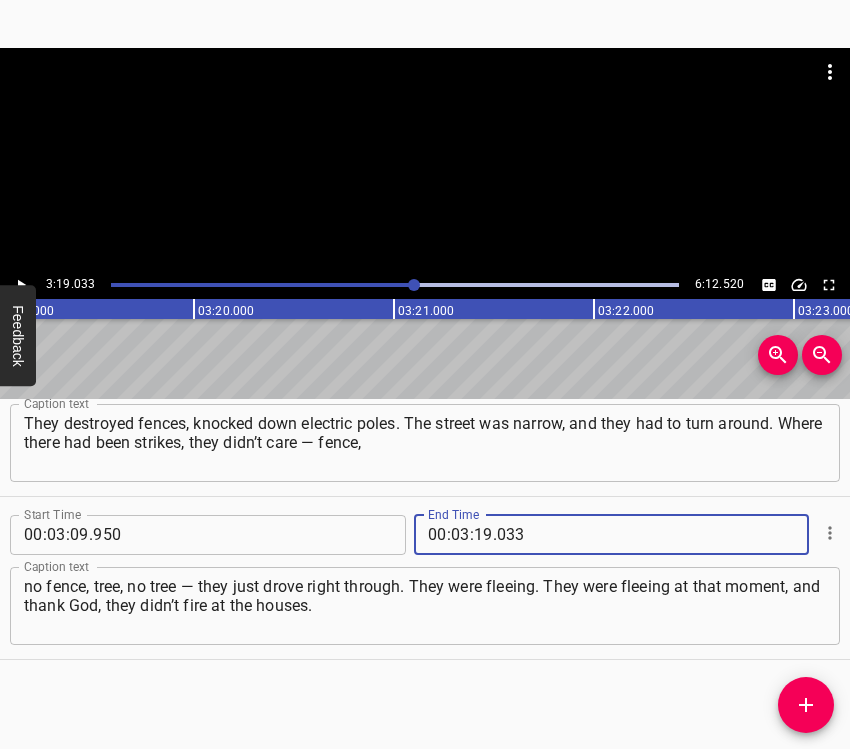 click 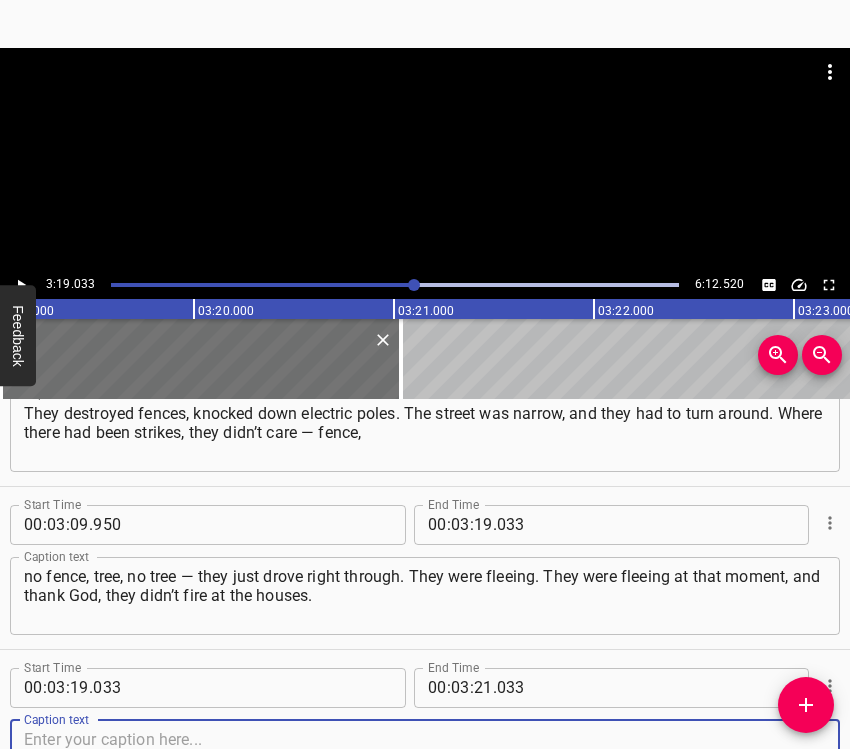 scroll, scrollTop: 2188, scrollLeft: 0, axis: vertical 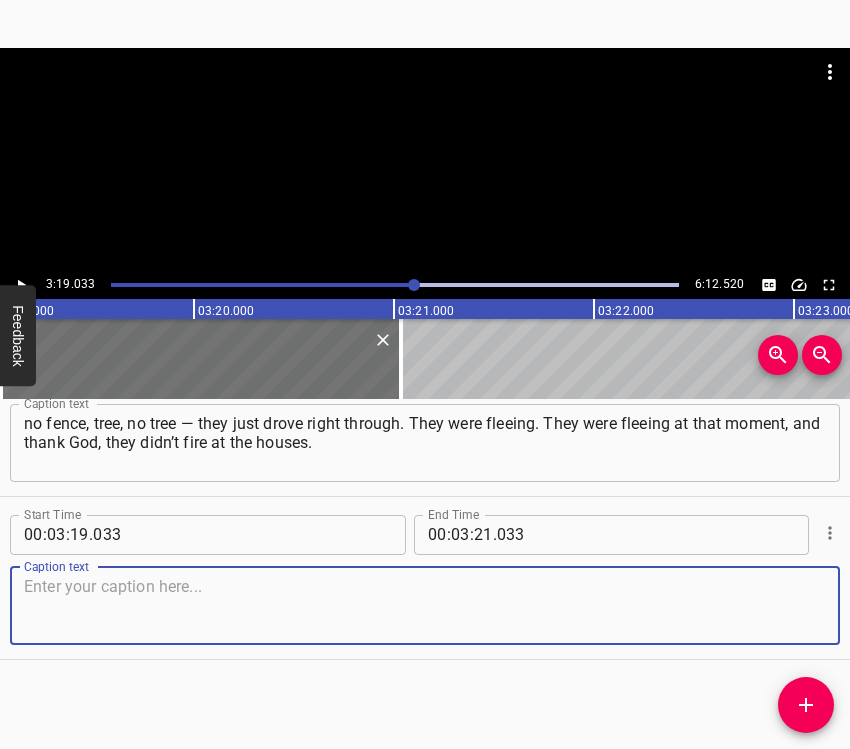 click at bounding box center [425, 605] 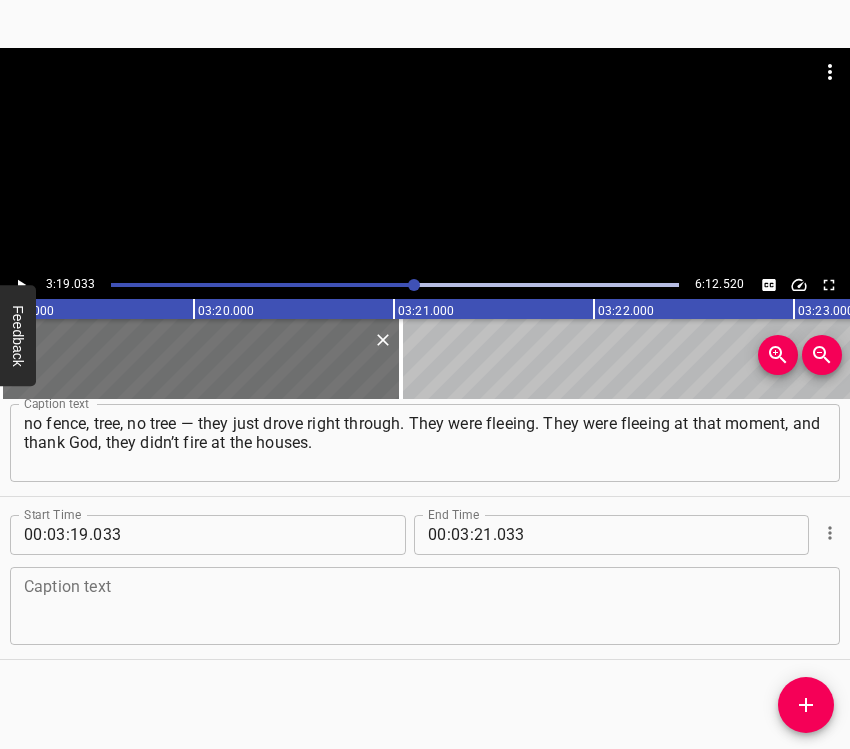click at bounding box center [425, 605] 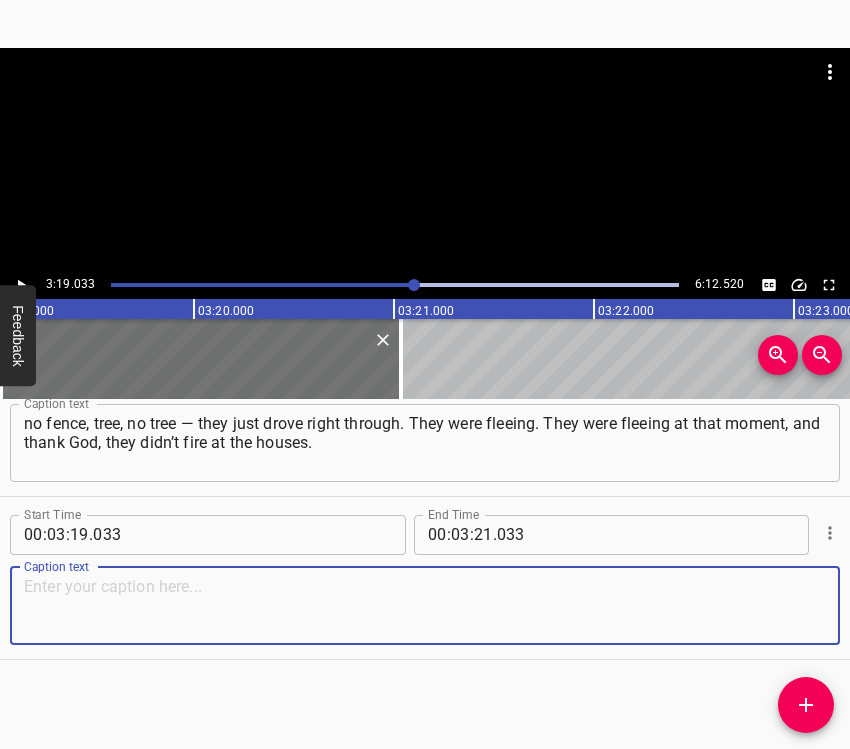 paste on "Some things were destroyed, but they didn’t shoot directly at the homes. Not far from us, on our street, our neighbor was badly wounded." 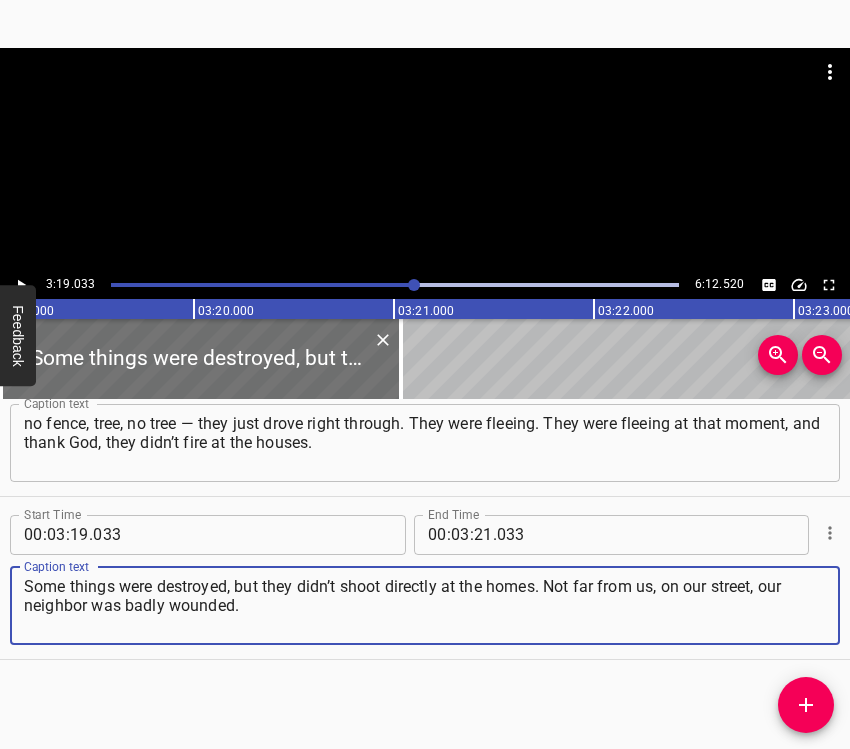 click 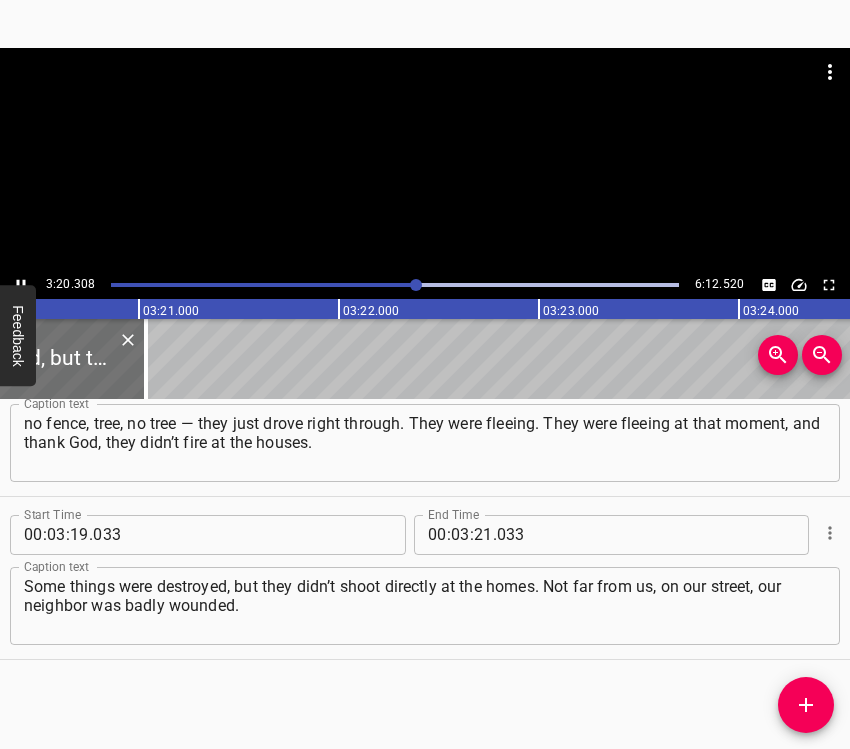 scroll, scrollTop: 0, scrollLeft: 40111, axis: horizontal 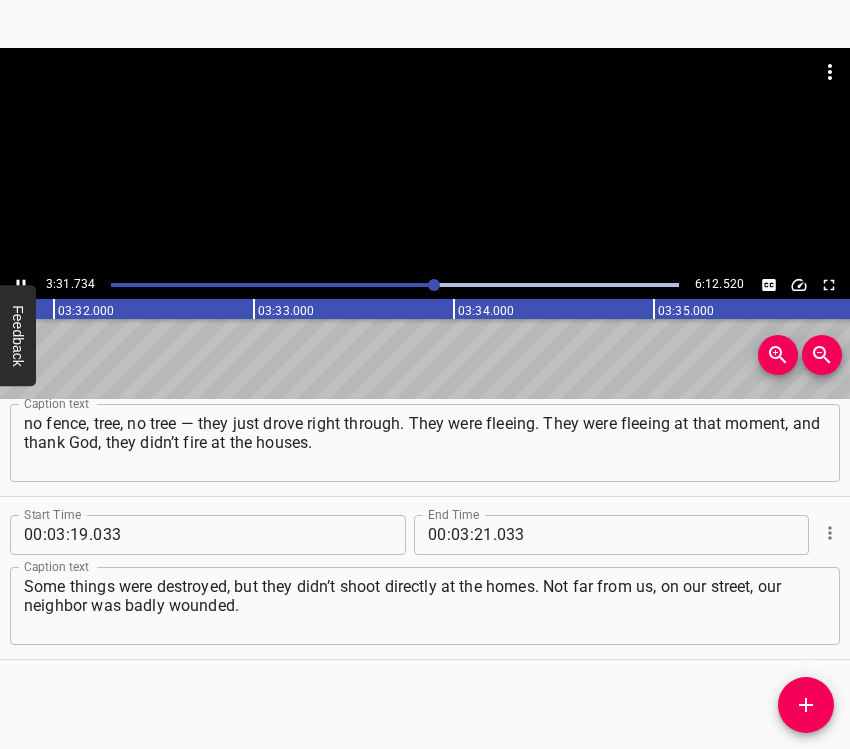 click 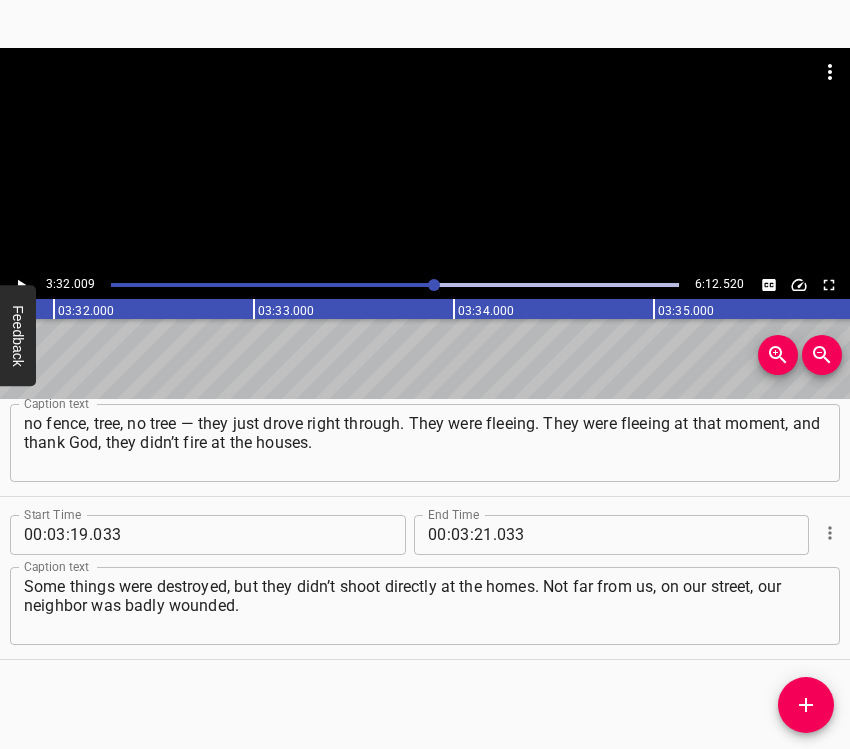 scroll, scrollTop: 0, scrollLeft: 42401, axis: horizontal 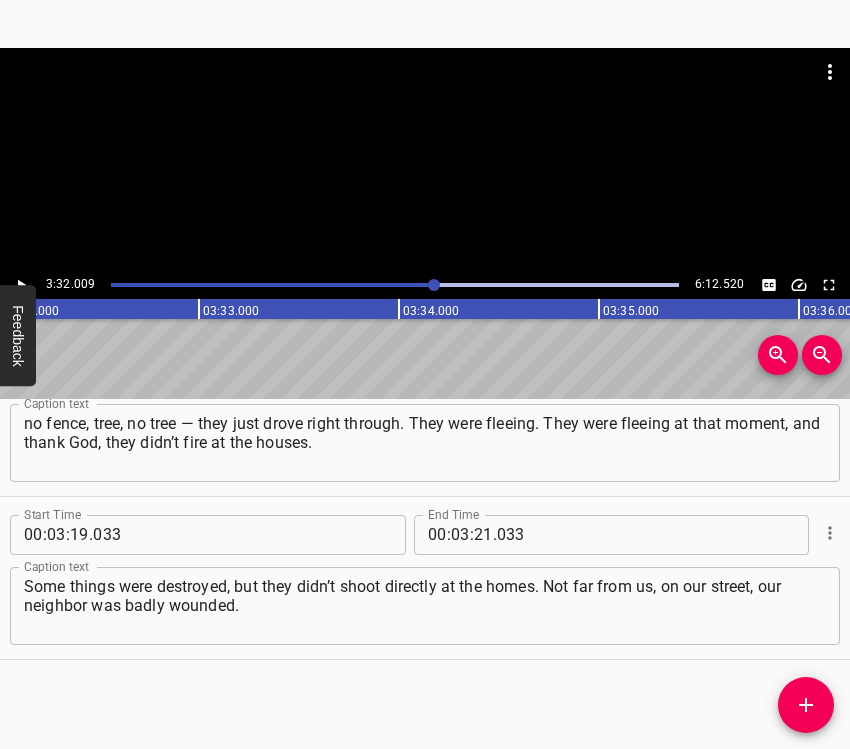 click 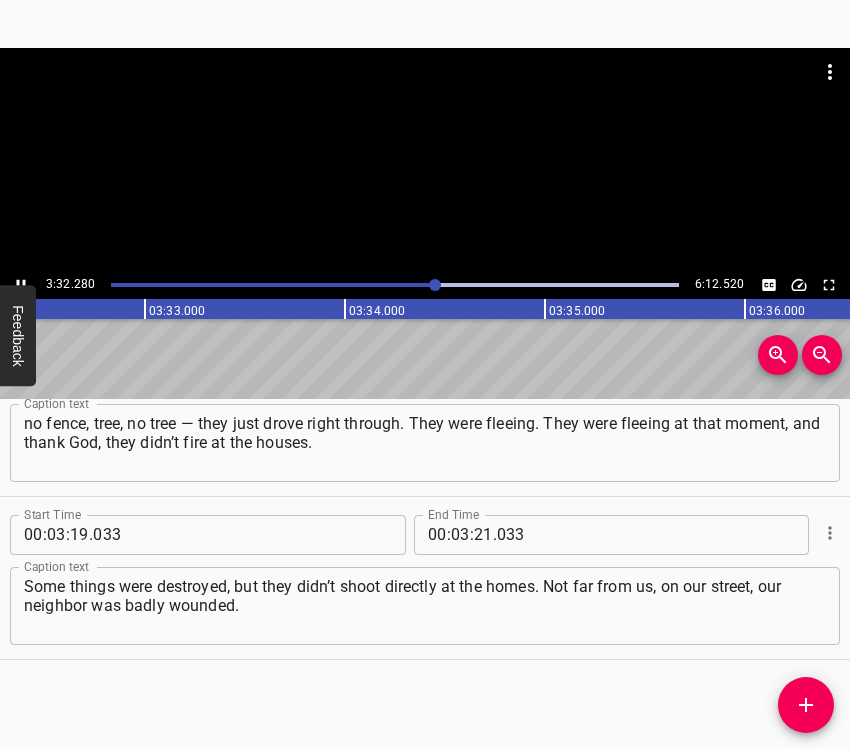 click 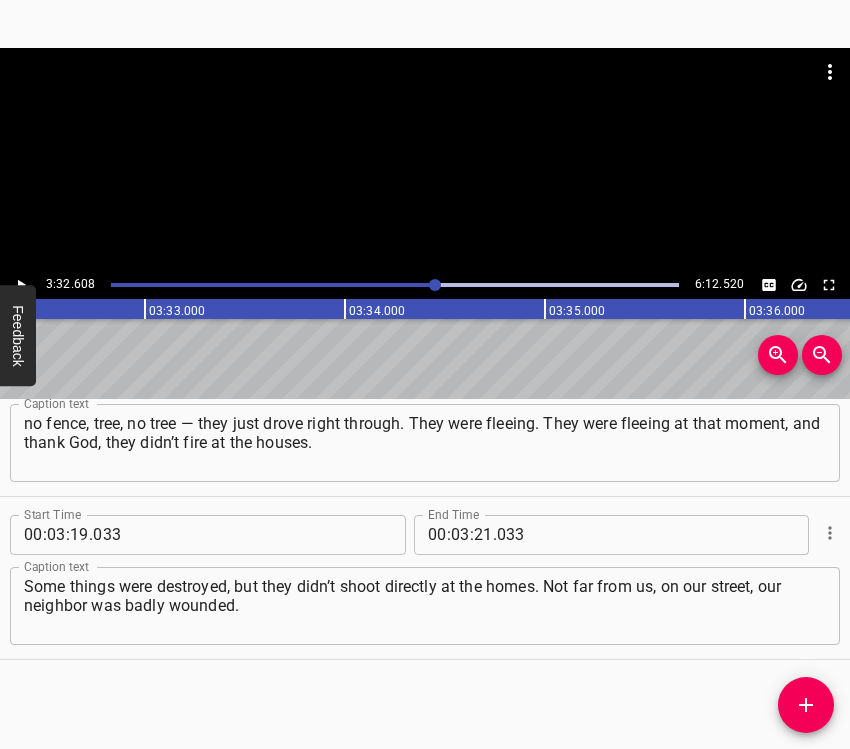 scroll, scrollTop: 0, scrollLeft: 42521, axis: horizontal 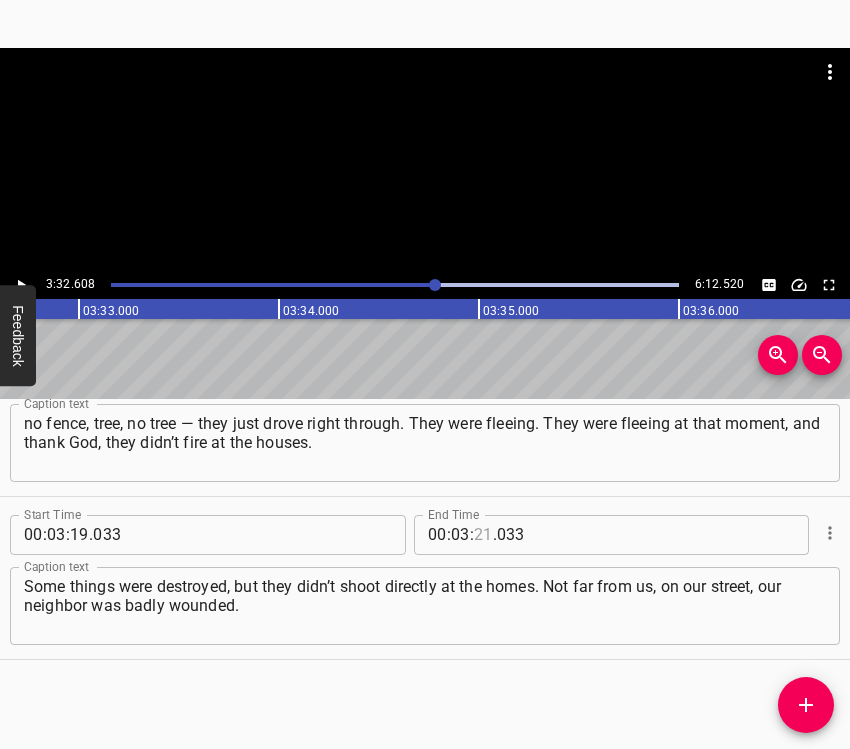 click at bounding box center [483, 535] 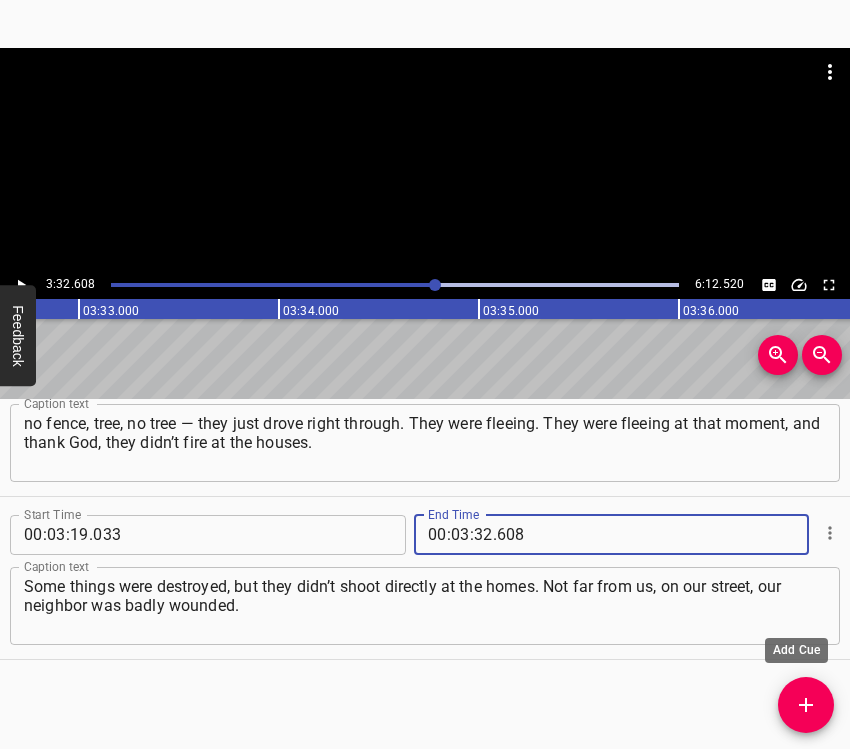 click 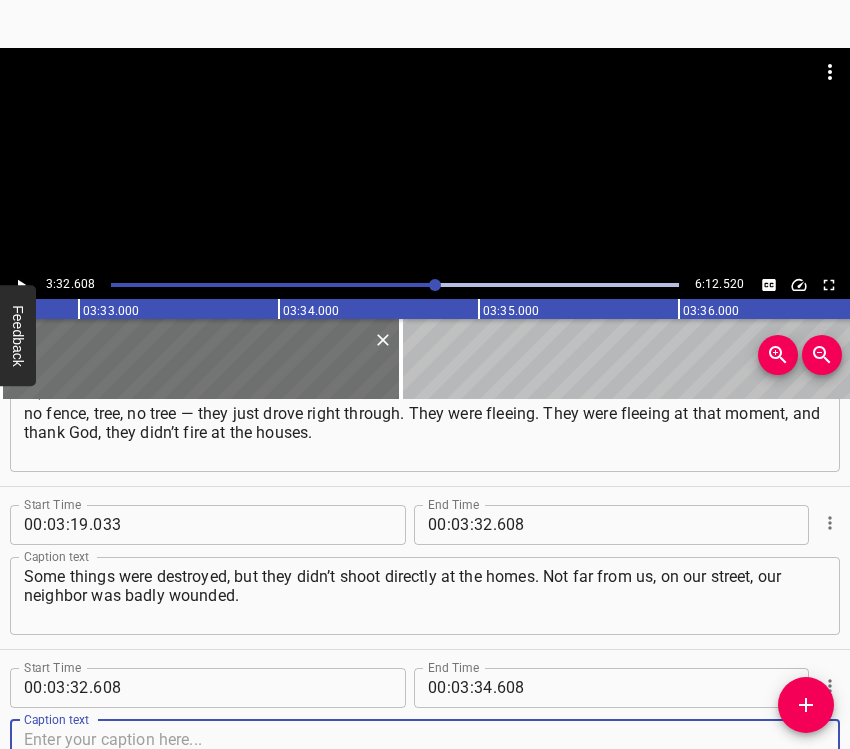 scroll, scrollTop: 2351, scrollLeft: 0, axis: vertical 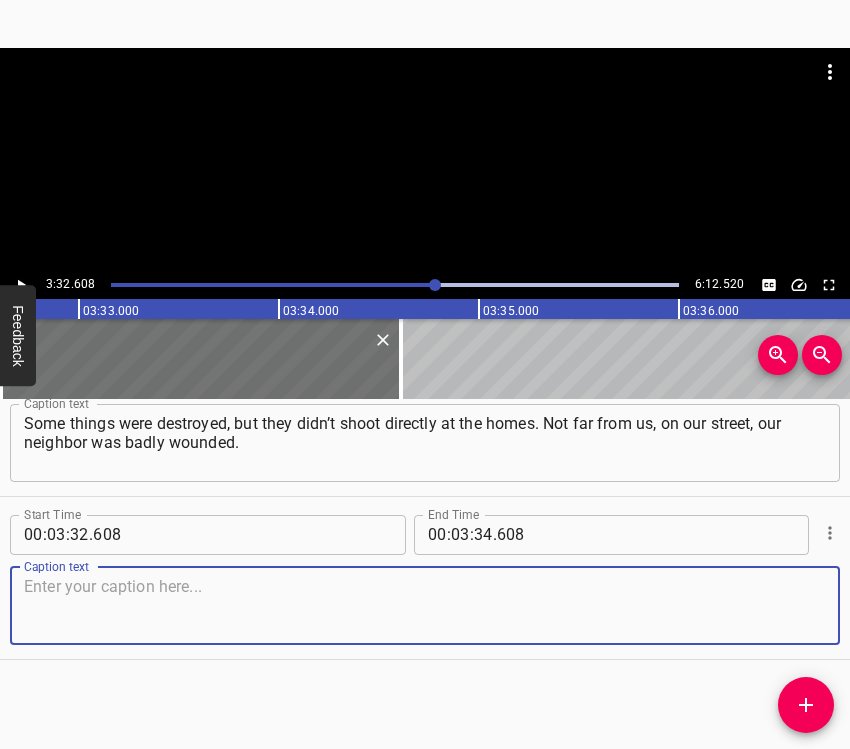 click at bounding box center (425, 605) 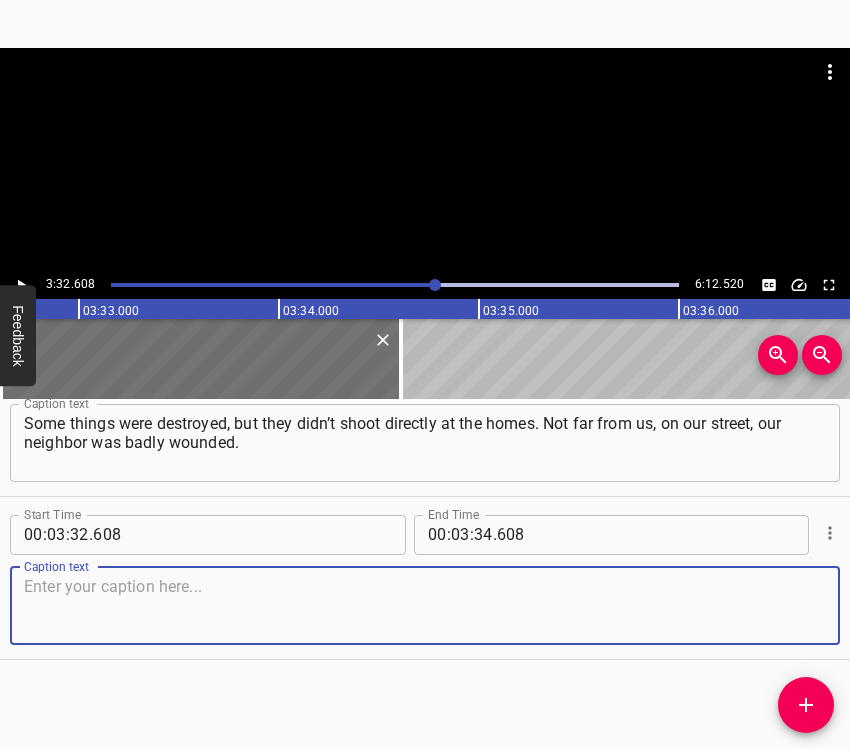 click at bounding box center [425, 605] 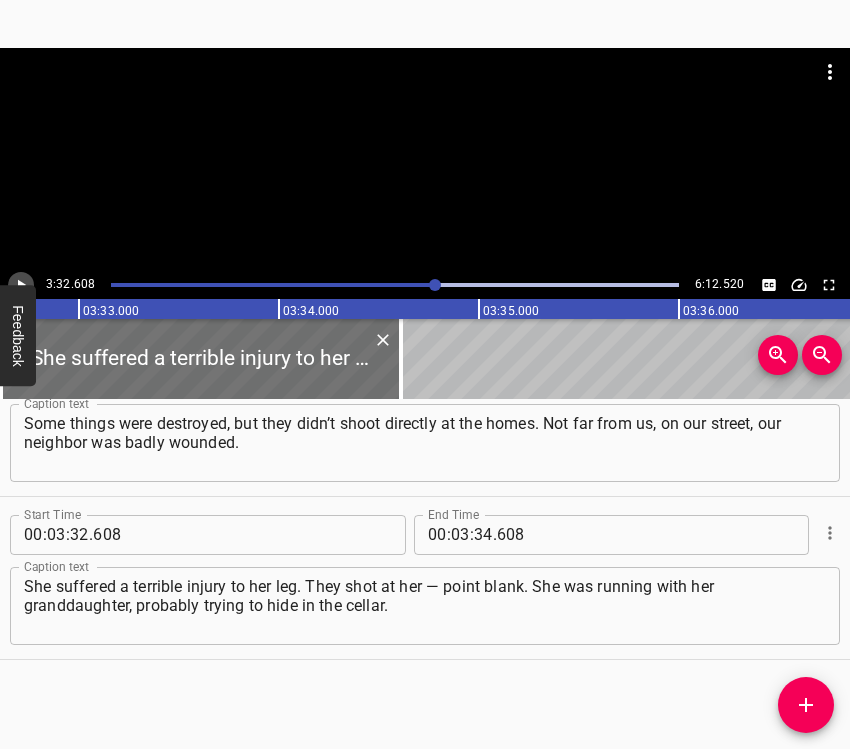 click 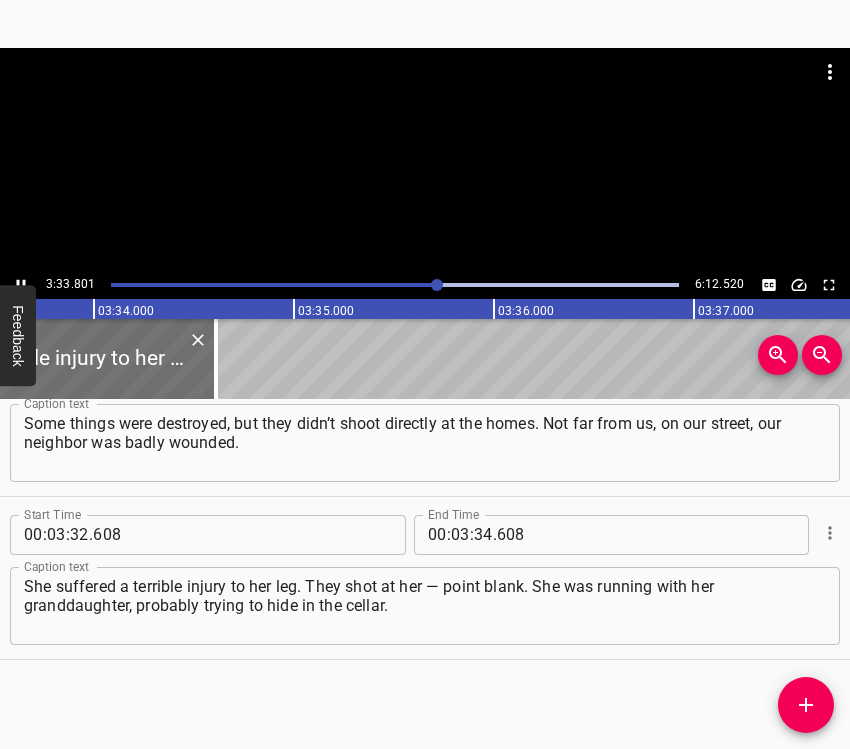 scroll, scrollTop: 0, scrollLeft: 42760, axis: horizontal 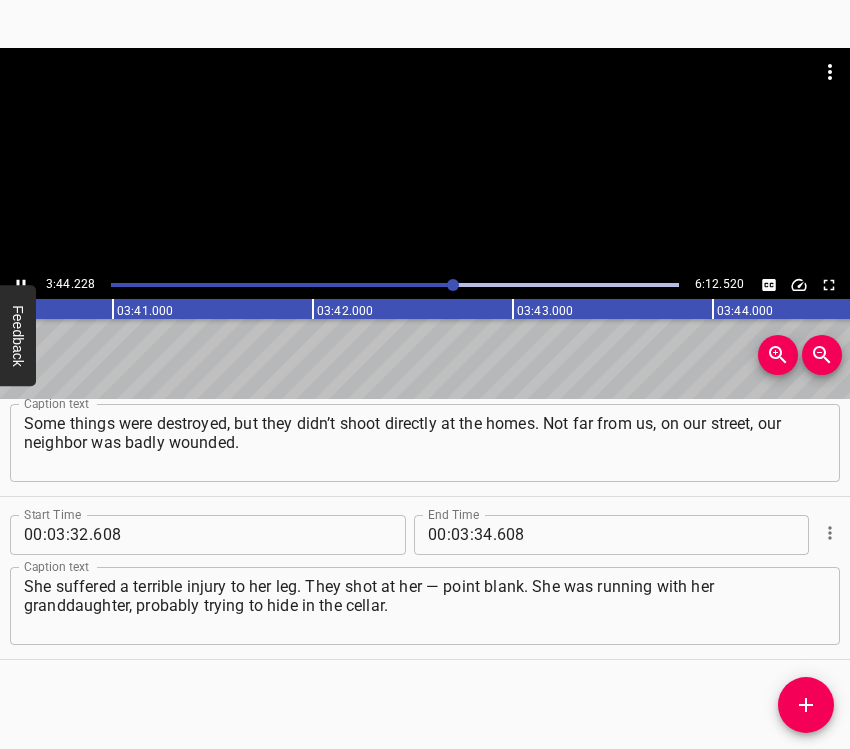click 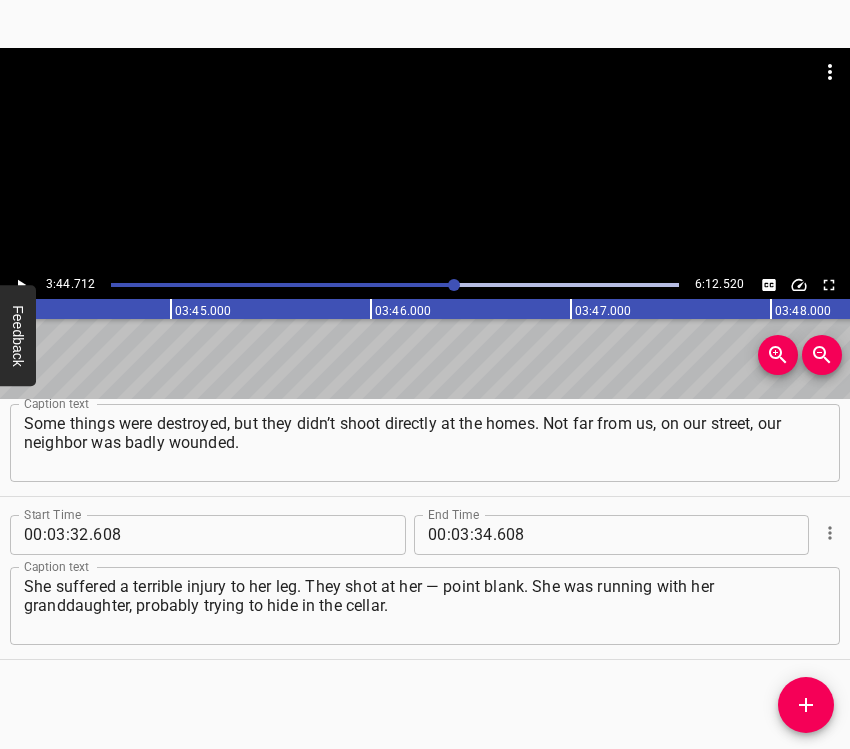 scroll, scrollTop: 0, scrollLeft: 44942, axis: horizontal 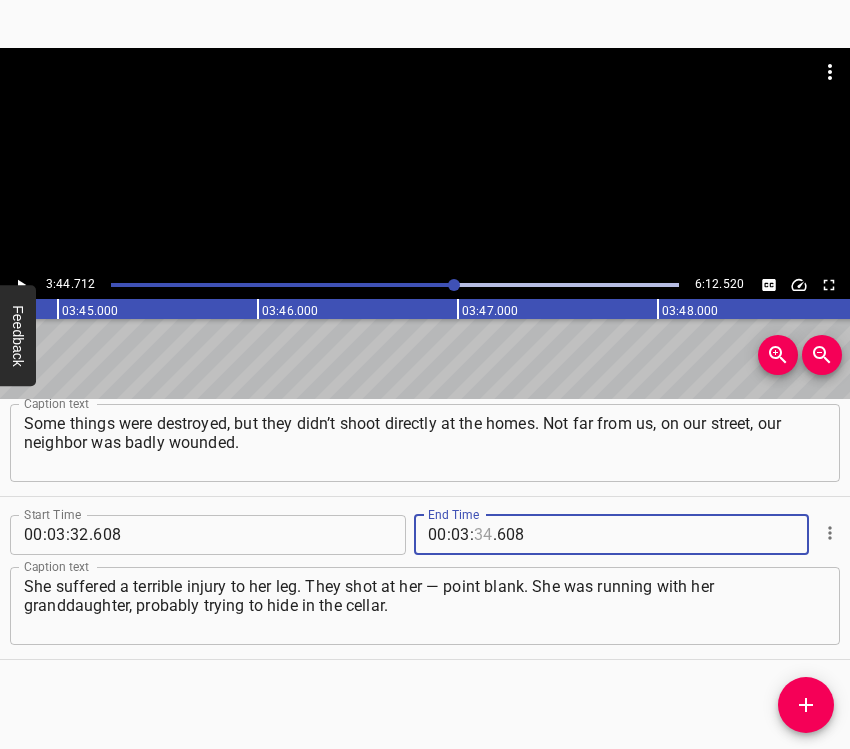click at bounding box center [483, 535] 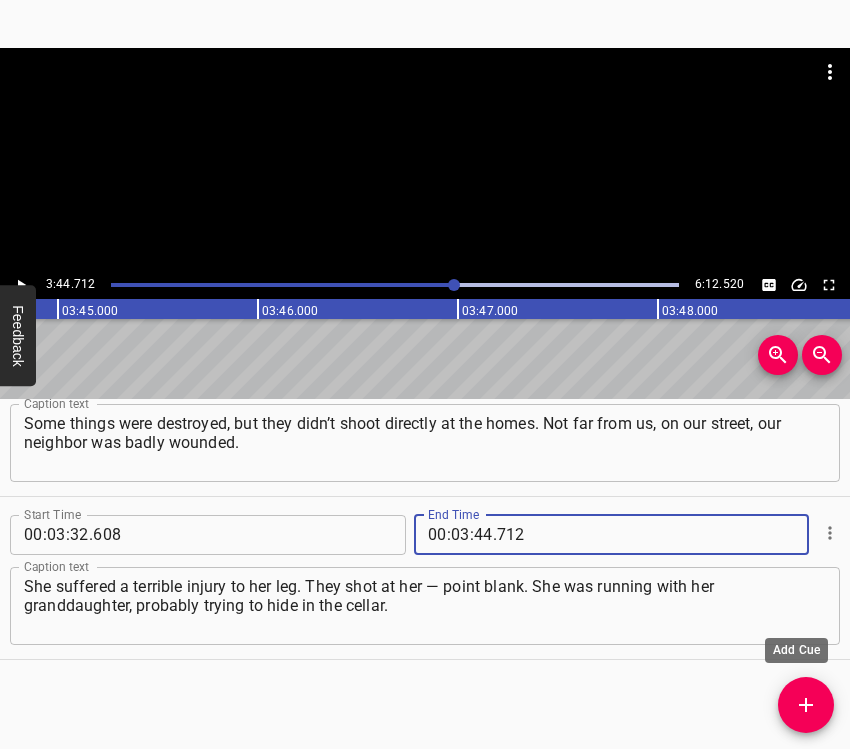 click 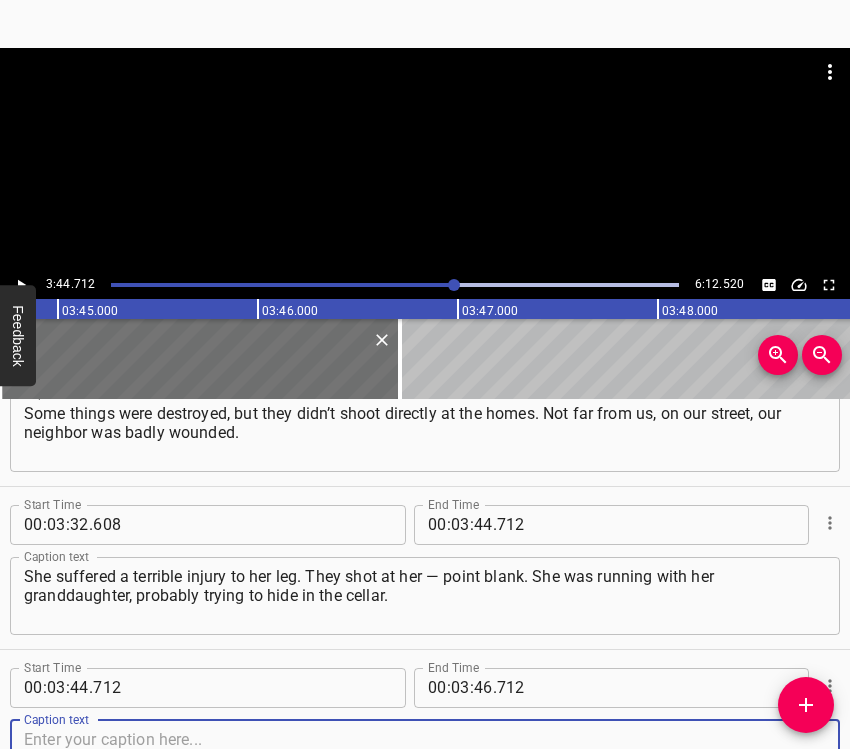 scroll, scrollTop: 2514, scrollLeft: 0, axis: vertical 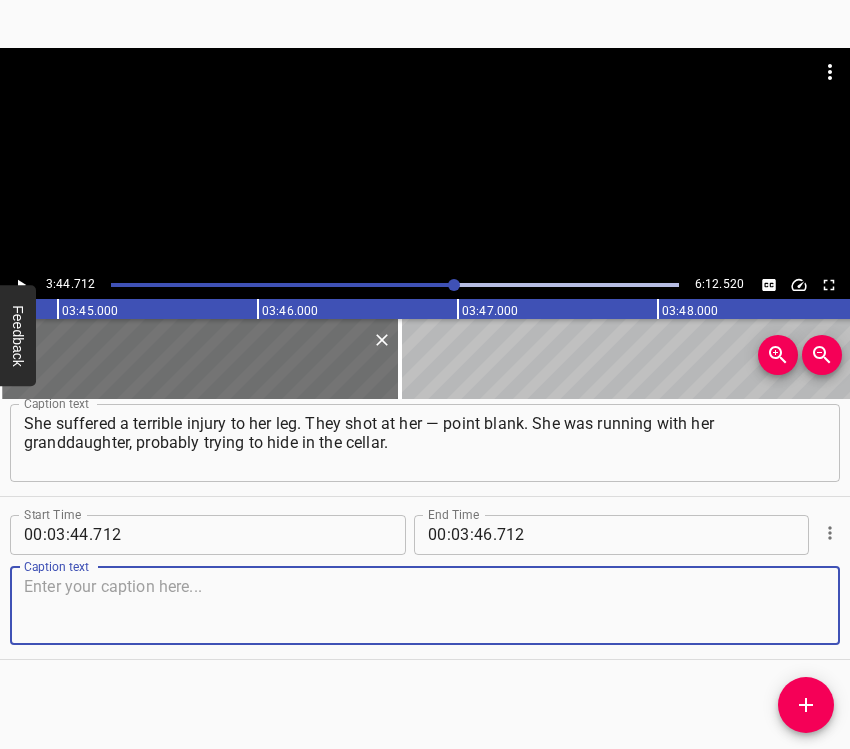 drag, startPoint x: 778, startPoint y: 612, endPoint x: 839, endPoint y: 562, distance: 78.873314 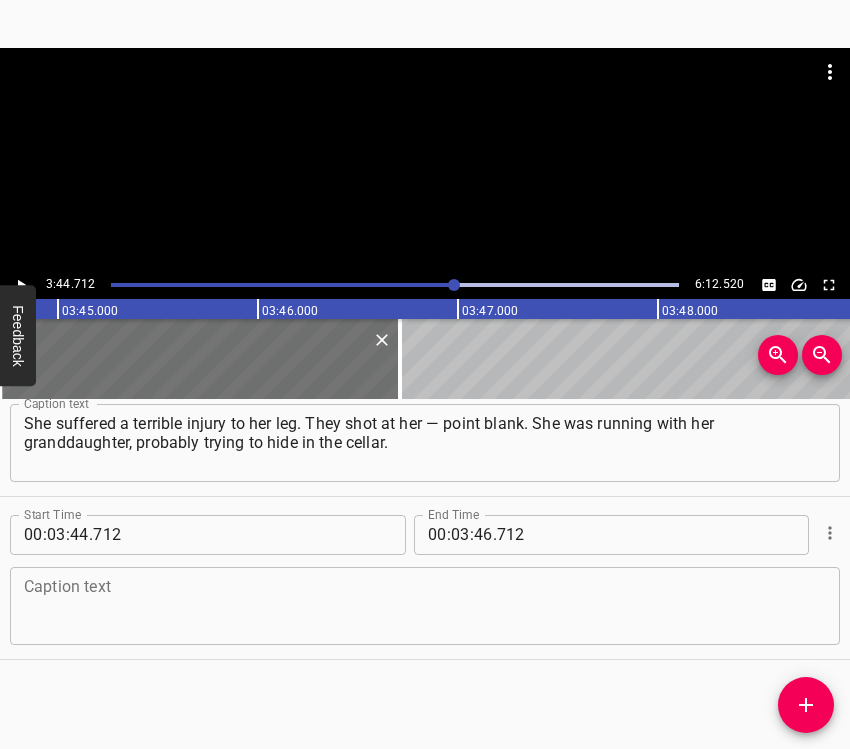 click at bounding box center [425, 605] 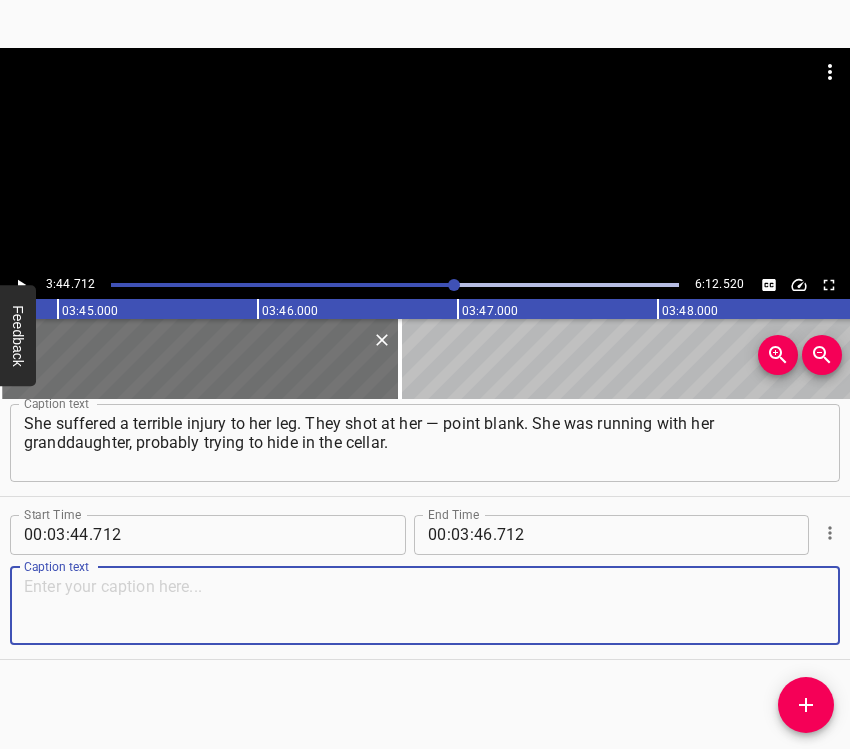 paste on "The girl was little, and she was shielding her with her own body. She was severely wounded and still limps to this day. The thing is, I had undergone surgery" 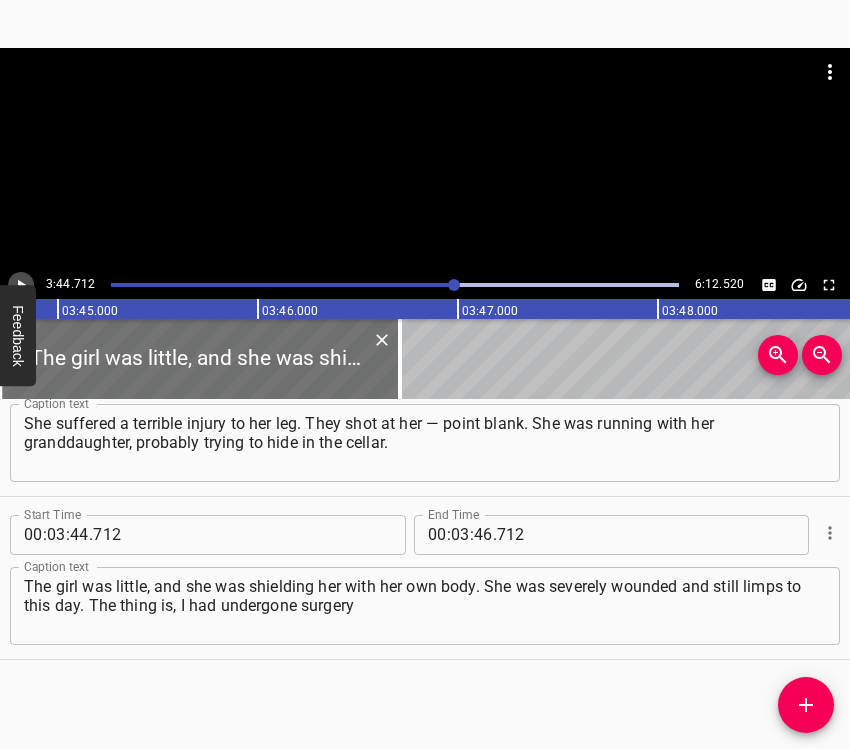 click 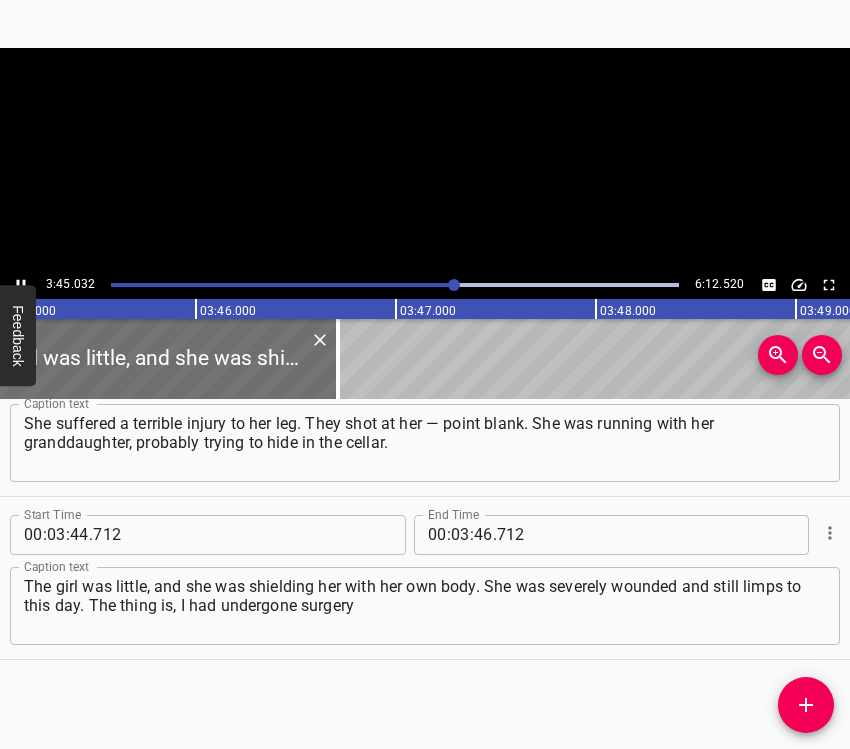scroll, scrollTop: 0, scrollLeft: 45057, axis: horizontal 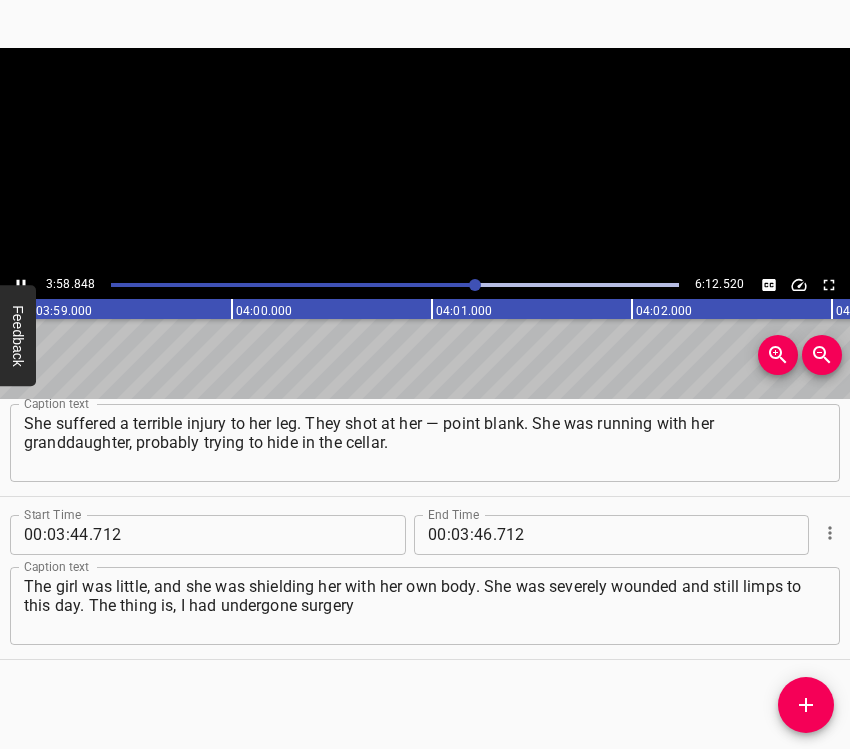 click at bounding box center (21, 285) 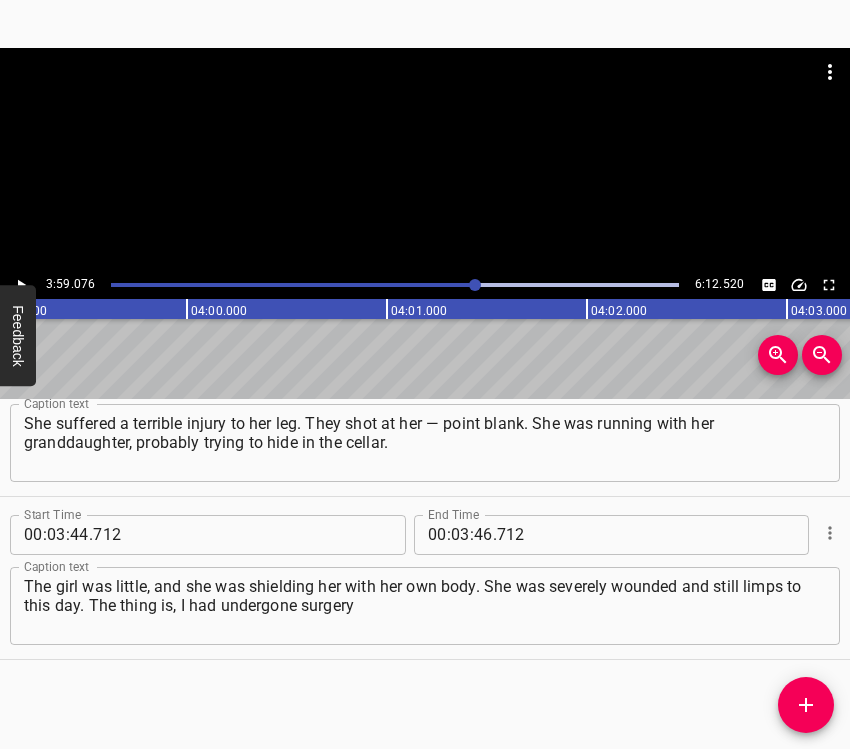scroll, scrollTop: 0, scrollLeft: 47815, axis: horizontal 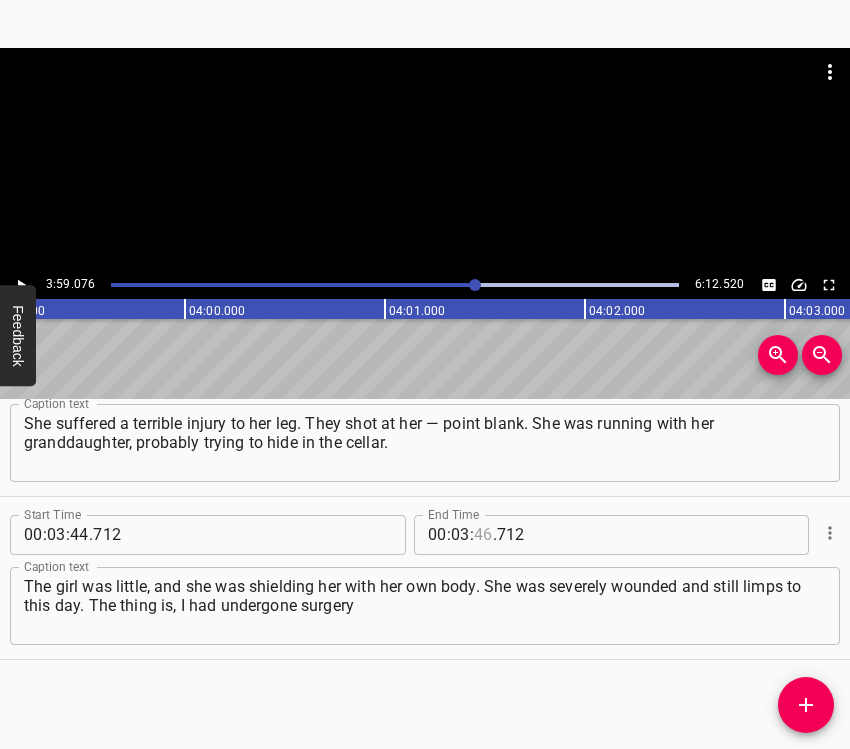 click at bounding box center [483, 535] 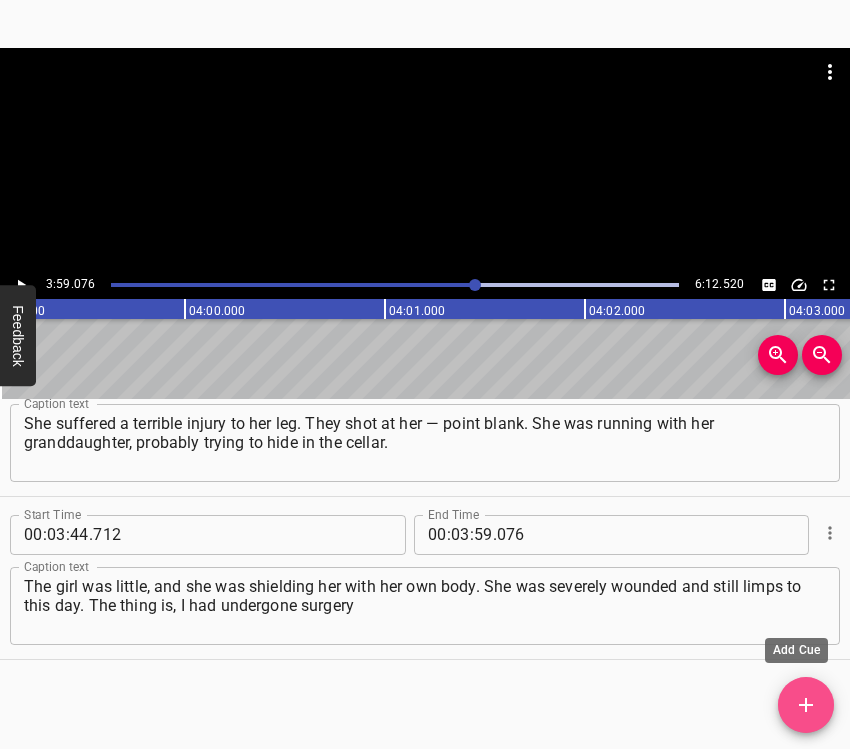 click 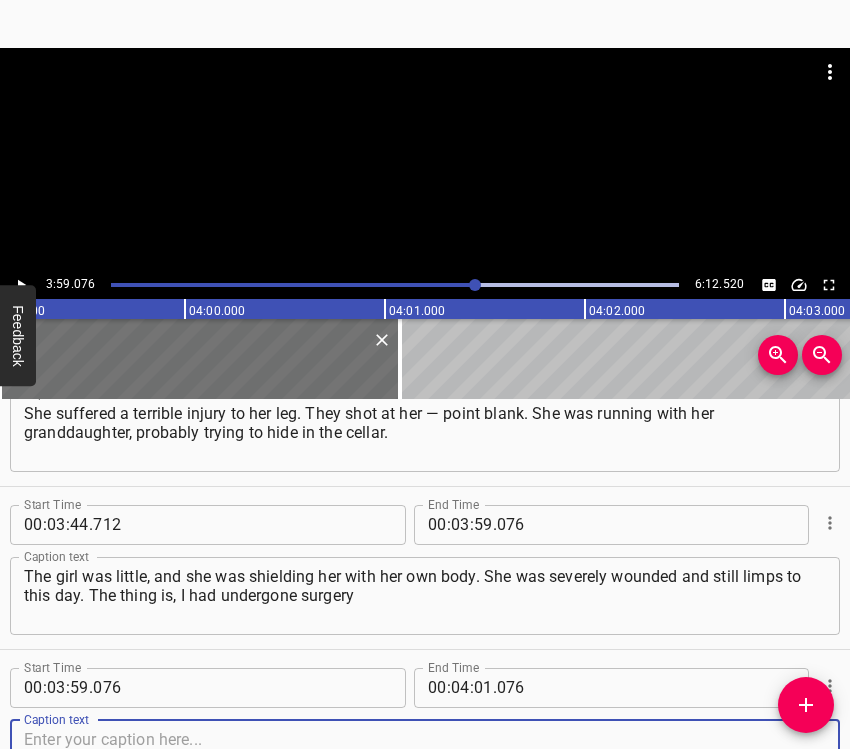 scroll, scrollTop: 2677, scrollLeft: 0, axis: vertical 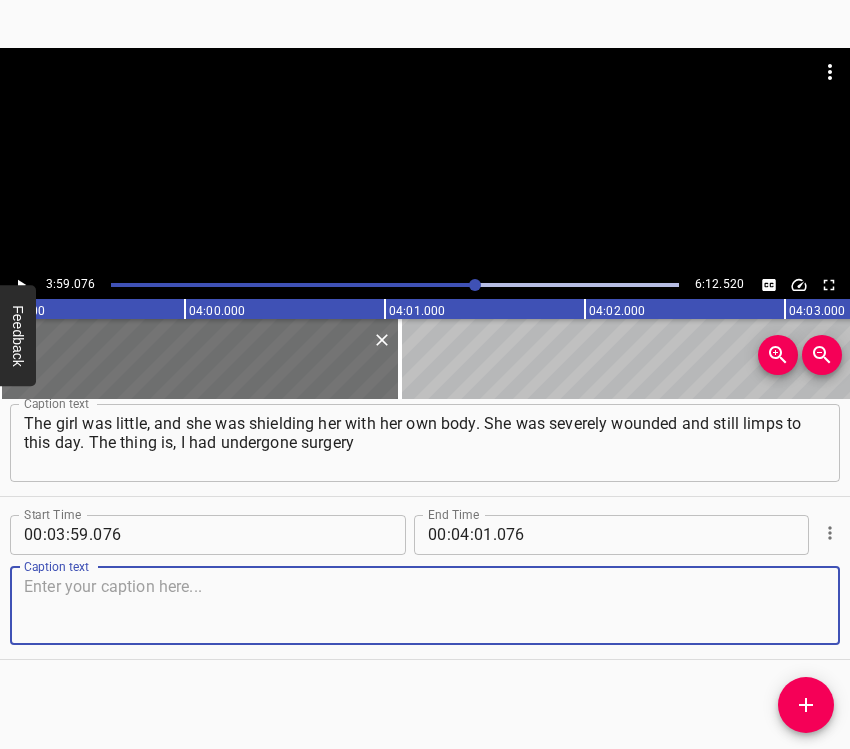 click at bounding box center (425, 605) 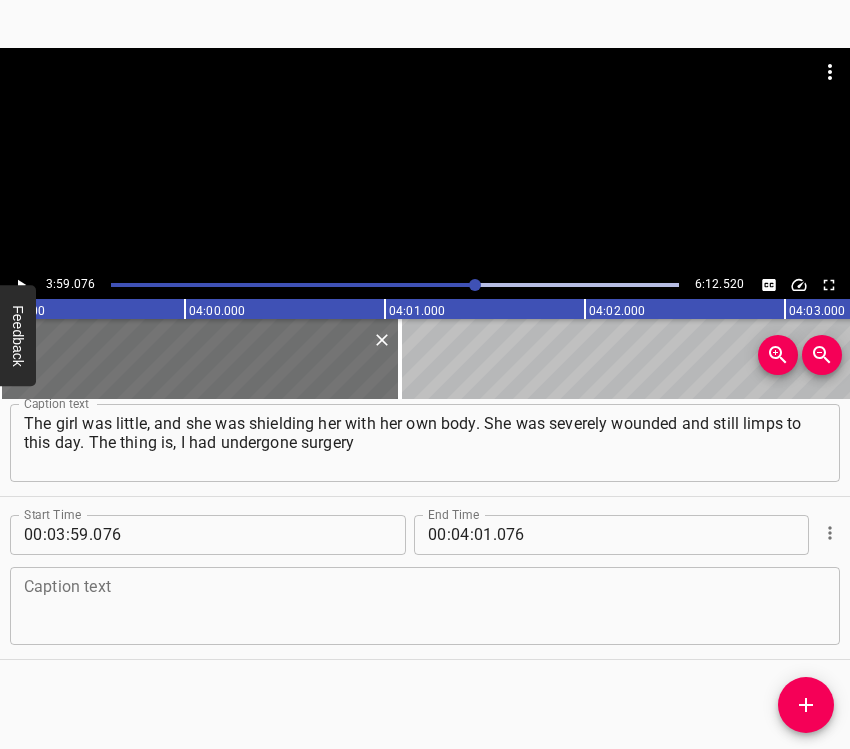 click at bounding box center [425, 605] 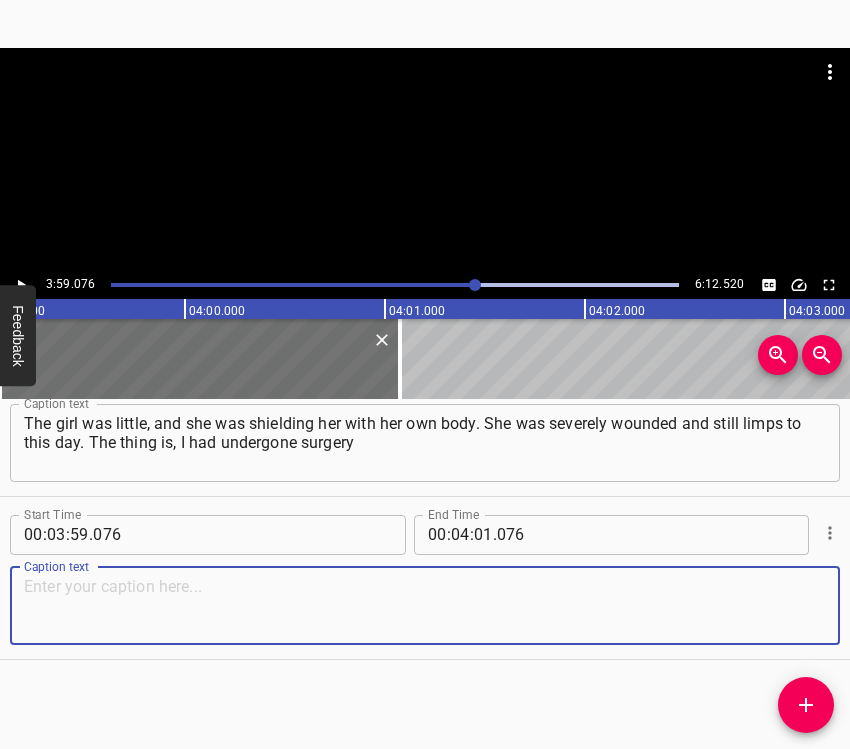 paste on "— a hip replacement. Not even three months had passed, and it was very hard for me. I was walking slowly, little by little. But sitting in the cellar —" 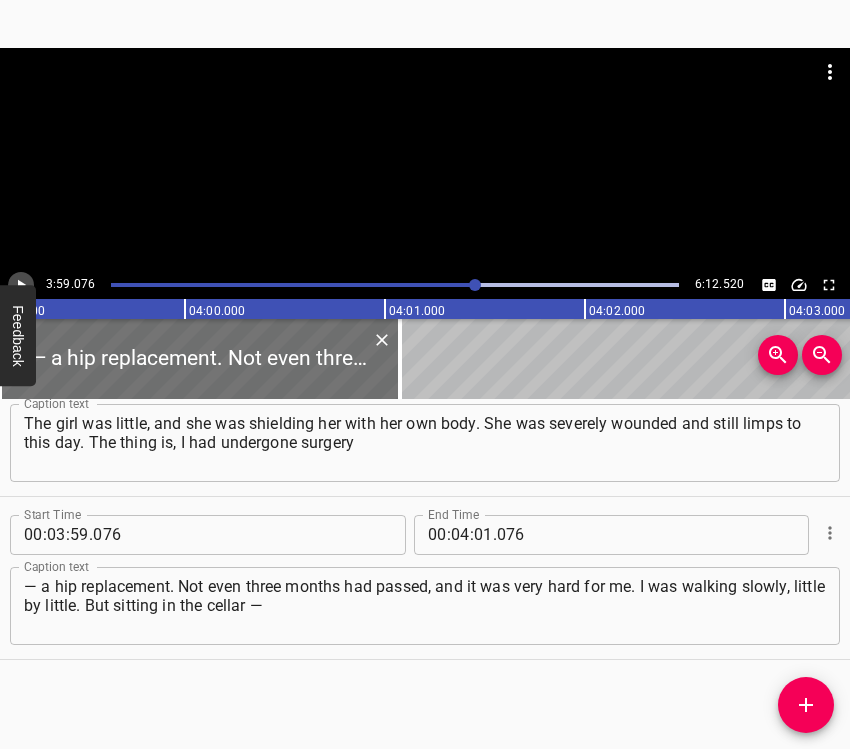click 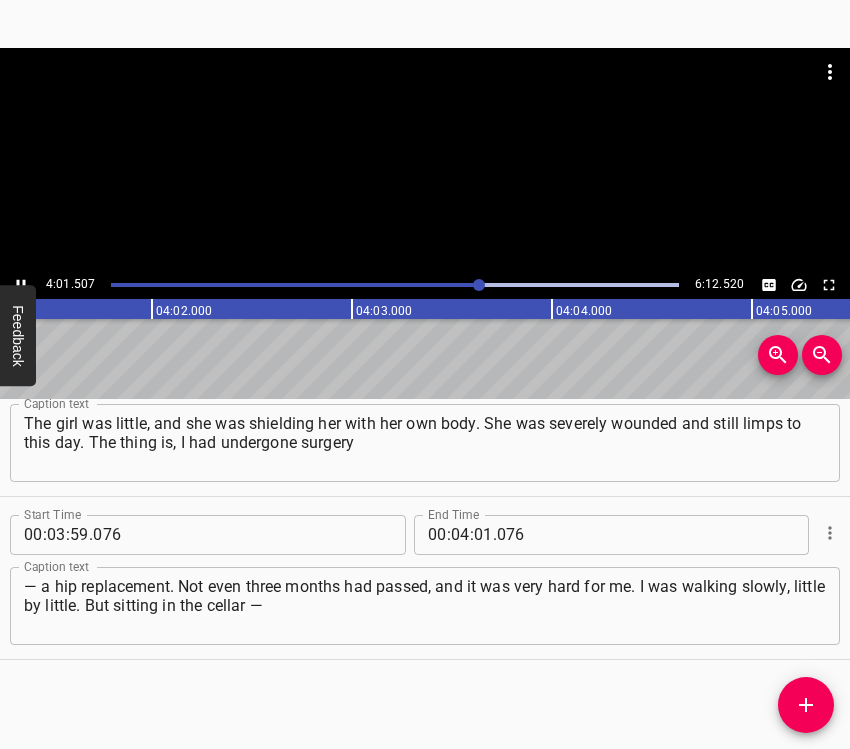 scroll, scrollTop: 0, scrollLeft: 48301, axis: horizontal 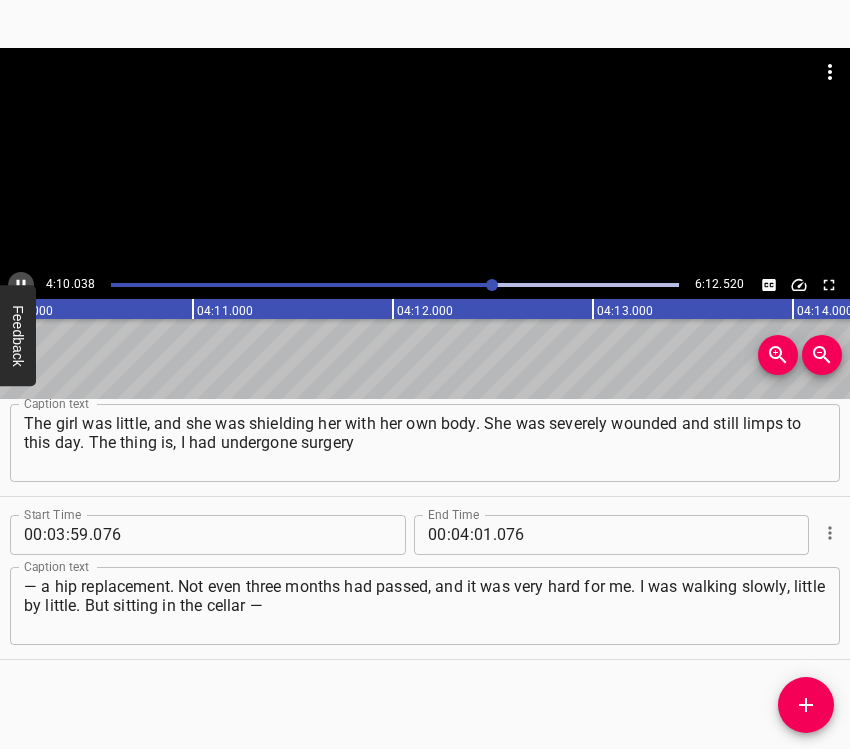 click 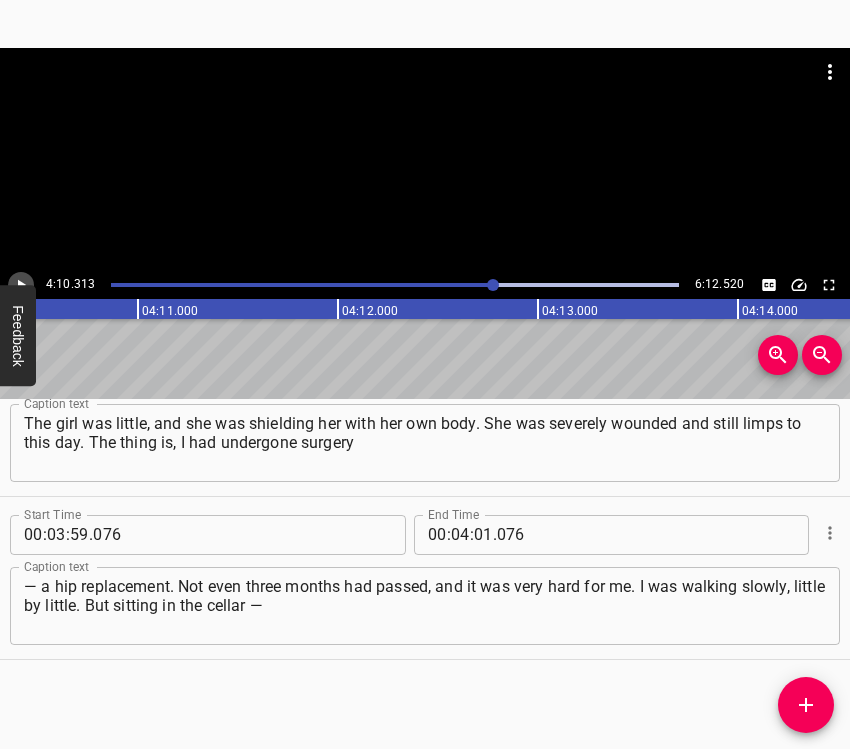 click 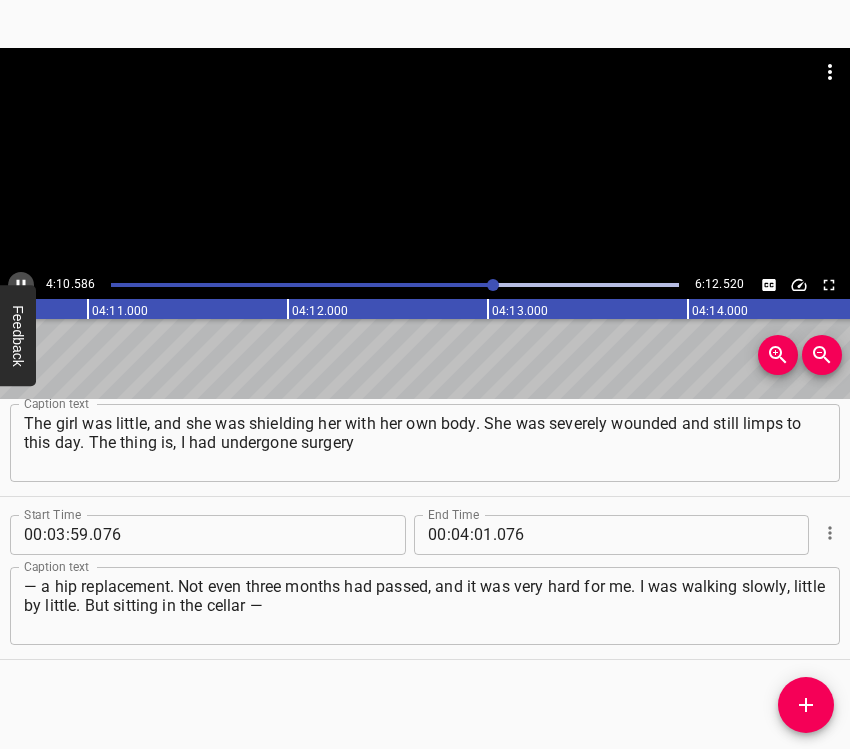 click 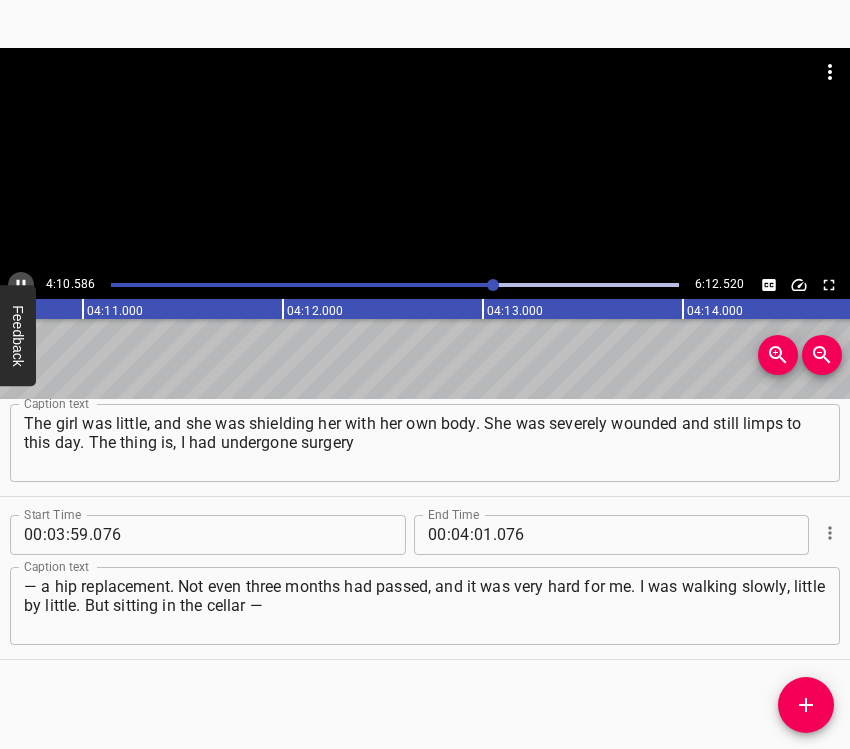 scroll, scrollTop: 0, scrollLeft: 50164, axis: horizontal 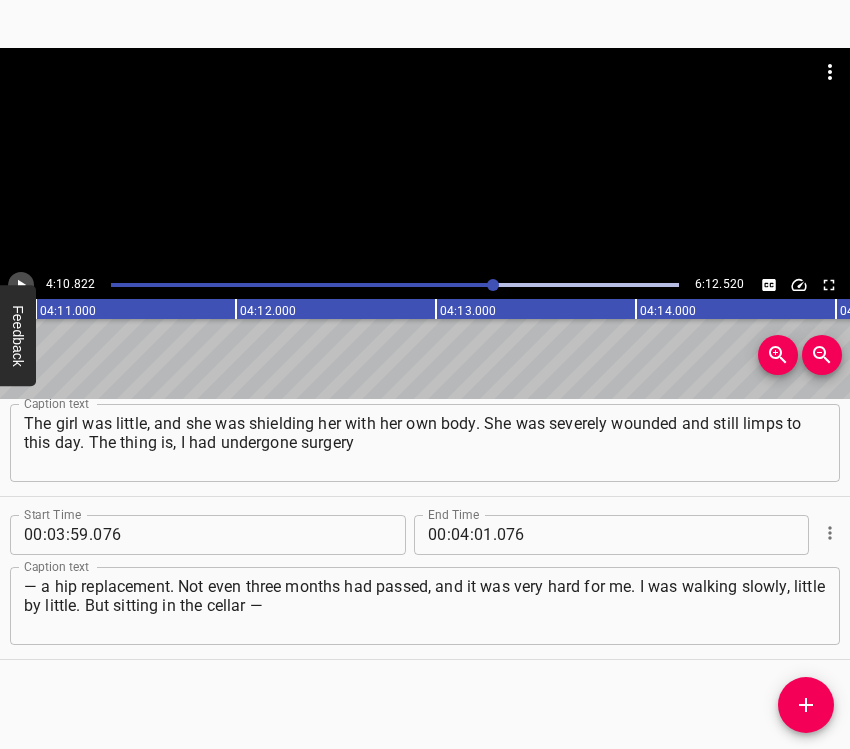 click 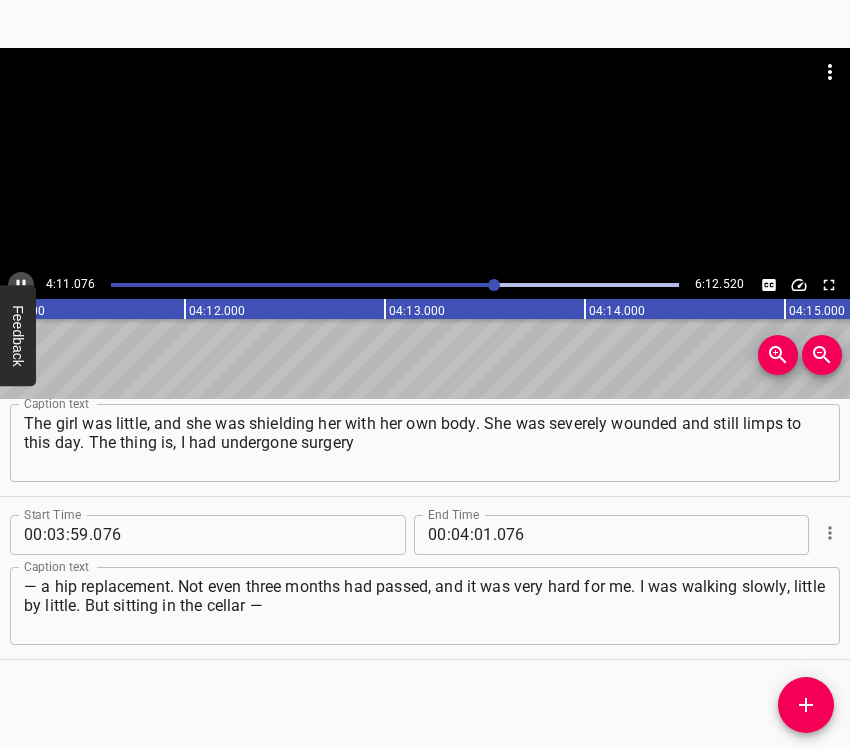 click 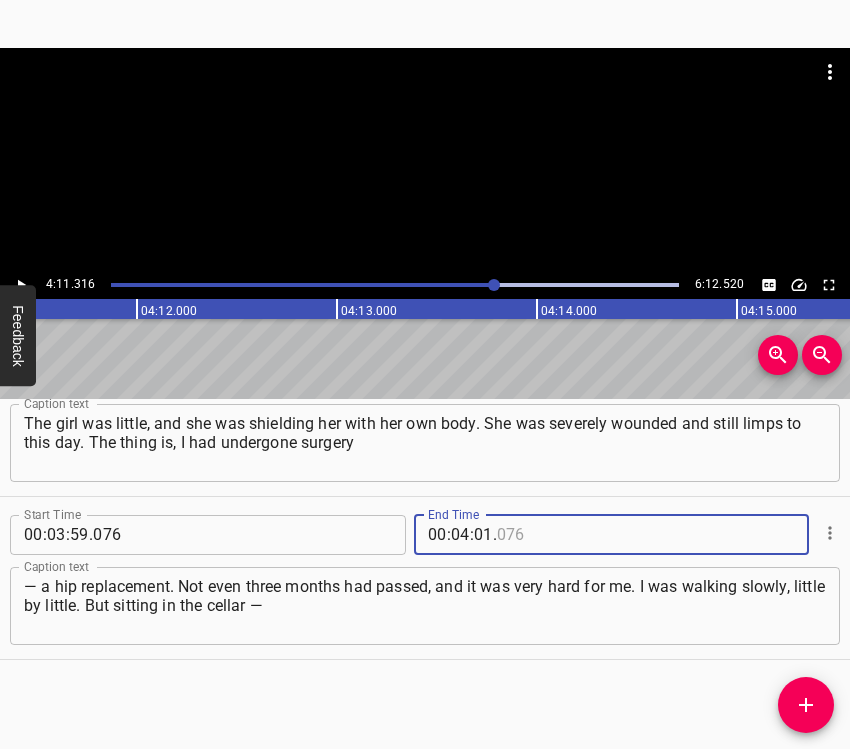 click at bounding box center (588, 535) 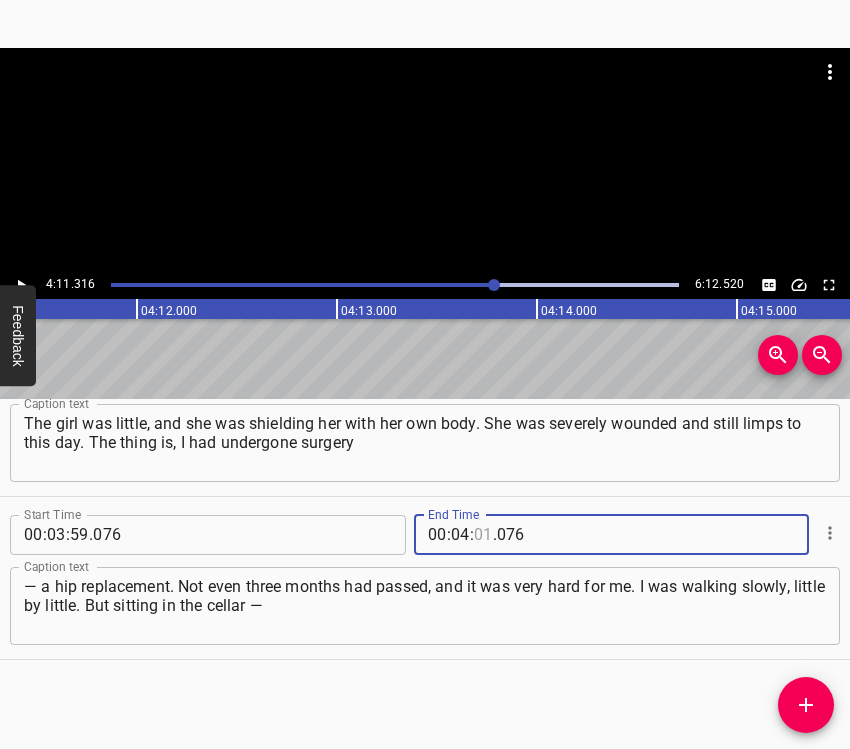 click at bounding box center [483, 535] 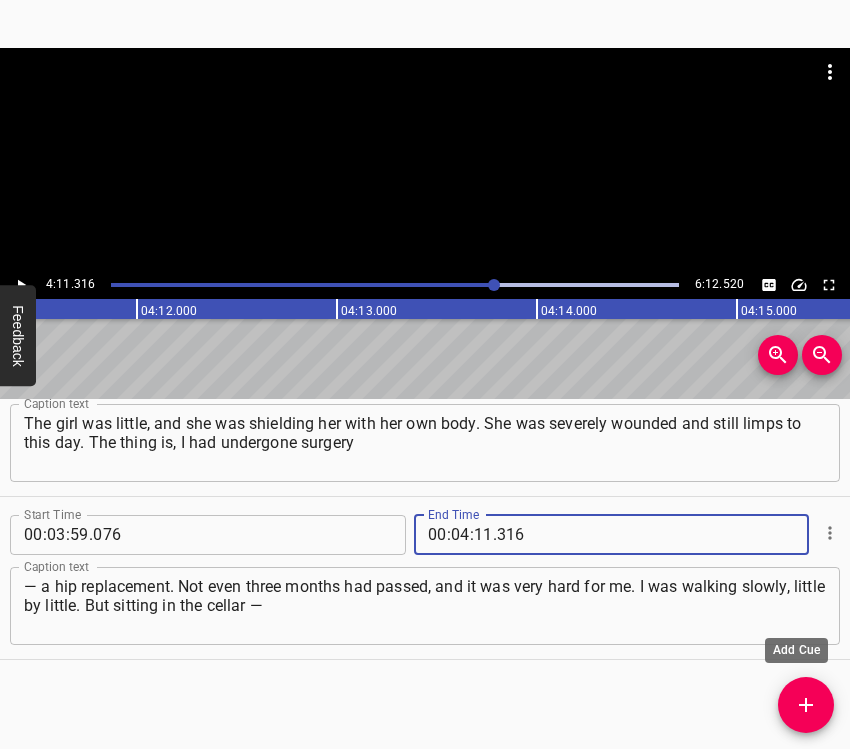 click 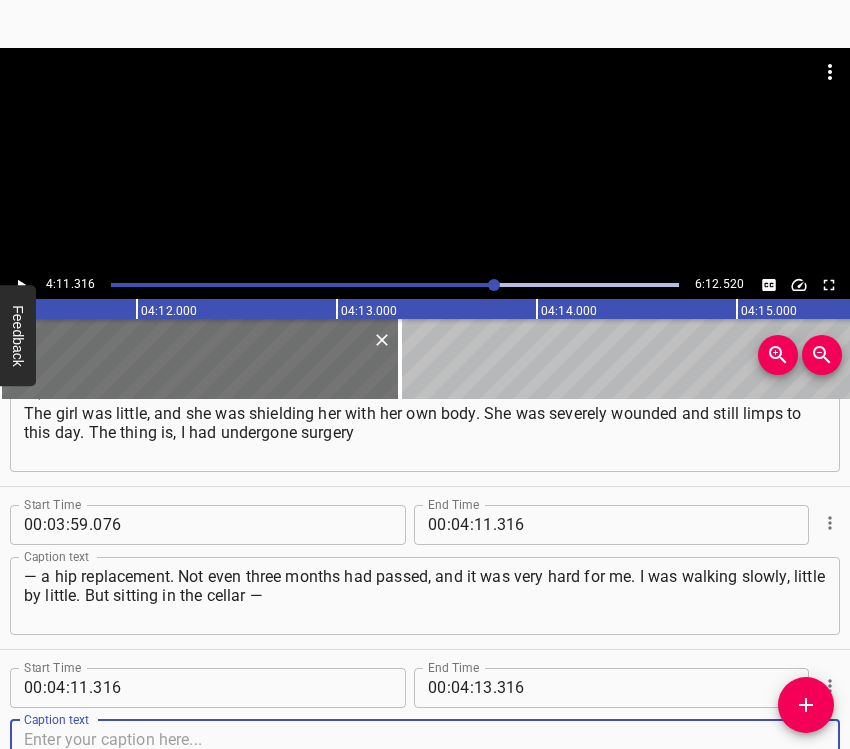 scroll, scrollTop: 2840, scrollLeft: 0, axis: vertical 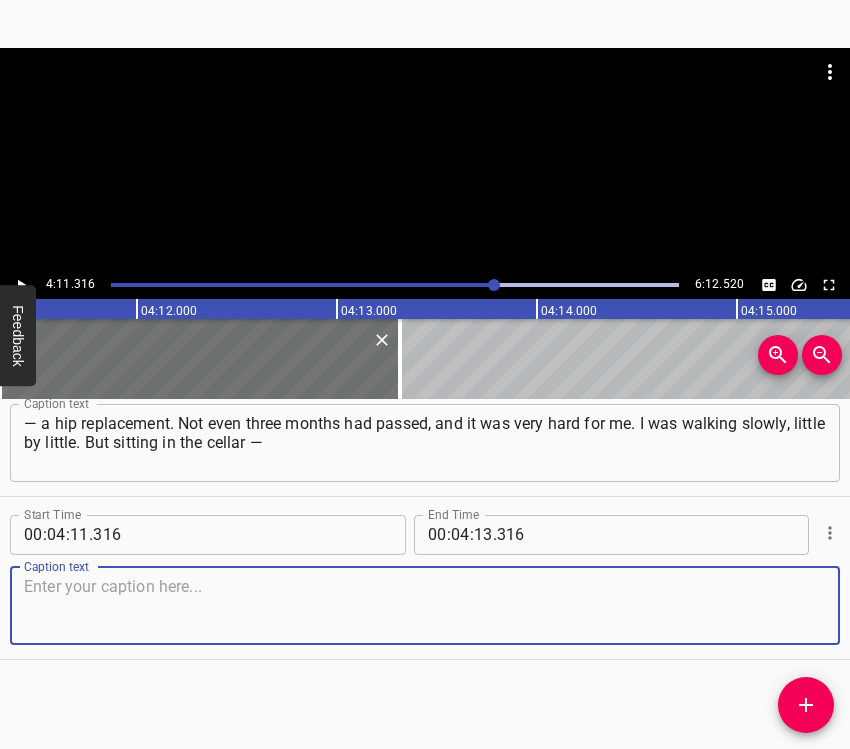 click at bounding box center [425, 605] 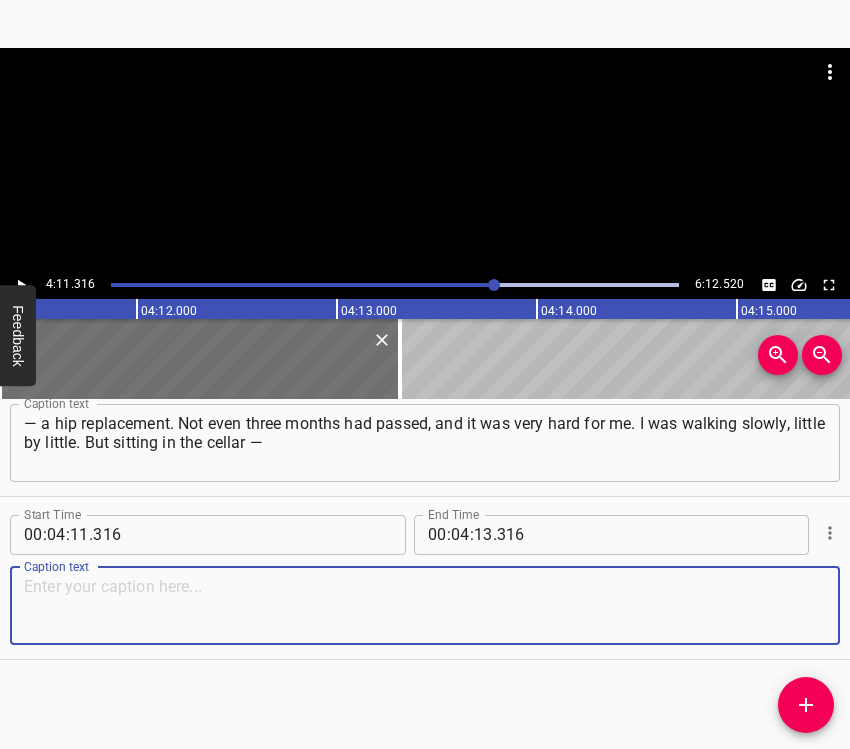 click at bounding box center (425, 605) 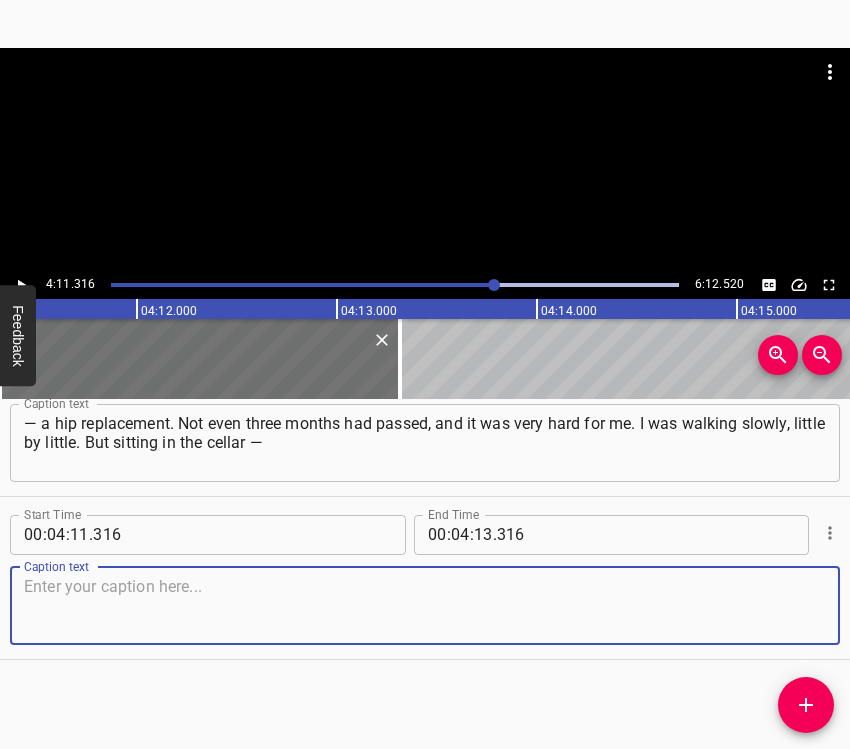 paste on "my leg couldn’t take the cold; I needed warmth. On March [DAY], everyone gathered, and we left for Chervona Sloboda. My godmother lived there —" 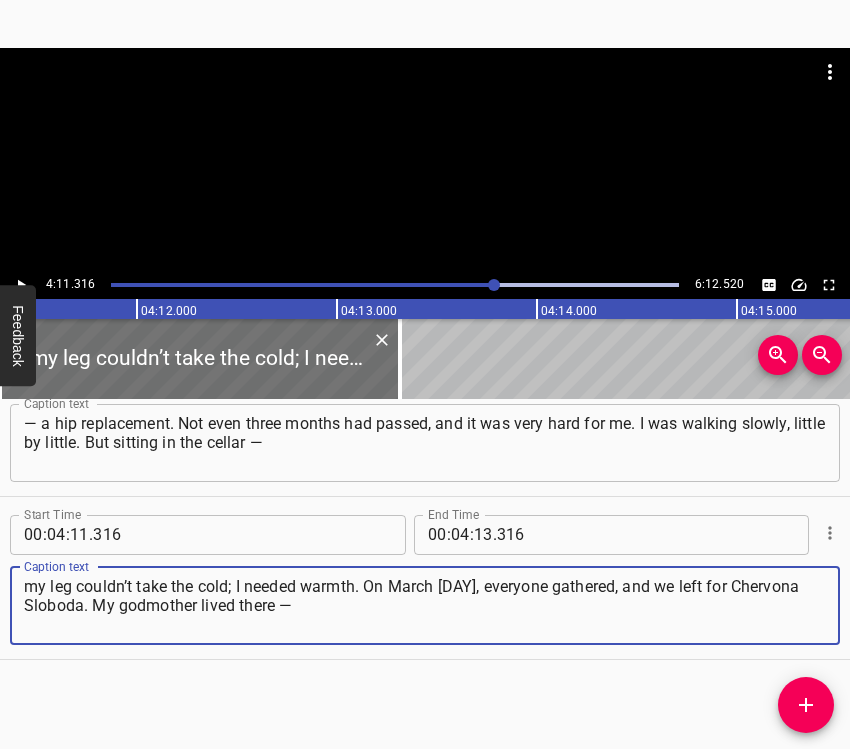 click 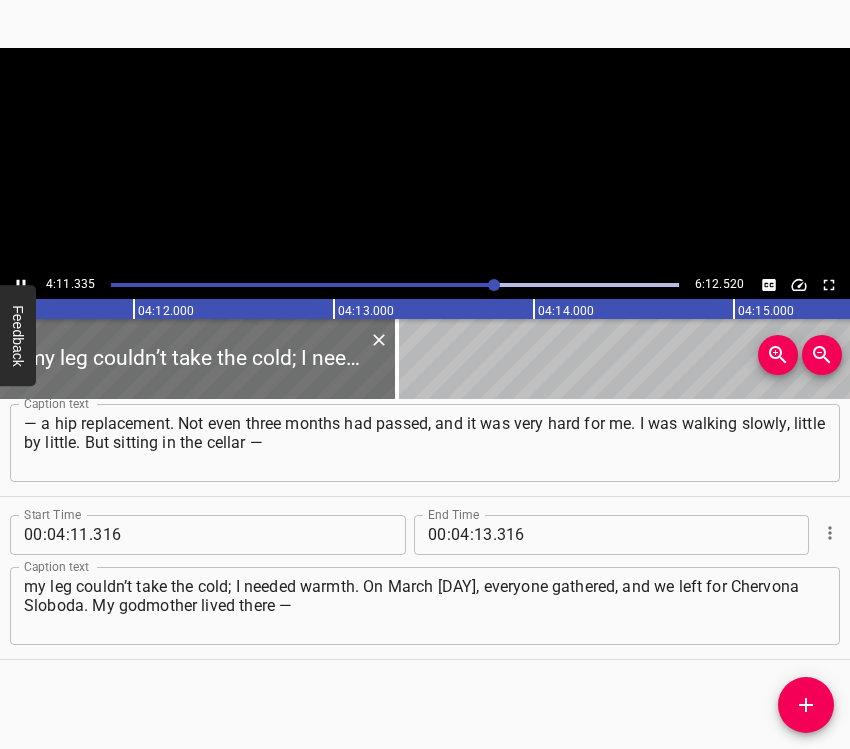 scroll, scrollTop: 0, scrollLeft: 50330, axis: horizontal 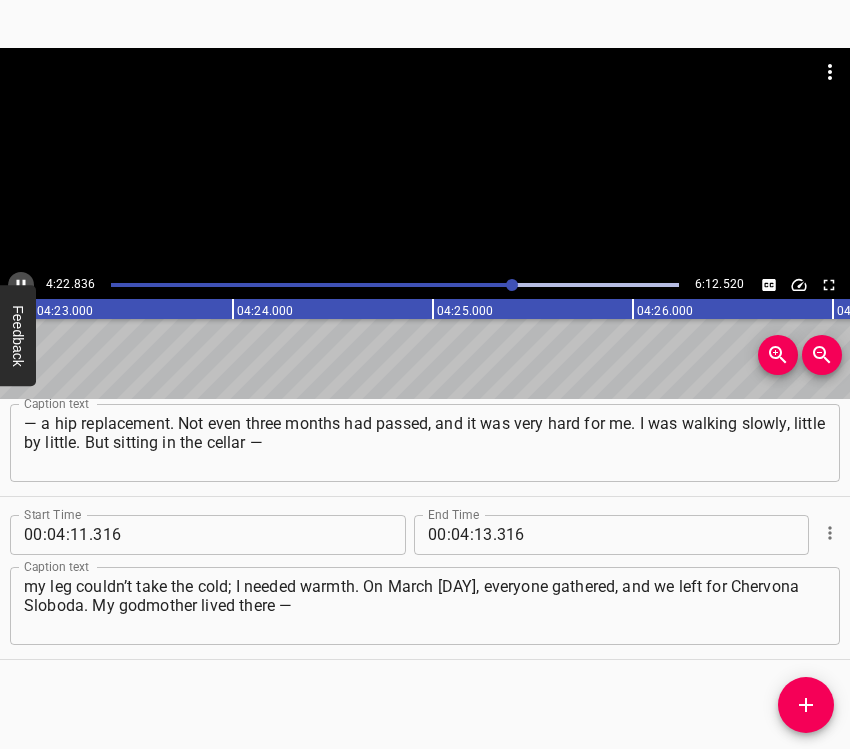 click 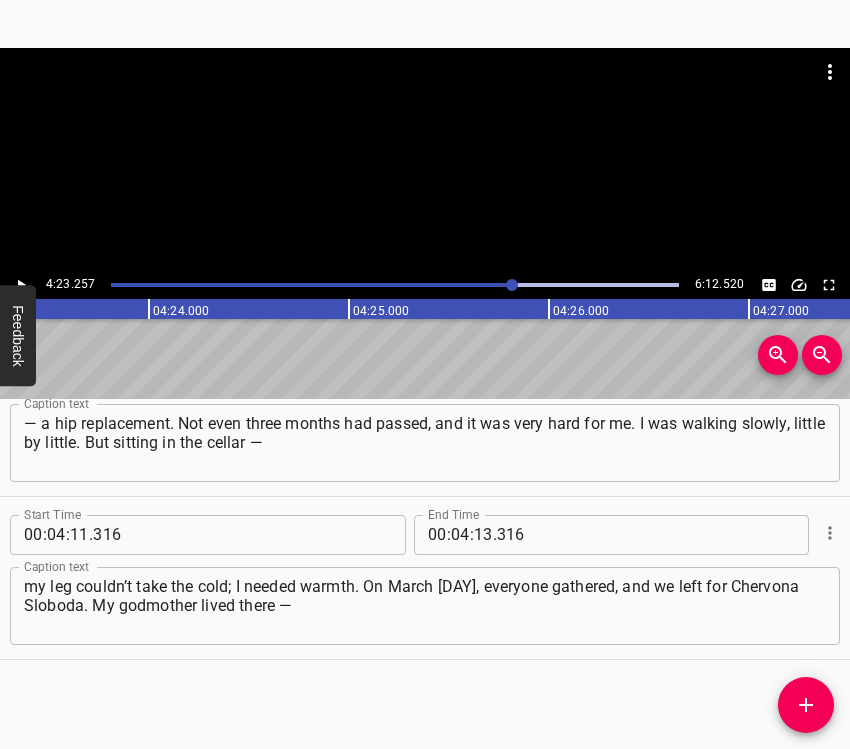 click 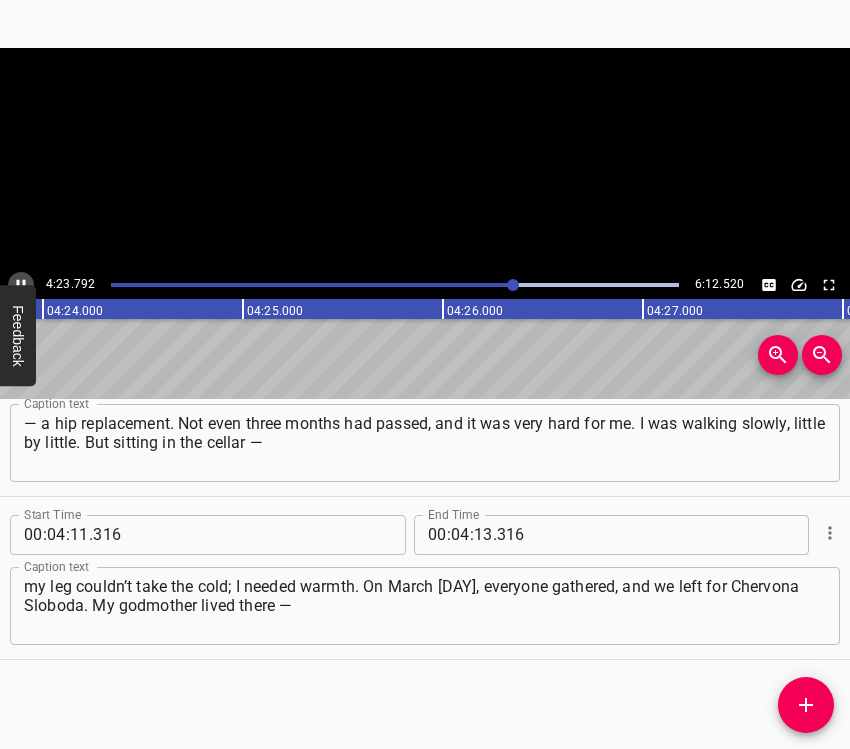 click 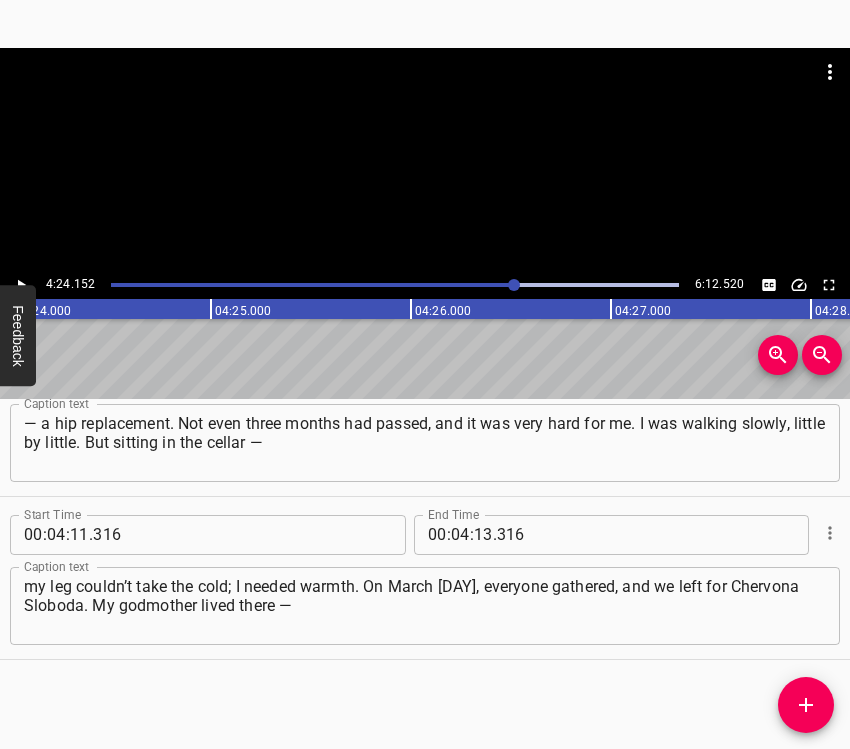 scroll, scrollTop: 0, scrollLeft: 52830, axis: horizontal 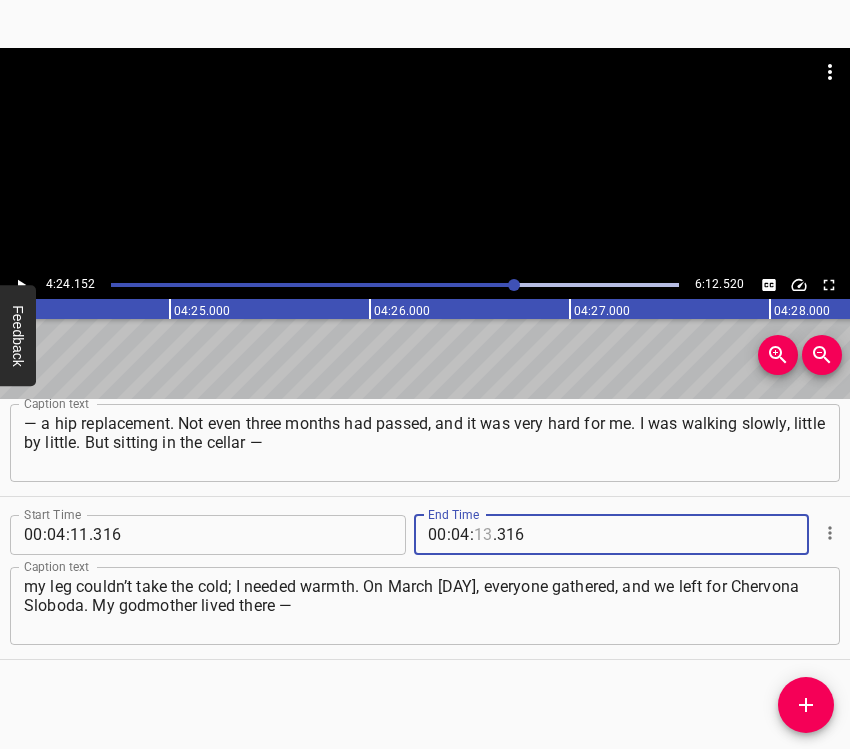 click at bounding box center [483, 535] 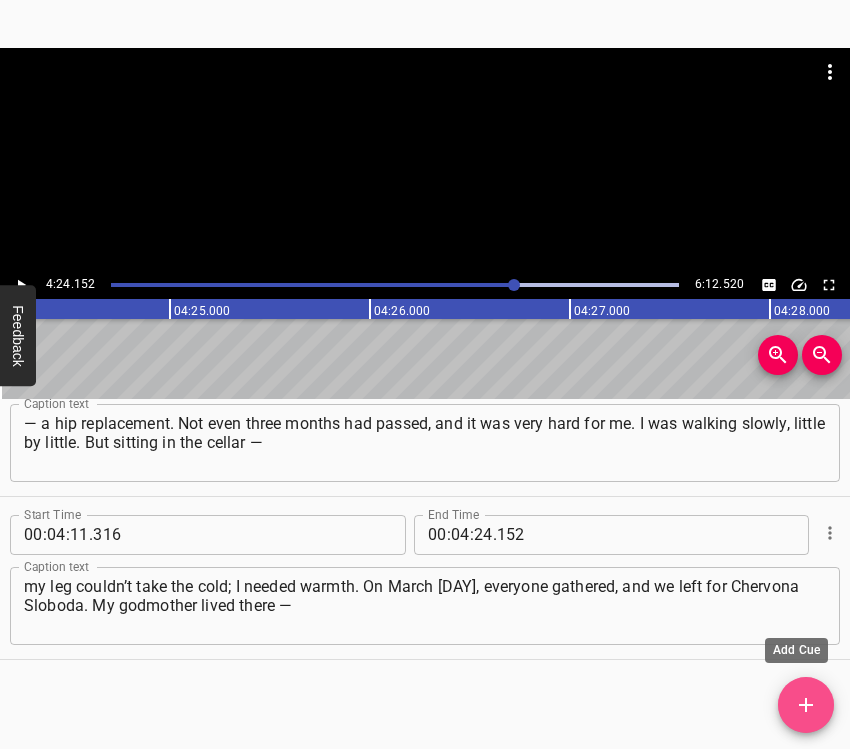 click 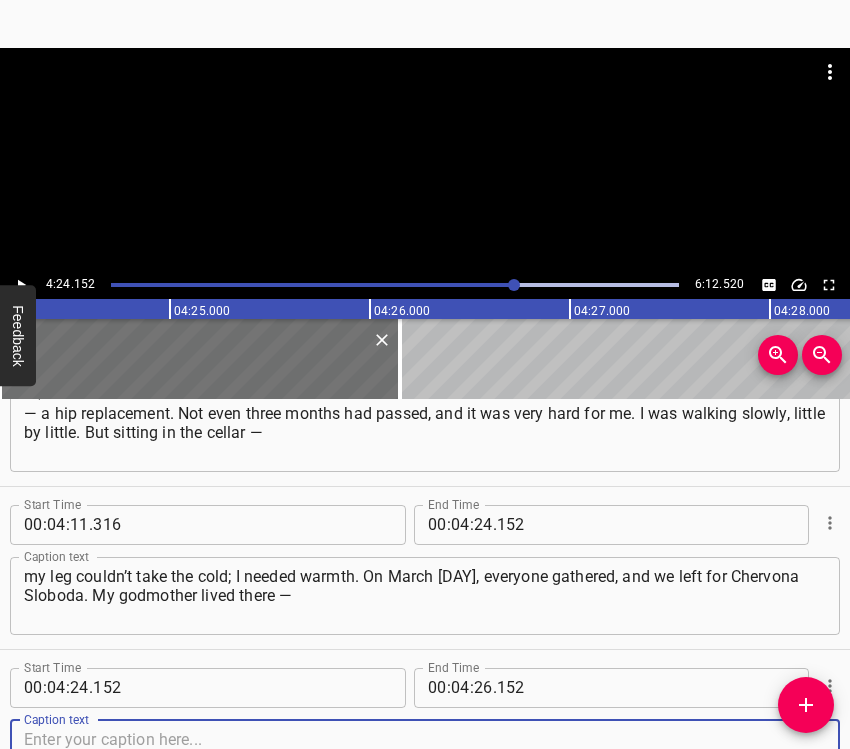 scroll, scrollTop: 3003, scrollLeft: 0, axis: vertical 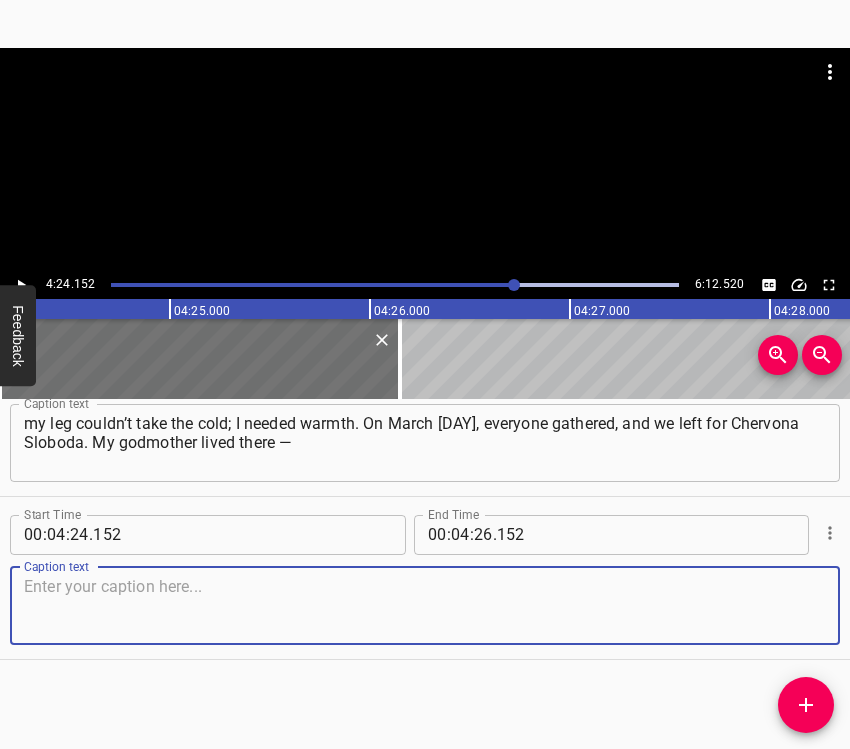 click at bounding box center [425, 605] 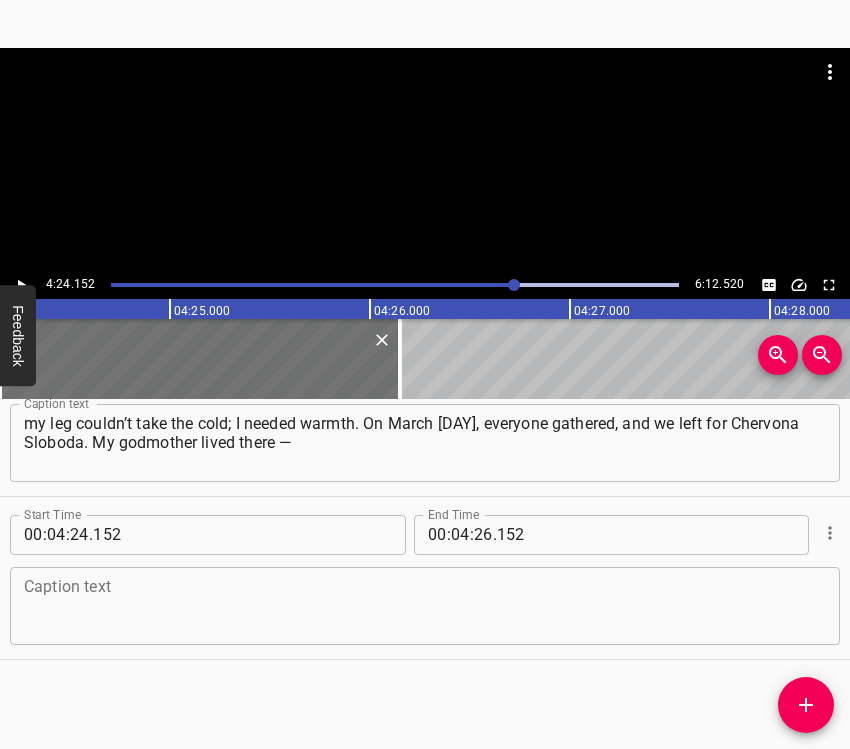 click at bounding box center [425, 605] 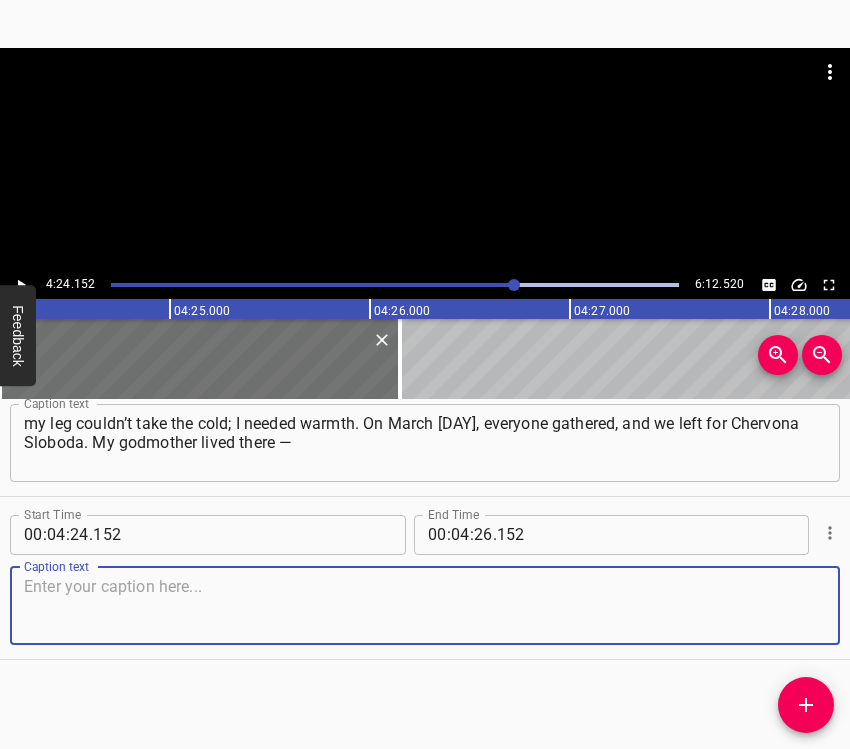 paste on "she passed away in 2023. She survived all this horror… and then she died. My mother died in 2022. Yes, because of the war. I won’t say she would have" 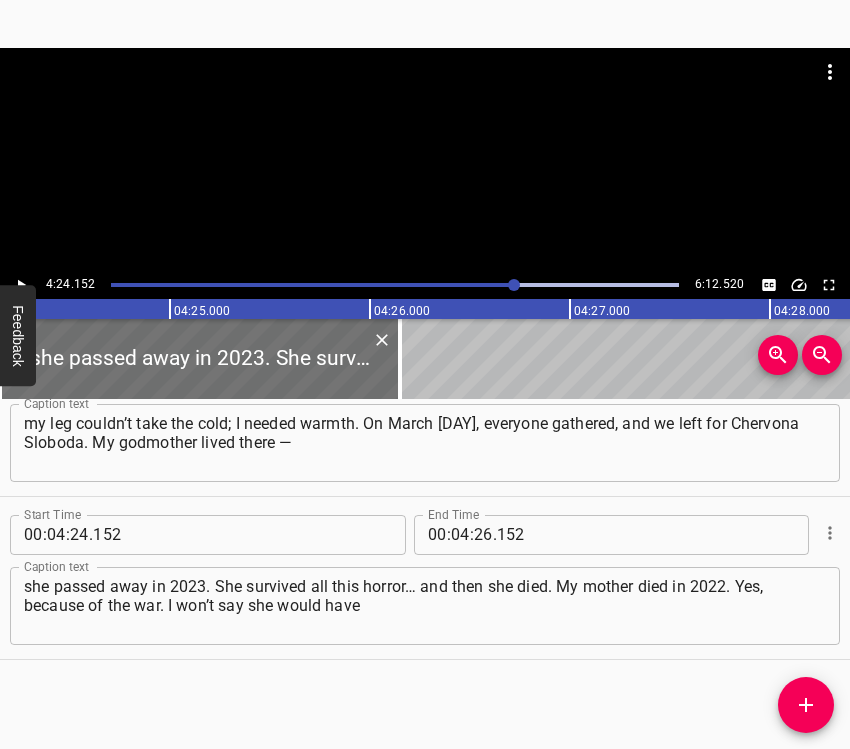 click at bounding box center (425, 159) 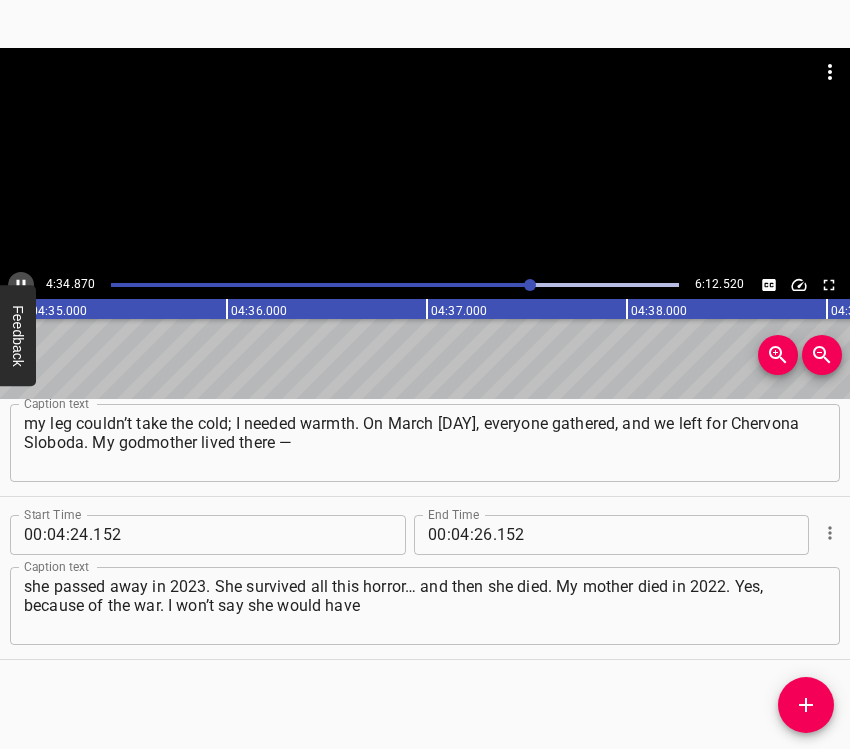 click 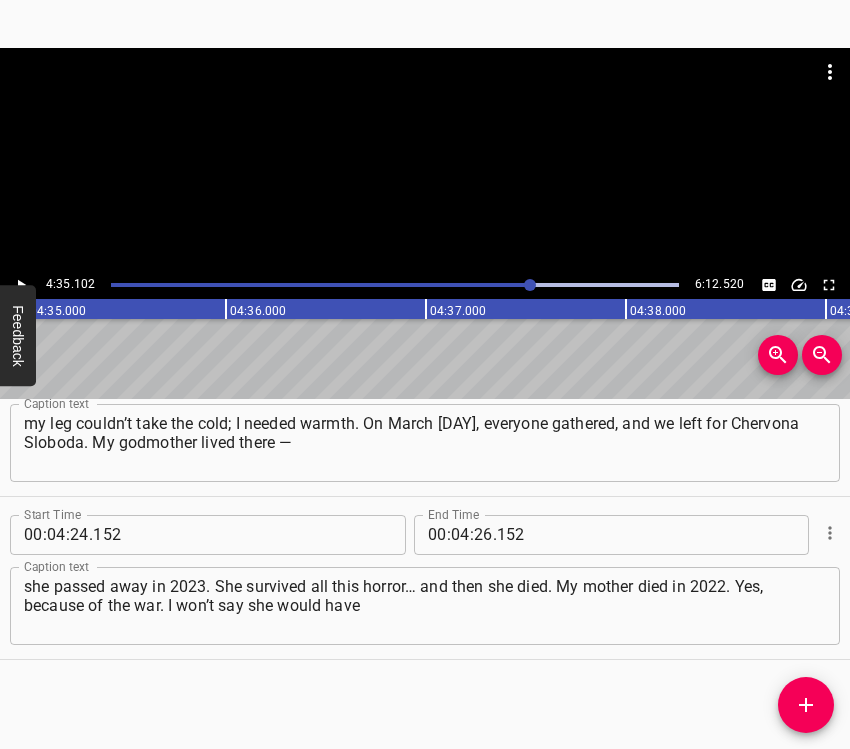scroll, scrollTop: 0, scrollLeft: 55020, axis: horizontal 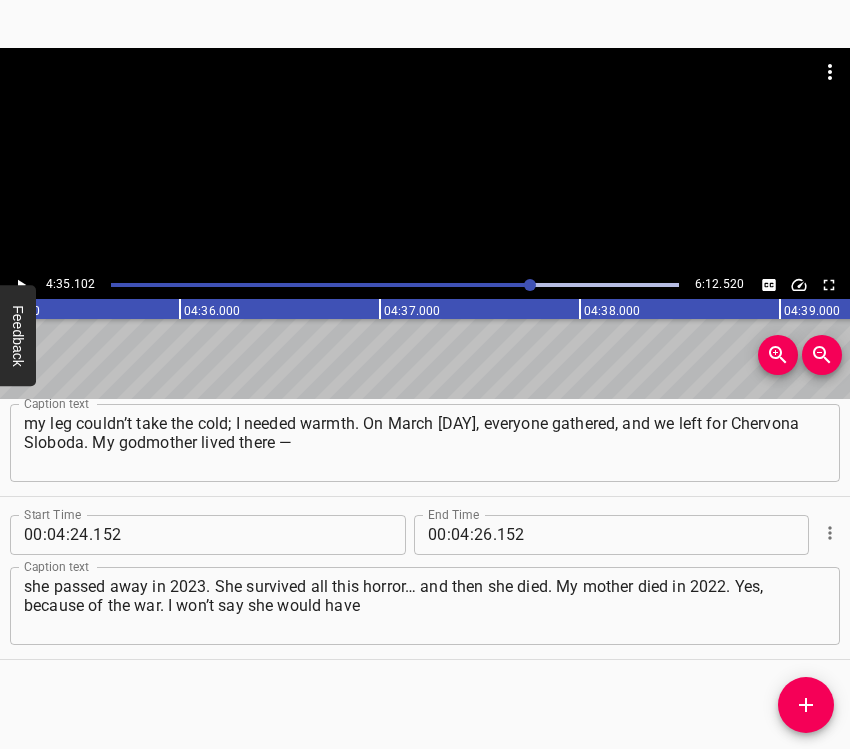 click 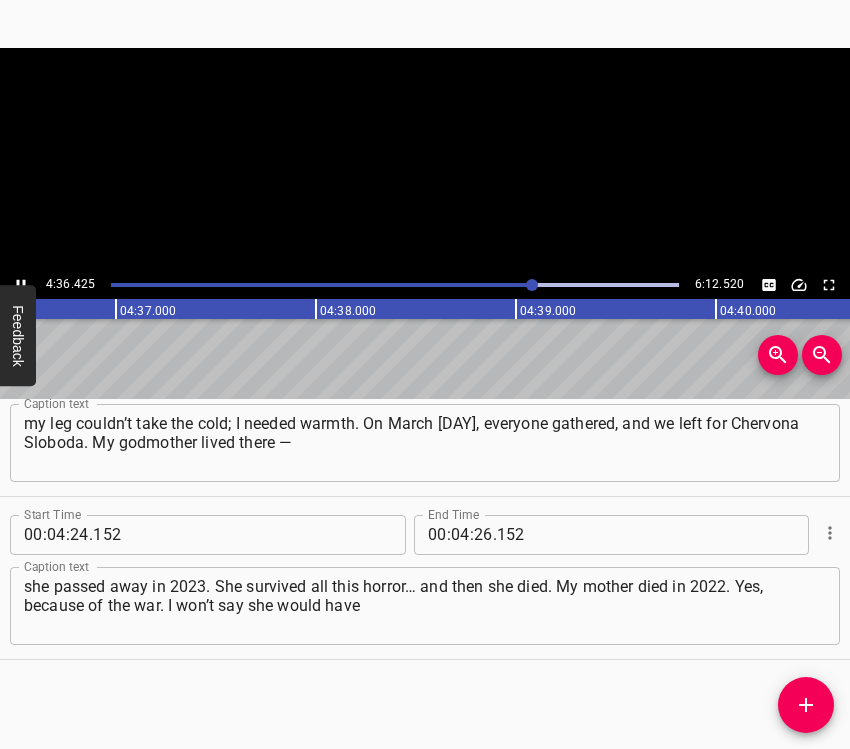 click 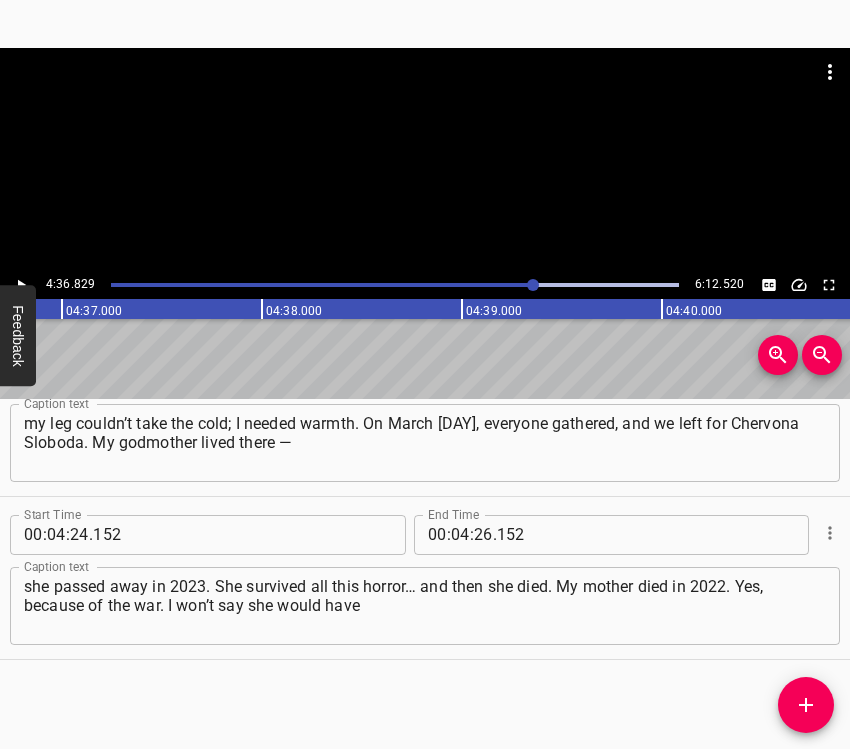 scroll, scrollTop: 0, scrollLeft: 55365, axis: horizontal 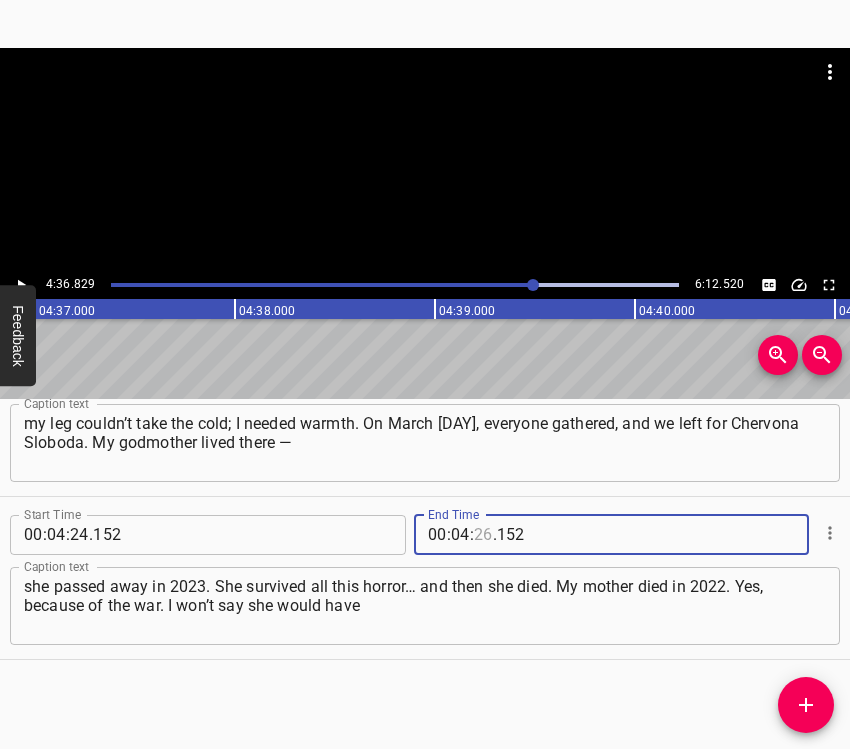 click at bounding box center [483, 535] 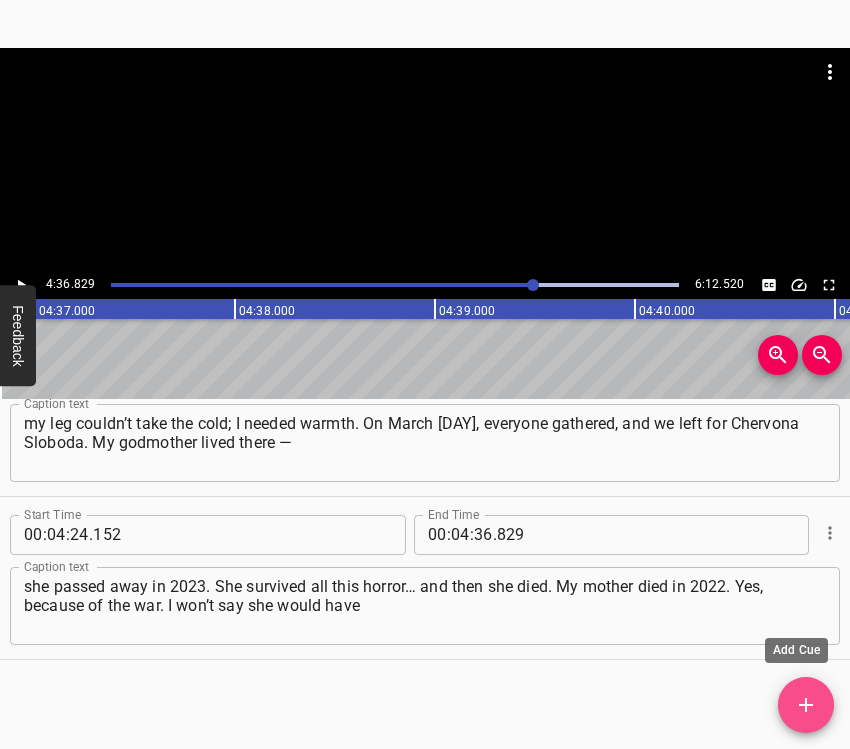 click 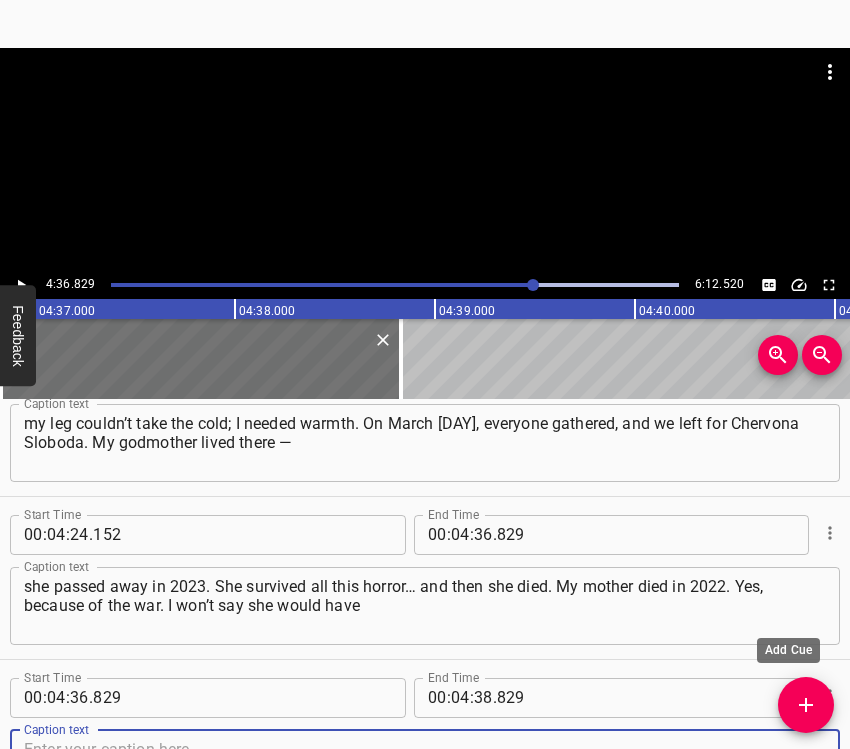 scroll, scrollTop: 3013, scrollLeft: 0, axis: vertical 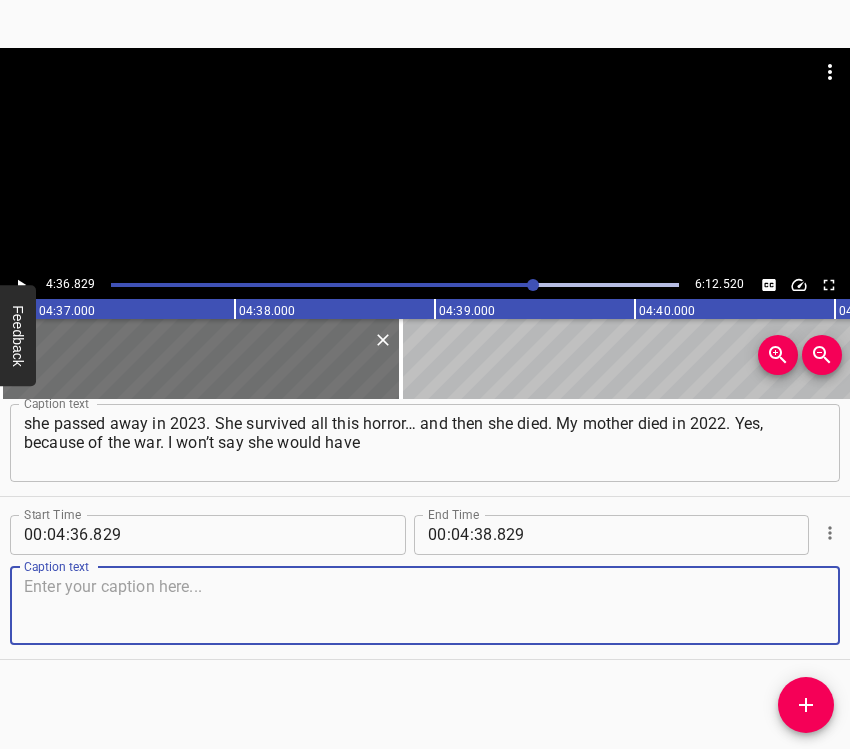 drag, startPoint x: 773, startPoint y: 611, endPoint x: 789, endPoint y: 595, distance: 22.627417 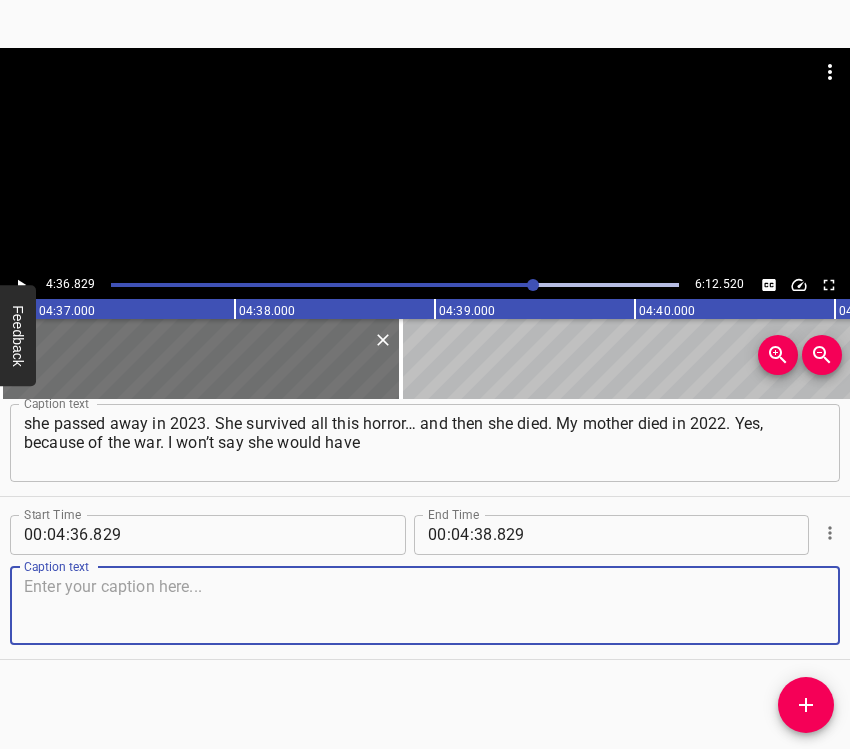 click at bounding box center (425, 605) 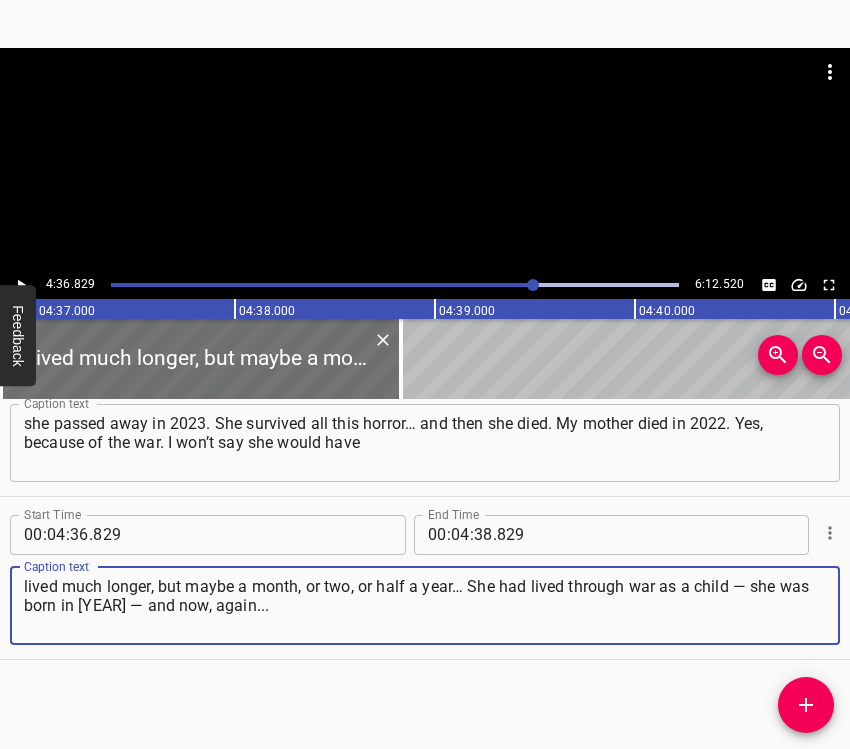 click 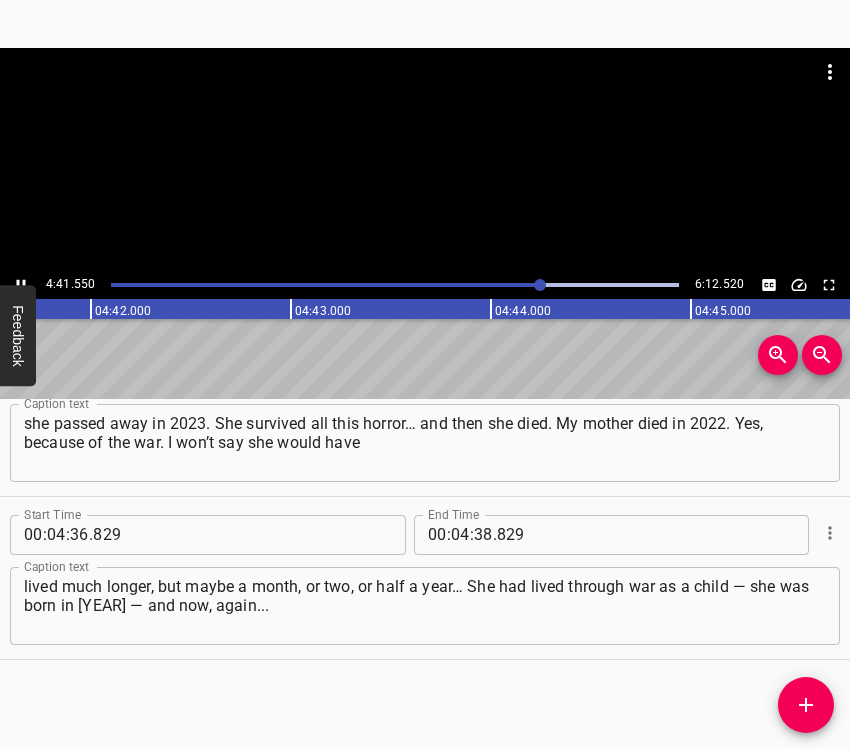 scroll, scrollTop: 0, scrollLeft: 56364, axis: horizontal 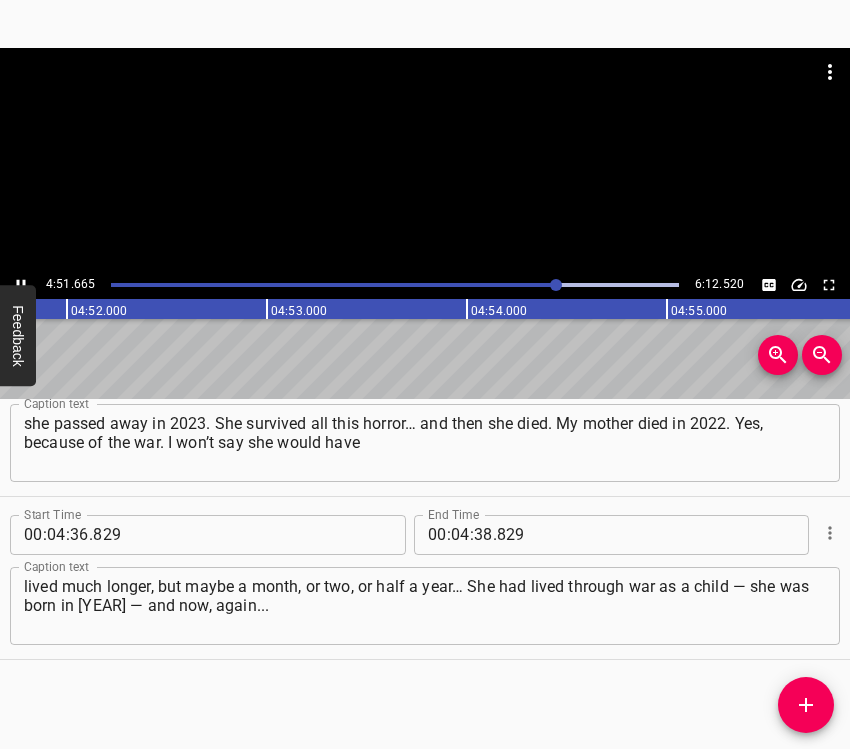 click 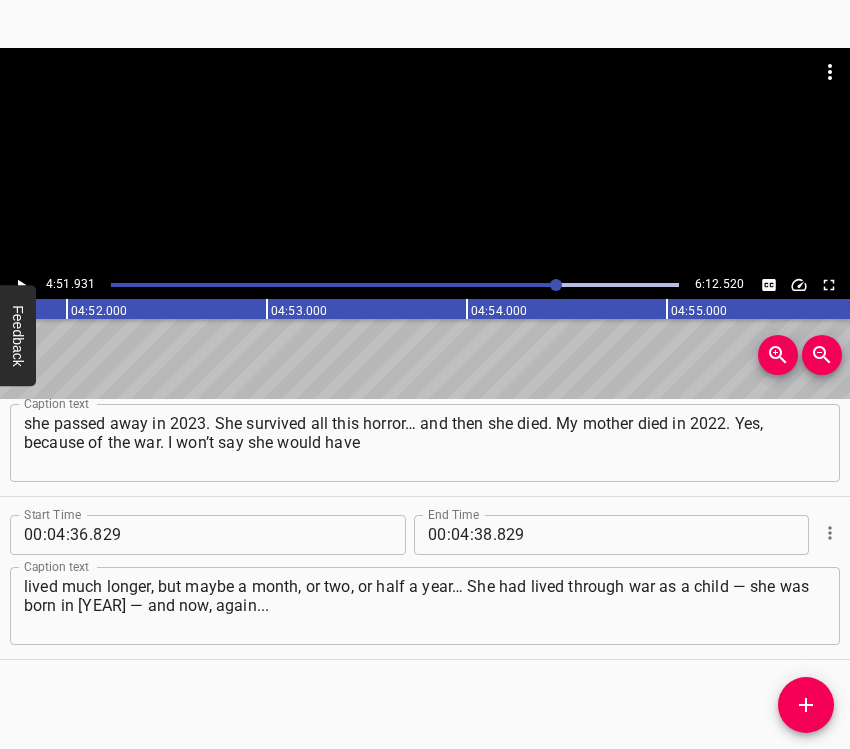 scroll, scrollTop: 0, scrollLeft: 58386, axis: horizontal 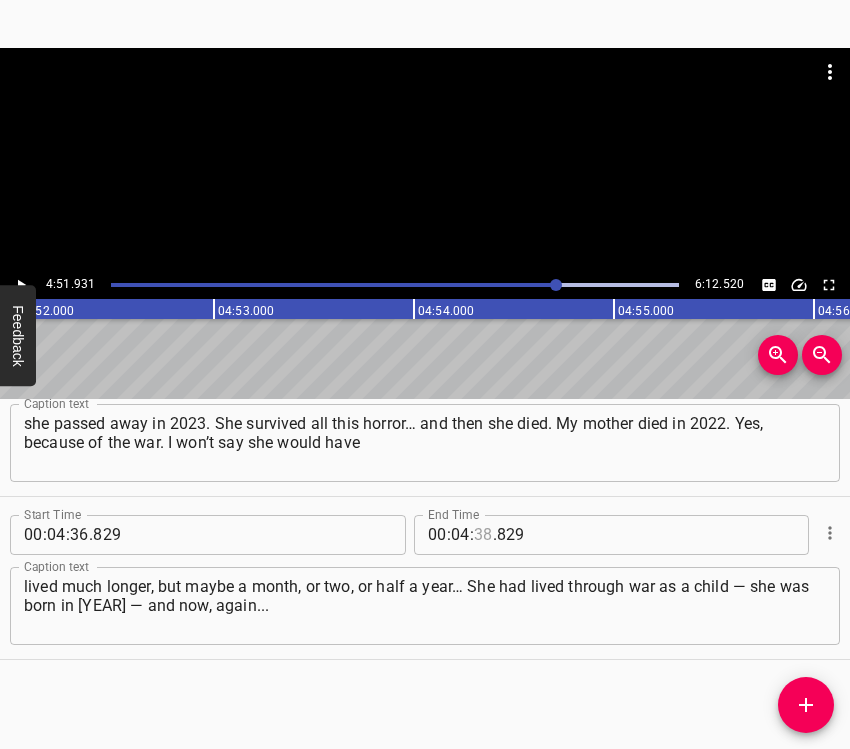 click at bounding box center (483, 535) 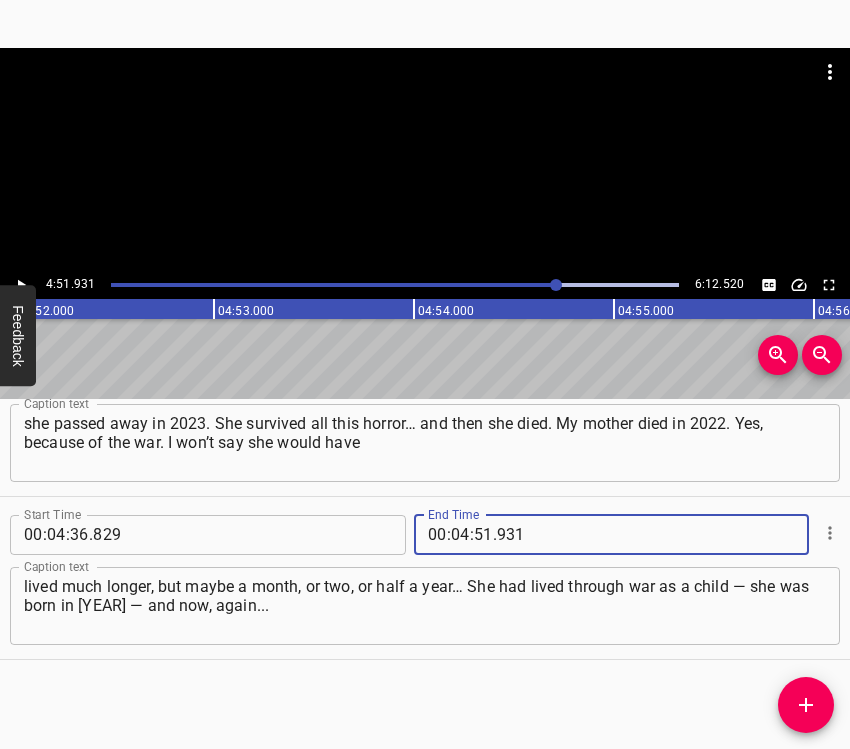 click 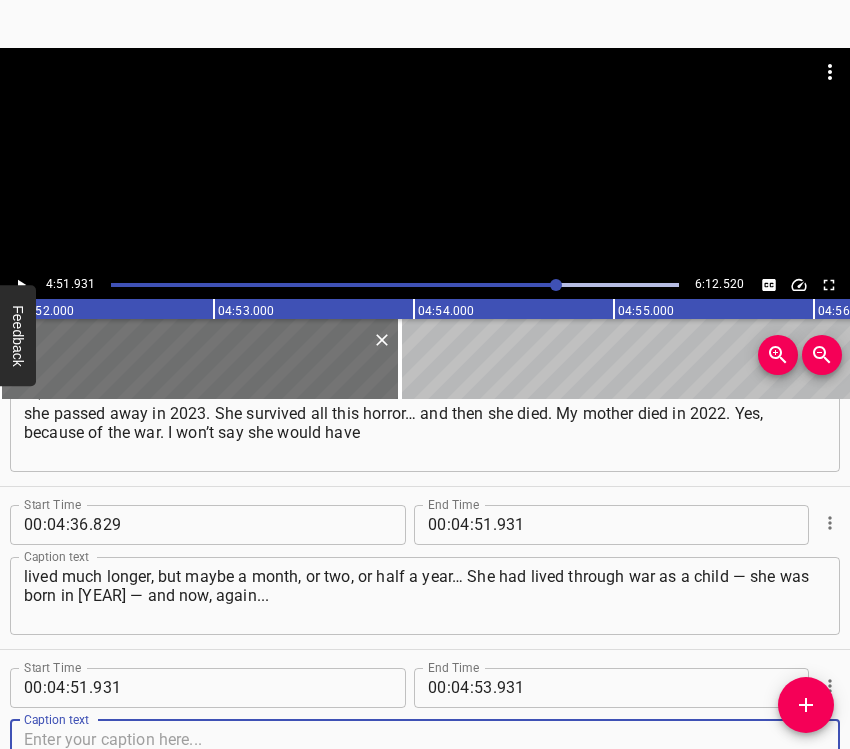 scroll, scrollTop: 3329, scrollLeft: 0, axis: vertical 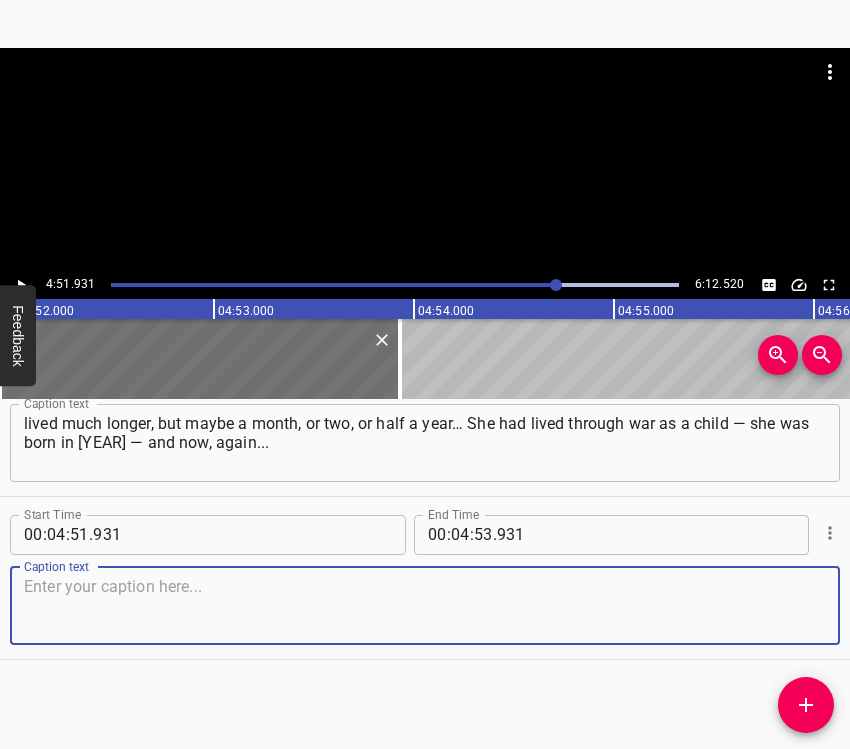 click at bounding box center [425, 605] 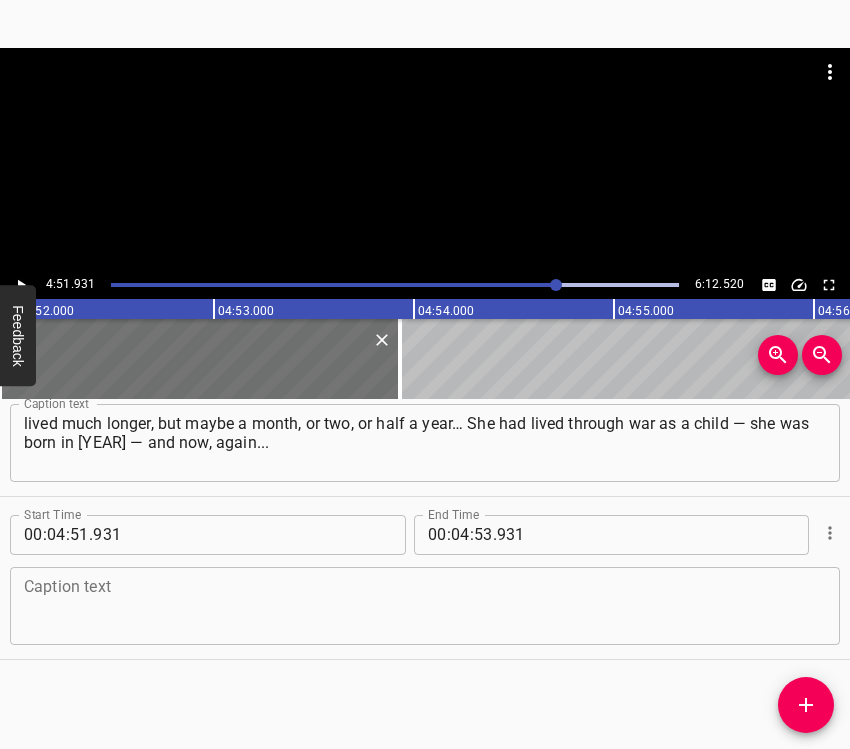click on "Caption text" at bounding box center (425, 606) 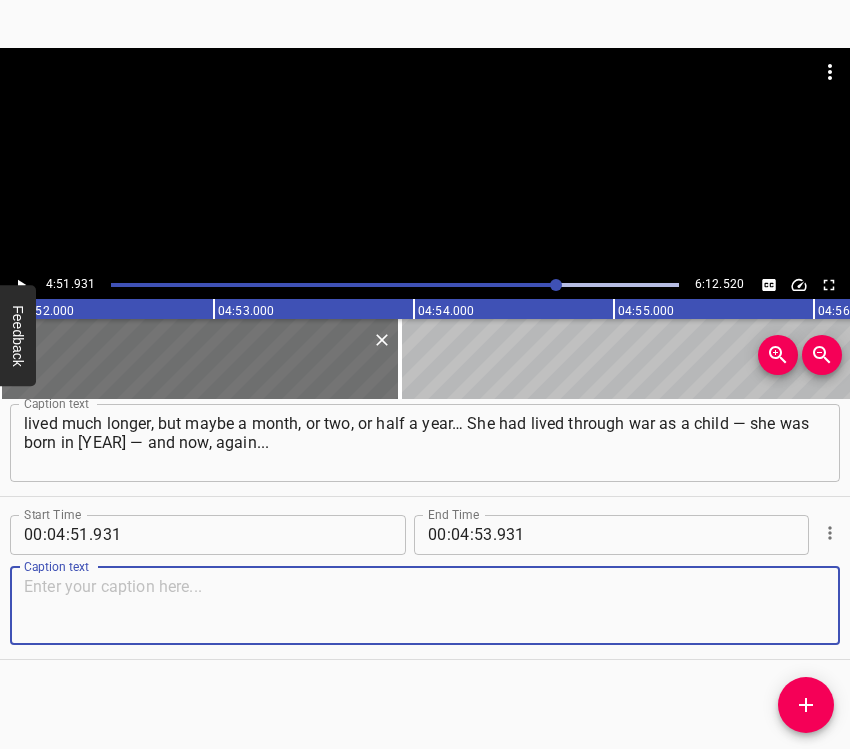 paste on "At that time, the strikes were especially terrifying, and she must have gotten scared. She had a minor stroke — and that was it." 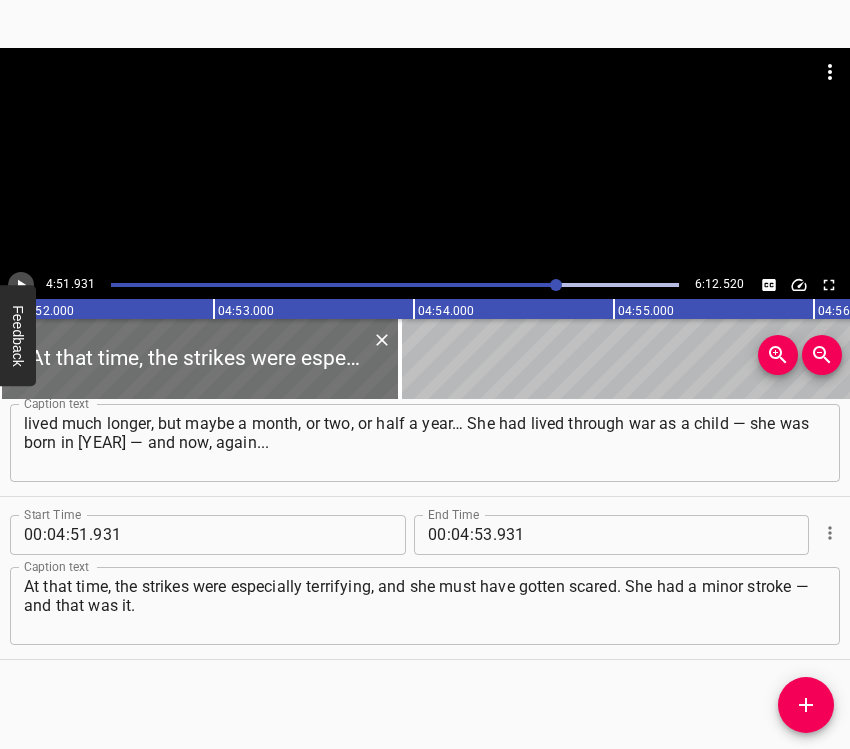 click 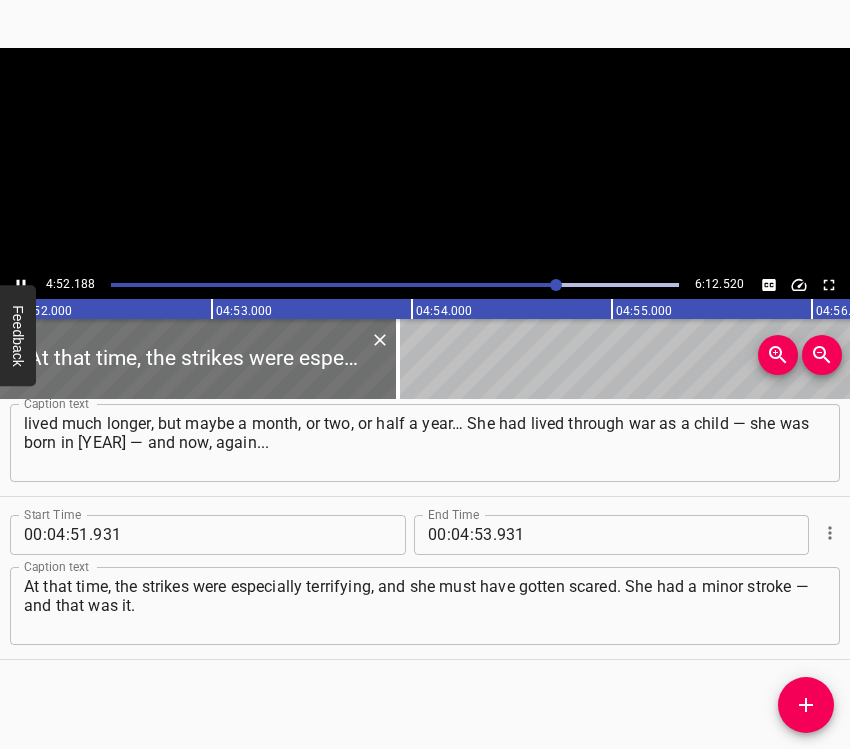 scroll, scrollTop: 0, scrollLeft: 58436, axis: horizontal 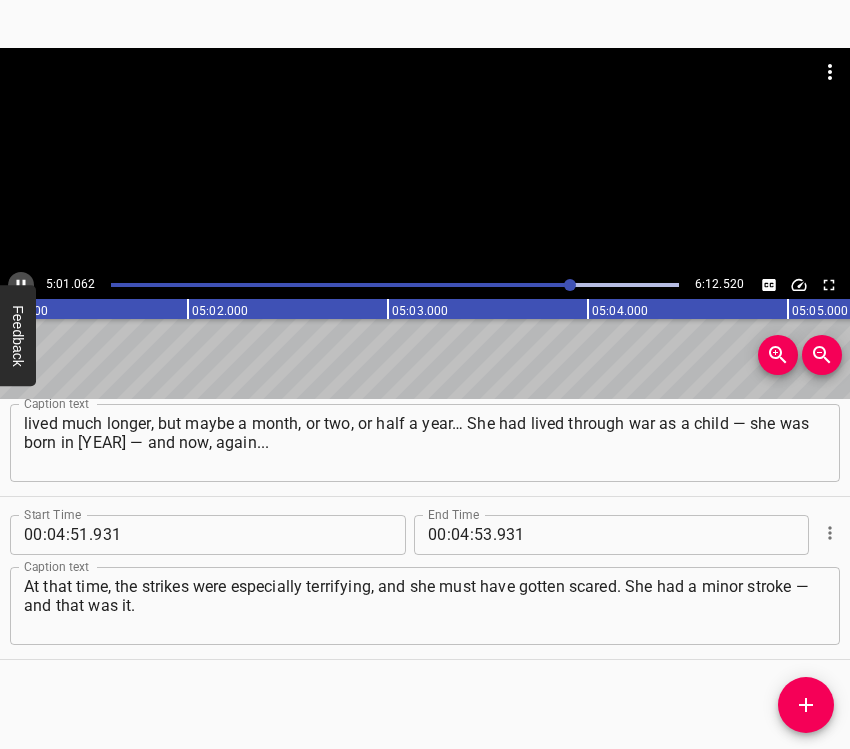 click at bounding box center [21, 285] 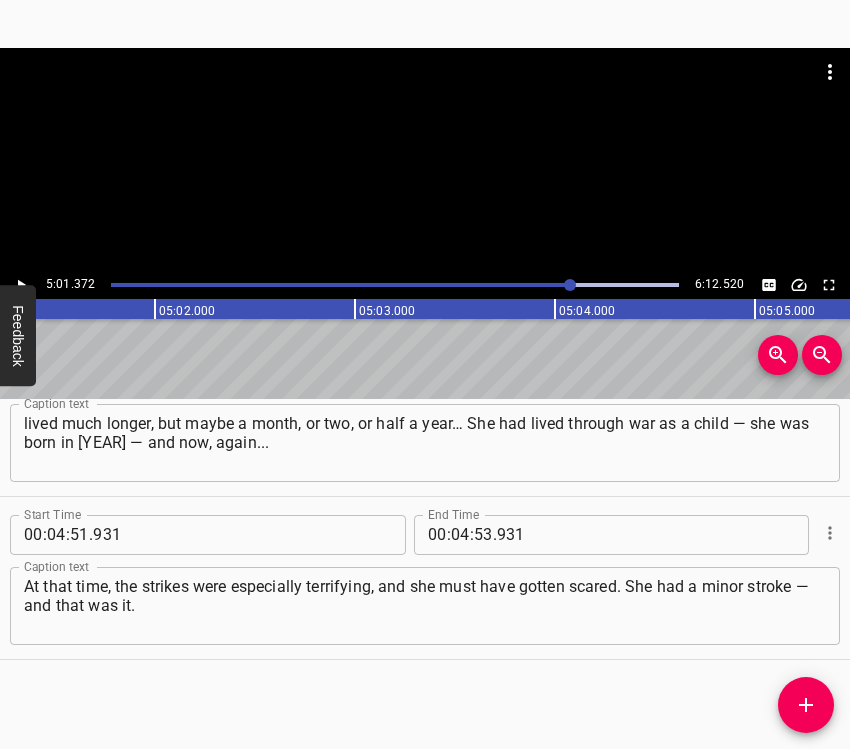 scroll, scrollTop: 0, scrollLeft: 60274, axis: horizontal 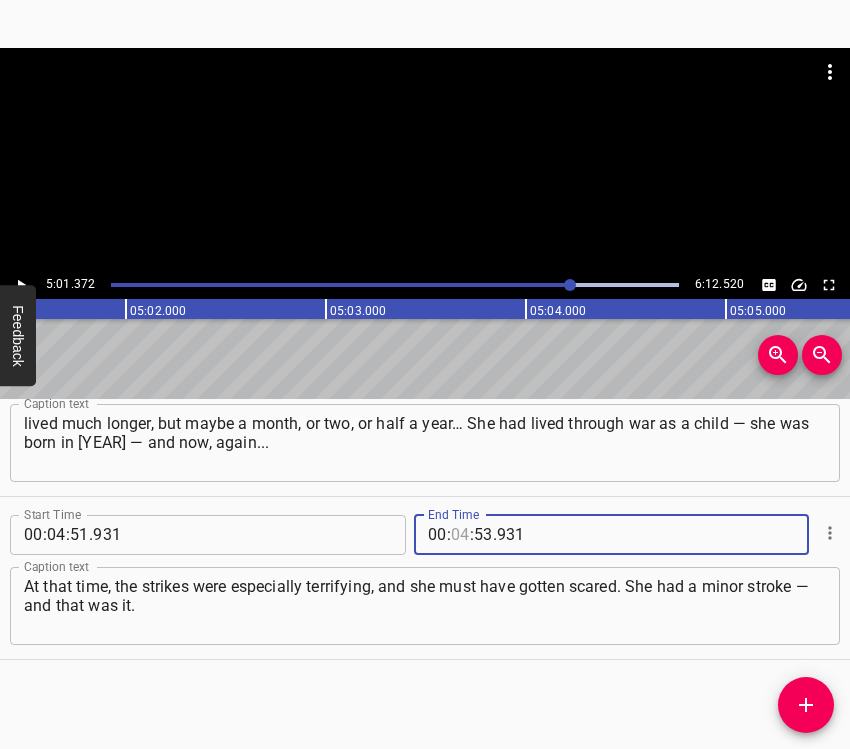 click at bounding box center (460, 535) 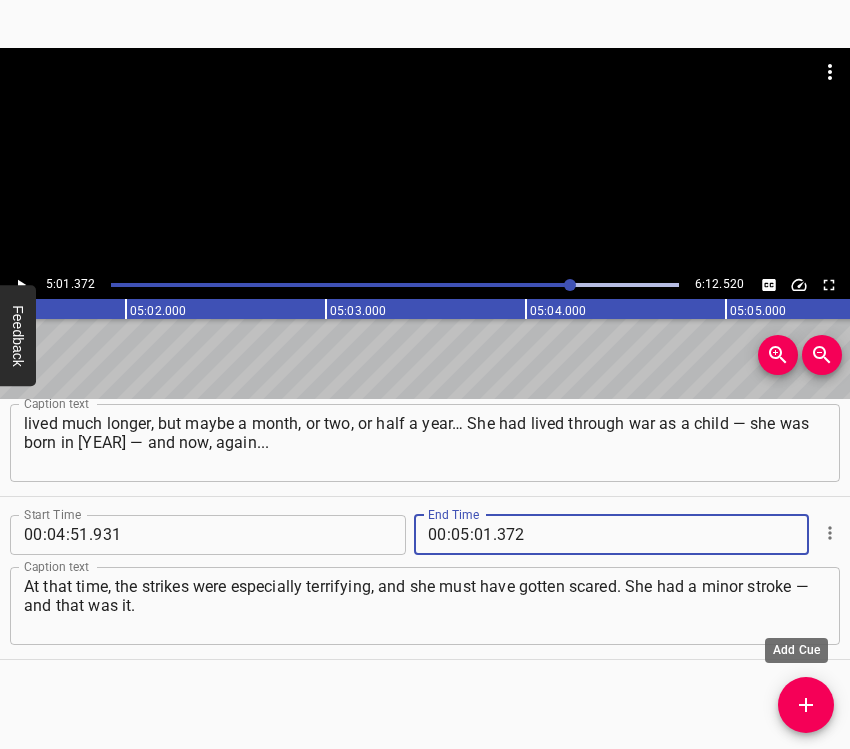 click at bounding box center (806, 705) 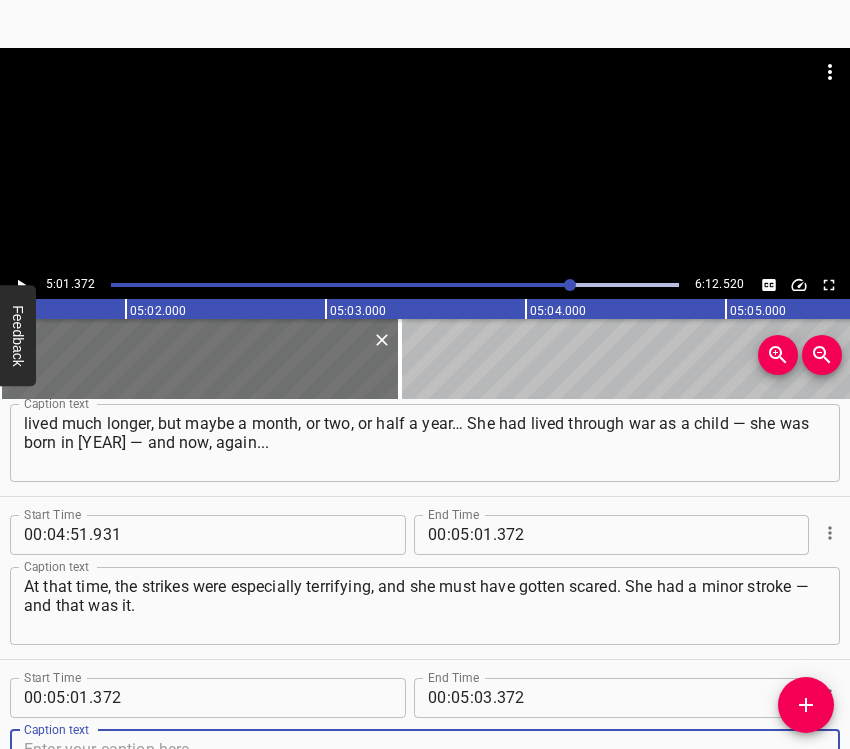 scroll, scrollTop: 3339, scrollLeft: 0, axis: vertical 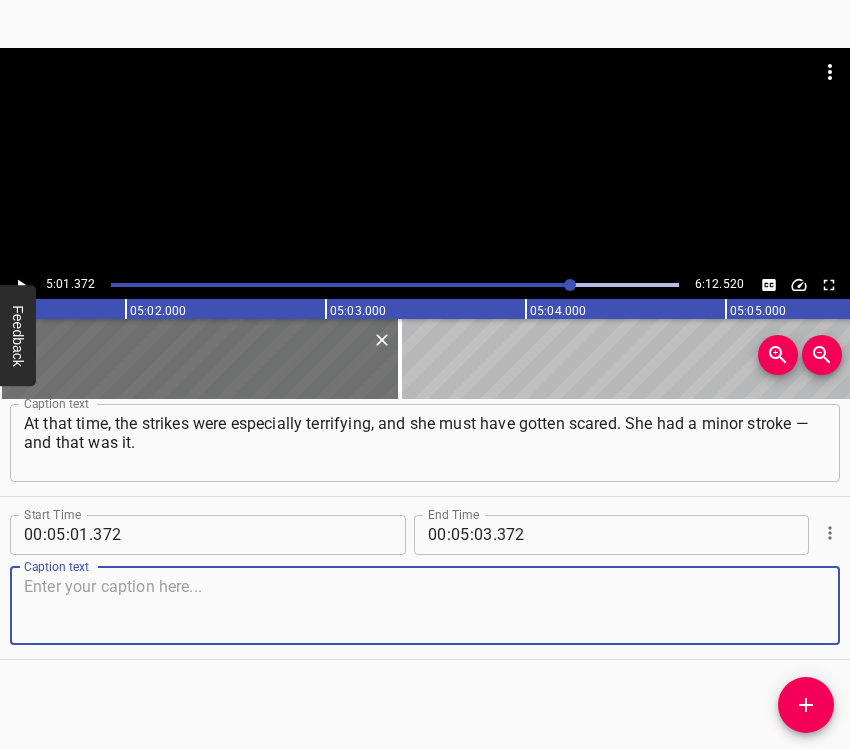 click on "Start Time 00 : 00 : 05 . 993 Start Time End Time 00 : 00 : 18 . 389 End Time Caption text The scariest thing was that my daughter-in-law was there with her child. My grandson was five years old at the time. How he cried,  Caption text Start Time 00 : 00 : 18 . 389 Start Time End Time 00 : 00 : 31 . 949 End Time Caption text how he ran barefoot at night! It was winter, and he ran barefoot into the cellar — that was the most terrifying part. And then, when we were sitting  Caption text Start Time 00 : 00 : 31 . 949 Start Time End Time 00 : 00 : 46 . 980 End Time Caption text in the cellar… there was this strange feeling. When the bombing started, we were down there, and it felt like the stool was sinking into the ground,  Caption text Start Time 00 : 00 : 46 . 980 Start Time End Time 00 : 00 : 56 . 417 End Time Caption text as if it was being swallowed by the earth — that’s what it felt like. We were afraid they would come to the cellar and shoot us. I wasn’t afraid for myself — Caption text 00 : :" at bounding box center (425, 574) 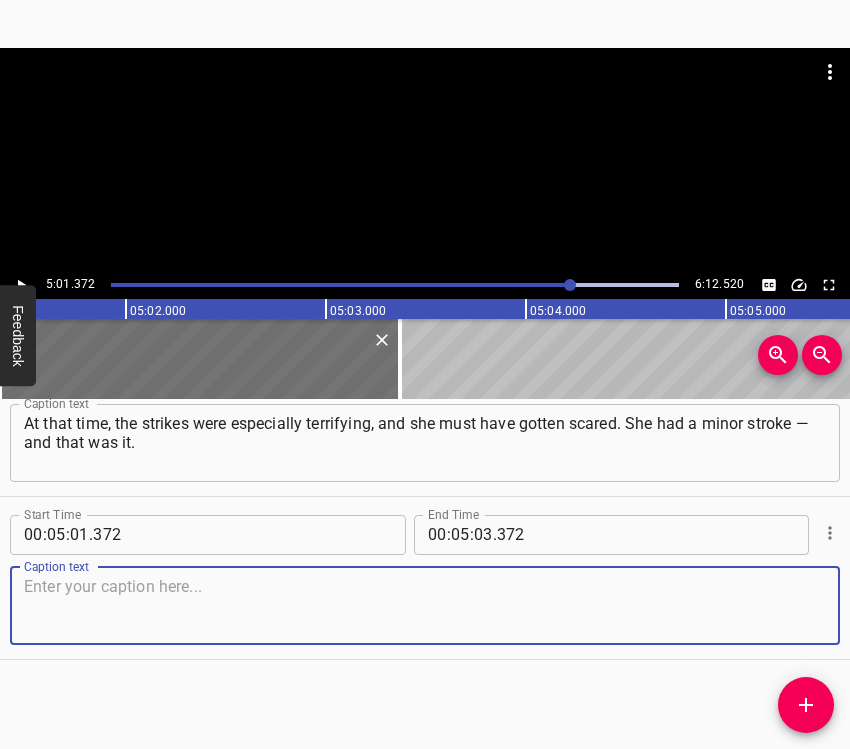 click at bounding box center (425, 605) 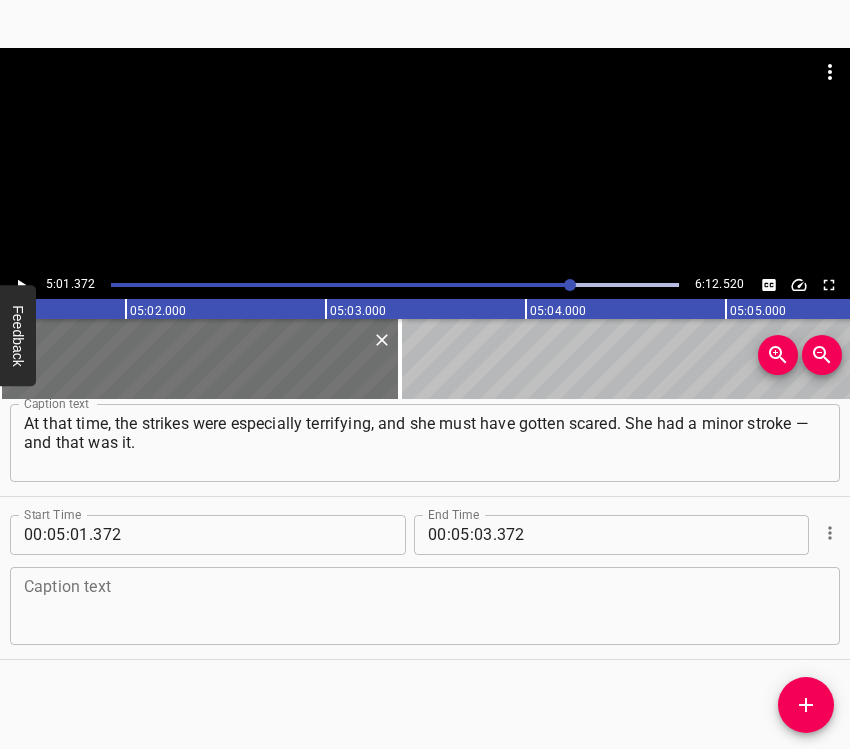 click at bounding box center (425, 605) 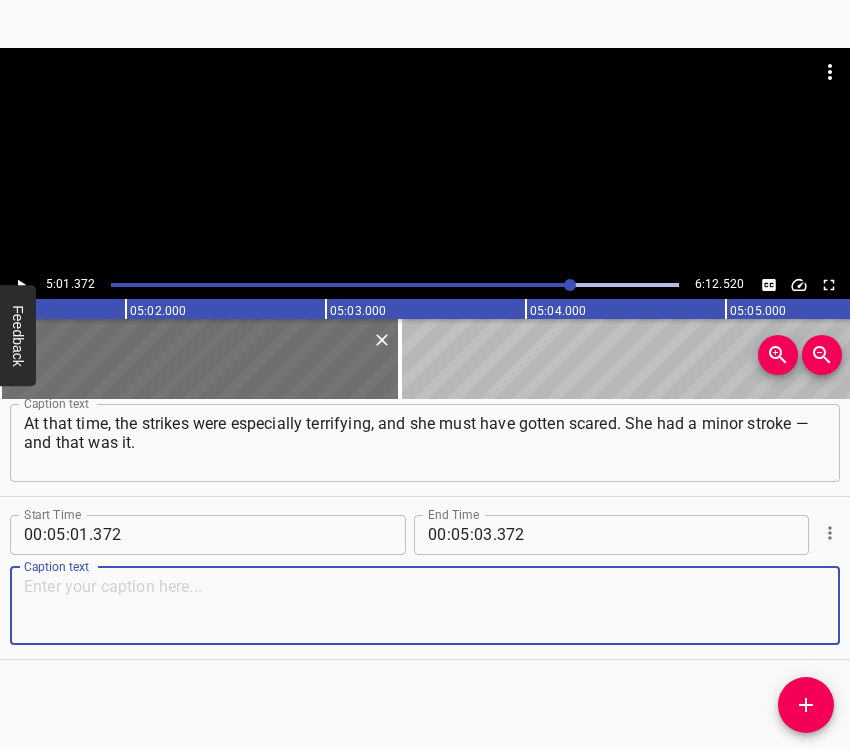paste on "Her blood pressure dropped drastically, and there was no way to take her anywhere. In Makariv, the hospitals weren’t working — you had to go to Brusyliv," 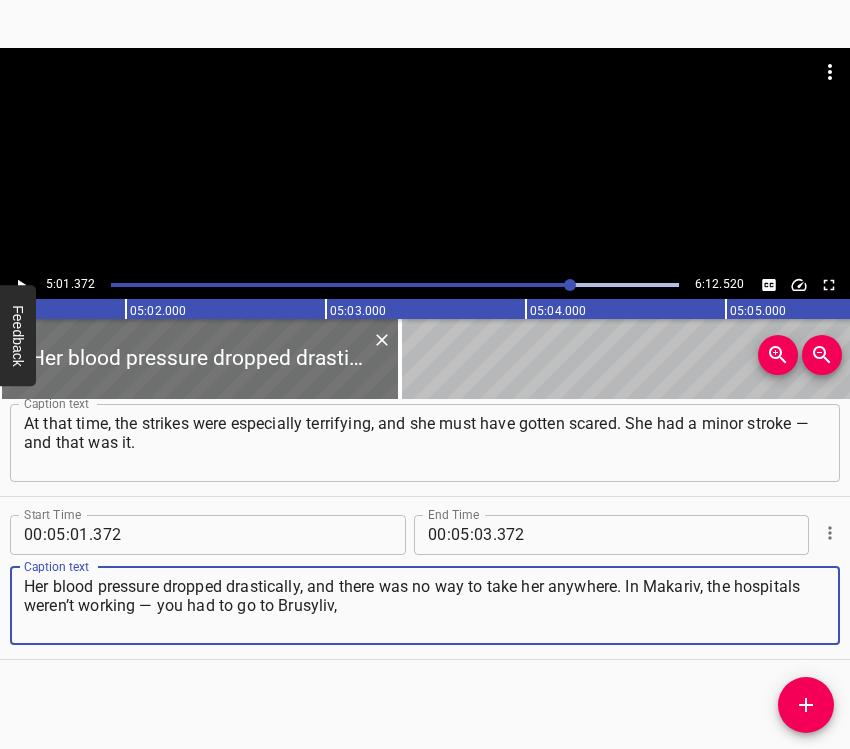 click 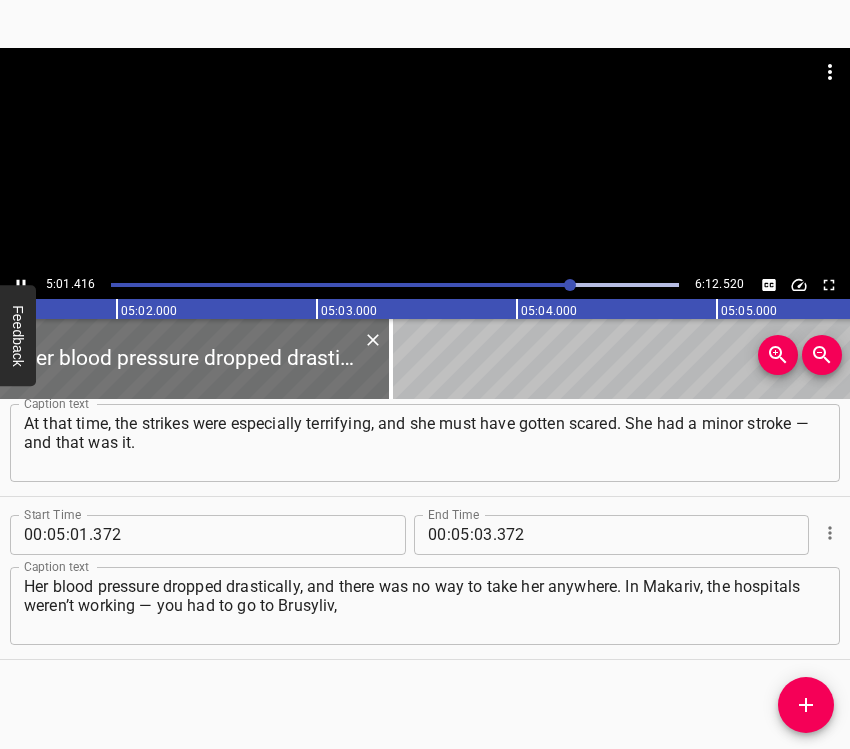 scroll, scrollTop: 0, scrollLeft: 60337, axis: horizontal 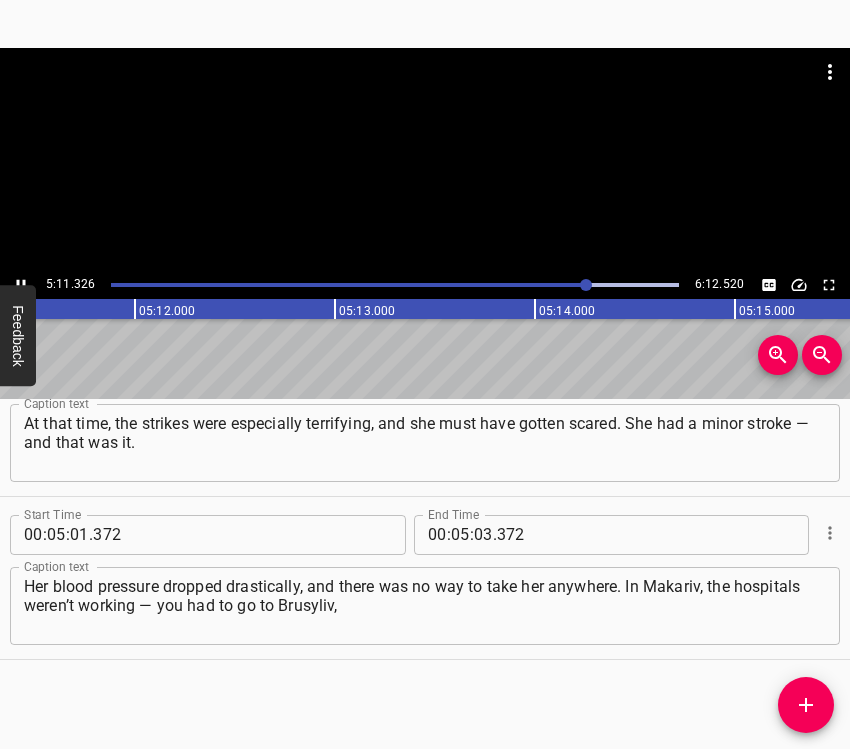 click 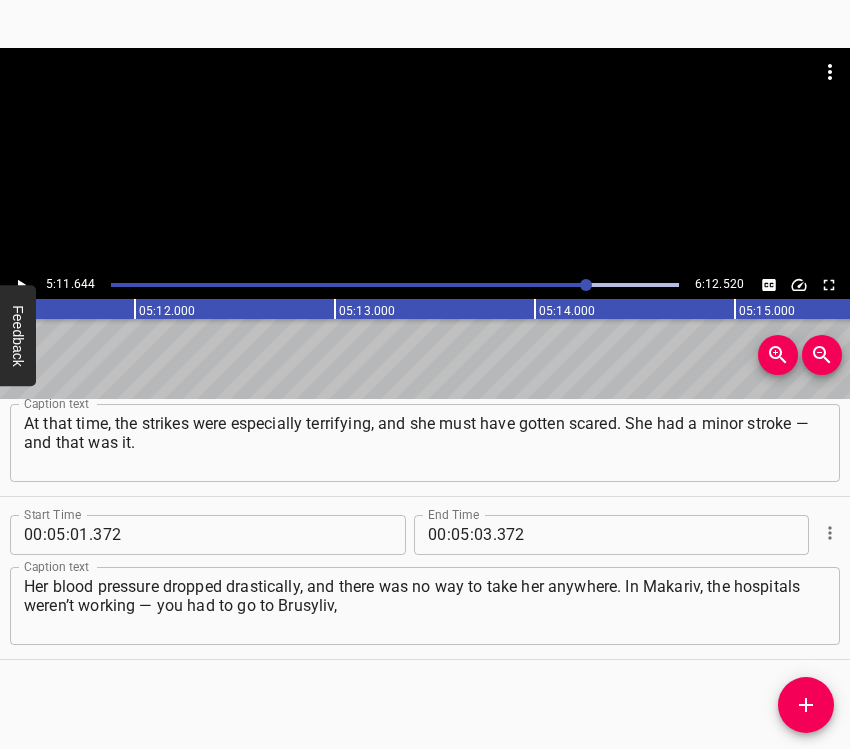 scroll, scrollTop: 0, scrollLeft: 62328, axis: horizontal 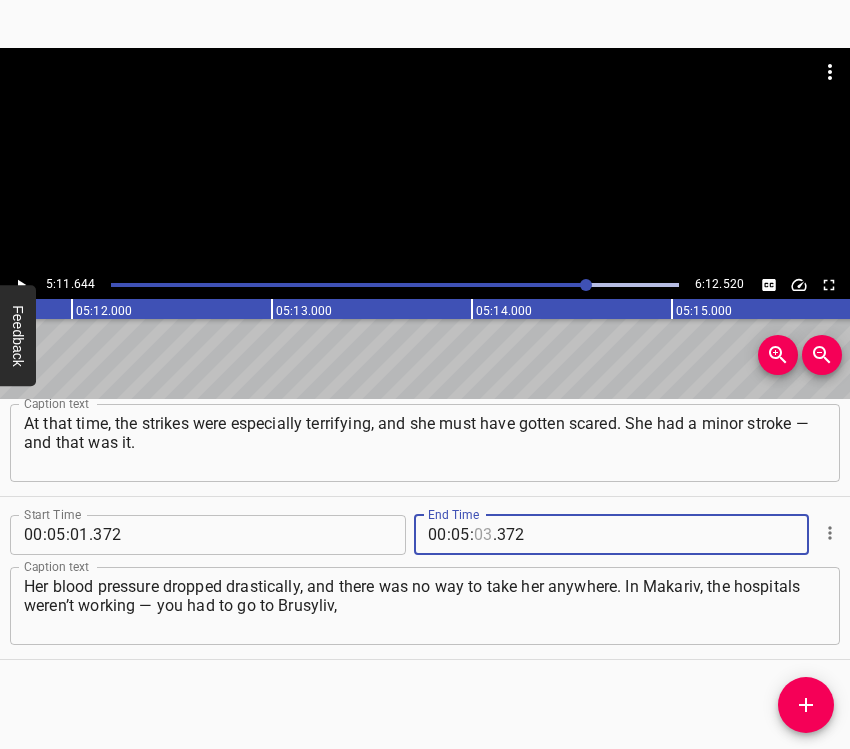 click at bounding box center [483, 535] 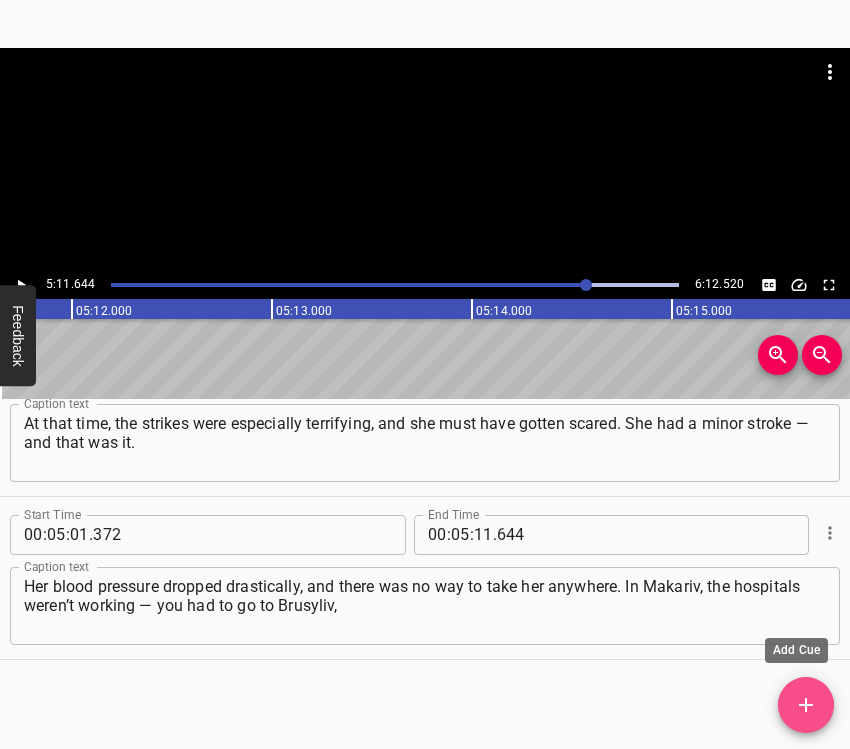 click 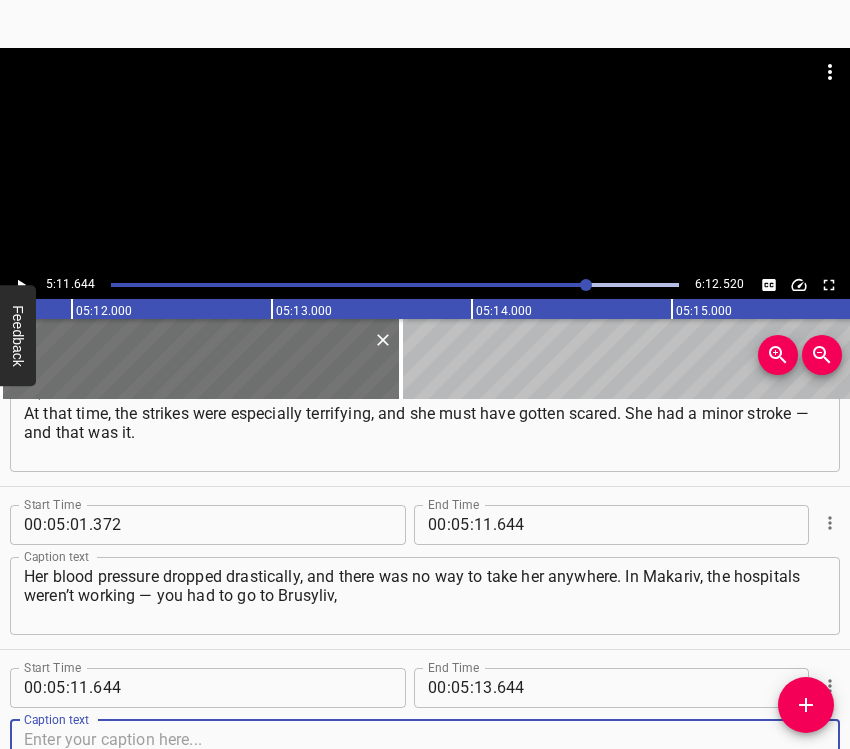 scroll, scrollTop: 3655, scrollLeft: 0, axis: vertical 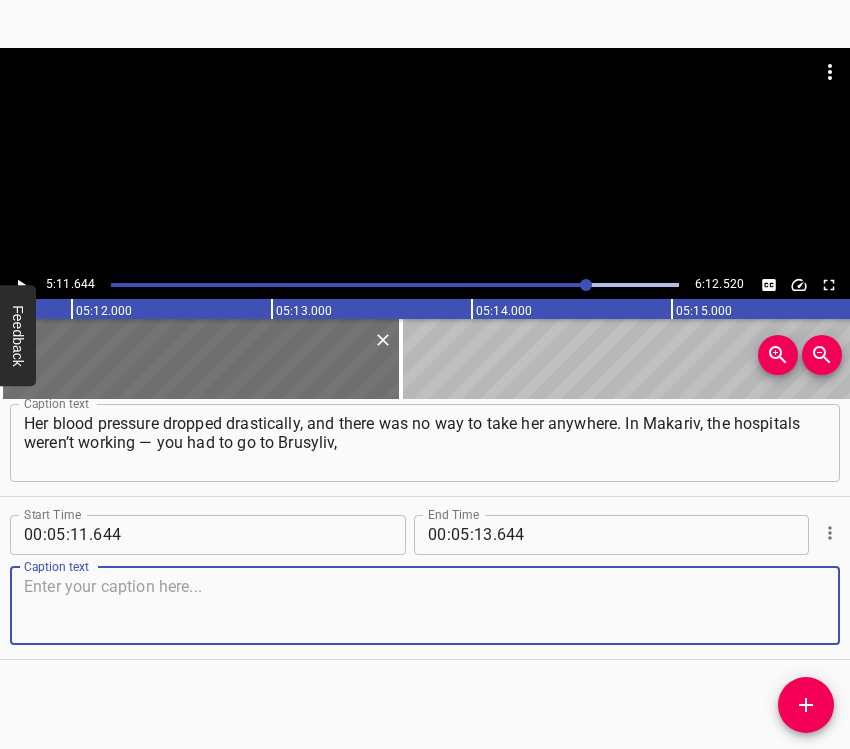 click at bounding box center (425, 605) 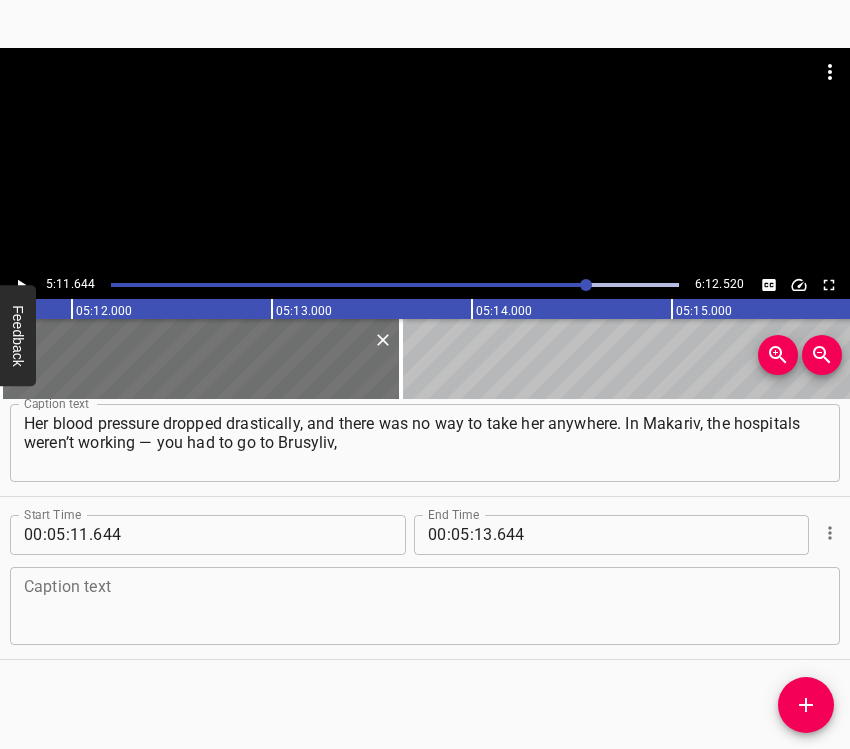 click at bounding box center [425, 605] 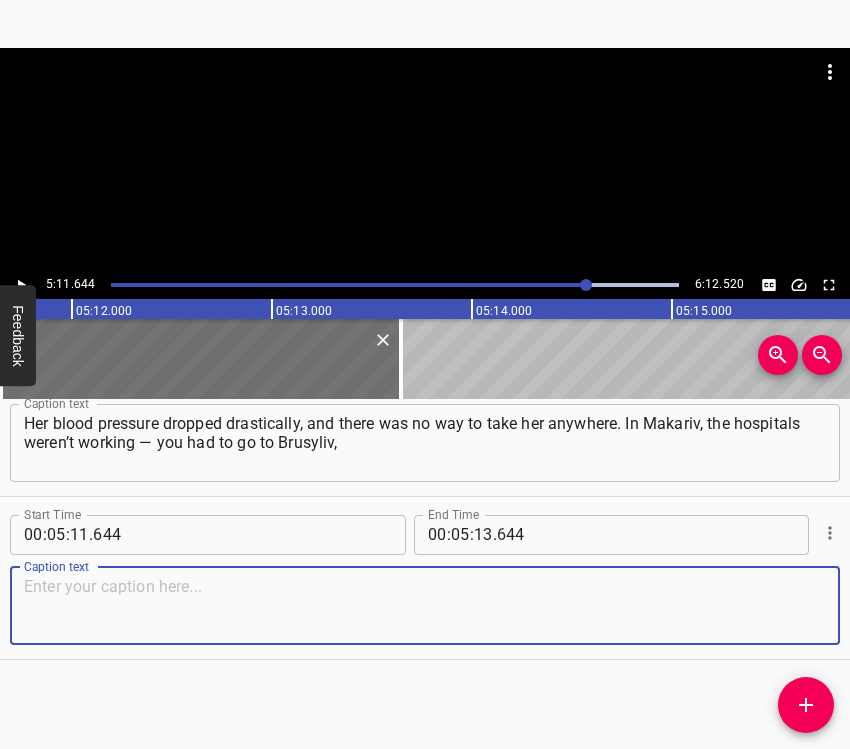 paste on "but the road there… You couldn’t travel on the highway. Only through other villages, but we probably wouldn’t have made it. As for me… I used to work" 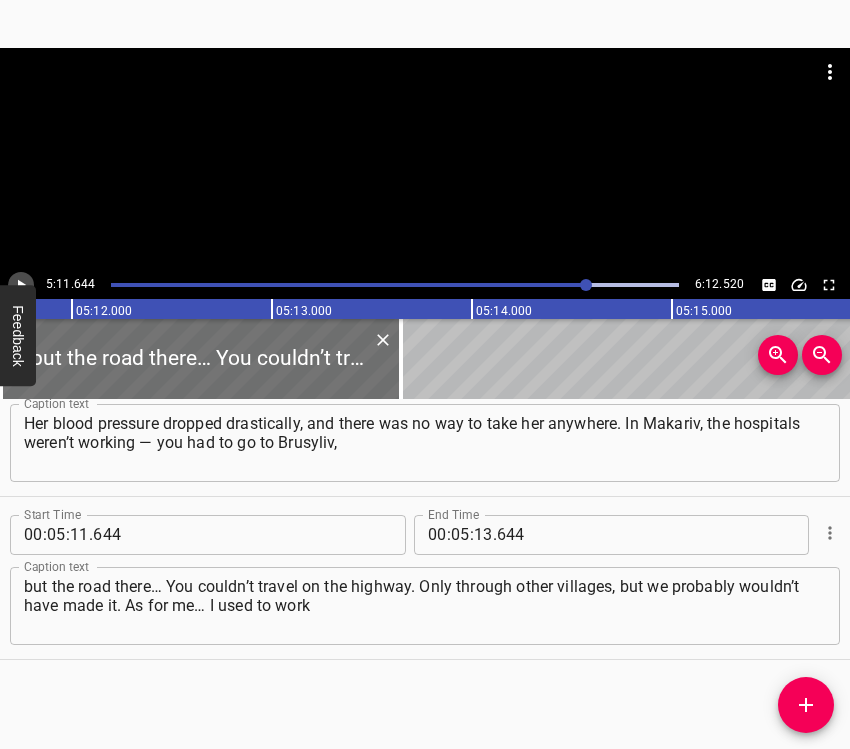 click 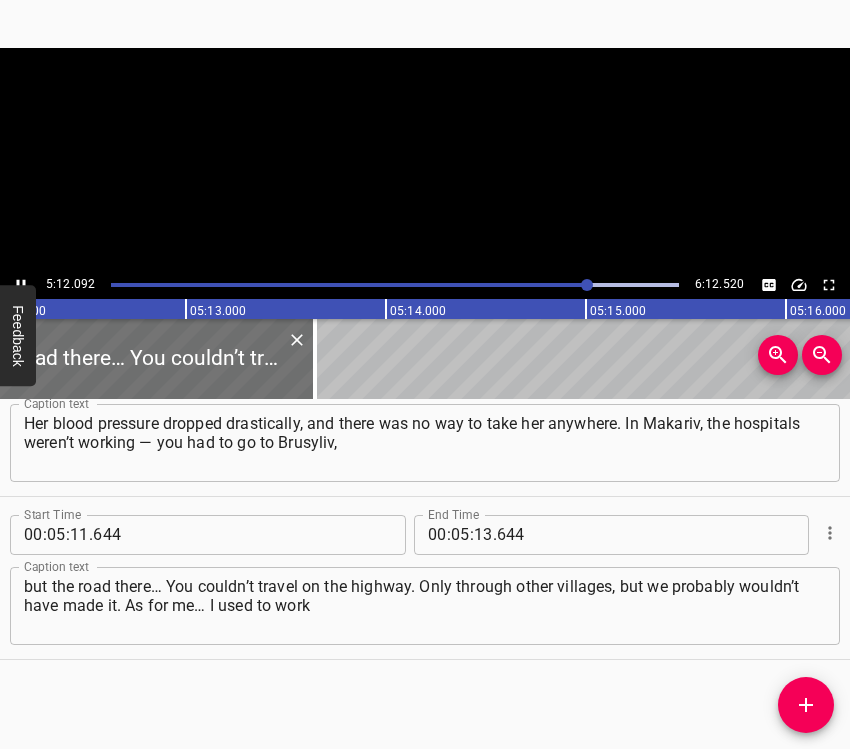 scroll, scrollTop: 0, scrollLeft: 62418, axis: horizontal 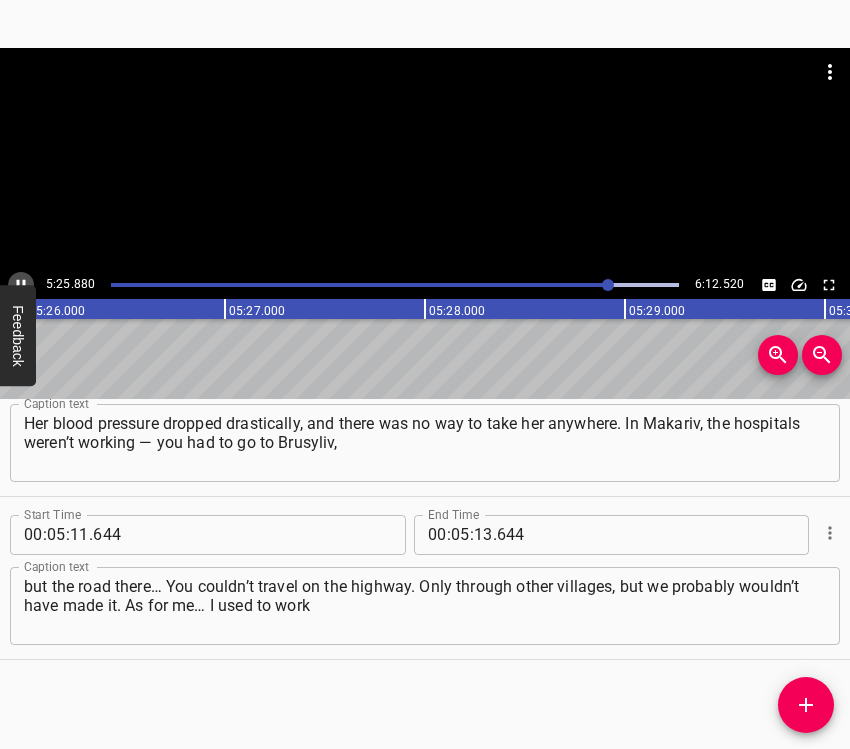click 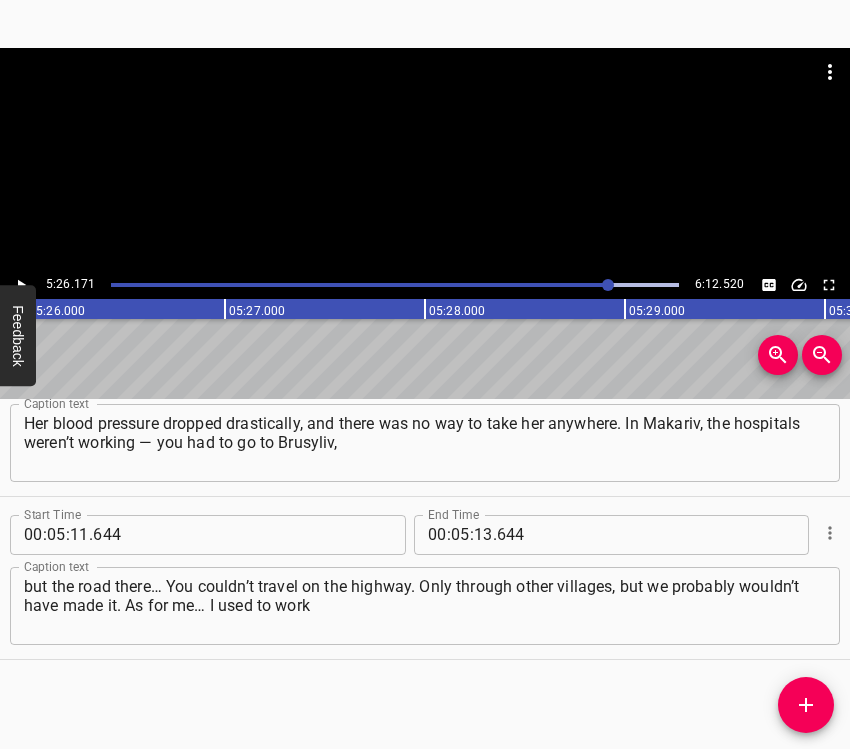 scroll, scrollTop: 0, scrollLeft: 65234, axis: horizontal 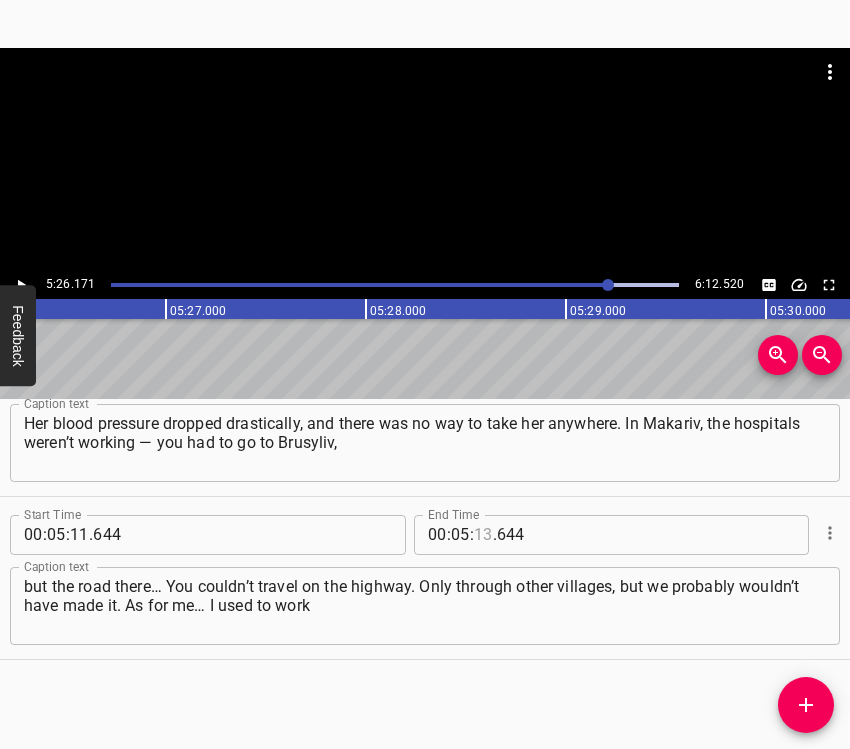 click at bounding box center [483, 535] 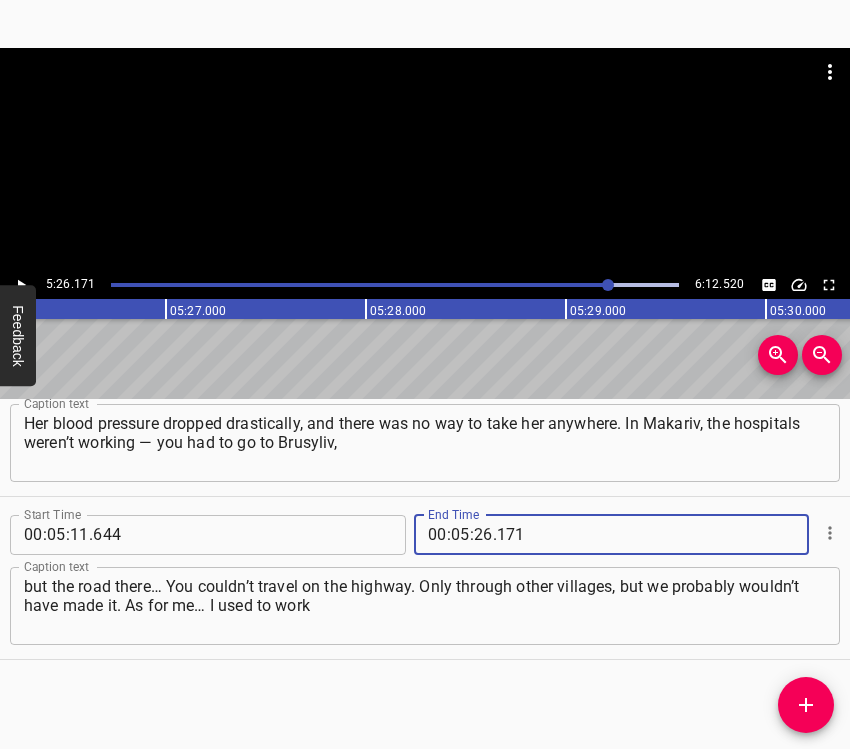 click 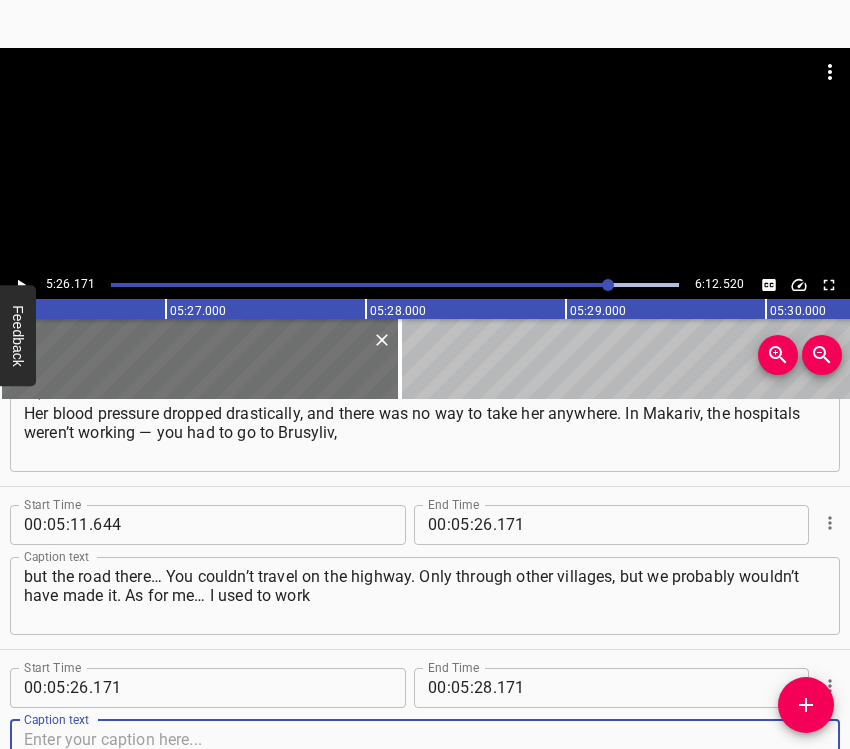 scroll, scrollTop: 3818, scrollLeft: 0, axis: vertical 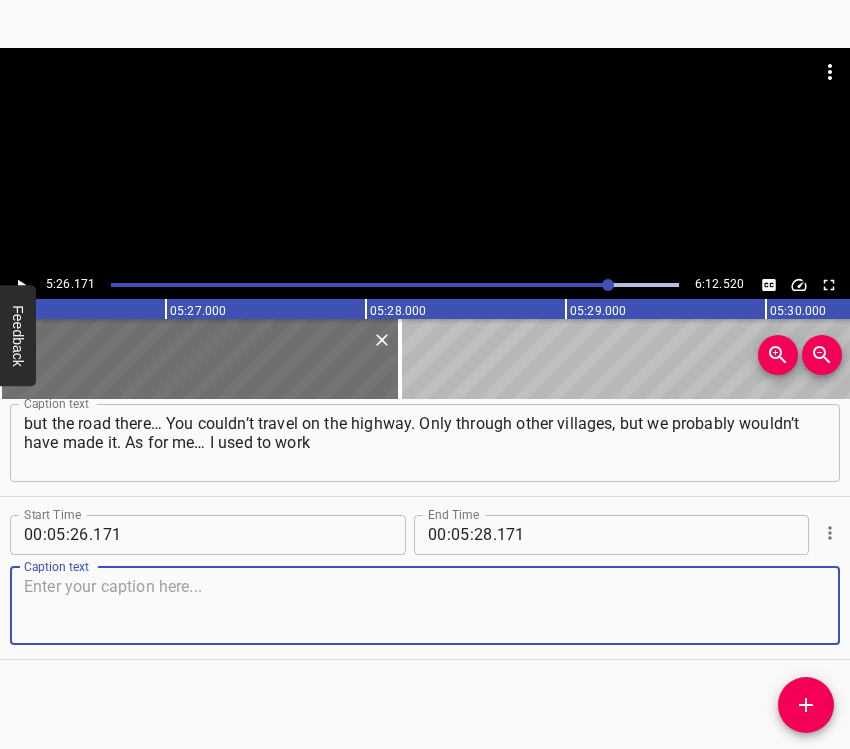 drag, startPoint x: 801, startPoint y: 592, endPoint x: 843, endPoint y: 573, distance: 46.09772 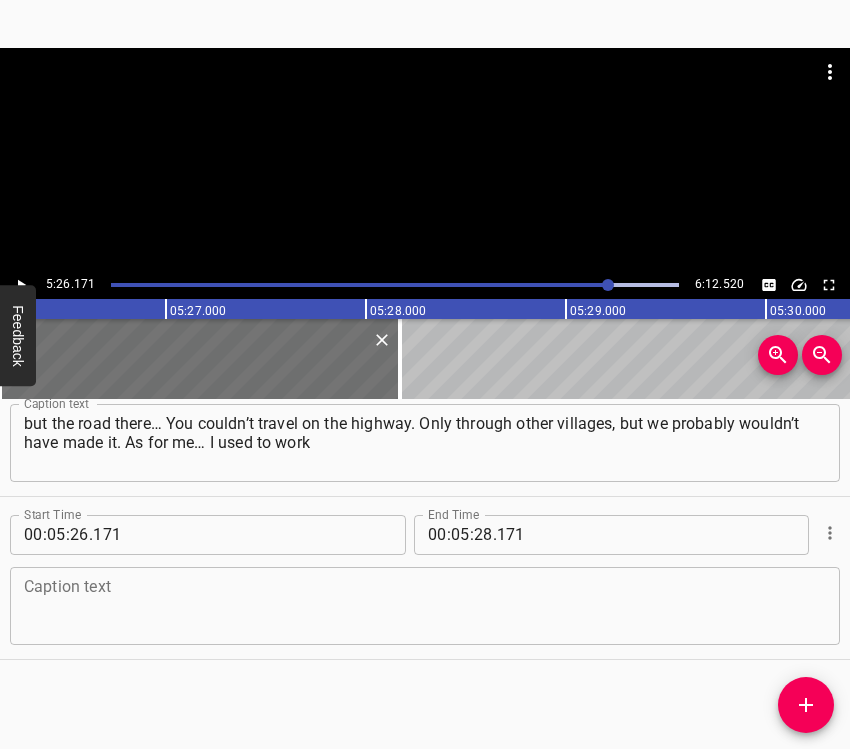 click at bounding box center (425, 605) 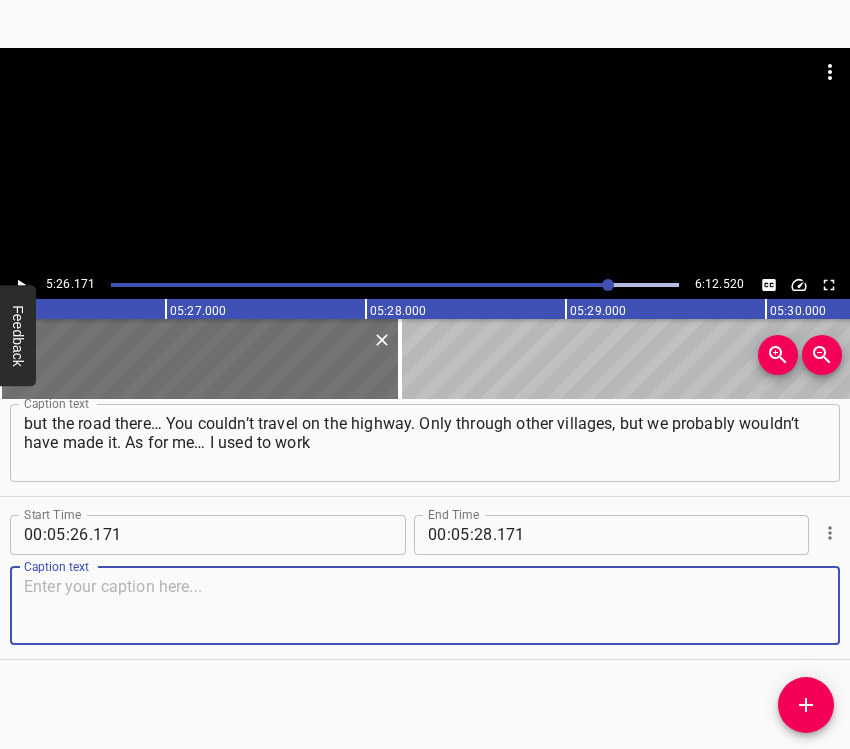 paste on "at a school. But after the surgery, I can’t lift anything heavy. And that’s it. I’m now retired due to disability. I stay at home. I walk as much as I can." 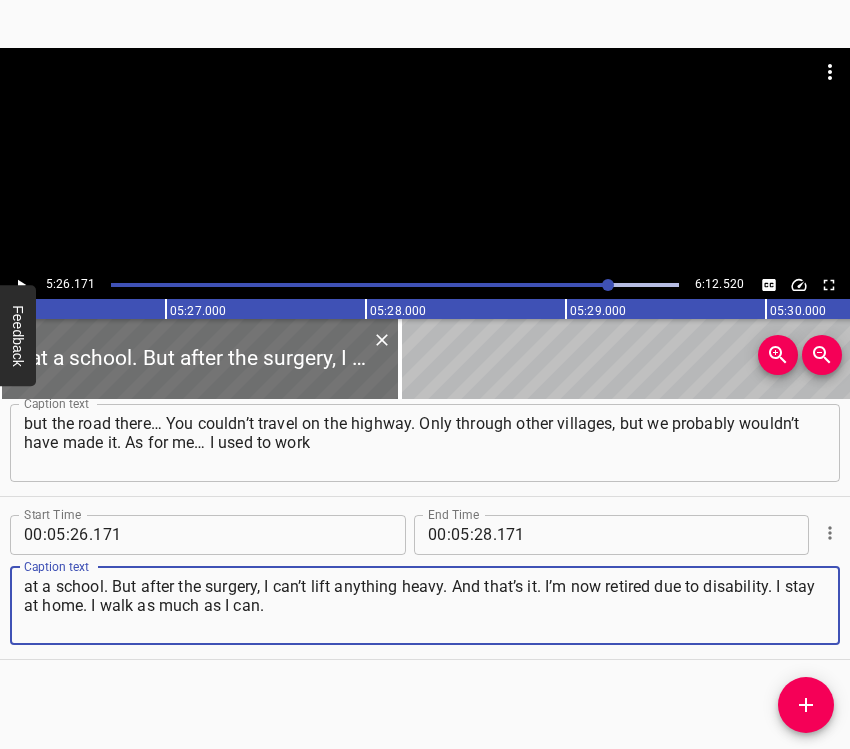 click 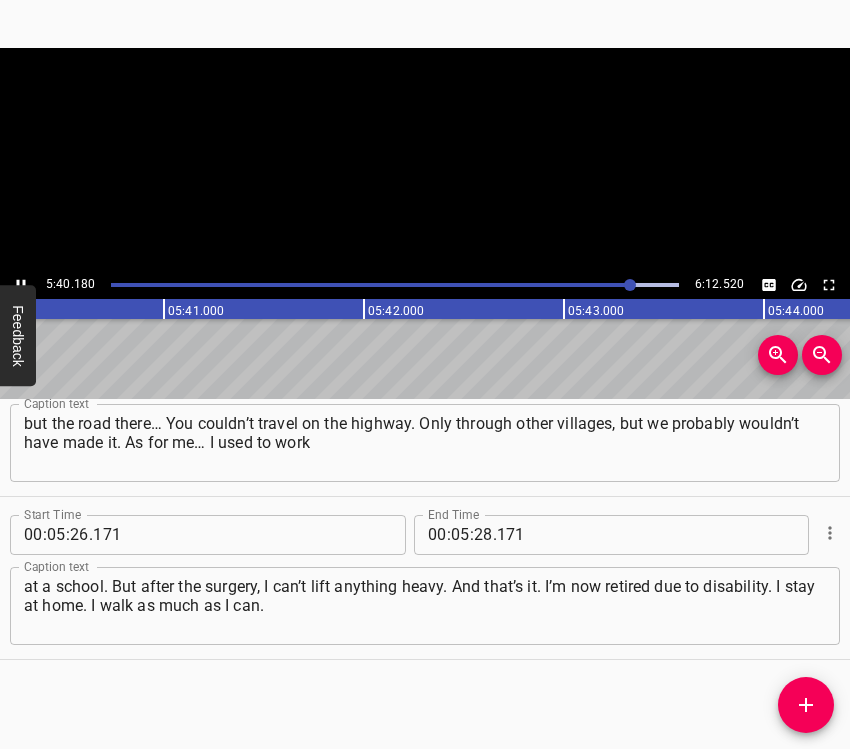 click 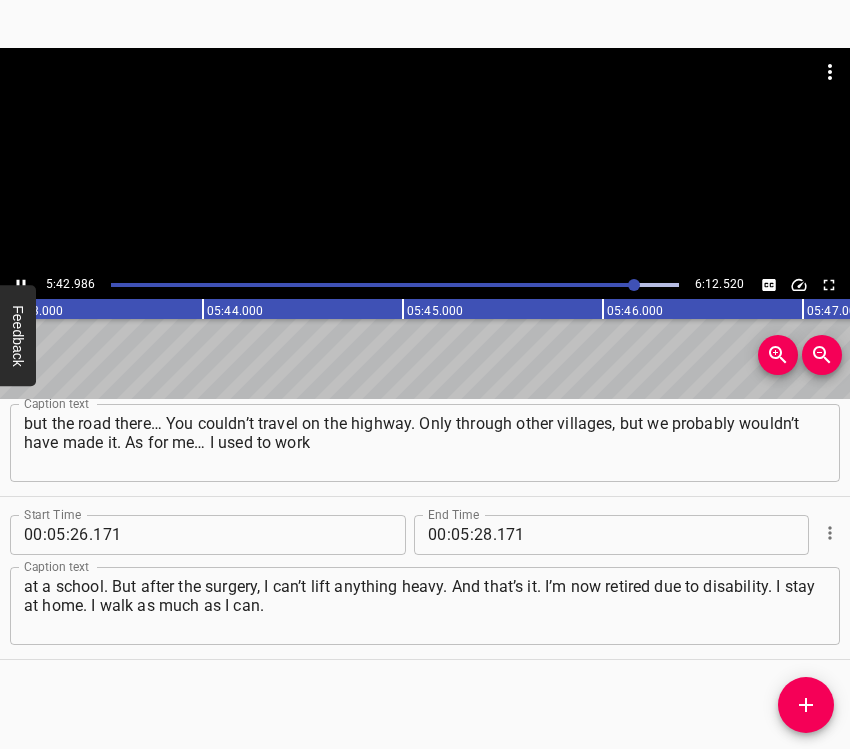 click at bounding box center (634, 285) 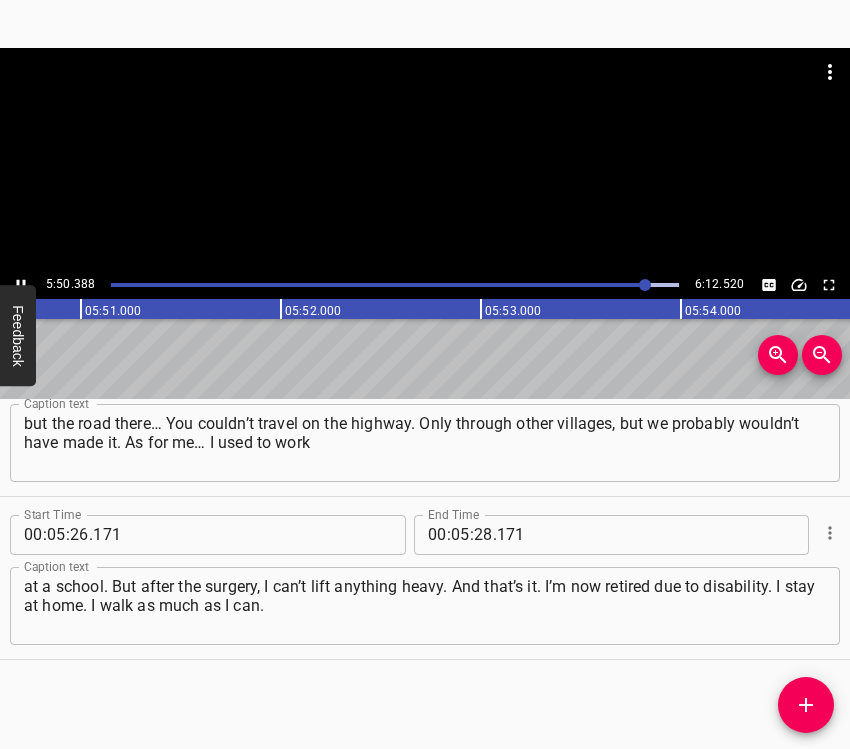 click at bounding box center [361, 285] 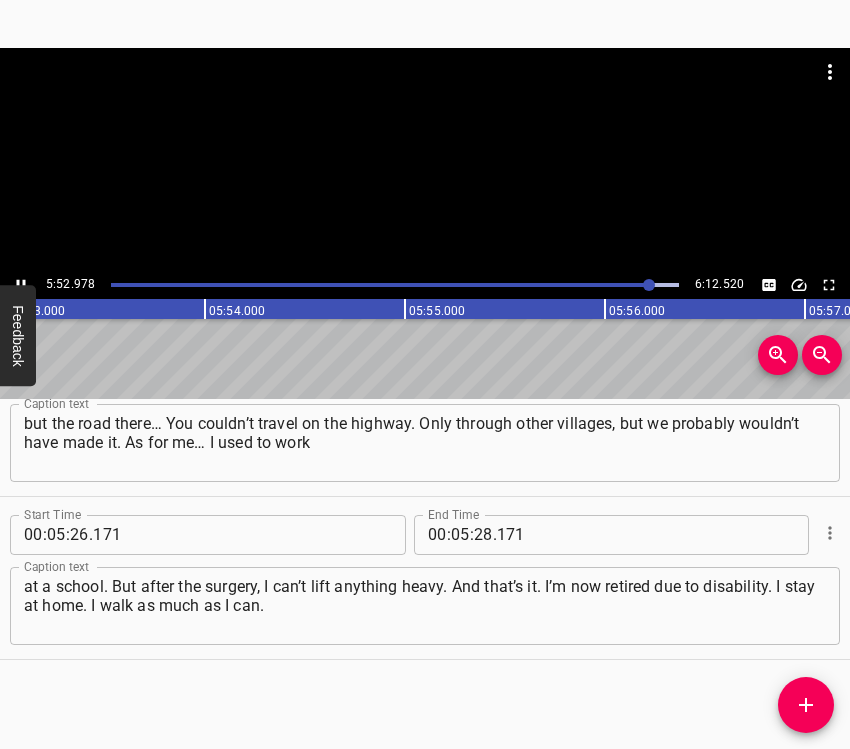 click at bounding box center [395, 285] 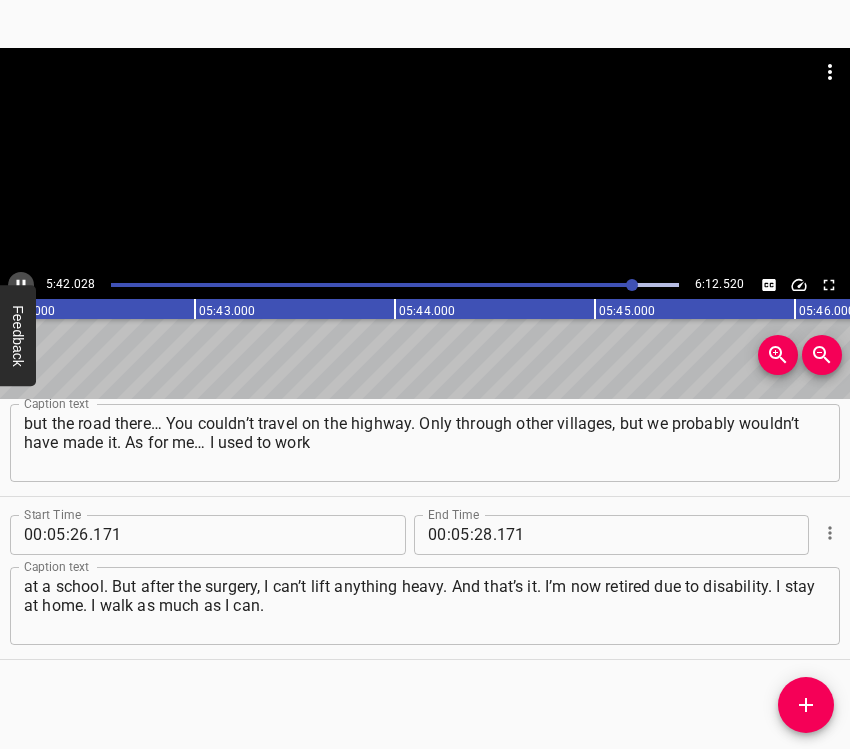 click 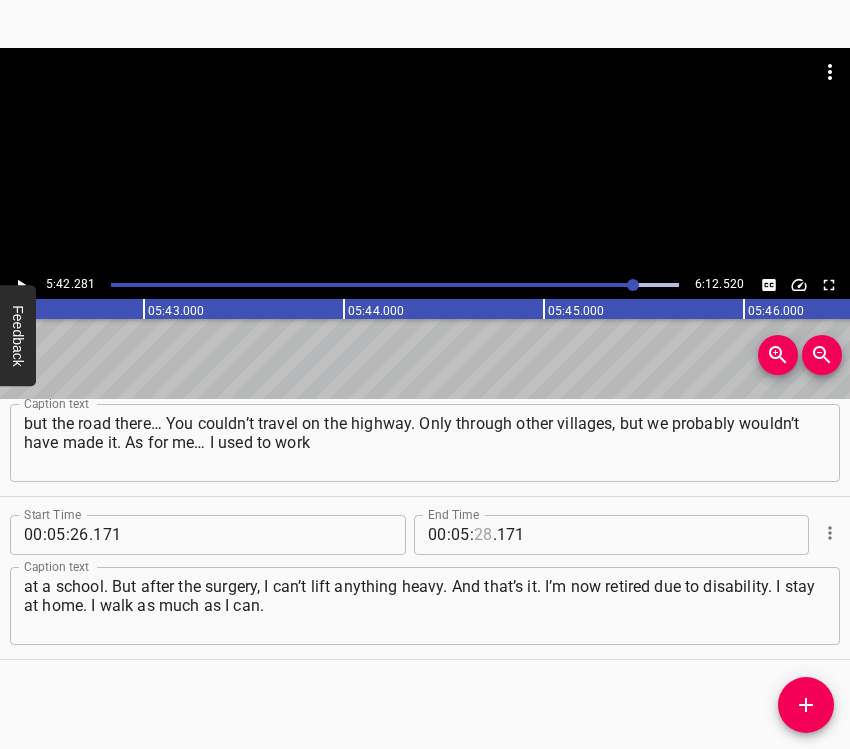 click at bounding box center (483, 535) 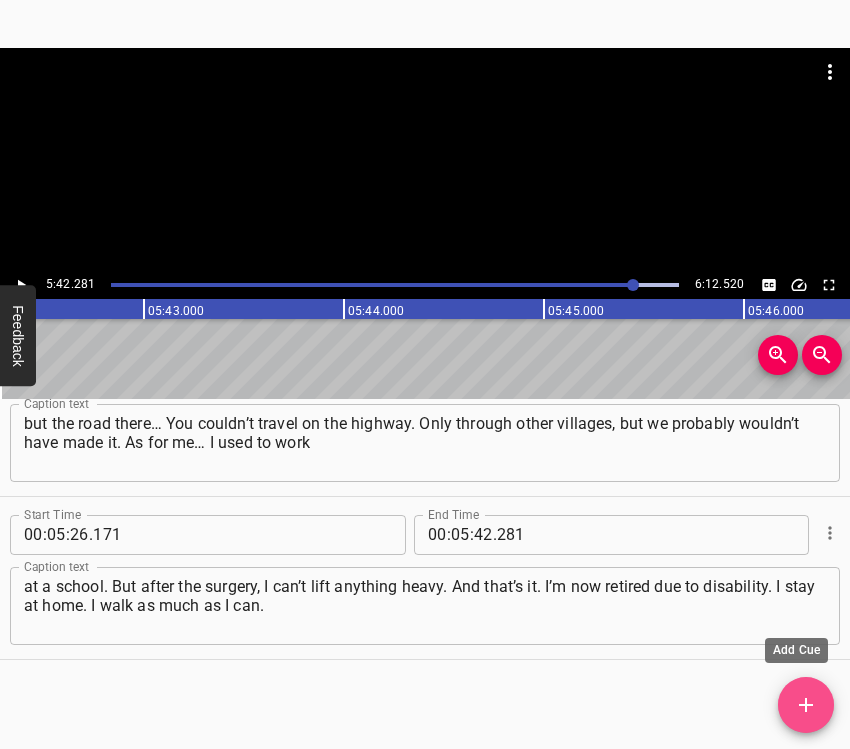 click at bounding box center [806, 705] 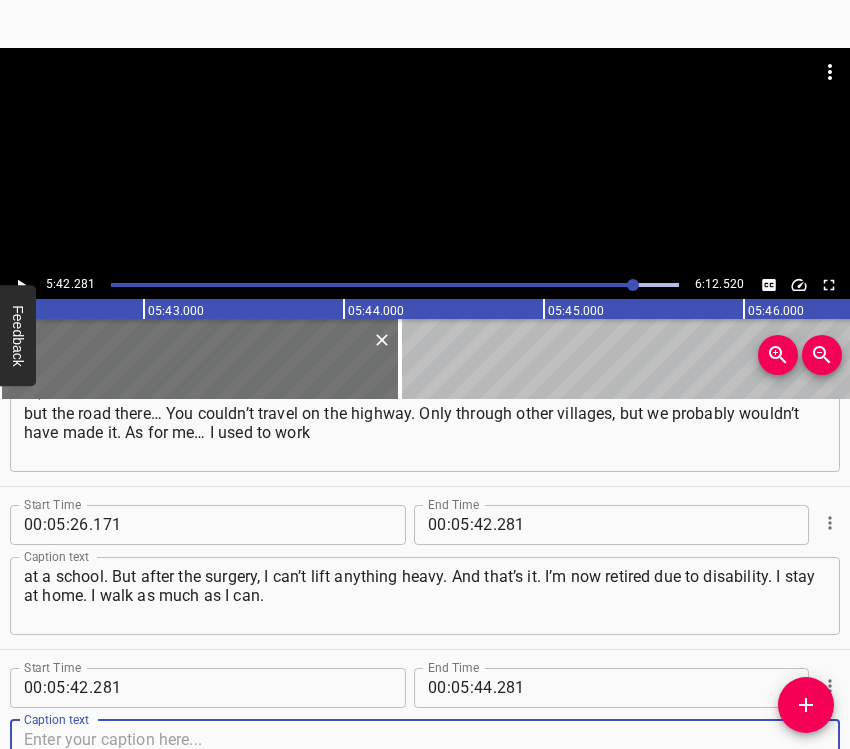 scroll, scrollTop: 3981, scrollLeft: 0, axis: vertical 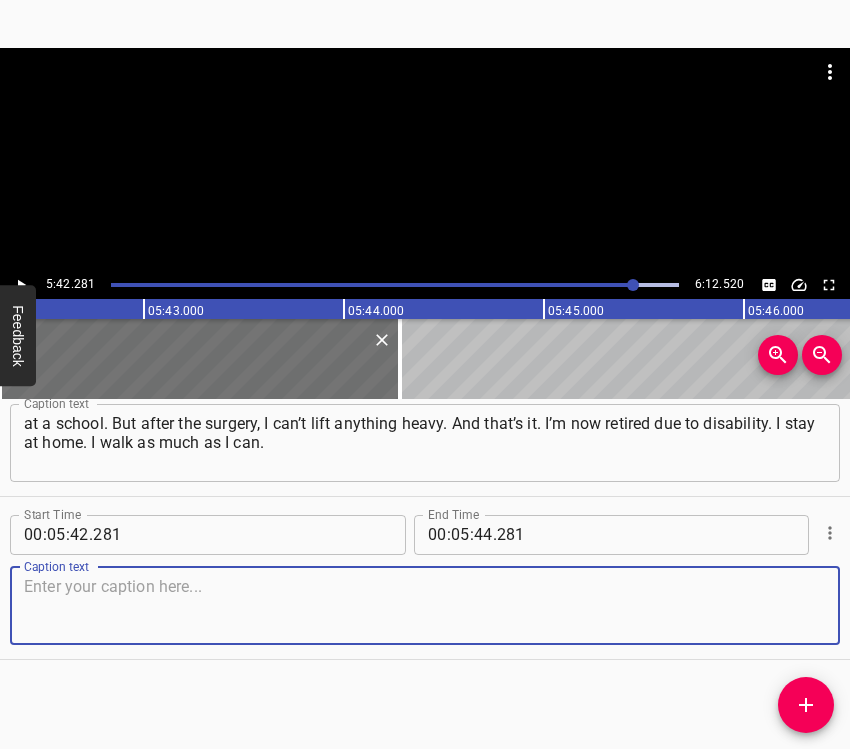 drag, startPoint x: 782, startPoint y: 614, endPoint x: 802, endPoint y: 609, distance: 20.615528 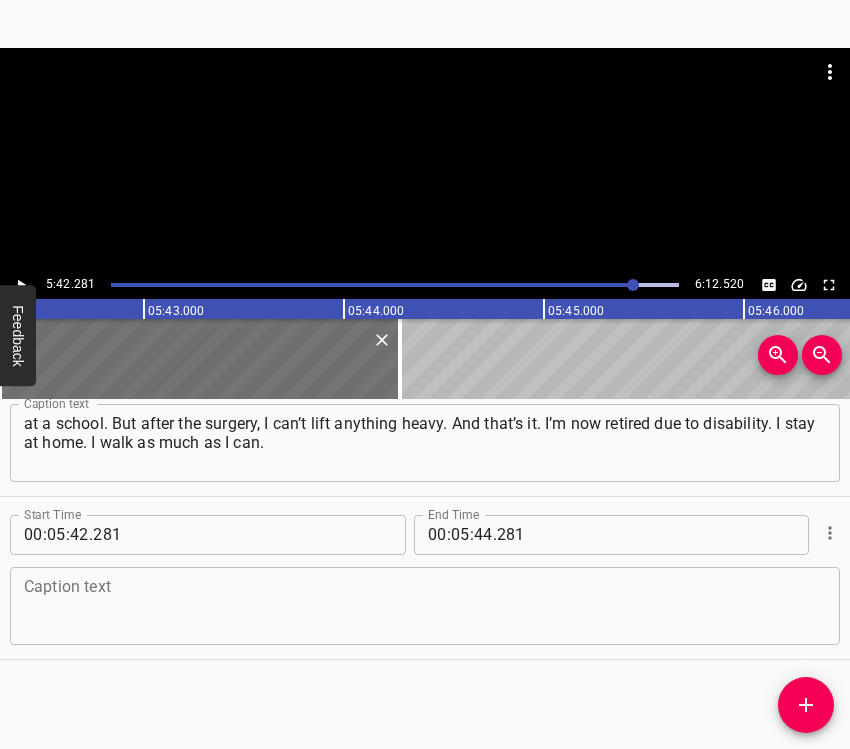 click on "Caption text Caption text" at bounding box center (425, 604) 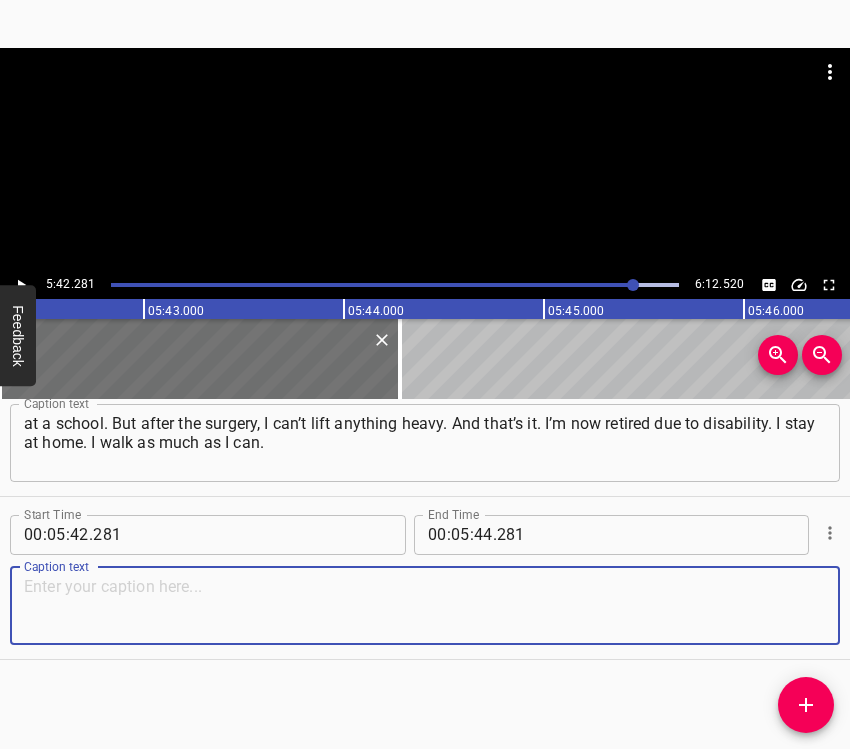 paste on "When I’m able, I walk every day — even all week. We weave camouflage nets — trying to help, even if just a little." 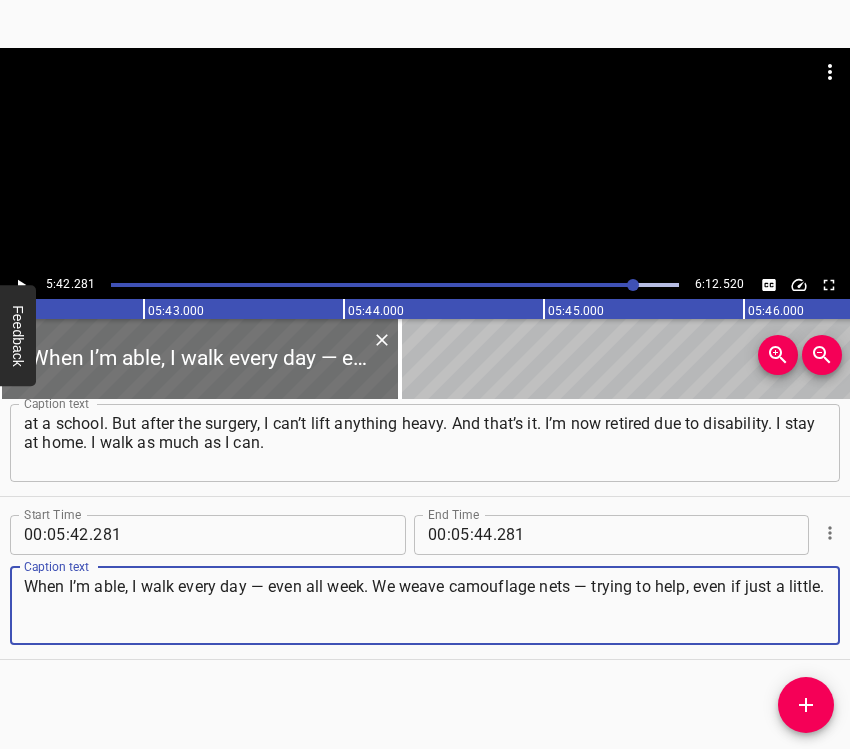 click 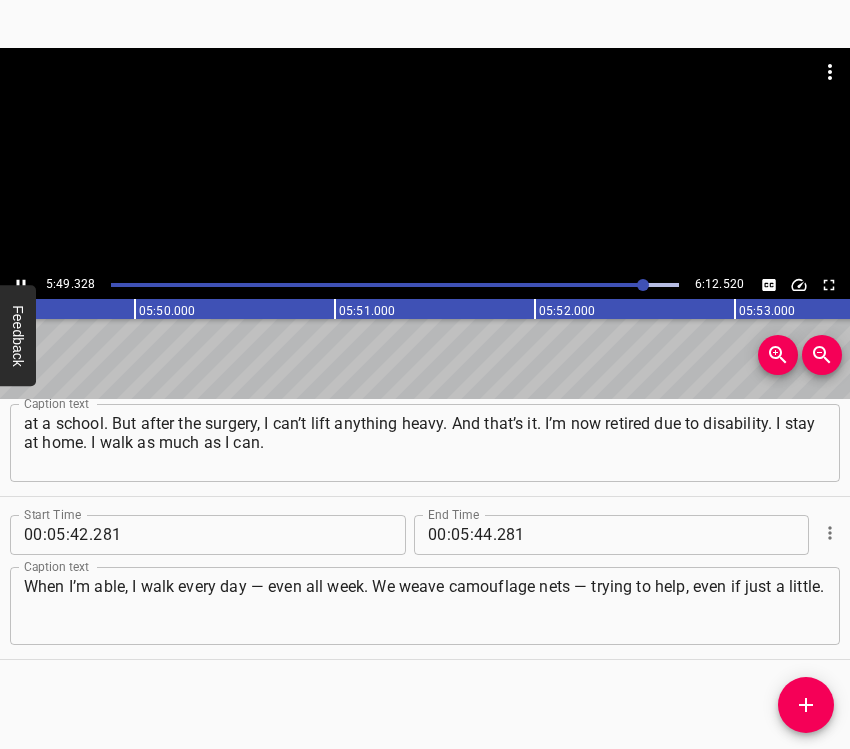 click 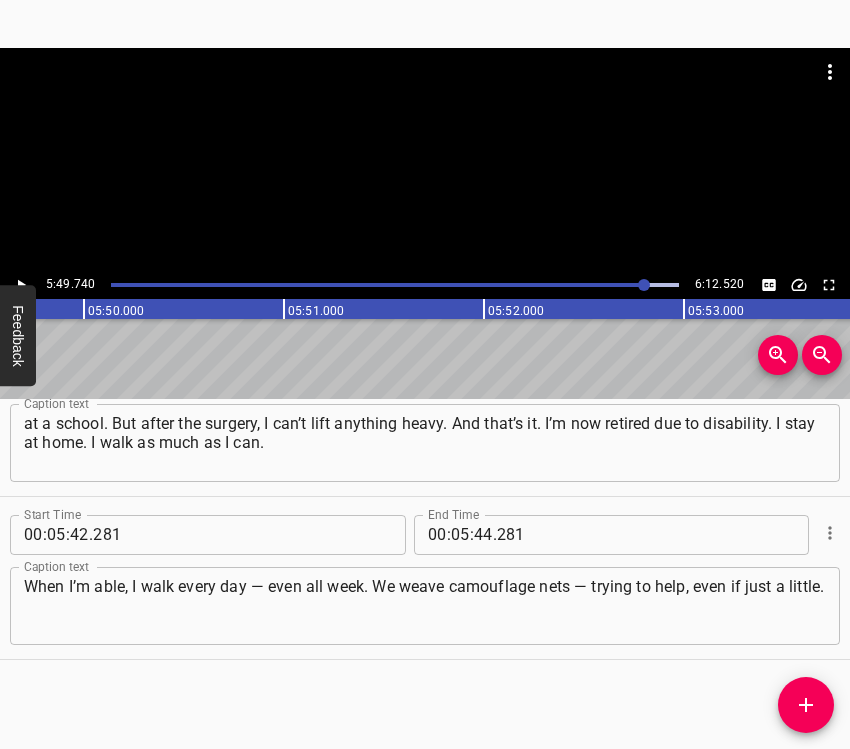 scroll, scrollTop: 0, scrollLeft: 69947, axis: horizontal 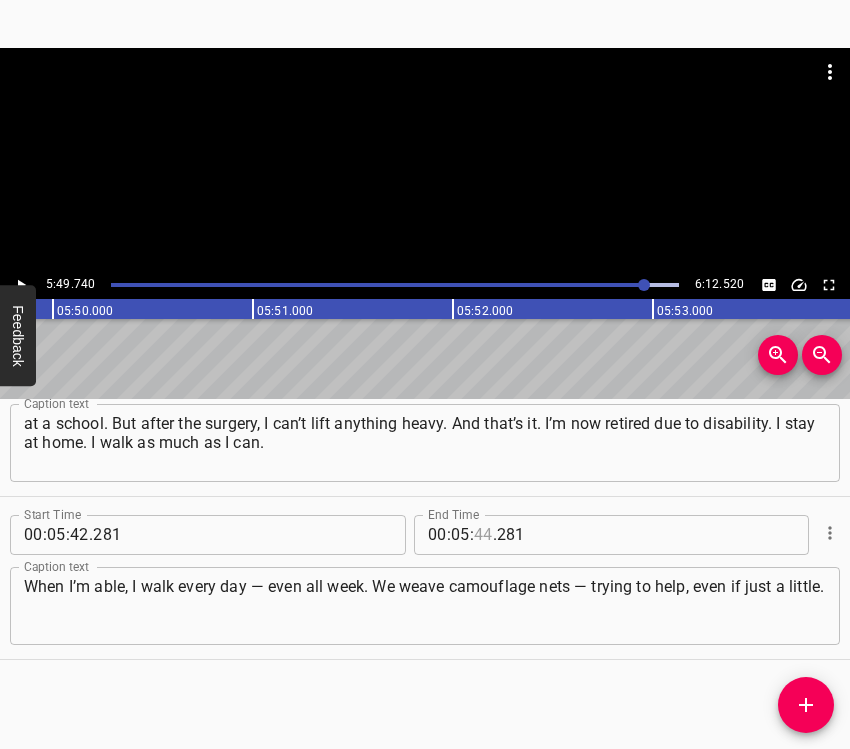 click at bounding box center [483, 535] 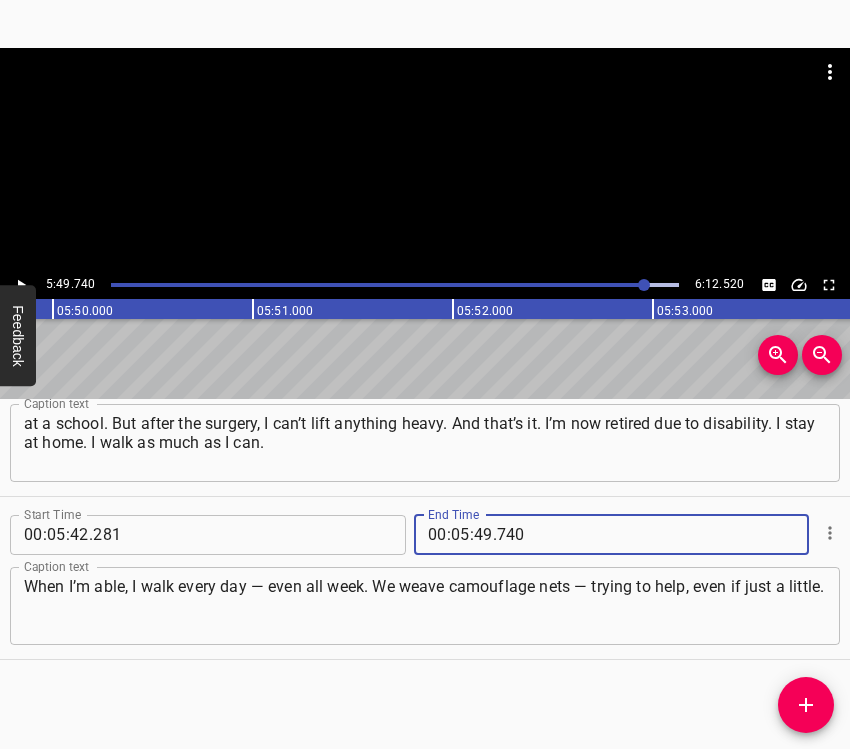 click at bounding box center [806, 705] 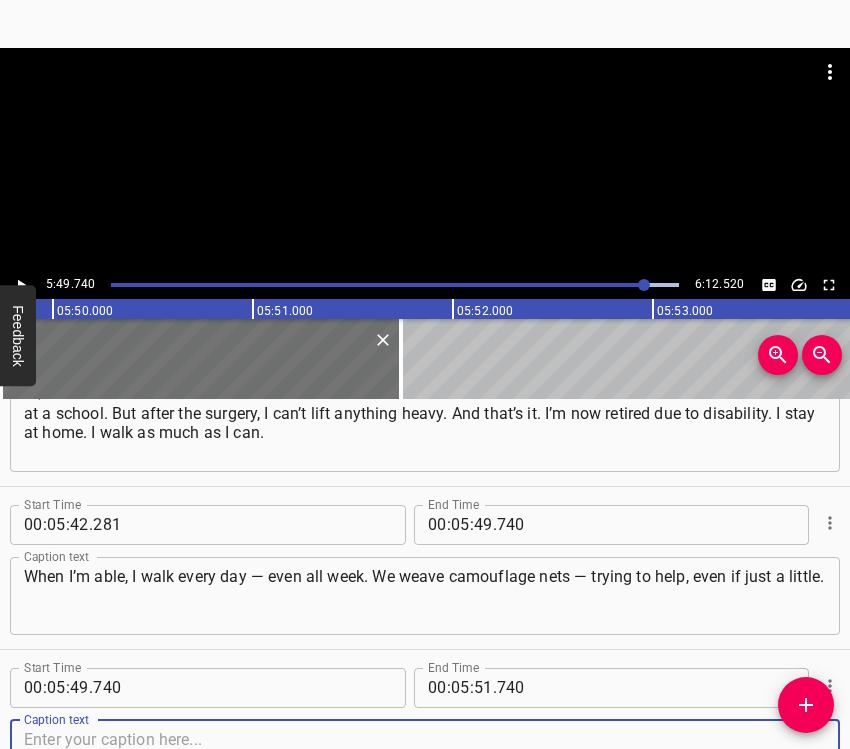scroll, scrollTop: 4144, scrollLeft: 0, axis: vertical 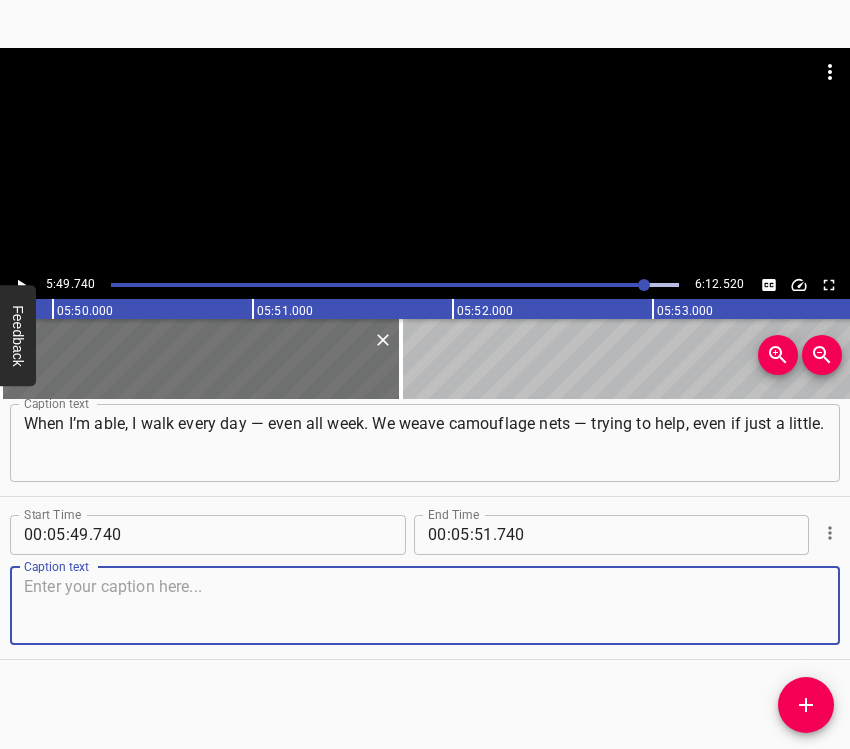 click at bounding box center [425, 605] 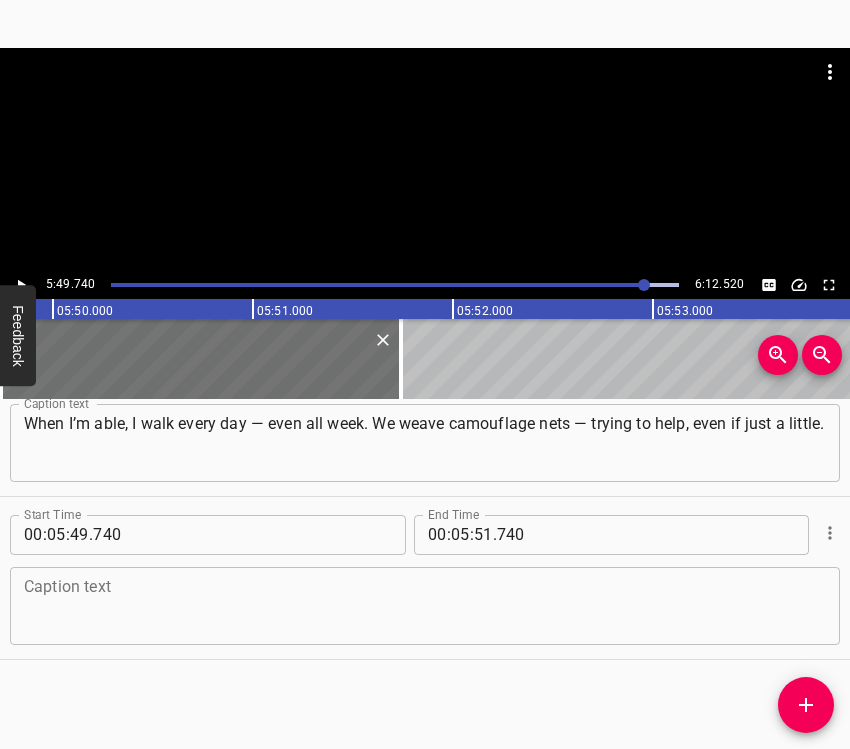 click at bounding box center (425, 605) 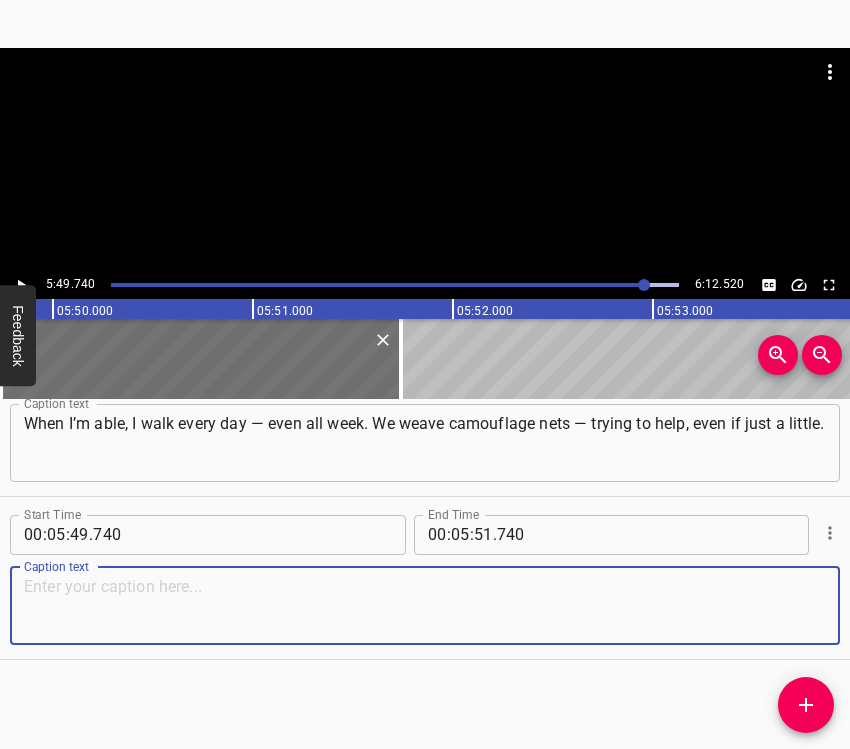 paste on "You know, a lot of the boys from our village are fighting, and this is the least we can do to support them." 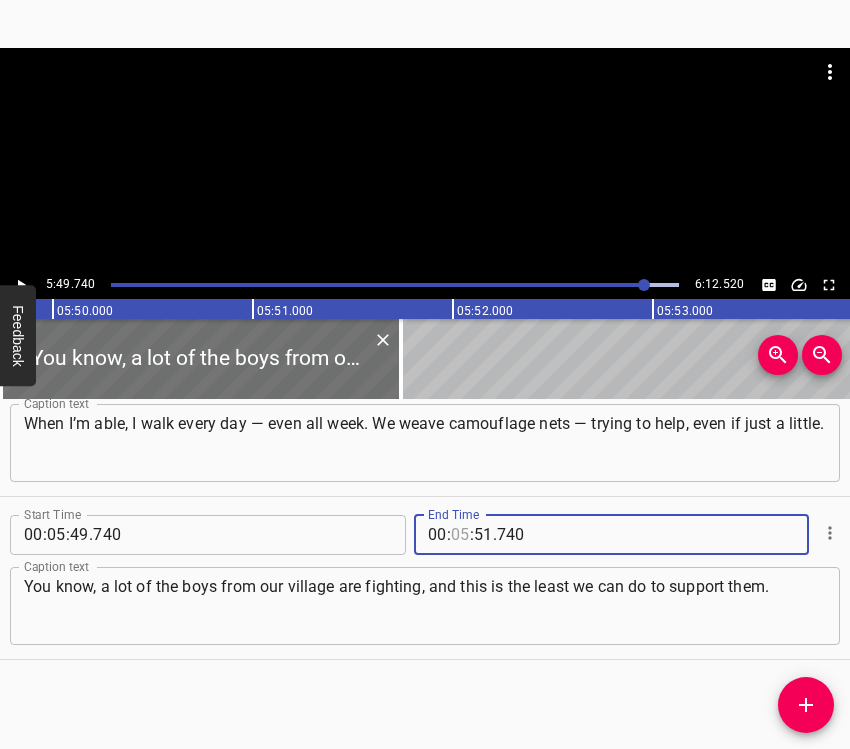 click at bounding box center [460, 535] 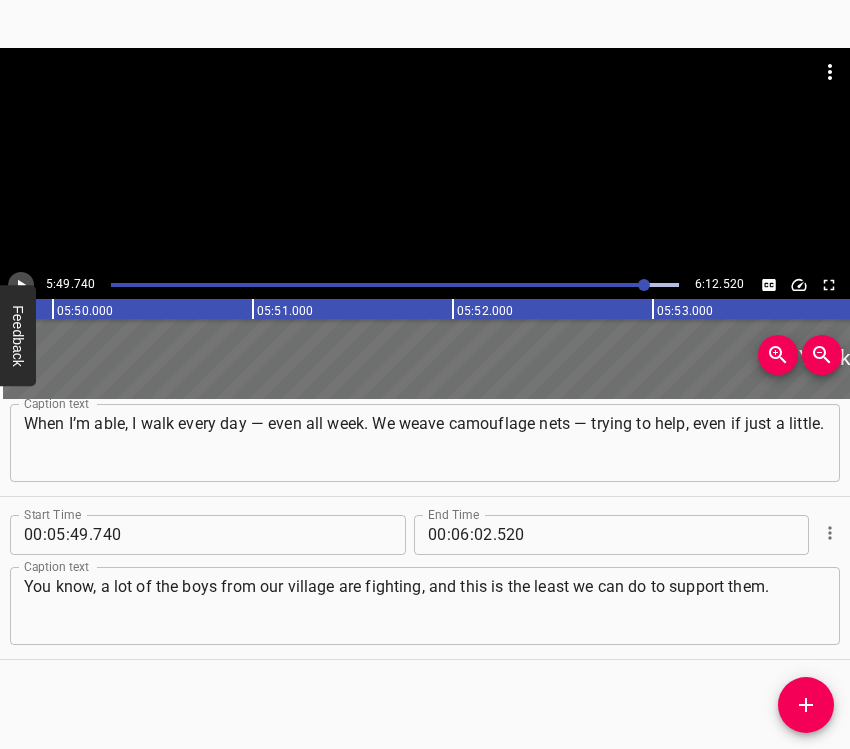 click 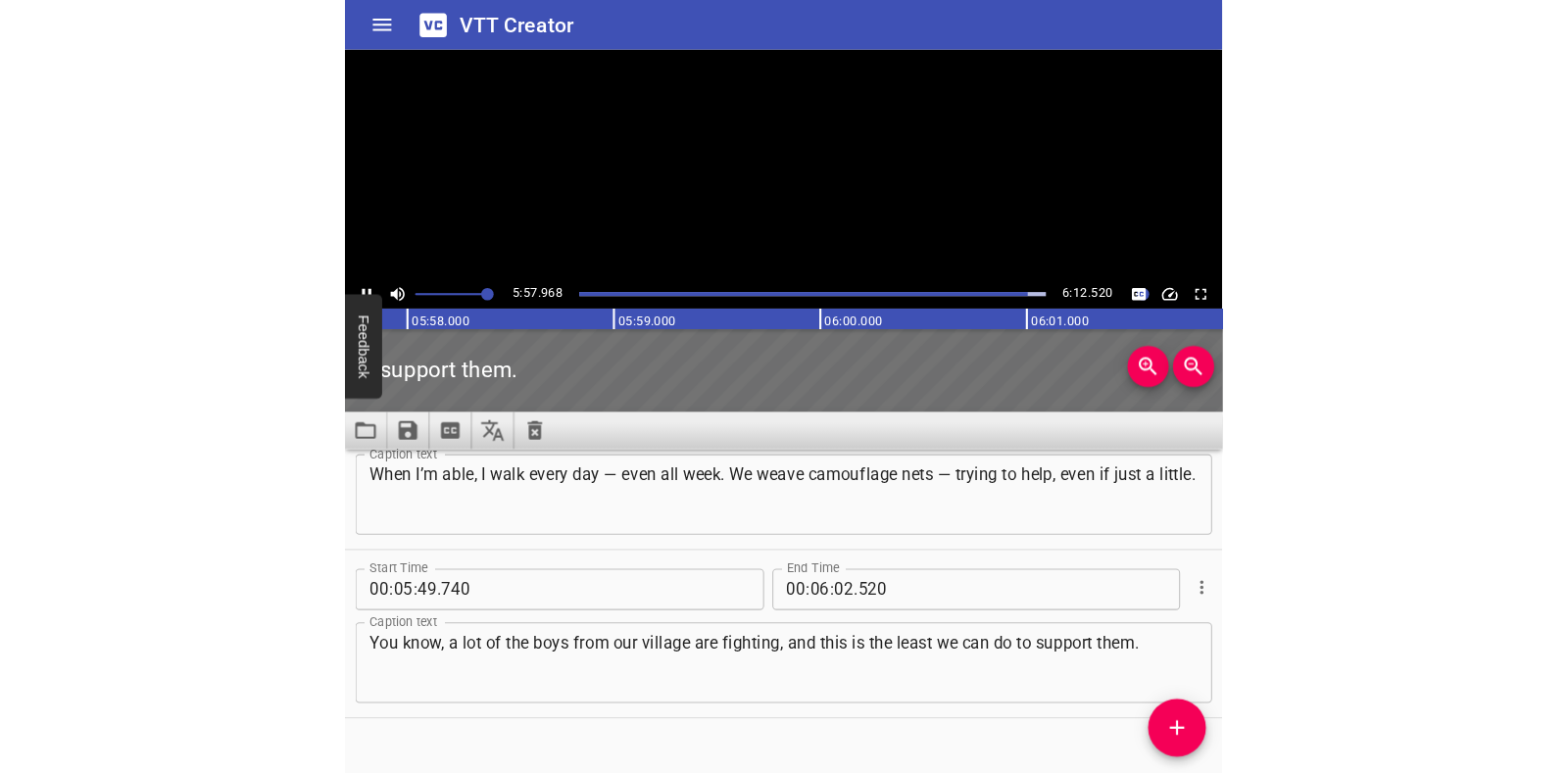 scroll, scrollTop: 0, scrollLeft: 70161, axis: horizontal 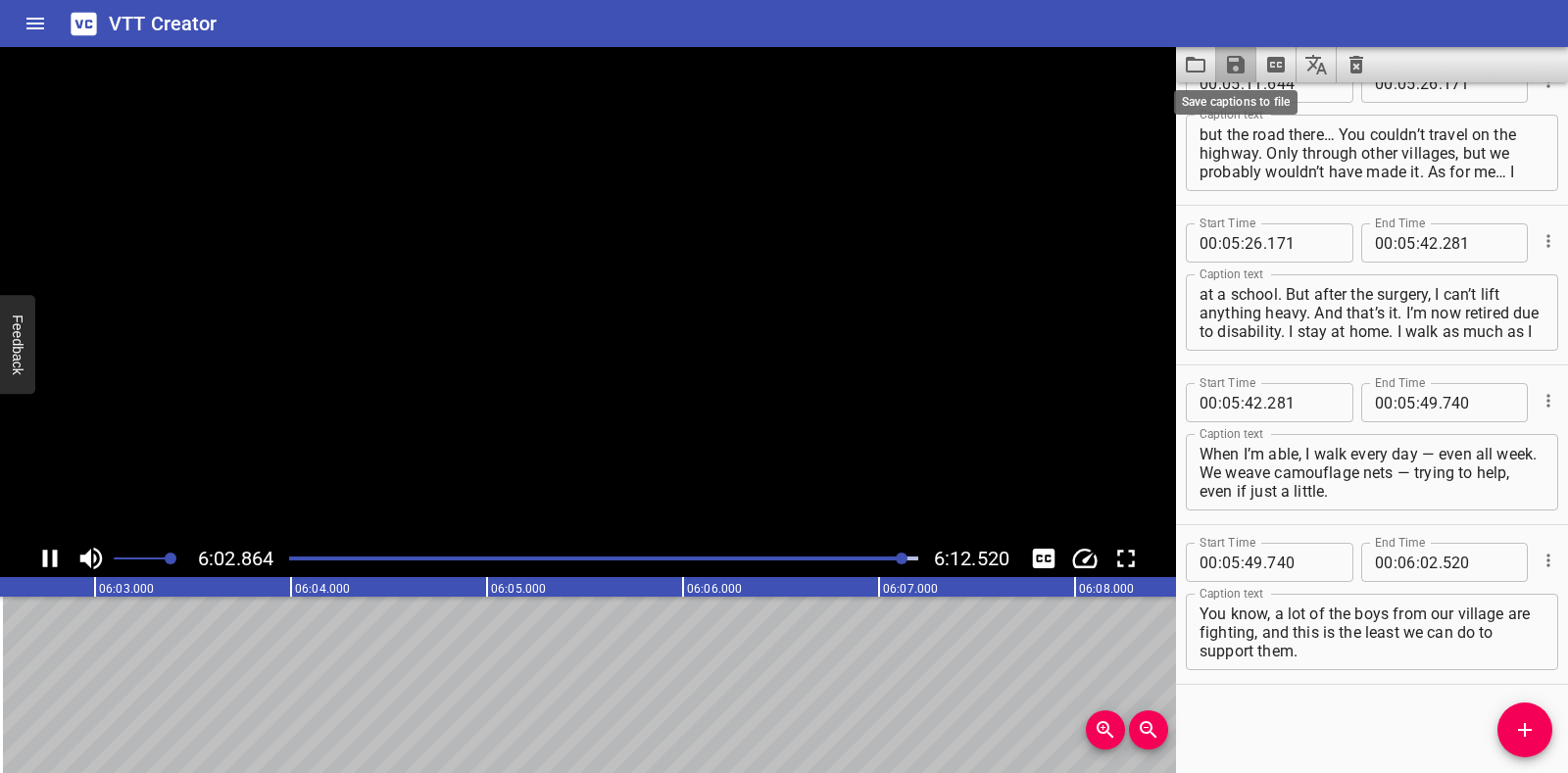 click 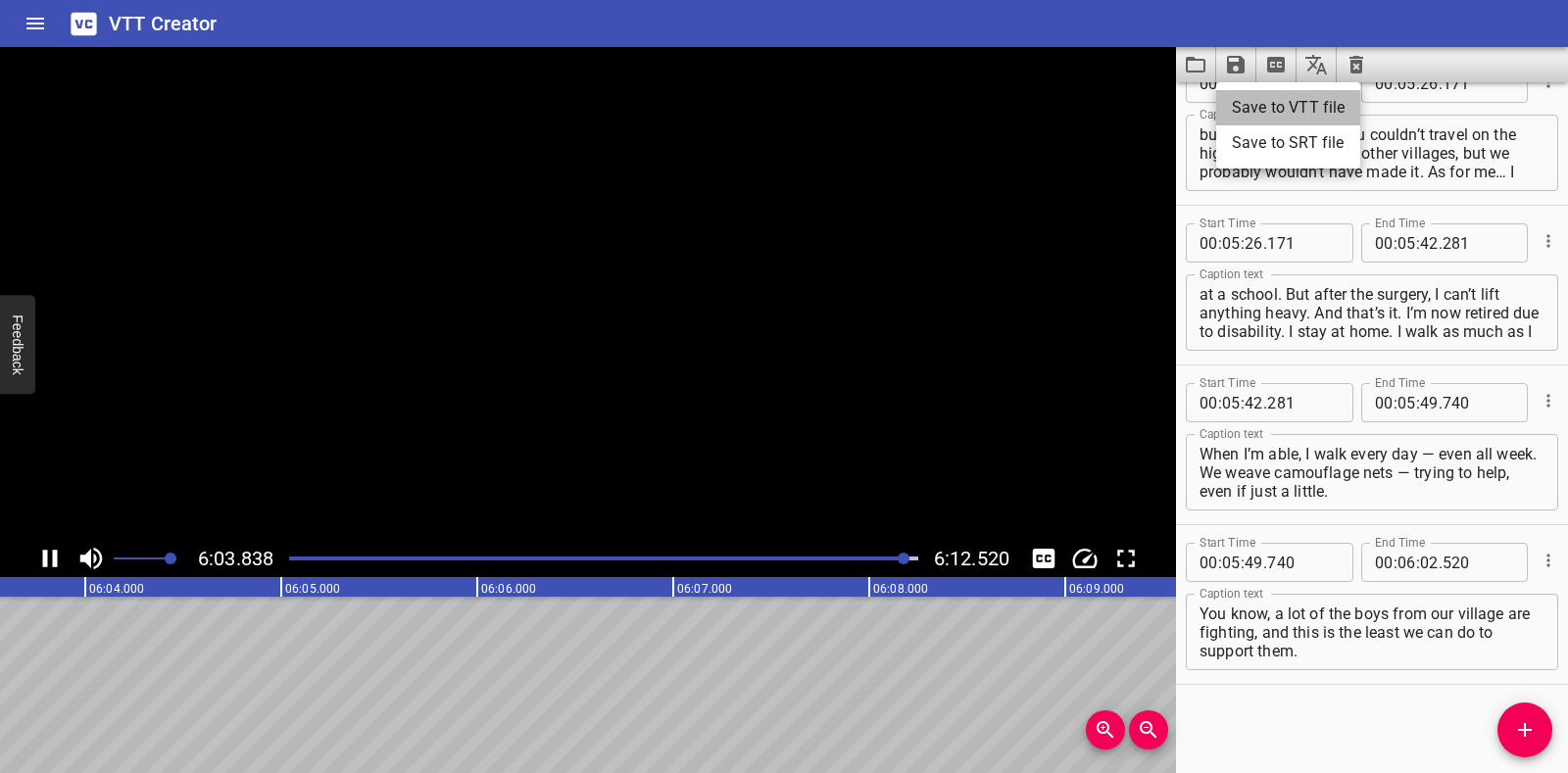 click on "Save to VTT file" at bounding box center [1288, 108] 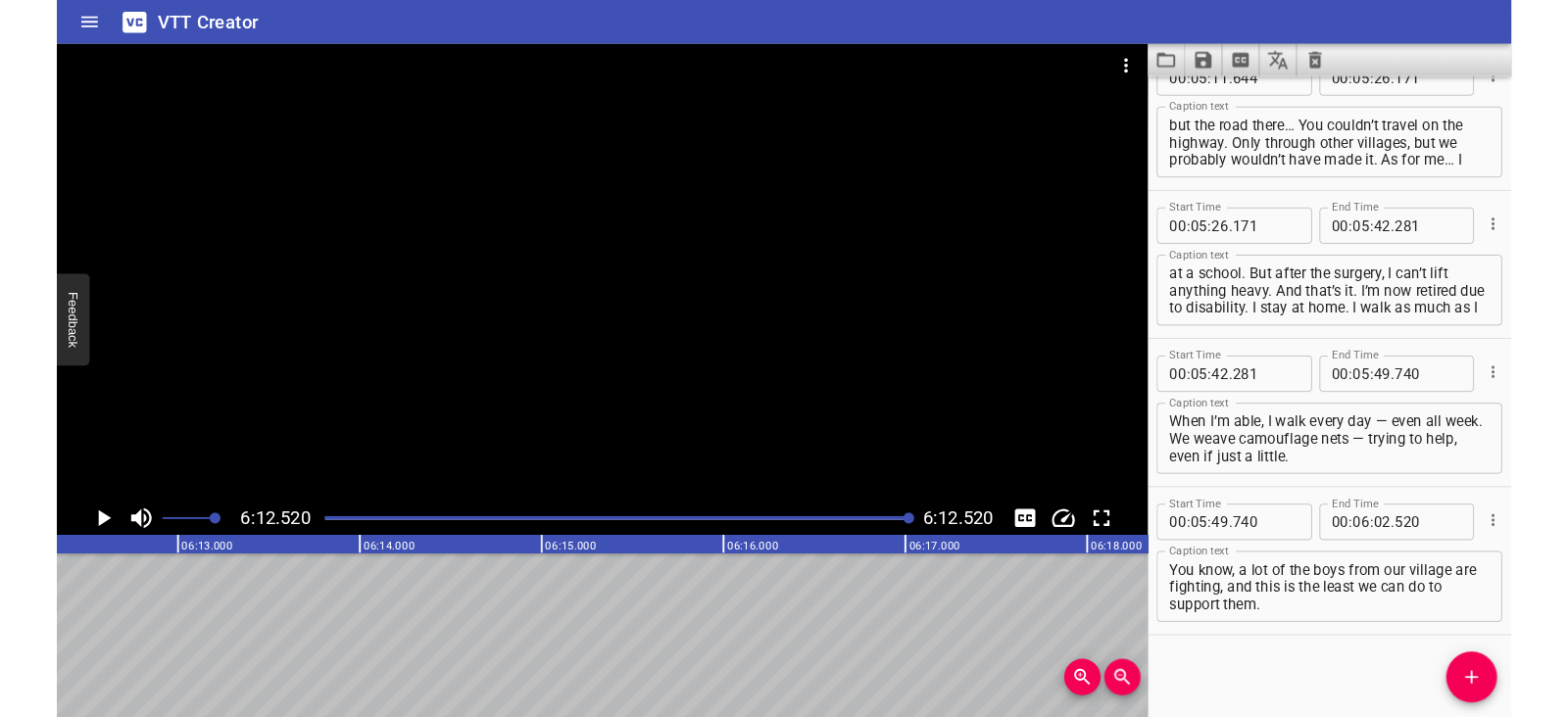 scroll, scrollTop: 0, scrollLeft: 73014, axis: horizontal 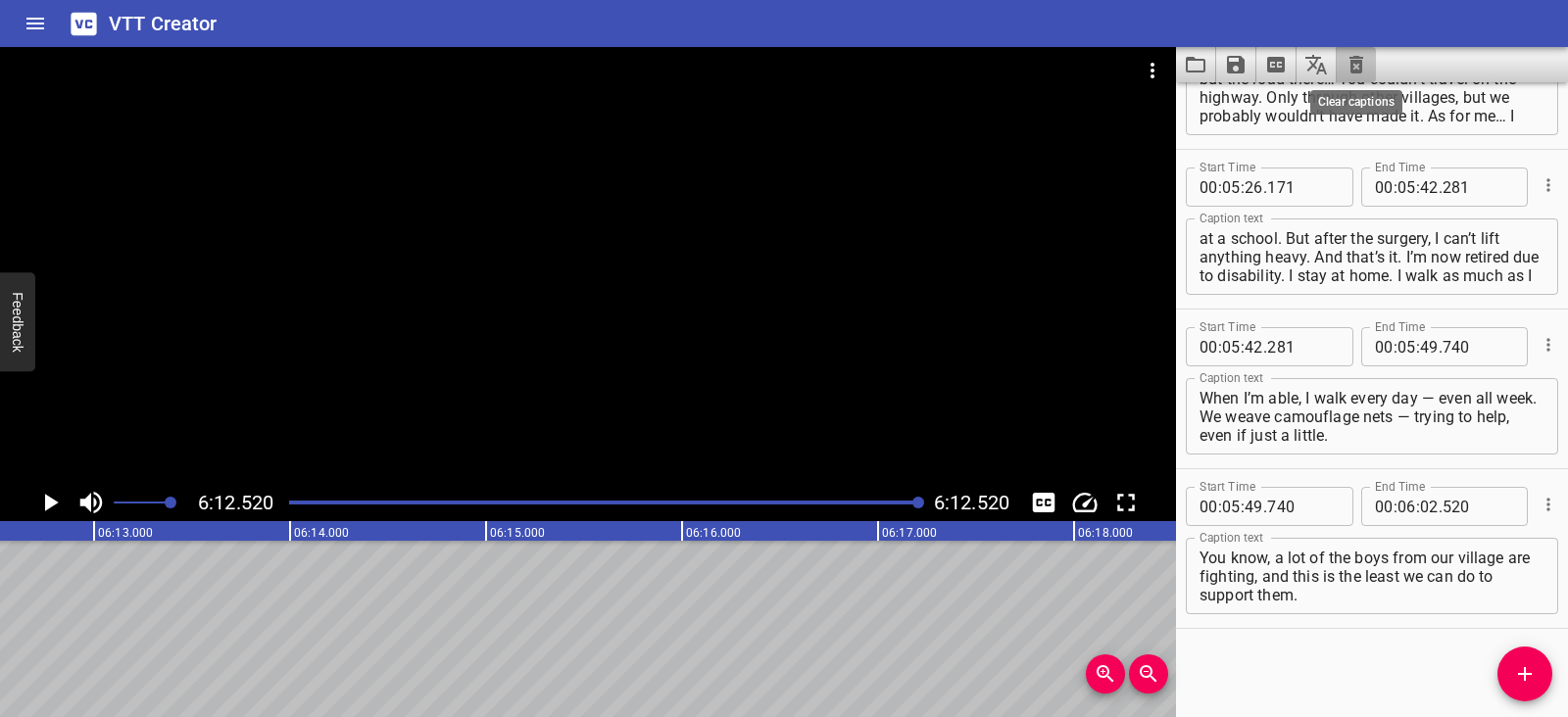 click 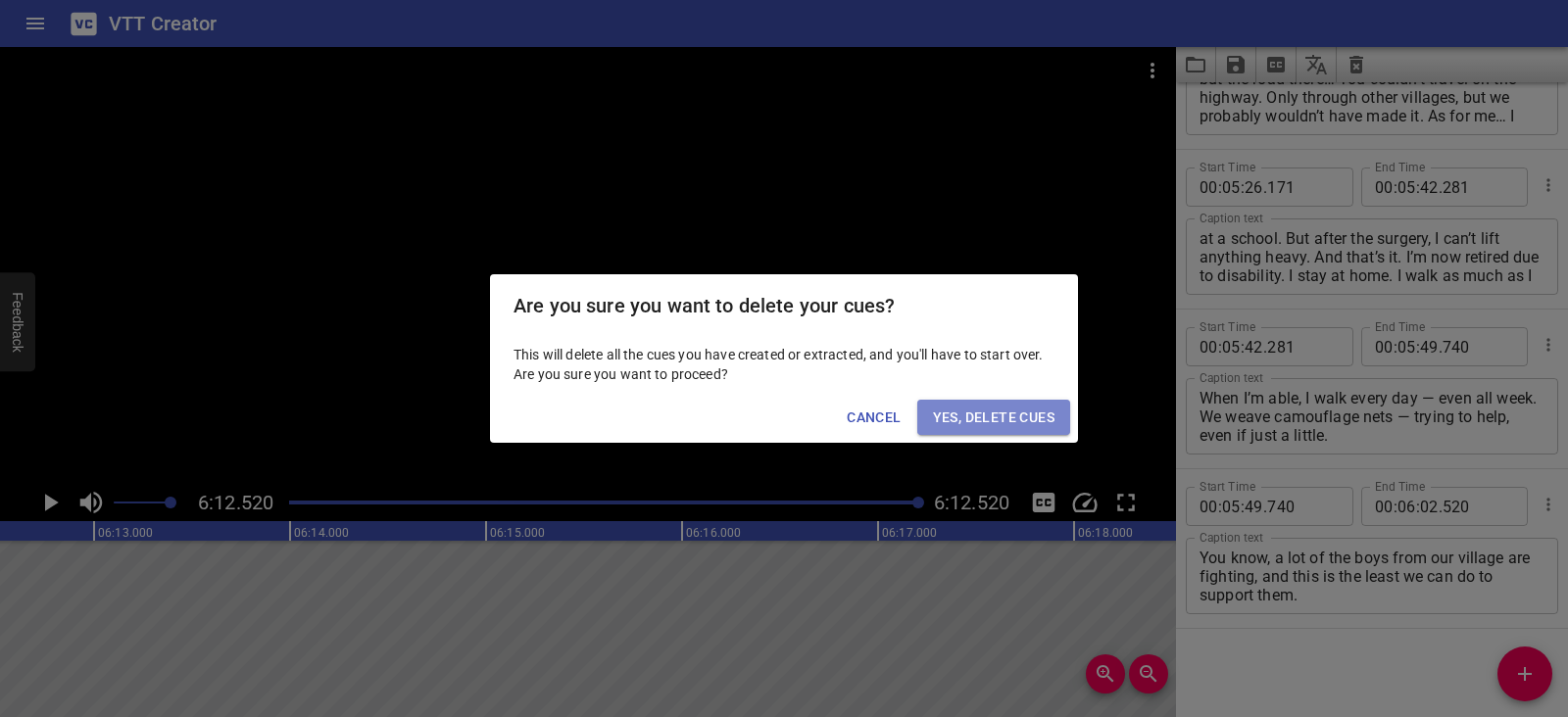 click on "Yes, Delete Cues" at bounding box center [994, 417] 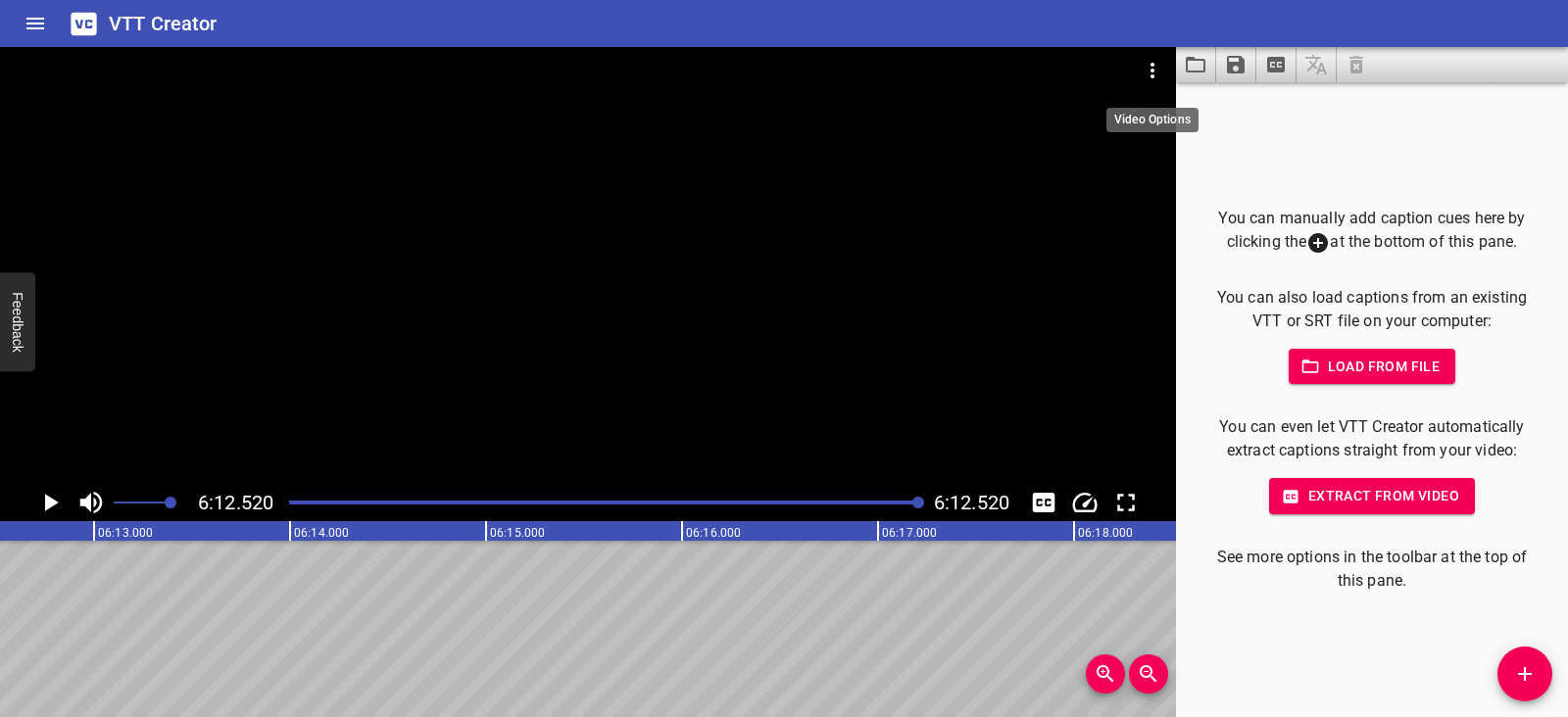 click 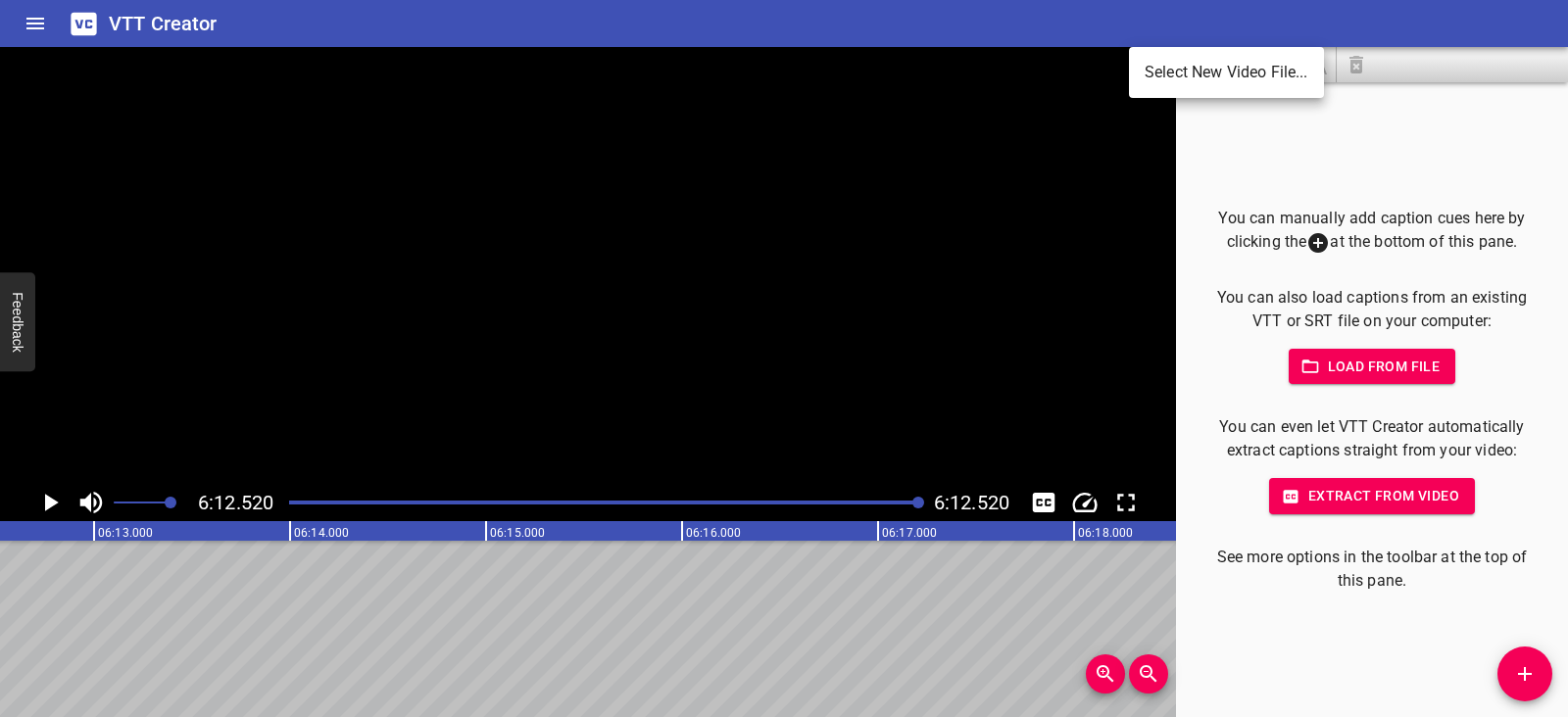 click on "Select New Video File..." at bounding box center (1226, 72) 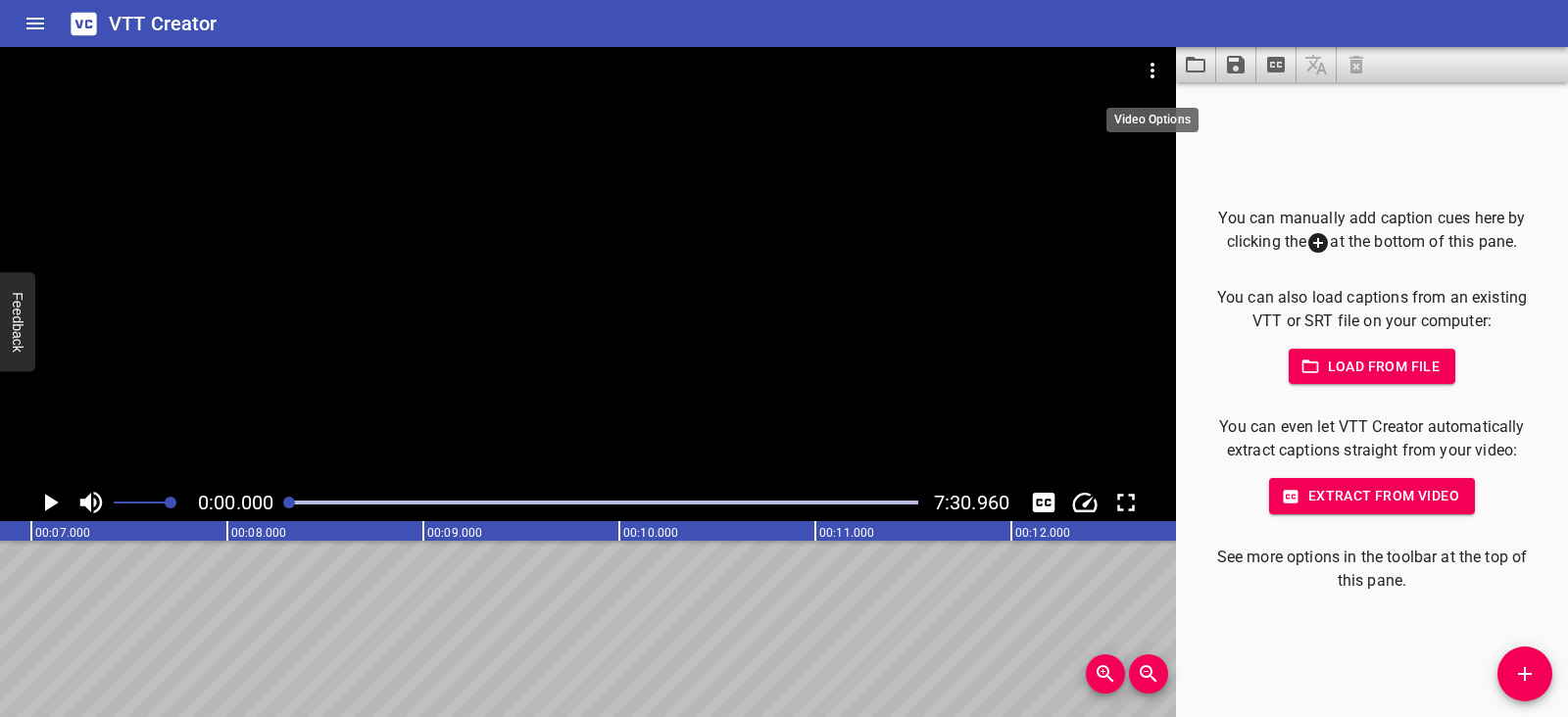 scroll, scrollTop: 0, scrollLeft: 0, axis: both 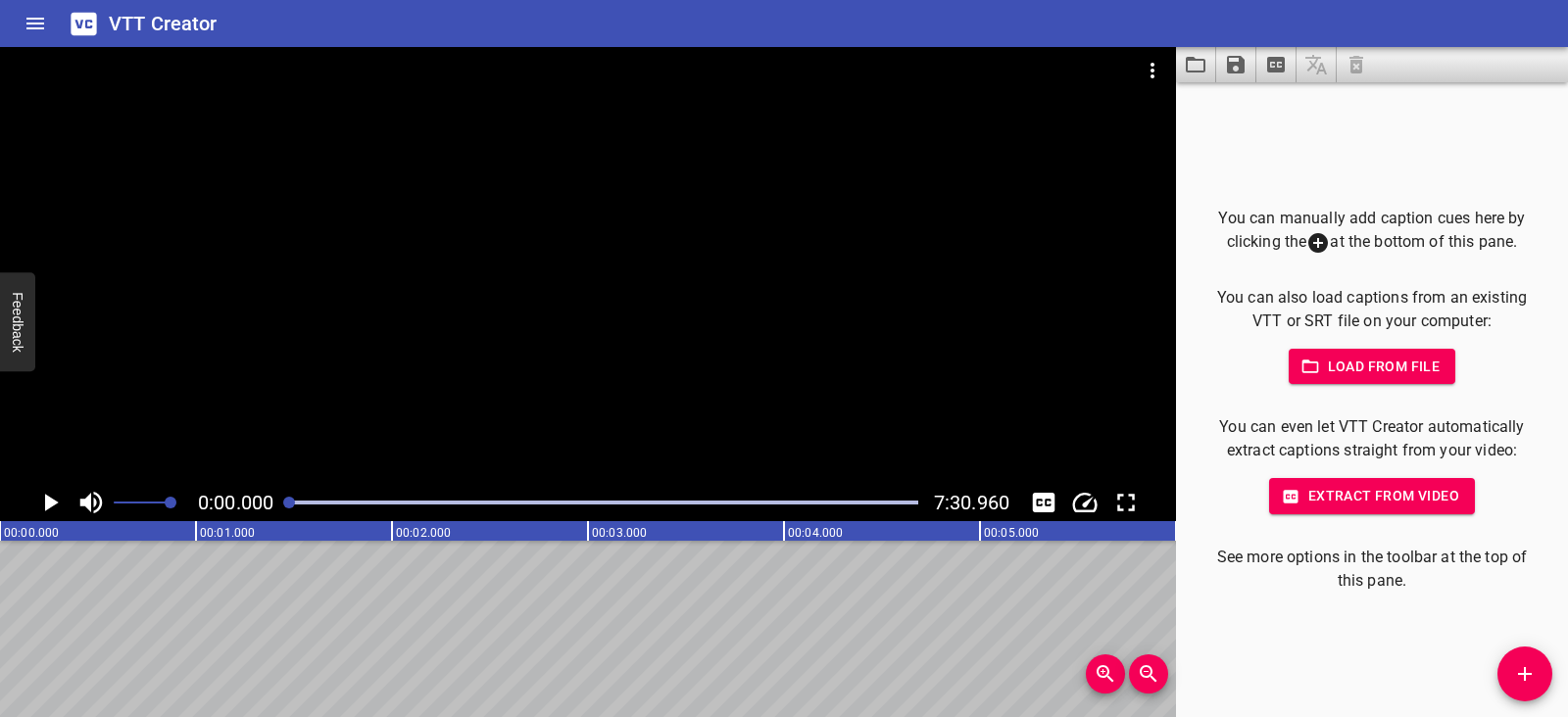 click 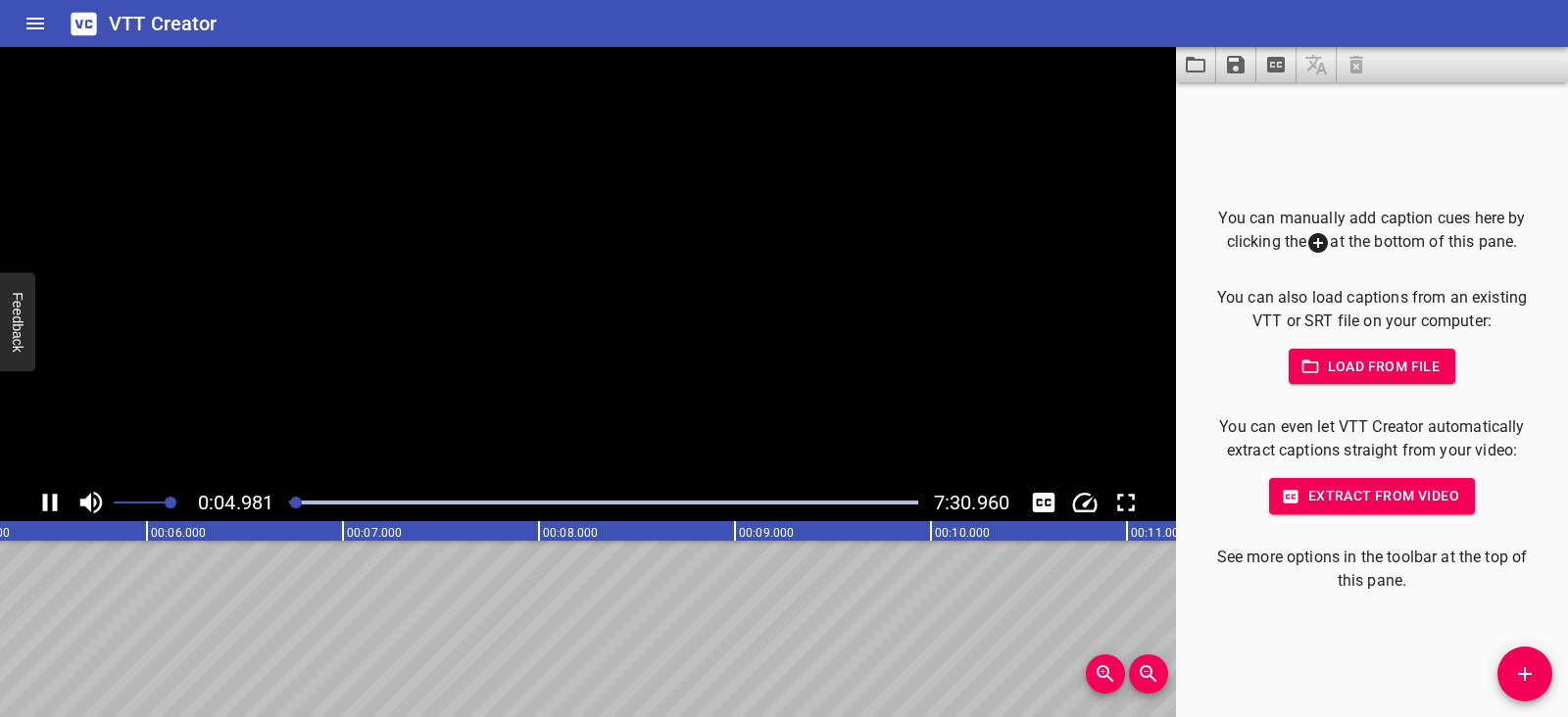 click 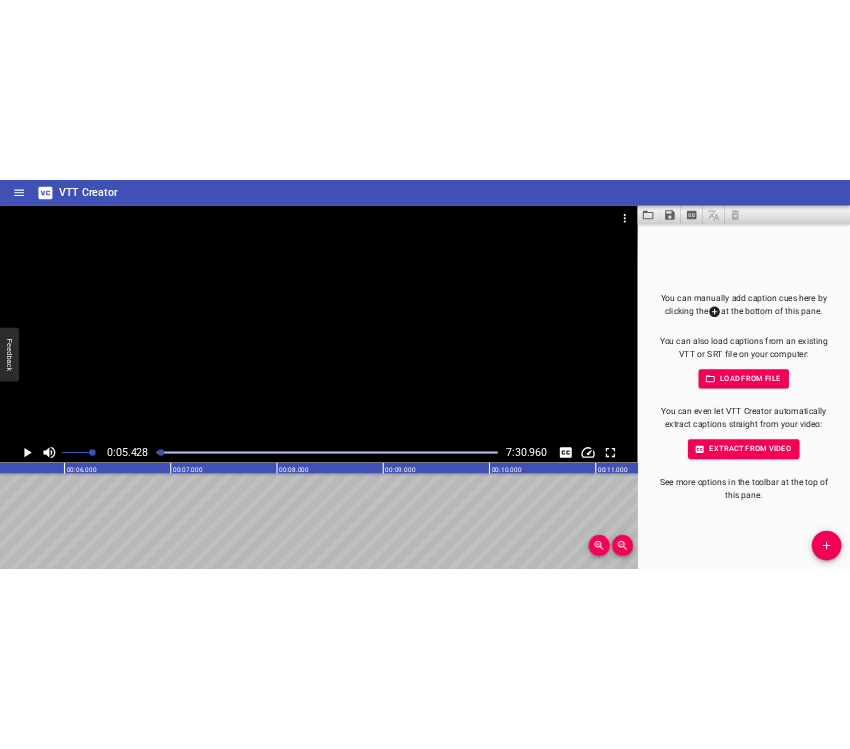 scroll, scrollTop: 0, scrollLeft: 1085, axis: horizontal 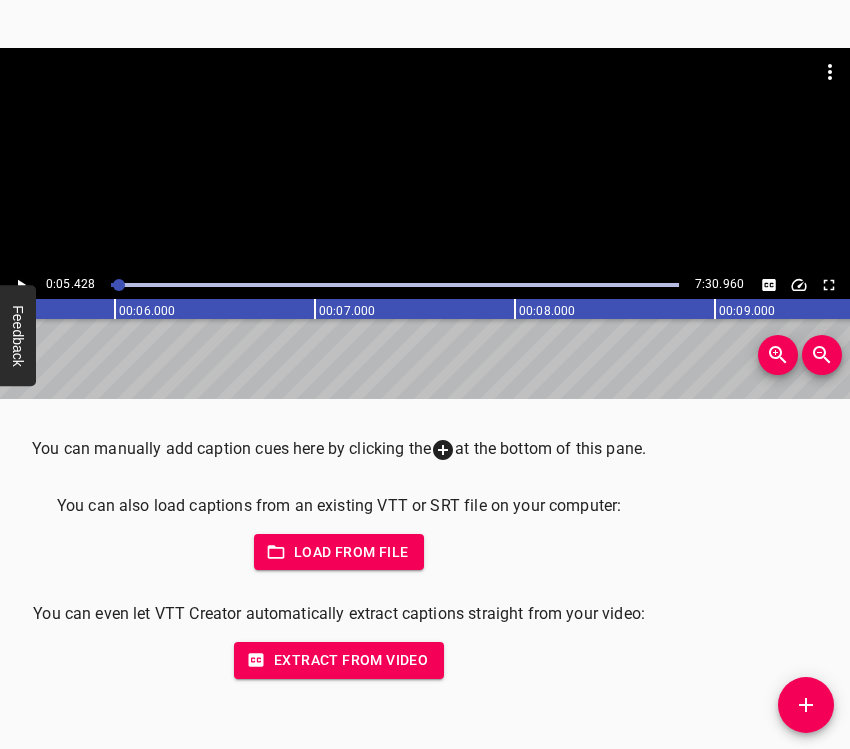click 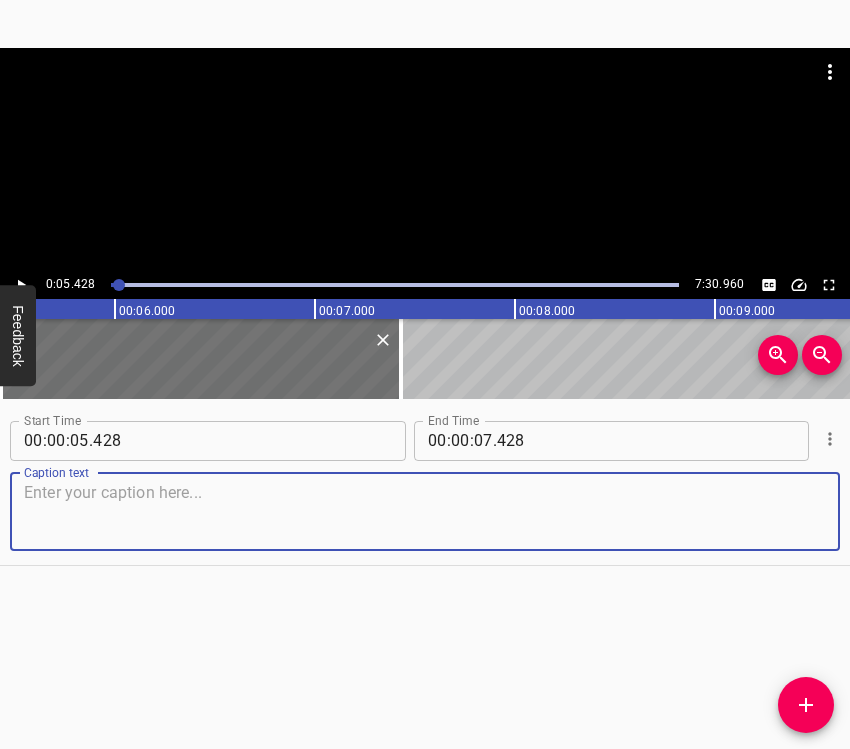 click at bounding box center [425, 511] 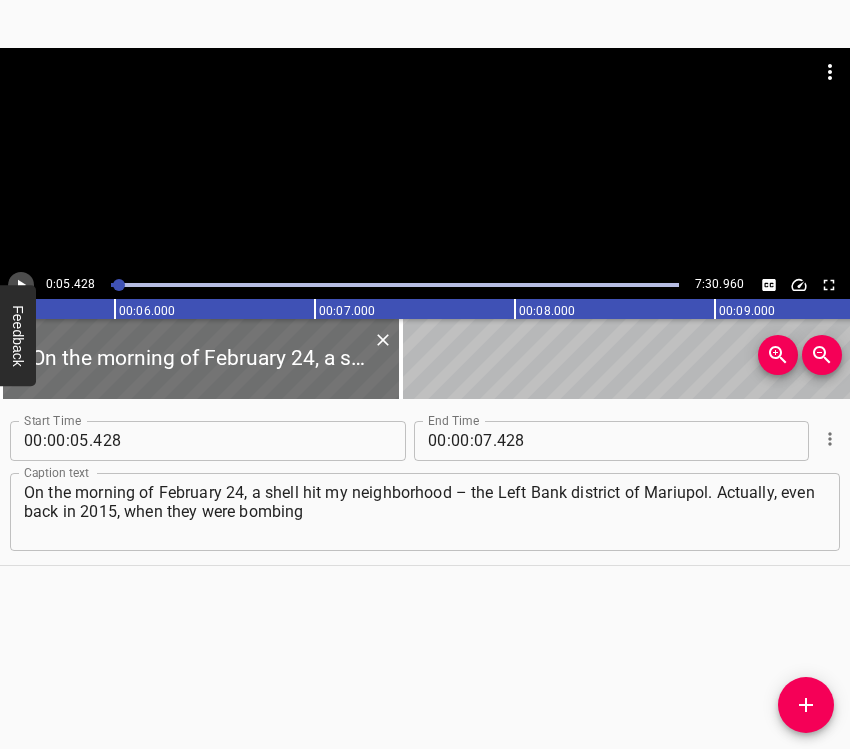 click 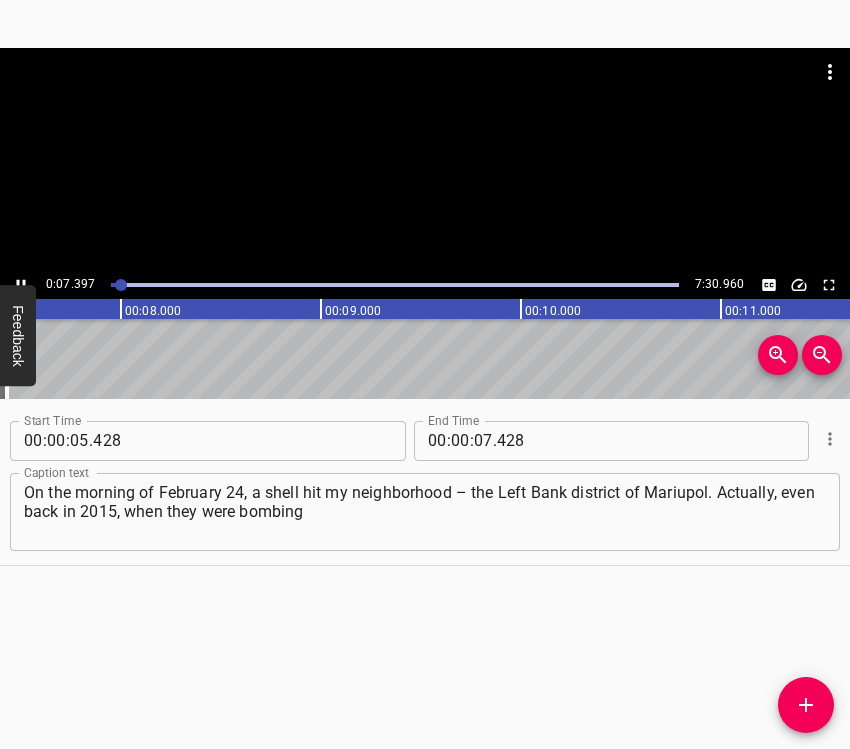 scroll, scrollTop: 0, scrollLeft: 1532, axis: horizontal 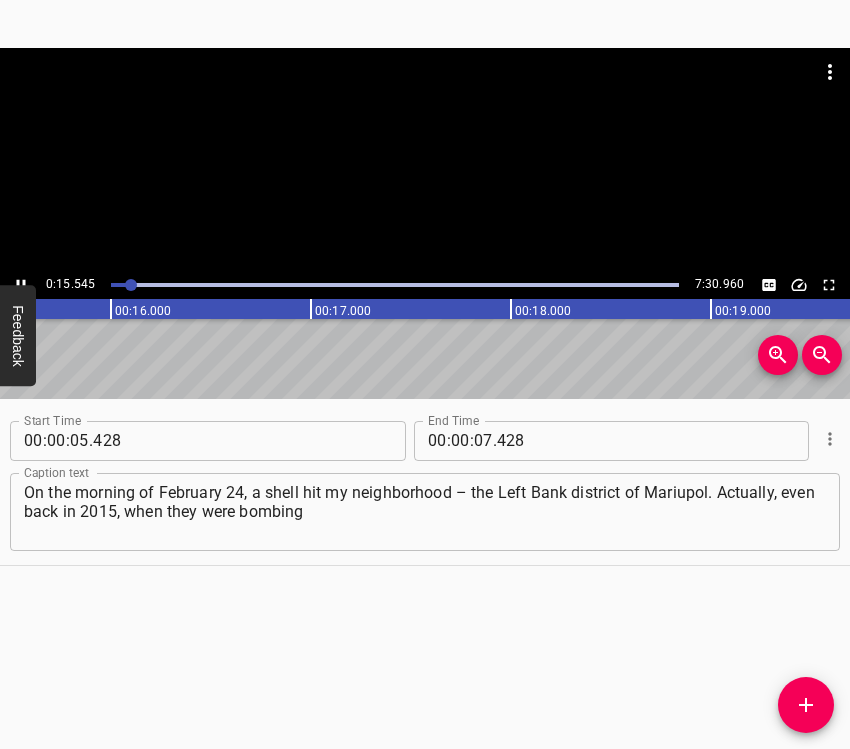 click 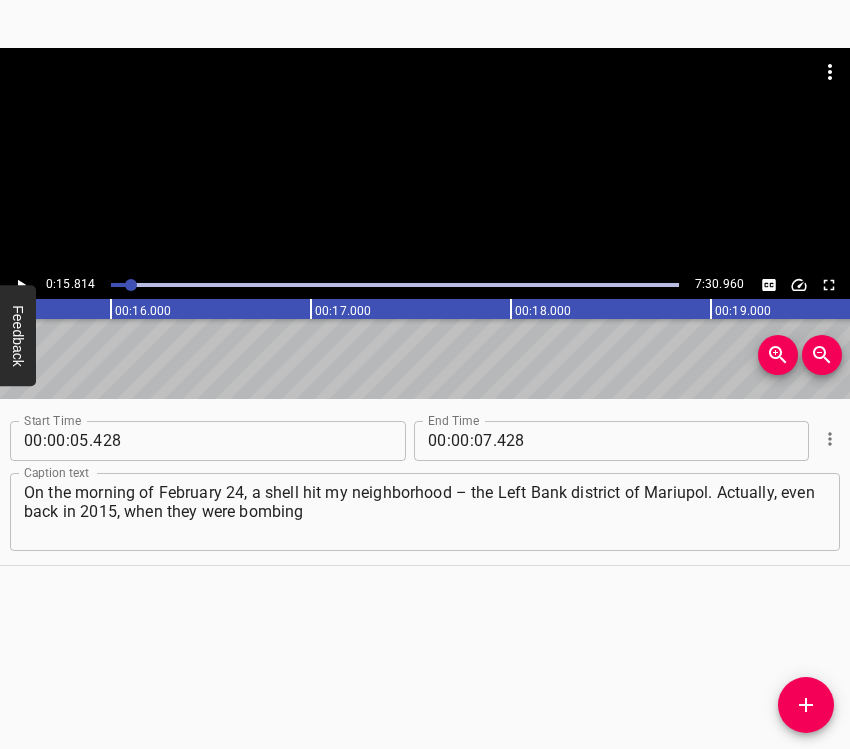 scroll, scrollTop: 0, scrollLeft: 3162, axis: horizontal 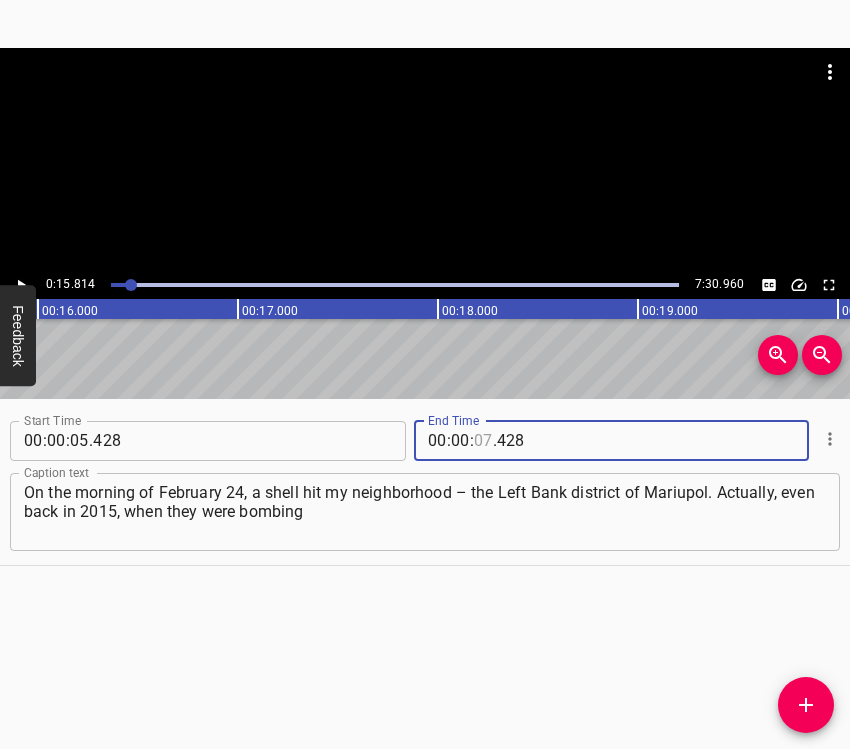 drag, startPoint x: 474, startPoint y: 440, endPoint x: 481, endPoint y: 431, distance: 11.401754 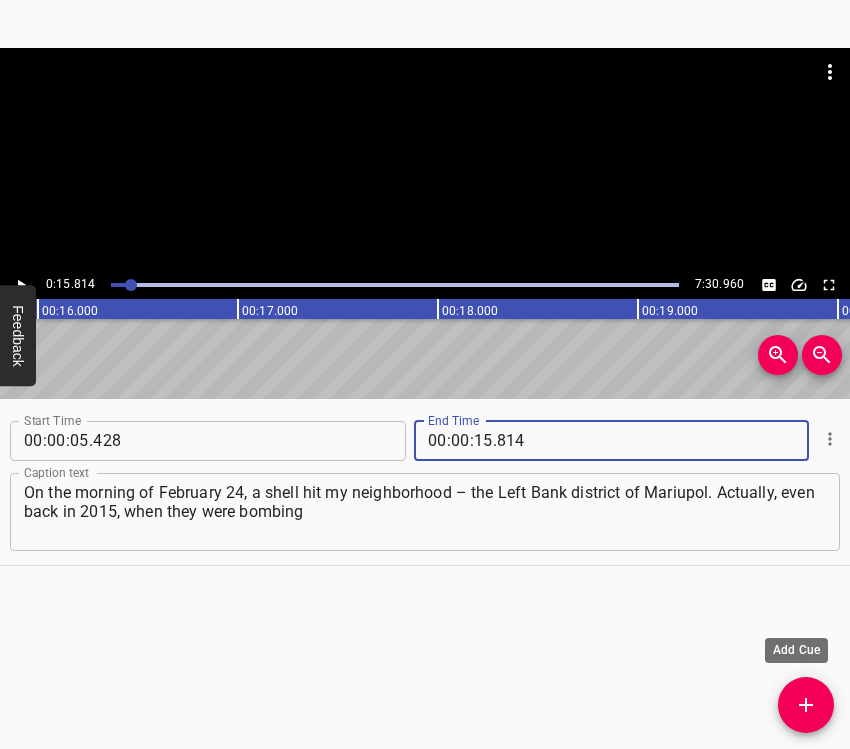 click 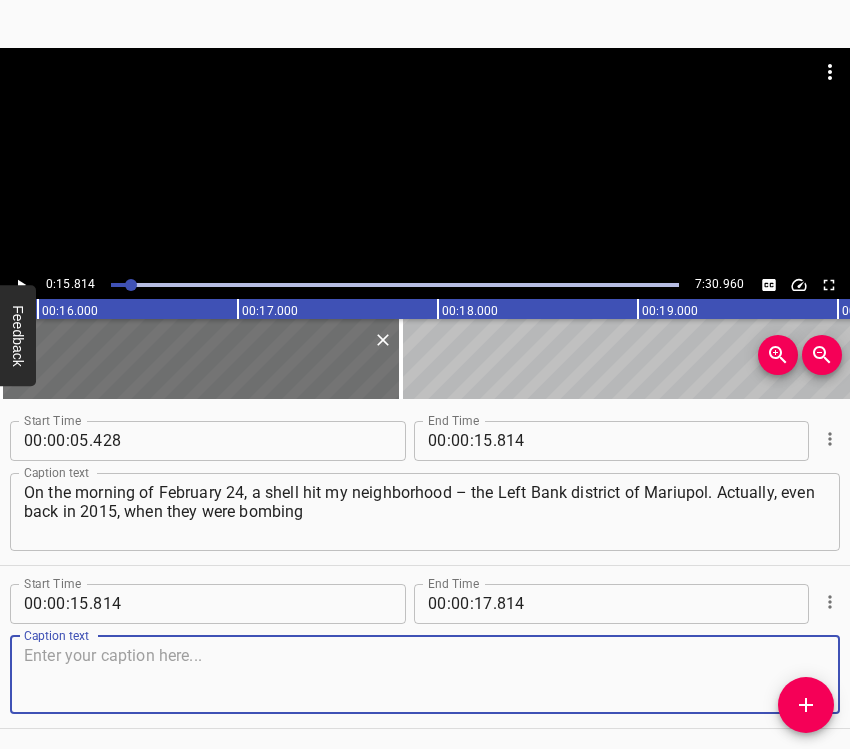 scroll, scrollTop: 69, scrollLeft: 0, axis: vertical 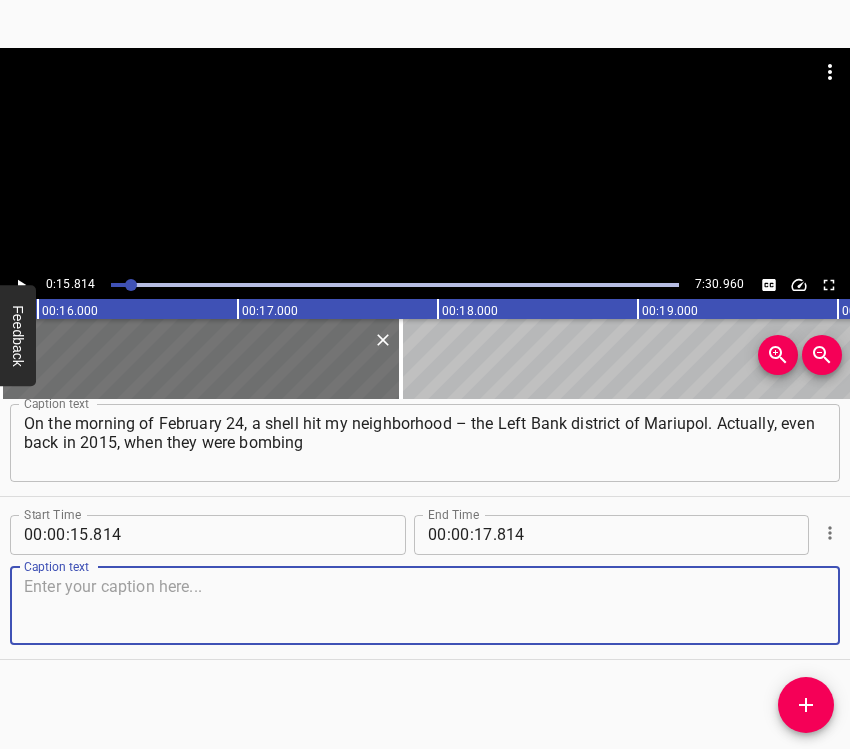 click at bounding box center (425, 605) 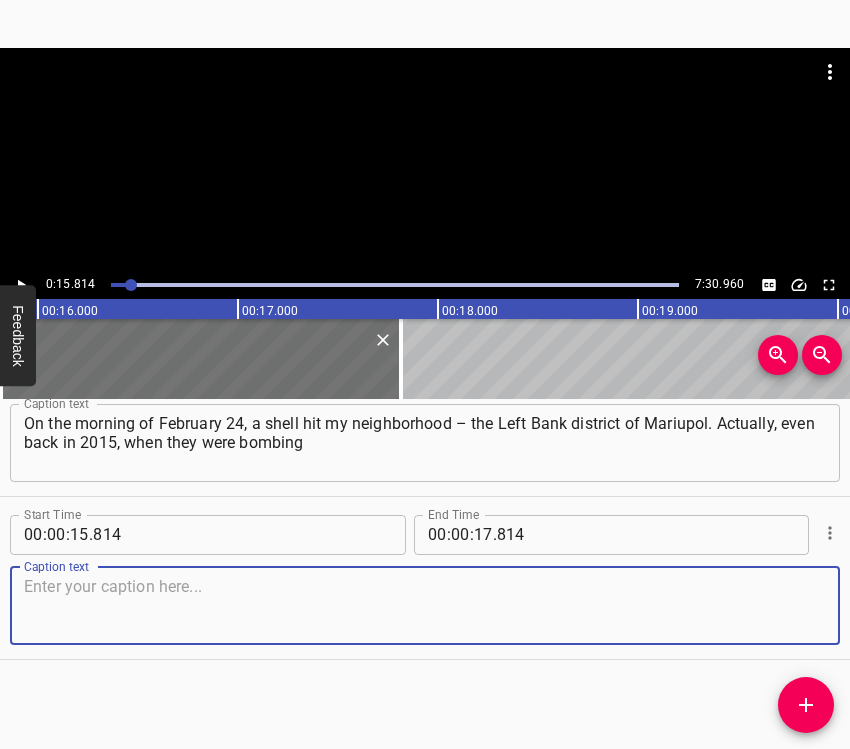 click at bounding box center [425, 605] 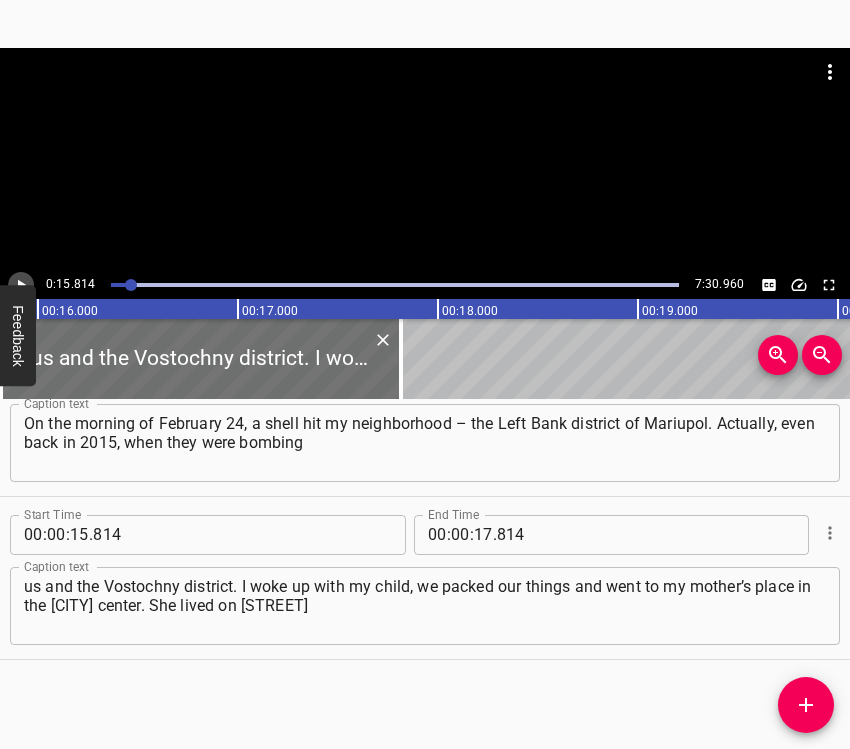 click 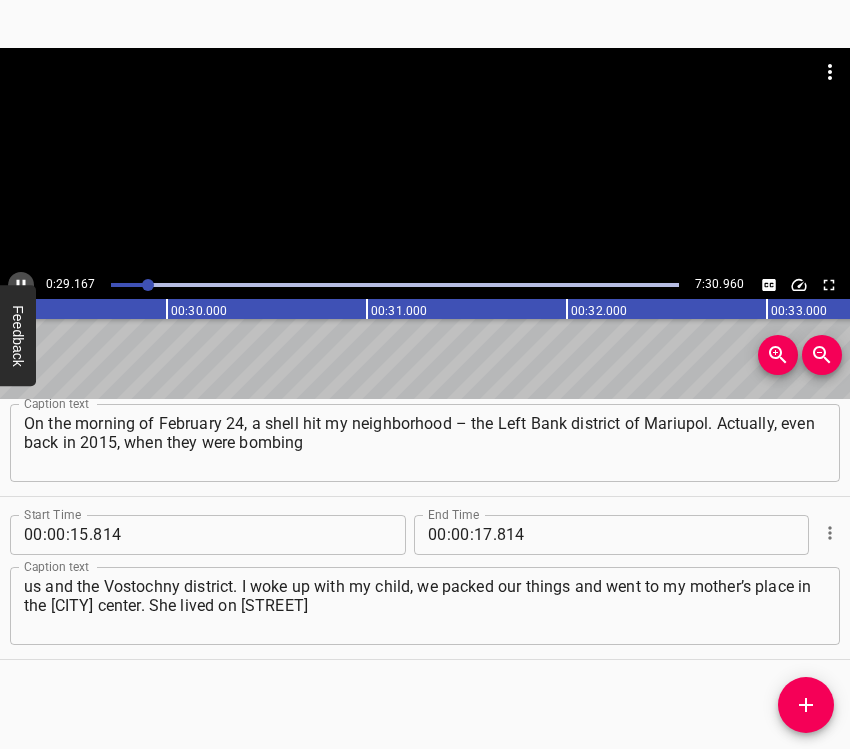 click 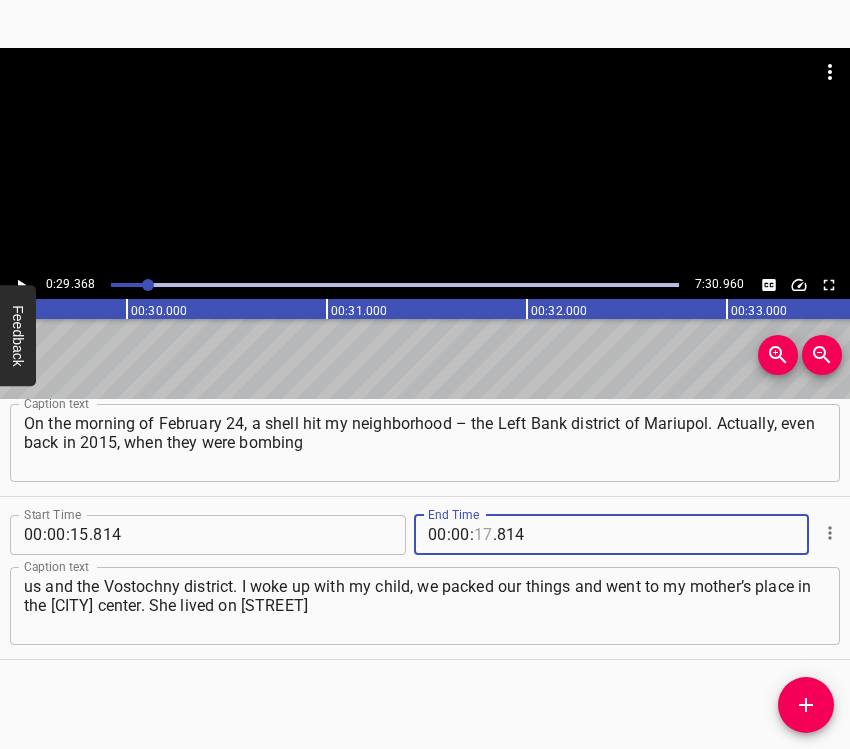 click at bounding box center (483, 535) 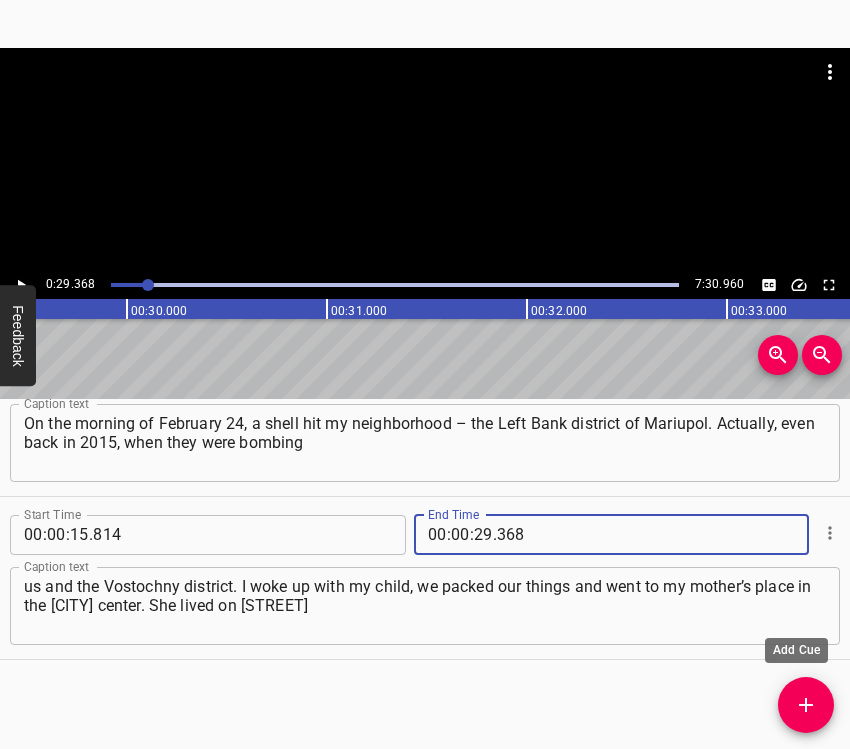 click 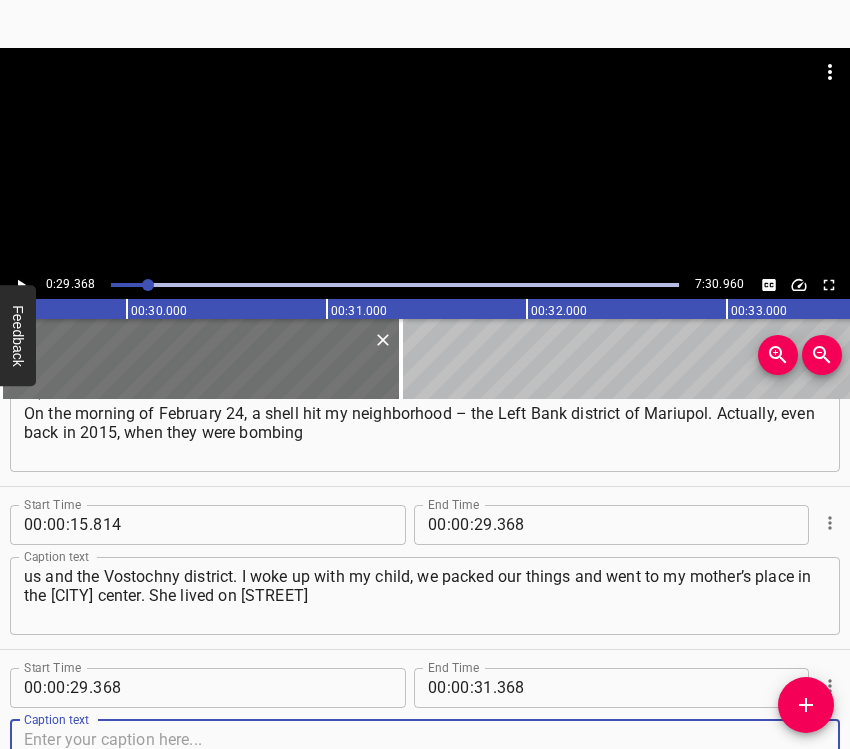 scroll, scrollTop: 232, scrollLeft: 0, axis: vertical 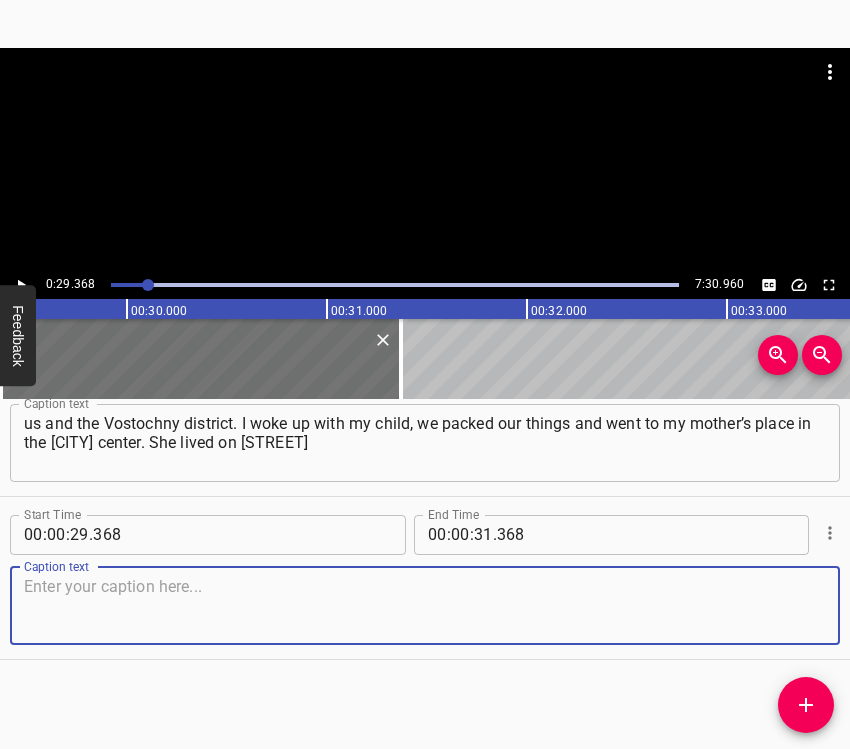 drag, startPoint x: 793, startPoint y: 605, endPoint x: 849, endPoint y: 556, distance: 74.41102 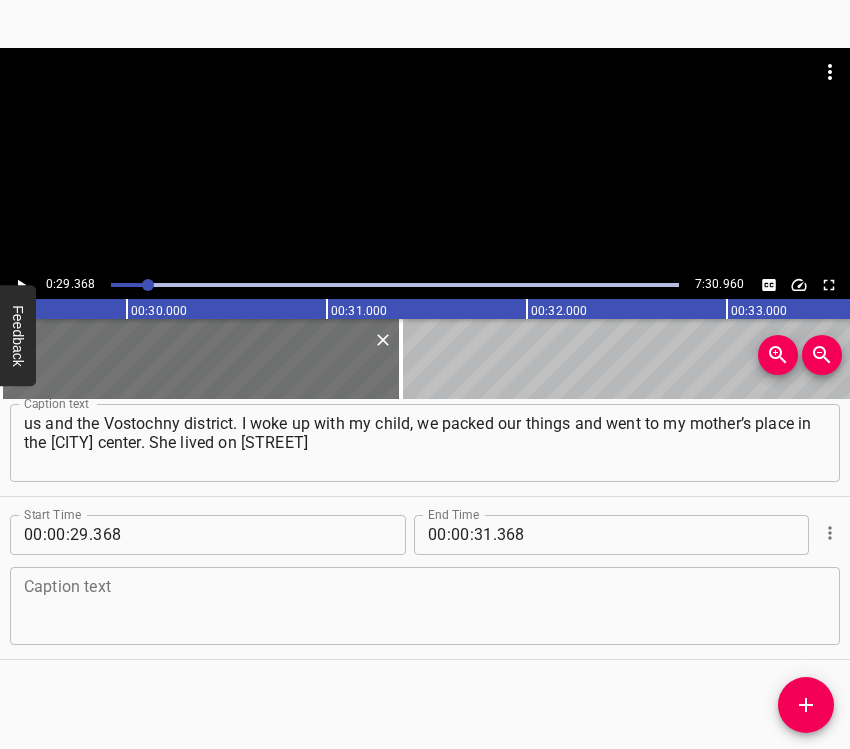 click at bounding box center (425, 605) 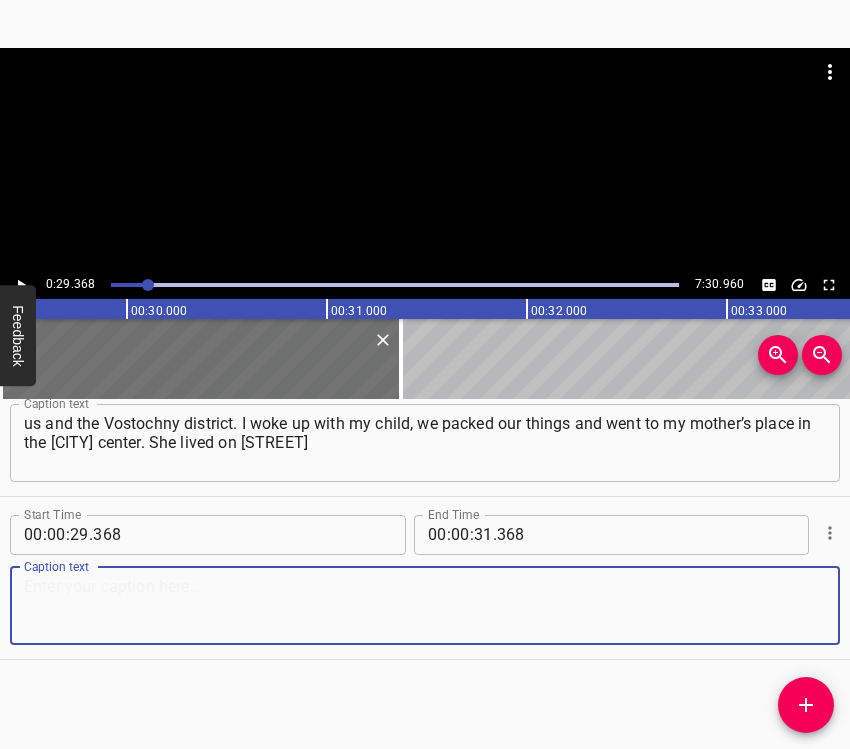 paste on "– that’s the one closer to Azovstal. A central area. It’s considered the center. We thought it would be quiet and safe there. We stayed there until March 17," 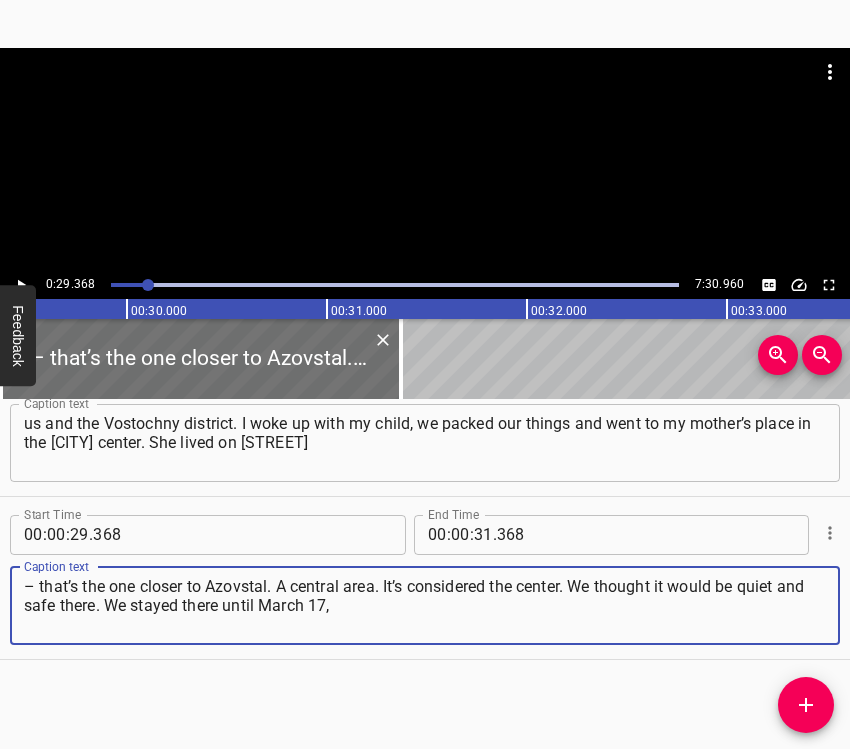 click 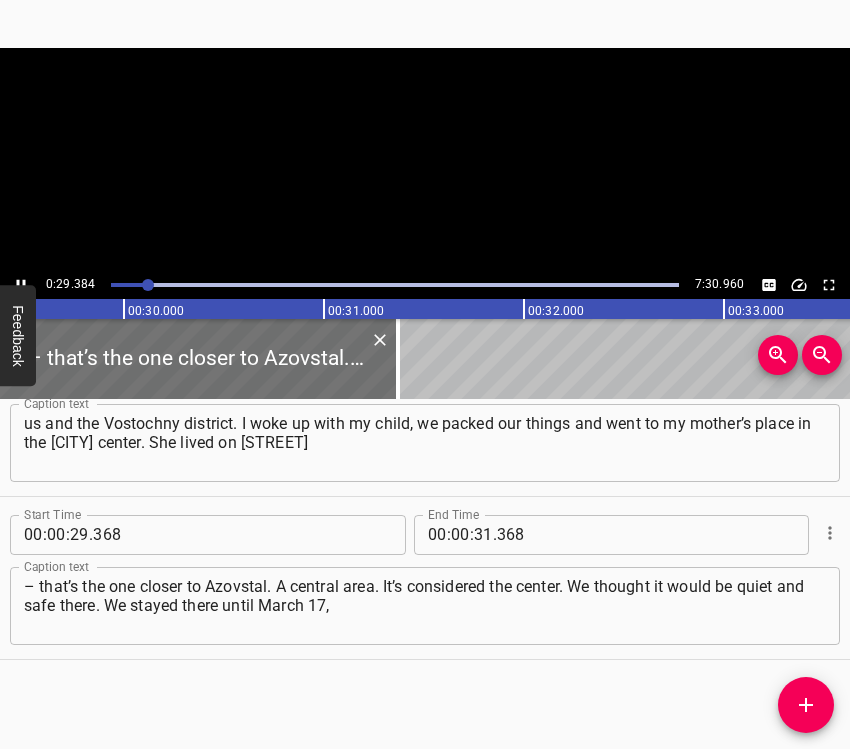scroll, scrollTop: 0, scrollLeft: 5945, axis: horizontal 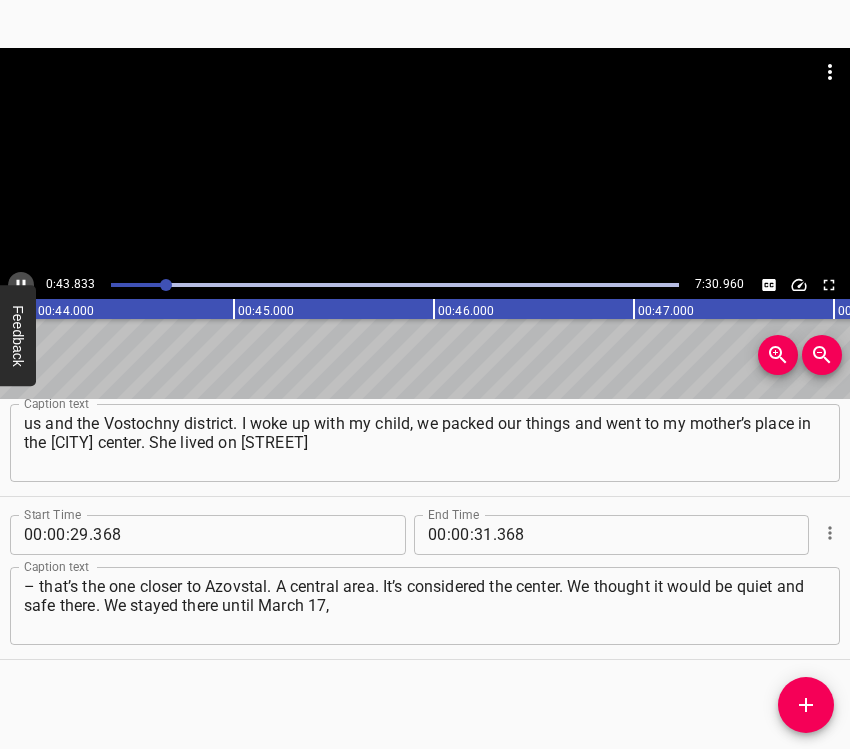 click at bounding box center (21, 285) 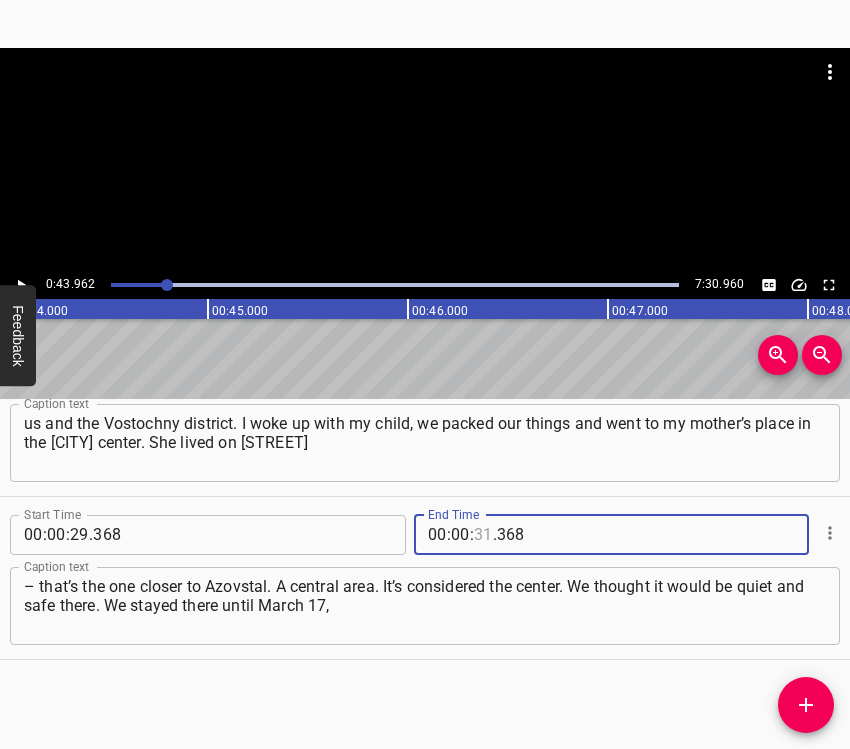 click at bounding box center [483, 535] 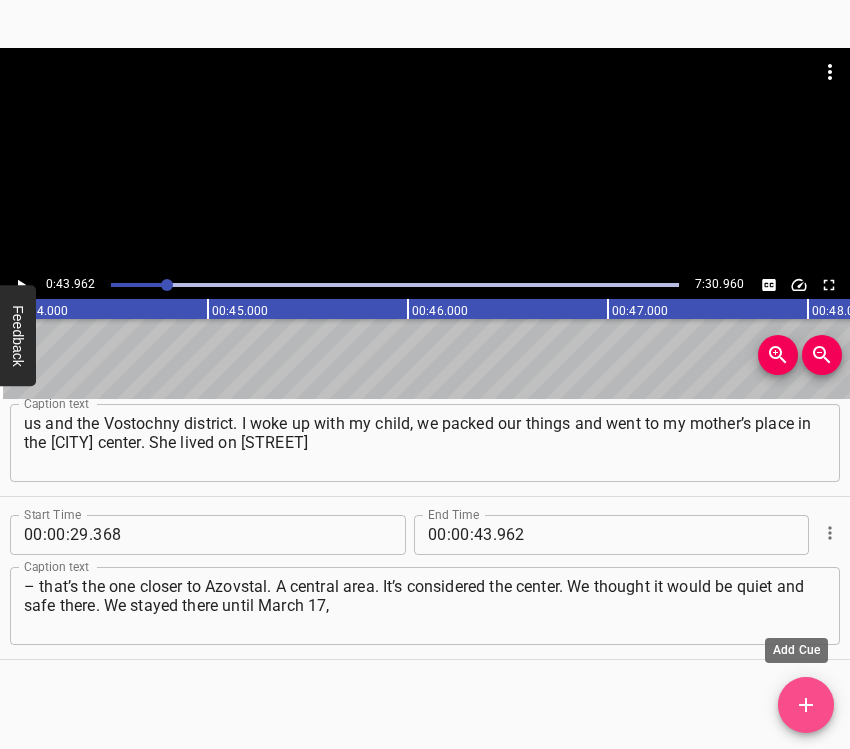 click 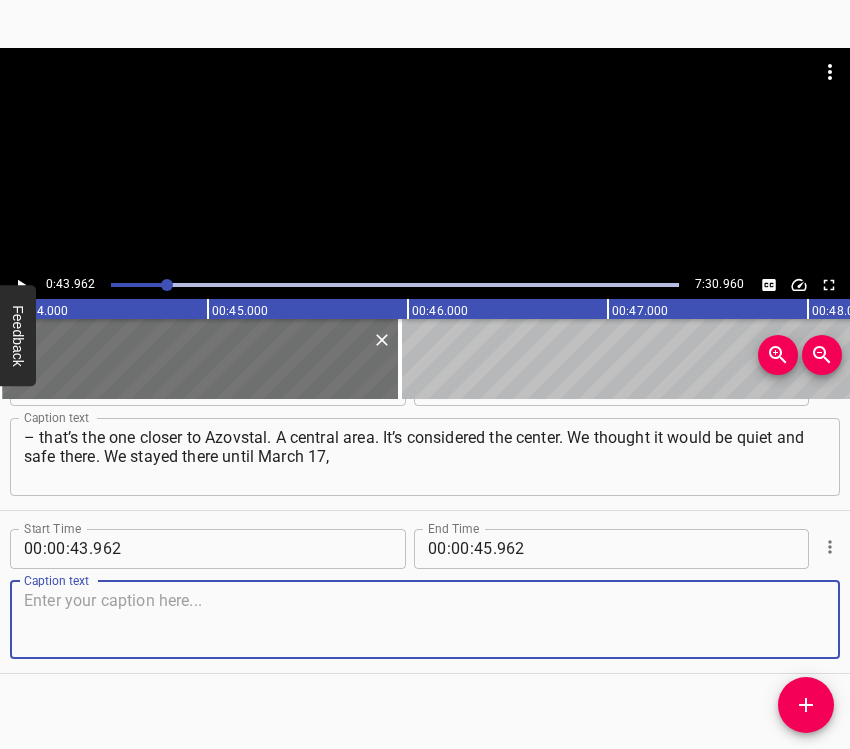 scroll, scrollTop: 395, scrollLeft: 0, axis: vertical 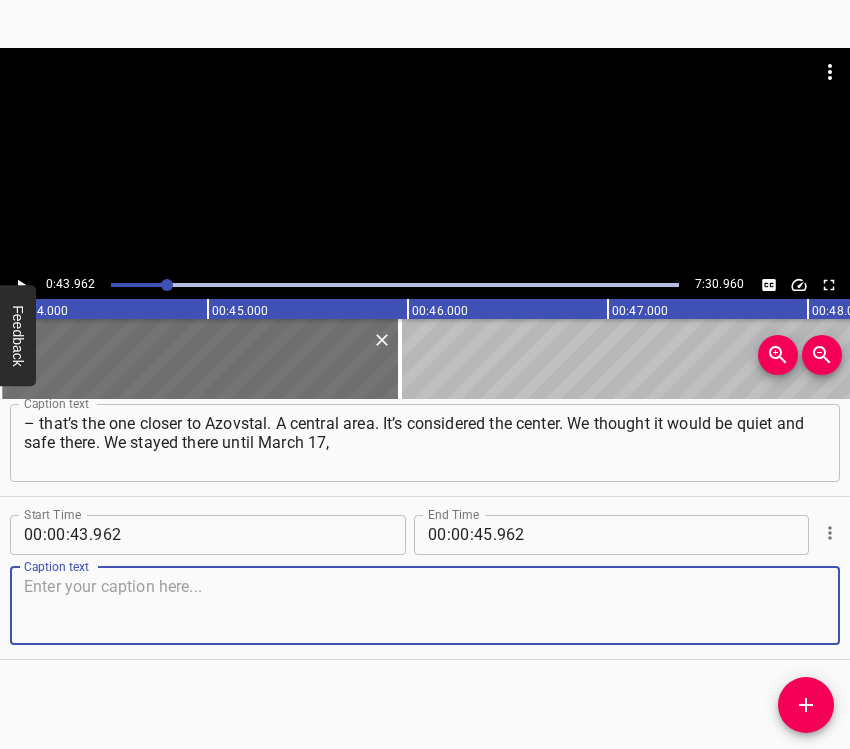 drag, startPoint x: 779, startPoint y: 610, endPoint x: 845, endPoint y: 587, distance: 69.89278 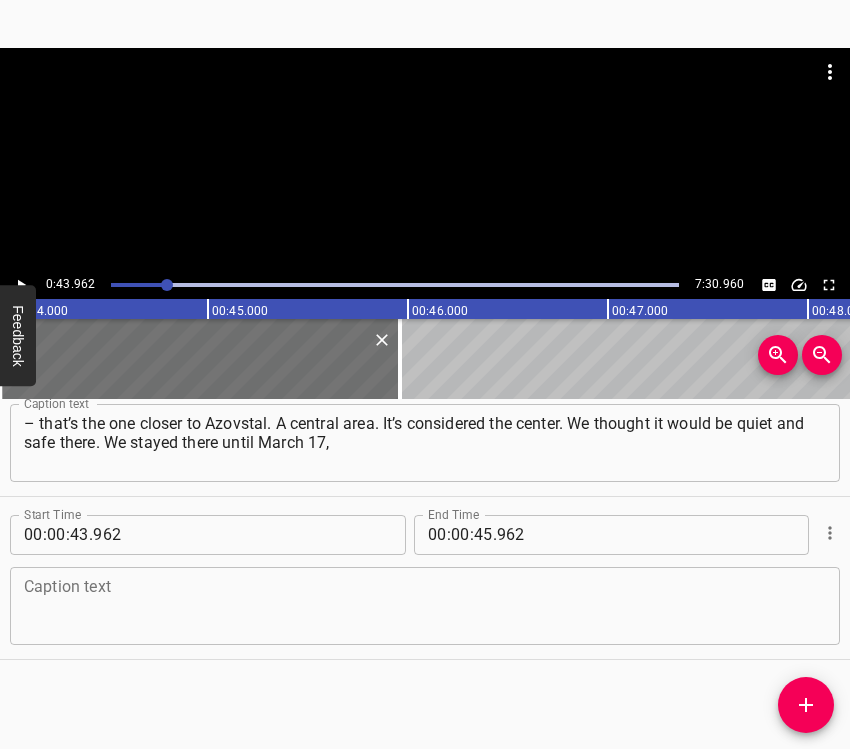 click at bounding box center [425, 605] 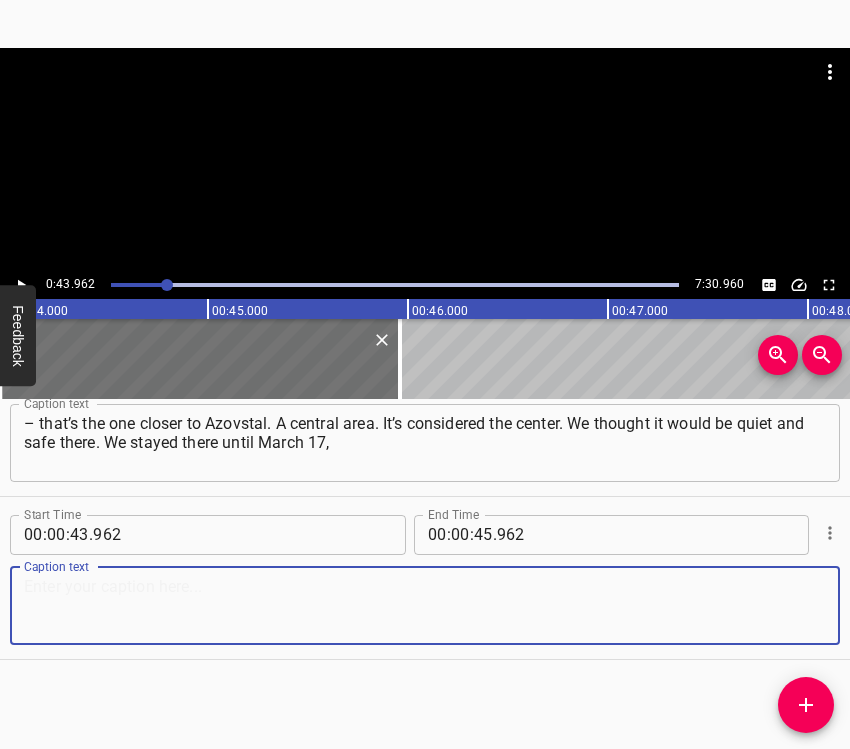 paste on "until a shell hit my mother’s home. It was me, my mother, my son, my brother, and my sister – the five of us. It was a large merchant house," 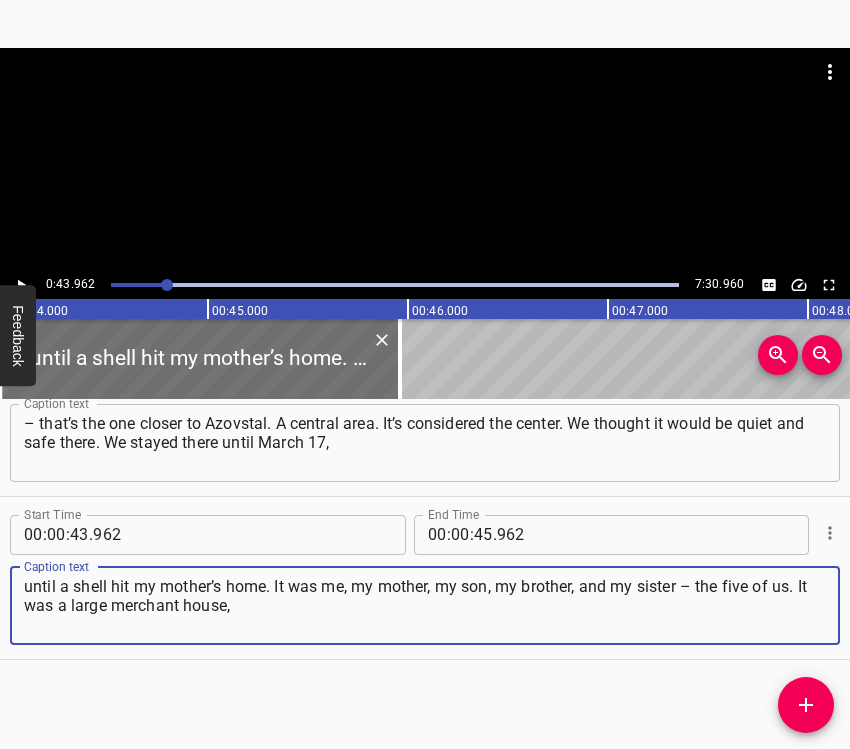 click 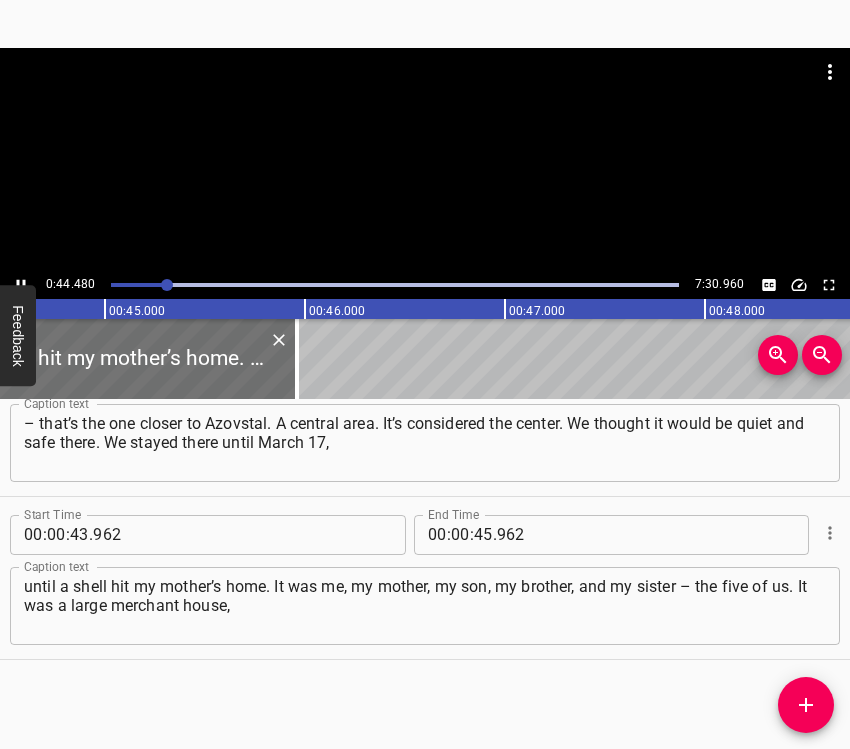 scroll, scrollTop: 0, scrollLeft: 8949, axis: horizontal 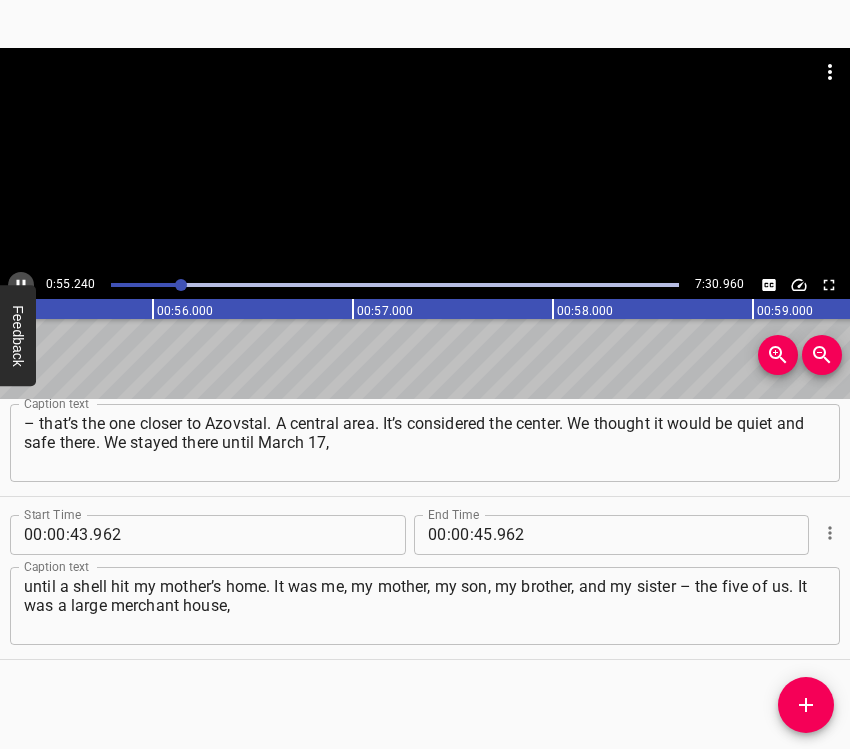 click 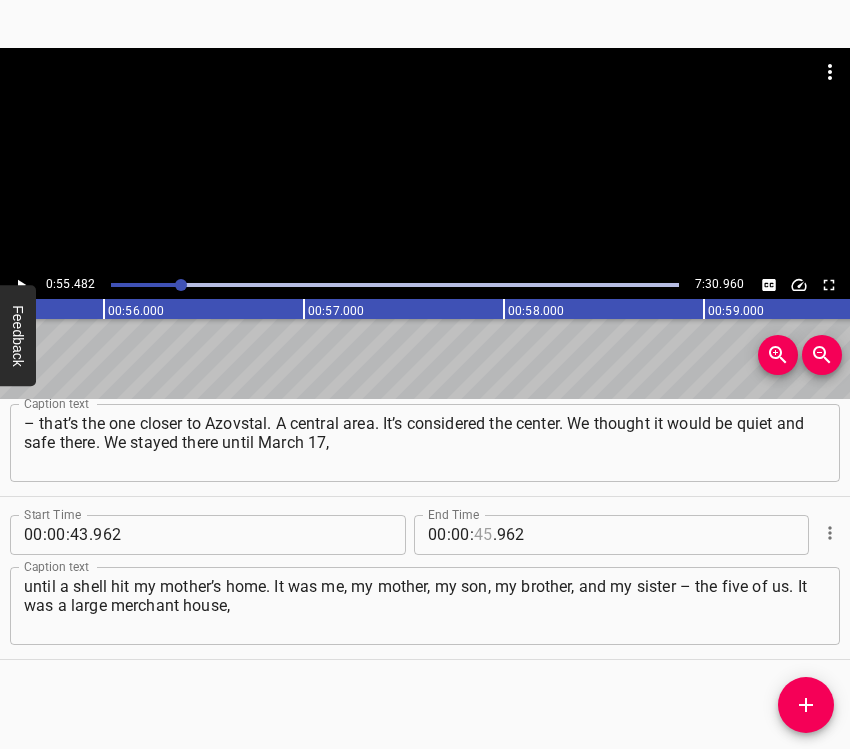 click at bounding box center (483, 535) 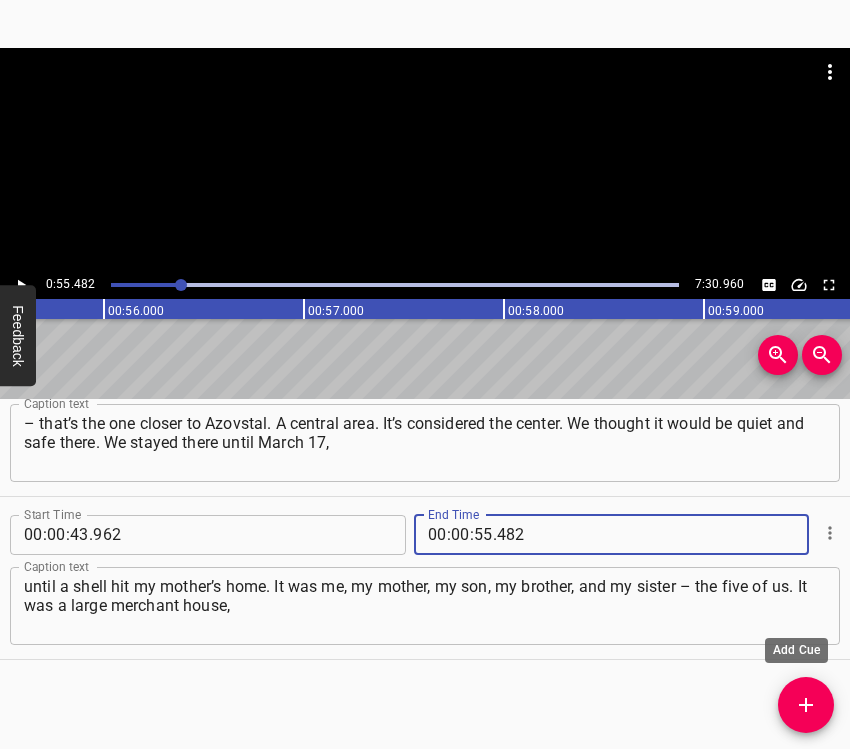 click 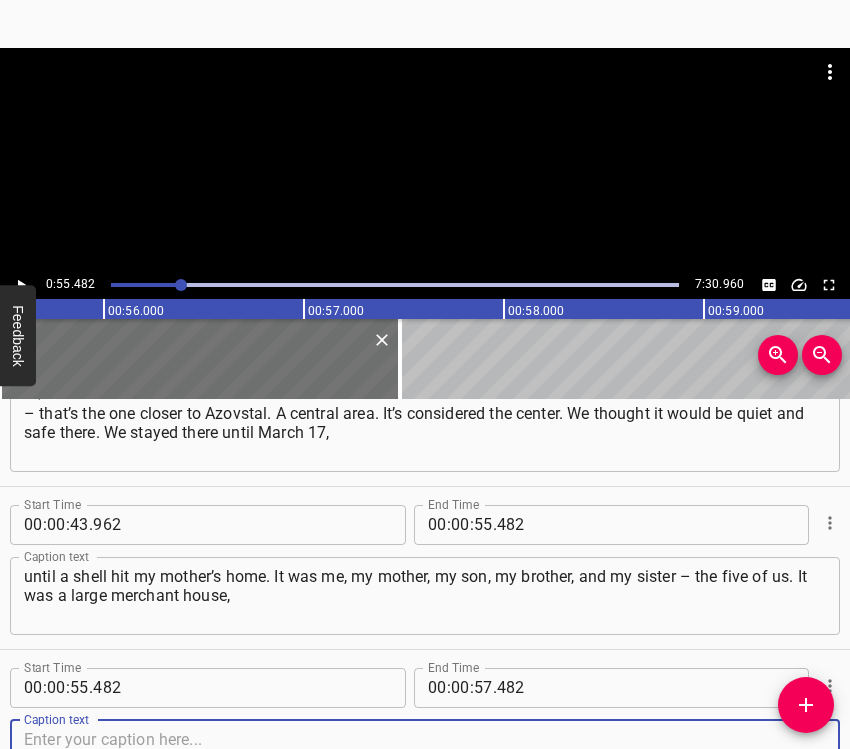 scroll, scrollTop: 558, scrollLeft: 0, axis: vertical 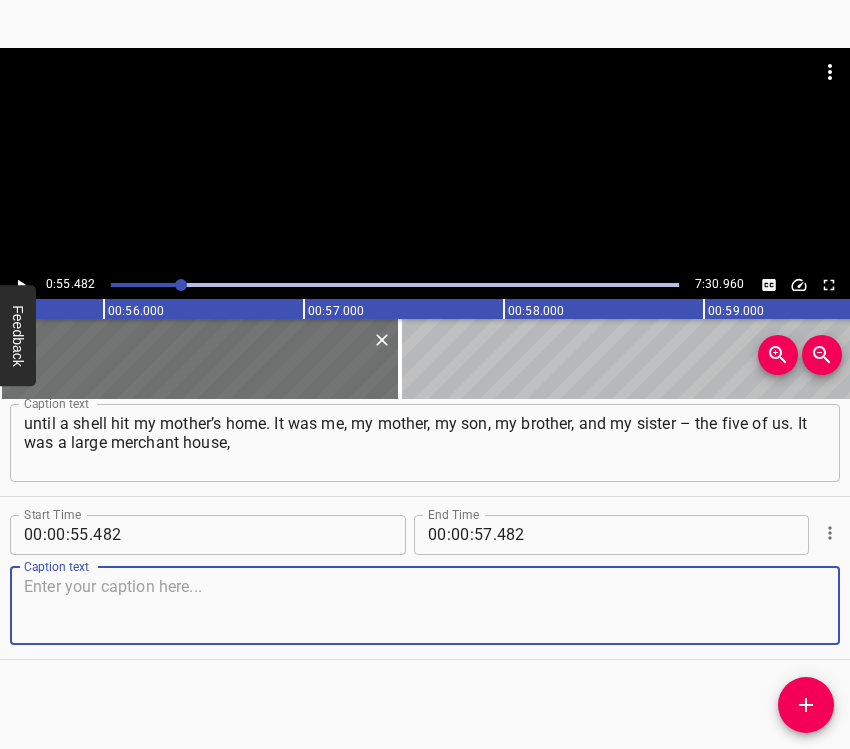 drag, startPoint x: 782, startPoint y: 604, endPoint x: 840, endPoint y: 589, distance: 59.908264 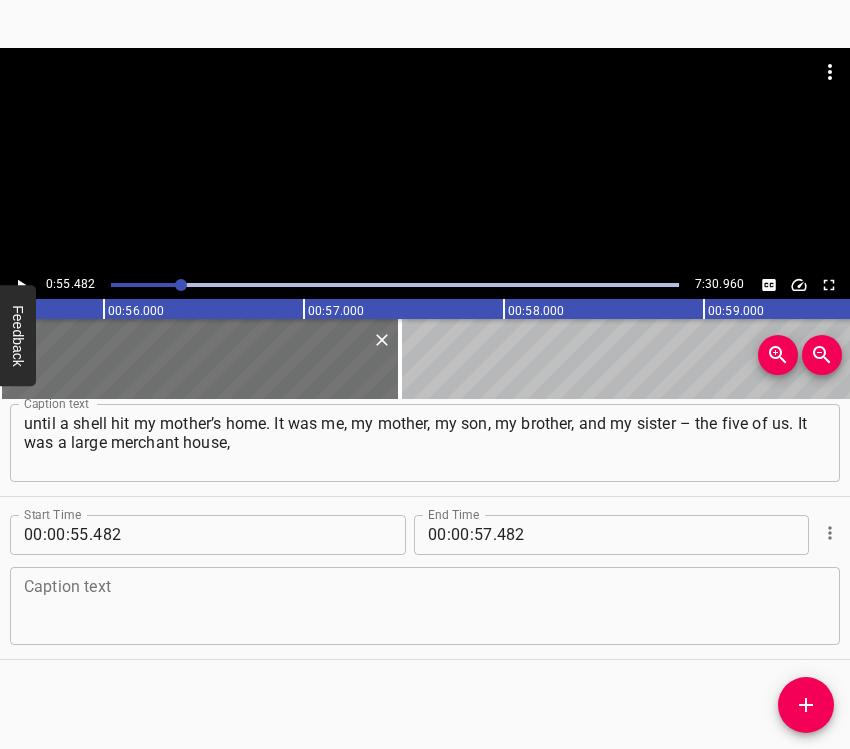 click at bounding box center [425, 605] 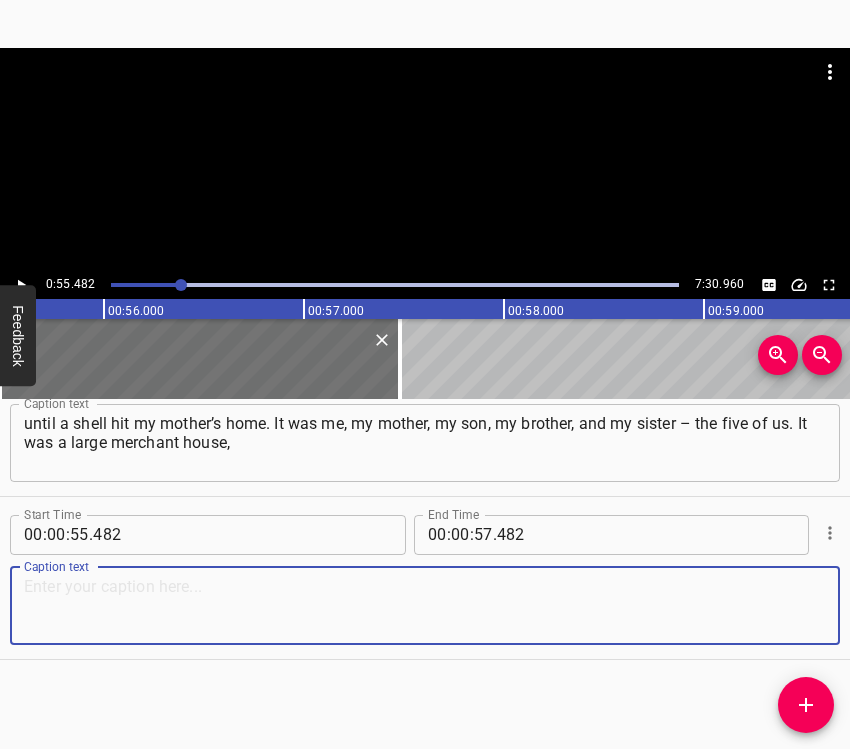 paste on "split between four families, and we were all staying there. On March 17, a shell hit the house. Once again – it was a big old merchant house." 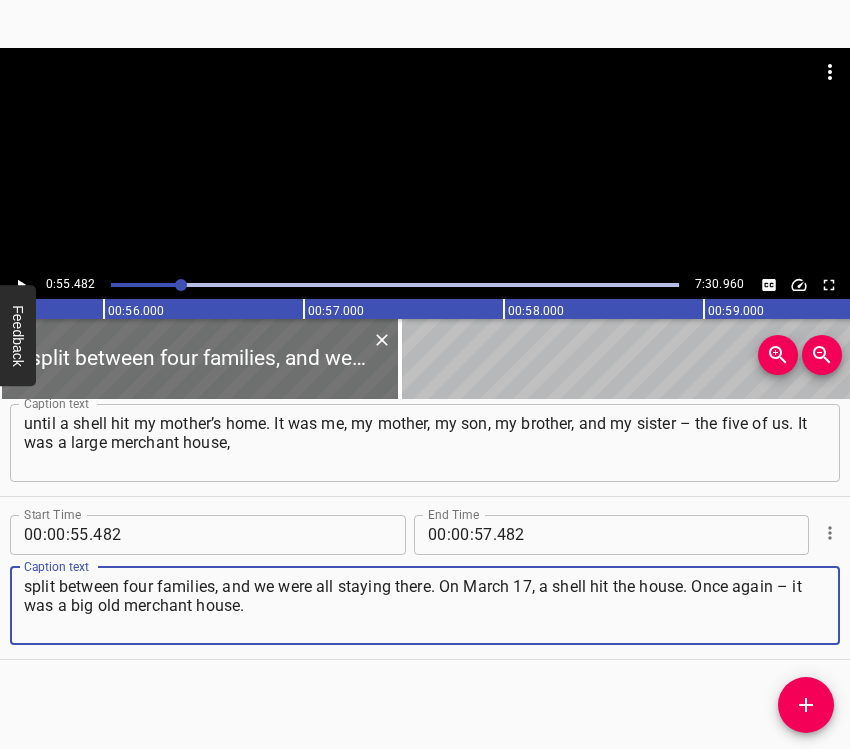 click 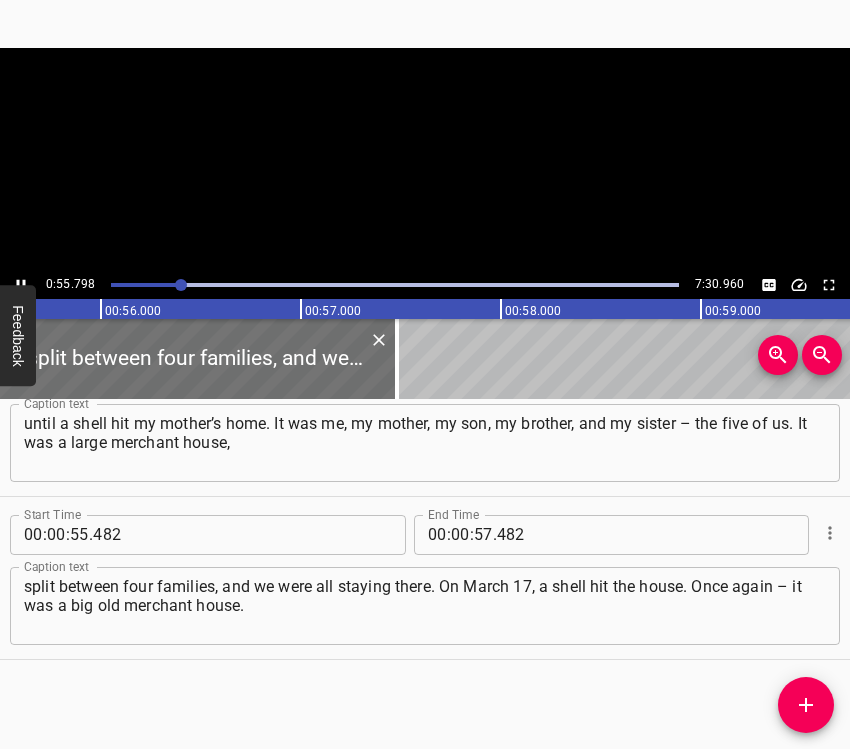 scroll, scrollTop: 0, scrollLeft: 11158, axis: horizontal 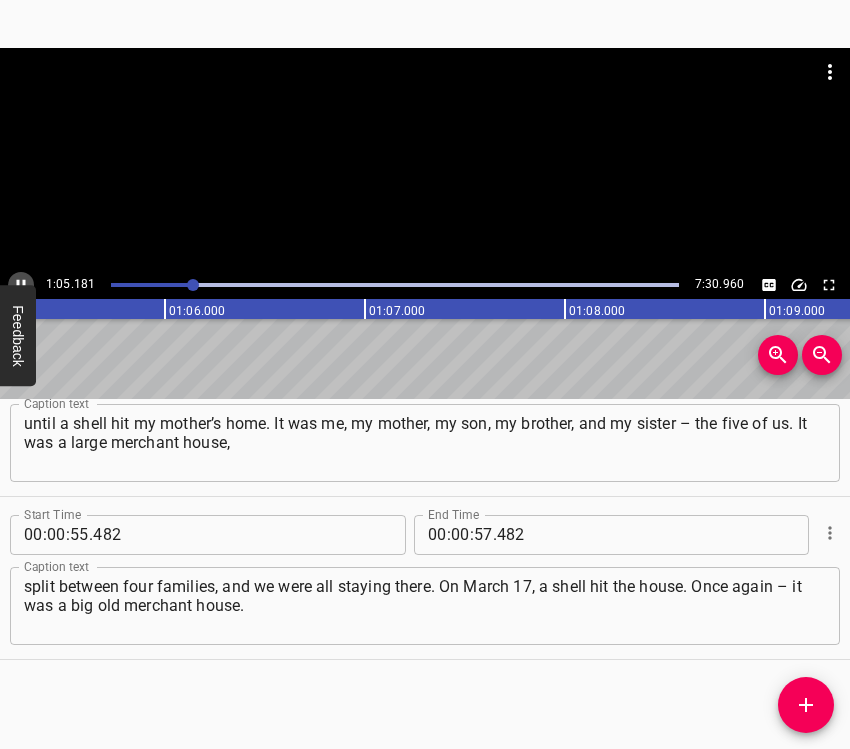 click 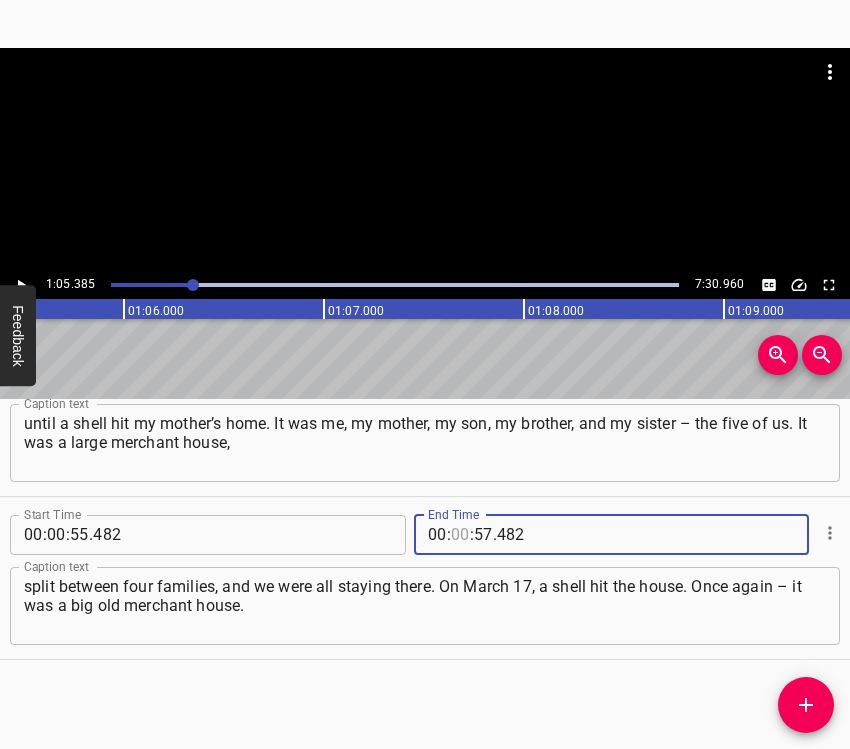 drag, startPoint x: 446, startPoint y: 529, endPoint x: 456, endPoint y: 525, distance: 10.770329 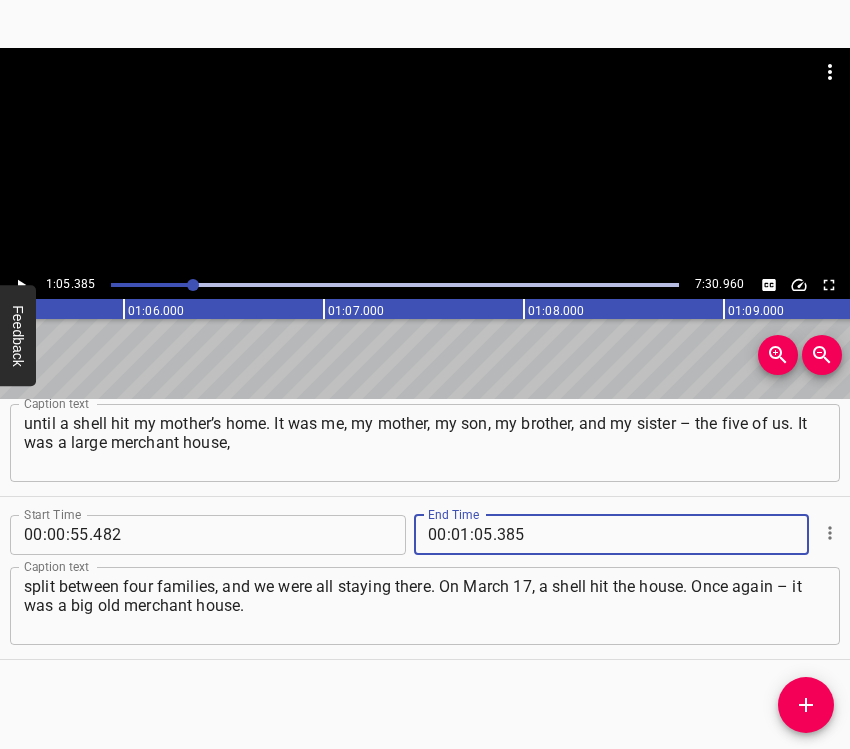 click 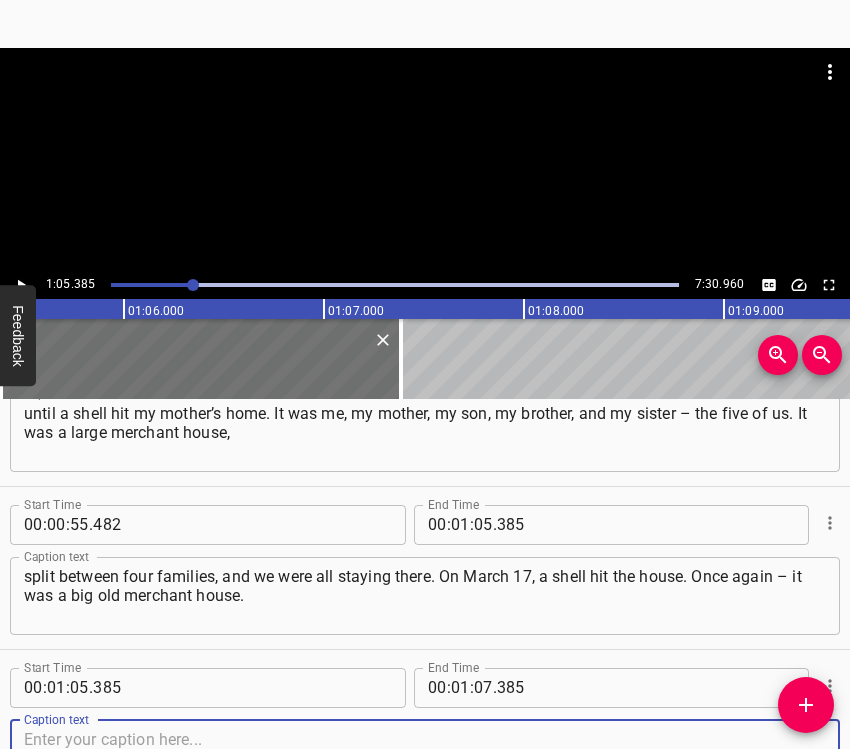 scroll, scrollTop: 721, scrollLeft: 0, axis: vertical 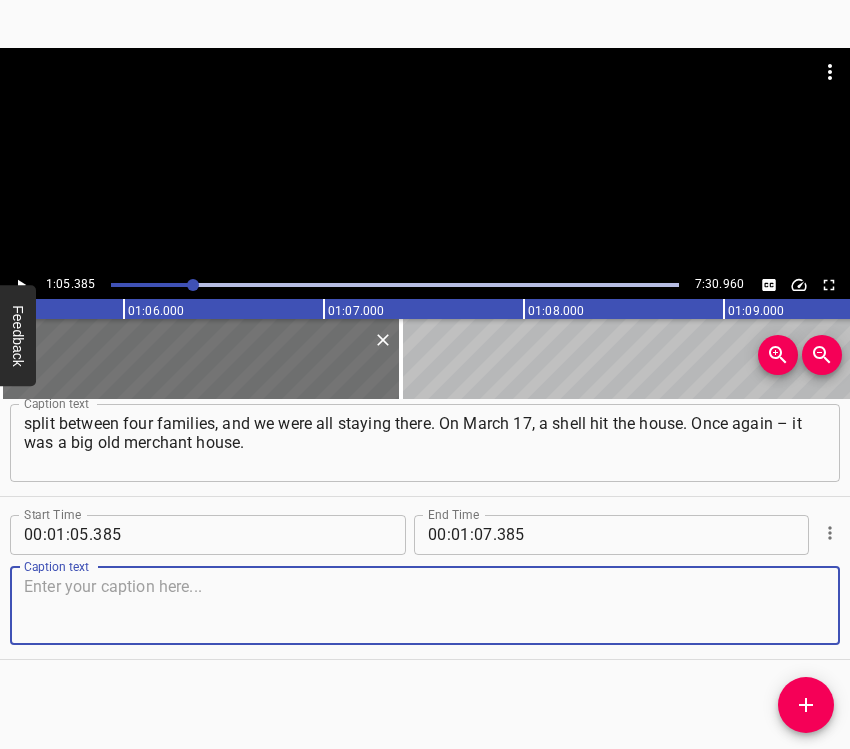 drag, startPoint x: 788, startPoint y: 618, endPoint x: 846, endPoint y: 580, distance: 69.339745 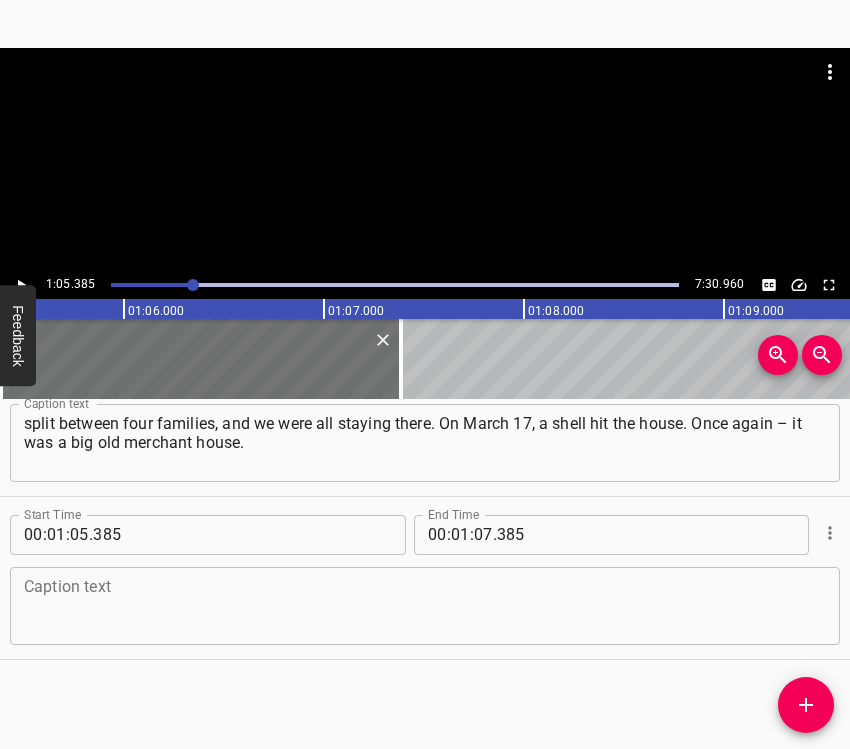 click at bounding box center [425, 605] 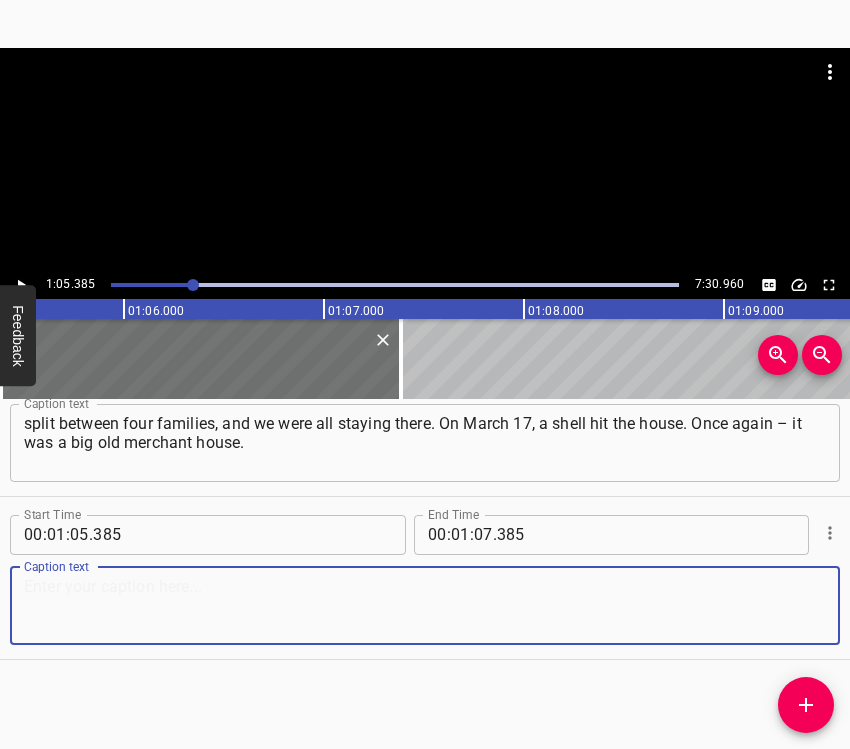 paste on "The shell hit the neighbors’ side. All of them were killed. There were up to ten people. And the roof collapsed on all of us. By some miracle – there’s" 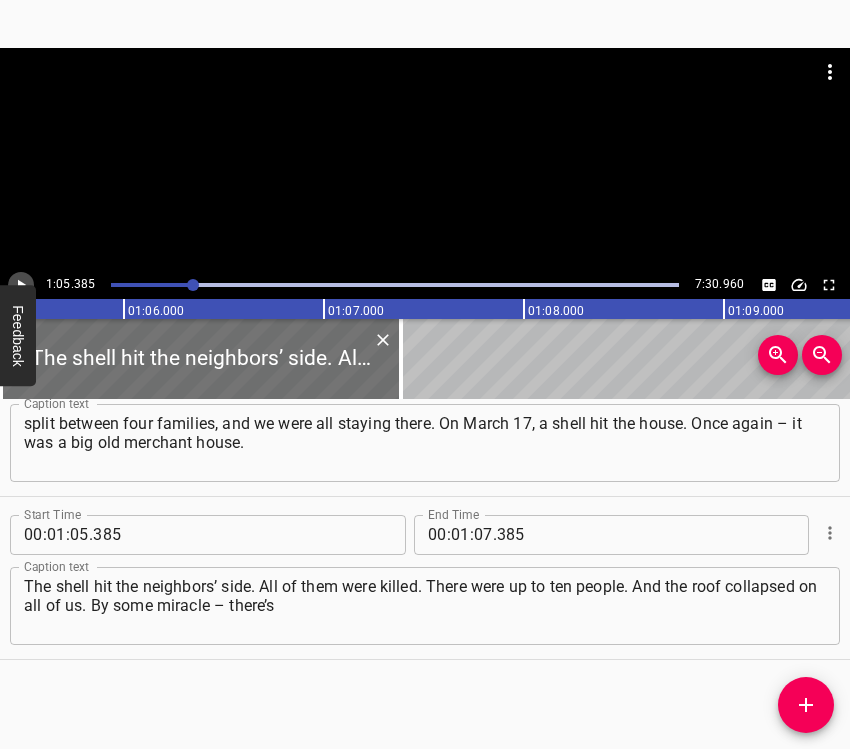 click 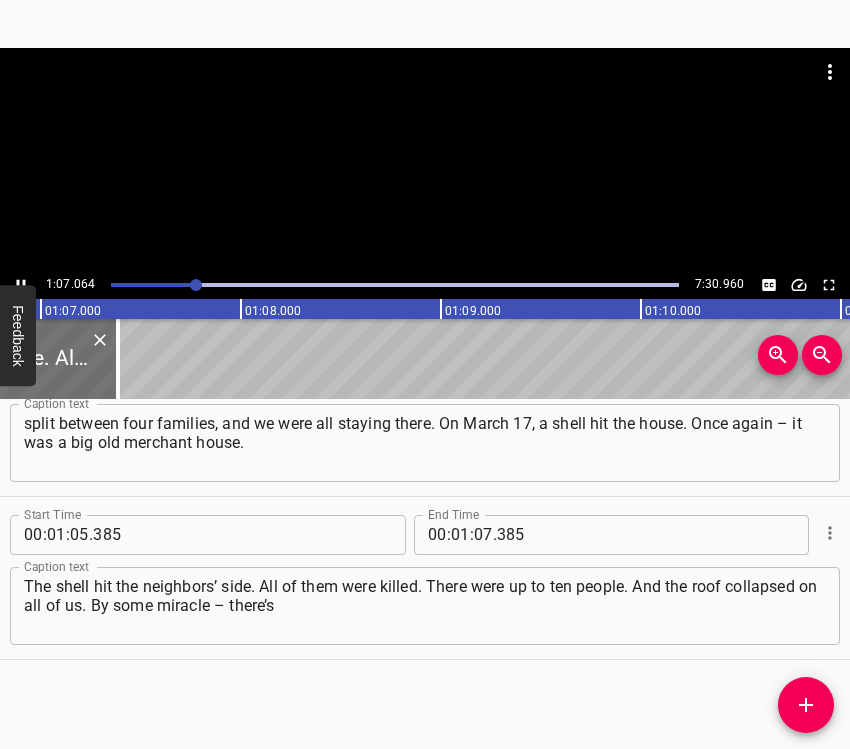 scroll, scrollTop: 0, scrollLeft: 13412, axis: horizontal 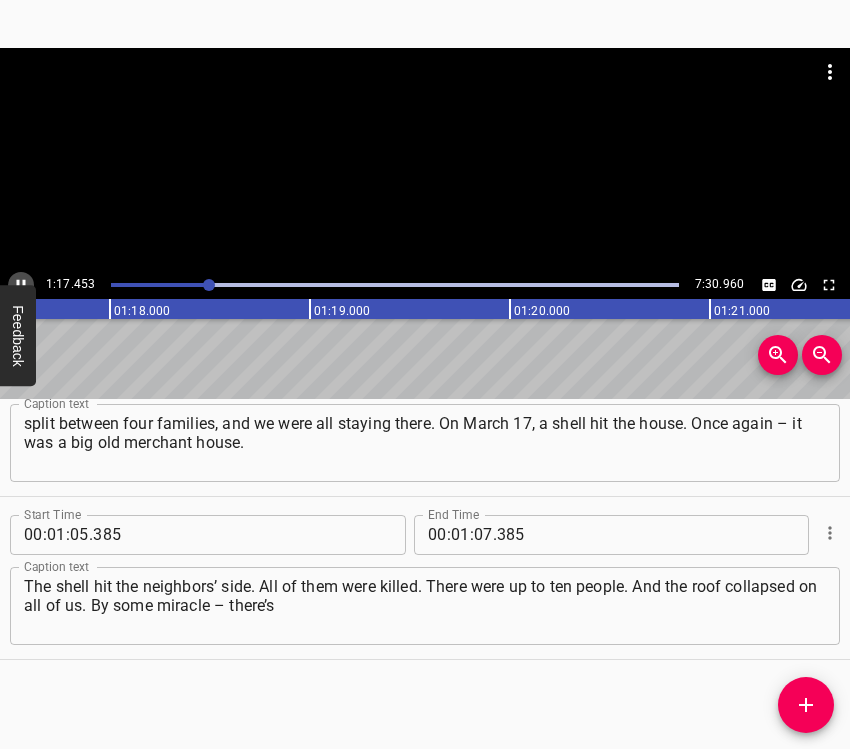 click at bounding box center (21, 285) 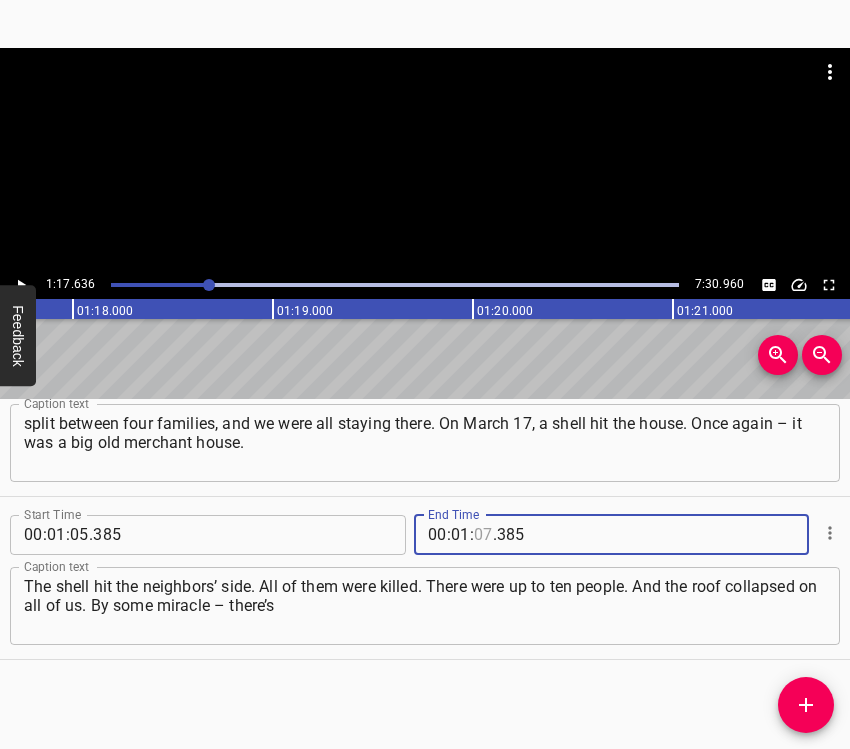 click at bounding box center (483, 535) 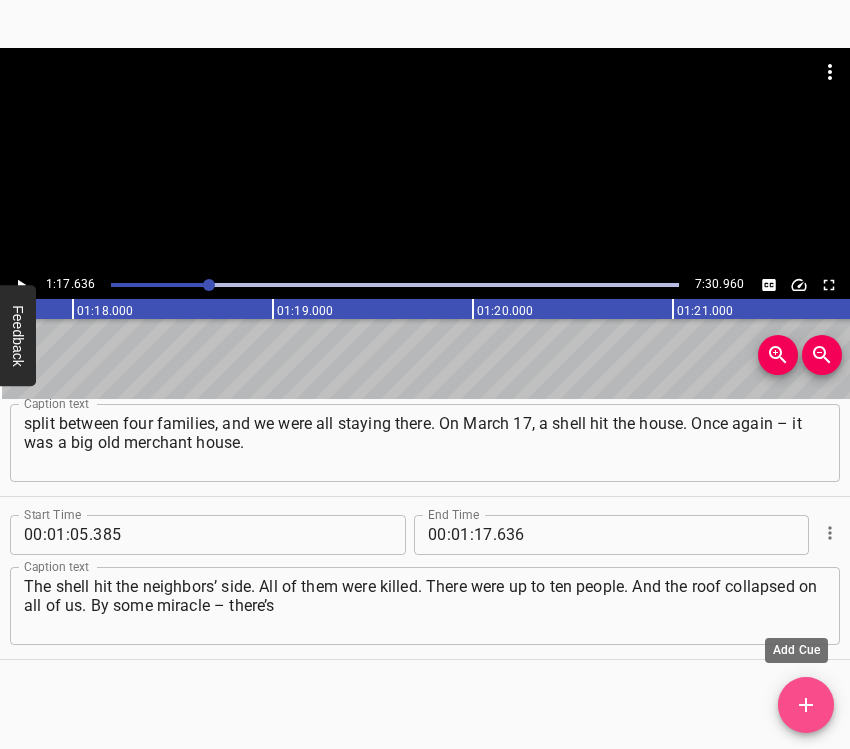 click 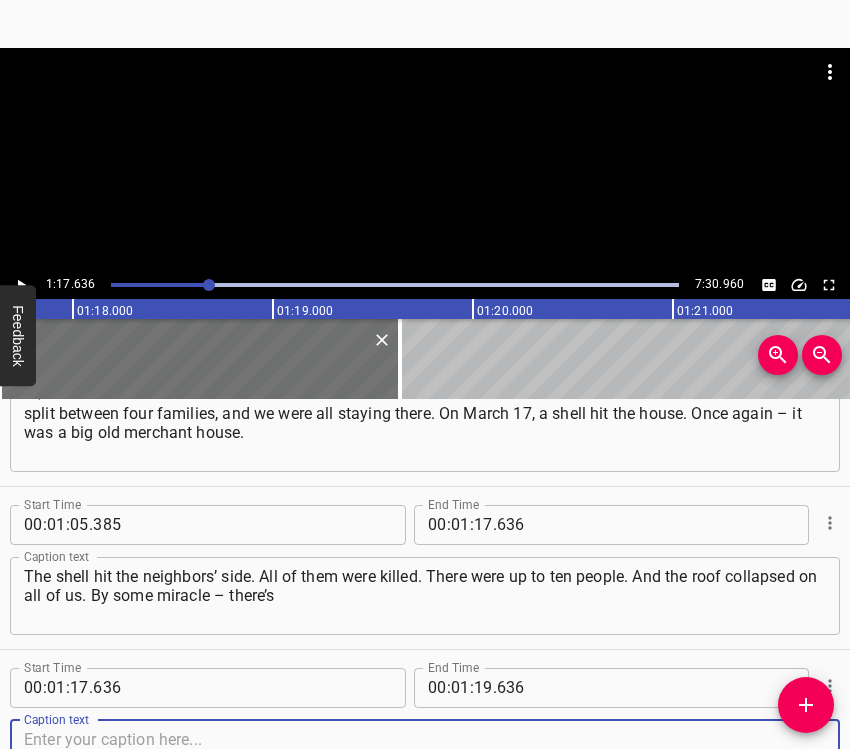 scroll, scrollTop: 884, scrollLeft: 0, axis: vertical 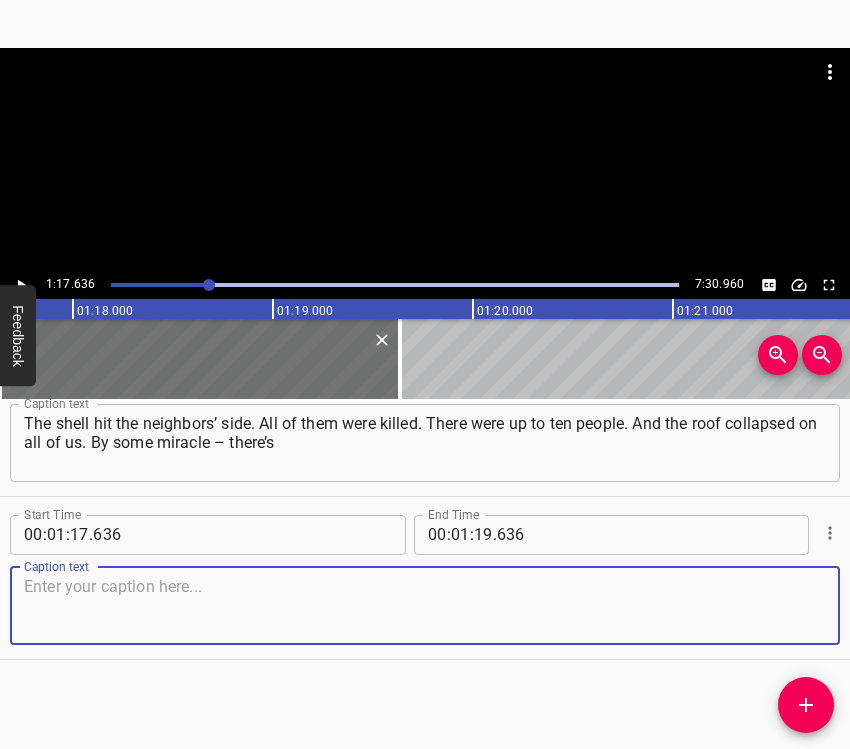 drag, startPoint x: 780, startPoint y: 617, endPoint x: 842, endPoint y: 575, distance: 74.88658 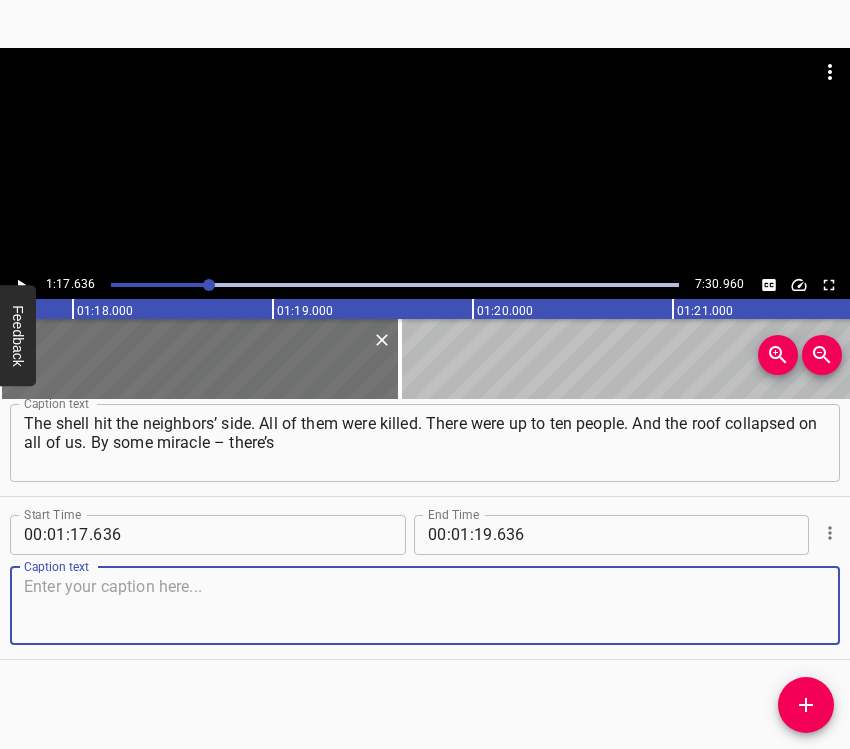 click at bounding box center (425, 605) 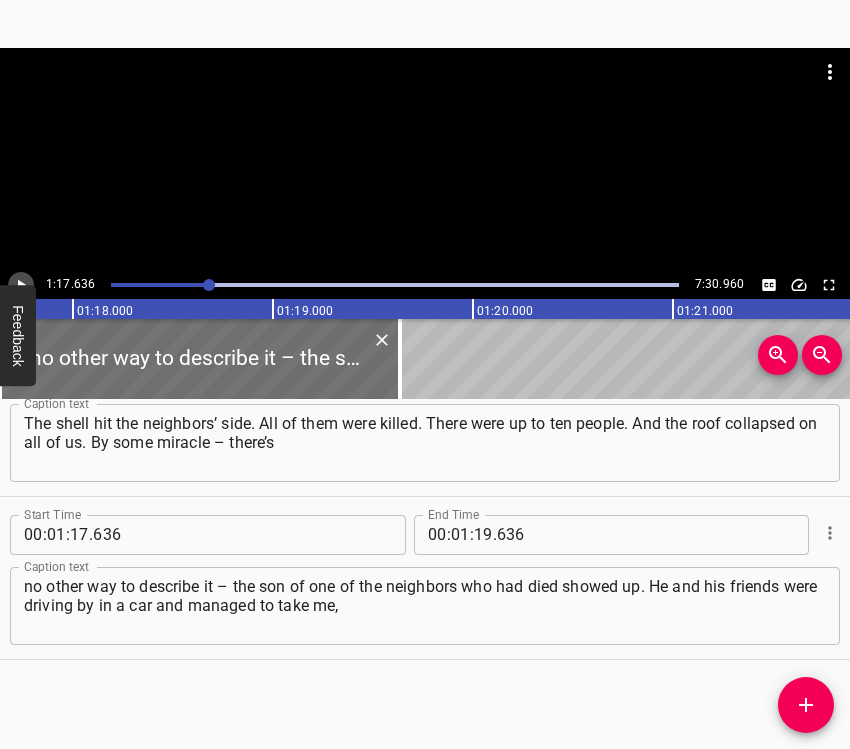 click 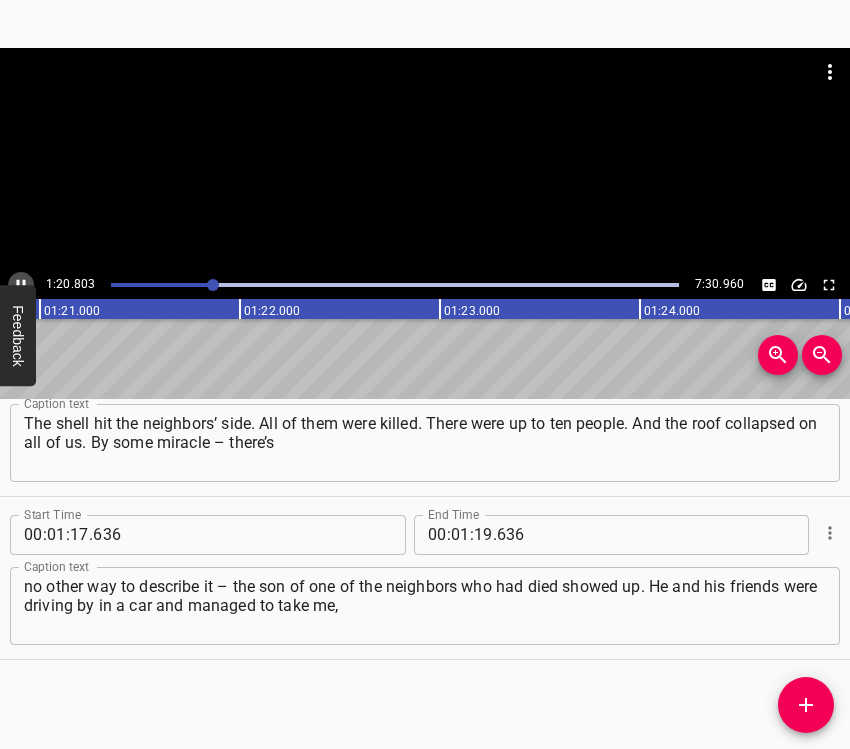 click 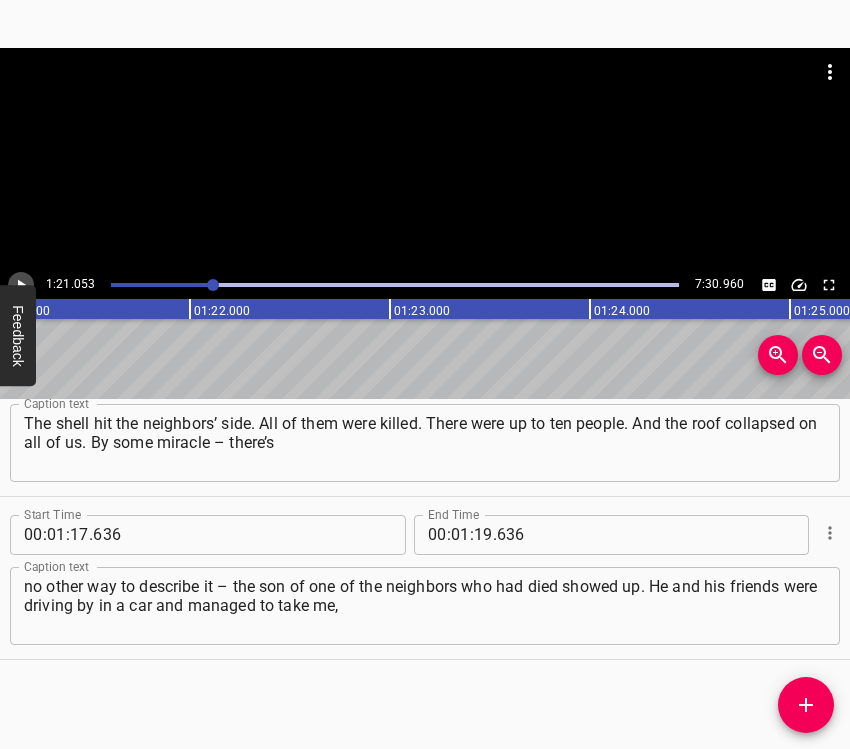 click 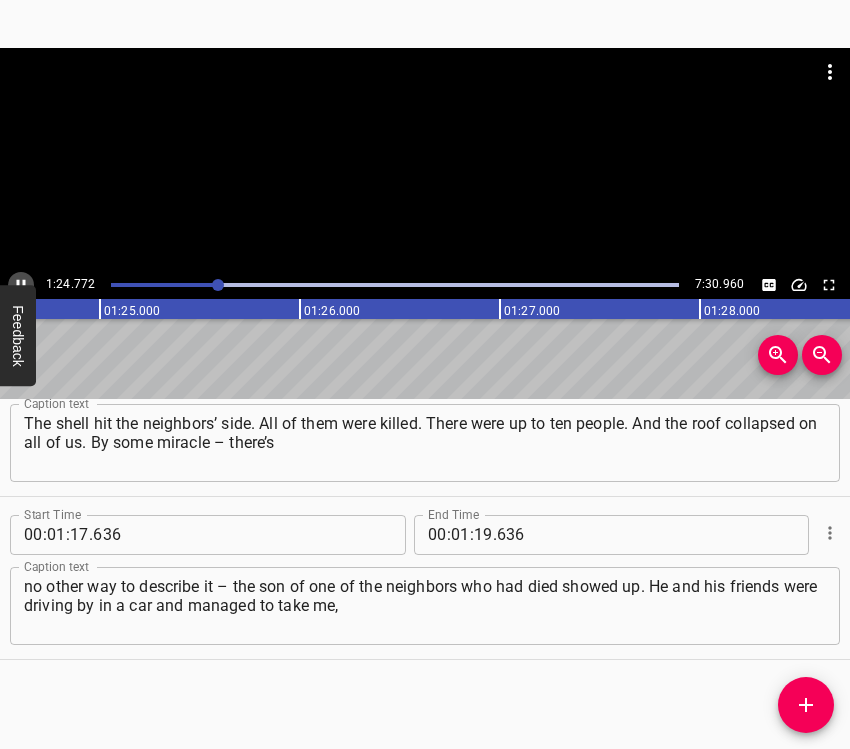 click 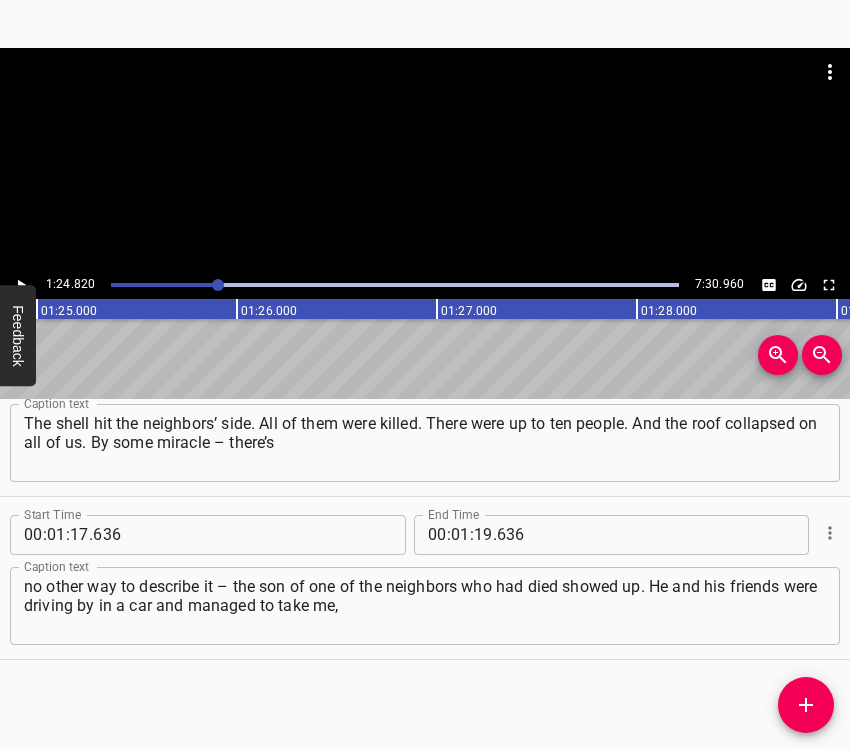 click 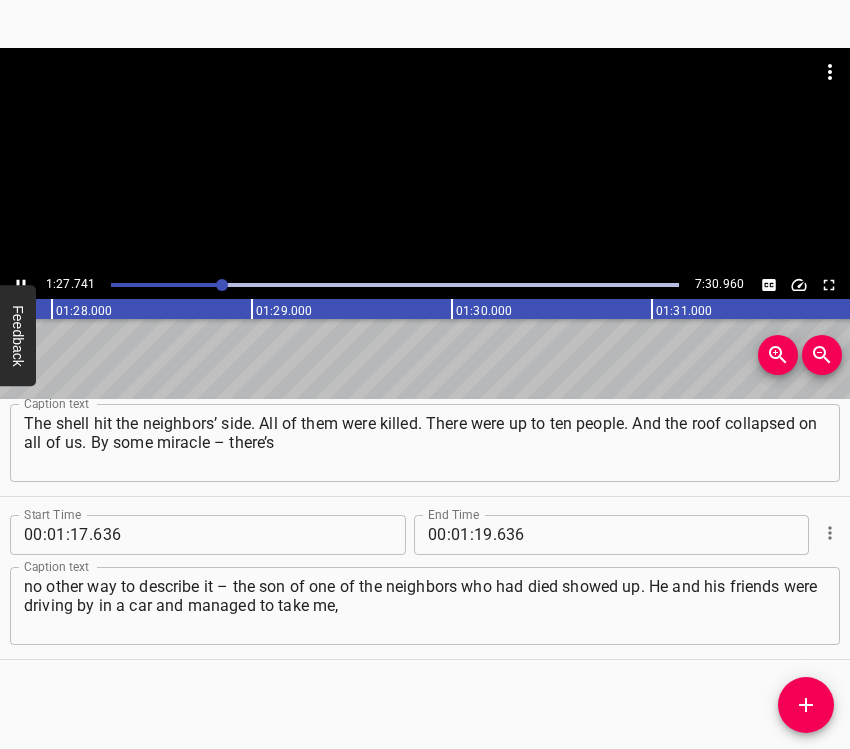 click 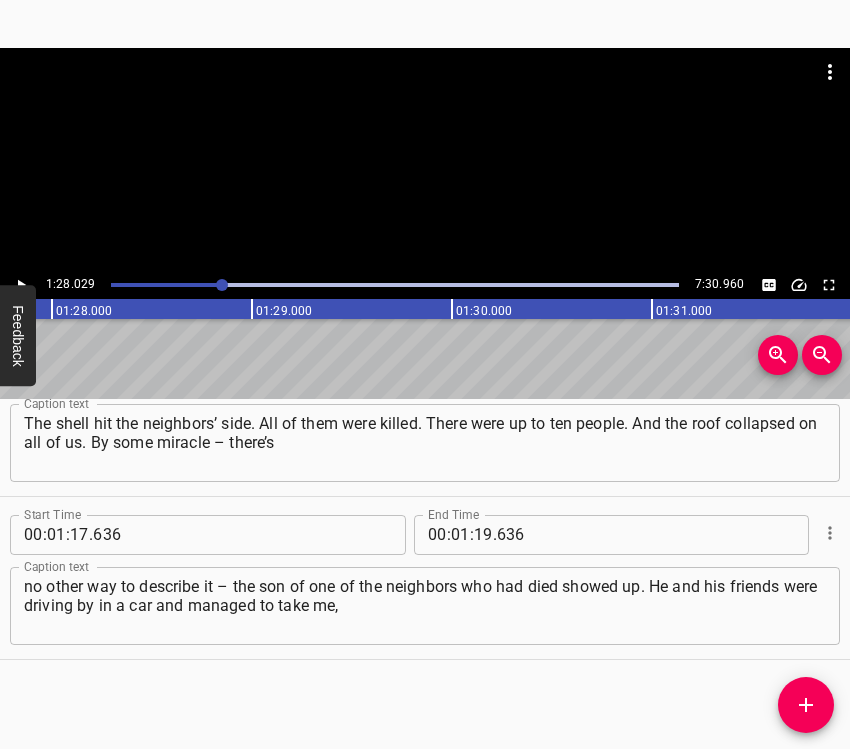 scroll, scrollTop: 0, scrollLeft: 17605, axis: horizontal 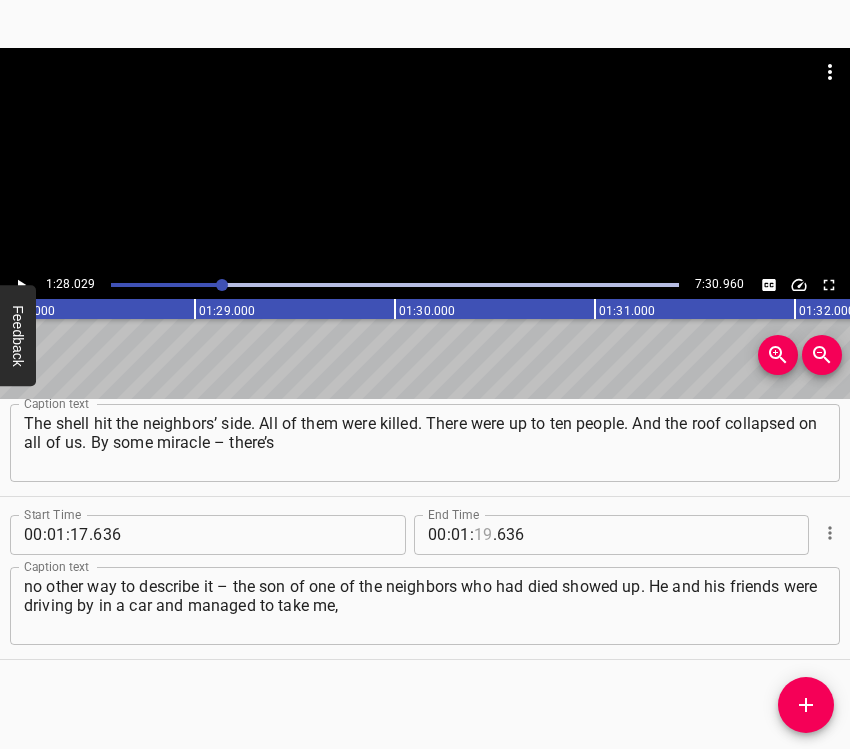 click at bounding box center [483, 535] 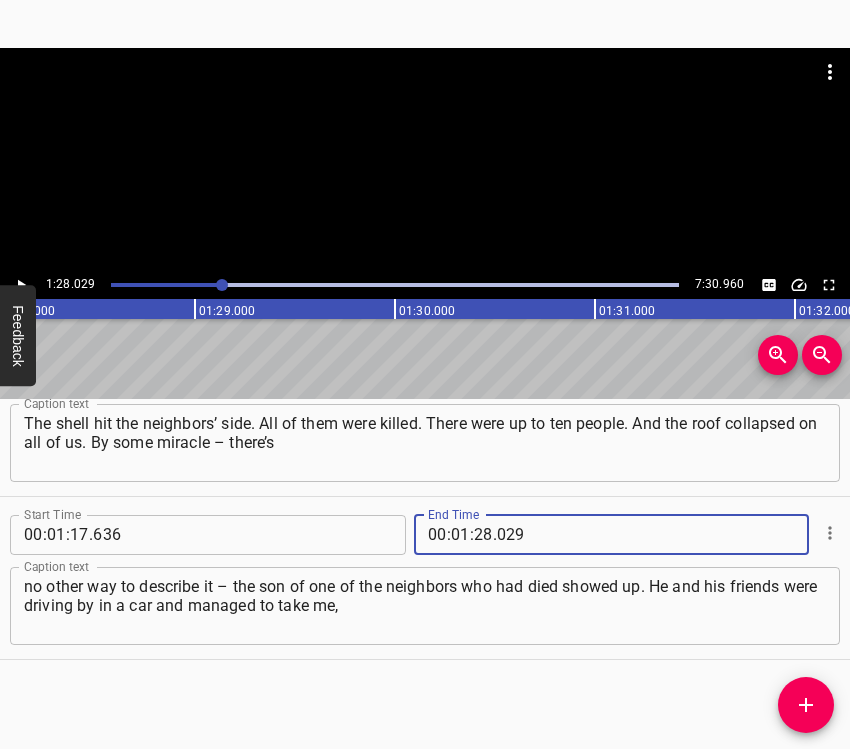 click at bounding box center [806, 705] 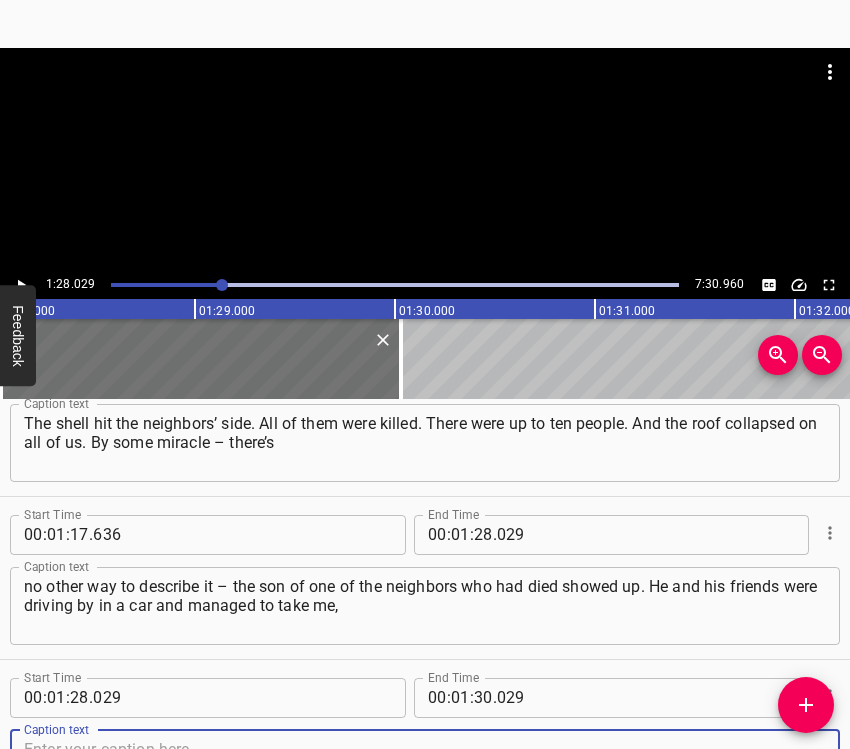 scroll, scrollTop: 894, scrollLeft: 0, axis: vertical 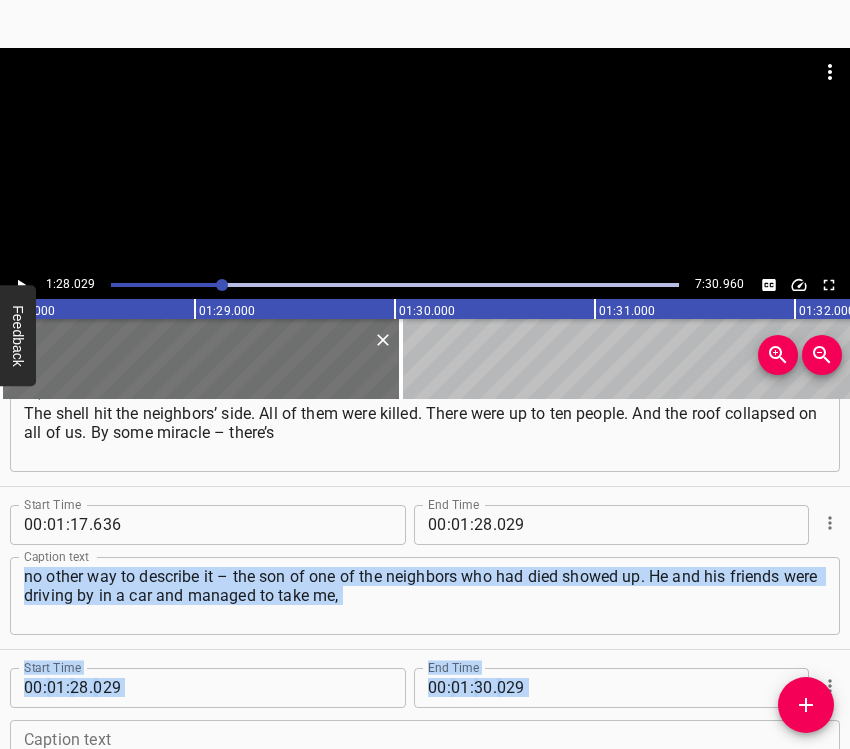 click on "Start Time 00 : 00 : 05 . 428 Start Time End Time 00 : 00 : 15 . 814 End Time Caption text On the morning of February 24, a shell hit my neighborhood – the Left Bank district of Mariupol. Actually, even back in 2015, when they were bombing  Caption text Start Time 00 : 00 : 15 . 814 Start Time End Time 00 : 00 : 29 . 368 End Time Caption text us and the Vostochny district. I woke up with my child, we packed our things and went to my mother’s place in the city center. She lived on Torgova Street  Caption text Start Time 00 : 00 : 29 . 368 Start Time End Time 00 : 00 : 43 . 962 End Time Caption text – that’s the one closer to Azovstal. A central area. It’s considered the center. We thought it would be quiet and safe there. We stayed there until March 17,  Caption text Start Time 00 : 00 : 43 . 962 Start Time End Time 00 : 00 : 55 . 482 End Time Caption text until a shell hit my mother’s home. It was me, my mother, my son, my brother, and my sister – the five of us. It was a large merchant house," at bounding box center [425, 161] 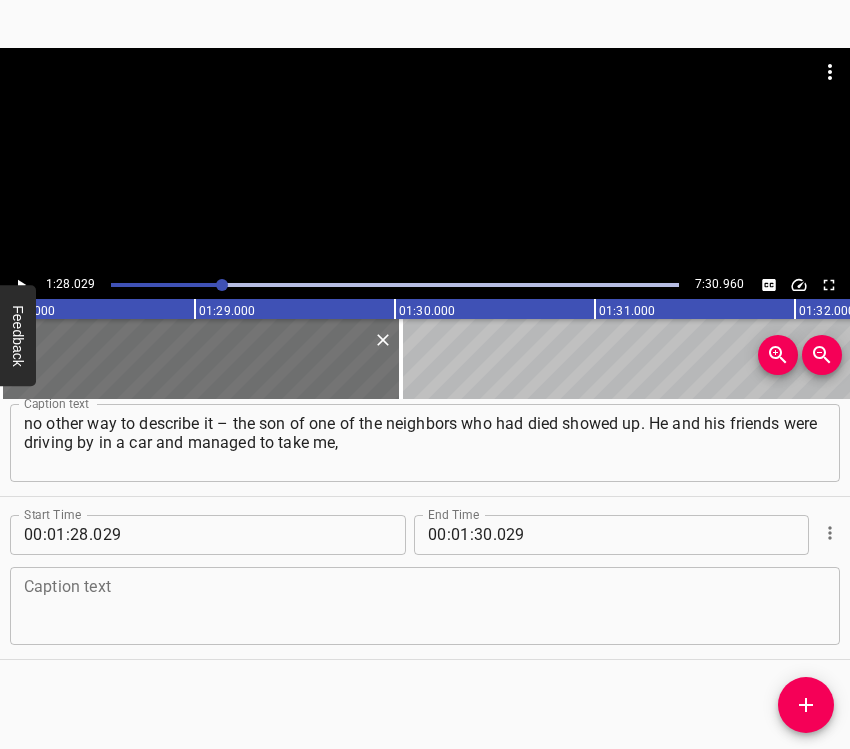 drag, startPoint x: 767, startPoint y: 597, endPoint x: 837, endPoint y: 554, distance: 82.1523 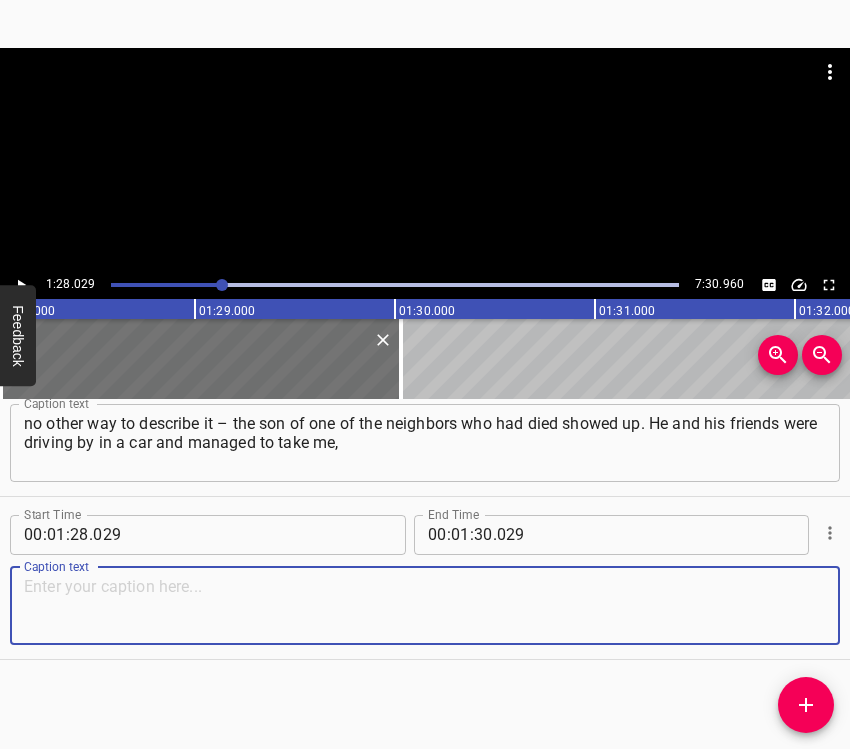 click at bounding box center [425, 605] 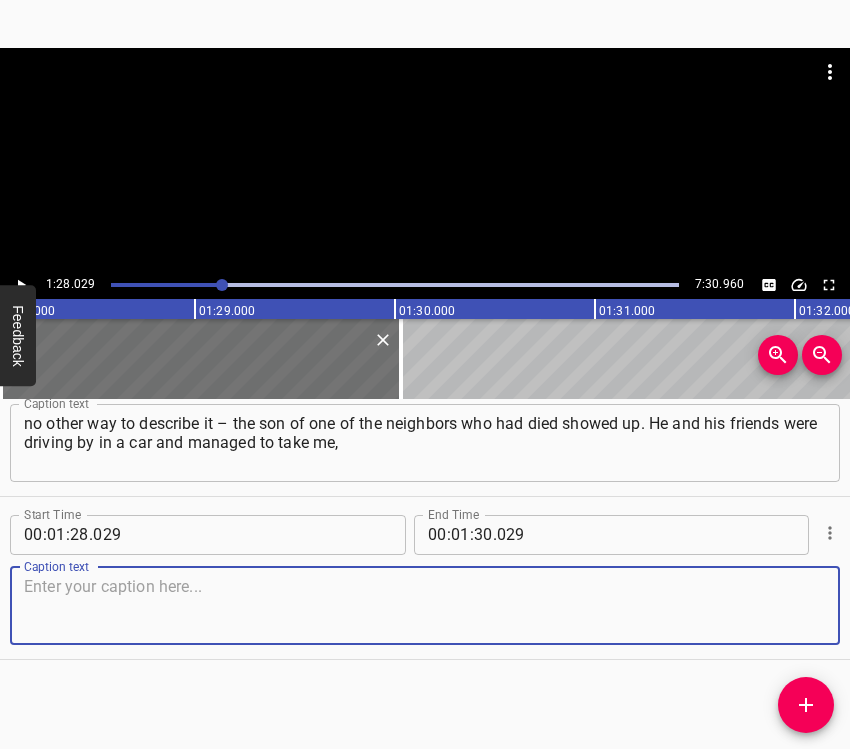 paste on "my brother, and my son. He had a Lanos, so there wasn’t enough room for everyone. They said: “We’ll drop you off first, then come back for your mom" 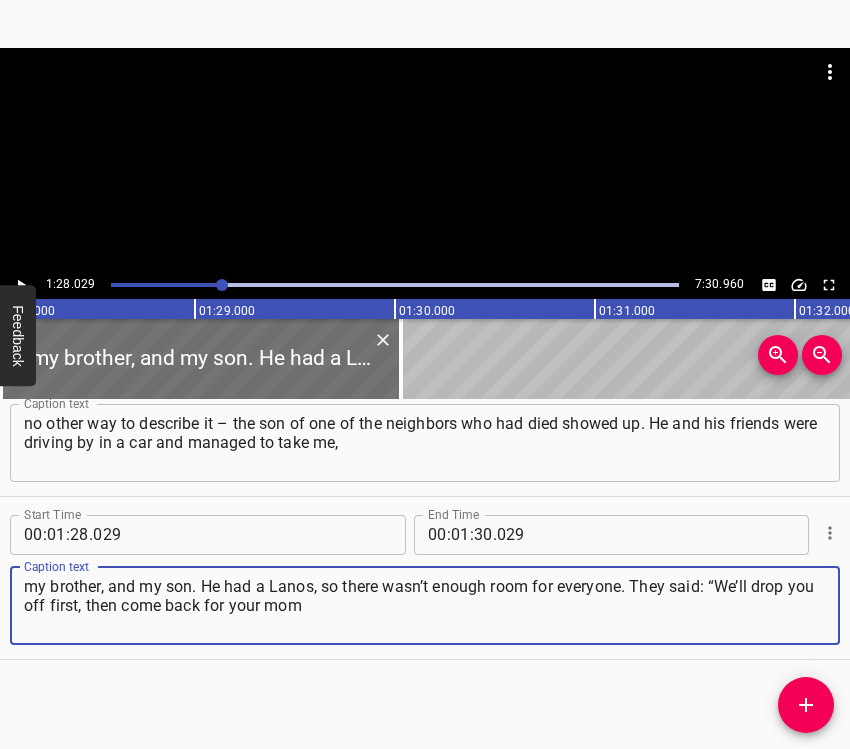 click 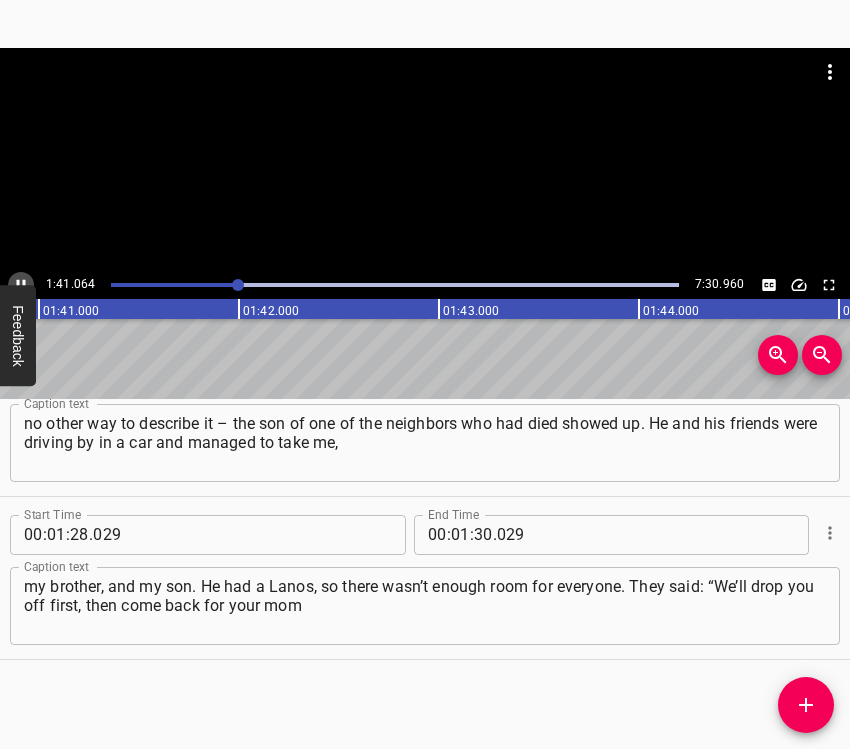 click 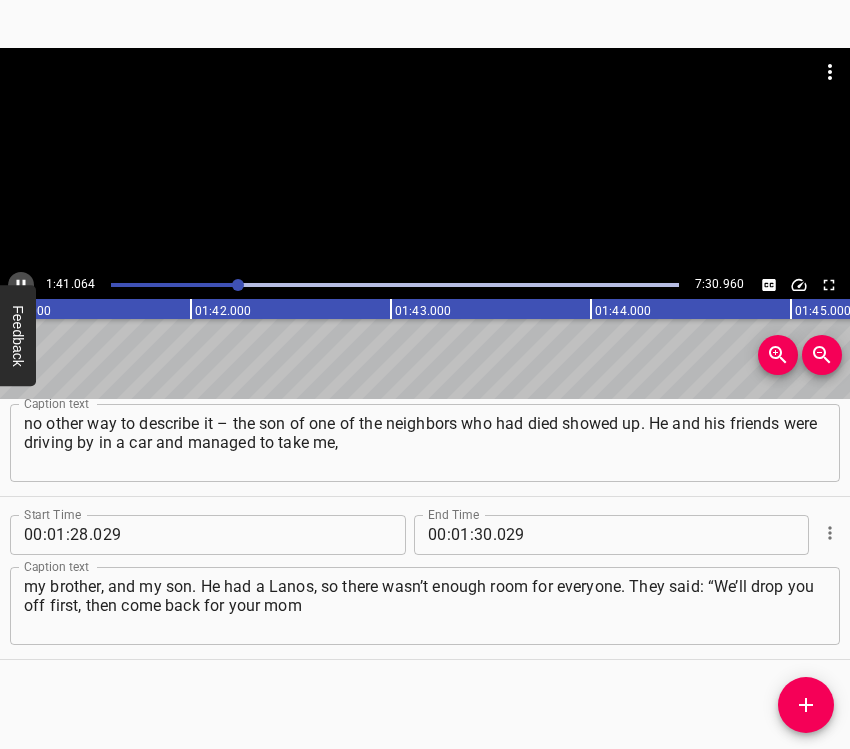 scroll, scrollTop: 0, scrollLeft: 20240, axis: horizontal 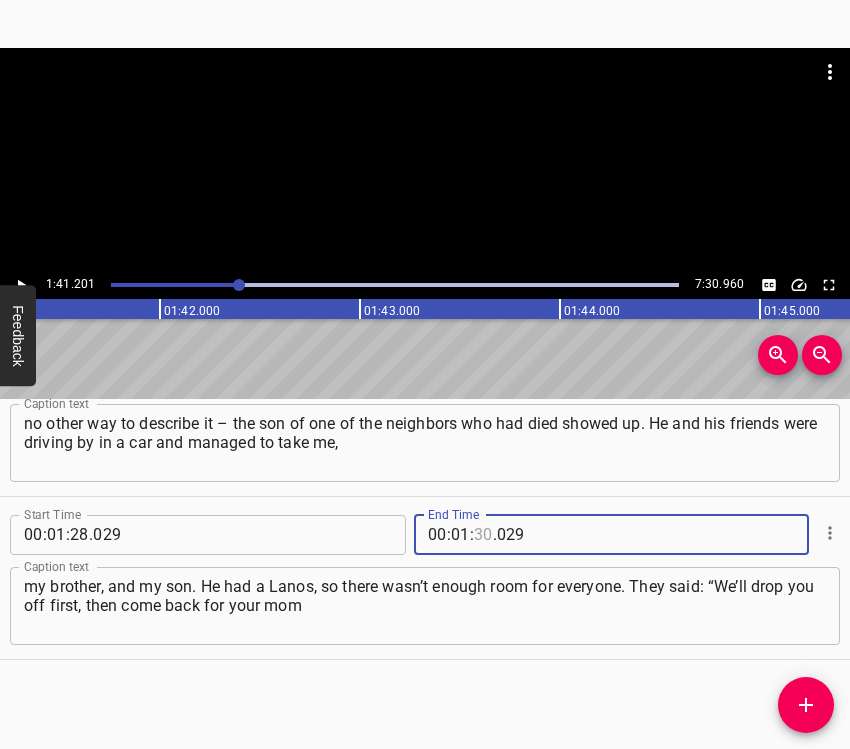 click at bounding box center (483, 535) 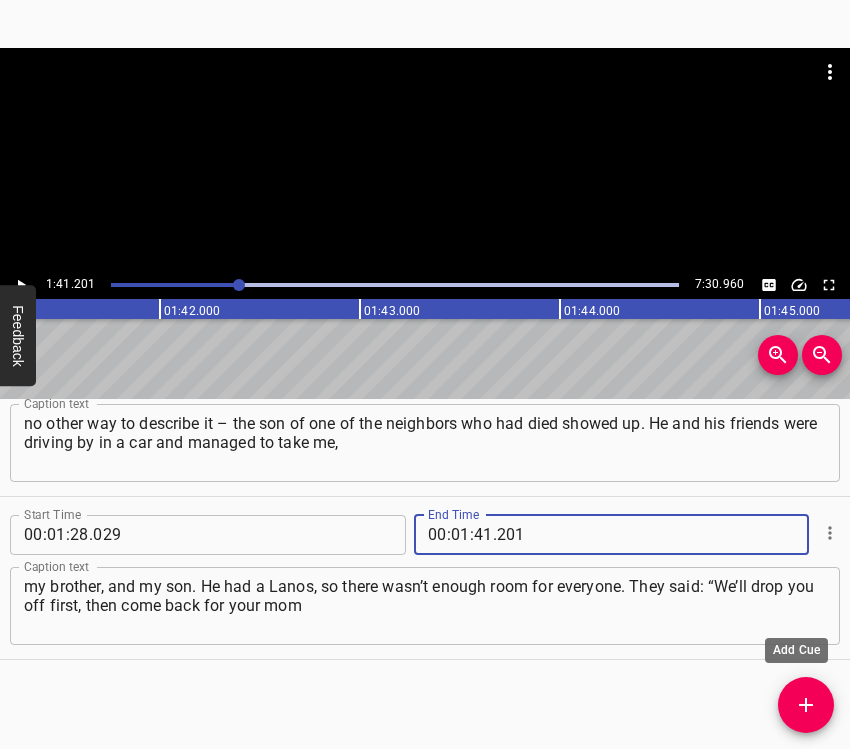 click 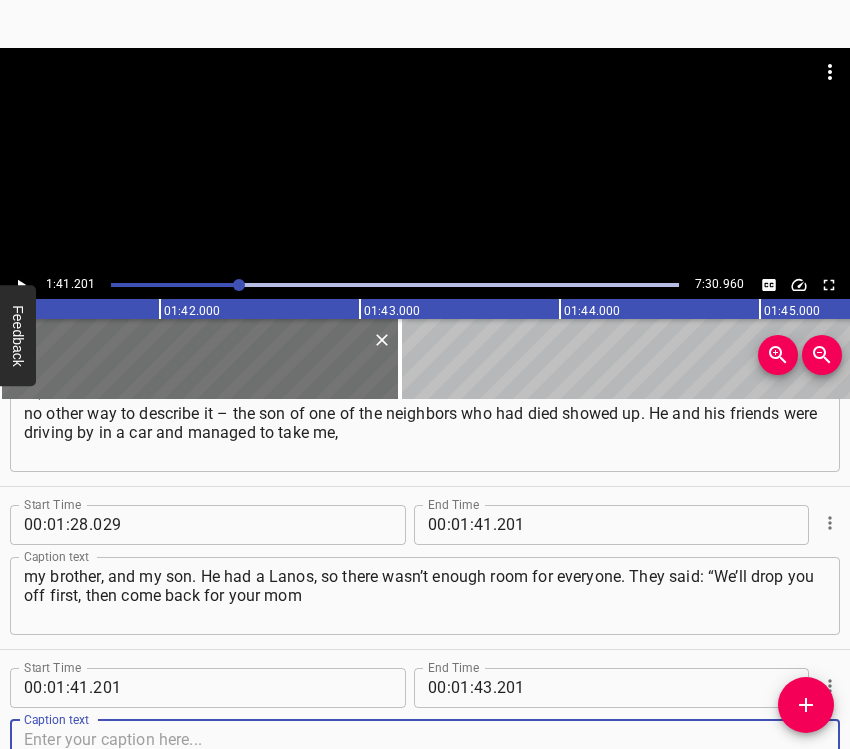 scroll, scrollTop: 1210, scrollLeft: 0, axis: vertical 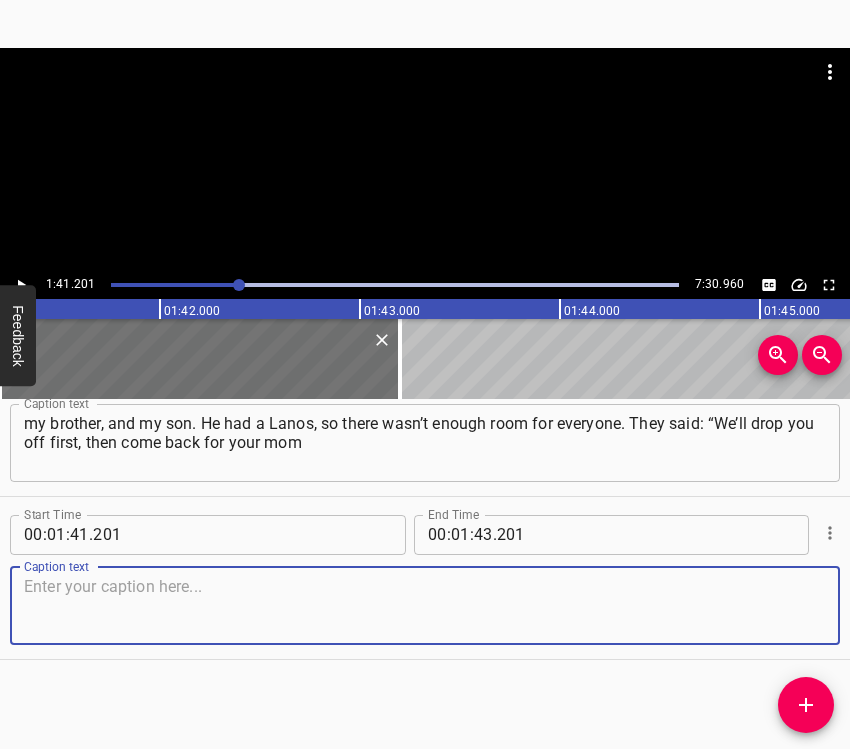click at bounding box center [425, 605] 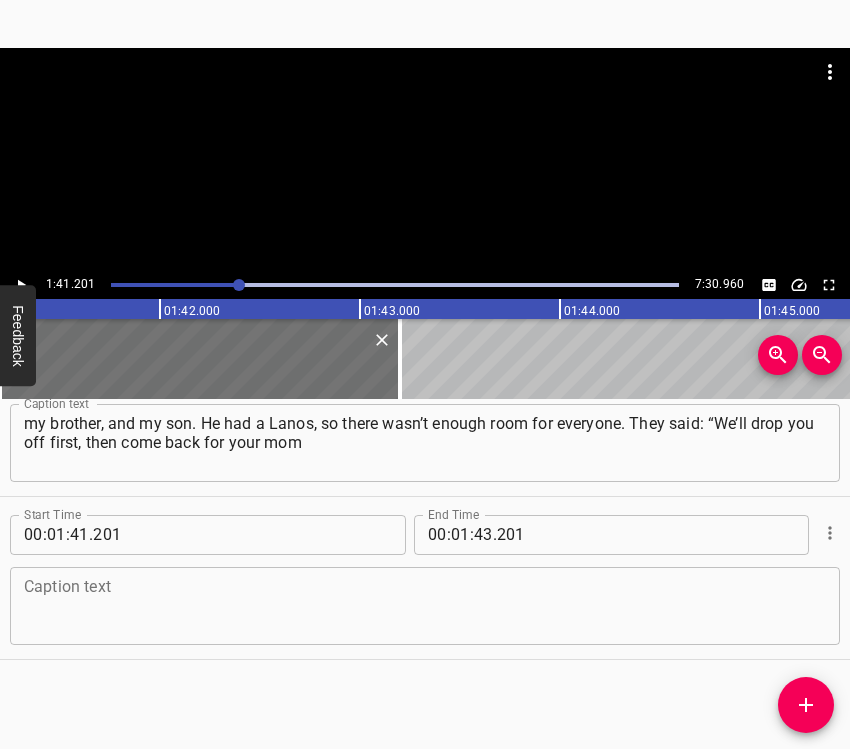 click on "Caption text" at bounding box center (425, 606) 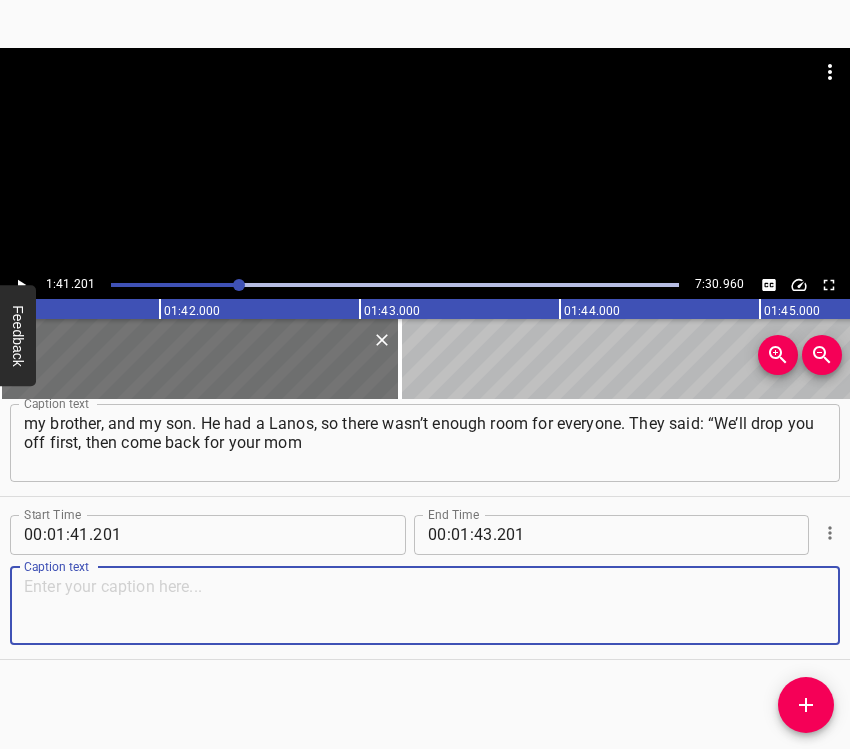 paste on "and sister.” But they never came back. Later – when we met again two and a half weeks later – my mom and sister… We hadn’t known whether" 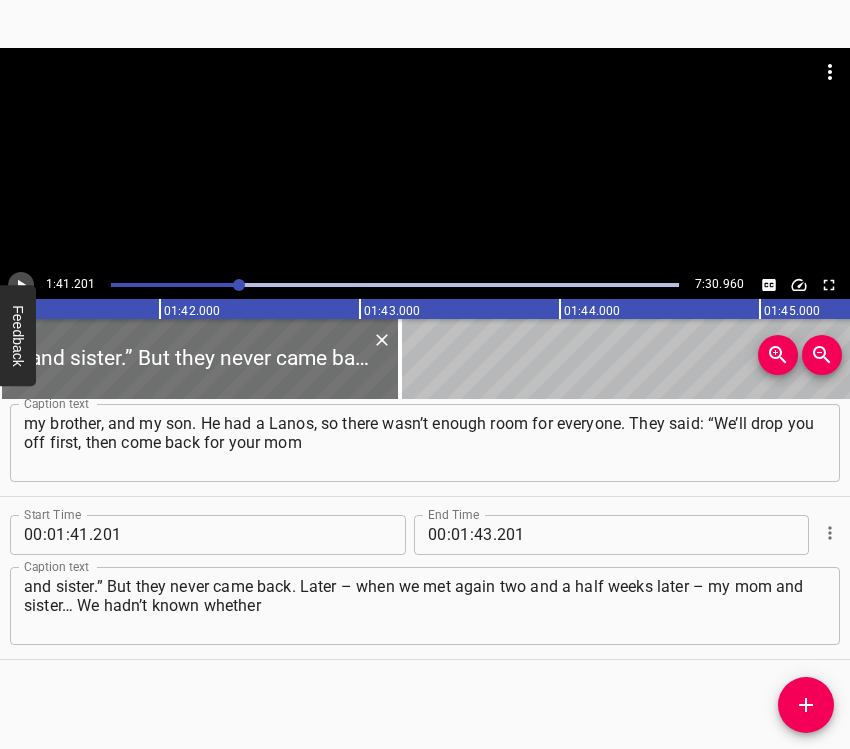 click 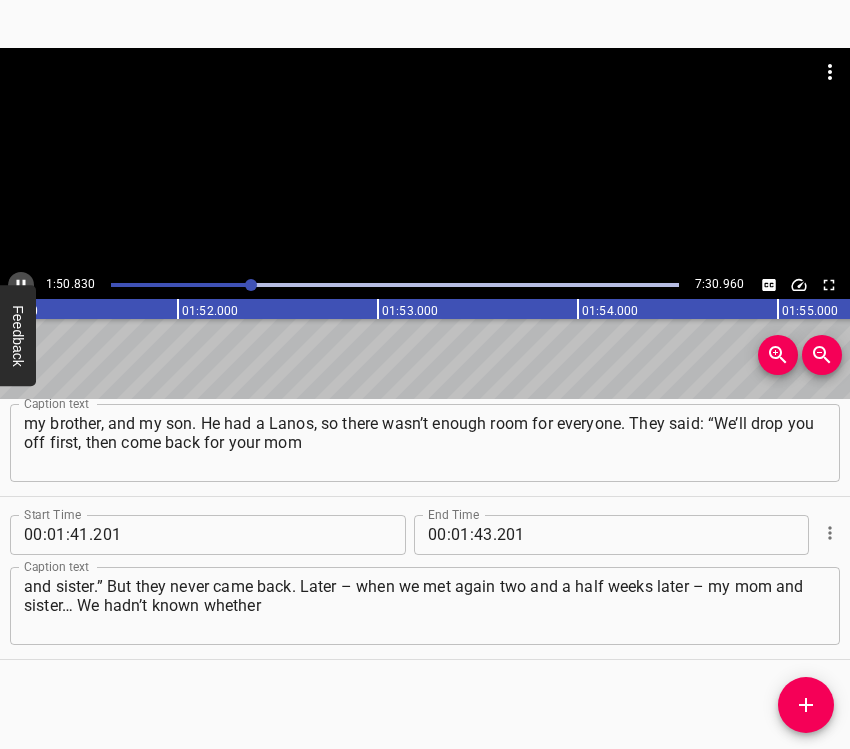 click 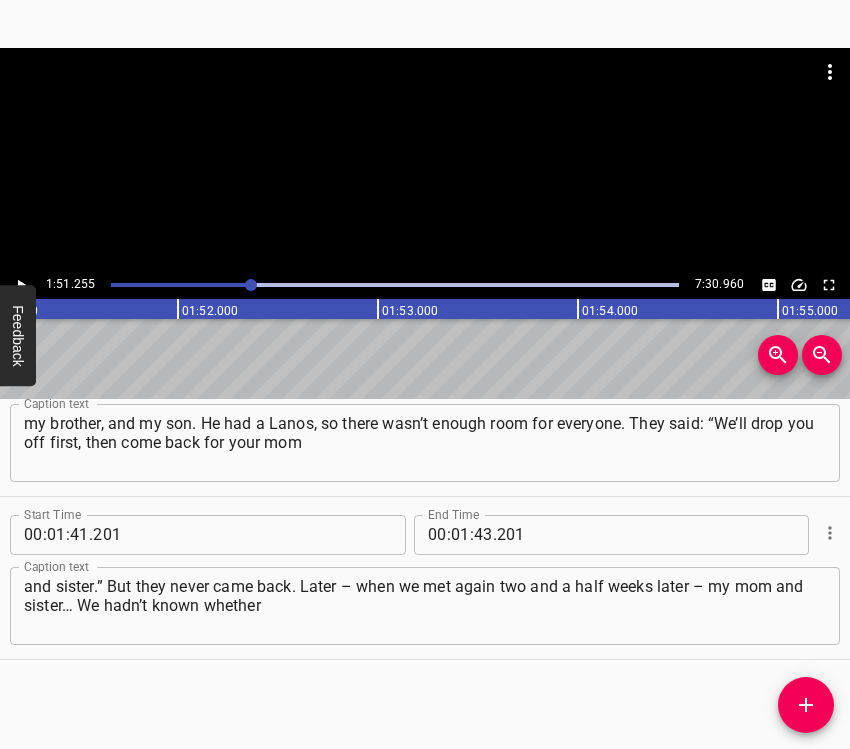 scroll, scrollTop: 0, scrollLeft: 22250, axis: horizontal 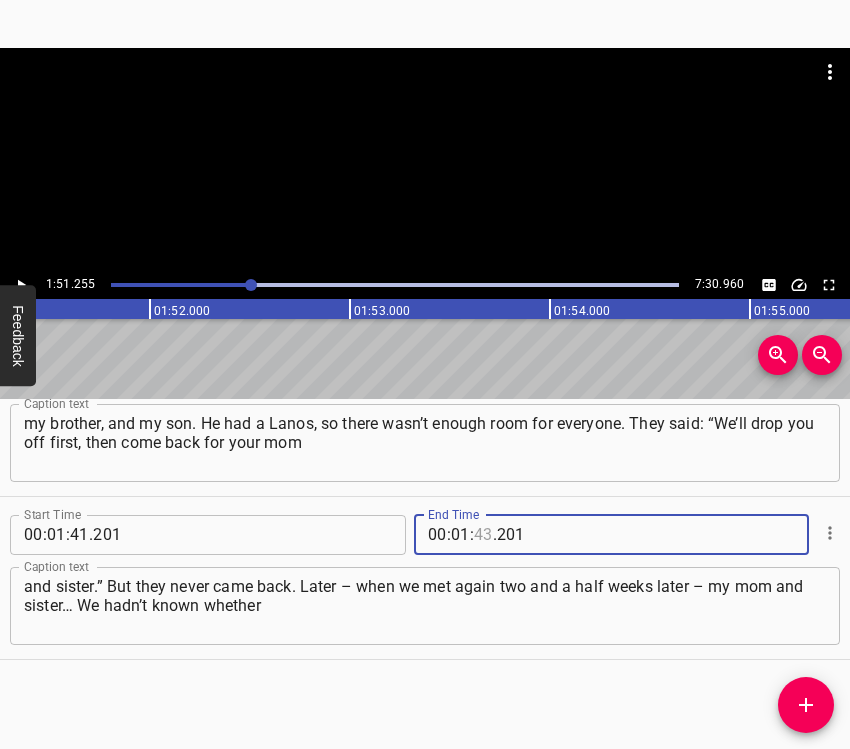 click at bounding box center (483, 535) 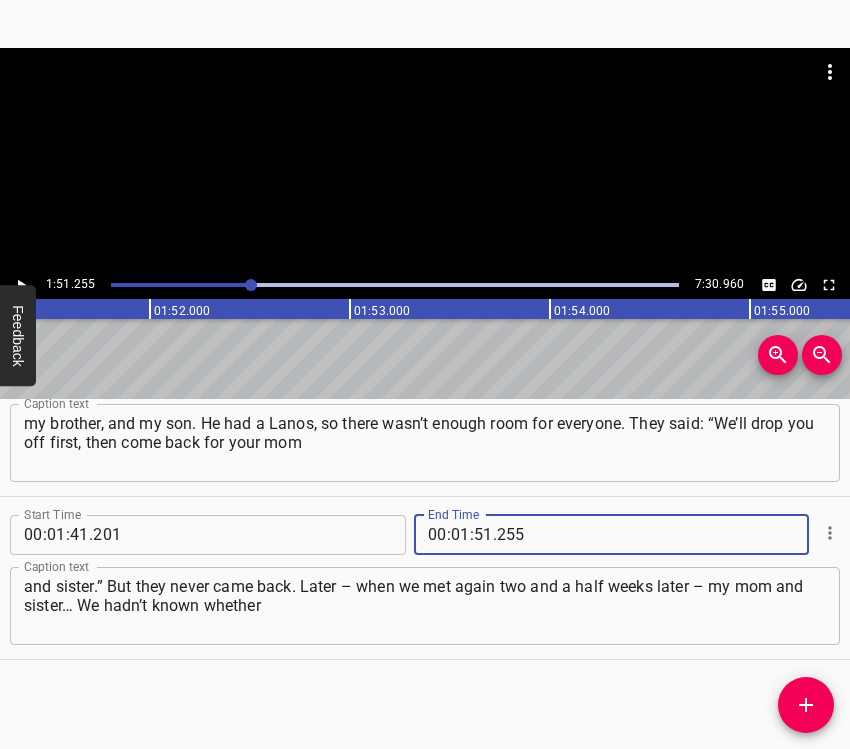 click 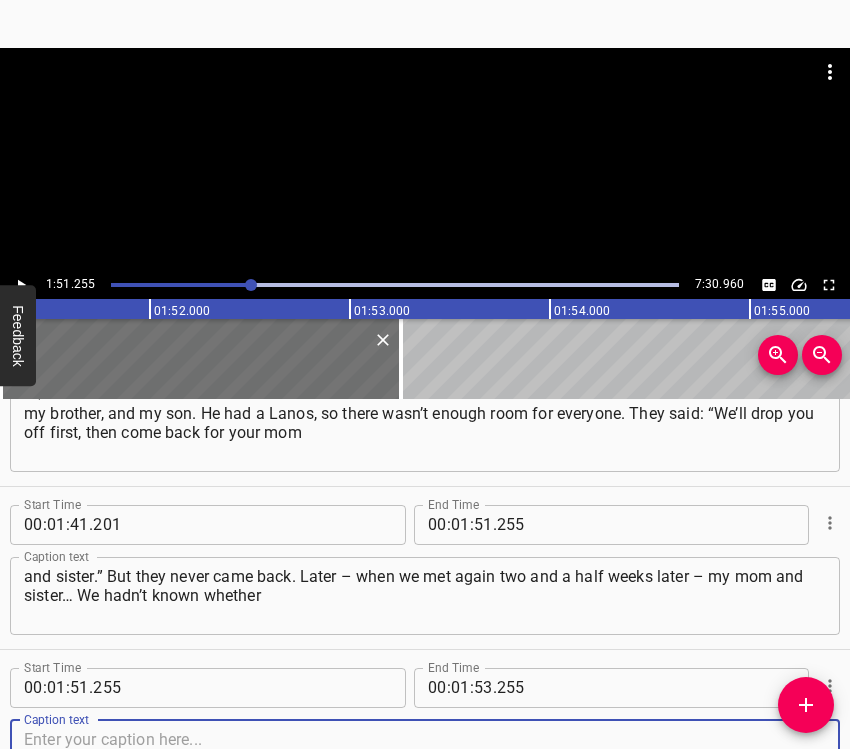 scroll, scrollTop: 1373, scrollLeft: 0, axis: vertical 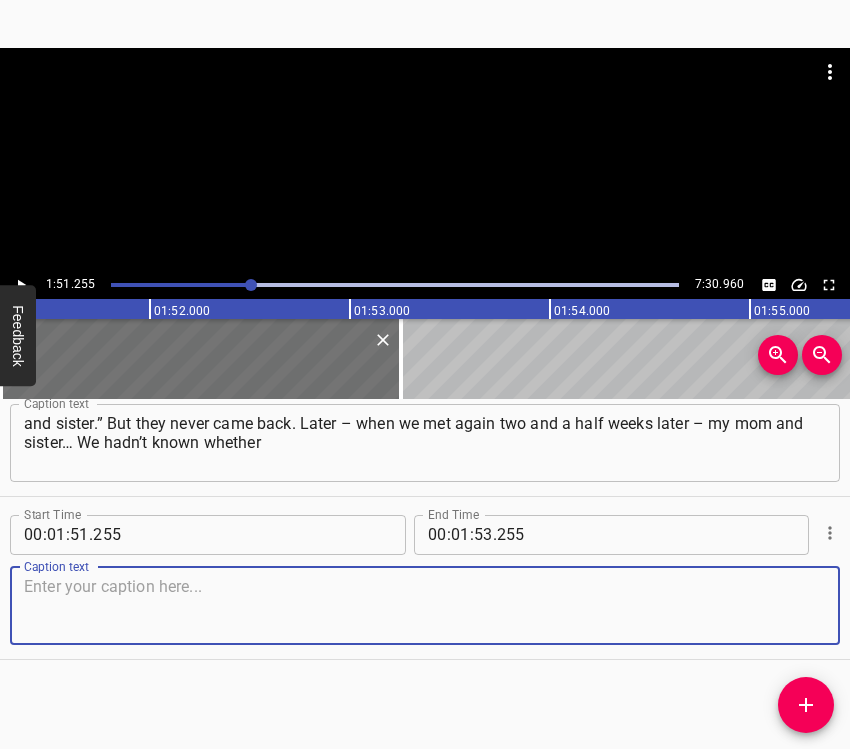 click at bounding box center [425, 605] 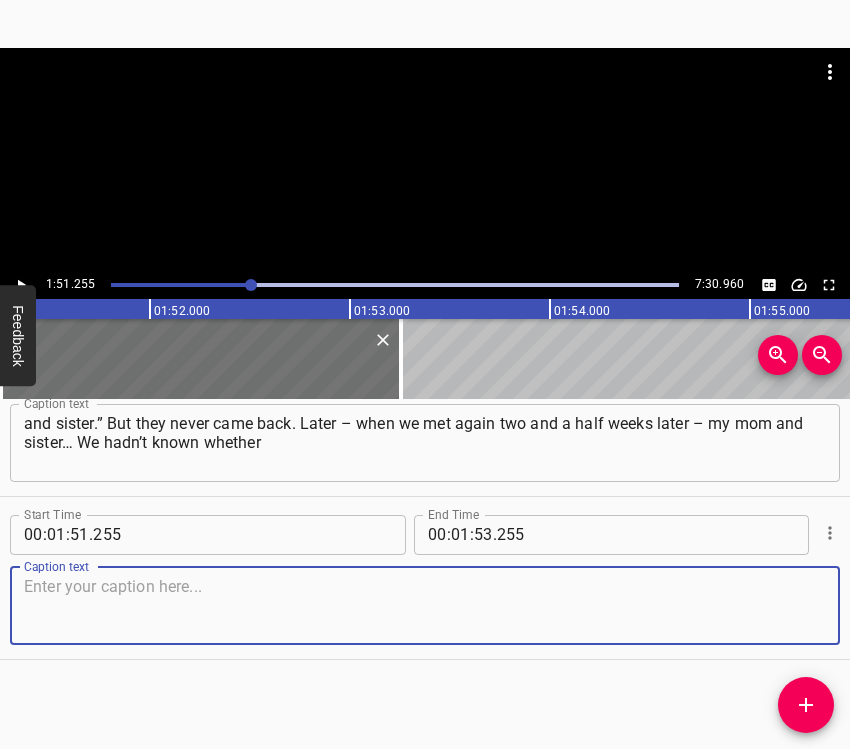 click at bounding box center (425, 605) 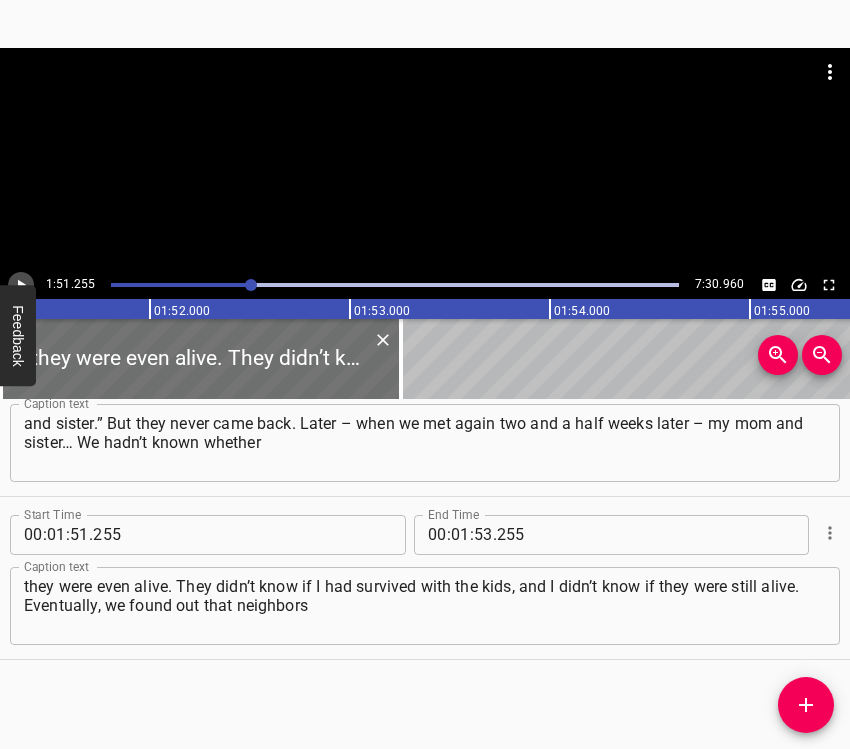 click 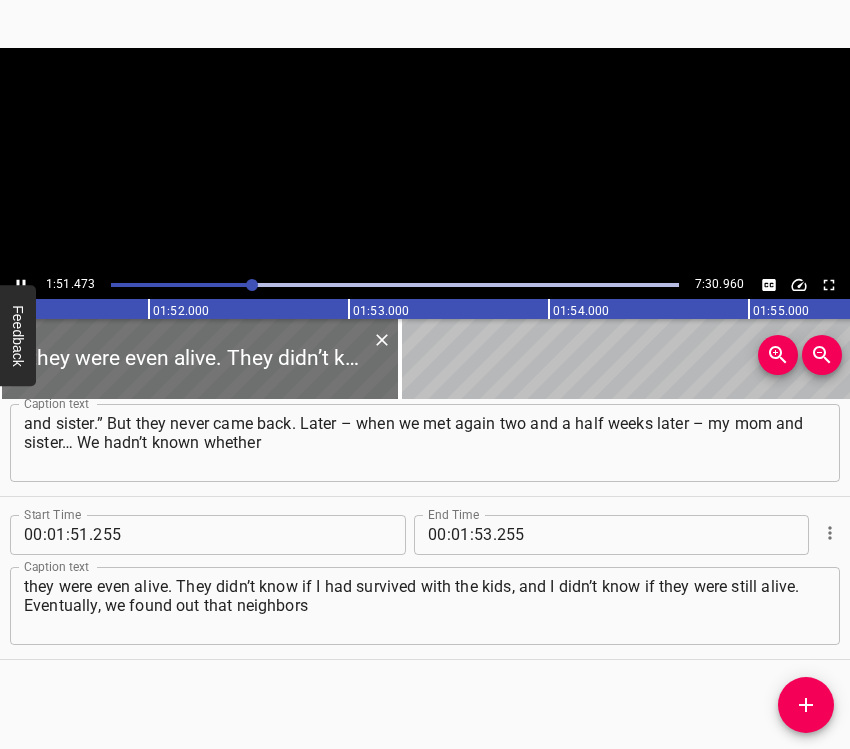 scroll, scrollTop: 0, scrollLeft: 22294, axis: horizontal 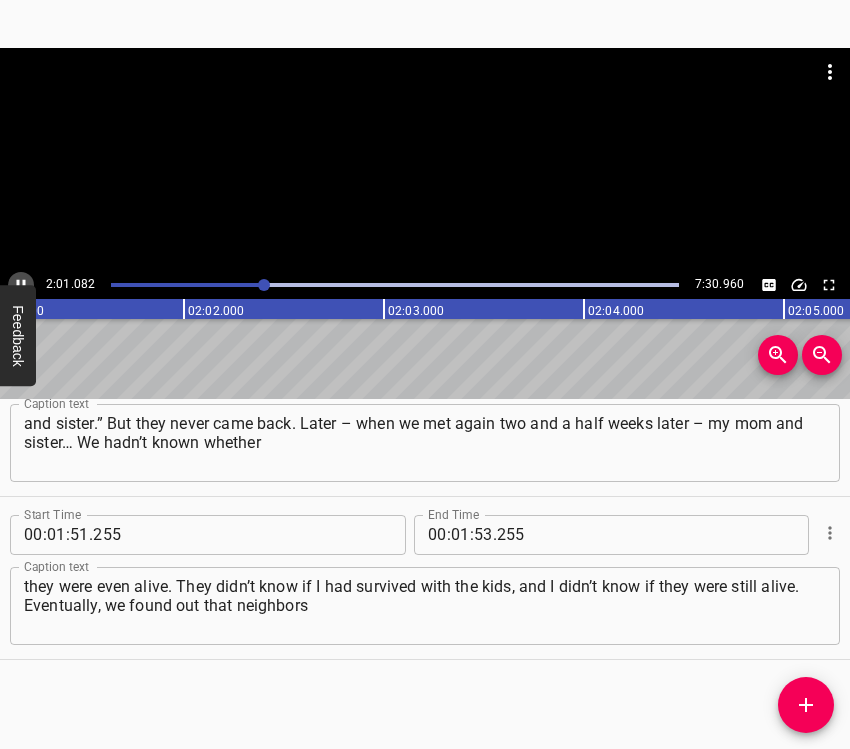 click at bounding box center [21, 285] 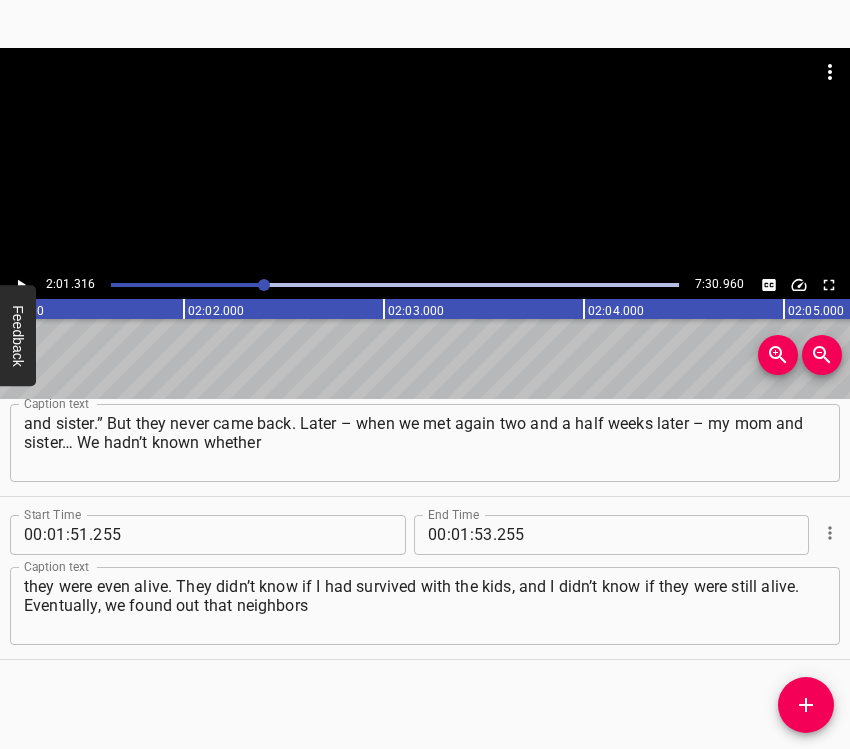scroll, scrollTop: 0, scrollLeft: 24263, axis: horizontal 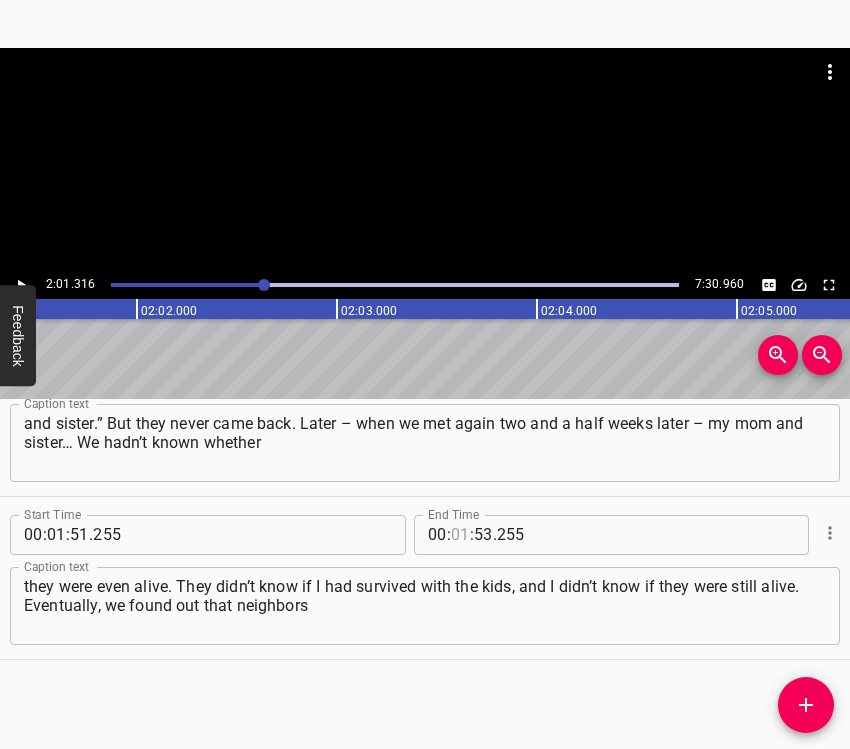 click at bounding box center (460, 535) 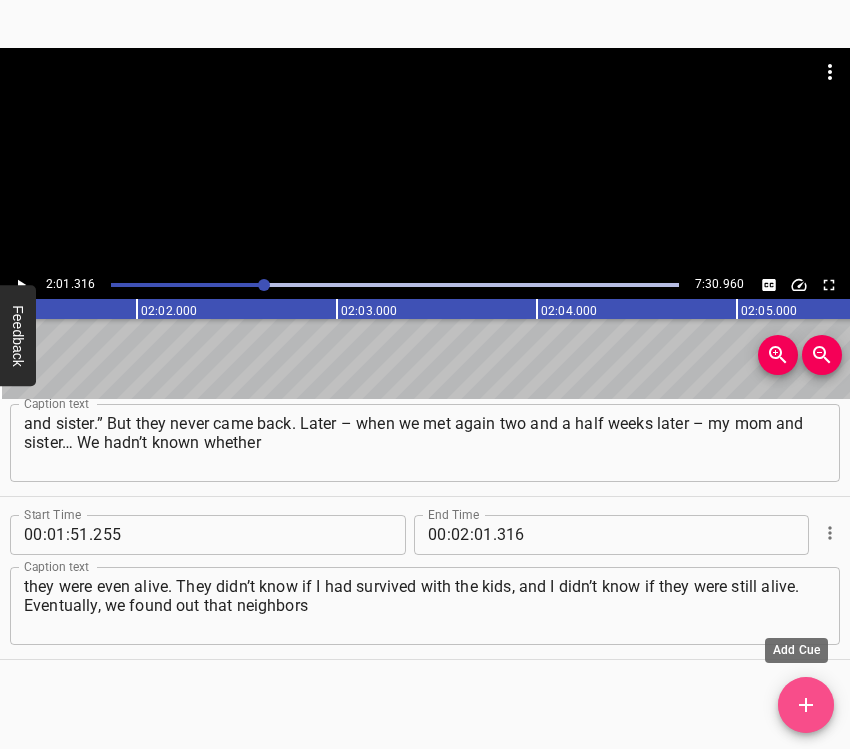 click at bounding box center [806, 705] 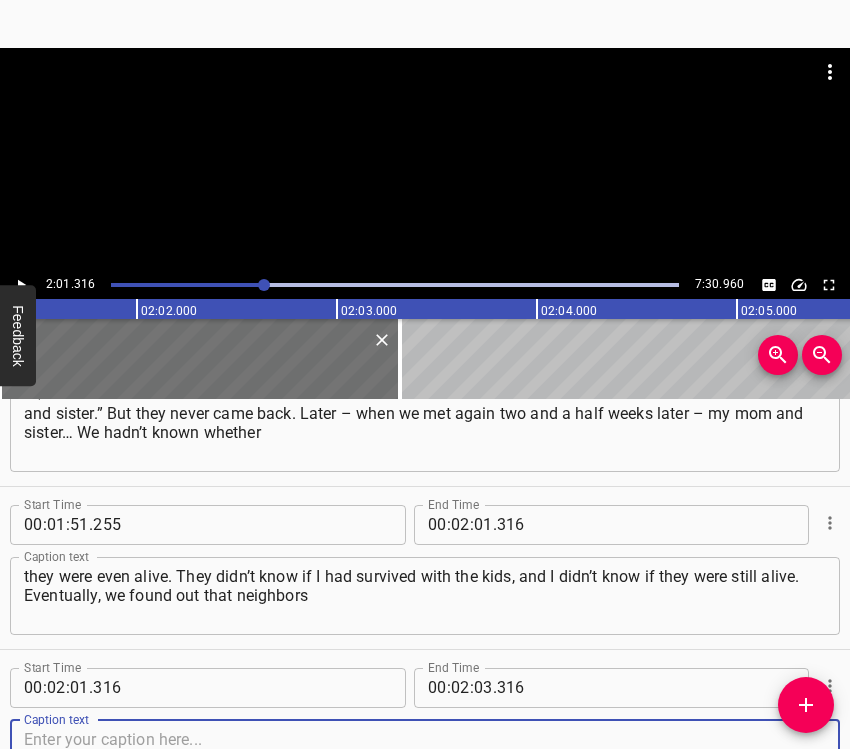 scroll, scrollTop: 1536, scrollLeft: 0, axis: vertical 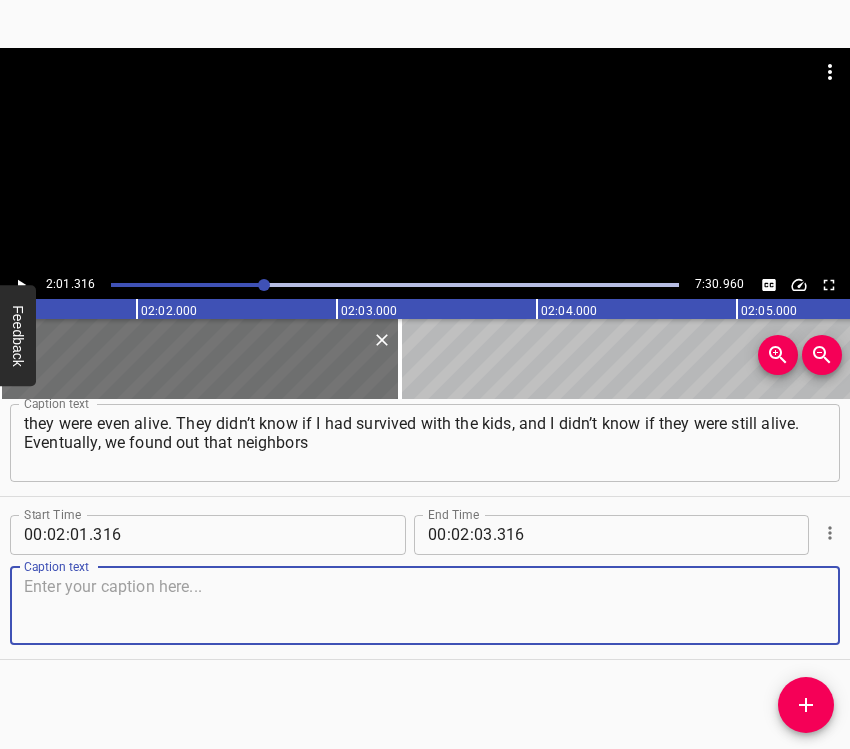 click at bounding box center (425, 605) 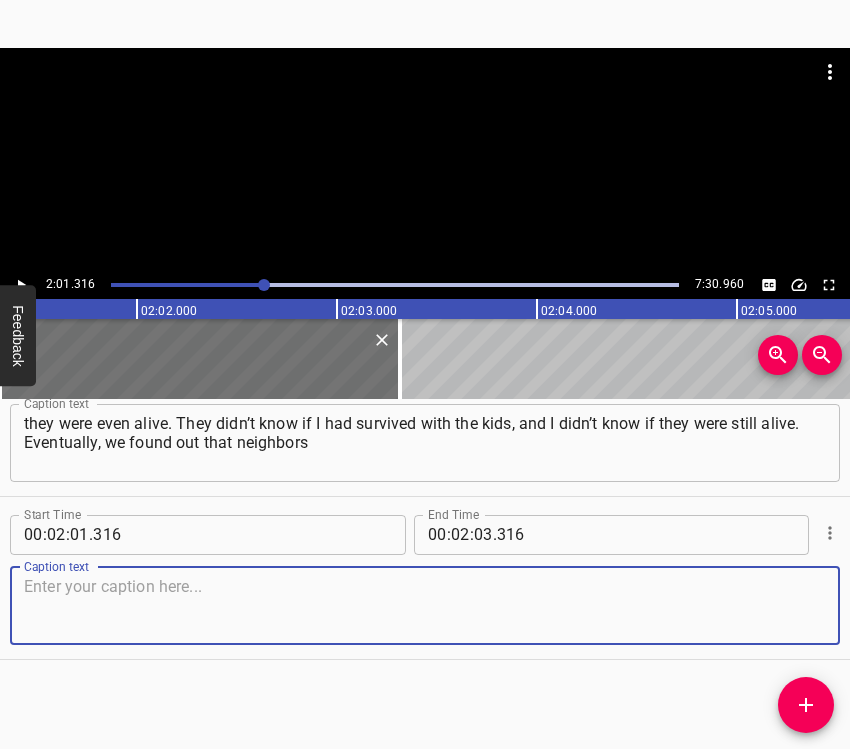 click at bounding box center [425, 605] 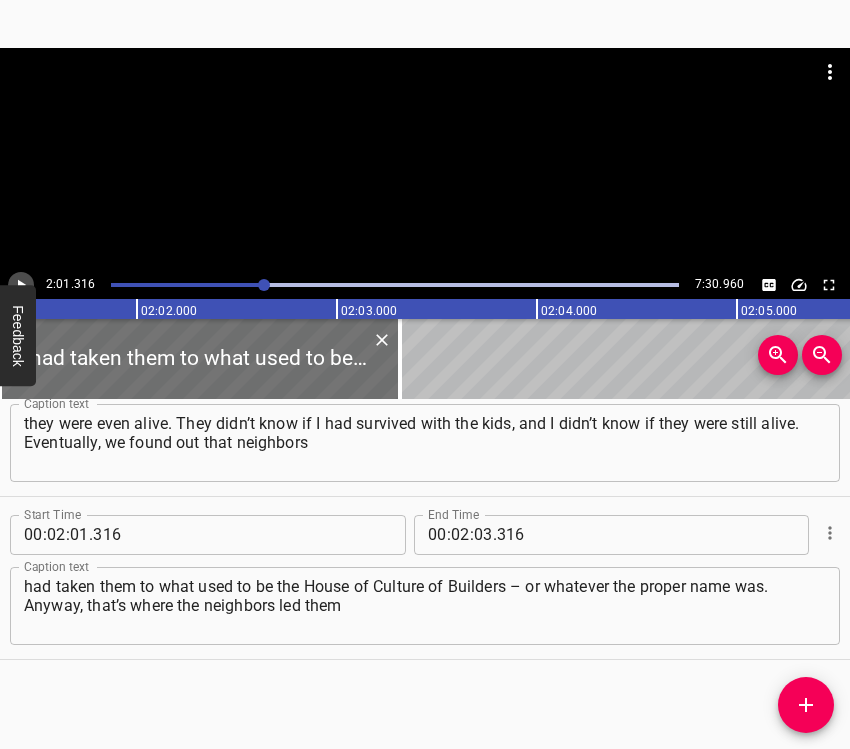 click 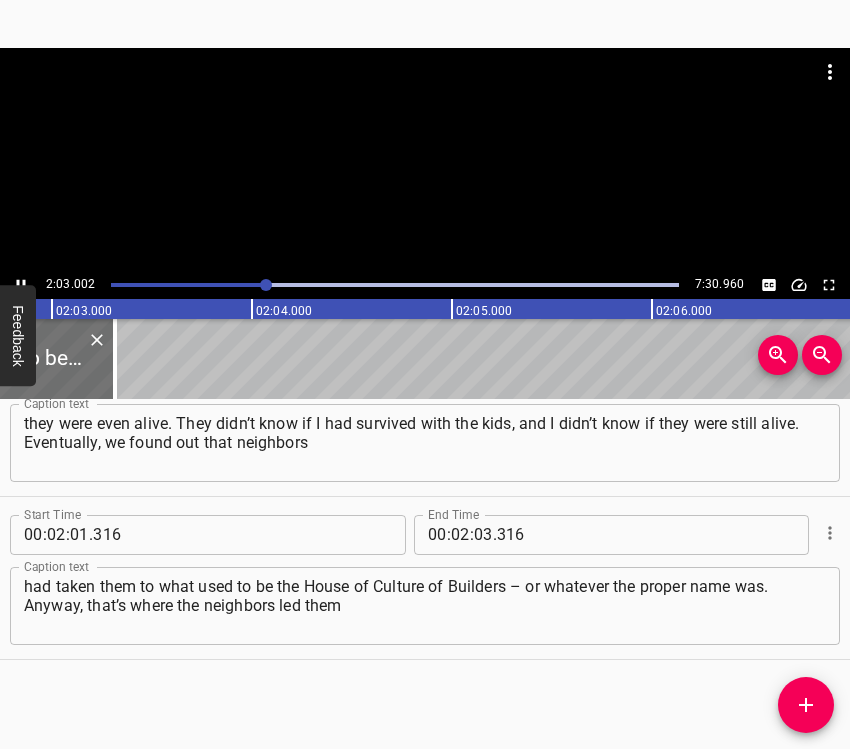 scroll, scrollTop: 0, scrollLeft: 24600, axis: horizontal 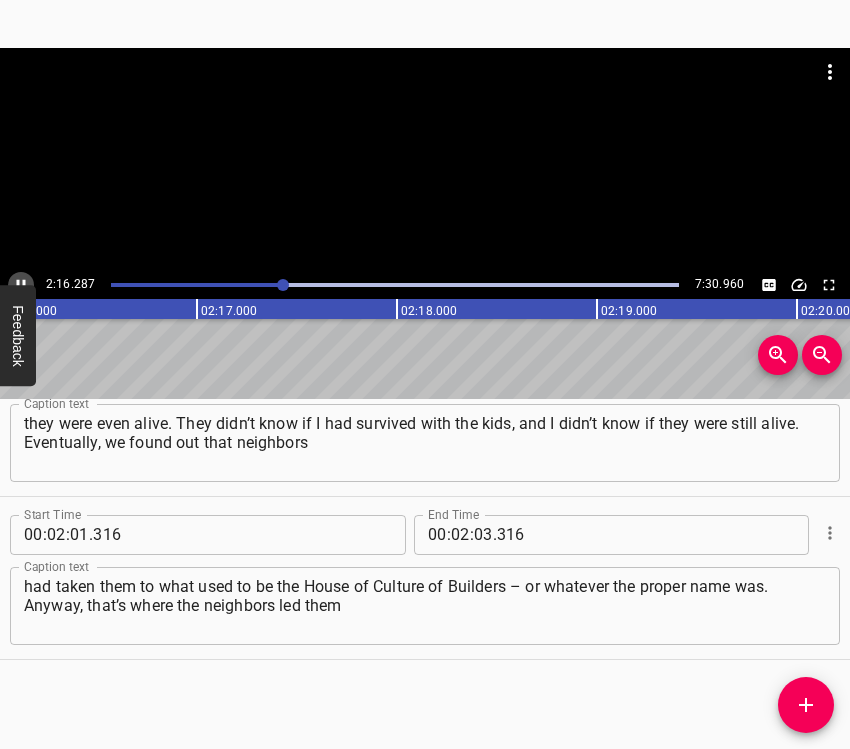 click 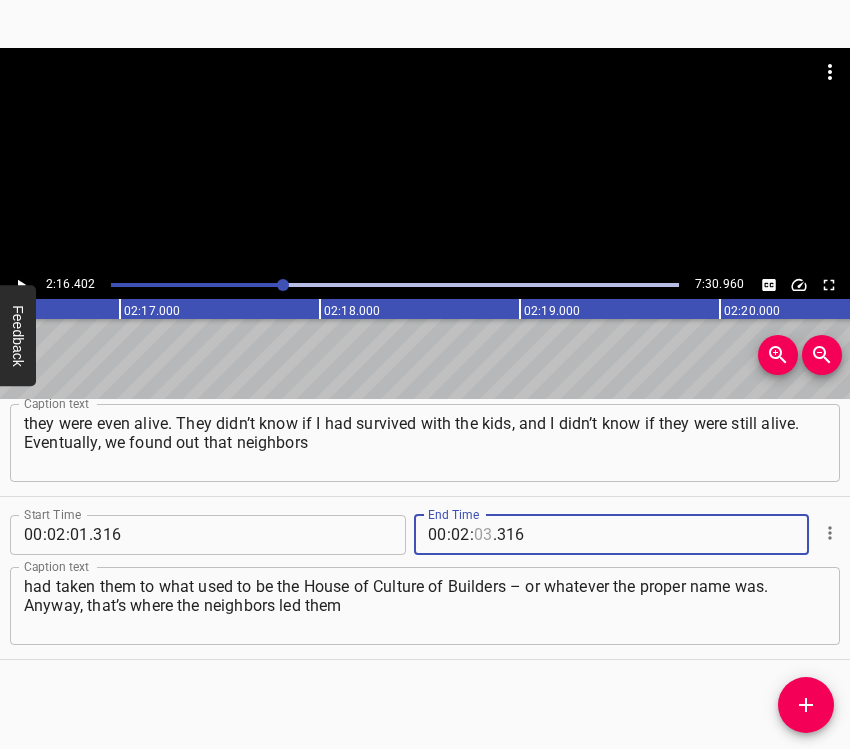 click at bounding box center [483, 535] 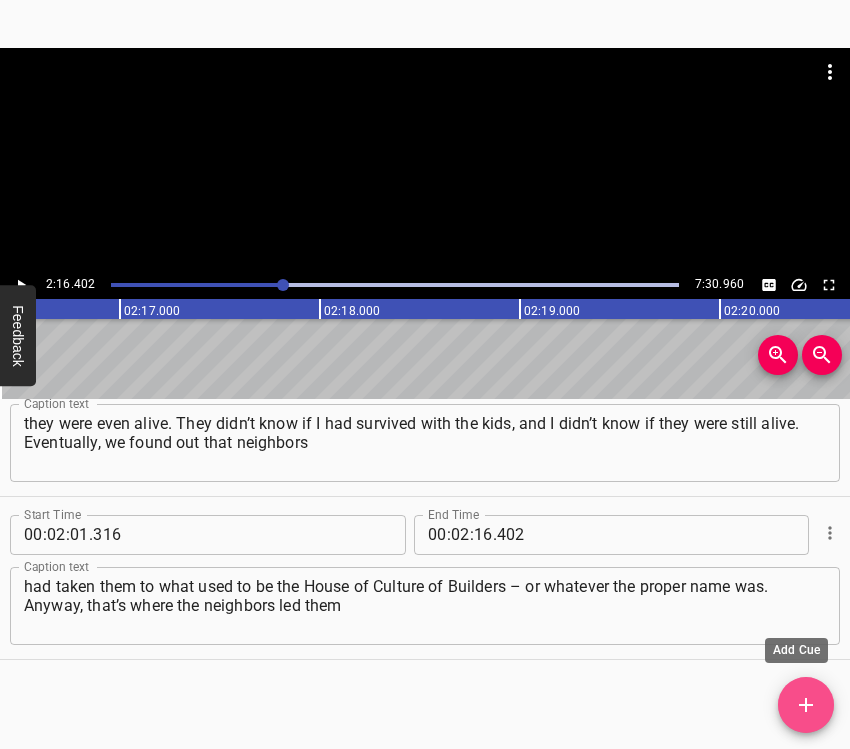 drag, startPoint x: 803, startPoint y: 700, endPoint x: 826, endPoint y: 693, distance: 24.04163 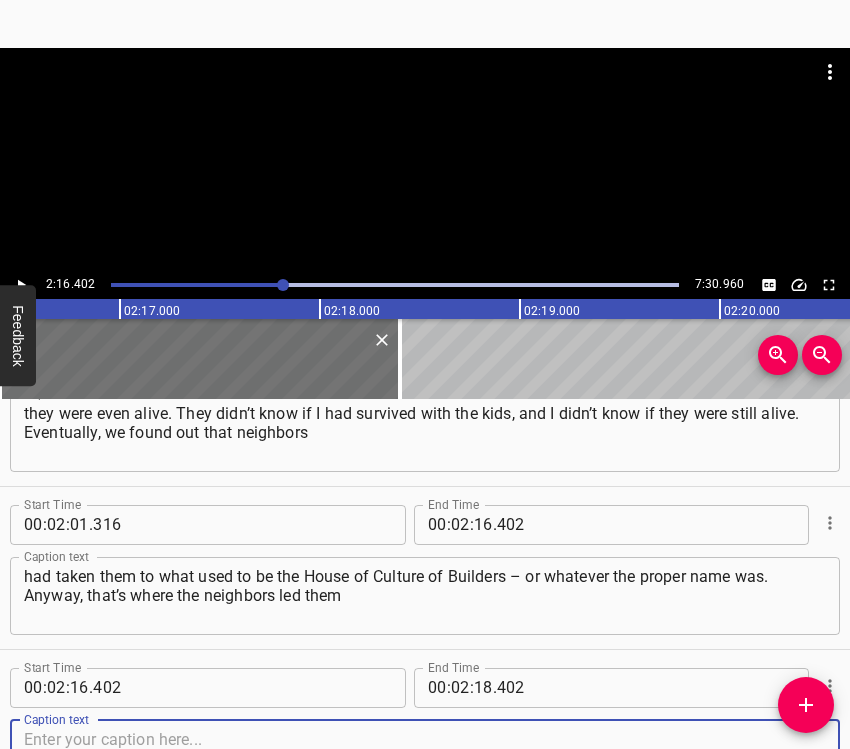 scroll, scrollTop: 1699, scrollLeft: 0, axis: vertical 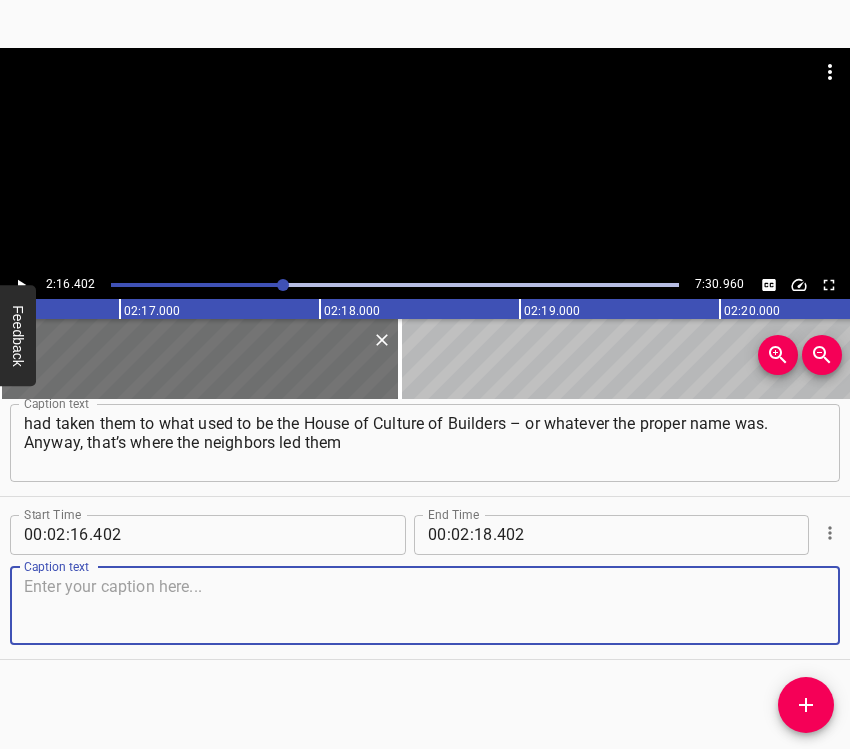 drag, startPoint x: 790, startPoint y: 602, endPoint x: 800, endPoint y: 598, distance: 10.770329 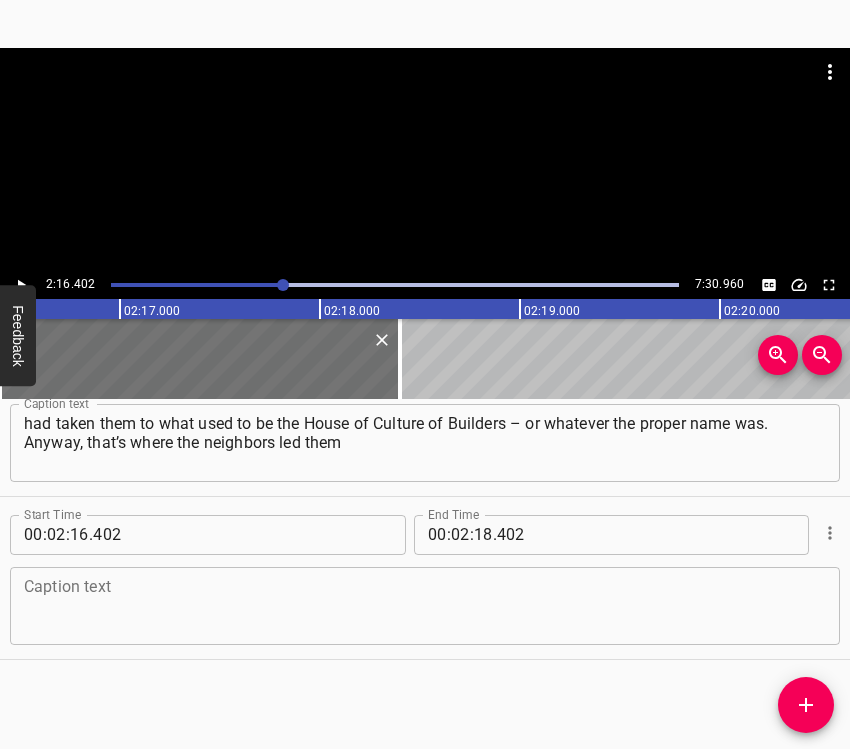 click at bounding box center (425, 605) 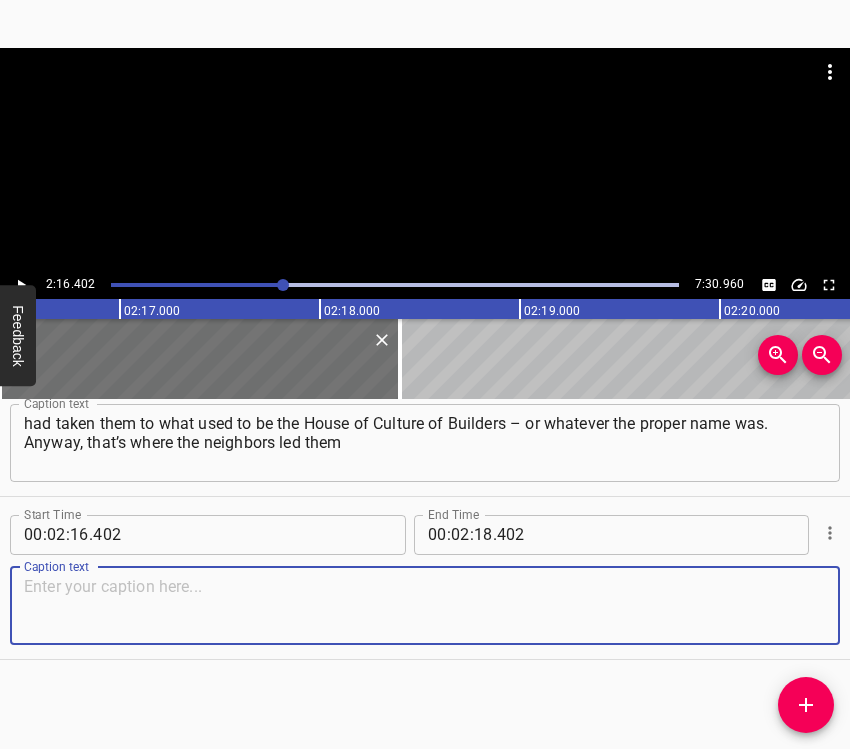 paste on "and helped them get to safety. As for us, we were driven to another part of the city center. We stayed in the basement of a nine-story building for a week." 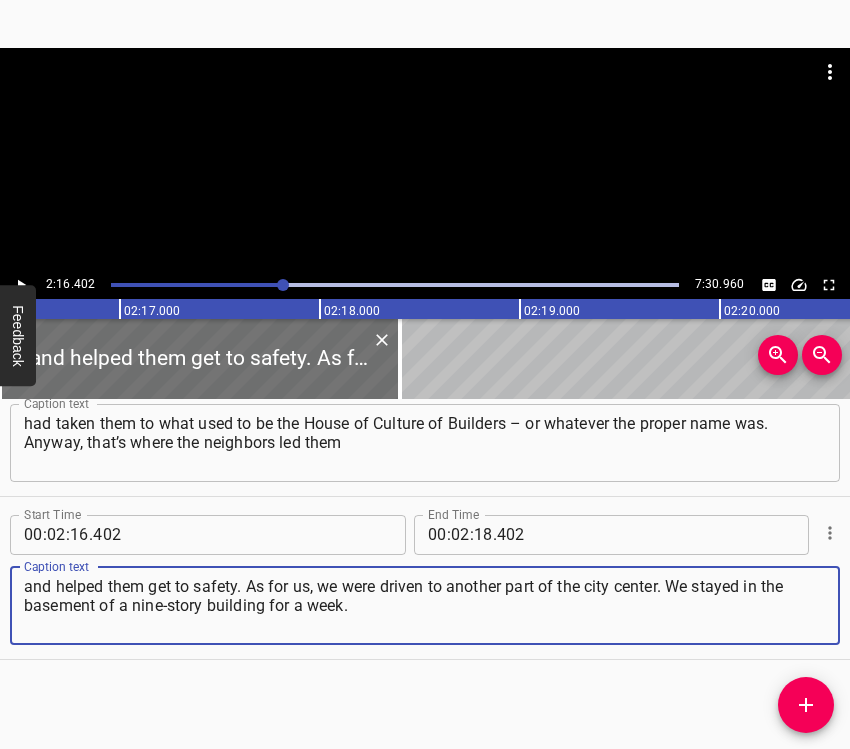 click 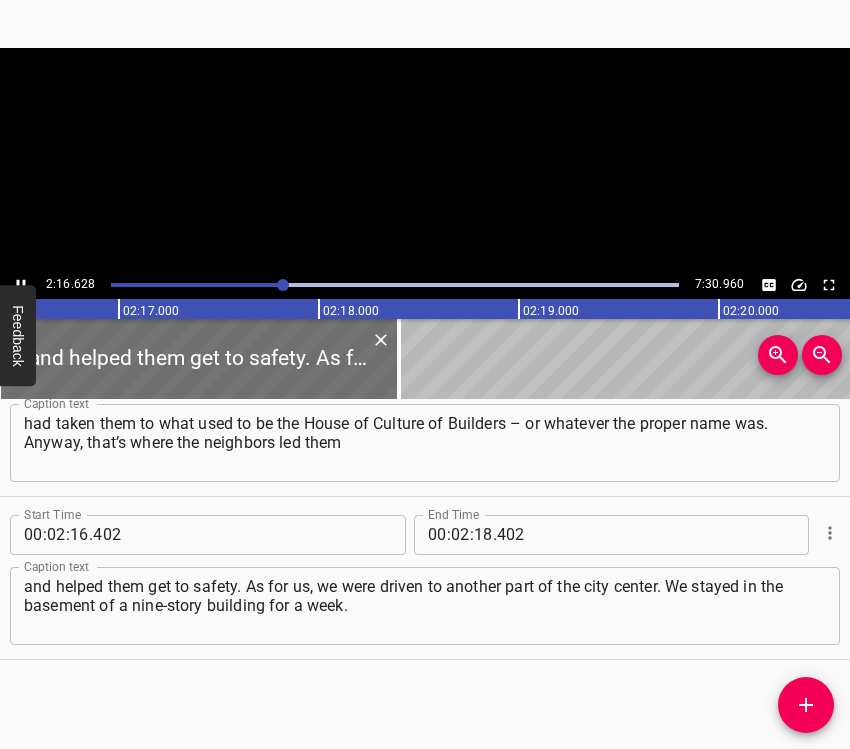 scroll, scrollTop: 0, scrollLeft: 27325, axis: horizontal 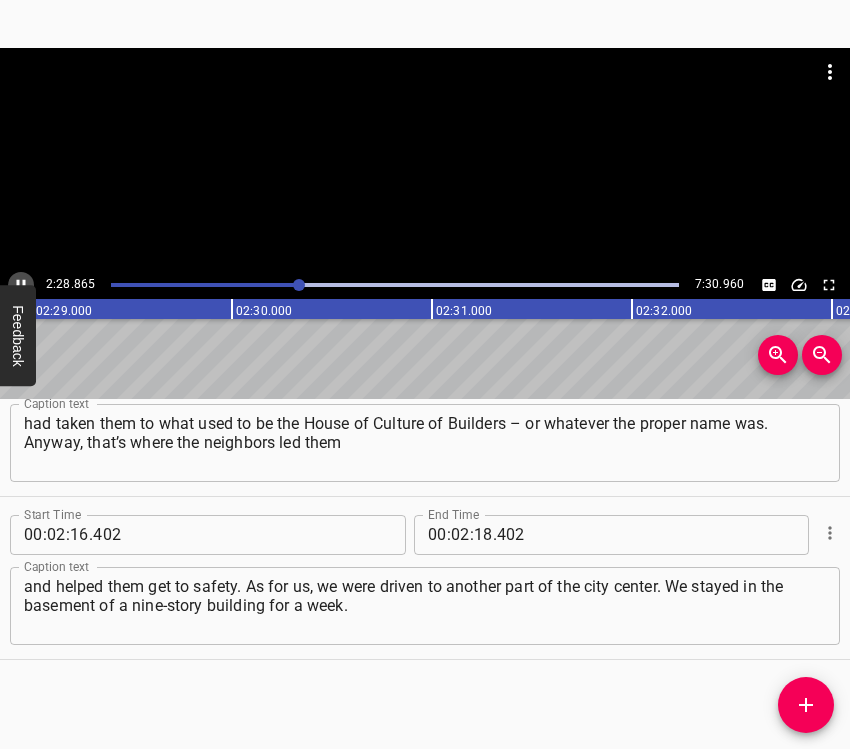 click 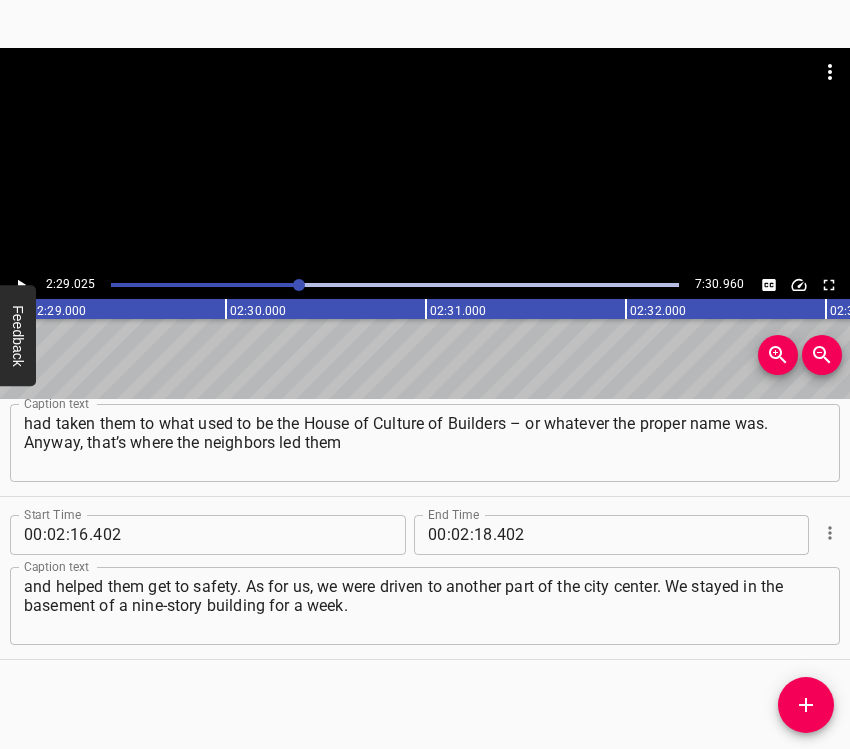 scroll, scrollTop: 0, scrollLeft: 29805, axis: horizontal 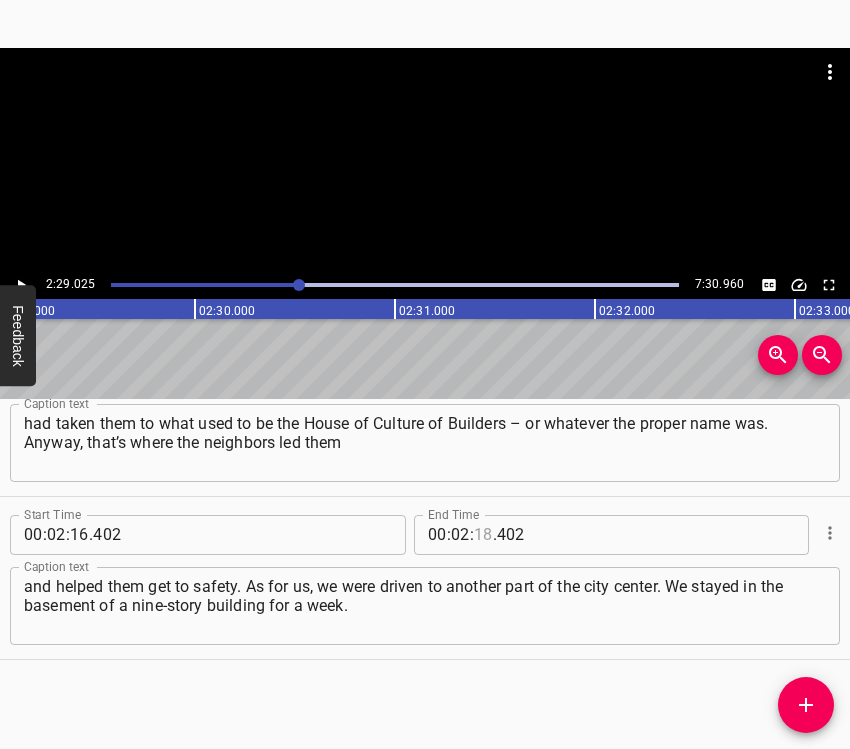 click at bounding box center (483, 535) 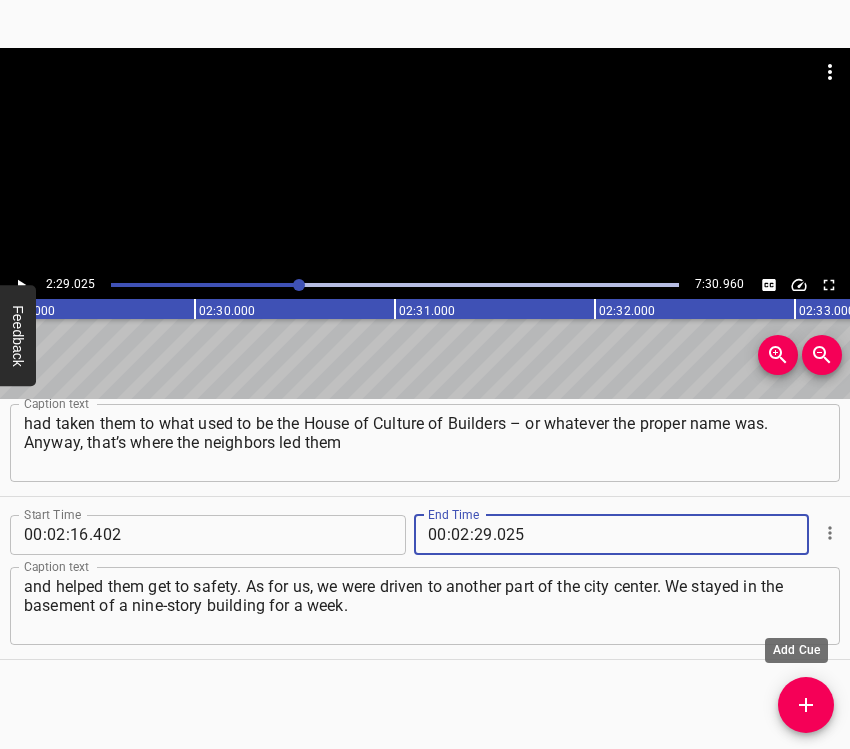 click 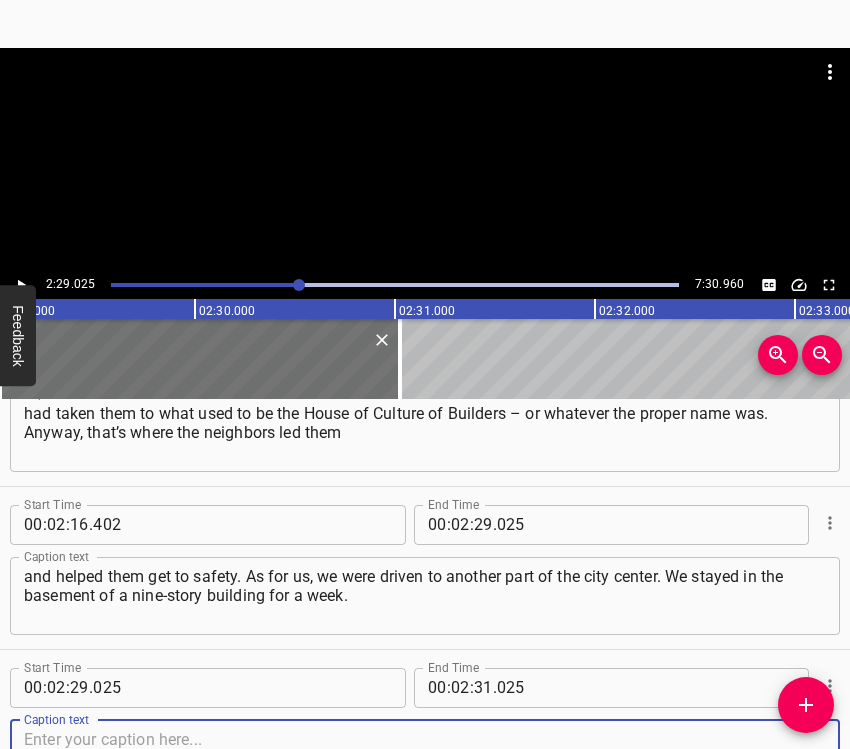 scroll, scrollTop: 1862, scrollLeft: 0, axis: vertical 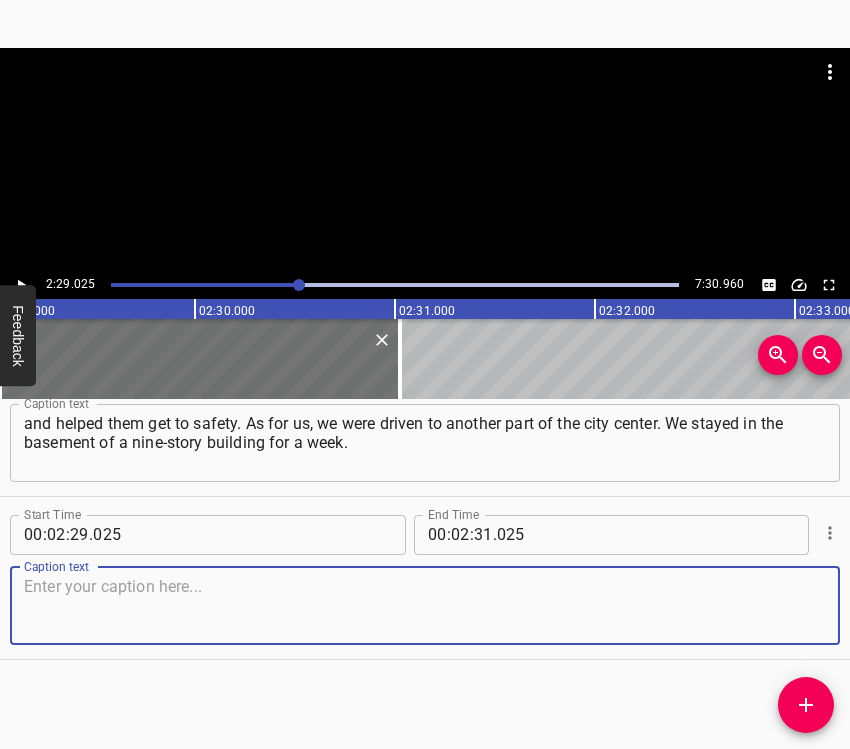 click at bounding box center [425, 605] 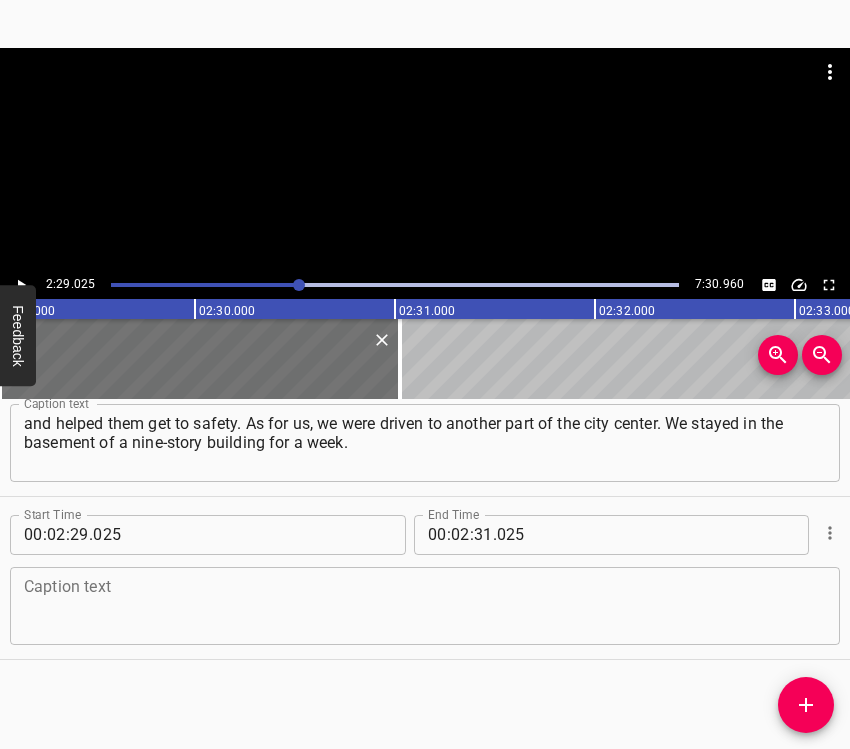 click at bounding box center (425, 605) 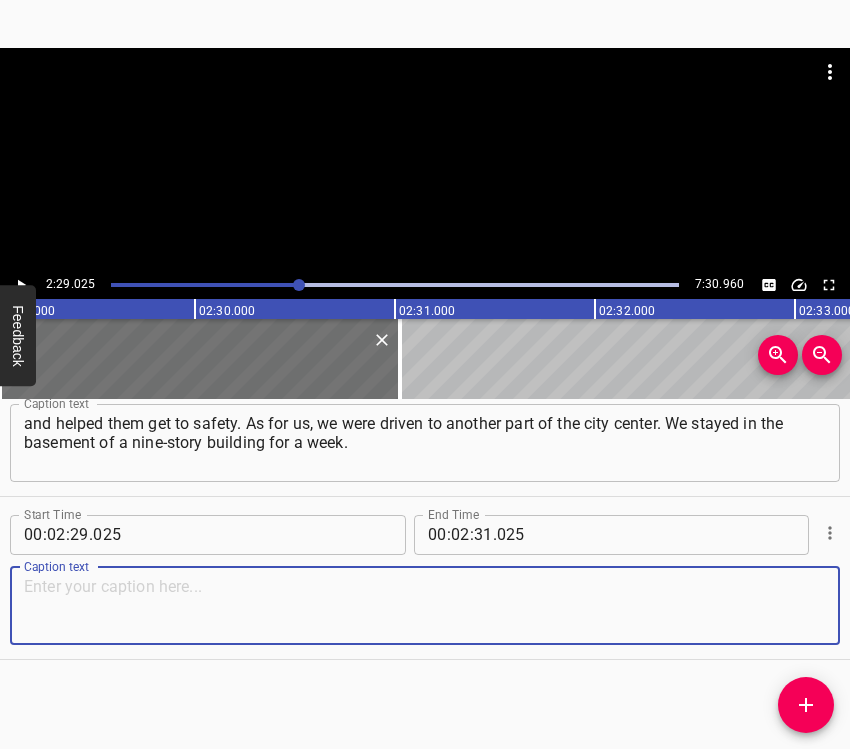 paste on "Shelling was hitting very close nearby. Russian troops came into our area, hid out, and fired directly from the building entrance. And then the return fire would" 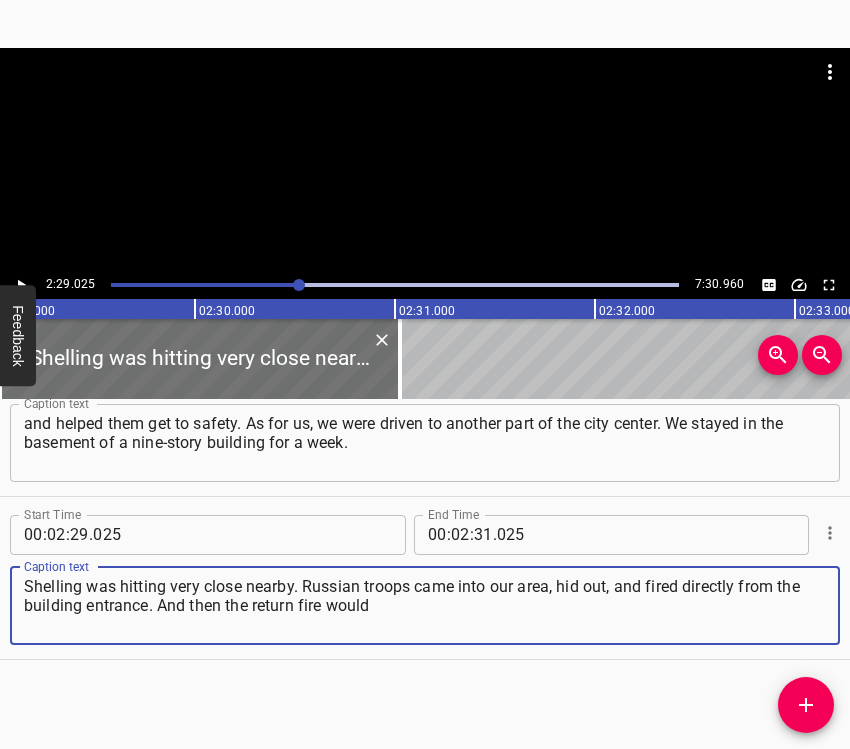 click 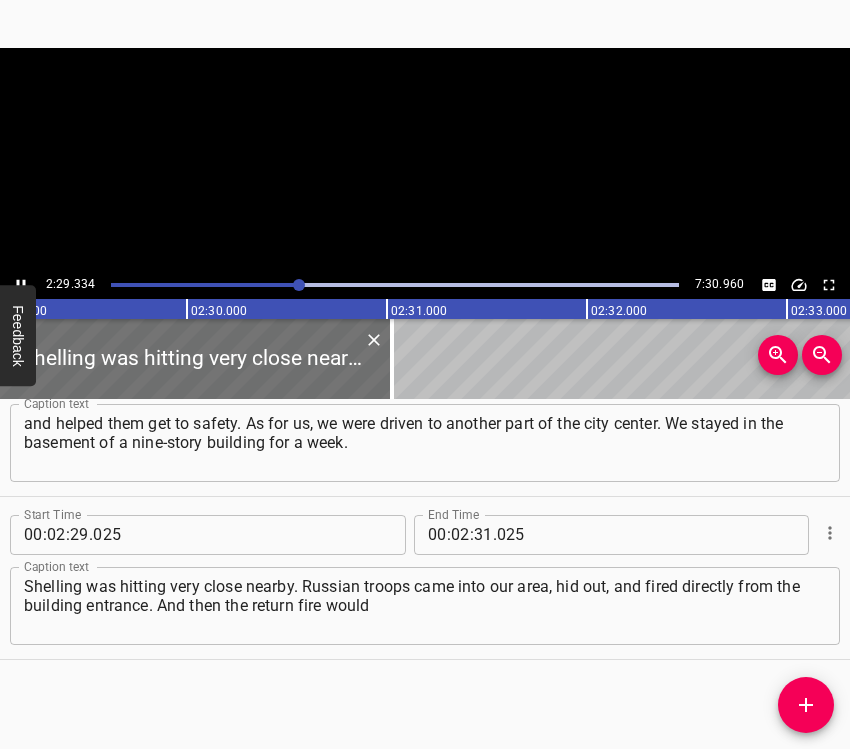 scroll, scrollTop: 0, scrollLeft: 29866, axis: horizontal 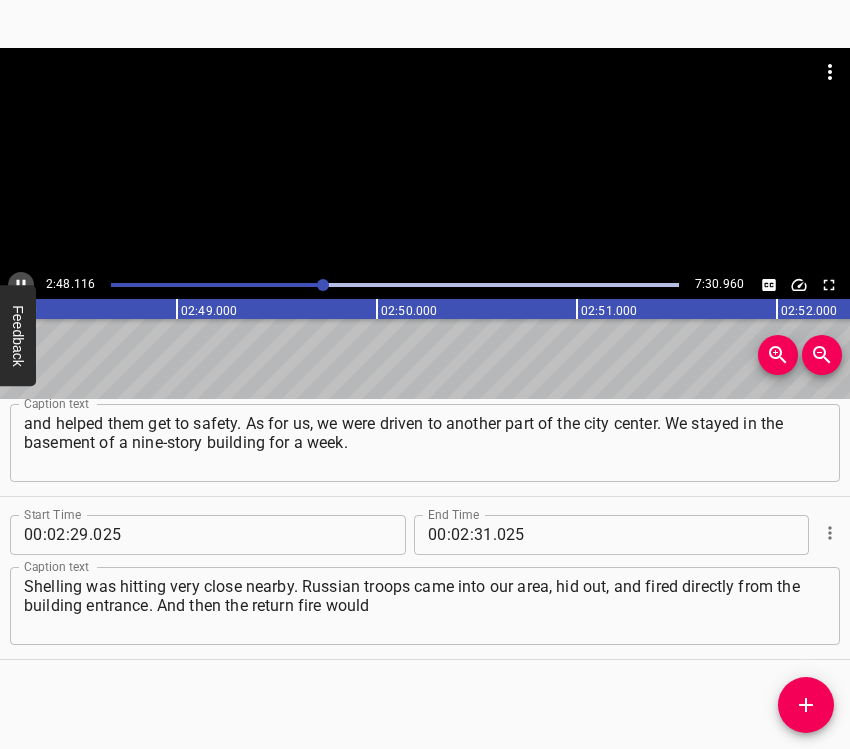 click 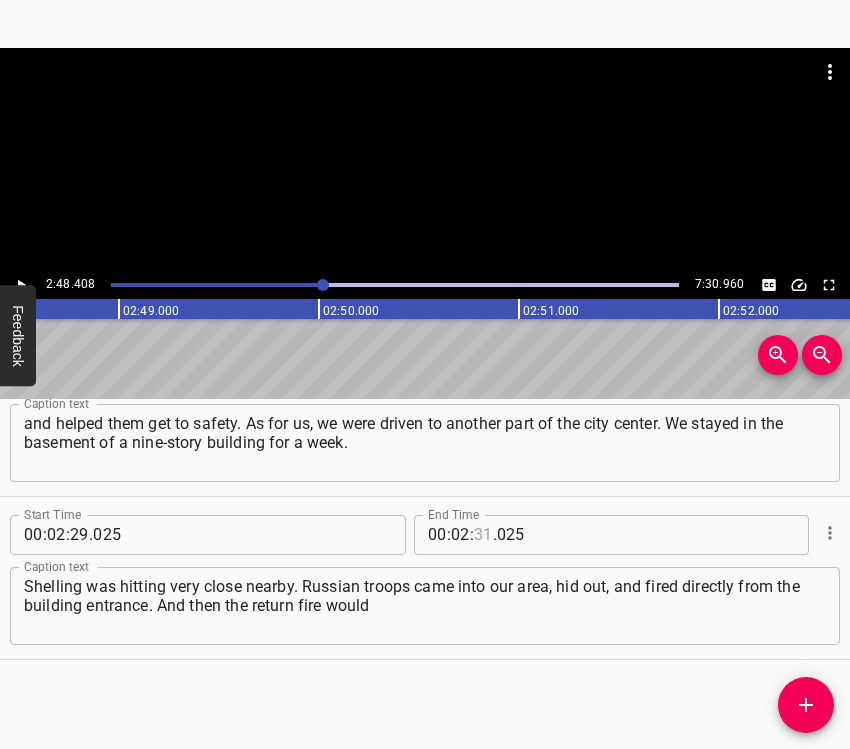 click at bounding box center (483, 535) 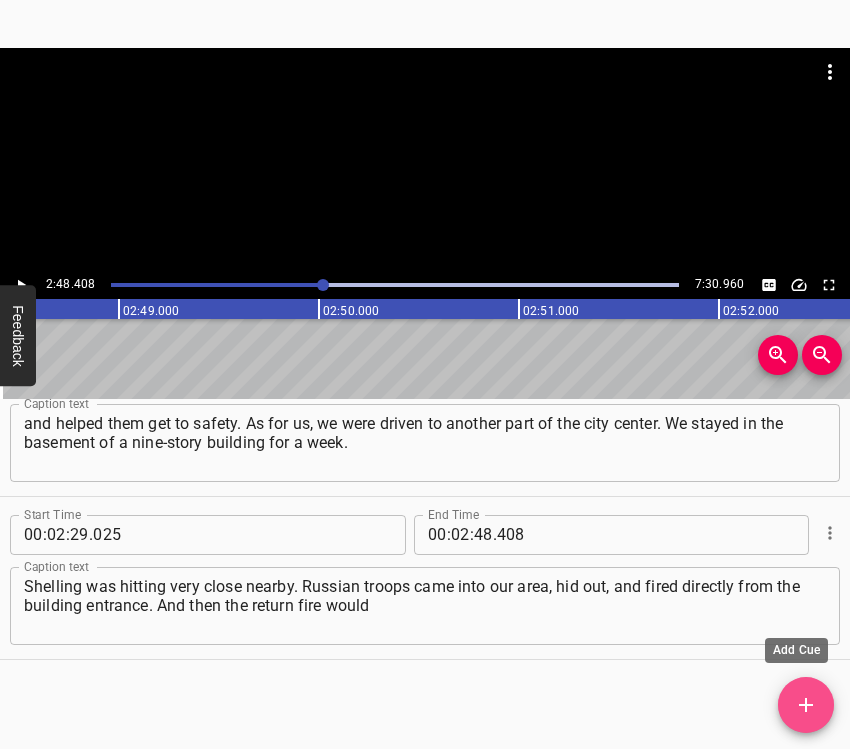 click 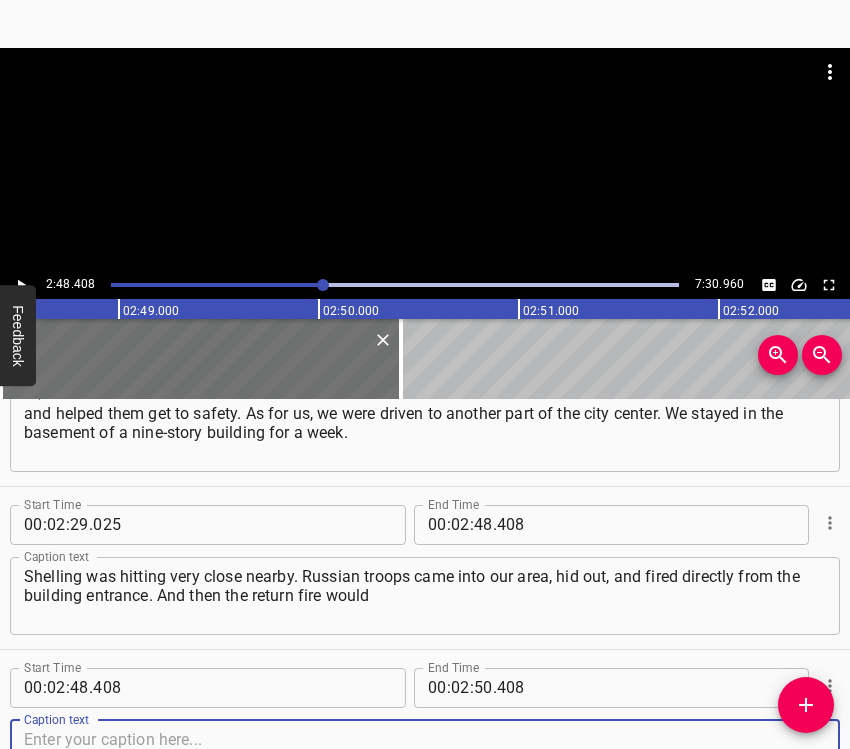 scroll, scrollTop: 2025, scrollLeft: 0, axis: vertical 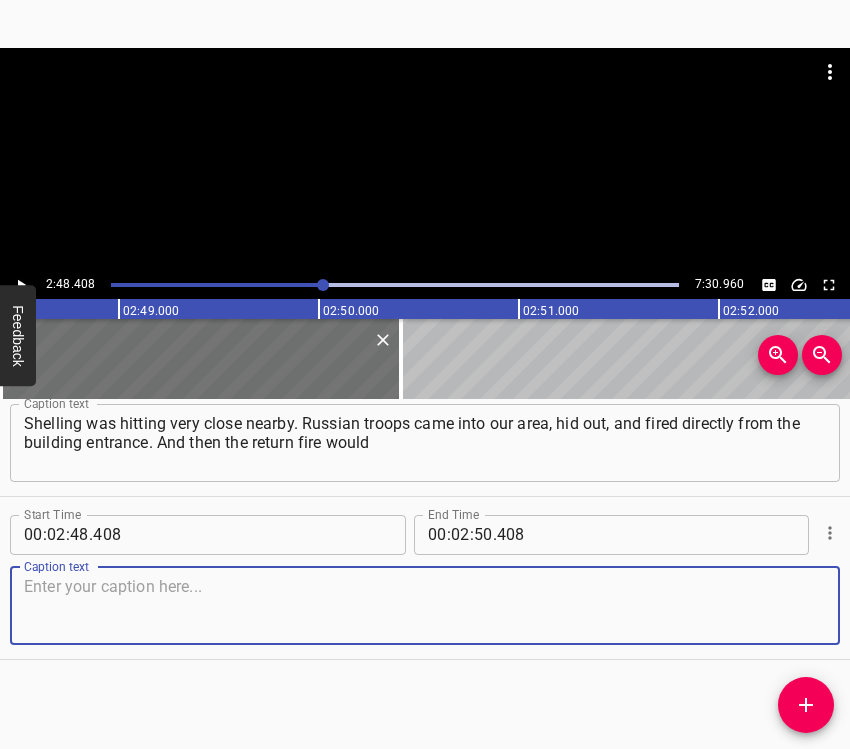 drag, startPoint x: 798, startPoint y: 614, endPoint x: 840, endPoint y: 599, distance: 44.598206 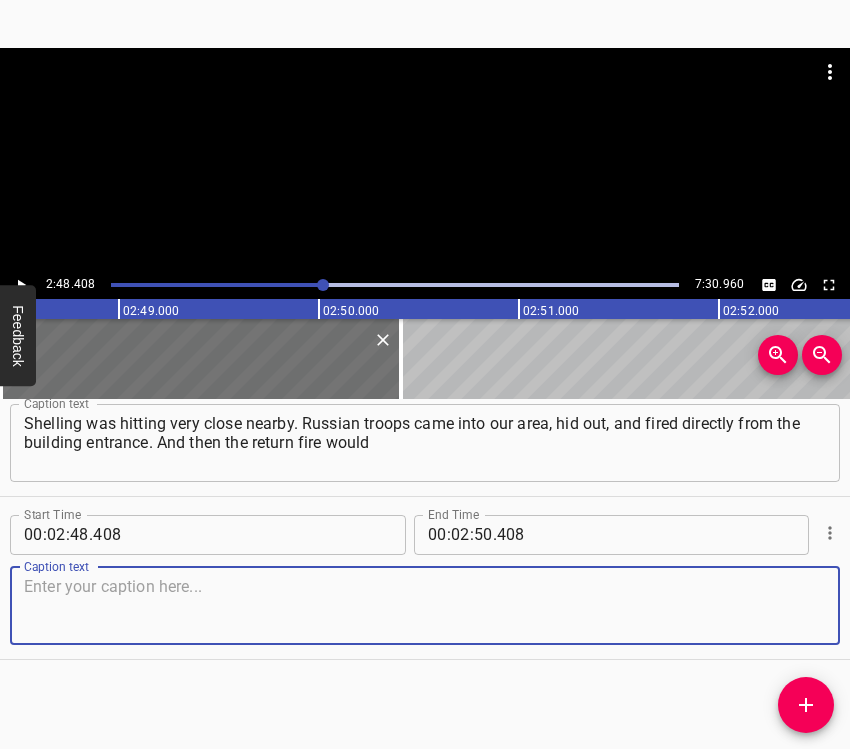 click at bounding box center [425, 605] 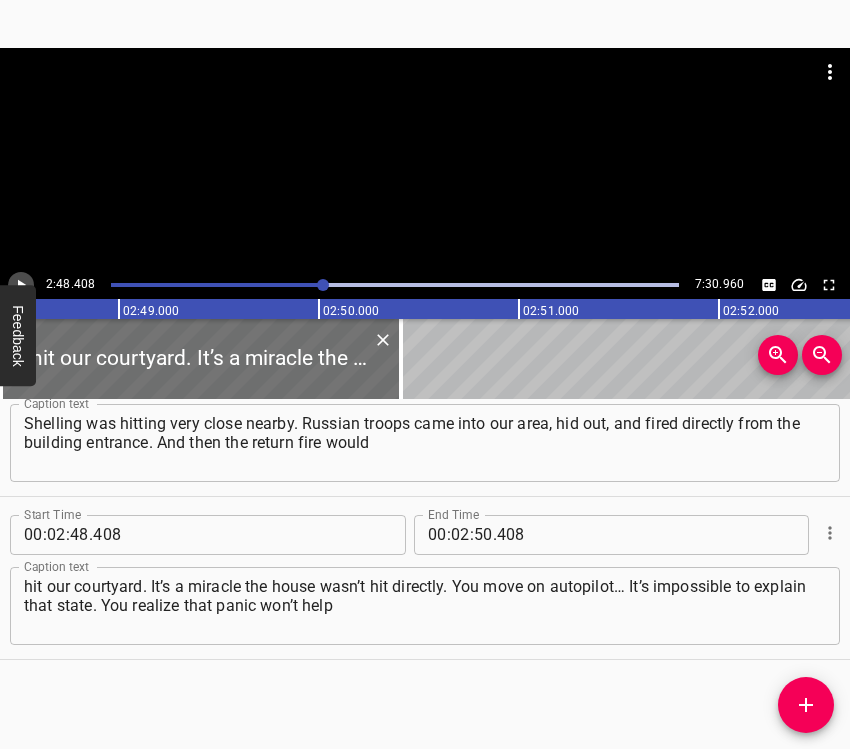 click 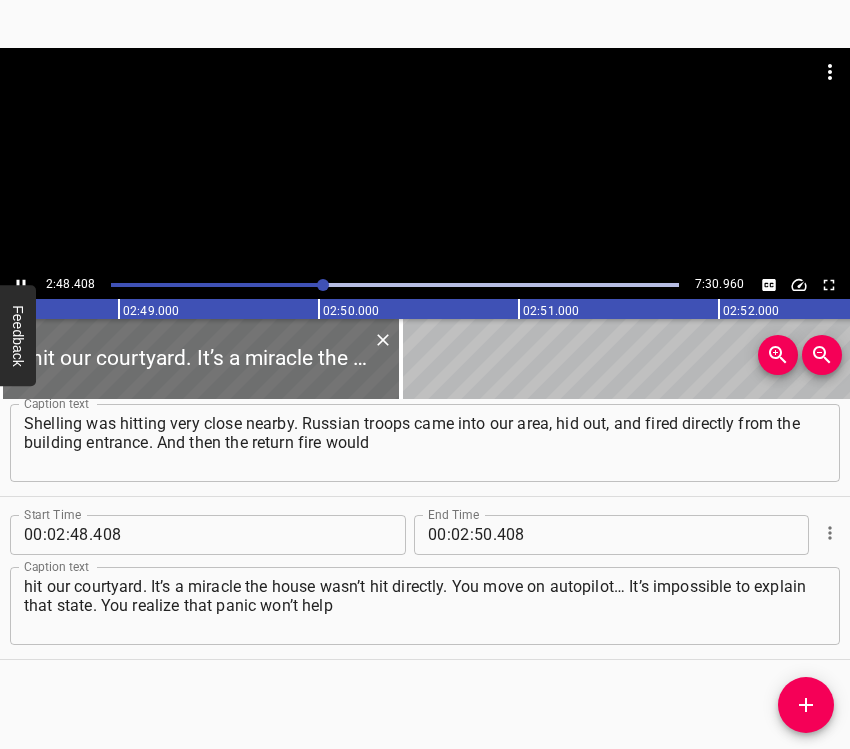 scroll, scrollTop: 0, scrollLeft: 33686, axis: horizontal 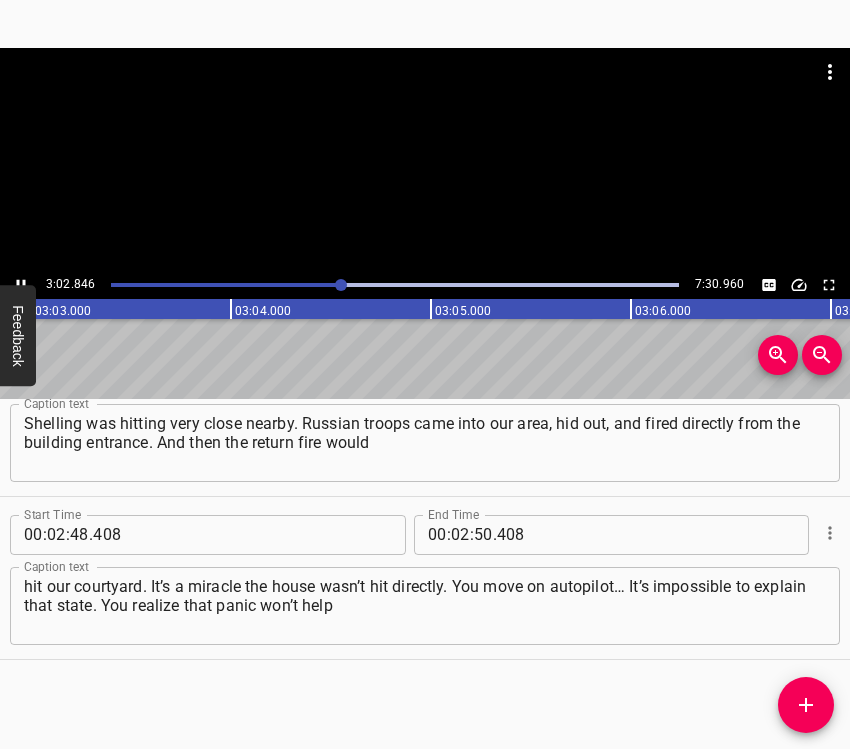 click 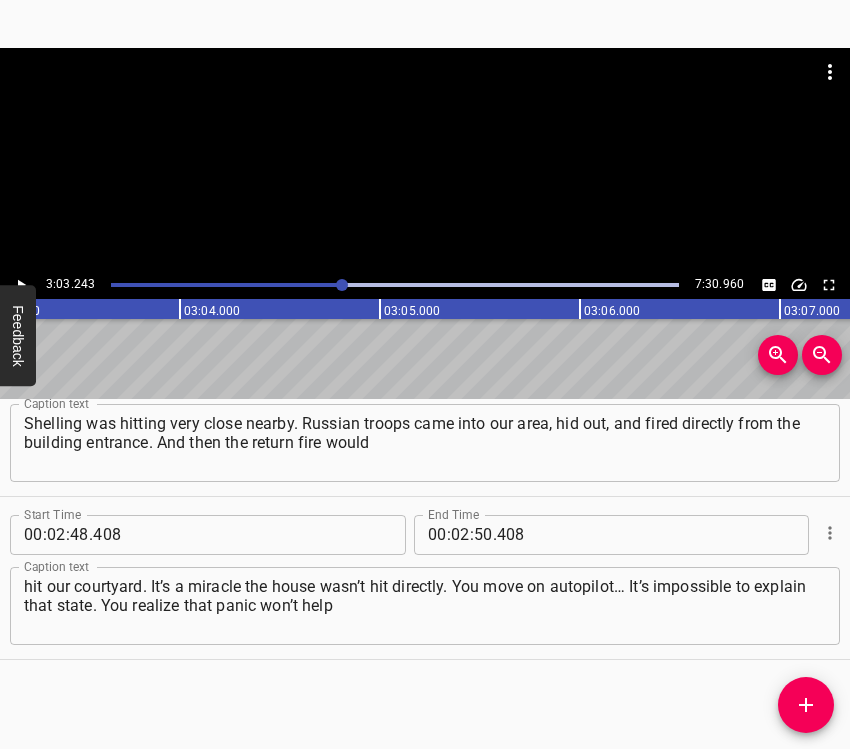 scroll, scrollTop: 0, scrollLeft: 36648, axis: horizontal 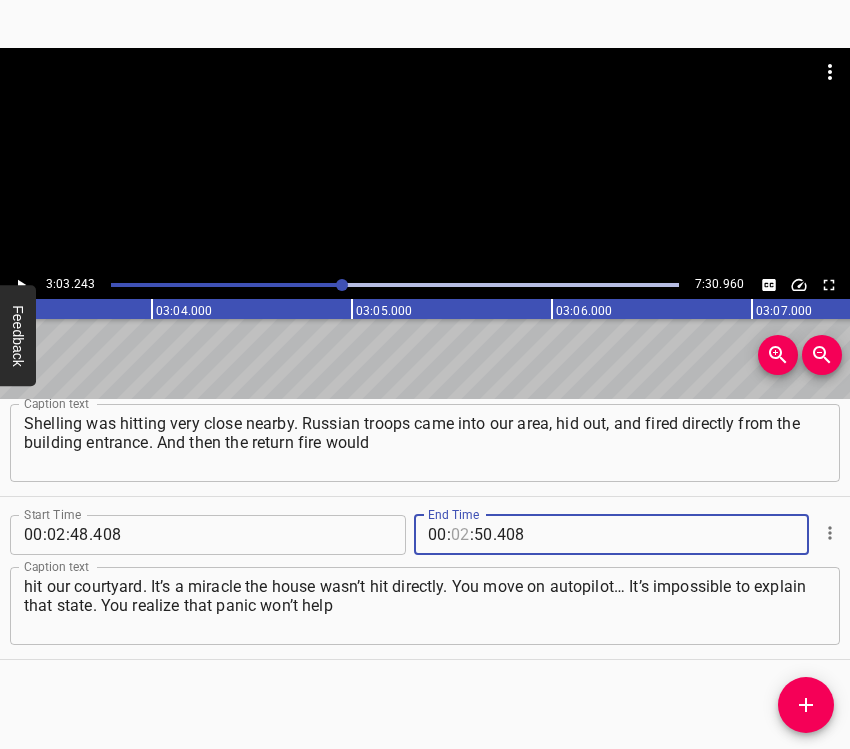 click at bounding box center (460, 535) 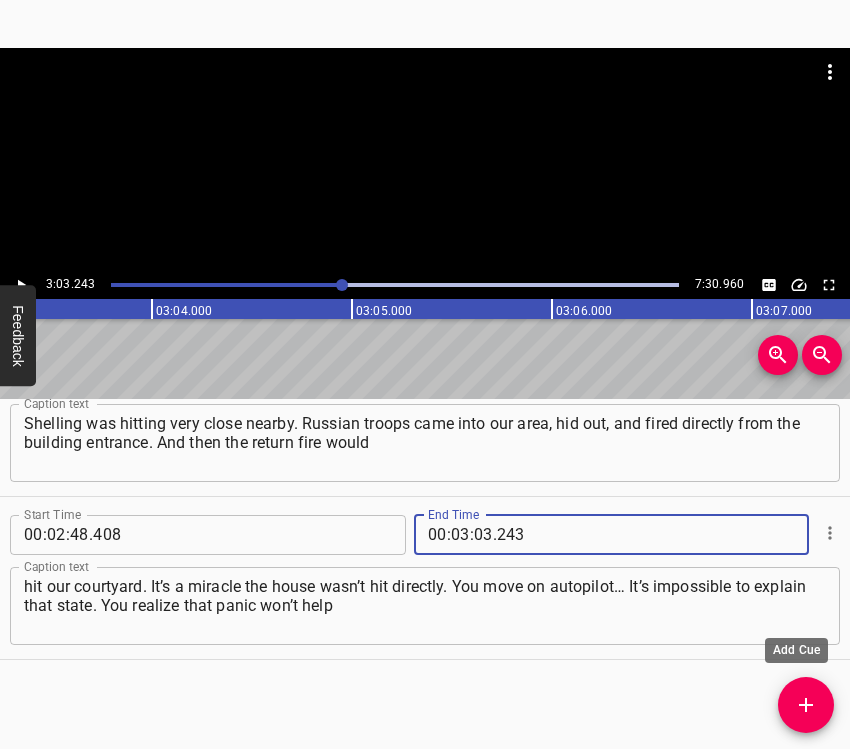 click 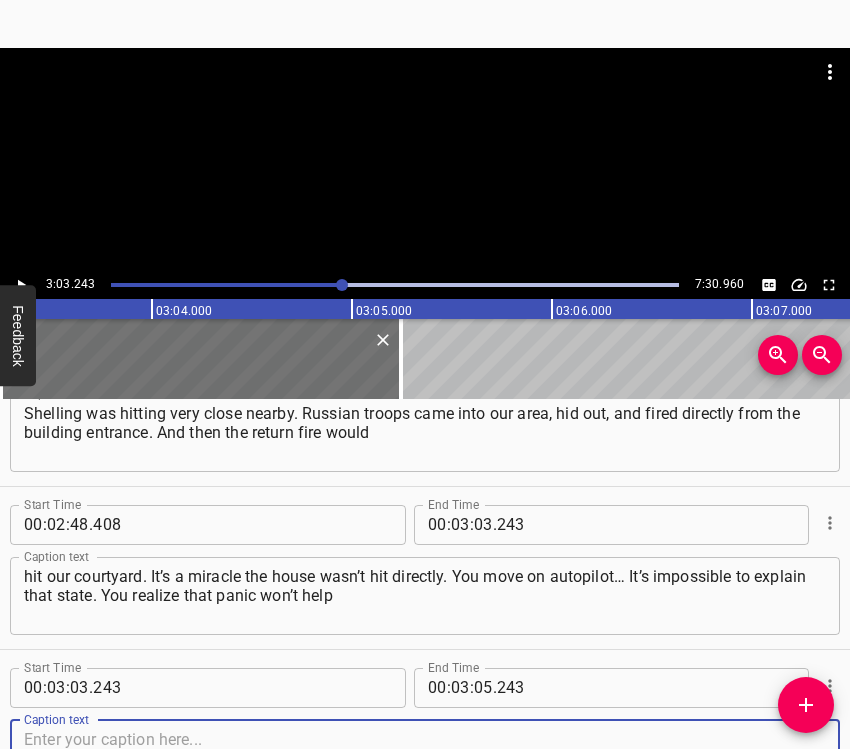 scroll, scrollTop: 2188, scrollLeft: 0, axis: vertical 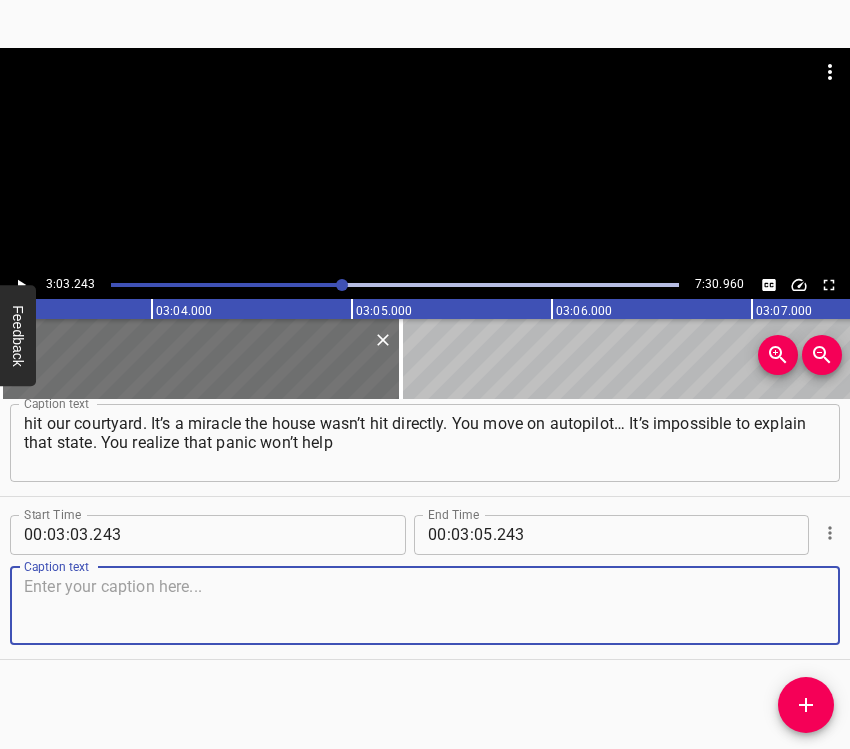 click at bounding box center (425, 605) 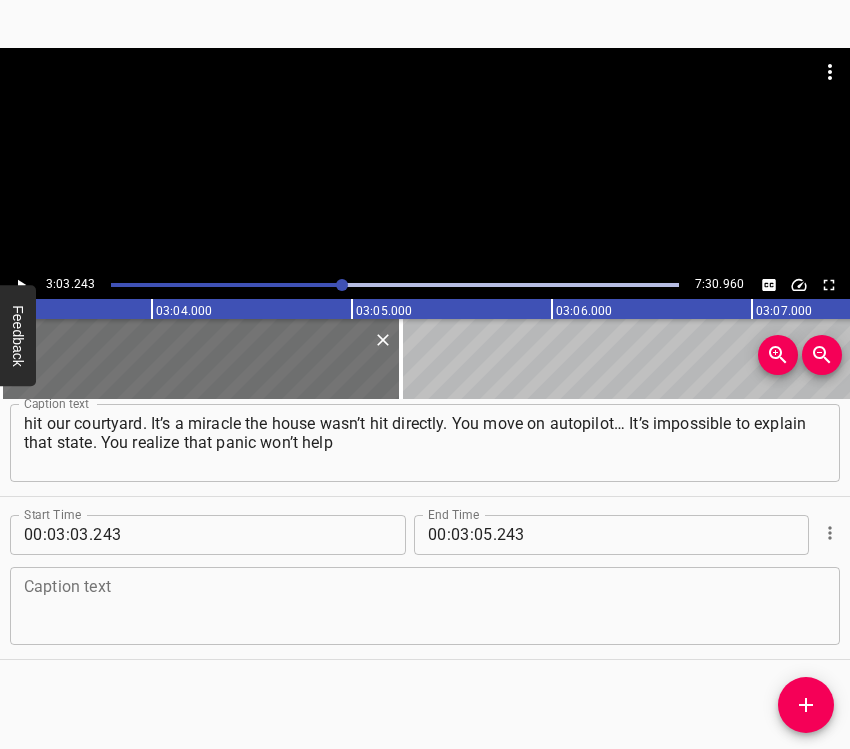 click at bounding box center [425, 605] 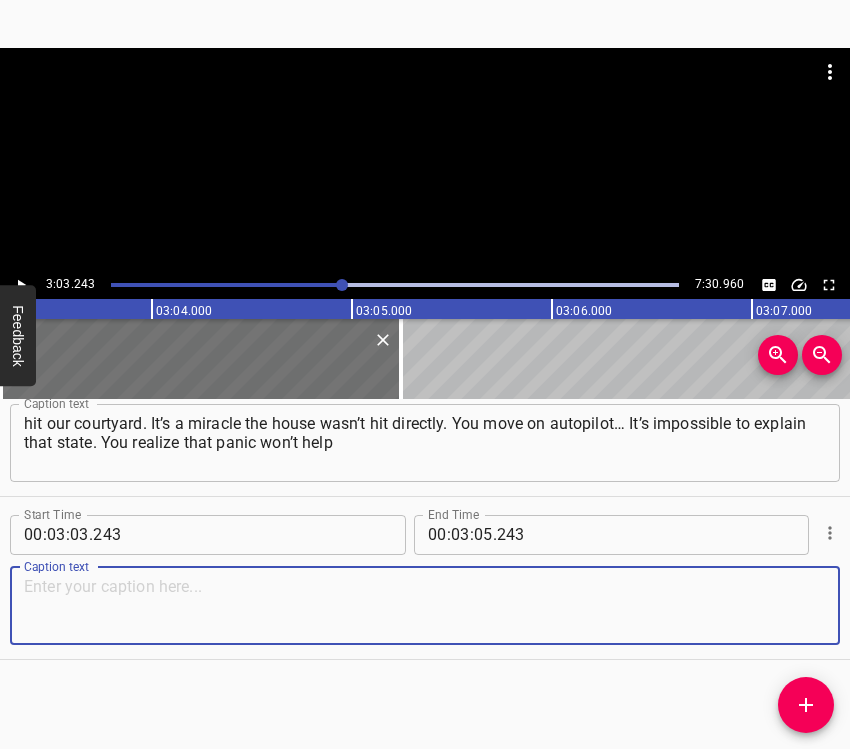 paste on "you or anyone else. After what happened at my mother’s place on March 17, I was probably in a daze for two full days. I only understood one thing –" 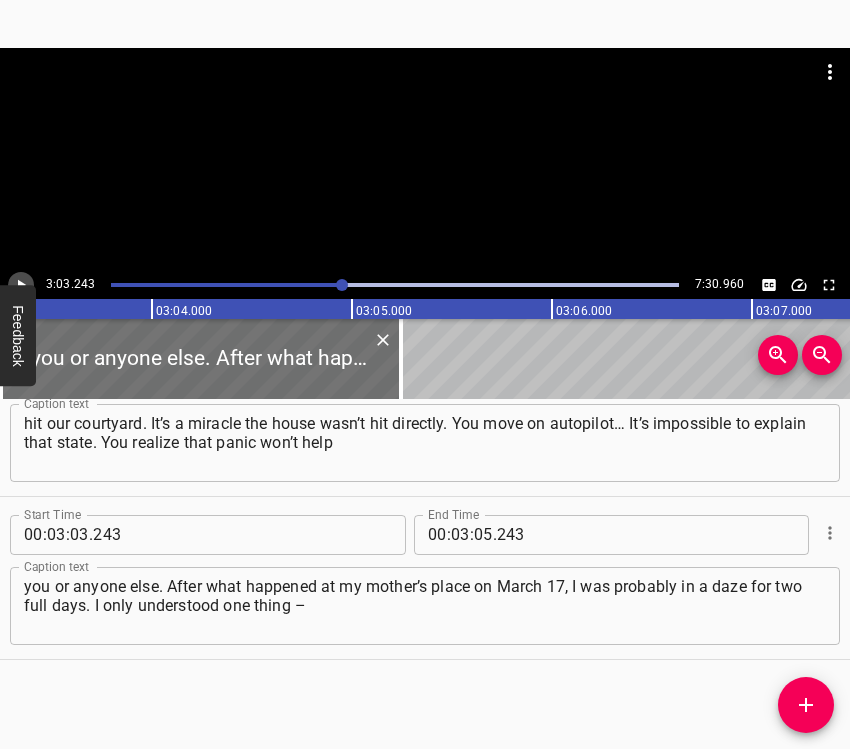 click at bounding box center [21, 285] 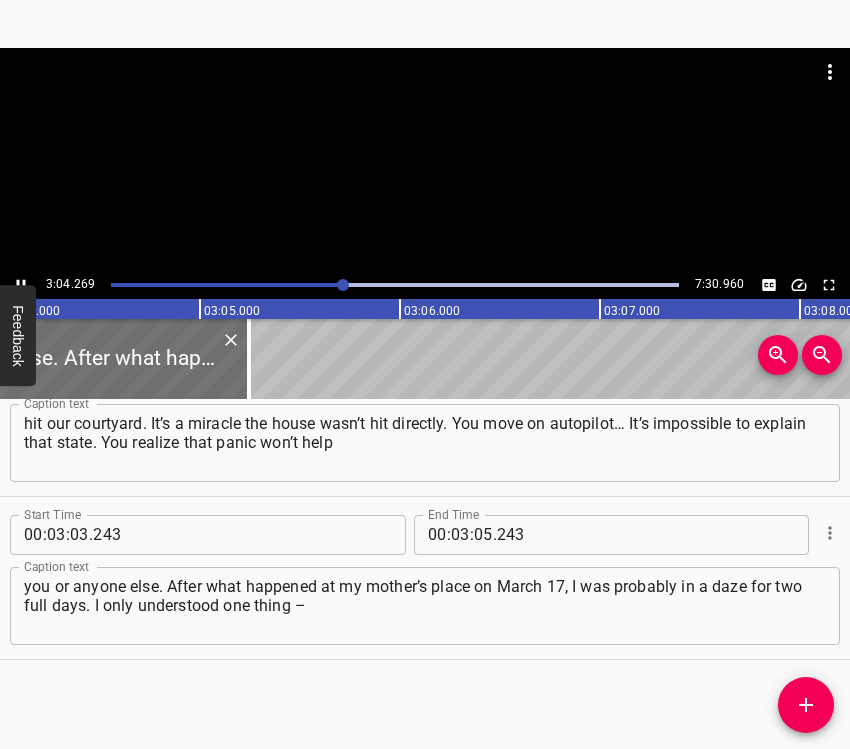 scroll, scrollTop: 0, scrollLeft: 36853, axis: horizontal 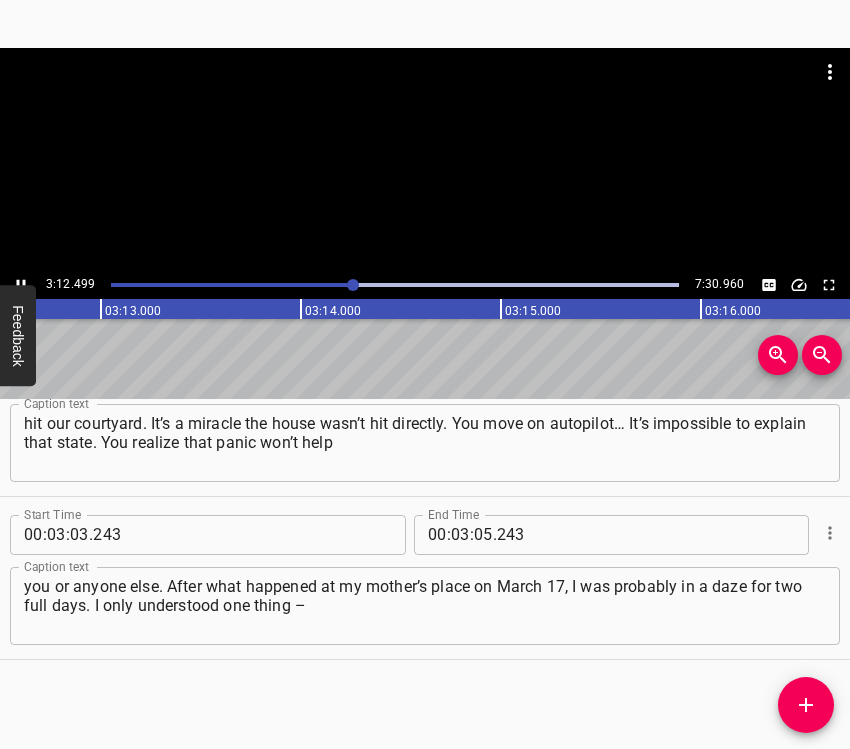 click 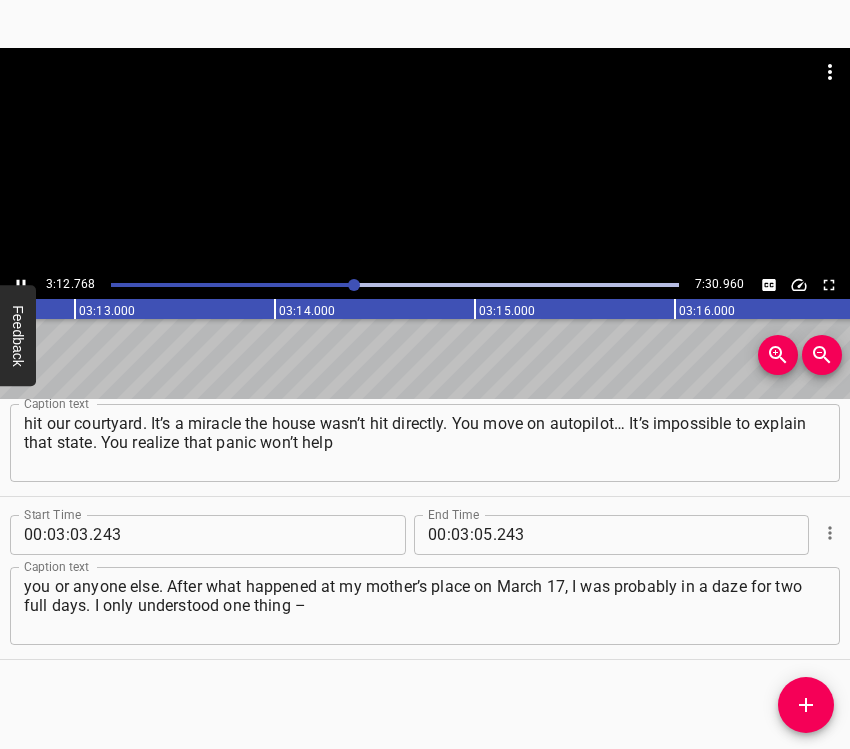 scroll, scrollTop: 0, scrollLeft: 38564, axis: horizontal 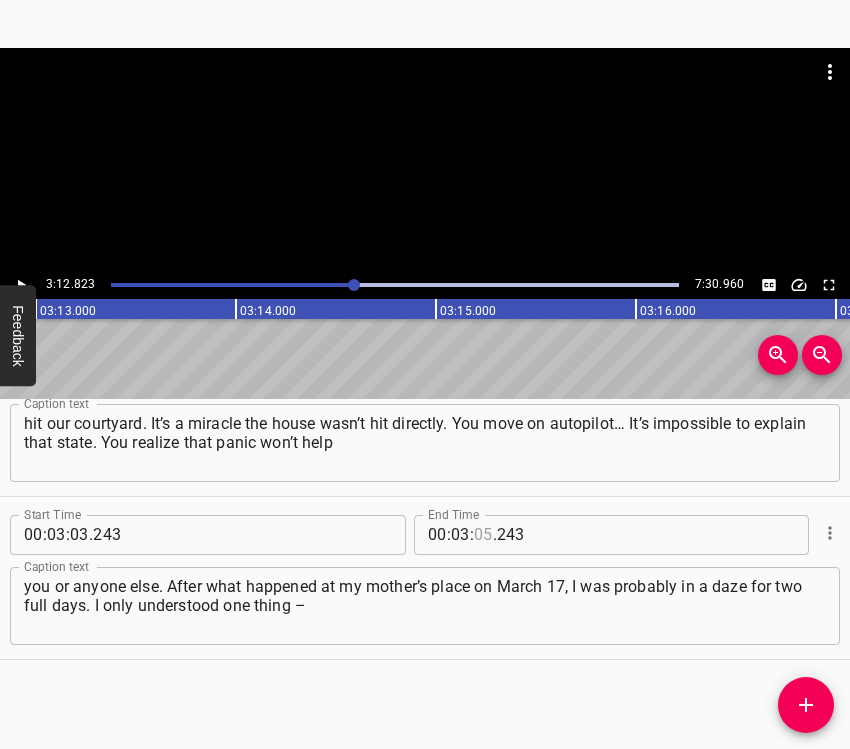 click at bounding box center (483, 535) 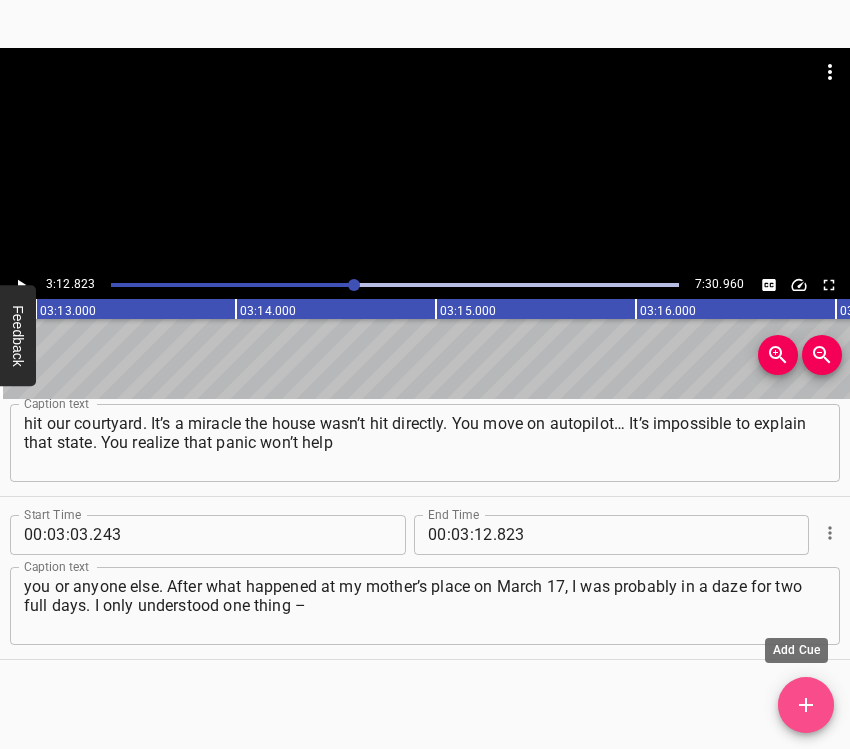 click 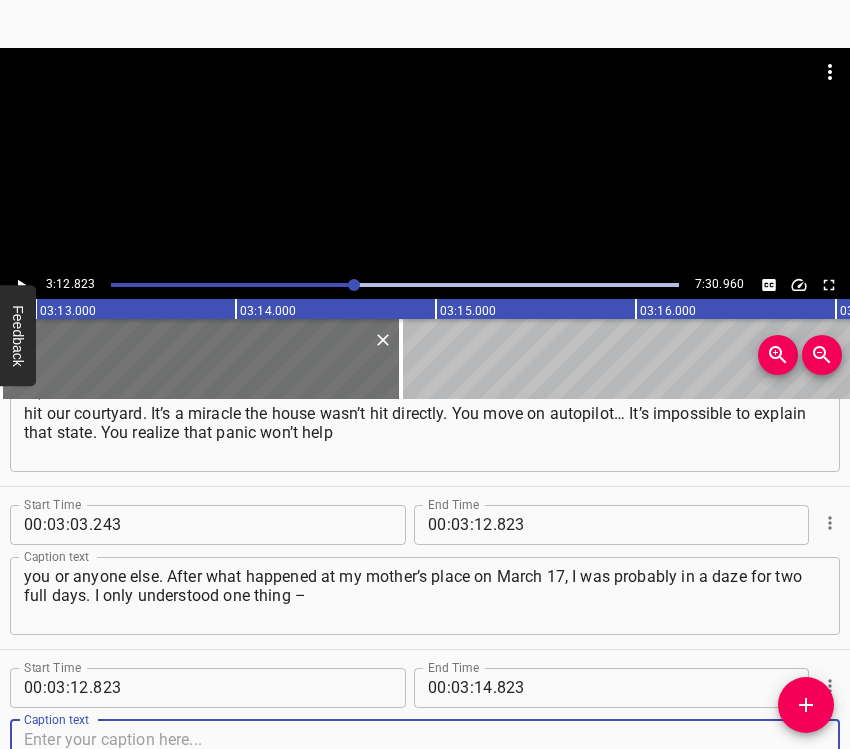 scroll, scrollTop: 2351, scrollLeft: 0, axis: vertical 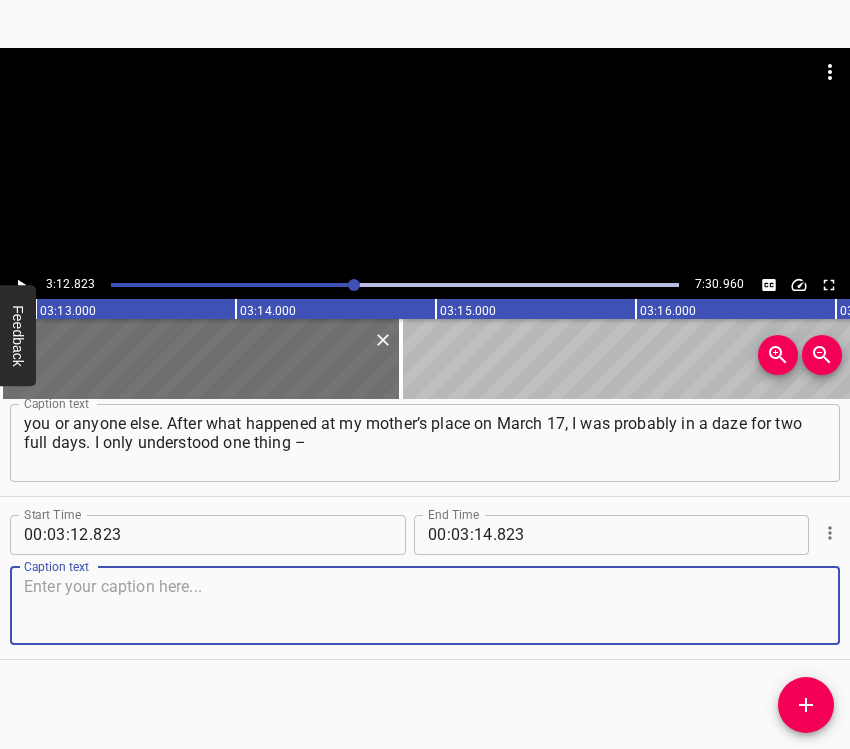 drag, startPoint x: 783, startPoint y: 605, endPoint x: 832, endPoint y: 560, distance: 66.52819 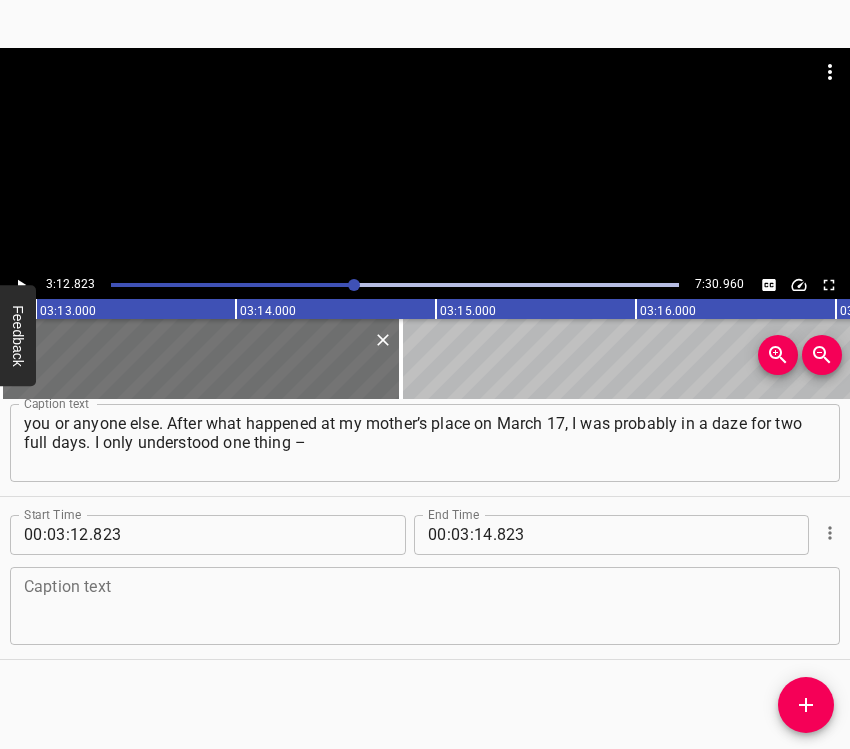 click at bounding box center [425, 605] 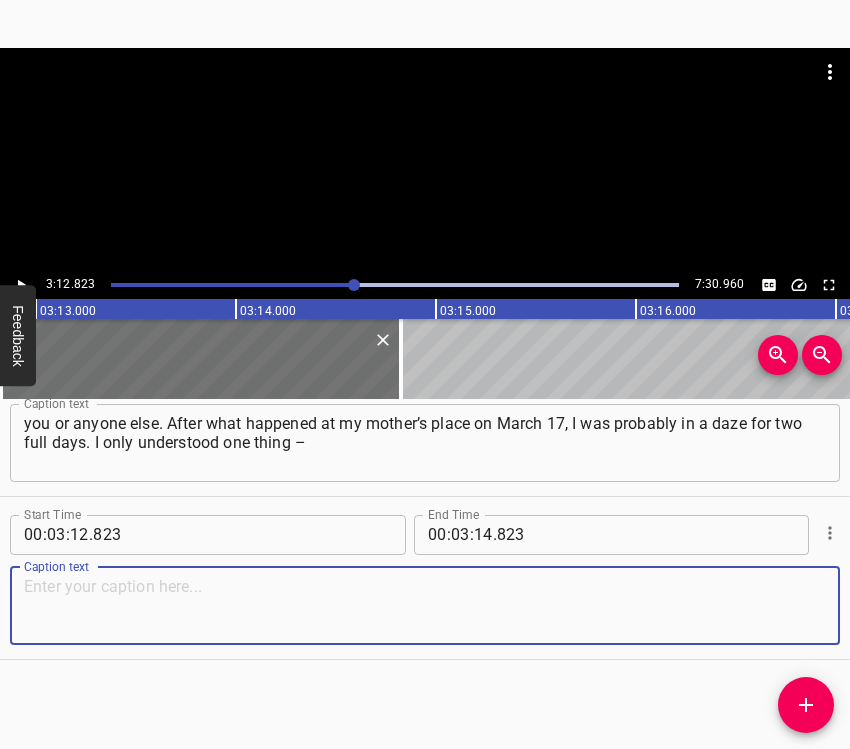 paste on "I had to take care of the children, had to feed them – and that was it. You’re sitting in the dark. There are candles, but what kind of light do candles give?" 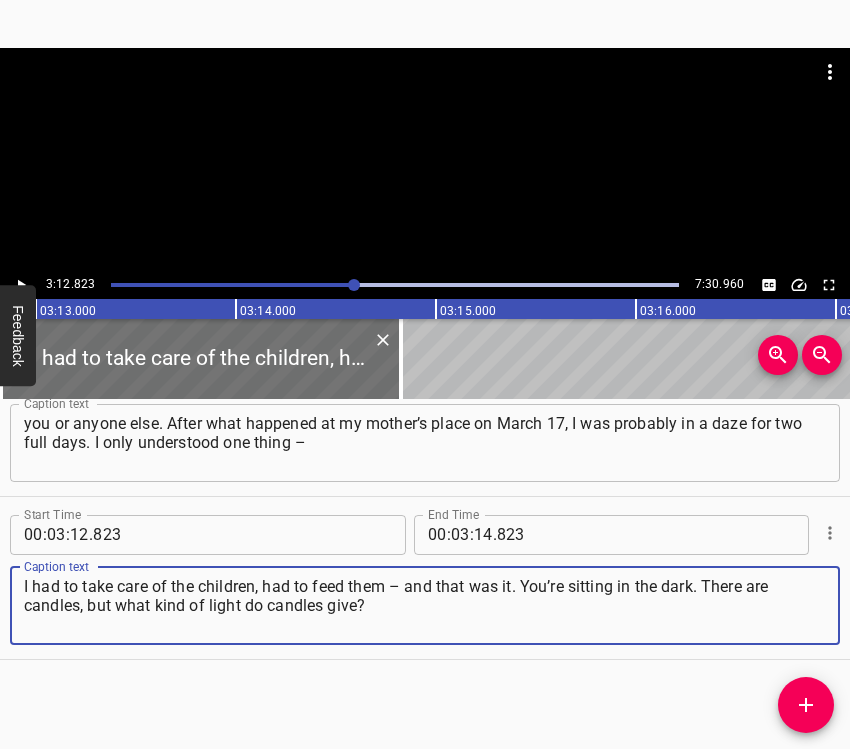 click 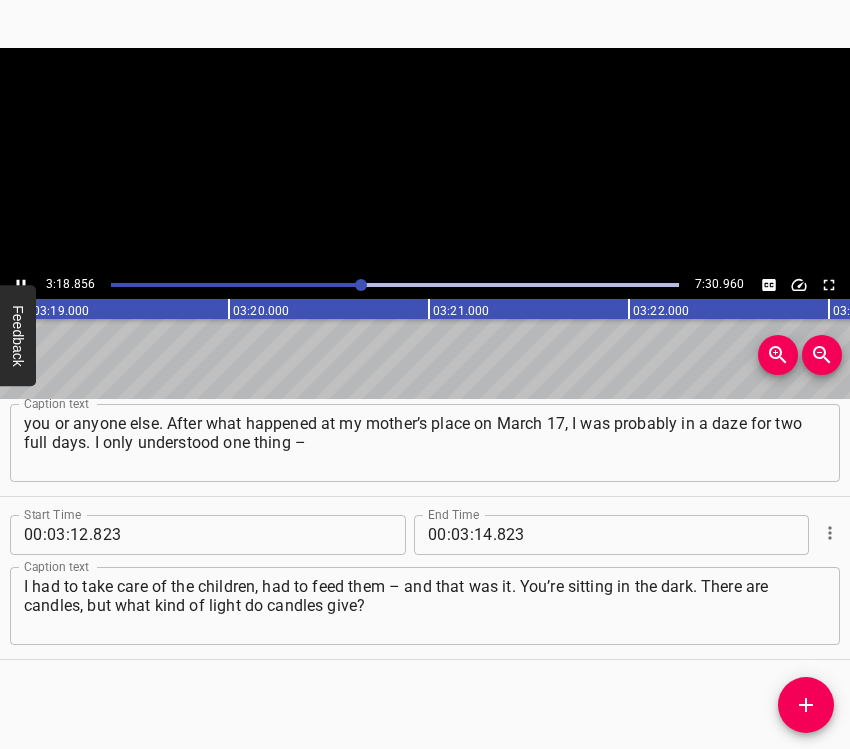 click 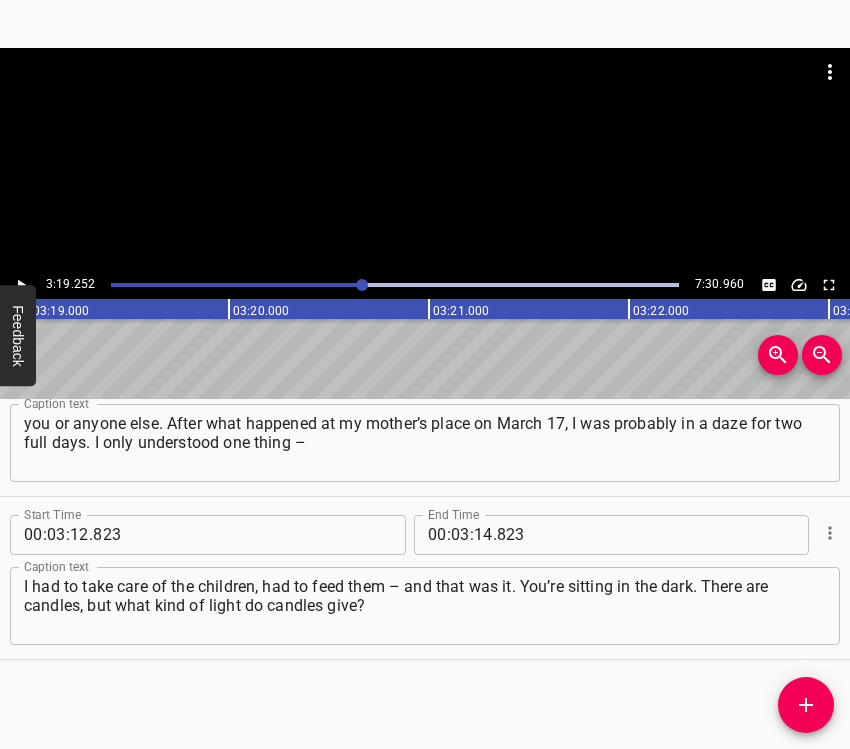 scroll, scrollTop: 0, scrollLeft: 39850, axis: horizontal 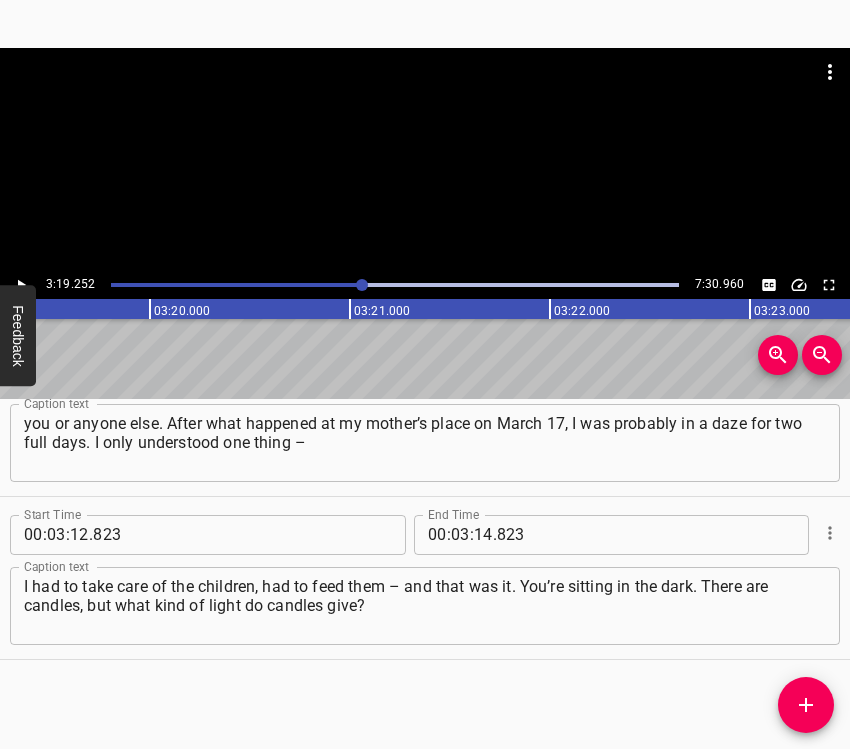 click at bounding box center (21, 285) 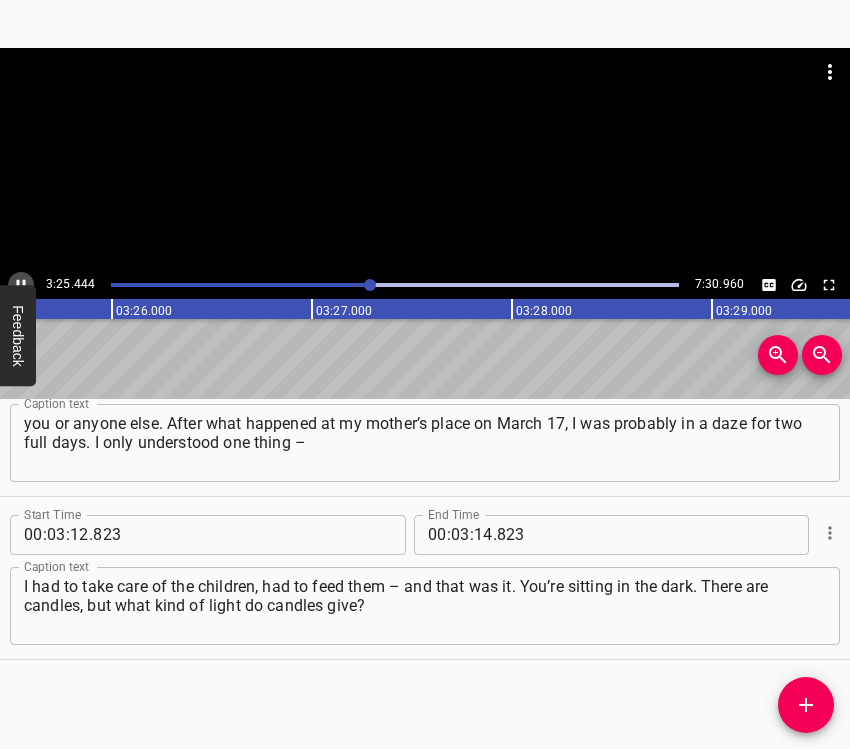 click at bounding box center [21, 285] 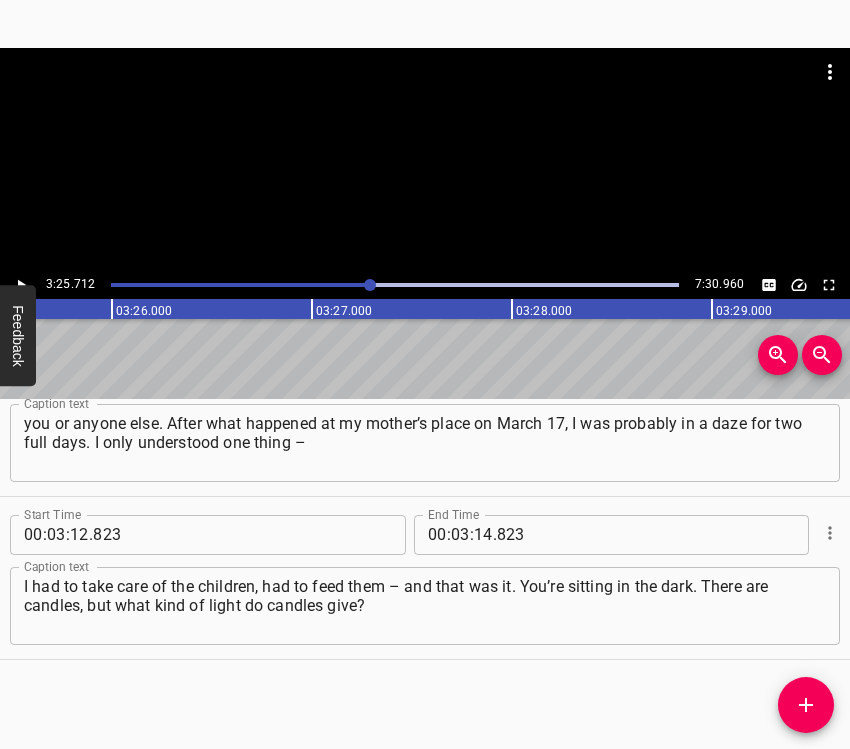 scroll, scrollTop: 0, scrollLeft: 41142, axis: horizontal 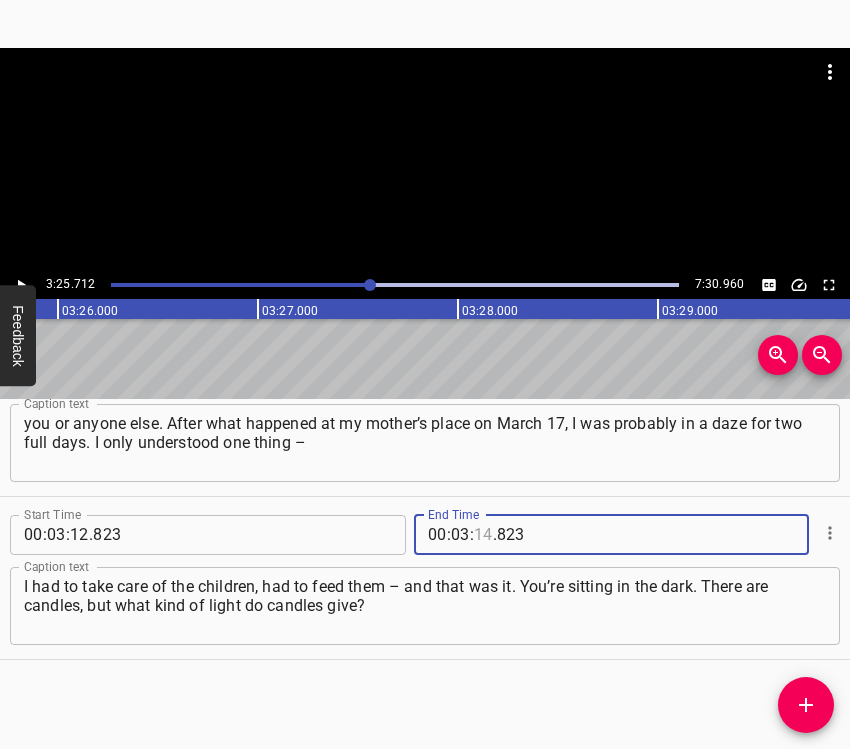 click at bounding box center [483, 535] 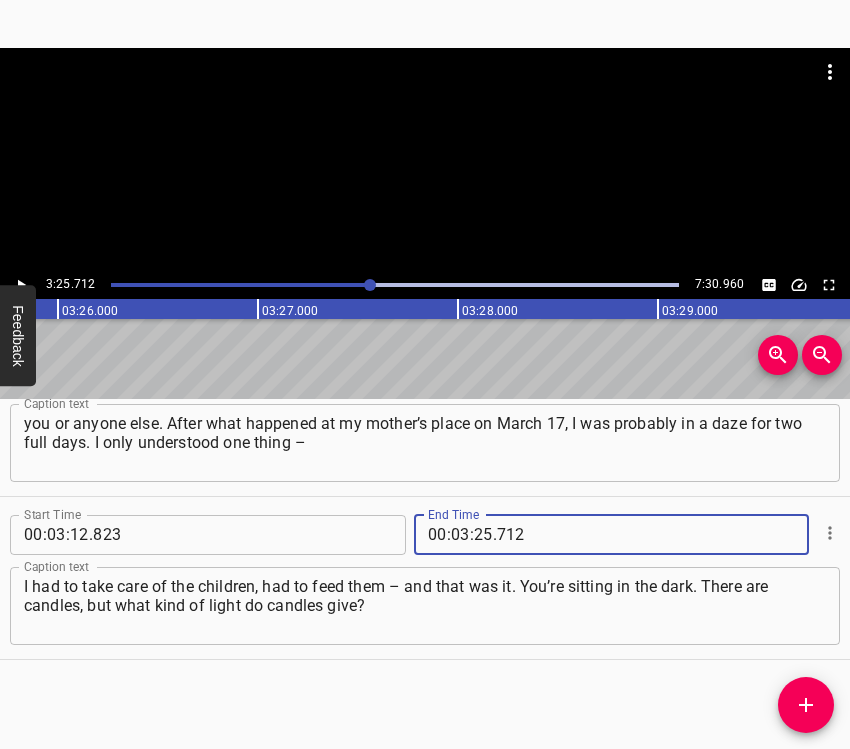 click 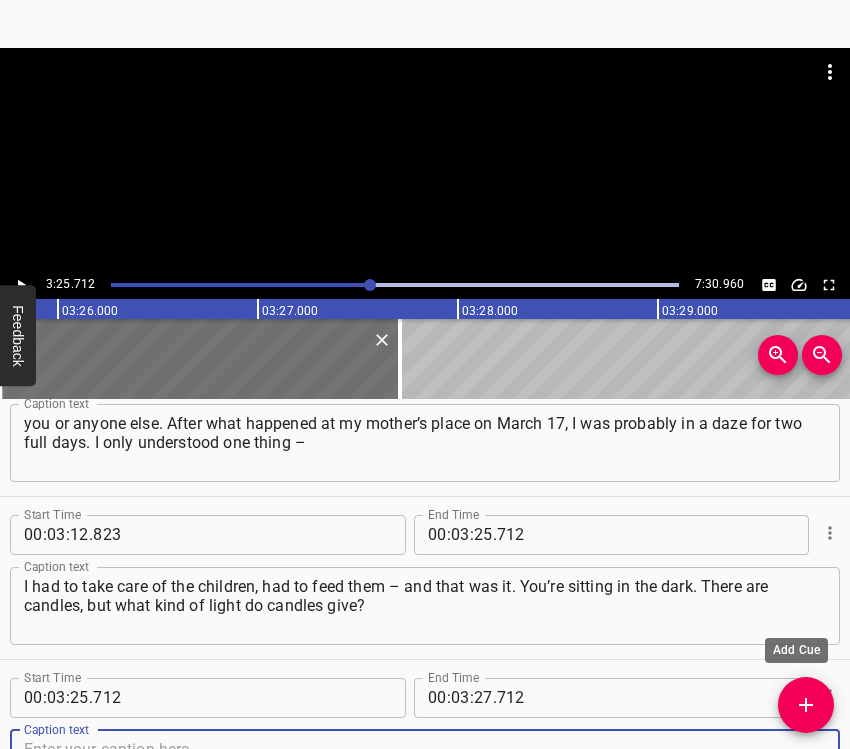 scroll, scrollTop: 2361, scrollLeft: 0, axis: vertical 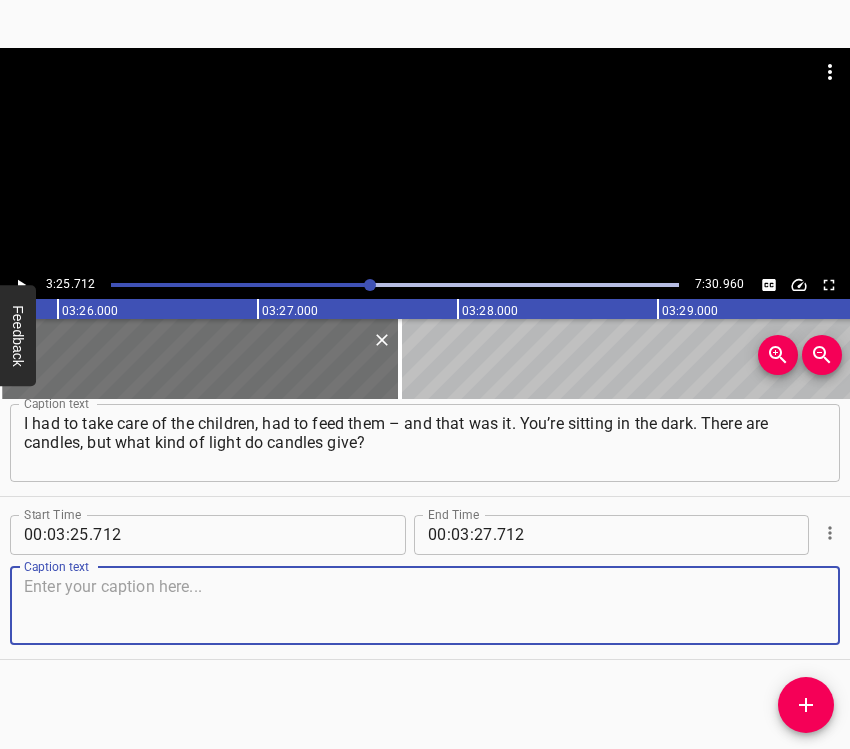 drag, startPoint x: 782, startPoint y: 623, endPoint x: 838, endPoint y: 572, distance: 75.74299 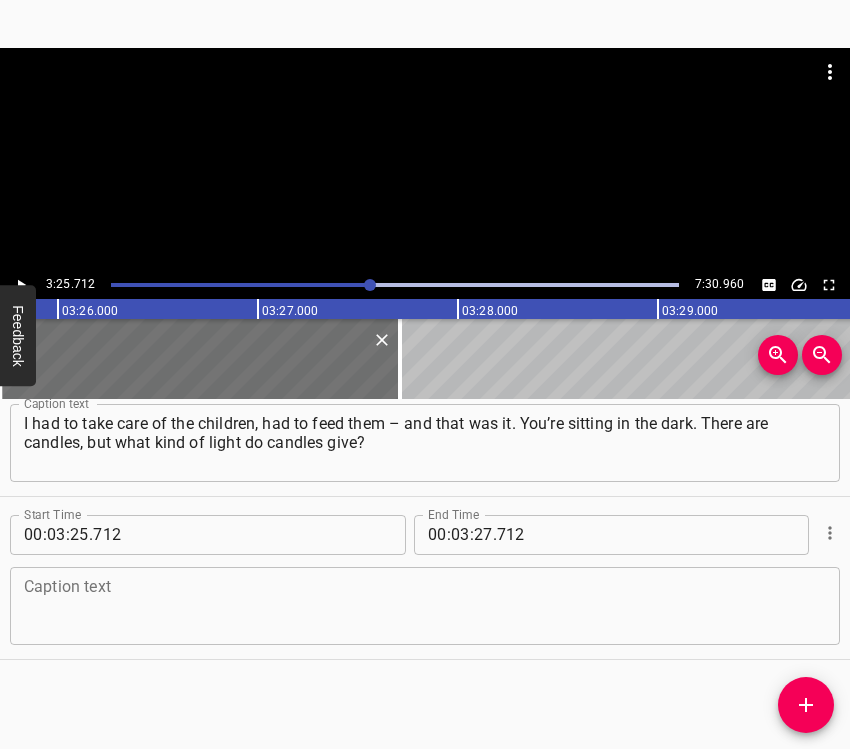 click at bounding box center [425, 605] 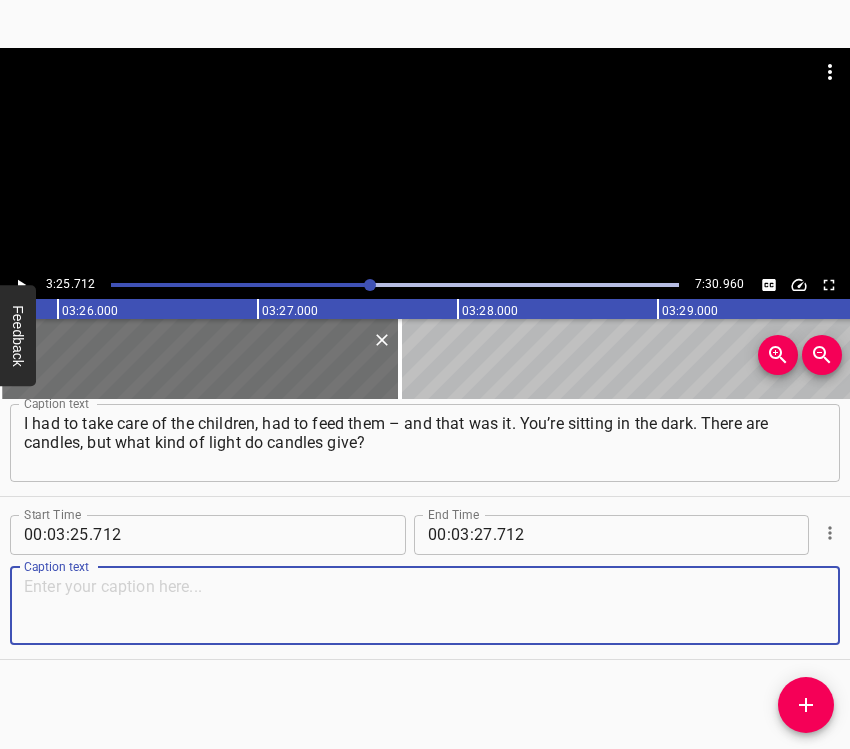 paste 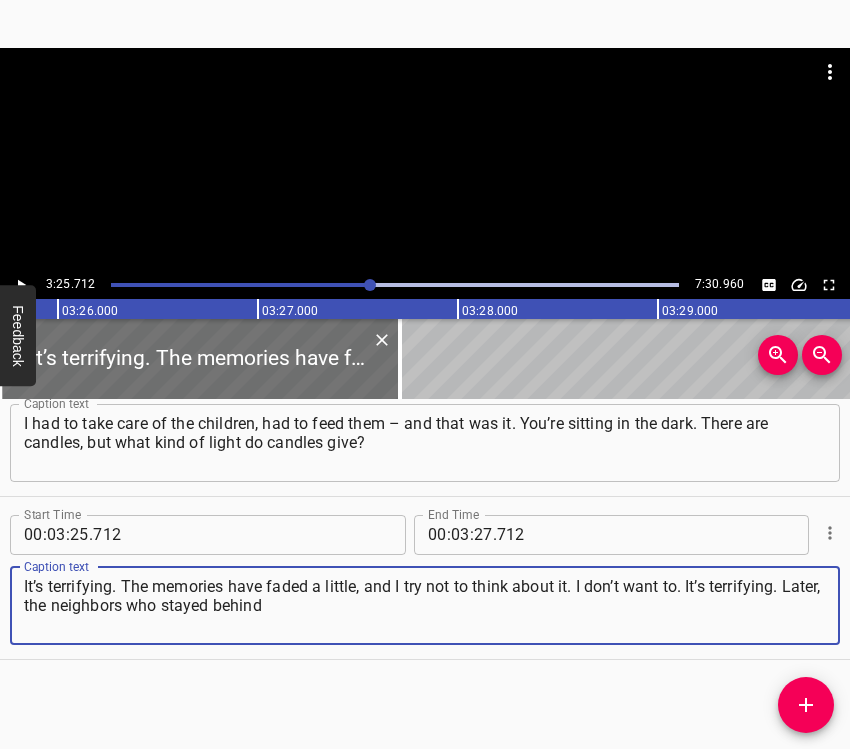 click 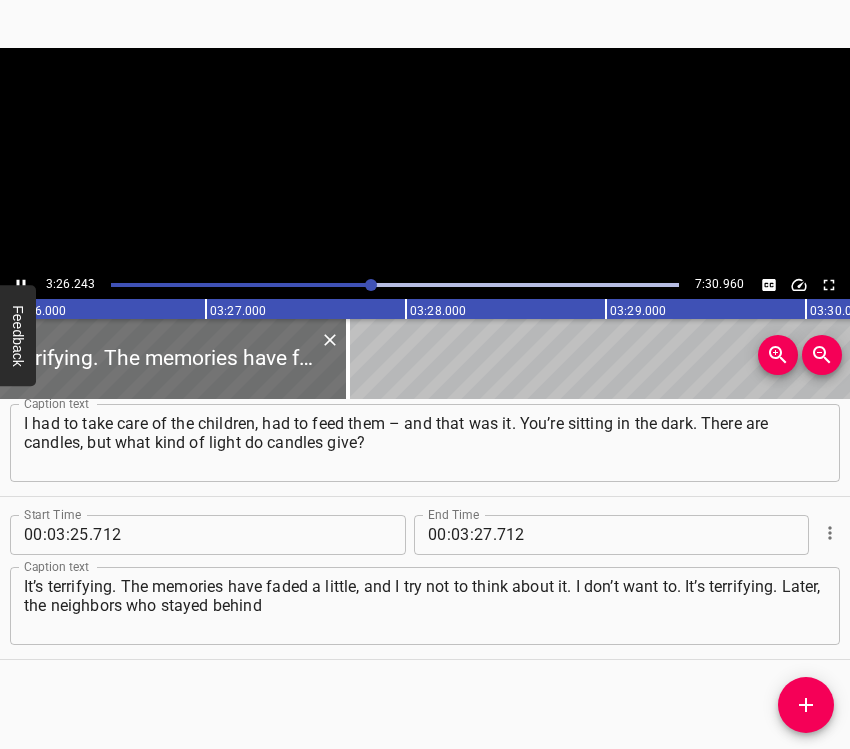 scroll, scrollTop: 0, scrollLeft: 41248, axis: horizontal 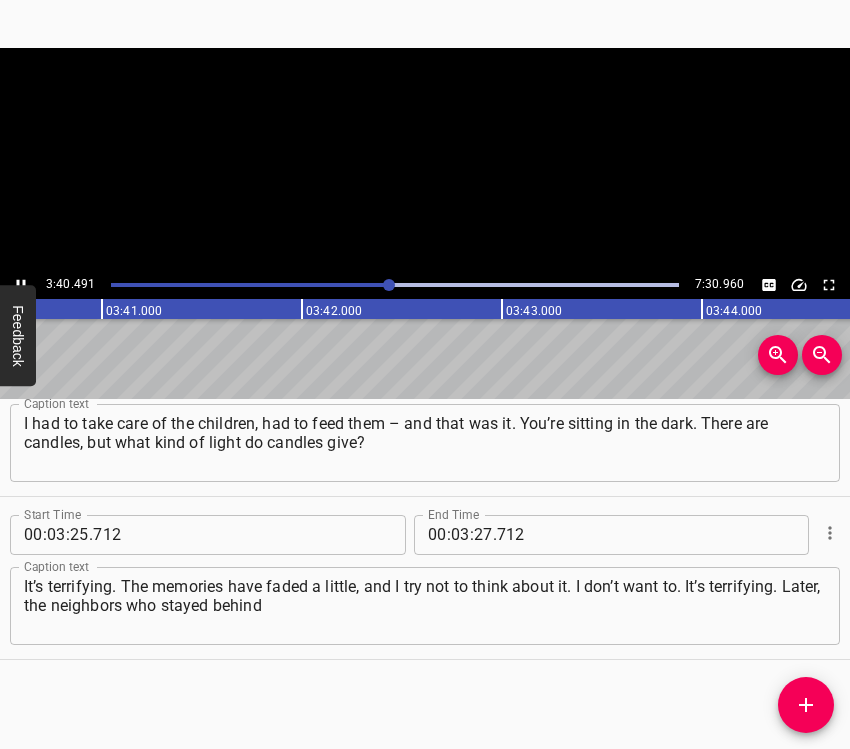 click 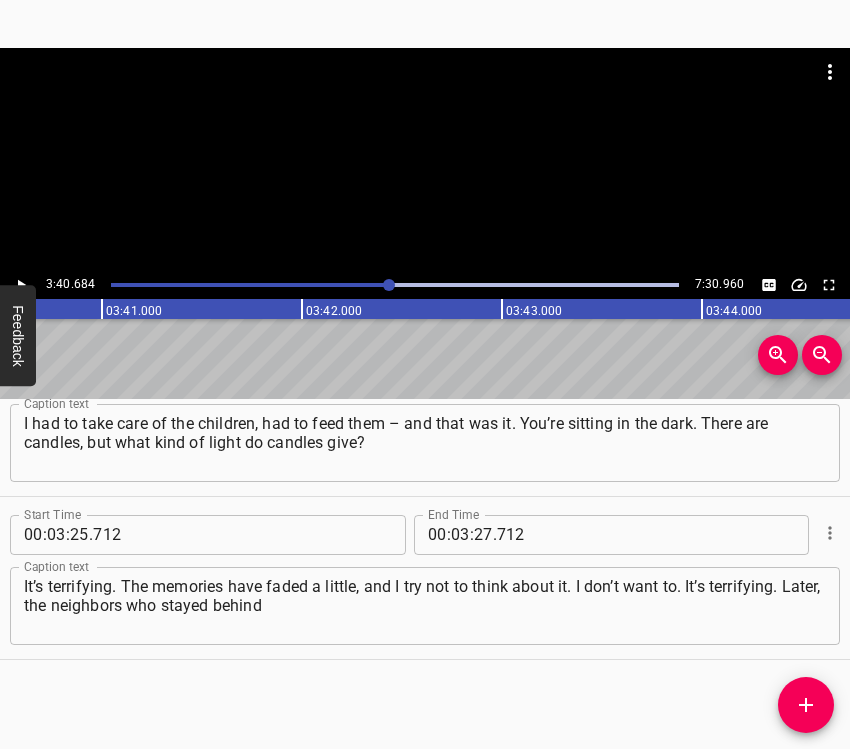scroll, scrollTop: 0, scrollLeft: 44136, axis: horizontal 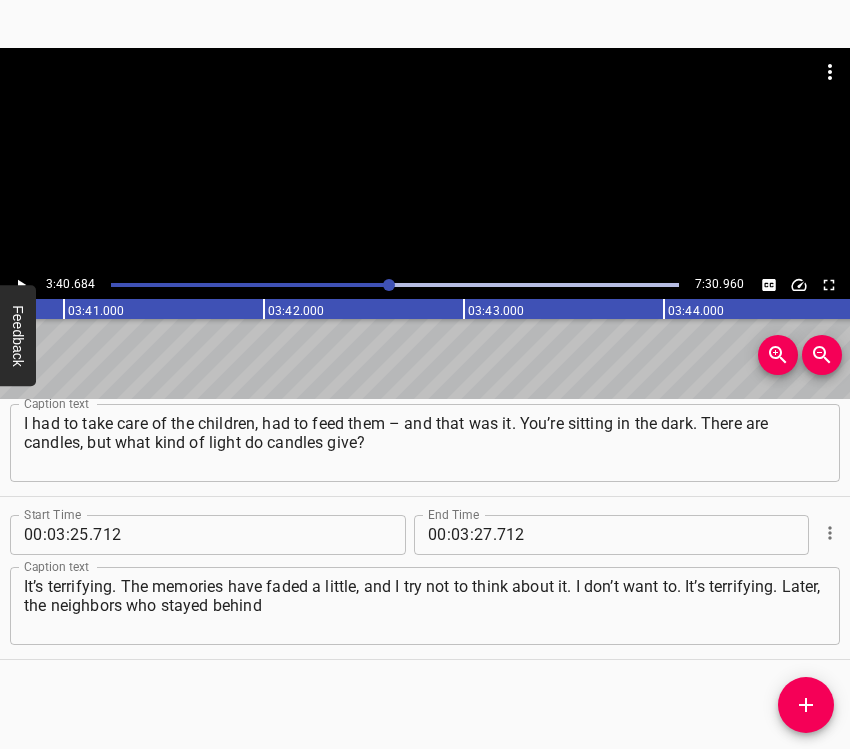 click at bounding box center (389, 285) 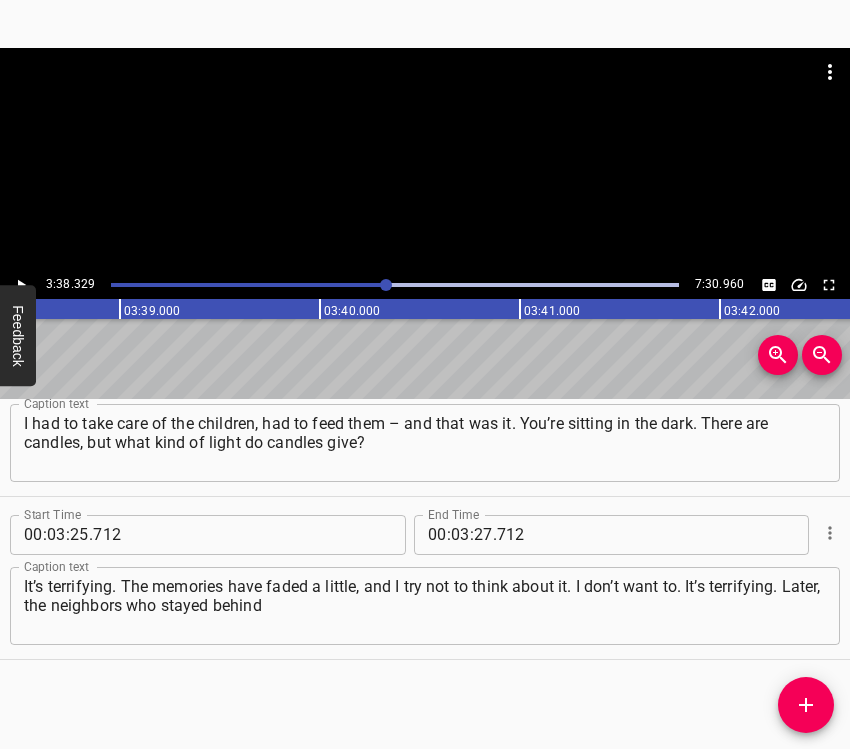 scroll, scrollTop: 0, scrollLeft: 43665, axis: horizontal 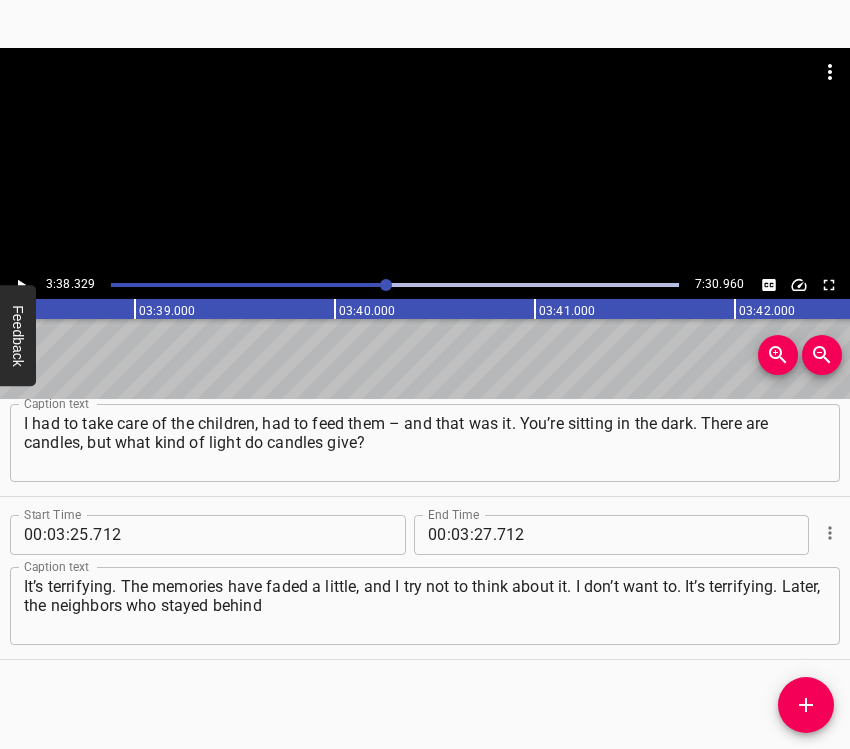 click 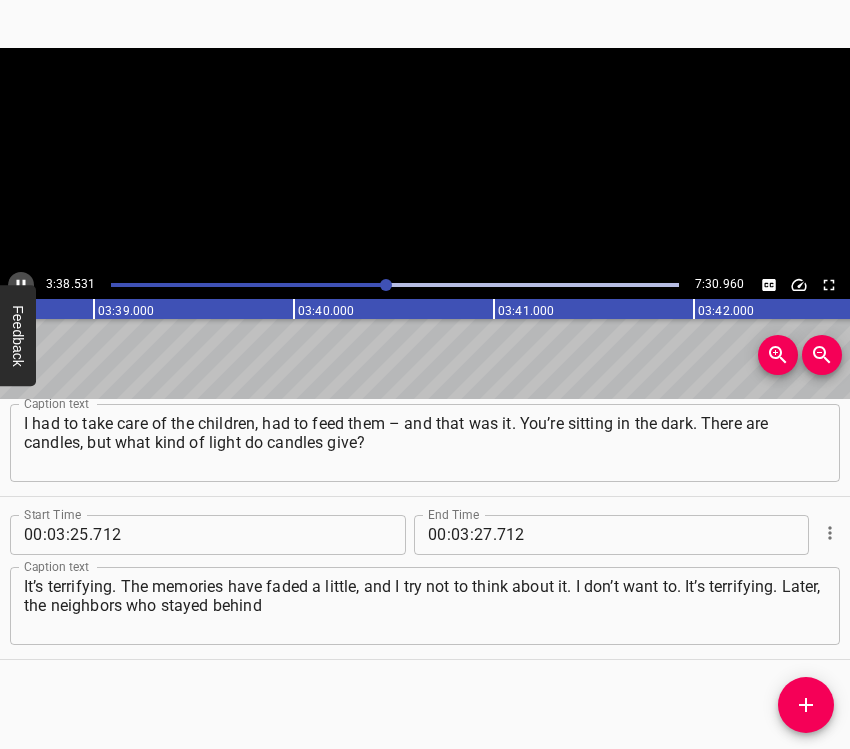 click 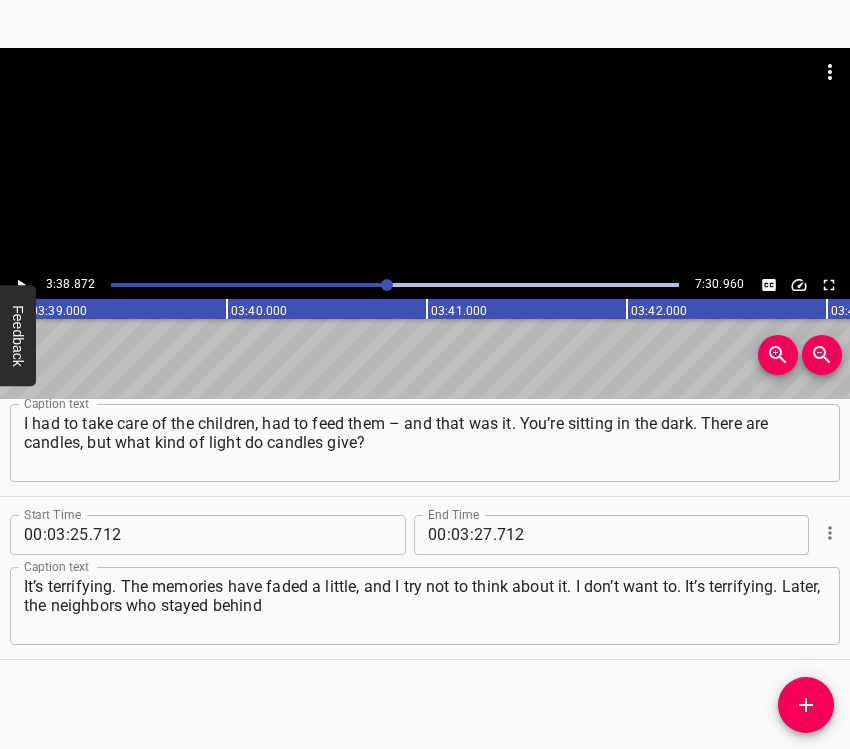 scroll, scrollTop: 0, scrollLeft: 43774, axis: horizontal 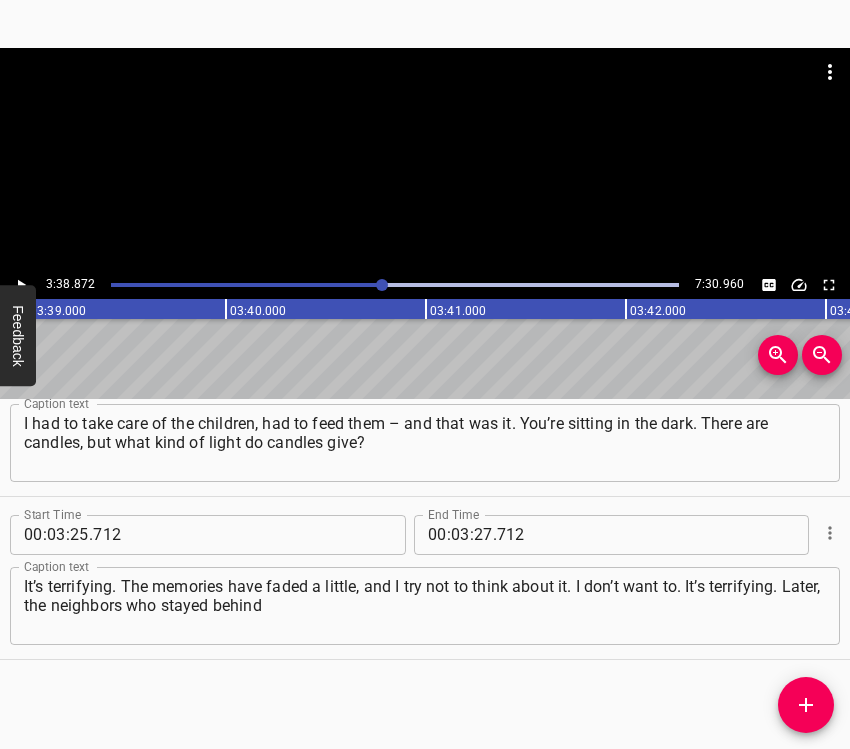 click at bounding box center (382, 285) 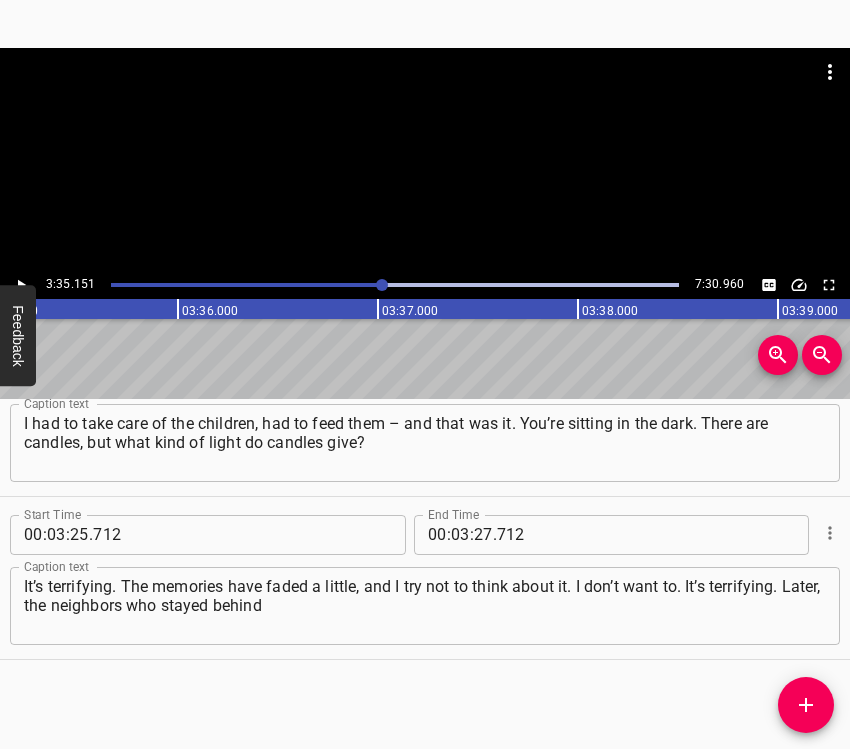scroll, scrollTop: 0, scrollLeft: 43030, axis: horizontal 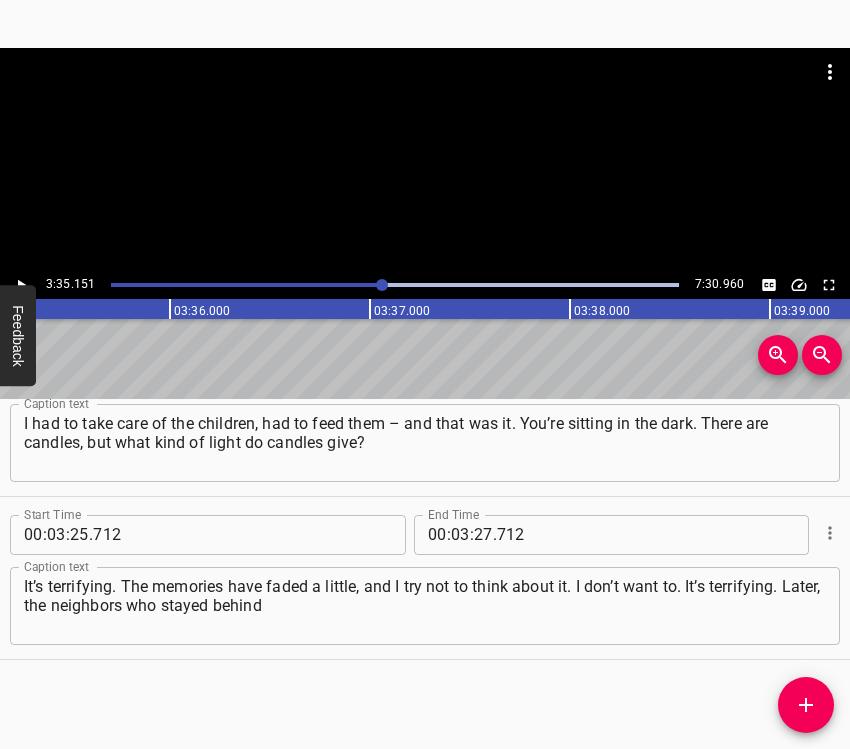 click 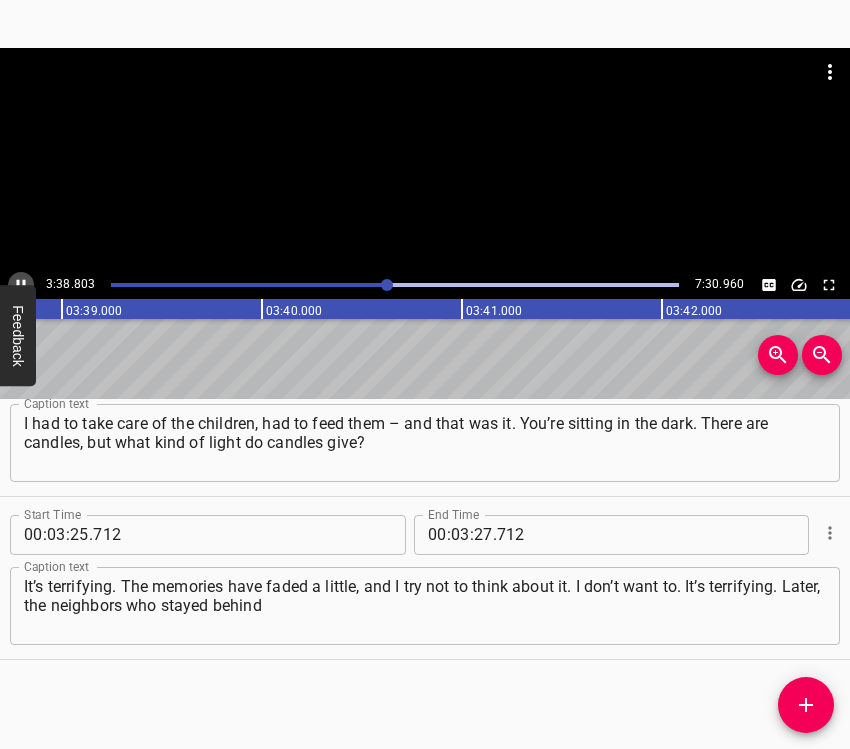 click 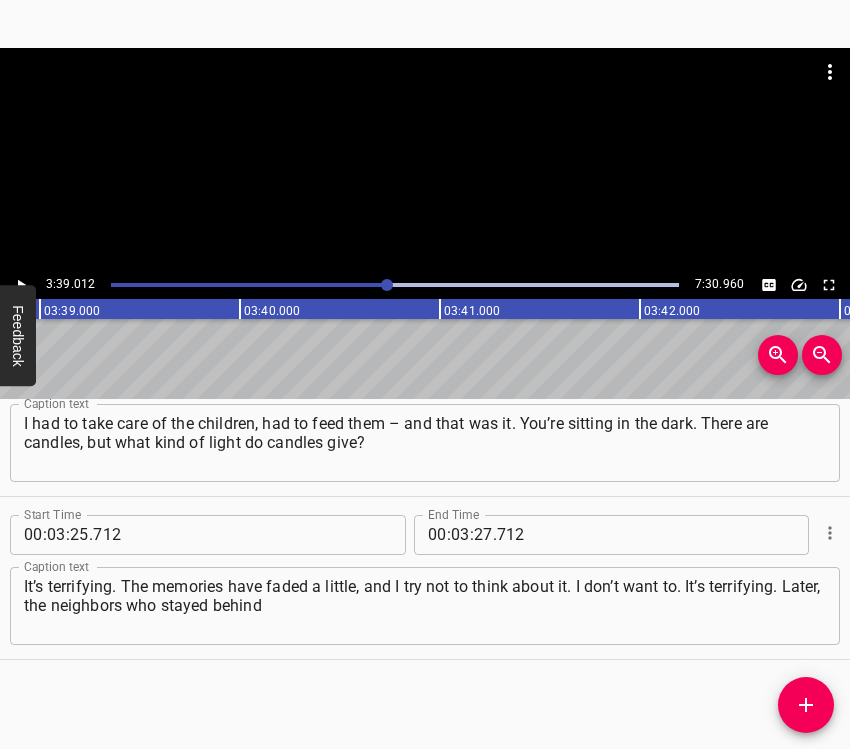 scroll, scrollTop: 0, scrollLeft: 43802, axis: horizontal 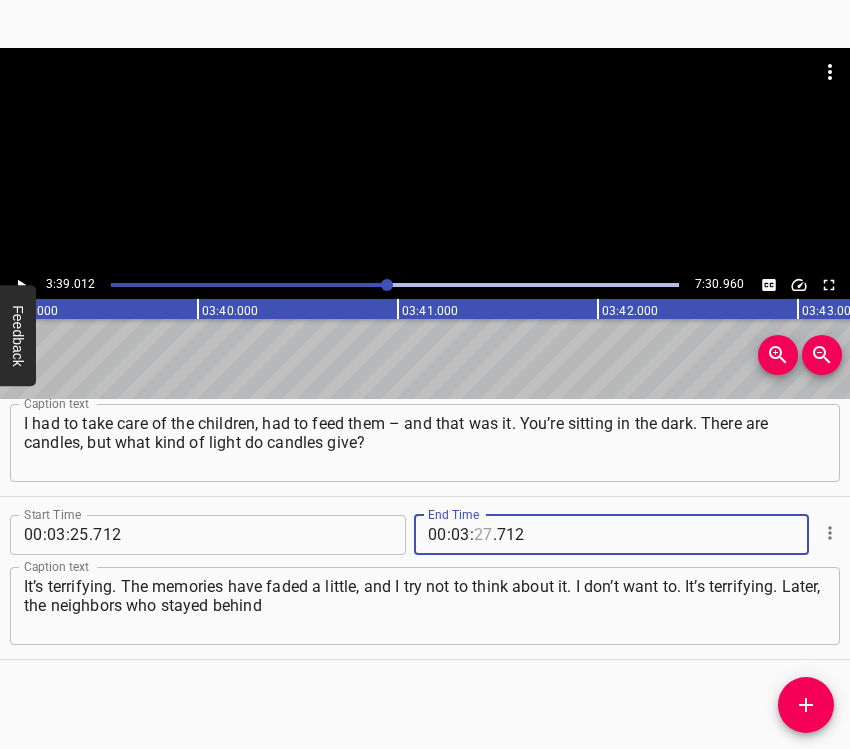 click at bounding box center [483, 535] 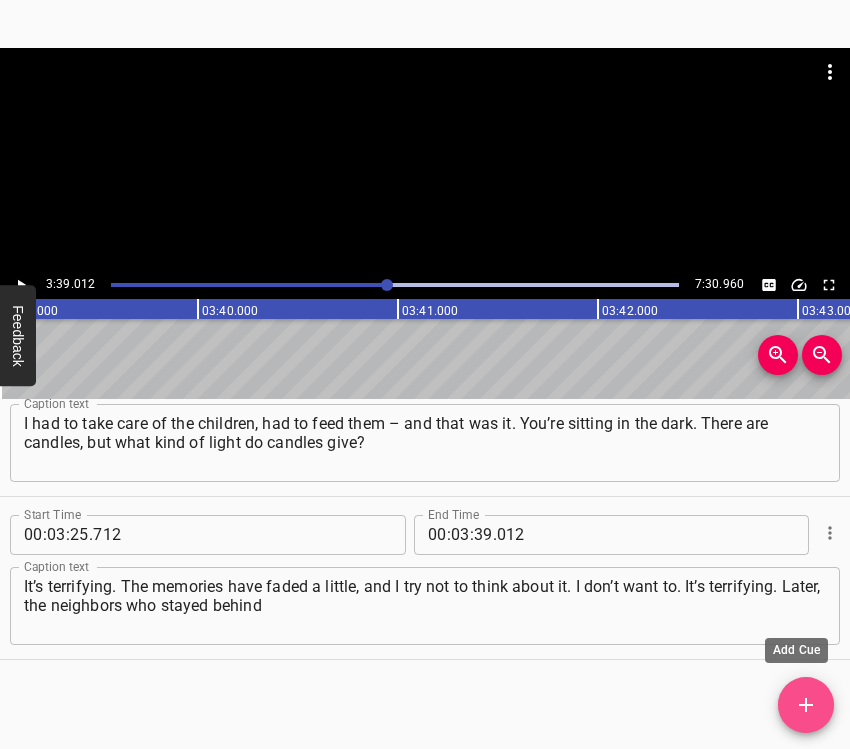 click 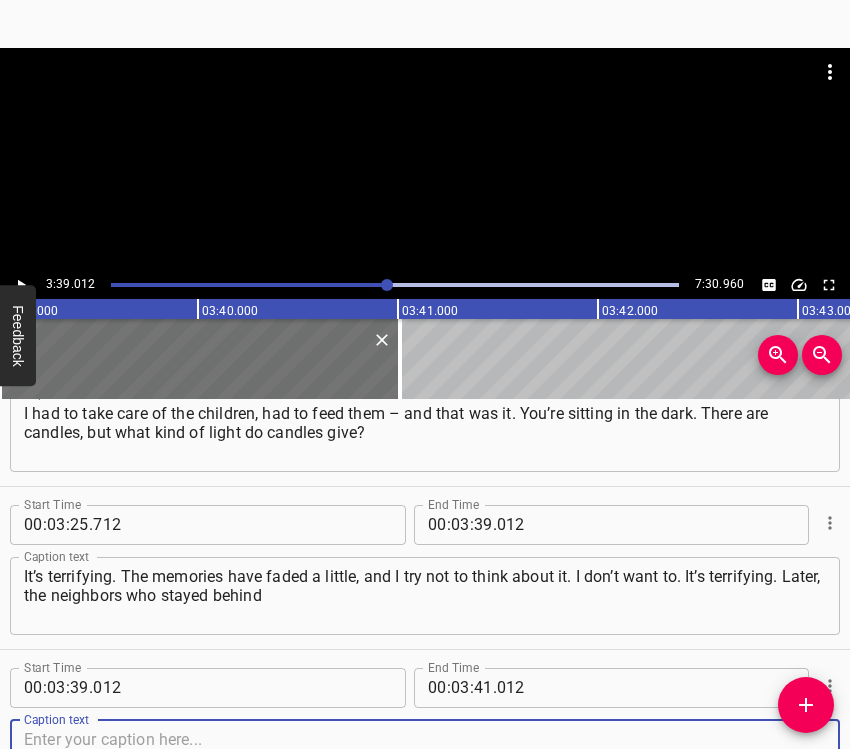 scroll, scrollTop: 2677, scrollLeft: 0, axis: vertical 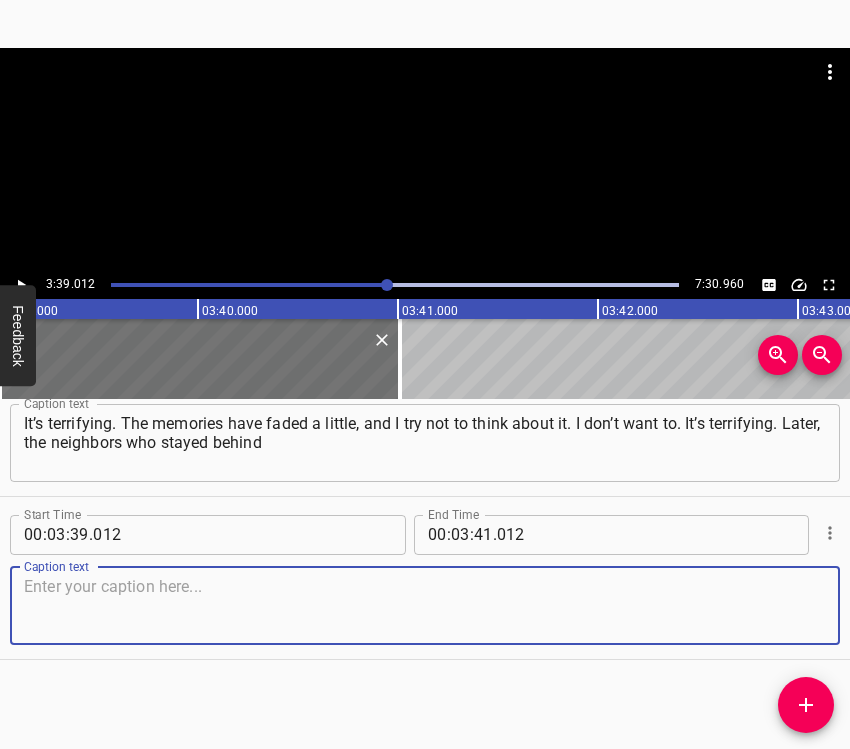 click at bounding box center [425, 605] 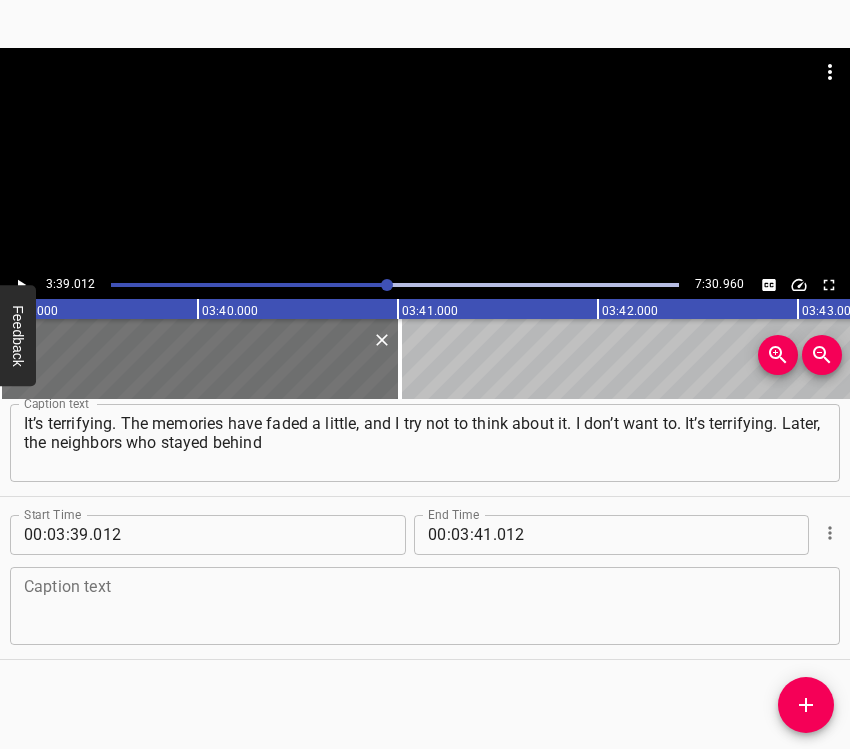 click at bounding box center (425, 605) 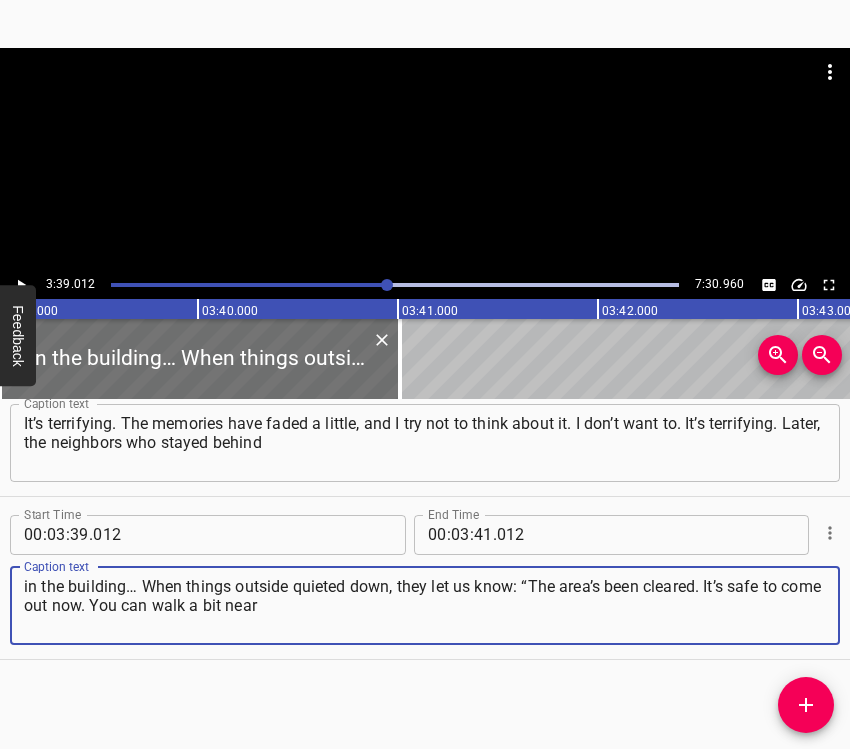 click 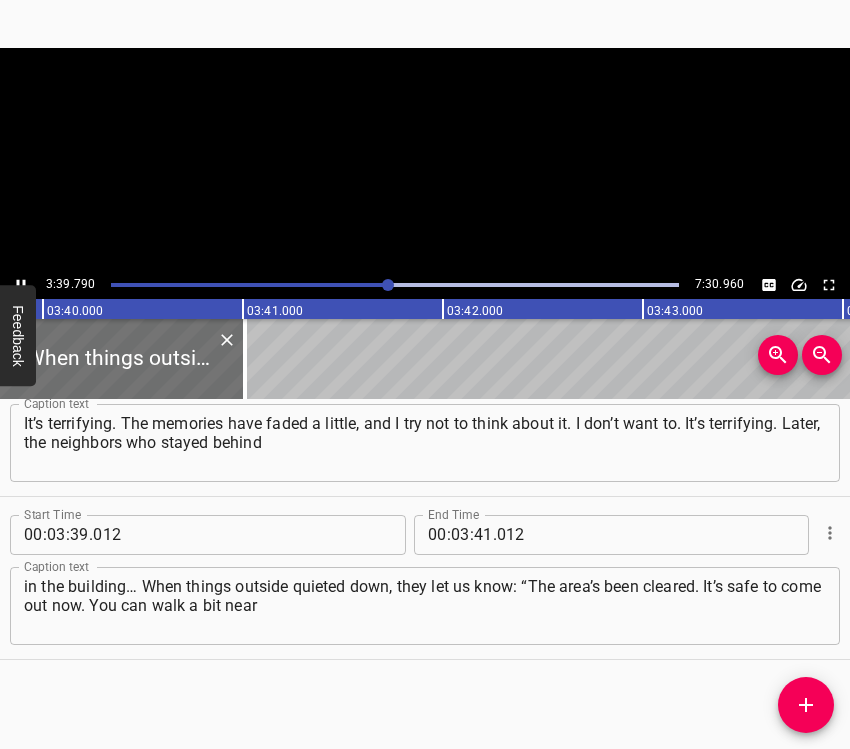 scroll, scrollTop: 0, scrollLeft: 43958, axis: horizontal 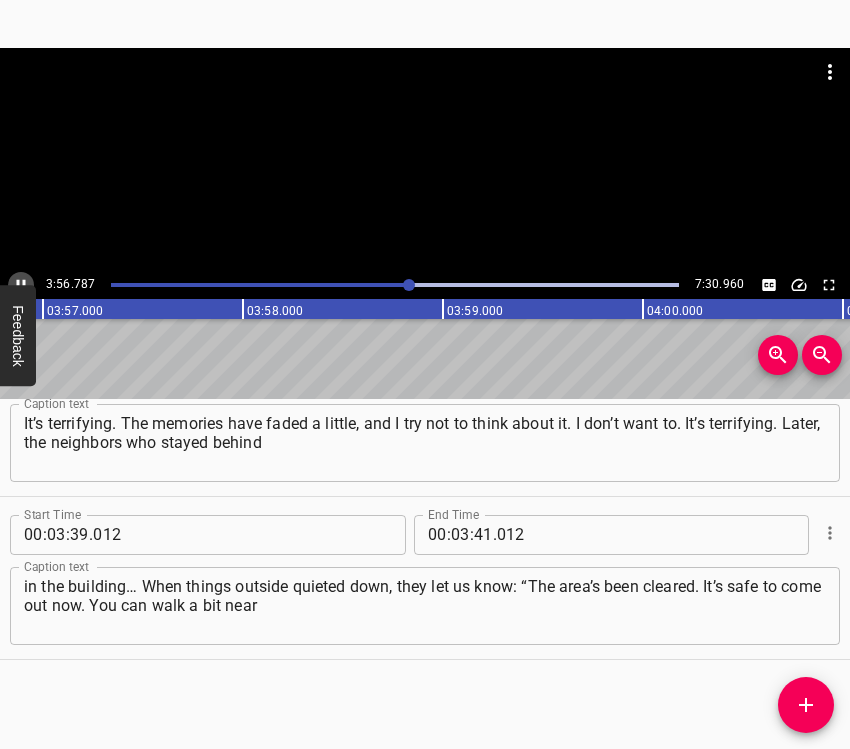 click 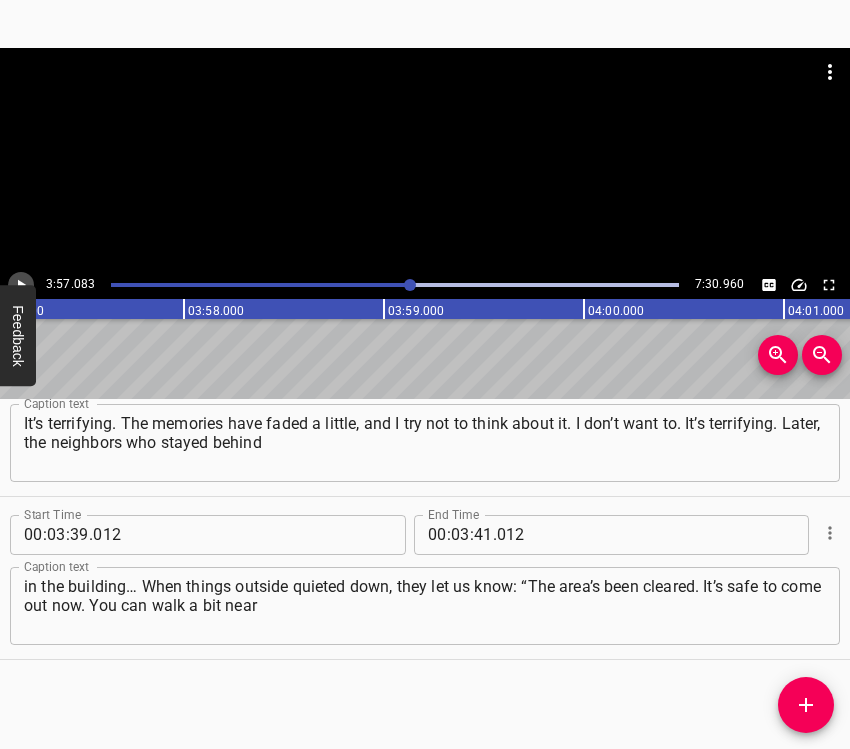 click 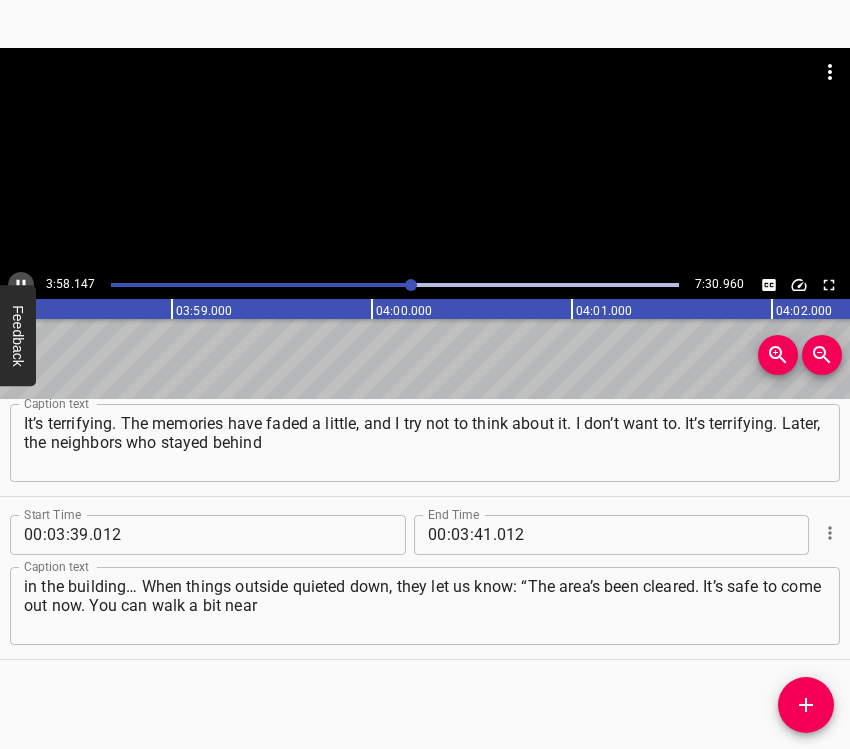 click 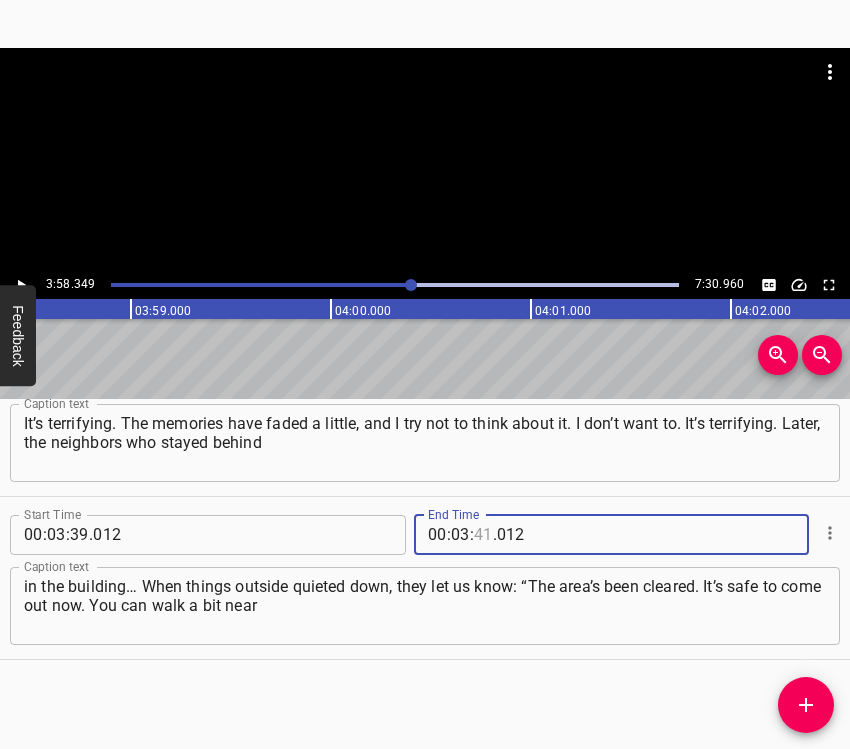 click at bounding box center [483, 535] 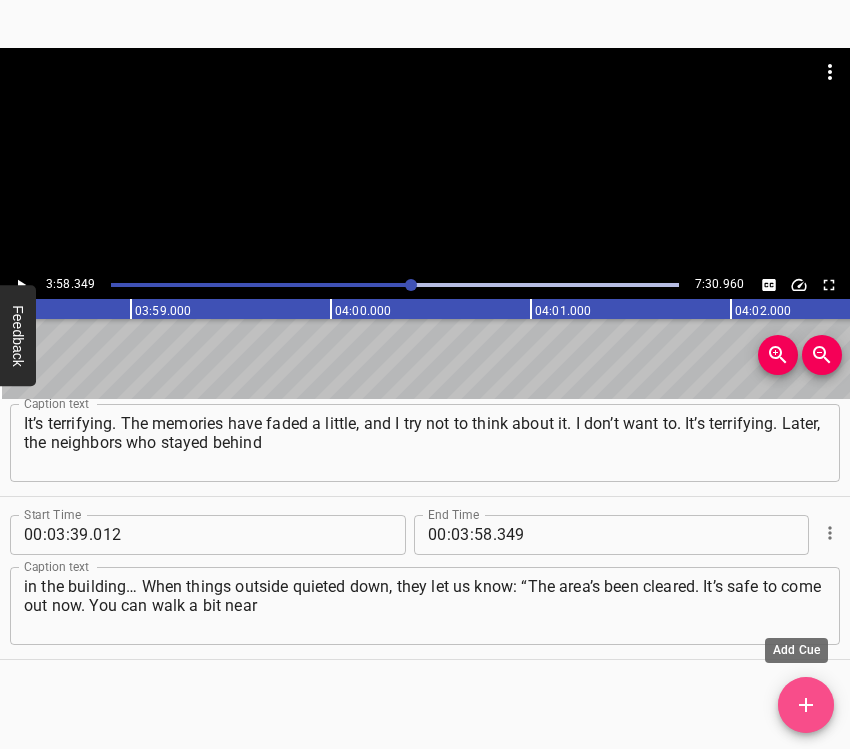 click 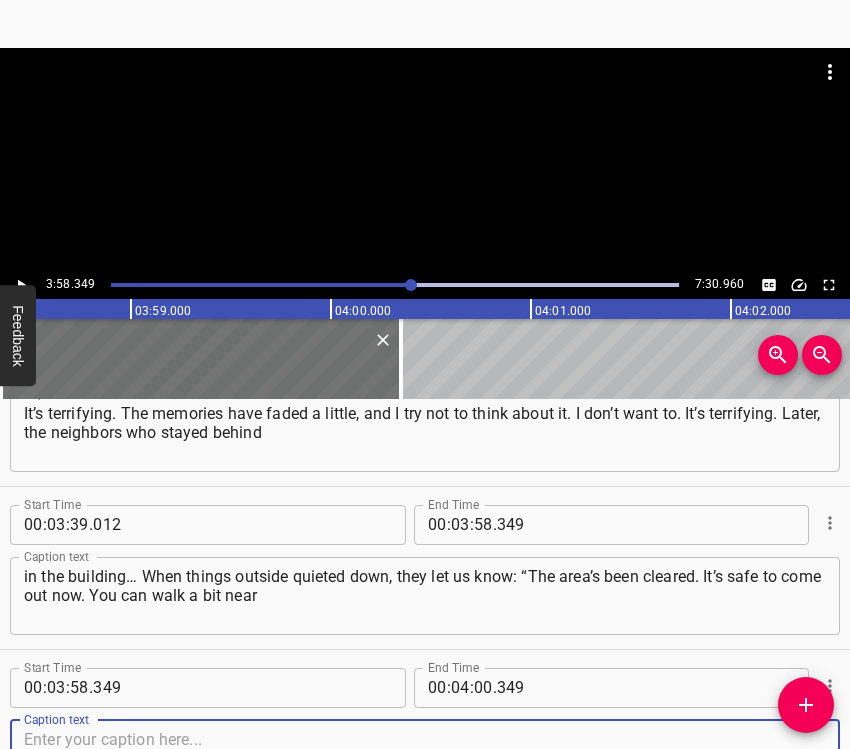 scroll, scrollTop: 2840, scrollLeft: 0, axis: vertical 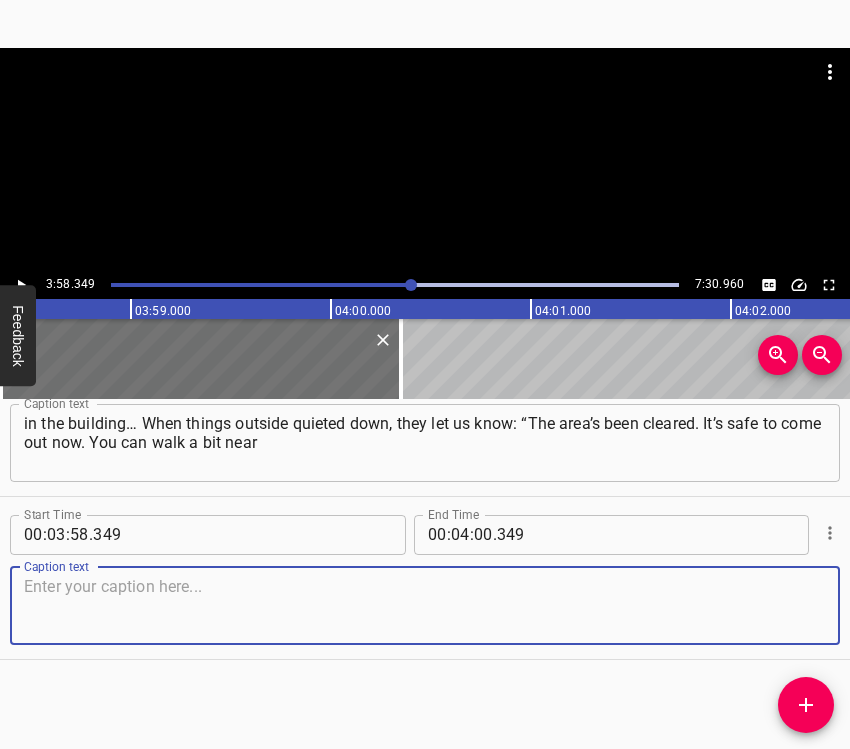 click at bounding box center (425, 605) 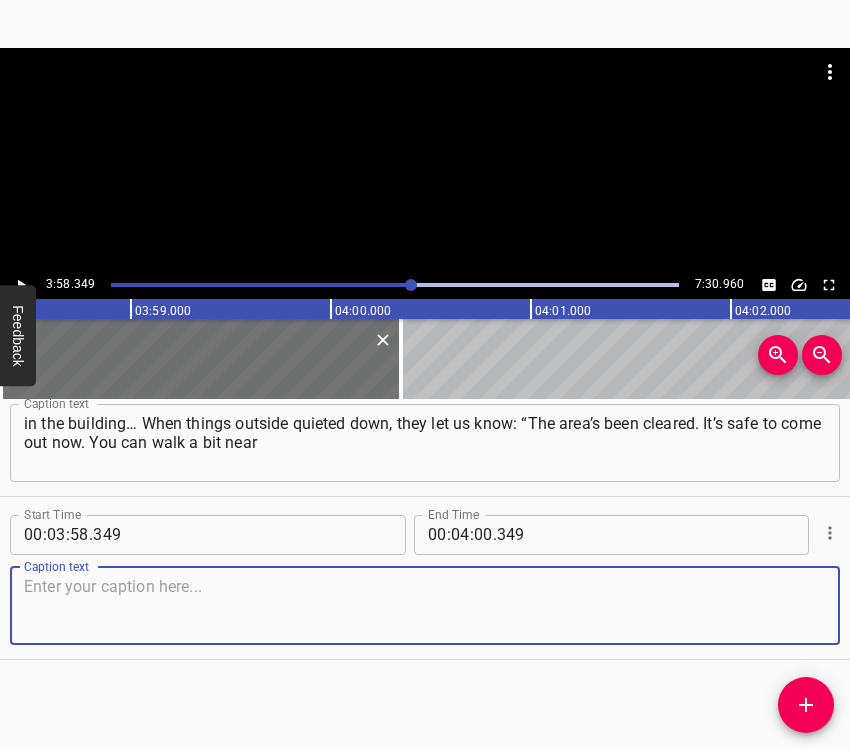 click at bounding box center (425, 605) 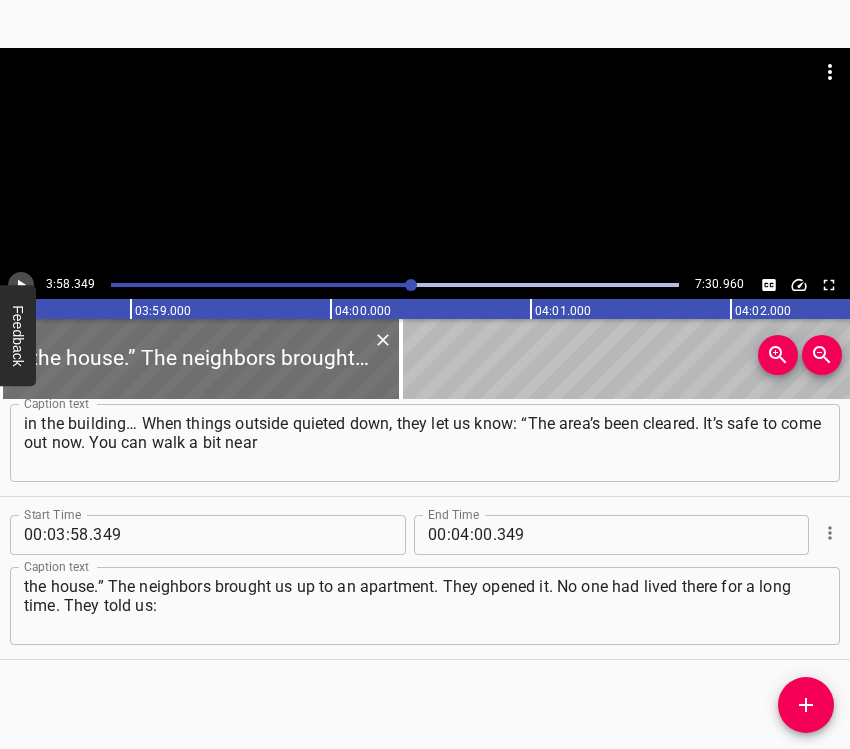 click 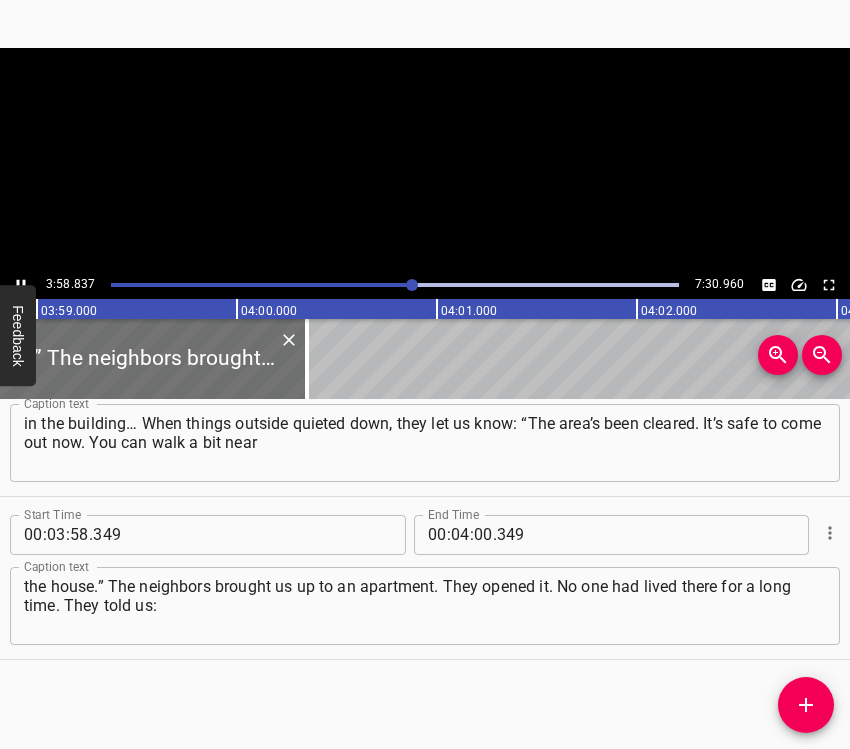 scroll, scrollTop: 0, scrollLeft: 47767, axis: horizontal 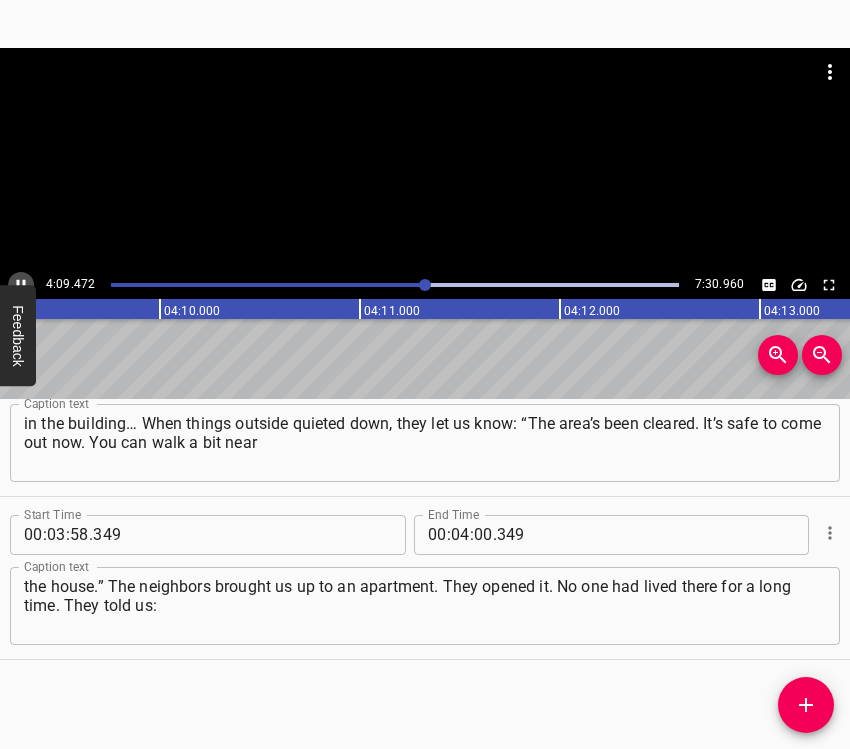 click 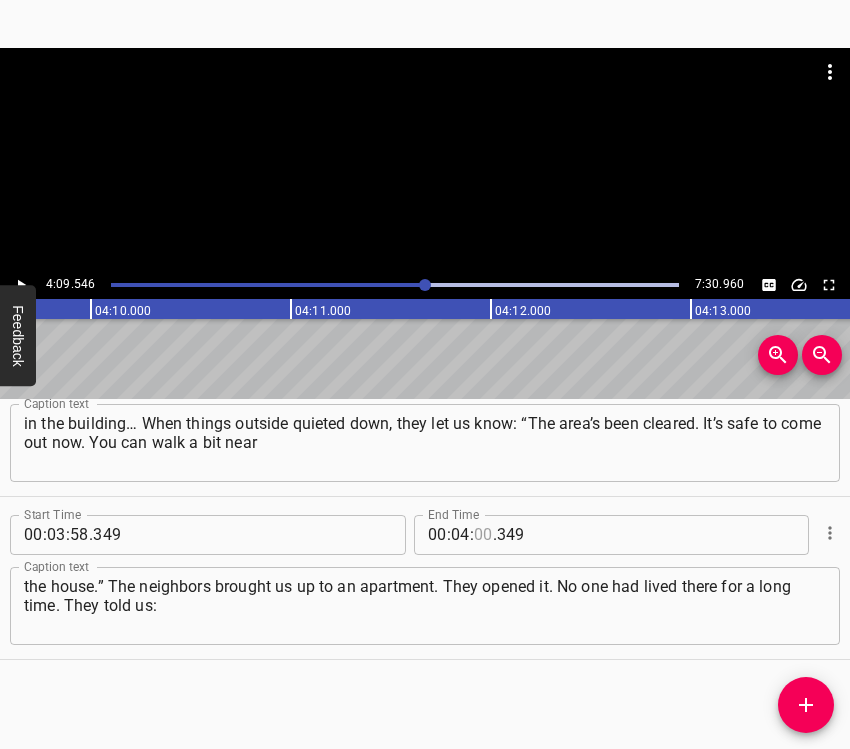 click at bounding box center [483, 535] 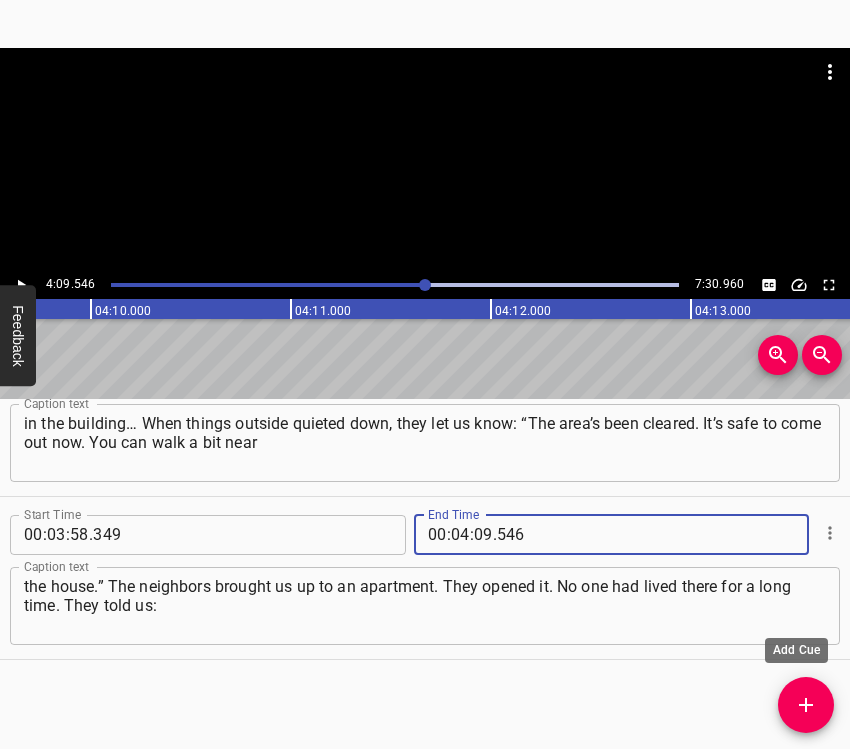 click at bounding box center [806, 705] 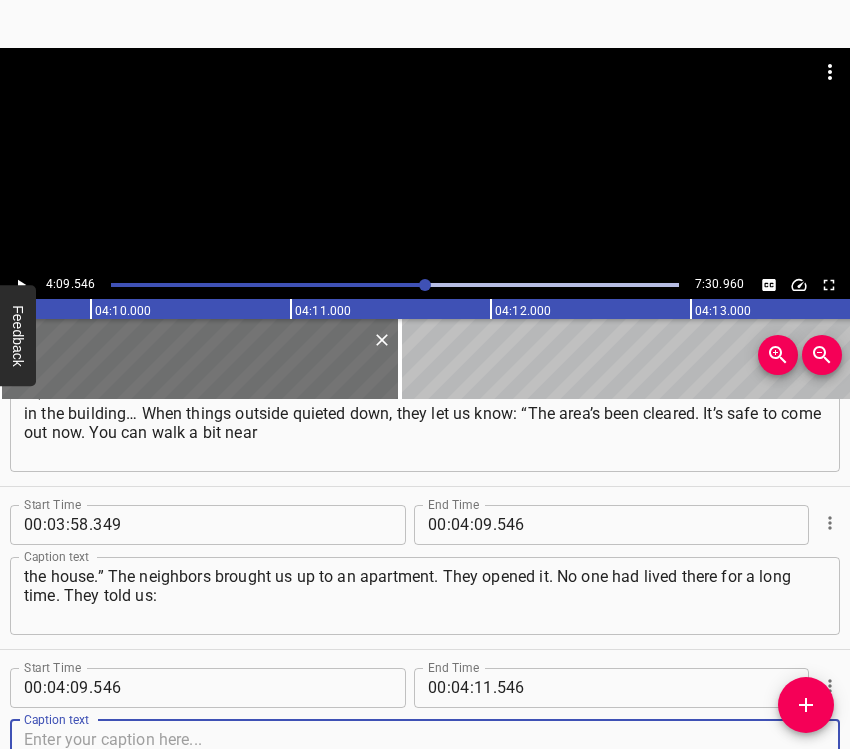 scroll, scrollTop: 3003, scrollLeft: 0, axis: vertical 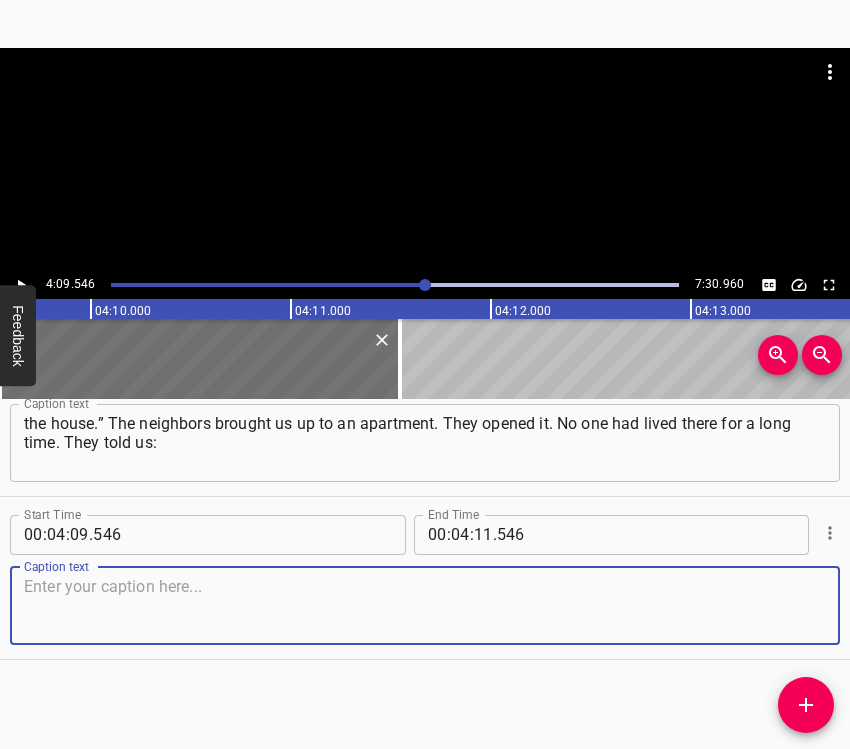 click at bounding box center (425, 605) 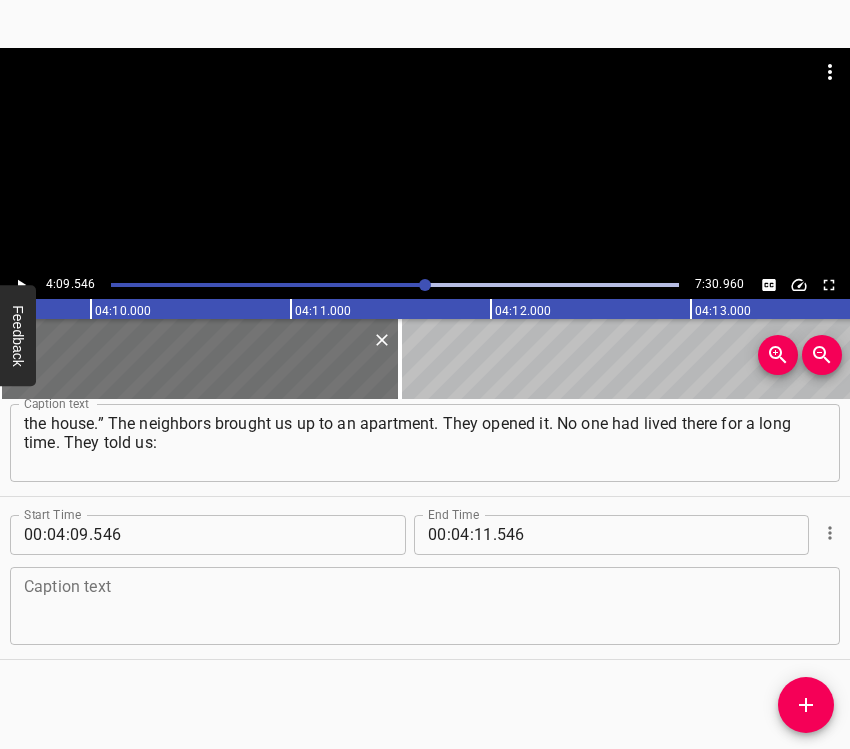 click on "Caption text" at bounding box center [425, 606] 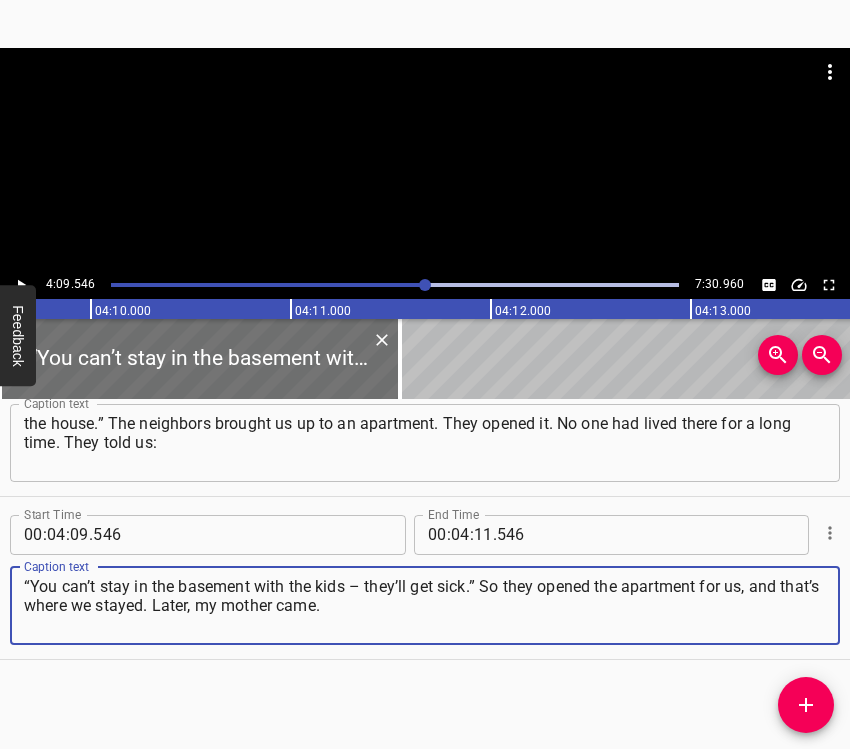 click 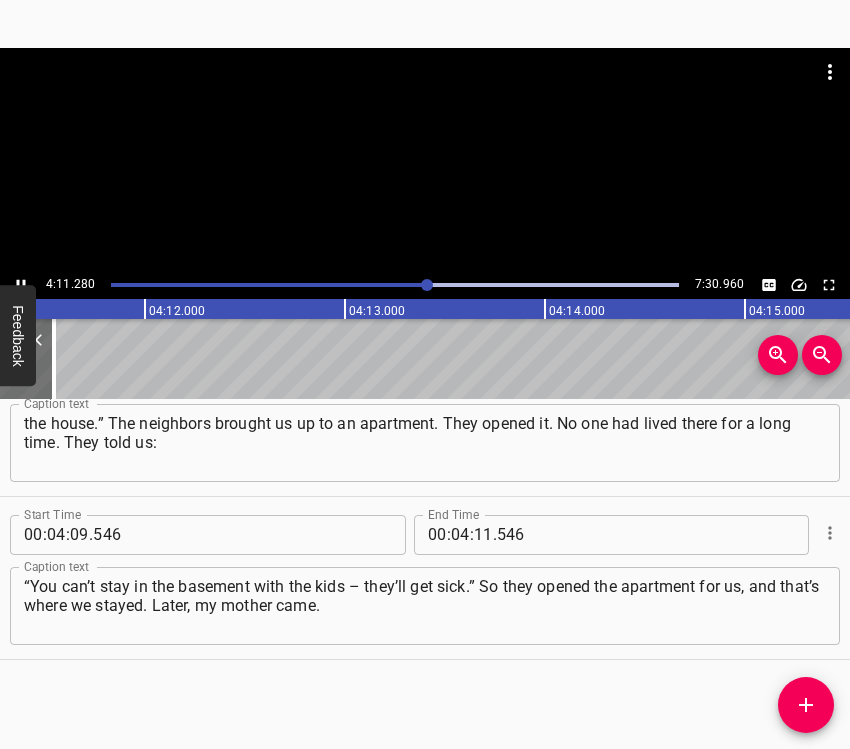 scroll, scrollTop: 0, scrollLeft: 50256, axis: horizontal 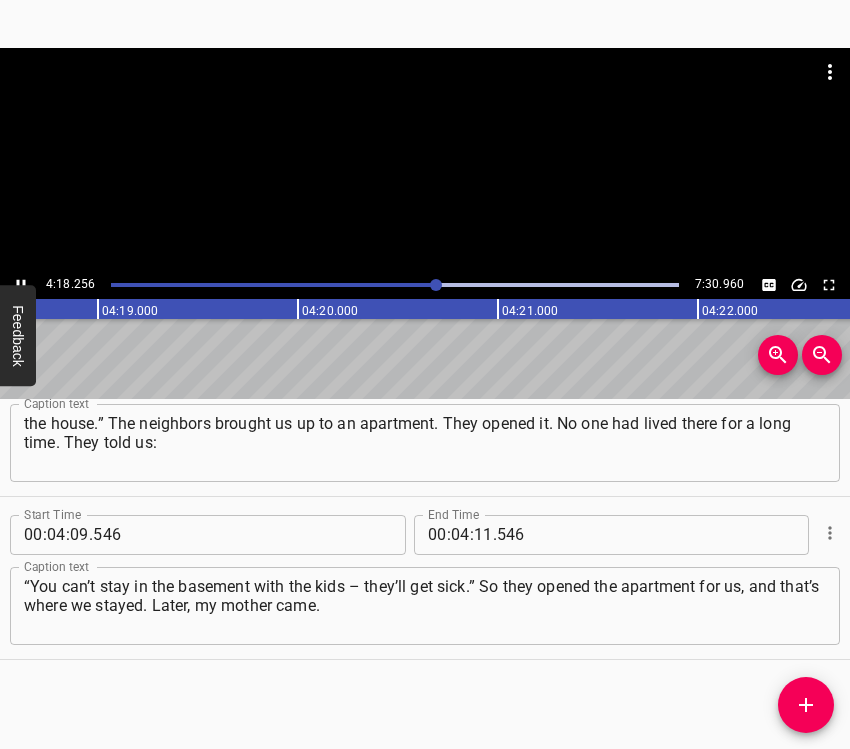 click 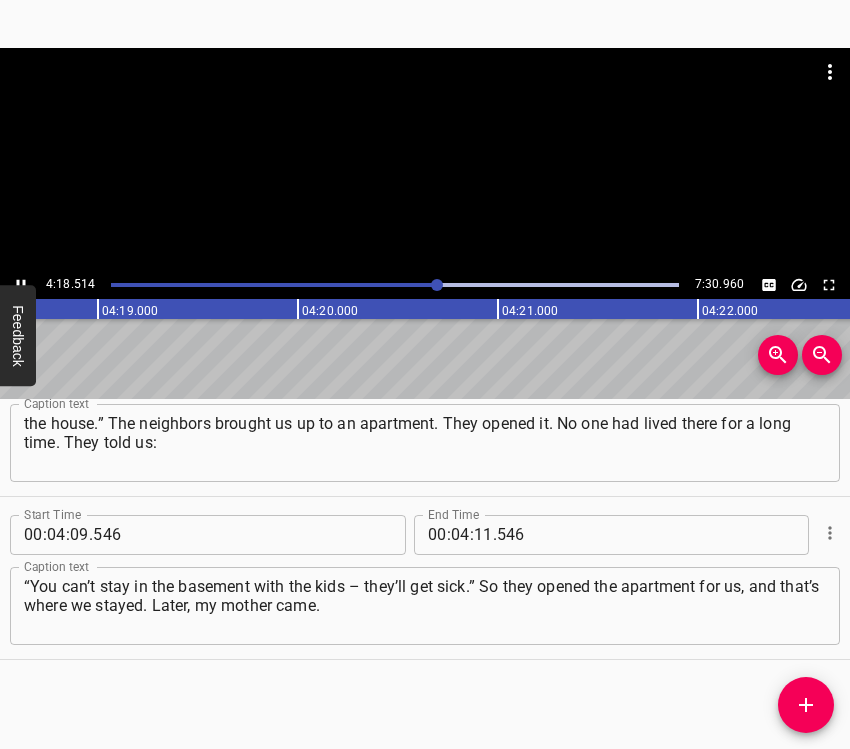 scroll, scrollTop: 0, scrollLeft: 51747, axis: horizontal 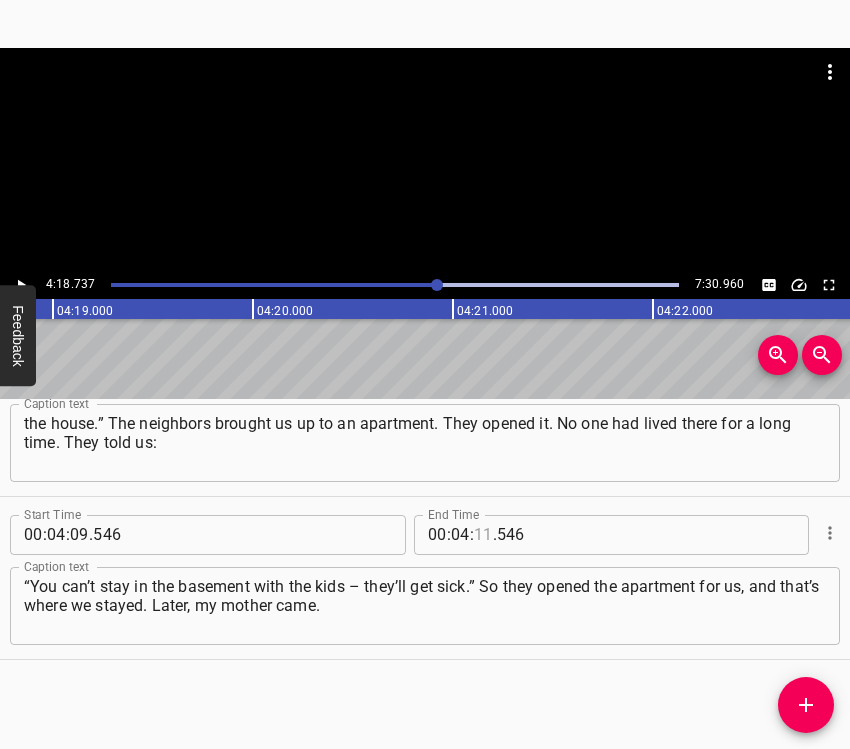 click at bounding box center (483, 535) 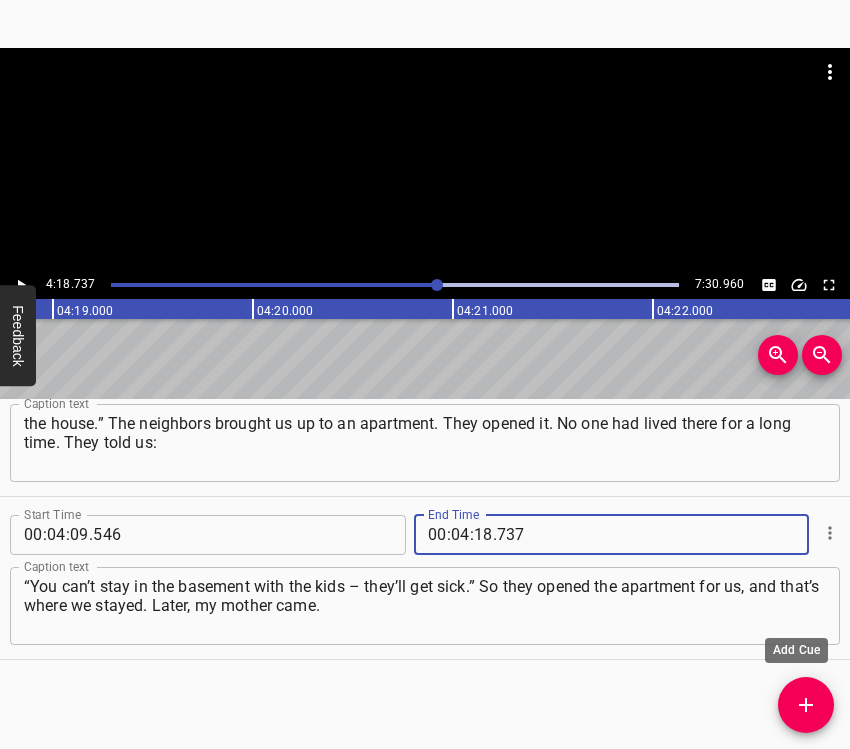 click 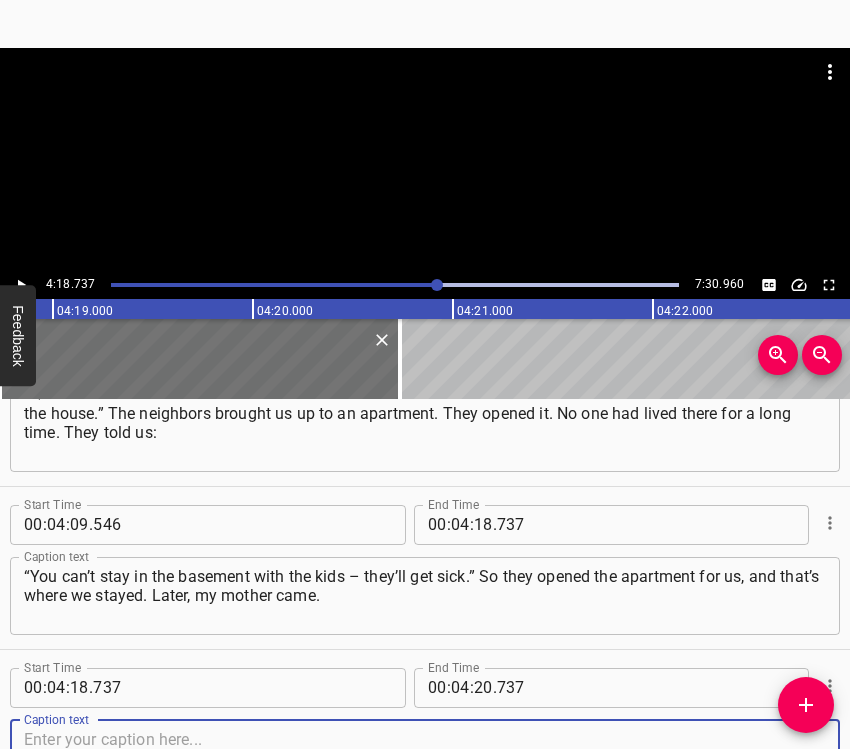 scroll, scrollTop: 3166, scrollLeft: 0, axis: vertical 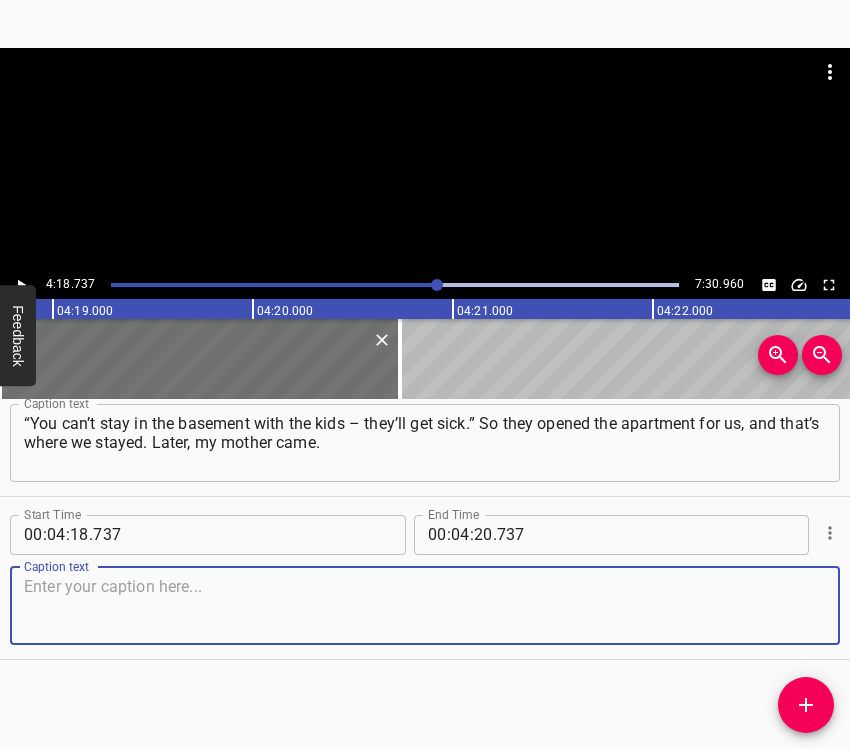 click at bounding box center [425, 605] 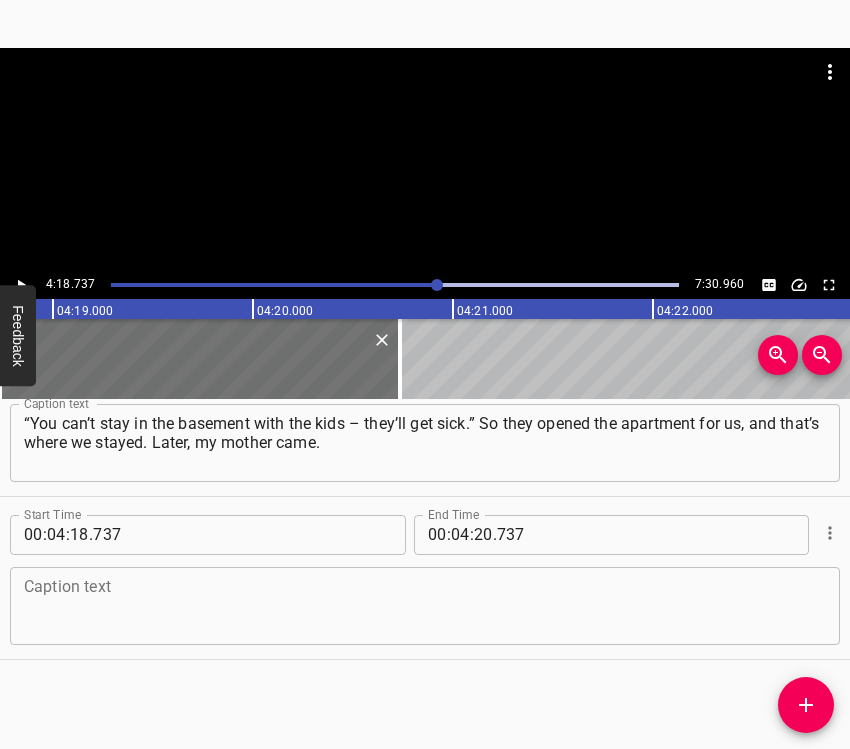 click at bounding box center (425, 605) 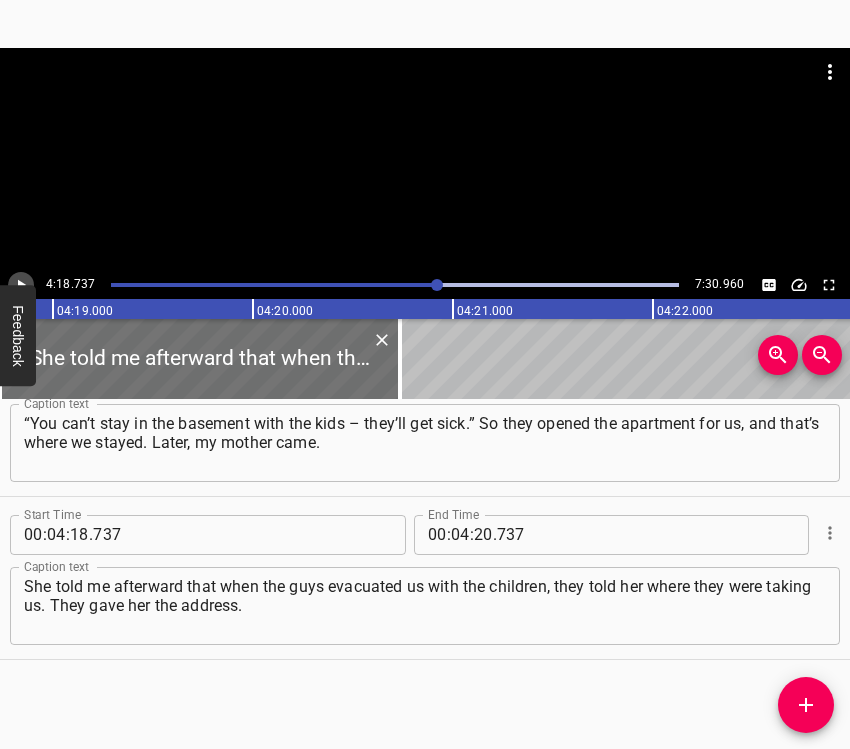 click 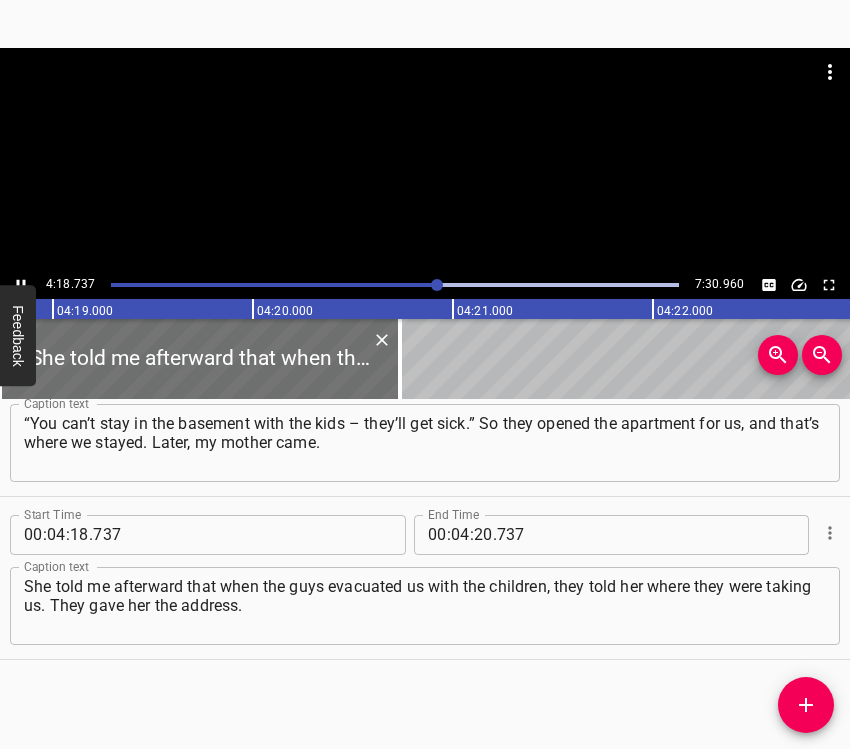 scroll, scrollTop: 0, scrollLeft: 51776, axis: horizontal 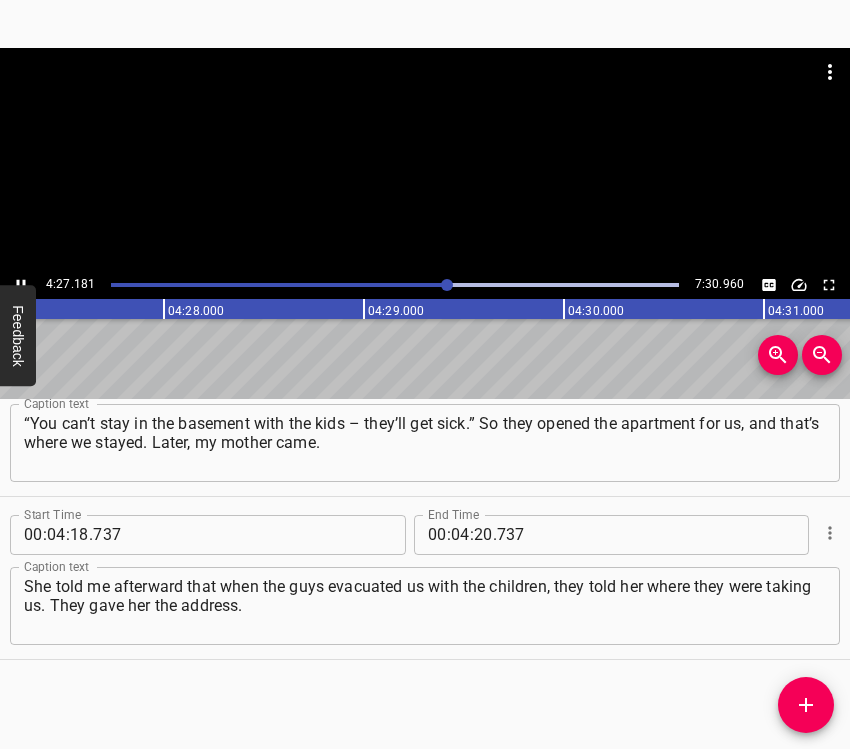 click 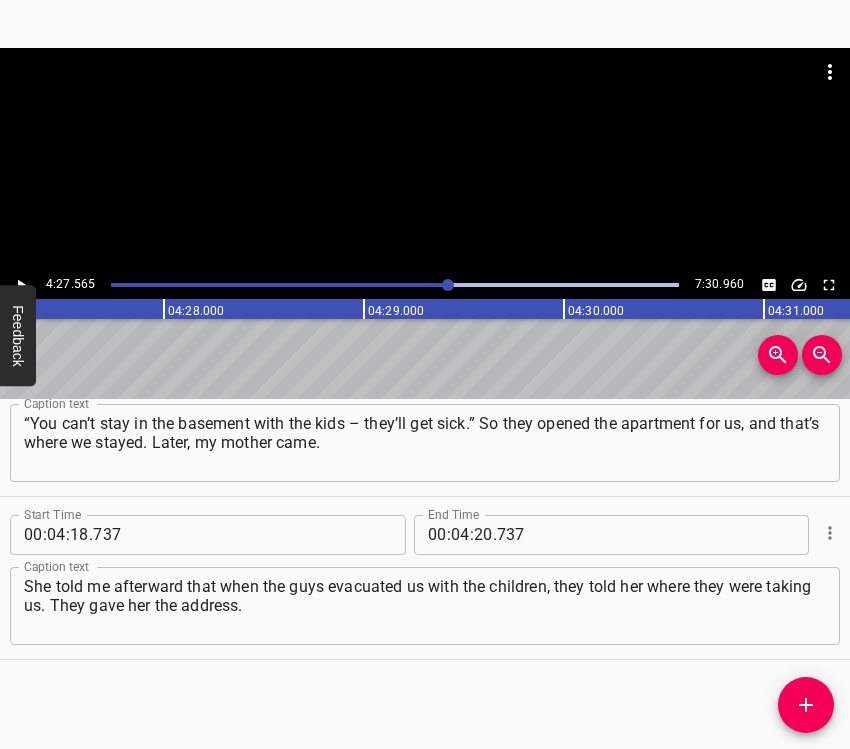 scroll, scrollTop: 0, scrollLeft: 53512, axis: horizontal 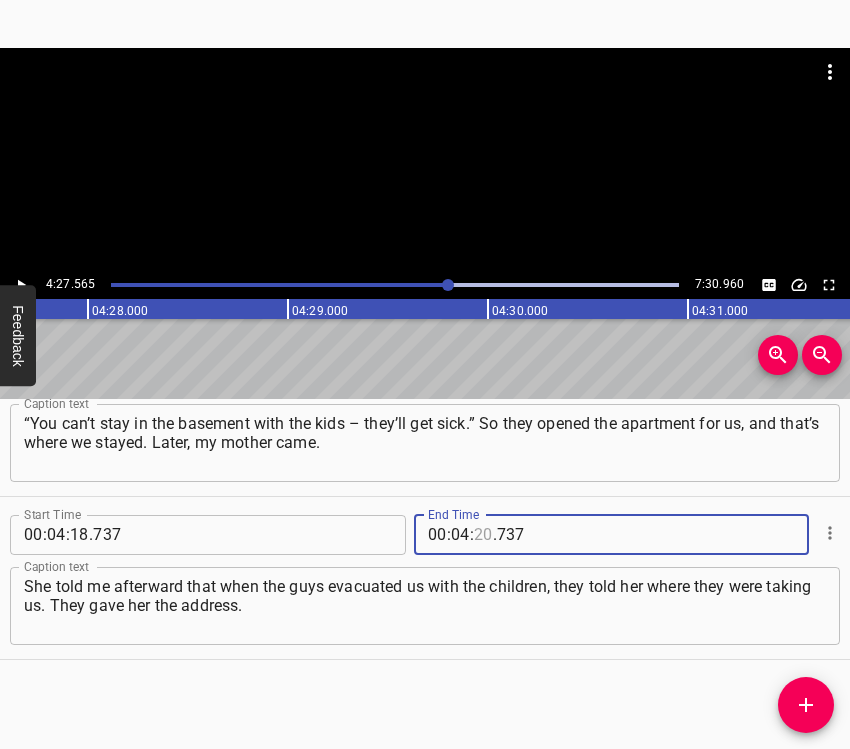 click at bounding box center (483, 535) 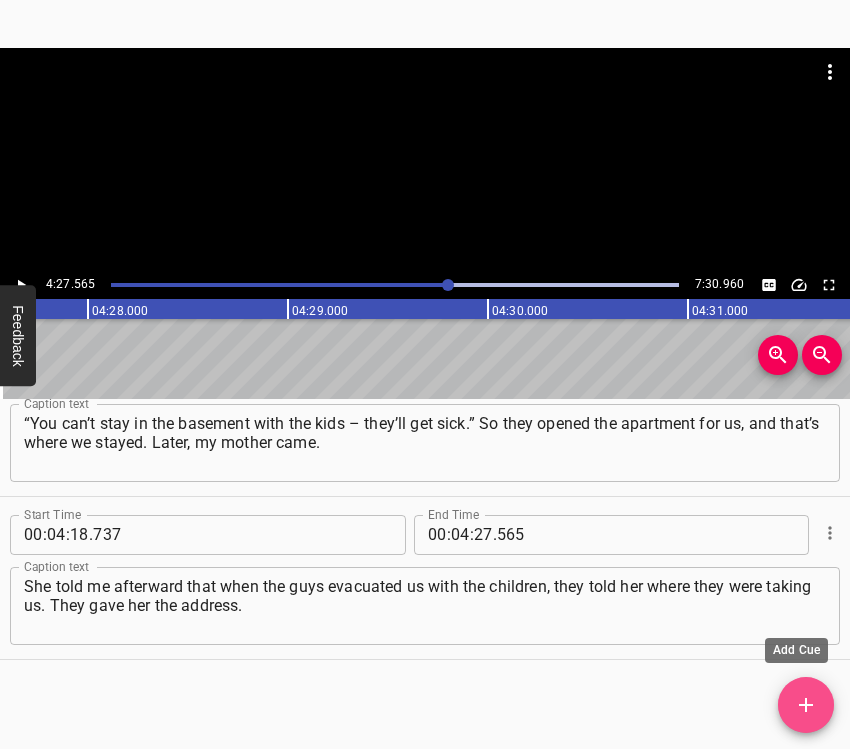 click 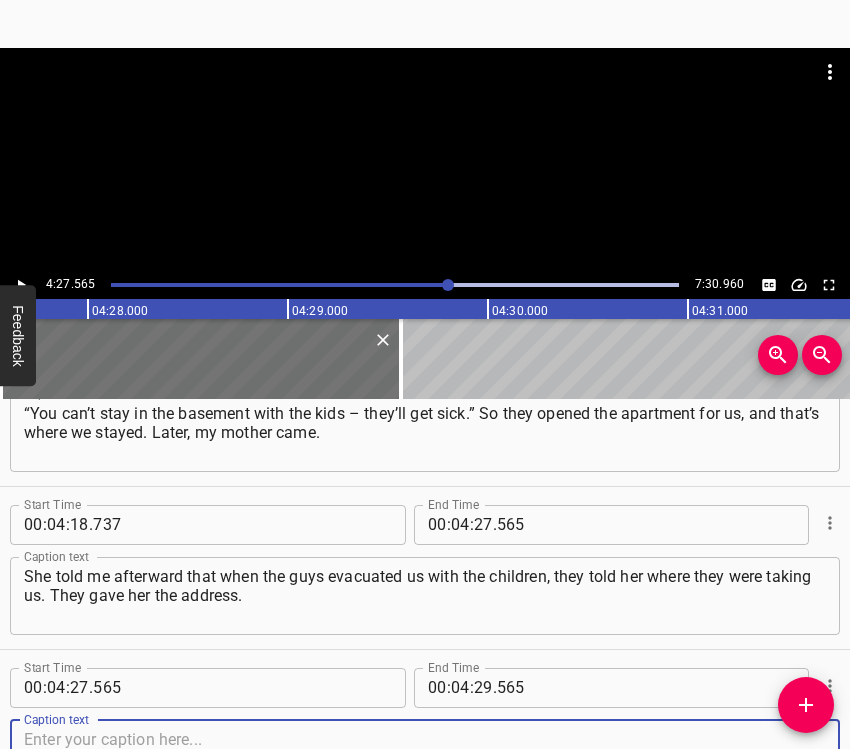 scroll, scrollTop: 3329, scrollLeft: 0, axis: vertical 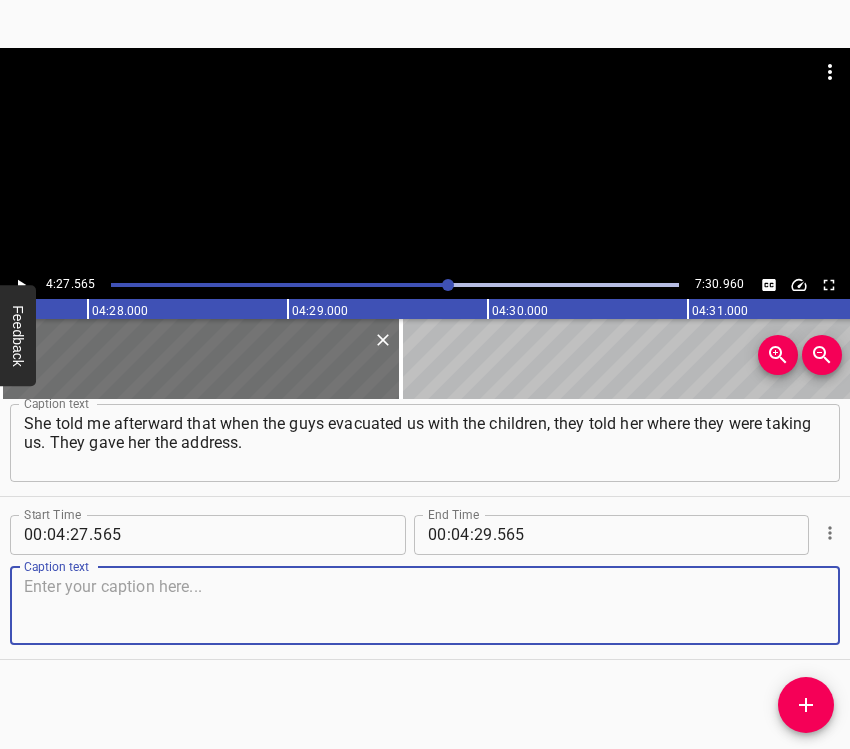 click at bounding box center [425, 605] 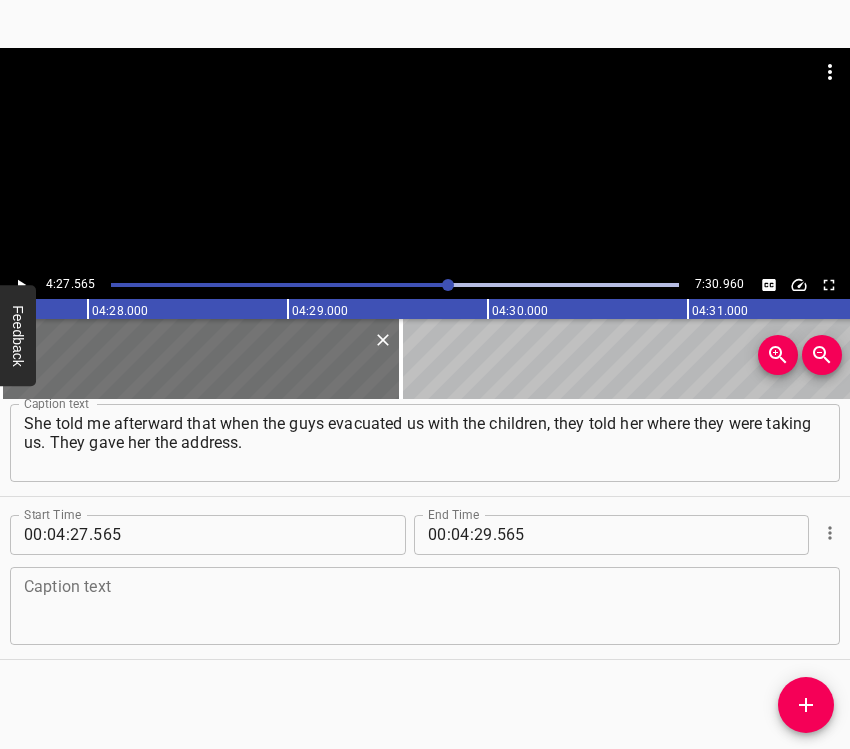 click at bounding box center (425, 605) 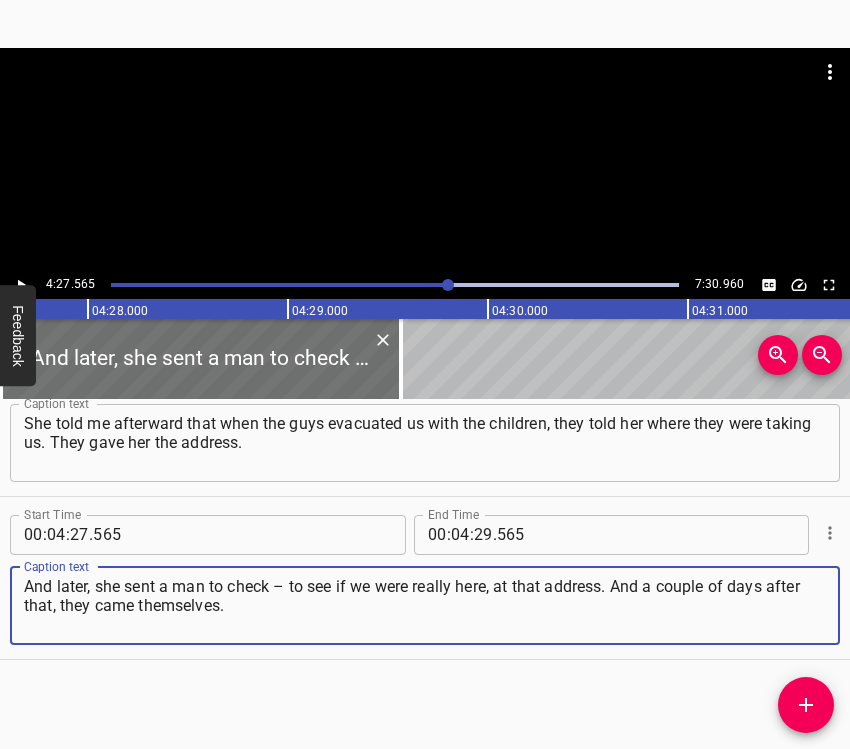 click 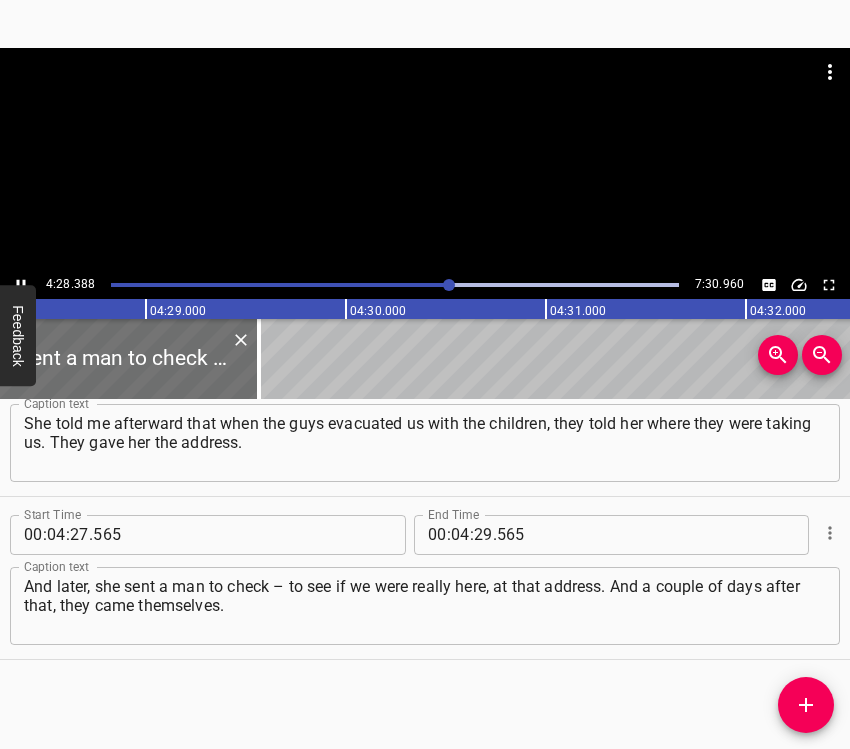scroll, scrollTop: 0, scrollLeft: 53677, axis: horizontal 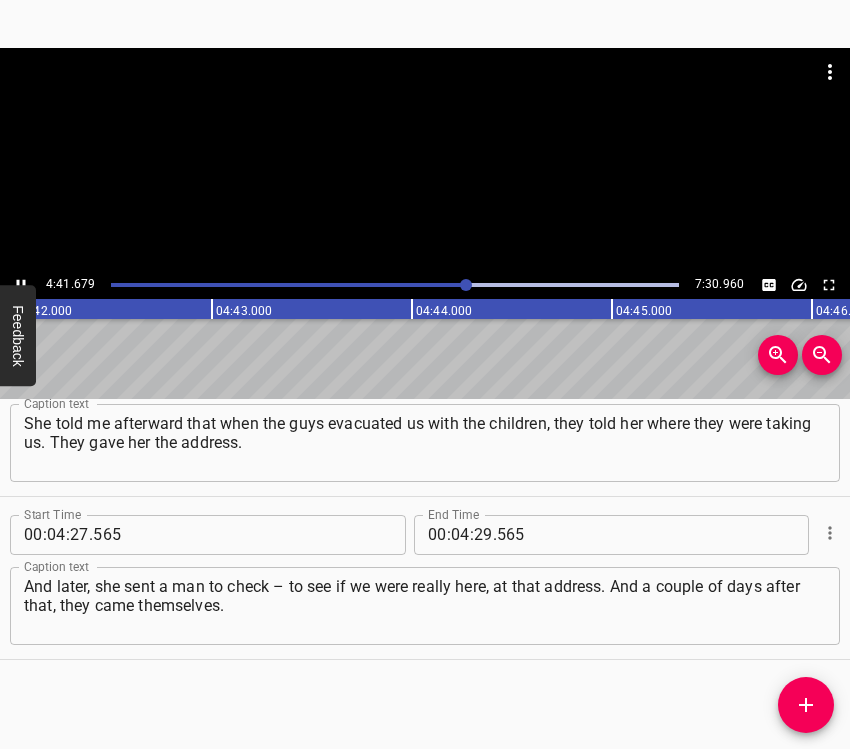 click at bounding box center [425, 159] 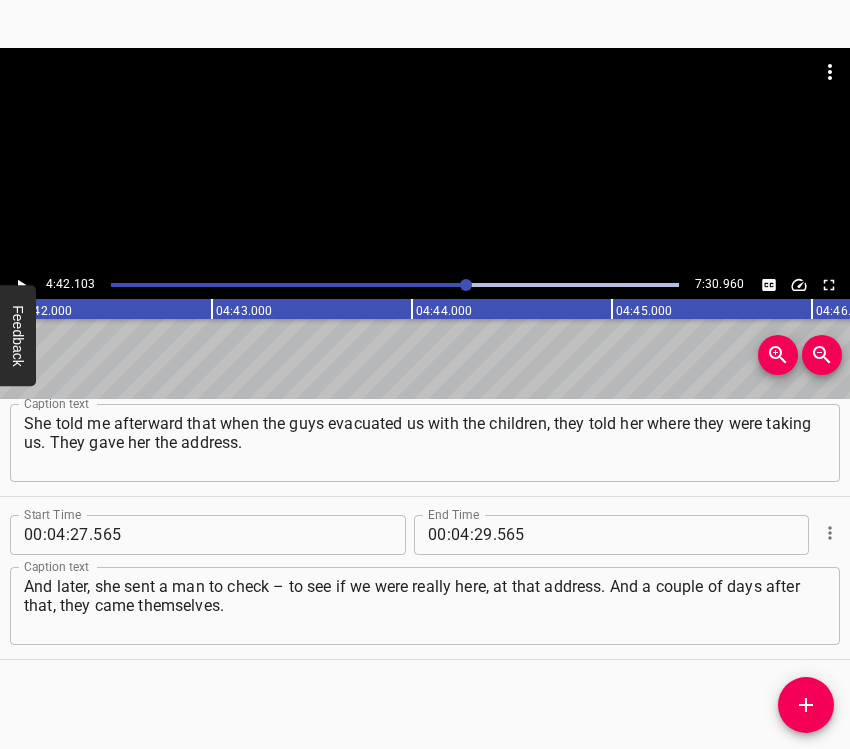 scroll, scrollTop: 0, scrollLeft: 56420, axis: horizontal 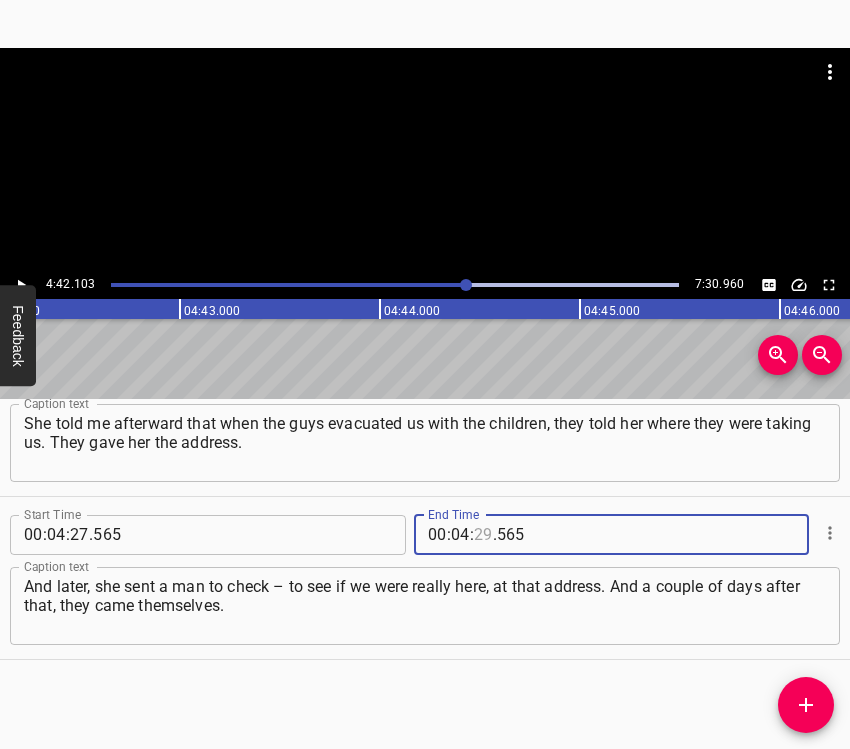 click at bounding box center [483, 535] 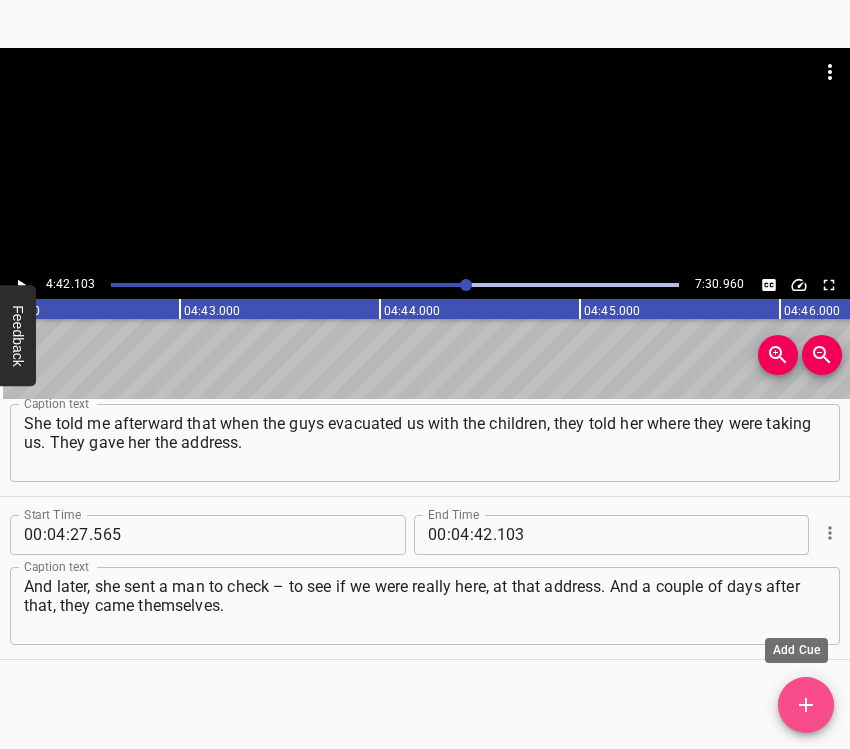 click 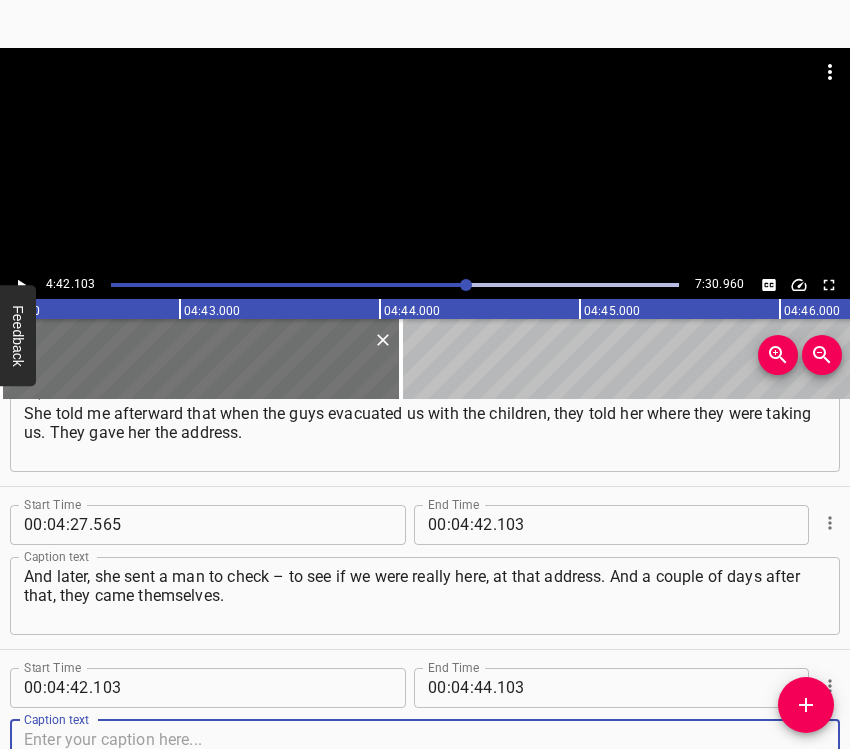 scroll, scrollTop: 3492, scrollLeft: 0, axis: vertical 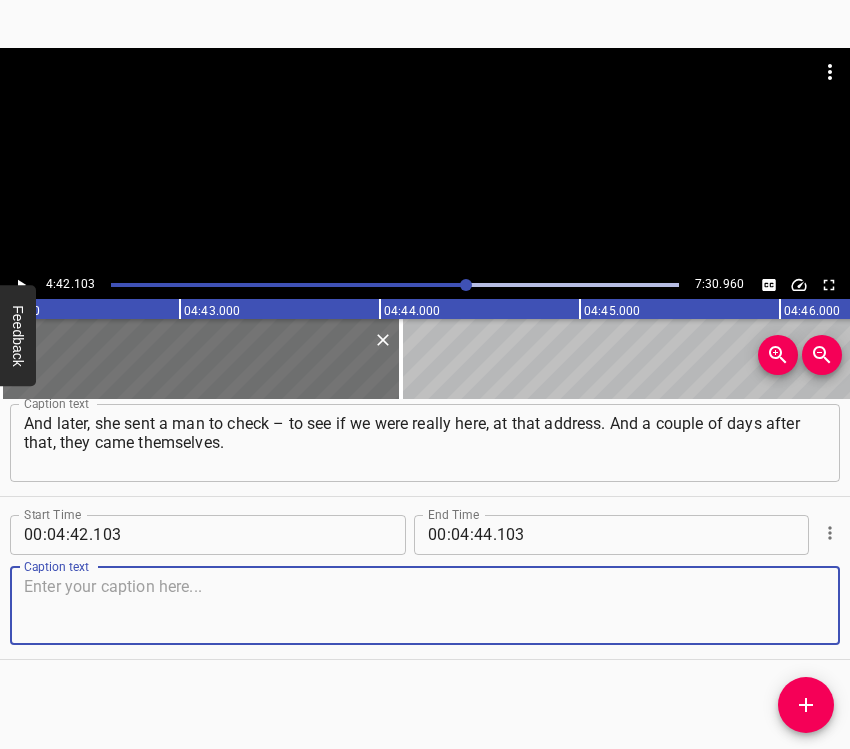 drag, startPoint x: 788, startPoint y: 610, endPoint x: 804, endPoint y: 596, distance: 21.260292 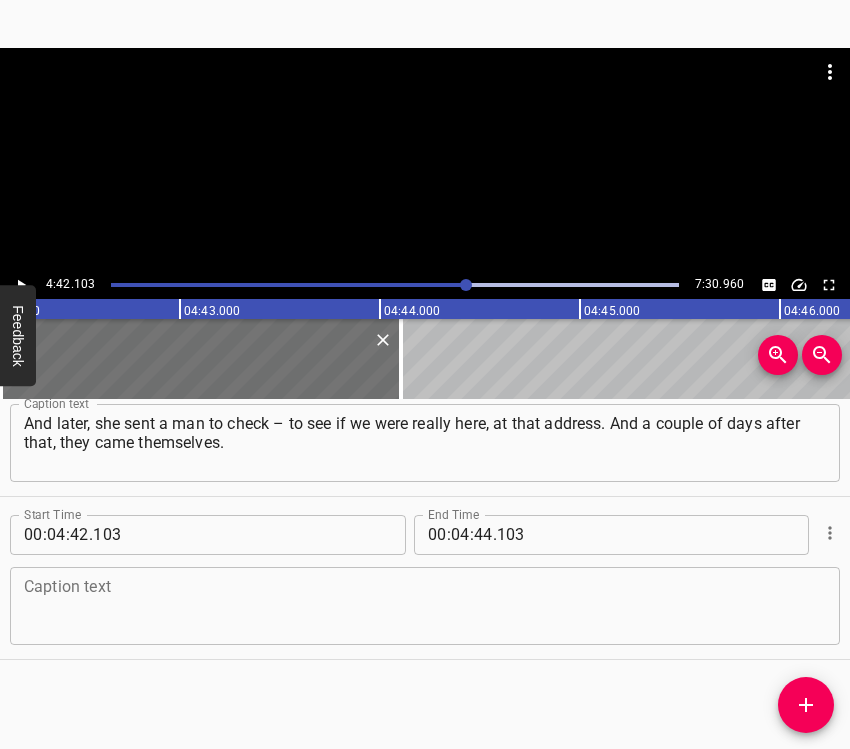 click at bounding box center (425, 605) 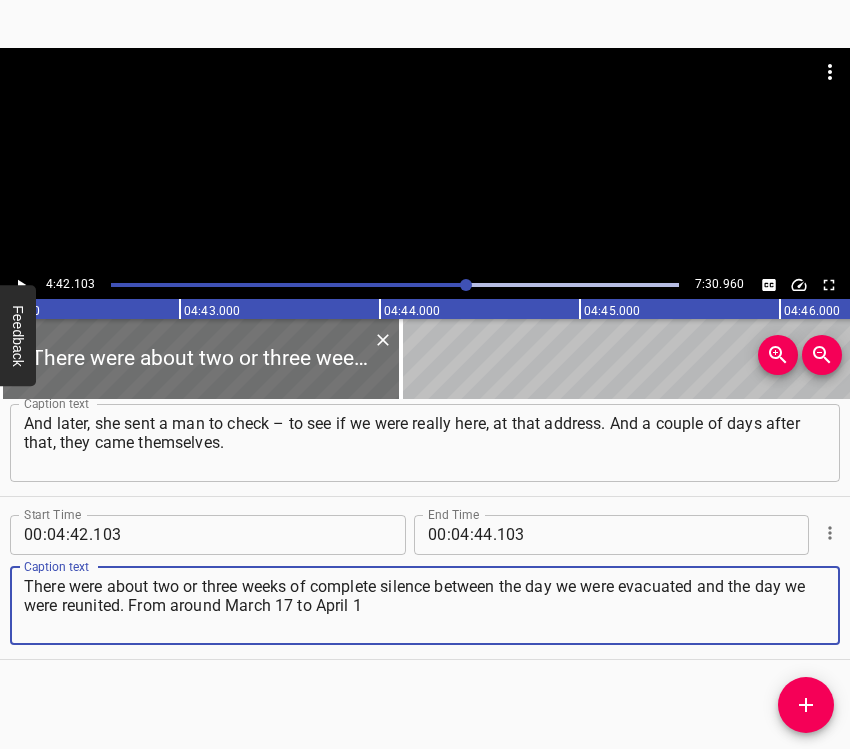 click 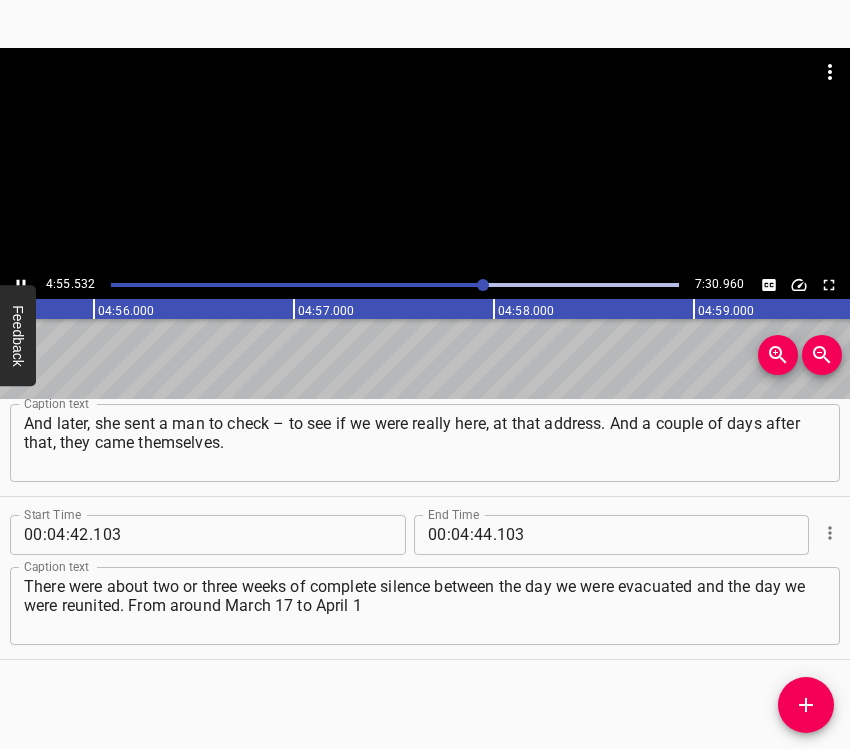 click at bounding box center (21, 285) 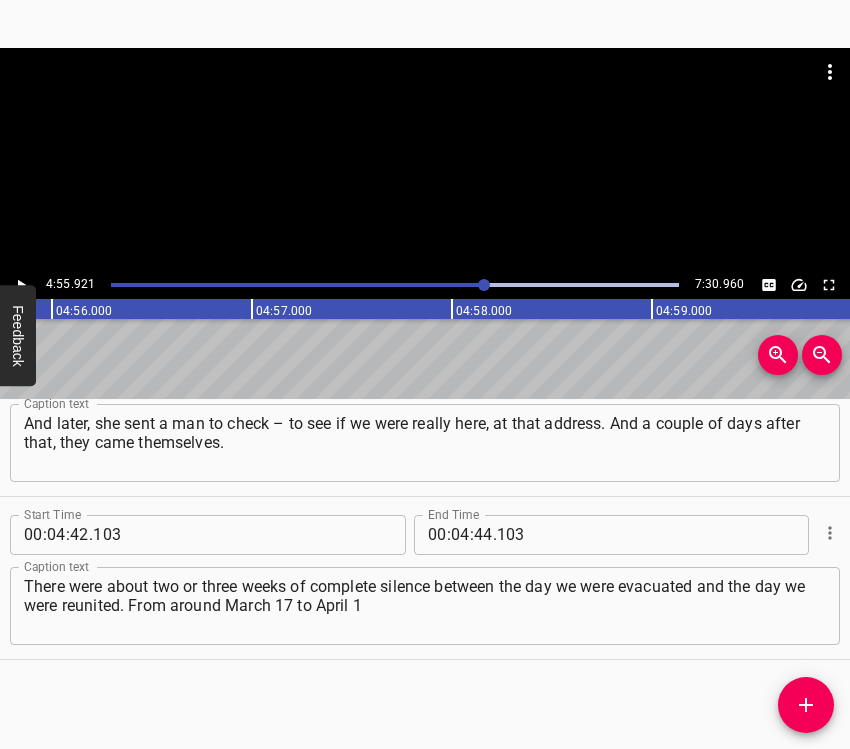 scroll, scrollTop: 0, scrollLeft: 59184, axis: horizontal 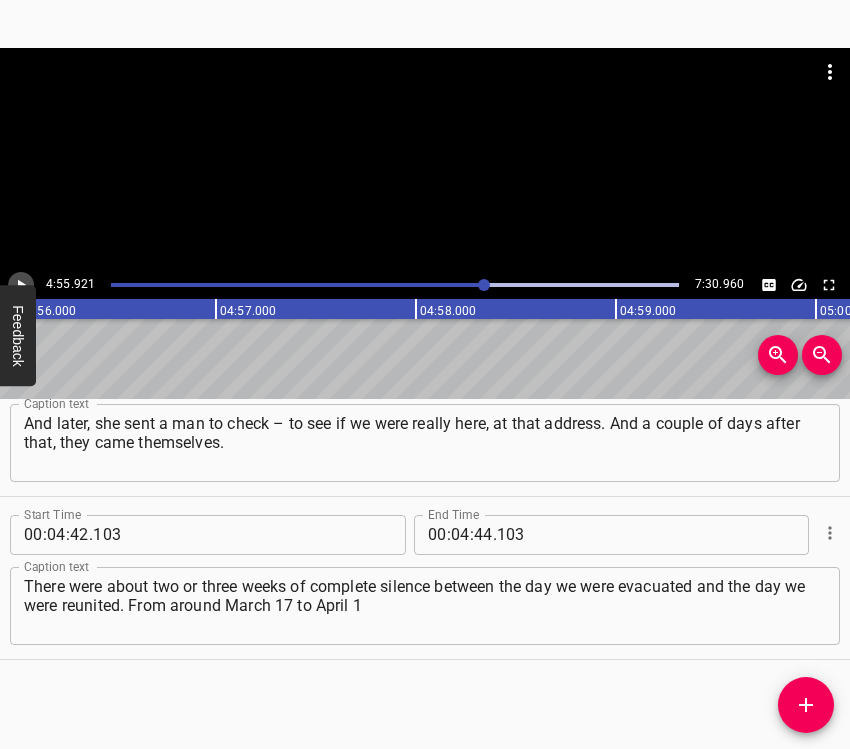 click at bounding box center [21, 285] 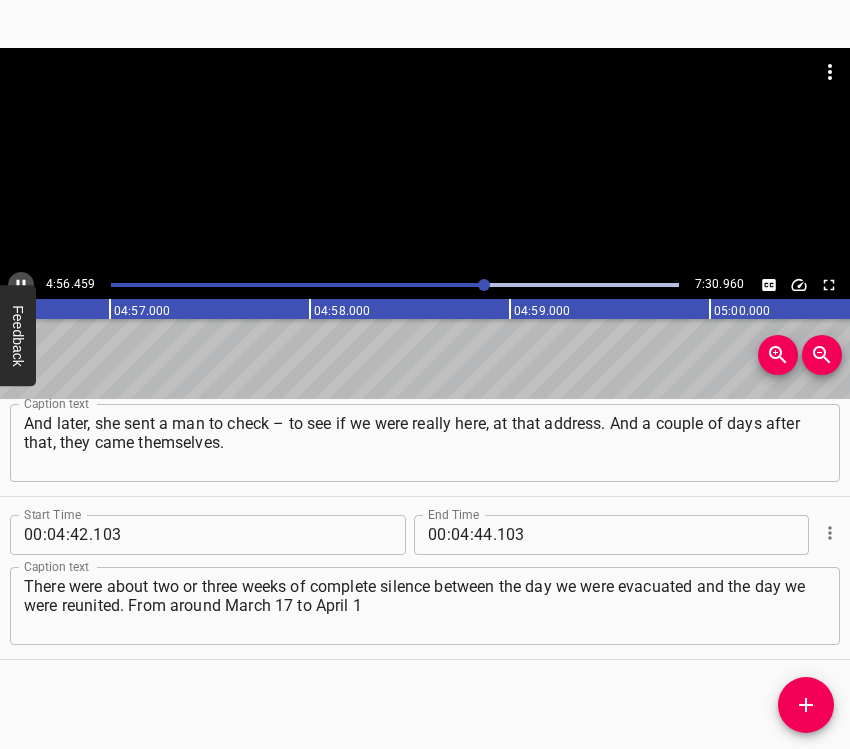 click at bounding box center [21, 285] 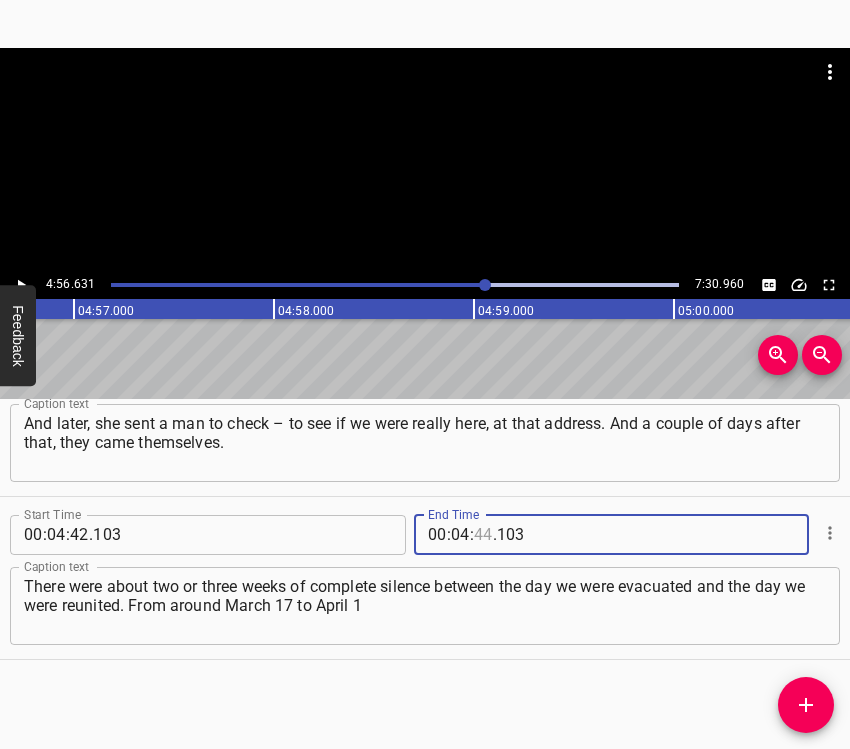 click at bounding box center (483, 535) 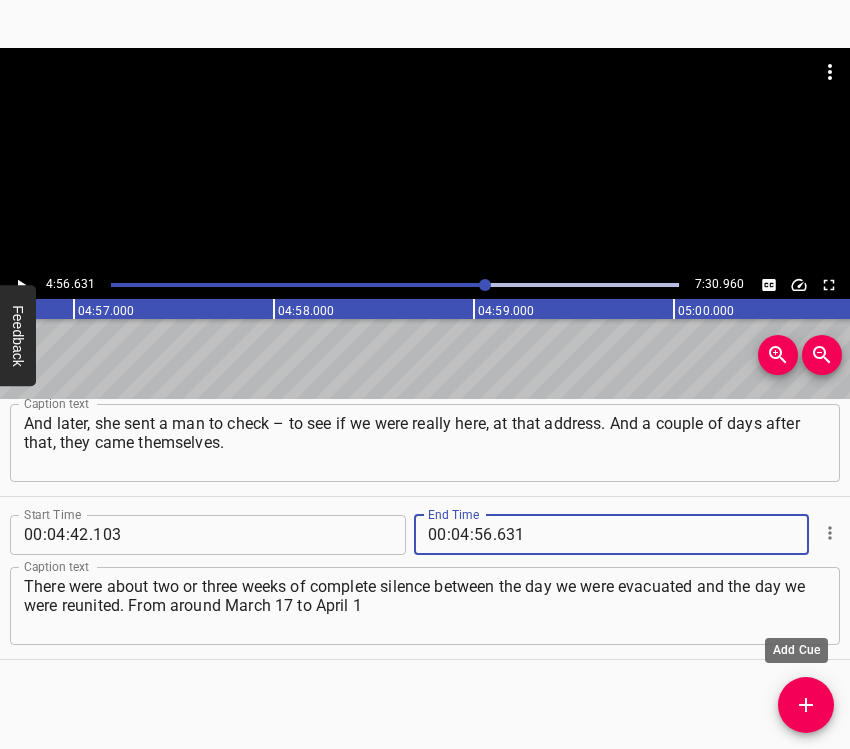 click 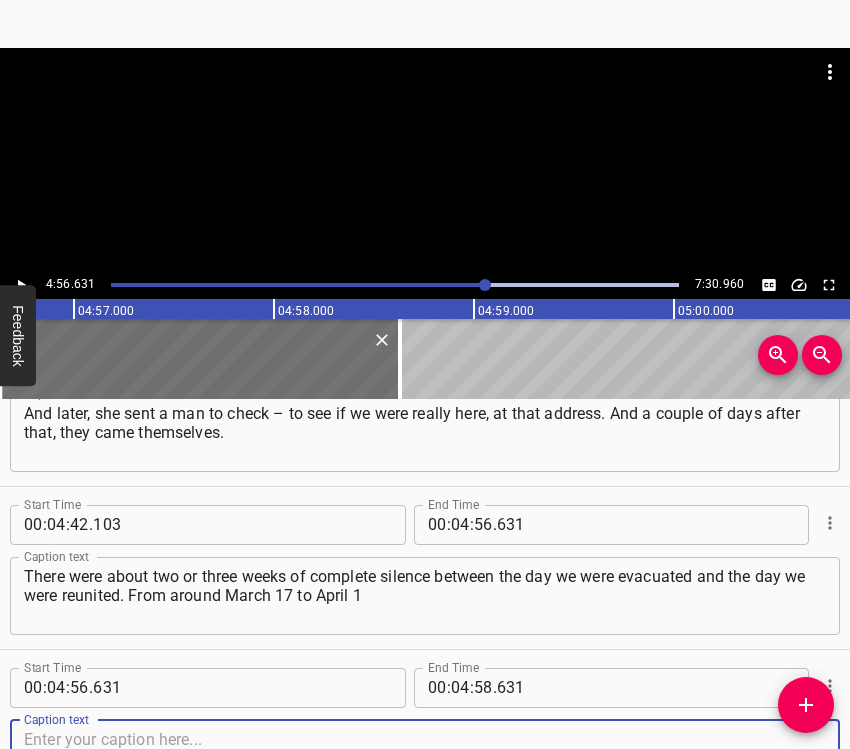 scroll, scrollTop: 3655, scrollLeft: 0, axis: vertical 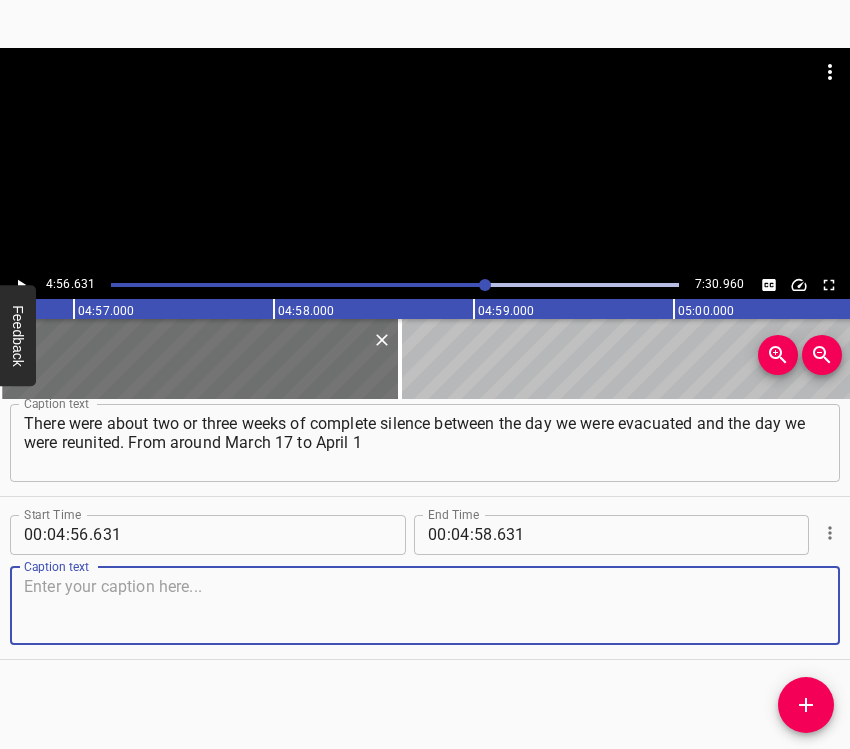 drag, startPoint x: 802, startPoint y: 603, endPoint x: 824, endPoint y: 595, distance: 23.409399 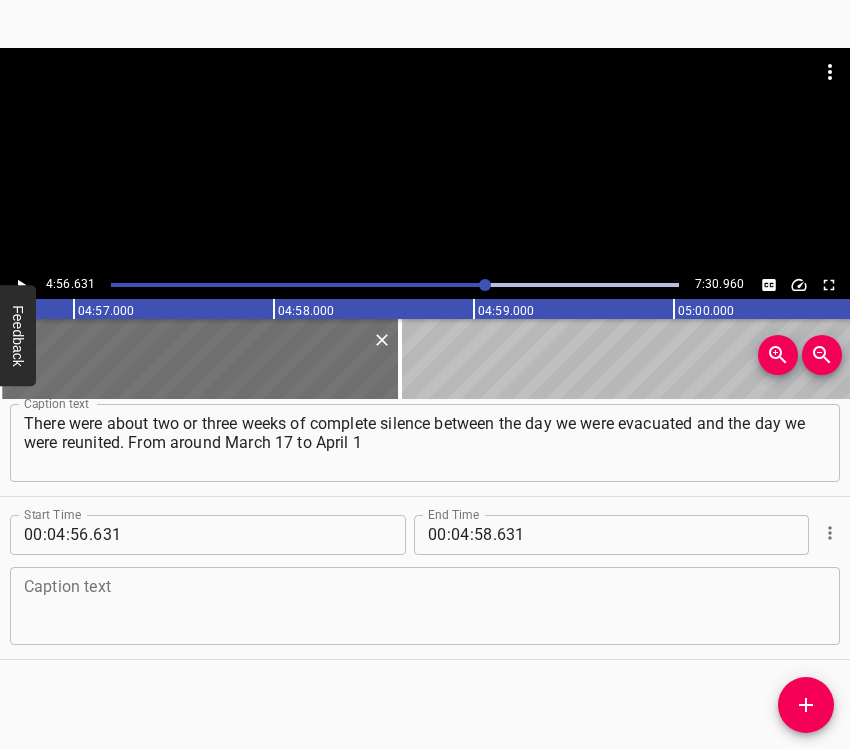 click at bounding box center (425, 605) 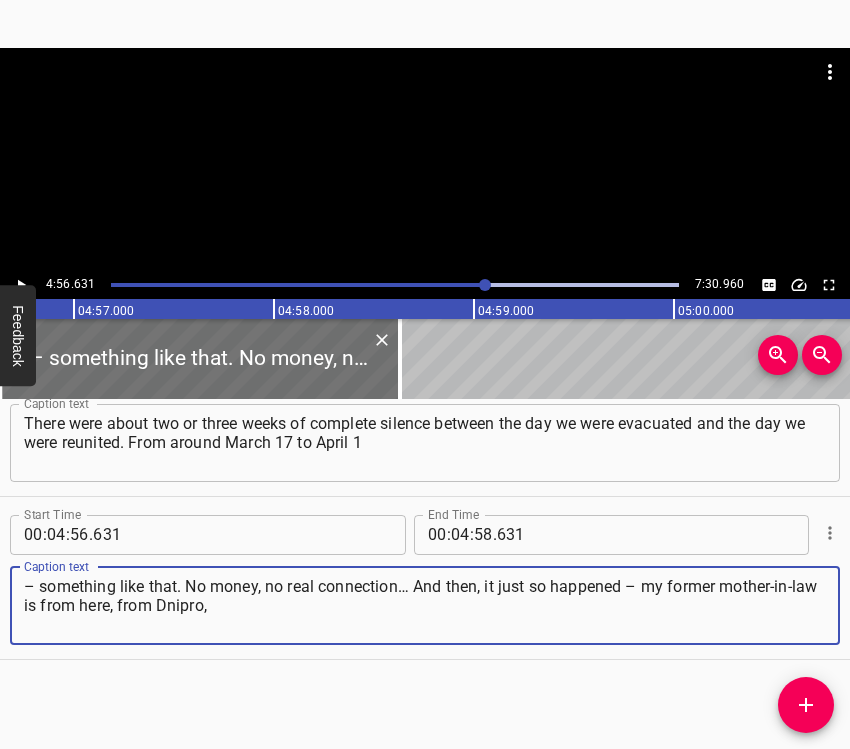 click 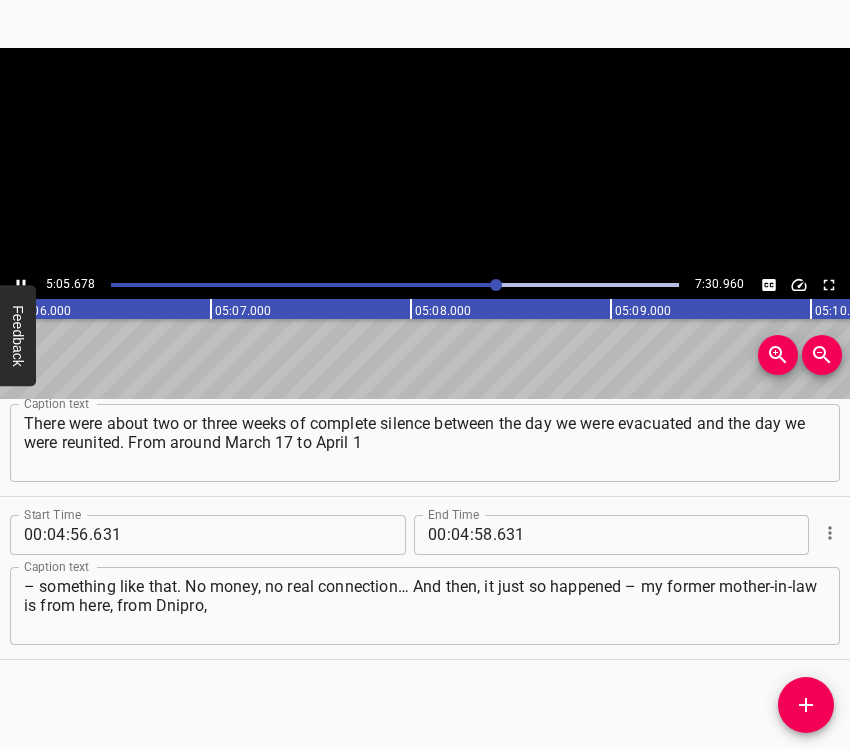 click 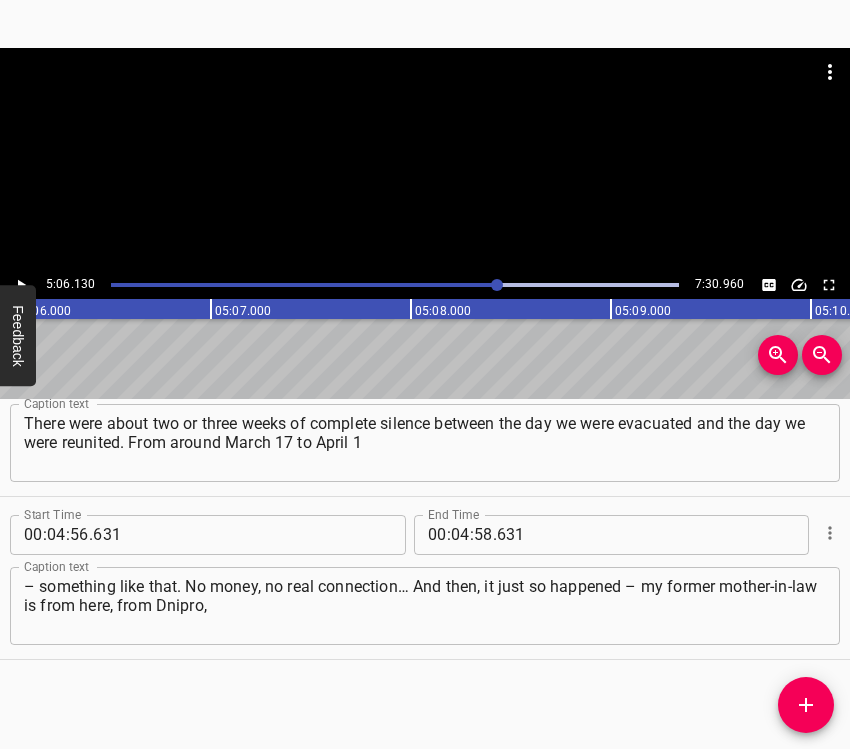 scroll, scrollTop: 0, scrollLeft: 61226, axis: horizontal 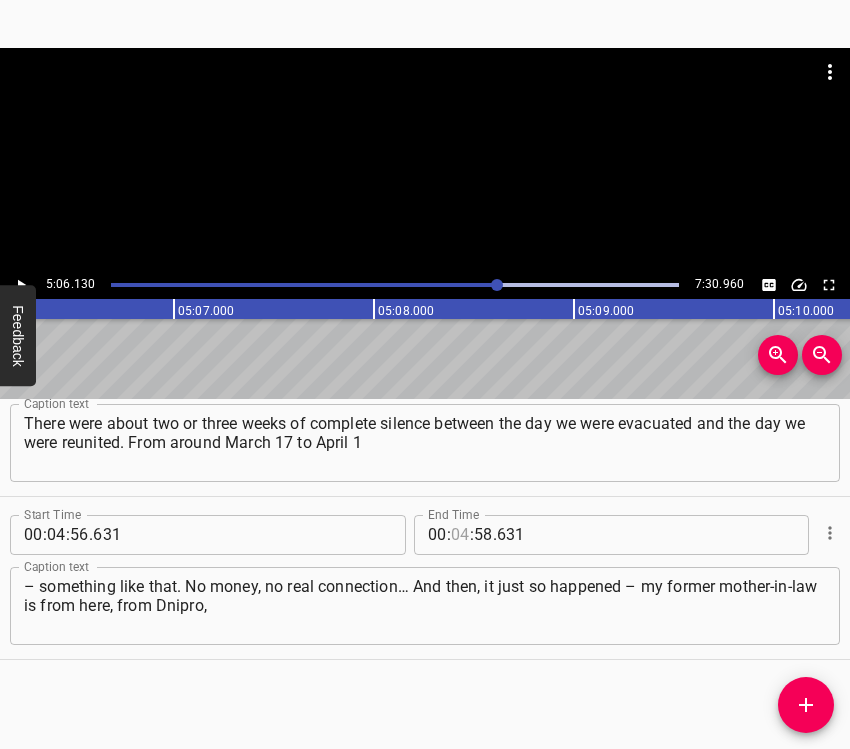 click at bounding box center (460, 535) 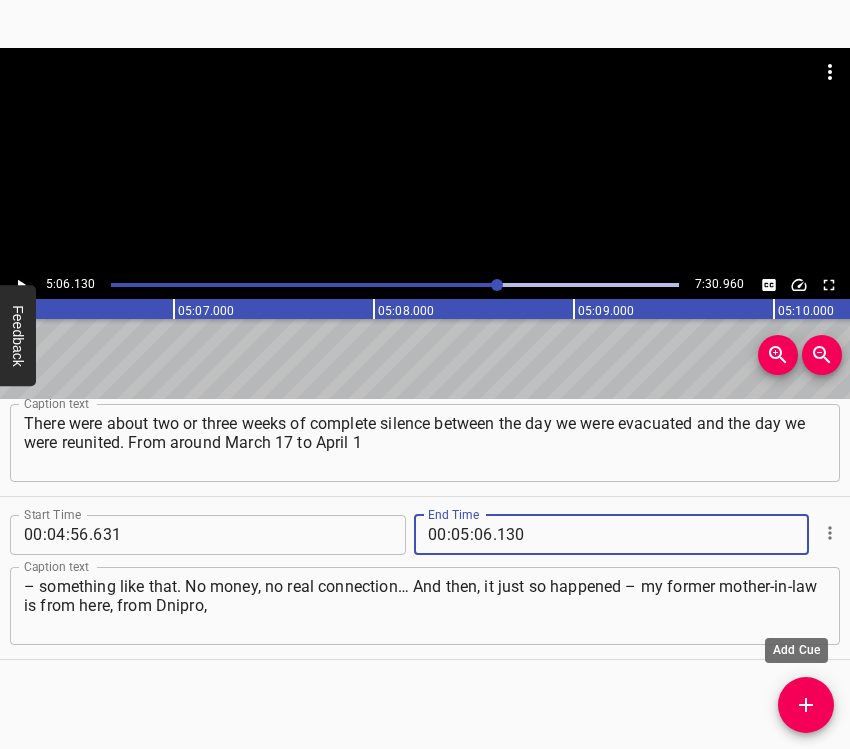 click 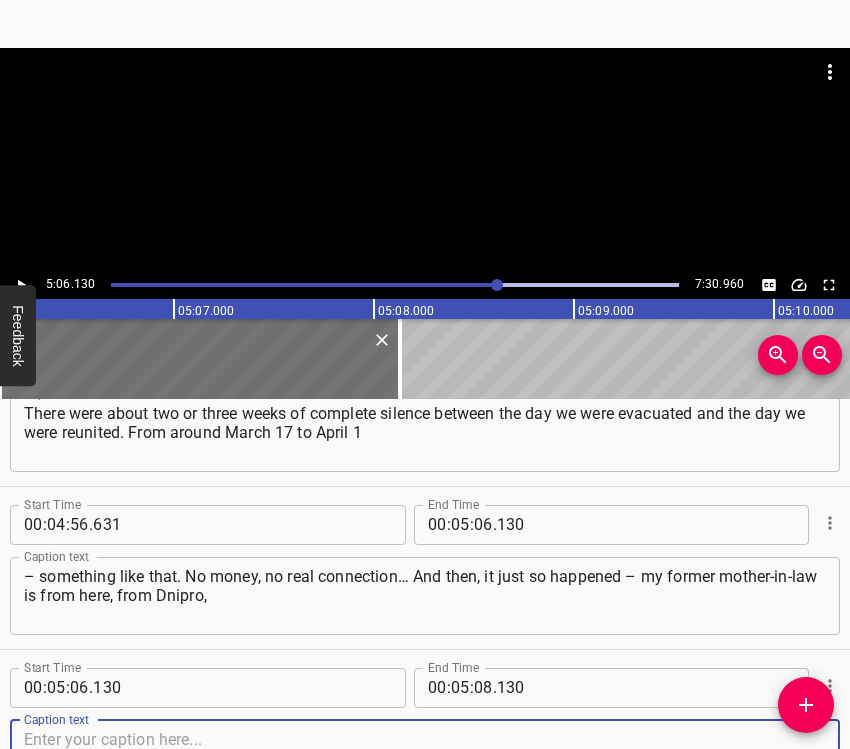 scroll, scrollTop: 3818, scrollLeft: 0, axis: vertical 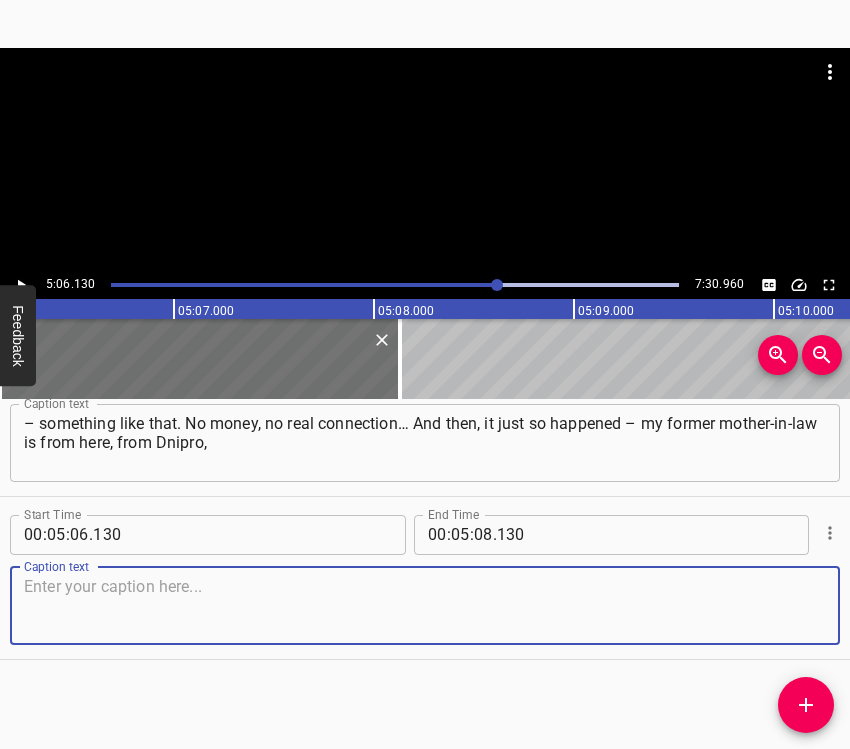 click at bounding box center [425, 605] 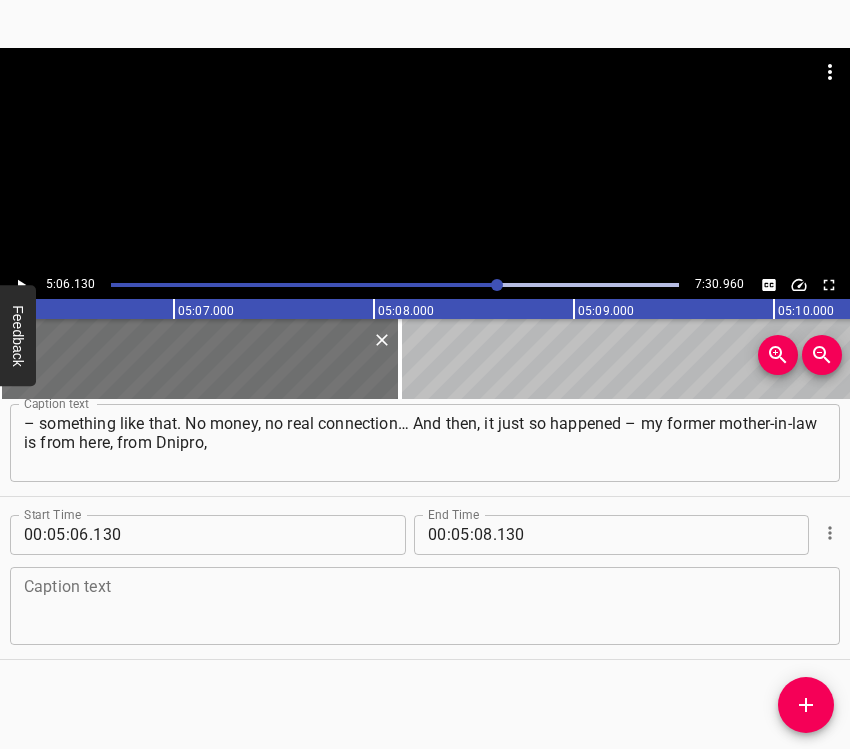 click at bounding box center (425, 605) 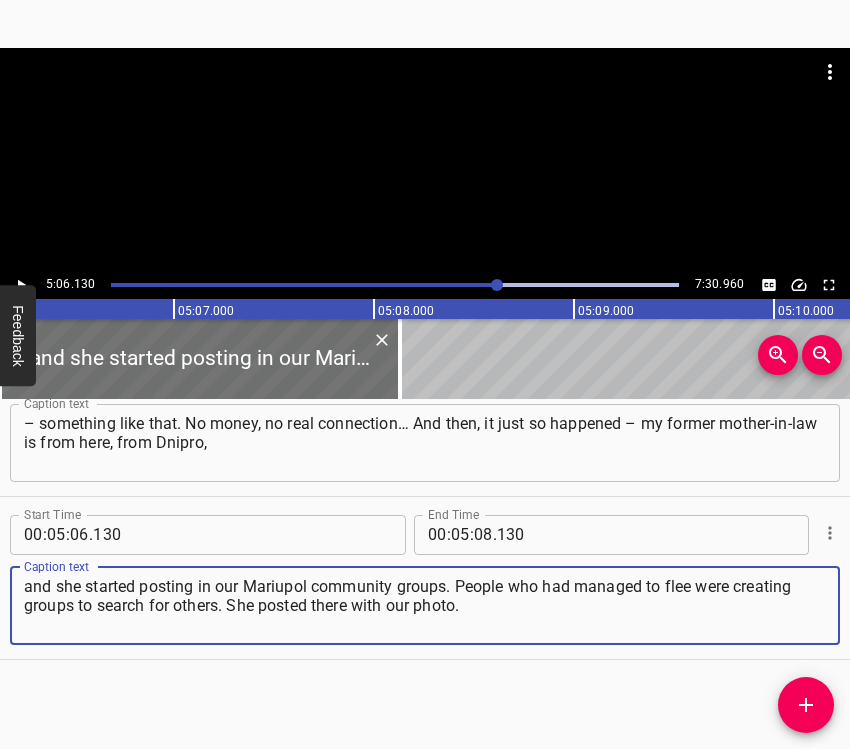 click 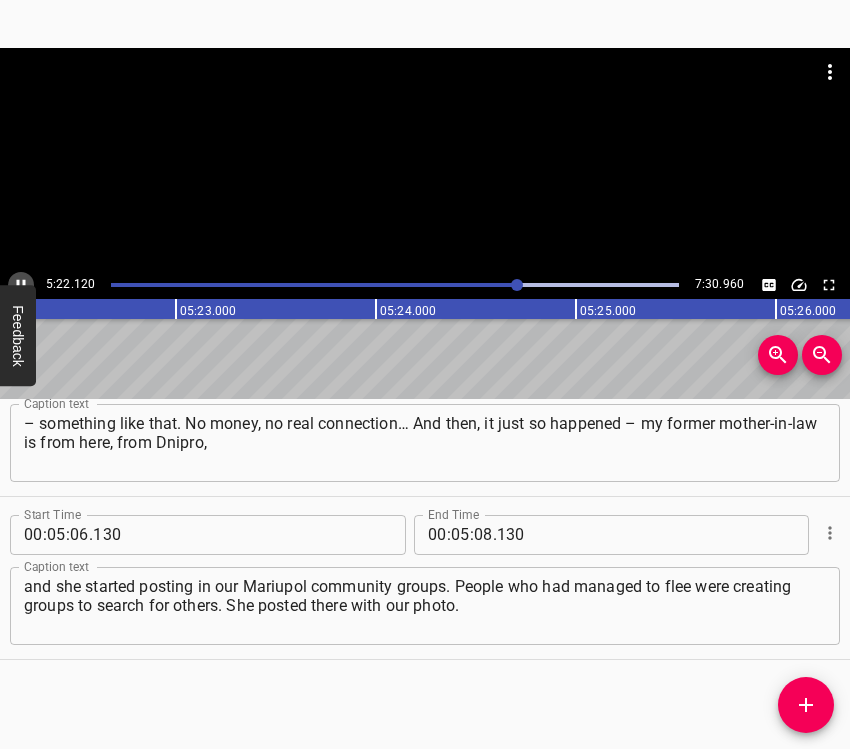 click 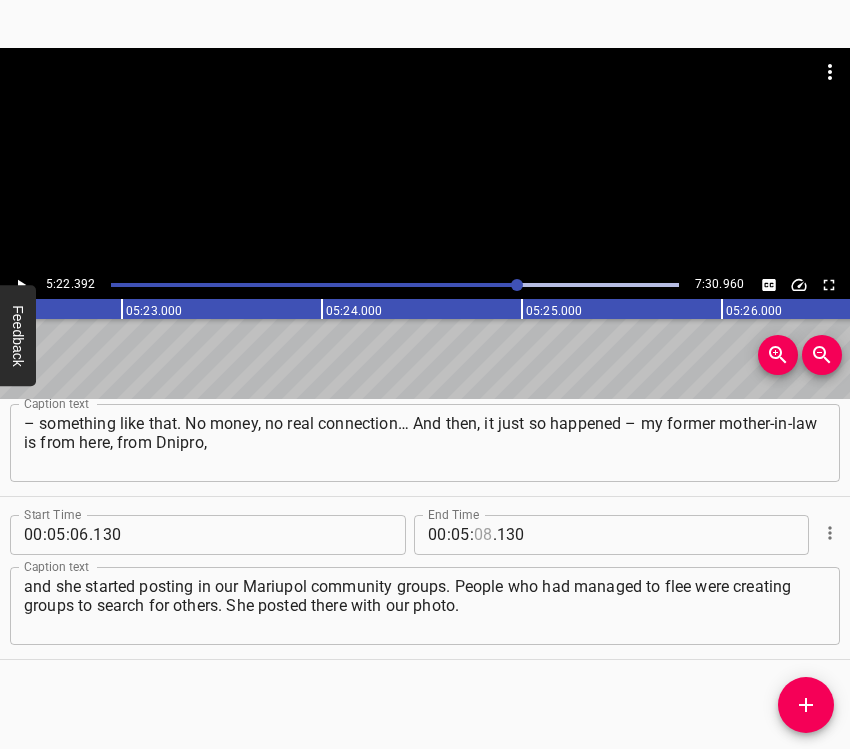click at bounding box center (483, 535) 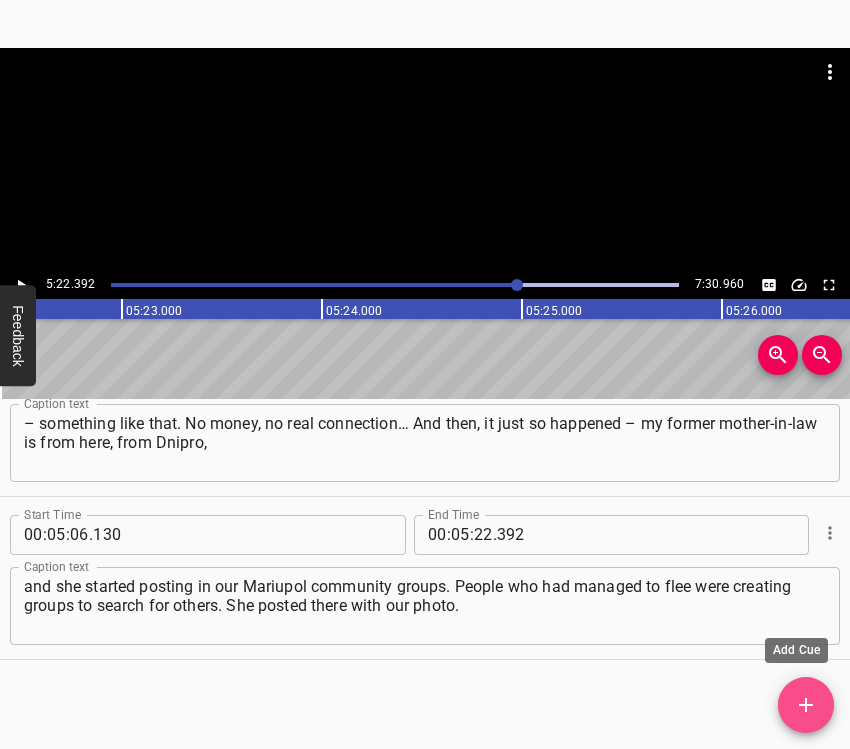 click 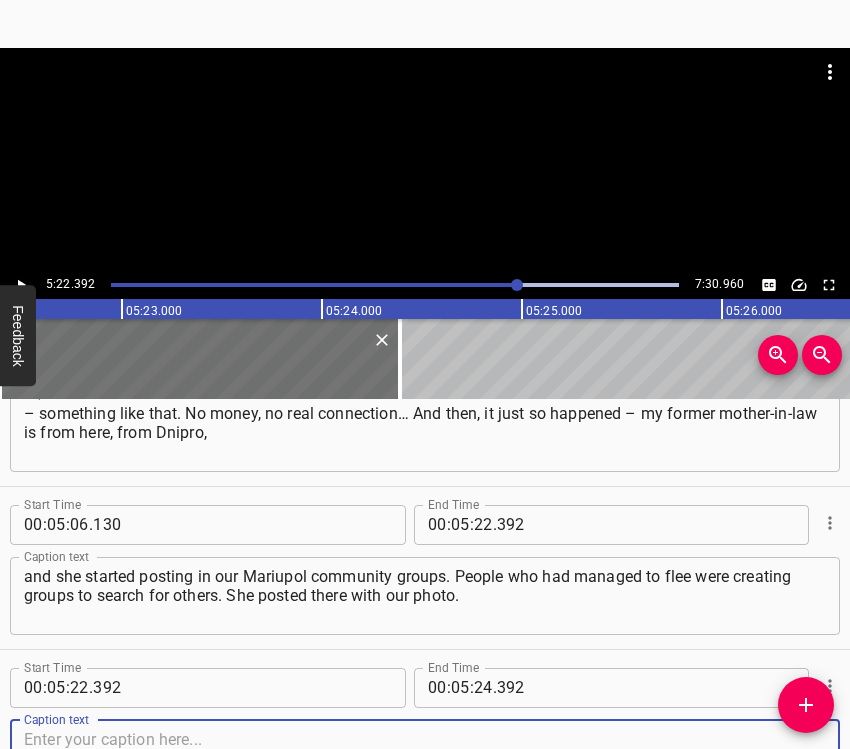 scroll, scrollTop: 3981, scrollLeft: 0, axis: vertical 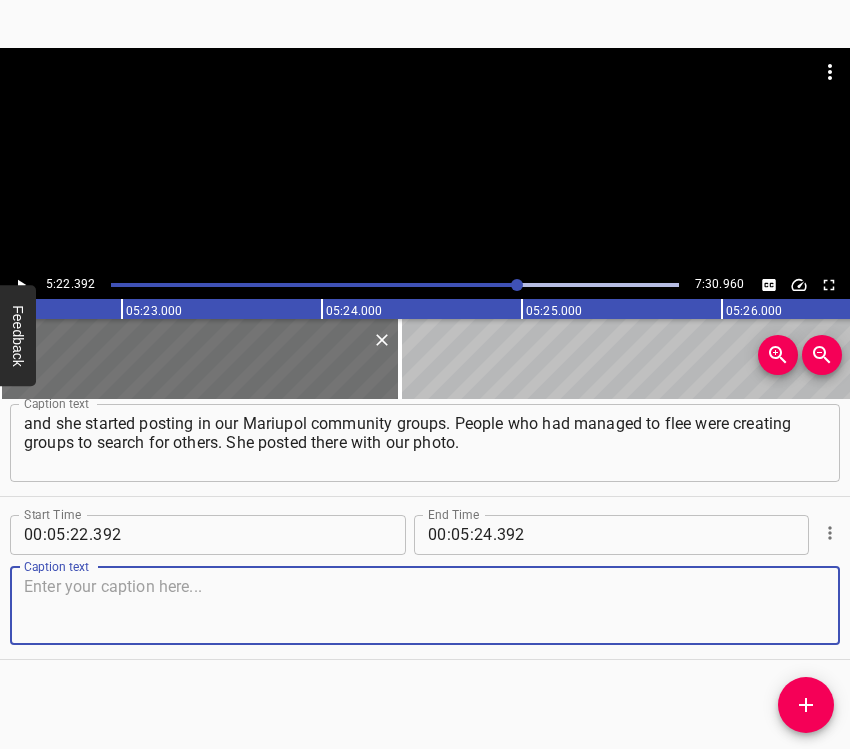 drag, startPoint x: 805, startPoint y: 604, endPoint x: 849, endPoint y: 583, distance: 48.754486 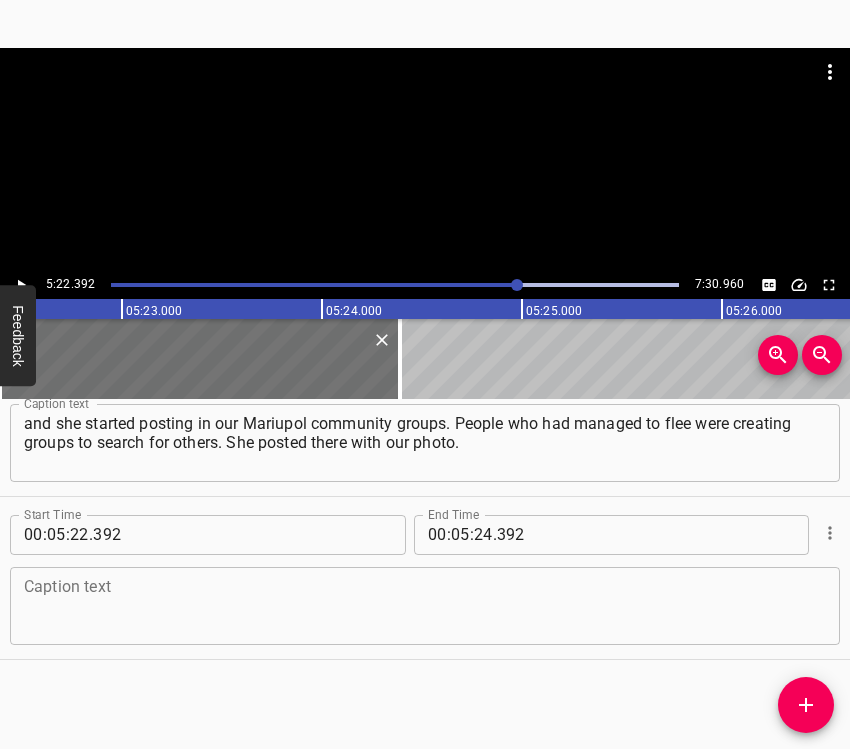 click at bounding box center [425, 605] 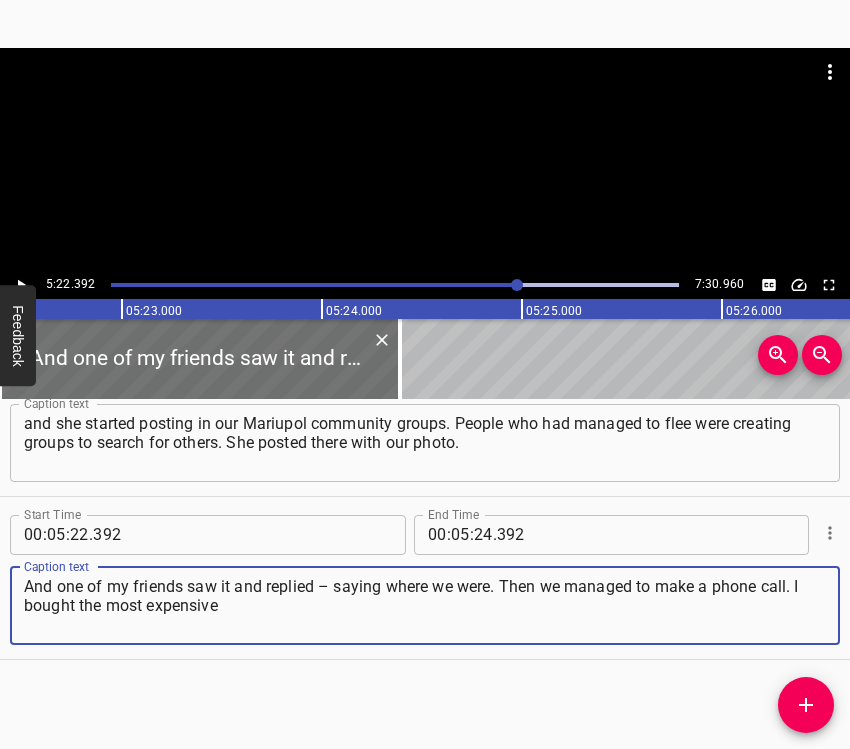 click at bounding box center (21, 285) 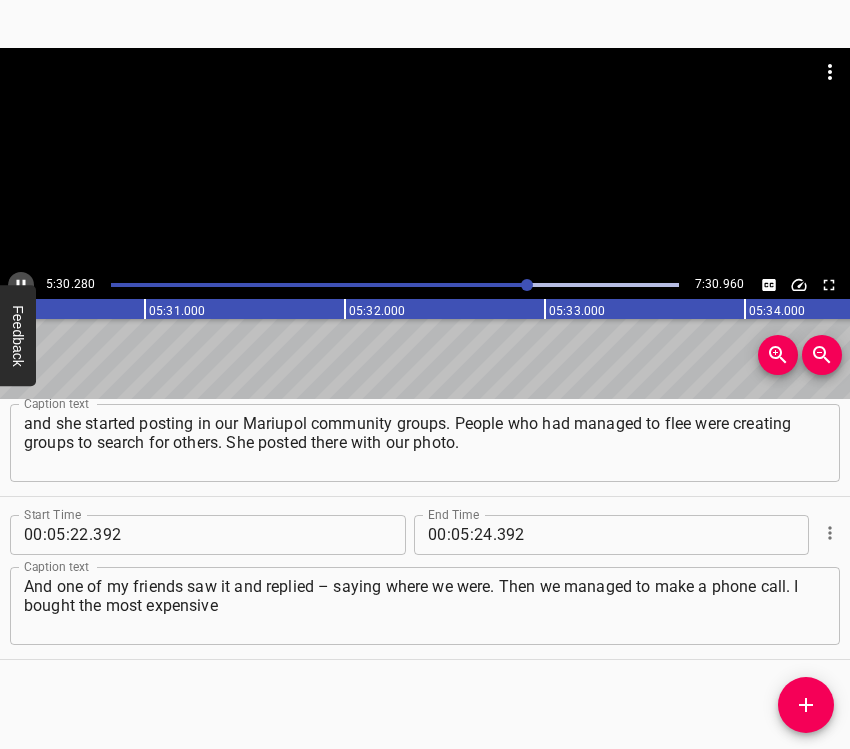 click 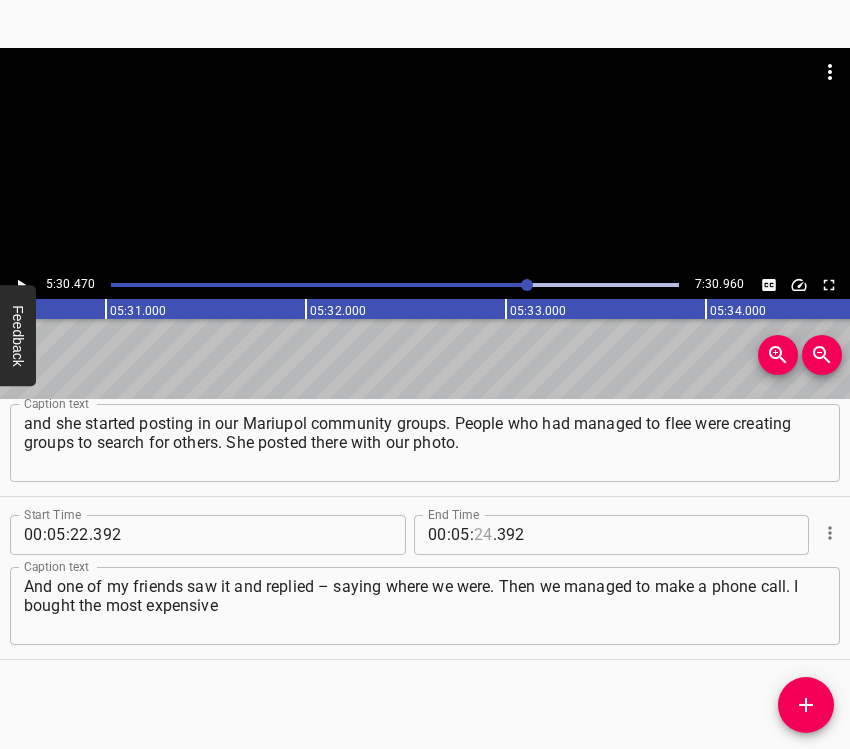 click at bounding box center [483, 535] 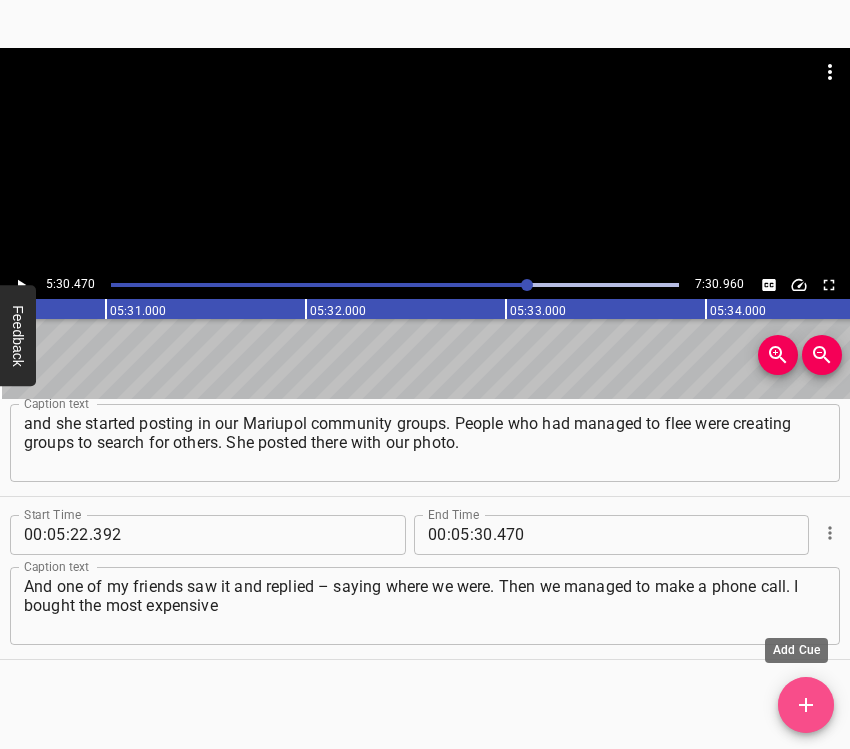 click 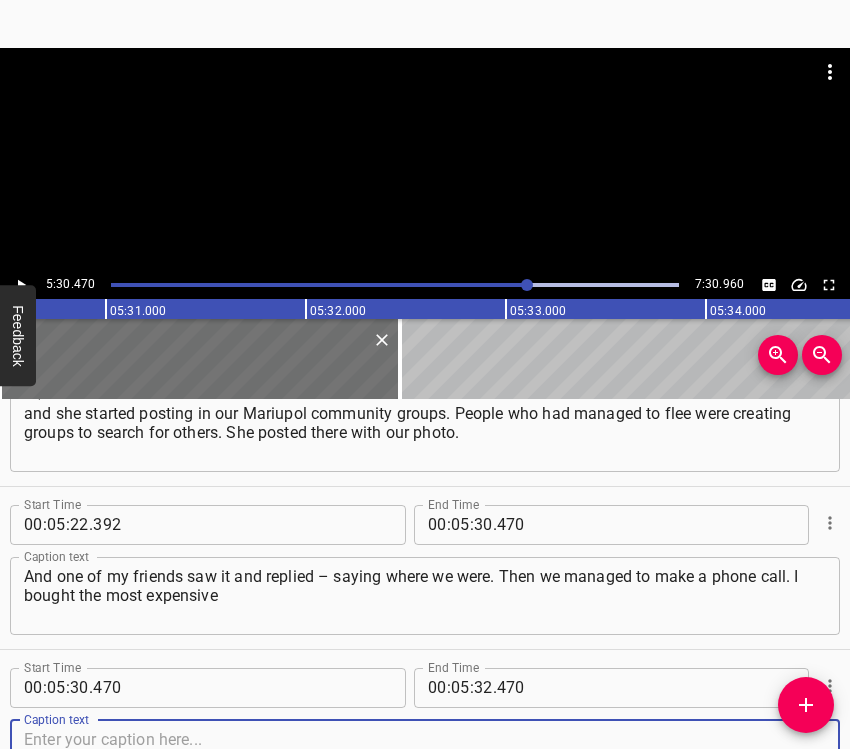 scroll, scrollTop: 4144, scrollLeft: 0, axis: vertical 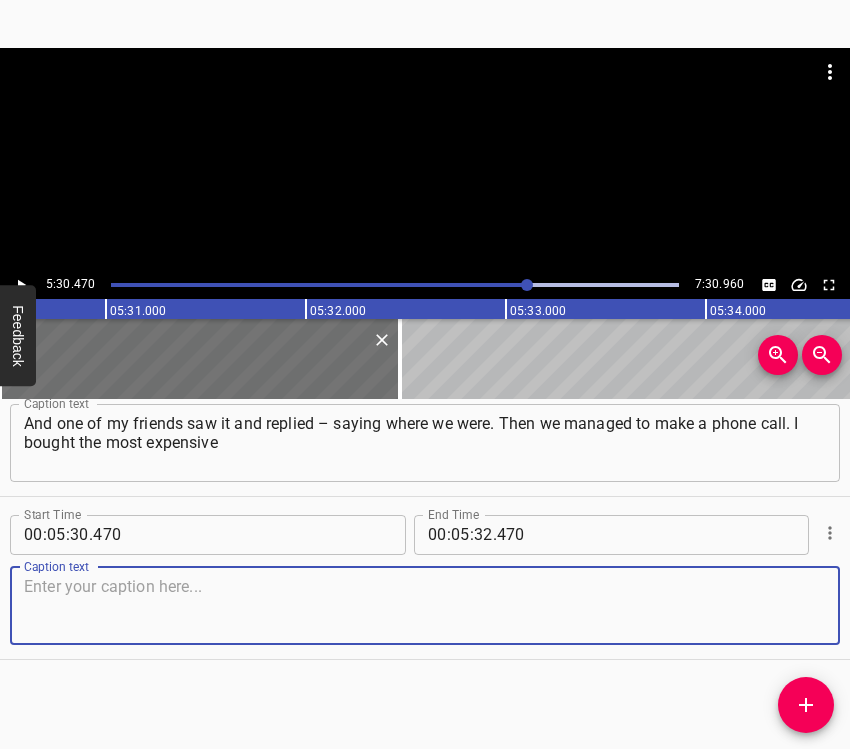 click at bounding box center [425, 605] 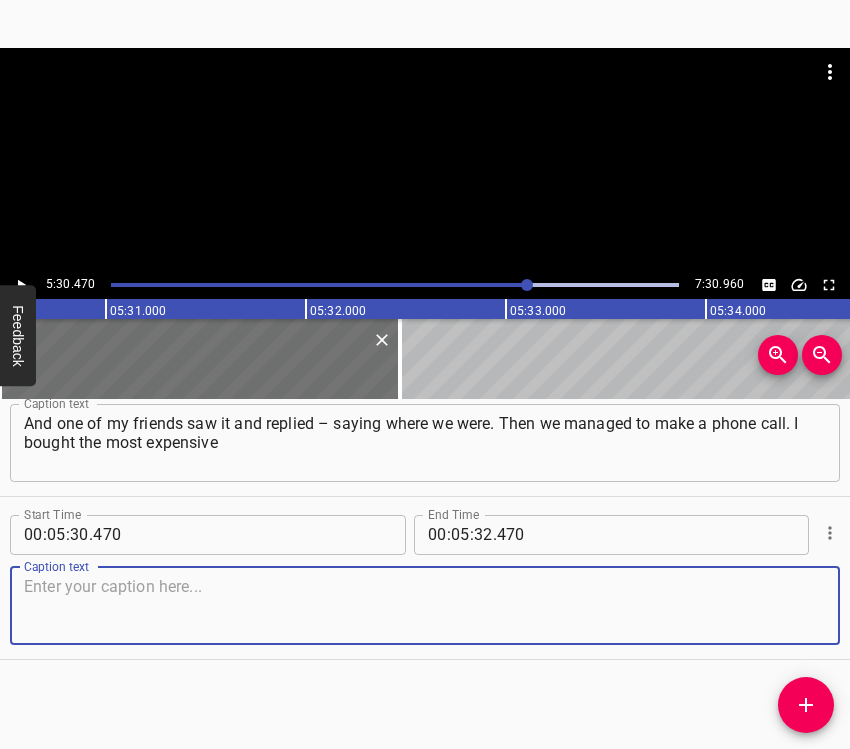 click at bounding box center (425, 605) 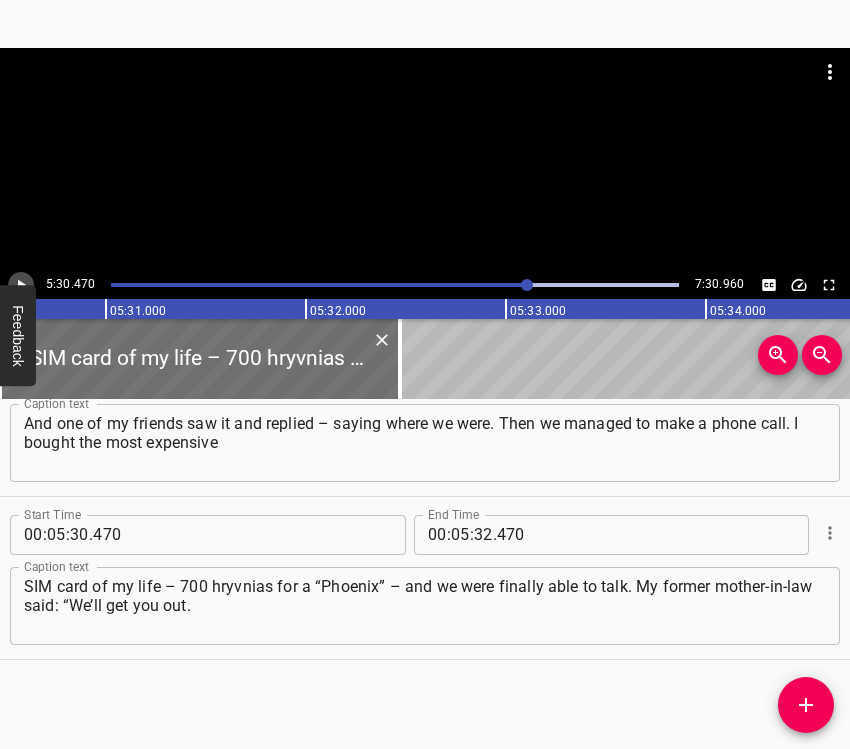 click 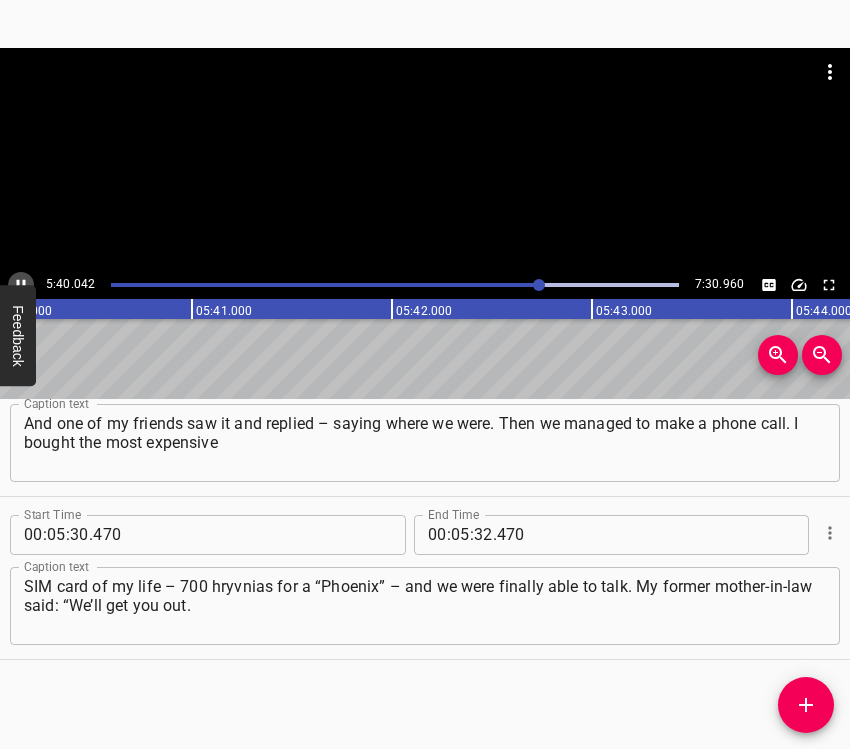 click 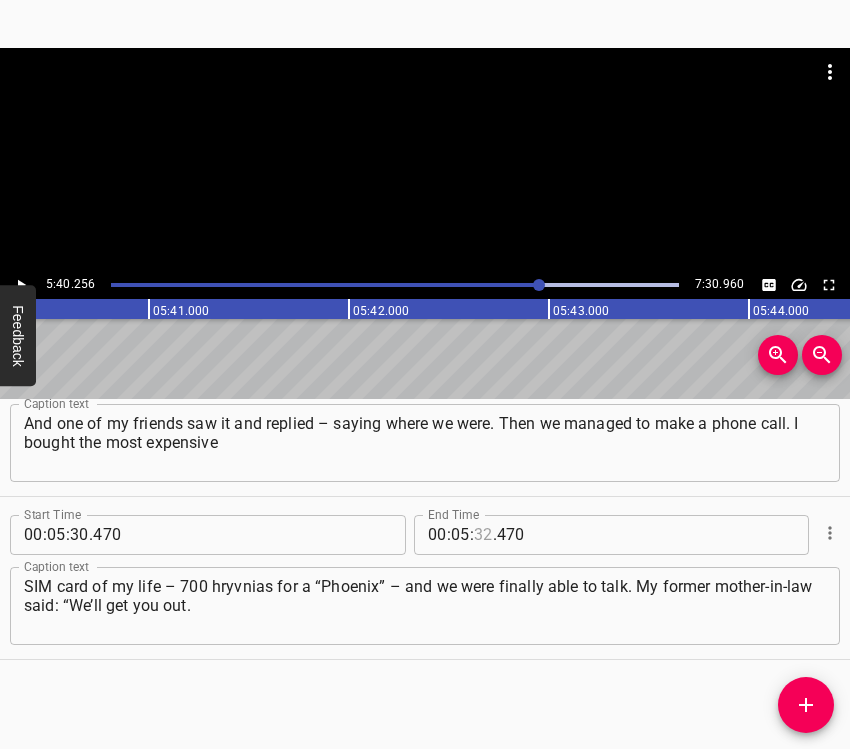 click at bounding box center (483, 535) 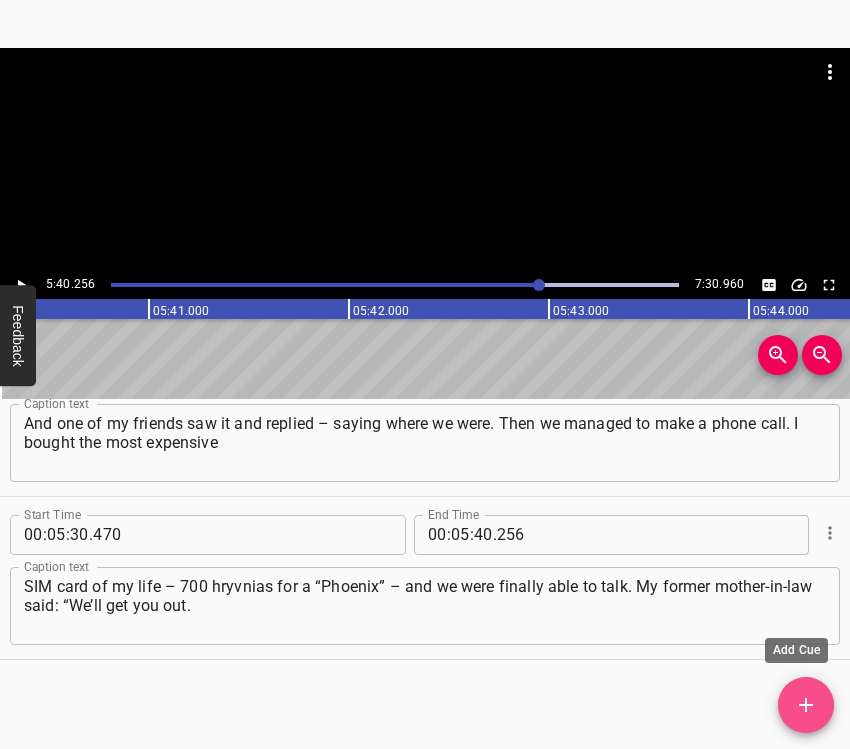 click at bounding box center [806, 705] 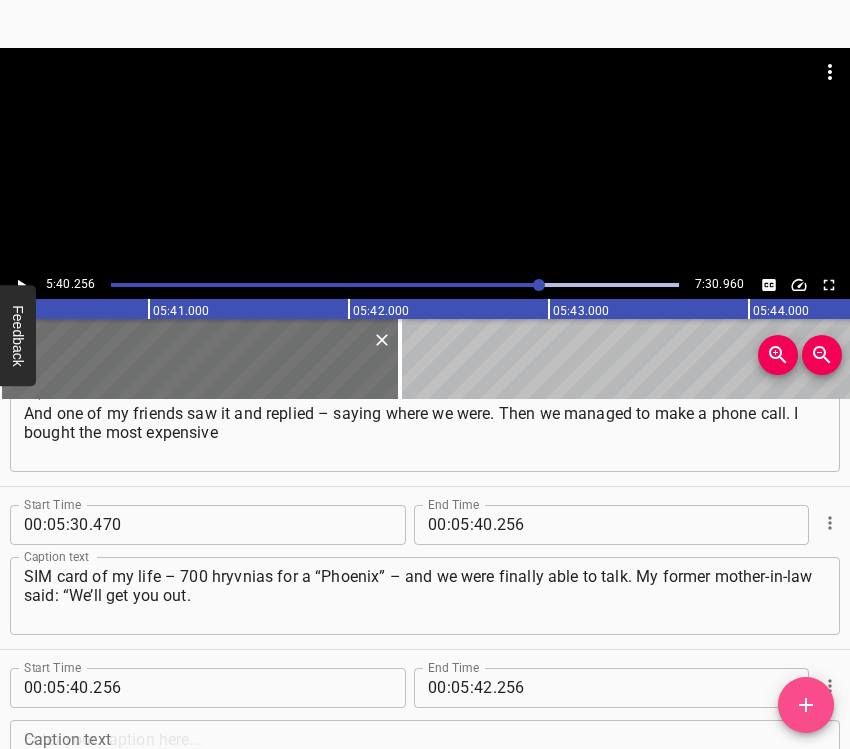 drag, startPoint x: 833, startPoint y: 708, endPoint x: 833, endPoint y: 721, distance: 13 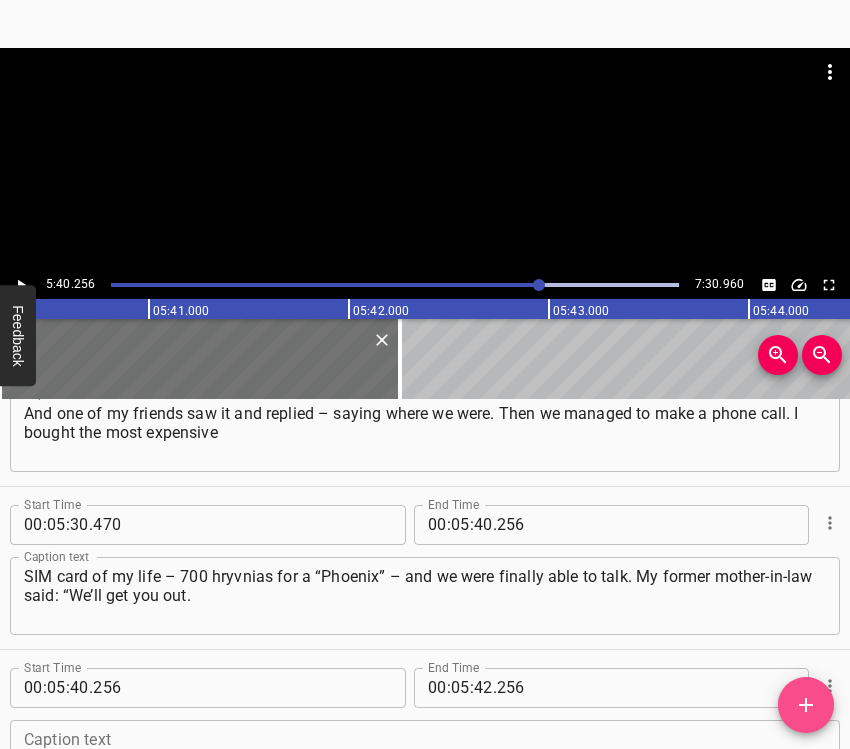 click on "Start Time 00 : 00 : 05 . 428 Start Time End Time 00 : 00 : 15 . 814 End Time Caption text On the morning of February 24, a shell hit my neighborhood – the Left Bank district of Mariupol. Actually, even back in 2015, when they were bombing  Caption text Start Time 00 : 00 : 15 . 814 Start Time End Time 00 : 00 : 29 . 368 End Time Caption text us and the Vostochny district. I woke up with my child, we packed our things and went to my mother’s place in the city center. She lived on Torgova Street  Caption text Start Time 00 : 00 : 29 . 368 Start Time End Time 00 : 00 : 43 . 962 End Time Caption text – that’s the one closer to Azovstal. A central area. It’s considered the center. We thought it would be quiet and safe there. We stayed there until March 17,  Caption text Start Time 00 : 00 : 43 . 962 Start Time End Time 00 : 00 : 55 . 482 End Time Caption text until a shell hit my mother’s home. It was me, my mother, my son, my brother, and my sister – the five of us. It was a large merchant house," at bounding box center [425, 574] 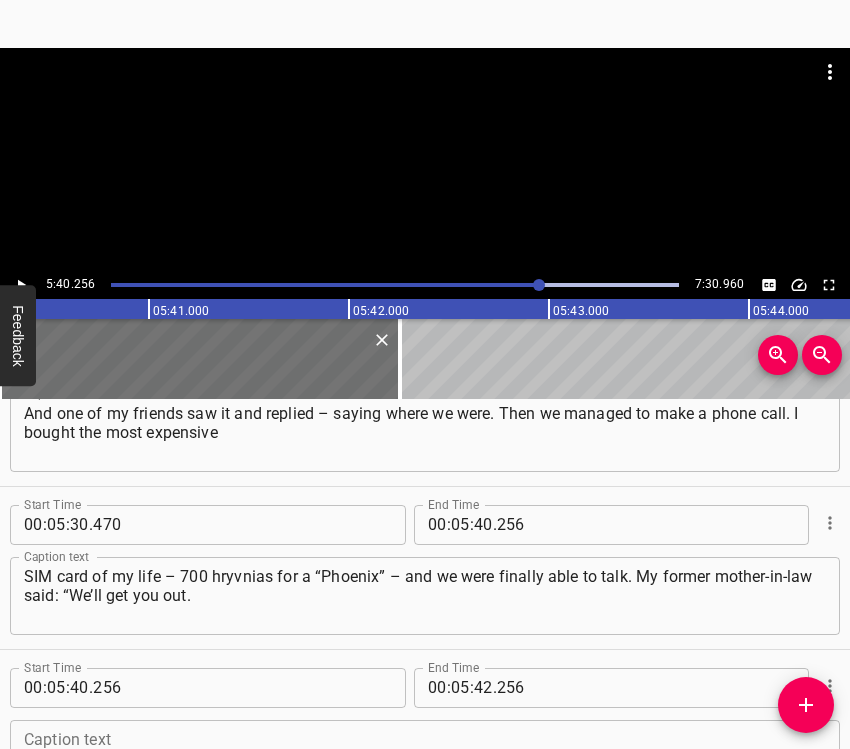 scroll, scrollTop: 4307, scrollLeft: 0, axis: vertical 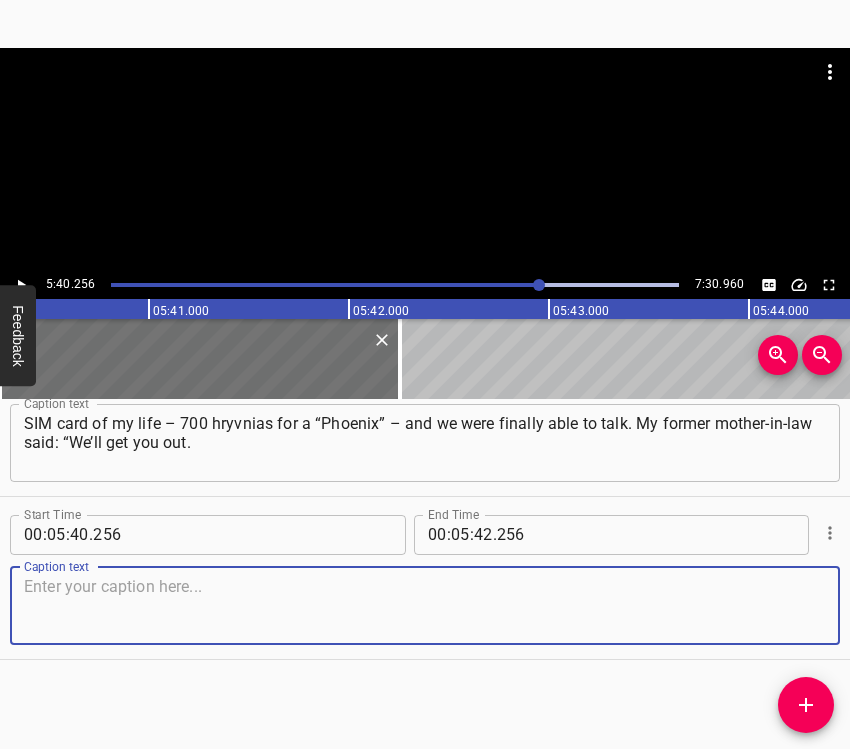 click at bounding box center [425, 605] 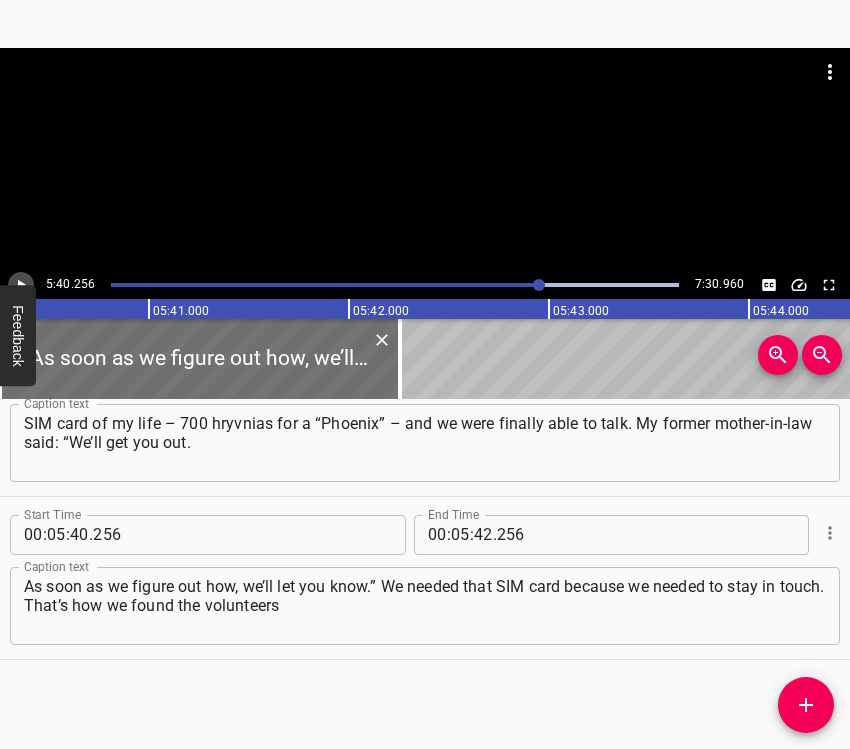 click 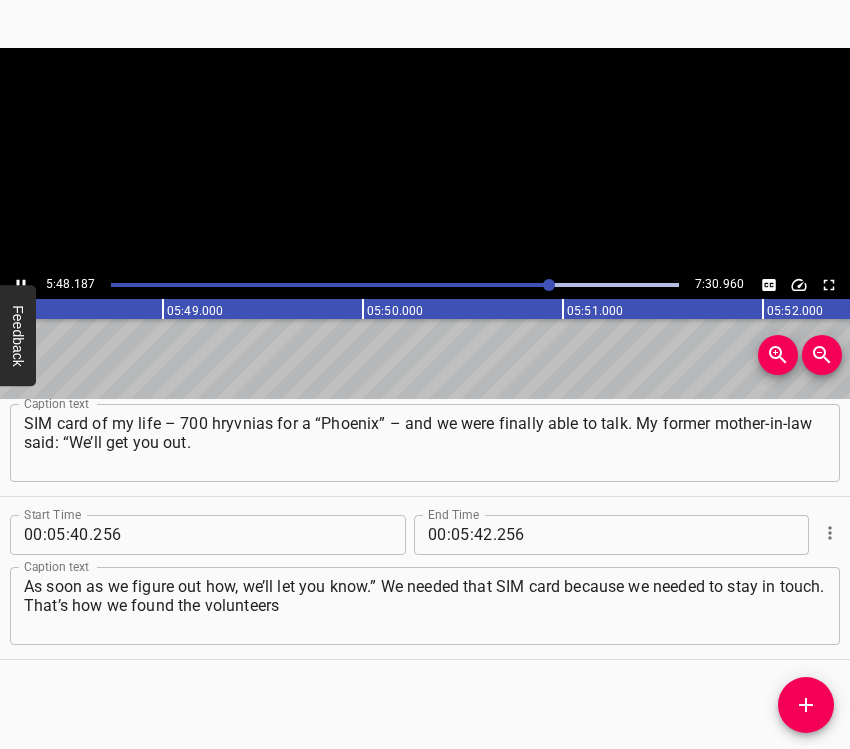 click 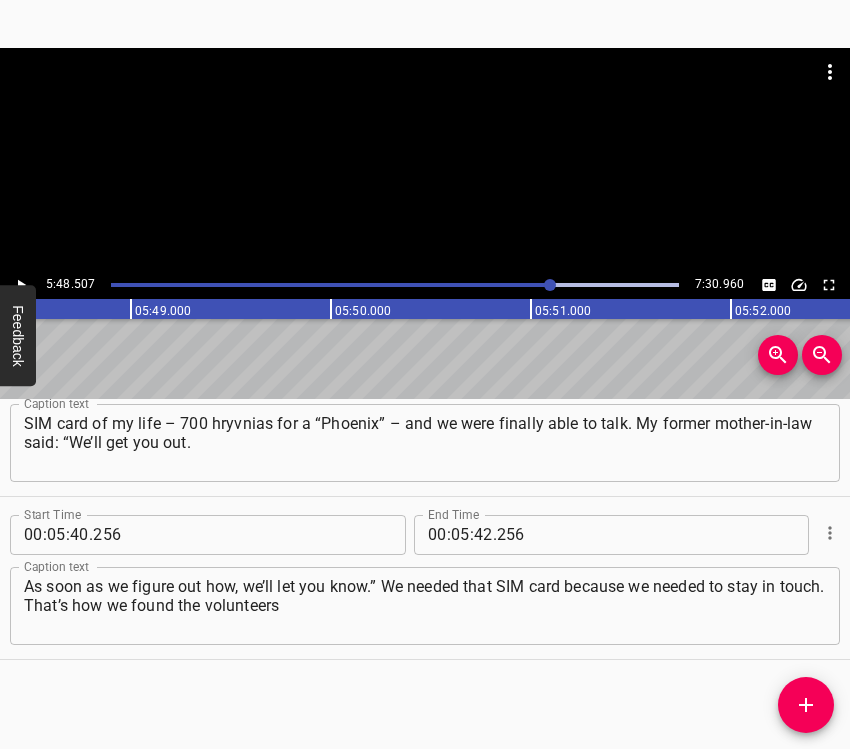 scroll, scrollTop: 0, scrollLeft: 69701, axis: horizontal 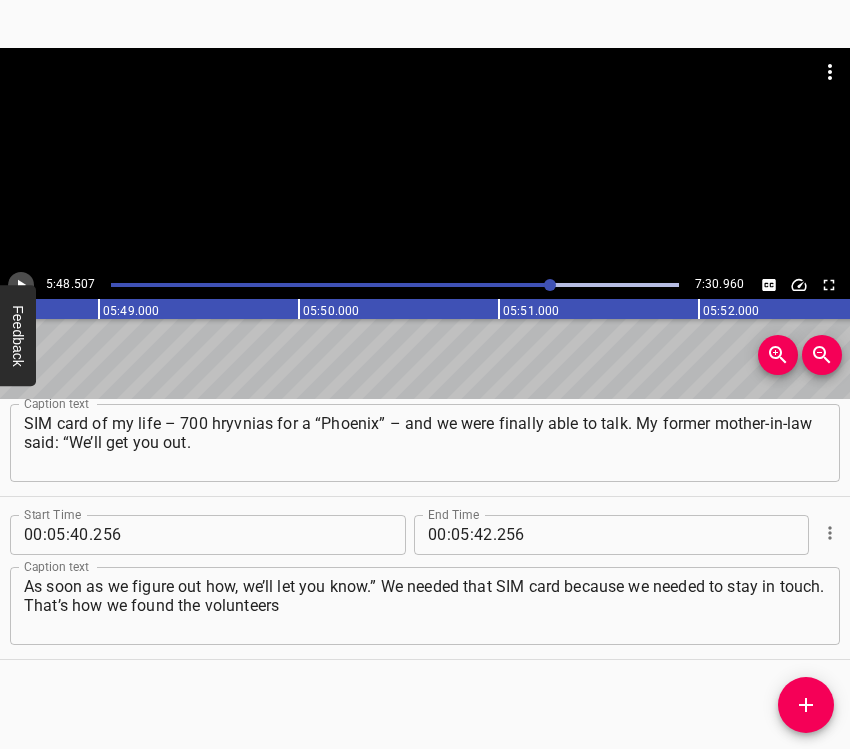 click 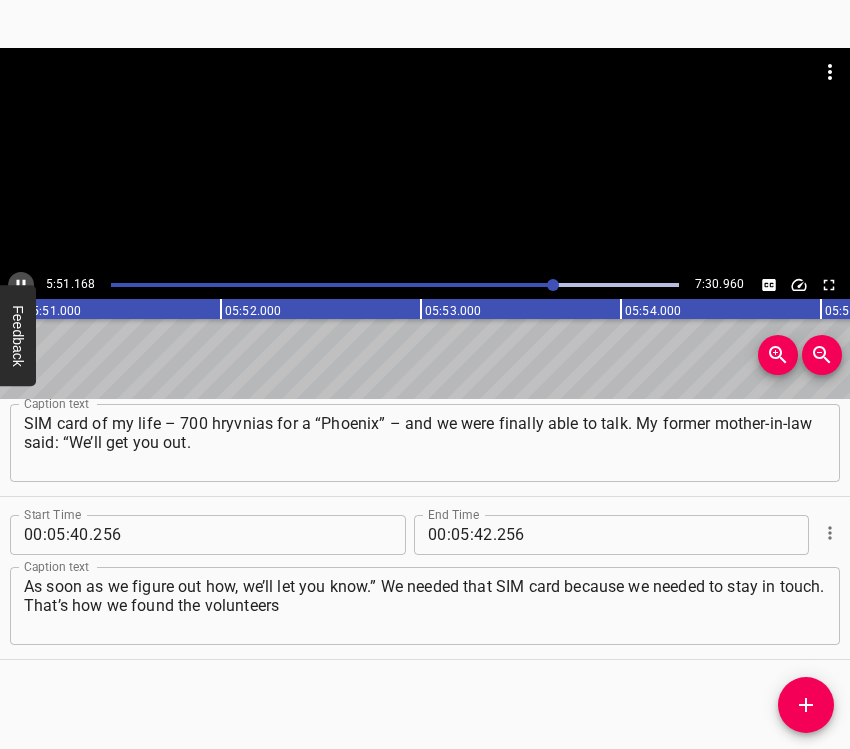 click 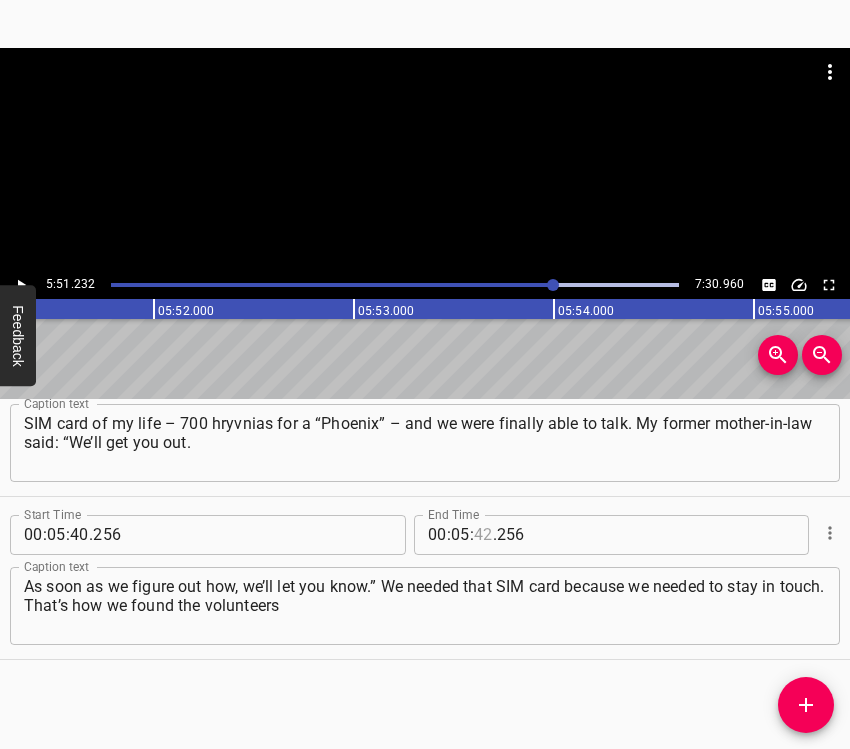 click at bounding box center (483, 535) 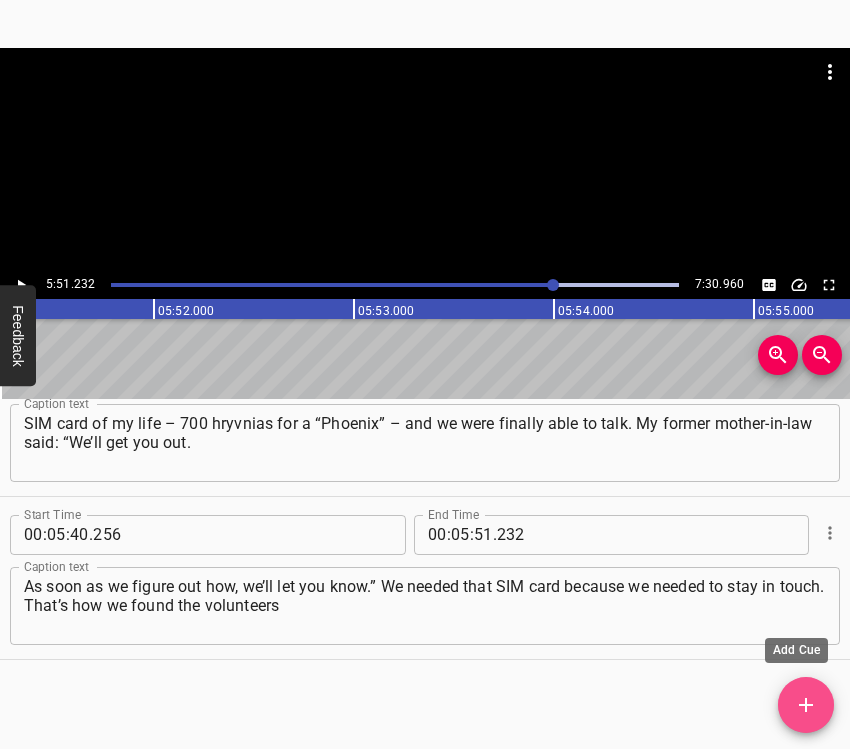 click 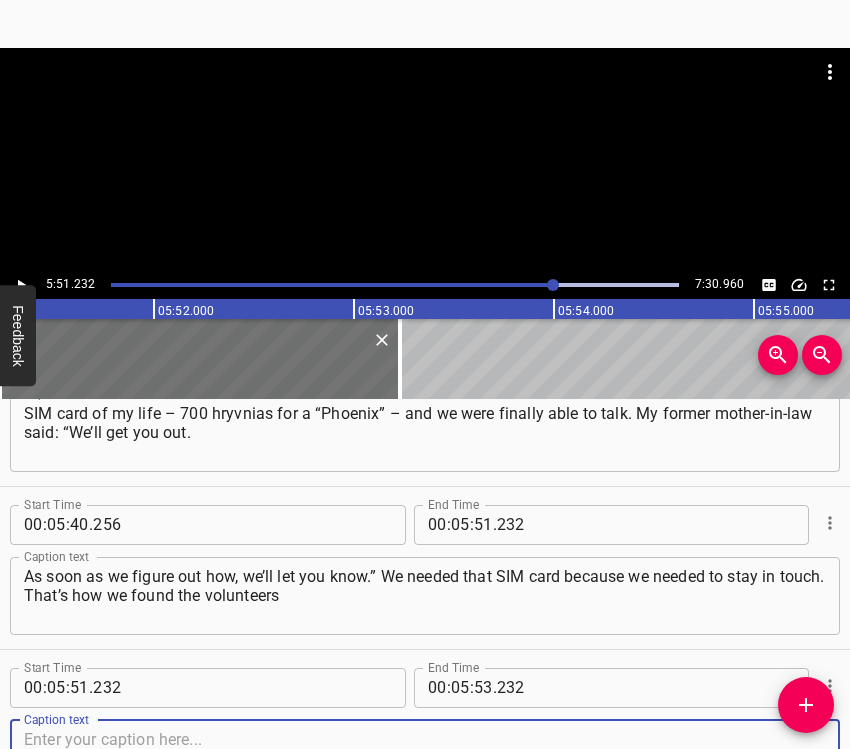 scroll, scrollTop: 4470, scrollLeft: 0, axis: vertical 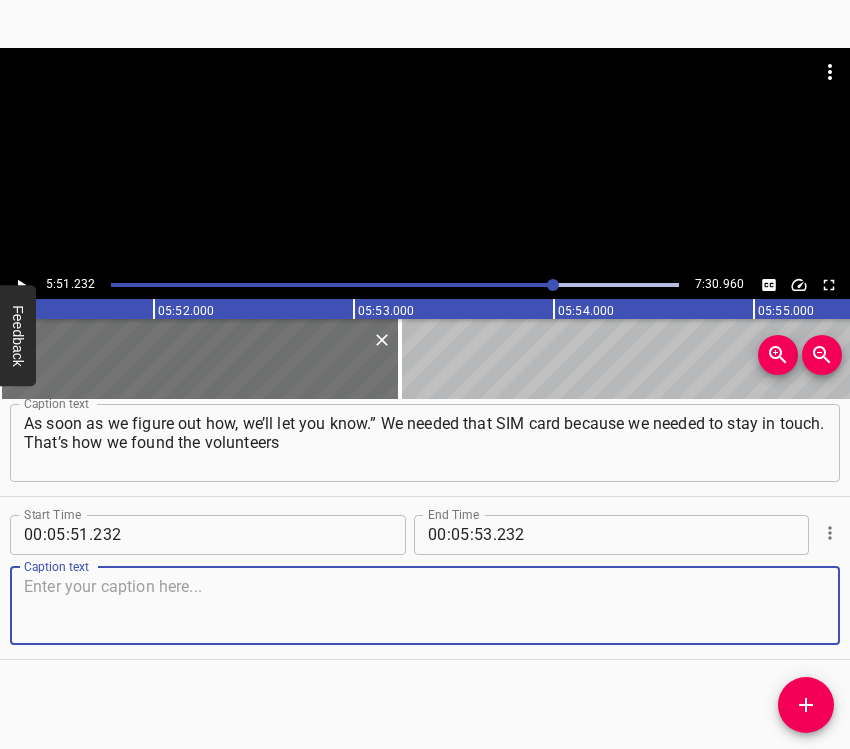 click at bounding box center (425, 605) 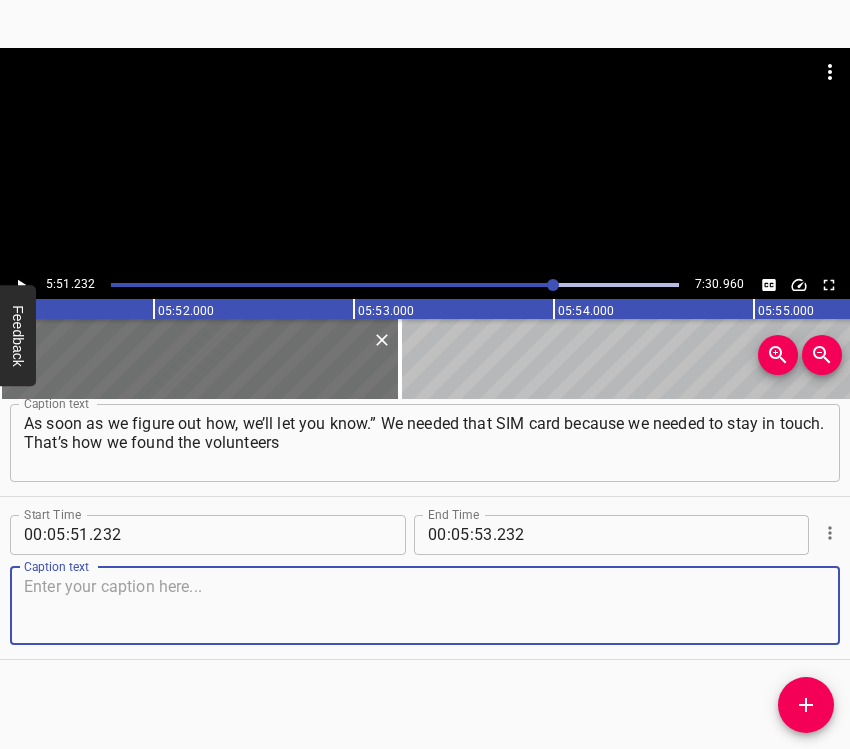 click at bounding box center [425, 605] 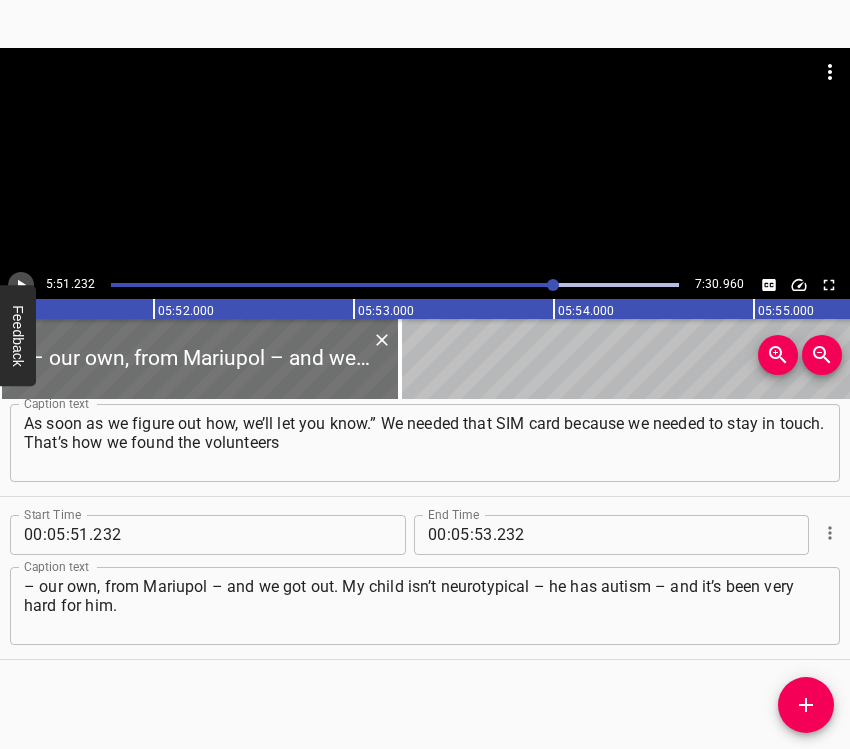 click 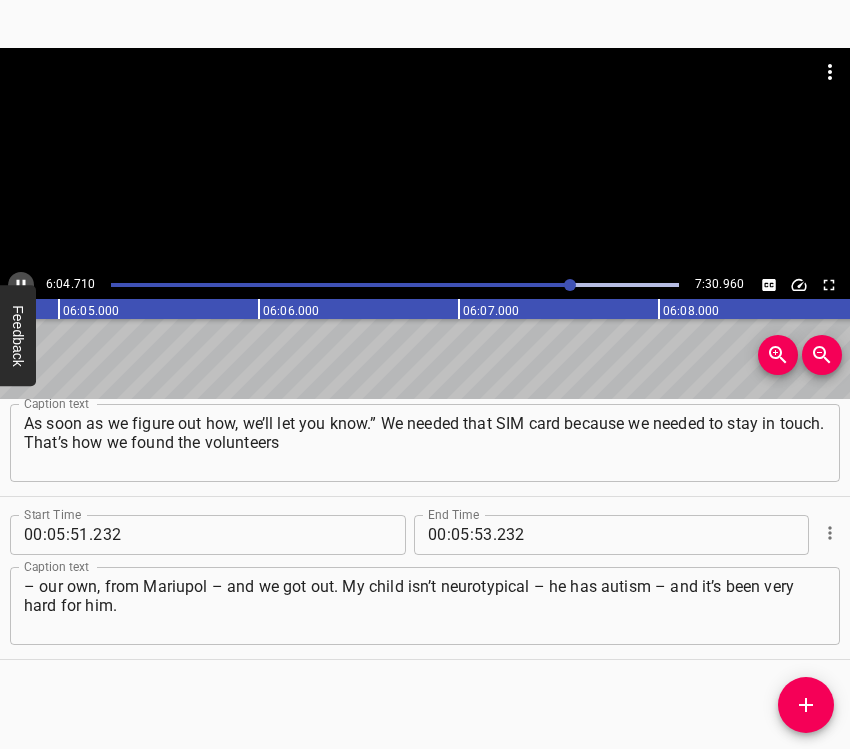 click 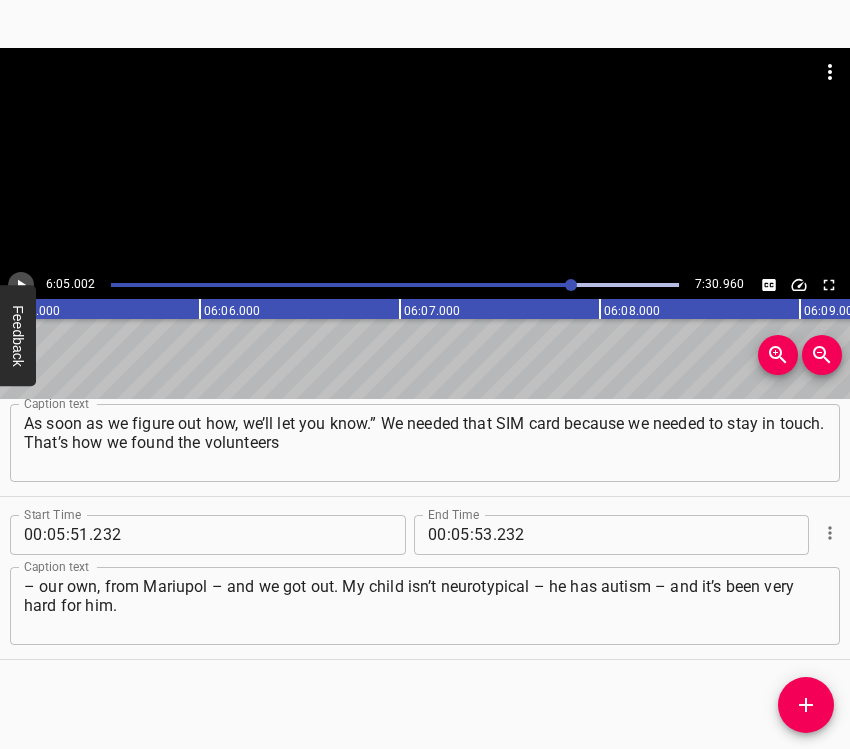 click 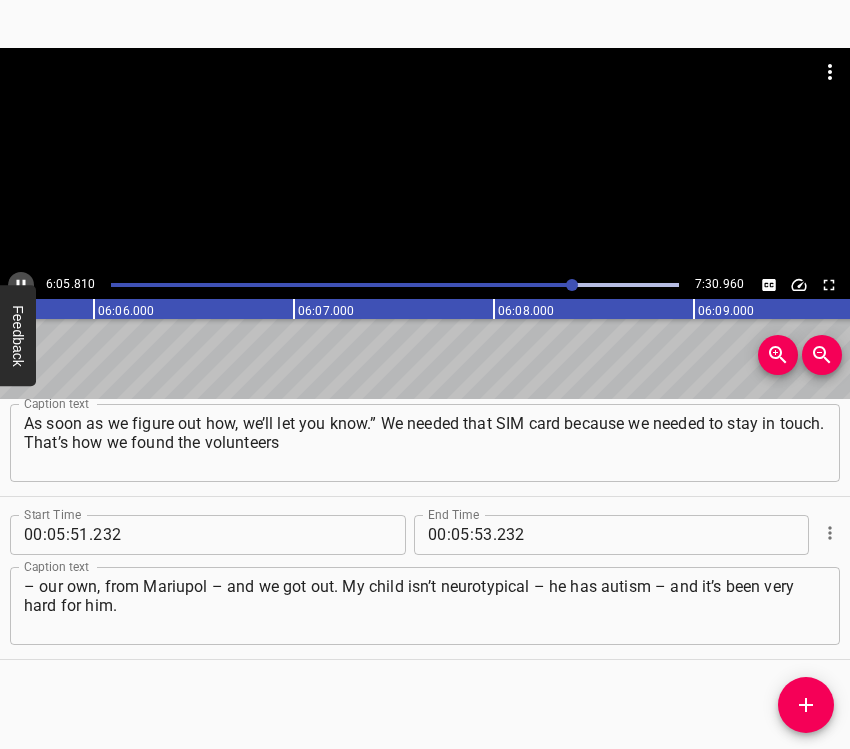 click 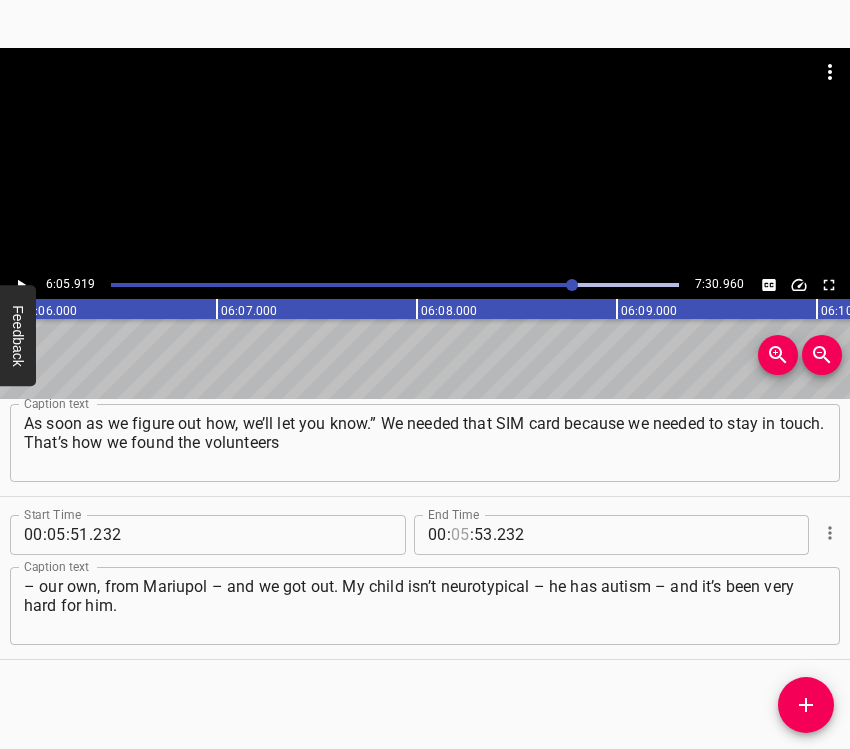 click at bounding box center (460, 535) 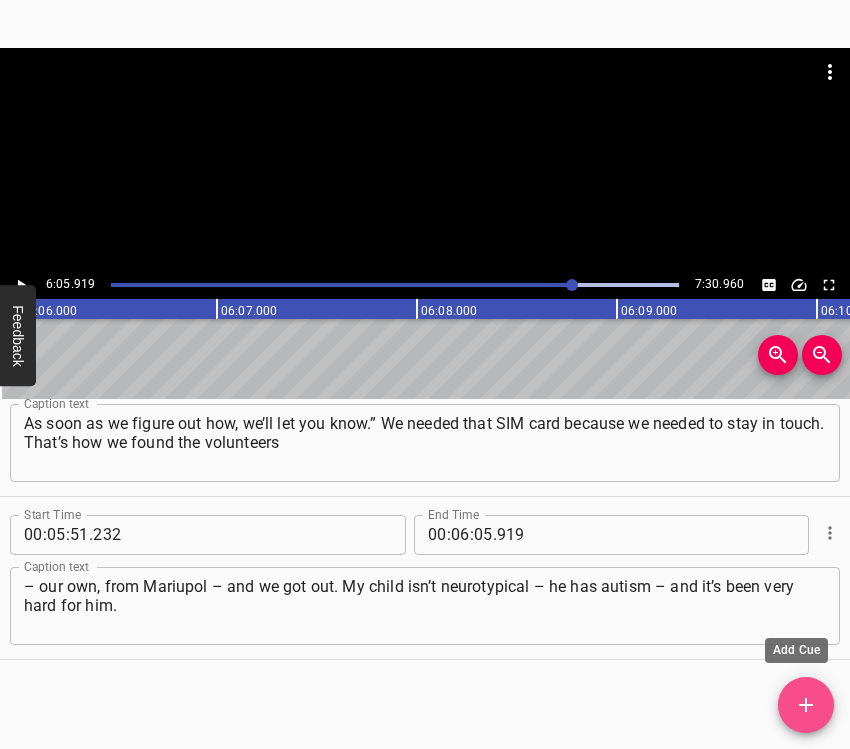 click 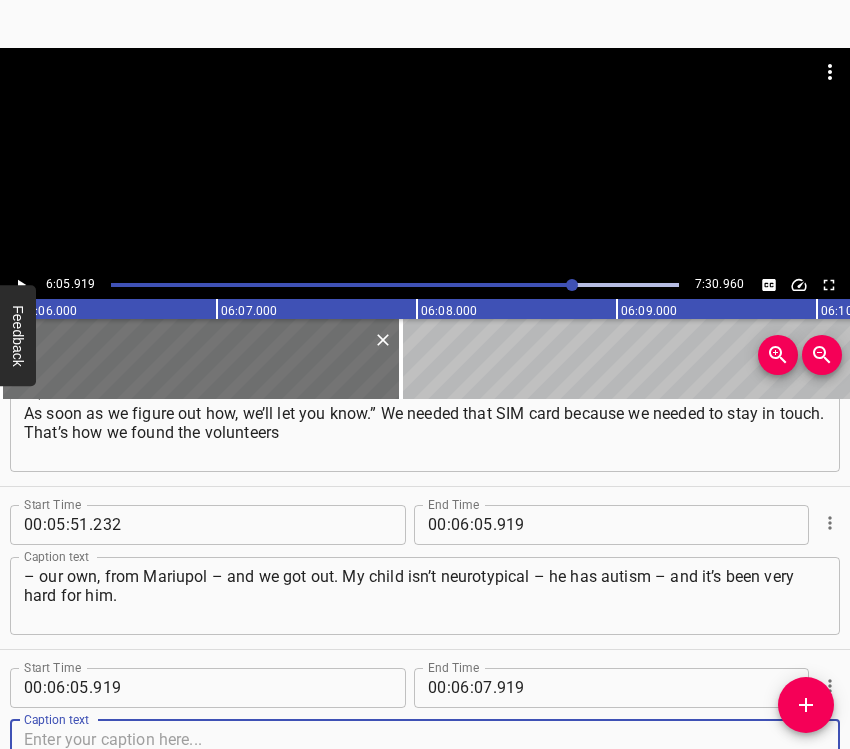 scroll, scrollTop: 4633, scrollLeft: 0, axis: vertical 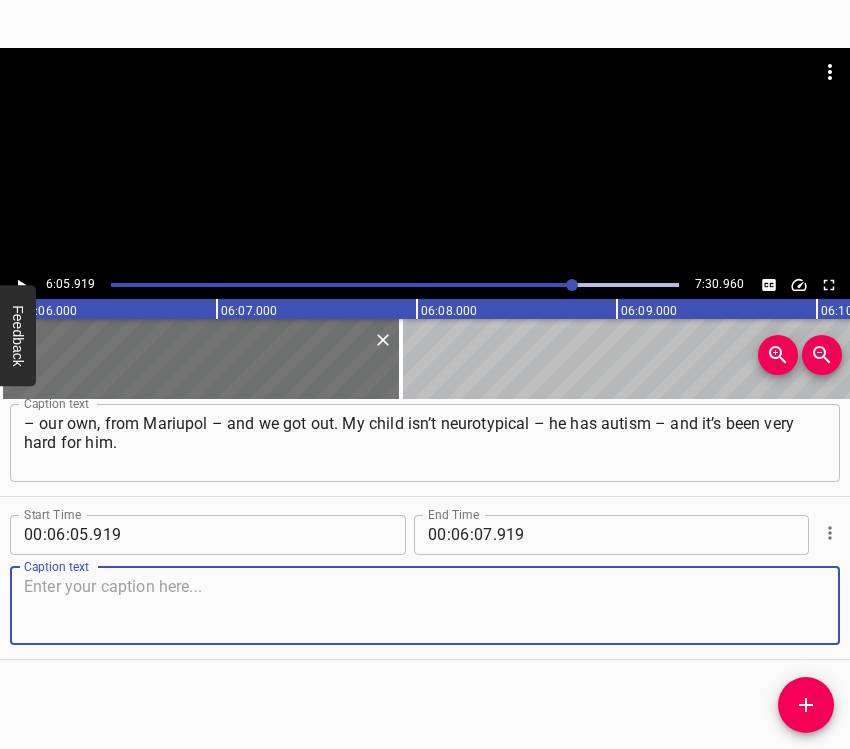 click at bounding box center [425, 605] 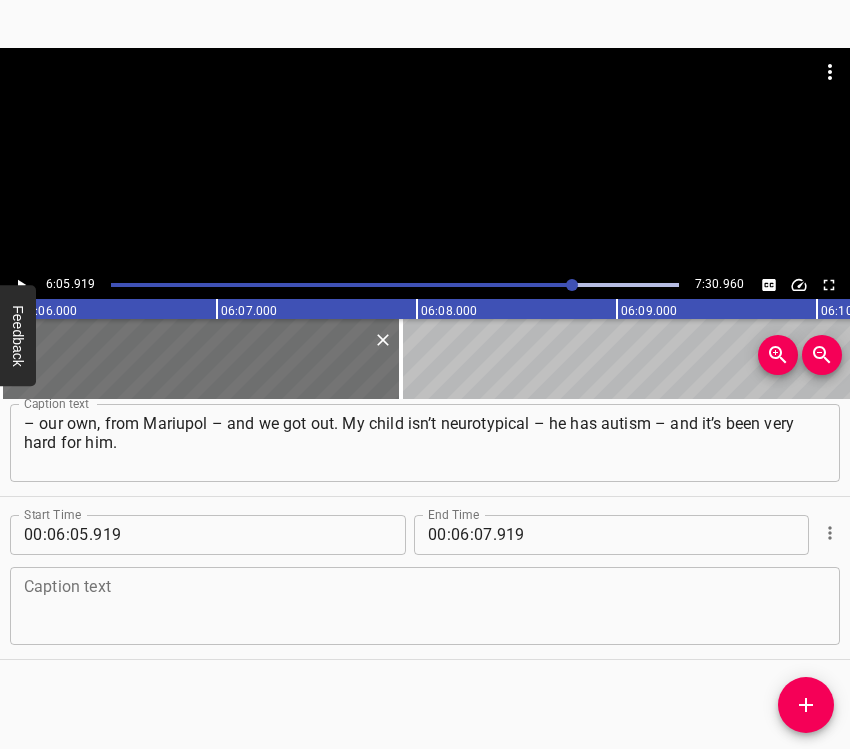 click at bounding box center (425, 605) 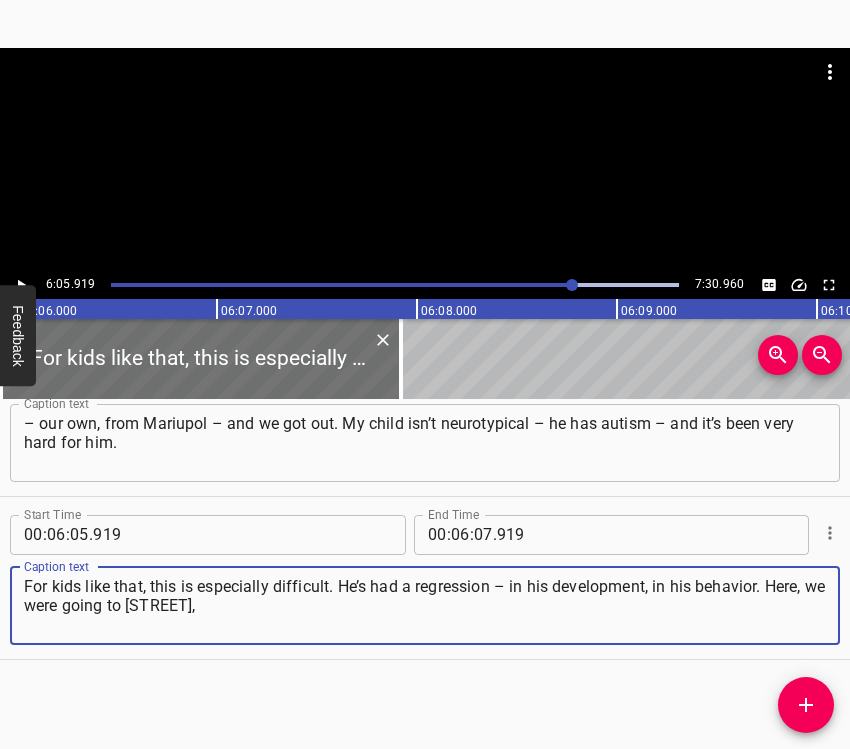 click 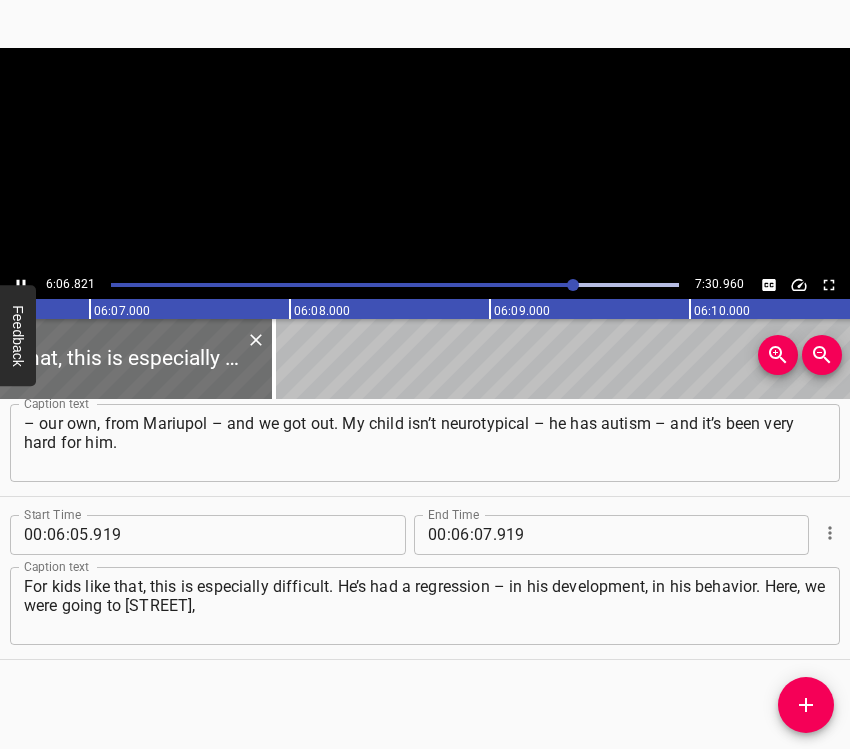 scroll, scrollTop: 0, scrollLeft: 73360, axis: horizontal 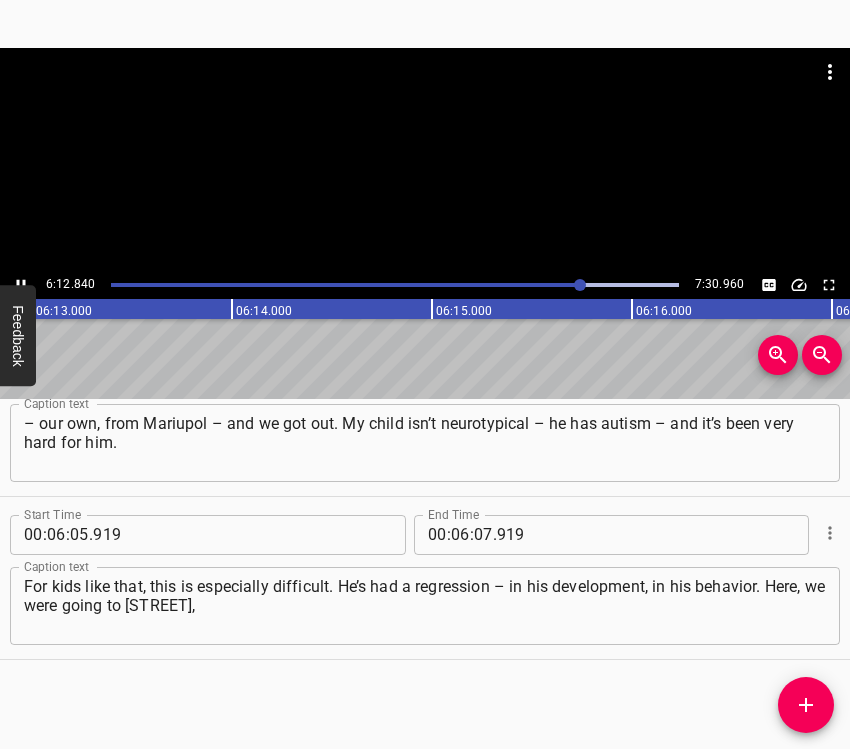 click 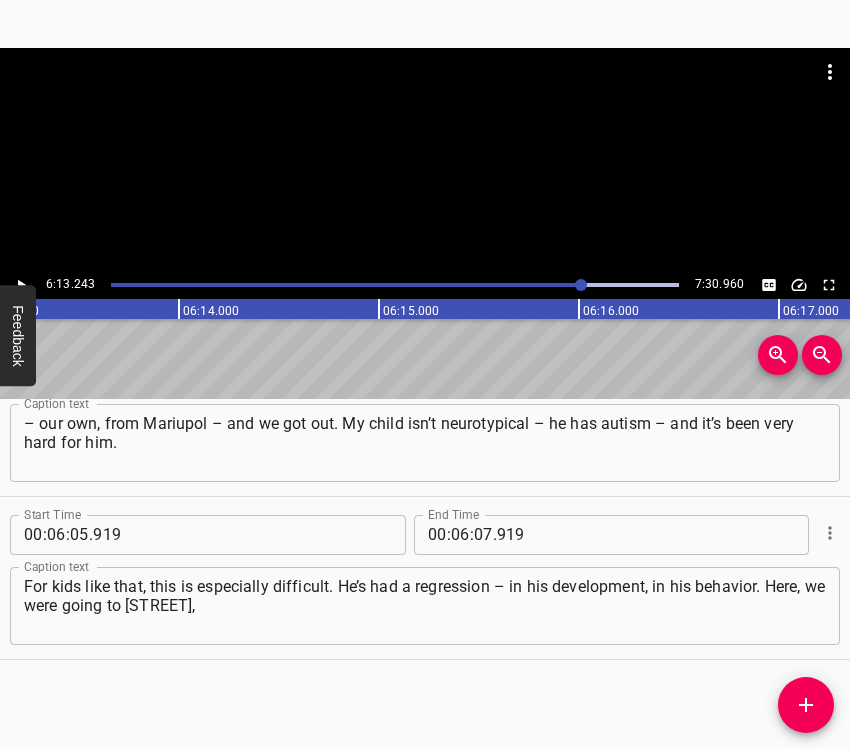 scroll, scrollTop: 0, scrollLeft: 74648, axis: horizontal 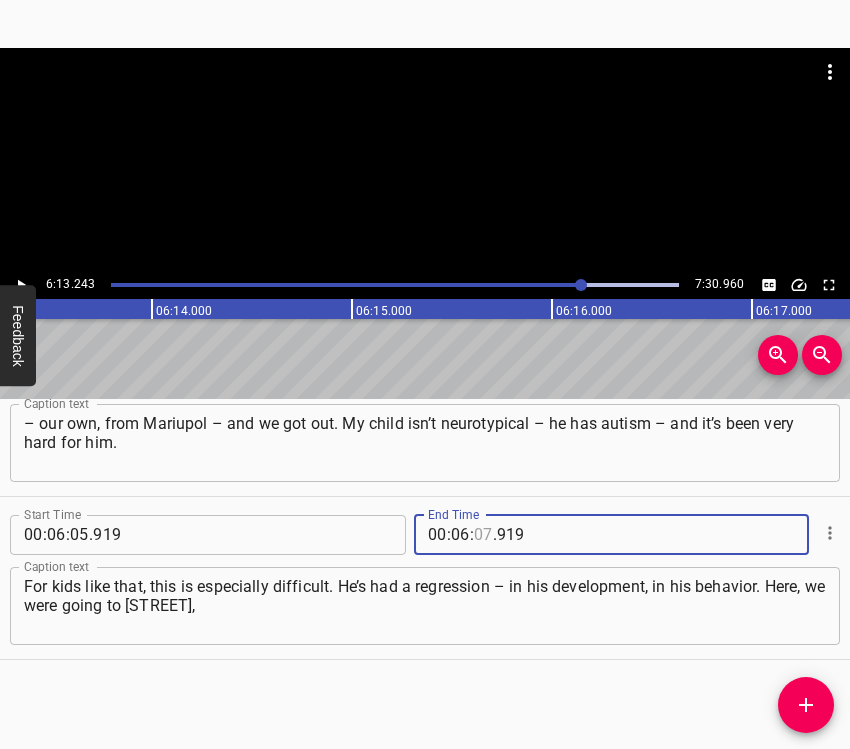 click at bounding box center [483, 535] 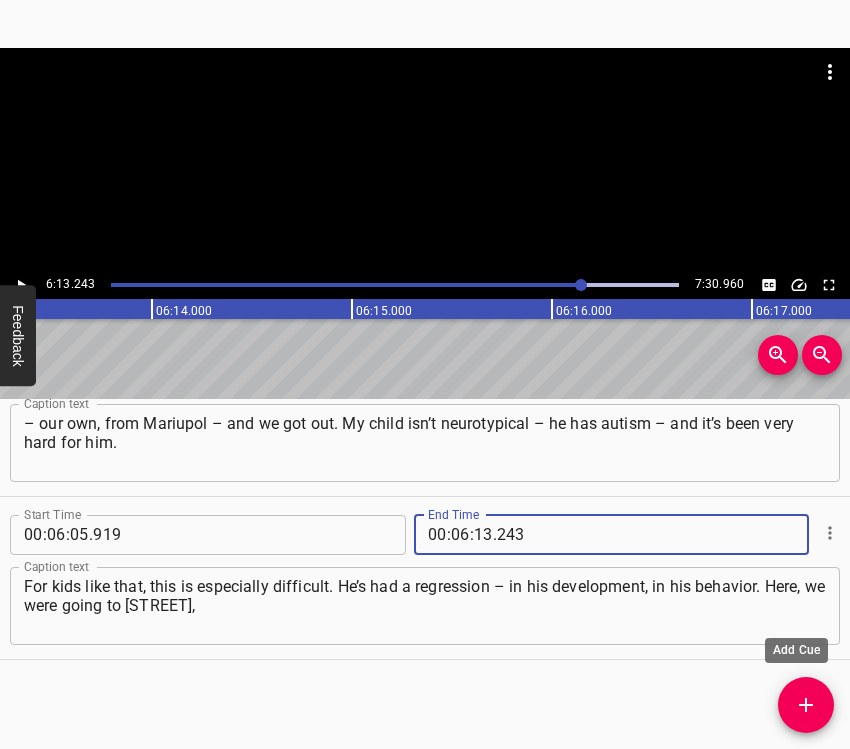 click 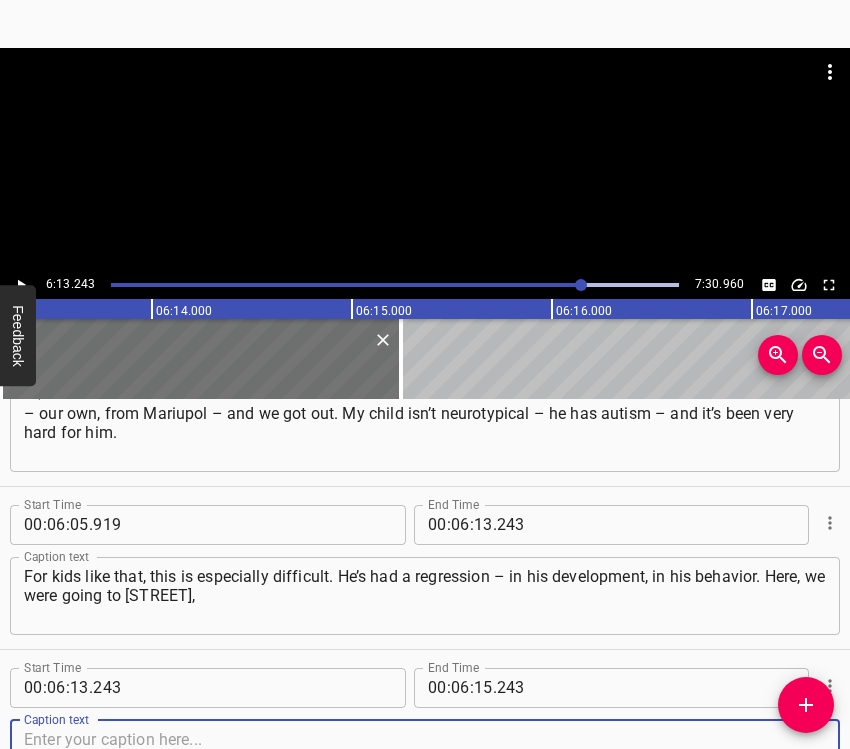 scroll, scrollTop: 4796, scrollLeft: 0, axis: vertical 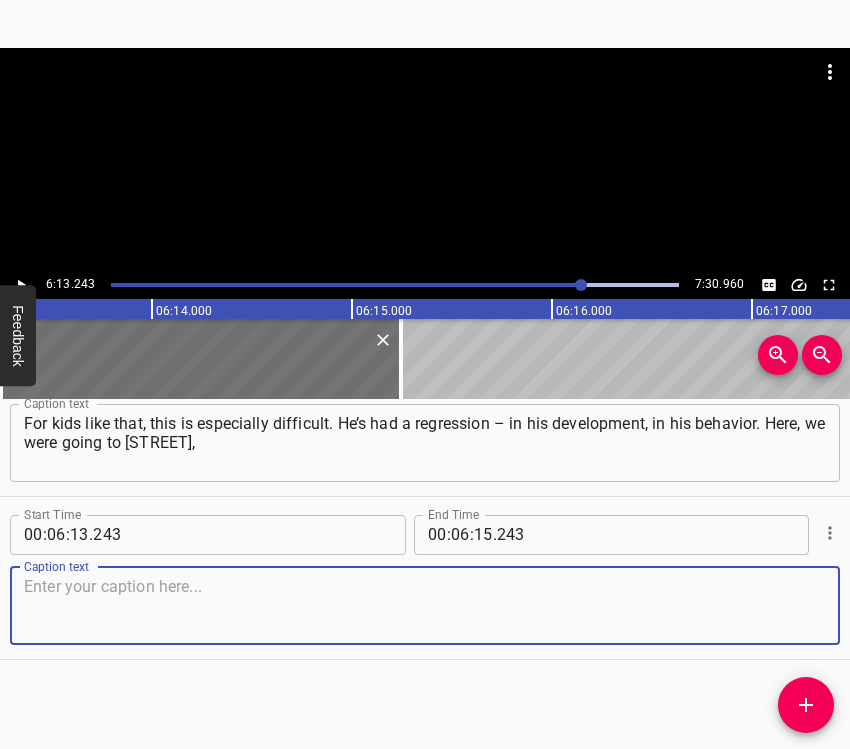 click at bounding box center (425, 605) 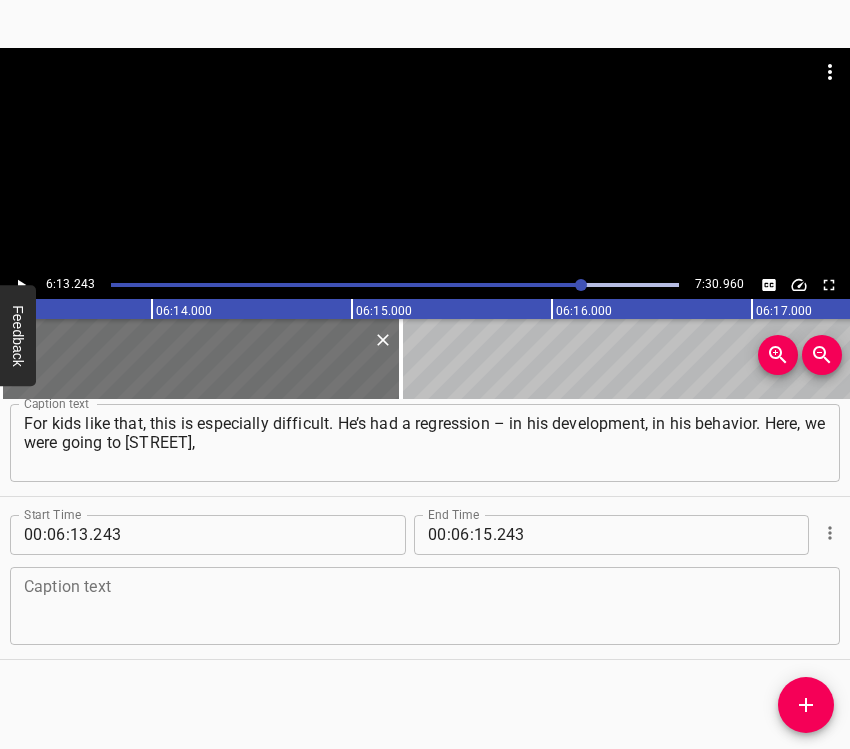 click at bounding box center (425, 605) 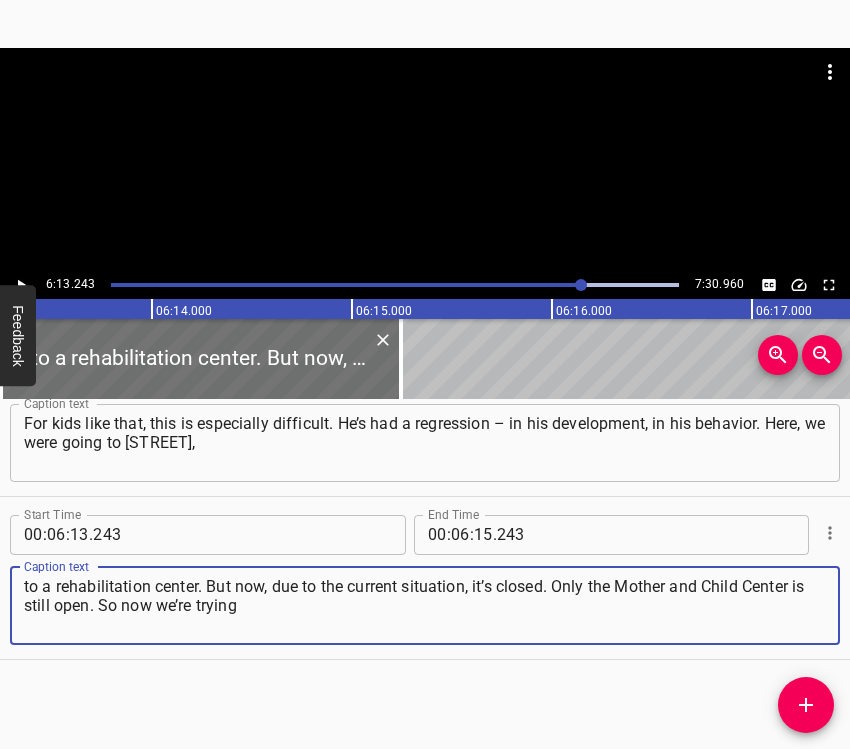 click 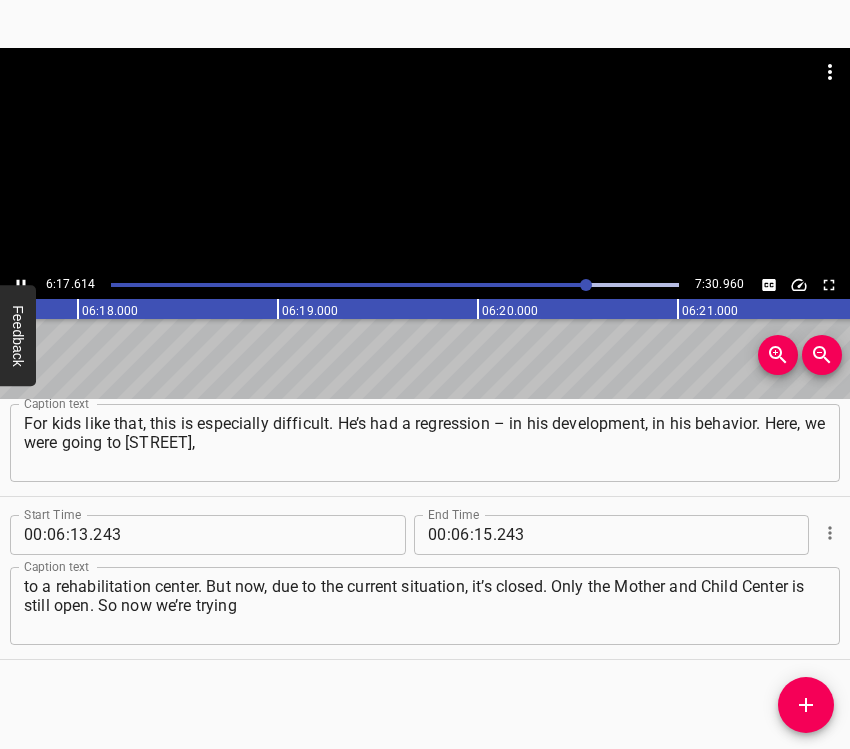 scroll, scrollTop: 0, scrollLeft: 75575, axis: horizontal 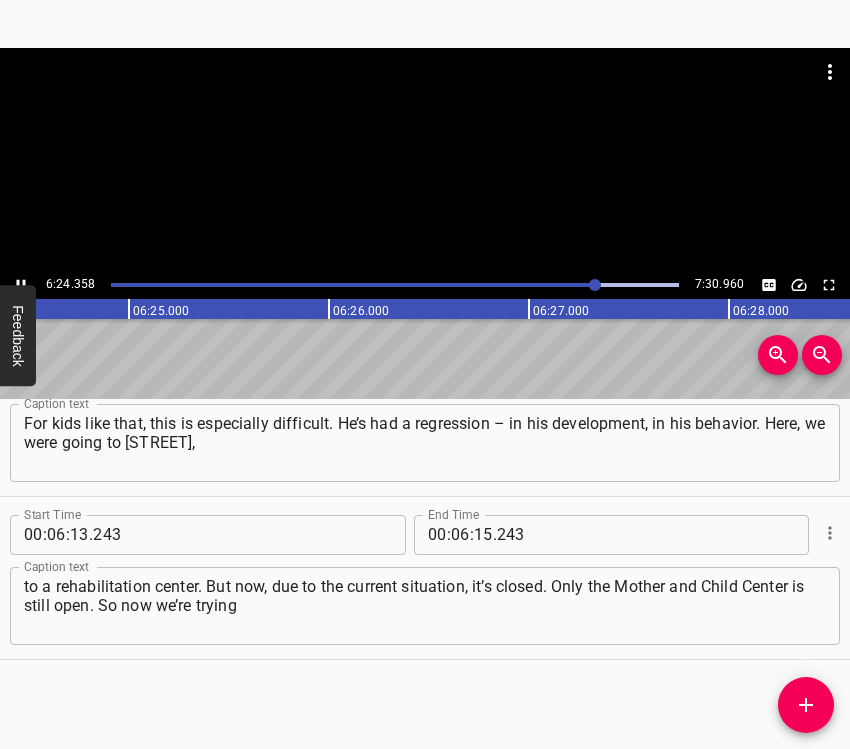 click 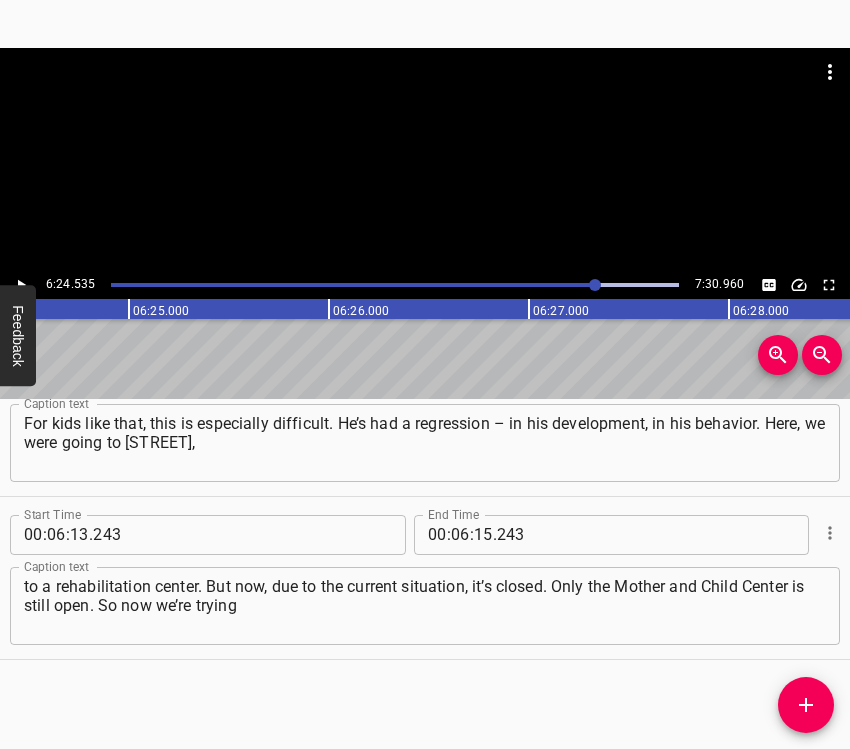 scroll, scrollTop: 0, scrollLeft: 76907, axis: horizontal 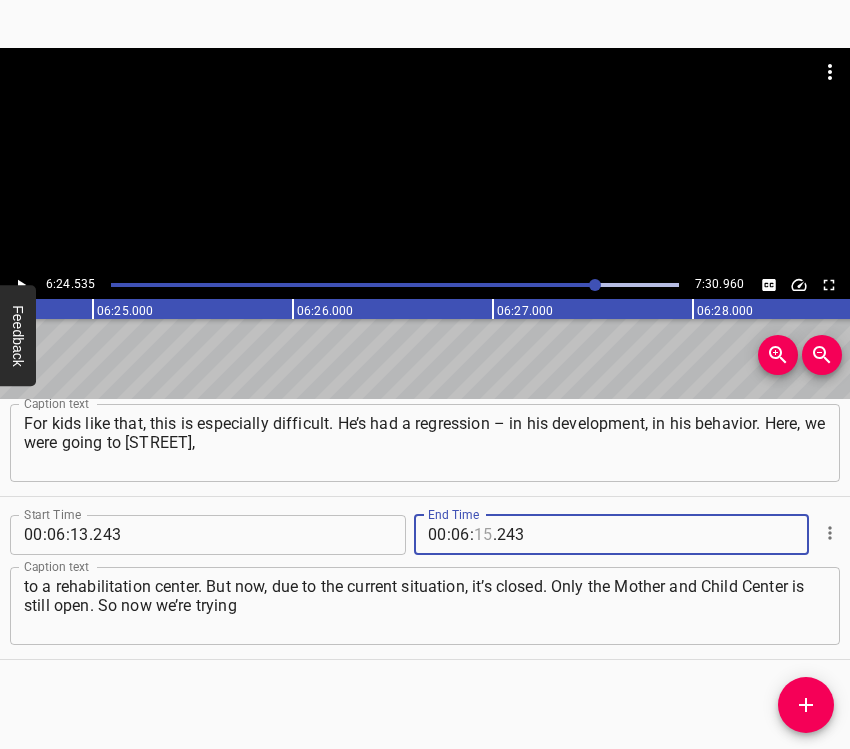 click at bounding box center (483, 535) 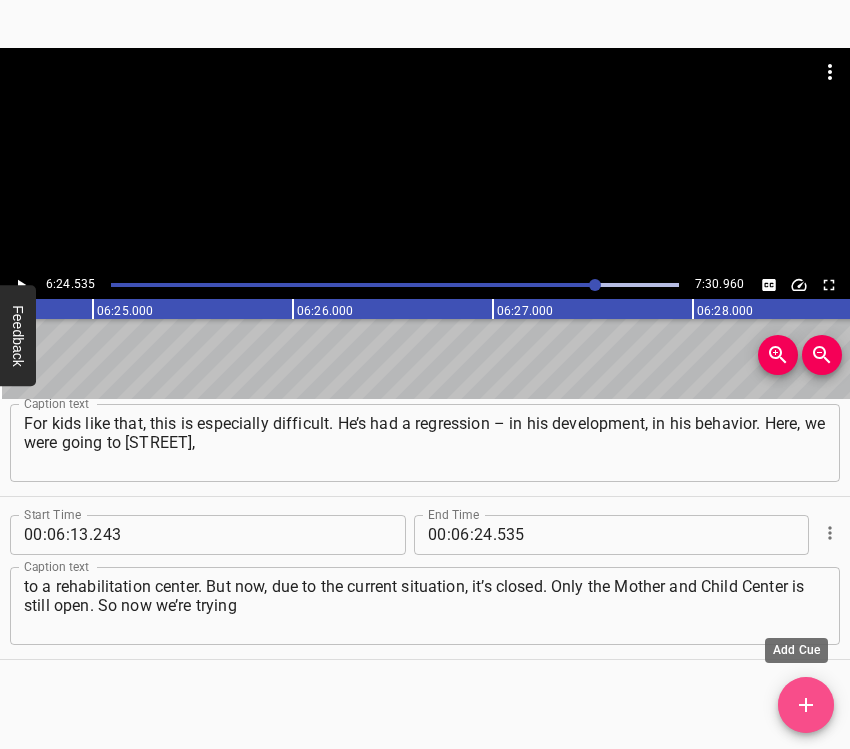 click 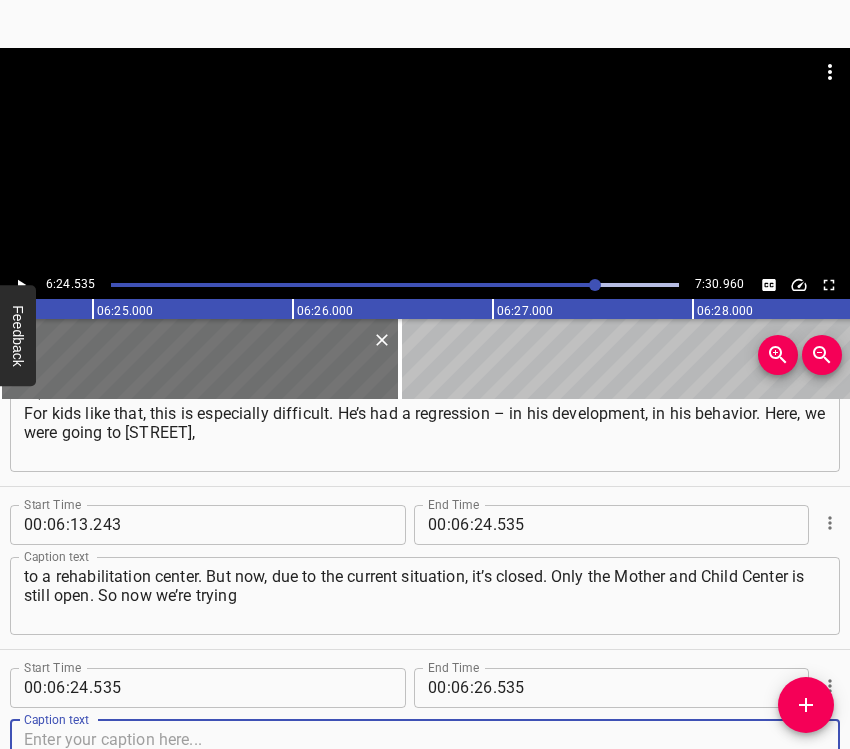 scroll, scrollTop: 4959, scrollLeft: 0, axis: vertical 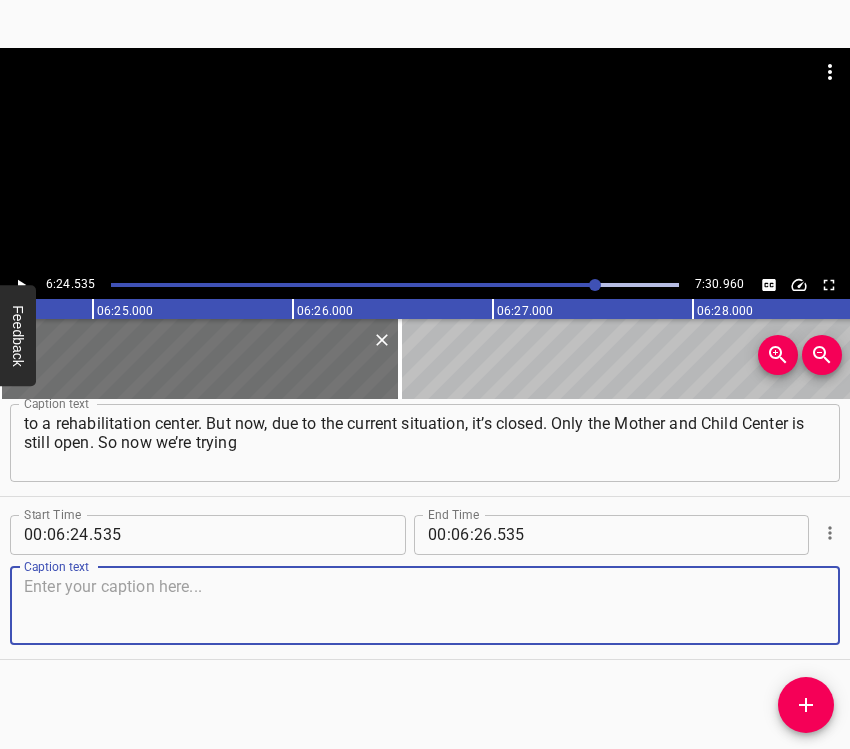 click at bounding box center (425, 605) 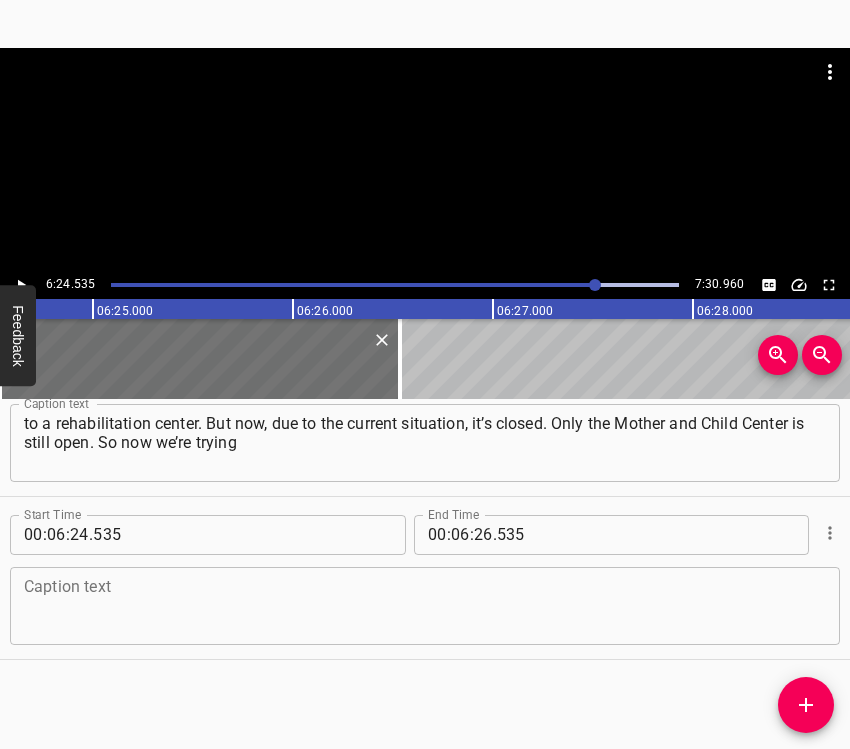 click at bounding box center [425, 605] 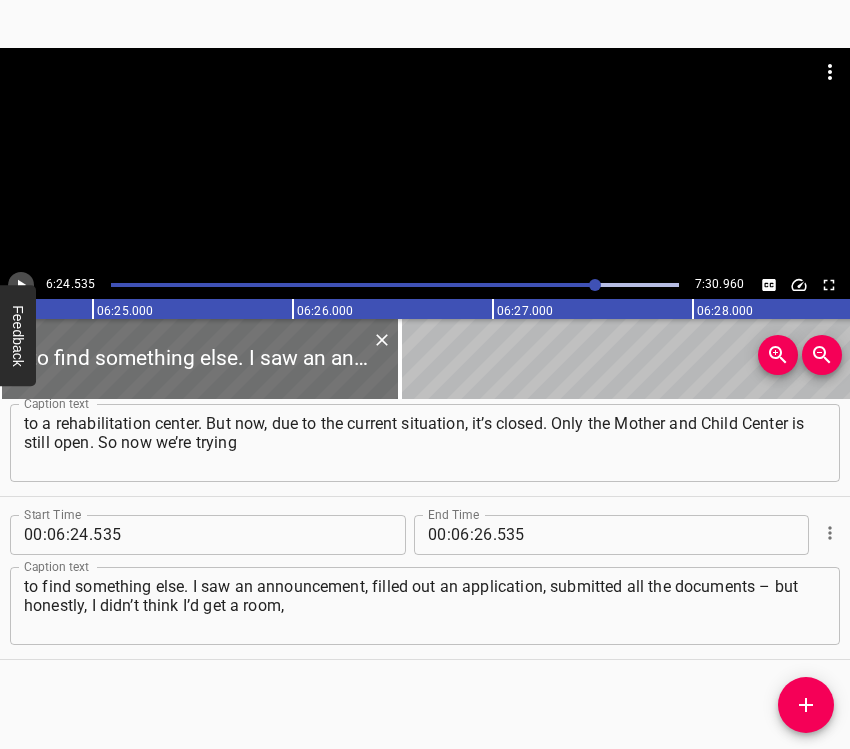 click 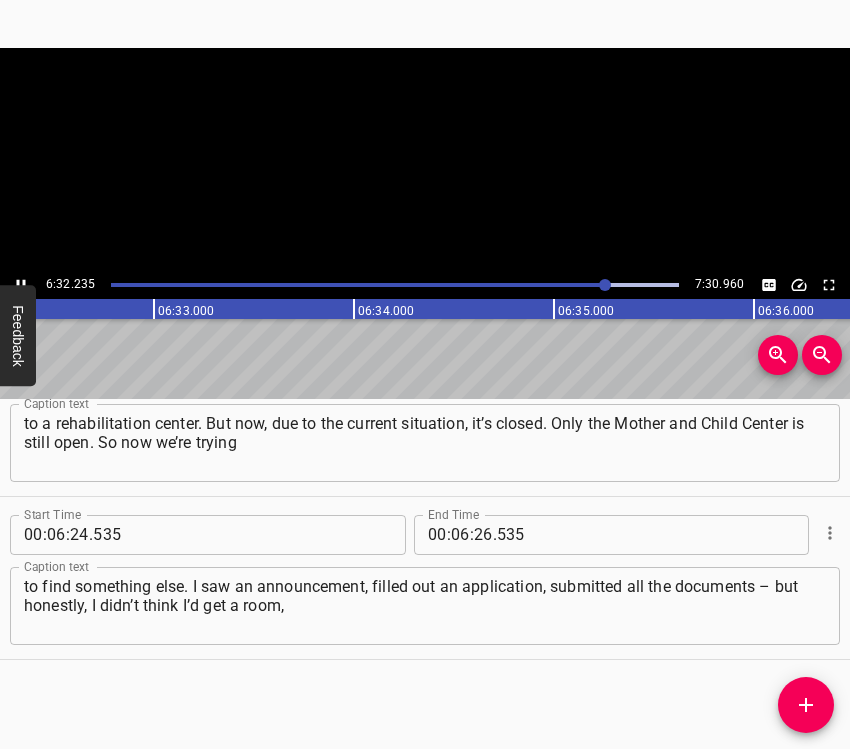 click 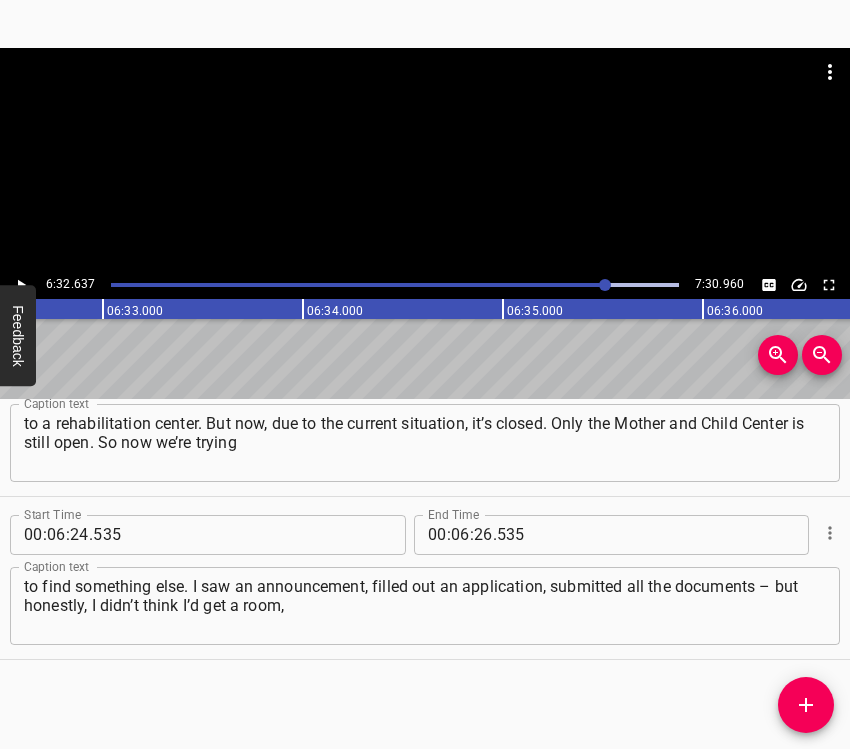 scroll, scrollTop: 0, scrollLeft: 78527, axis: horizontal 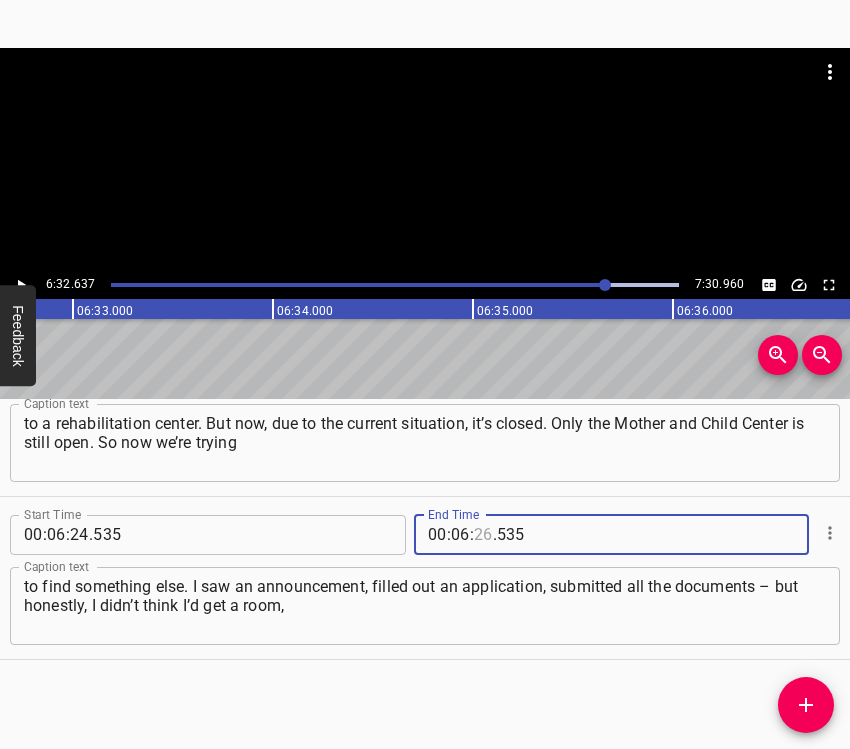 click at bounding box center (483, 535) 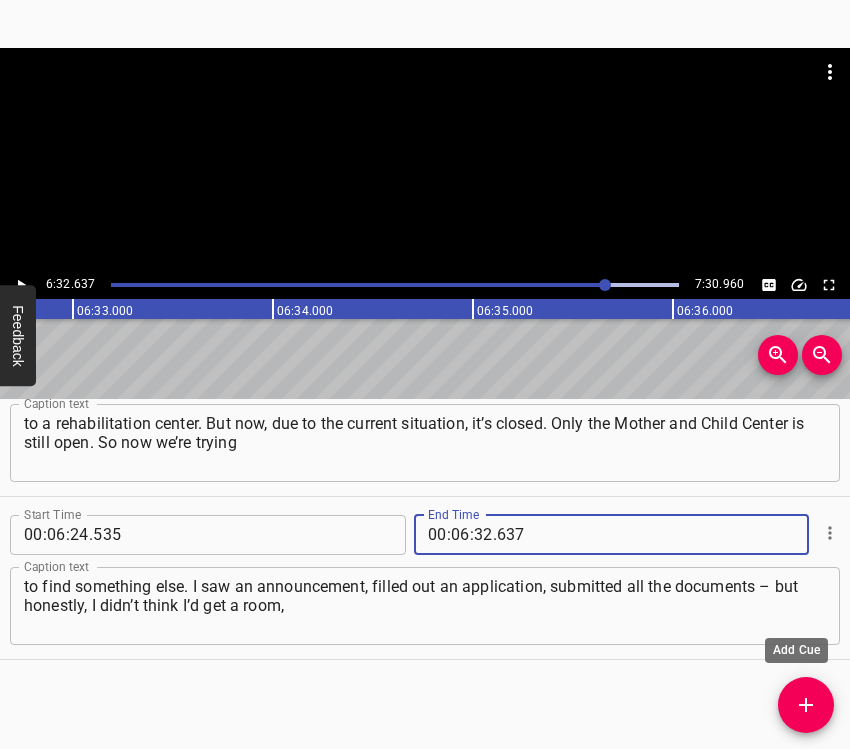 click 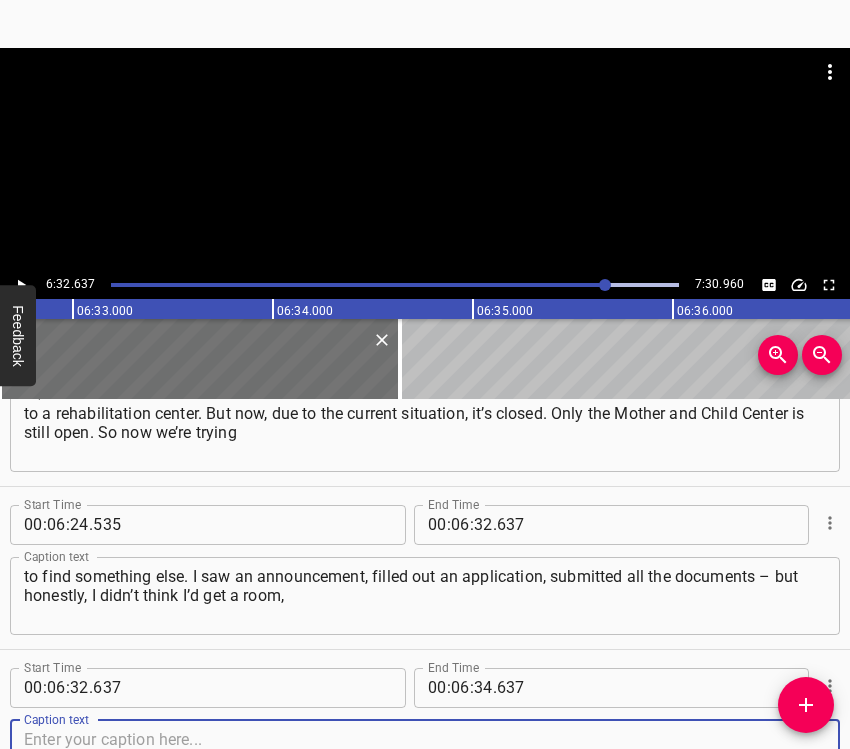 scroll, scrollTop: 5122, scrollLeft: 0, axis: vertical 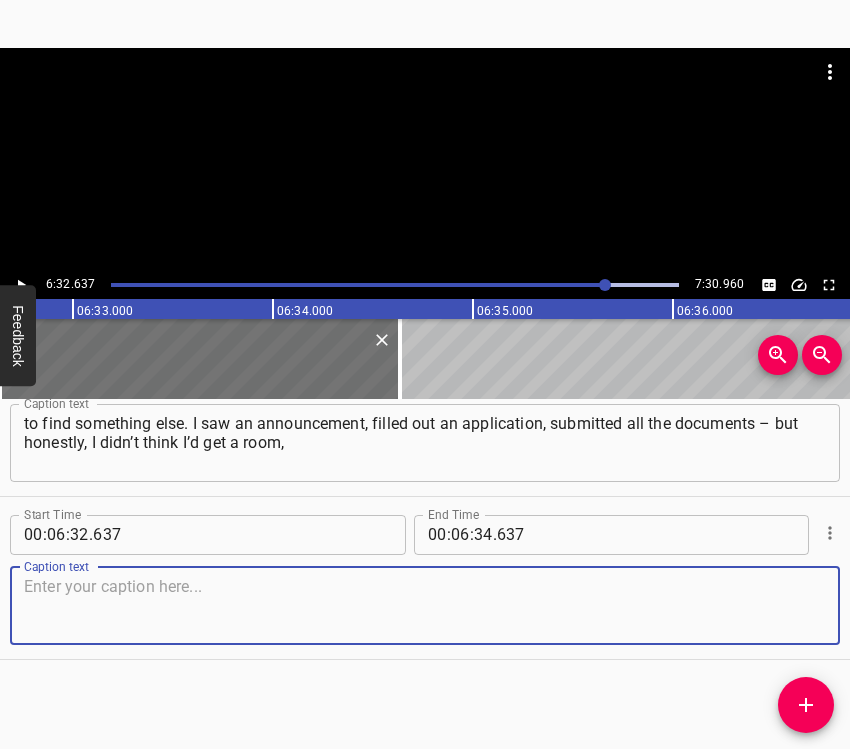 drag, startPoint x: 793, startPoint y: 608, endPoint x: 840, endPoint y: 603, distance: 47.26521 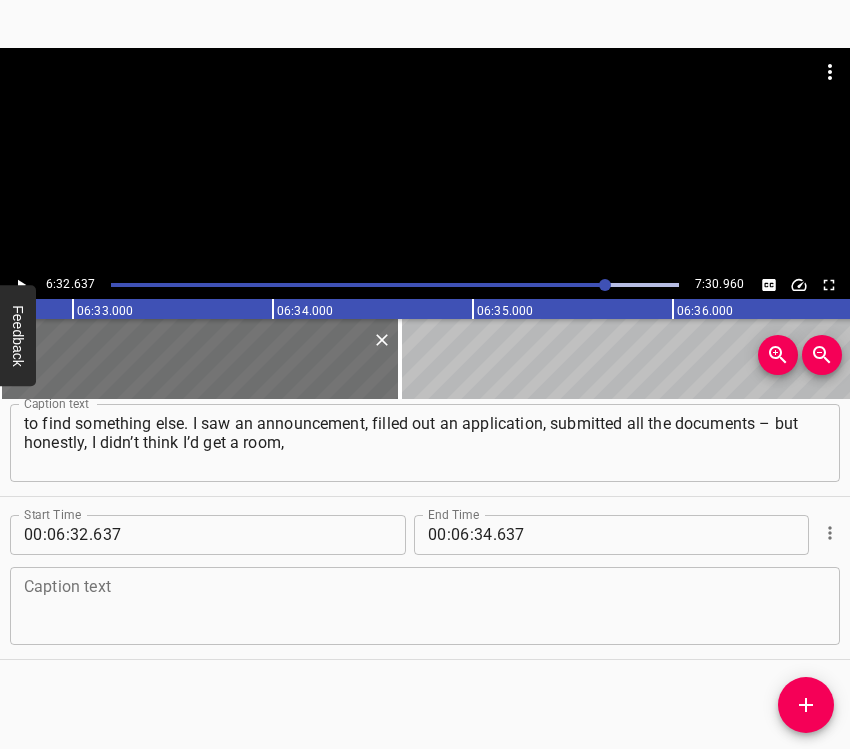 click at bounding box center (425, 605) 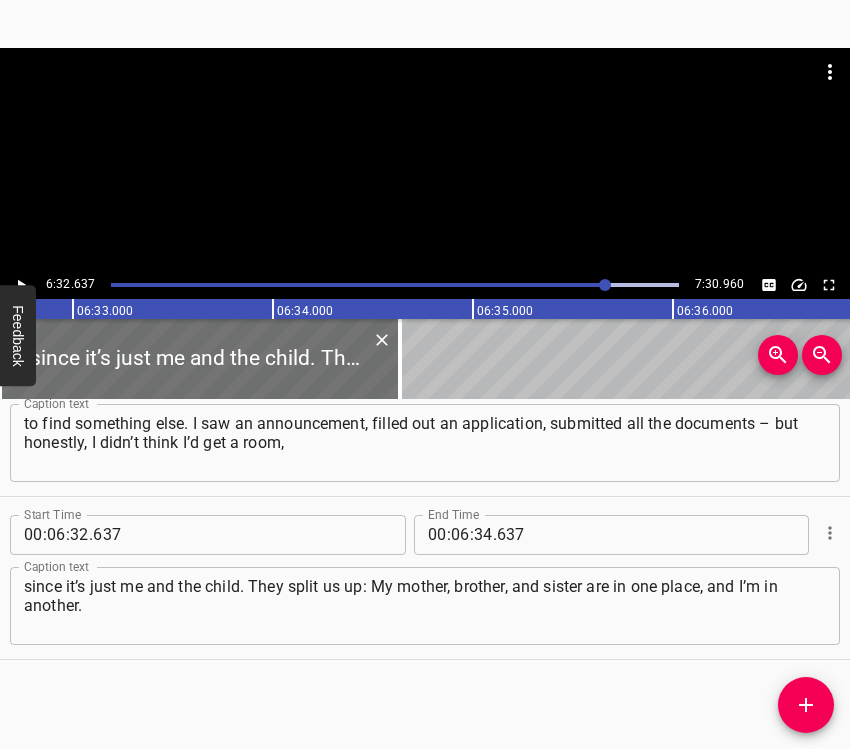 click at bounding box center (425, 159) 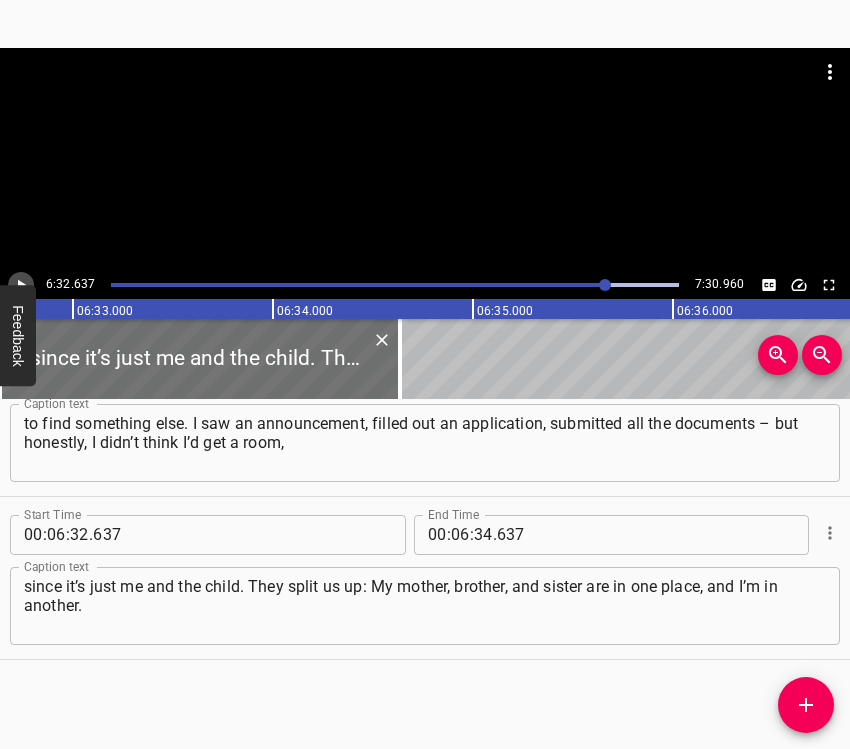 click 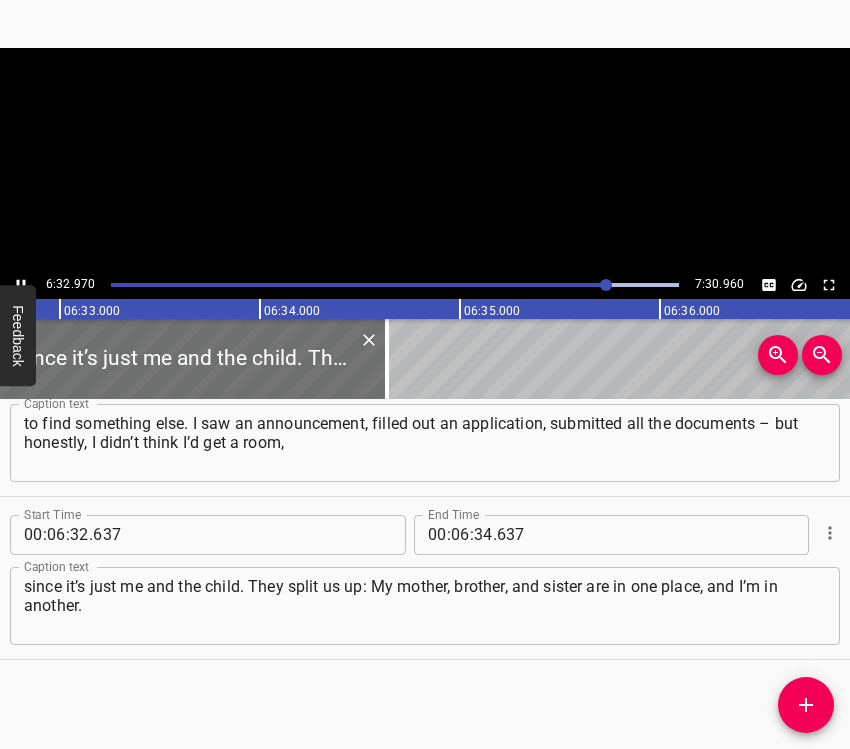 scroll, scrollTop: 0, scrollLeft: 78594, axis: horizontal 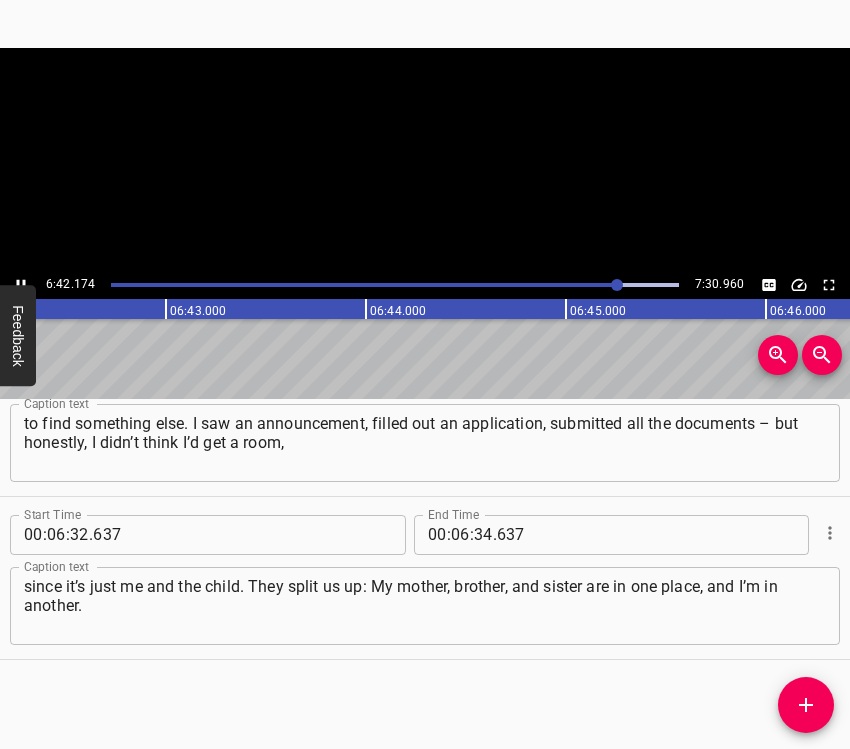click 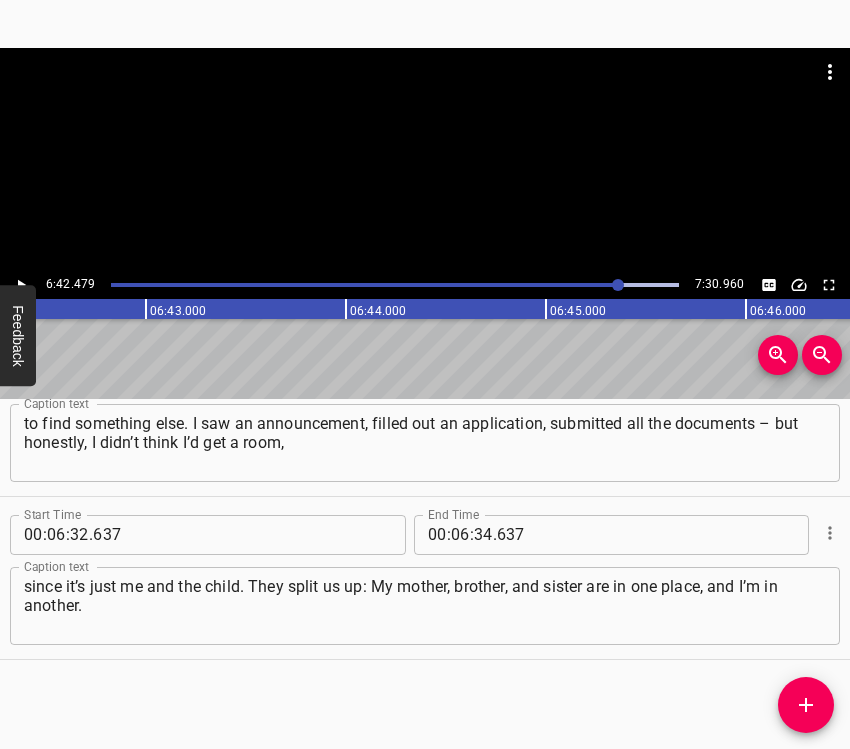 scroll, scrollTop: 0, scrollLeft: 80495, axis: horizontal 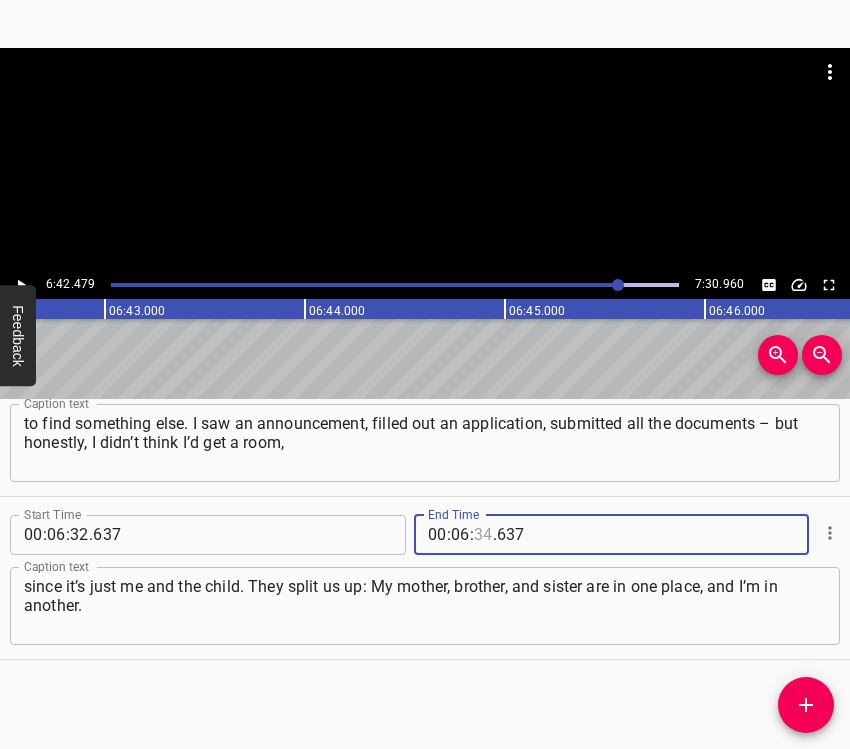 click at bounding box center (483, 535) 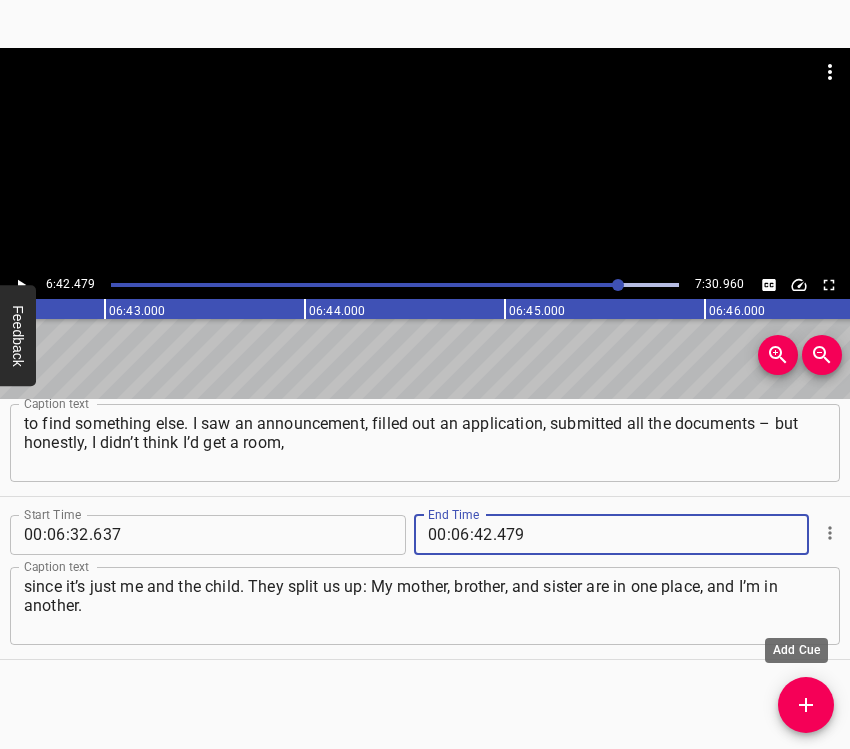 click at bounding box center (806, 705) 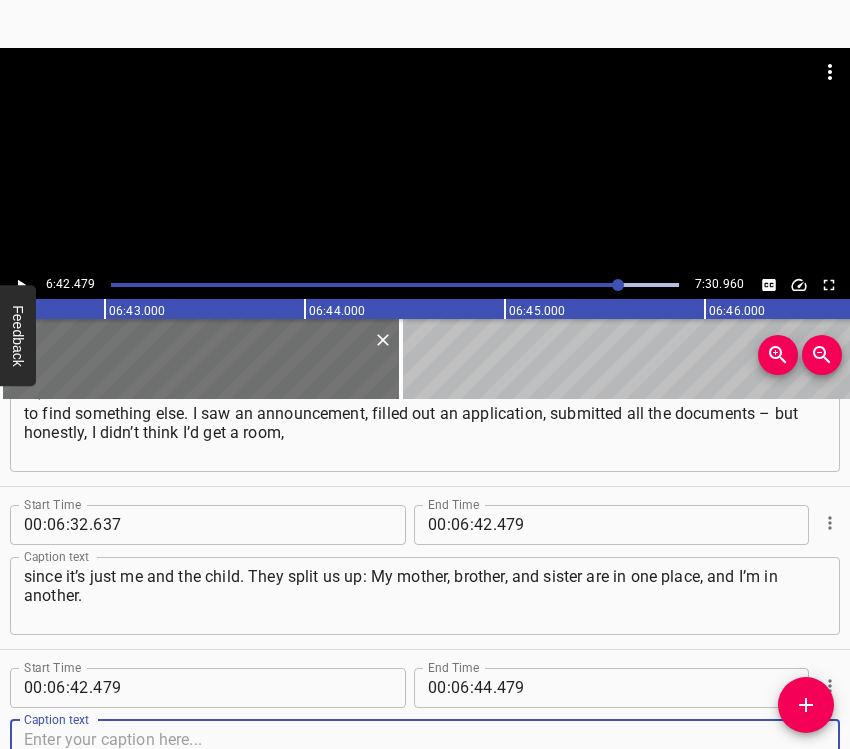scroll, scrollTop: 5285, scrollLeft: 0, axis: vertical 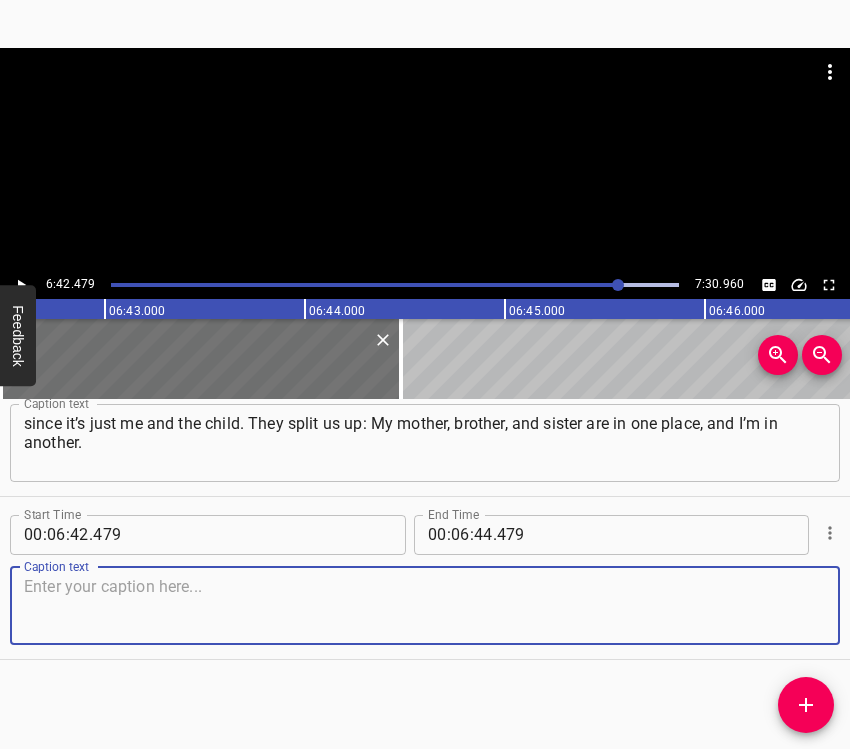 click at bounding box center [425, 605] 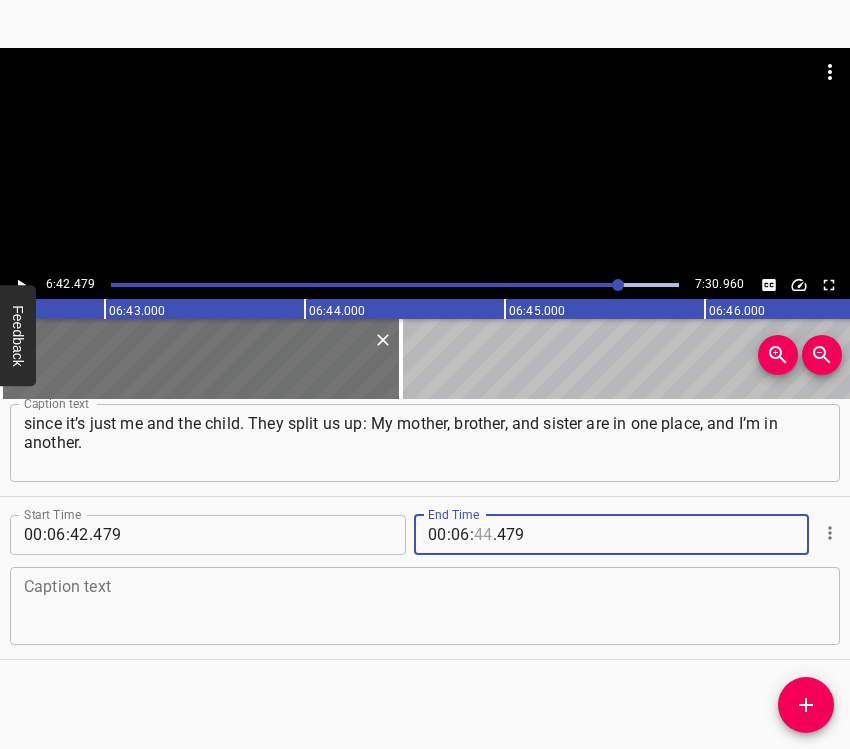click at bounding box center (483, 535) 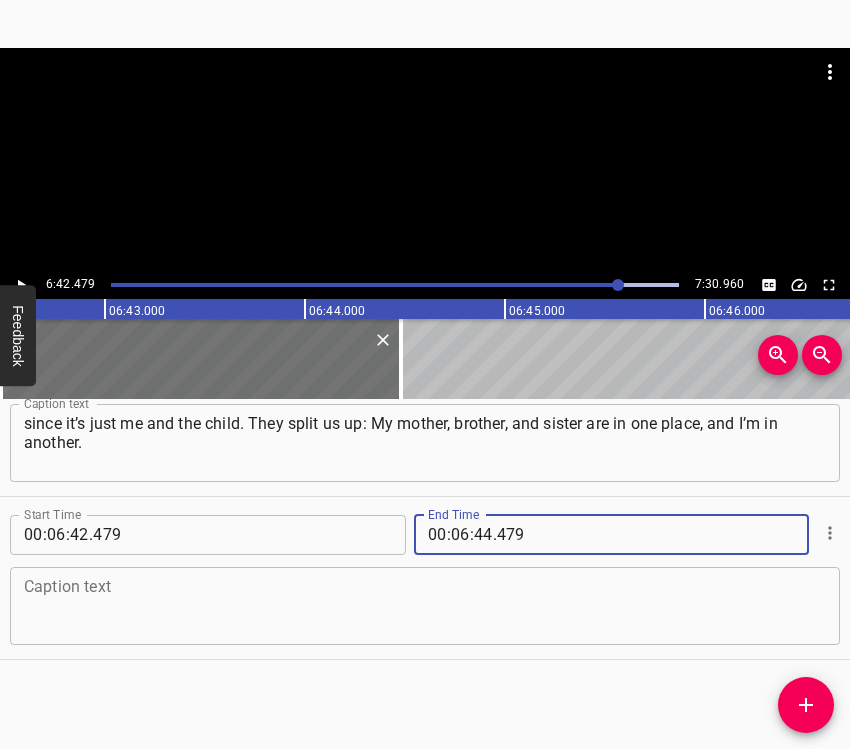 click at bounding box center (425, 605) 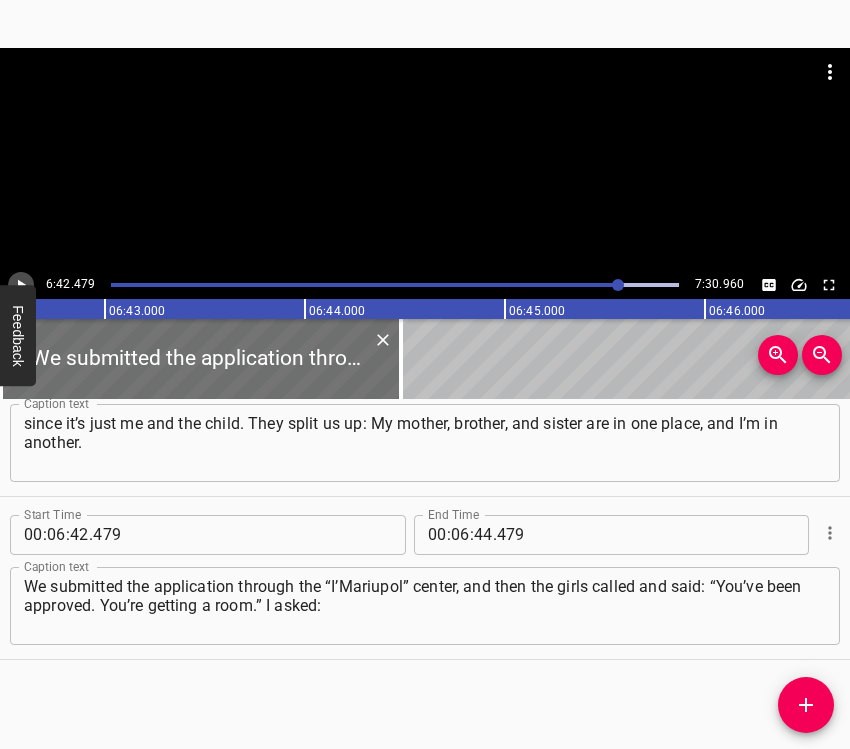 click 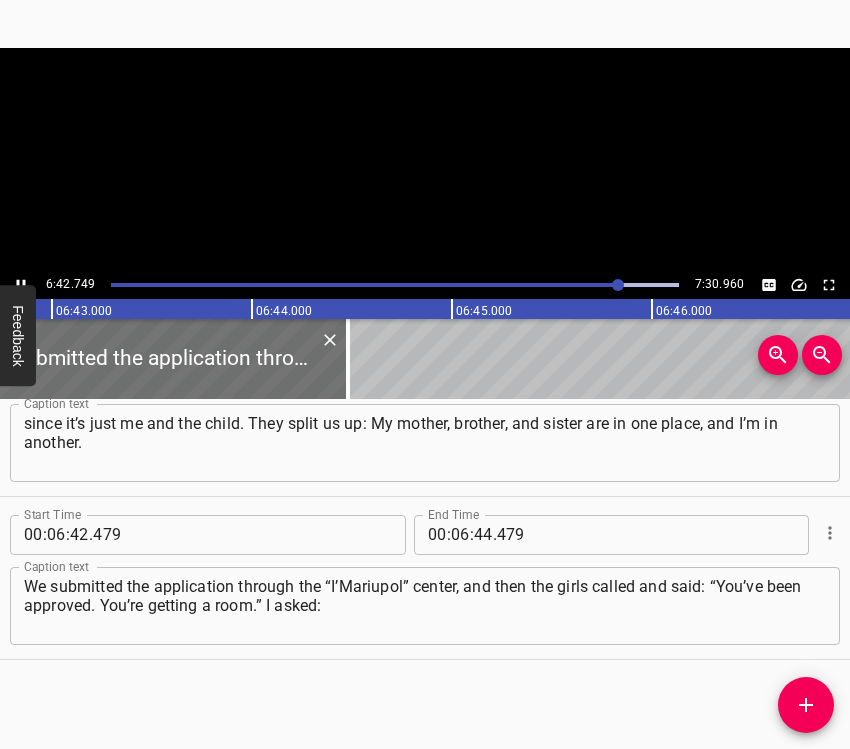 scroll, scrollTop: 0, scrollLeft: 80601, axis: horizontal 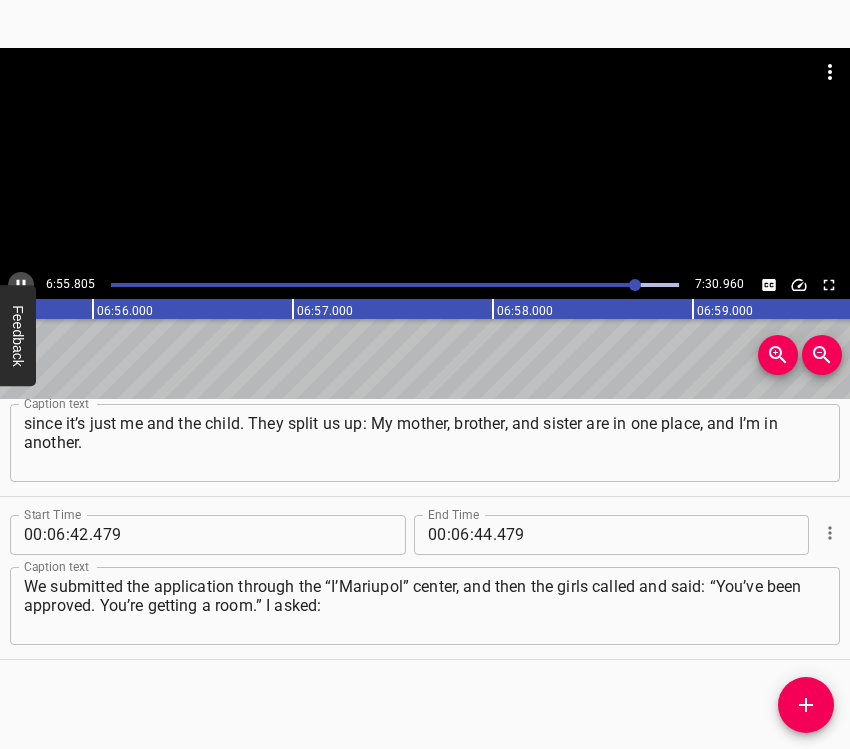 click 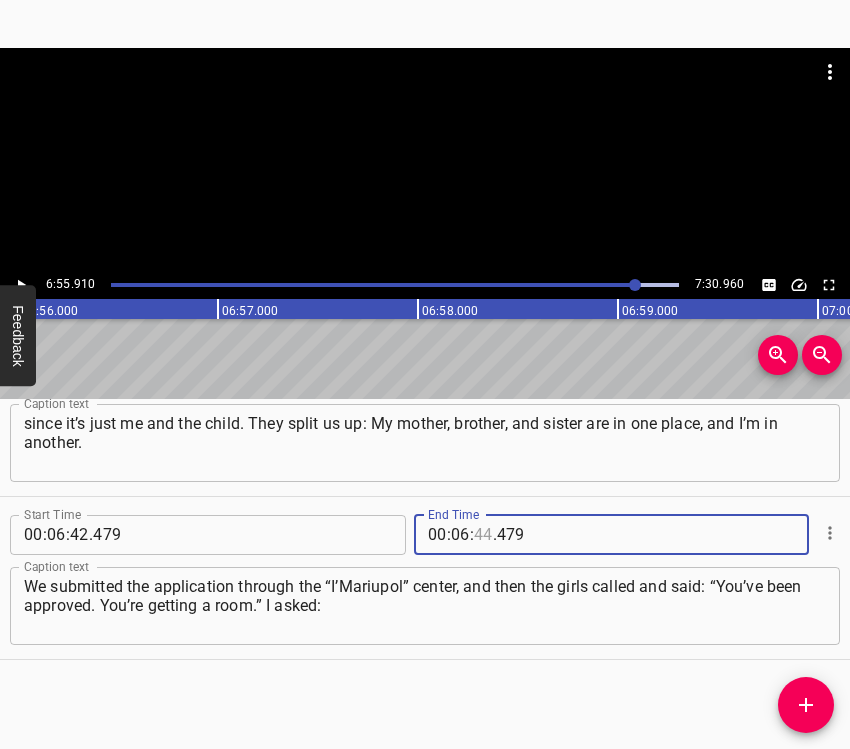 click at bounding box center [483, 535] 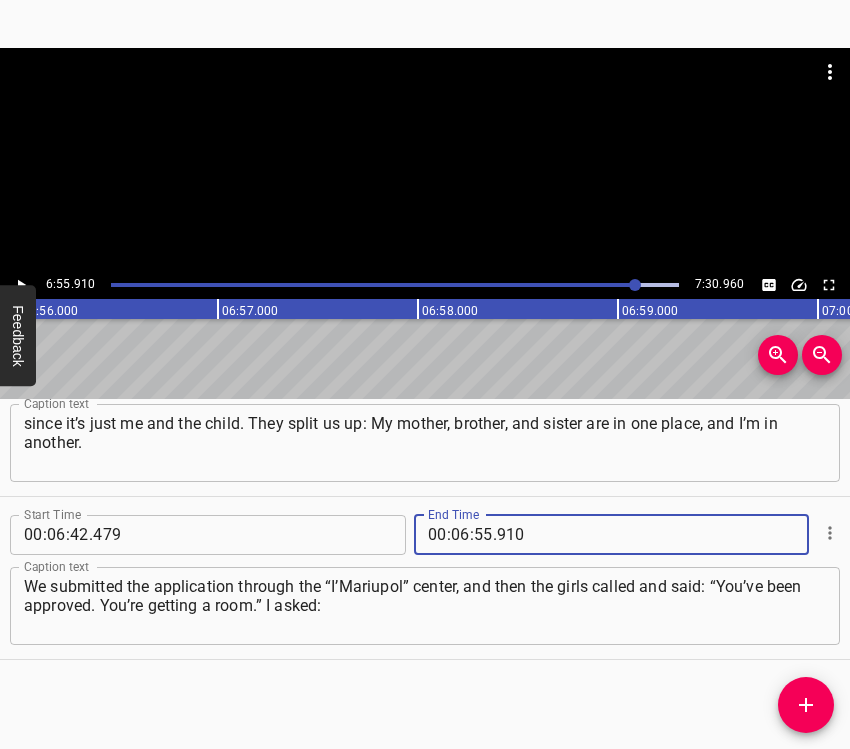 click on "Start Time 00 : 00 : 05 . 428 Start Time End Time 00 : 00 : 15 . 814 End Time Caption text On the morning of February 24, a shell hit my neighborhood – the Left Bank district of Mariupol. Actually, even back in 2015, when they were bombing  Caption text Start Time 00 : 00 : 15 . 814 Start Time End Time 00 : 00 : 29 . 368 End Time Caption text us and the Vostochny district. I woke up with my child, we packed our things and went to my mother’s place in the city center. She lived on Torgova Street  Caption text Start Time 00 : 00 : 29 . 368 Start Time End Time 00 : 00 : 43 . 962 End Time Caption text – that’s the one closer to Azovstal. A central area. It’s considered the center. We thought it would be quiet and safe there. We stayed there until March 17,  Caption text Start Time 00 : 00 : 43 . 962 Start Time End Time 00 : 00 : 55 . 482 End Time Caption text until a shell hit my mother’s home. It was me, my mother, my son, my brother, and my sister – the five of us. It was a large merchant house," at bounding box center [425, 574] 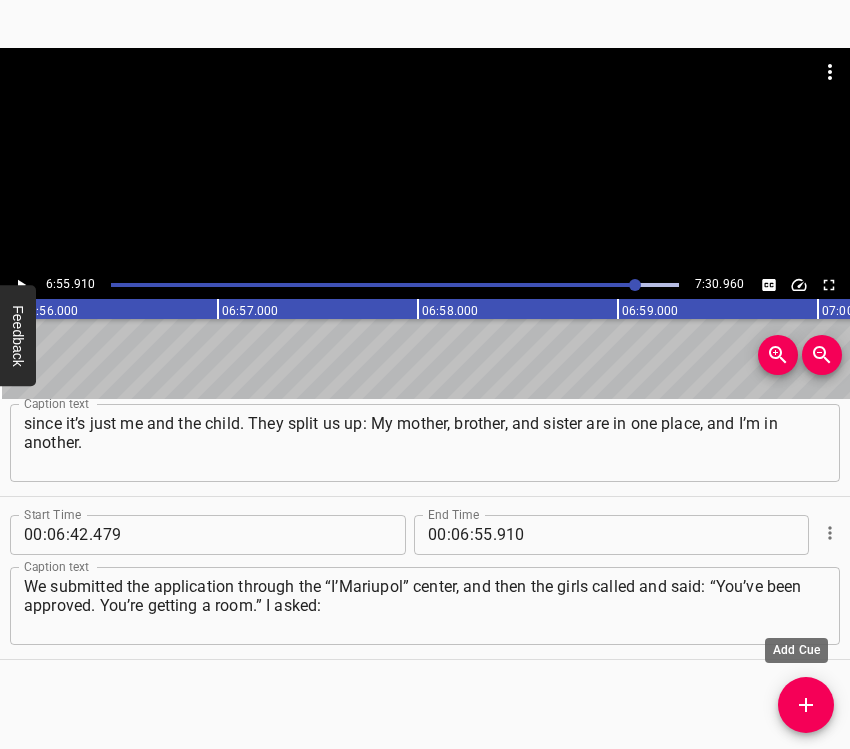 click 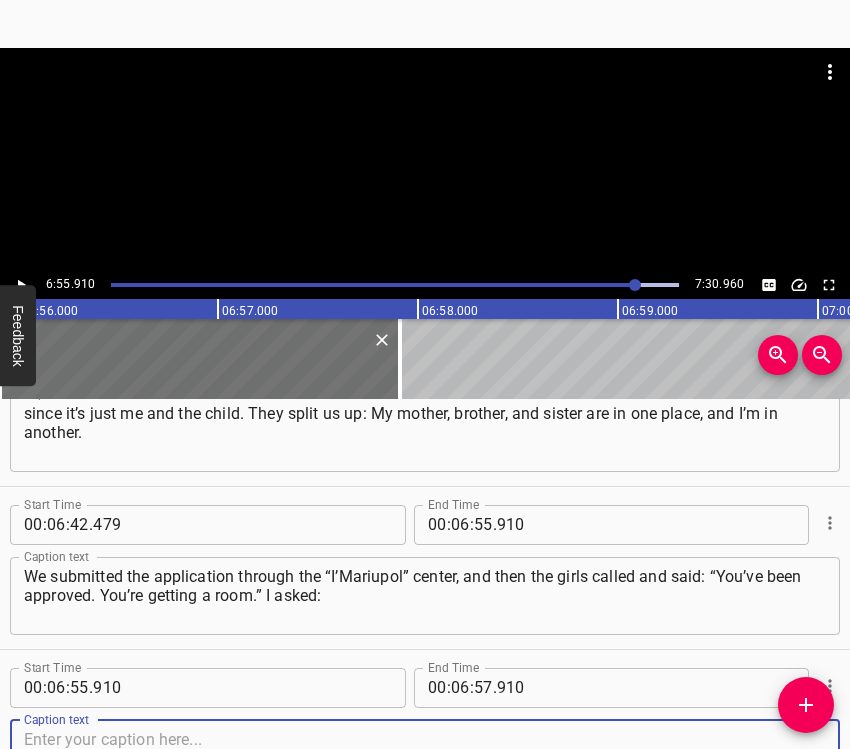 scroll, scrollTop: 5448, scrollLeft: 0, axis: vertical 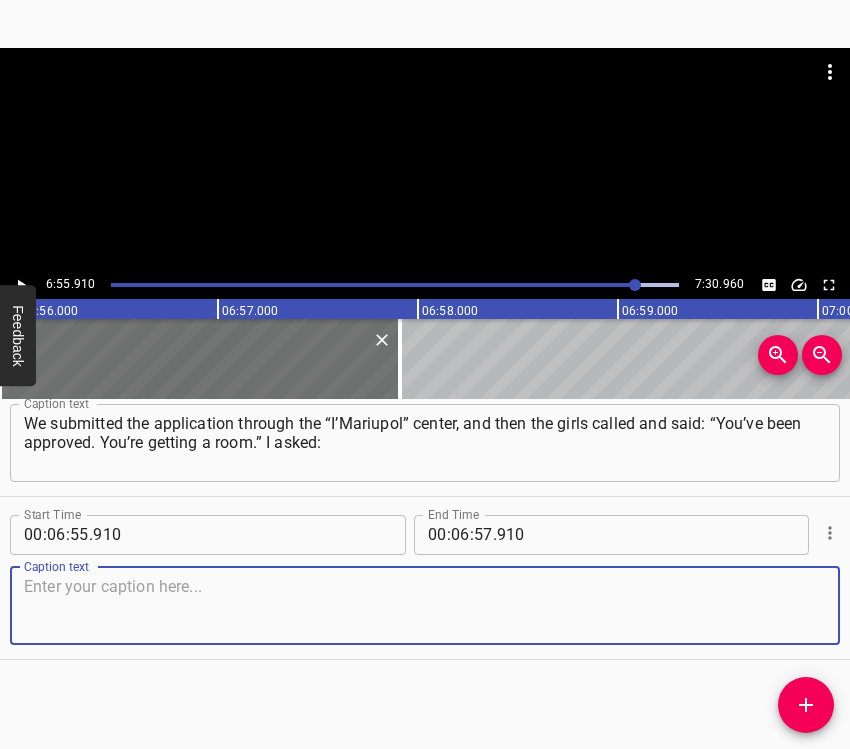 click at bounding box center (425, 605) 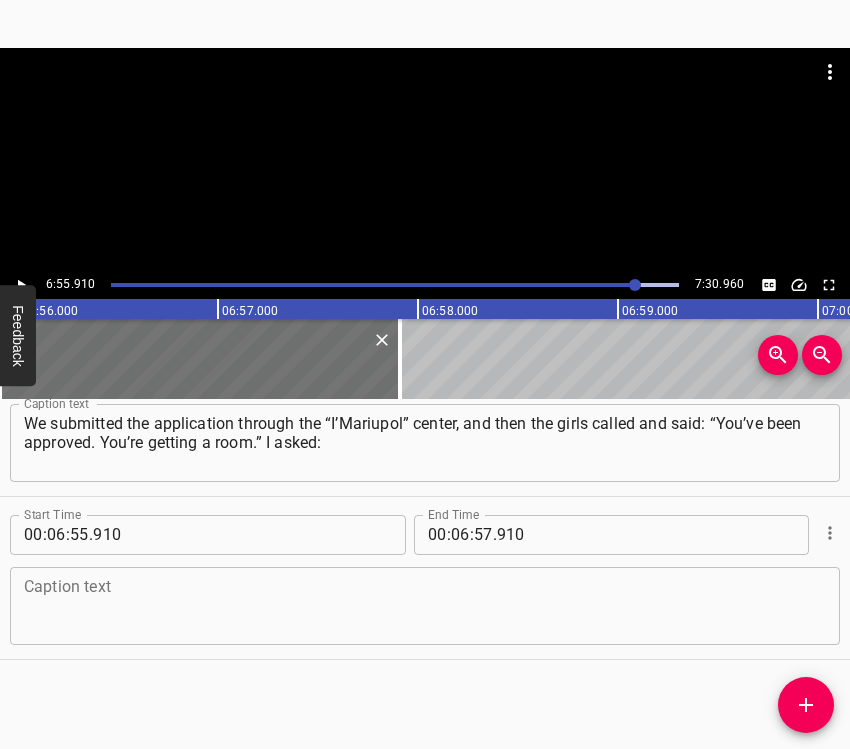 click at bounding box center (425, 605) 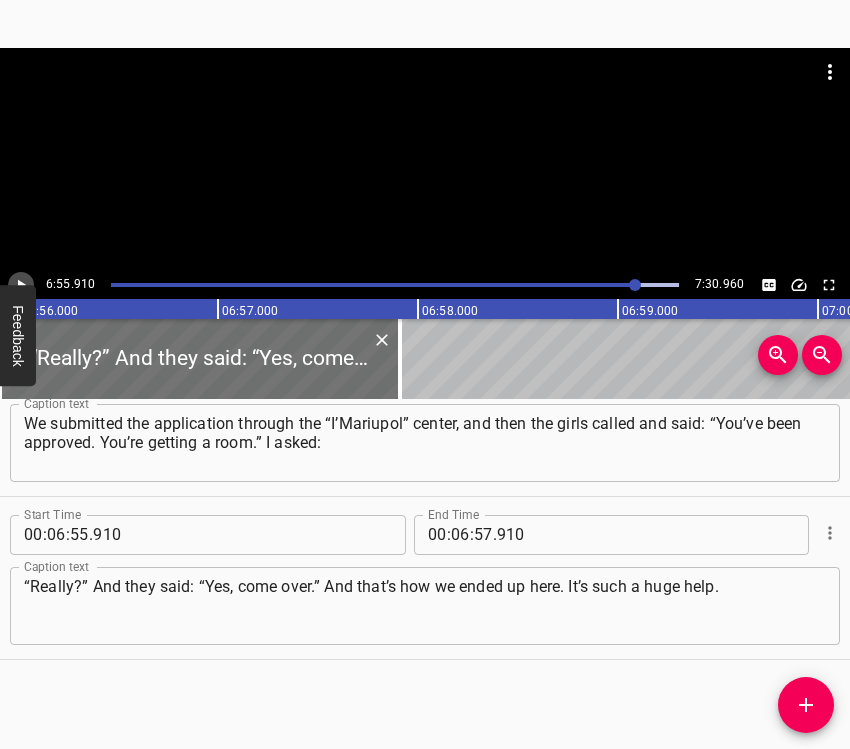 click 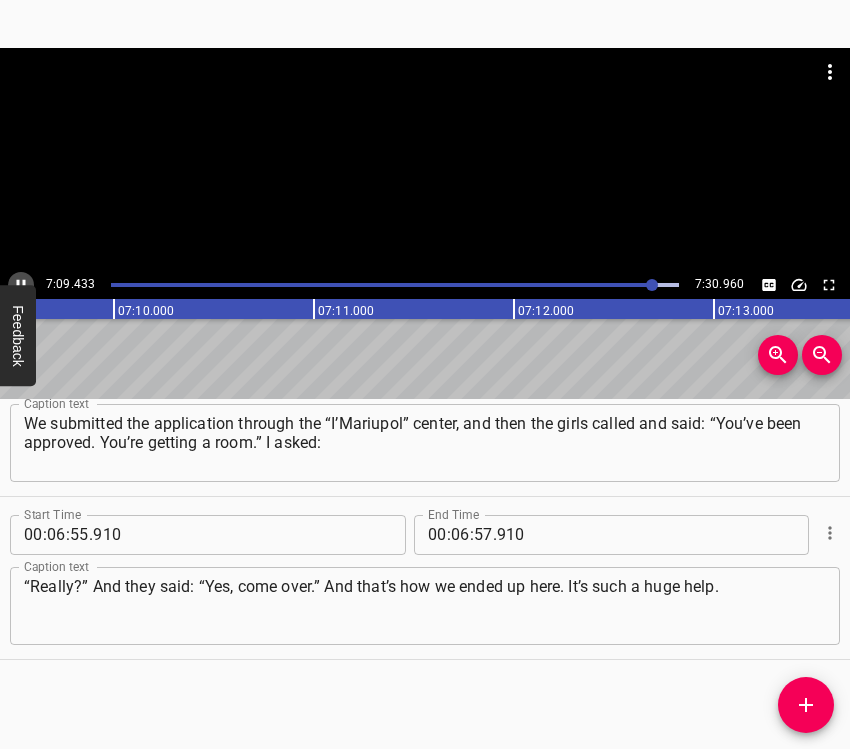 click 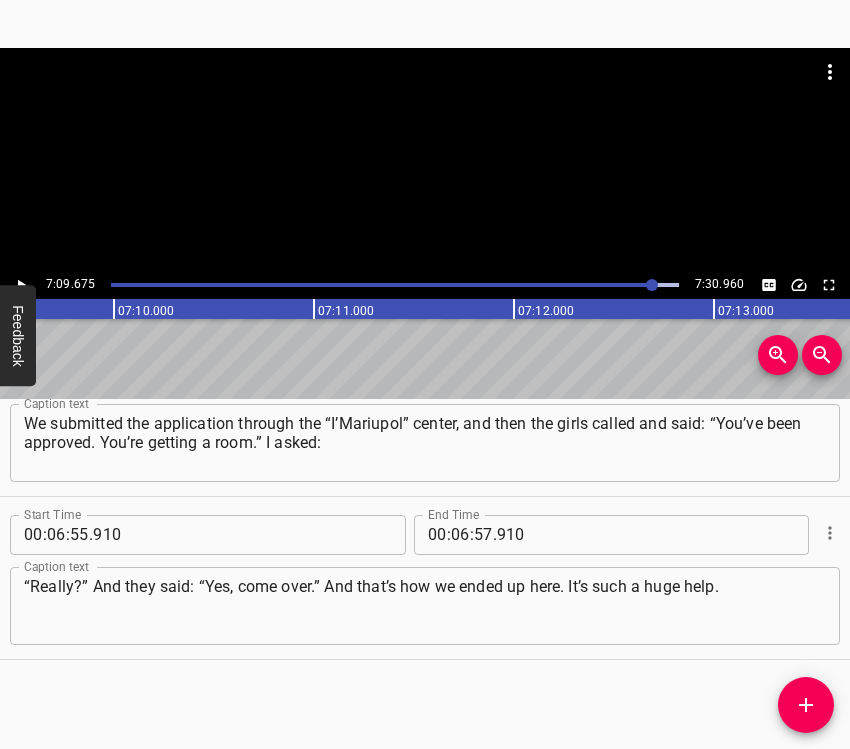 scroll, scrollTop: 0, scrollLeft: 85935, axis: horizontal 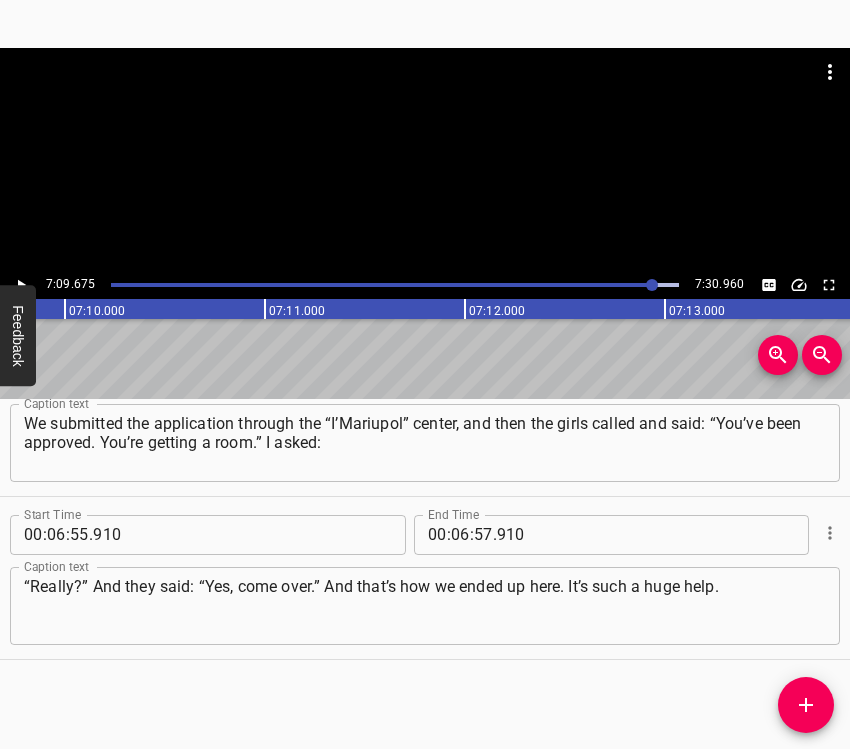 click on ":" at bounding box center [472, 535] 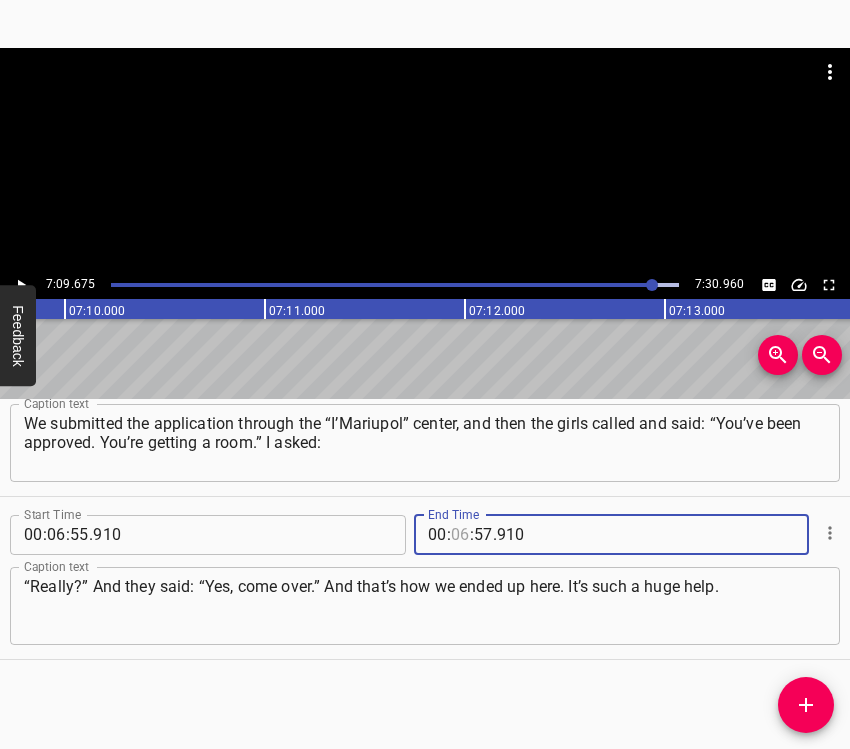 click at bounding box center (460, 535) 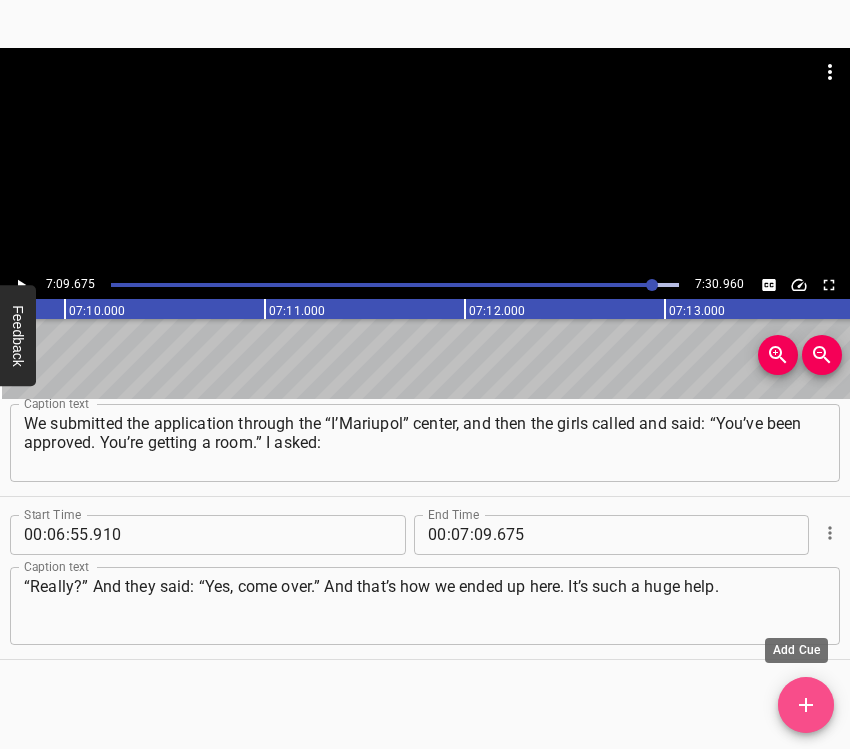 click 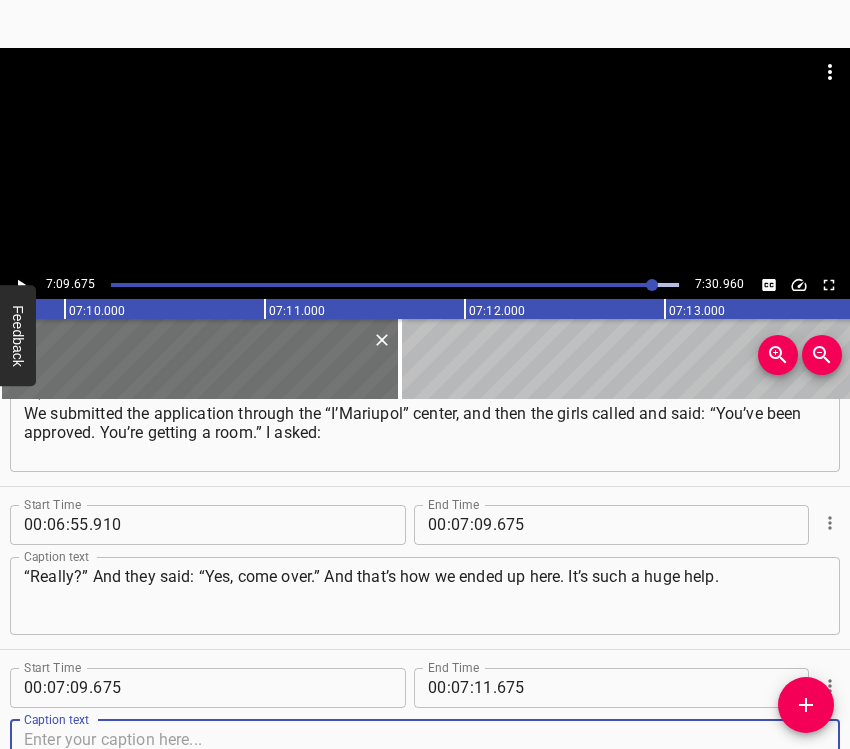 scroll, scrollTop: 5611, scrollLeft: 0, axis: vertical 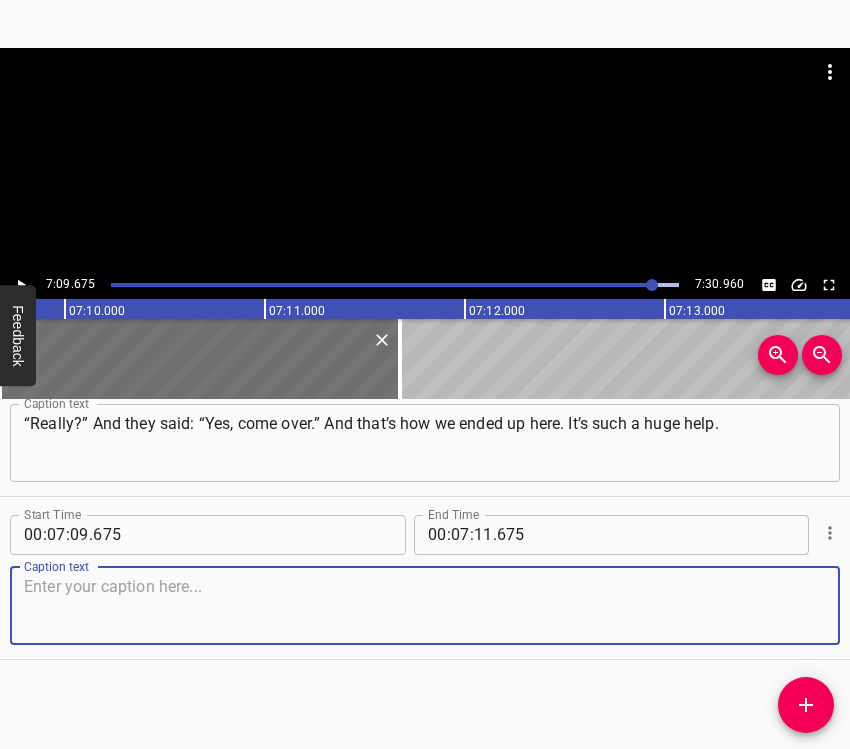 drag, startPoint x: 799, startPoint y: 626, endPoint x: 820, endPoint y: 622, distance: 21.377558 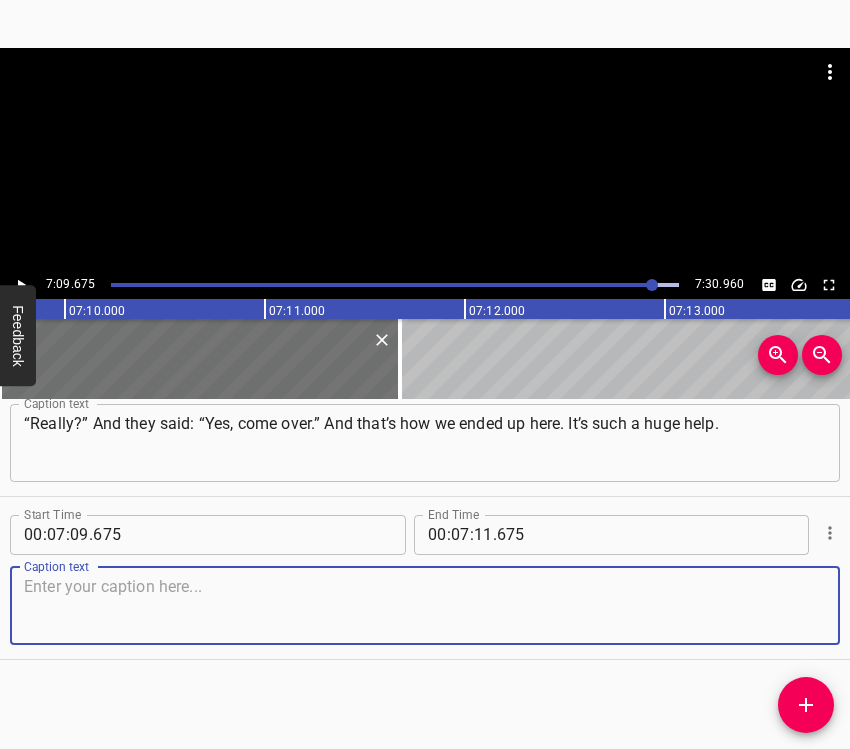 click at bounding box center [425, 605] 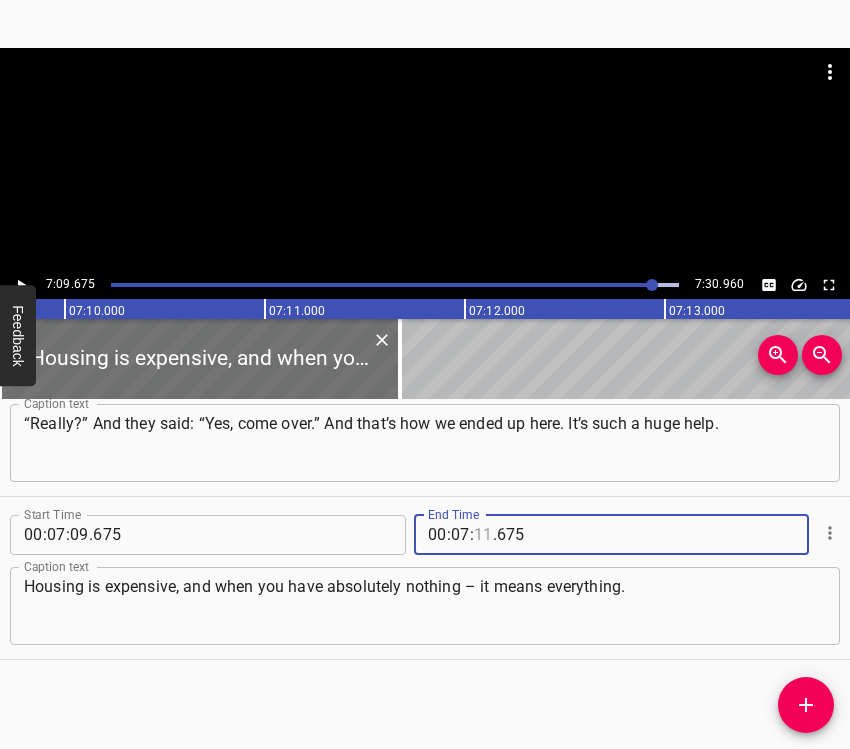click at bounding box center (483, 535) 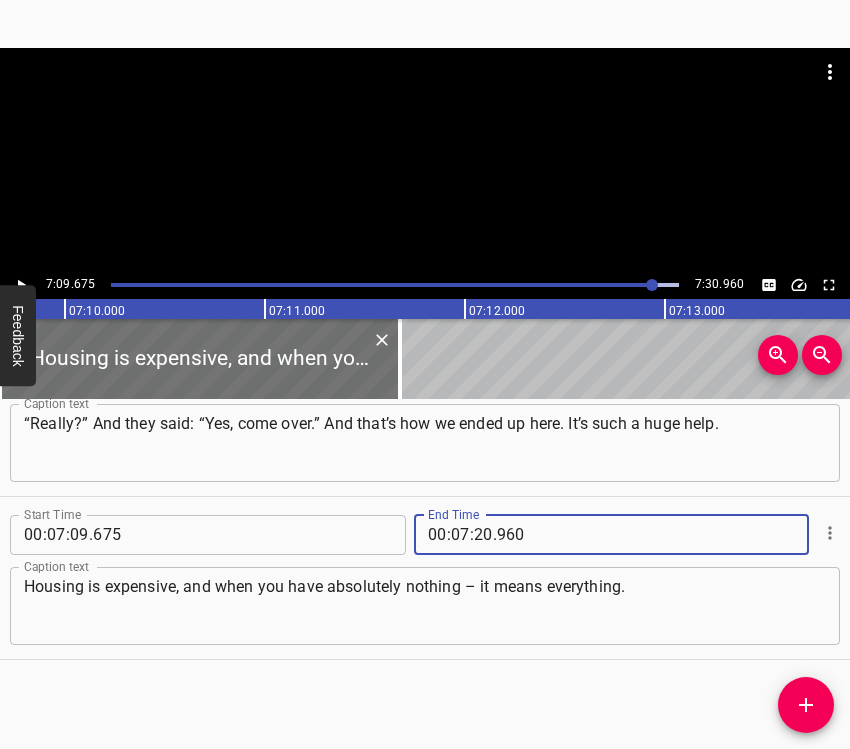 click at bounding box center (21, 285) 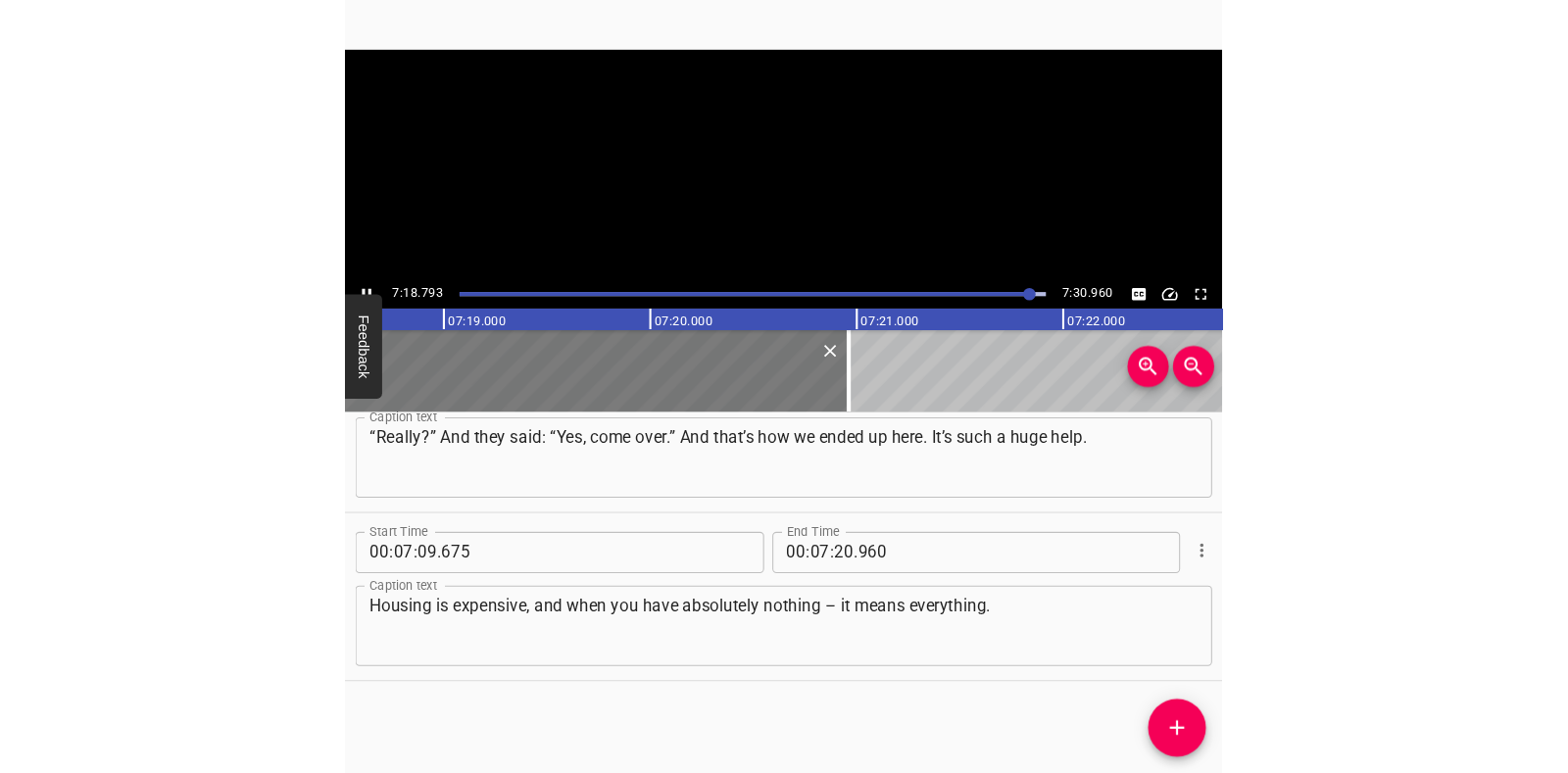 scroll, scrollTop: 0, scrollLeft: 86003, axis: horizontal 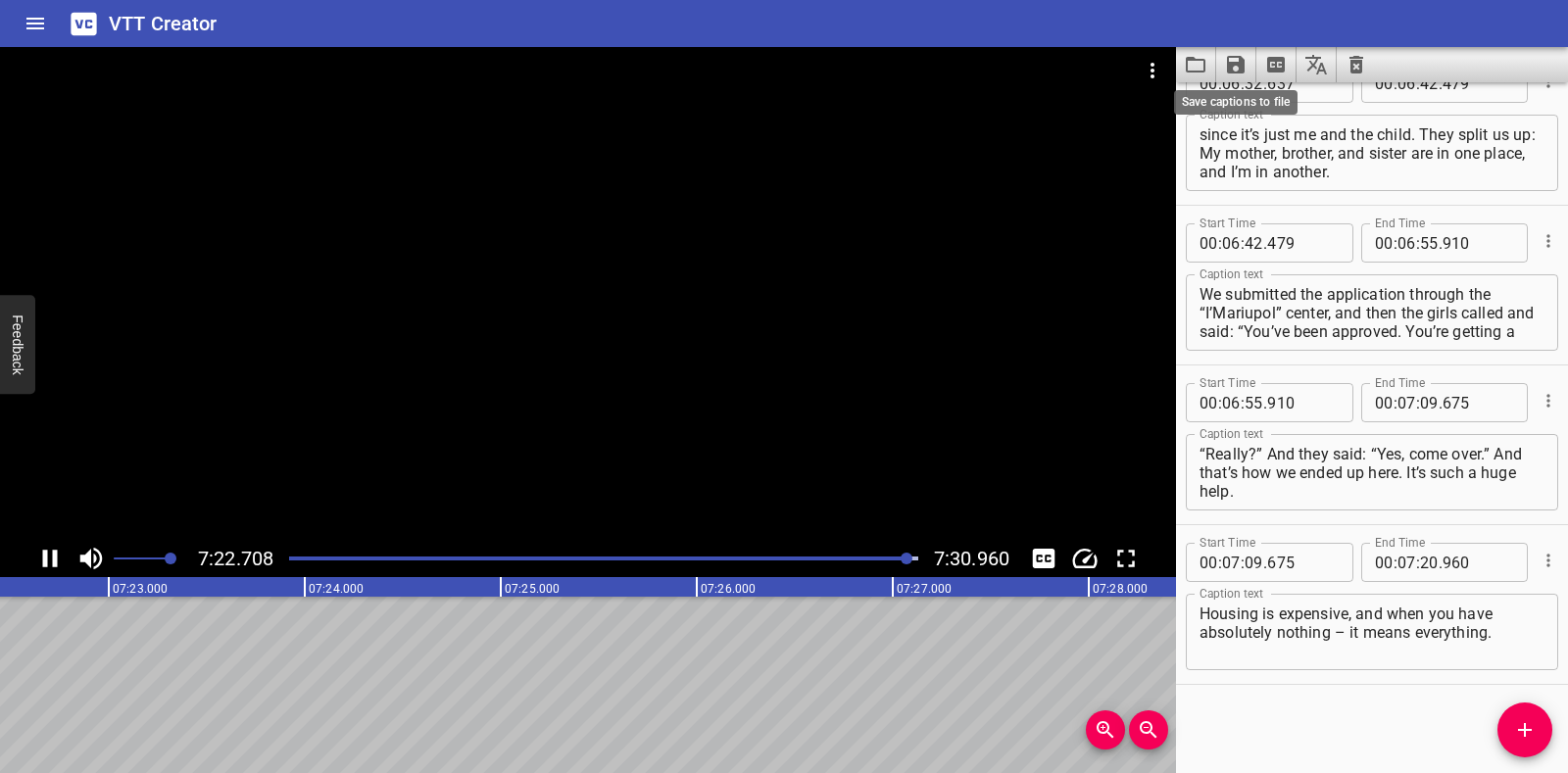 click 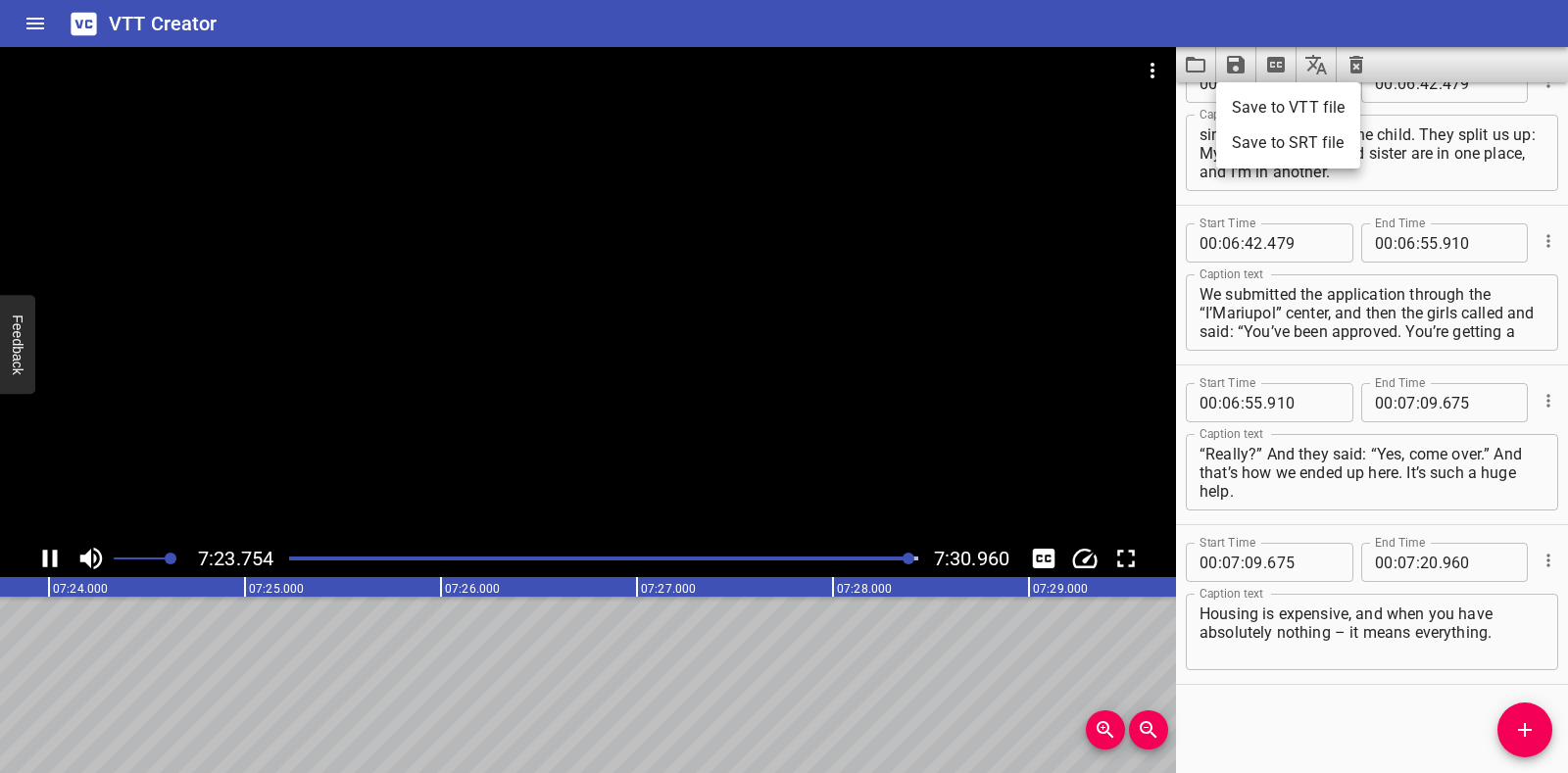 click on "Save to VTT file" at bounding box center [1288, 108] 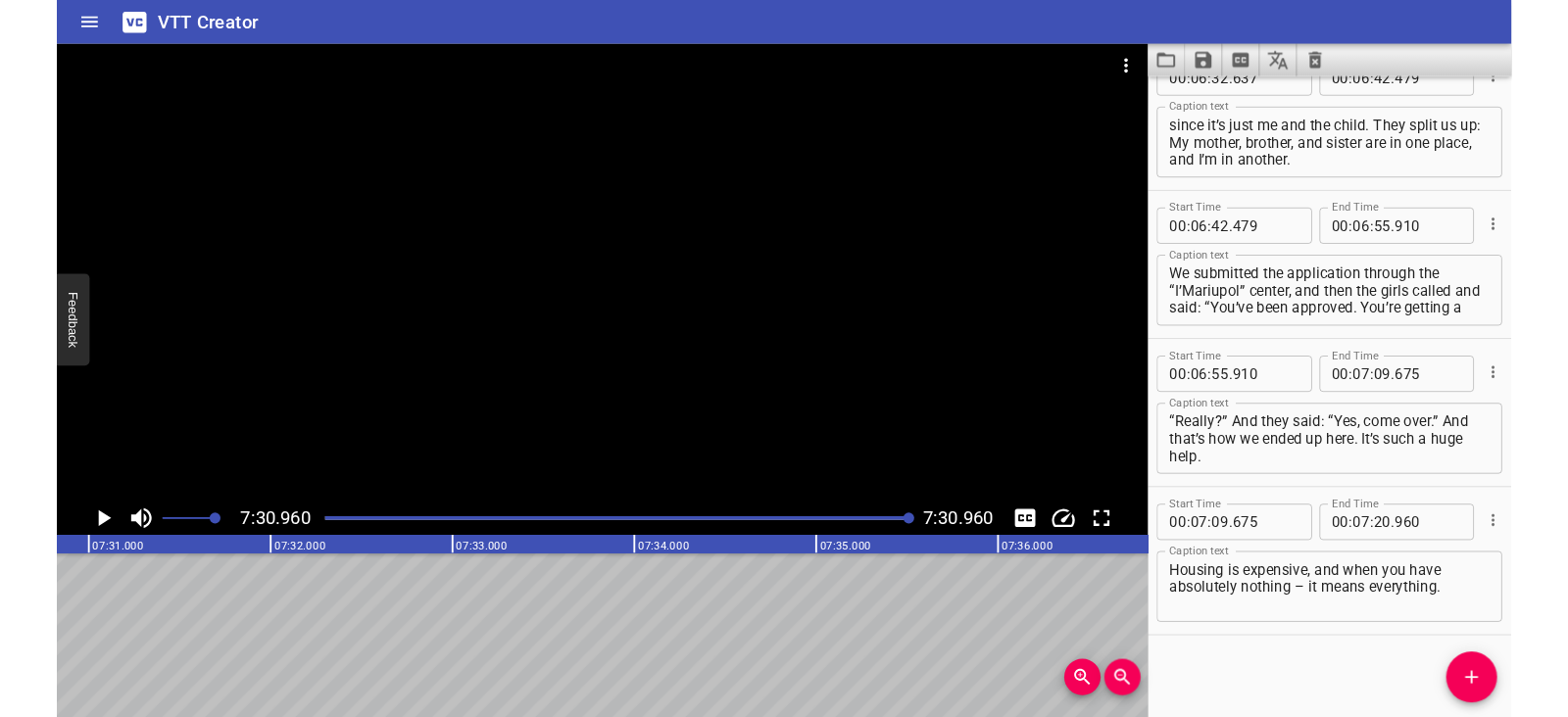 scroll, scrollTop: 0, scrollLeft: 88388, axis: horizontal 